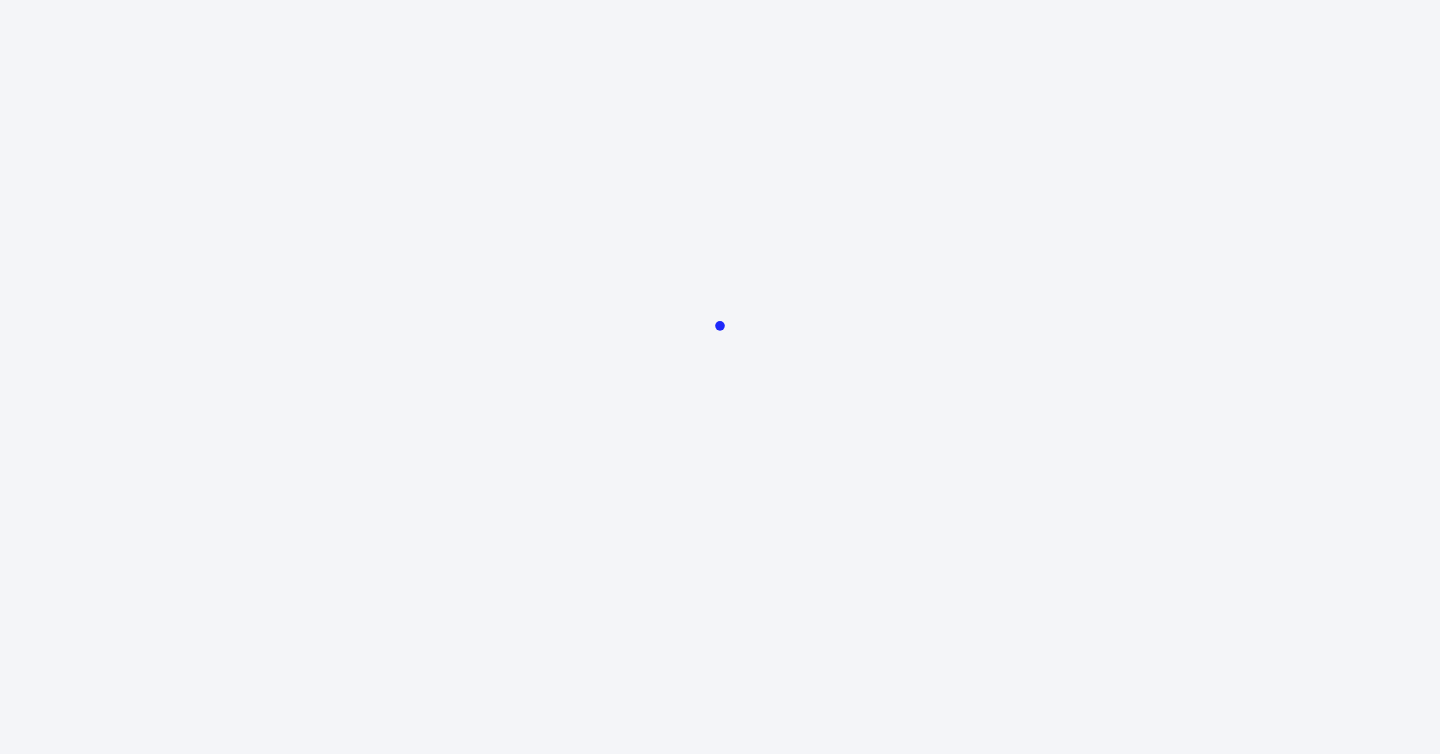 scroll, scrollTop: 0, scrollLeft: 0, axis: both 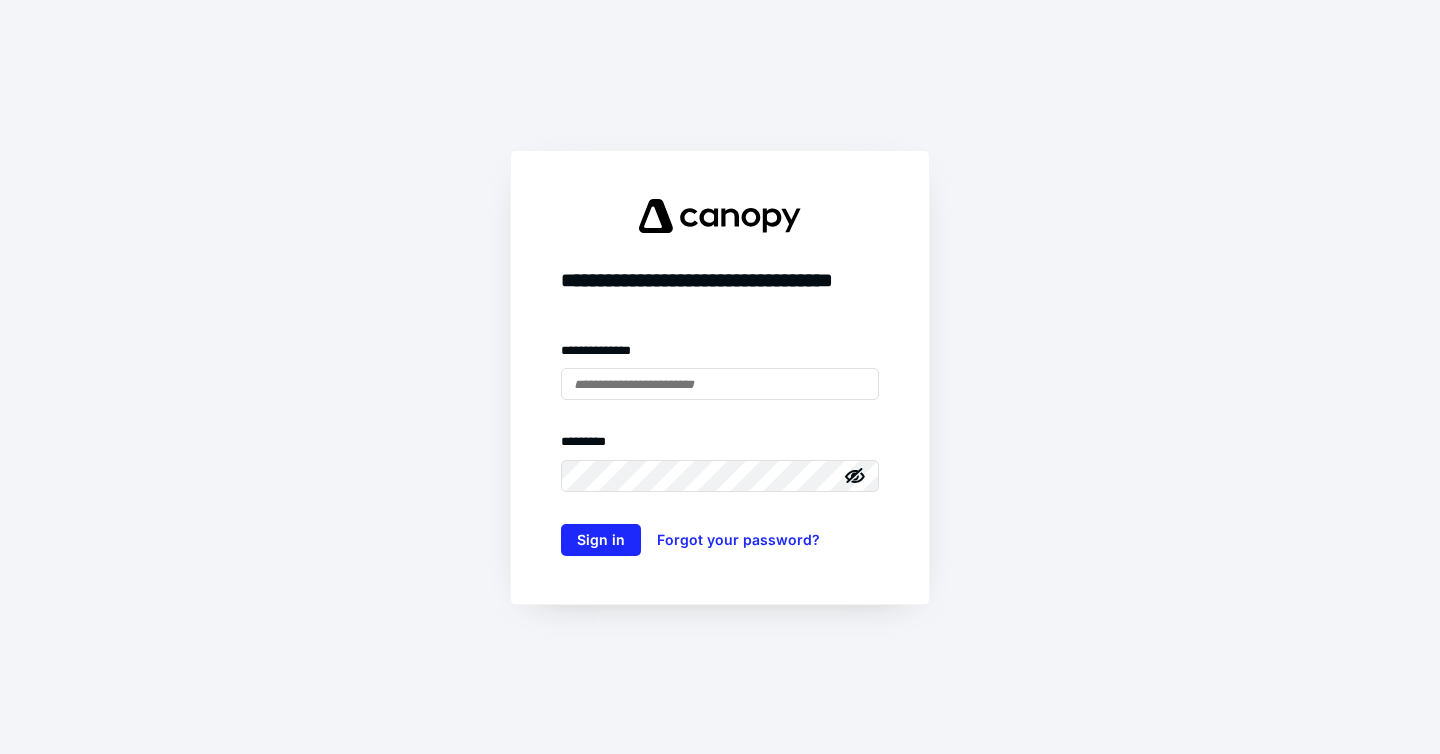 type on "**********" 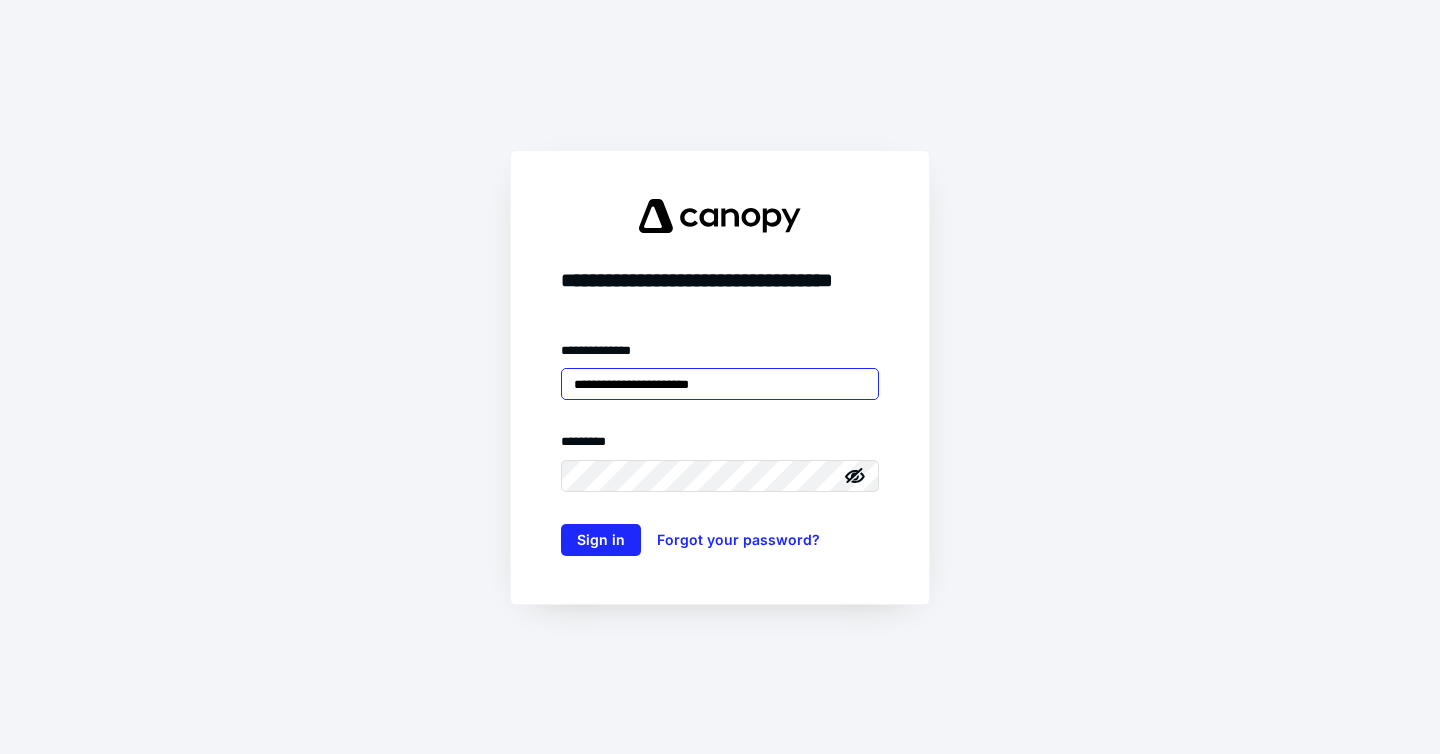 scroll, scrollTop: 0, scrollLeft: 0, axis: both 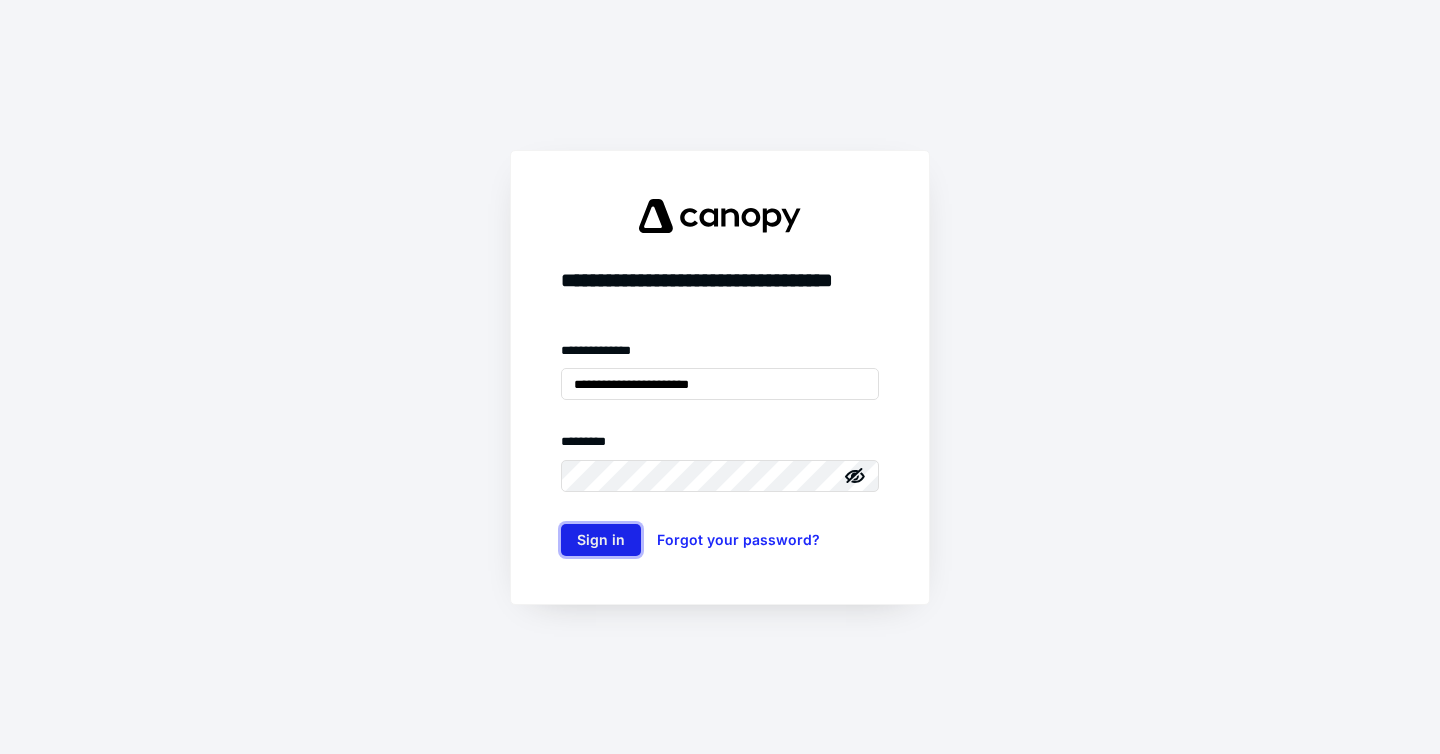click on "Sign in" at bounding box center (601, 540) 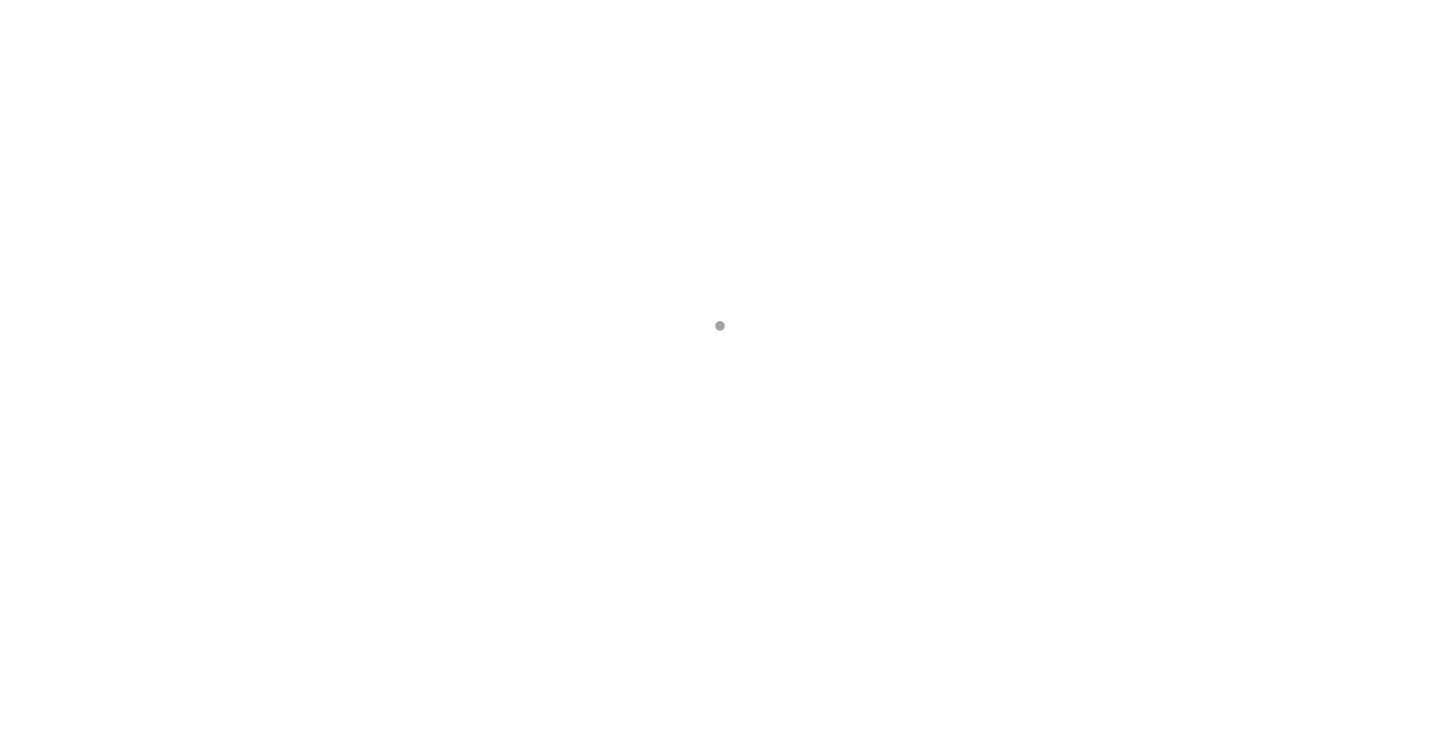 scroll, scrollTop: 0, scrollLeft: 0, axis: both 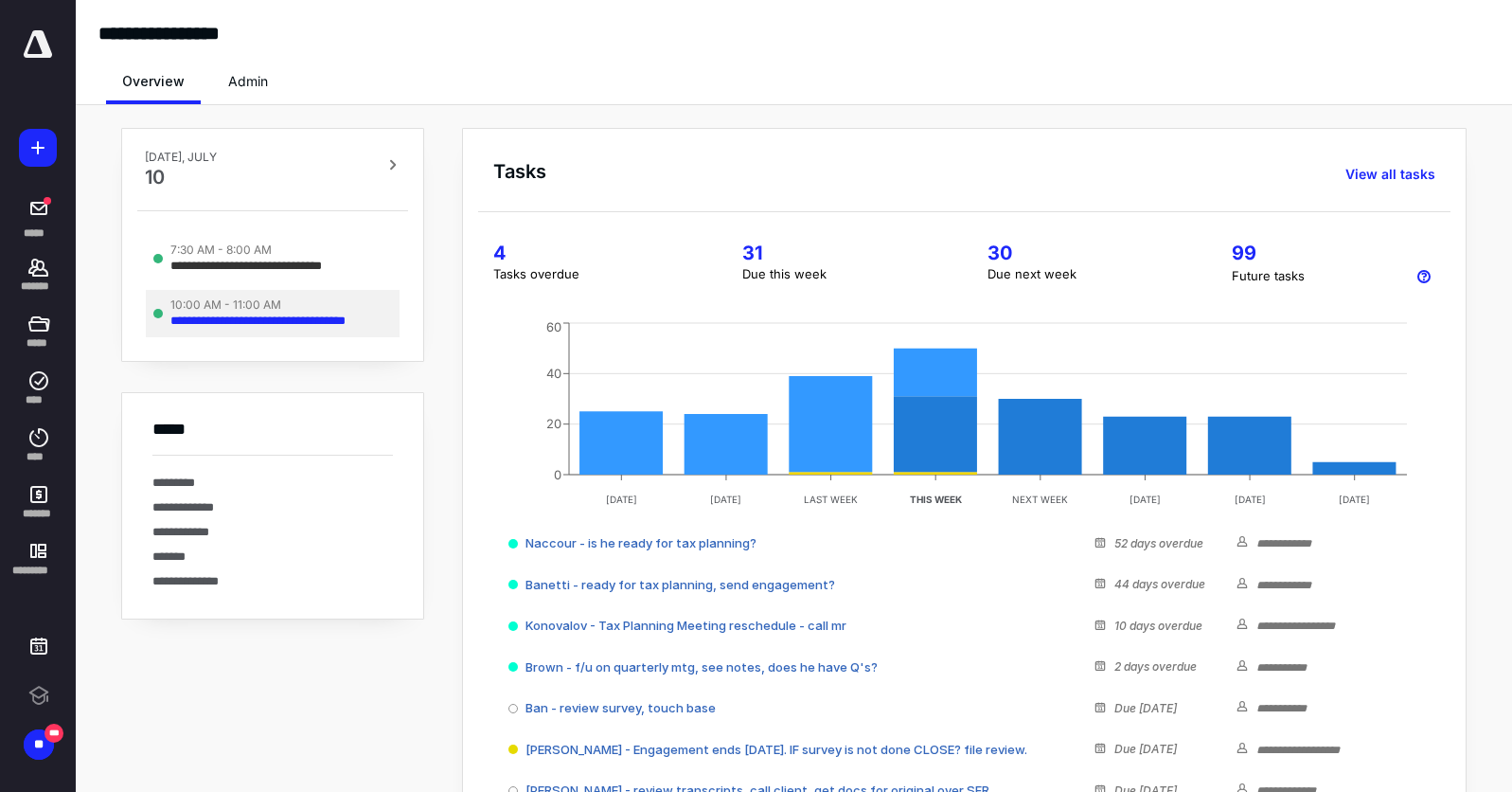 click on "**********" at bounding box center [276, 321] 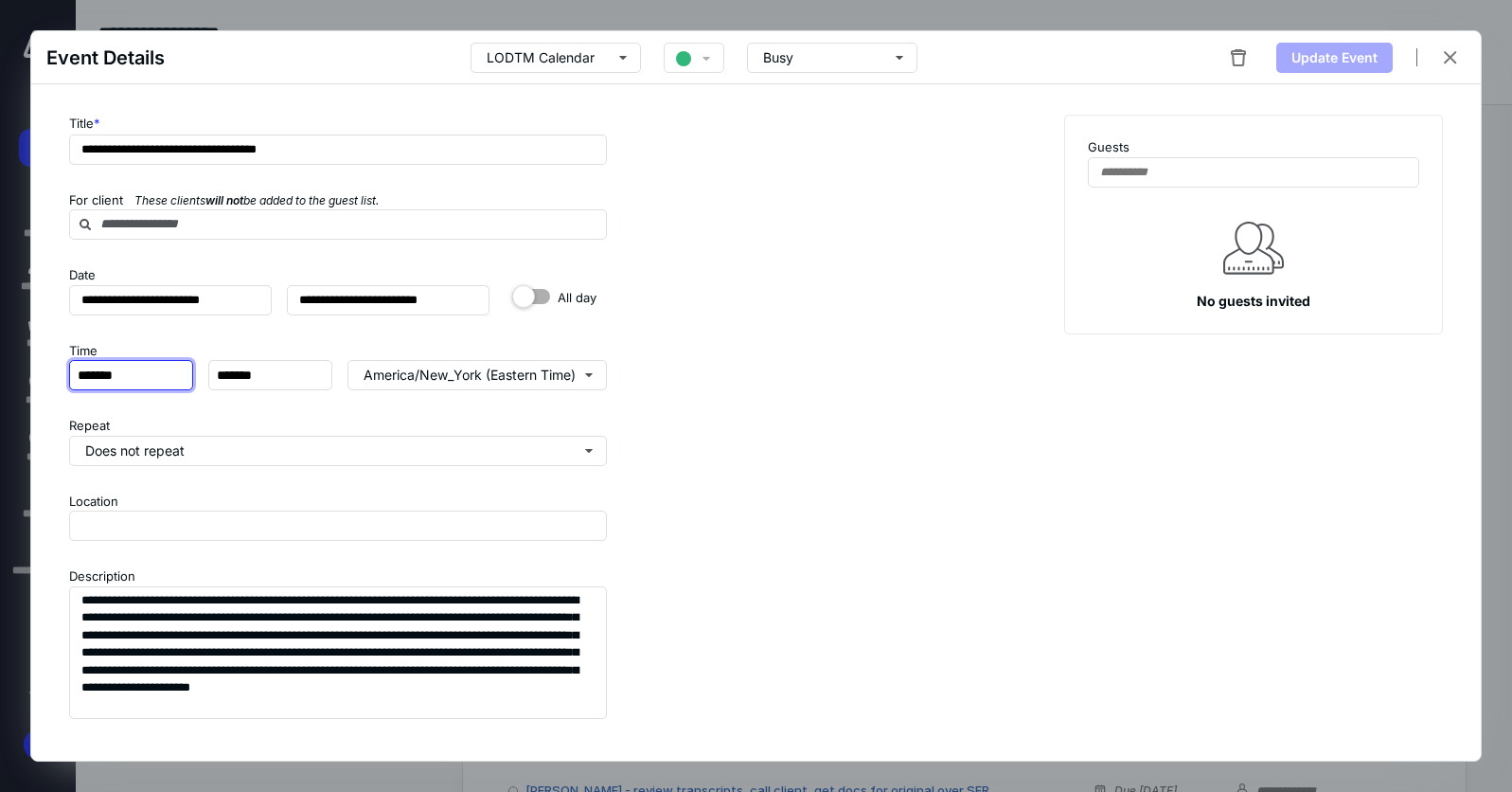 click on "*******" at bounding box center (131, 375) 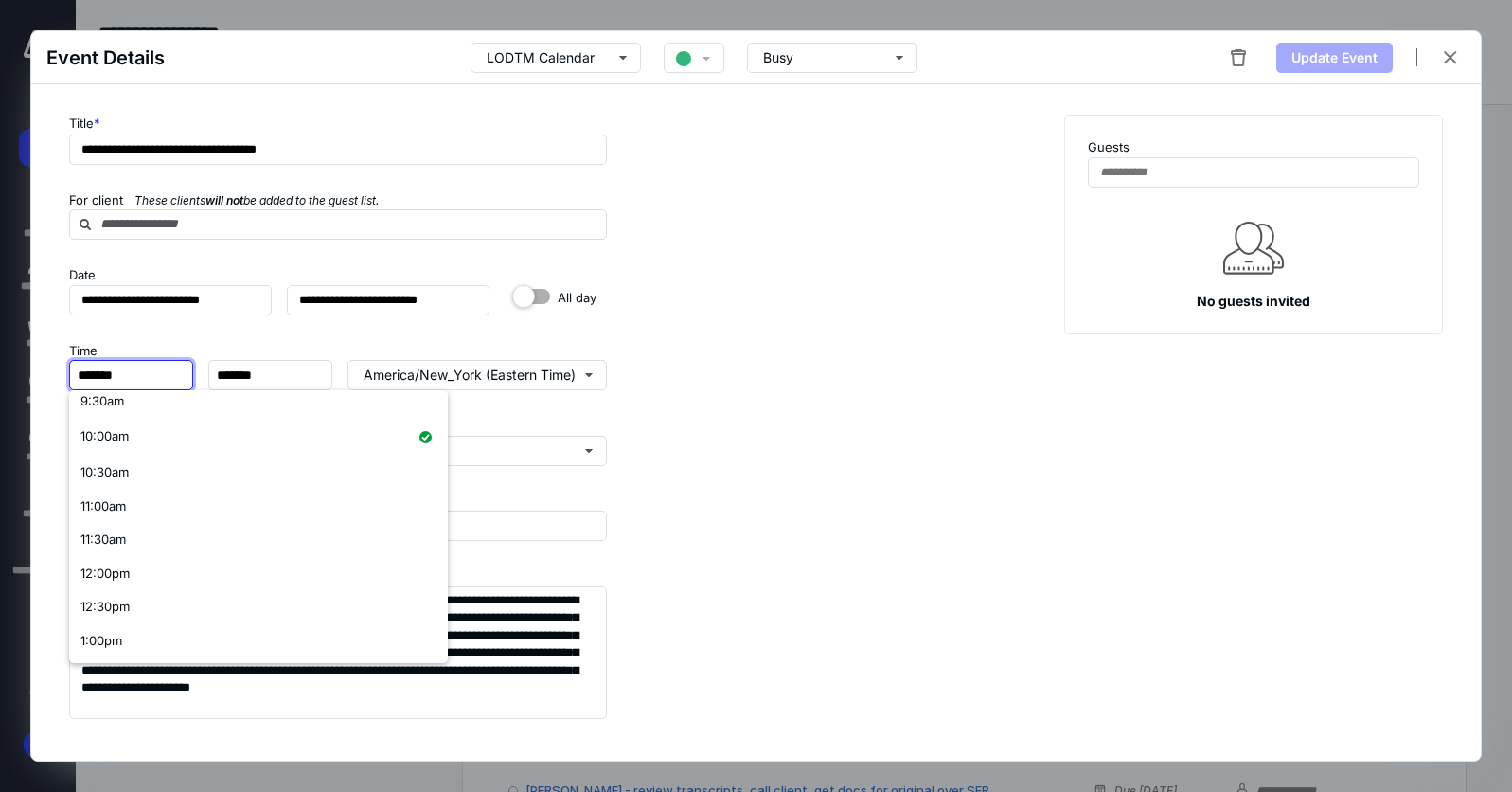scroll, scrollTop: 660, scrollLeft: 0, axis: vertical 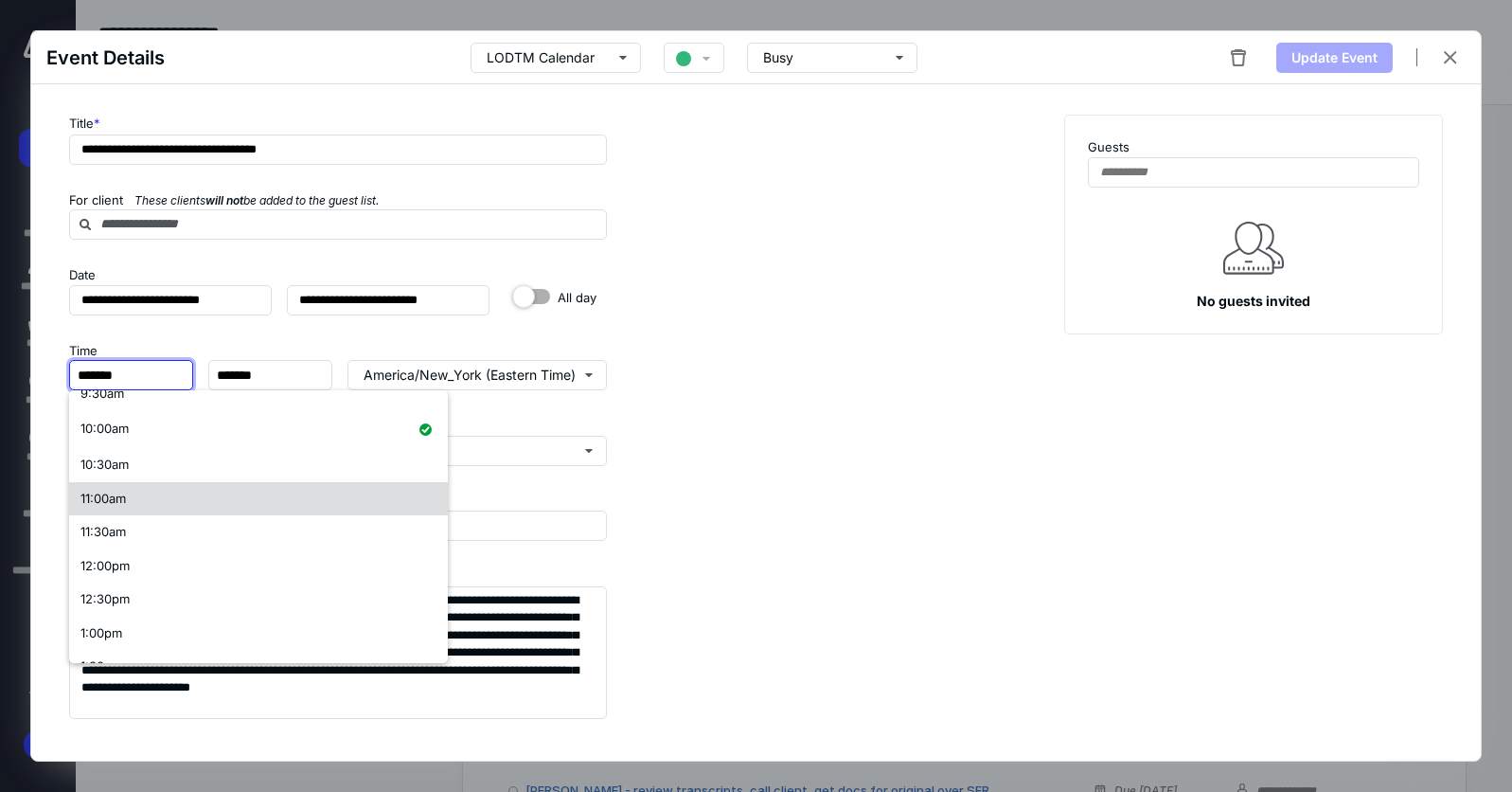 click on "11:00am" at bounding box center (103, 498) 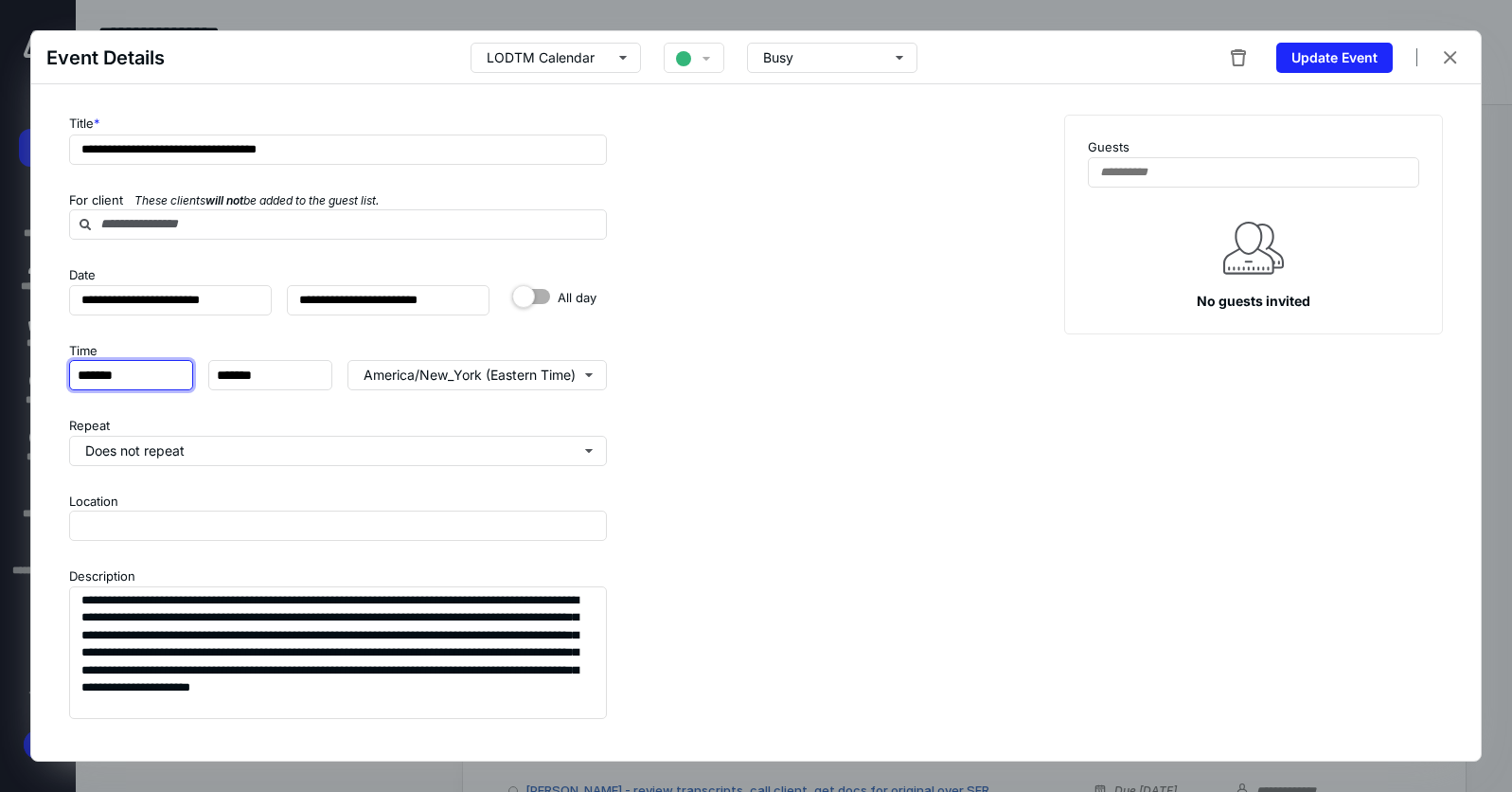 scroll, scrollTop: 0, scrollLeft: 0, axis: both 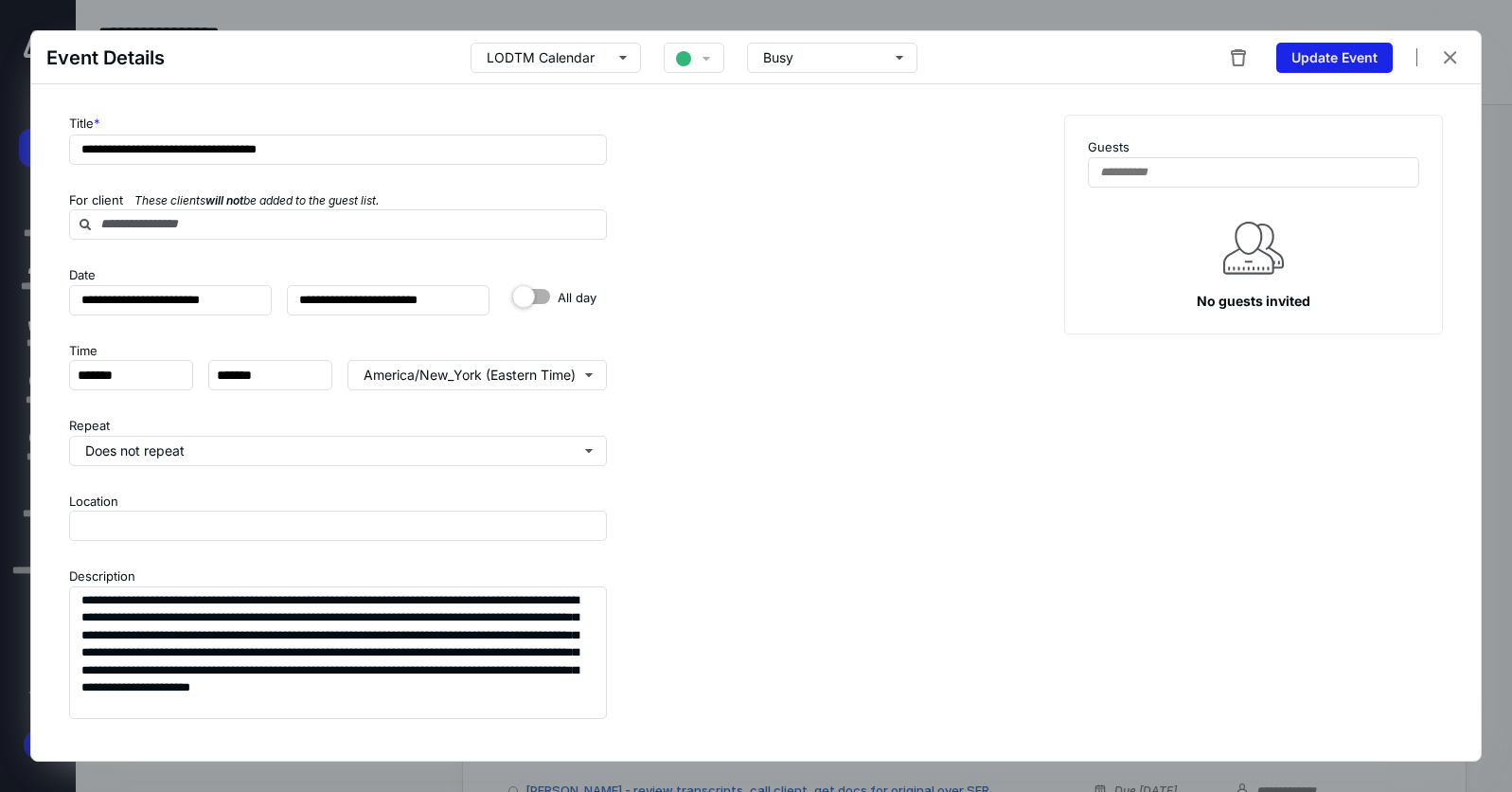 click on "Update Event" at bounding box center (1334, 58) 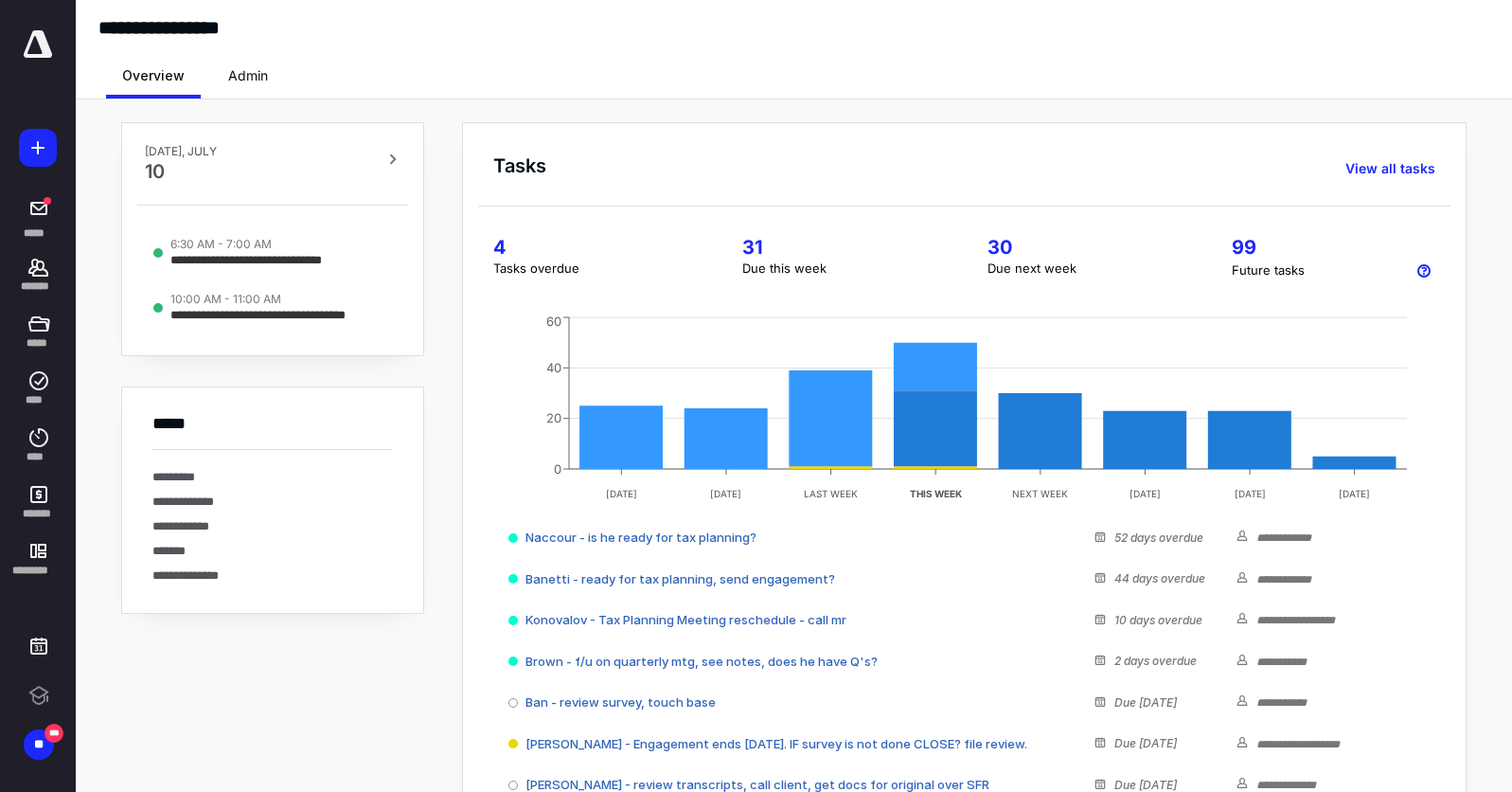 scroll, scrollTop: 7, scrollLeft: 0, axis: vertical 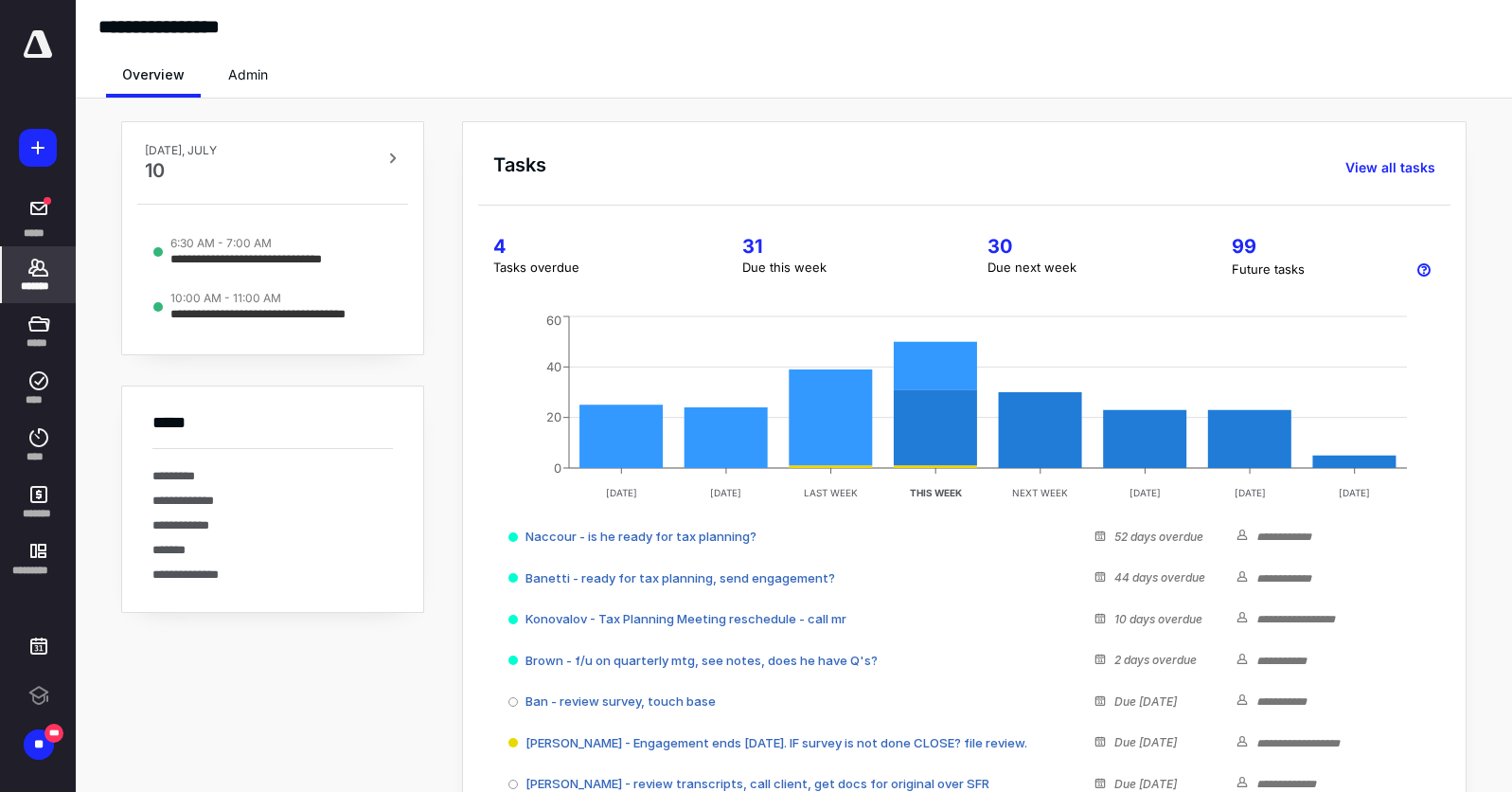 click 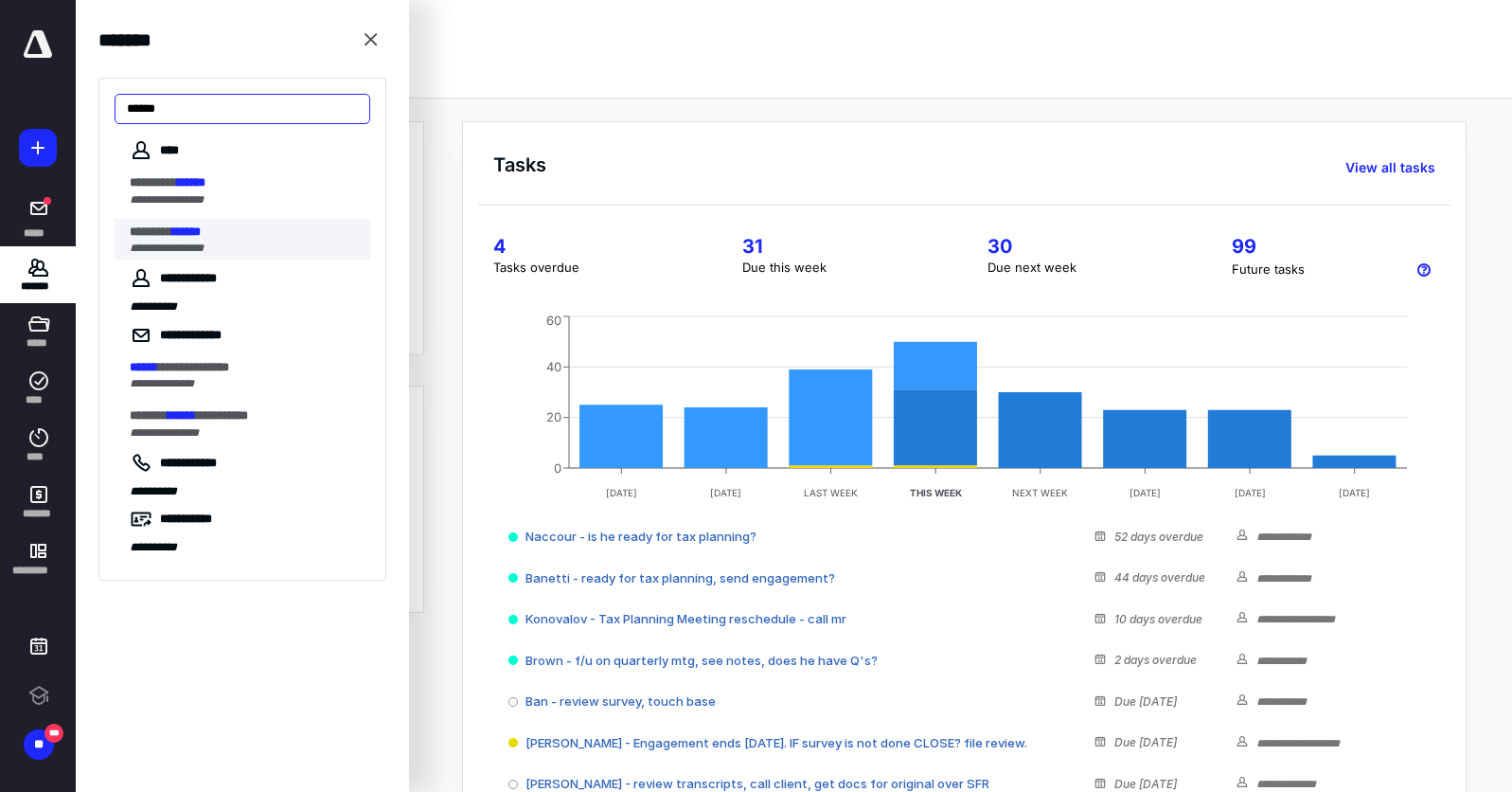 type on "******" 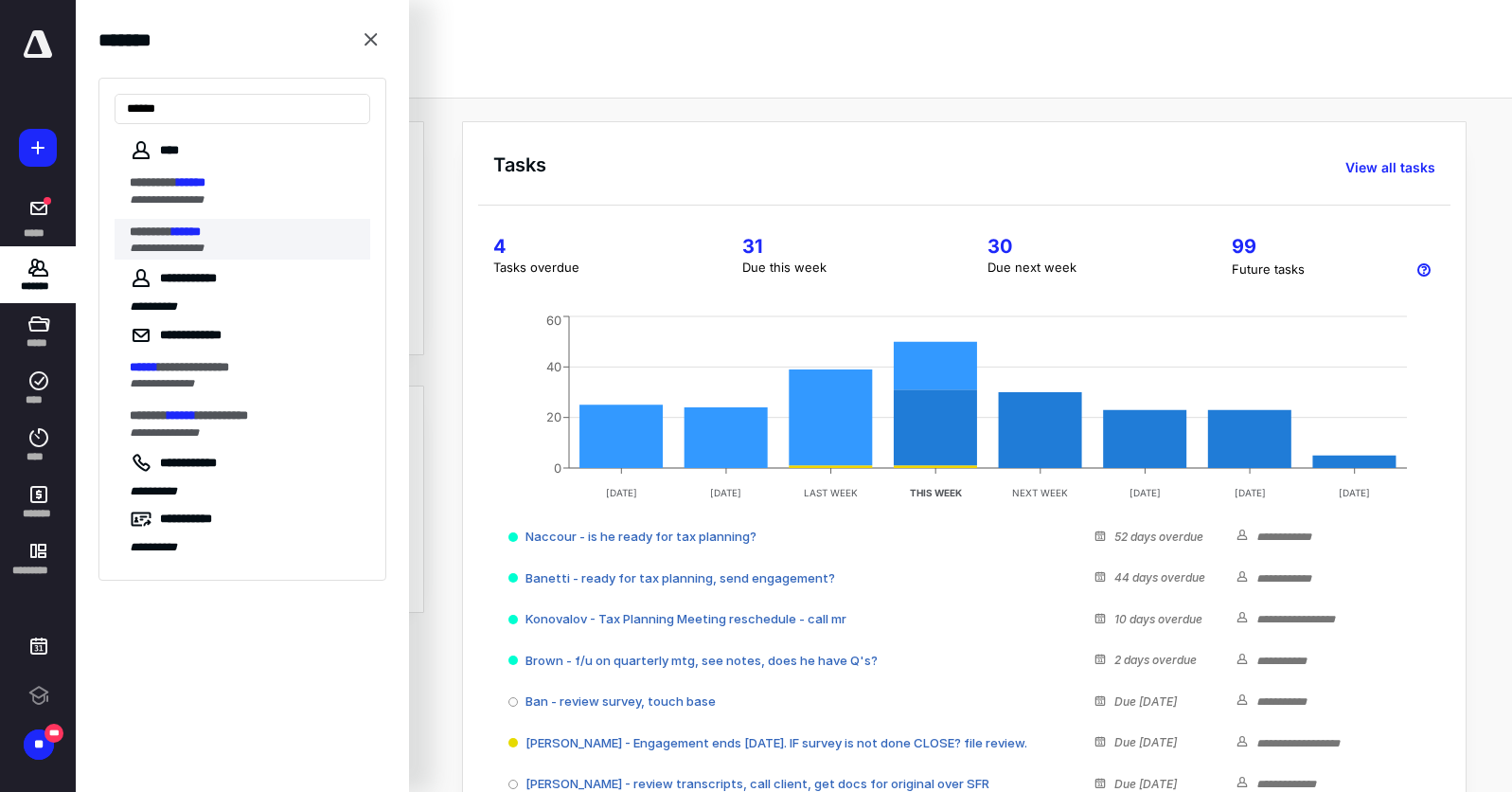 click on "********" at bounding box center (151, 231) 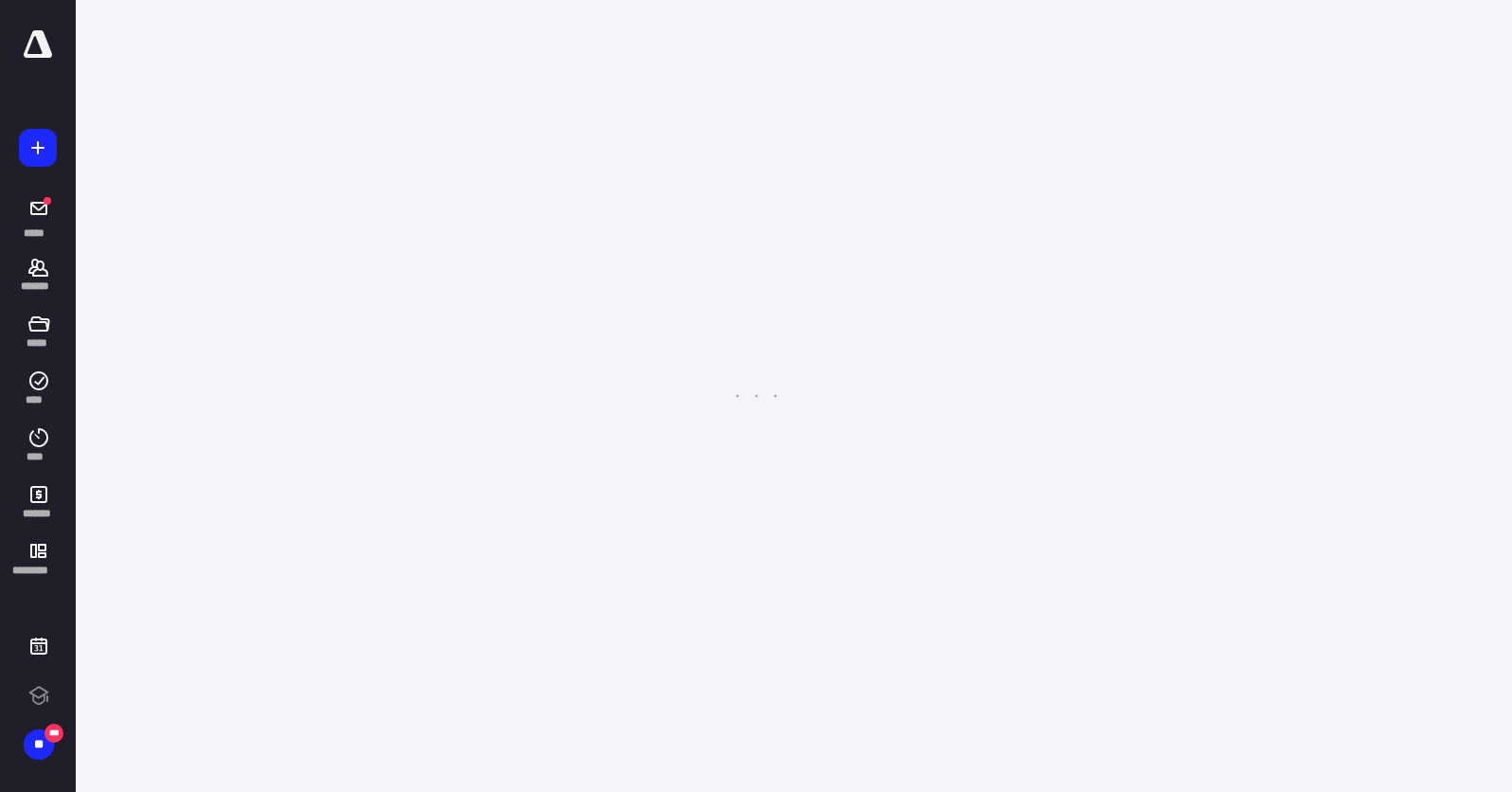 scroll, scrollTop: 0, scrollLeft: 0, axis: both 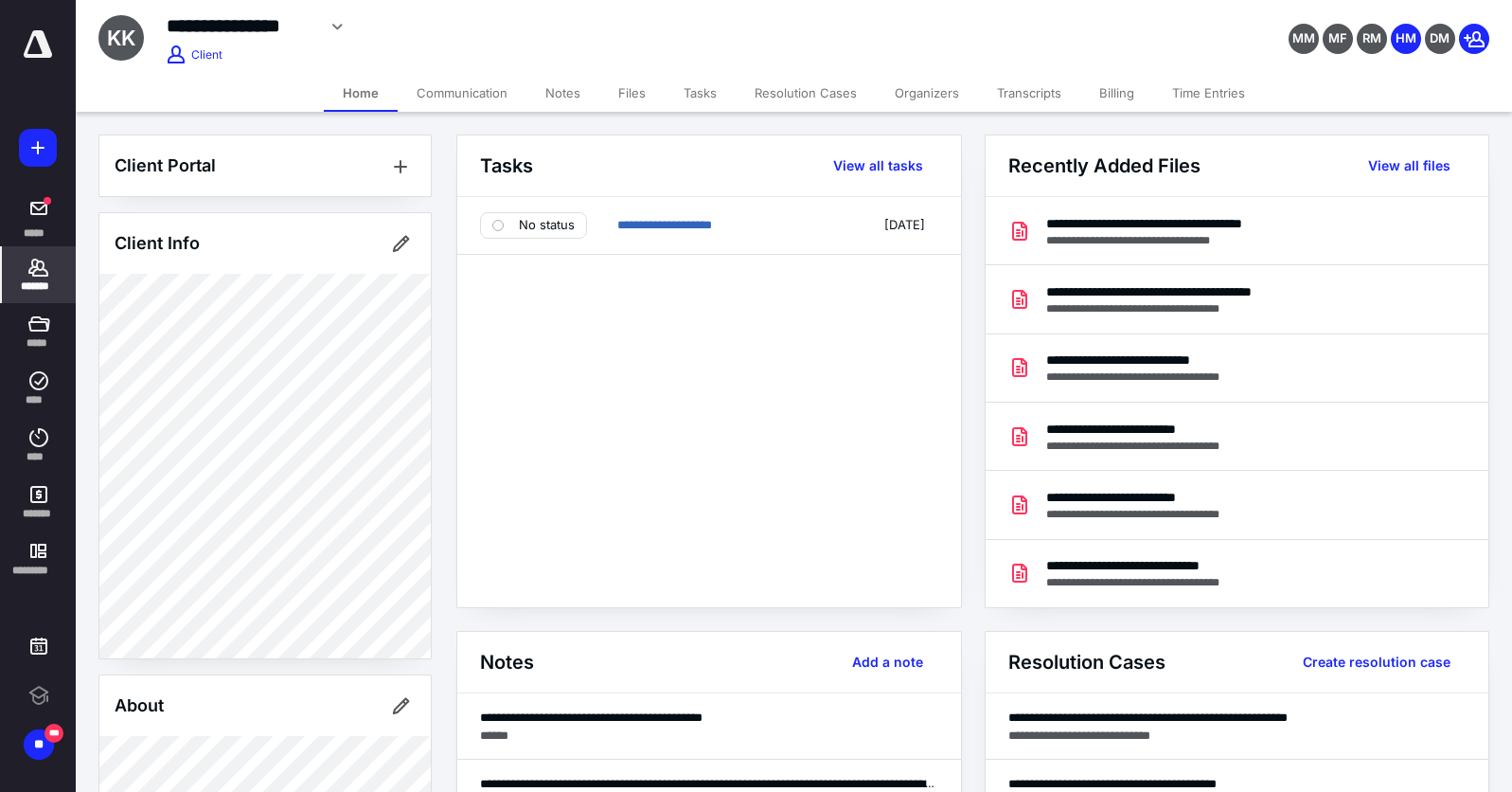 click on "Billing" at bounding box center [1116, 93] 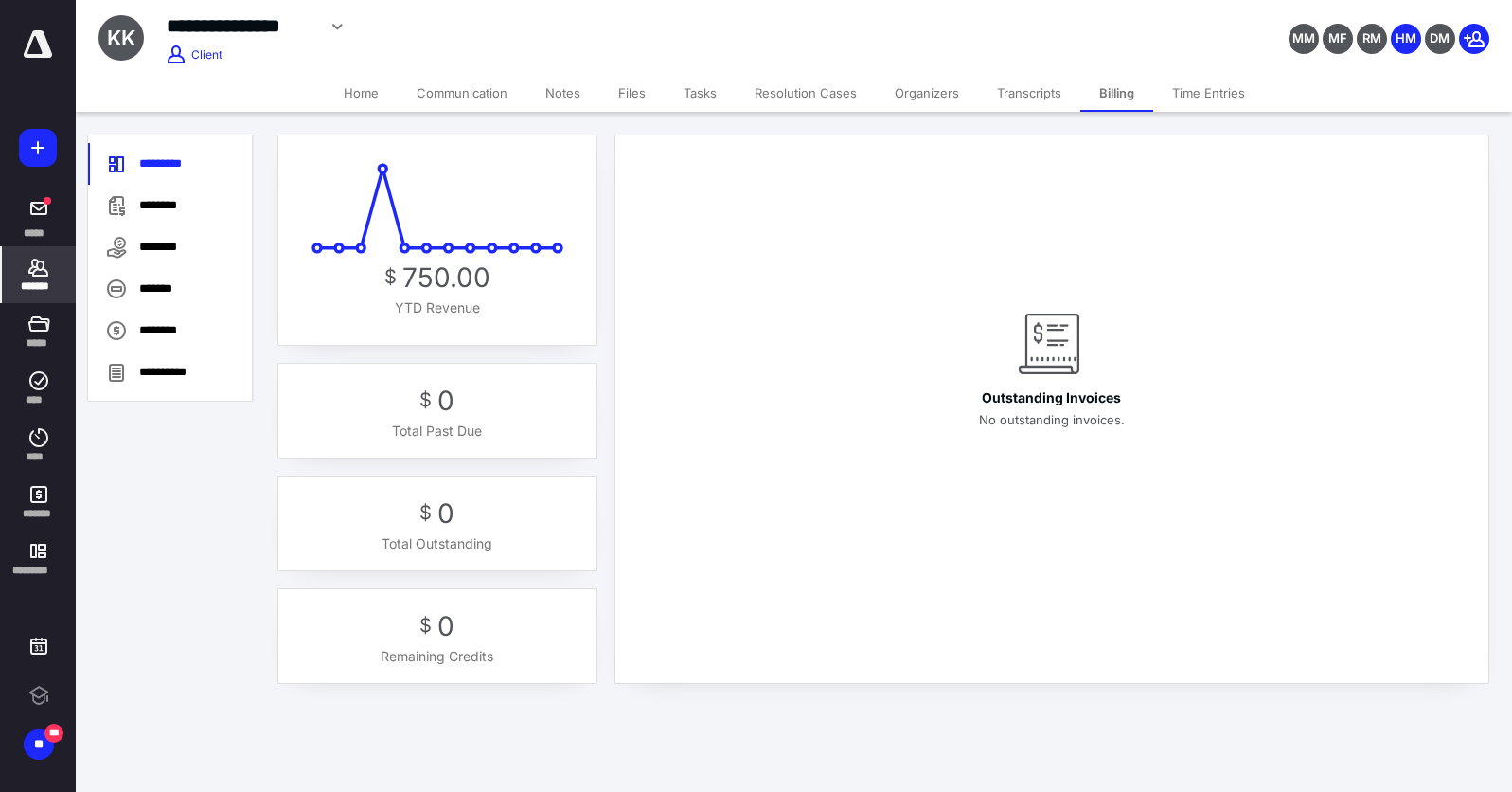scroll, scrollTop: 0, scrollLeft: 0, axis: both 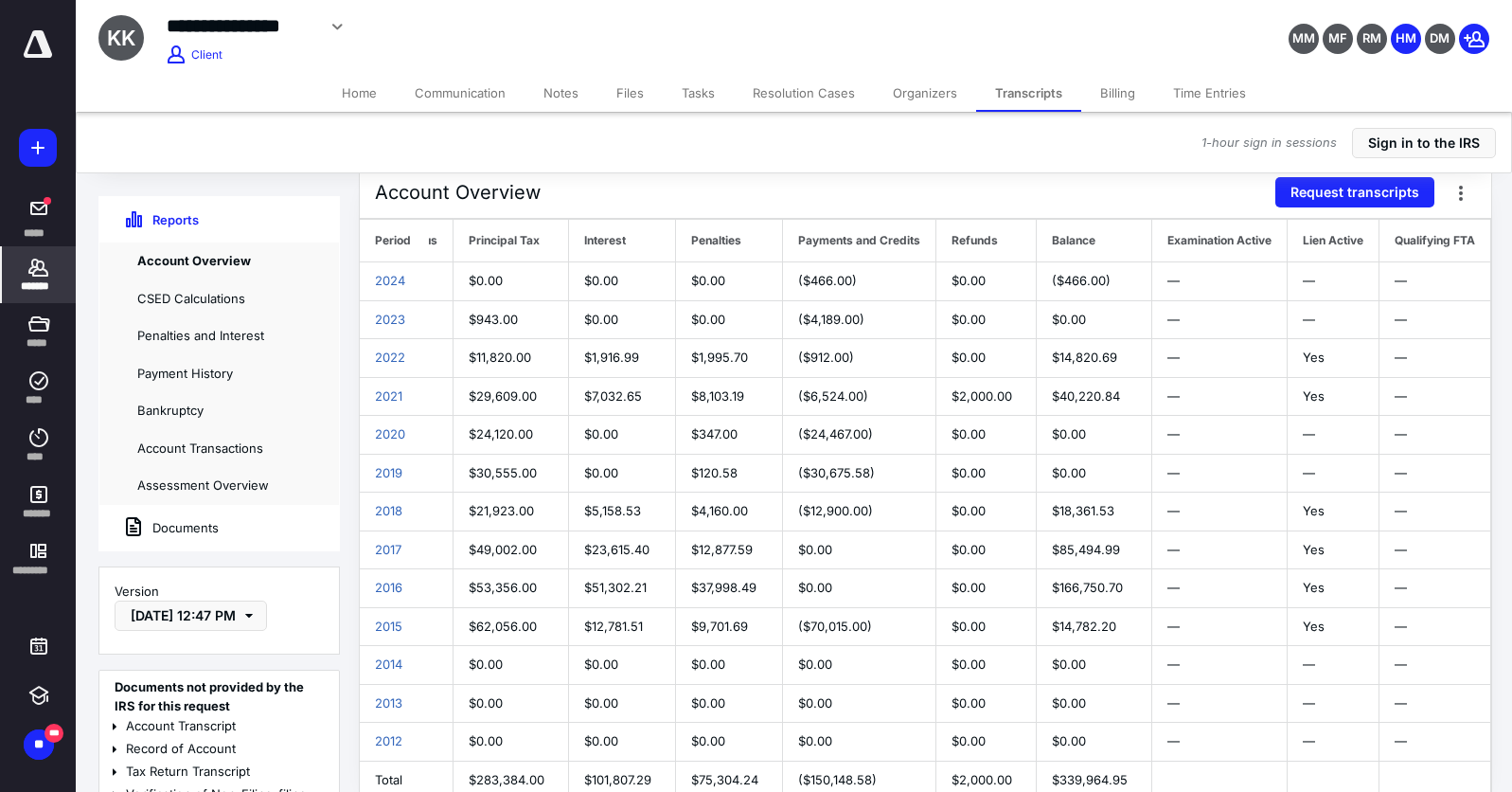 click on "Notes" at bounding box center (560, 93) 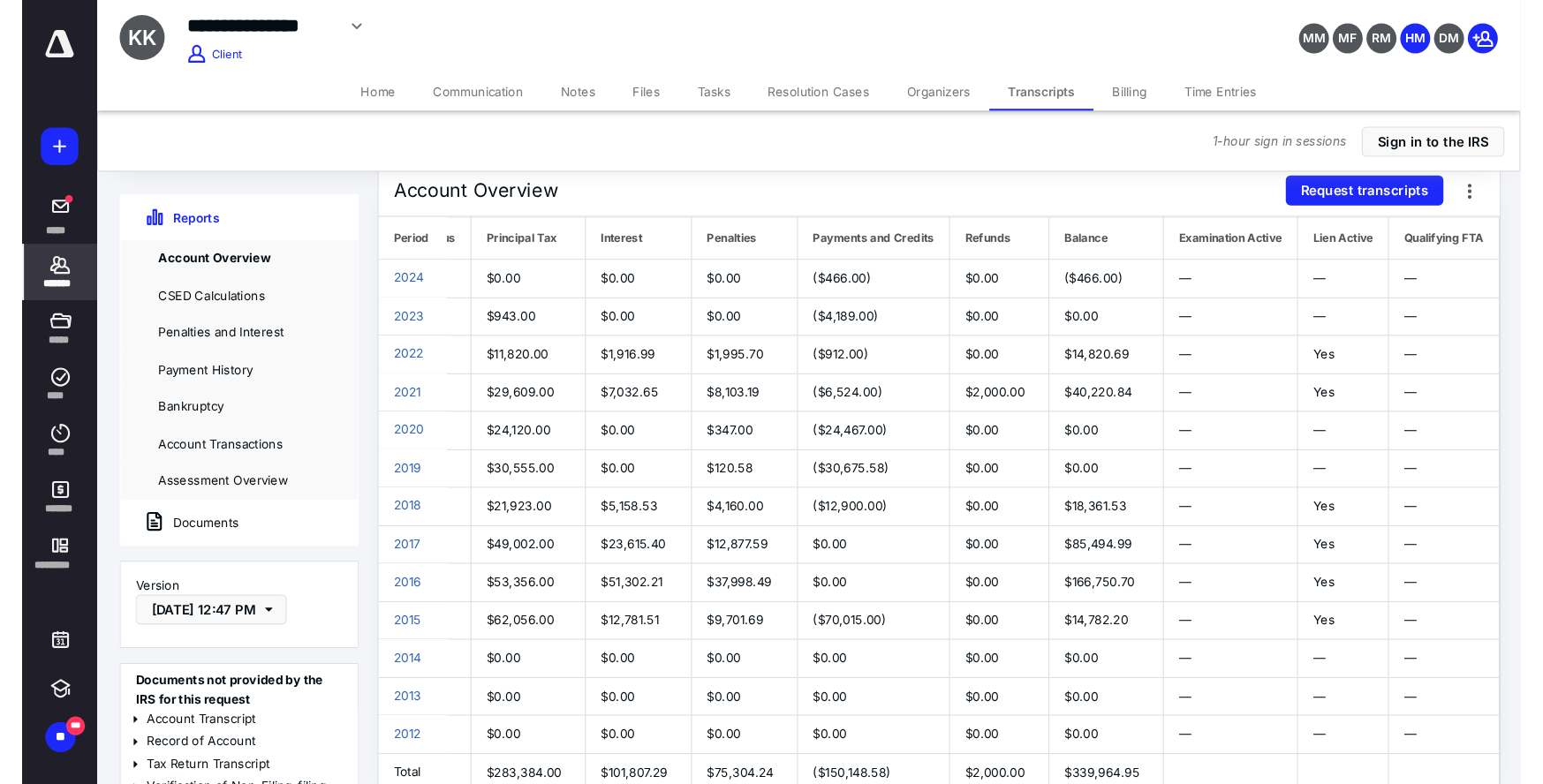 scroll, scrollTop: 0, scrollLeft: 0, axis: both 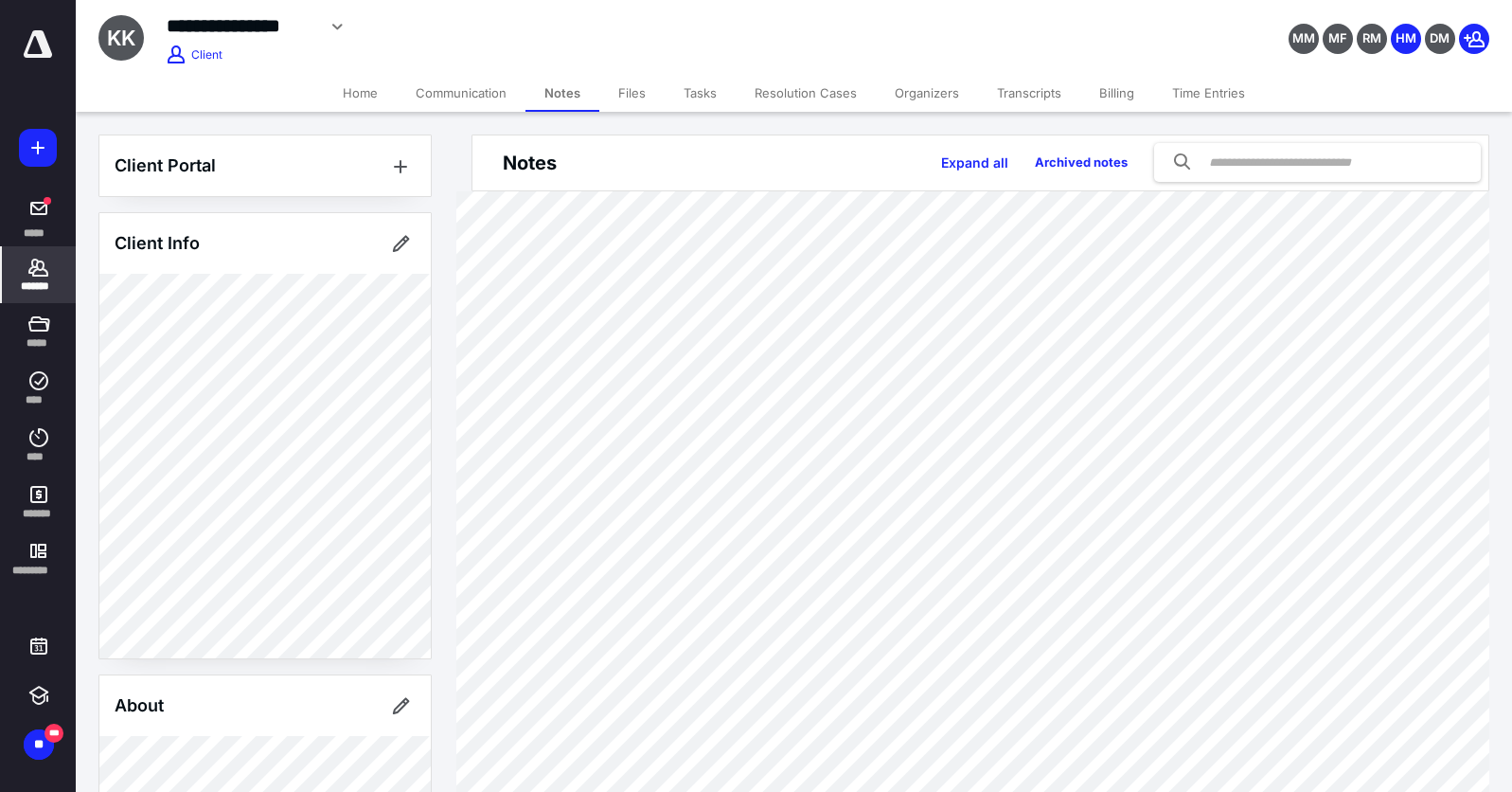 click on "Billing" at bounding box center (1116, 93) 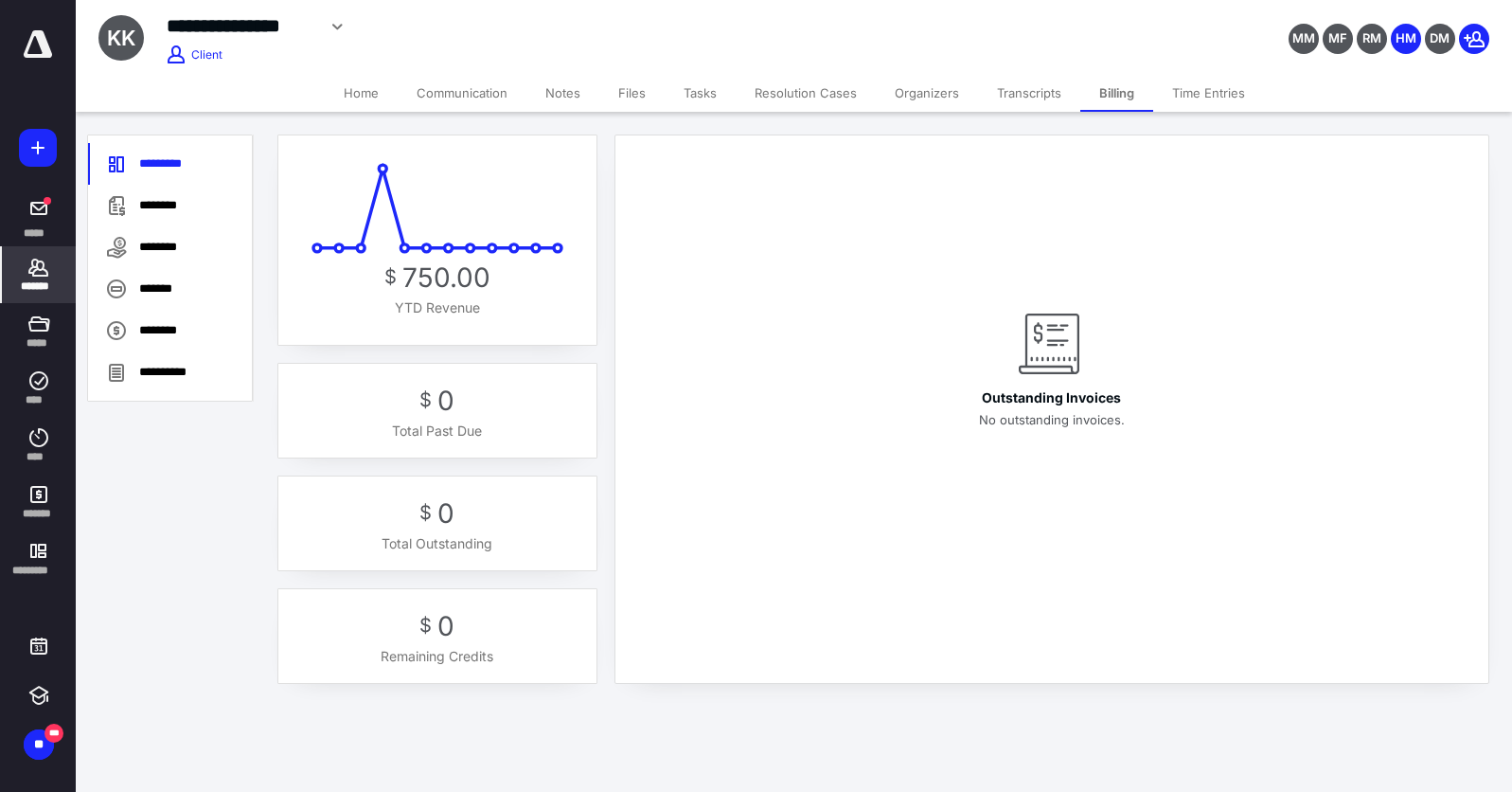 click on "Transcripts" at bounding box center (1029, 93) 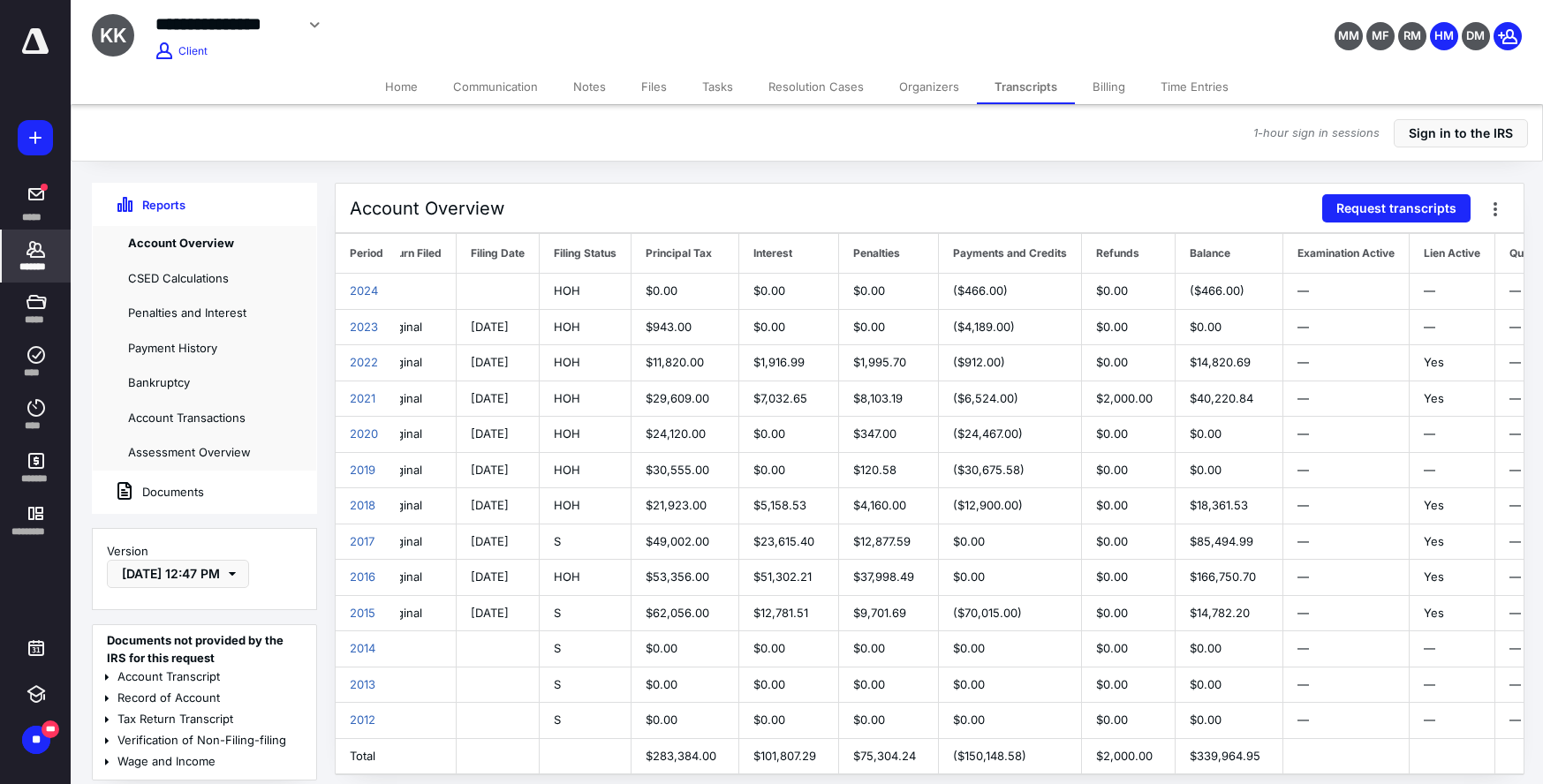 scroll, scrollTop: 0, scrollLeft: 197, axis: horizontal 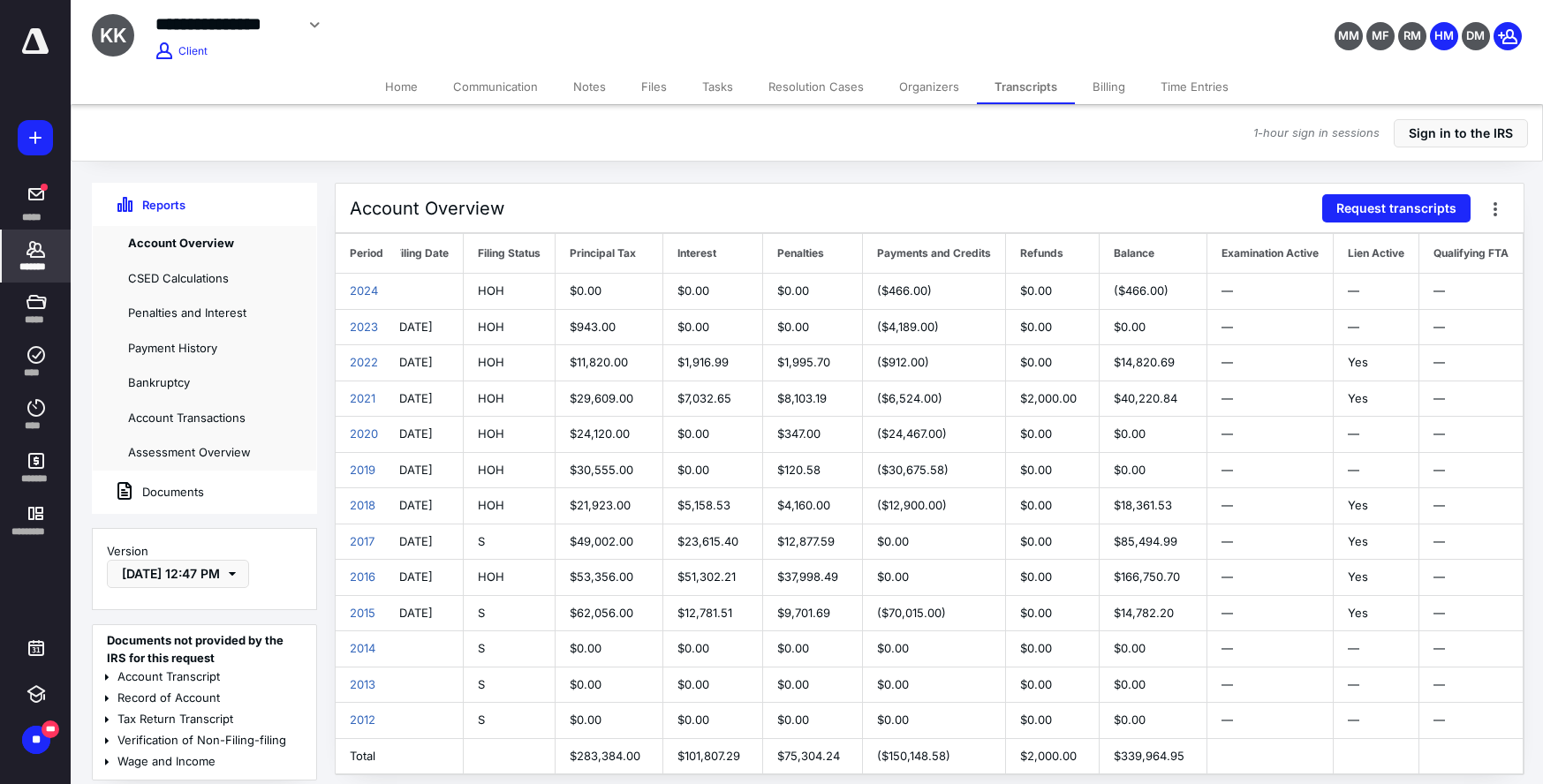 click on "Notes" at bounding box center [589, 87] 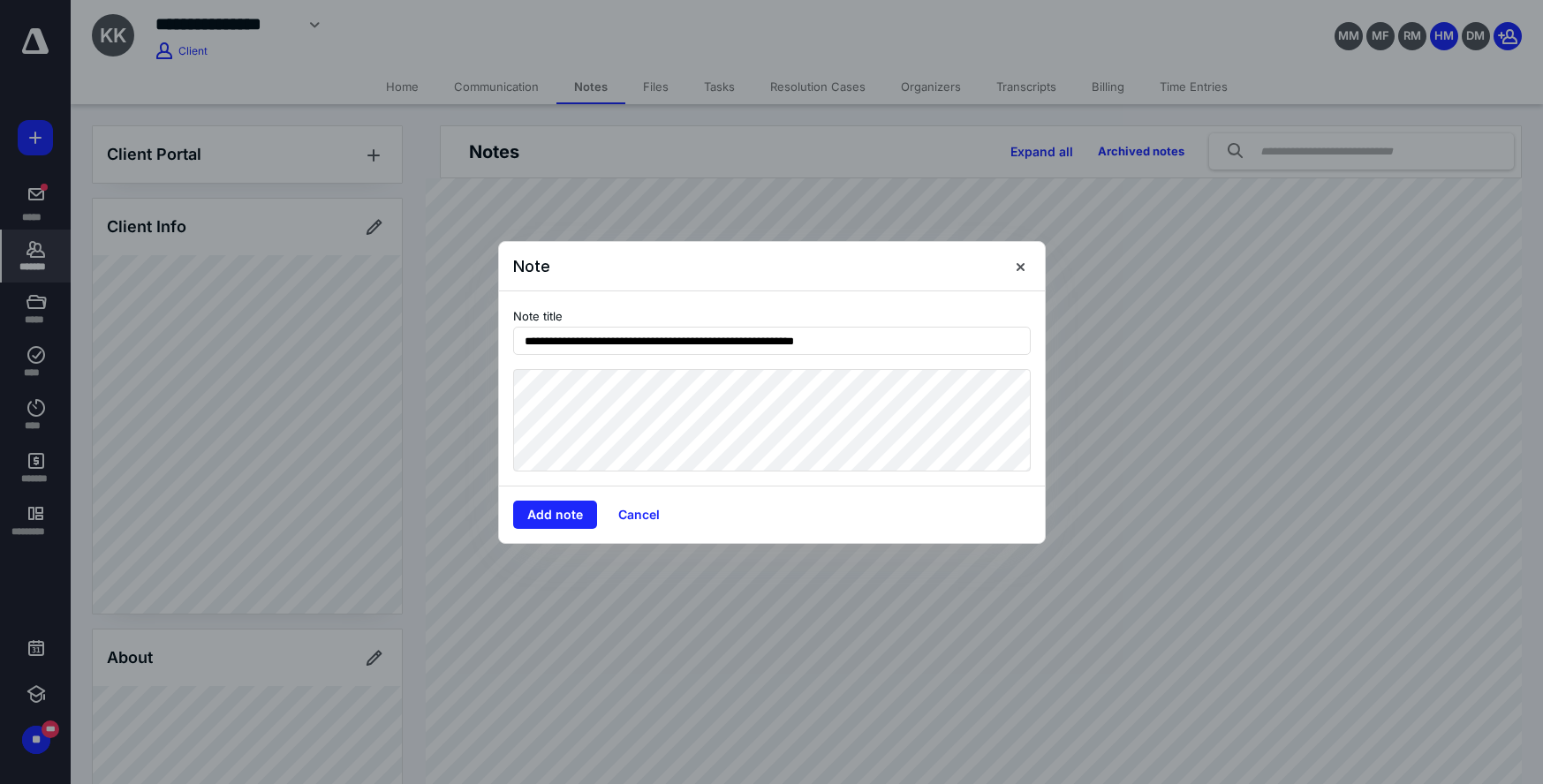 type on "**********" 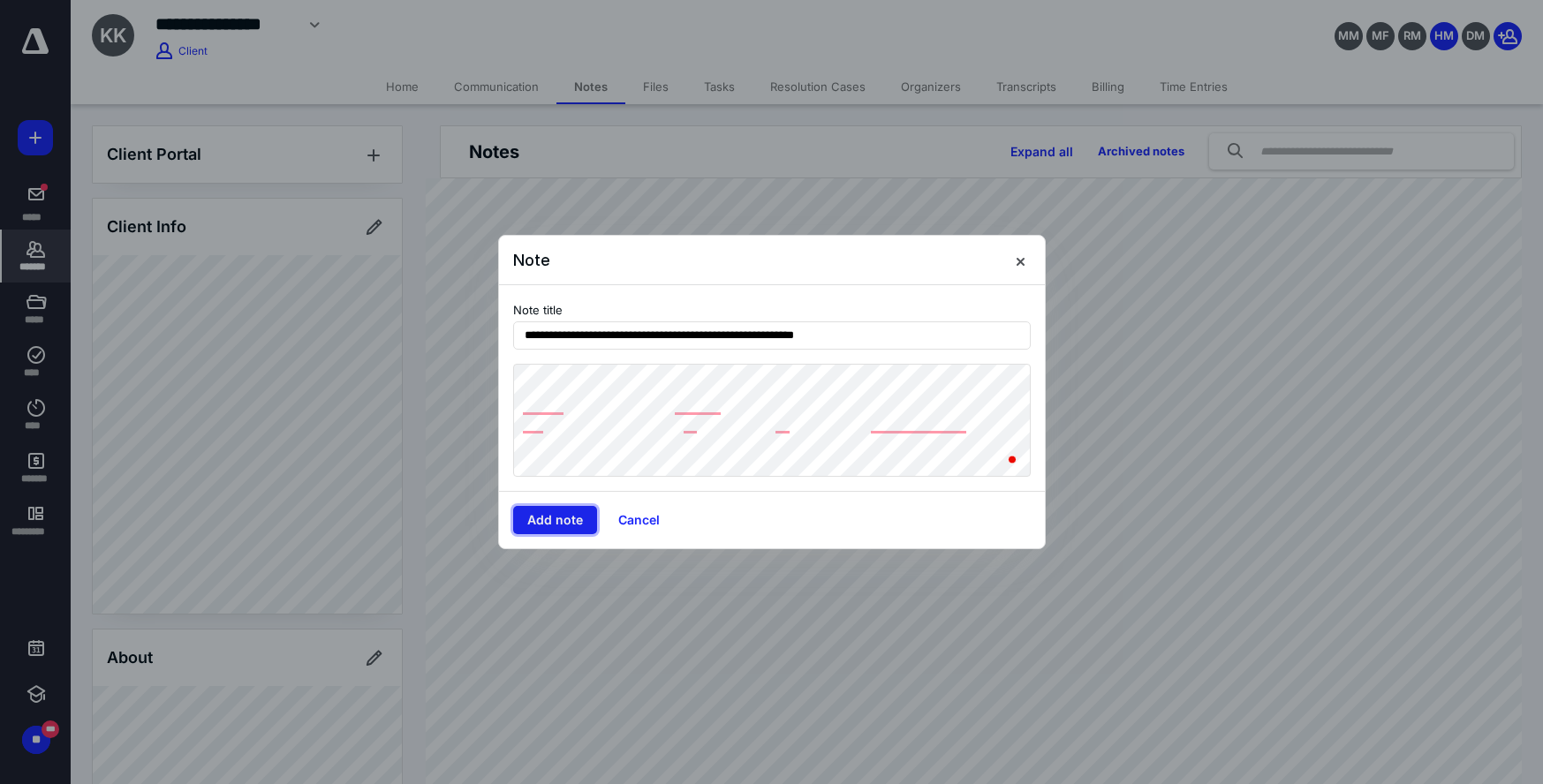 click on "Add note" at bounding box center [555, 520] 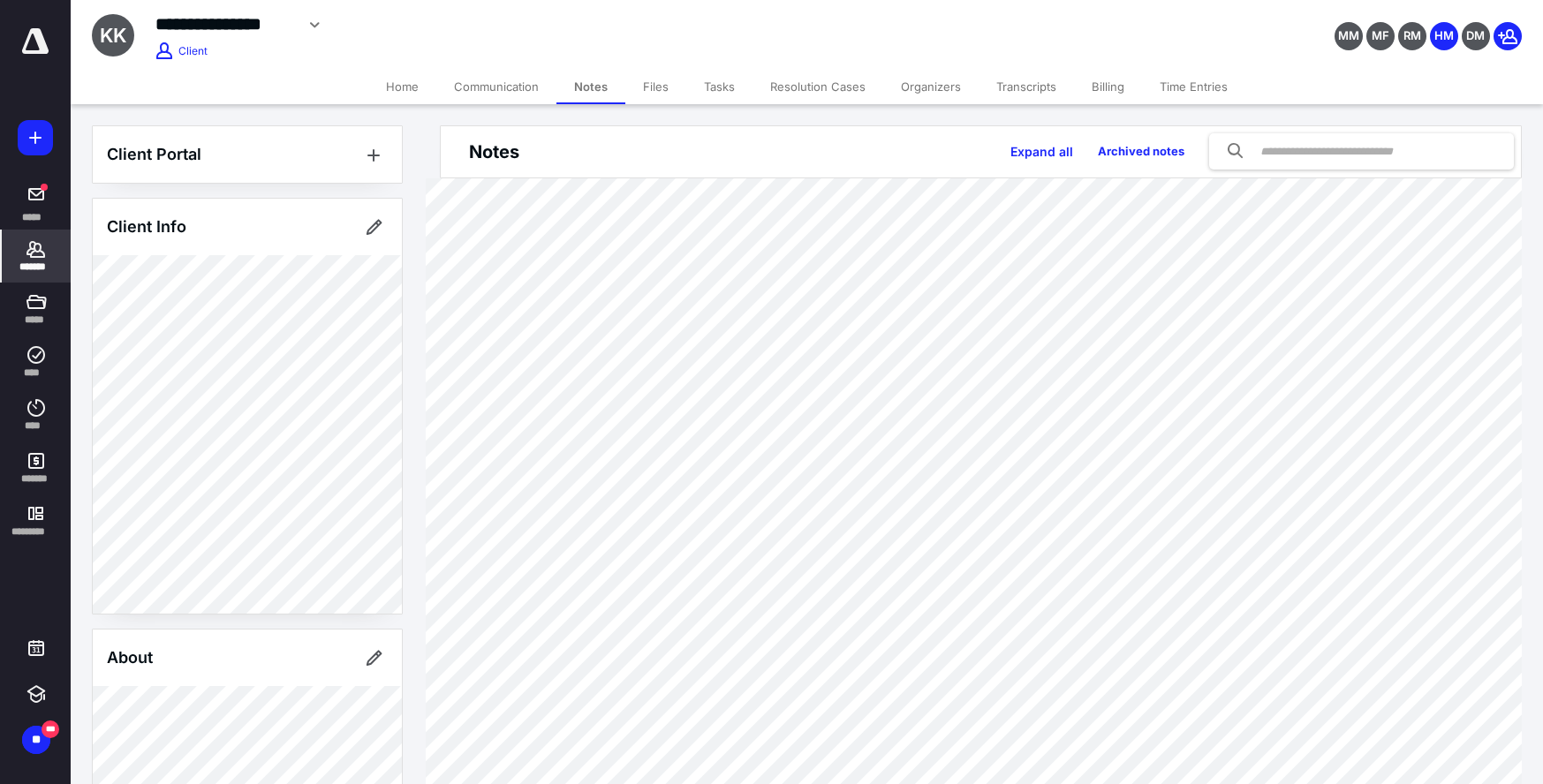 click 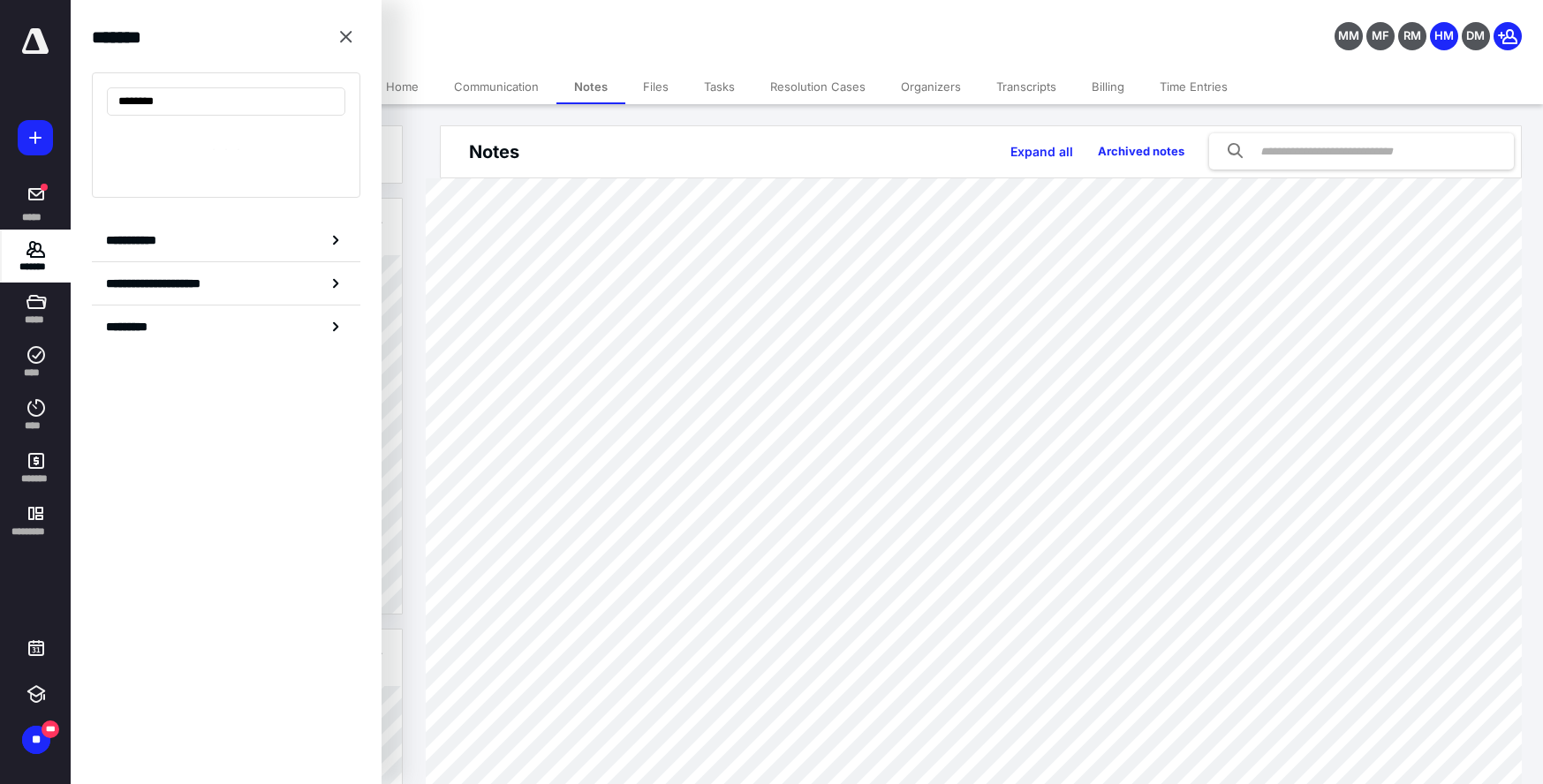 scroll, scrollTop: 1, scrollLeft: 0, axis: vertical 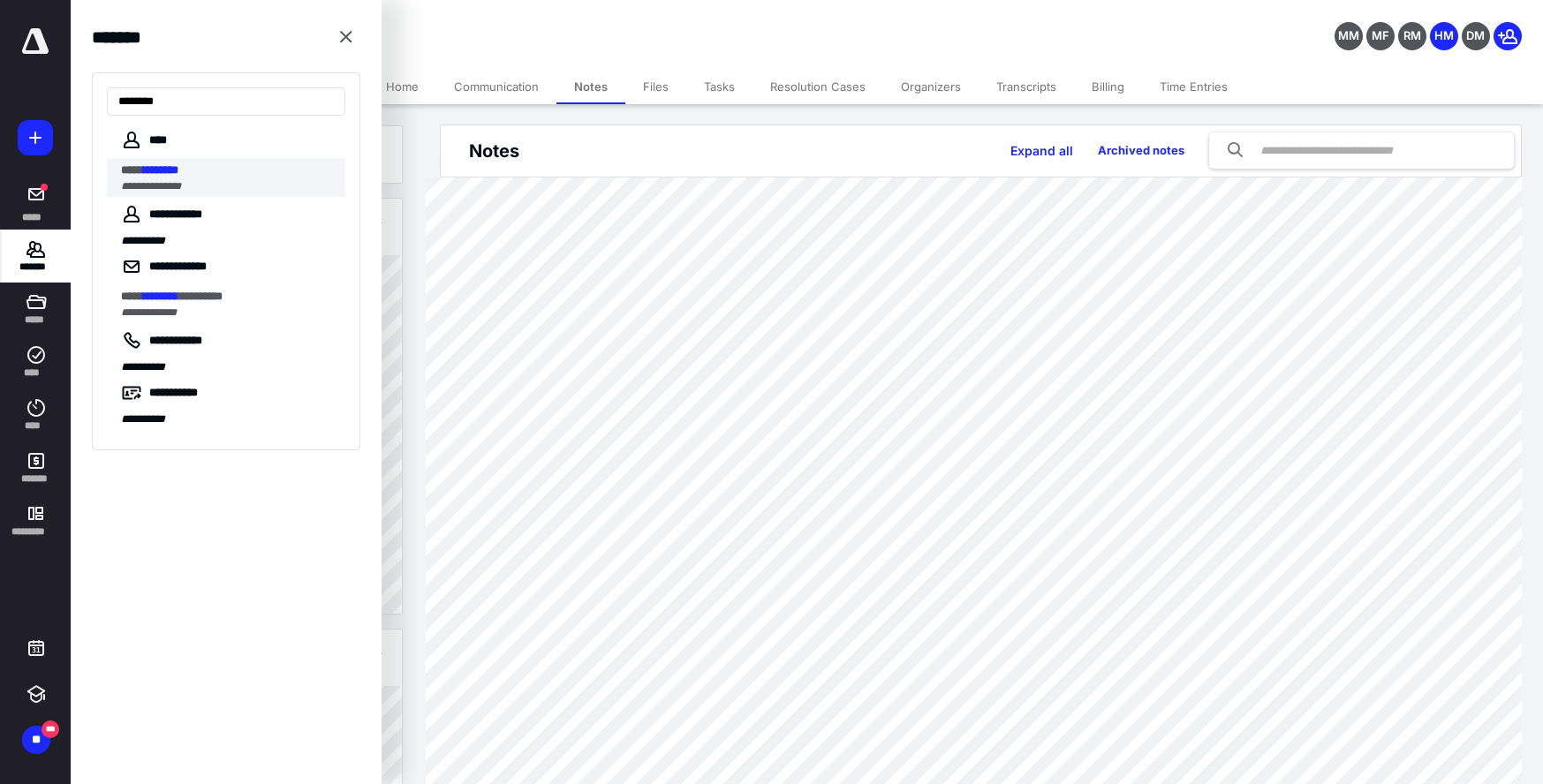 type on "********" 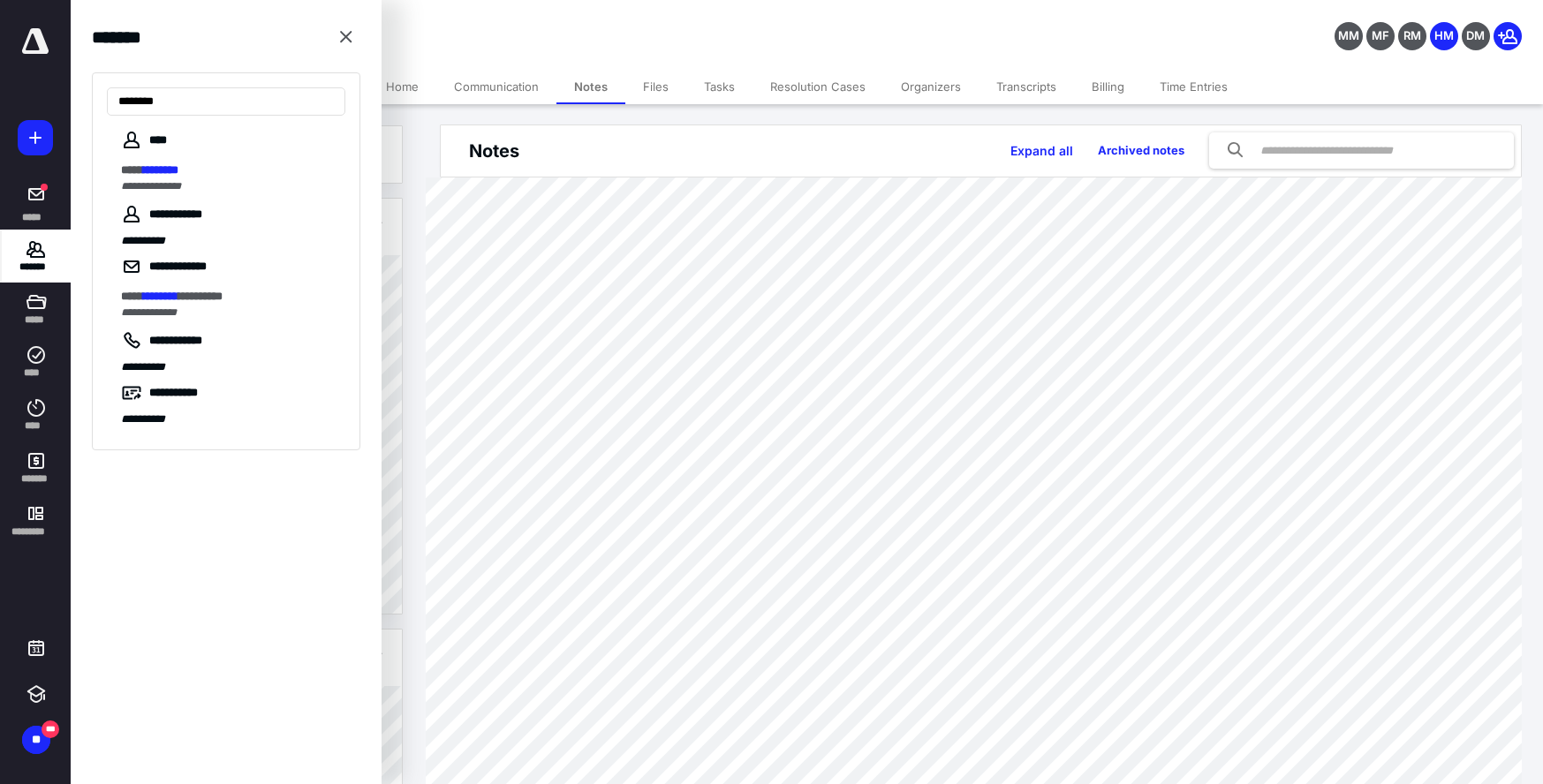 scroll, scrollTop: 0, scrollLeft: 0, axis: both 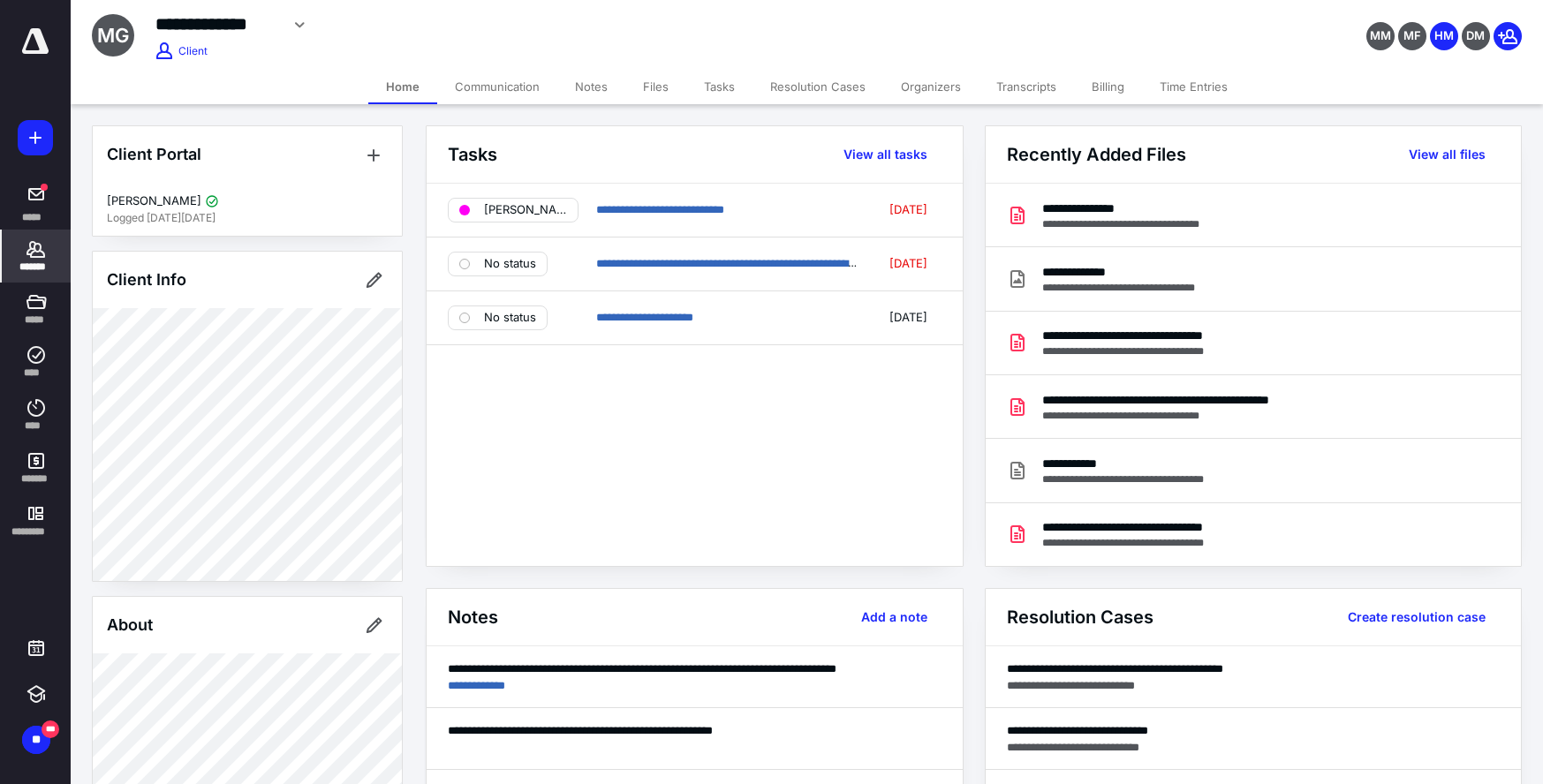 click on "Files" at bounding box center (655, 87) 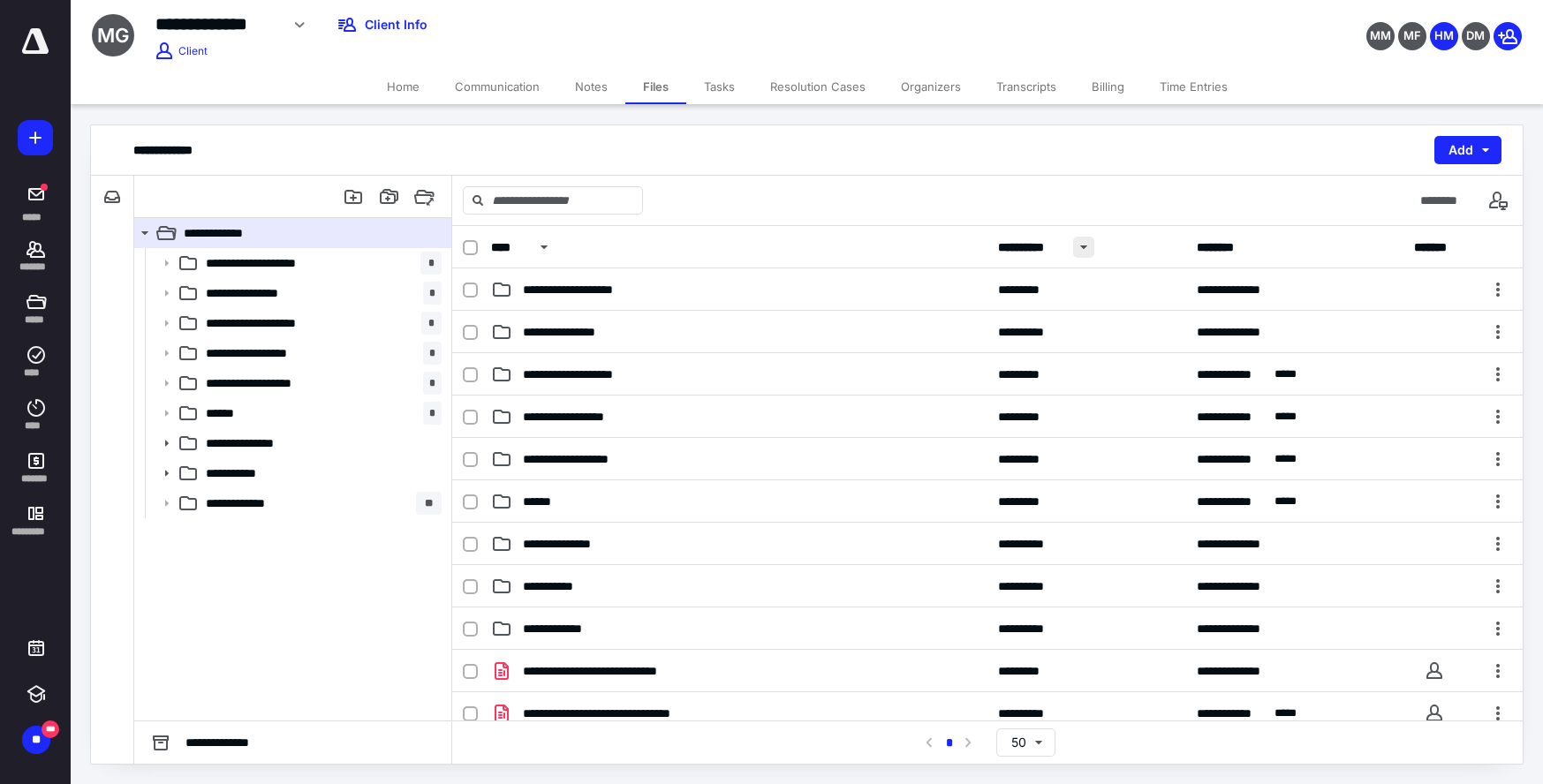 click at bounding box center (1084, 247) 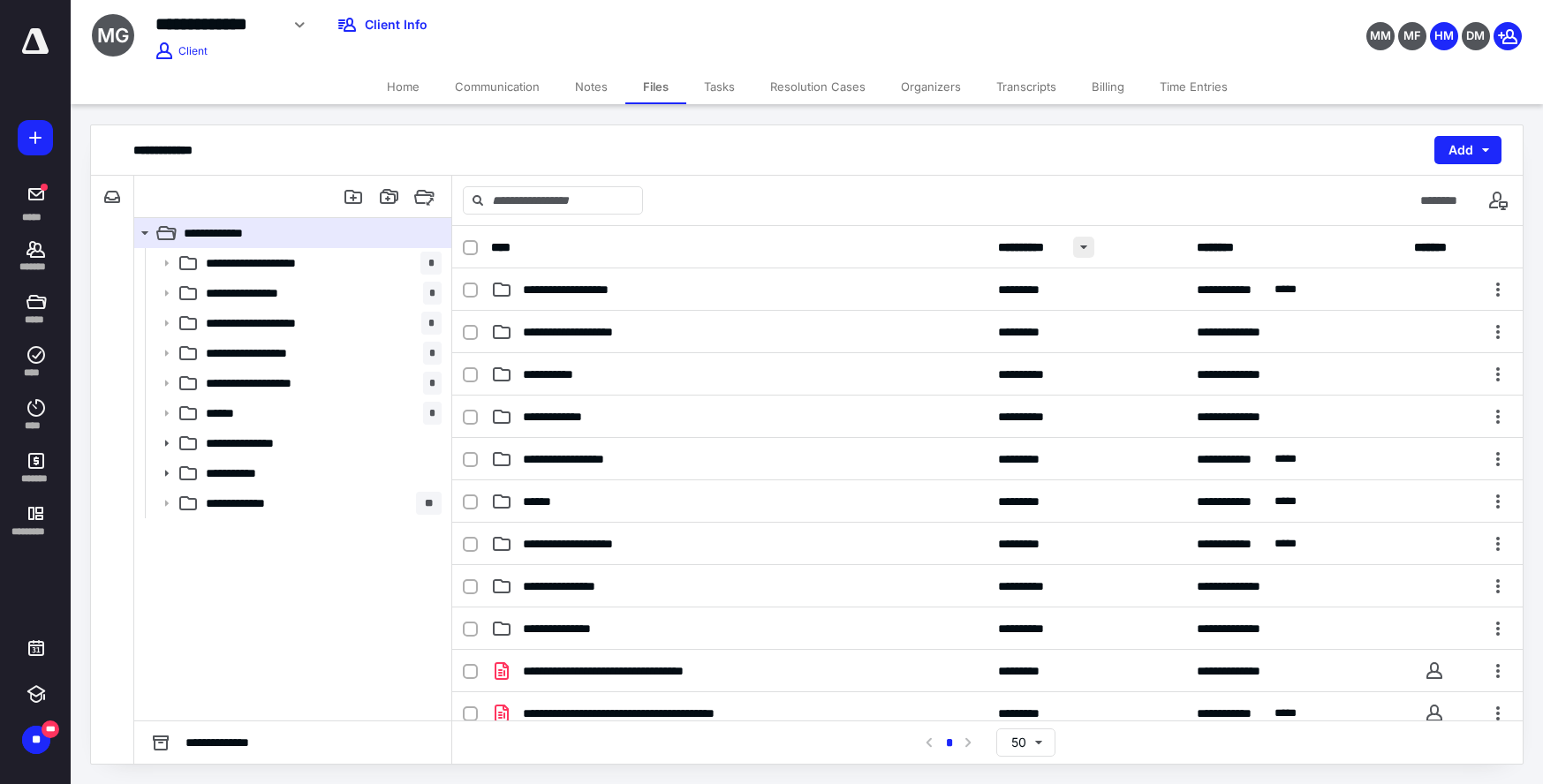 click at bounding box center (1084, 247) 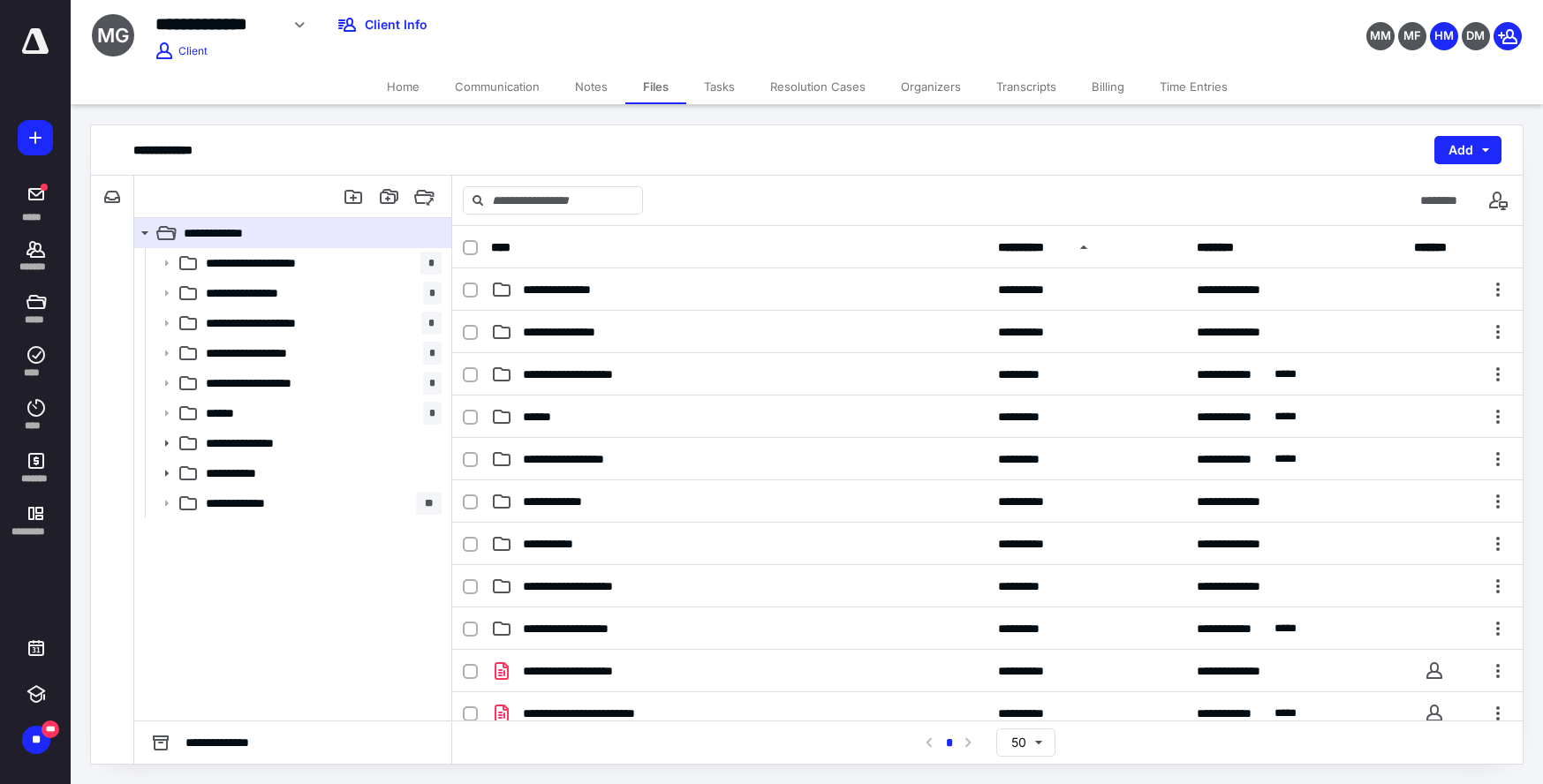 click on "Notes" at bounding box center [591, 87] 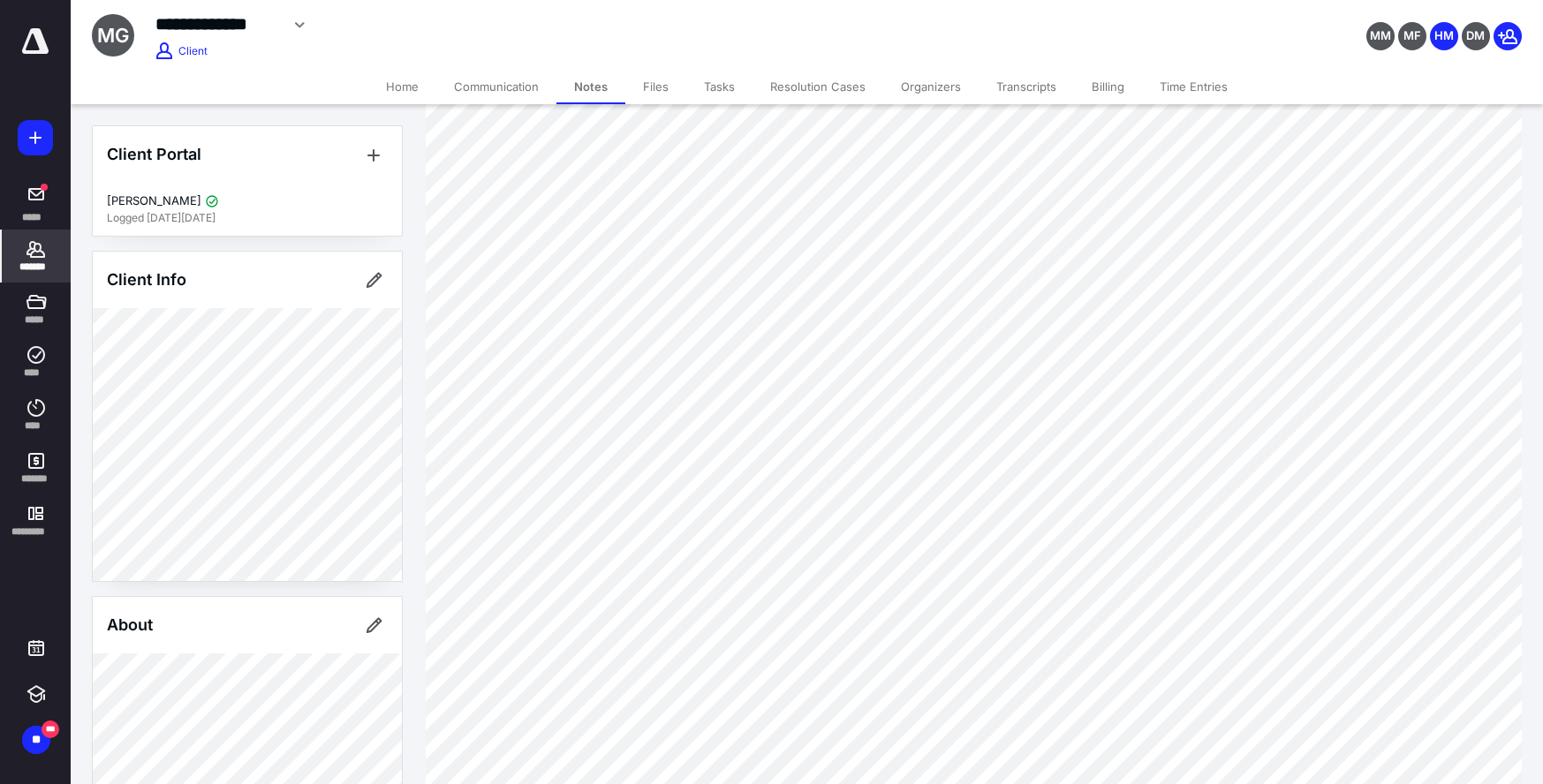 scroll, scrollTop: 96, scrollLeft: 0, axis: vertical 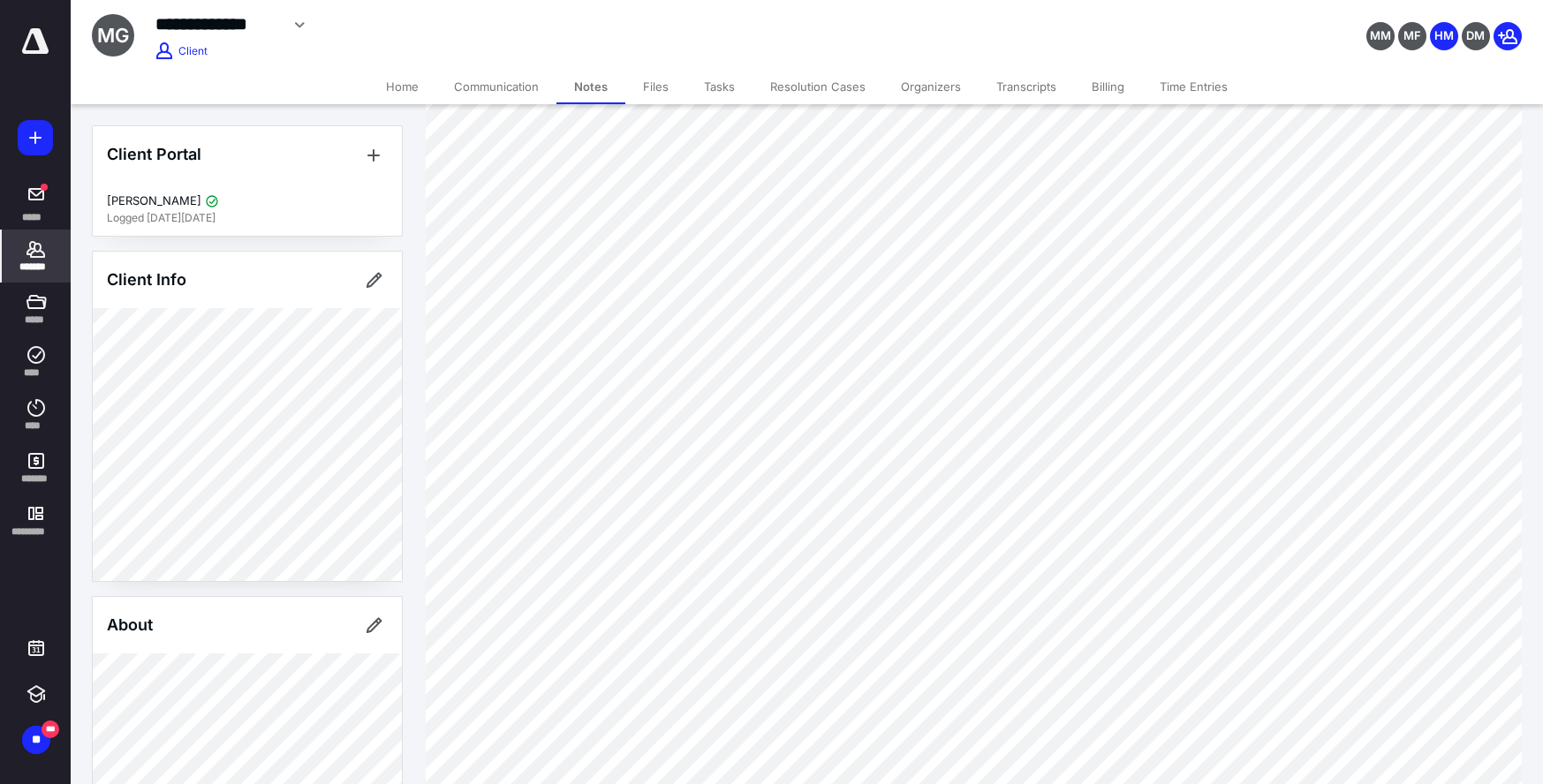 click on "Files" at bounding box center [655, 87] 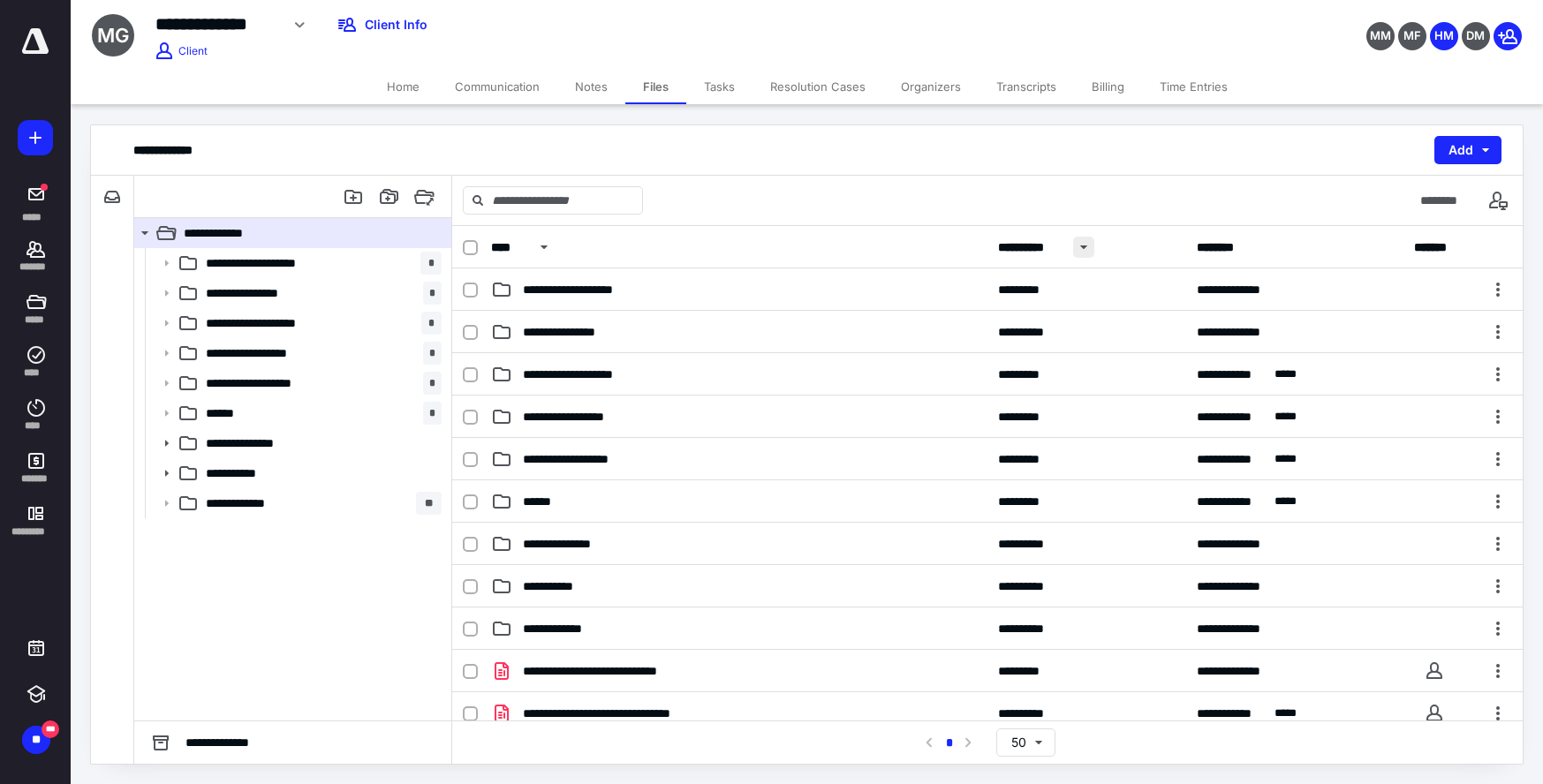 click at bounding box center (1084, 247) 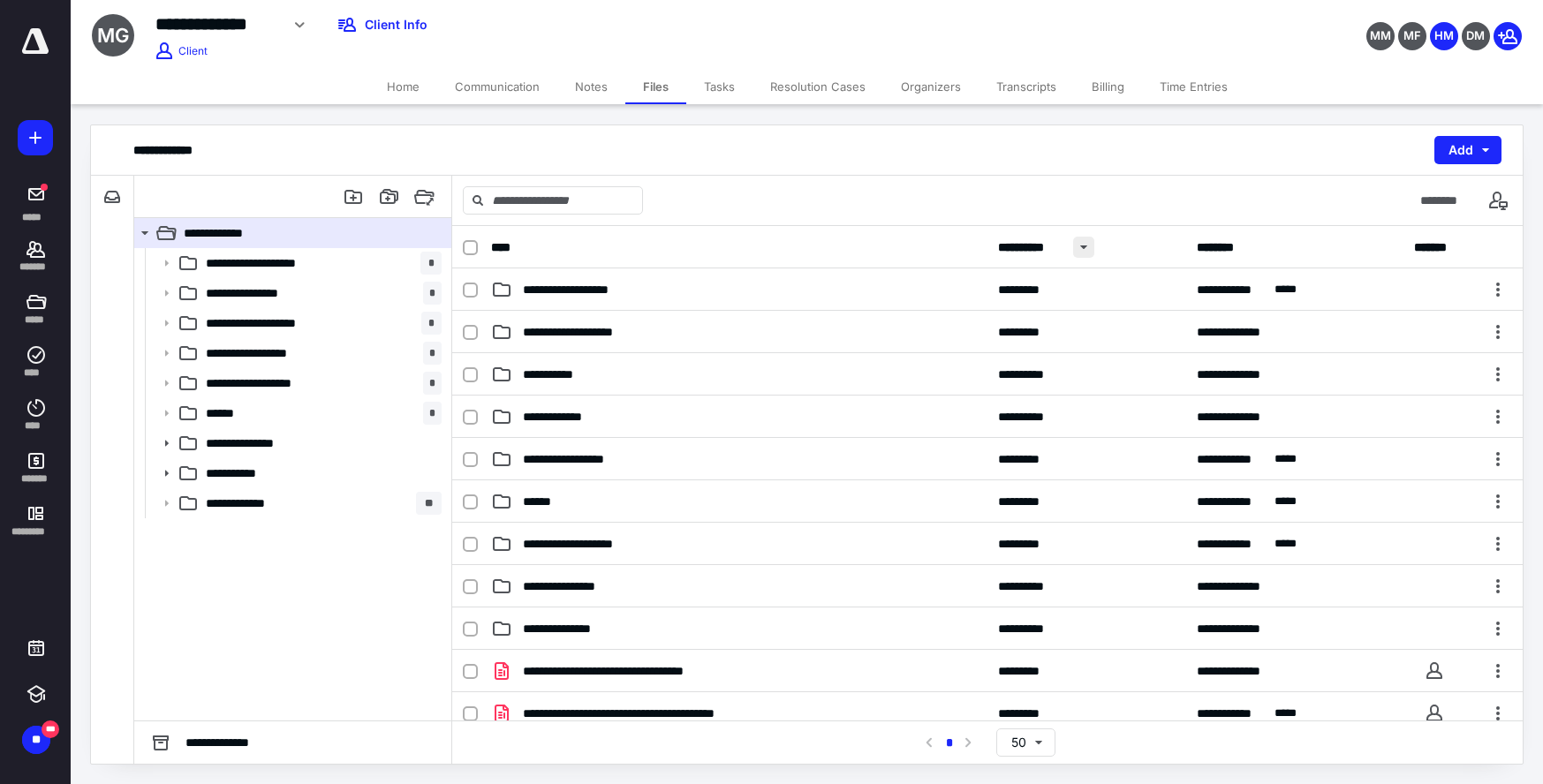 click at bounding box center [1084, 247] 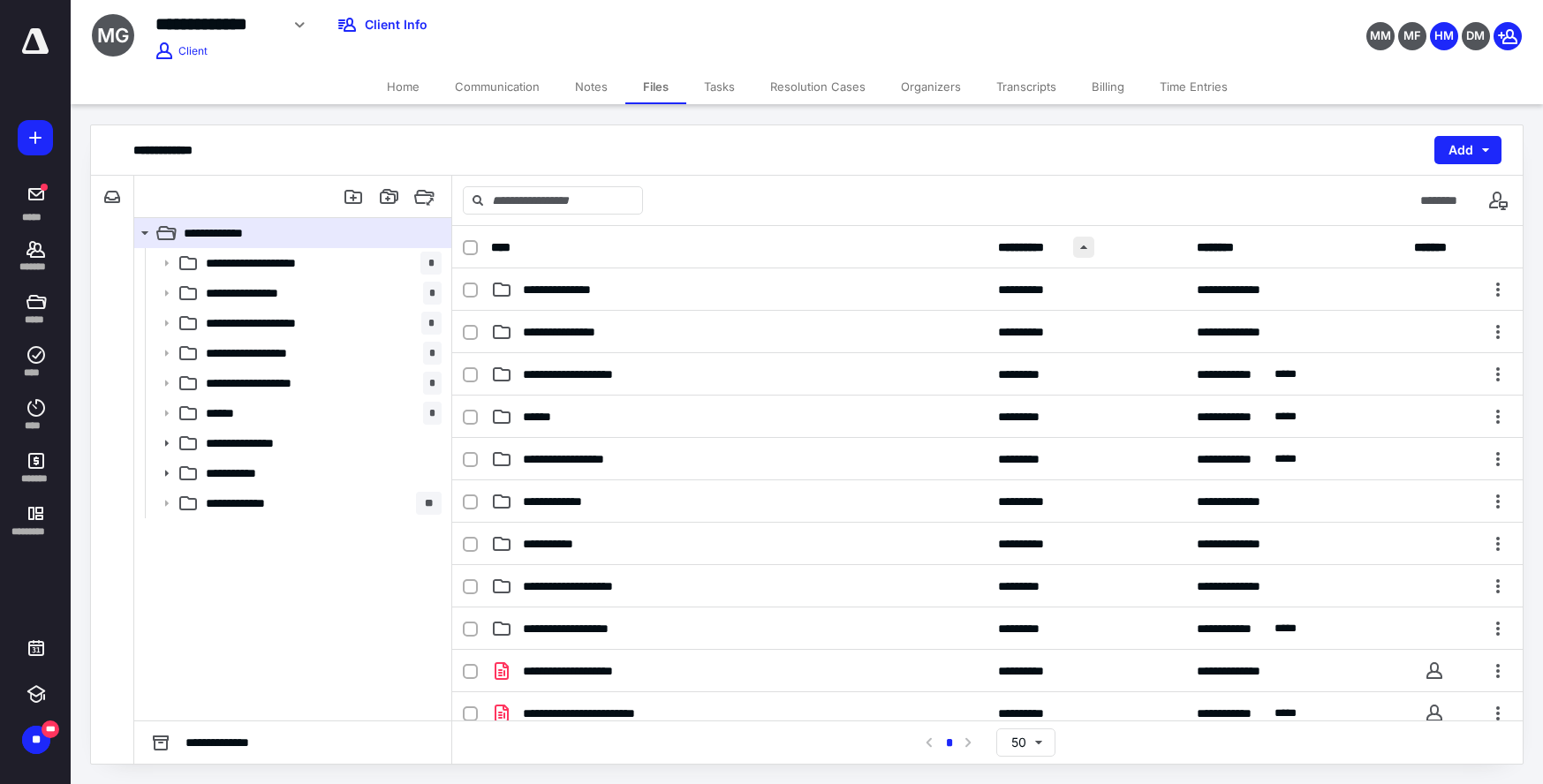 click at bounding box center (1084, 247) 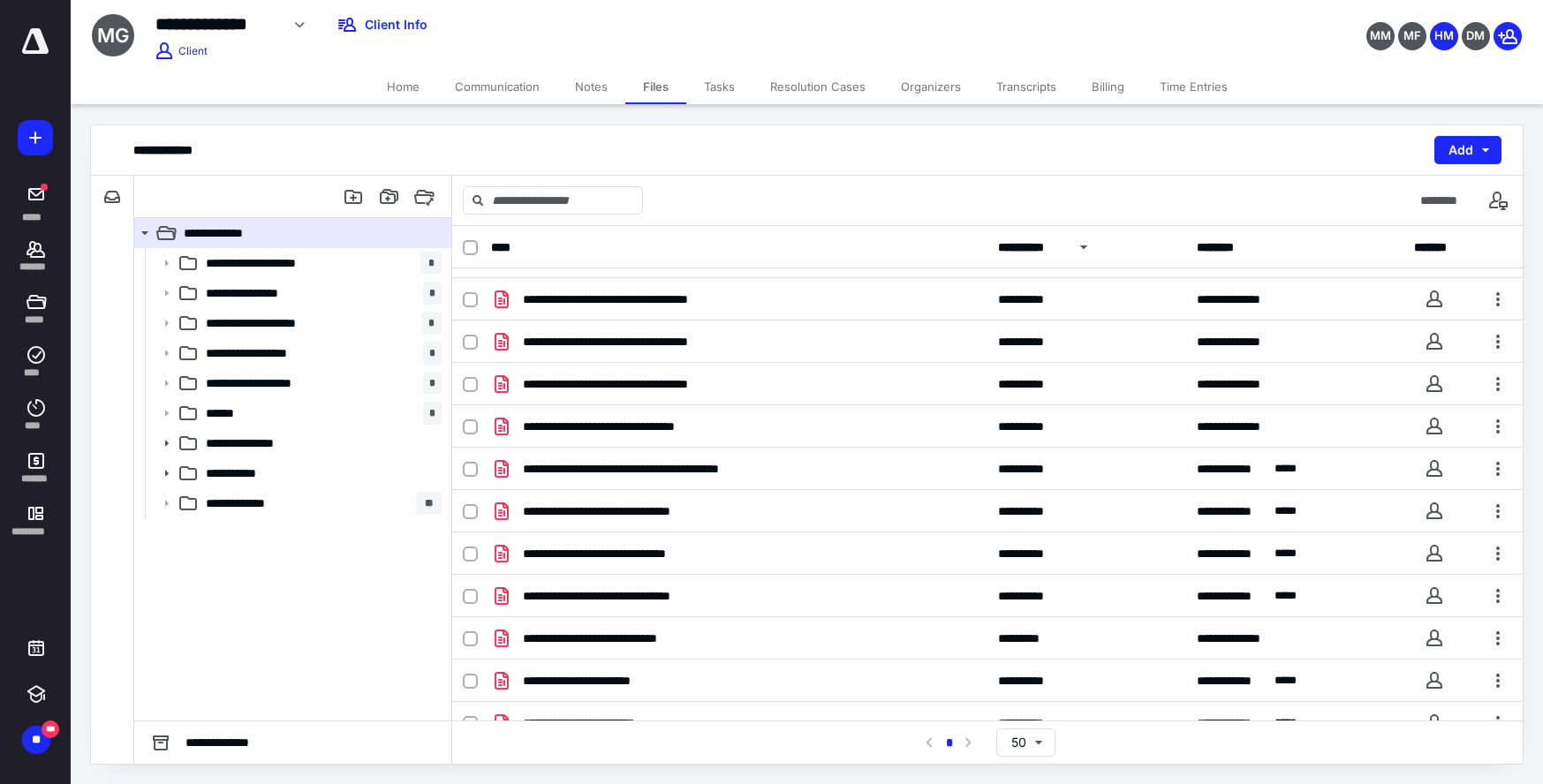 scroll, scrollTop: 607, scrollLeft: 0, axis: vertical 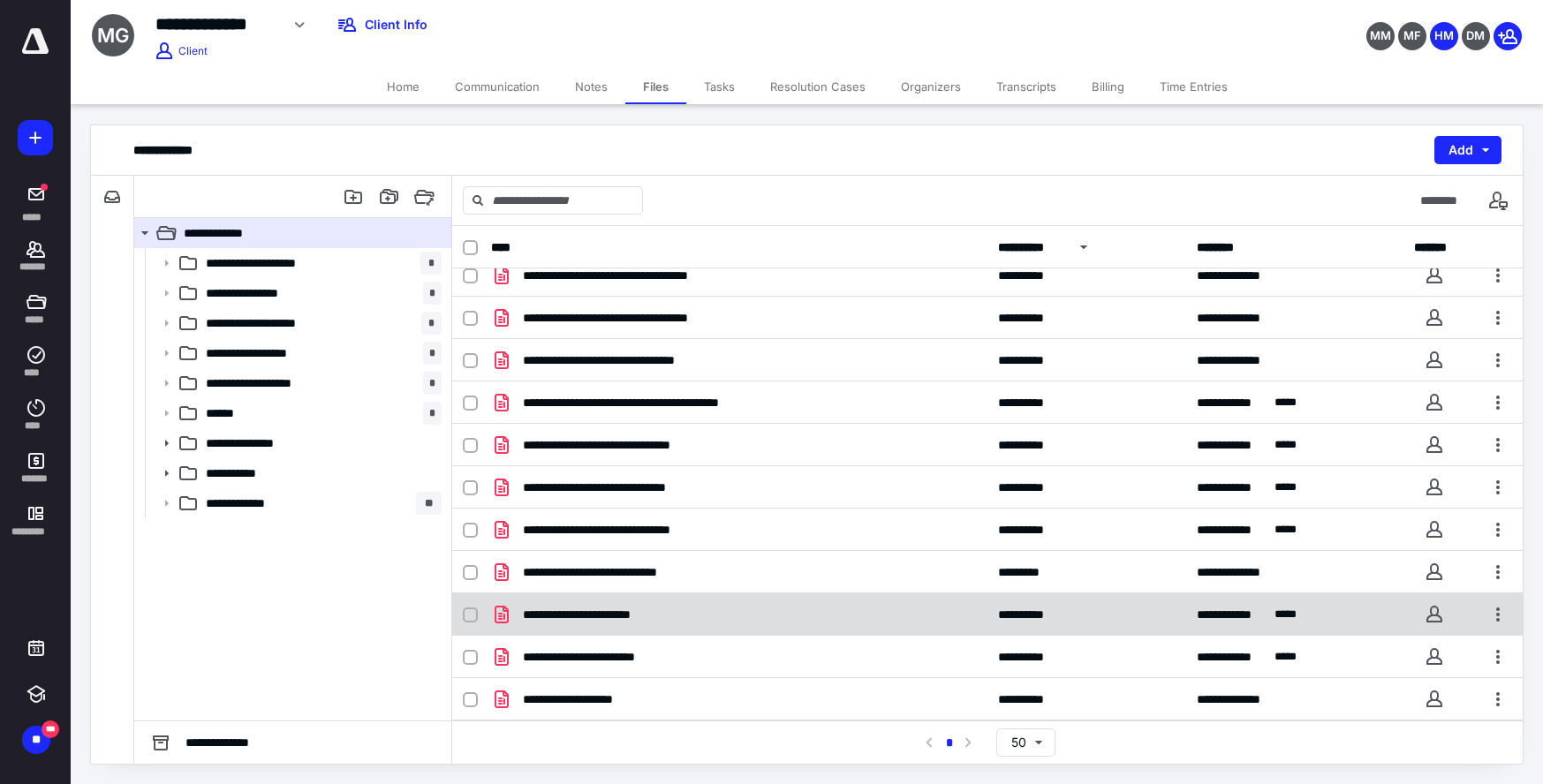 click on "**********" at bounding box center [987, 614] 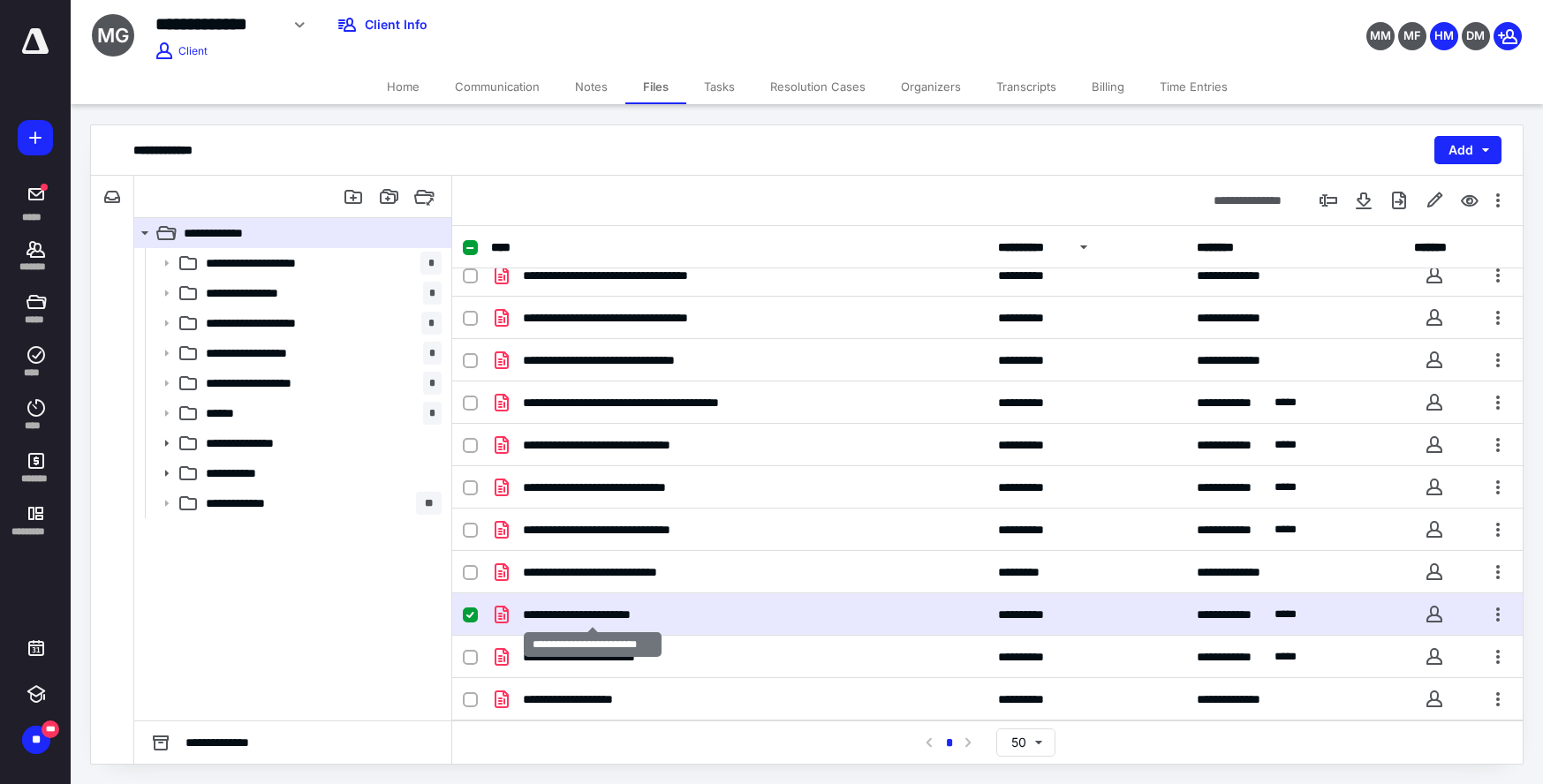 click on "**********" at bounding box center (592, 614) 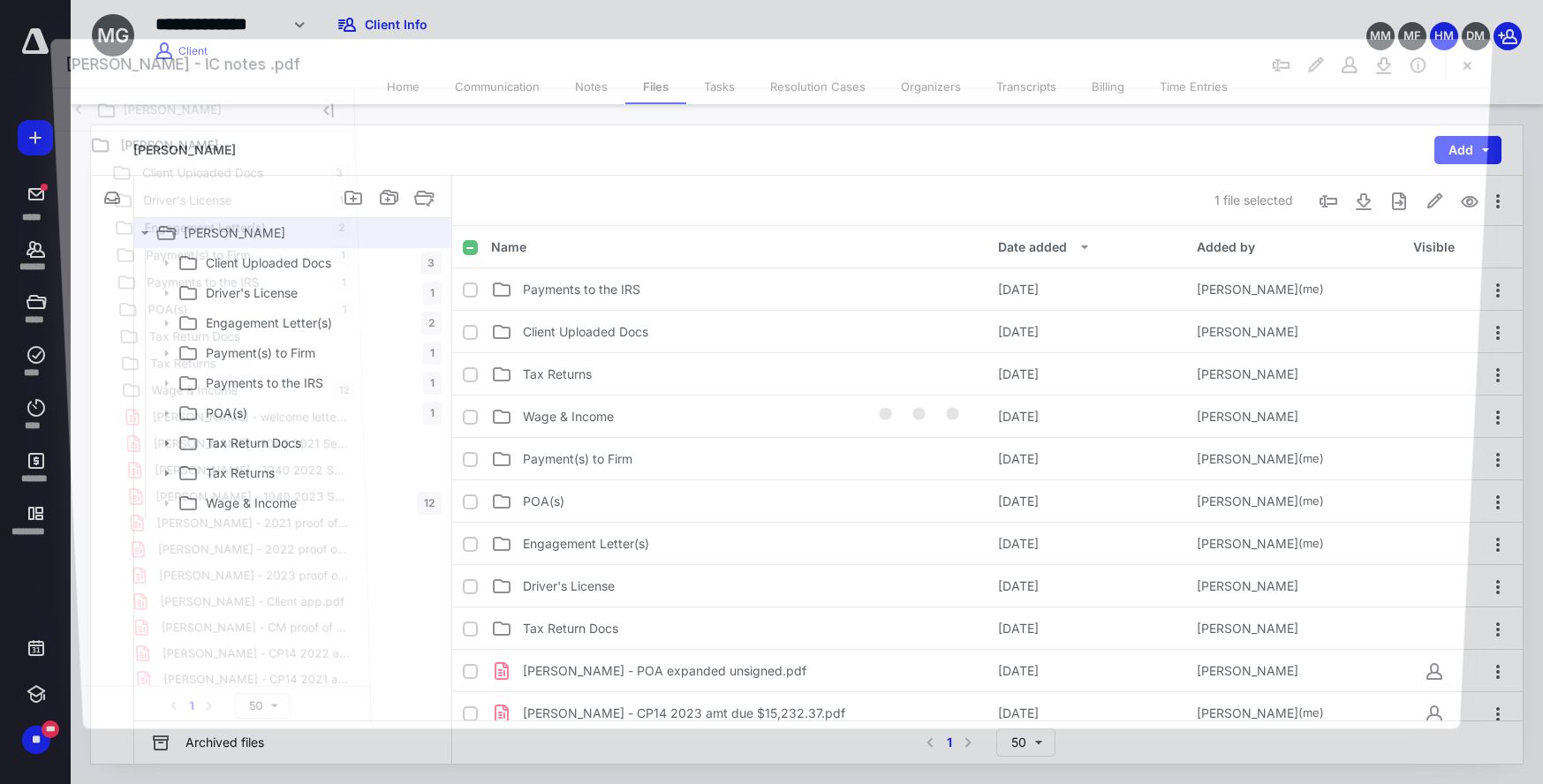 scroll, scrollTop: 607, scrollLeft: 0, axis: vertical 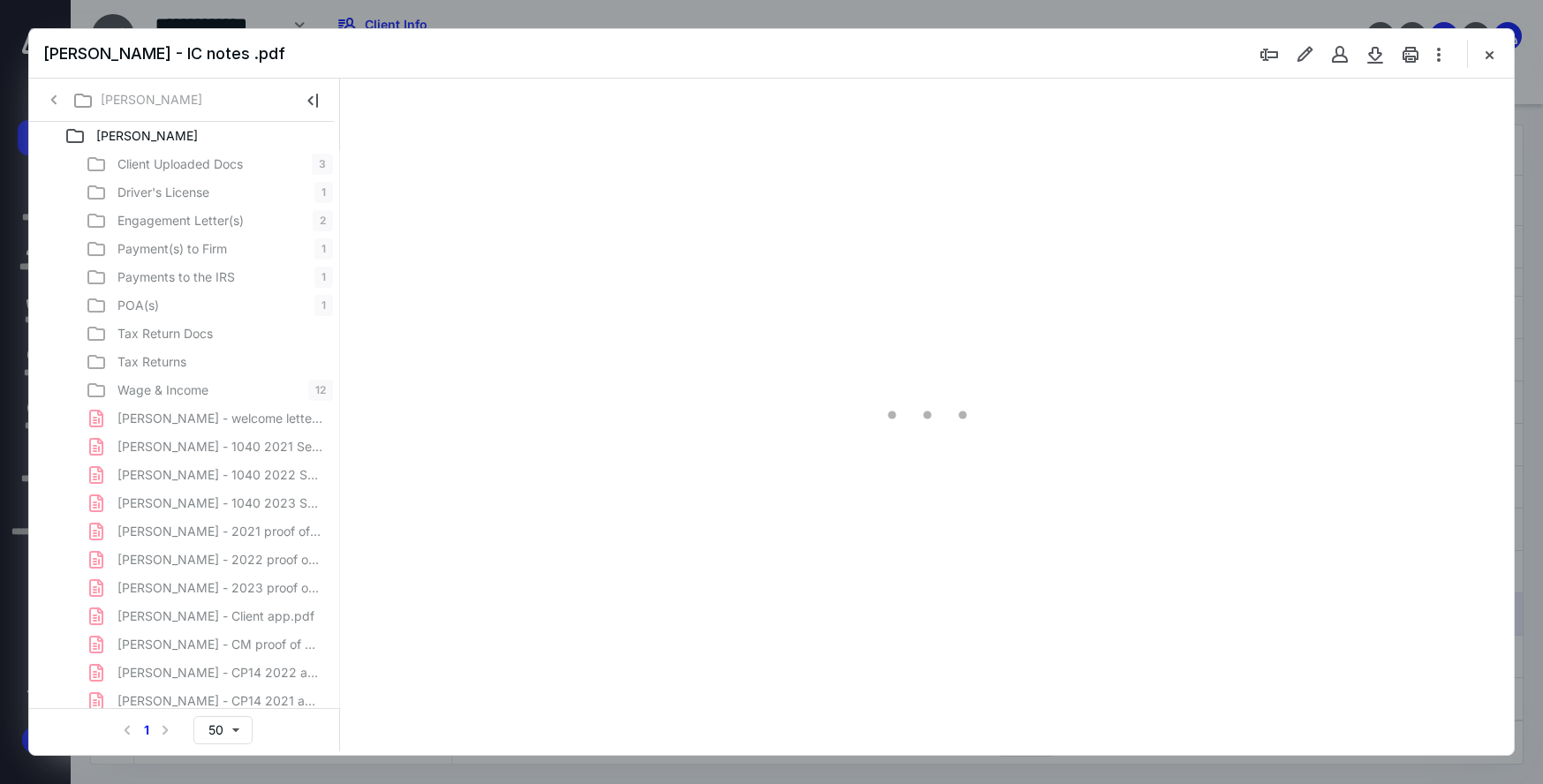 type on "213" 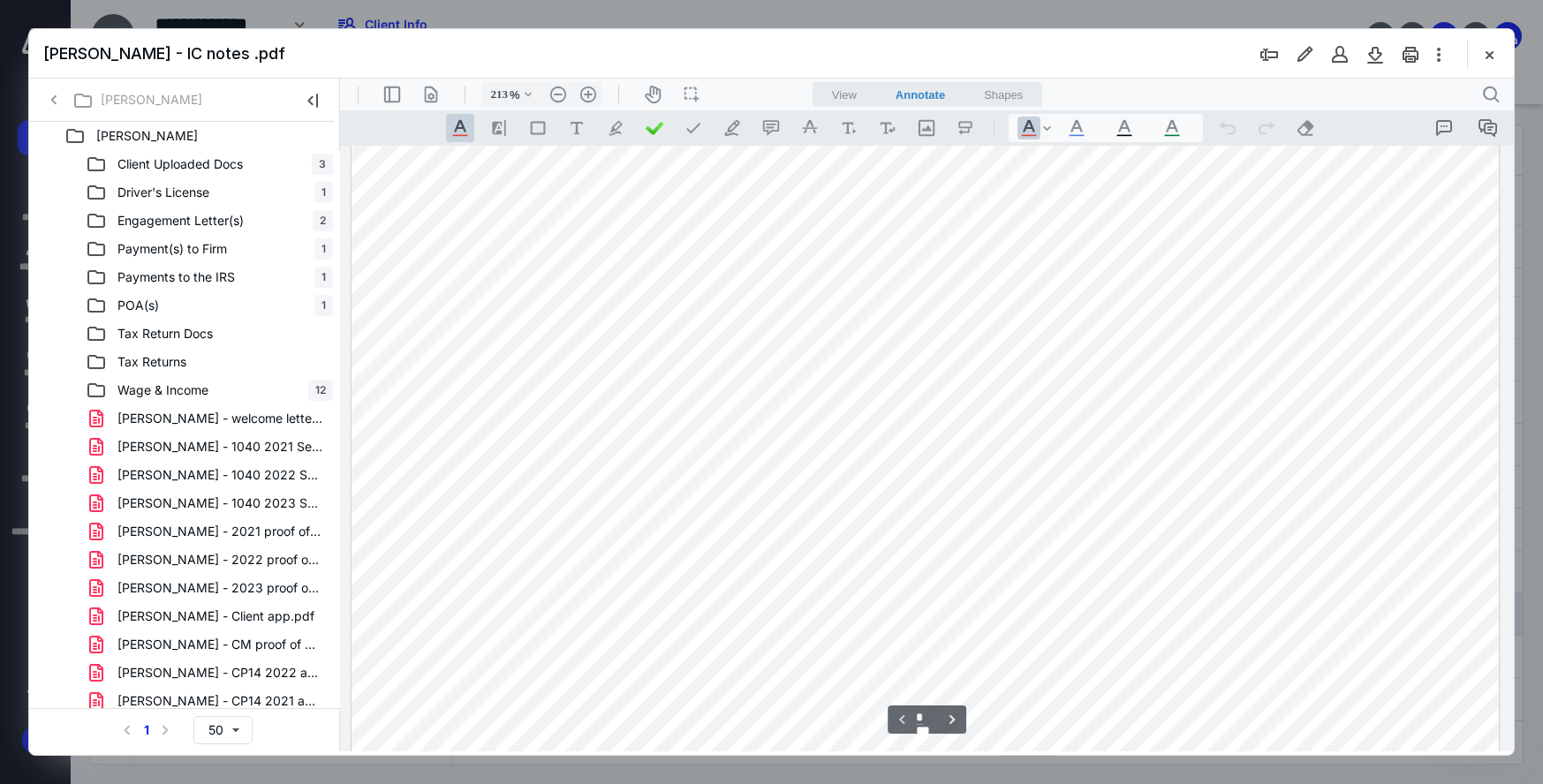 scroll, scrollTop: 622, scrollLeft: 0, axis: vertical 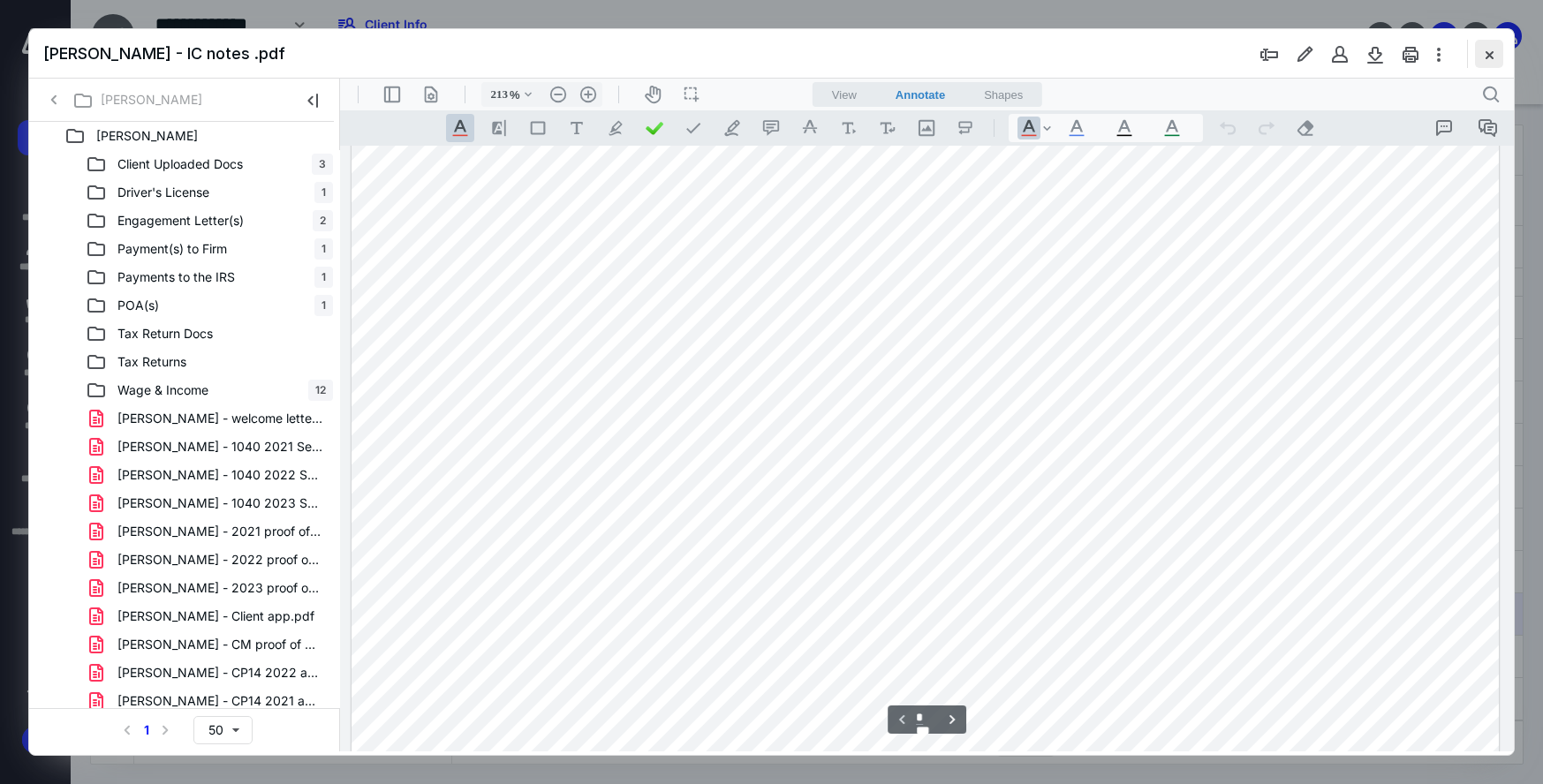 click at bounding box center (1489, 54) 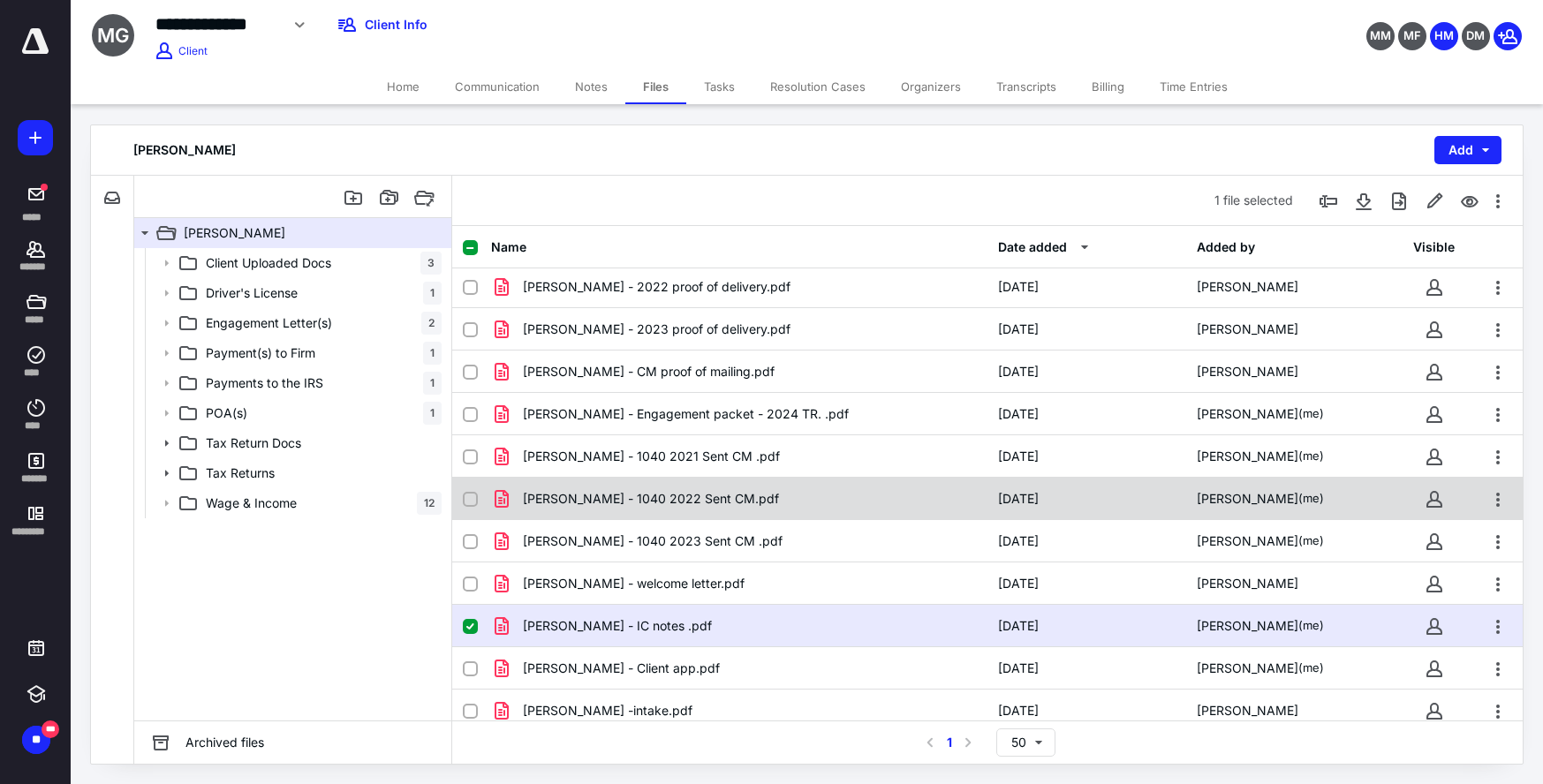 scroll, scrollTop: 594, scrollLeft: 0, axis: vertical 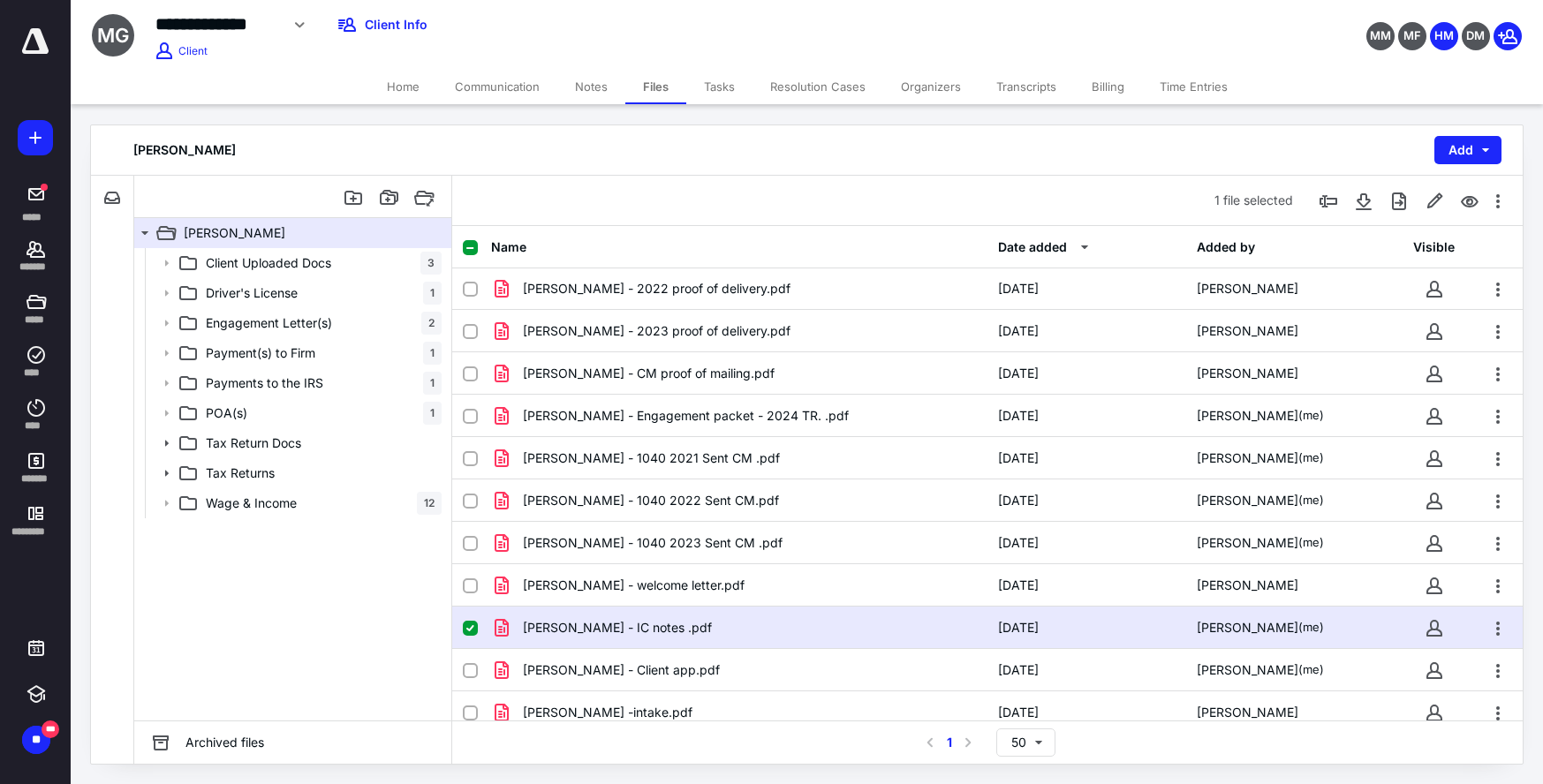 click on "Notes" at bounding box center (591, 87) 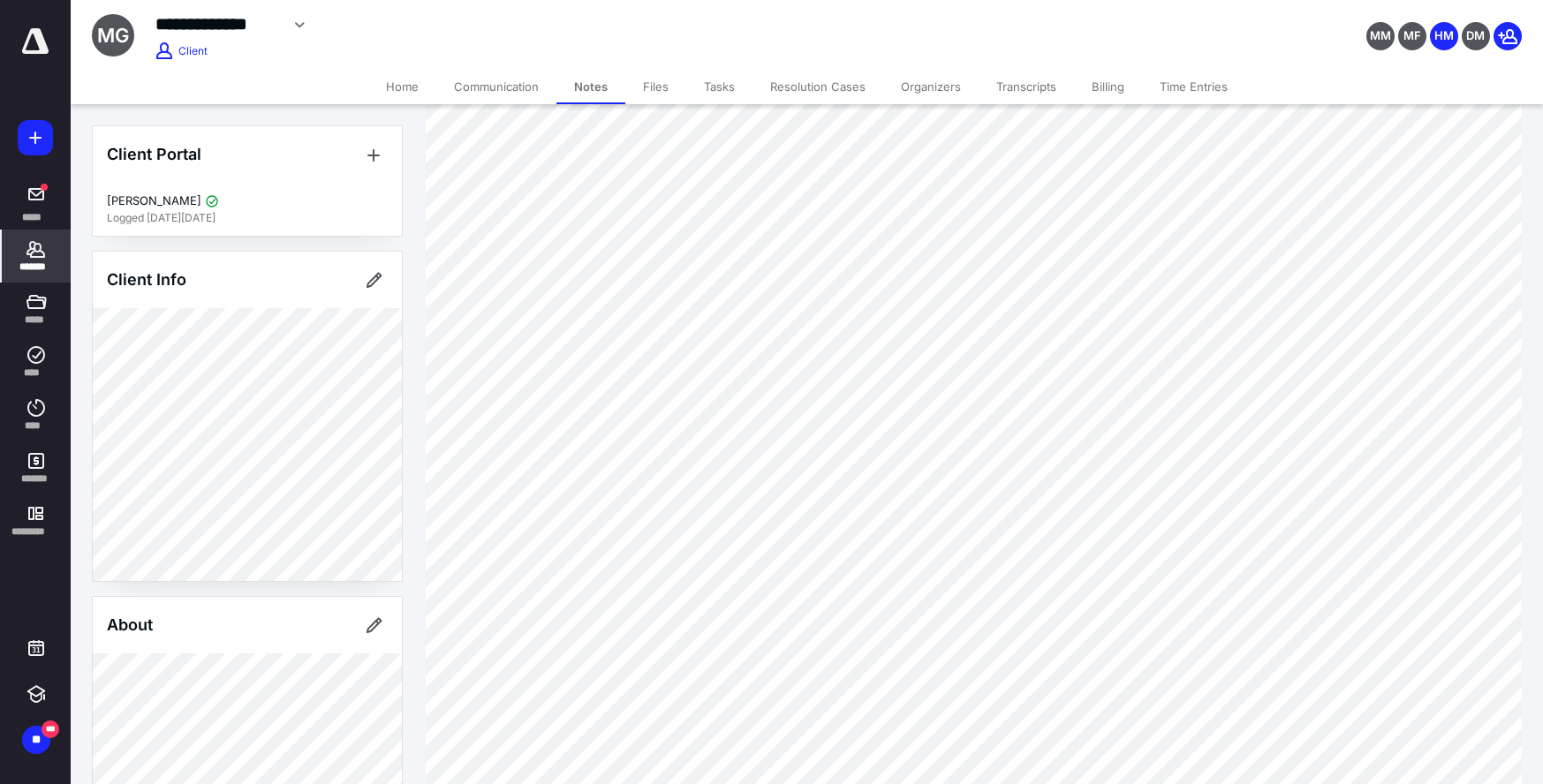 scroll, scrollTop: 828, scrollLeft: 0, axis: vertical 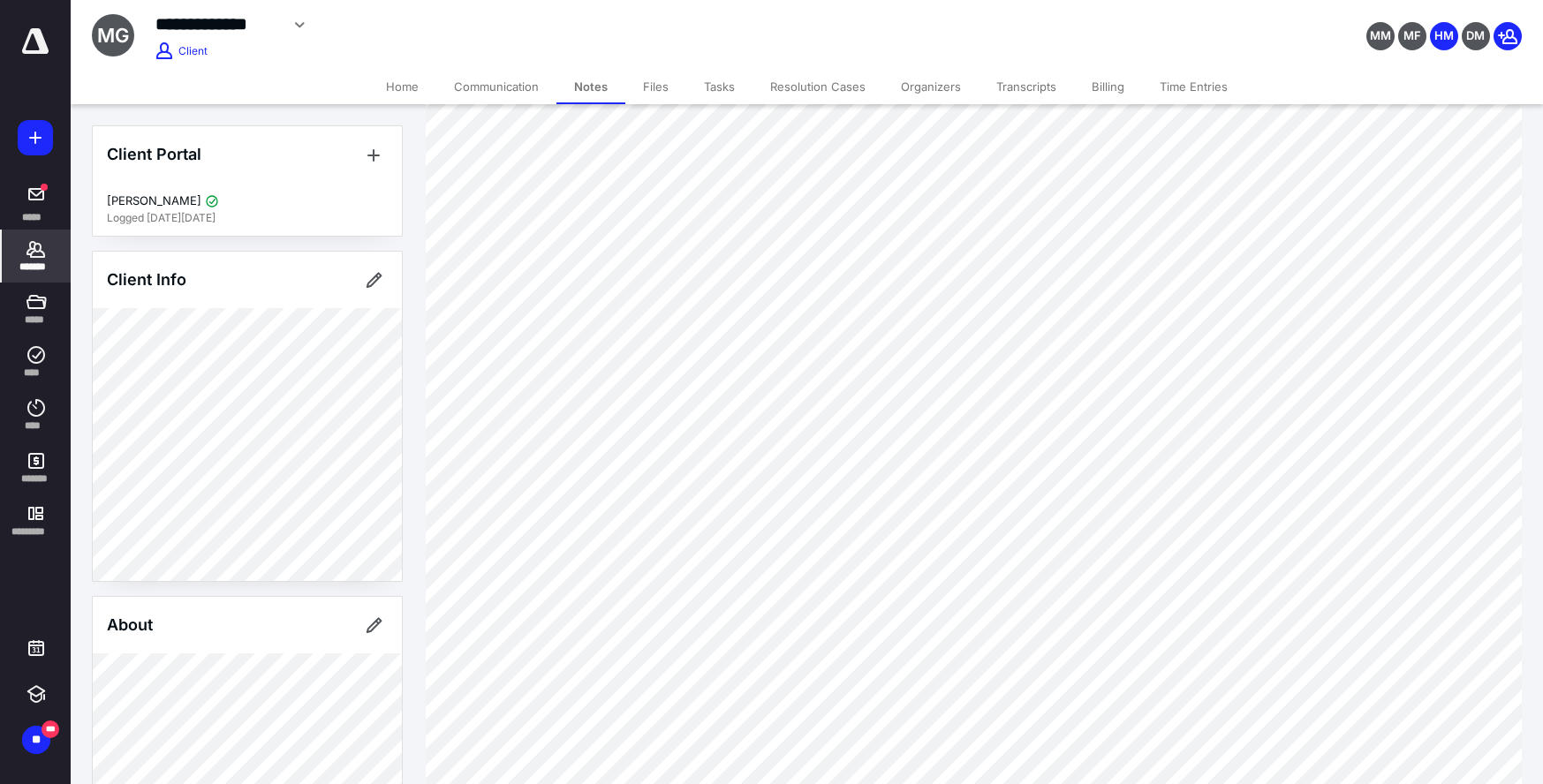 click on "Tasks" at bounding box center [719, 87] 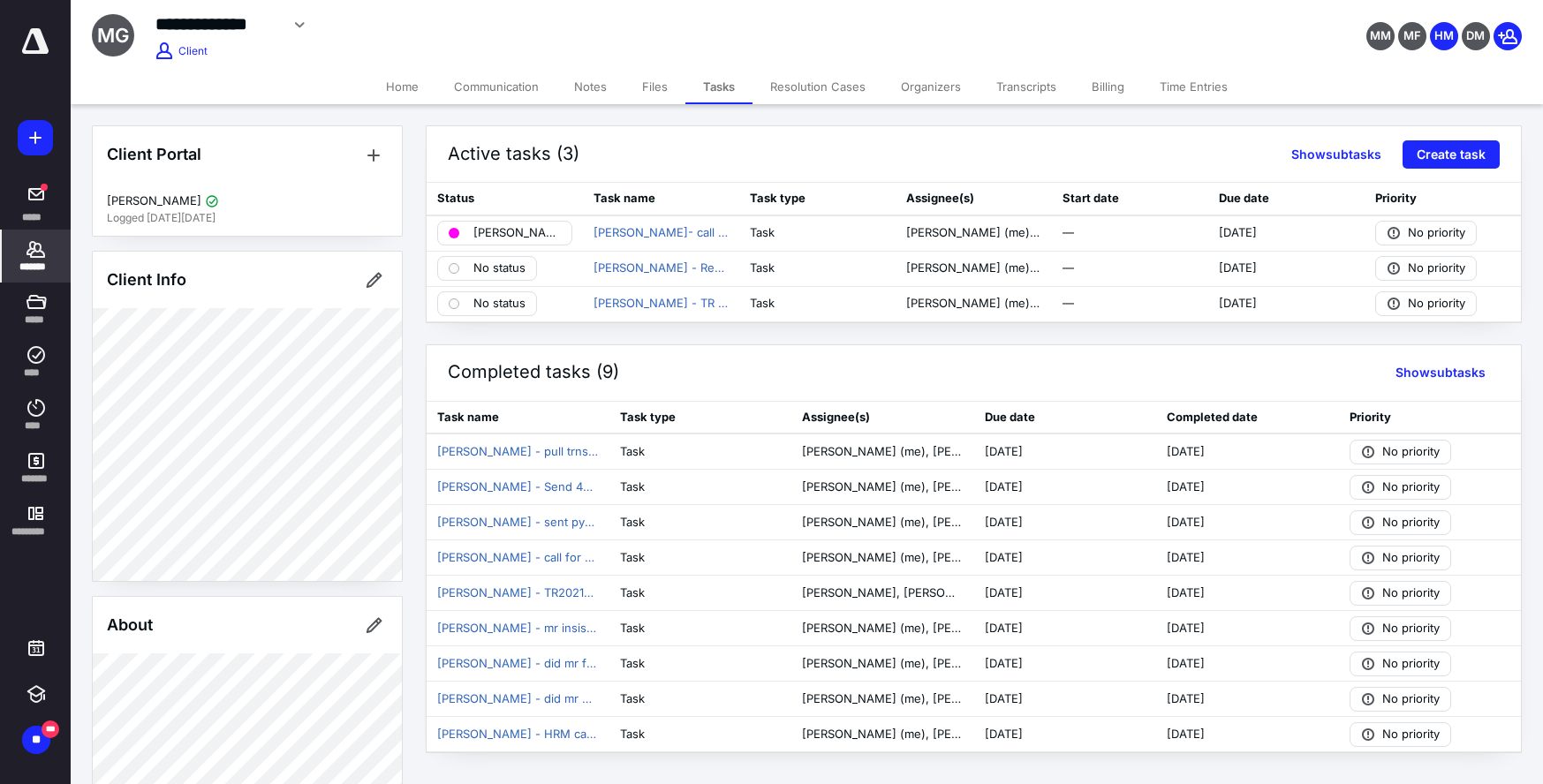 click 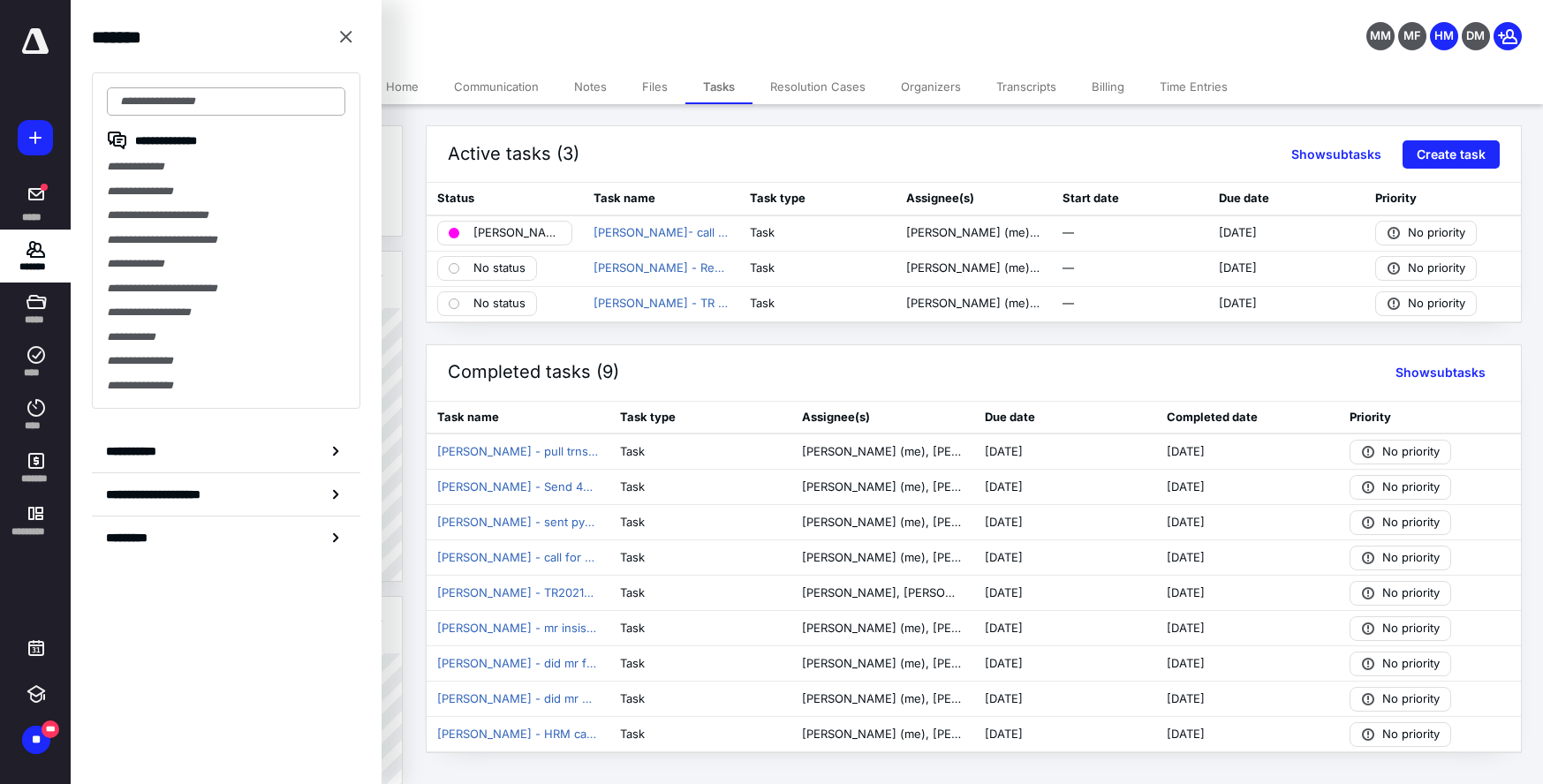 click at bounding box center (226, 102) 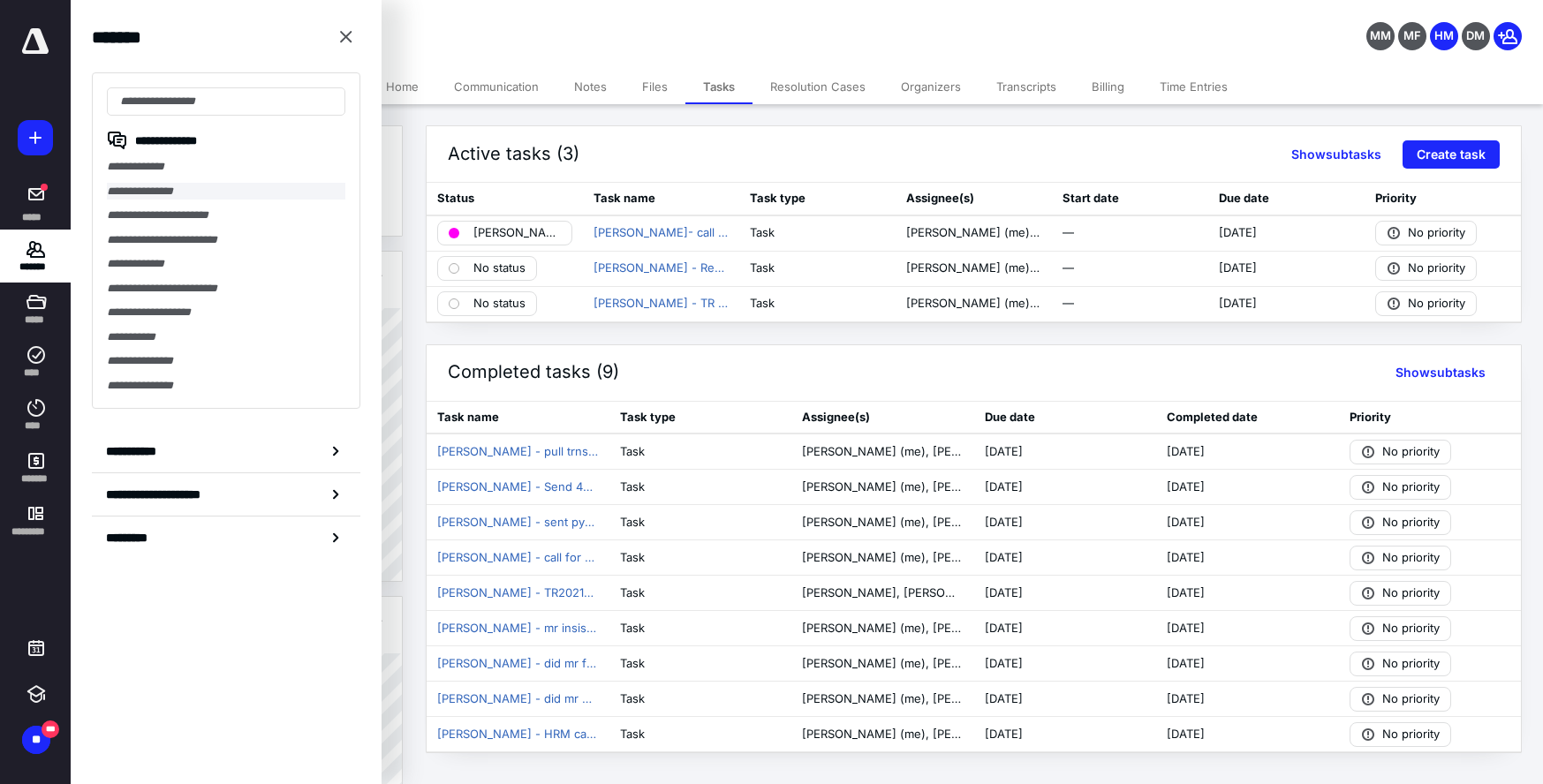 click on "**********" at bounding box center [226, 192] 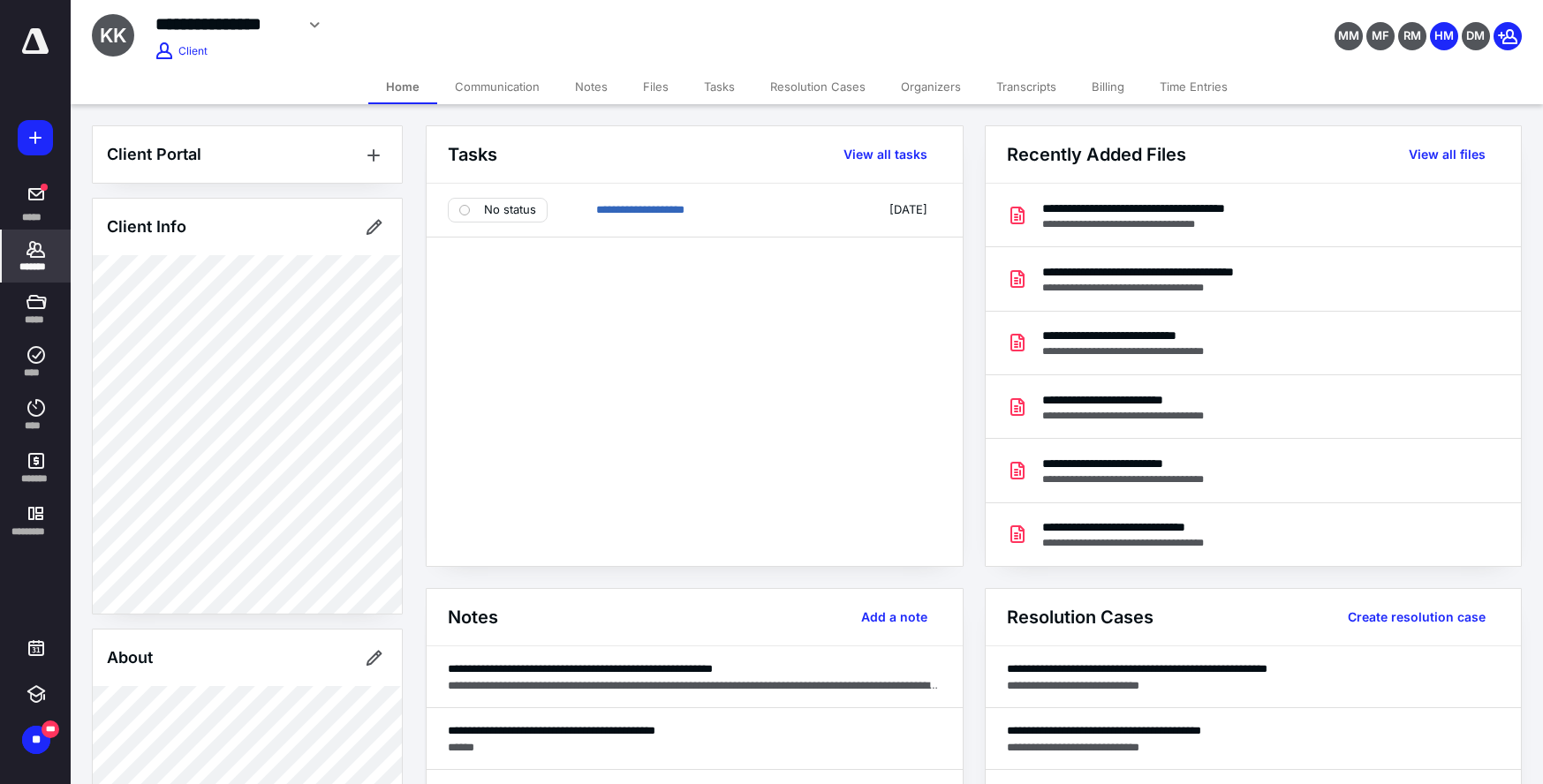 click on "Notes" at bounding box center [591, 87] 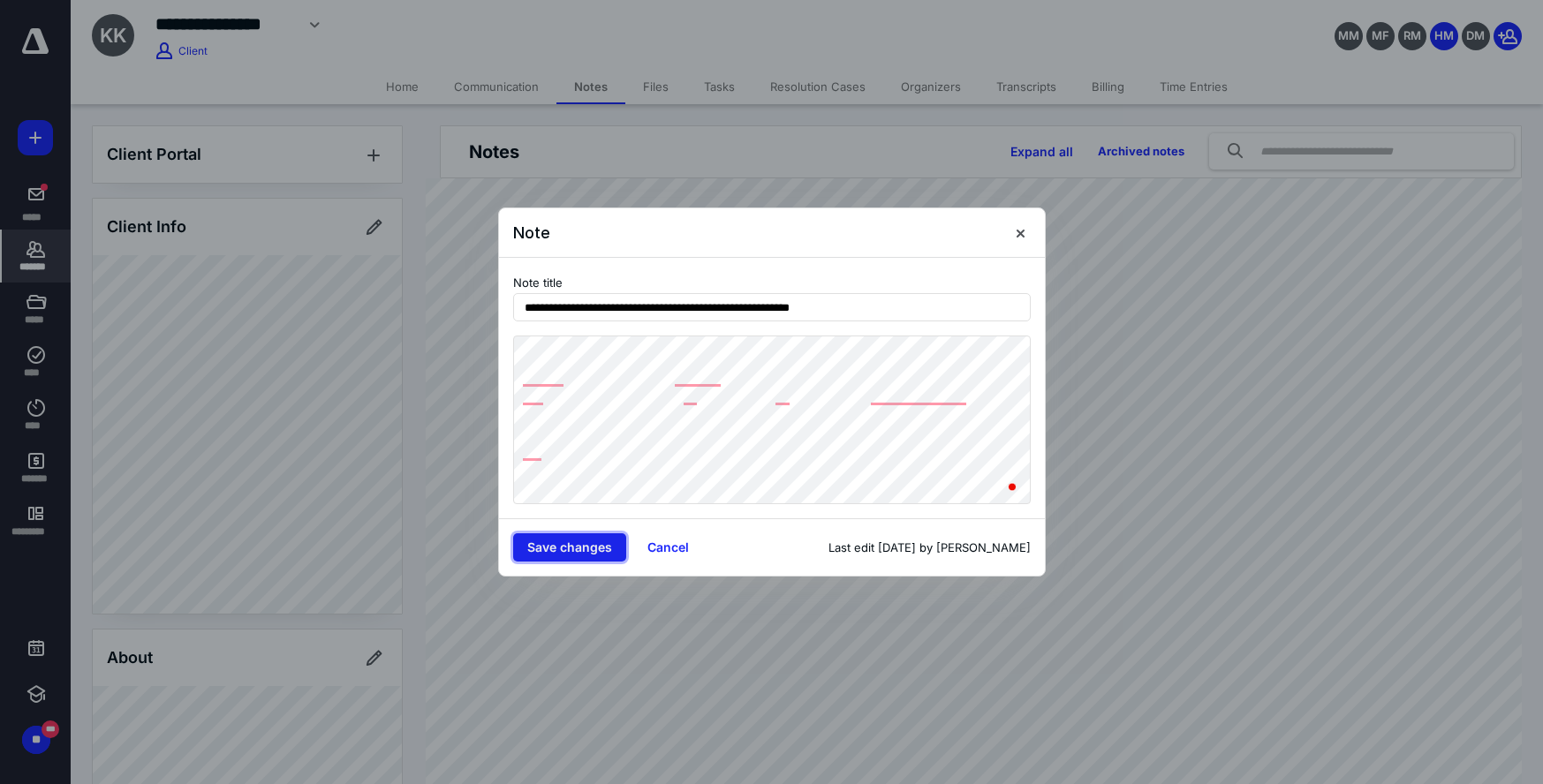 click on "Save changes" at bounding box center [570, 547] 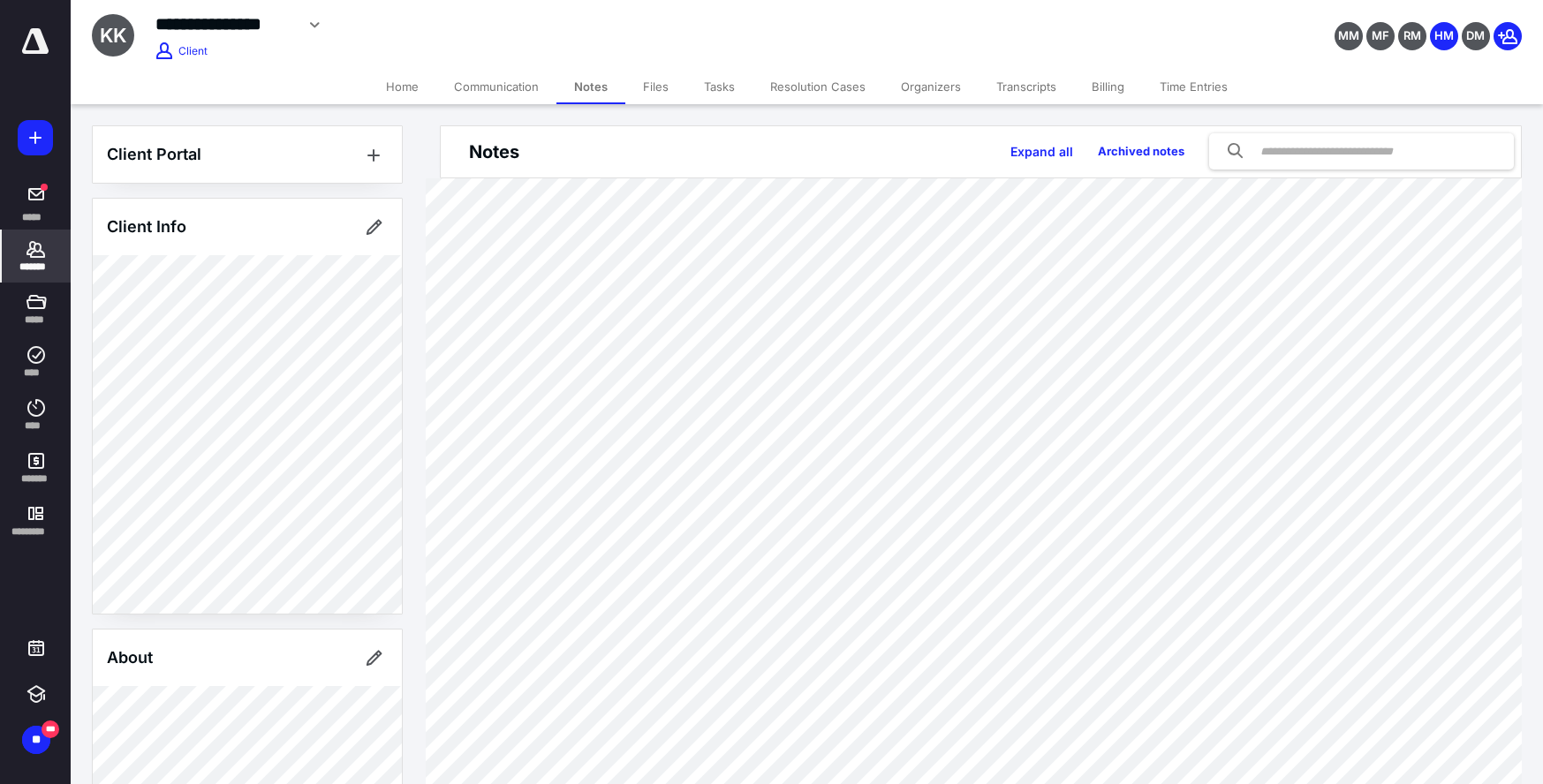 click 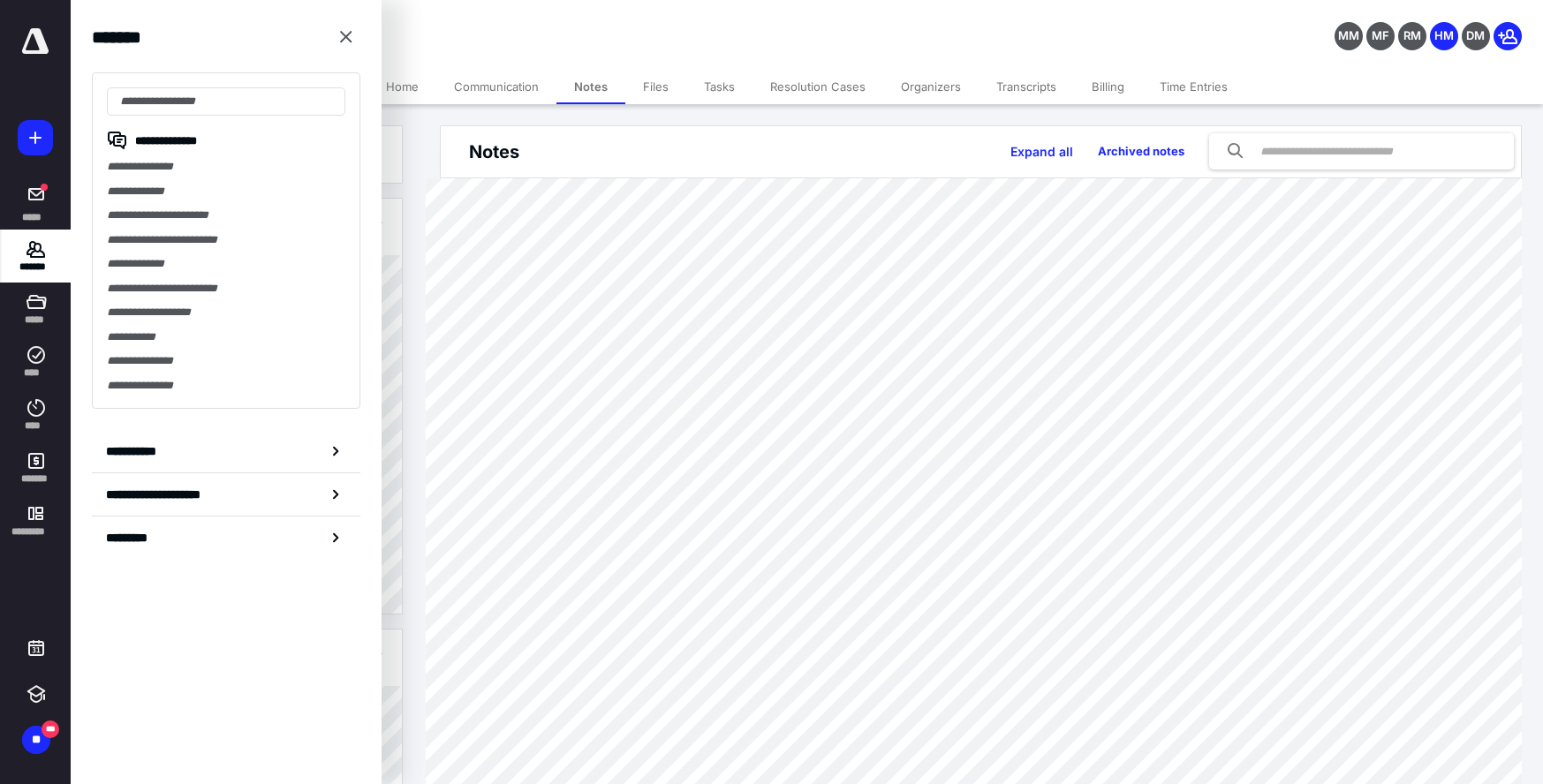 click on "Tasks" at bounding box center (719, 87) 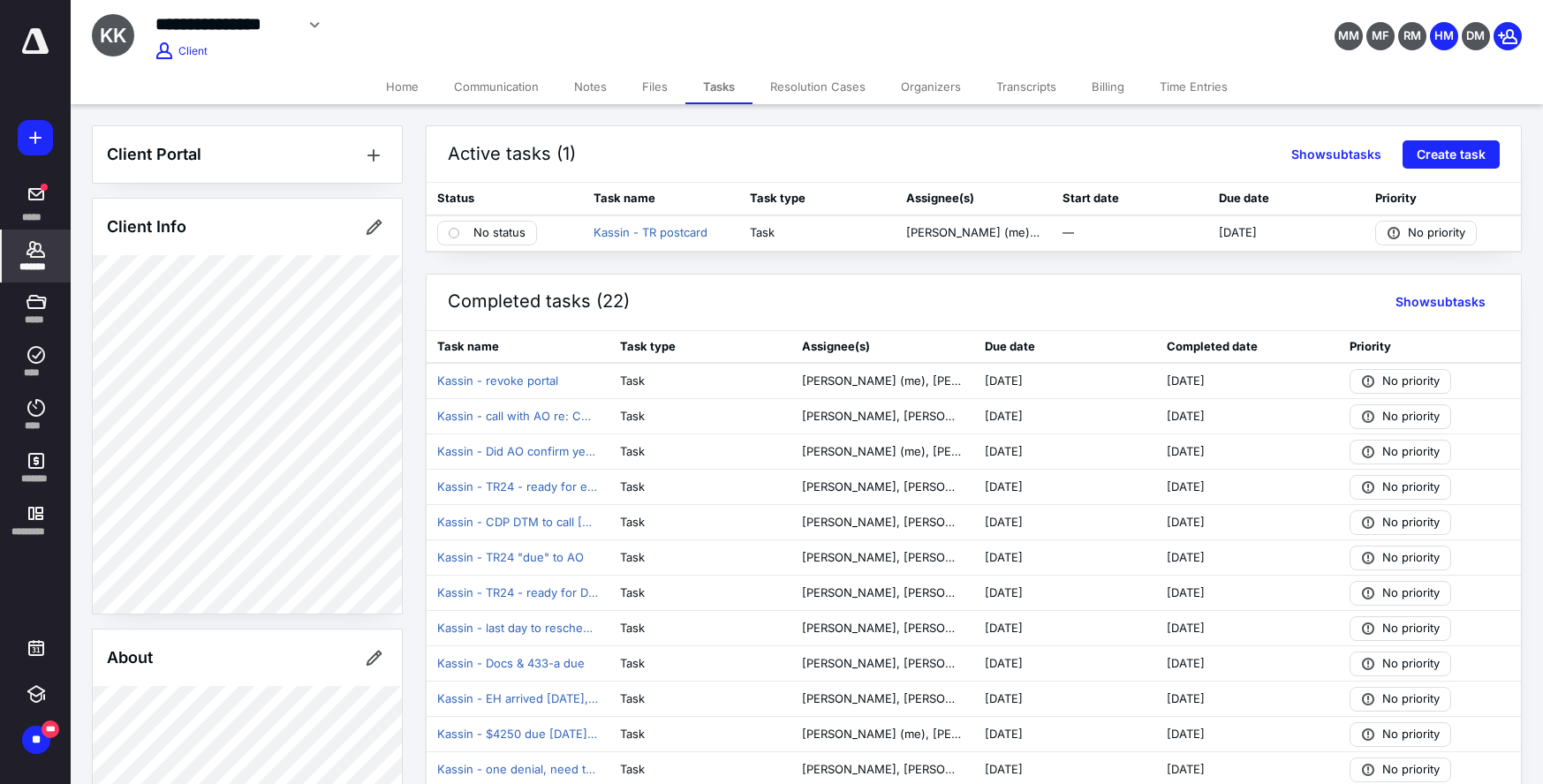 click 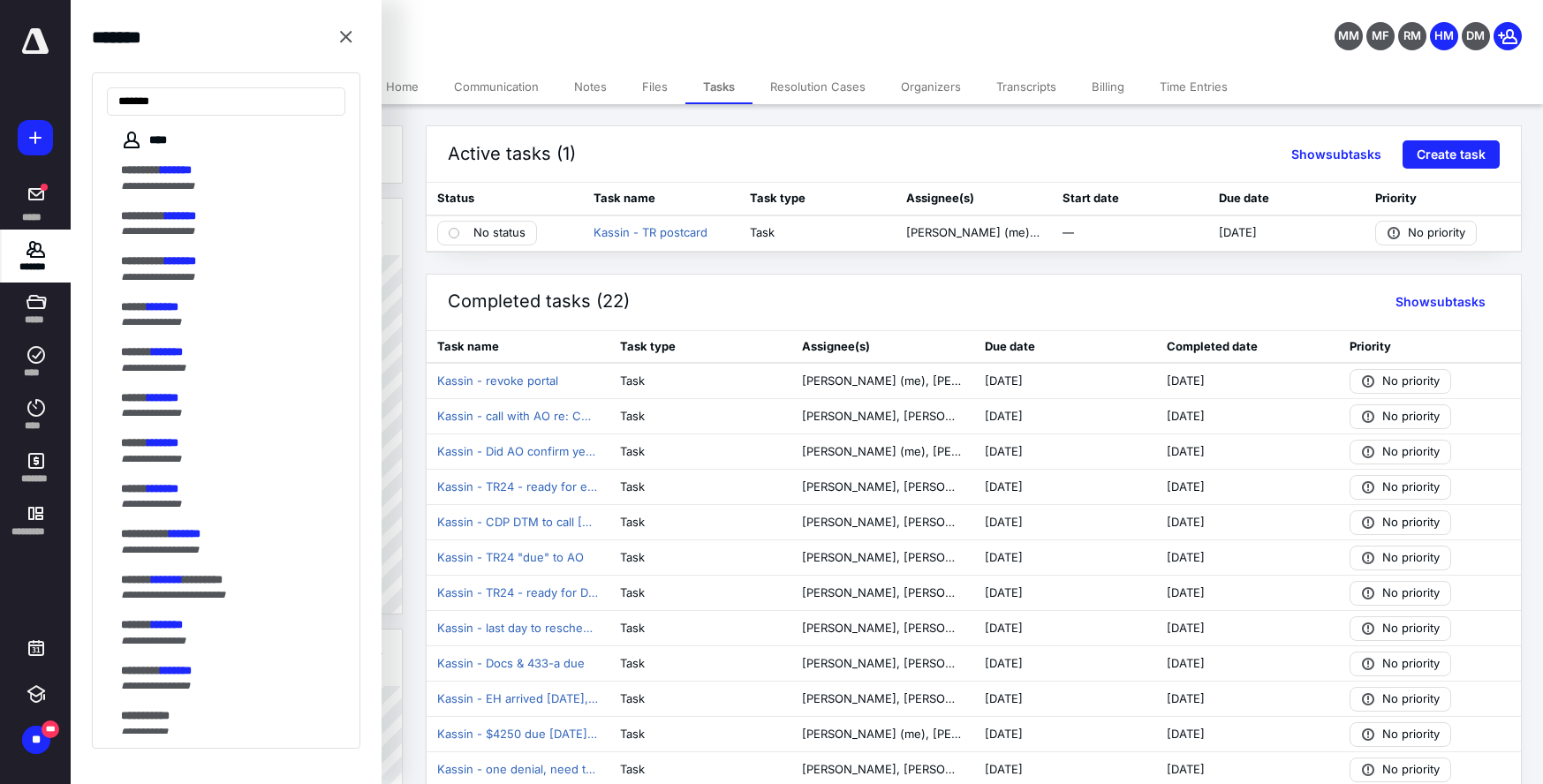 scroll, scrollTop: 4, scrollLeft: 0, axis: vertical 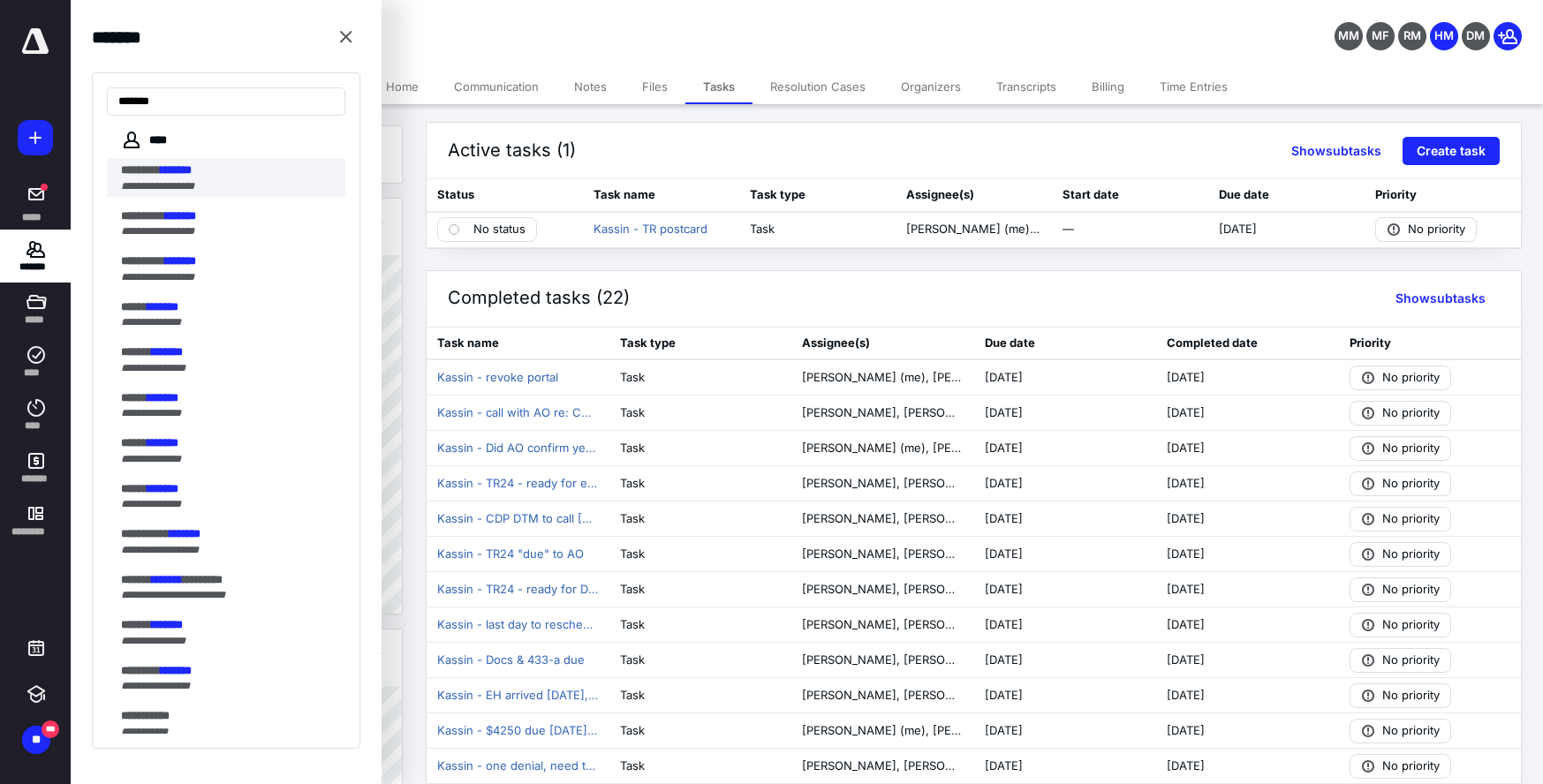 type on "*******" 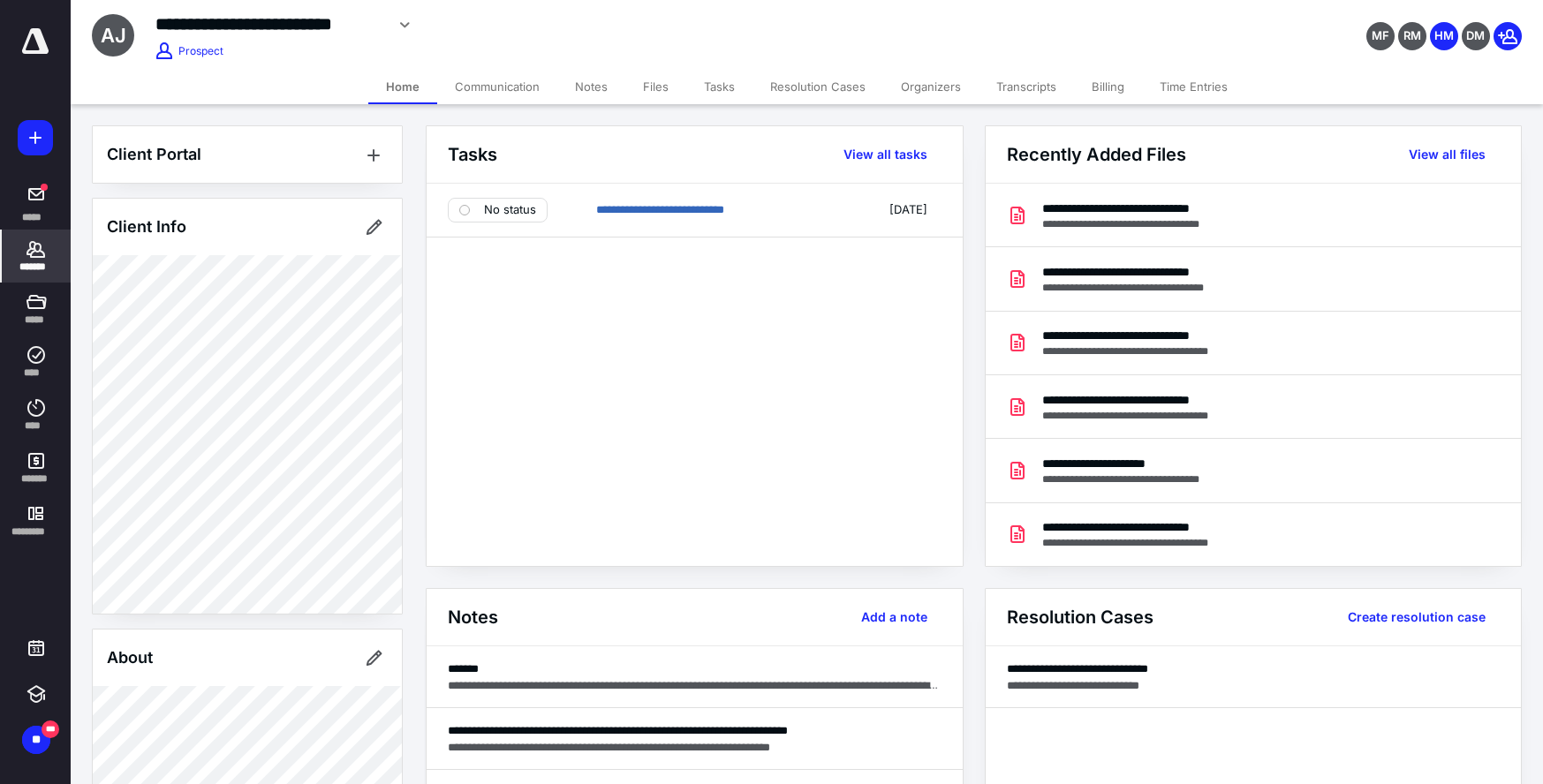 click on "Tasks" at bounding box center [719, 87] 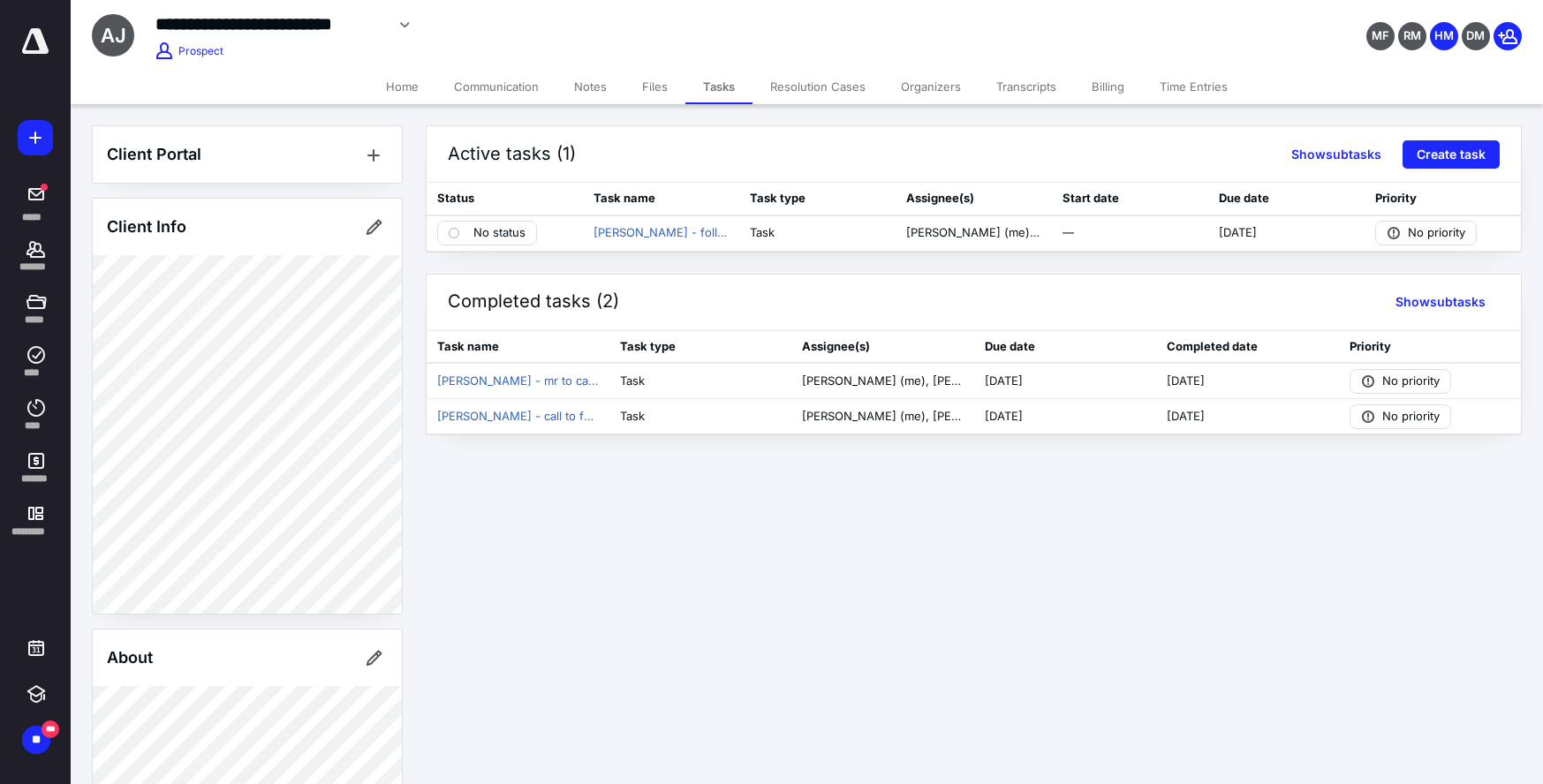 scroll, scrollTop: 1, scrollLeft: 0, axis: vertical 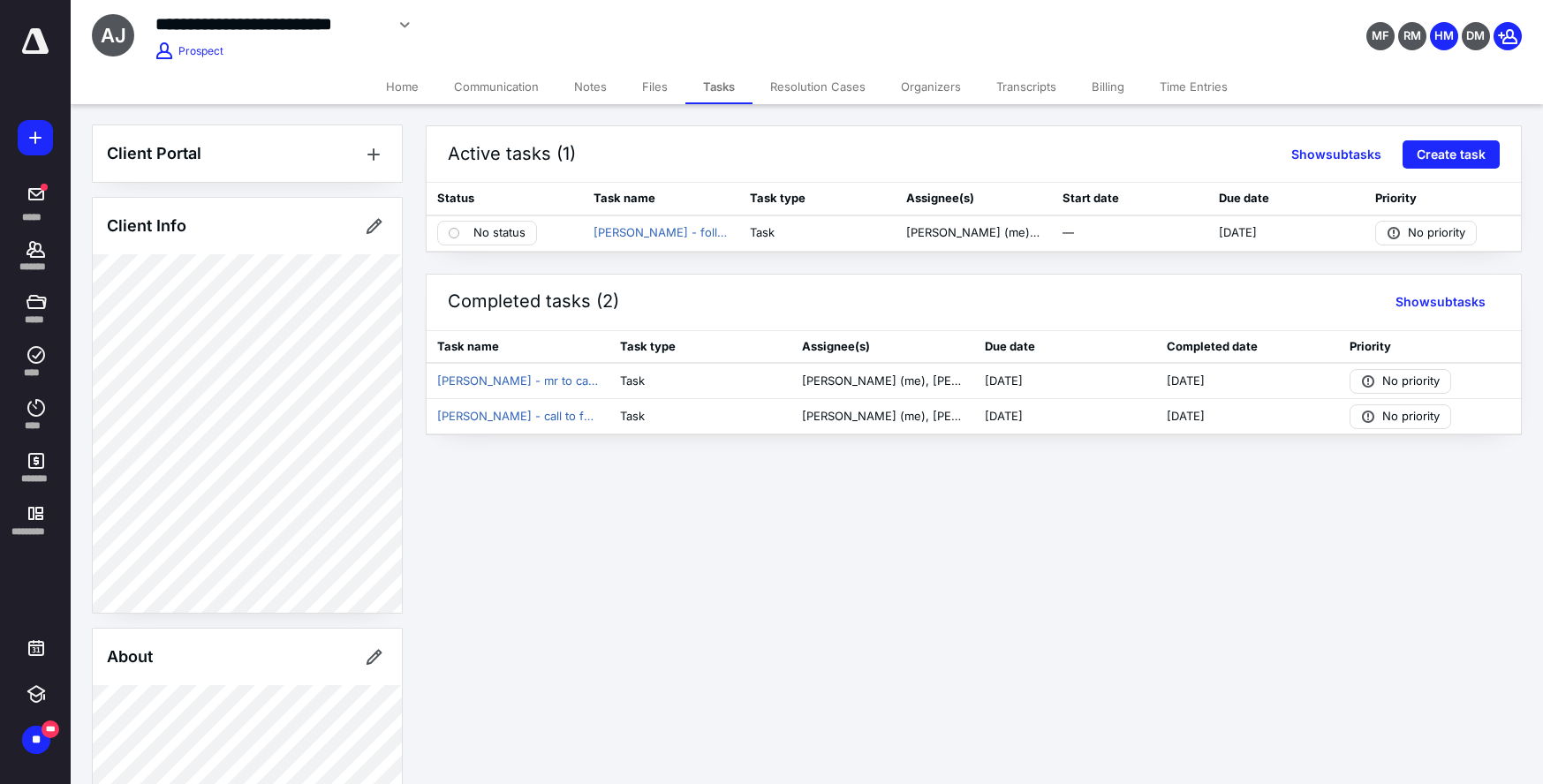 click on "Notes" at bounding box center [590, 87] 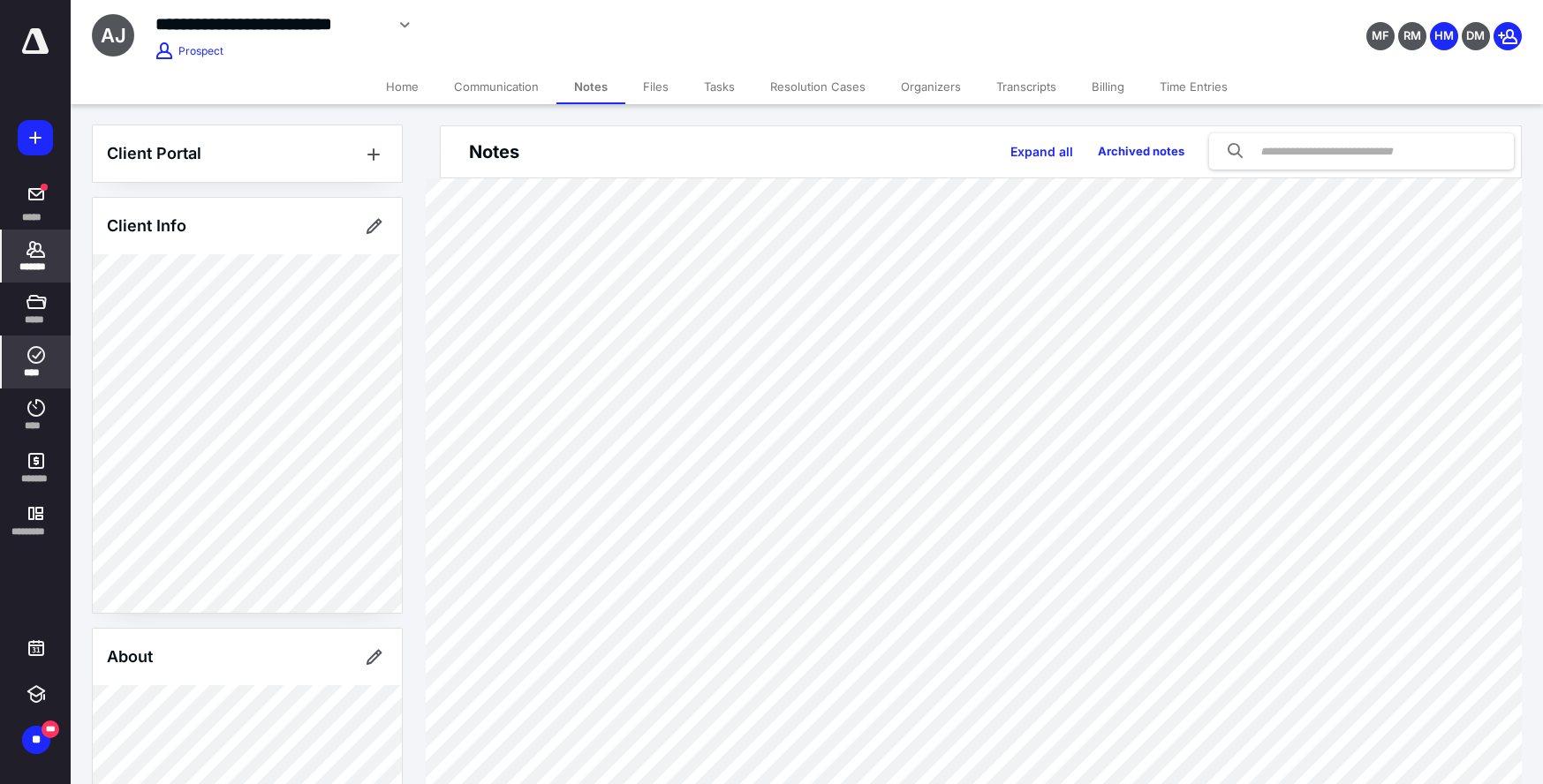 click 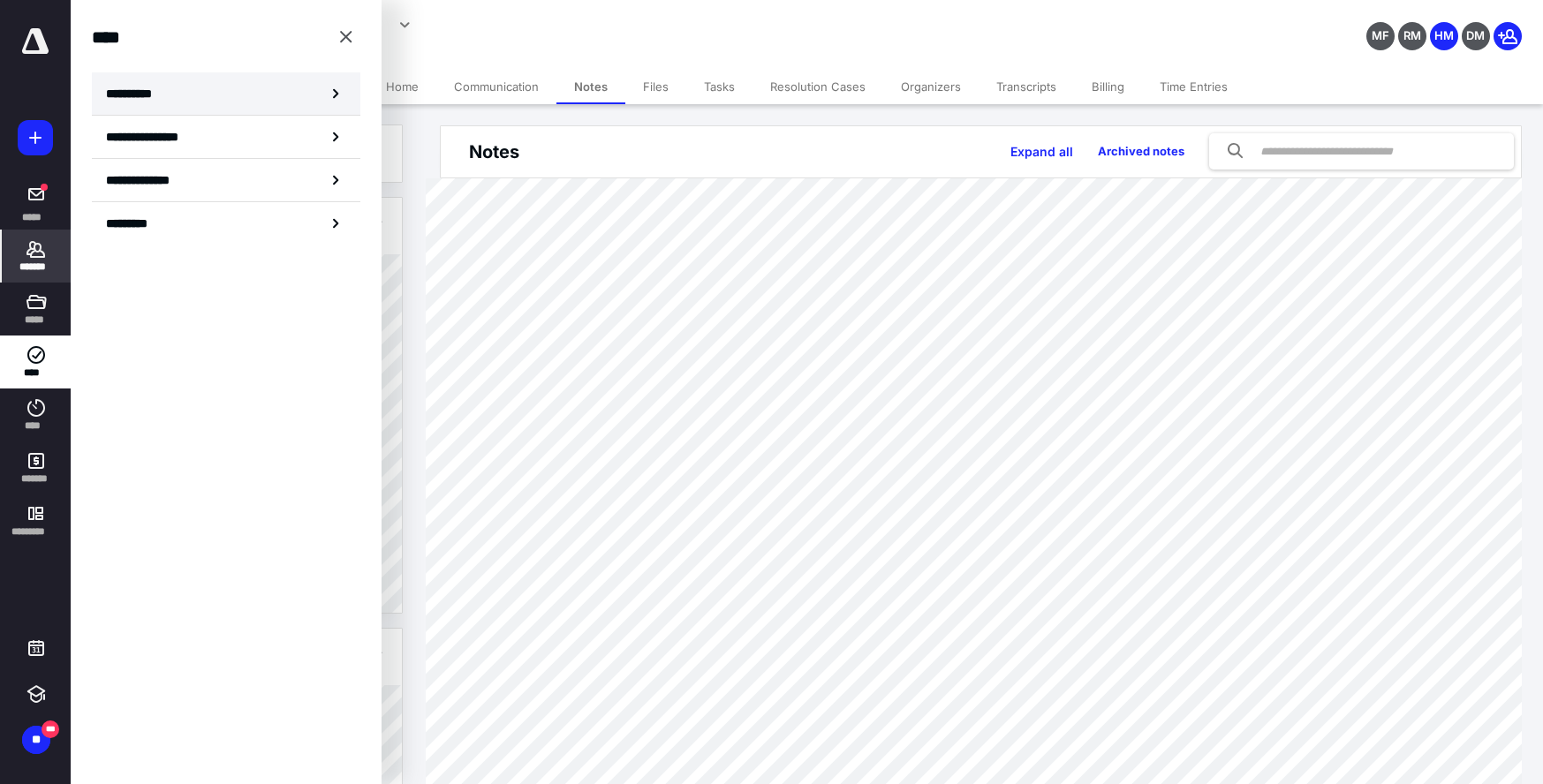 click on "**********" at bounding box center (226, 94) 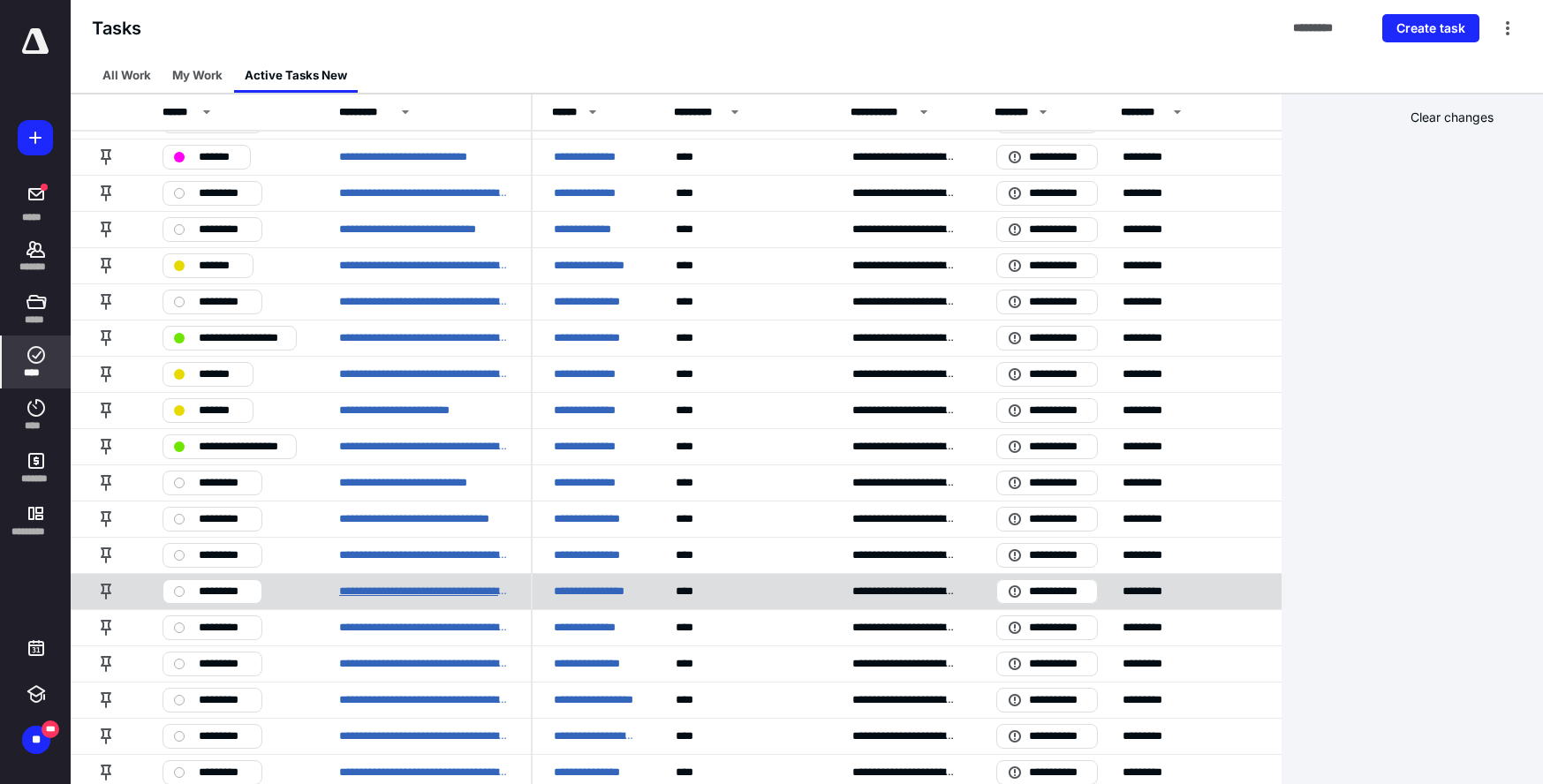 scroll, scrollTop: 397, scrollLeft: 0, axis: vertical 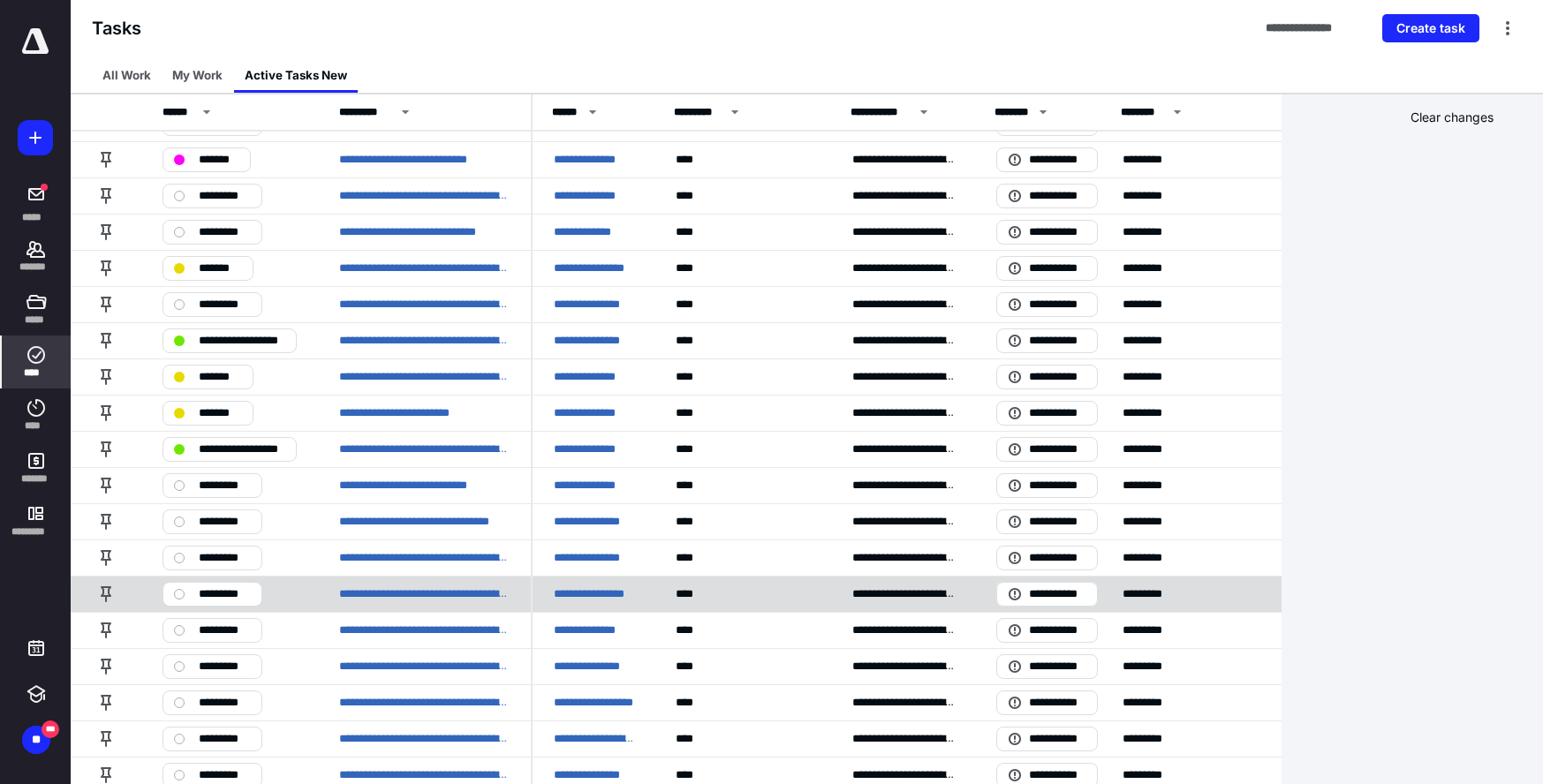 click on "**********" at bounding box center (594, 594) 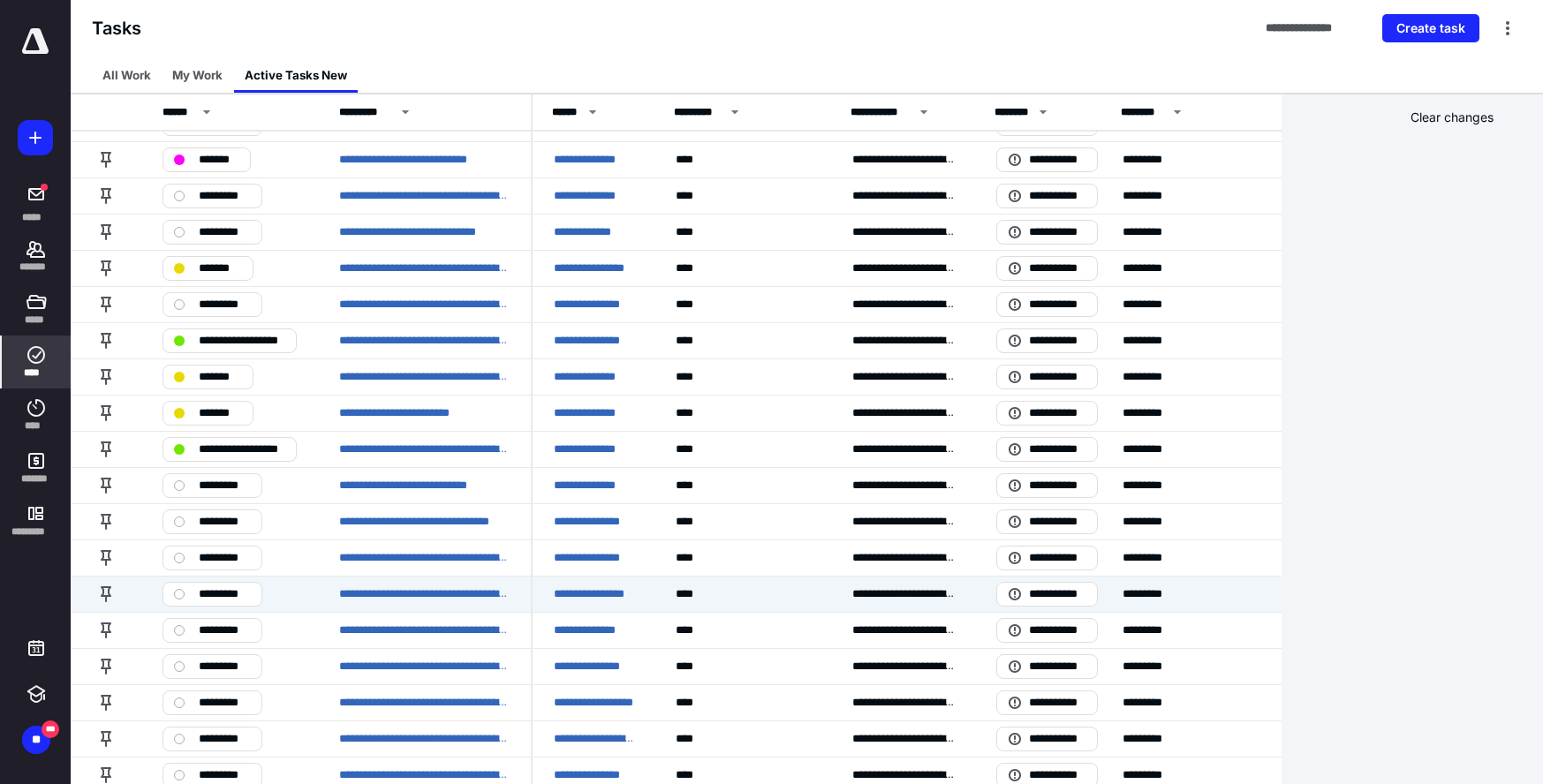 scroll, scrollTop: 0, scrollLeft: 0, axis: both 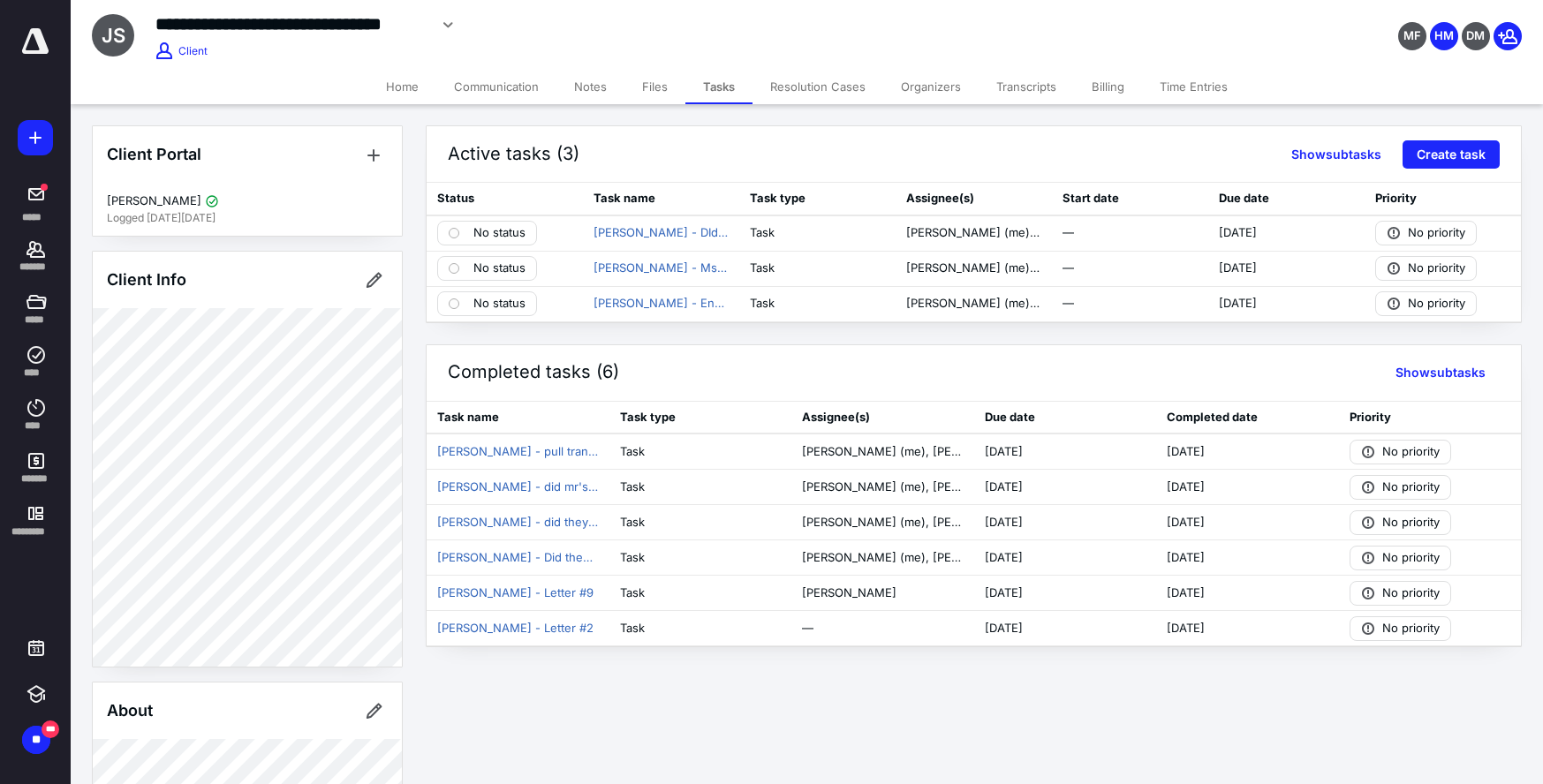 click on "Transcripts" at bounding box center [1026, 87] 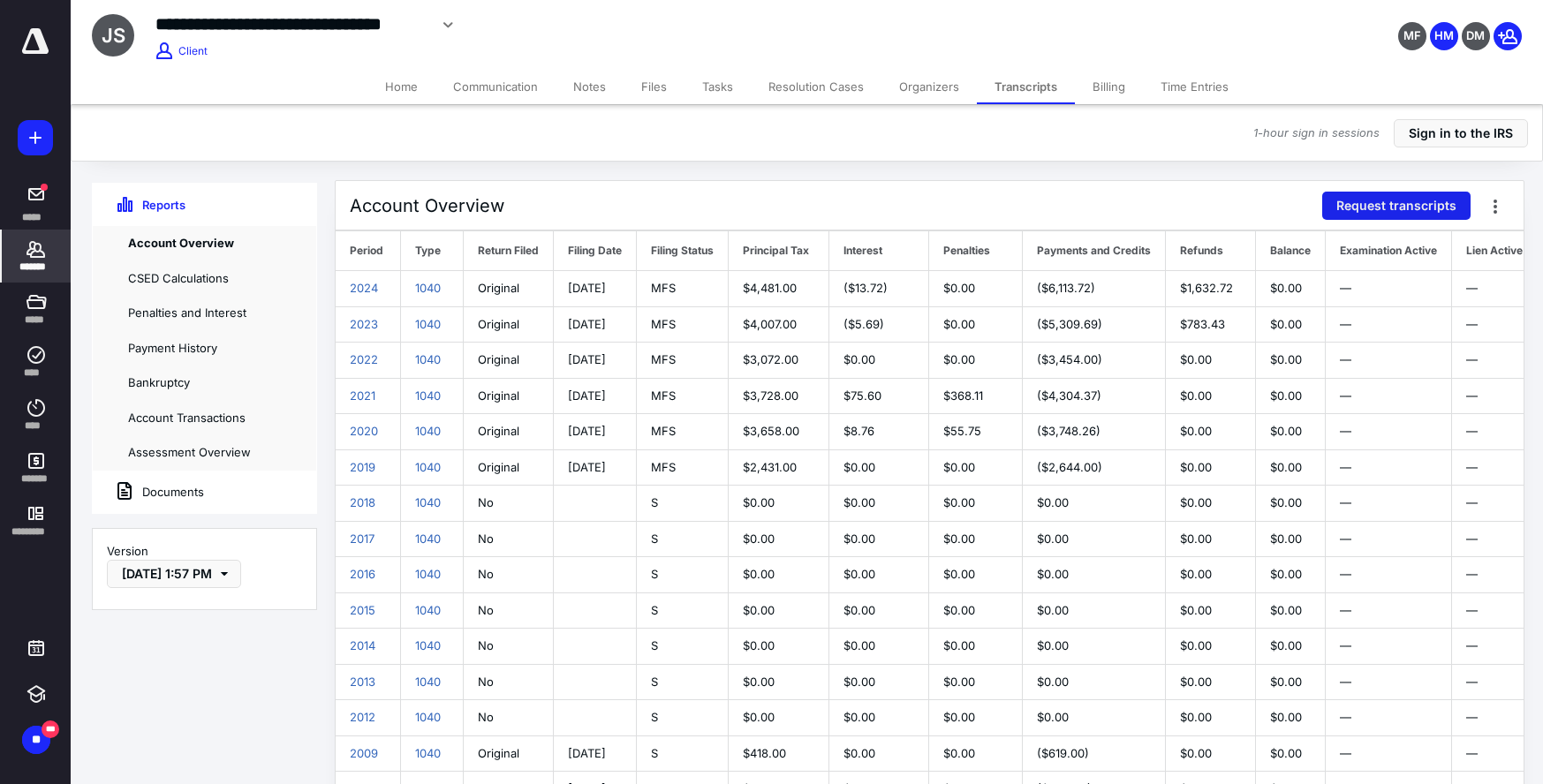 scroll, scrollTop: 1, scrollLeft: 0, axis: vertical 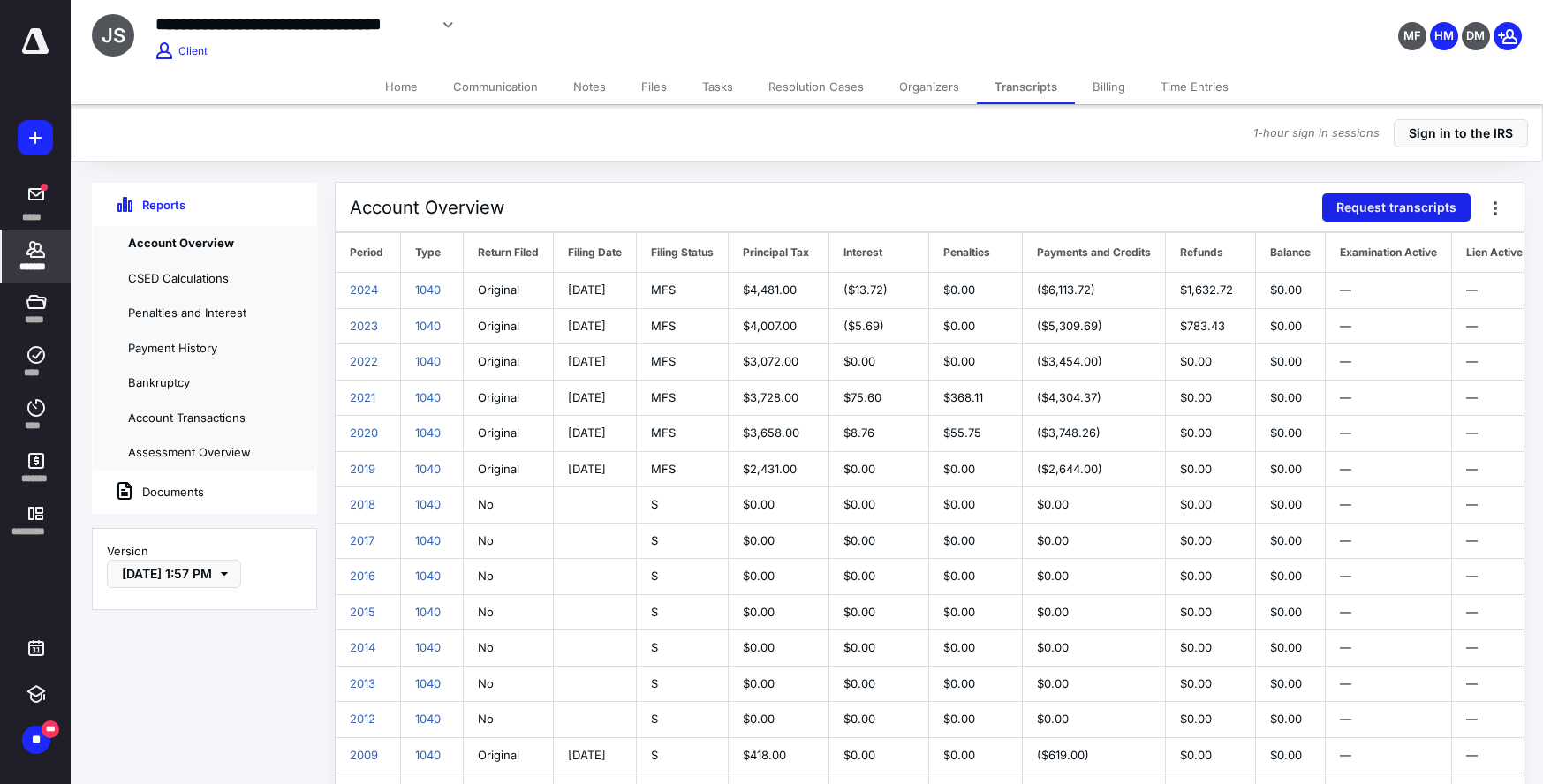 click on "Request transcripts" at bounding box center [1396, 207] 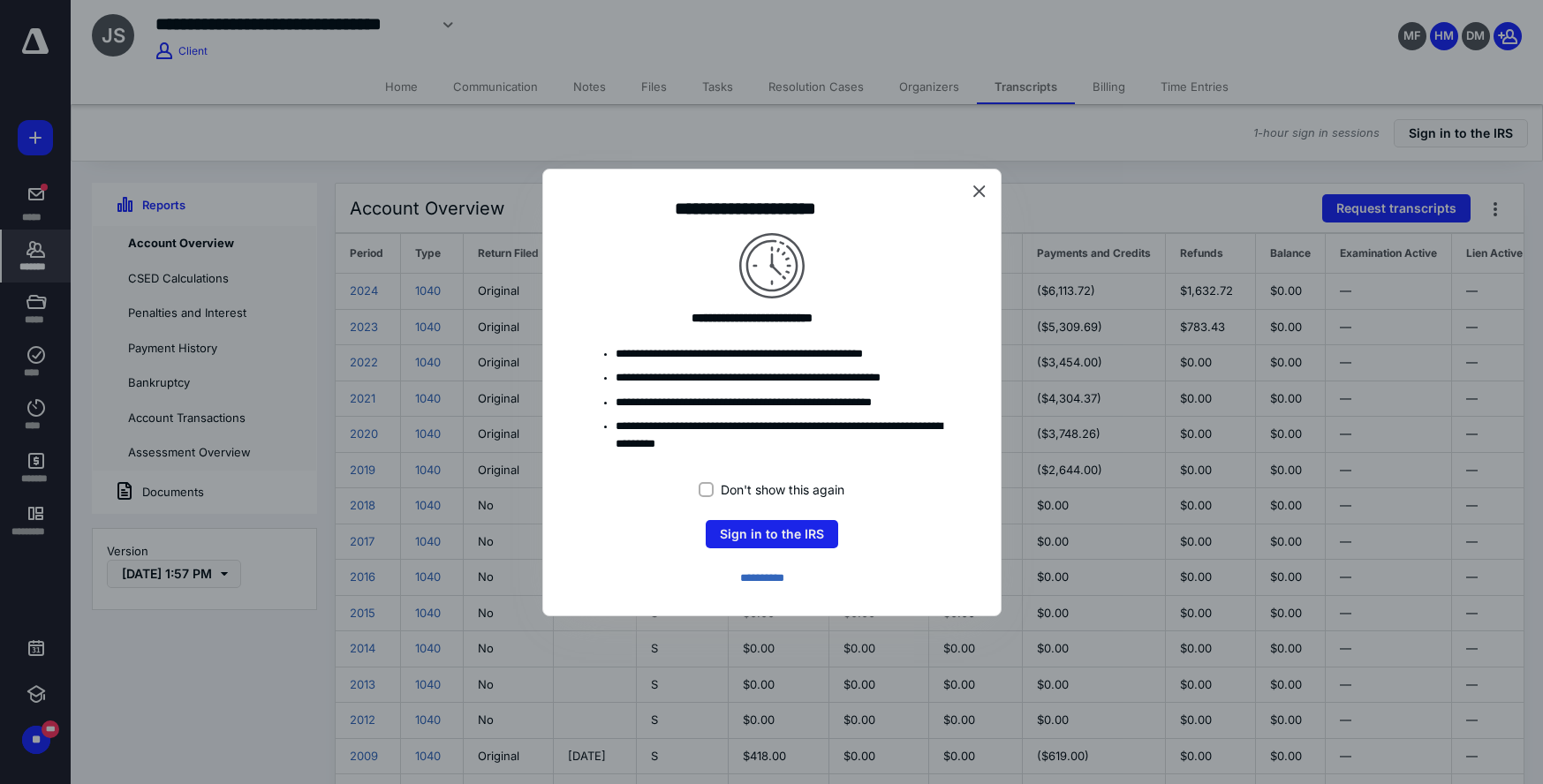 click on "Sign in to the IRS" at bounding box center [772, 534] 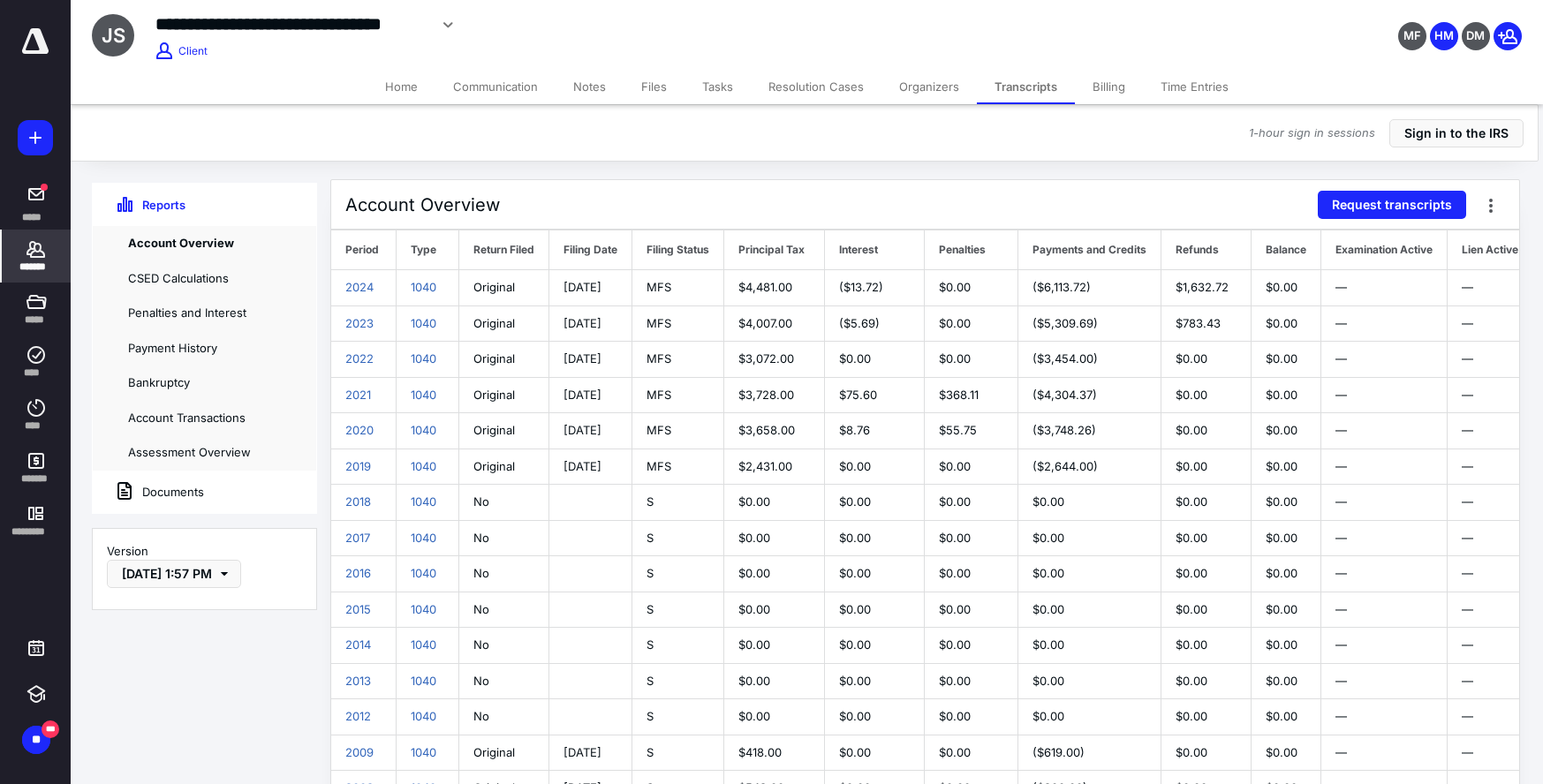 scroll, scrollTop: 6, scrollLeft: 4, axis: both 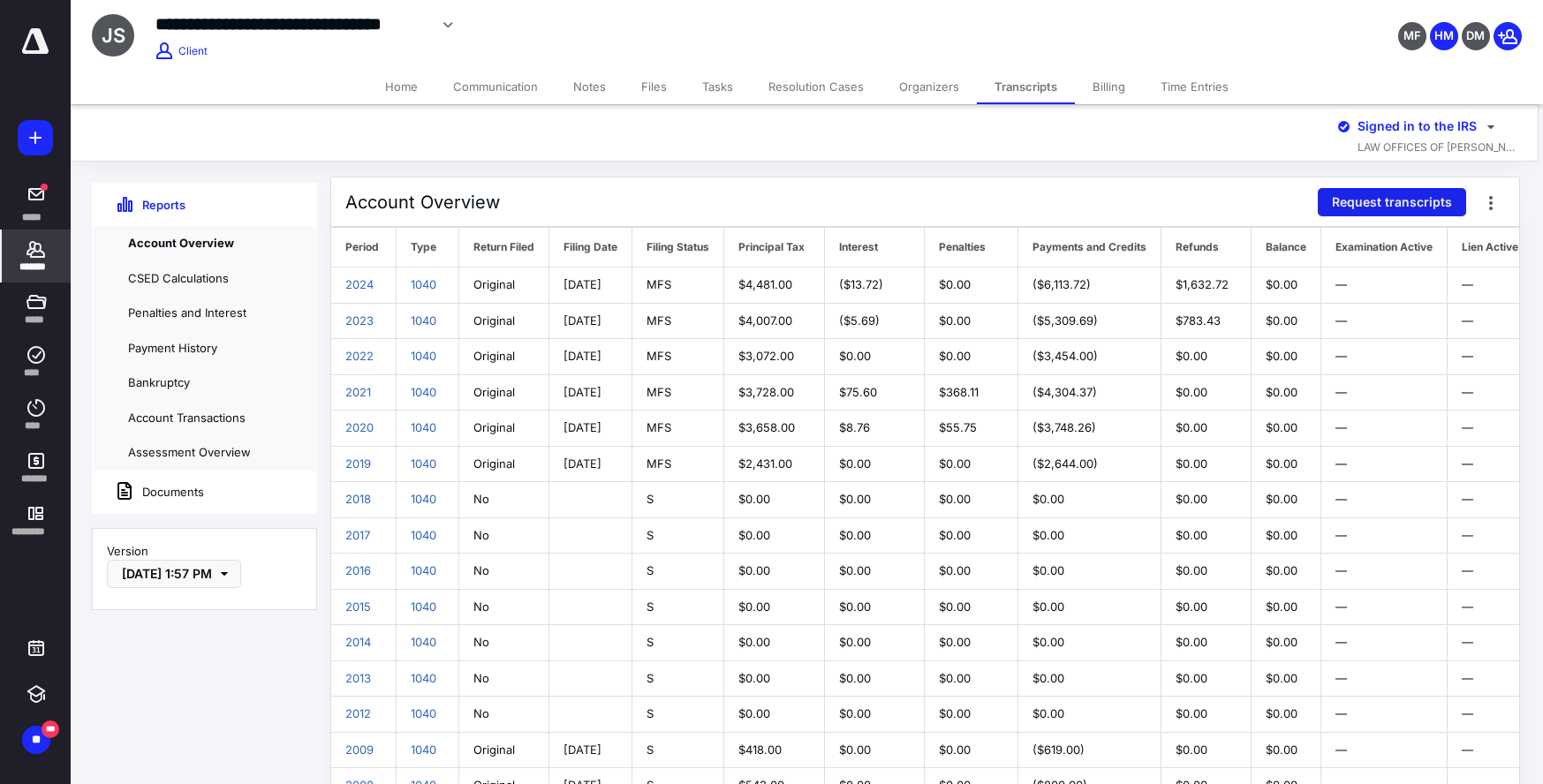 click on "Request transcripts" at bounding box center (1392, 202) 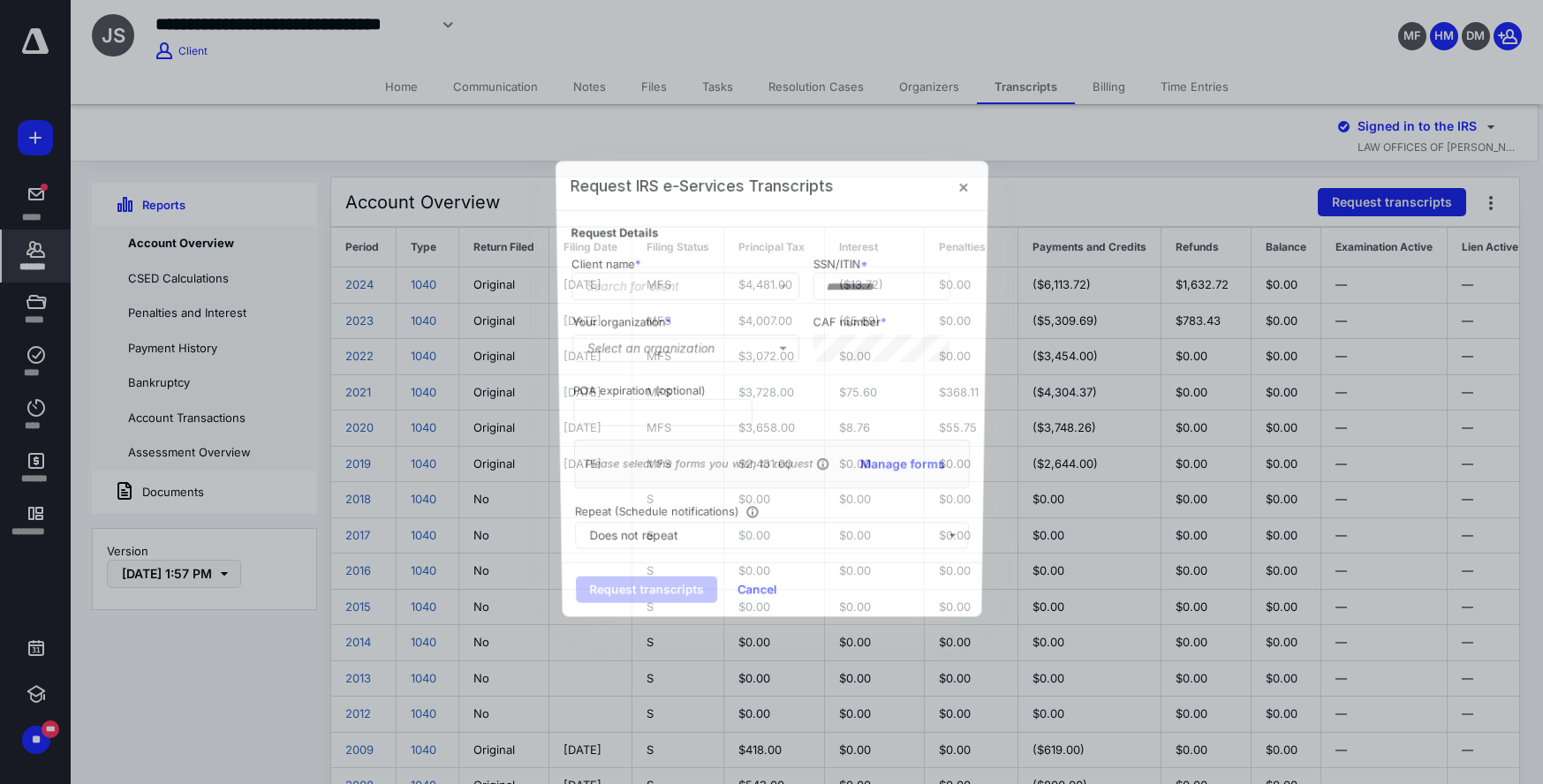 type on "**********" 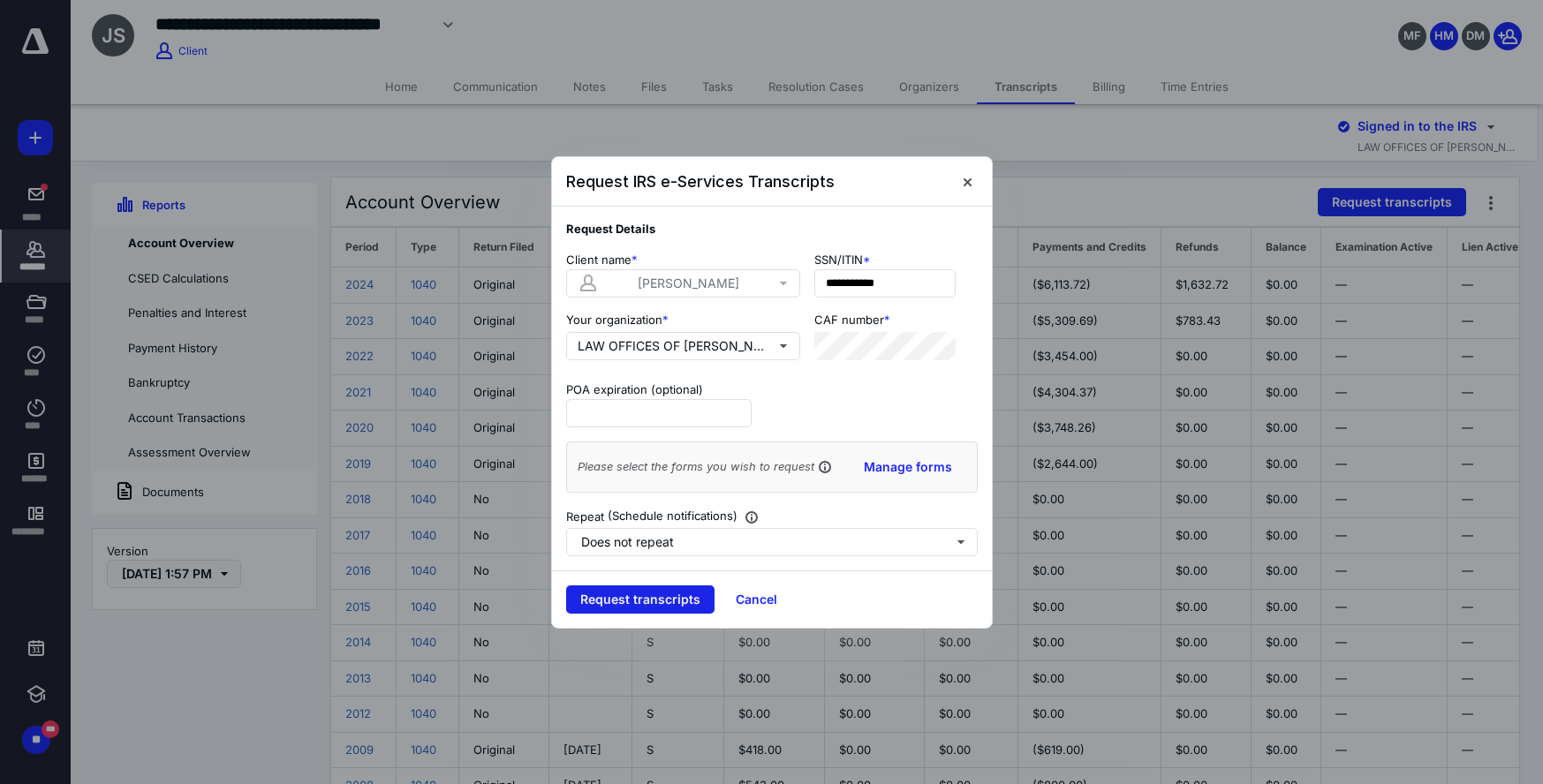 click on "Request transcripts" at bounding box center [640, 599] 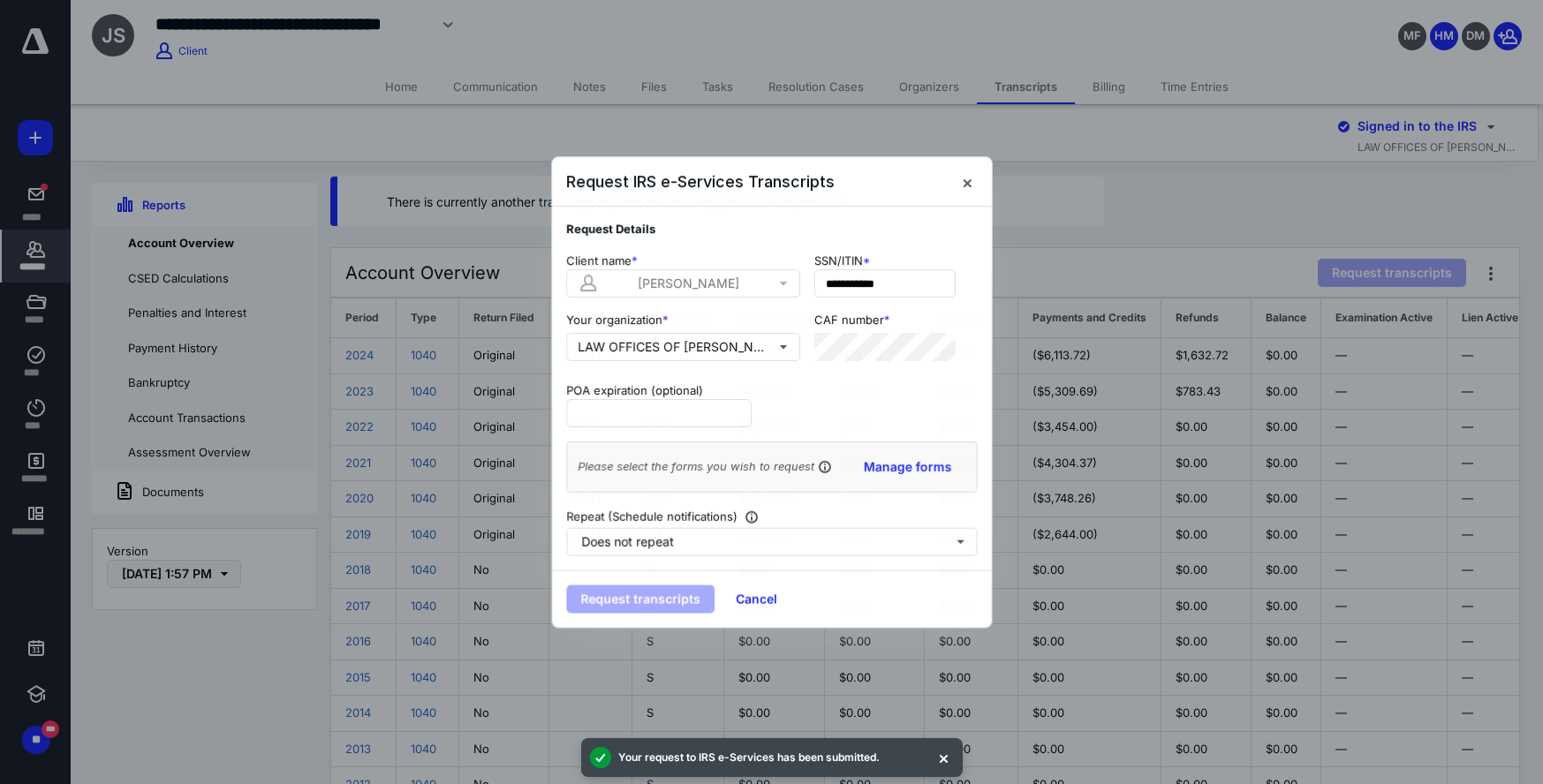 scroll, scrollTop: 79, scrollLeft: 4, axis: both 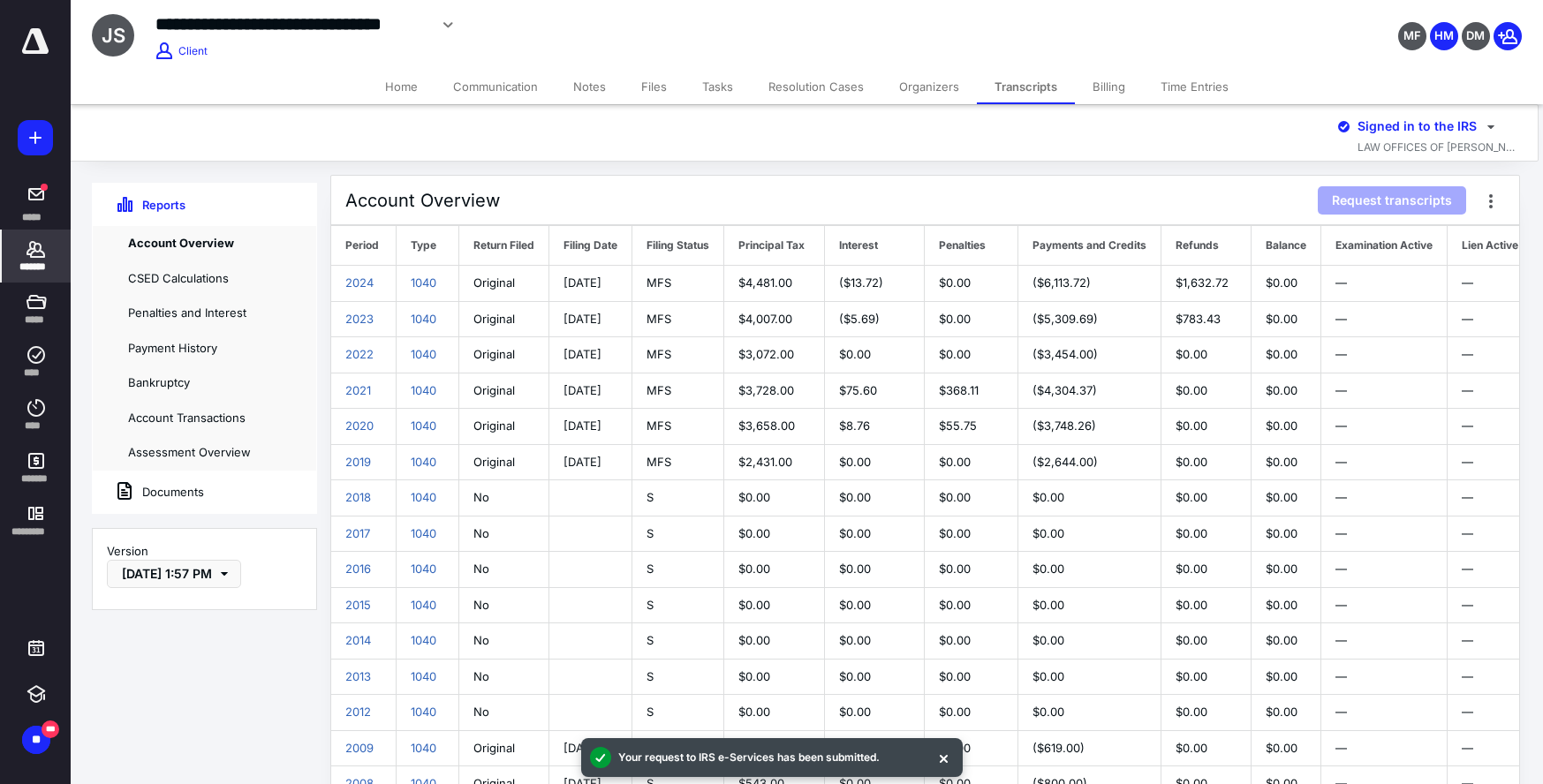 click 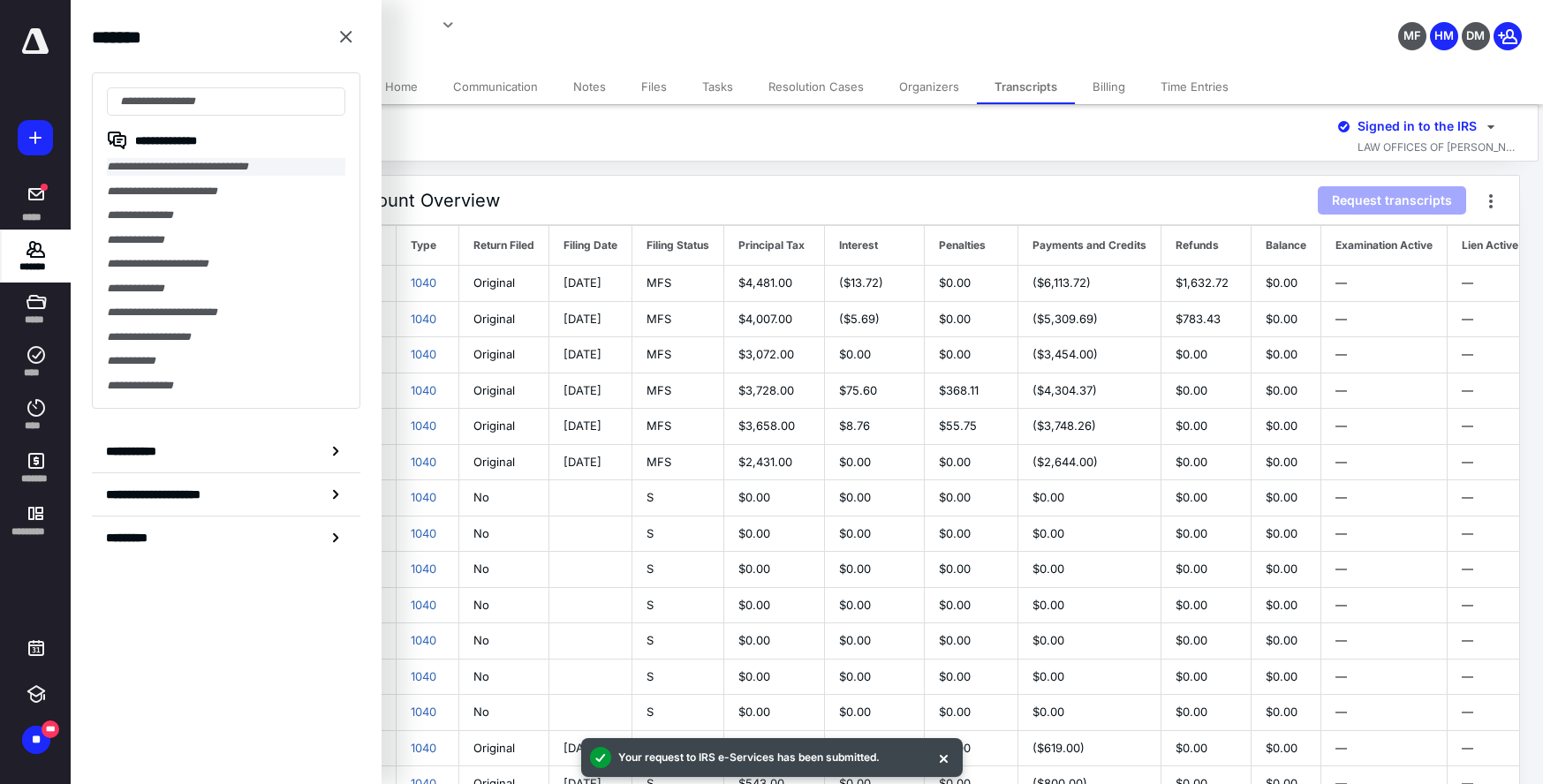 click on "**********" at bounding box center (226, 167) 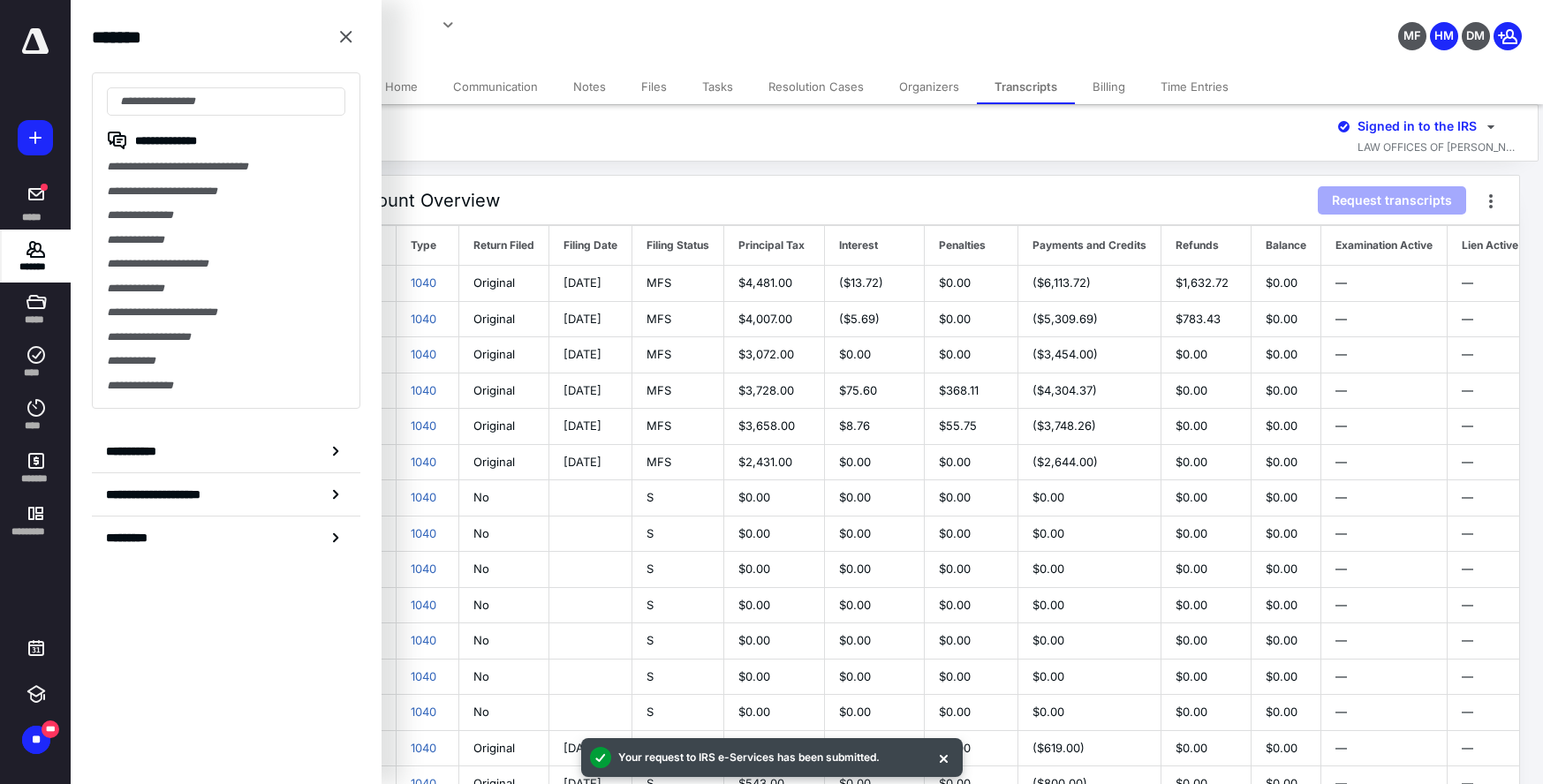 scroll, scrollTop: 0, scrollLeft: 0, axis: both 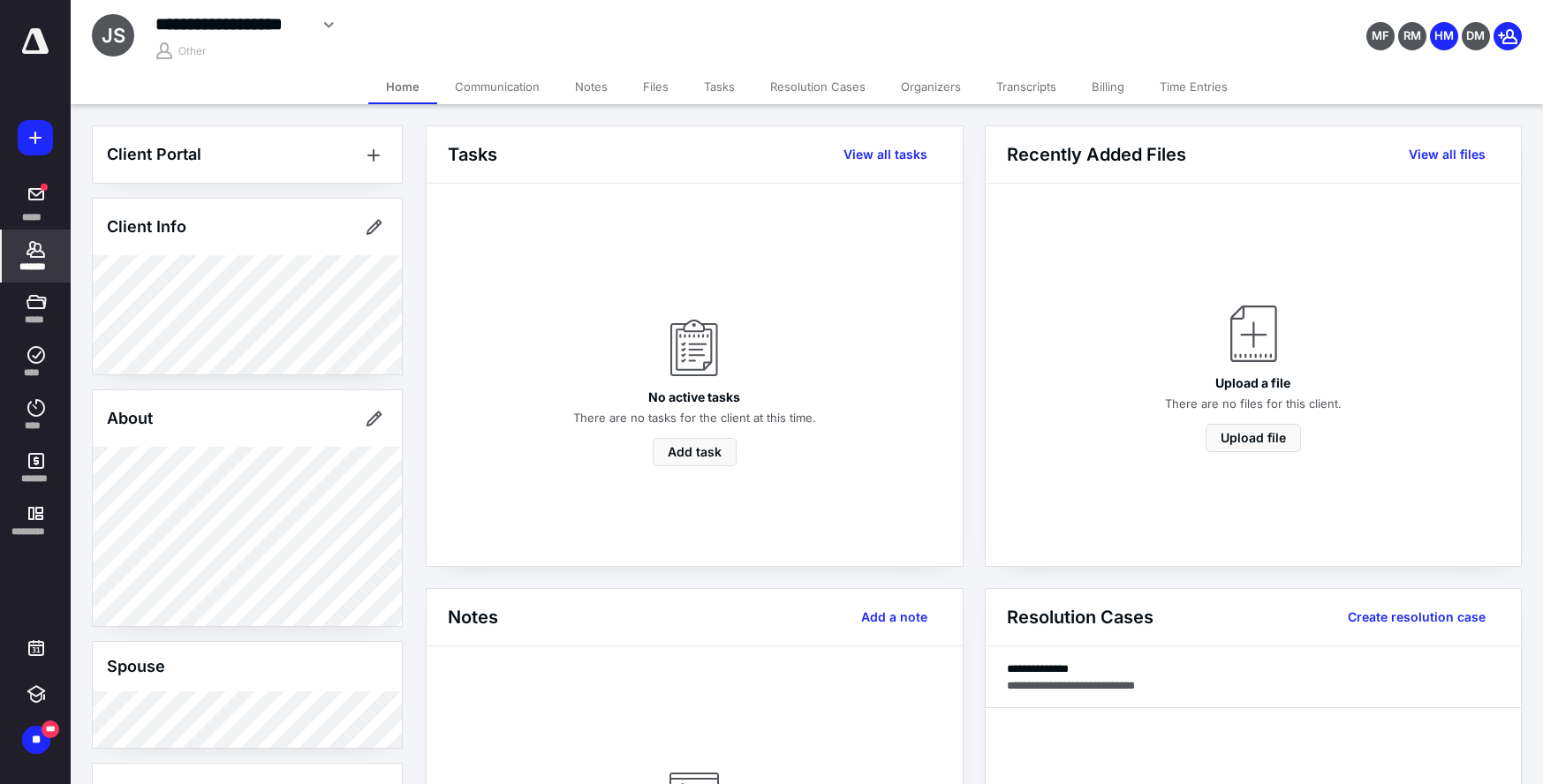 click on "Transcripts" at bounding box center [1026, 87] 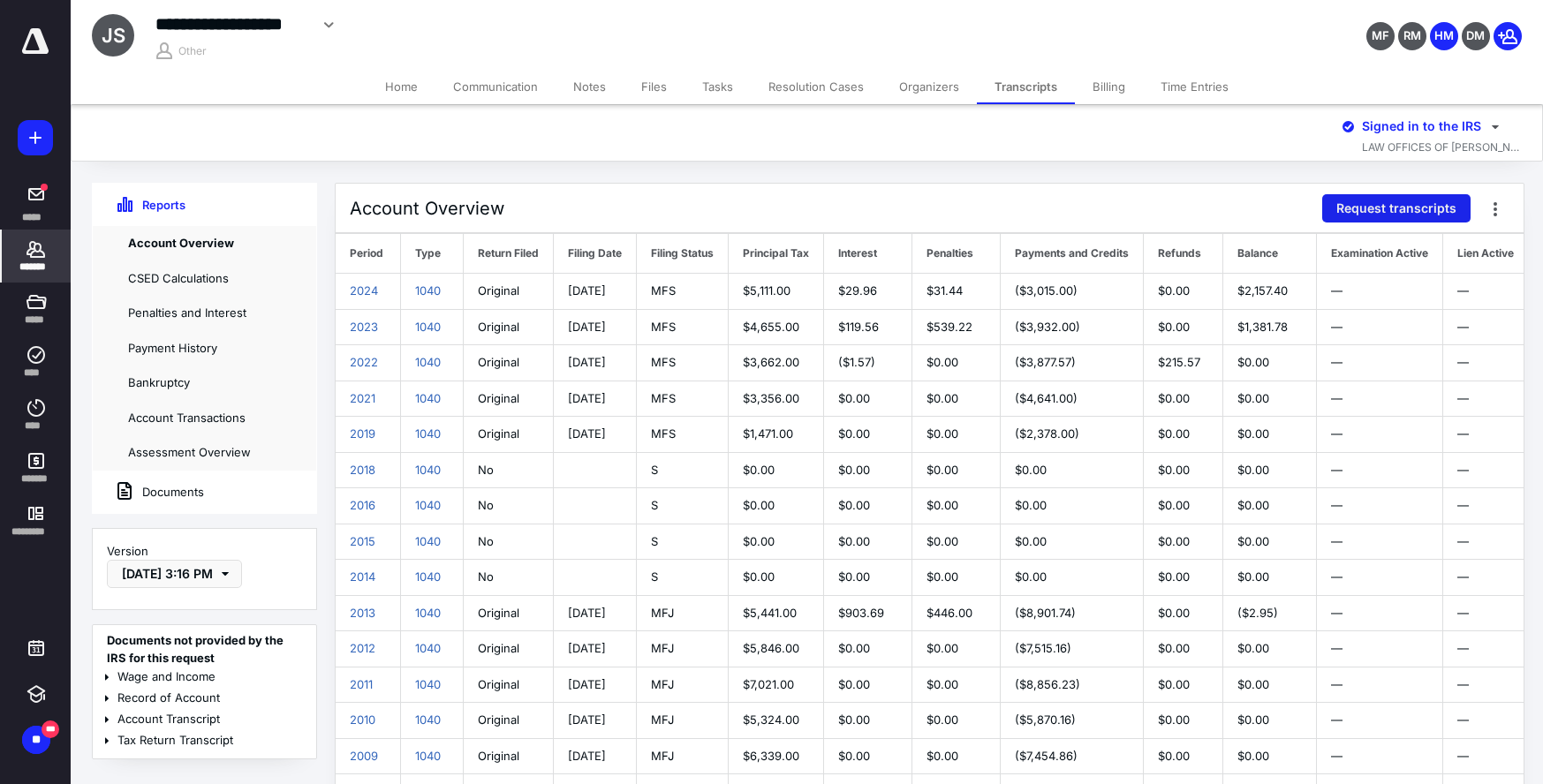 click on "Request transcripts" at bounding box center [1396, 208] 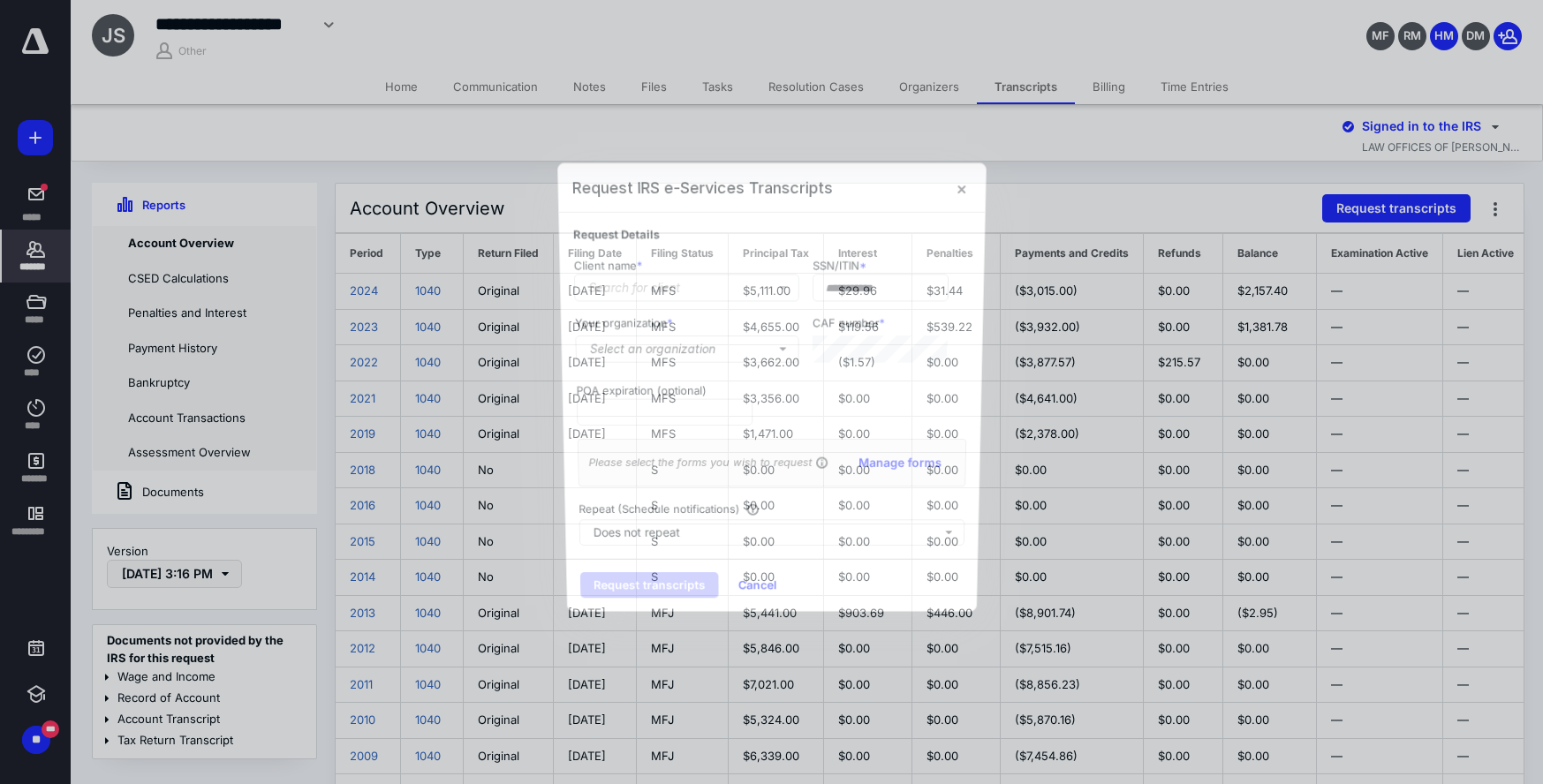 type on "**********" 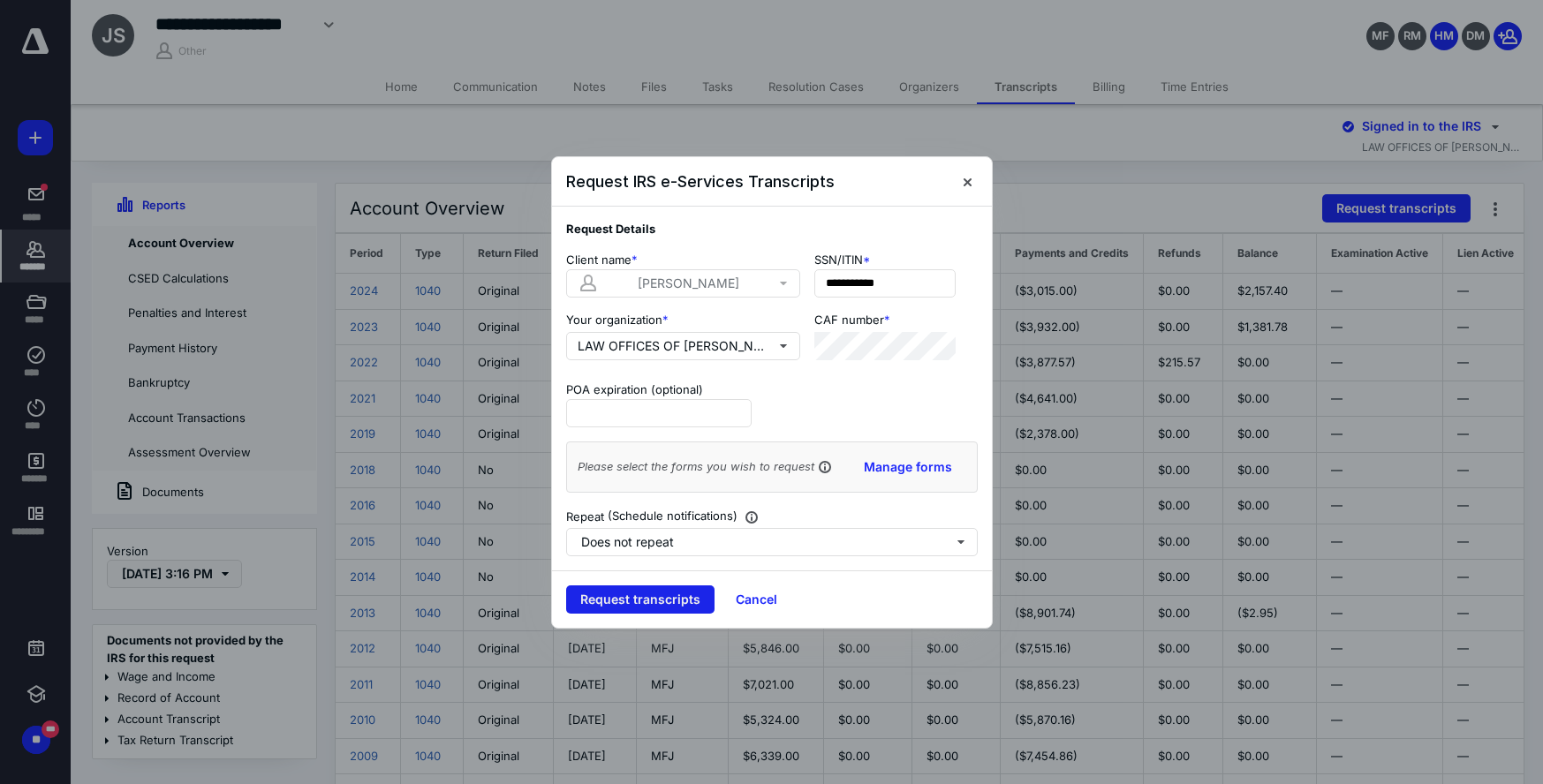 click on "Request transcripts" at bounding box center [640, 599] 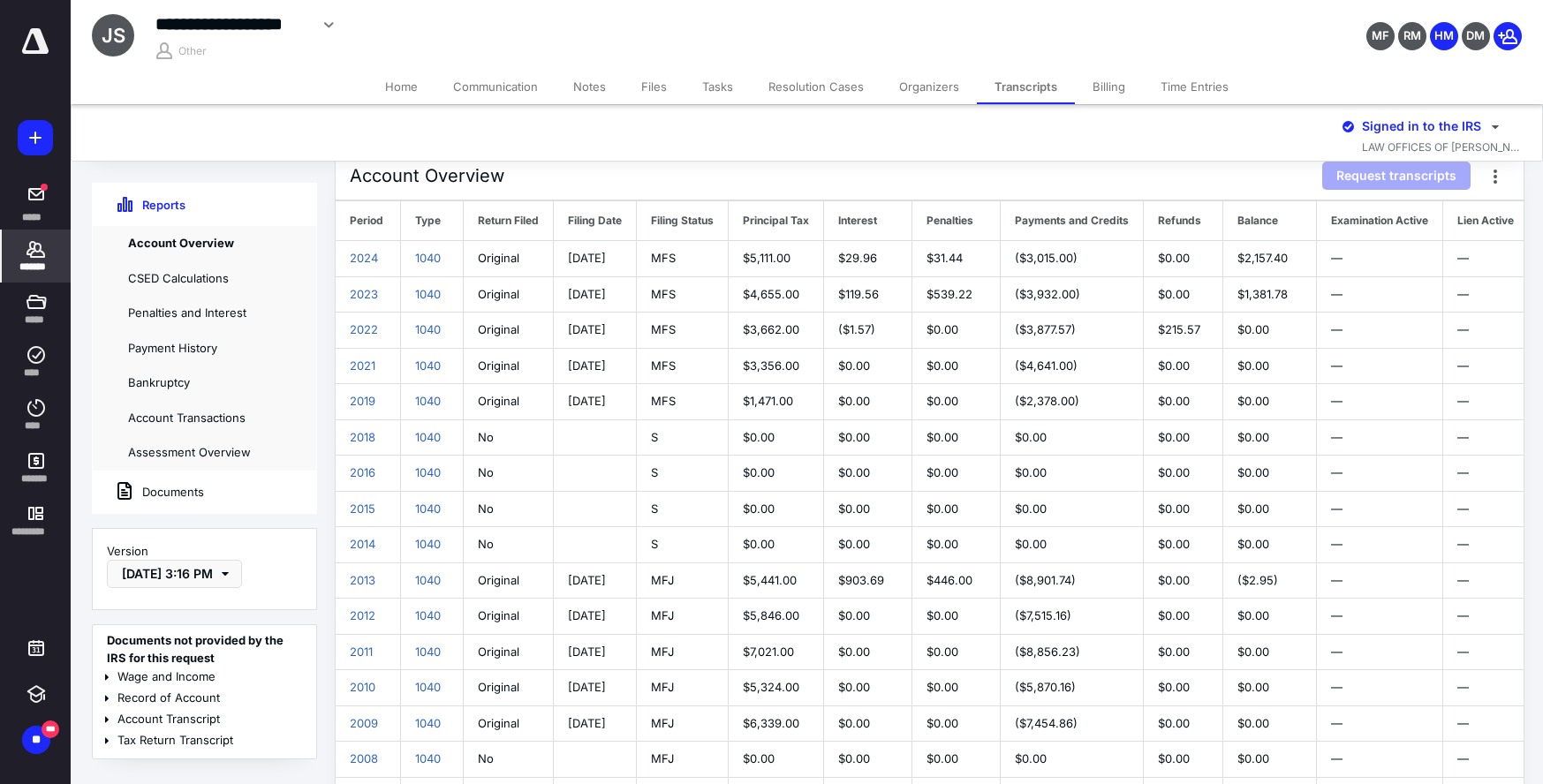 scroll, scrollTop: 107, scrollLeft: 0, axis: vertical 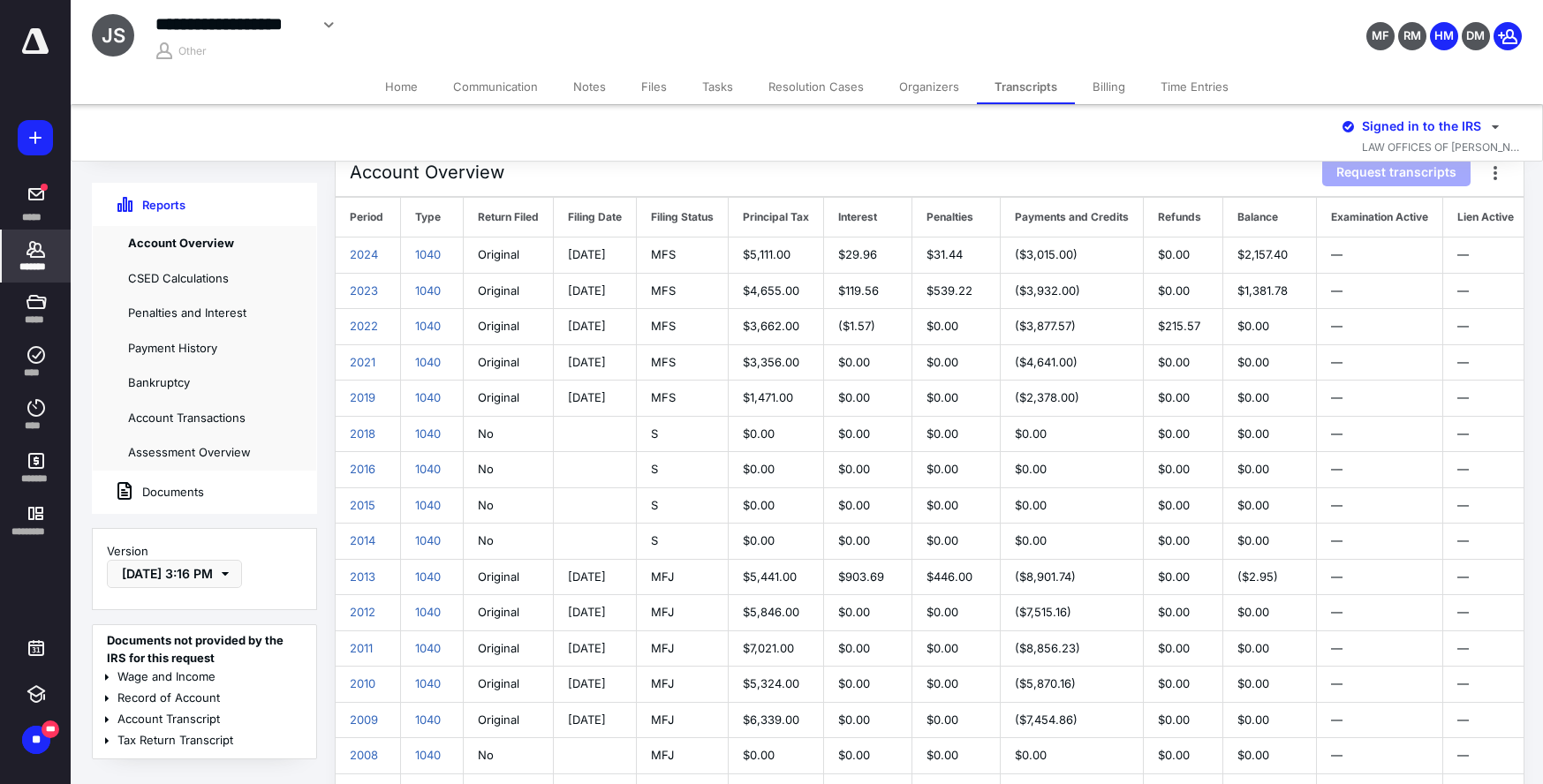 click on "Files" at bounding box center (654, 87) 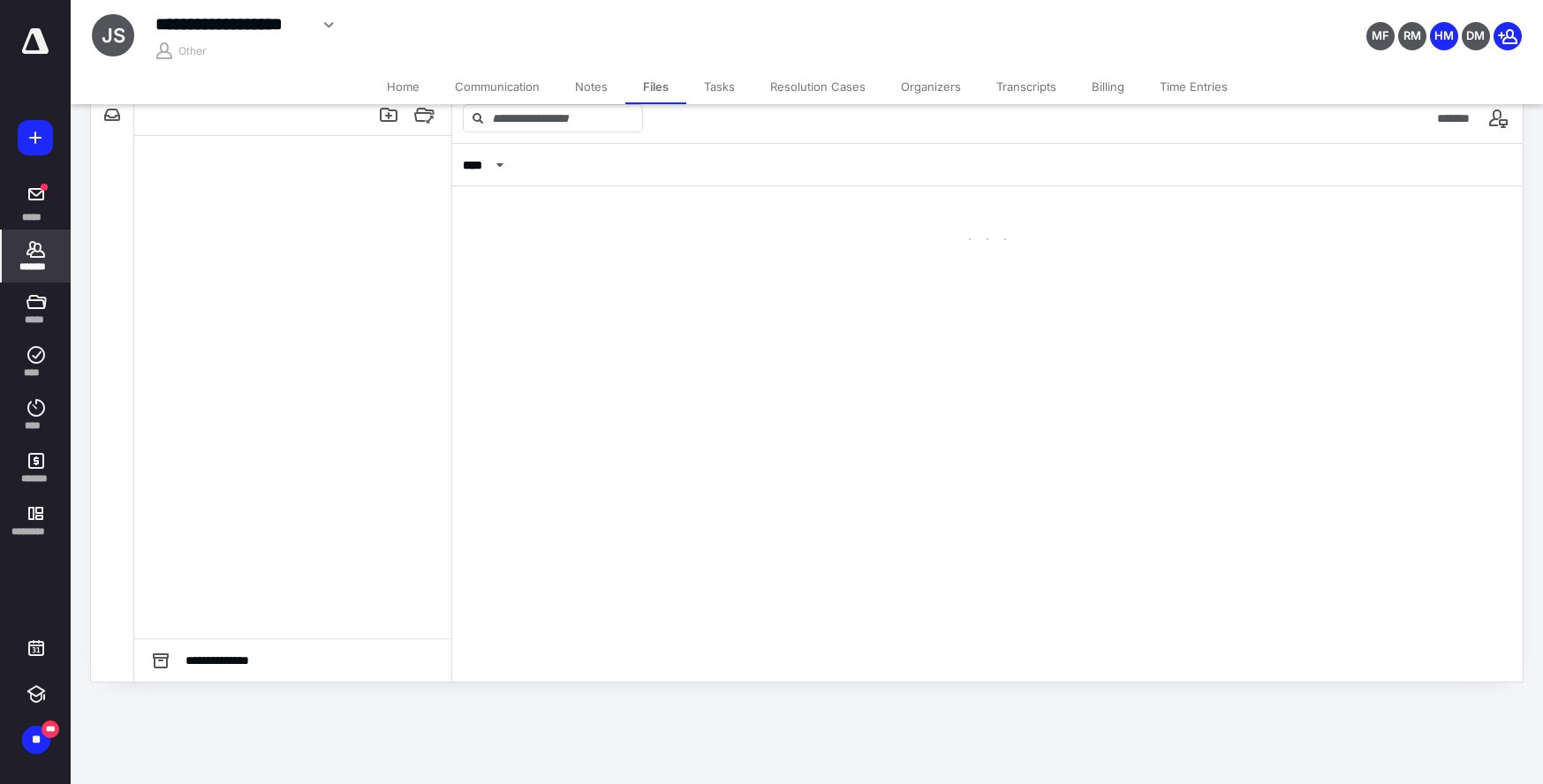 scroll, scrollTop: 0, scrollLeft: 0, axis: both 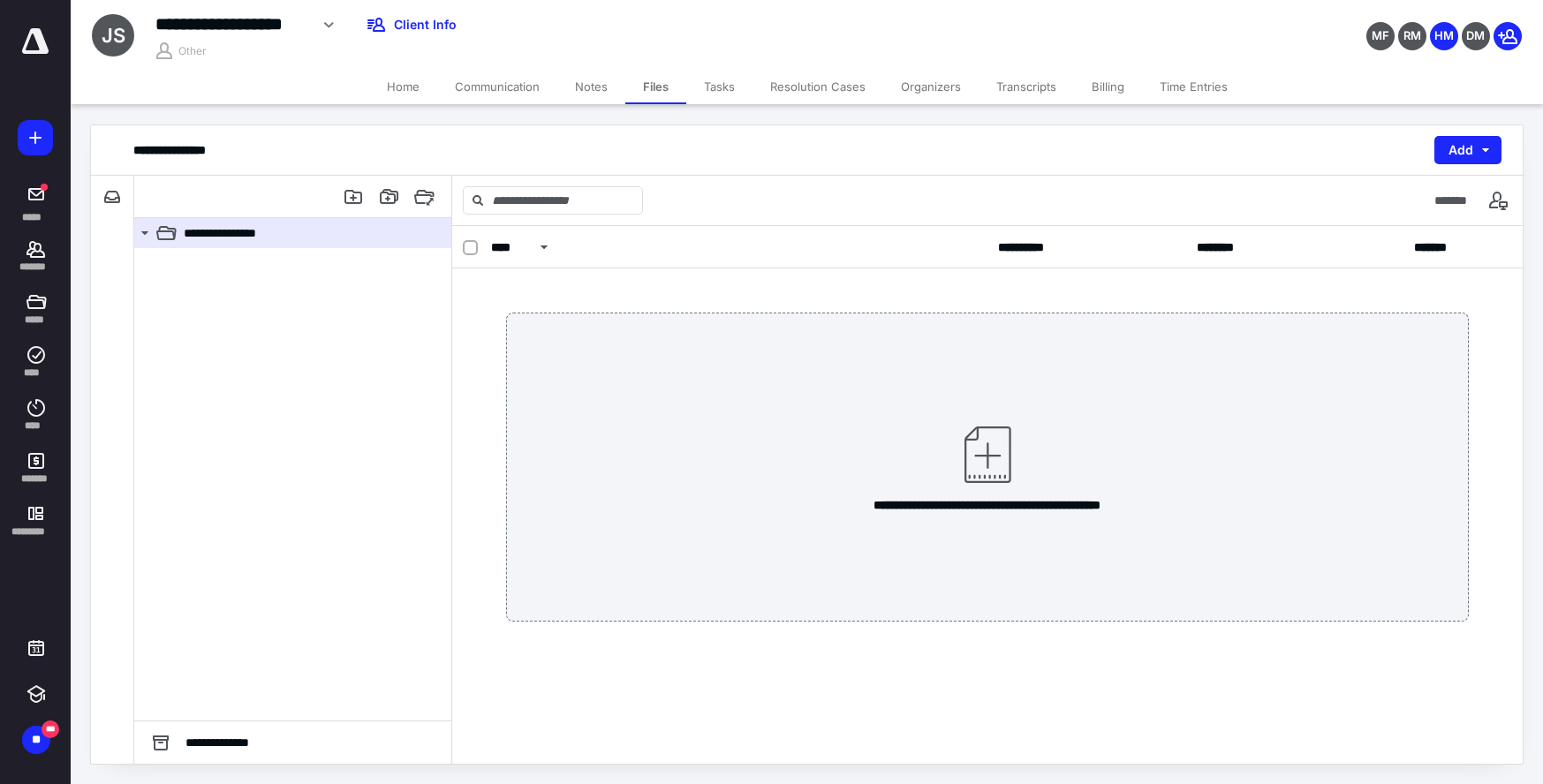 click on "Transcripts" at bounding box center [1026, 87] 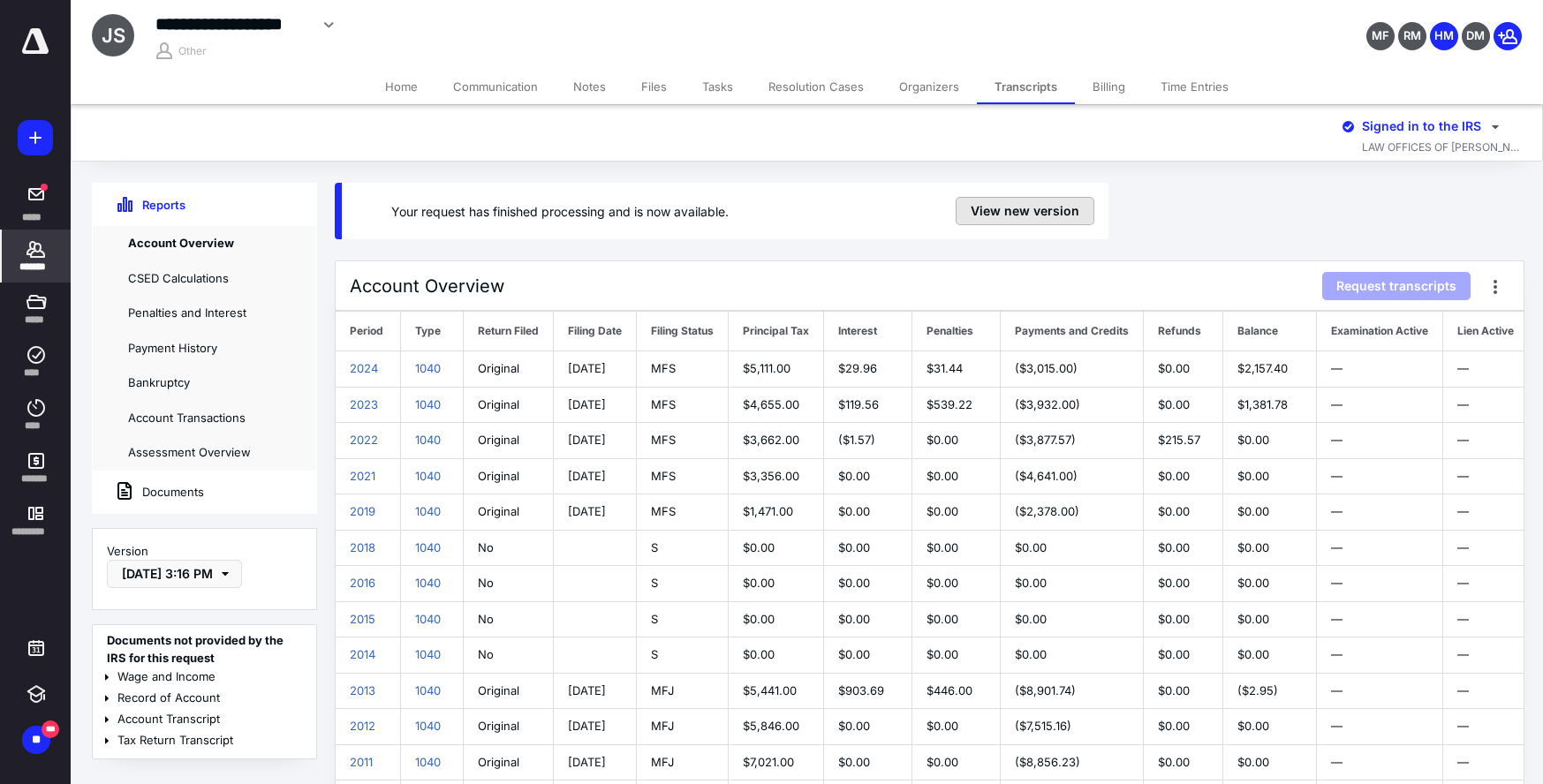 click on "View new version" at bounding box center [1025, 211] 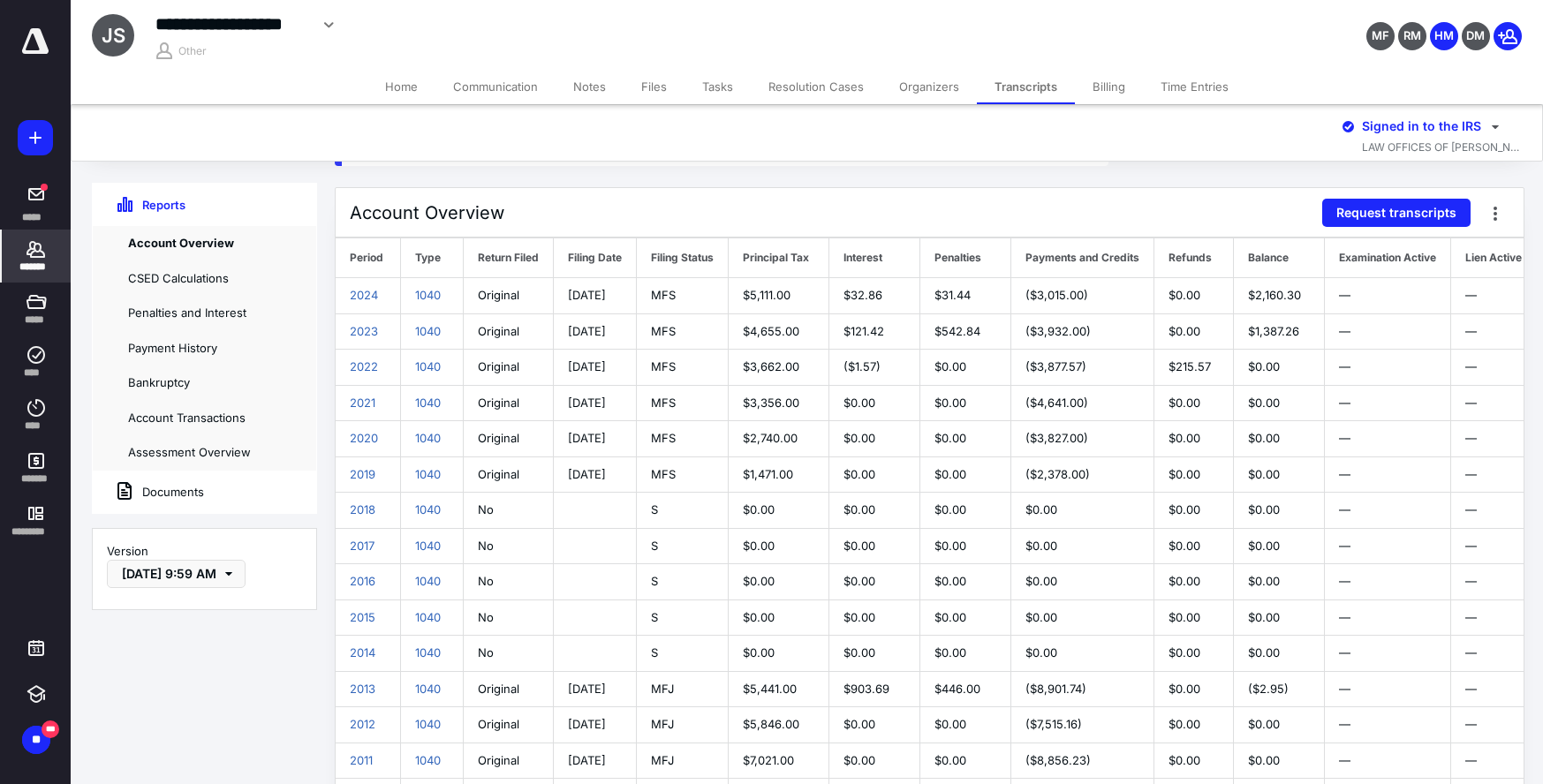 scroll, scrollTop: 0, scrollLeft: 0, axis: both 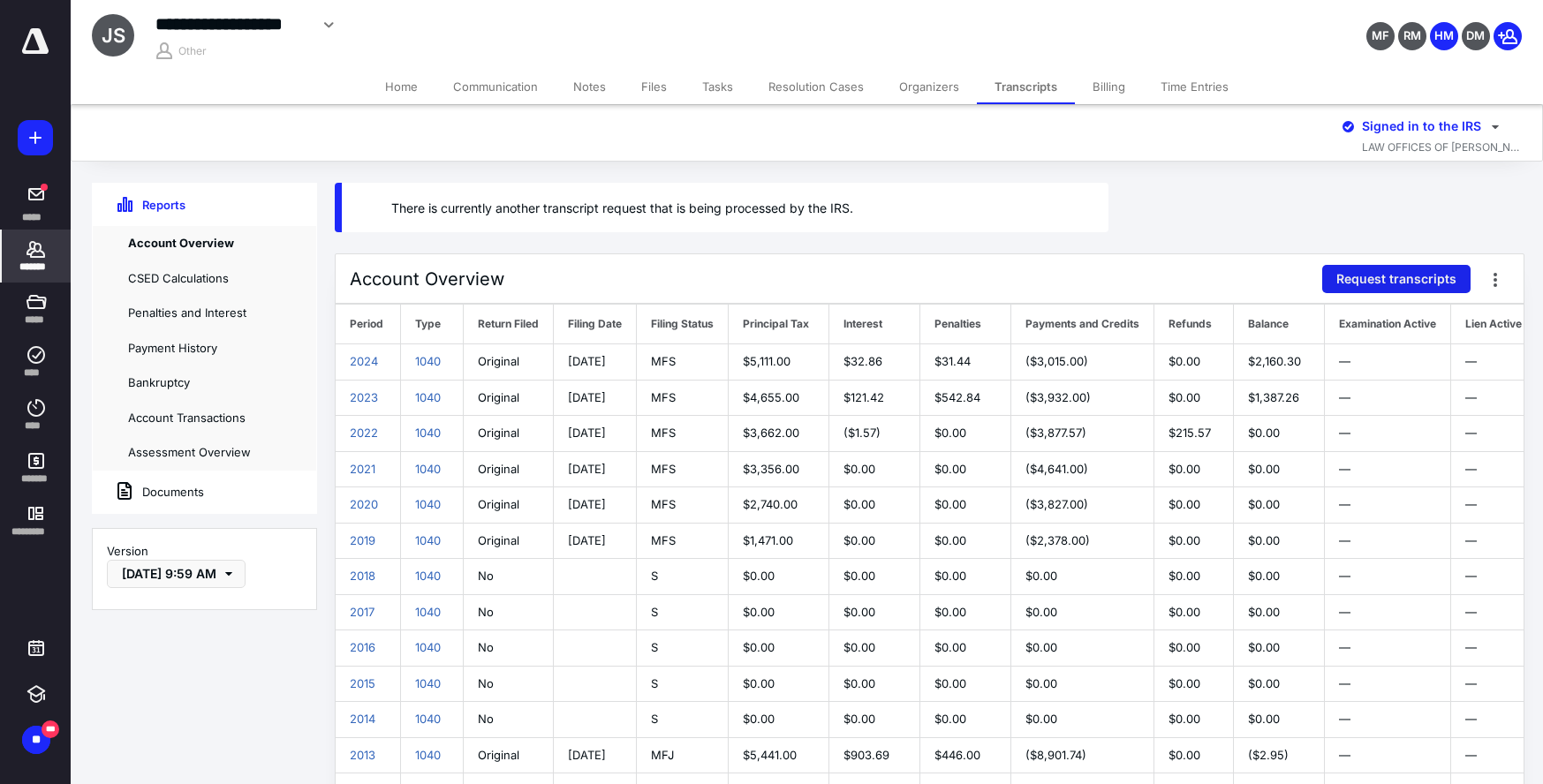 click on "Request transcripts" at bounding box center (1396, 279) 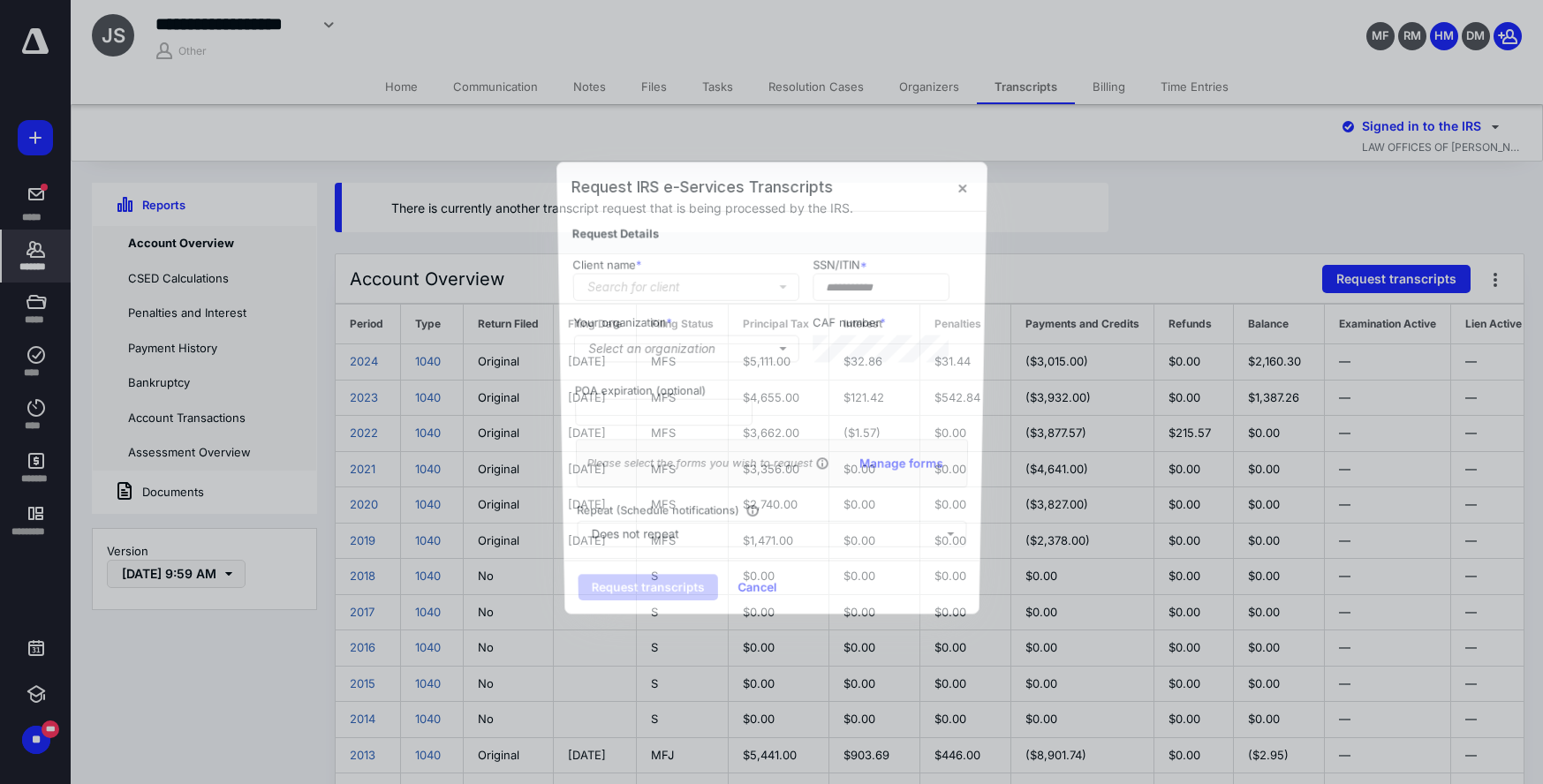 type on "**********" 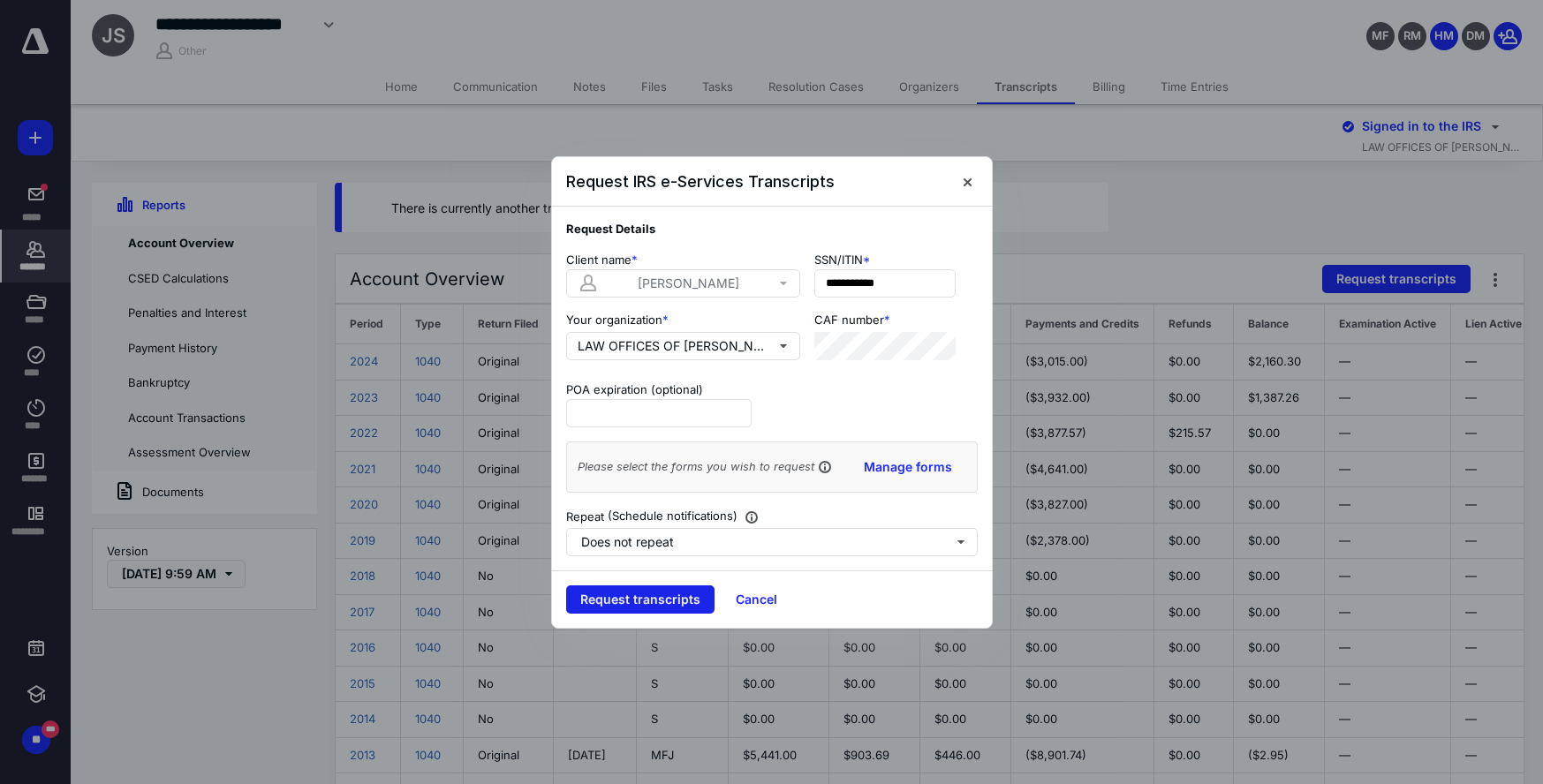 click on "Request transcripts" at bounding box center (640, 599) 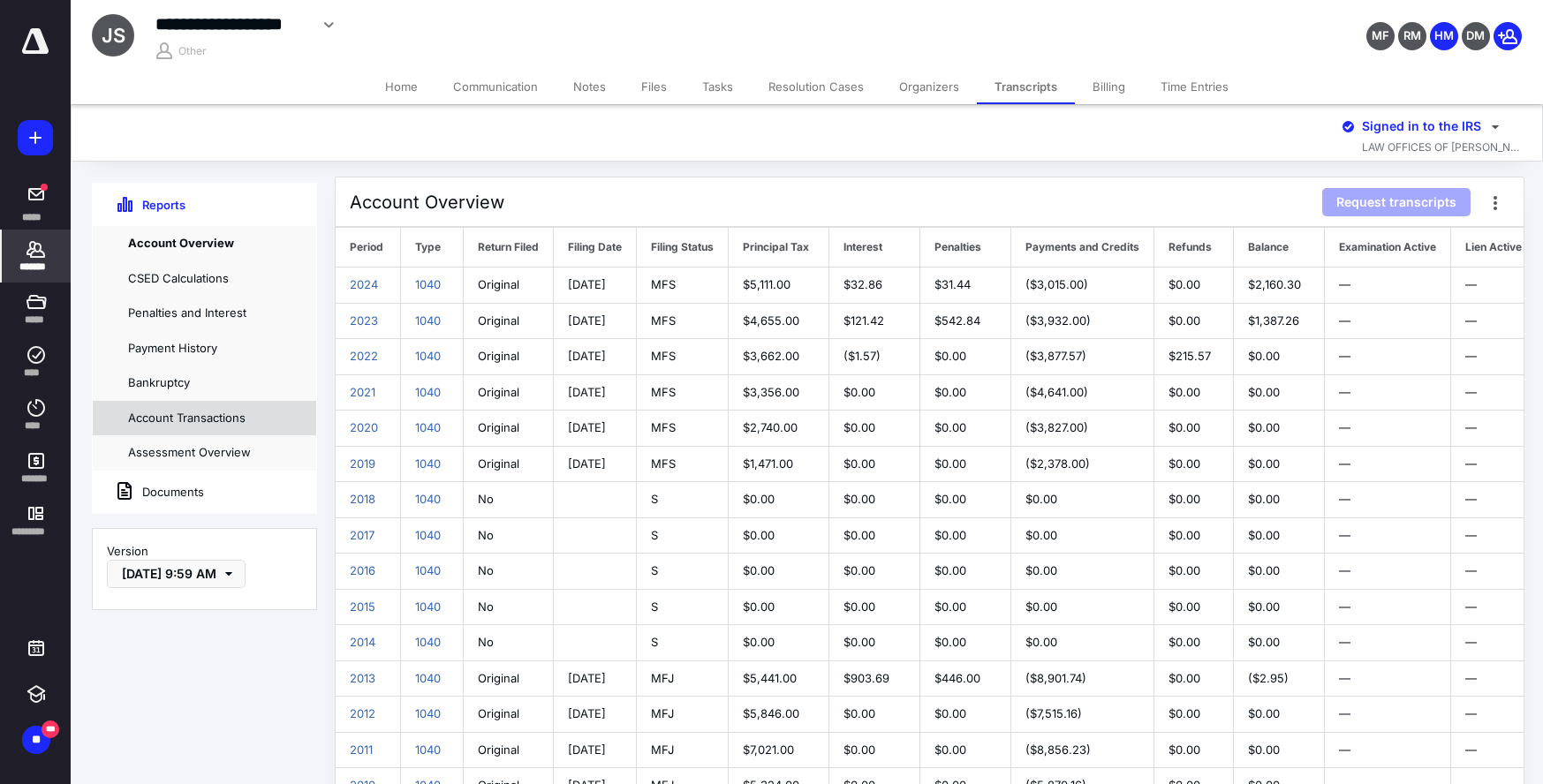 scroll, scrollTop: 79, scrollLeft: 0, axis: vertical 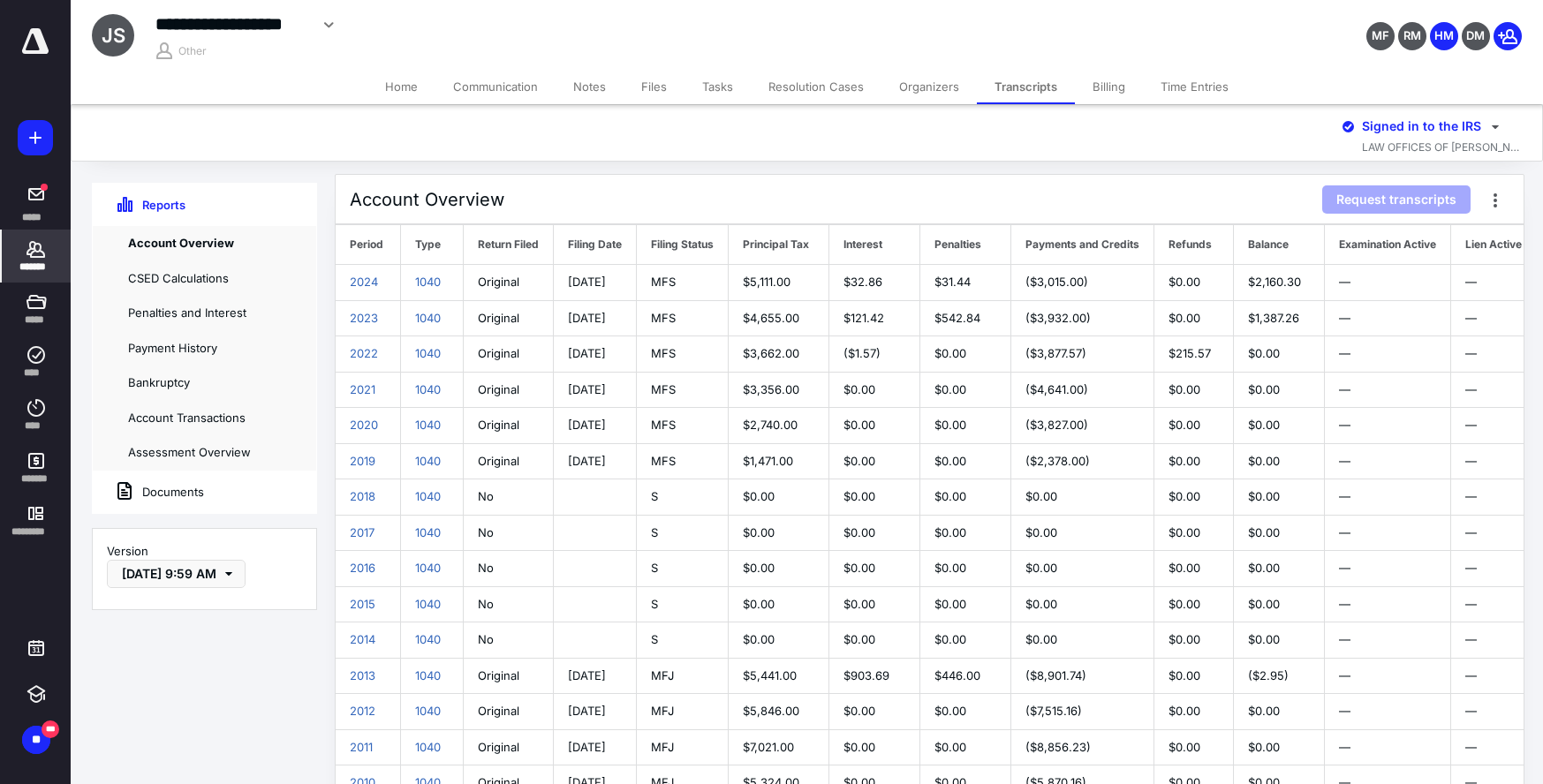 click 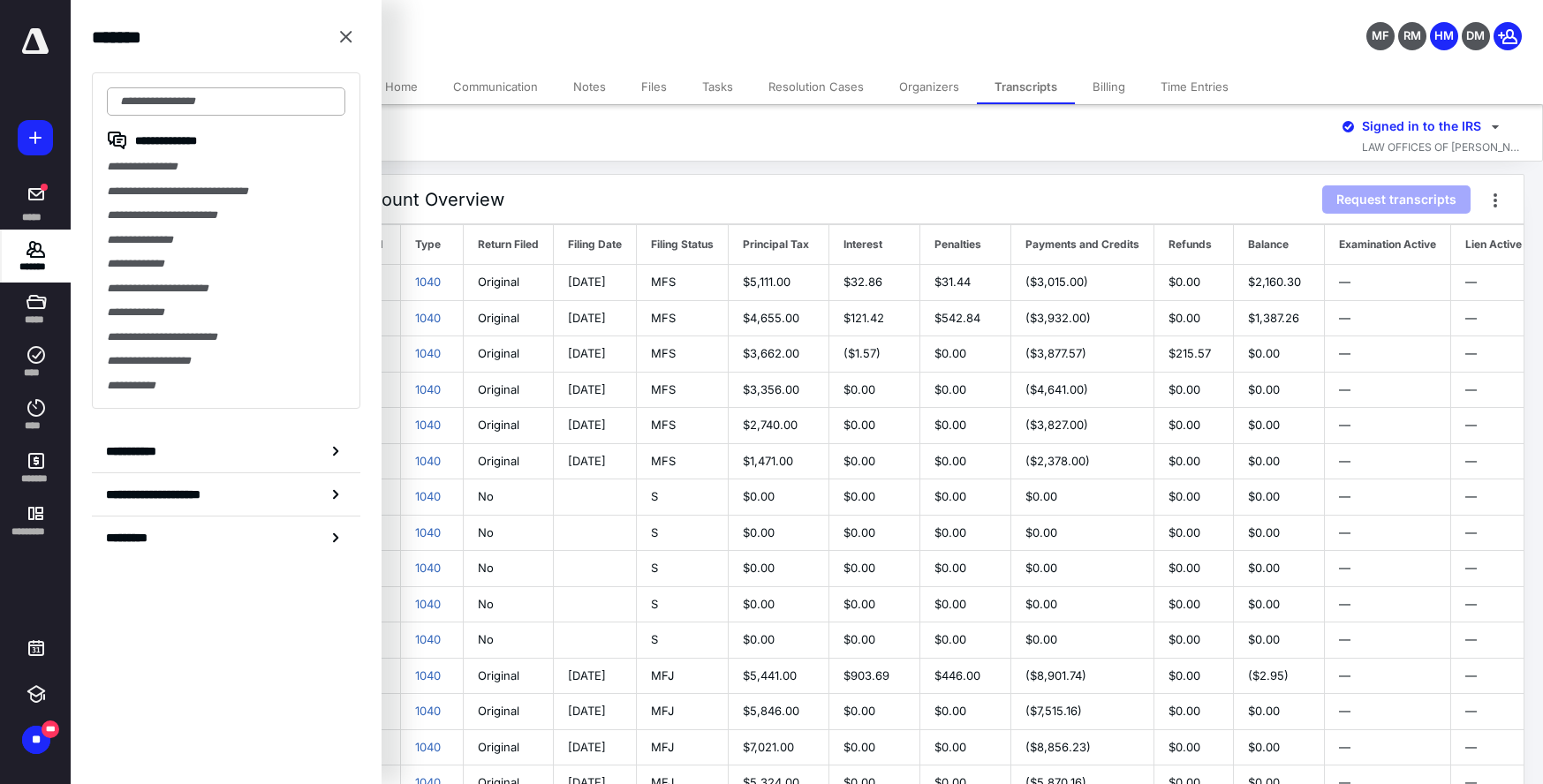 click at bounding box center (226, 102) 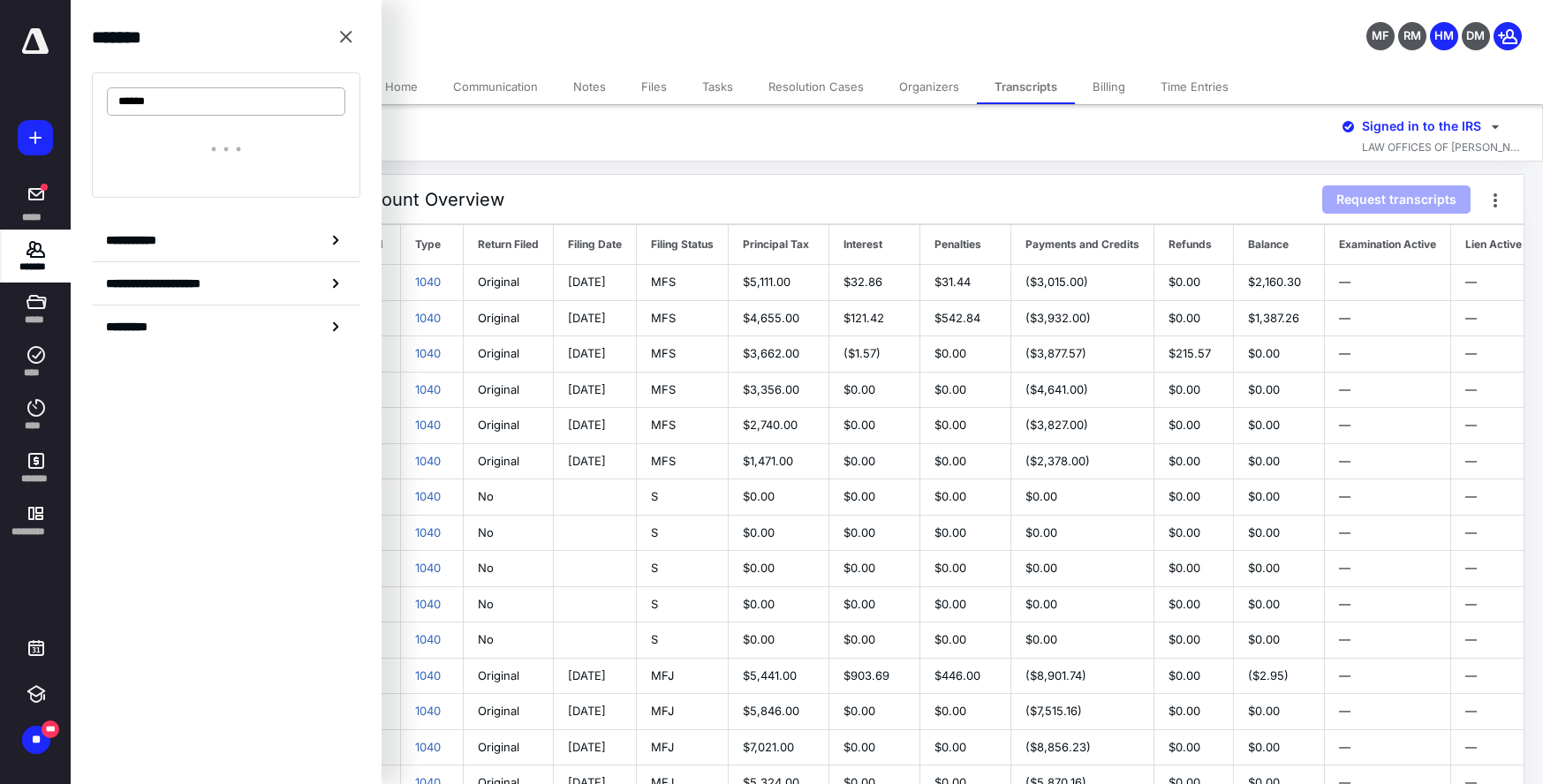 type on "******" 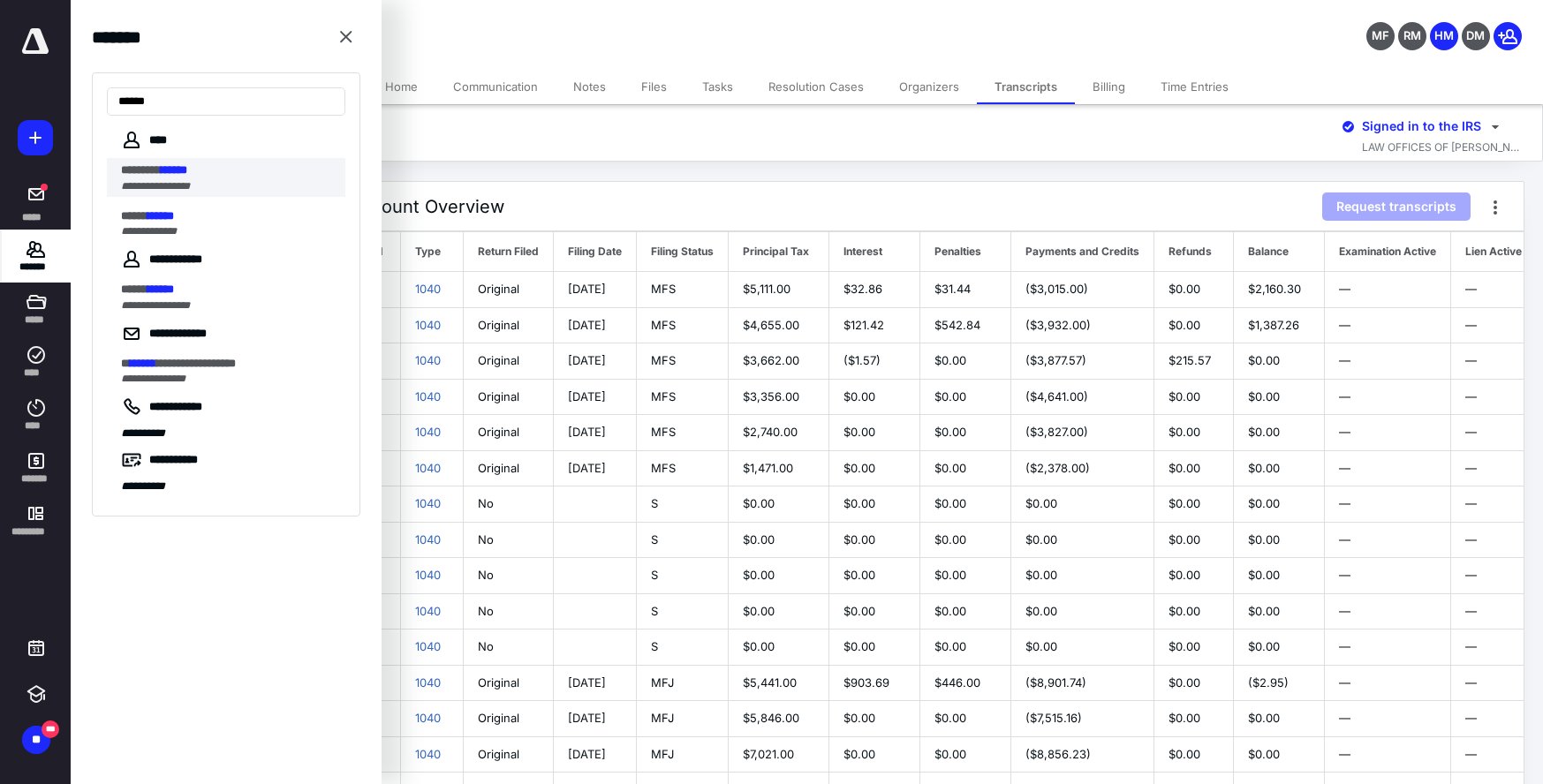 click on "********" at bounding box center [140, 170] 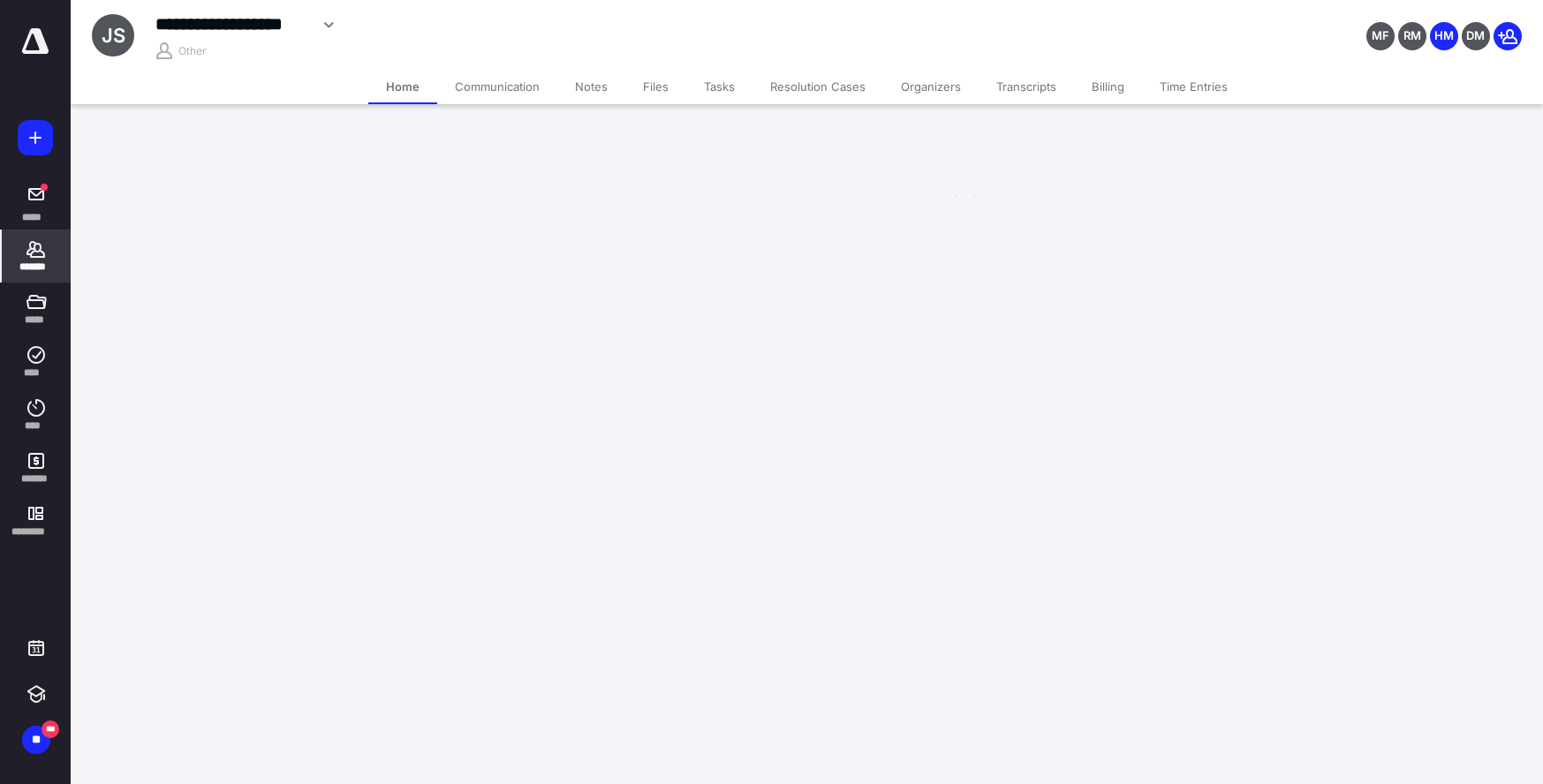 scroll, scrollTop: 0, scrollLeft: 0, axis: both 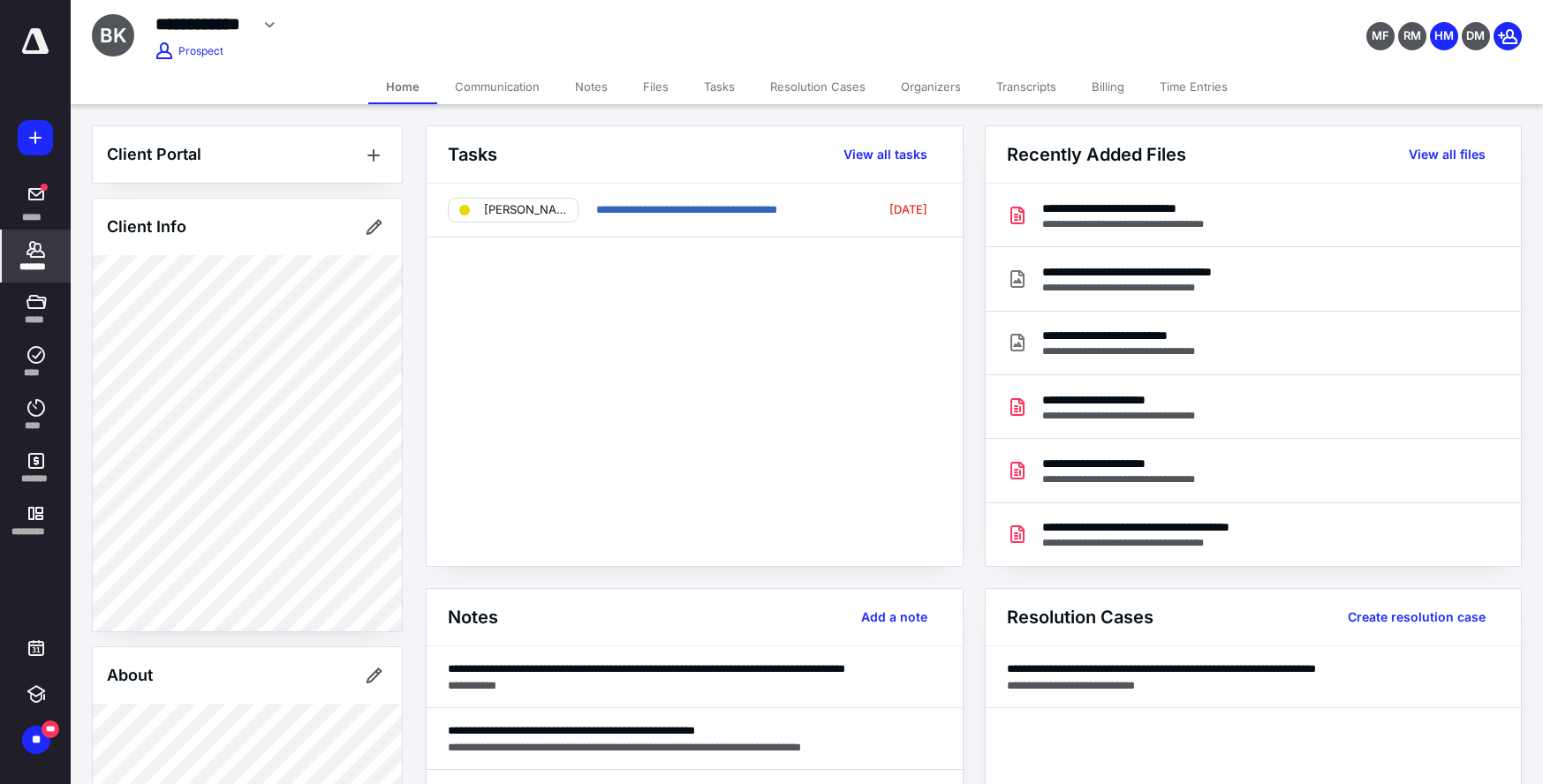drag, startPoint x: 659, startPoint y: 87, endPoint x: 658, endPoint y: 100, distance: 13.038405 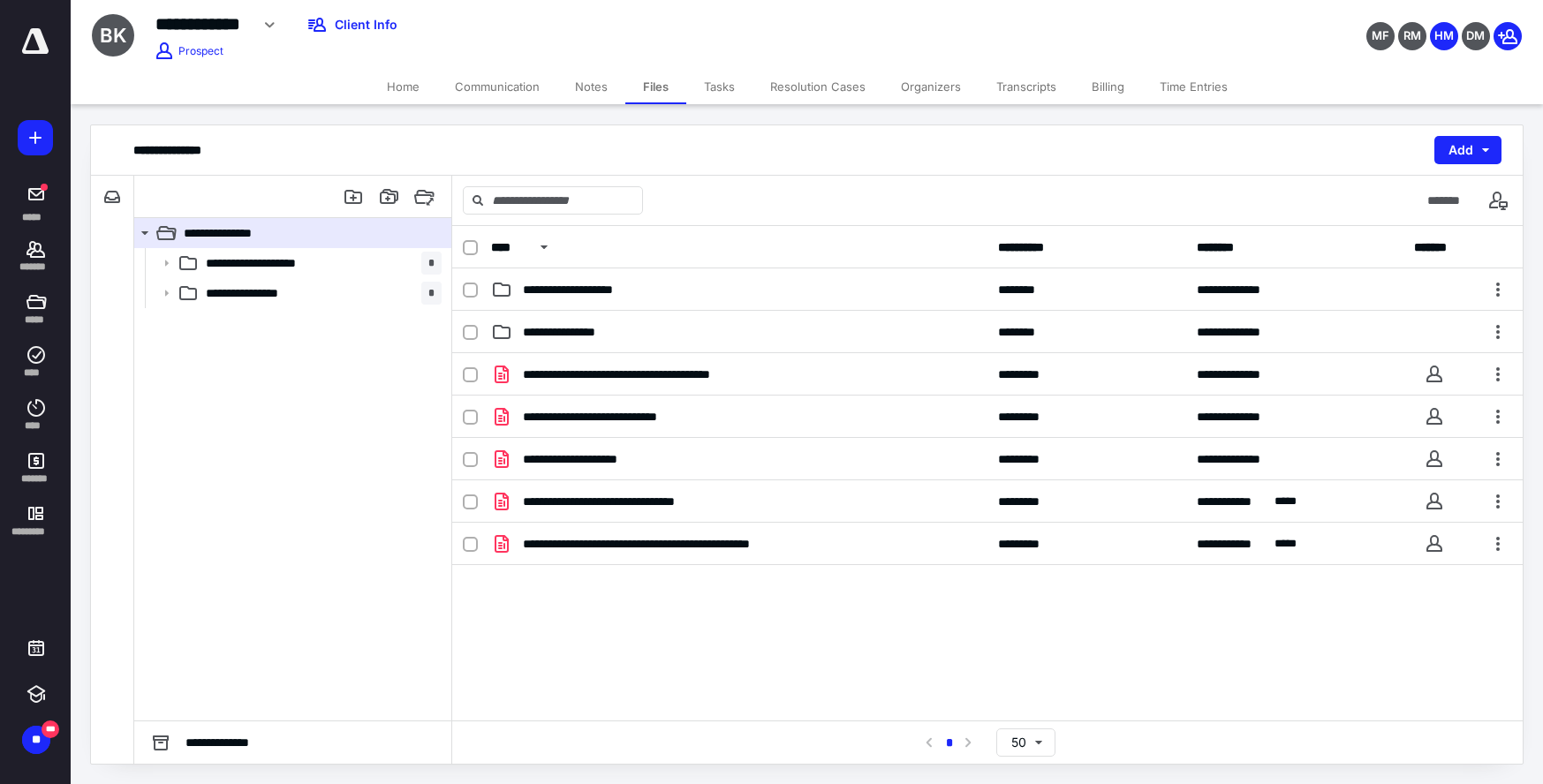 click on "Communication" at bounding box center [497, 87] 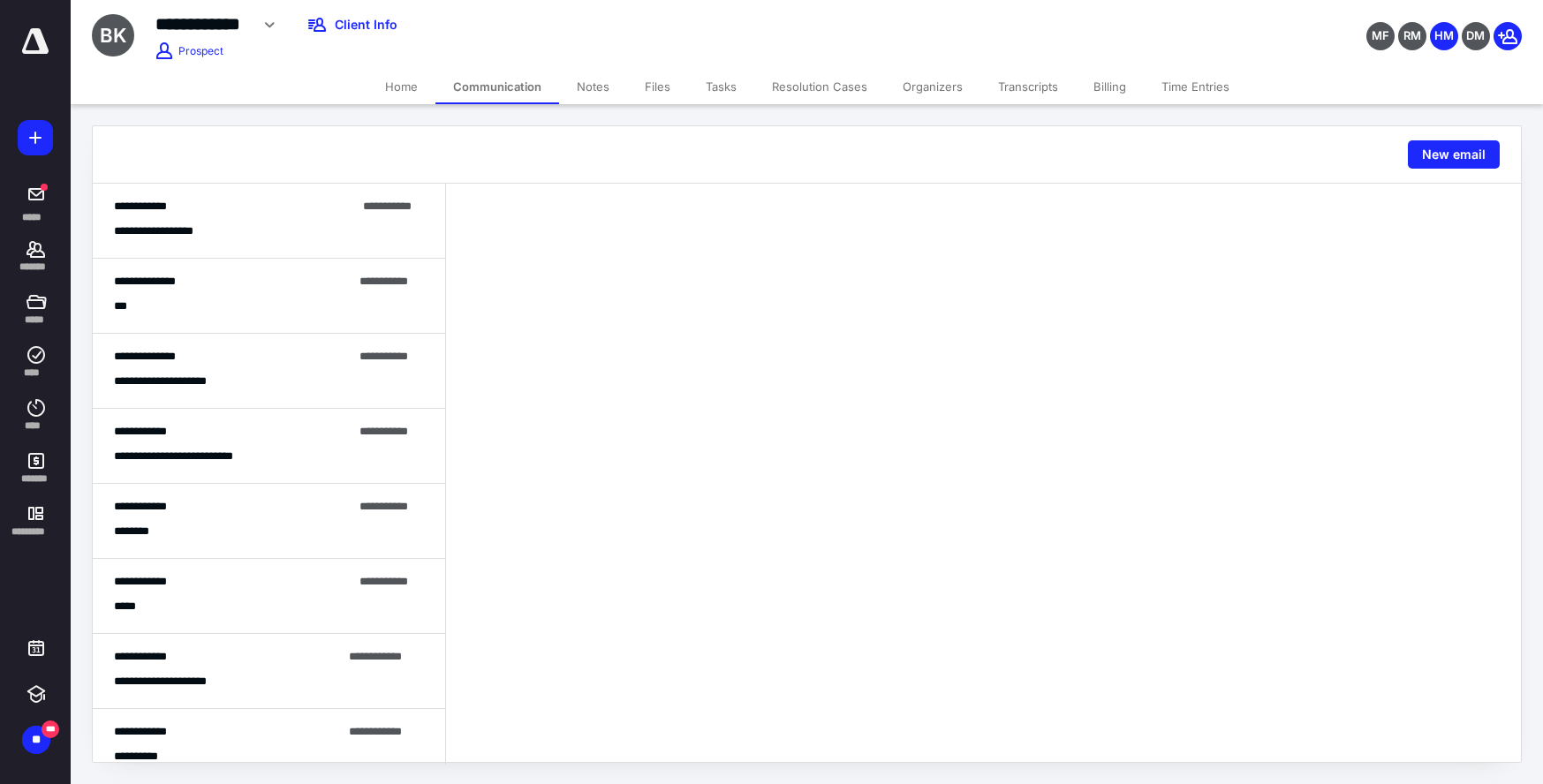 click on "**********" at bounding box center (269, 231) 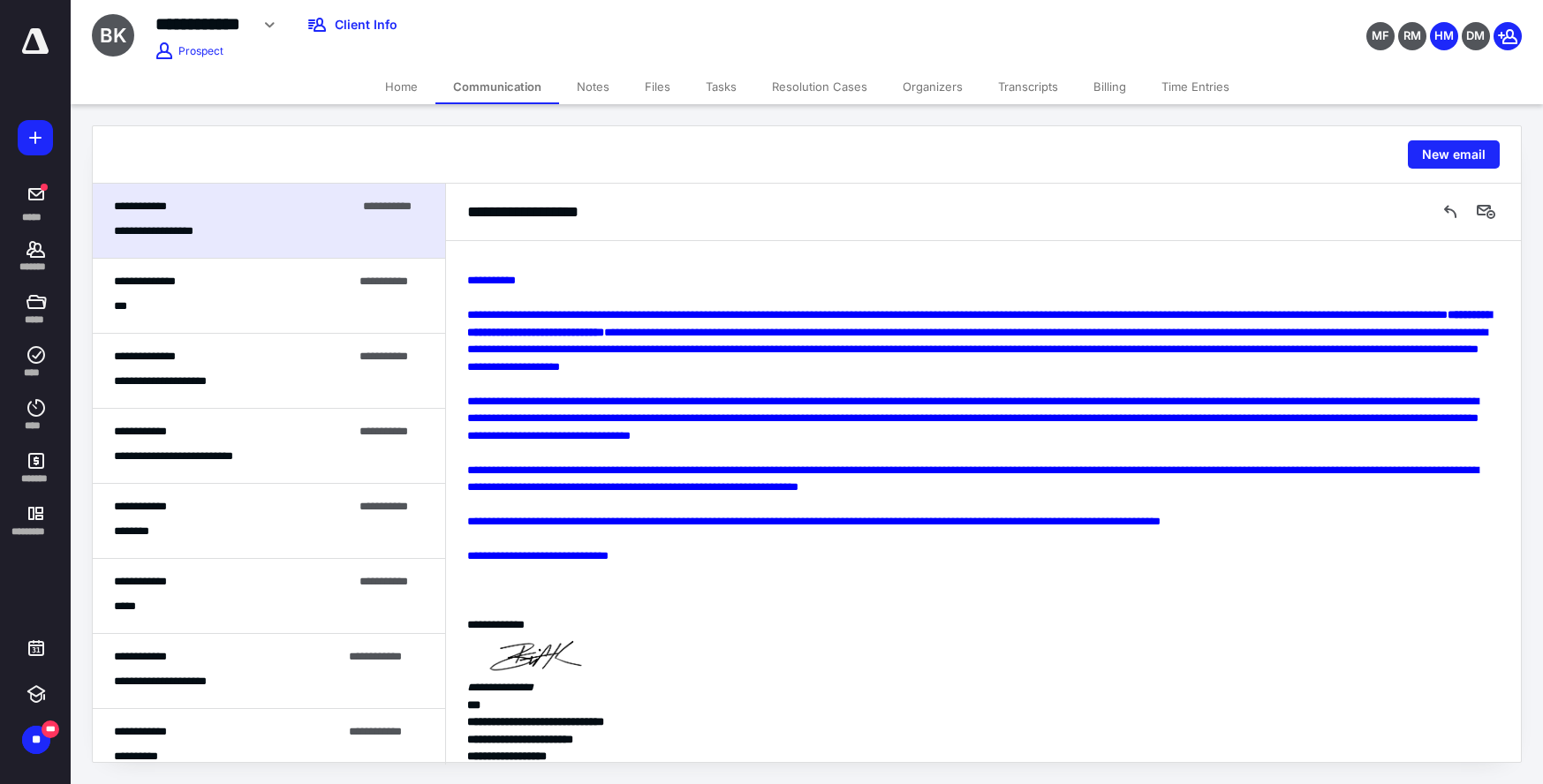 scroll, scrollTop: 179, scrollLeft: 0, axis: vertical 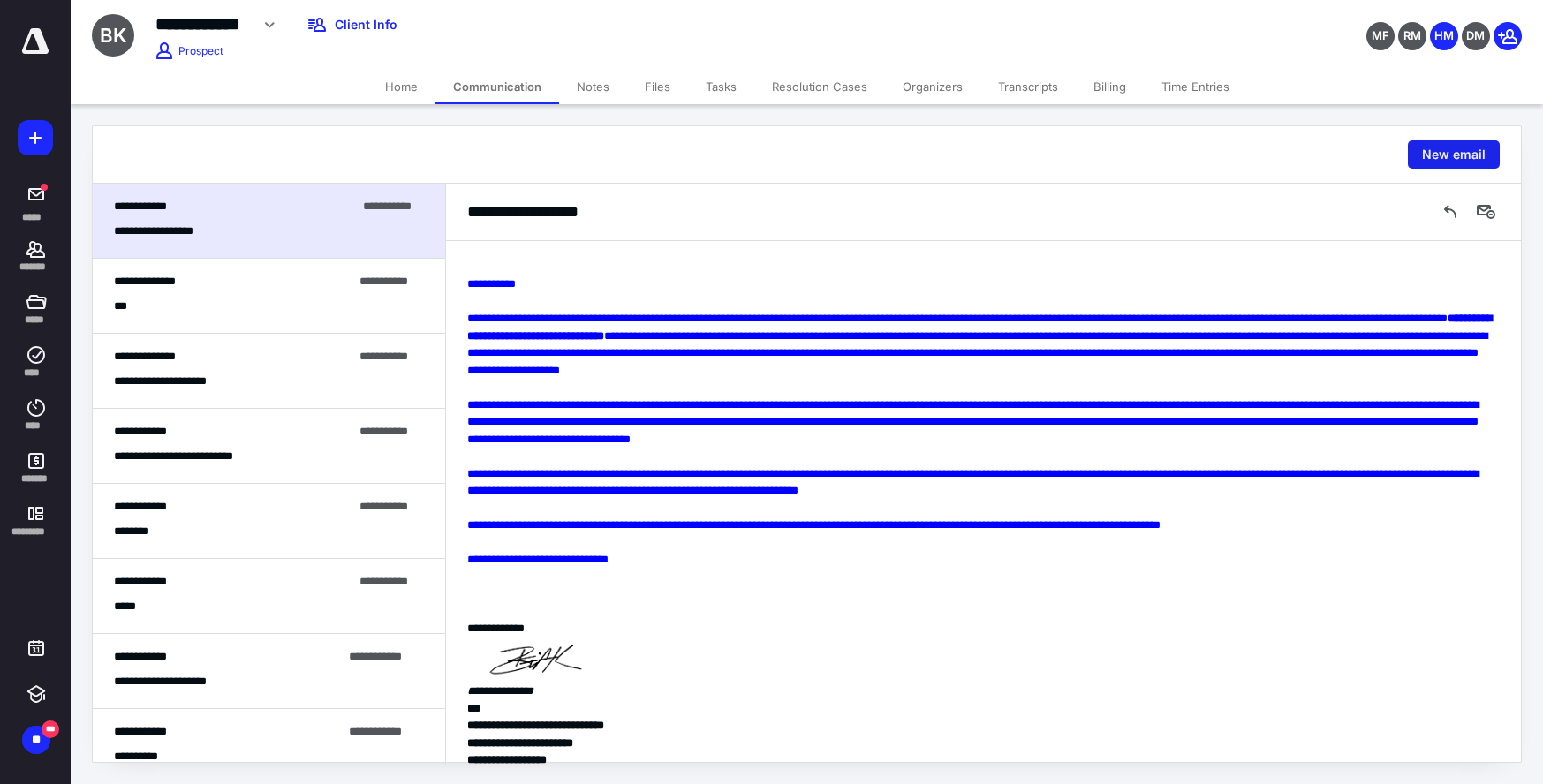 click on "New email" at bounding box center (1454, 155) 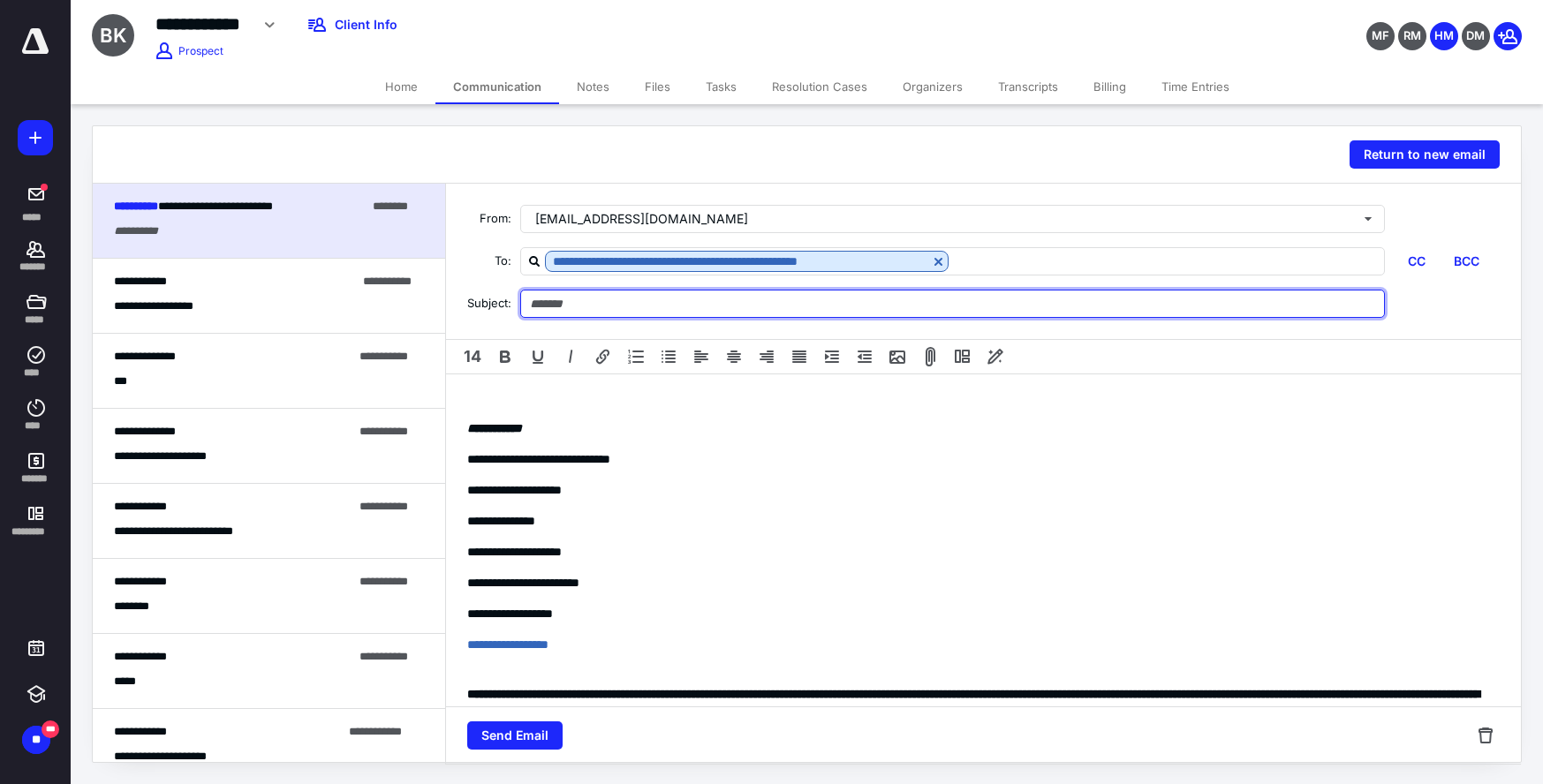 click at bounding box center [952, 304] 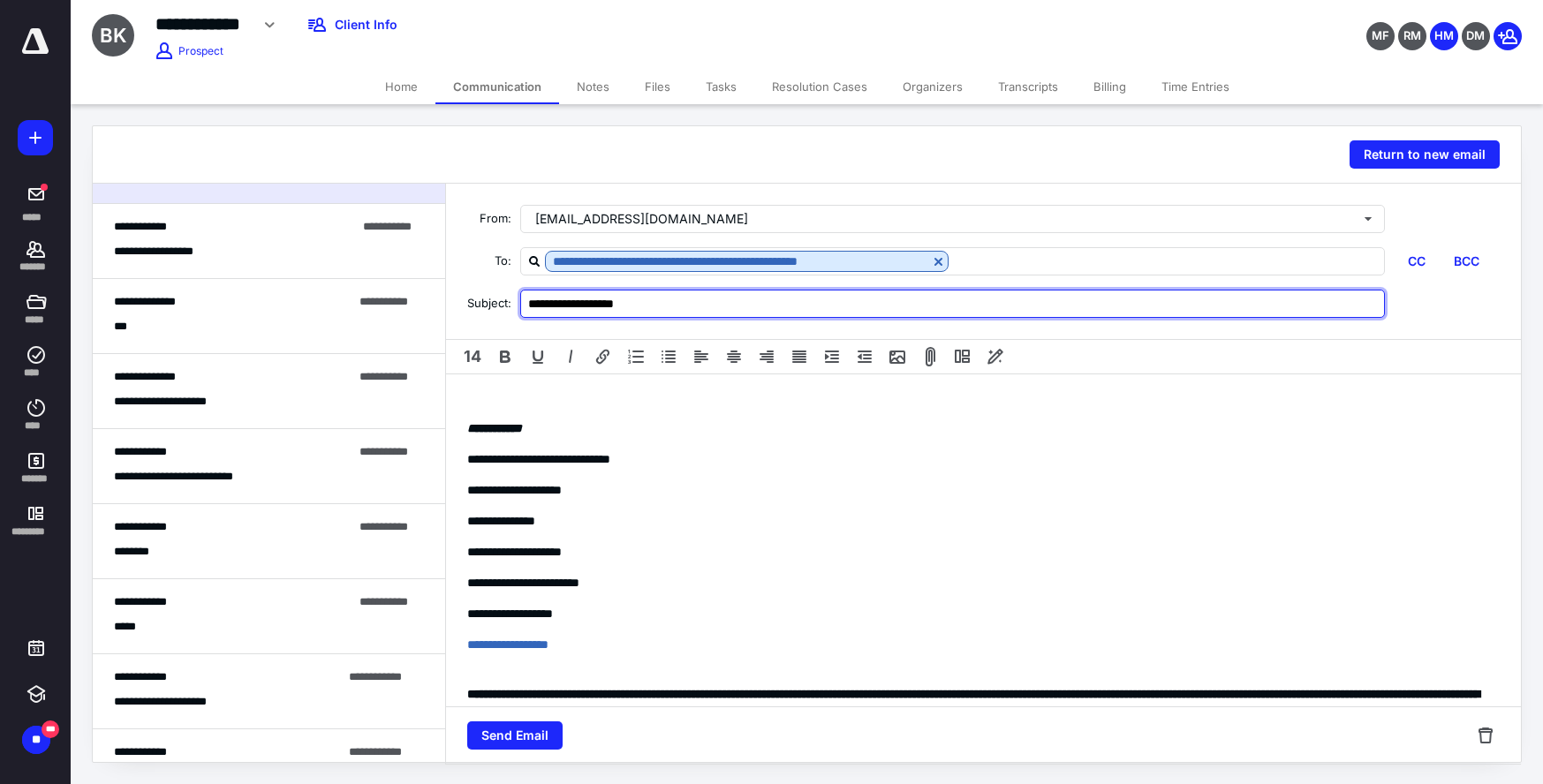 scroll, scrollTop: 78, scrollLeft: 0, axis: vertical 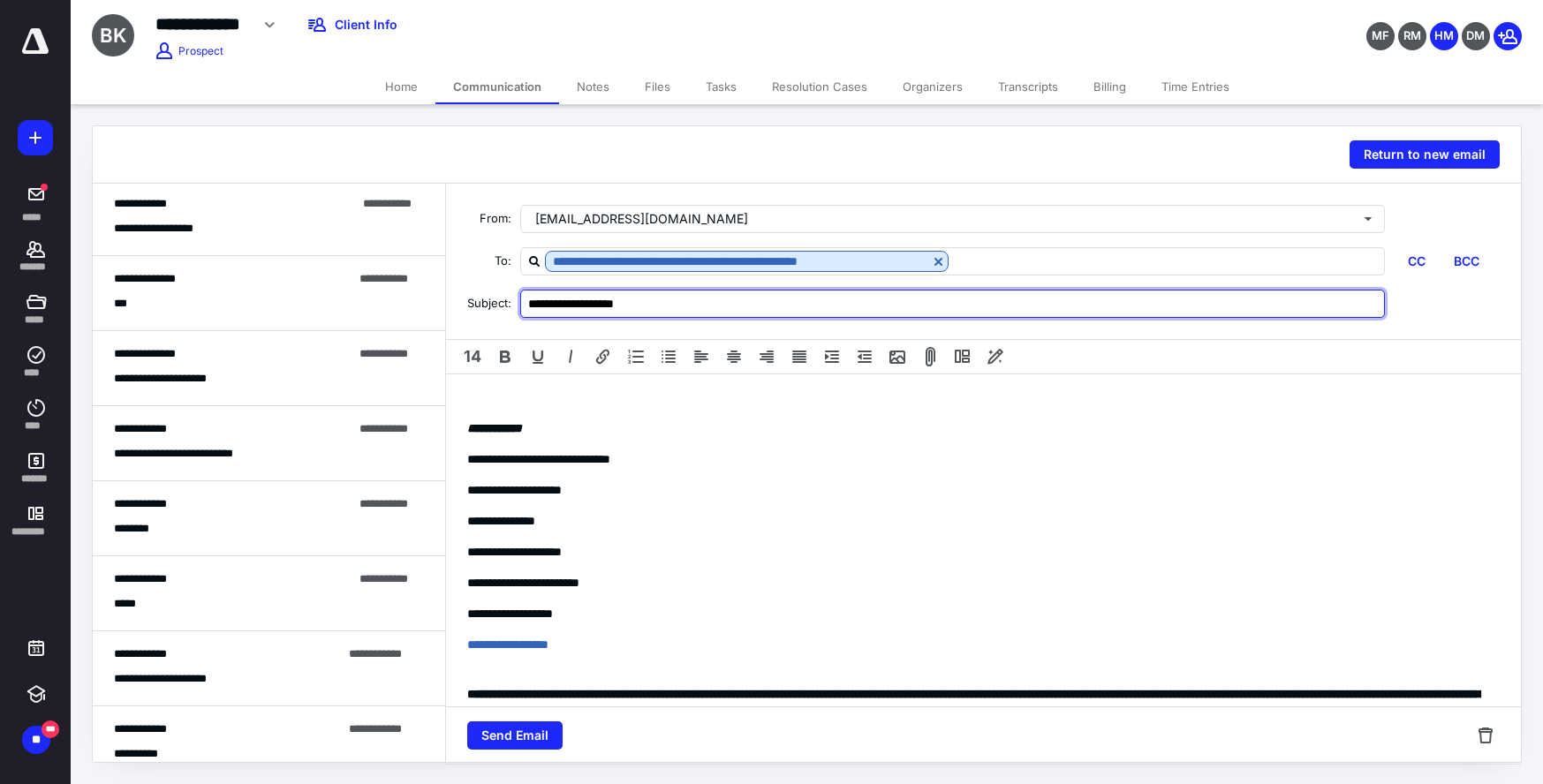 click on "**********" at bounding box center [952, 304] 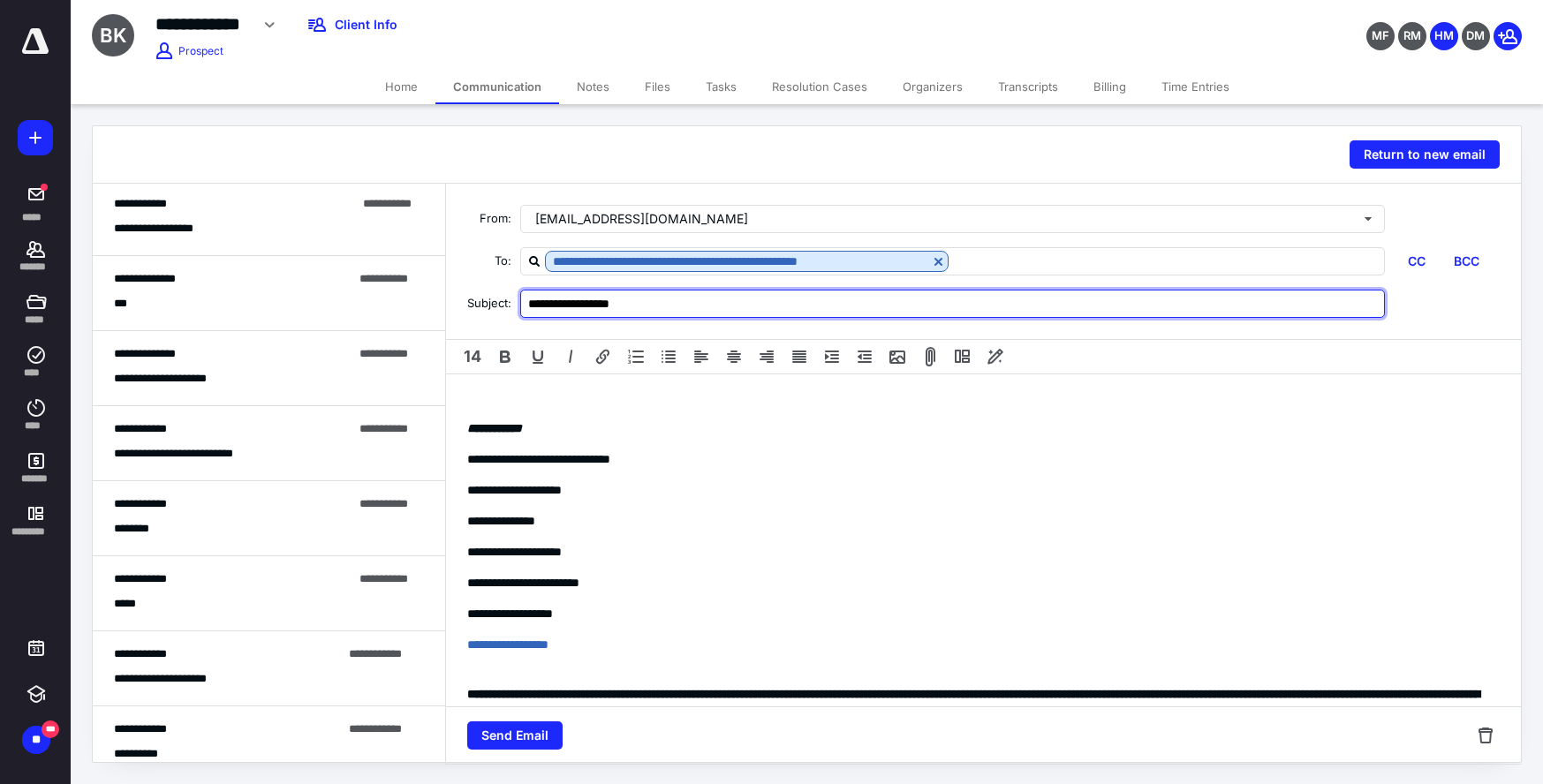 type on "**********" 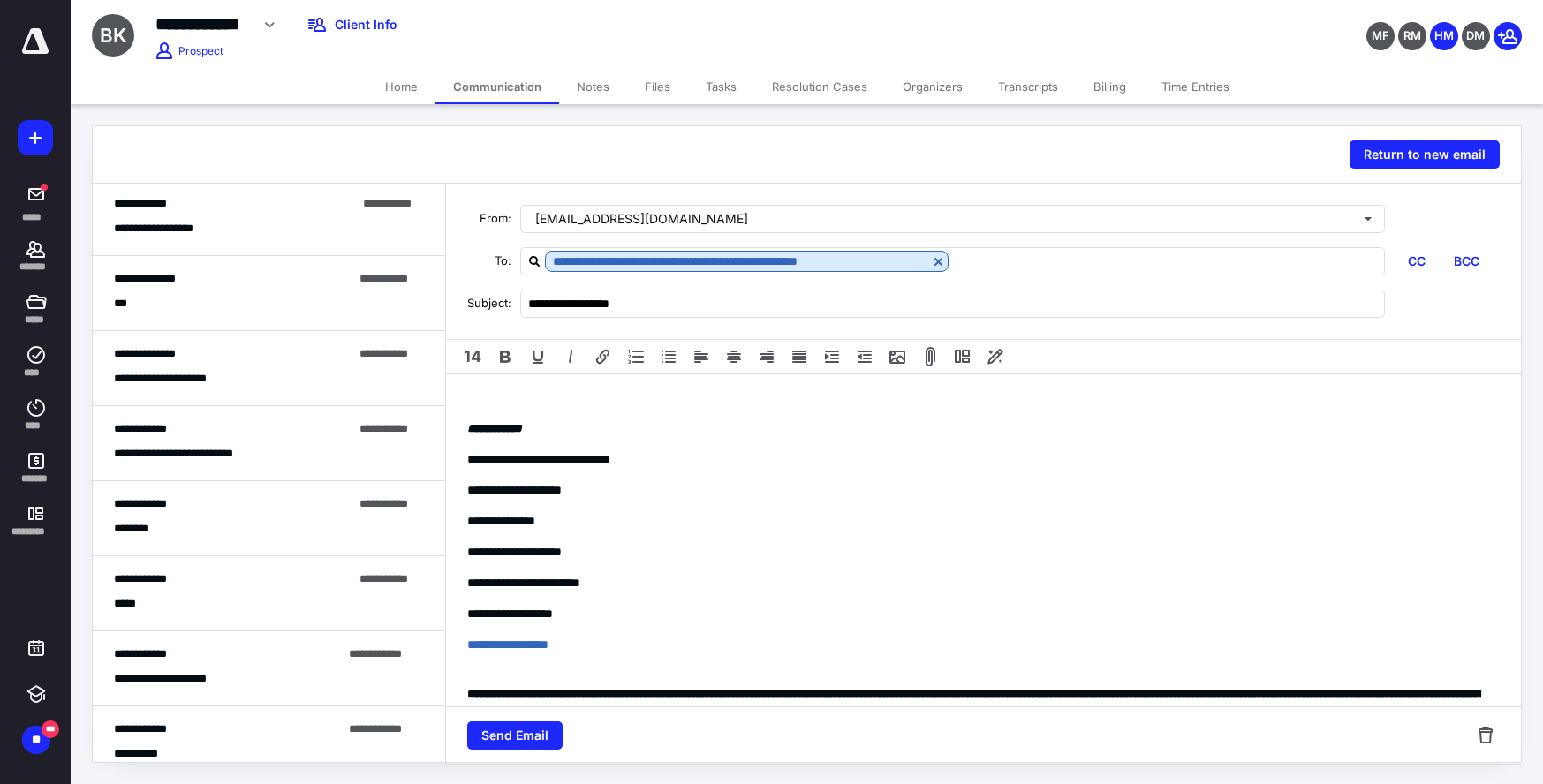 click on "**********" at bounding box center (983, 570) 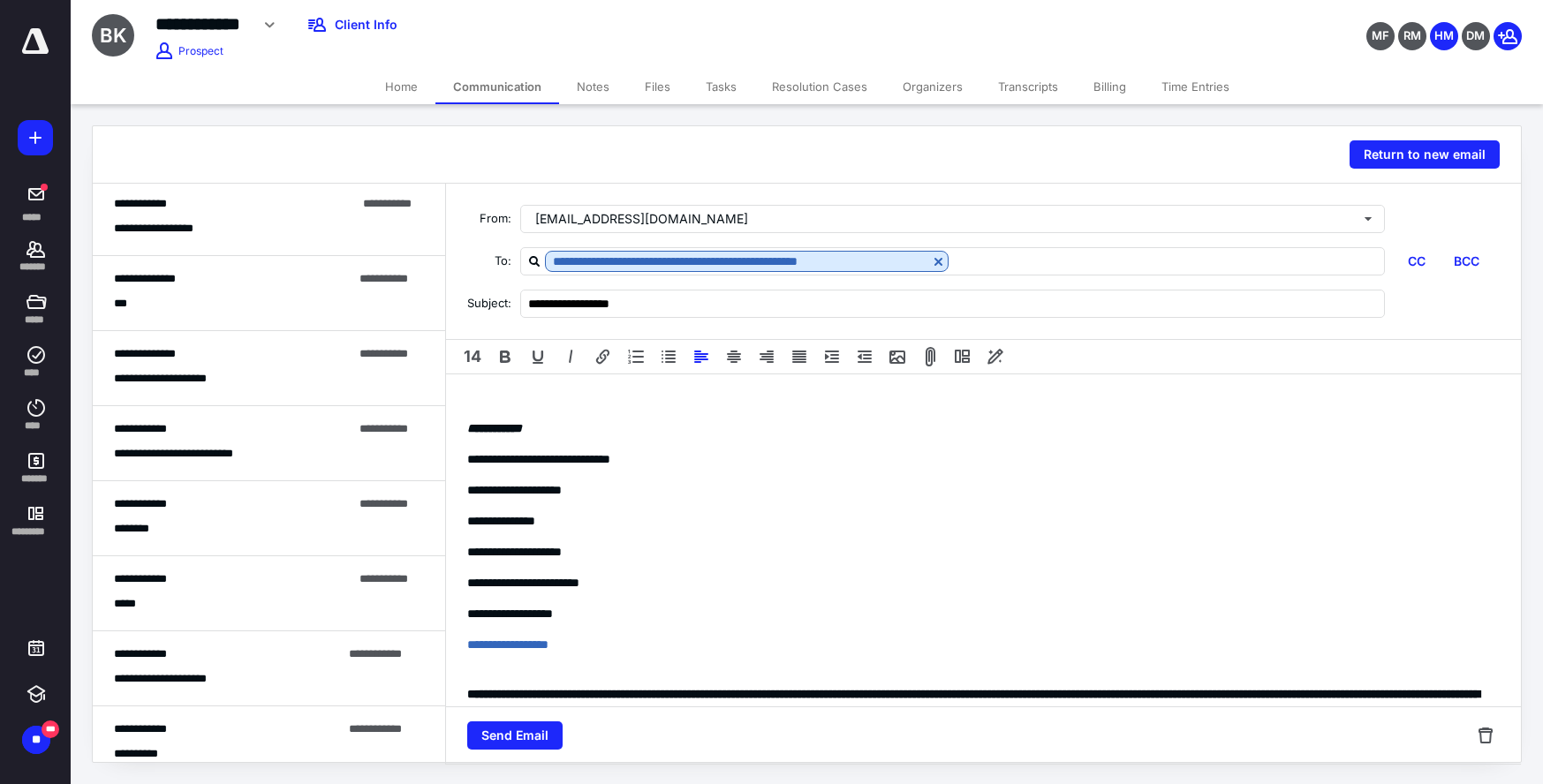 type 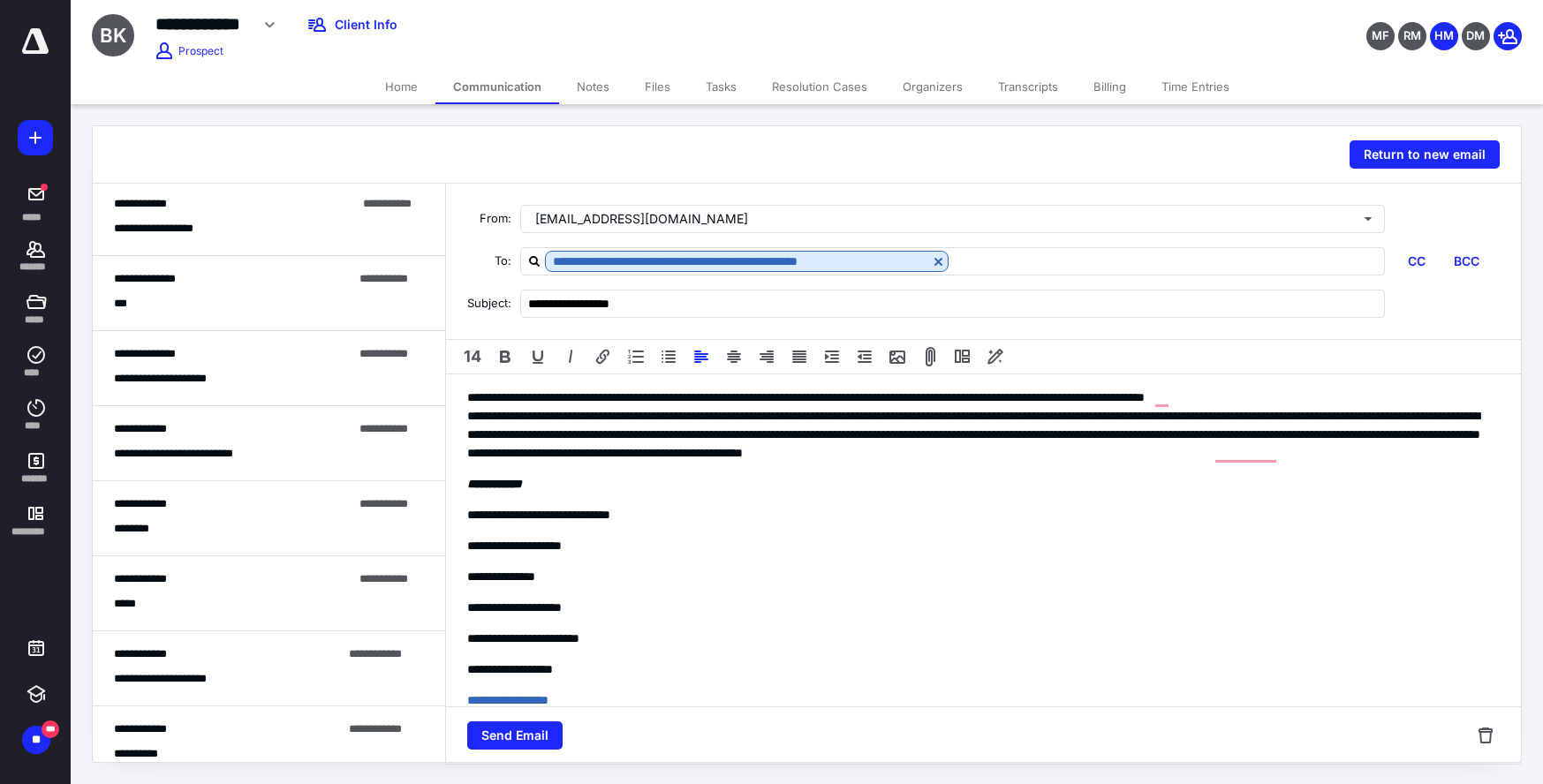 scroll, scrollTop: 34, scrollLeft: 0, axis: vertical 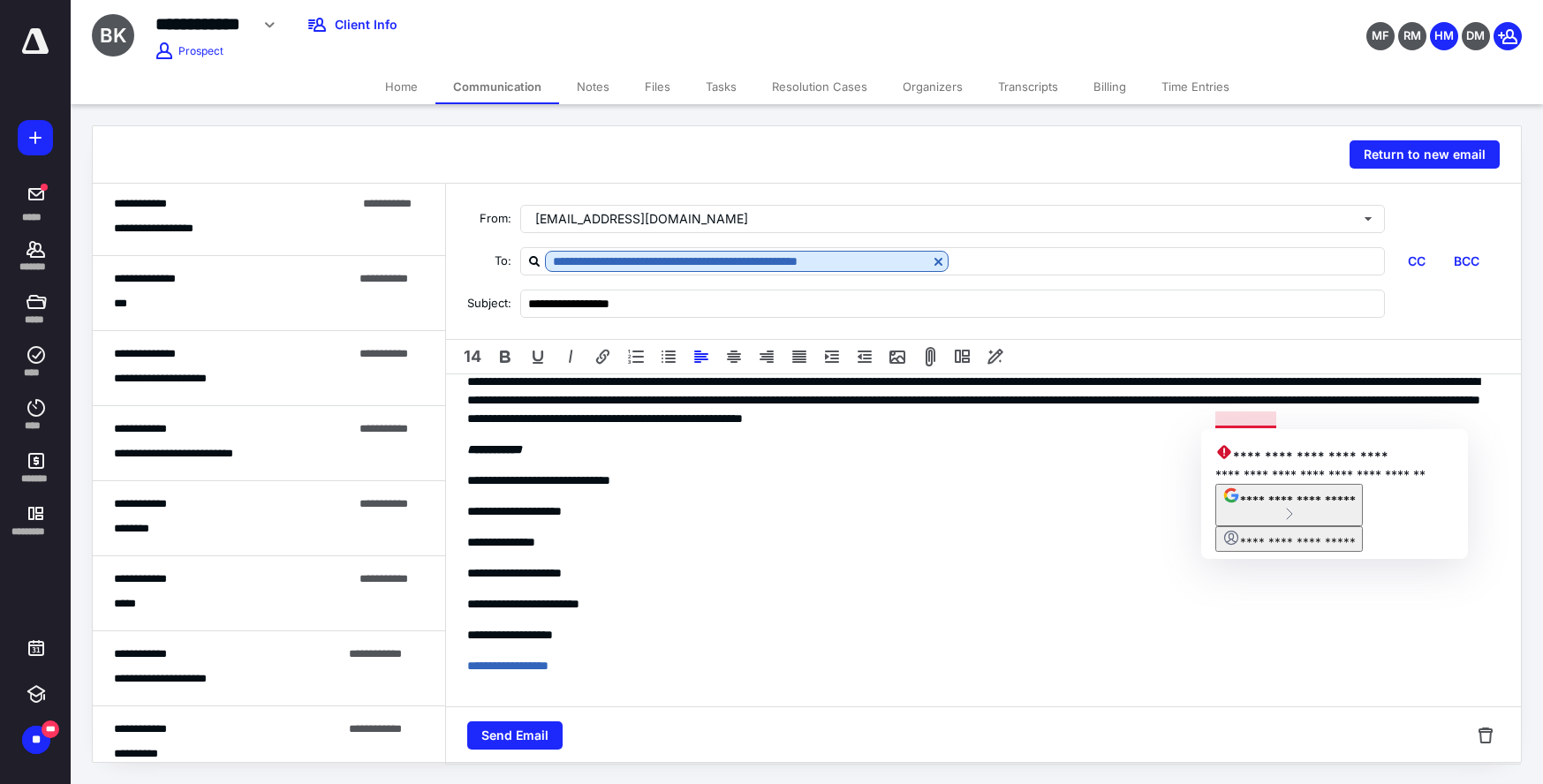 click on "**********" at bounding box center (983, 577) 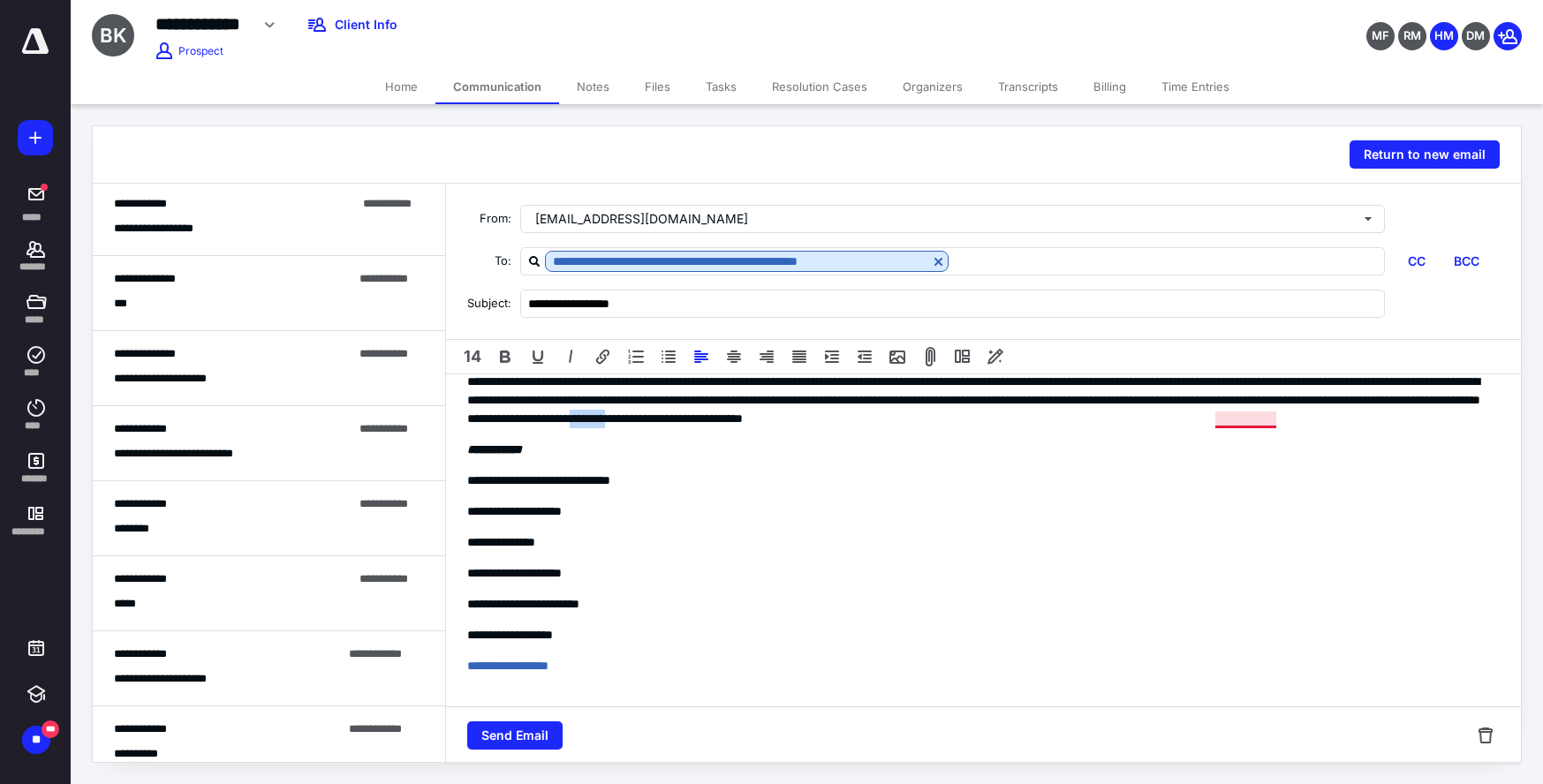 drag, startPoint x: 1274, startPoint y: 418, endPoint x: 1228, endPoint y: 426, distance: 46.69047 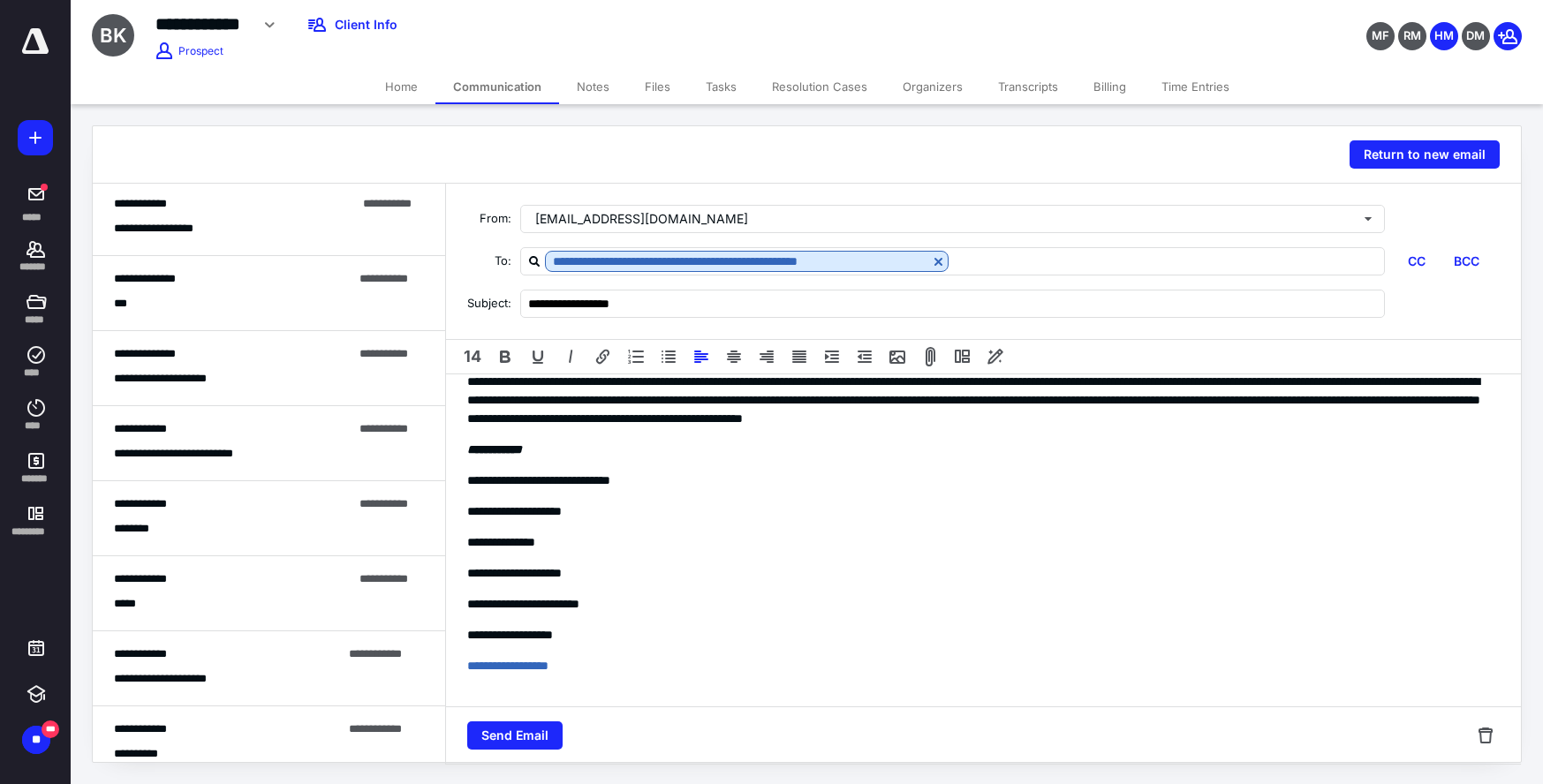 click on "**********" at bounding box center (983, 577) 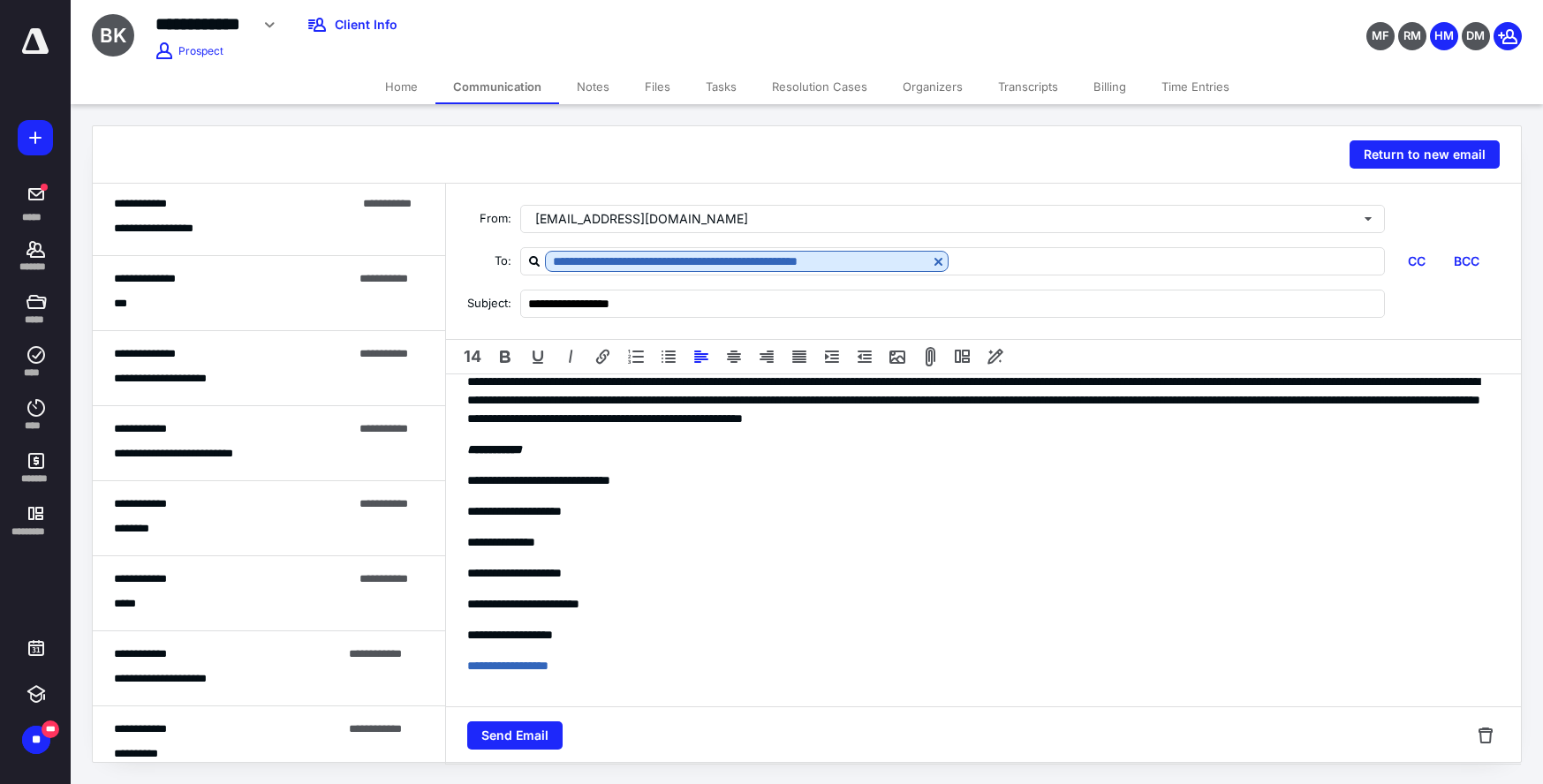 click on "**********" at bounding box center [983, 577] 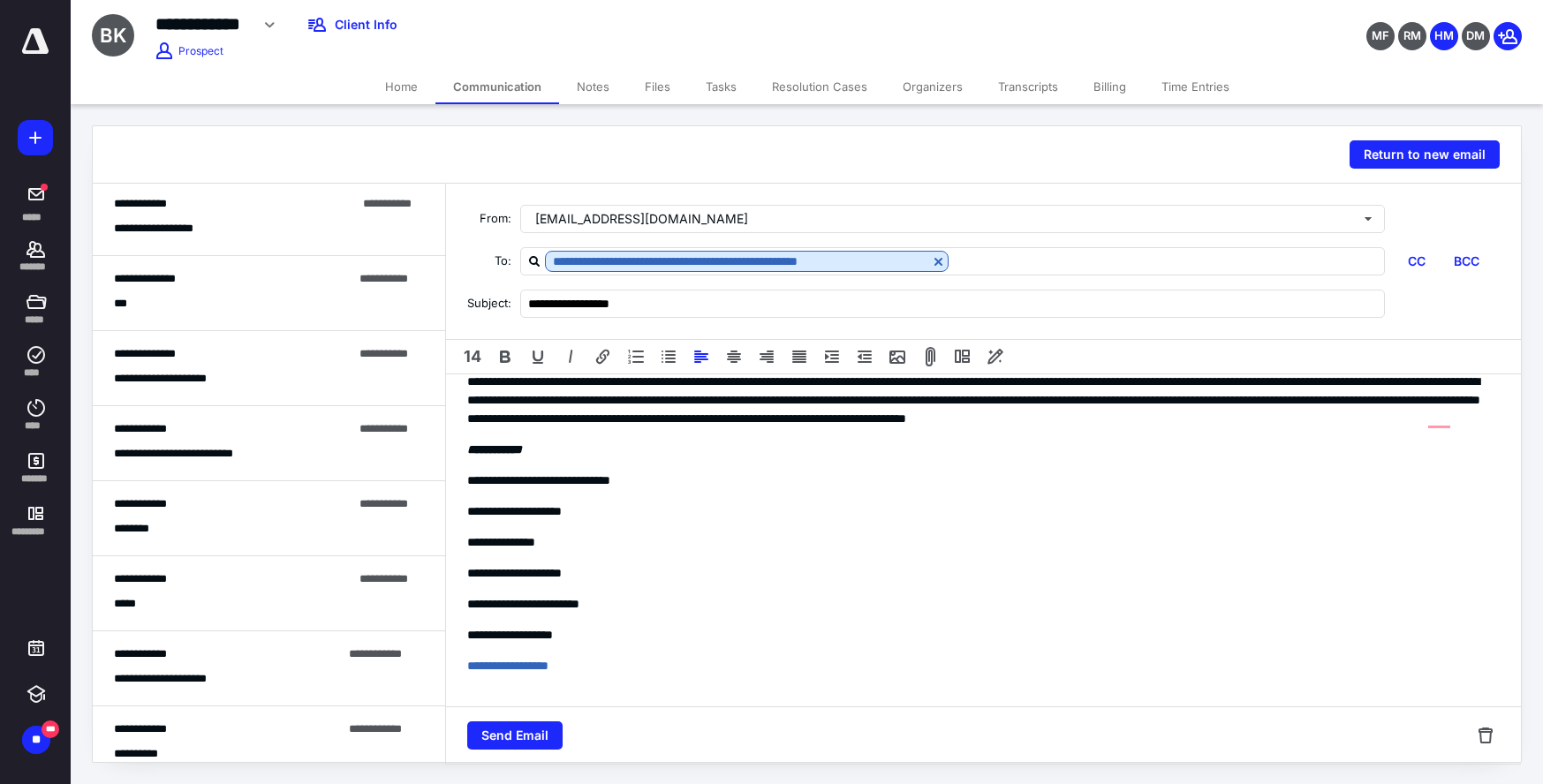 click on "**********" at bounding box center (983, 585) 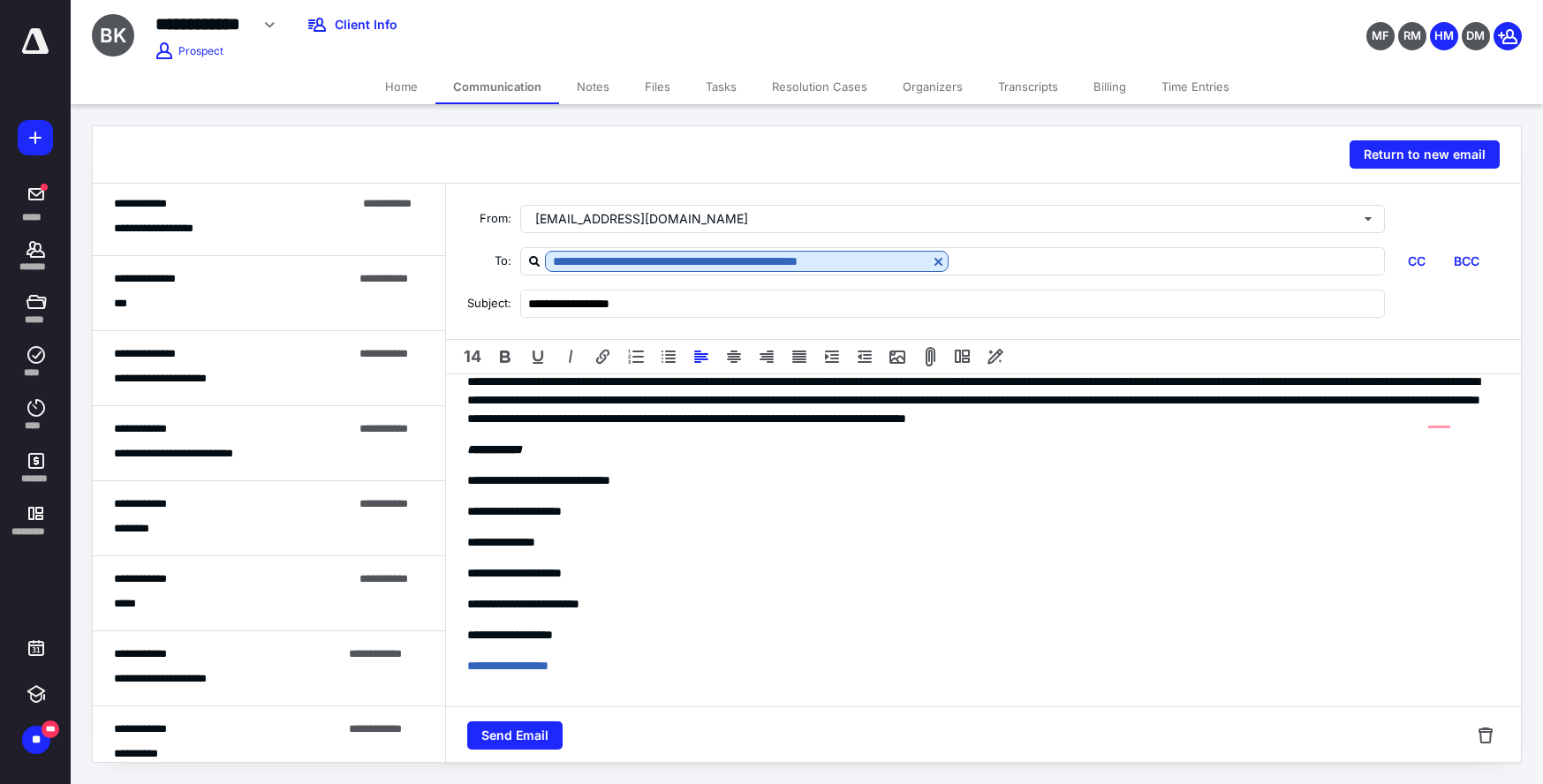 scroll, scrollTop: 35, scrollLeft: 0, axis: vertical 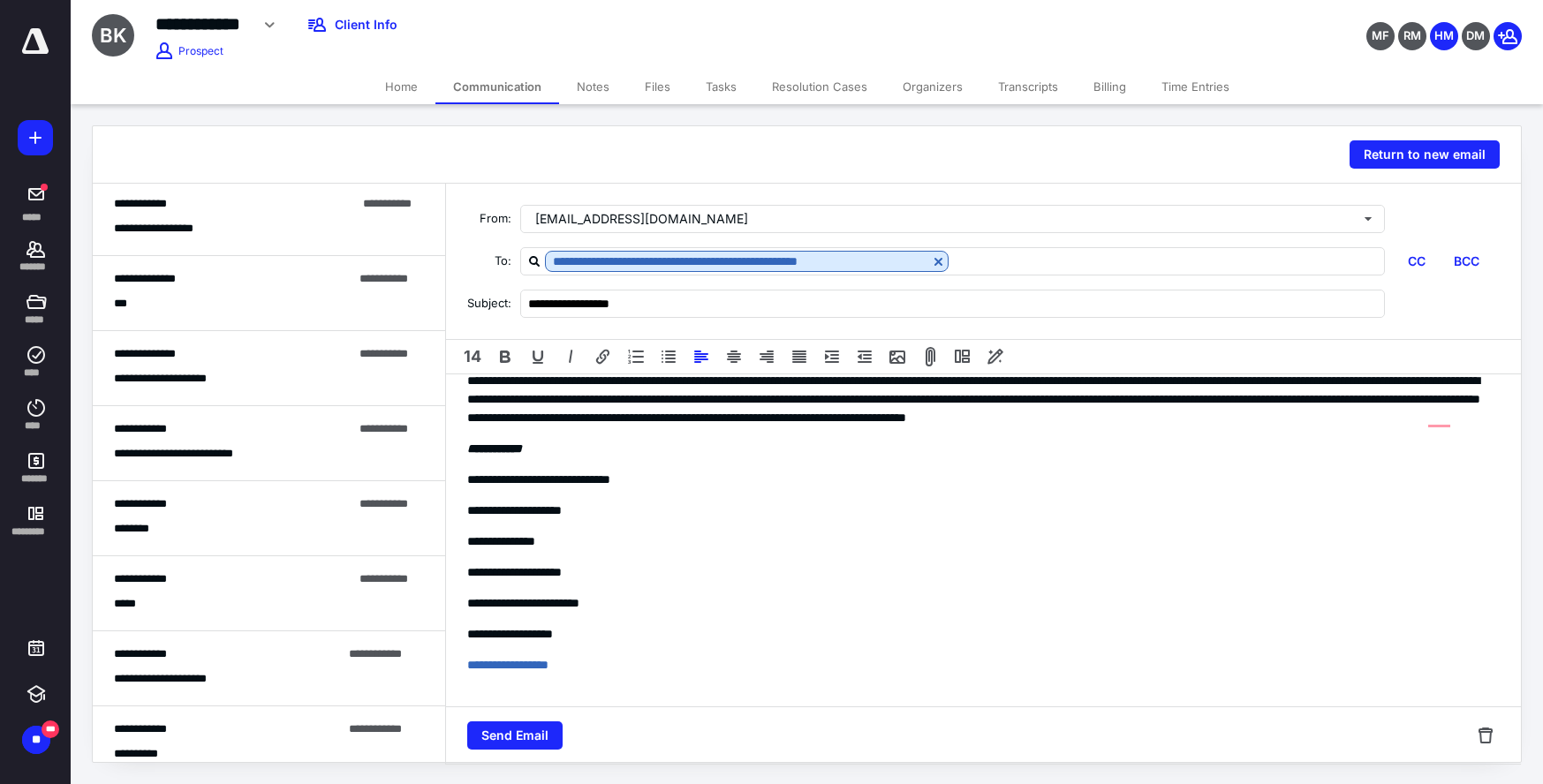 click on "**********" at bounding box center [983, 584] 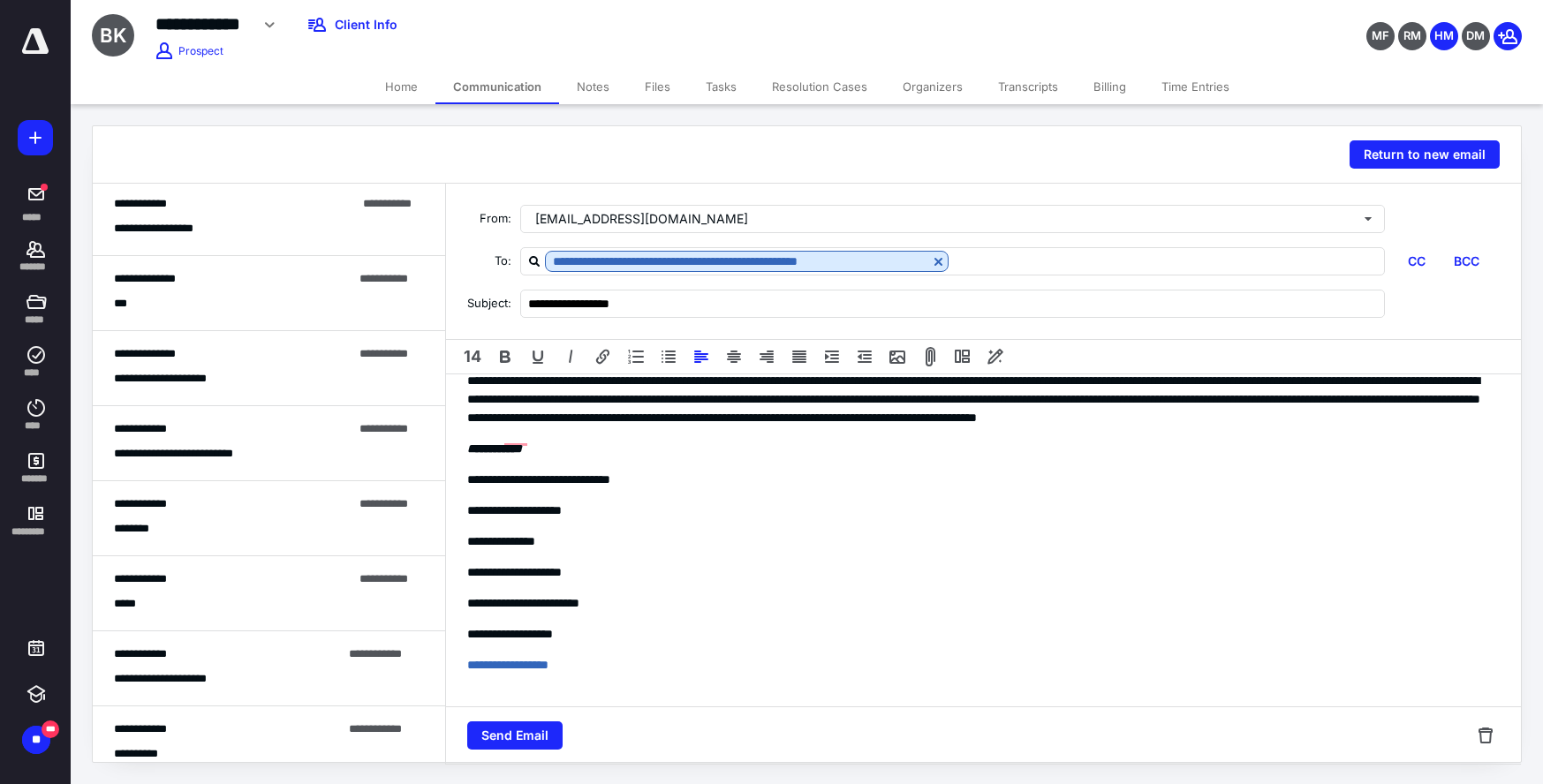 click on "**********" at bounding box center (983, 584) 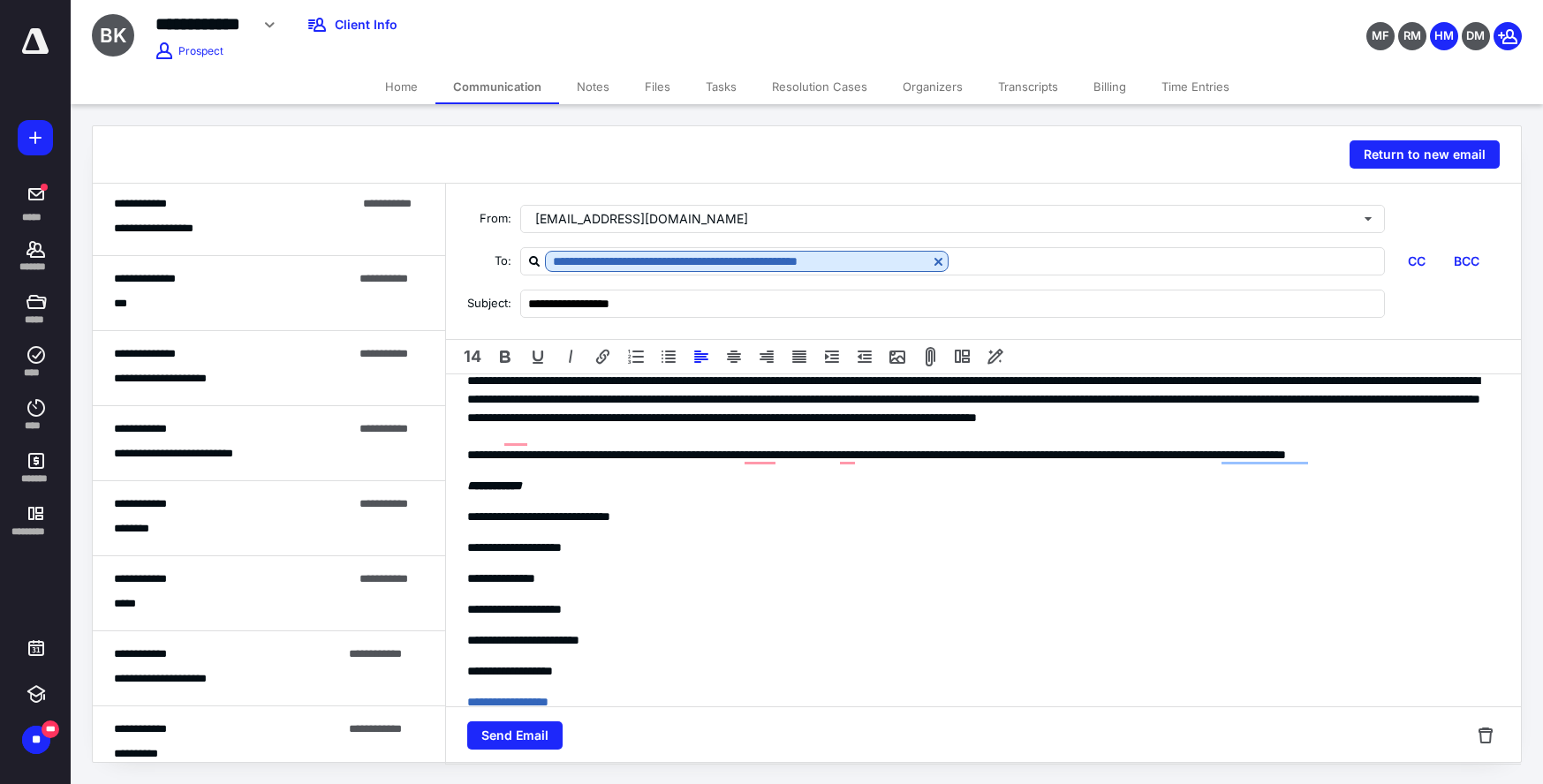scroll, scrollTop: 34, scrollLeft: 0, axis: vertical 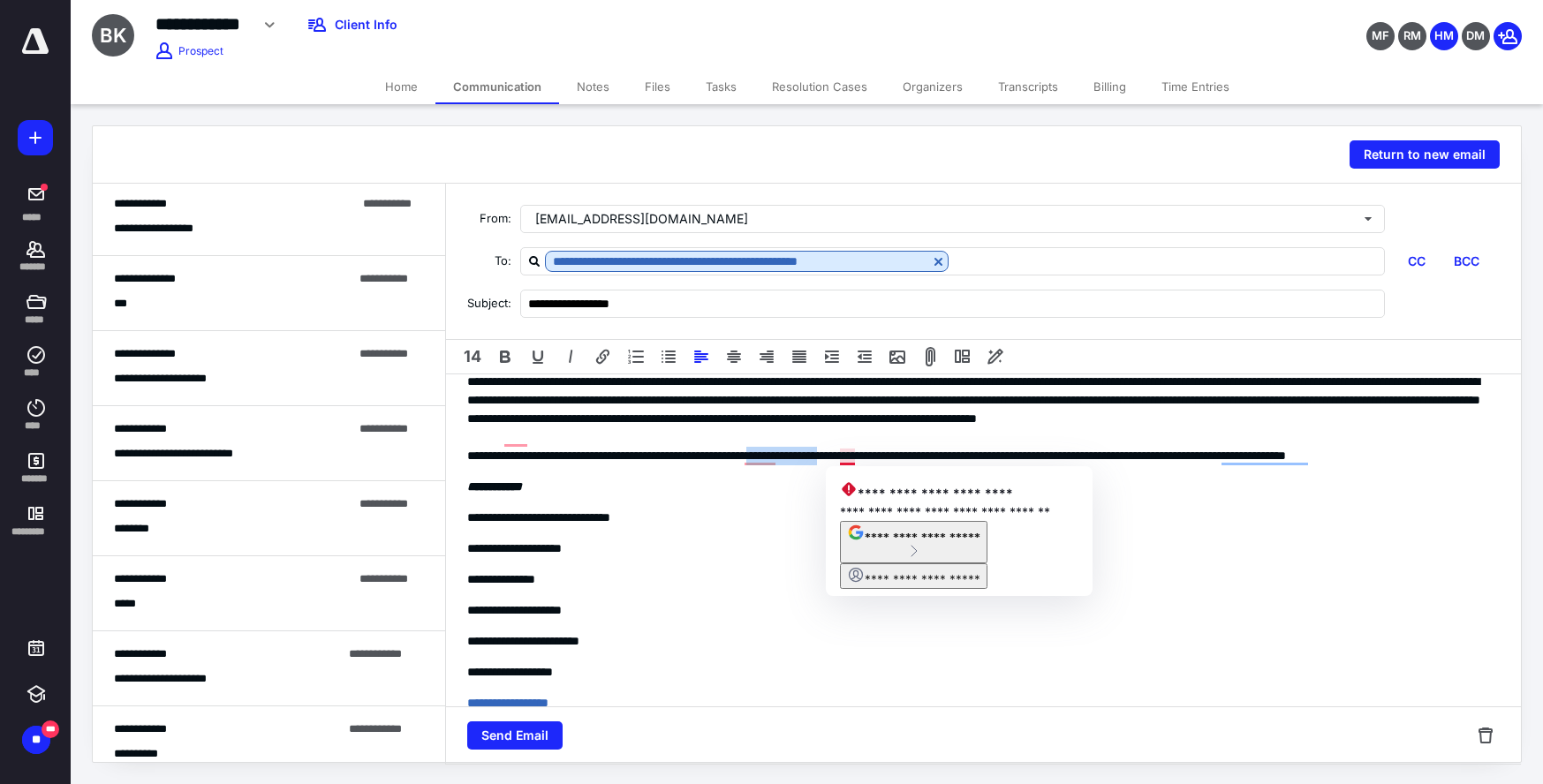drag, startPoint x: 927, startPoint y: 457, endPoint x: 838, endPoint y: 461, distance: 89.08984 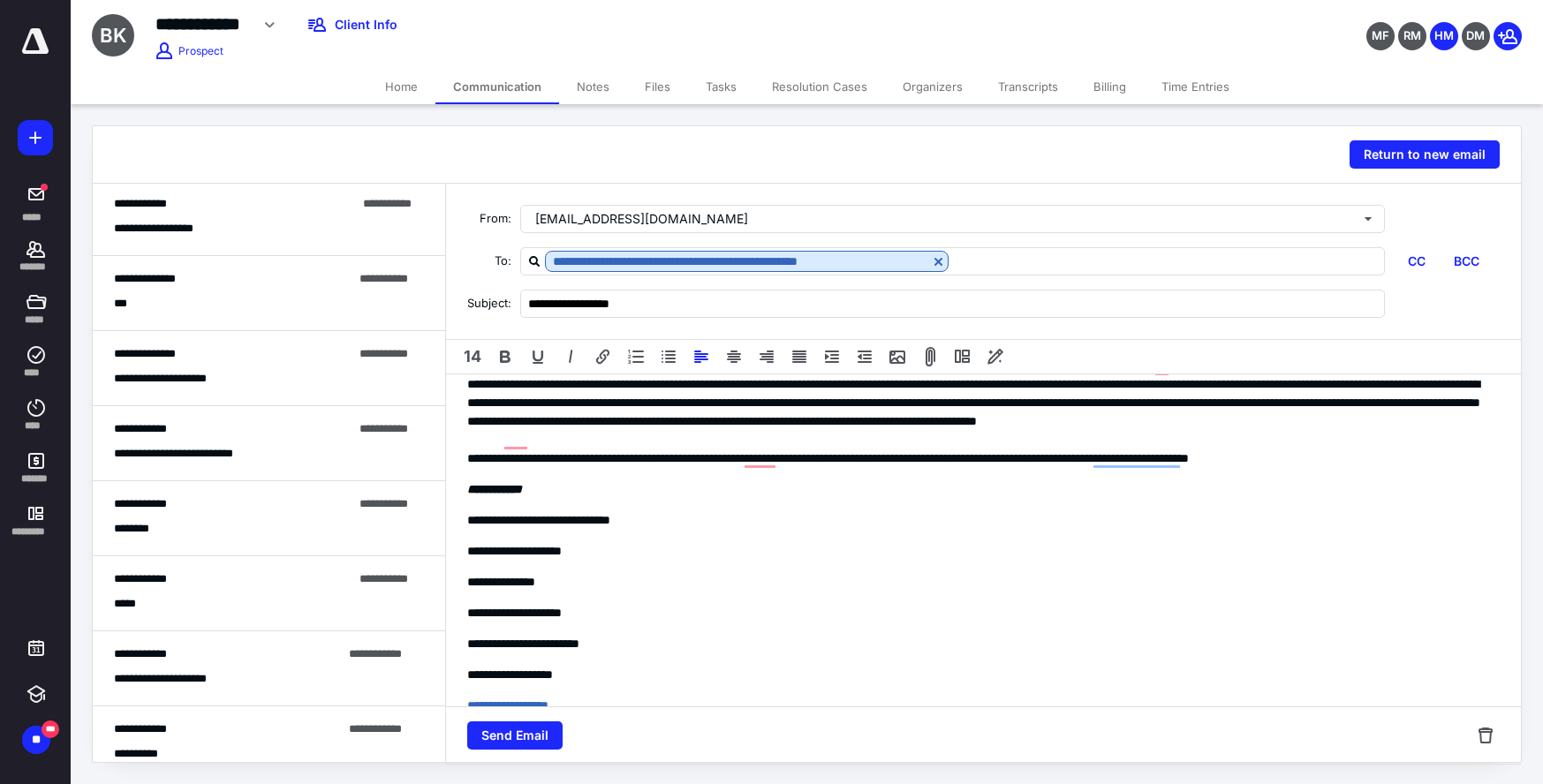 click on "**********" at bounding box center [983, 635] 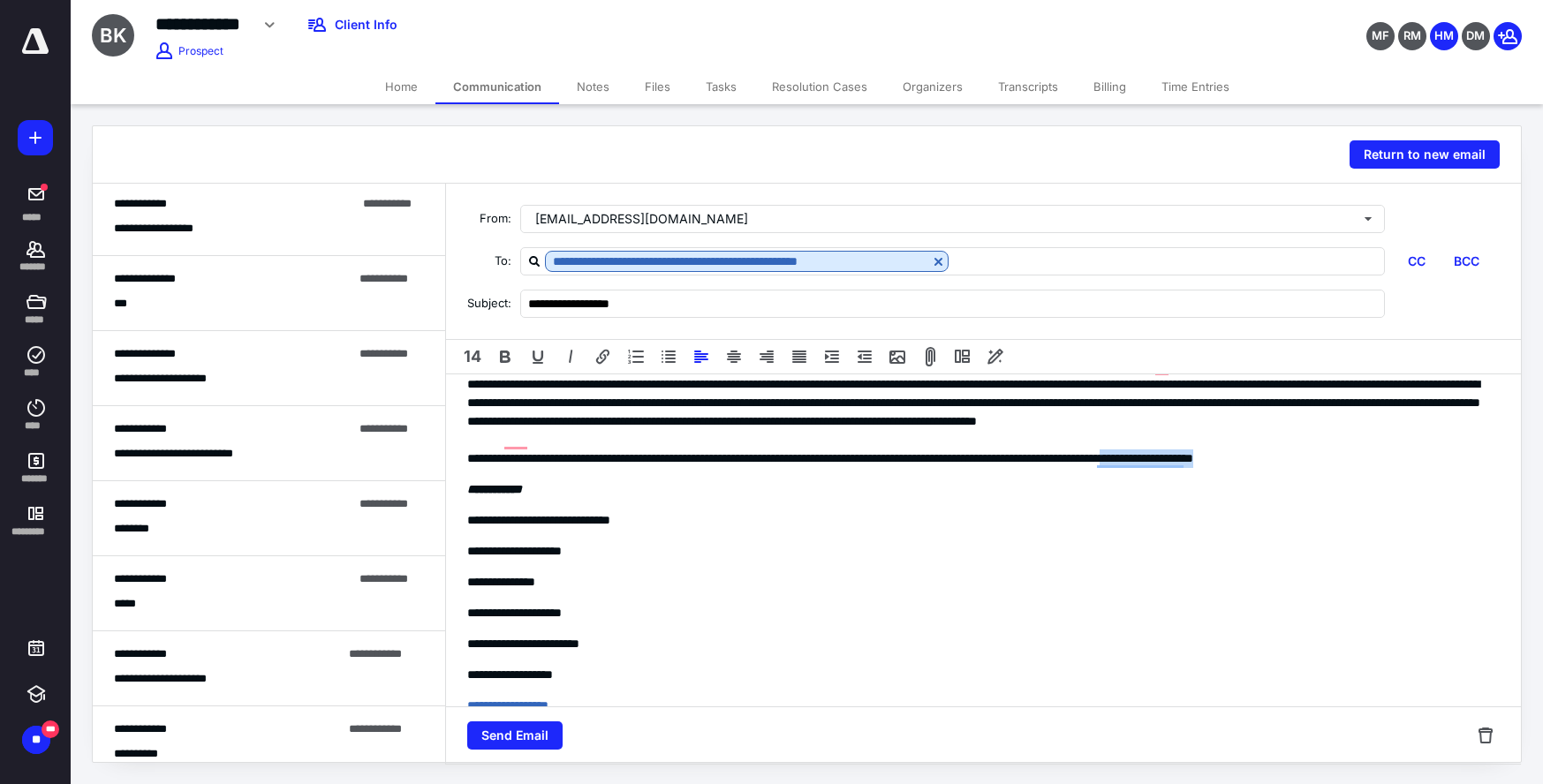 drag, startPoint x: 1422, startPoint y: 458, endPoint x: 1272, endPoint y: 465, distance: 150.16324 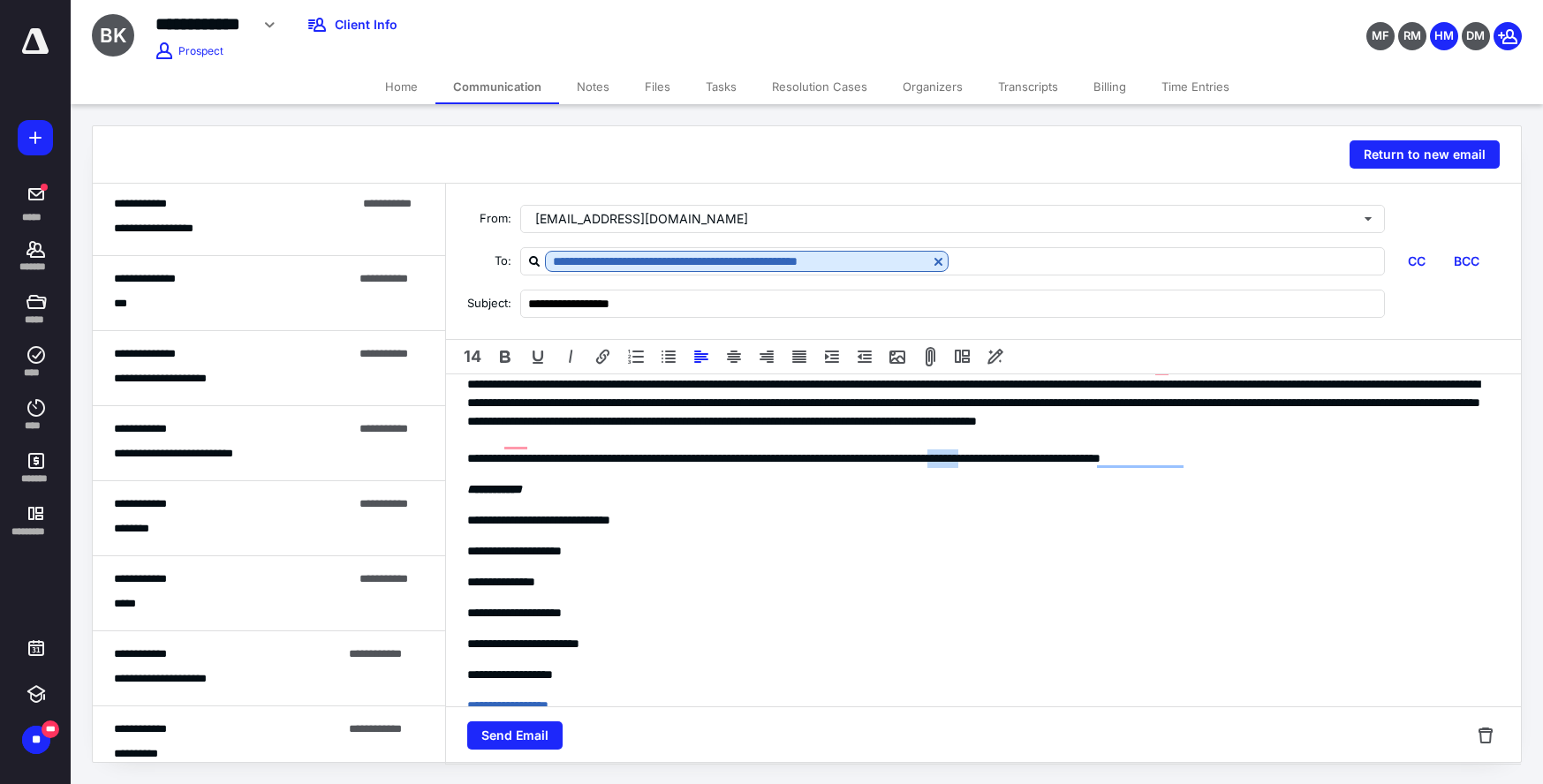 drag, startPoint x: 1094, startPoint y: 460, endPoint x: 1051, endPoint y: 463, distance: 43.10452 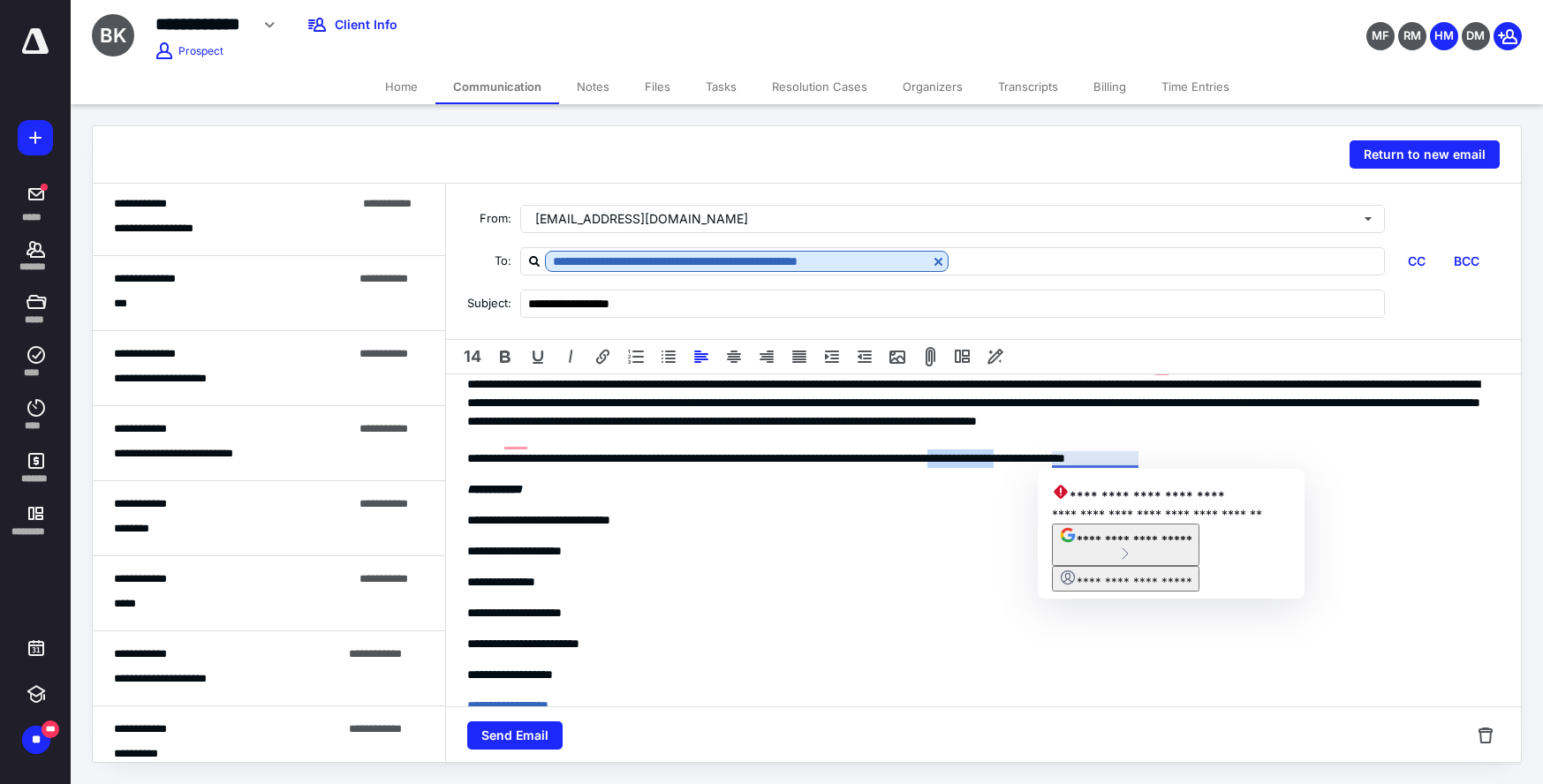 drag, startPoint x: 1138, startPoint y: 459, endPoint x: 1052, endPoint y: 462, distance: 86.05231 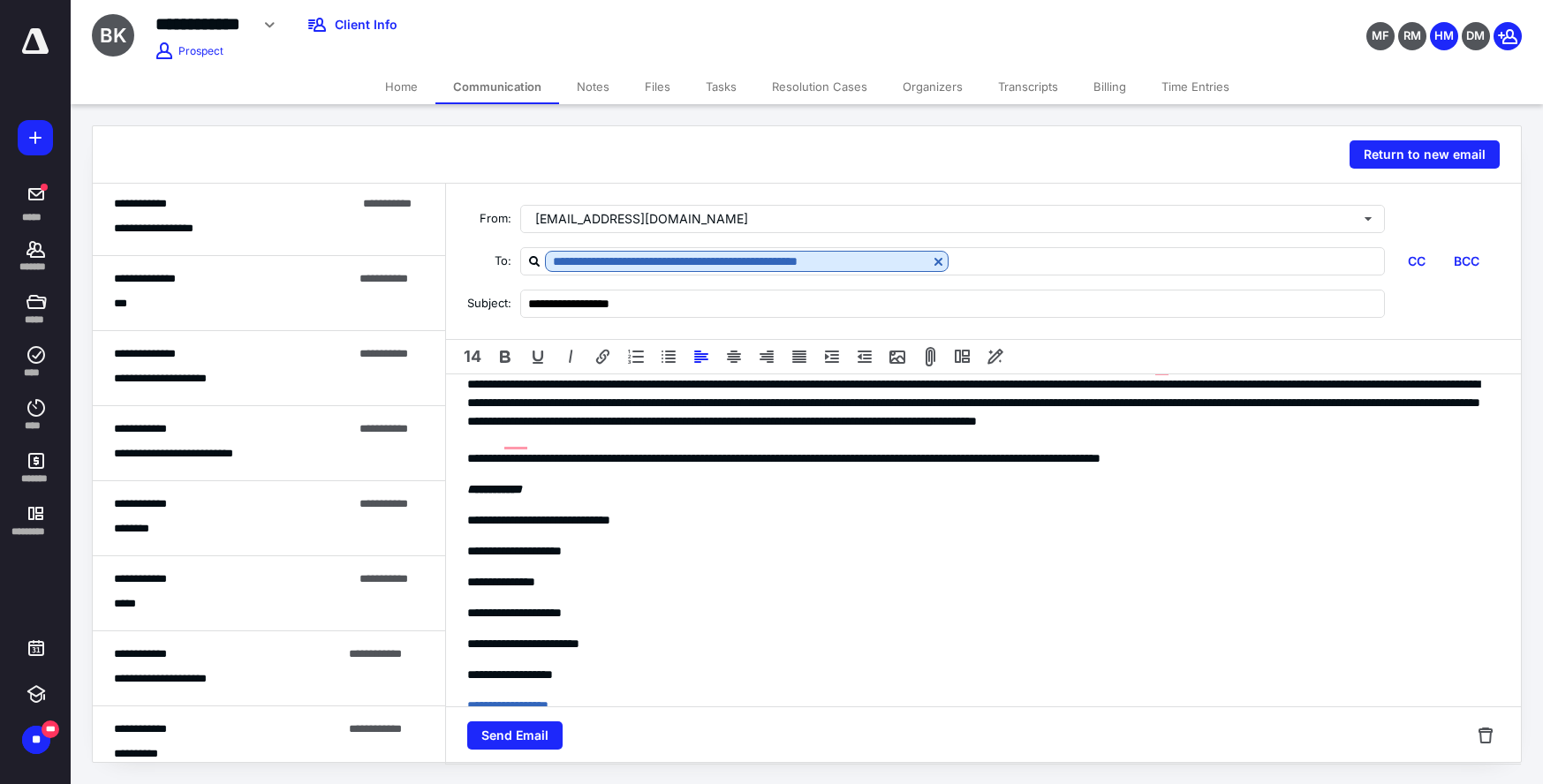 scroll, scrollTop: 64, scrollLeft: 0, axis: vertical 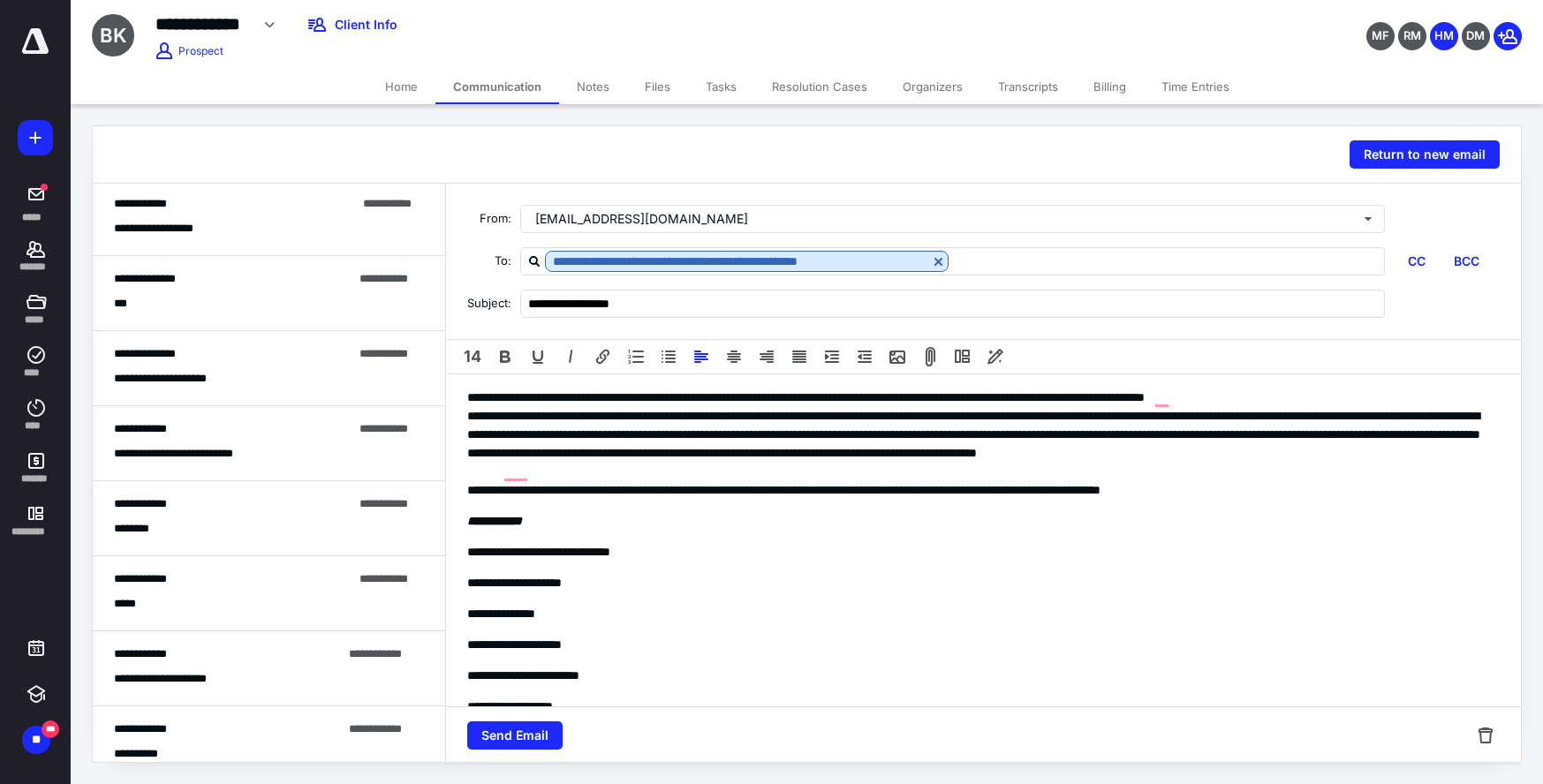 click on "**********" at bounding box center (983, 667) 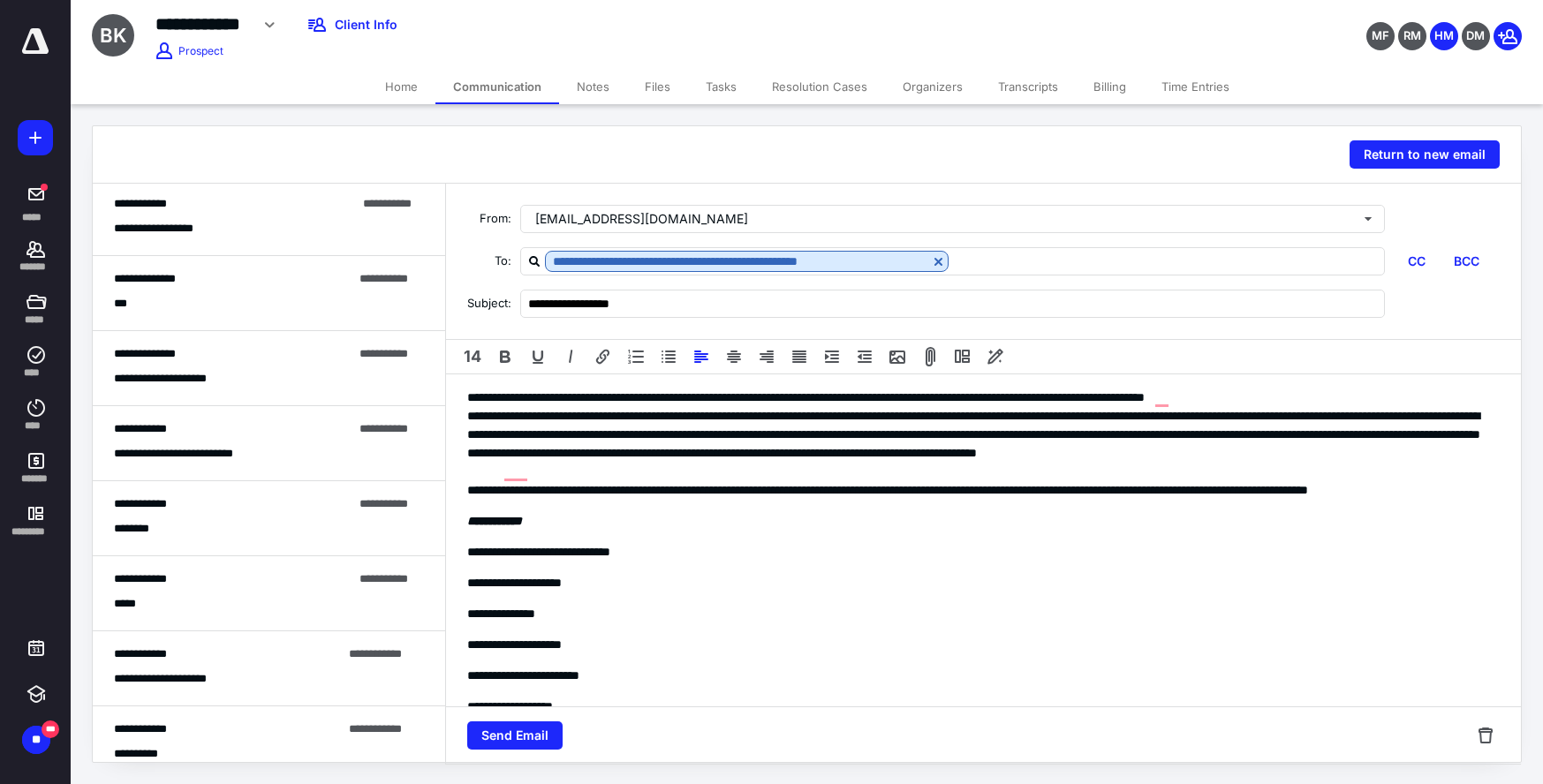 click on "**********" at bounding box center [983, 636] 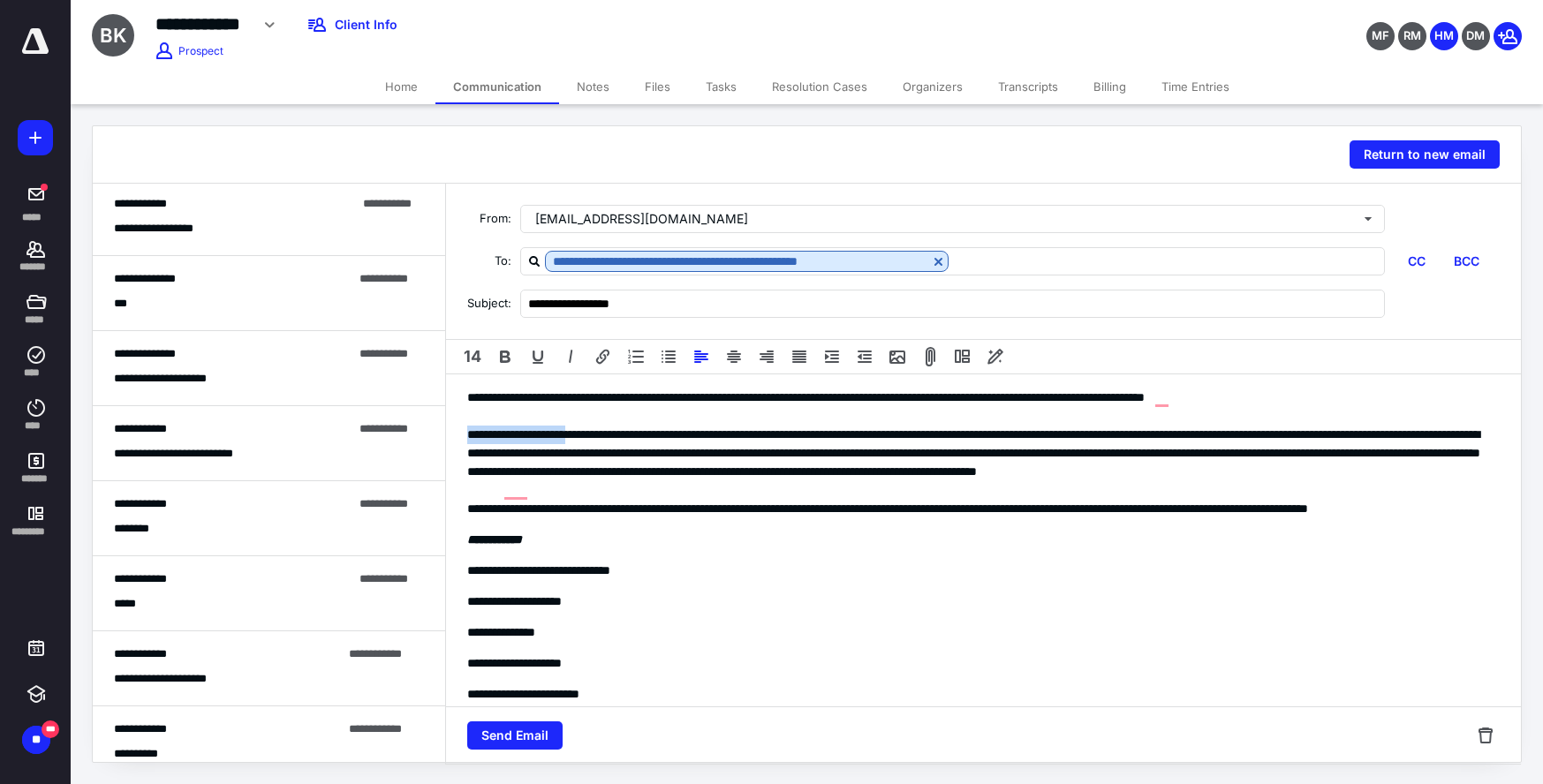 drag, startPoint x: 593, startPoint y: 435, endPoint x: 465, endPoint y: 439, distance: 128.06248 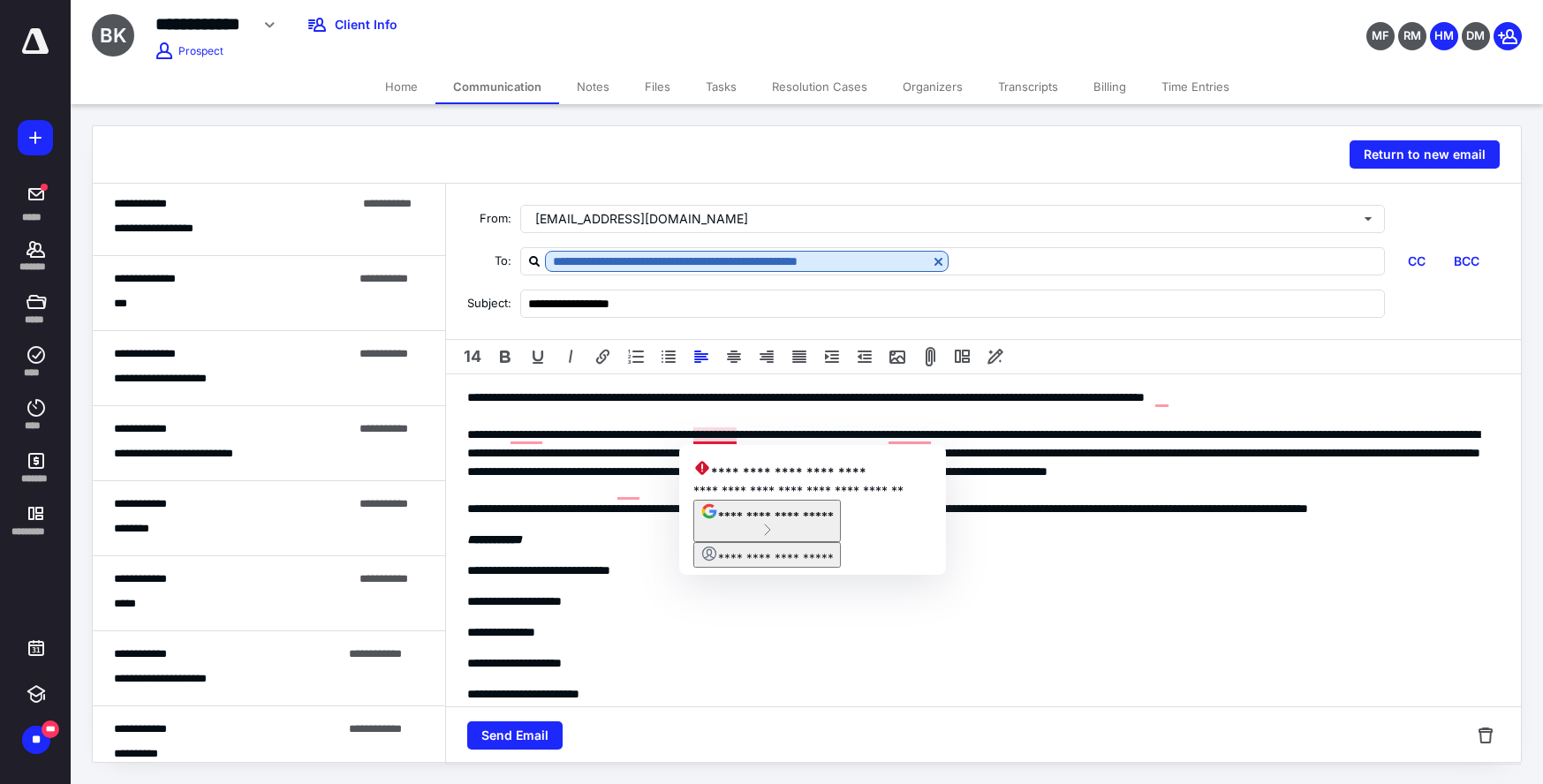drag, startPoint x: 736, startPoint y: 441, endPoint x: 751, endPoint y: 447, distance: 16.155494 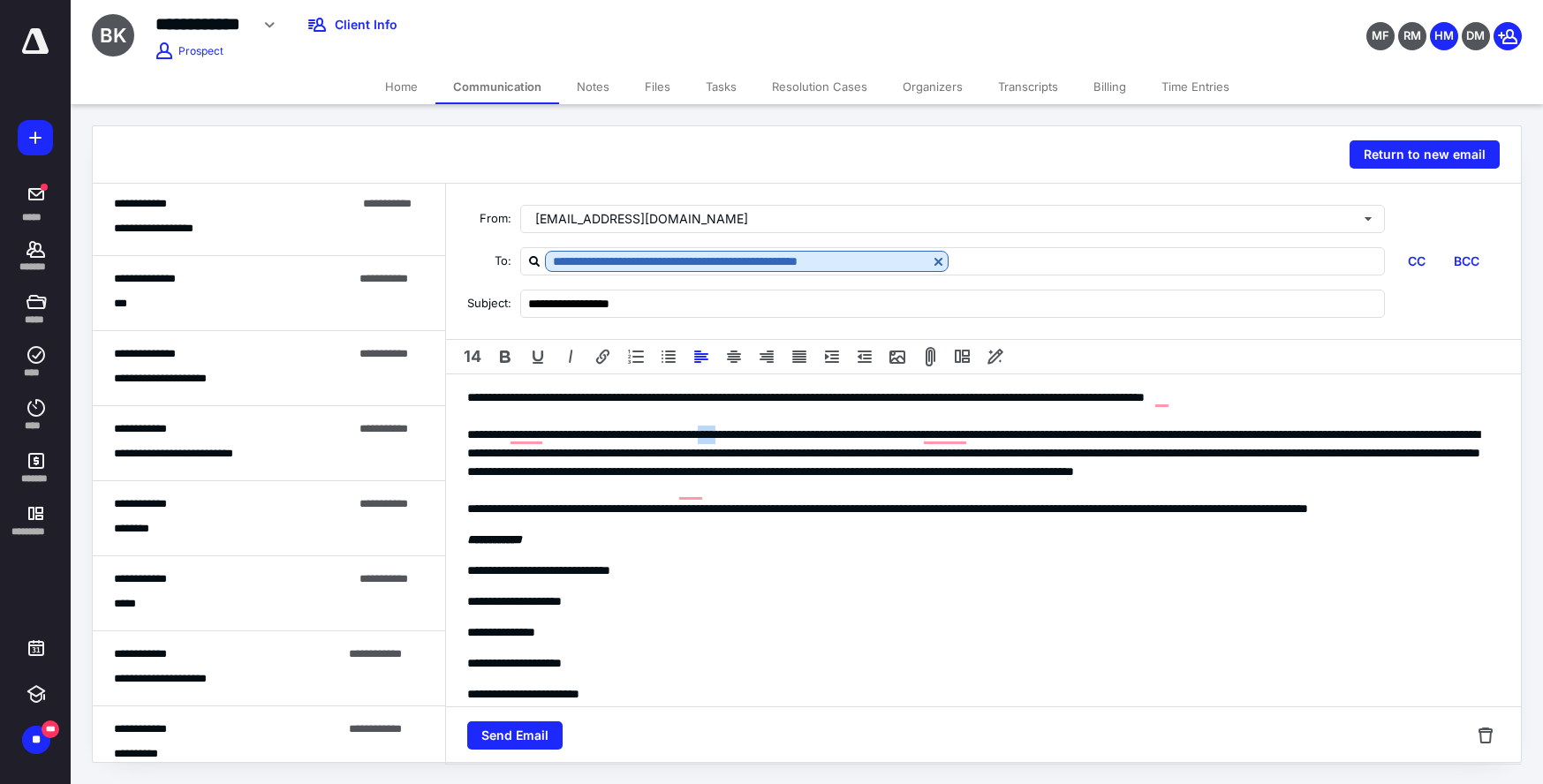 drag, startPoint x: 801, startPoint y: 433, endPoint x: 775, endPoint y: 436, distance: 26.172505 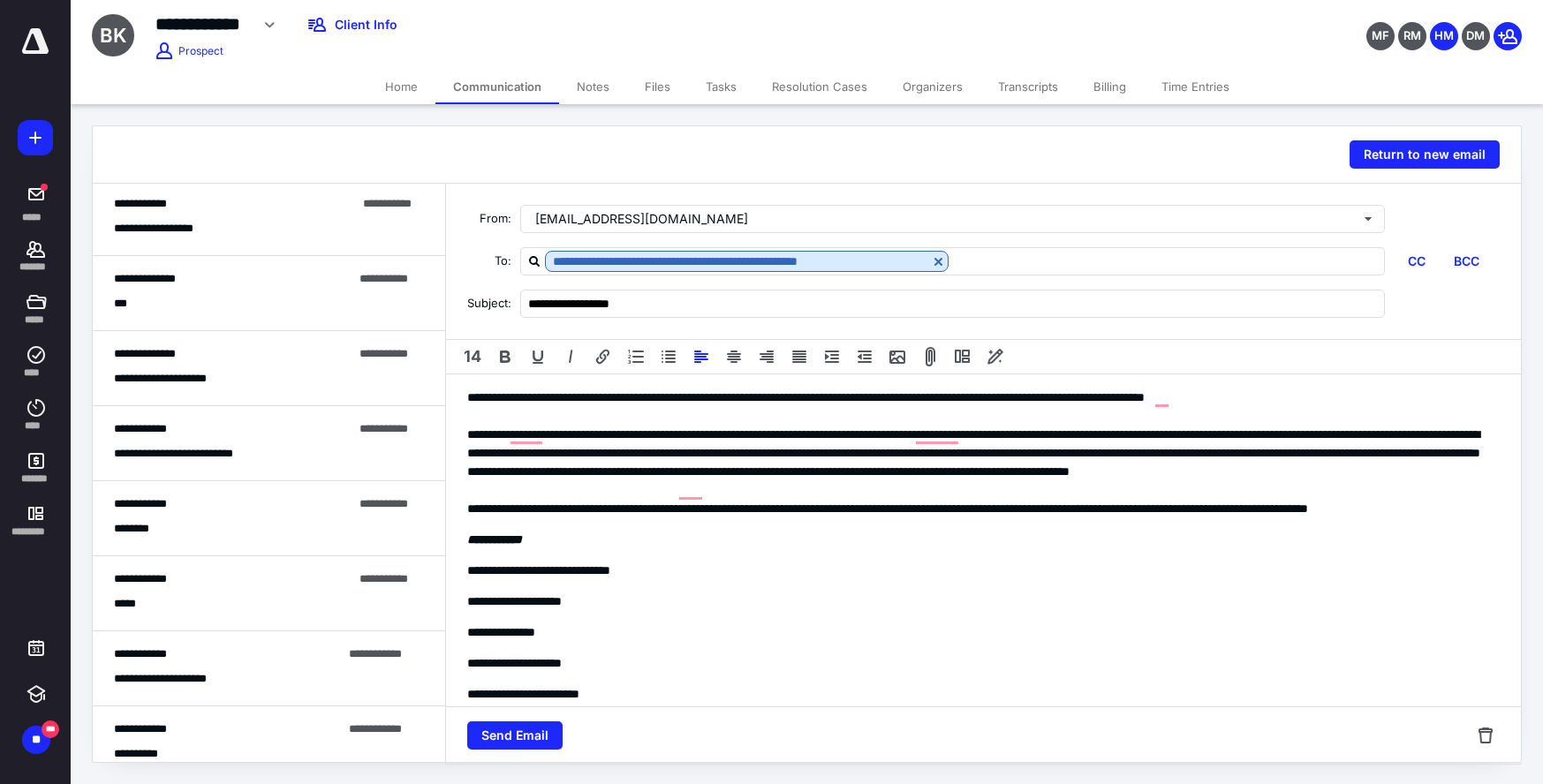 click on "**********" at bounding box center [983, 463] 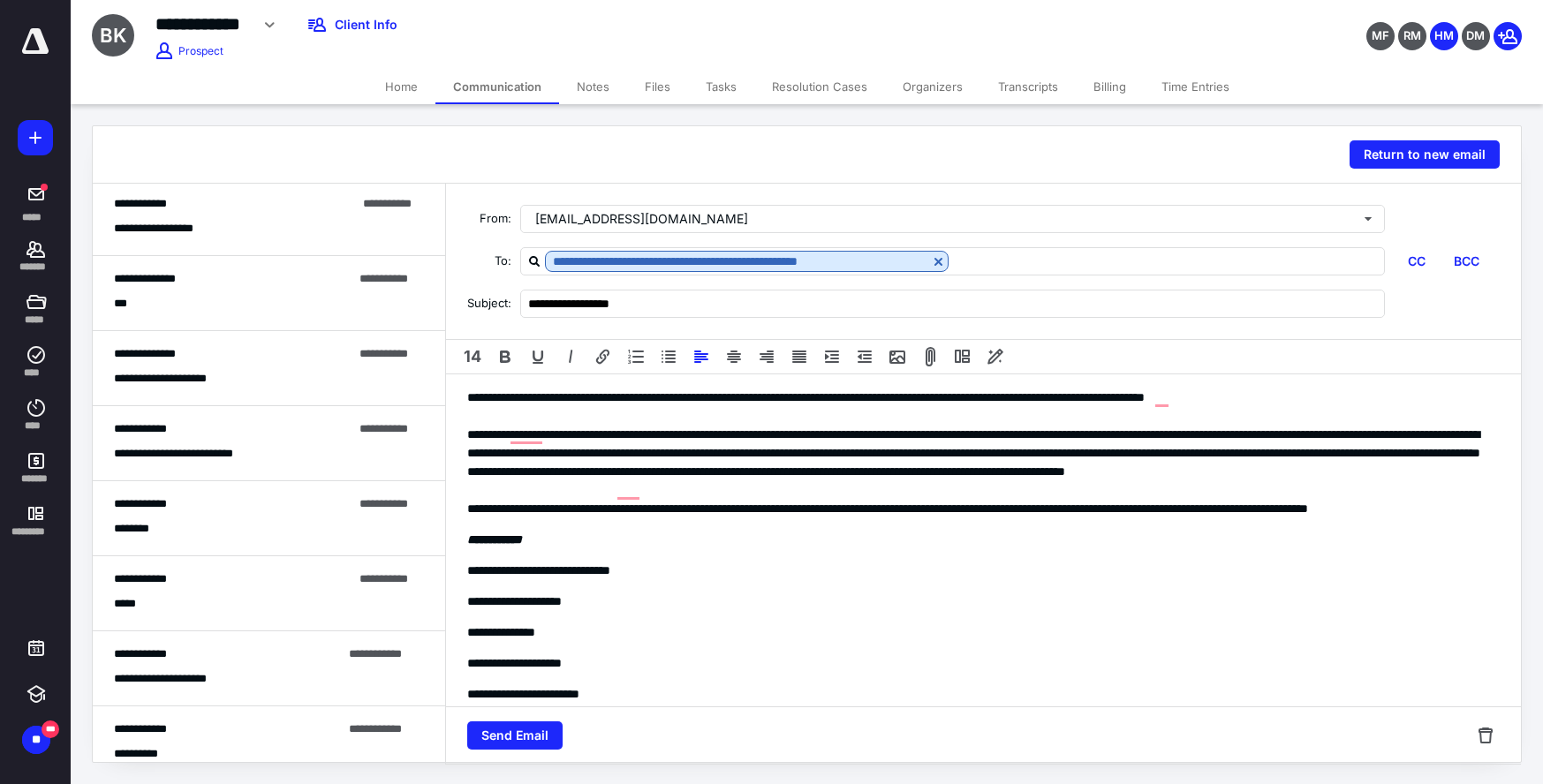 click on "**********" at bounding box center [983, 463] 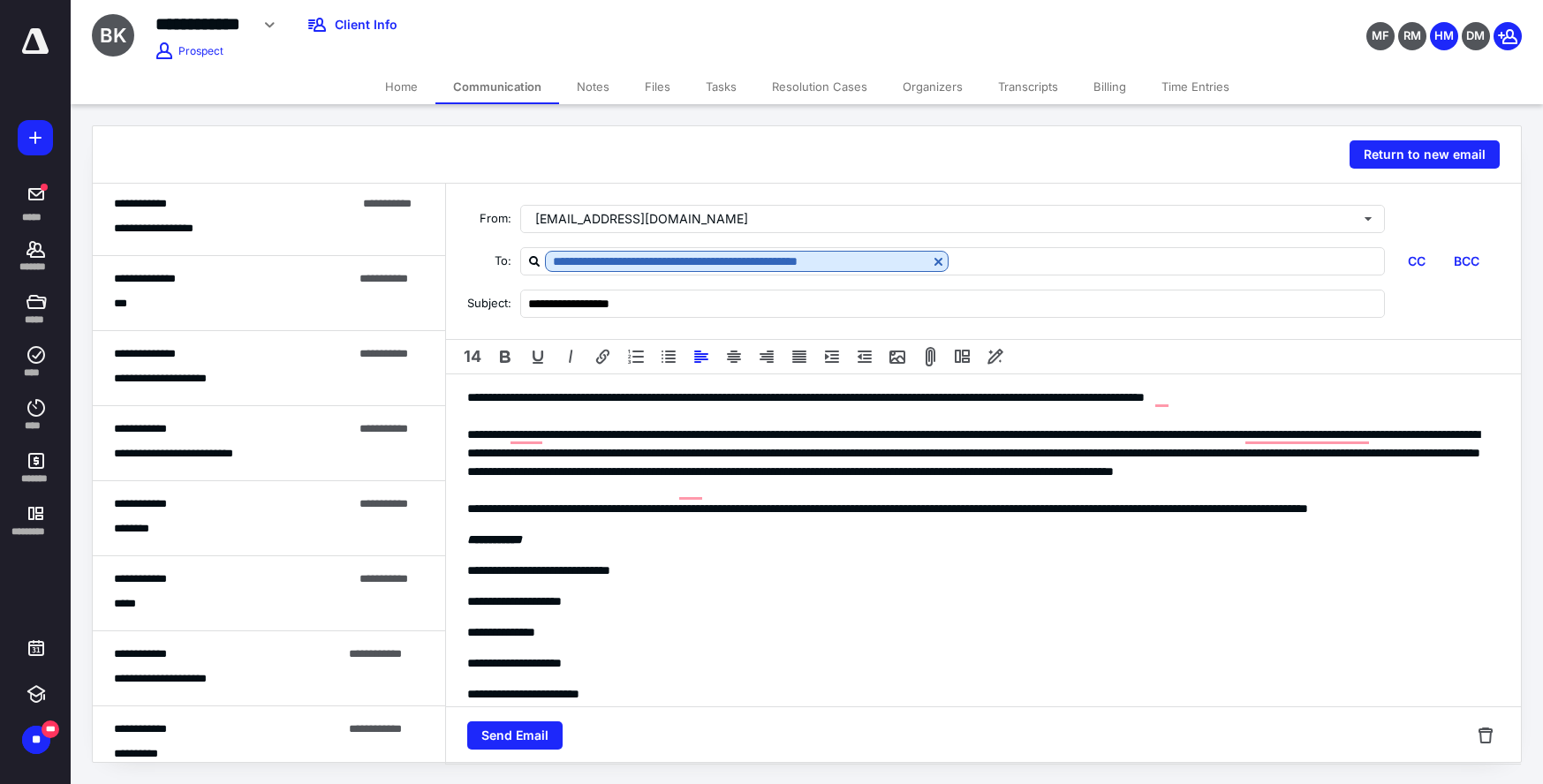 click on "**********" at bounding box center [983, 463] 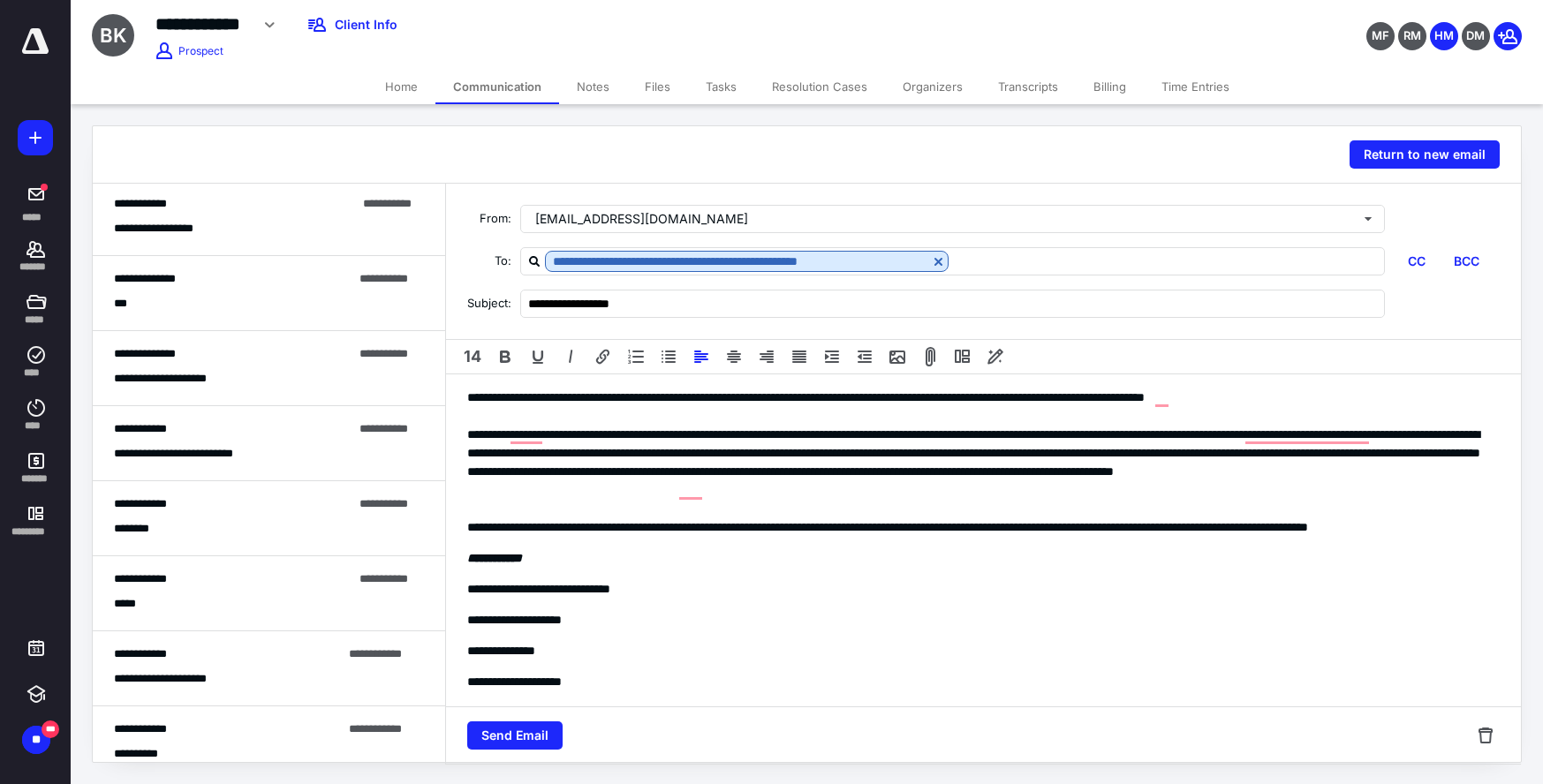 scroll, scrollTop: 102, scrollLeft: 0, axis: vertical 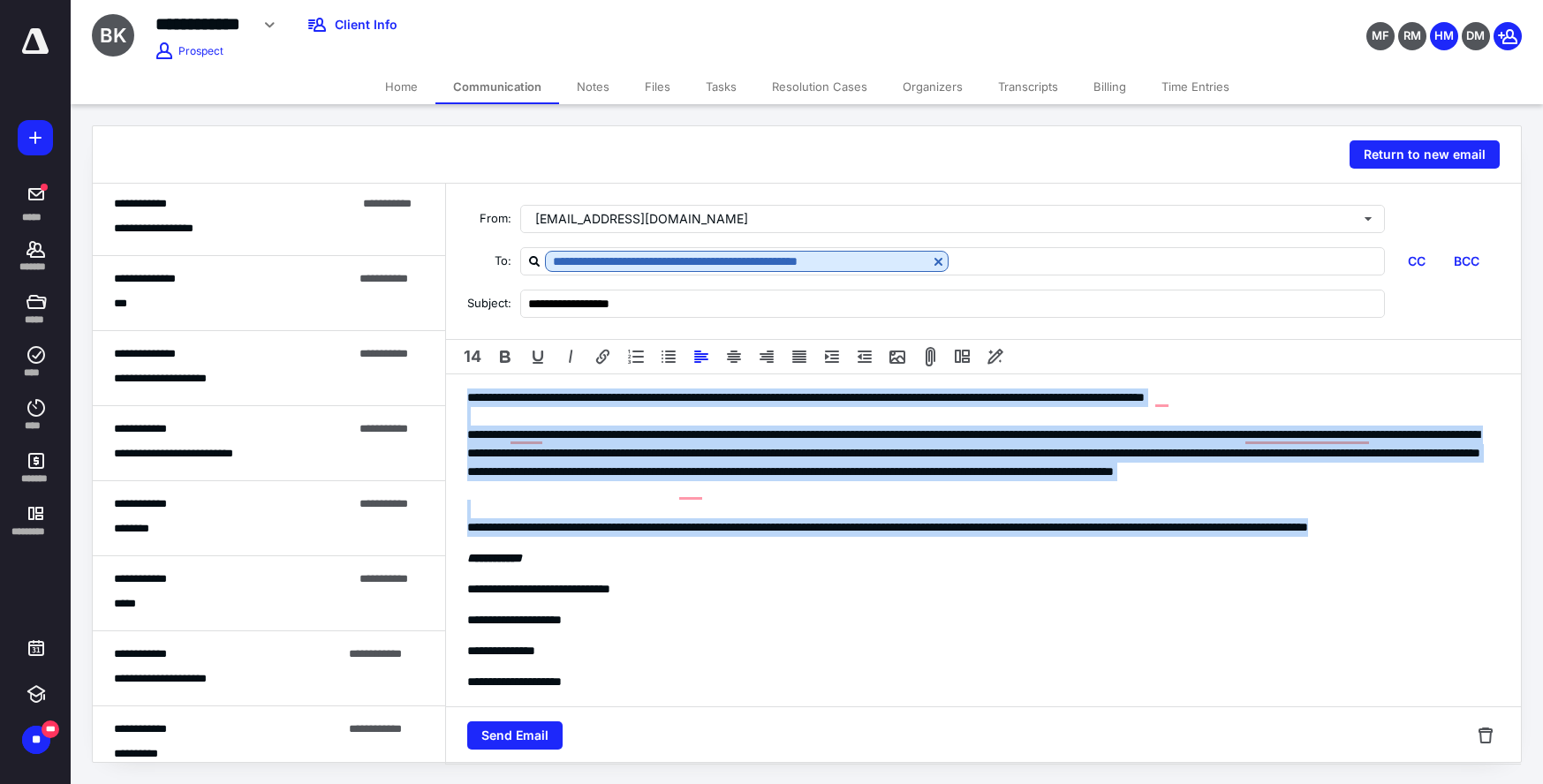 drag, startPoint x: 579, startPoint y: 551, endPoint x: 466, endPoint y: 397, distance: 191.0105 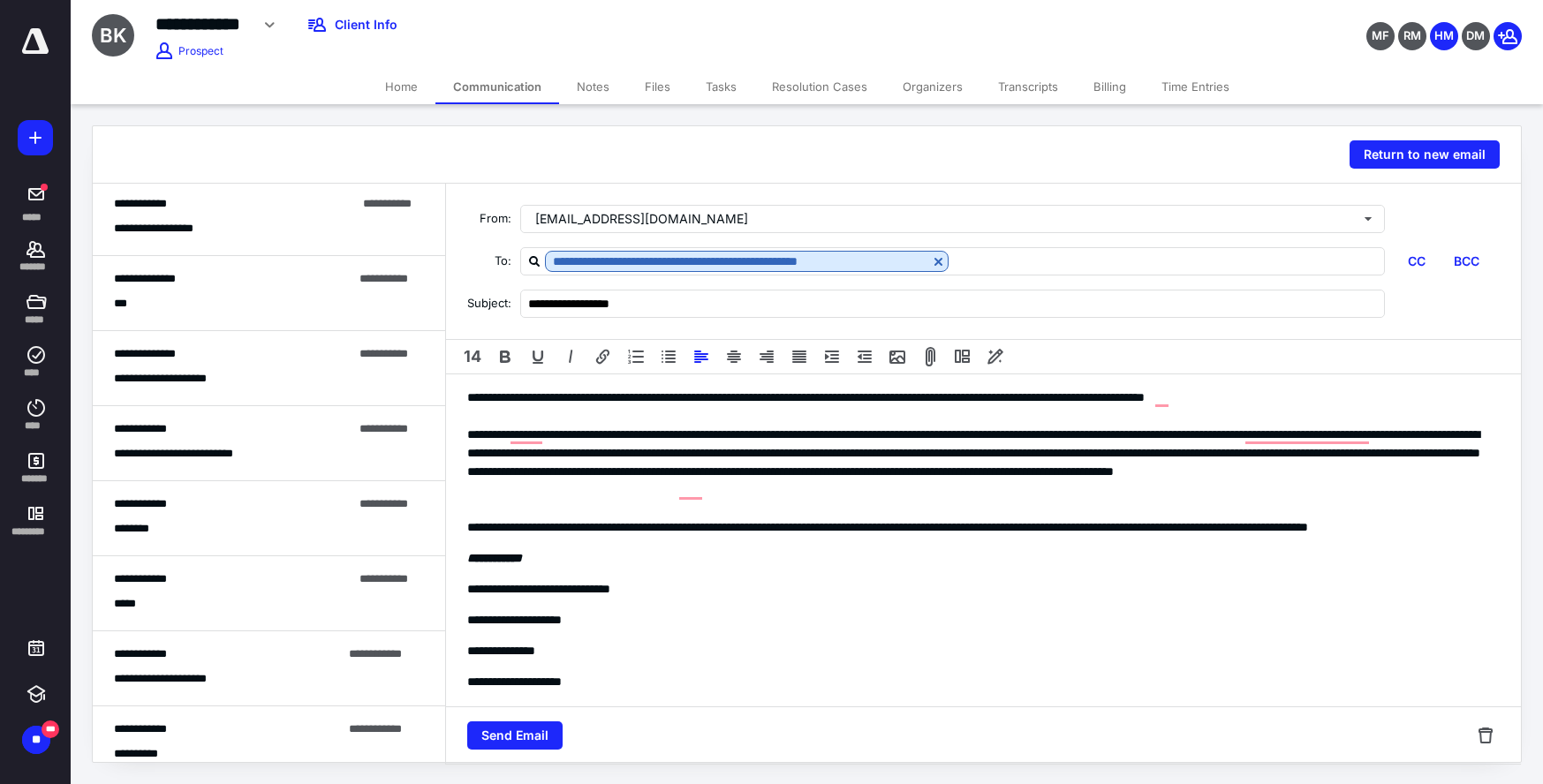 click on "**********" at bounding box center [983, 620] 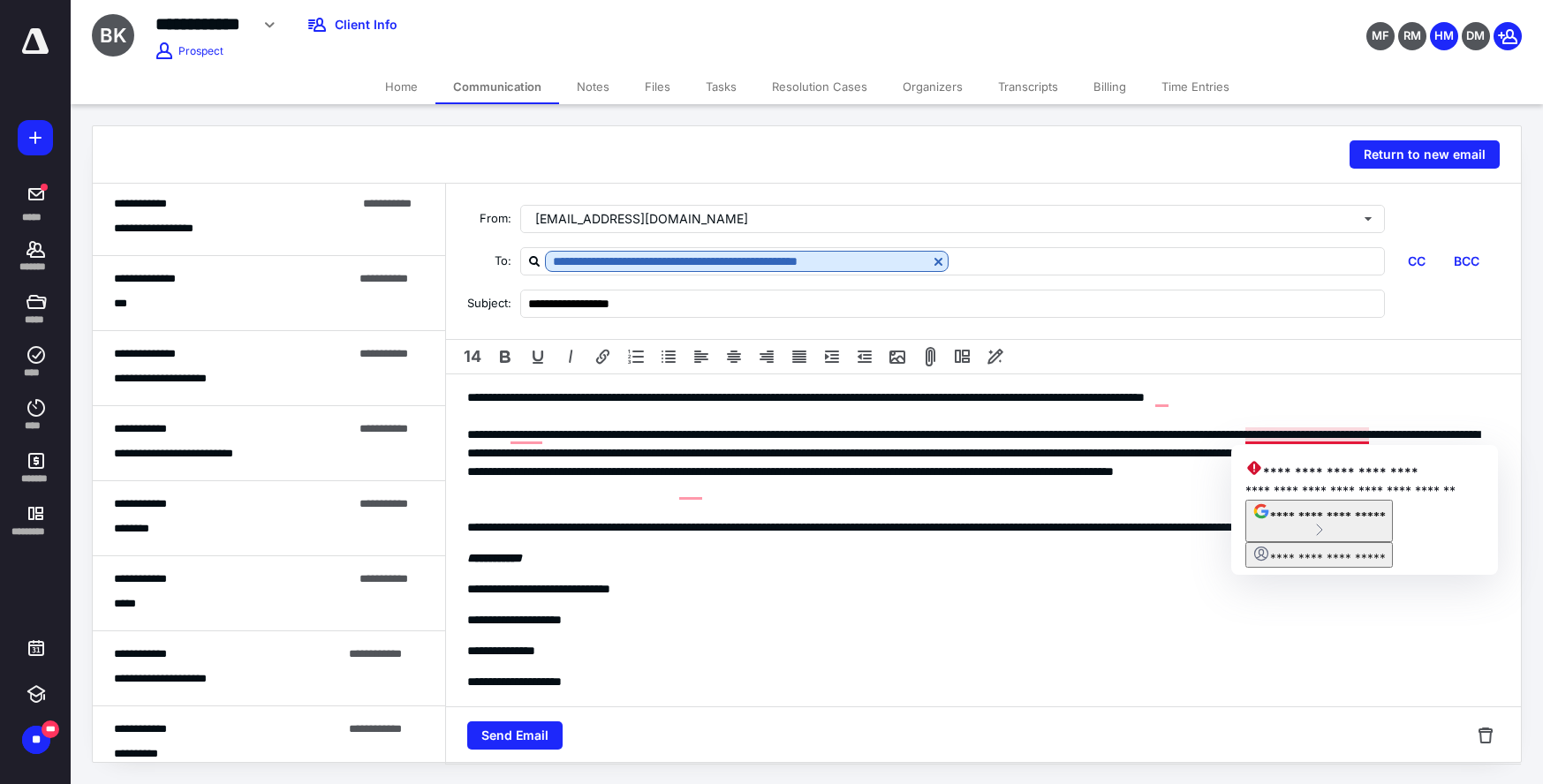 click on "**********" at bounding box center [983, 463] 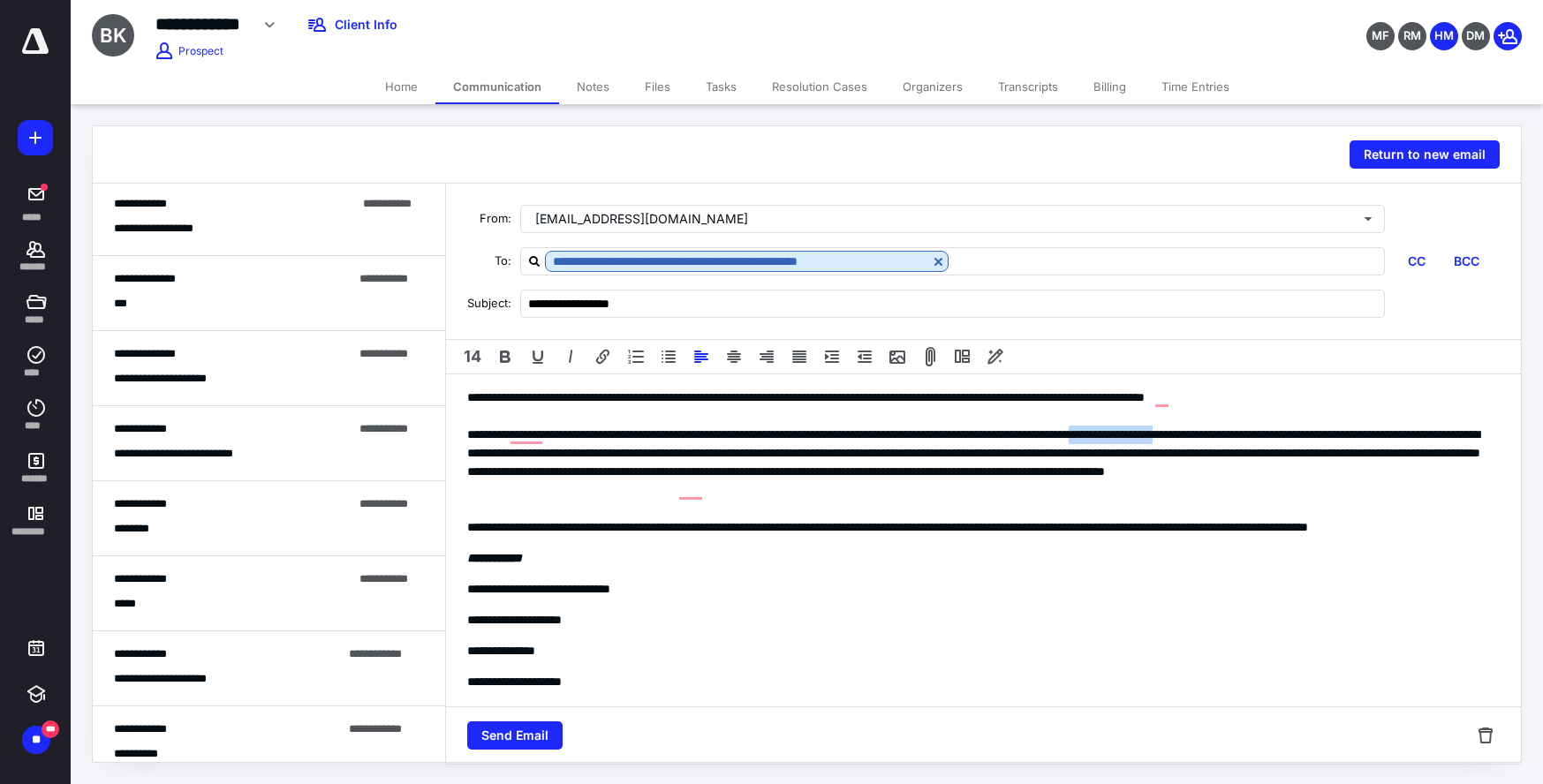 drag, startPoint x: 1352, startPoint y: 438, endPoint x: 1245, endPoint y: 441, distance: 107.042 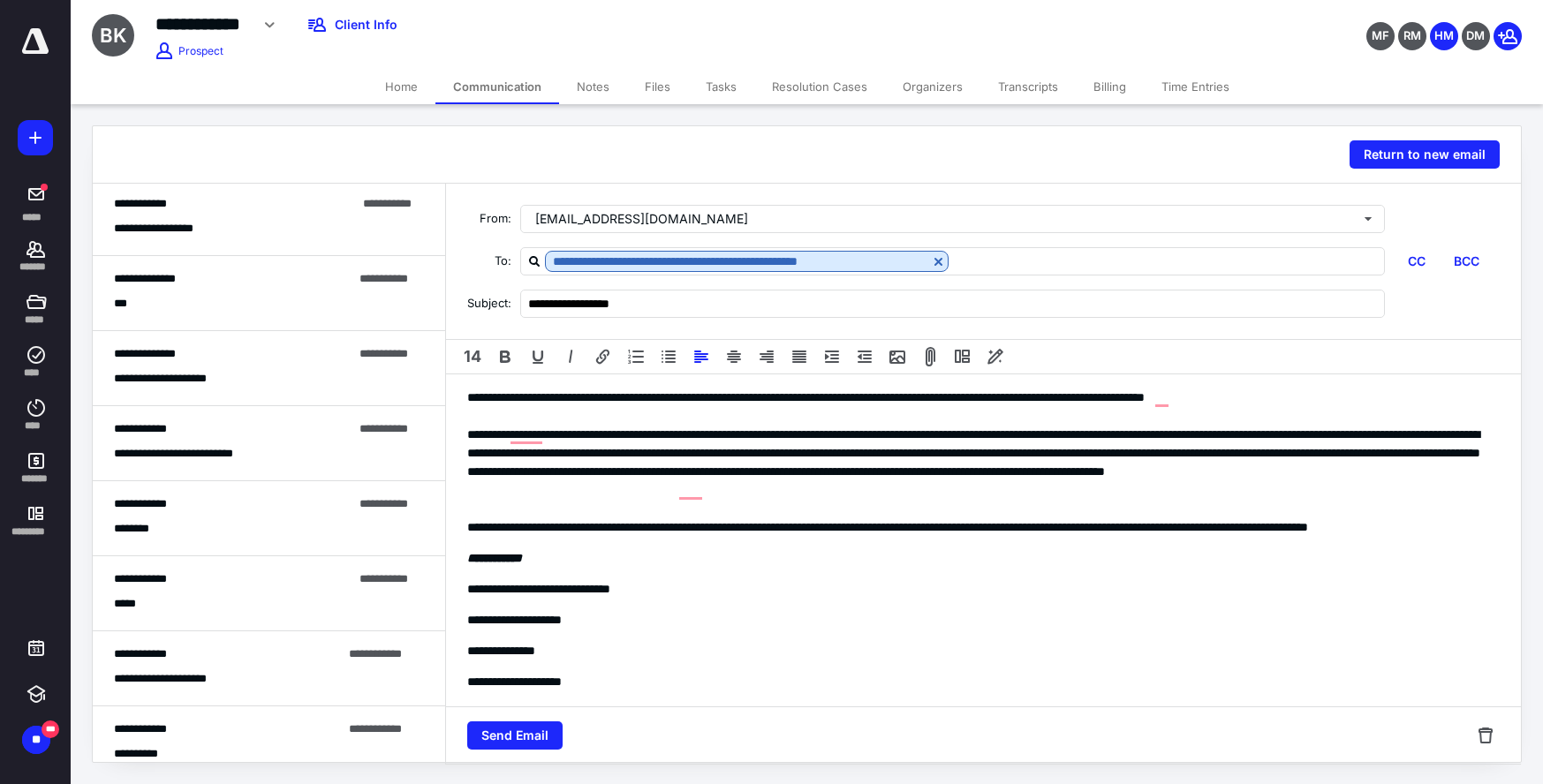 click on "**********" at bounding box center [983, 657] 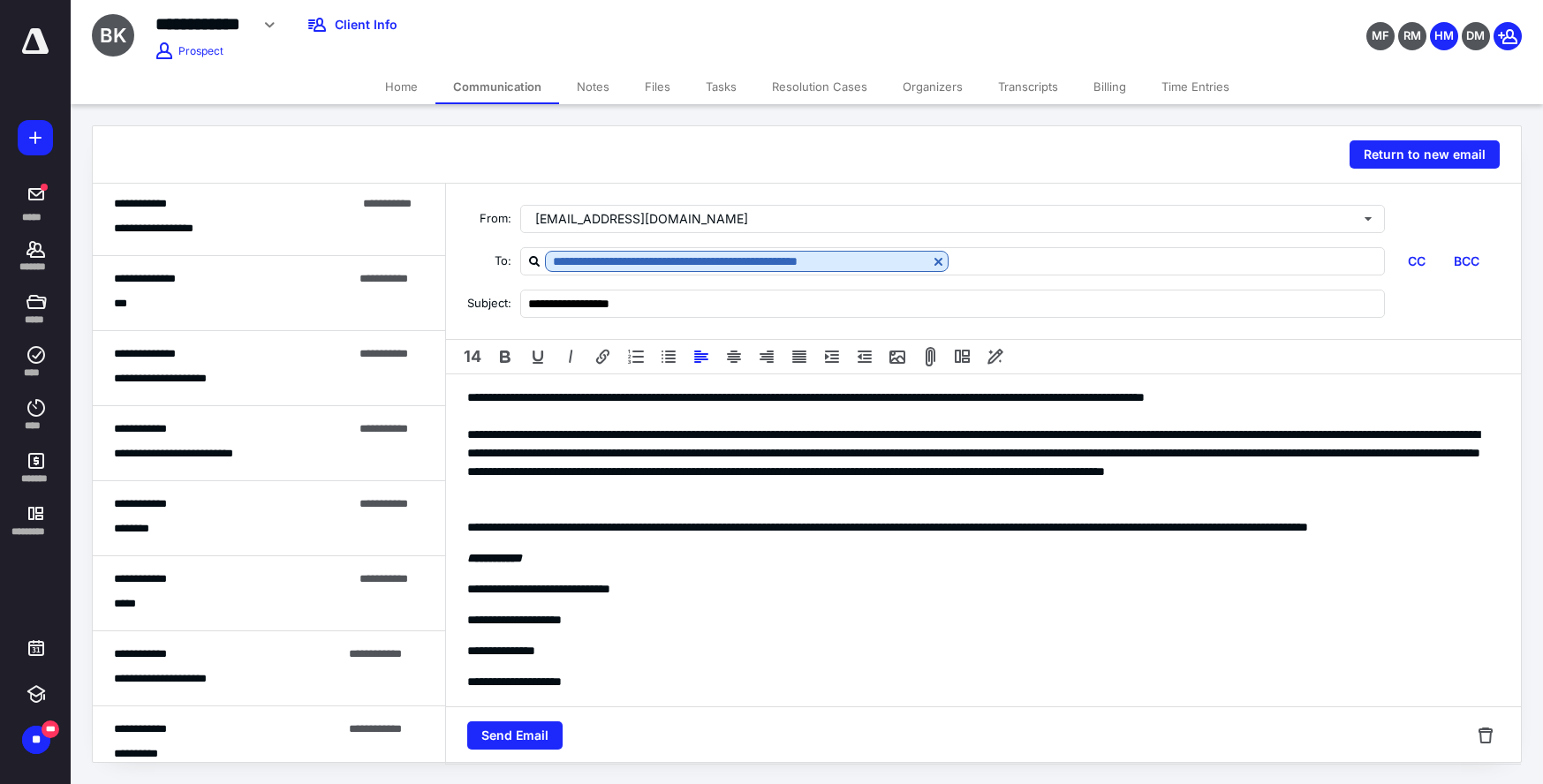 click on "**********" at bounding box center (983, 654) 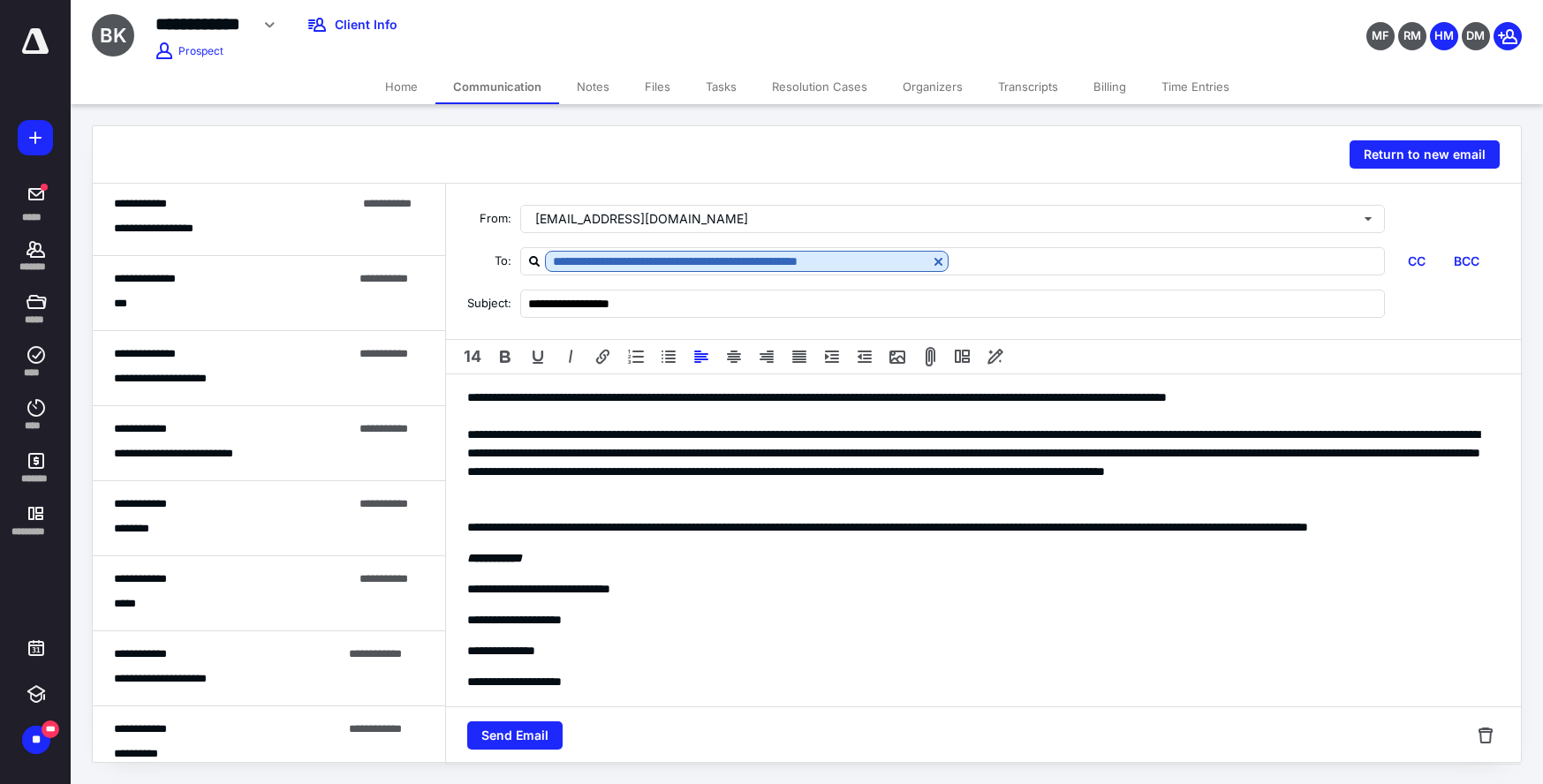 click on "**********" at bounding box center (983, 463) 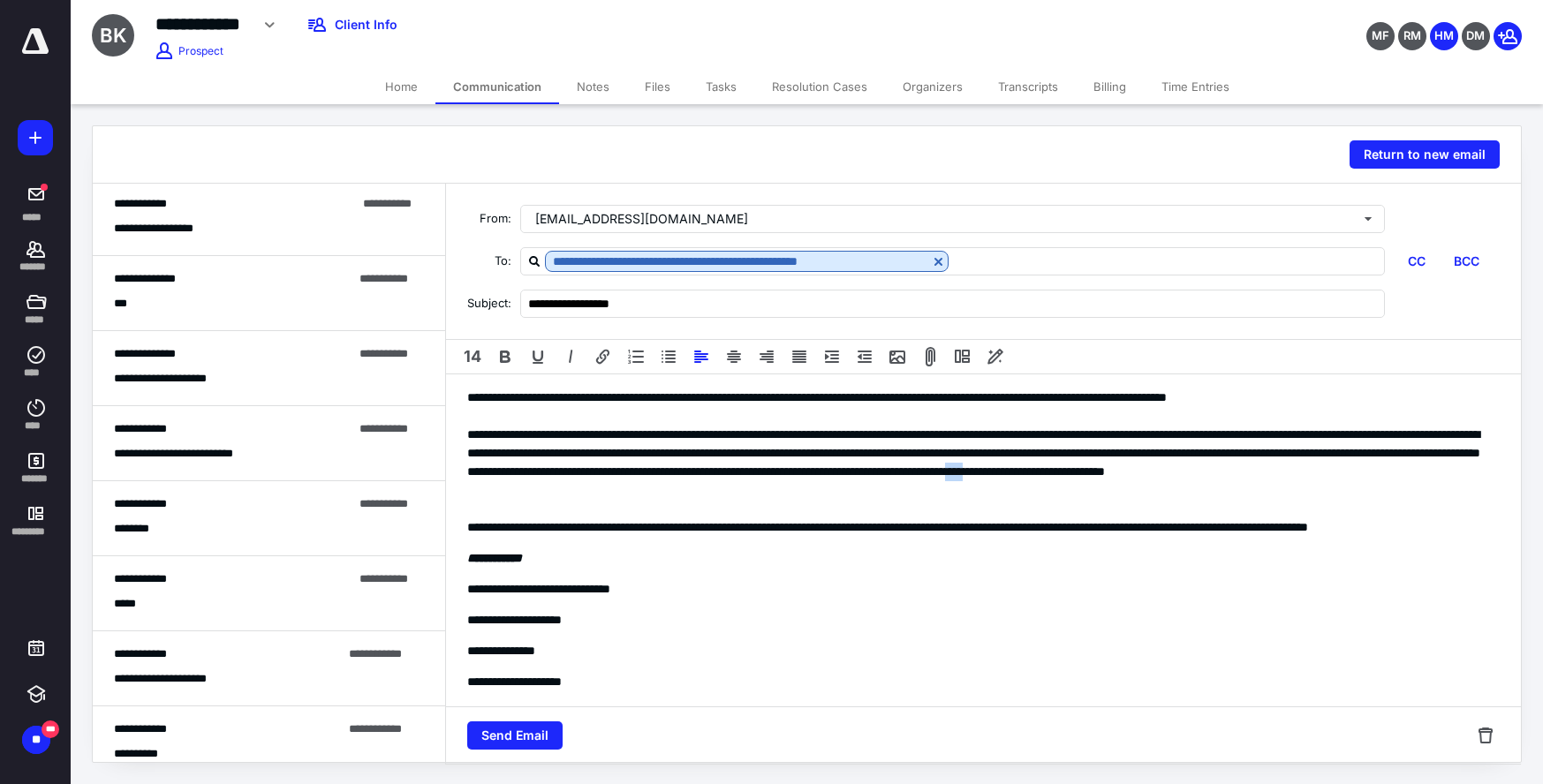 drag, startPoint x: 728, startPoint y: 492, endPoint x: 705, endPoint y: 494, distance: 23.086793 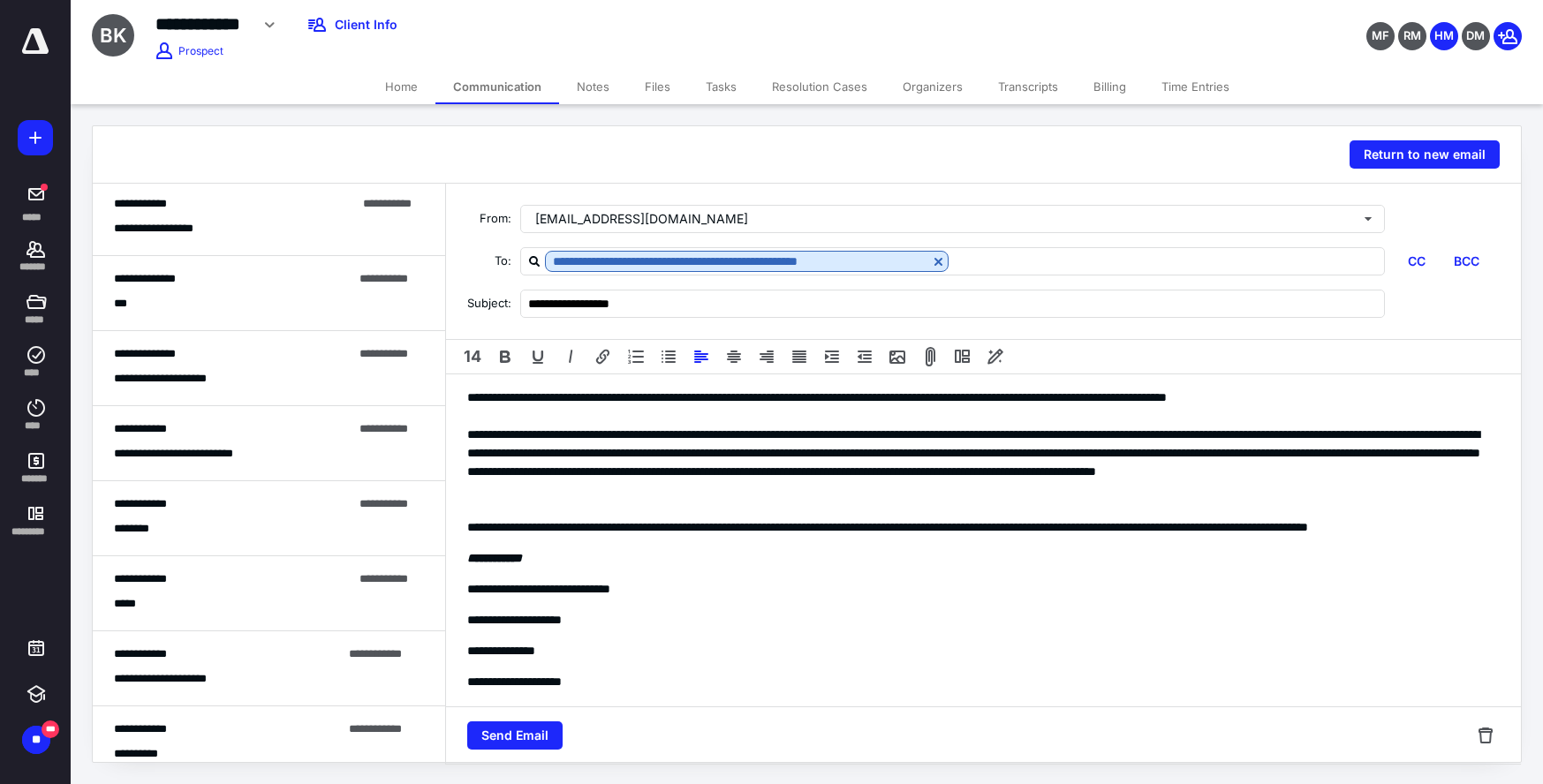 click on "**********" at bounding box center [983, 463] 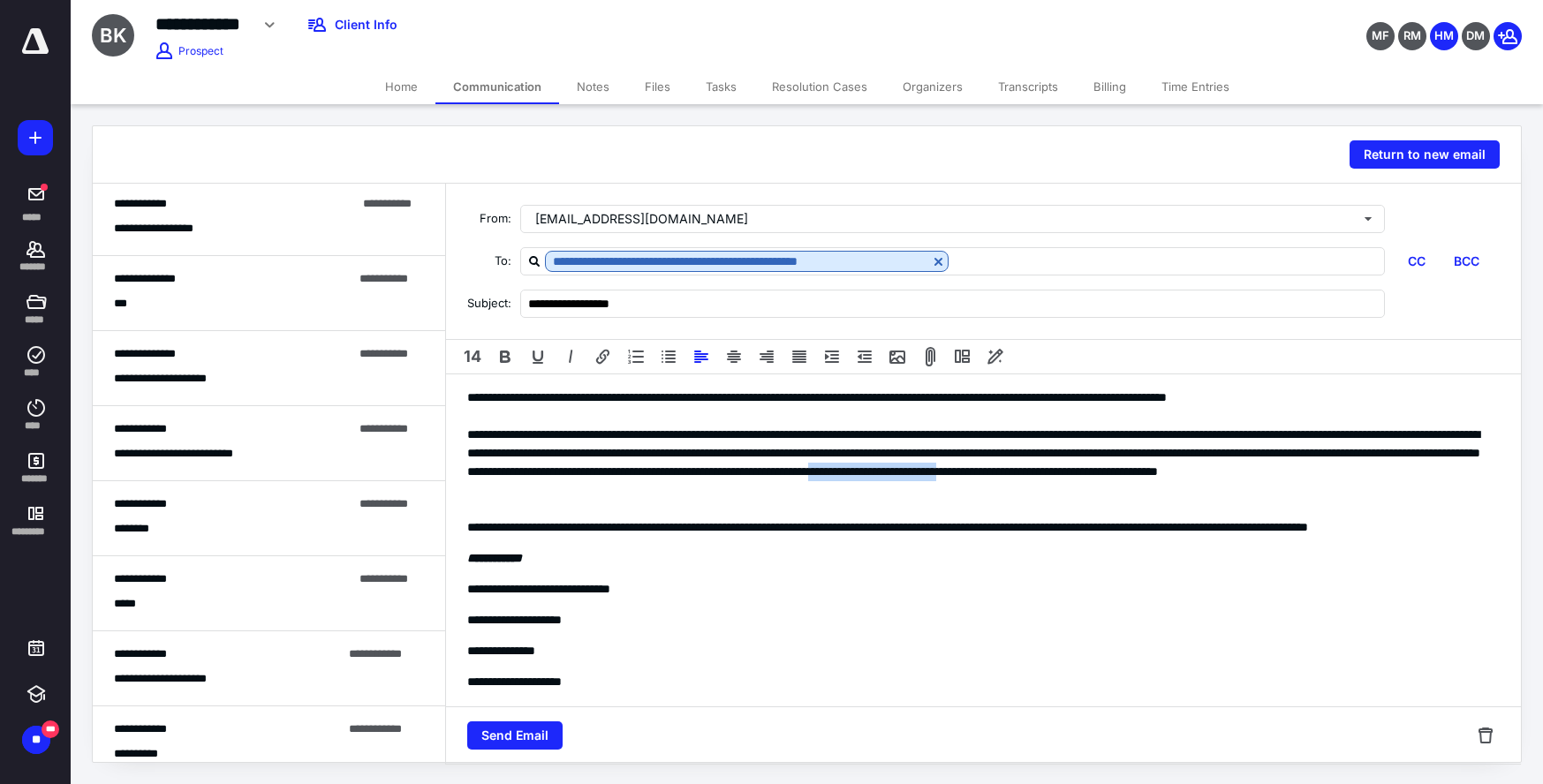 drag, startPoint x: 700, startPoint y: 491, endPoint x: 531, endPoint y: 495, distance: 169.04733 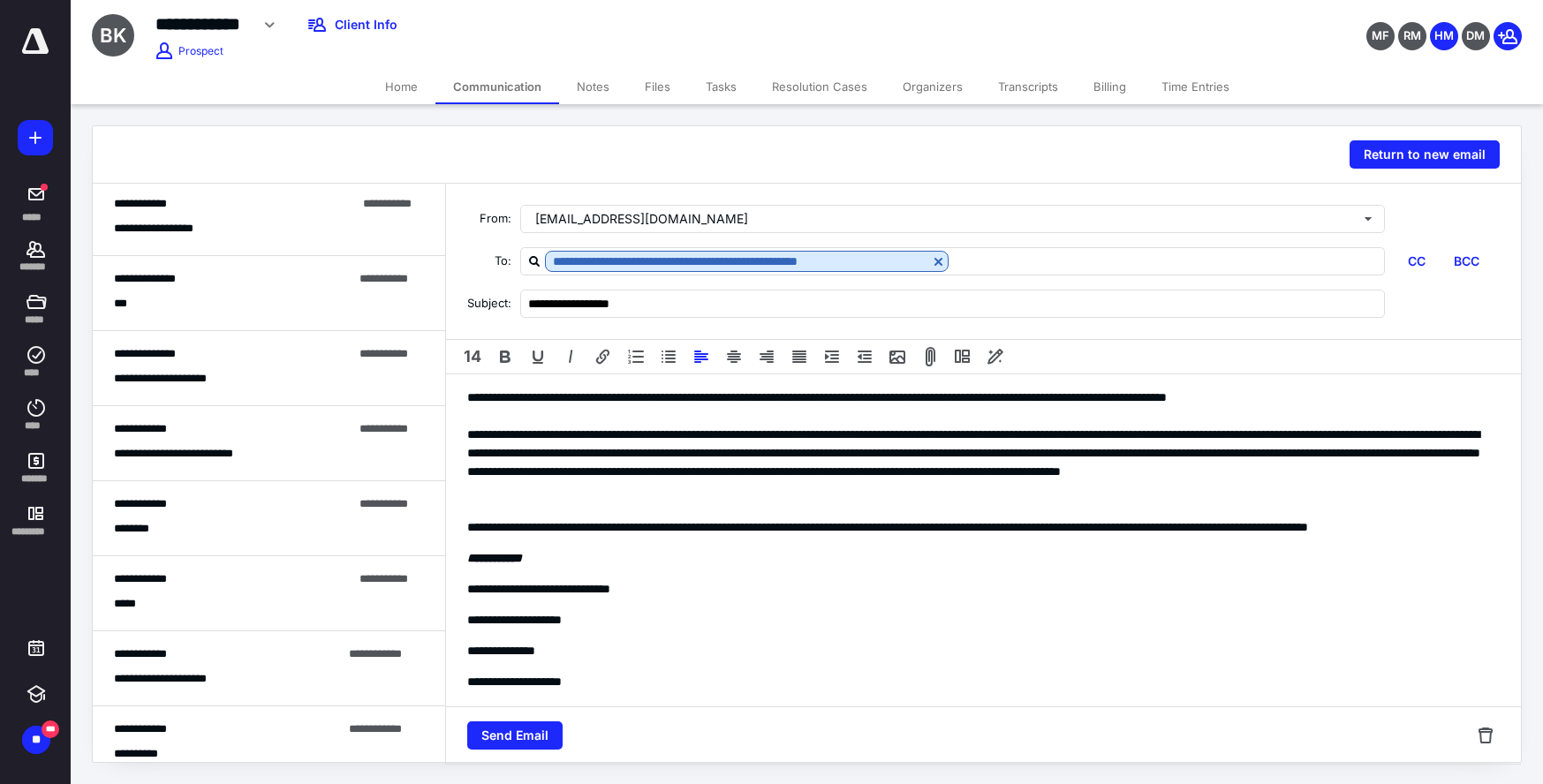 click on "**********" at bounding box center [983, 463] 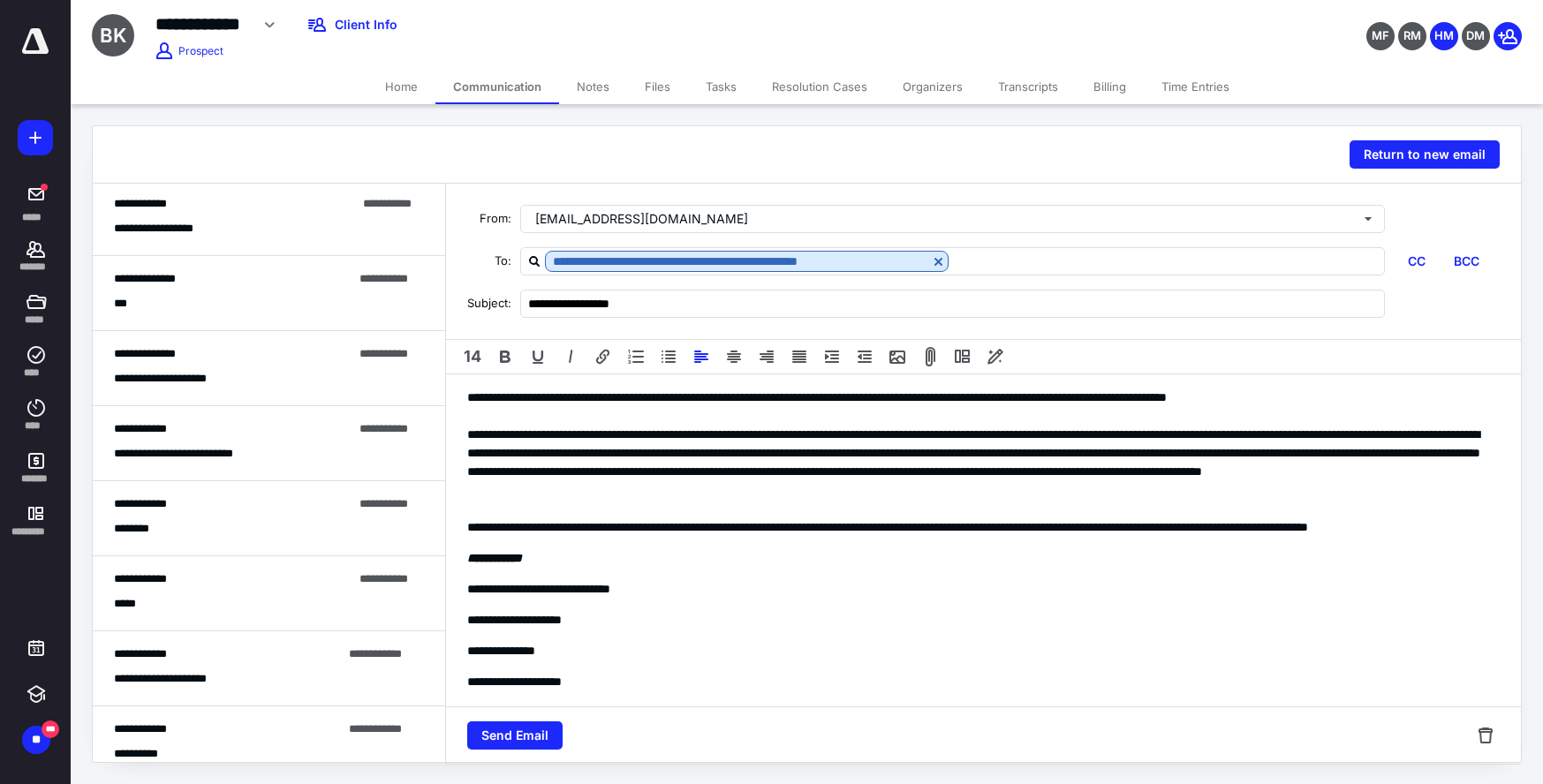 click on "**********" at bounding box center [983, 463] 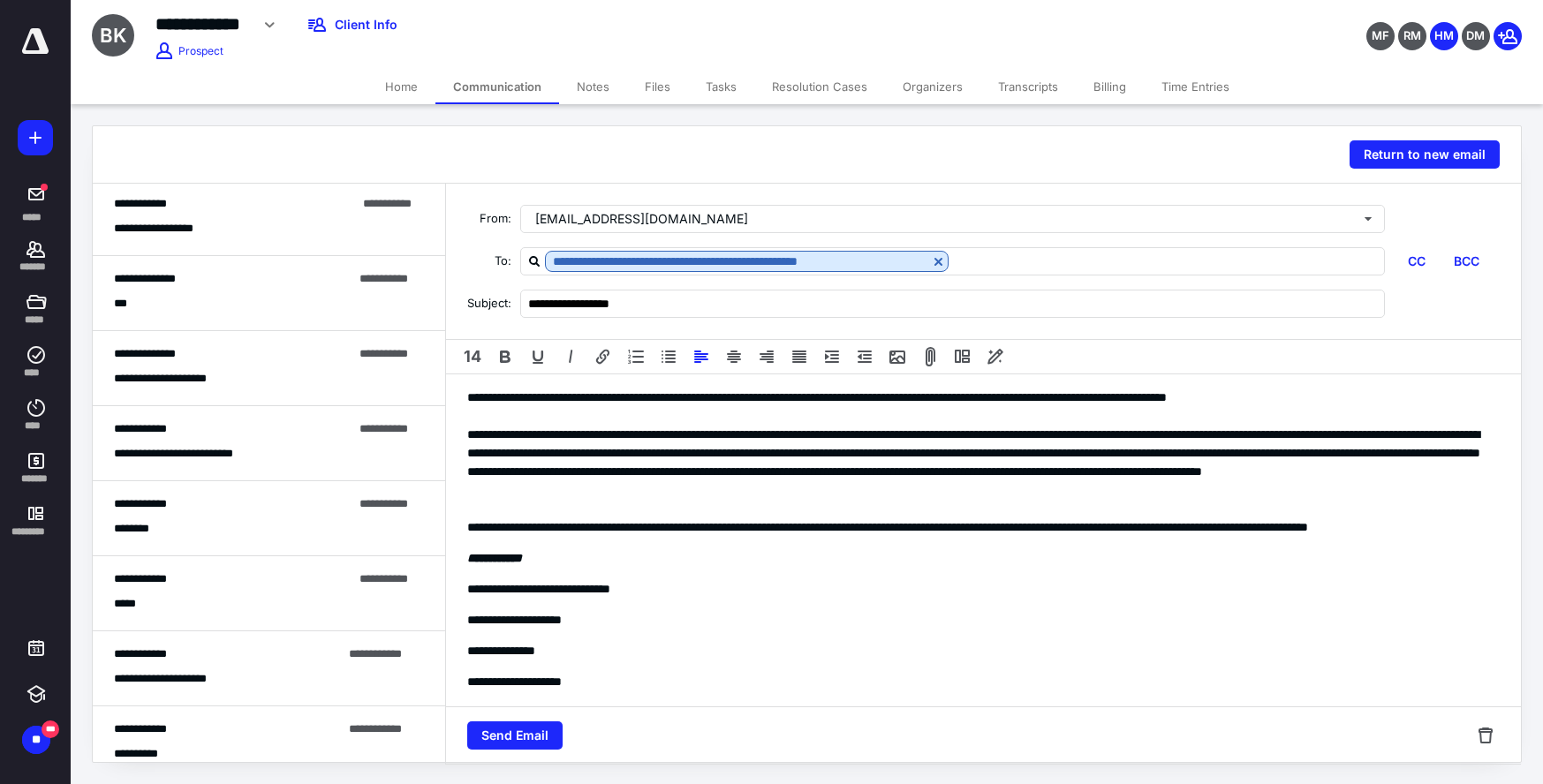 click on "**********" at bounding box center (983, 463) 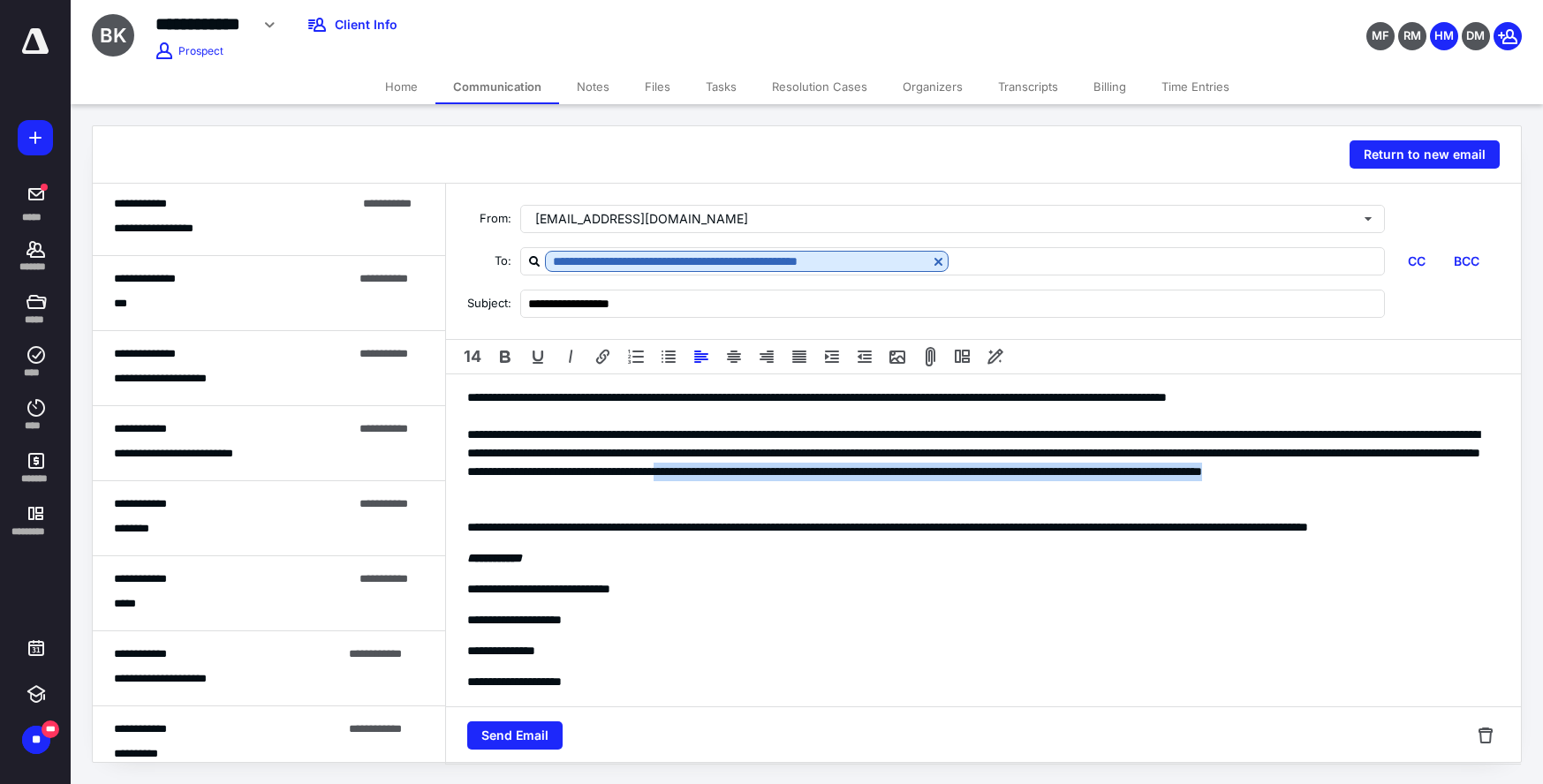 drag, startPoint x: 1071, startPoint y: 496, endPoint x: 1342, endPoint y: 474, distance: 271.89152 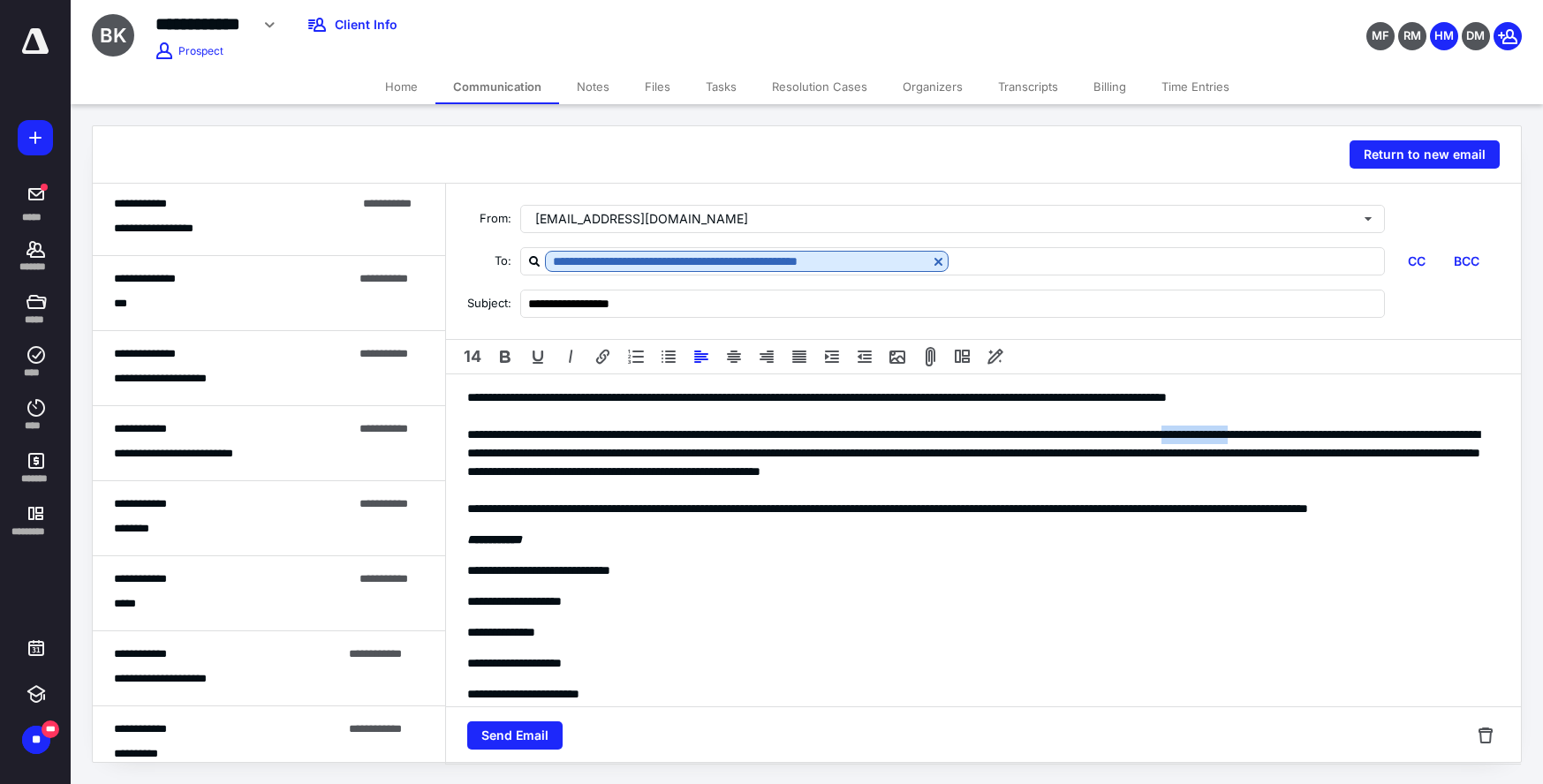 drag, startPoint x: 1453, startPoint y: 435, endPoint x: 1368, endPoint y: 439, distance: 85.0941 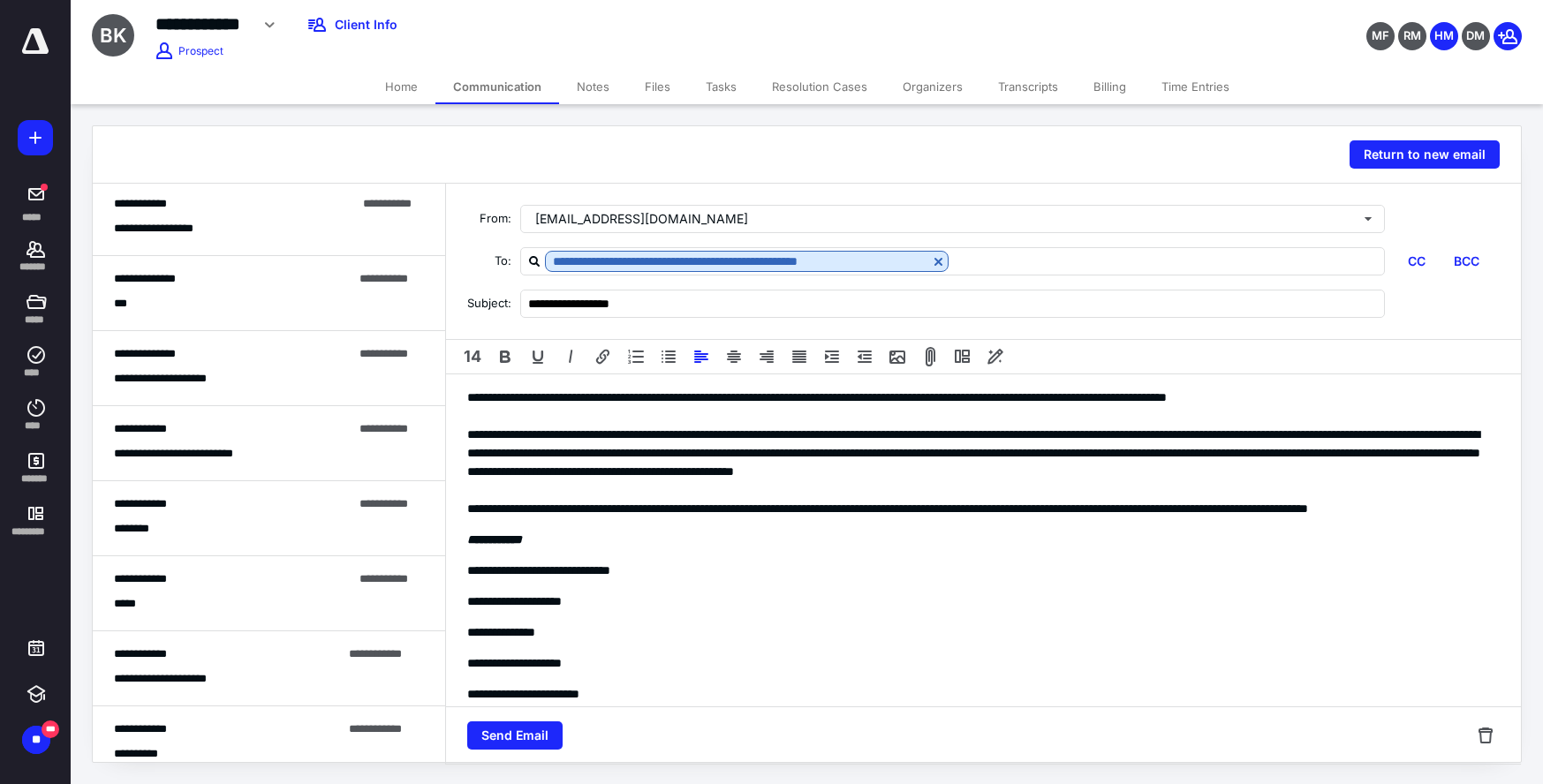 scroll, scrollTop: 31, scrollLeft: 0, axis: vertical 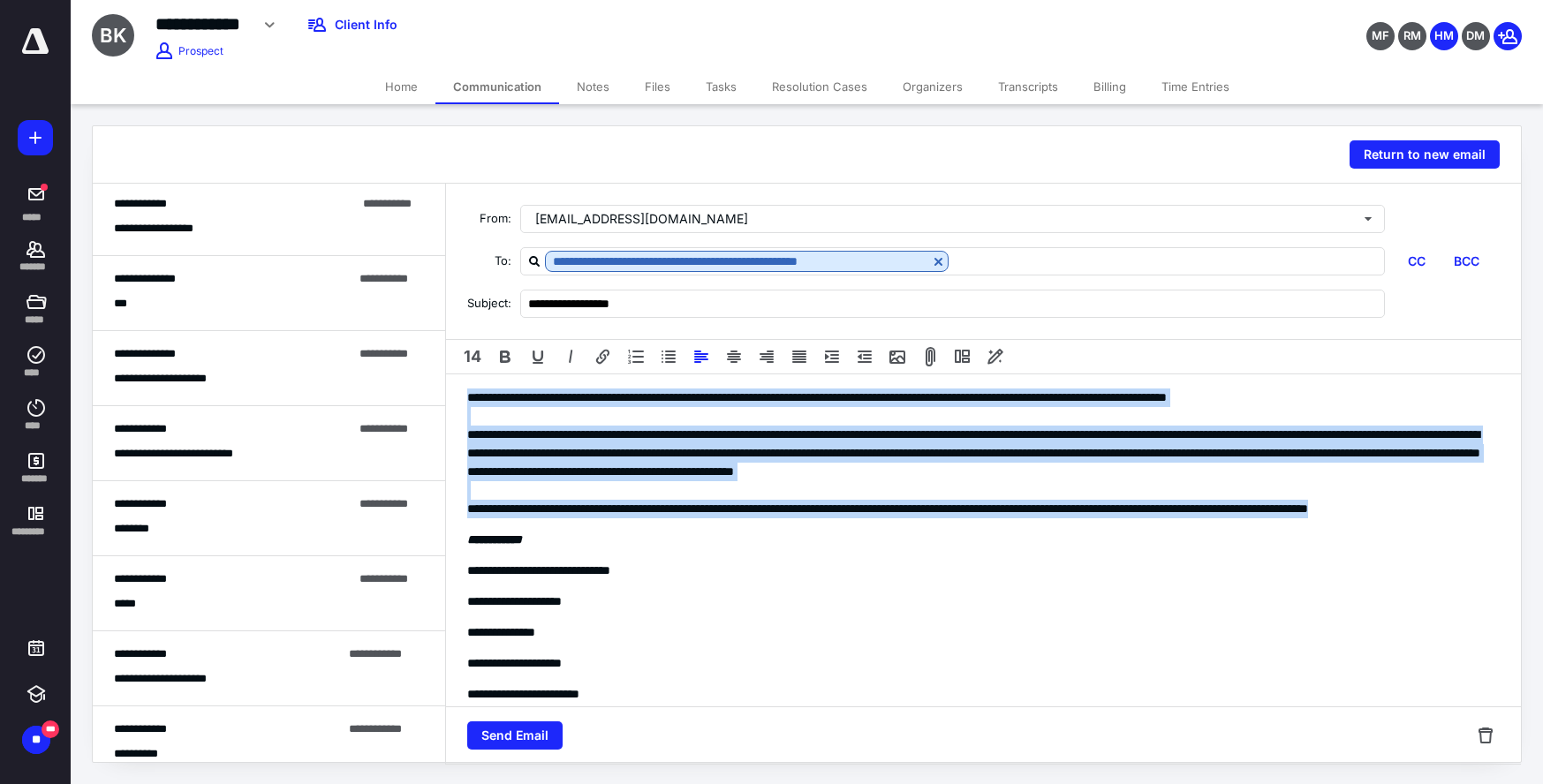drag, startPoint x: 592, startPoint y: 499, endPoint x: 466, endPoint y: 382, distance: 171.94476 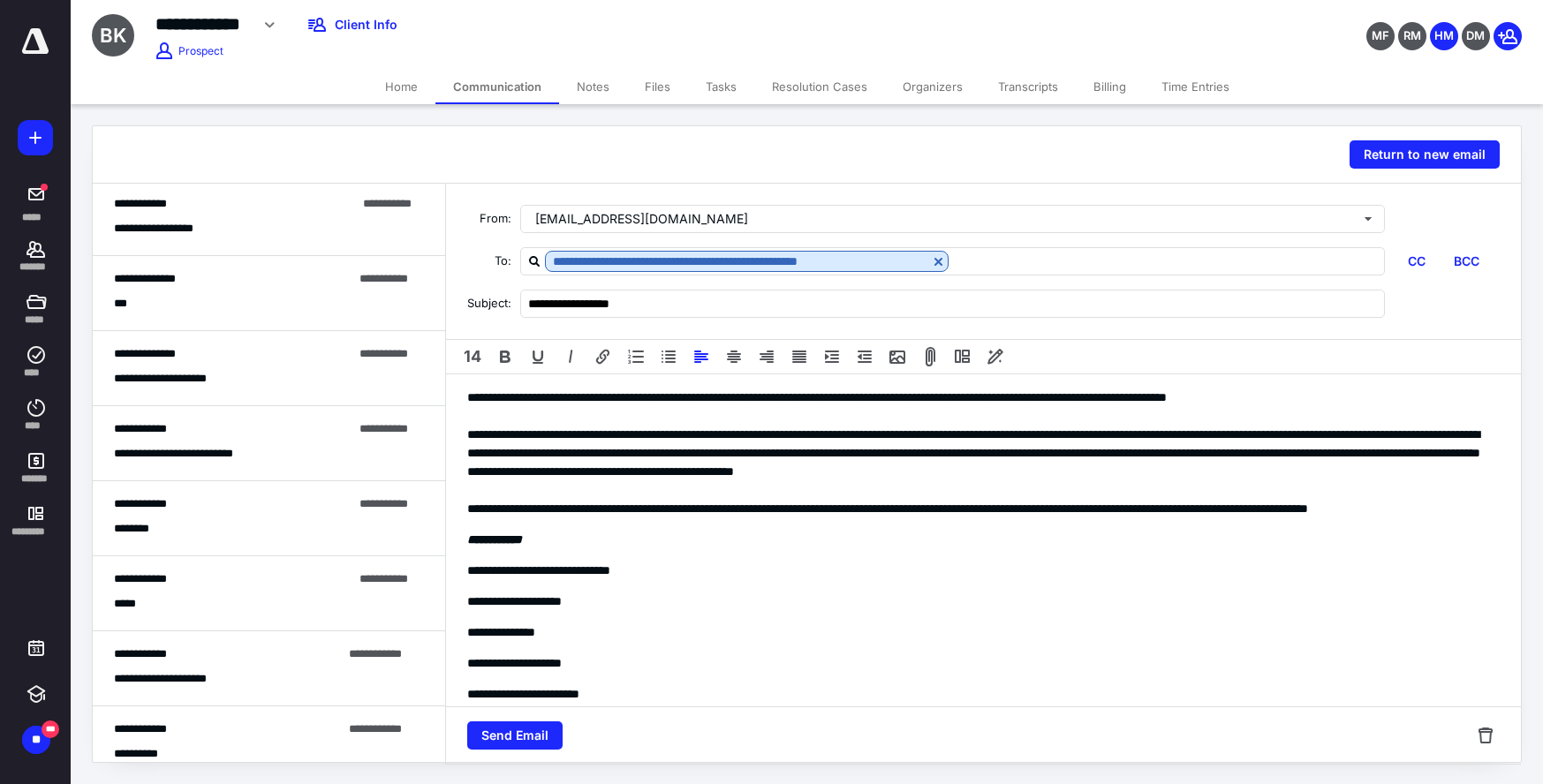 click on "**********" at bounding box center [983, 691] 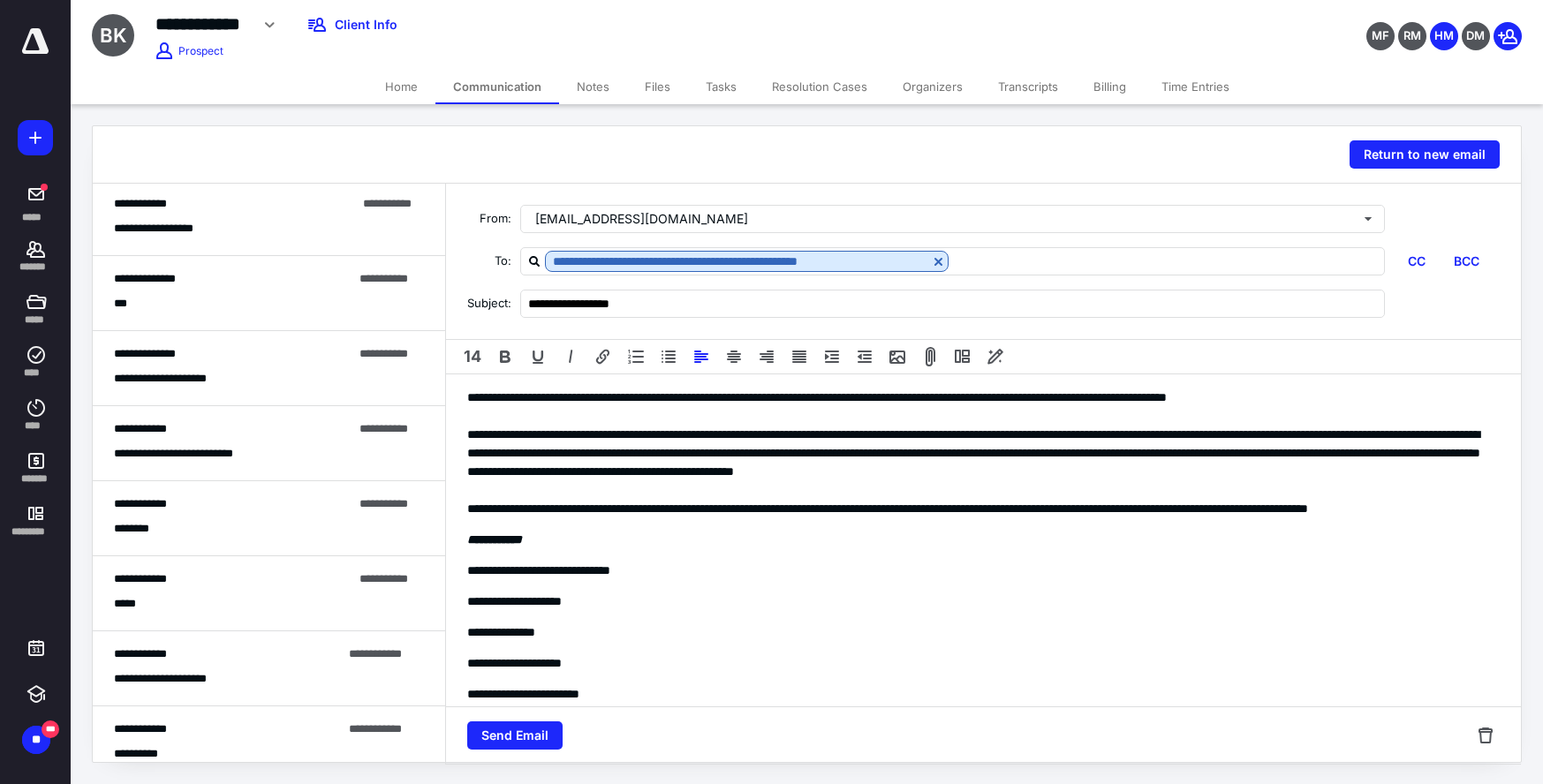 scroll, scrollTop: 31, scrollLeft: 0, axis: vertical 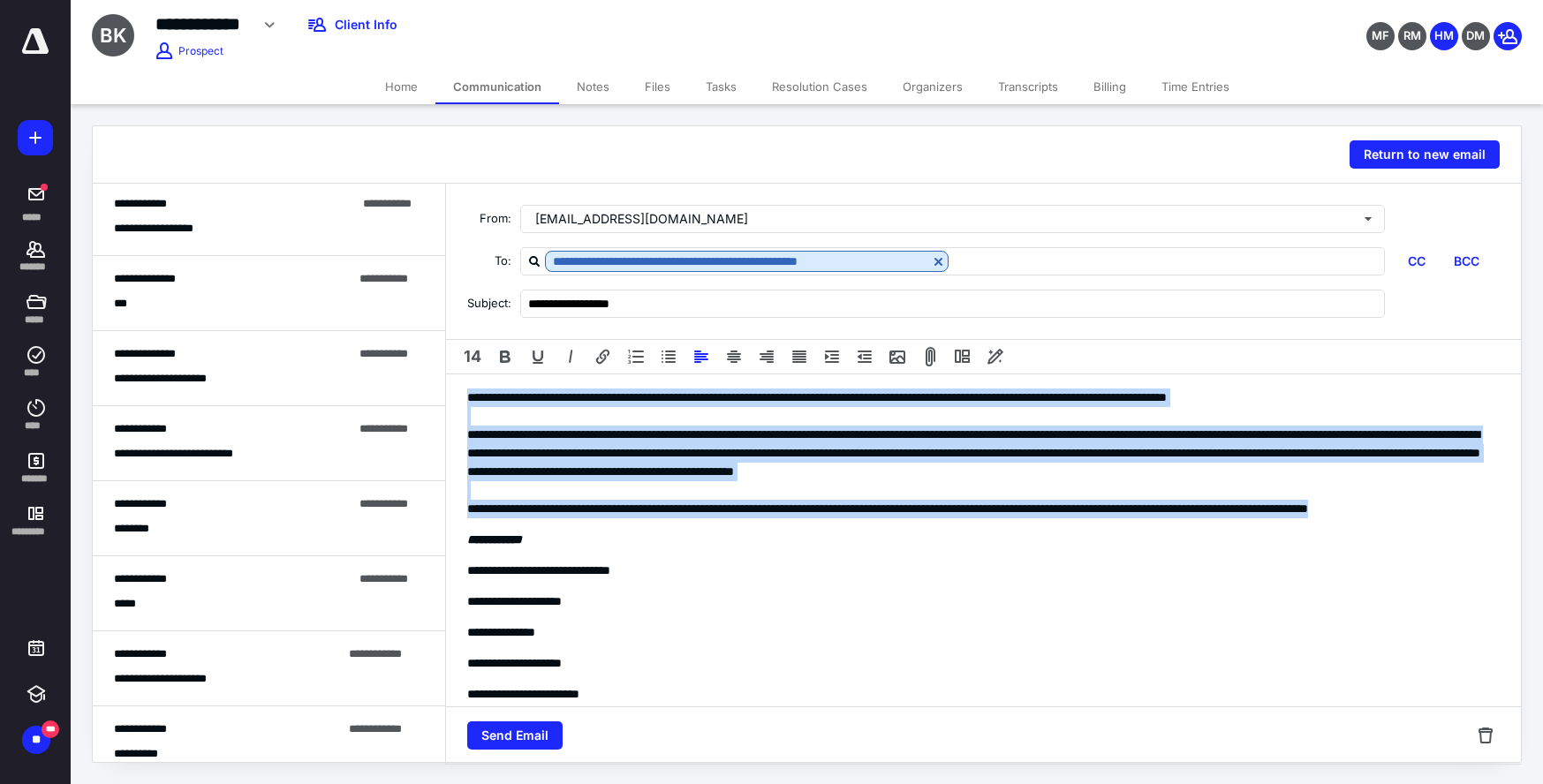 drag, startPoint x: 678, startPoint y: 493, endPoint x: 406, endPoint y: 367, distance: 299.76658 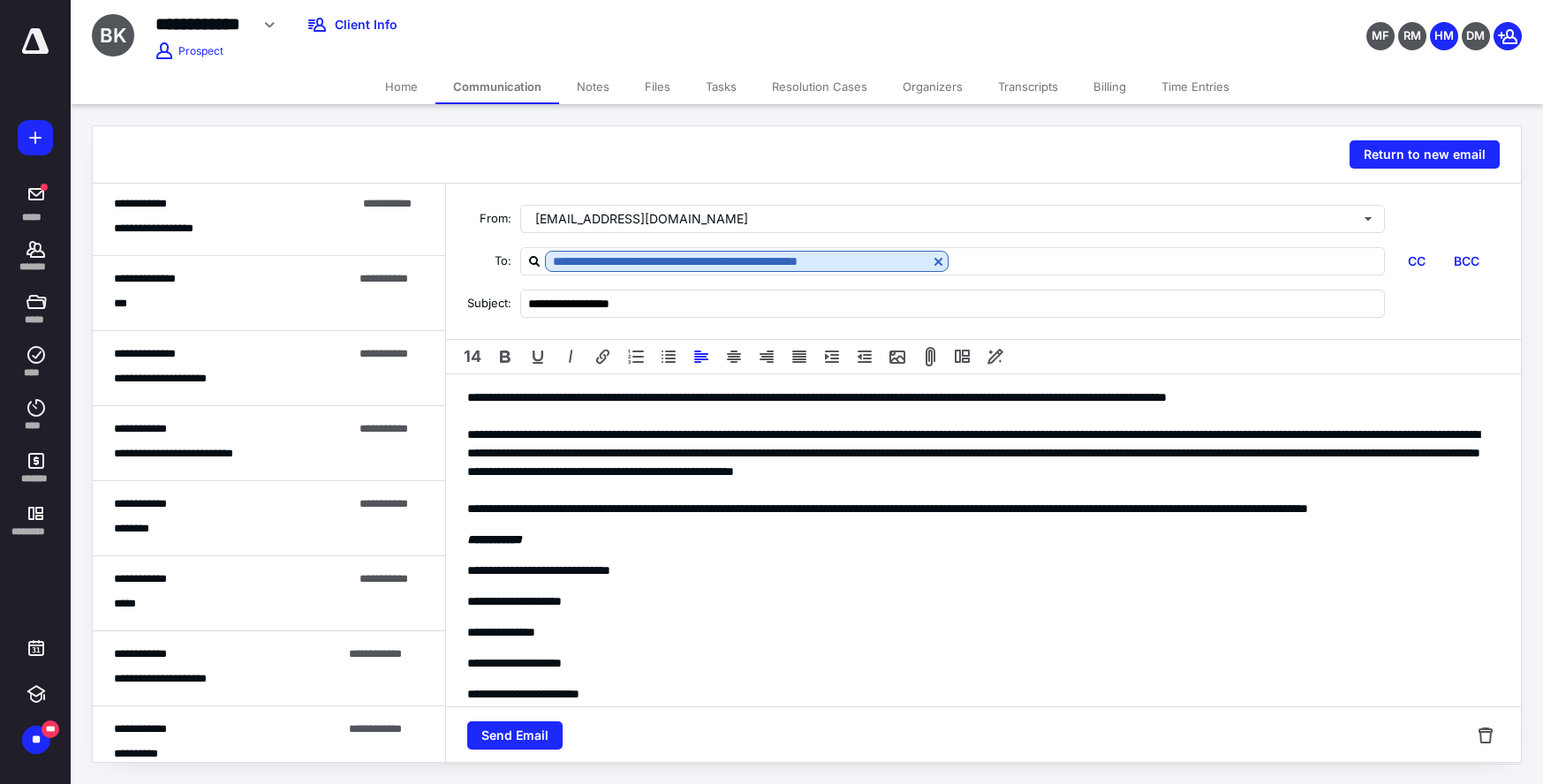 click on "**********" at bounding box center [983, 691] 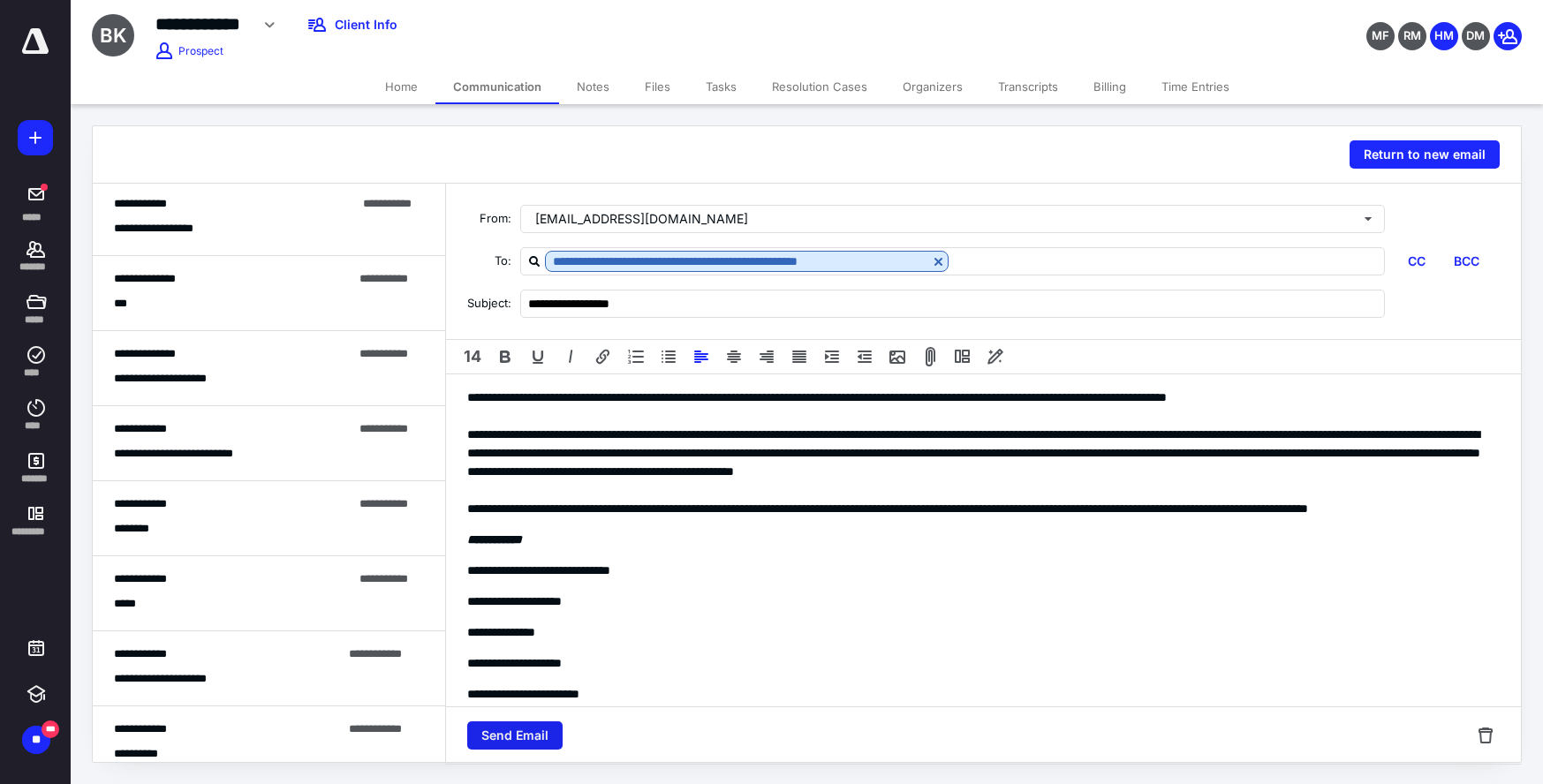 click on "Send Email" at bounding box center [515, 735] 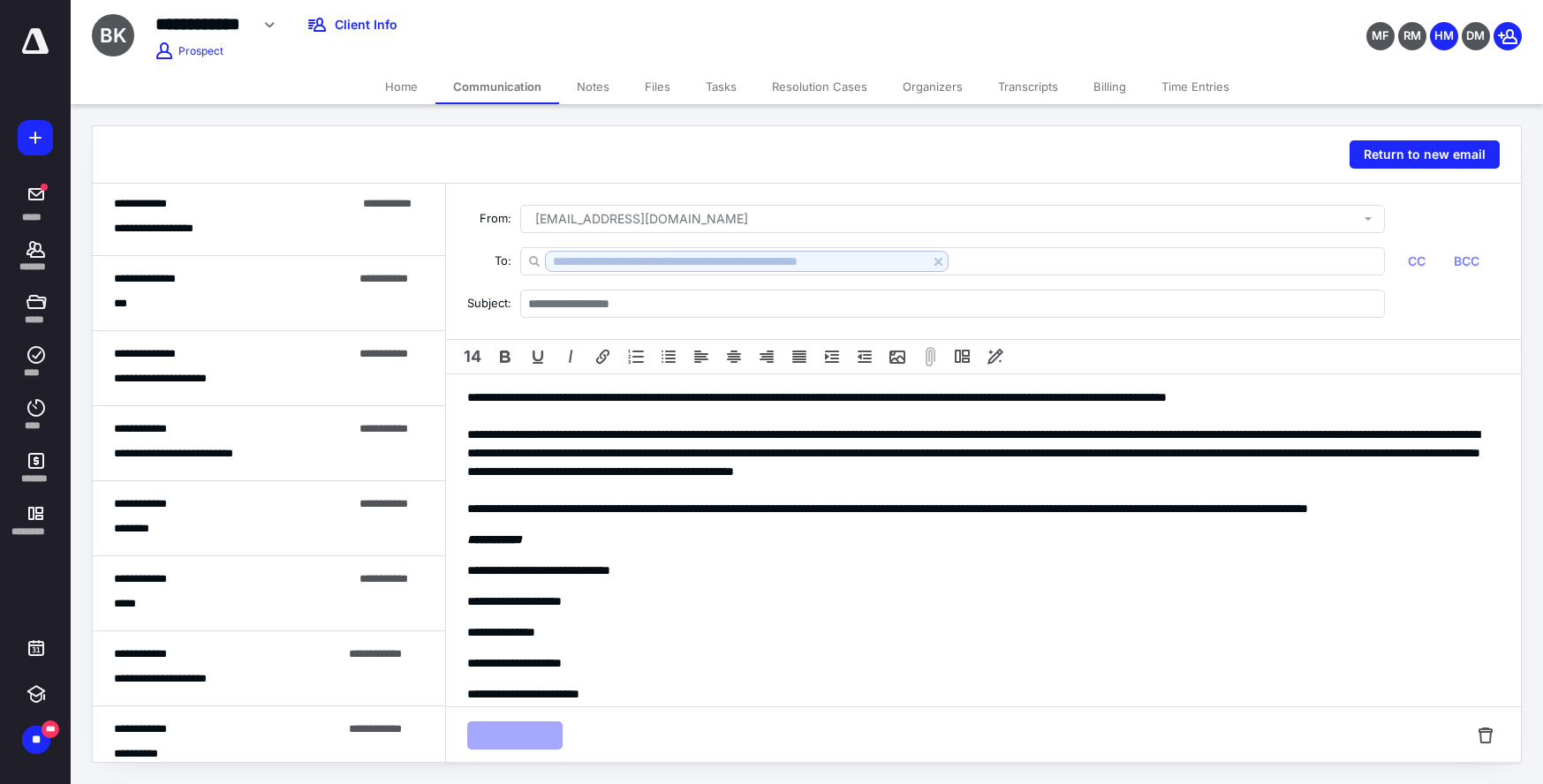 scroll, scrollTop: 78, scrollLeft: 0, axis: vertical 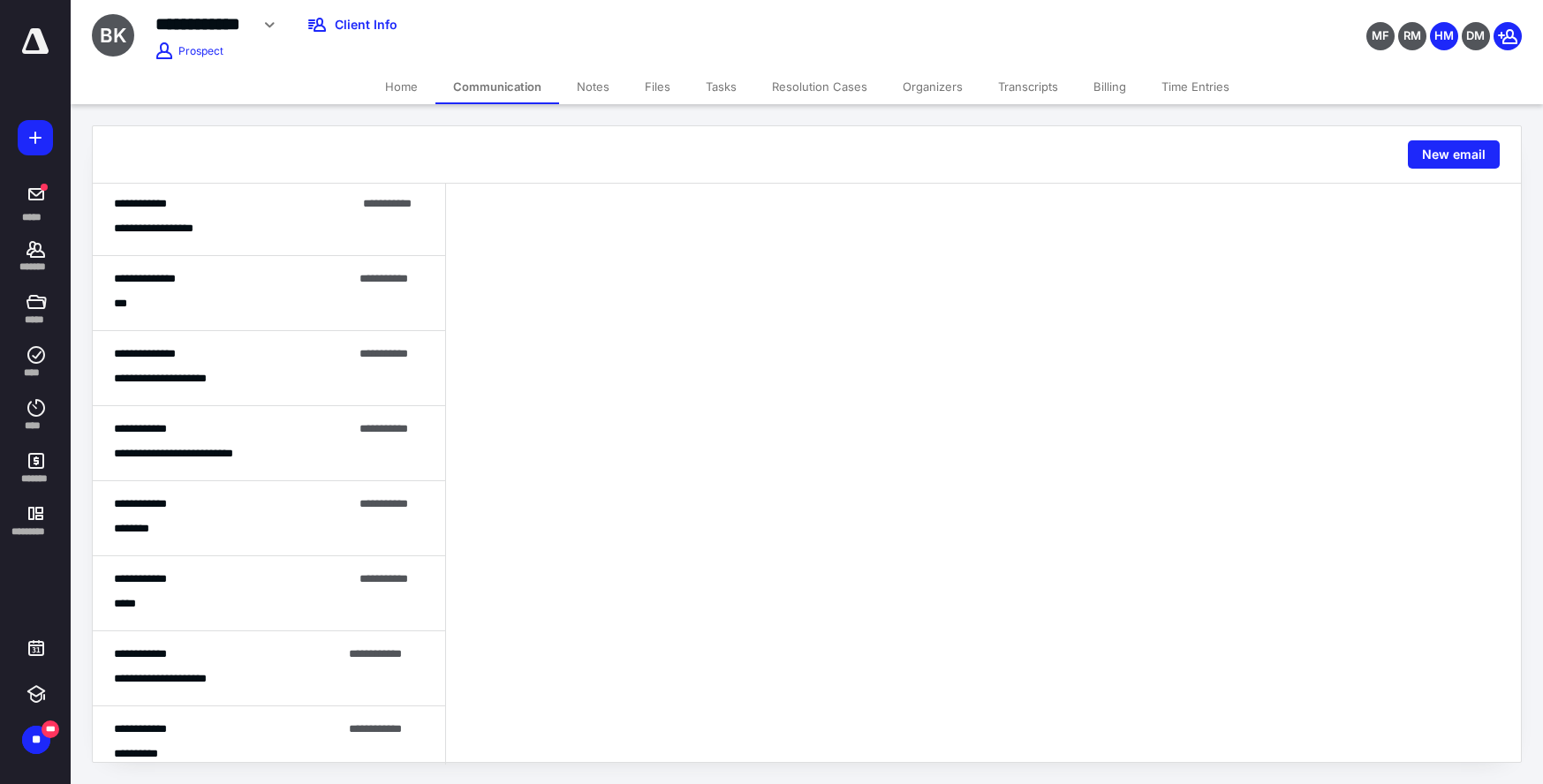 click on "Notes" at bounding box center [593, 87] 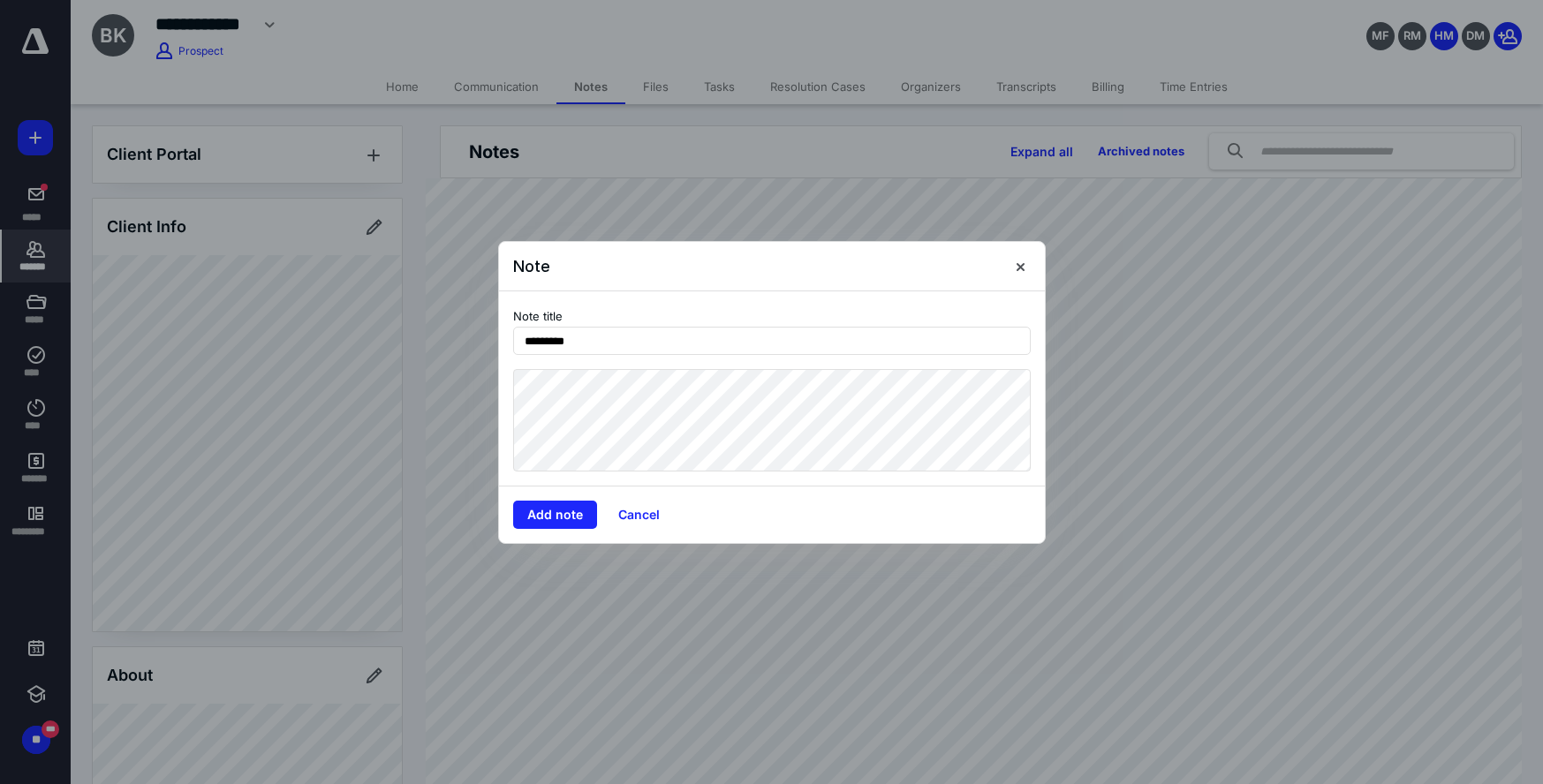 type on "********" 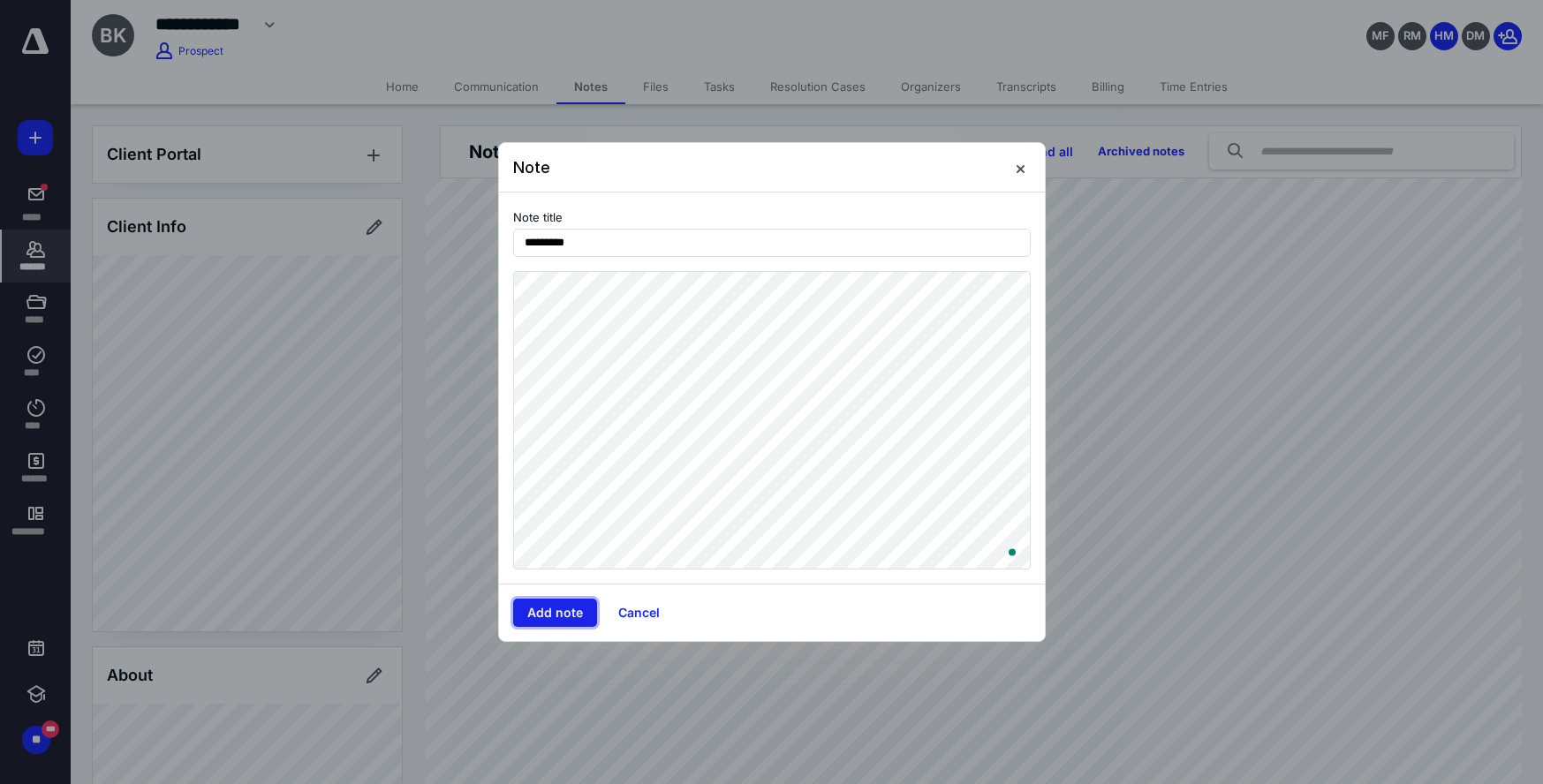 click on "Add note" at bounding box center (555, 613) 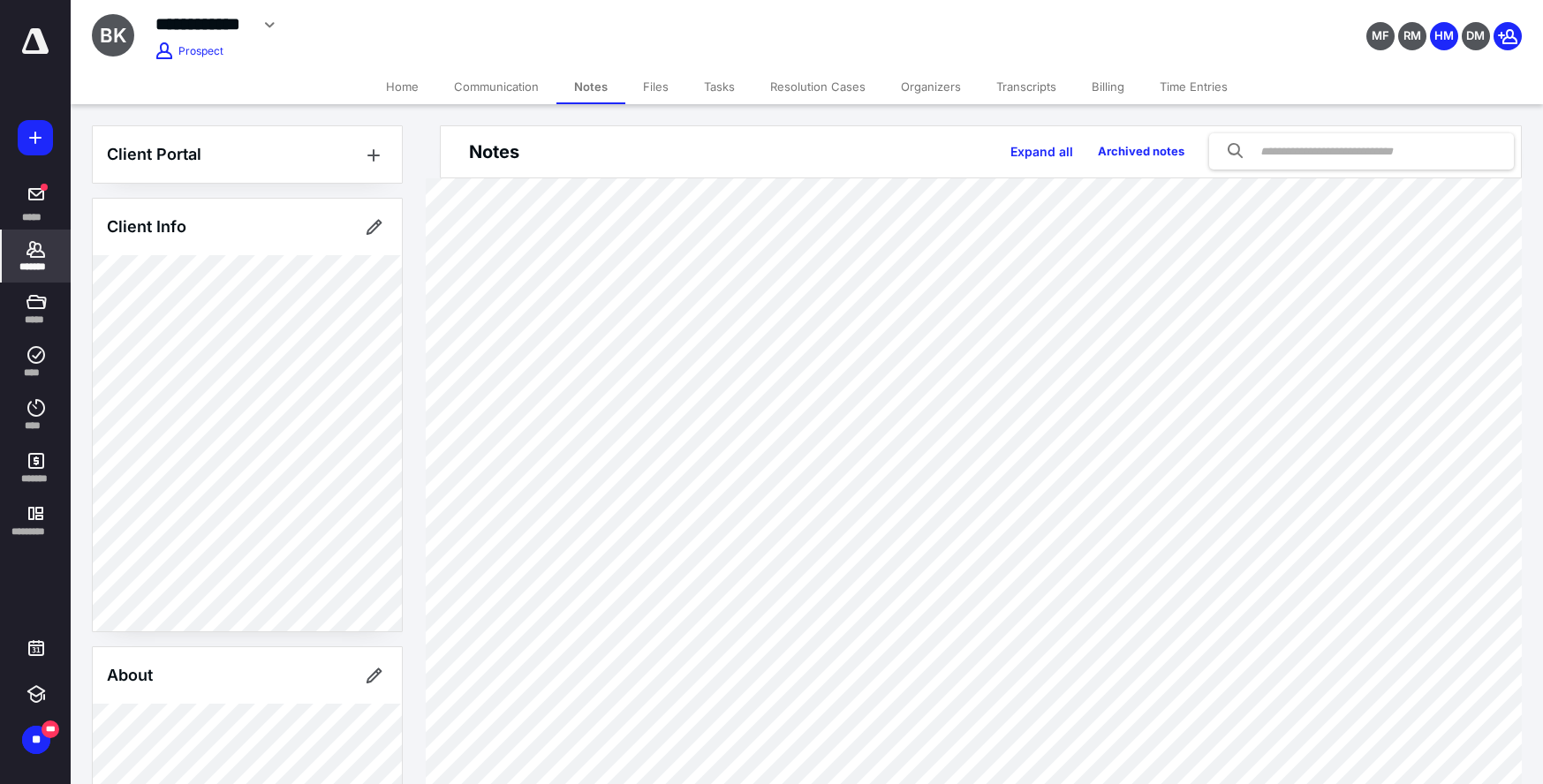 click on "Communication" at bounding box center (496, 87) 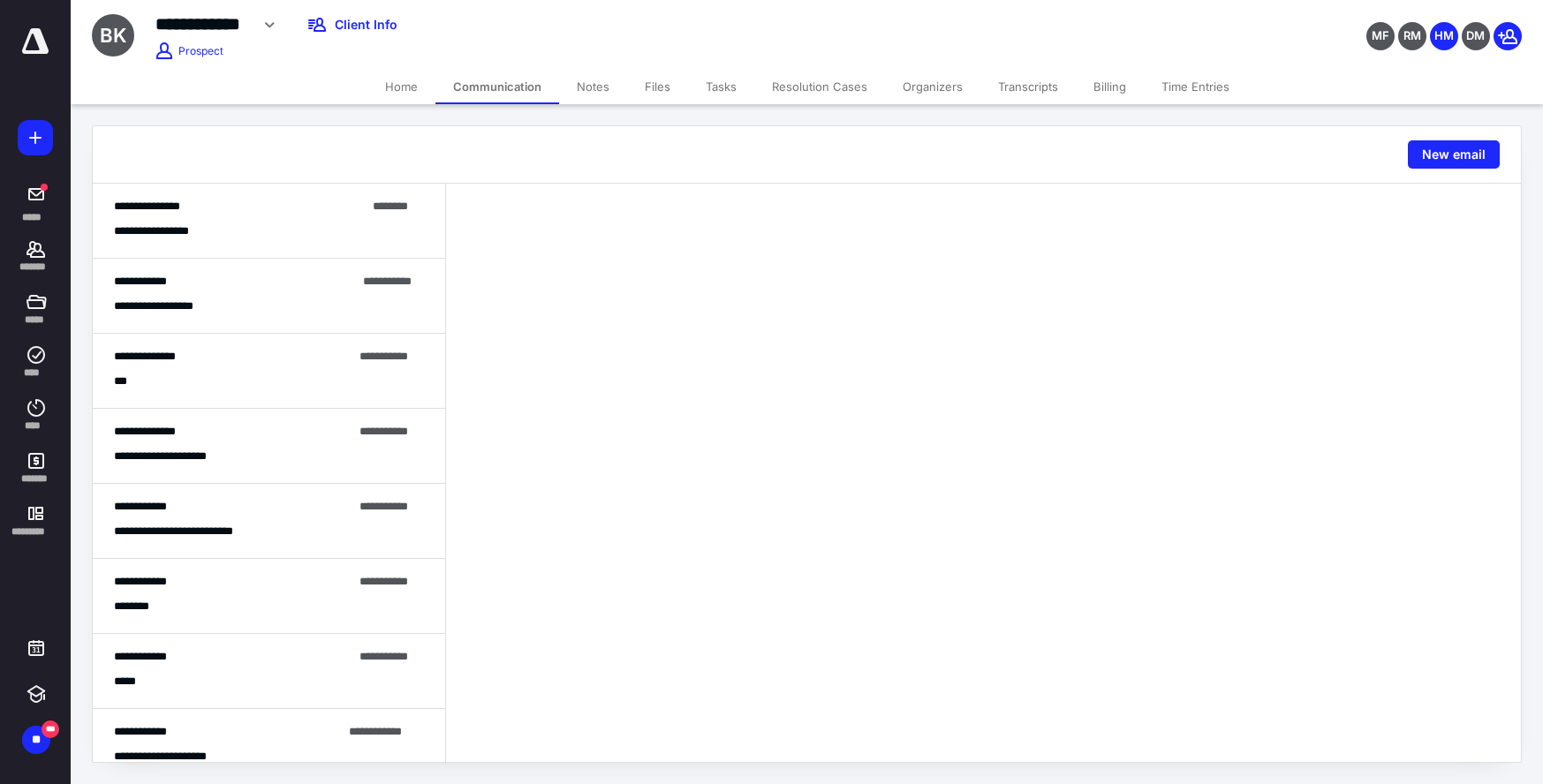 click on "**********" at bounding box center [172, 306] 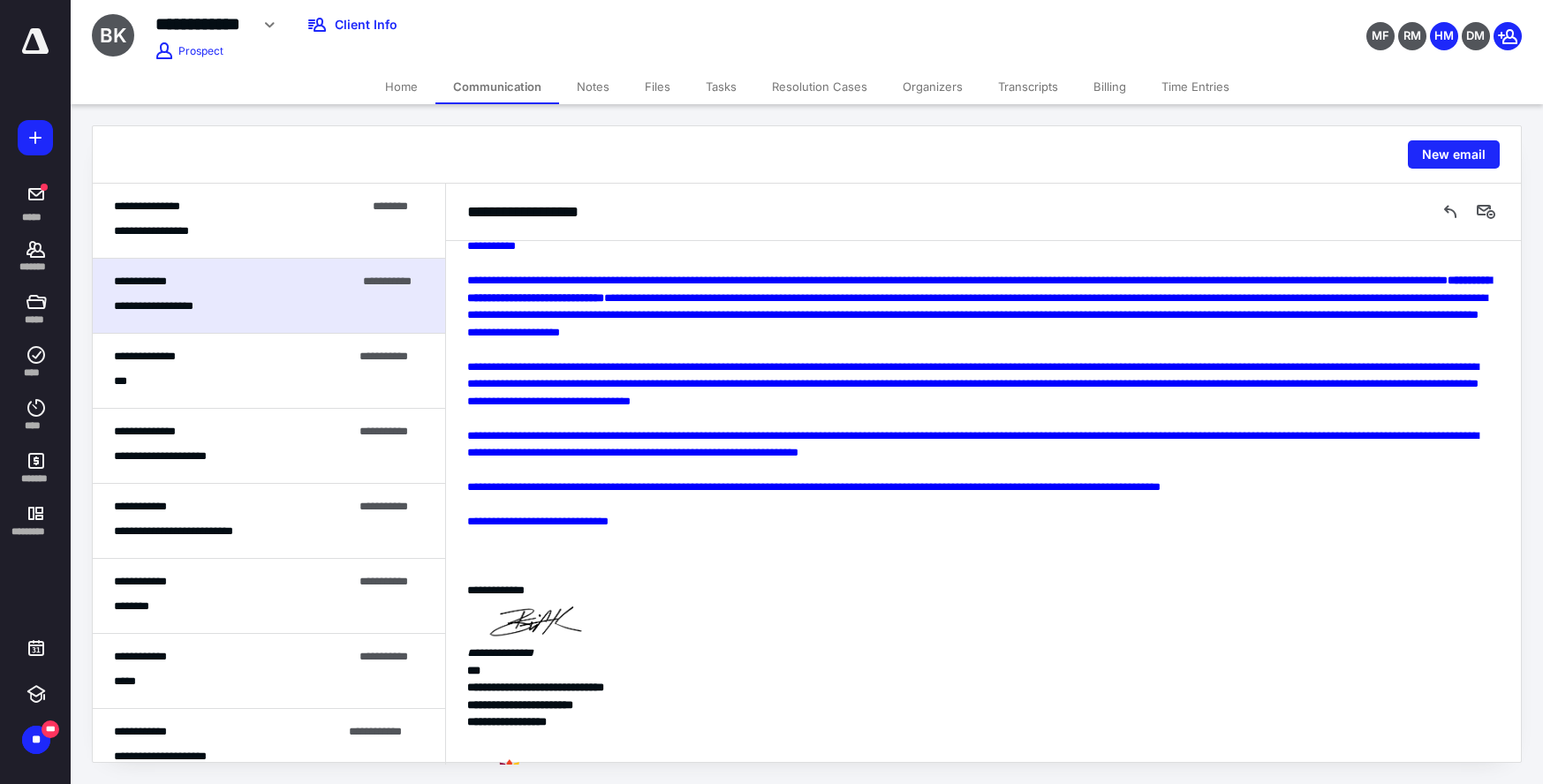 scroll, scrollTop: 214, scrollLeft: 0, axis: vertical 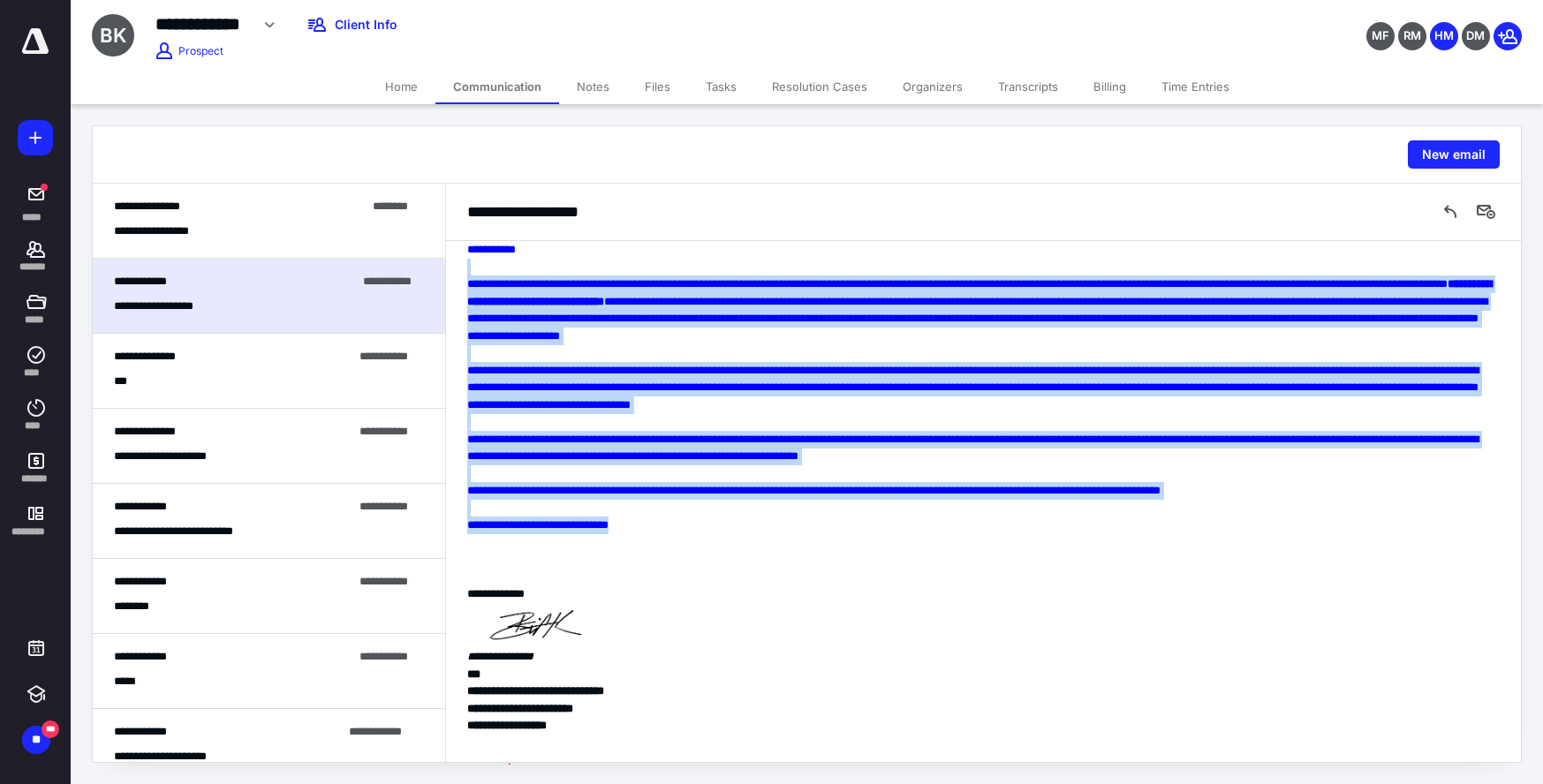 drag, startPoint x: 659, startPoint y: 527, endPoint x: 498, endPoint y: 267, distance: 305.81203 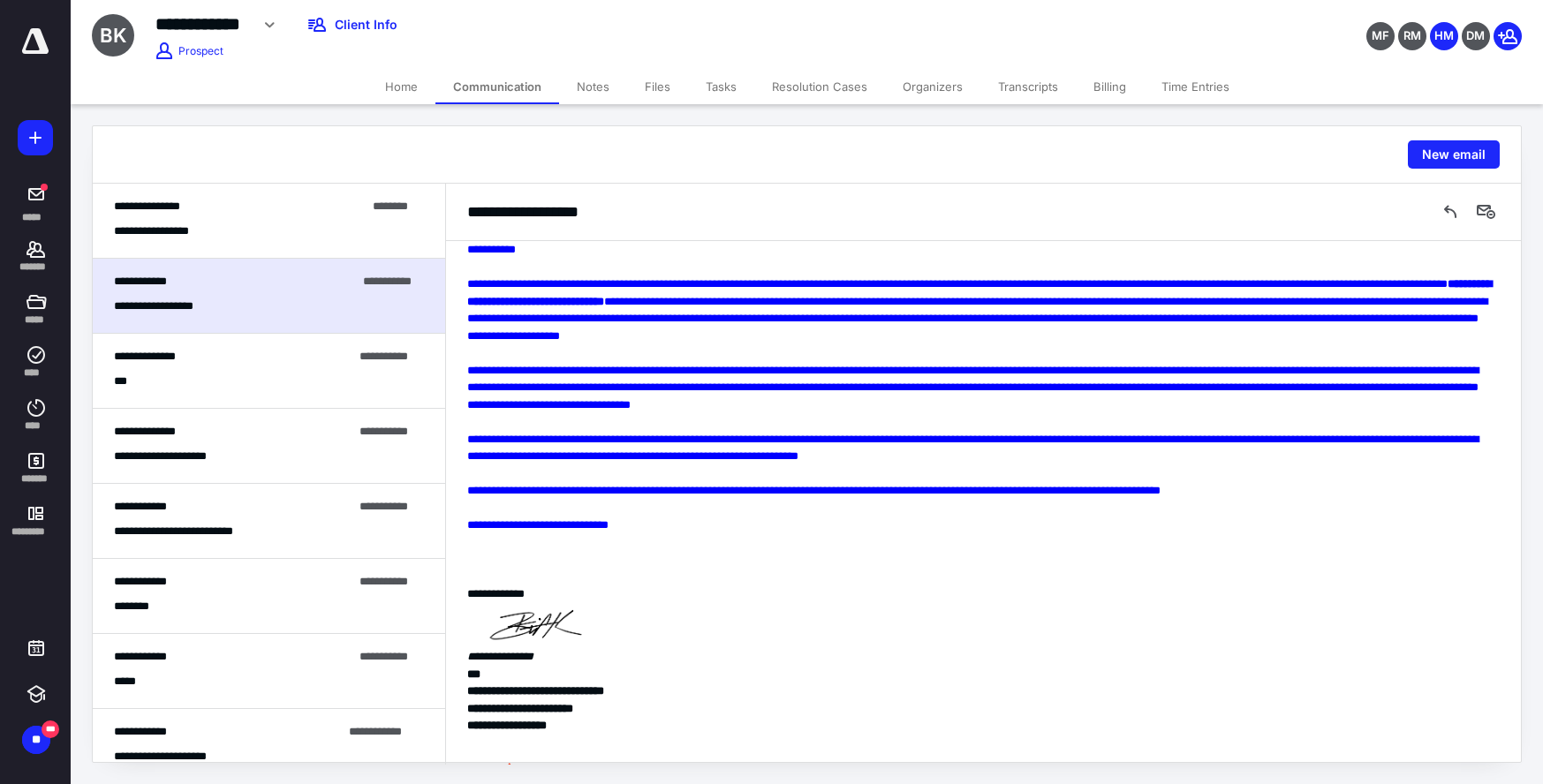 drag, startPoint x: 968, startPoint y: 597, endPoint x: 950, endPoint y: 579, distance: 25.455844 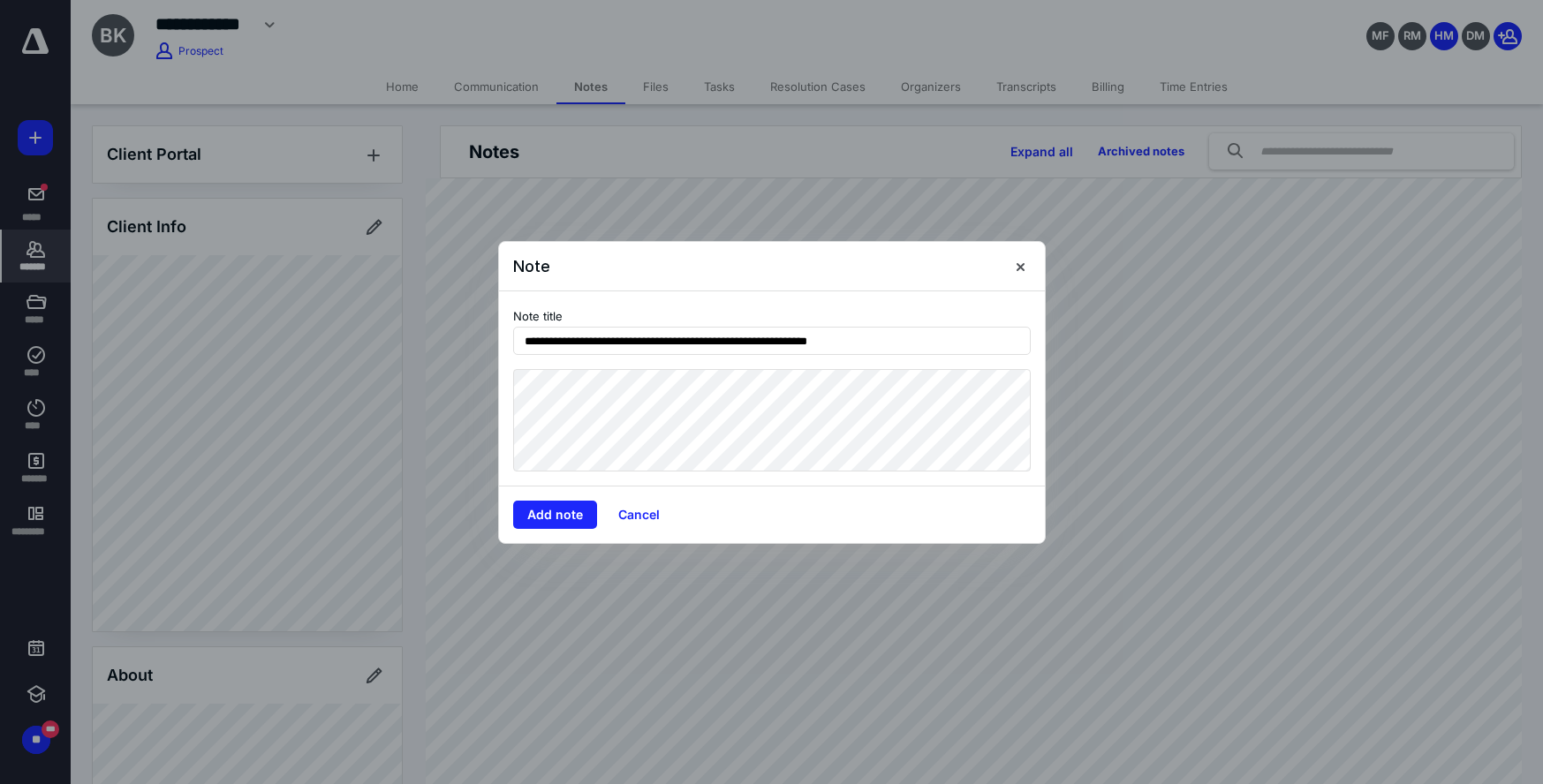 type on "**********" 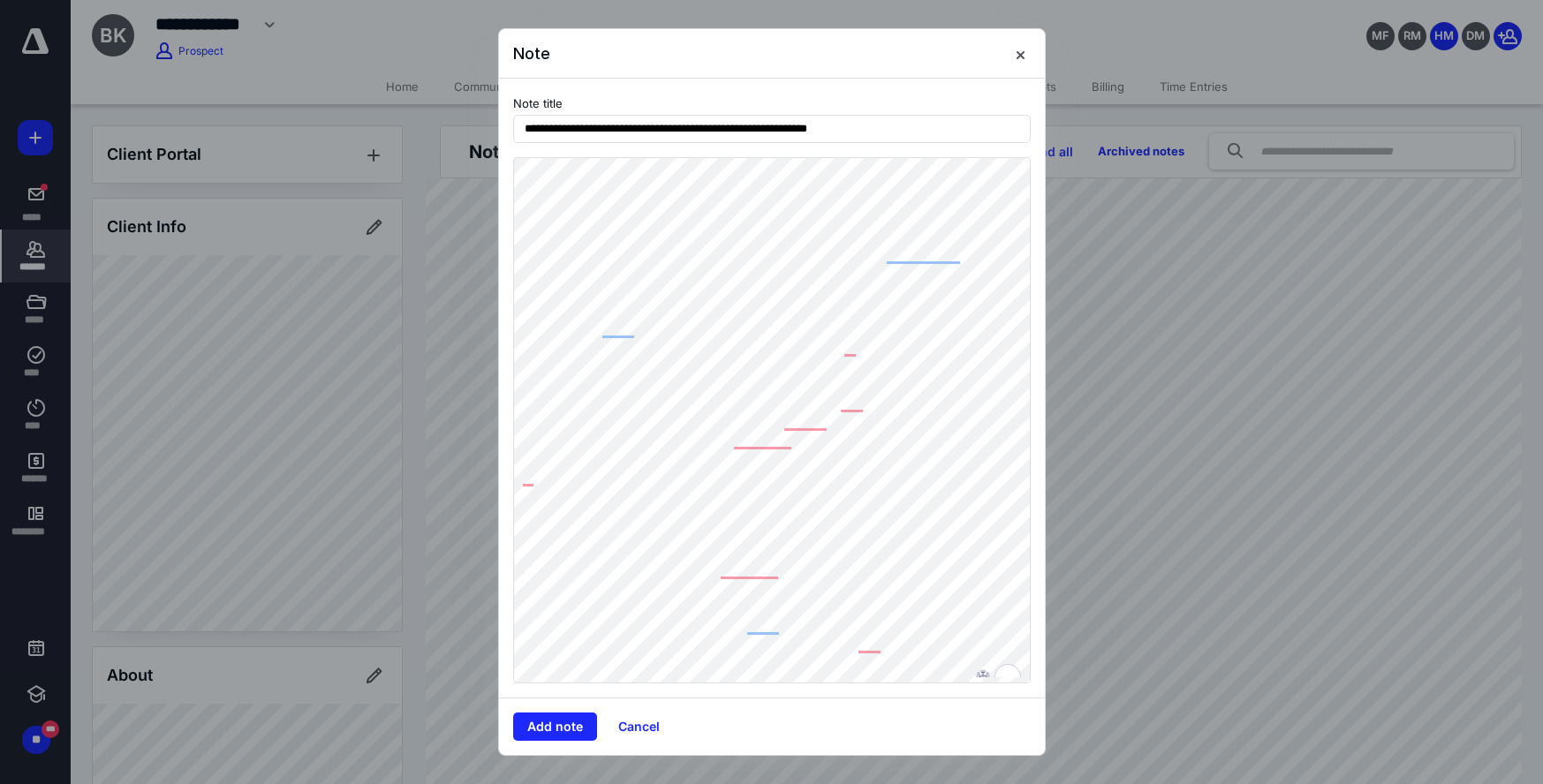 scroll, scrollTop: 12, scrollLeft: 0, axis: vertical 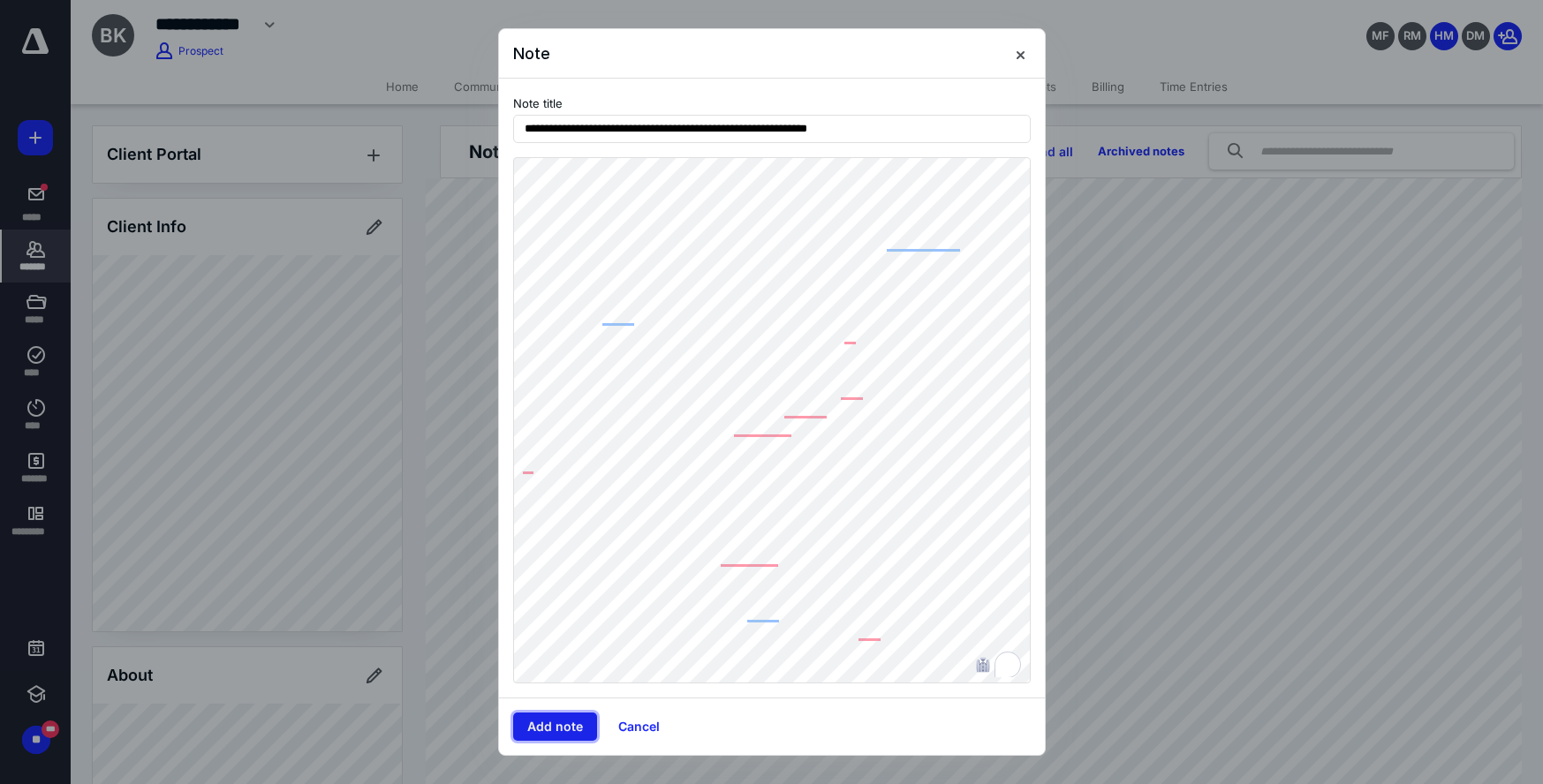 click on "Add note" at bounding box center (555, 727) 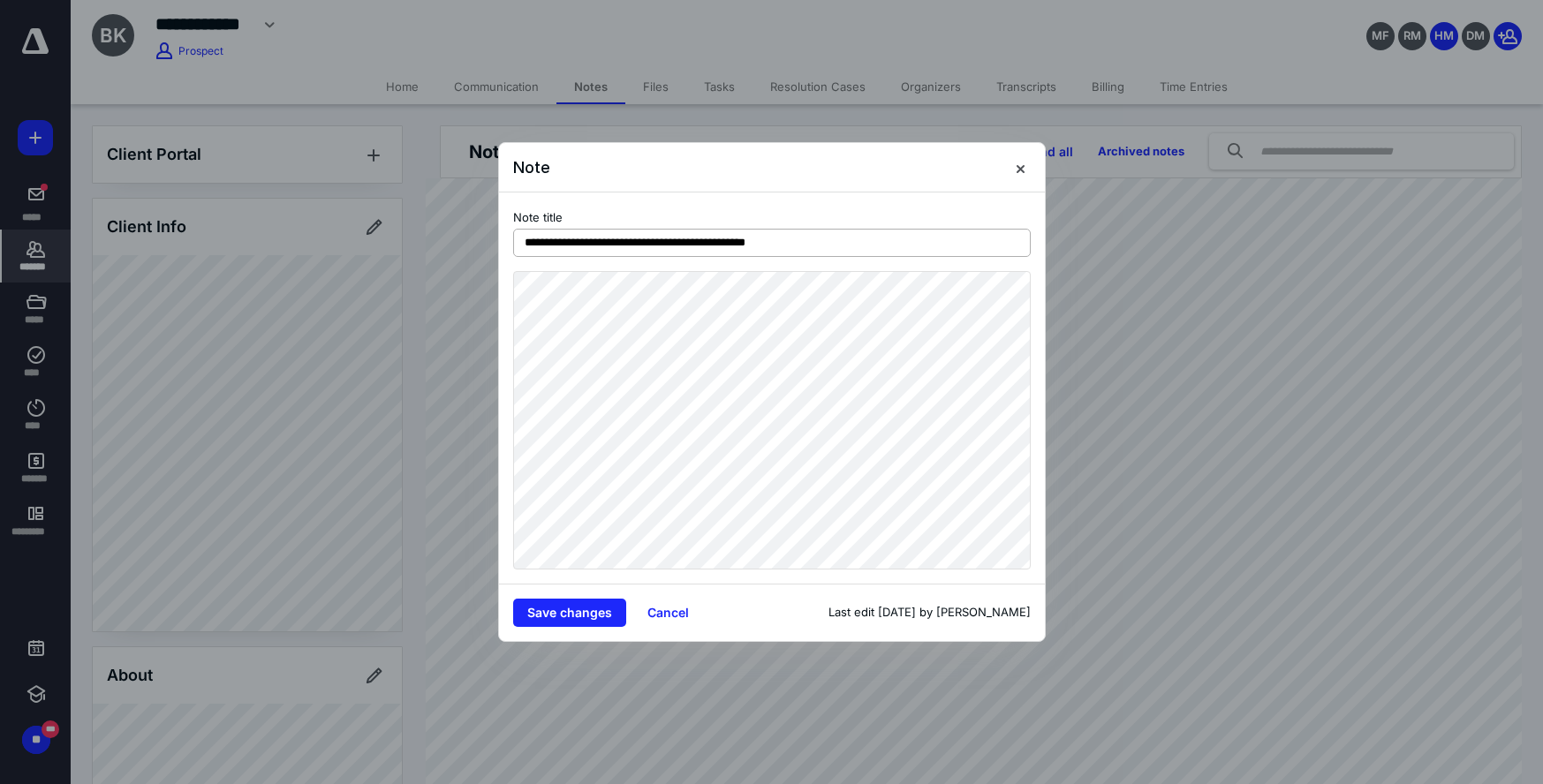 click on "**********" at bounding box center [772, 243] 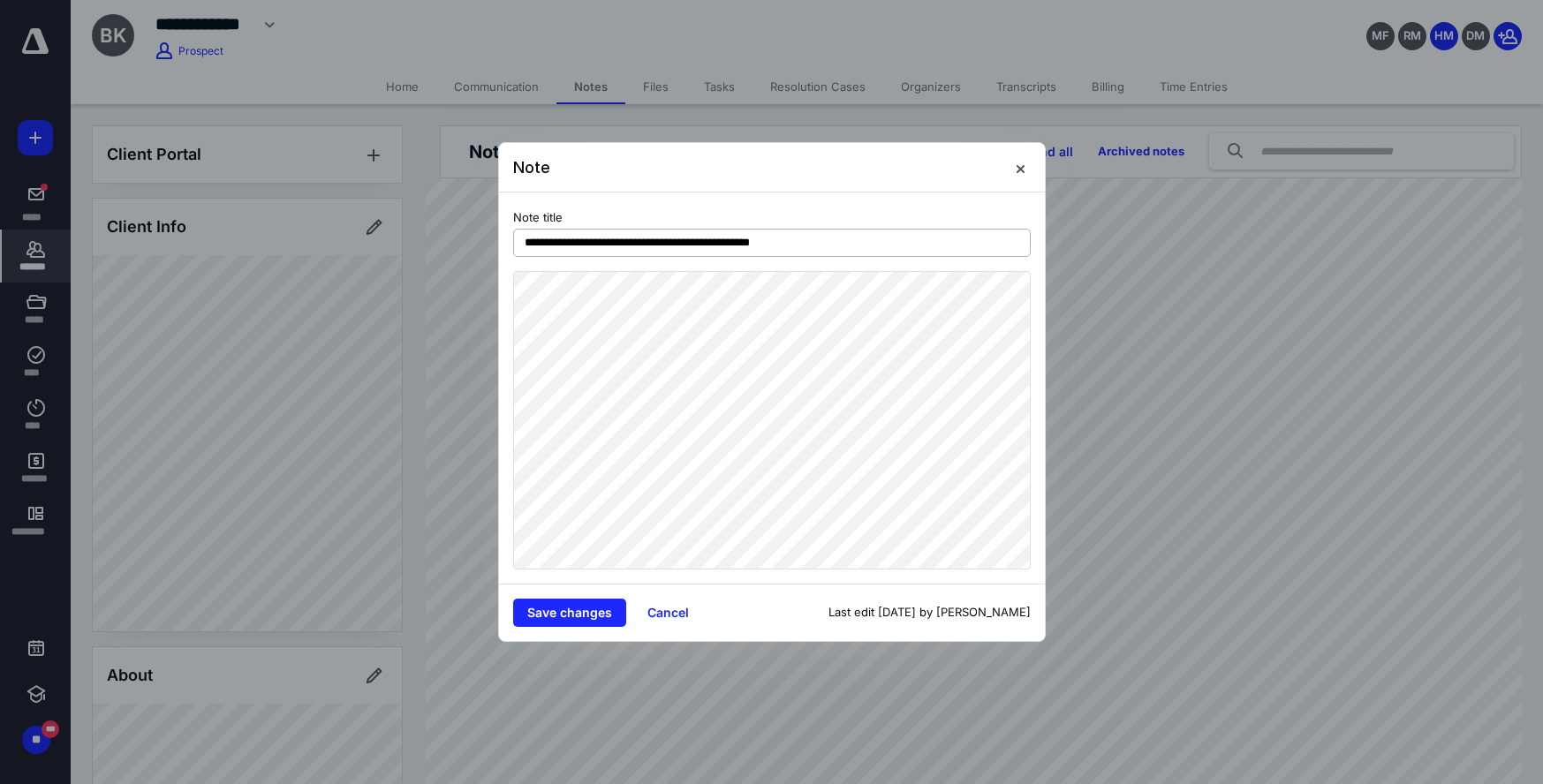 click on "**********" at bounding box center (772, 243) 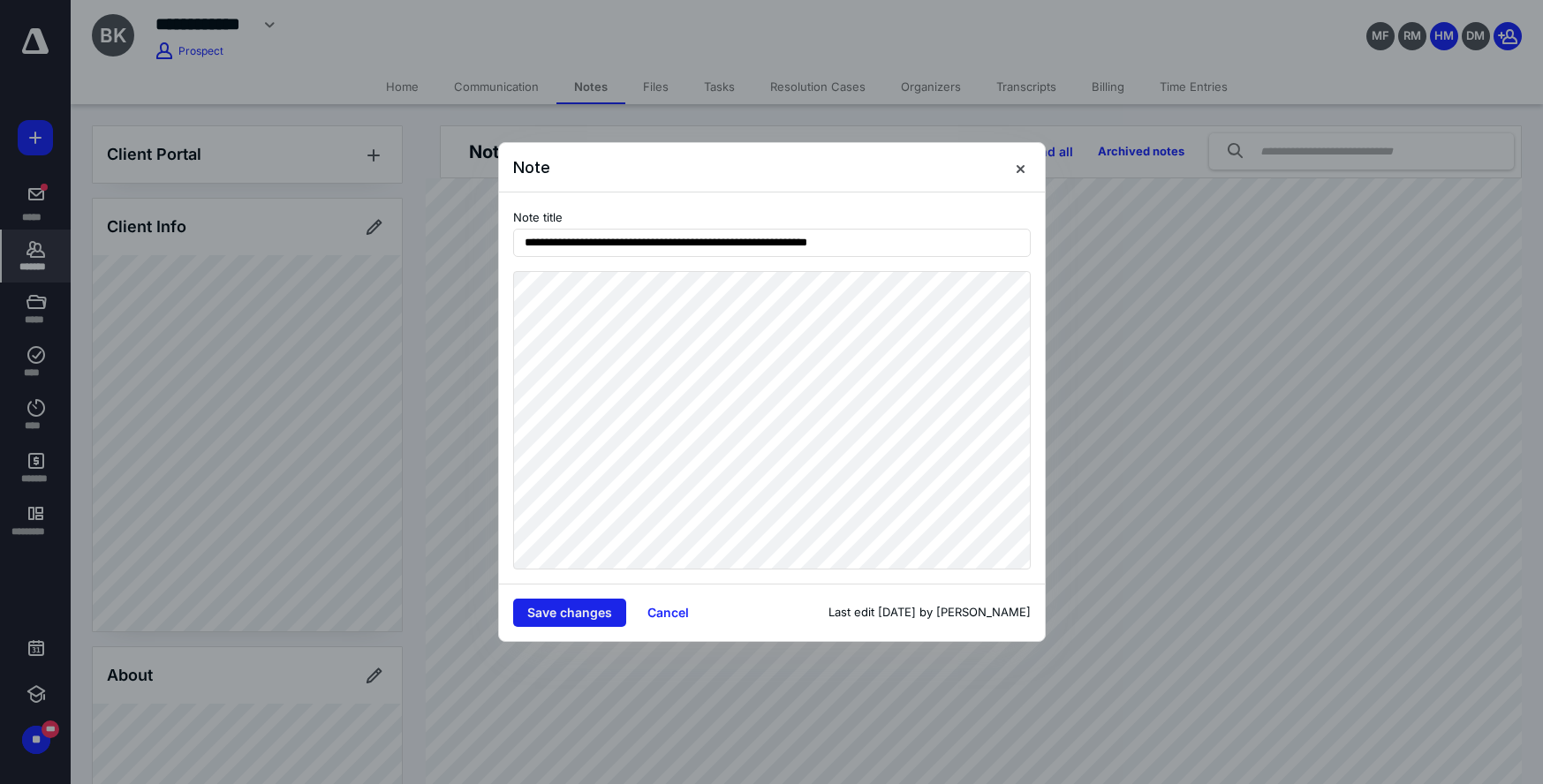 type on "**********" 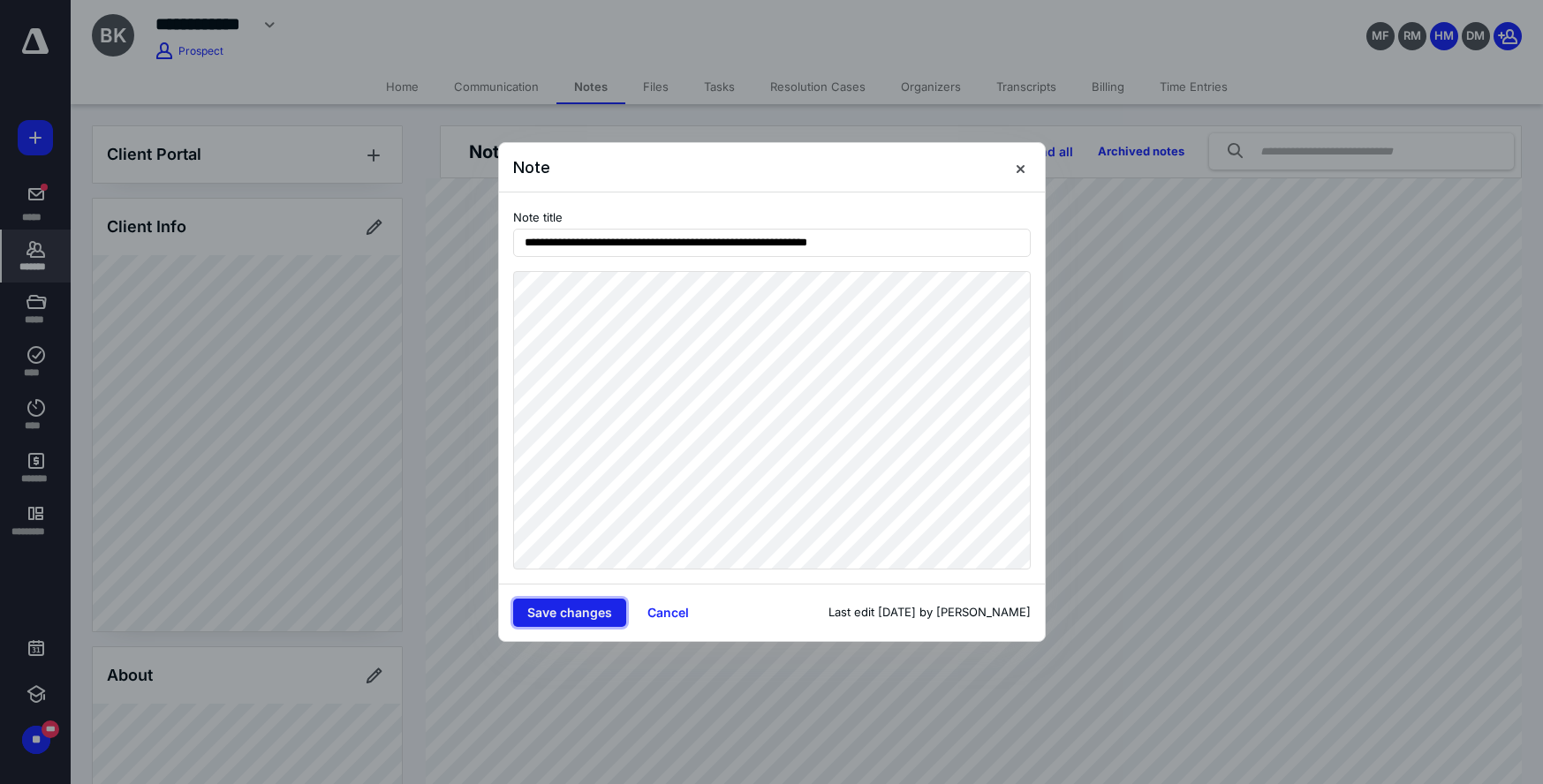 click on "Save changes" at bounding box center (570, 613) 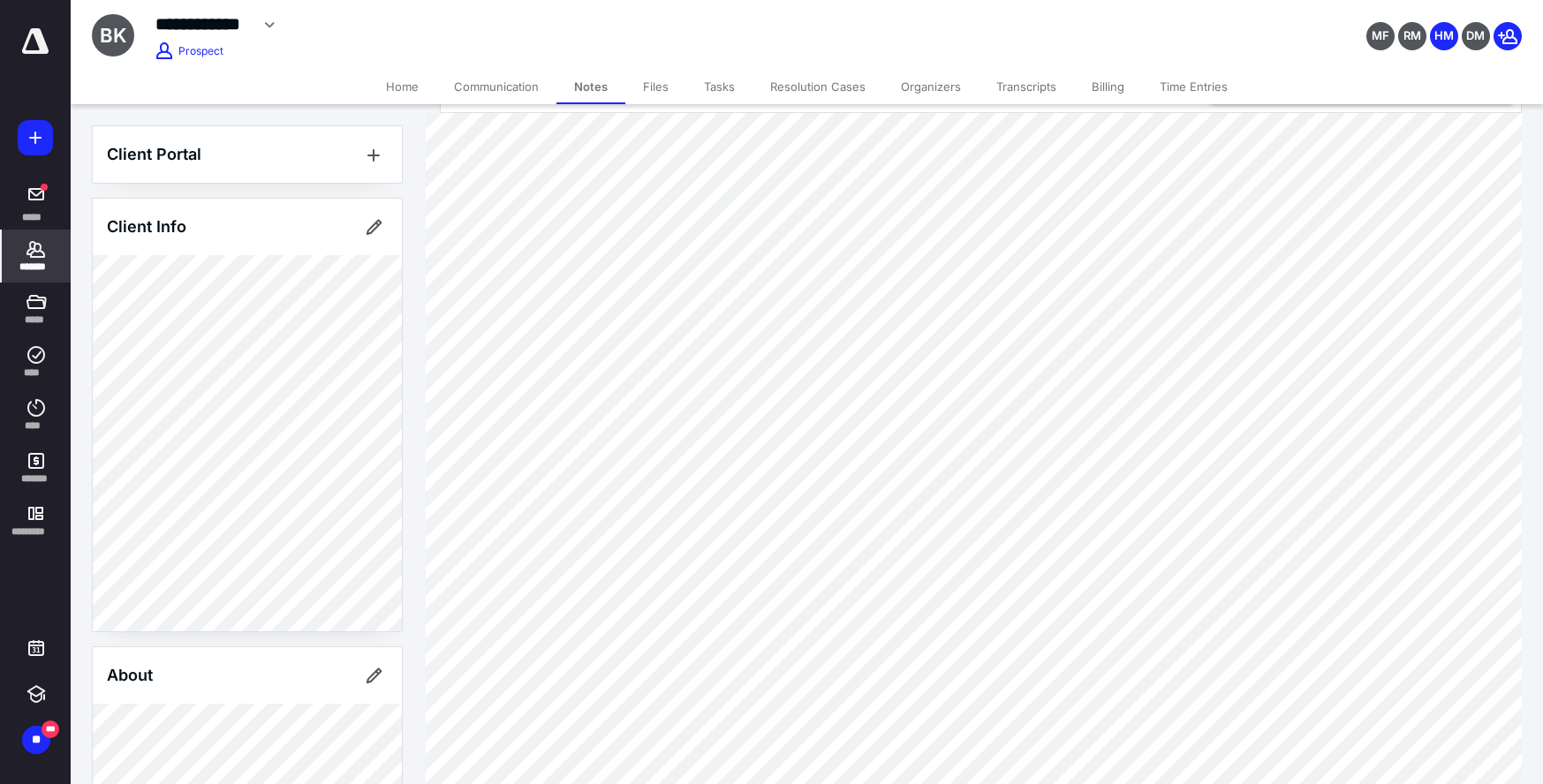 scroll, scrollTop: 69, scrollLeft: 0, axis: vertical 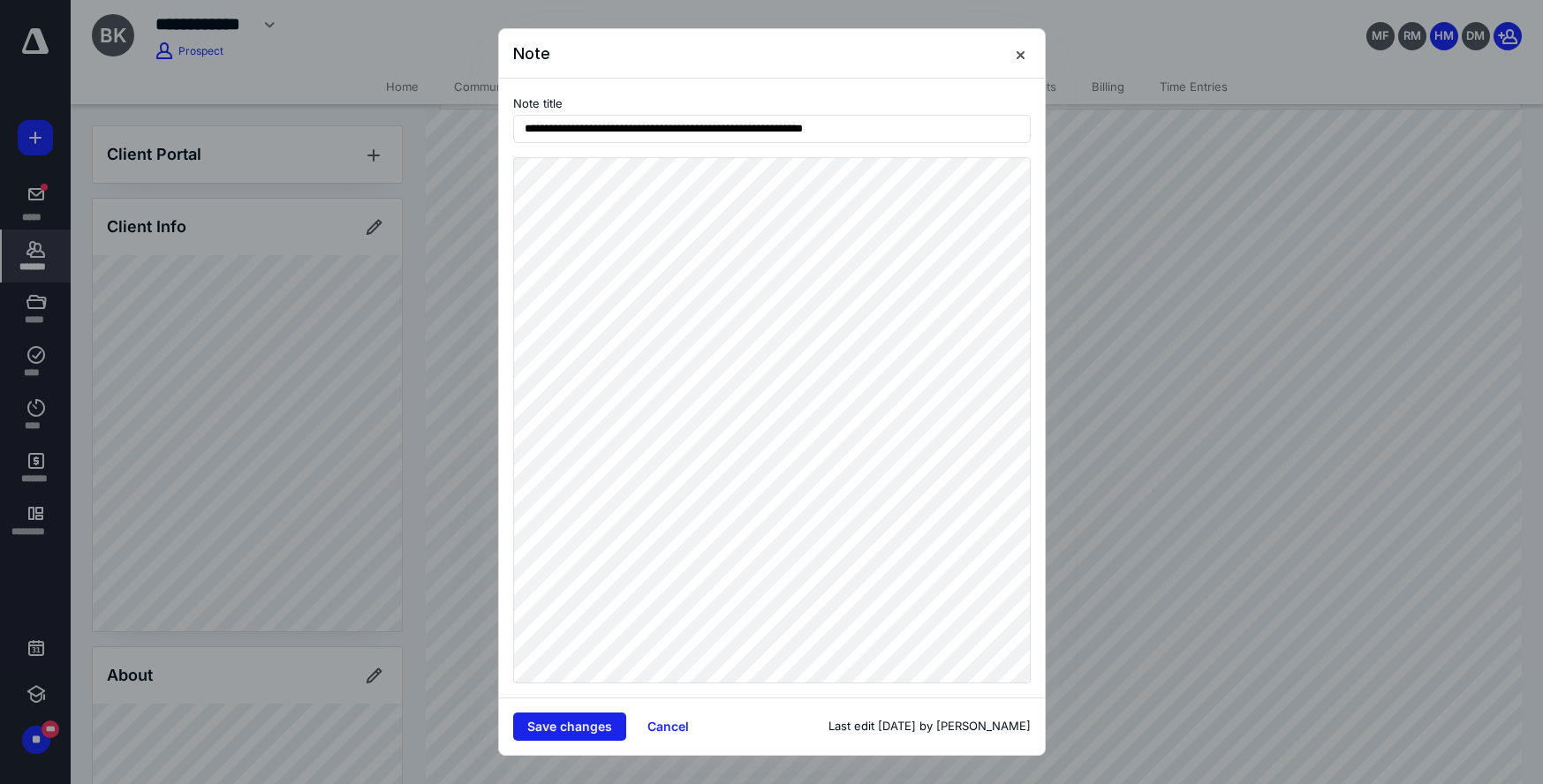 click on "Save changes" at bounding box center (570, 727) 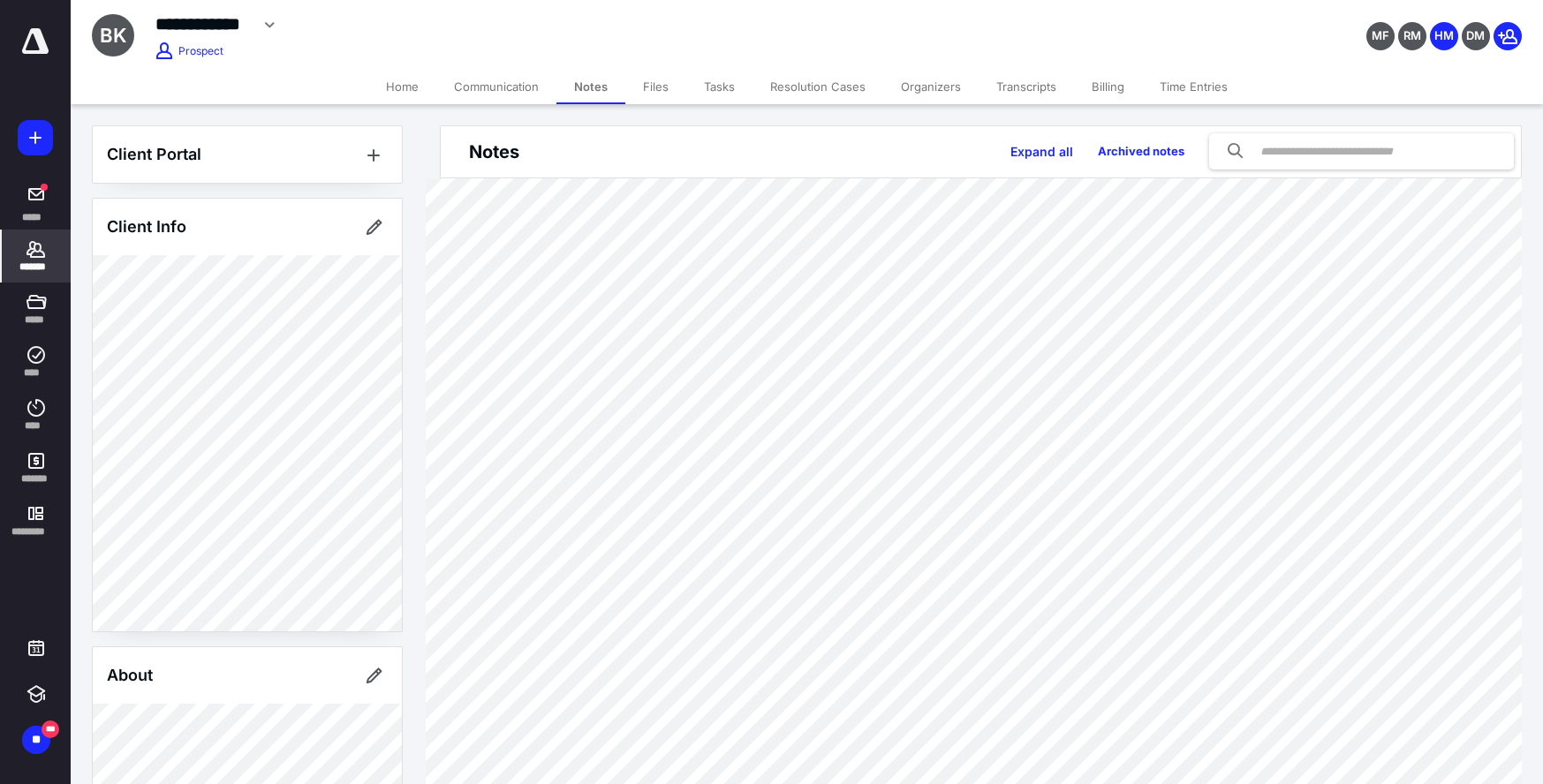 scroll, scrollTop: 2, scrollLeft: 0, axis: vertical 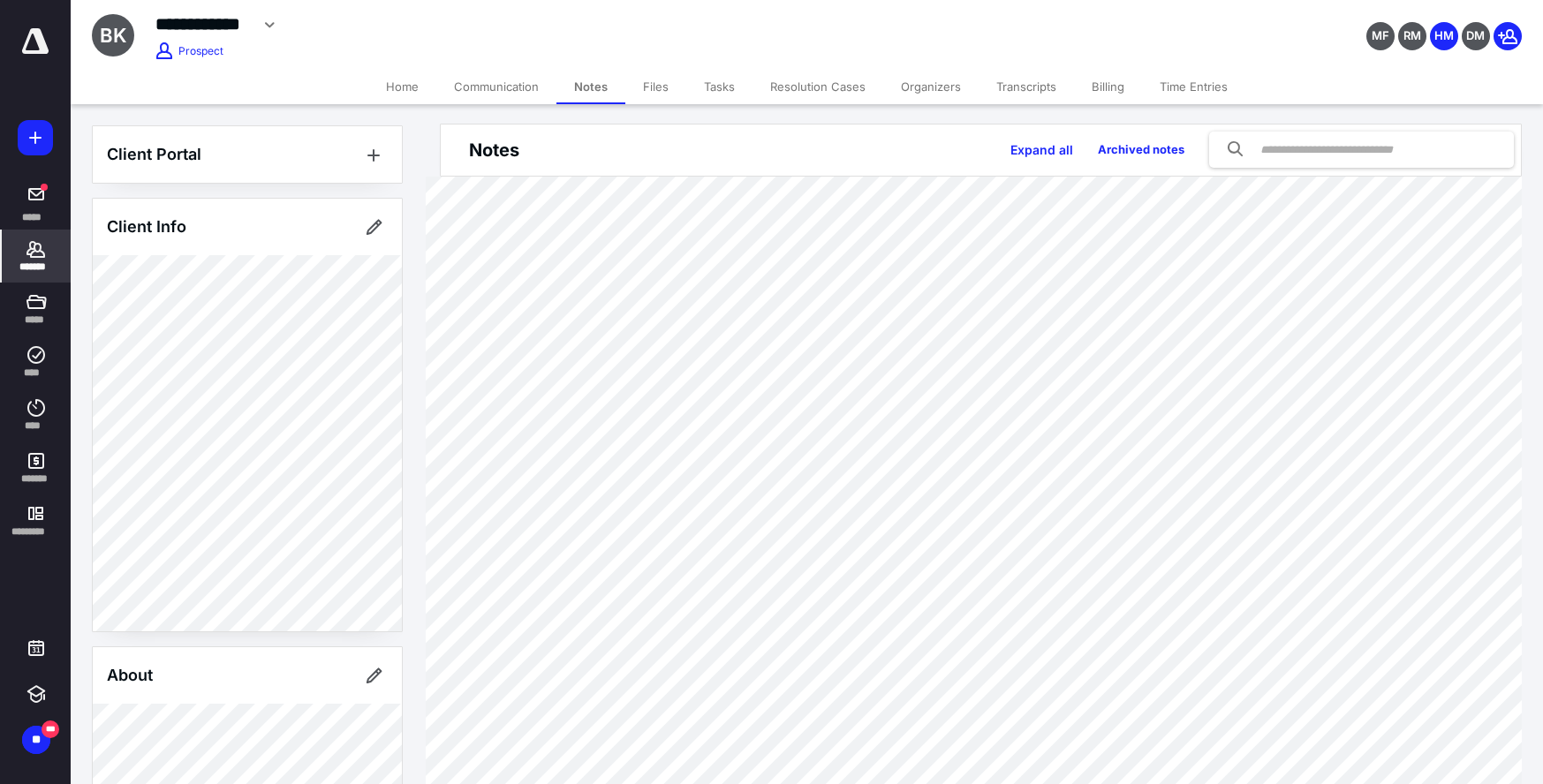 click on "Files" at bounding box center (655, 87) 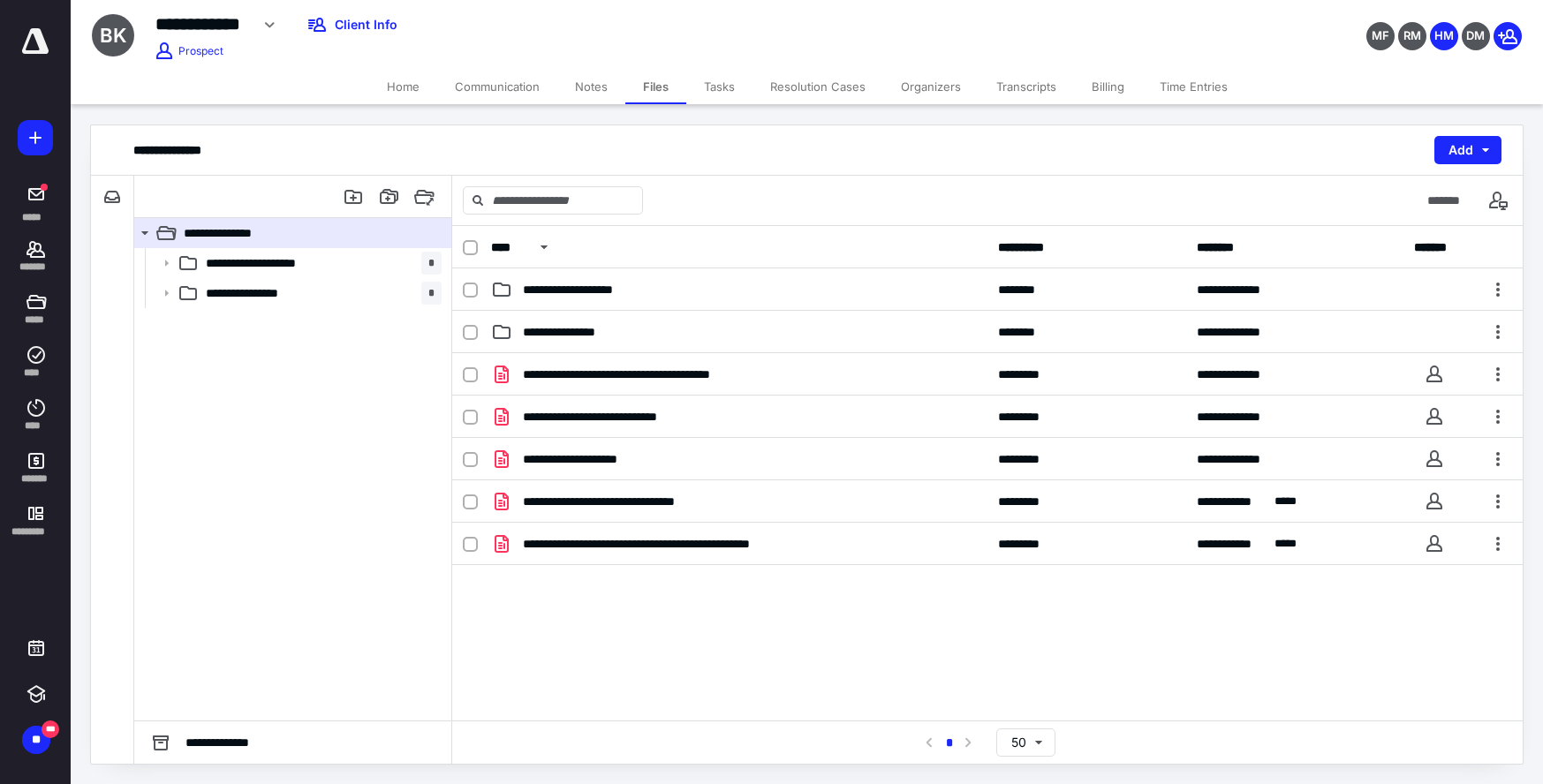 click on "Notes" at bounding box center [591, 87] 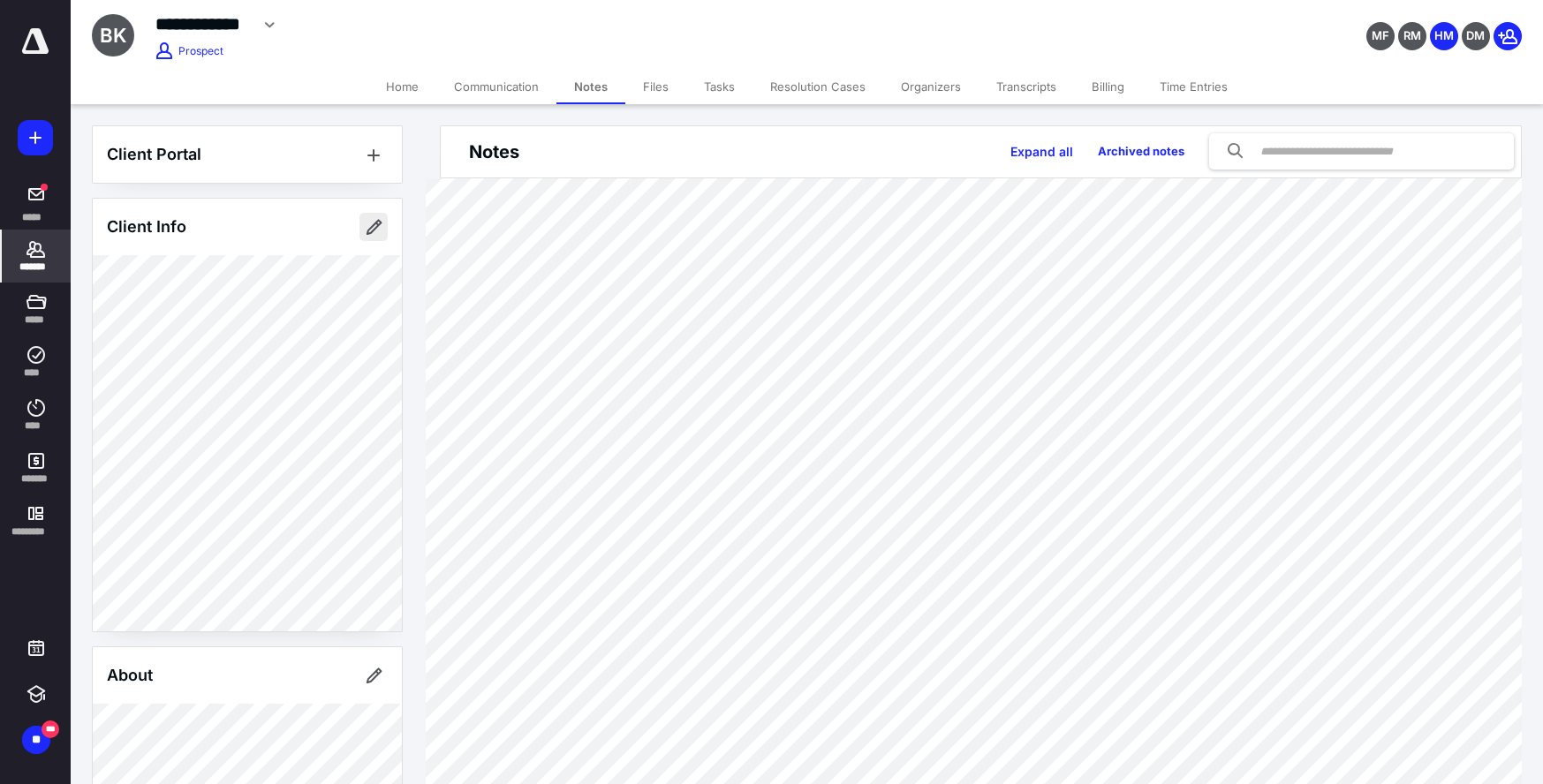 click at bounding box center [374, 227] 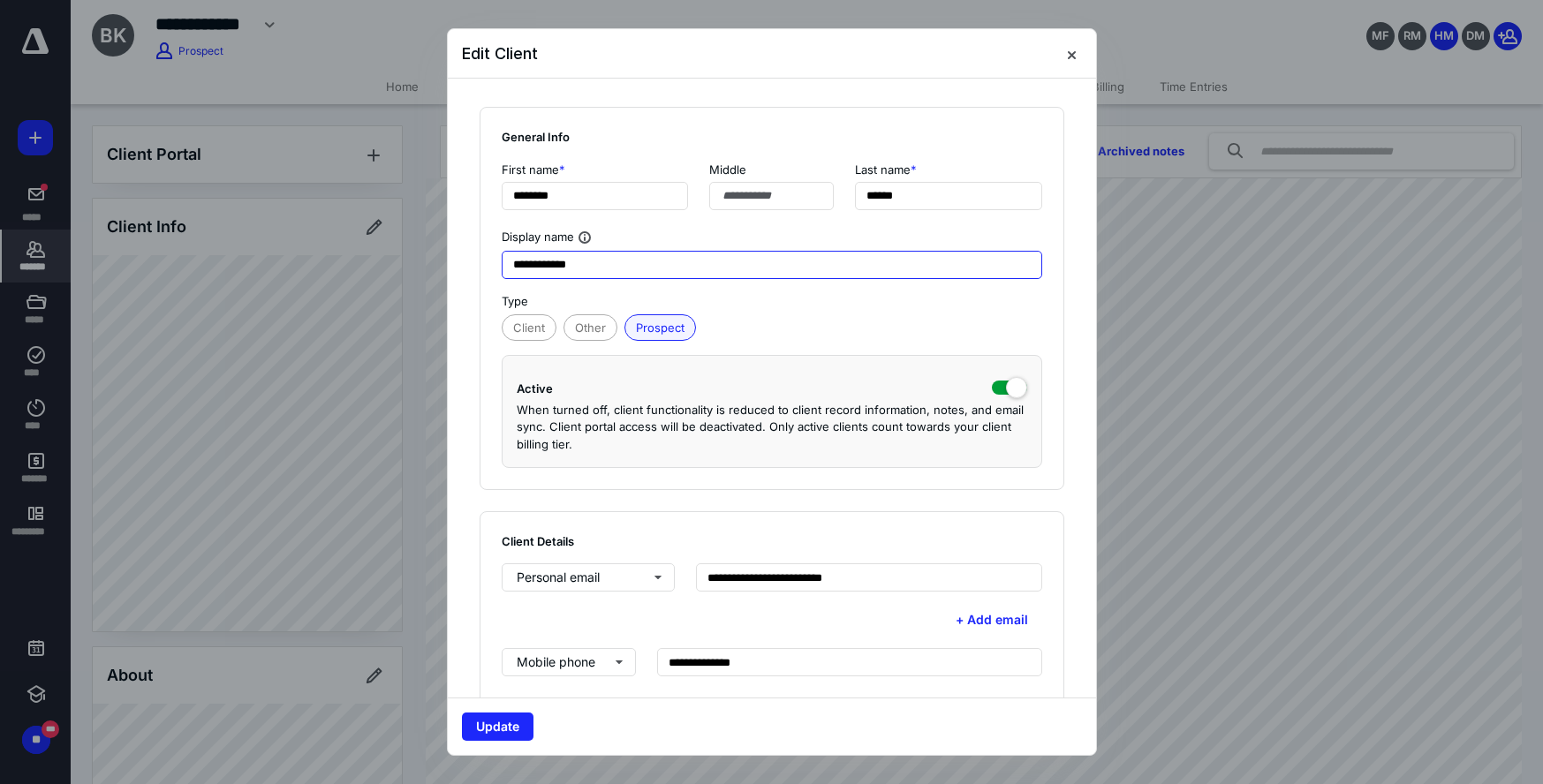 click on "**********" at bounding box center (772, 265) 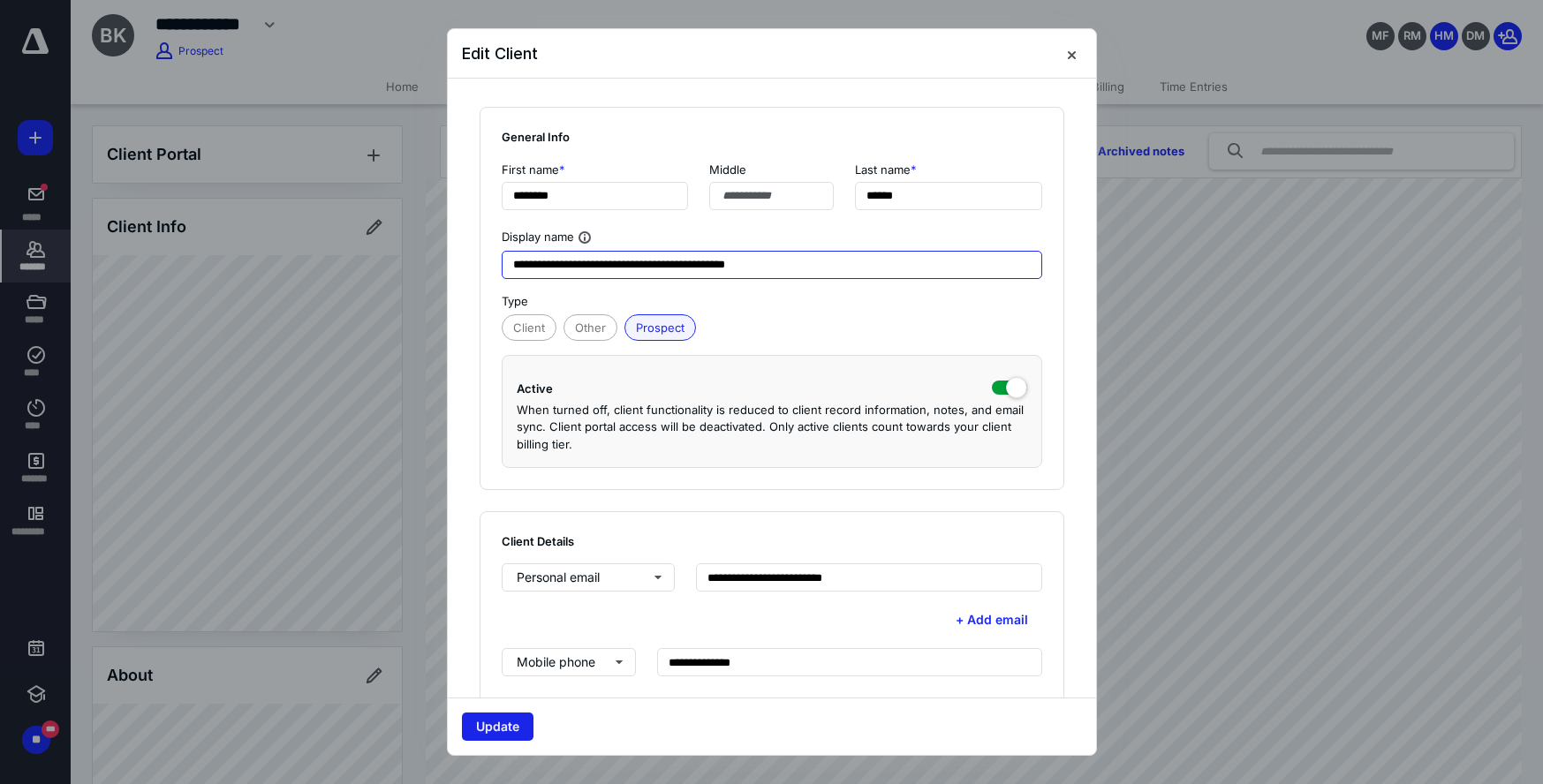 type on "**********" 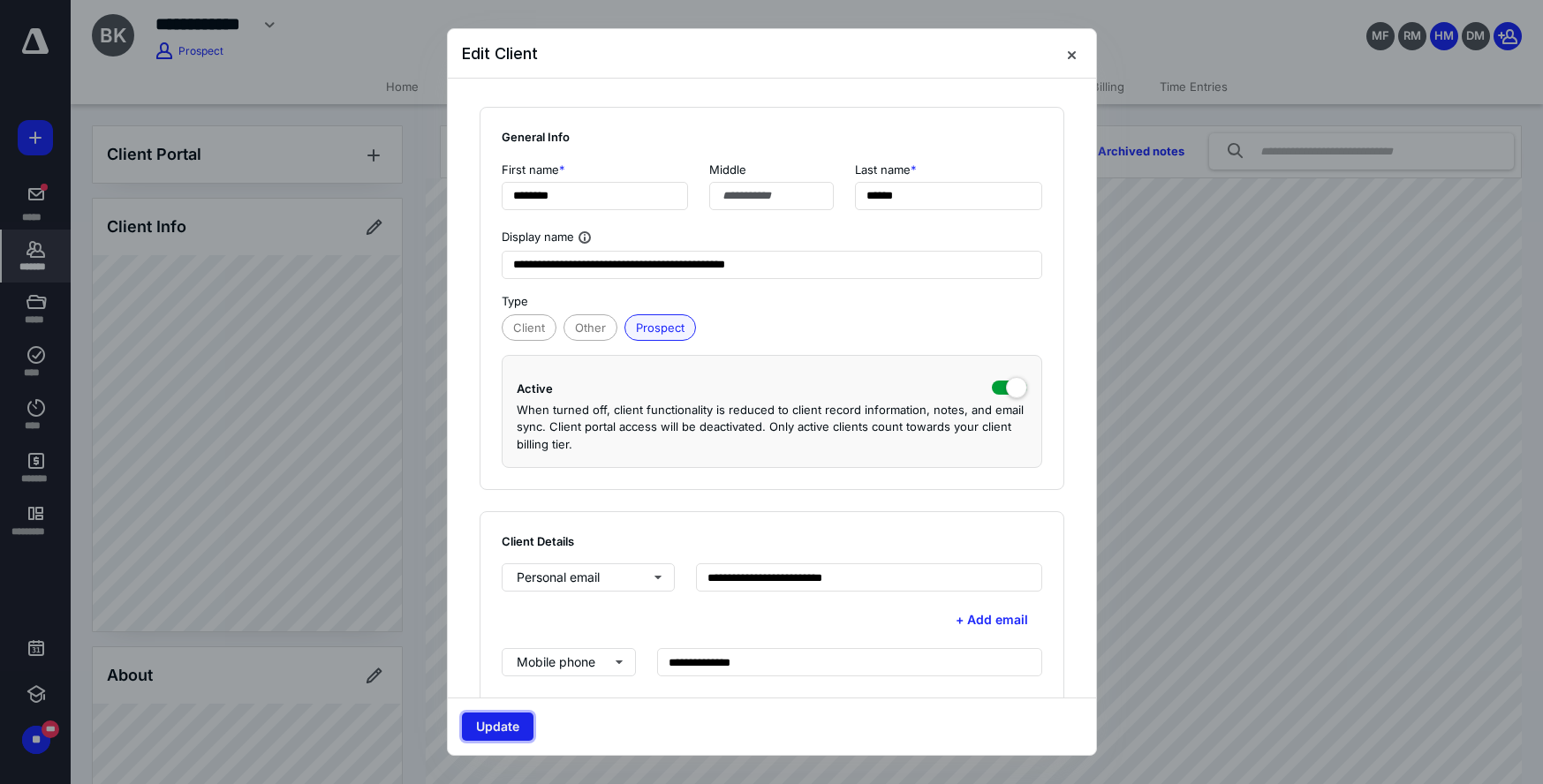 click on "Update" at bounding box center [497, 727] 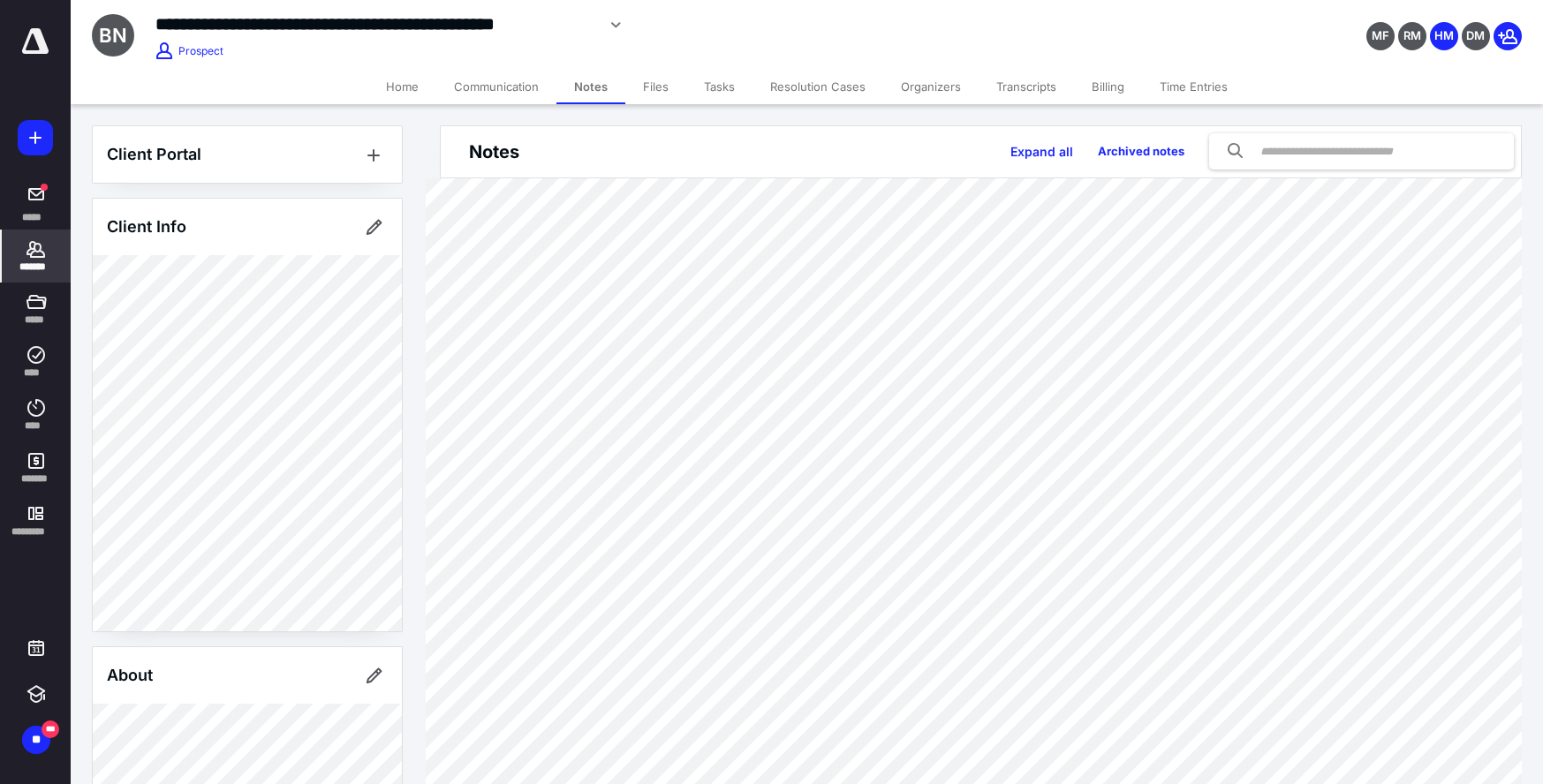 click 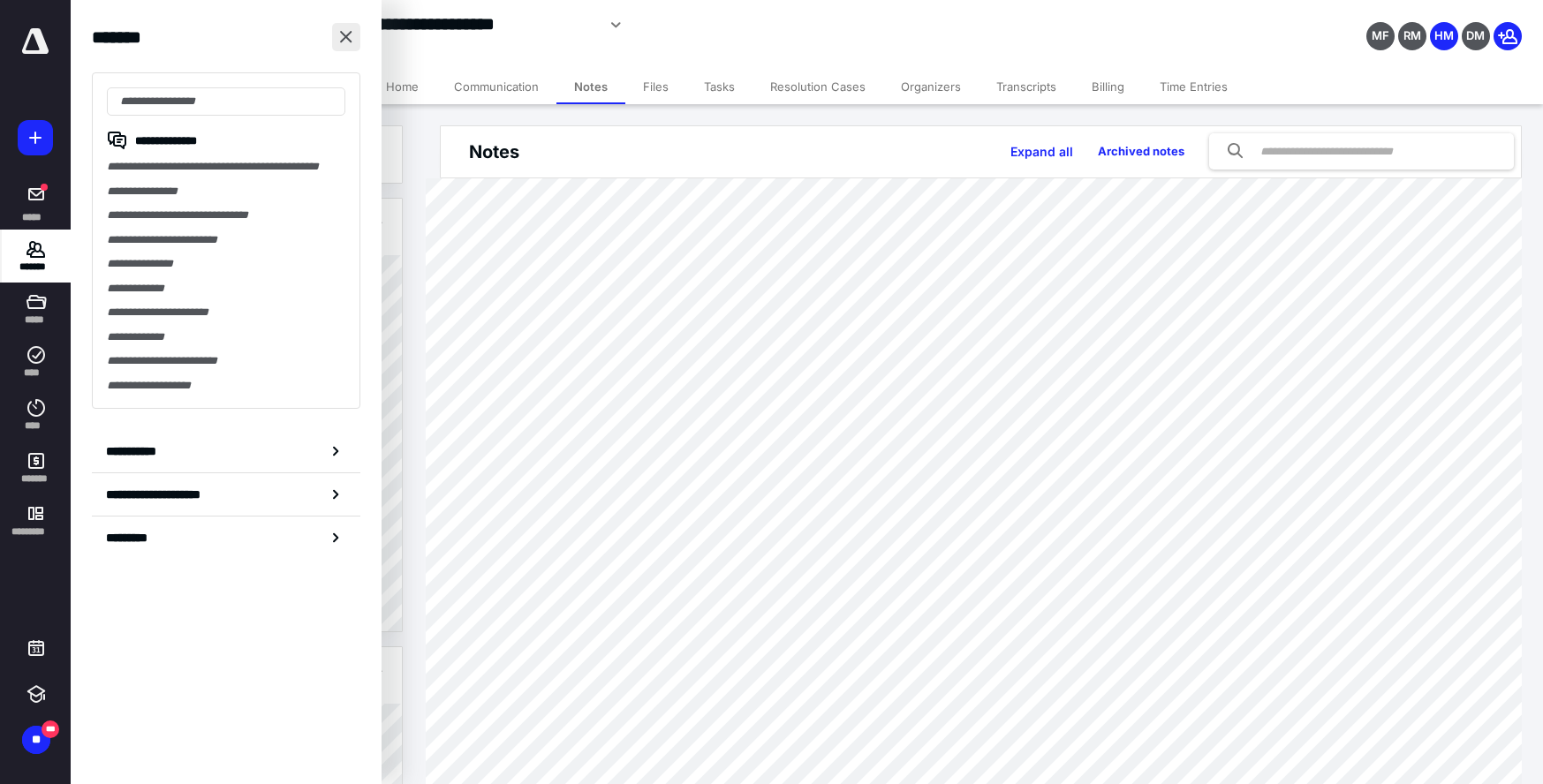 click at bounding box center (346, 37) 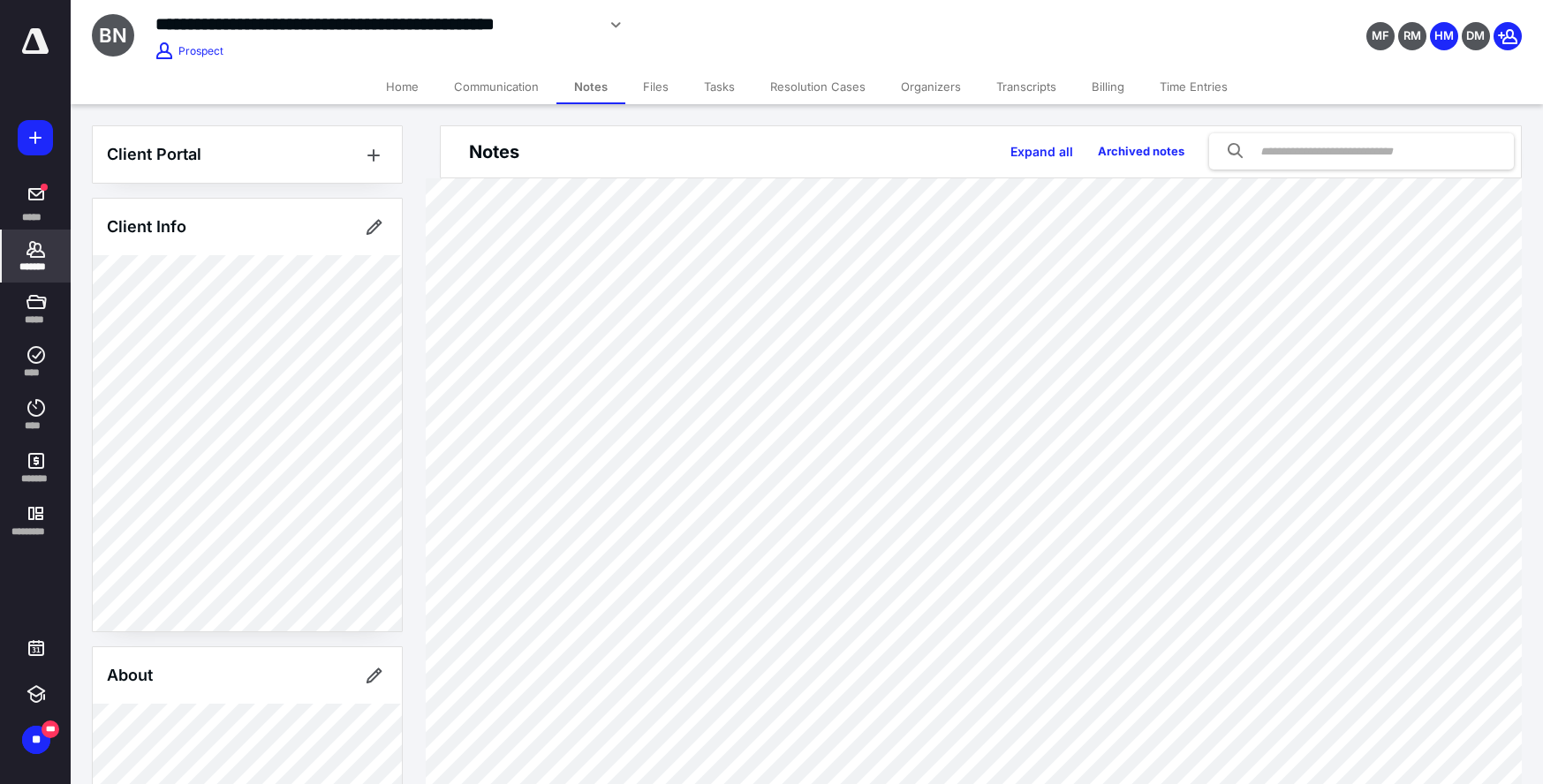 click 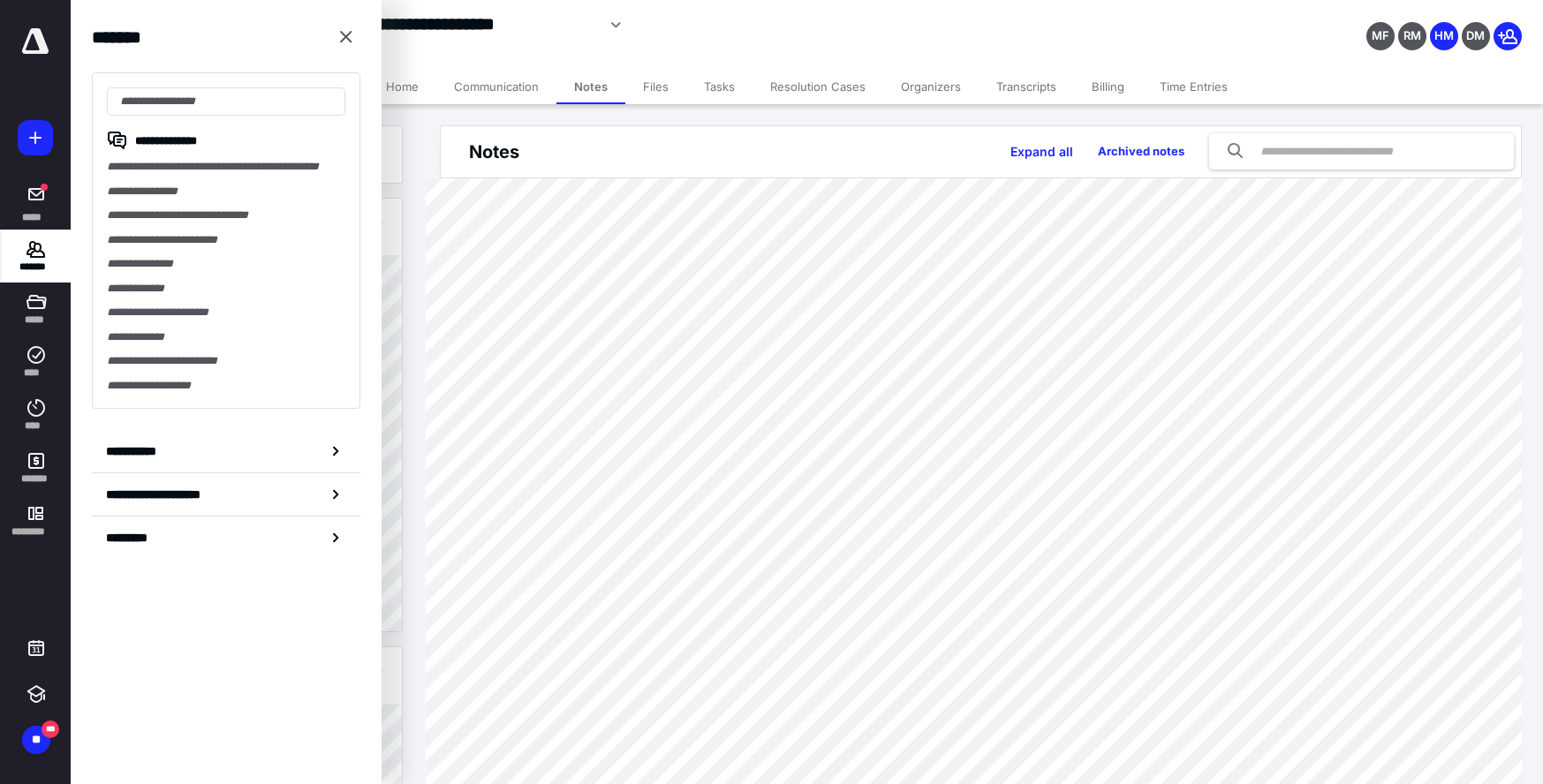 drag, startPoint x: 193, startPoint y: 192, endPoint x: 391, endPoint y: 166, distance: 199.6998 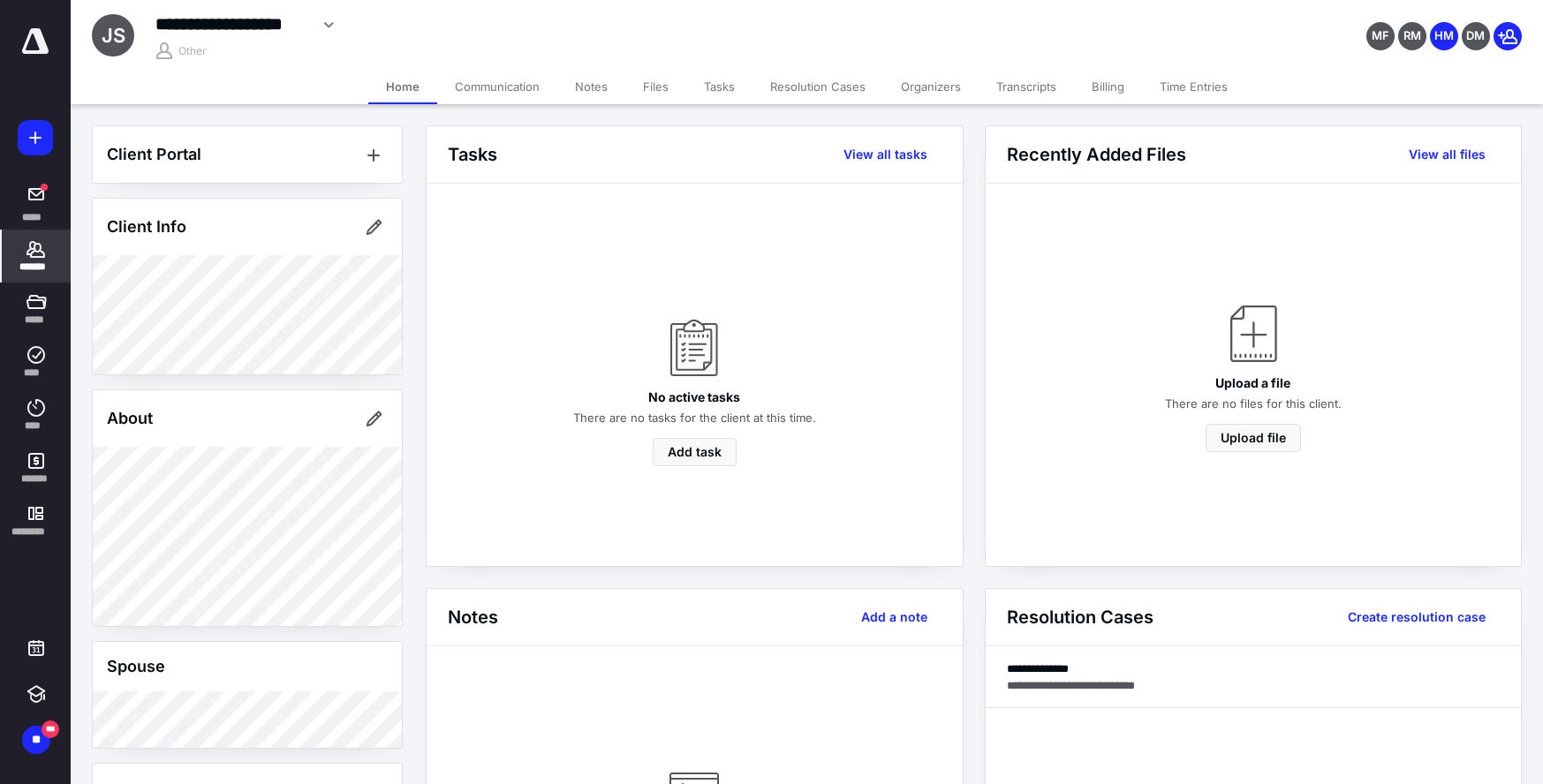 click on "Transcripts" at bounding box center (1026, 87) 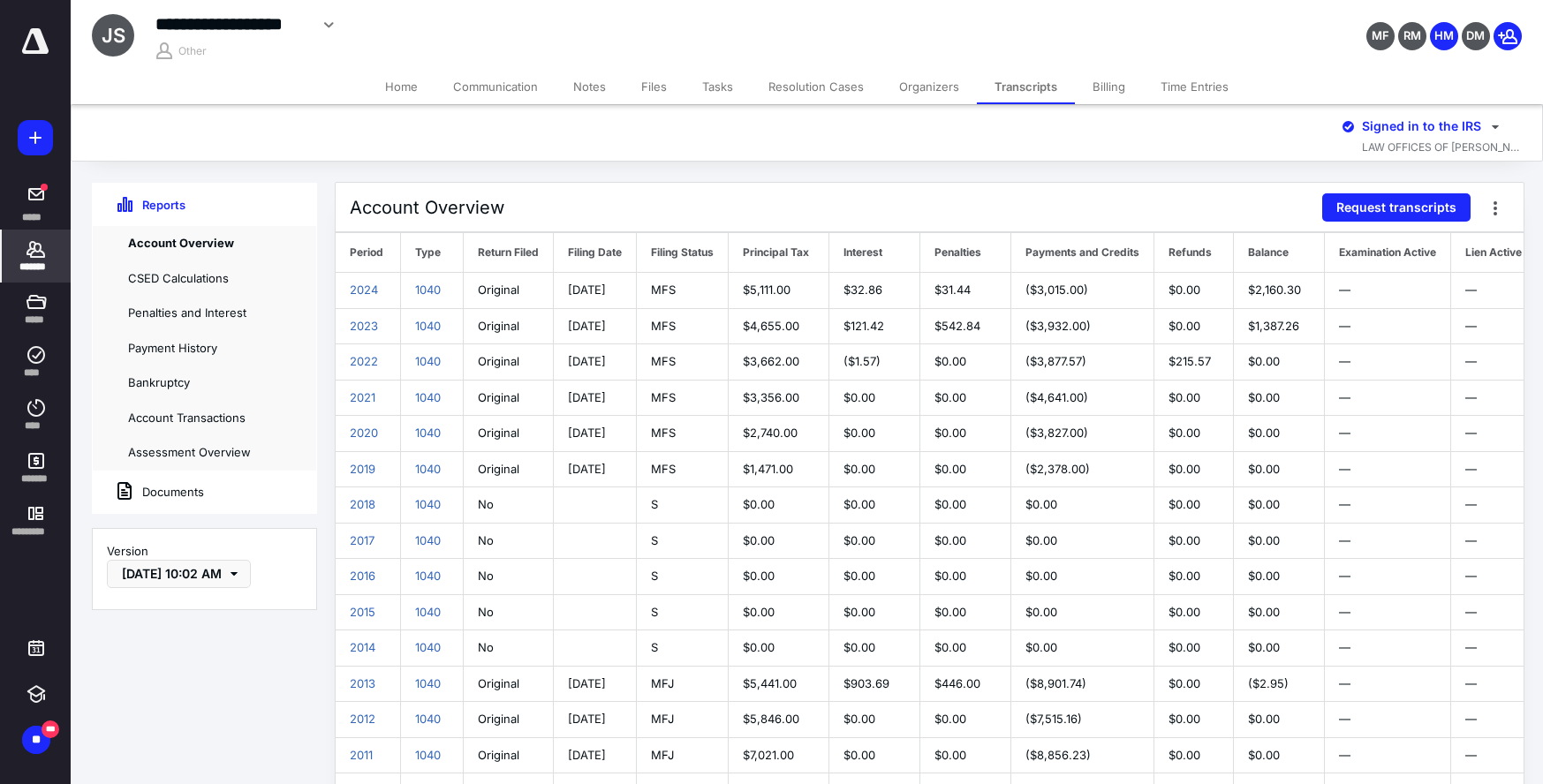 scroll, scrollTop: 5, scrollLeft: 0, axis: vertical 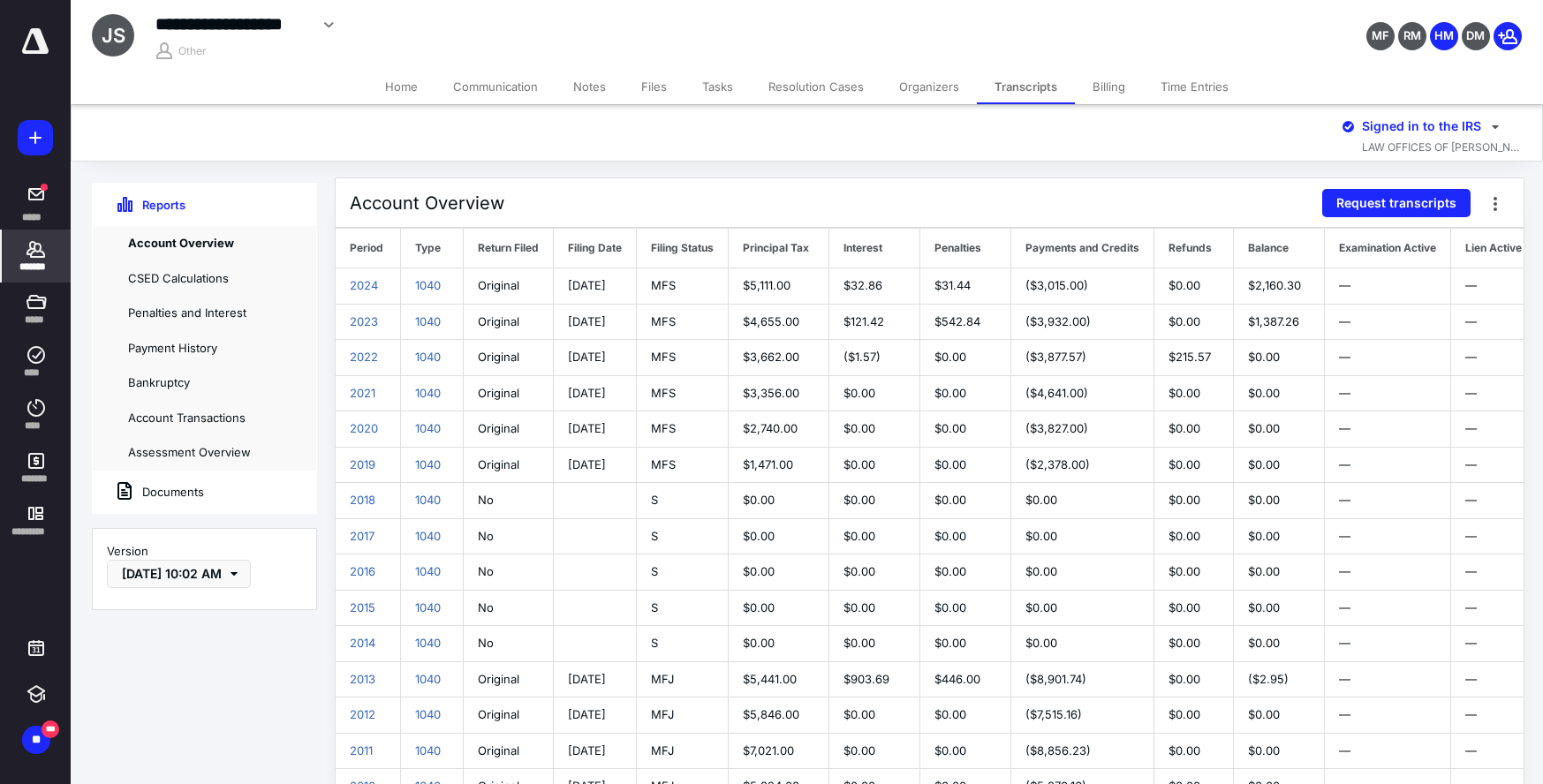 click on "Tasks" at bounding box center (717, 87) 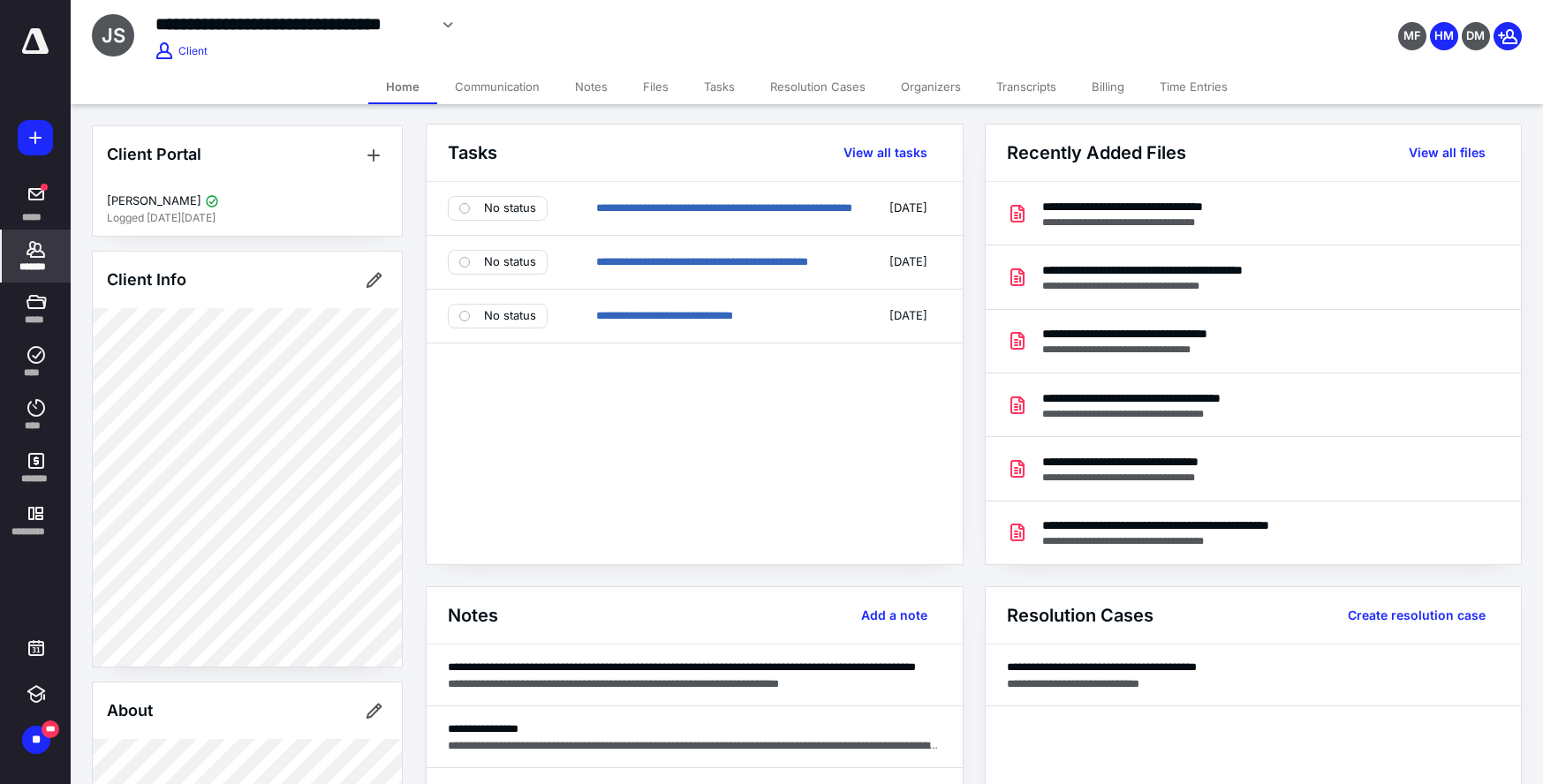 scroll, scrollTop: 0, scrollLeft: 0, axis: both 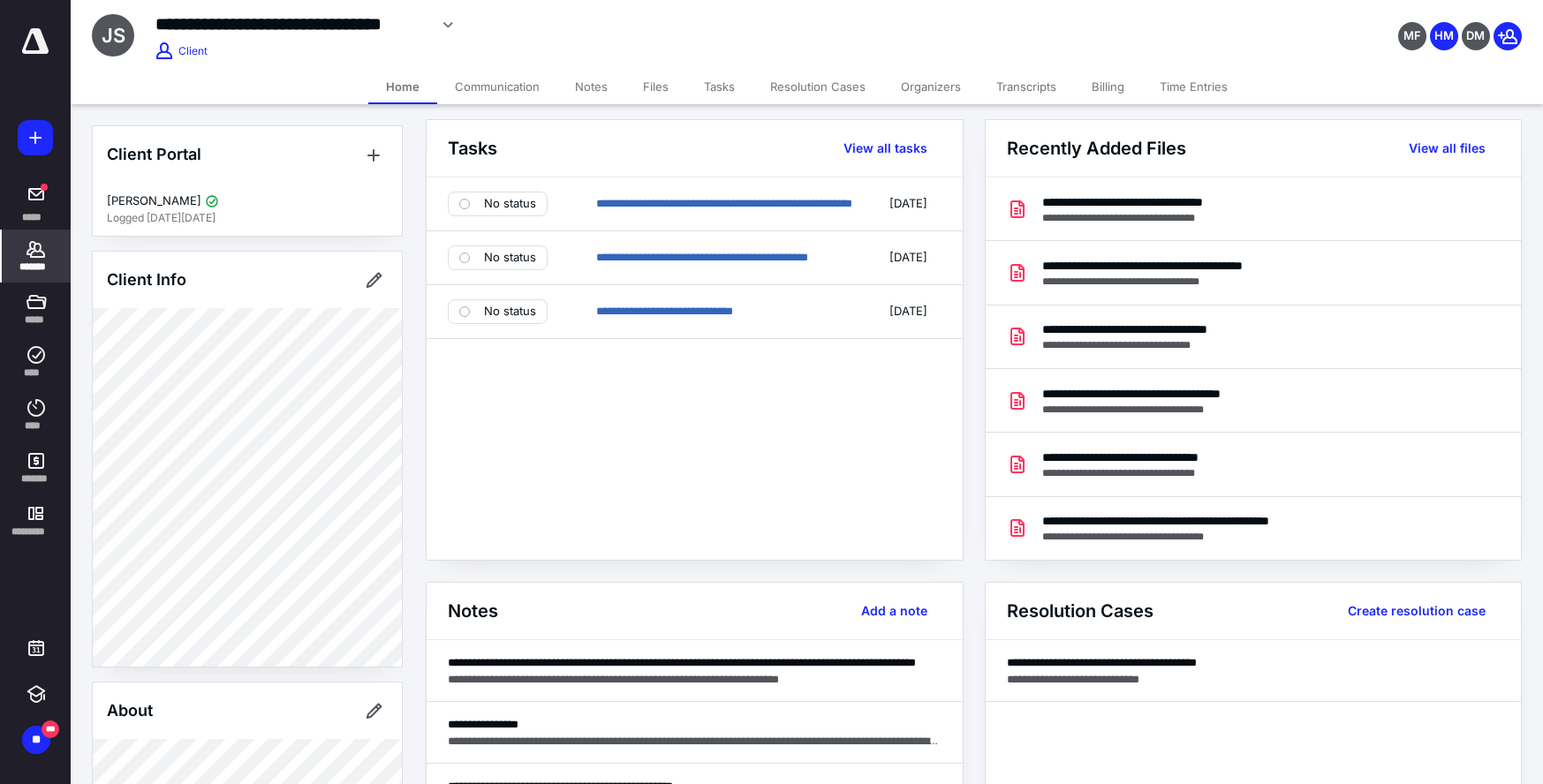 click 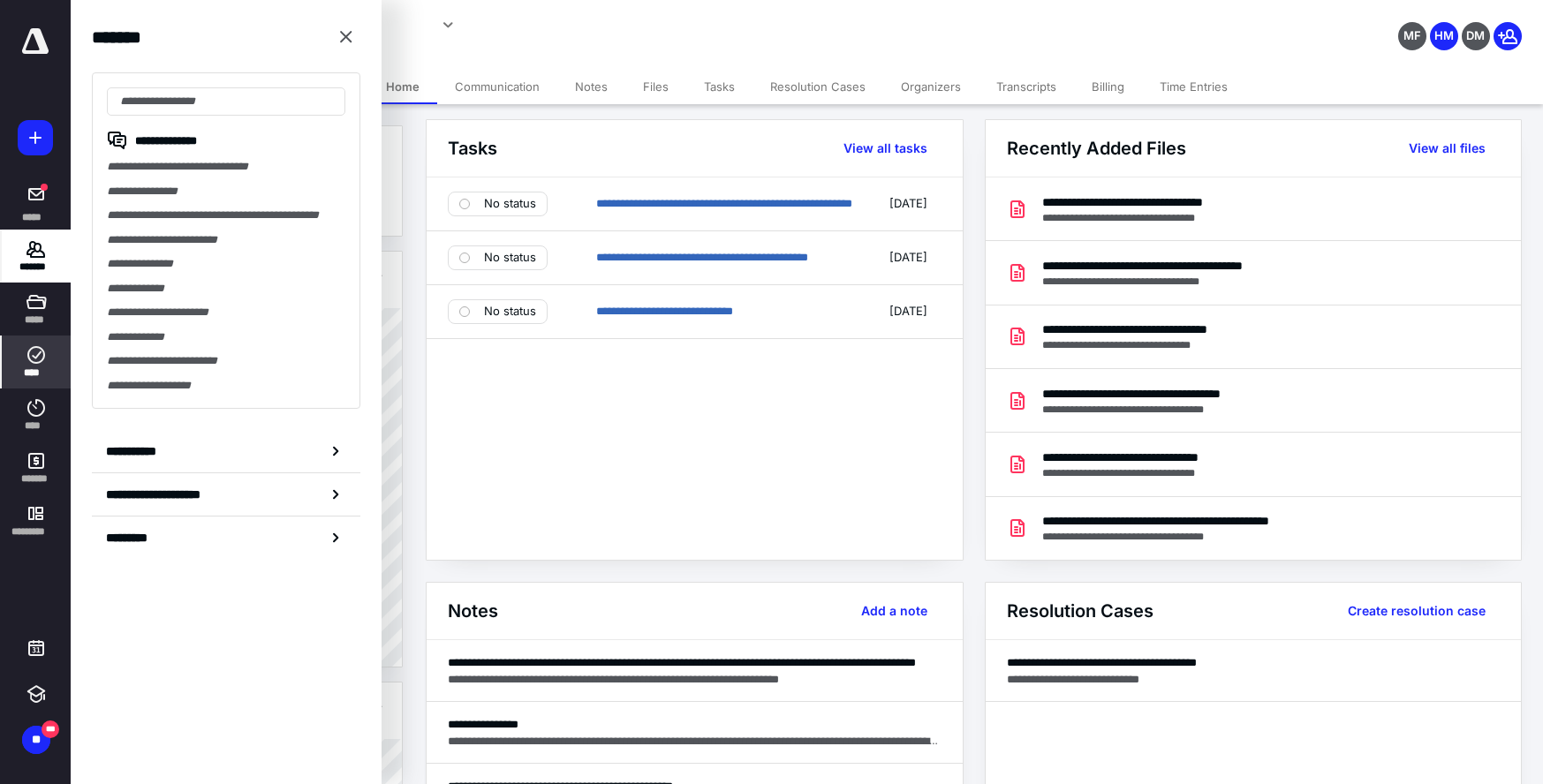 click 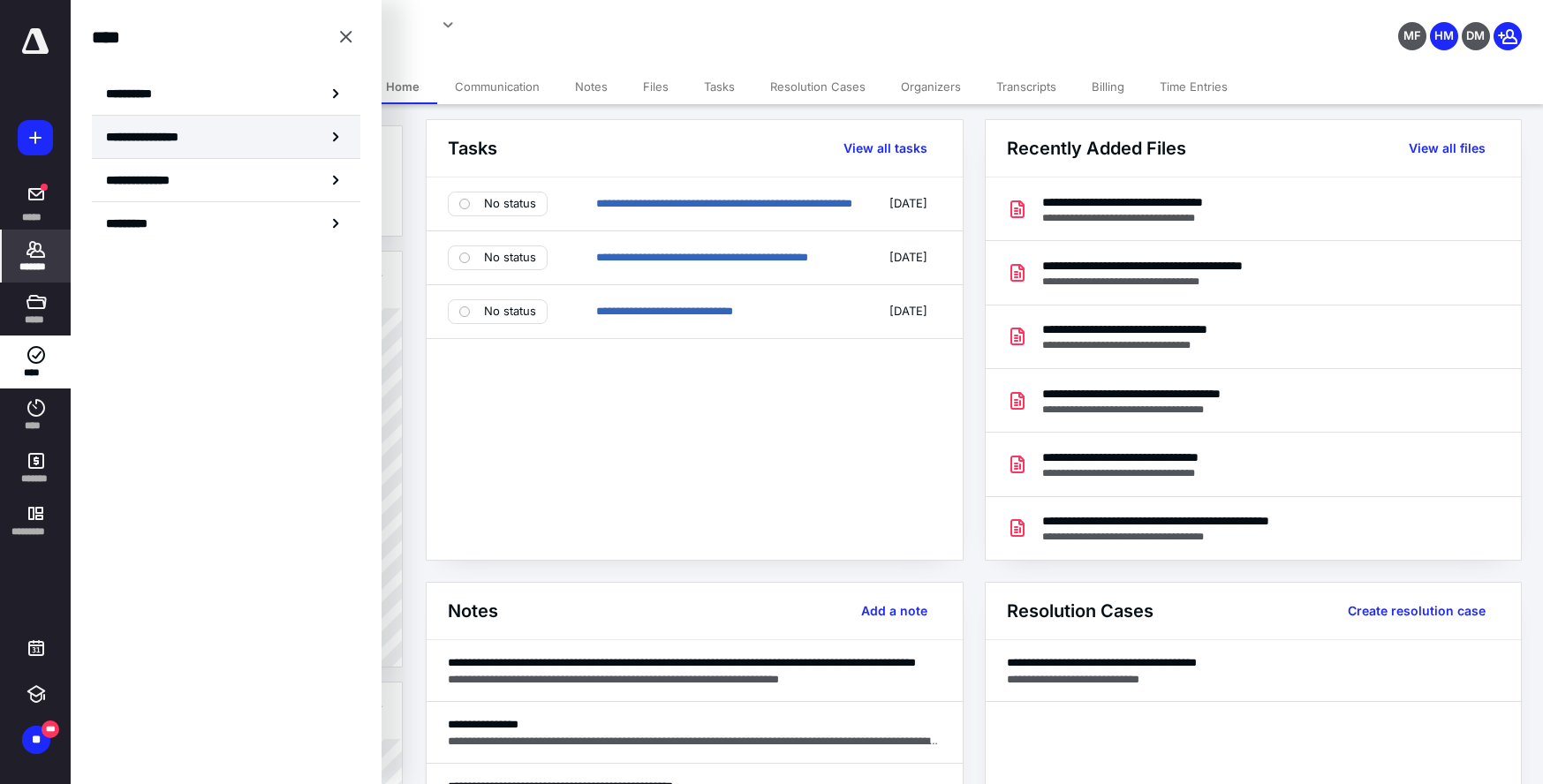 scroll, scrollTop: 0, scrollLeft: 0, axis: both 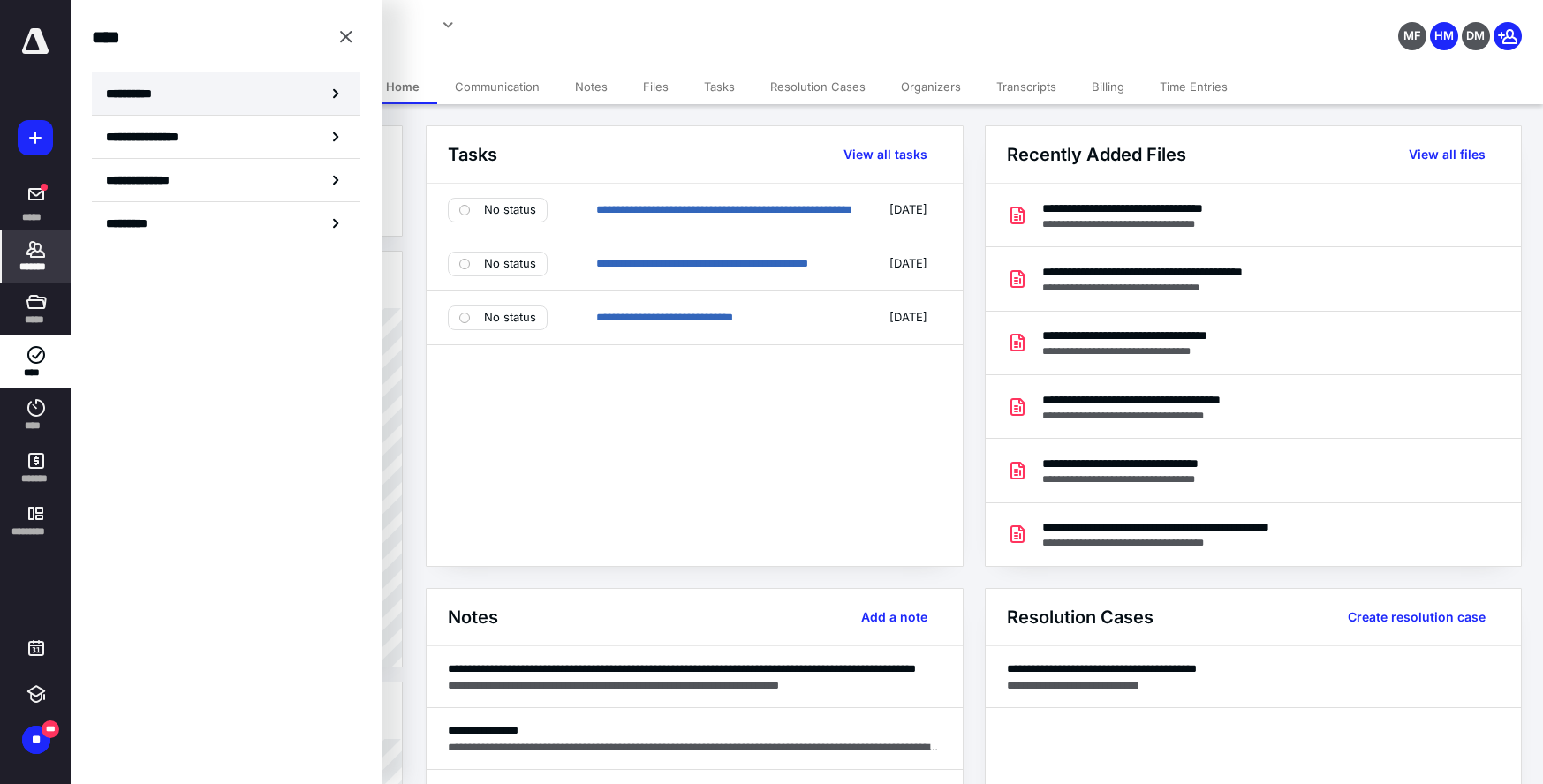 click on "**********" at bounding box center (226, 94) 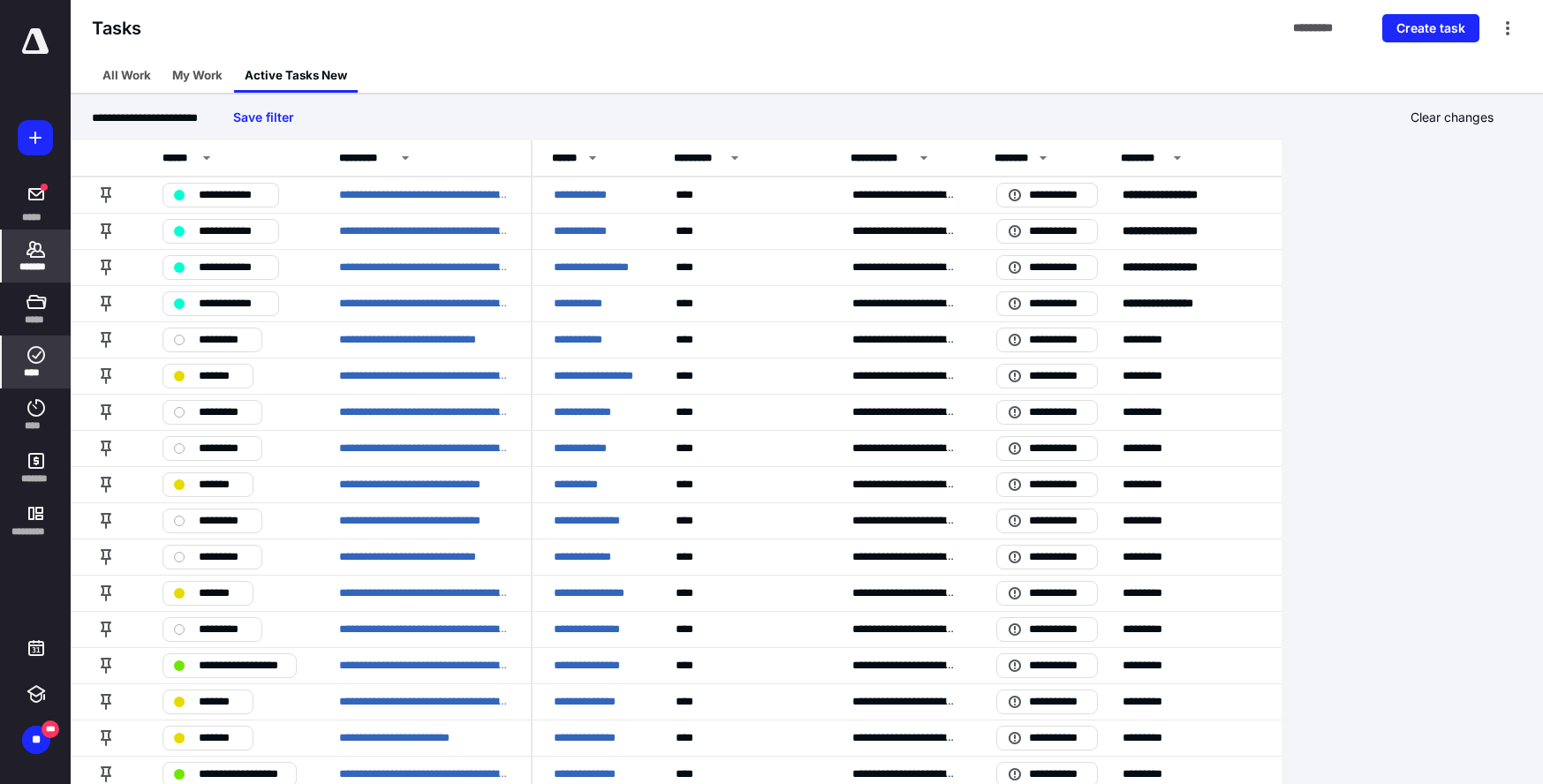 click 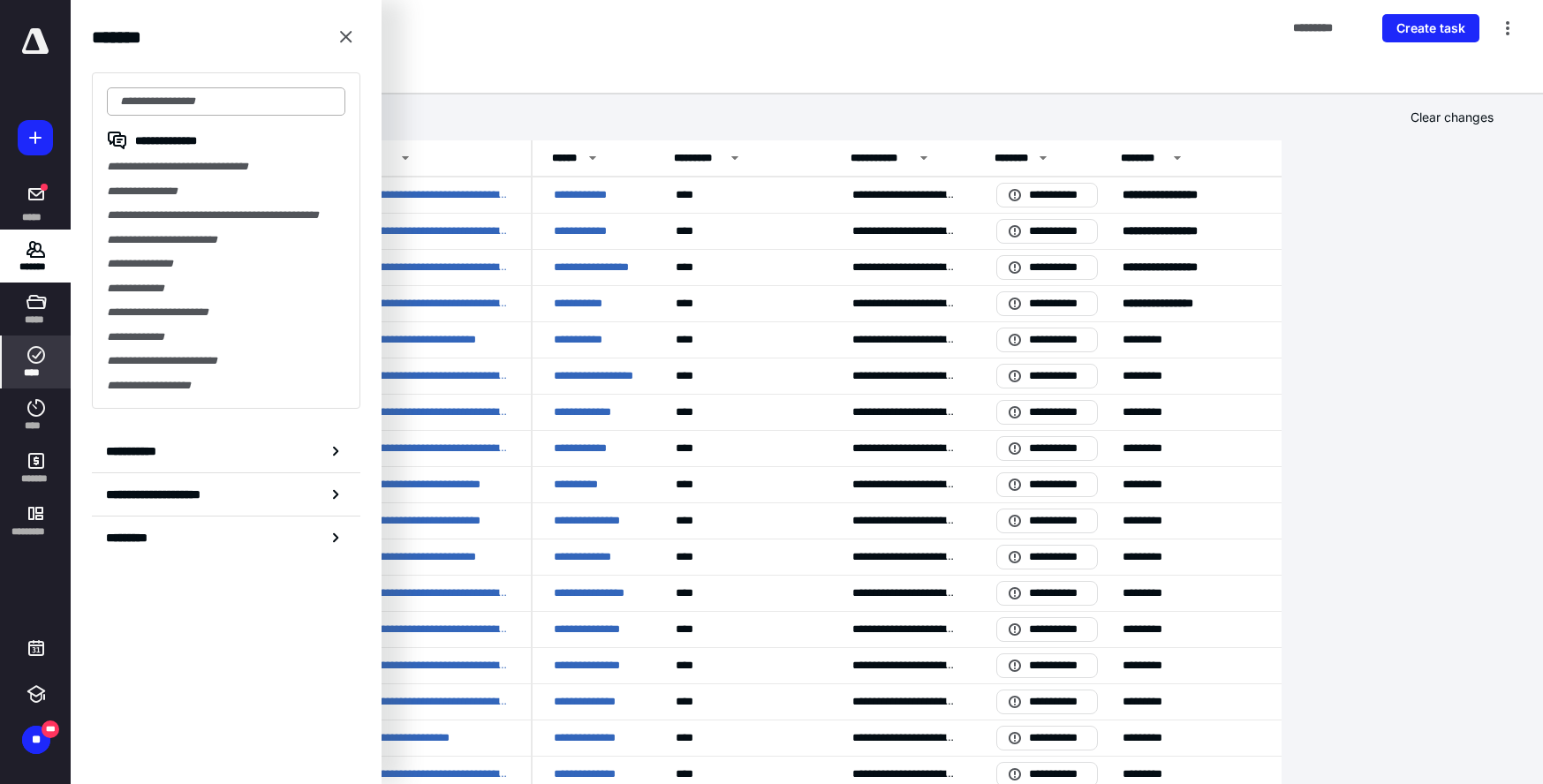 click at bounding box center [226, 102] 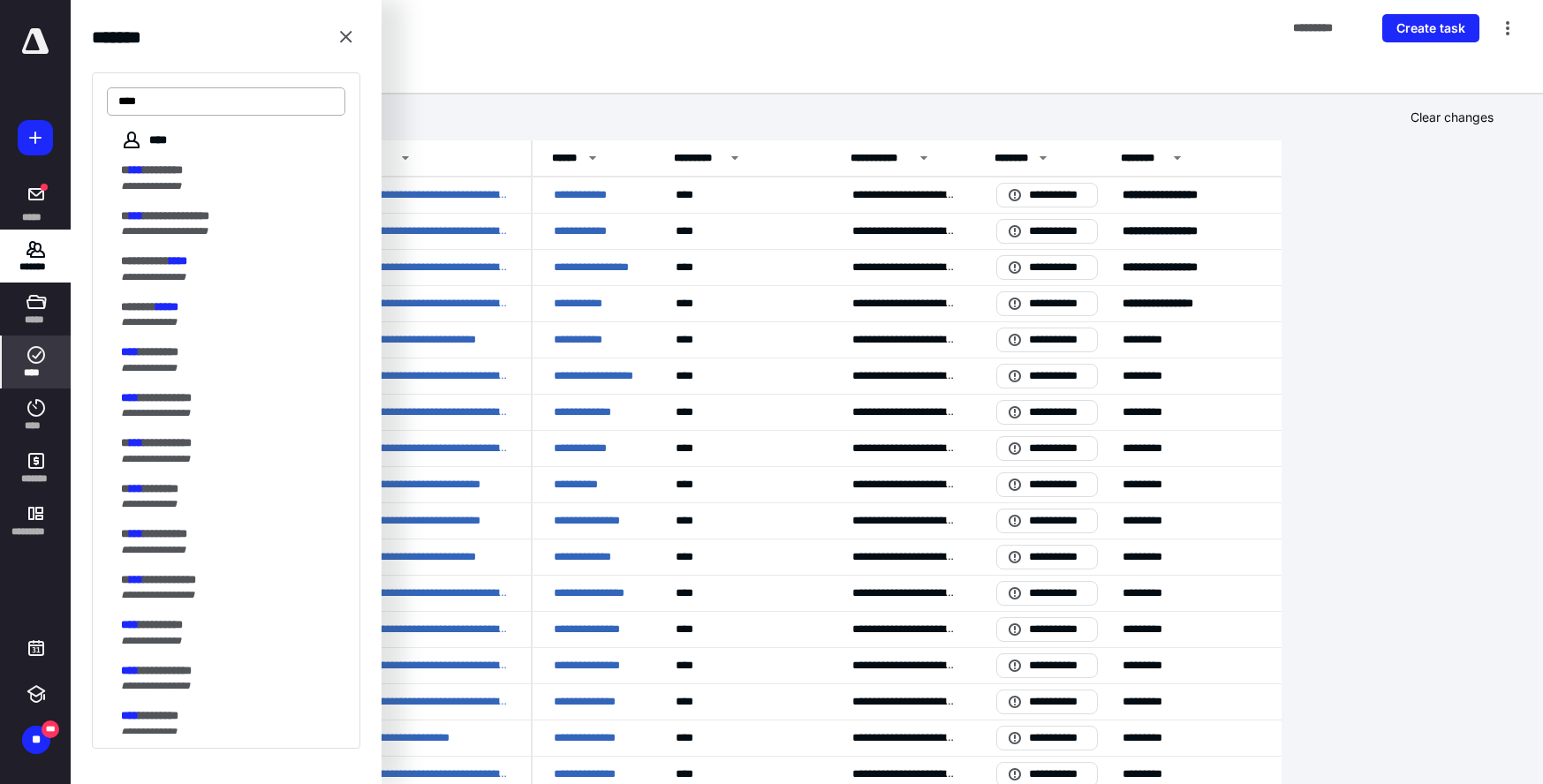 type on "****" 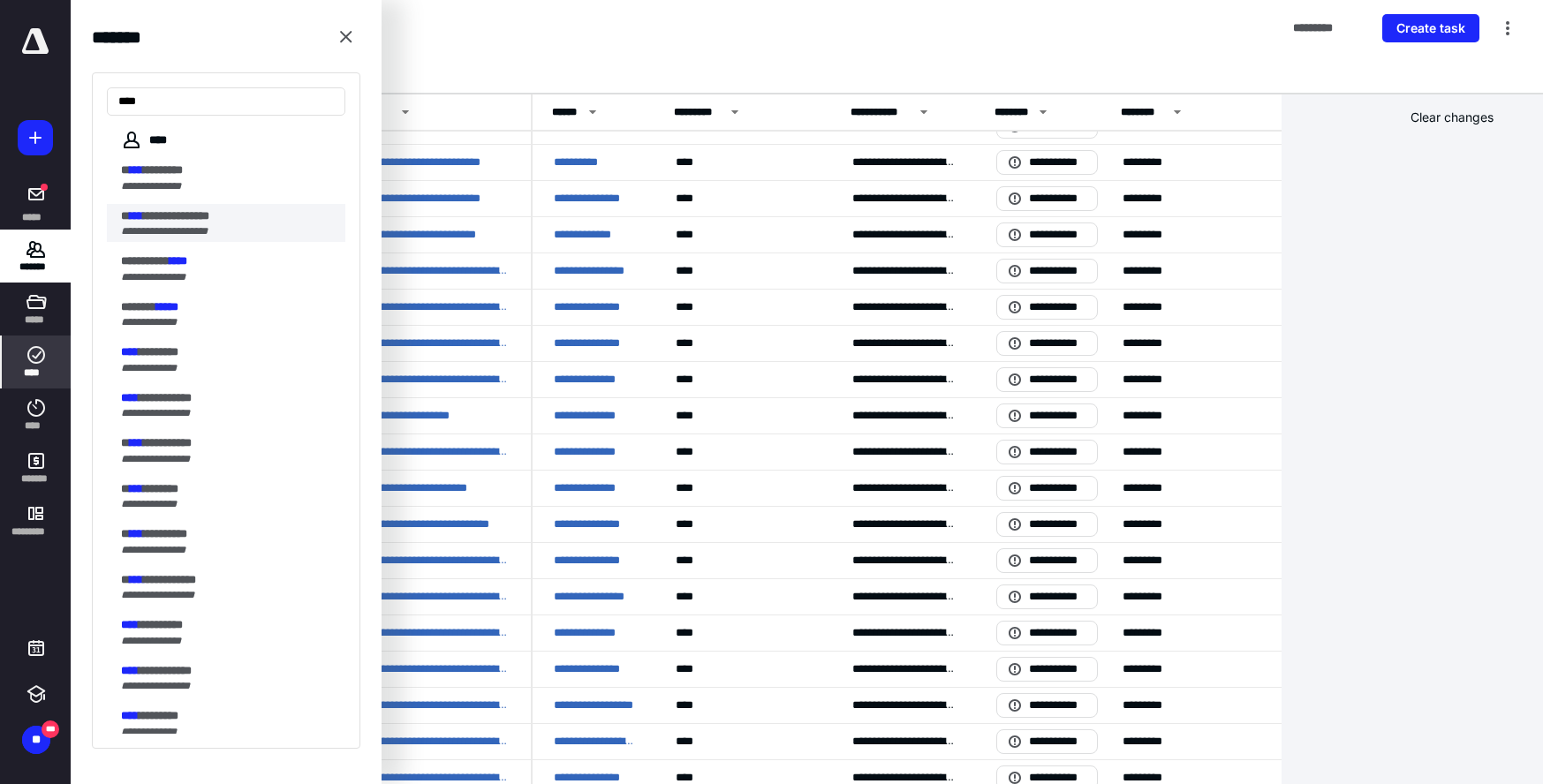 scroll, scrollTop: 349, scrollLeft: 0, axis: vertical 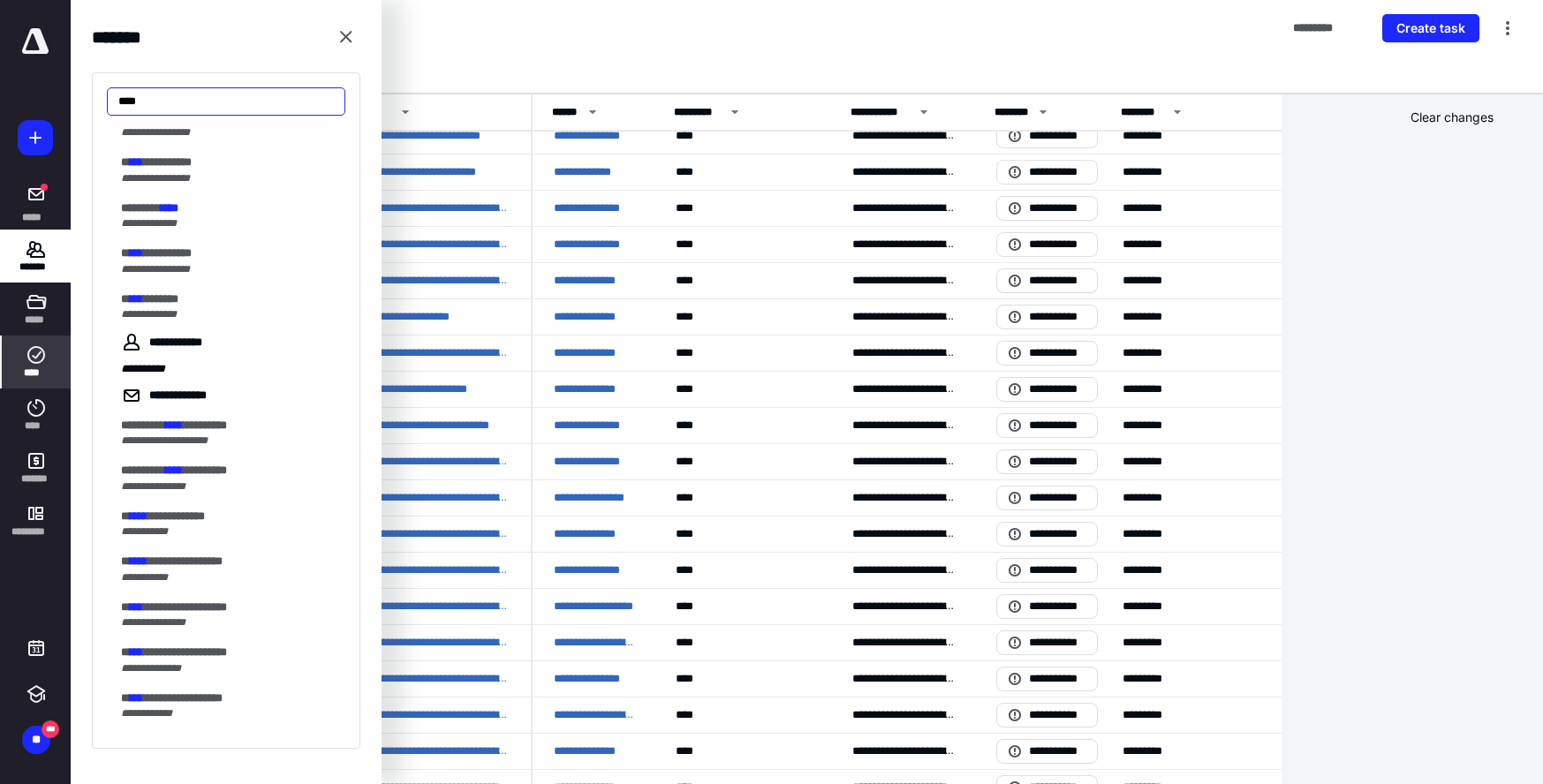 drag, startPoint x: 202, startPoint y: 100, endPoint x: 58, endPoint y: 94, distance: 144.12495 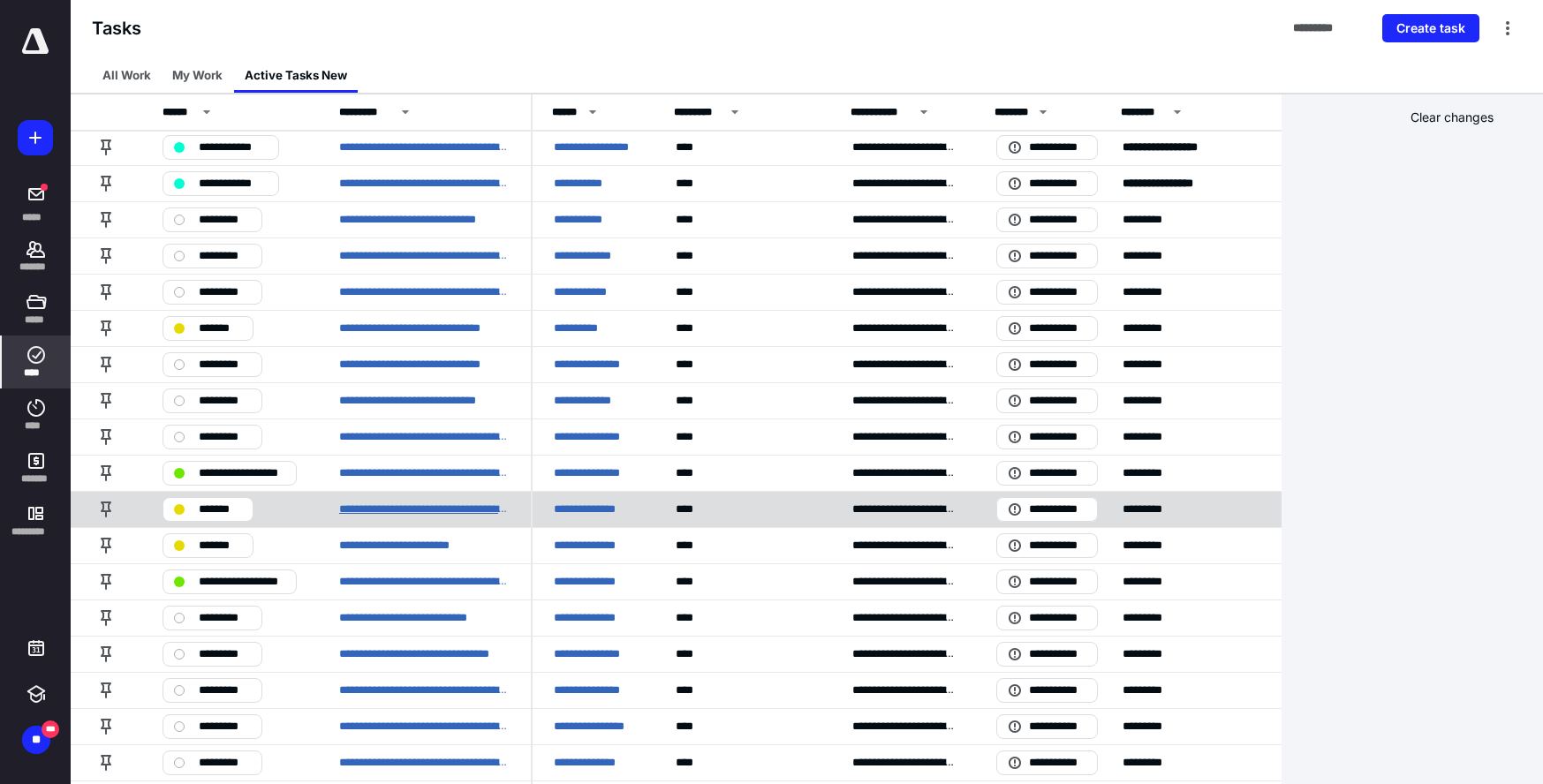 scroll, scrollTop: 116, scrollLeft: 0, axis: vertical 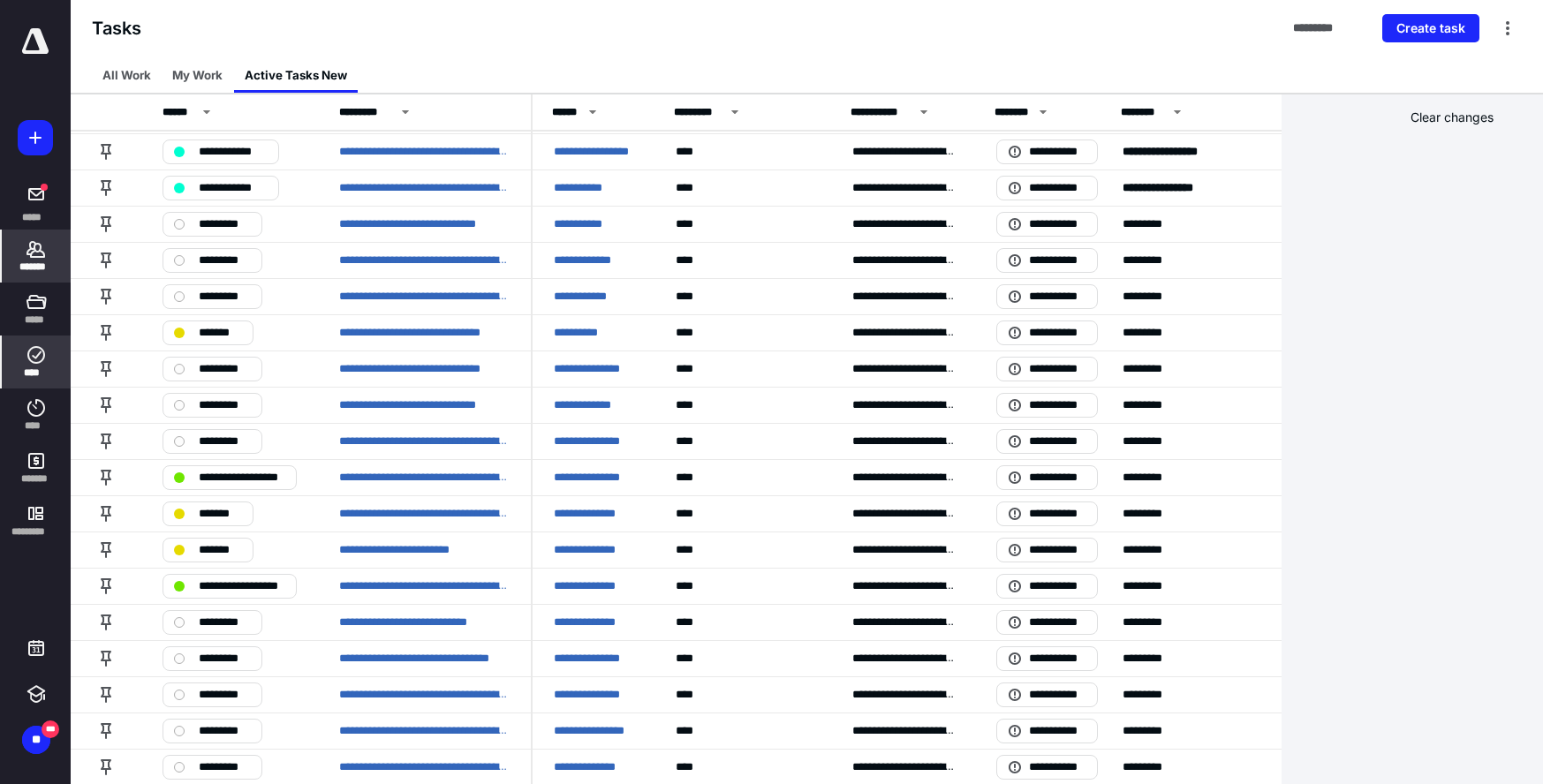 click 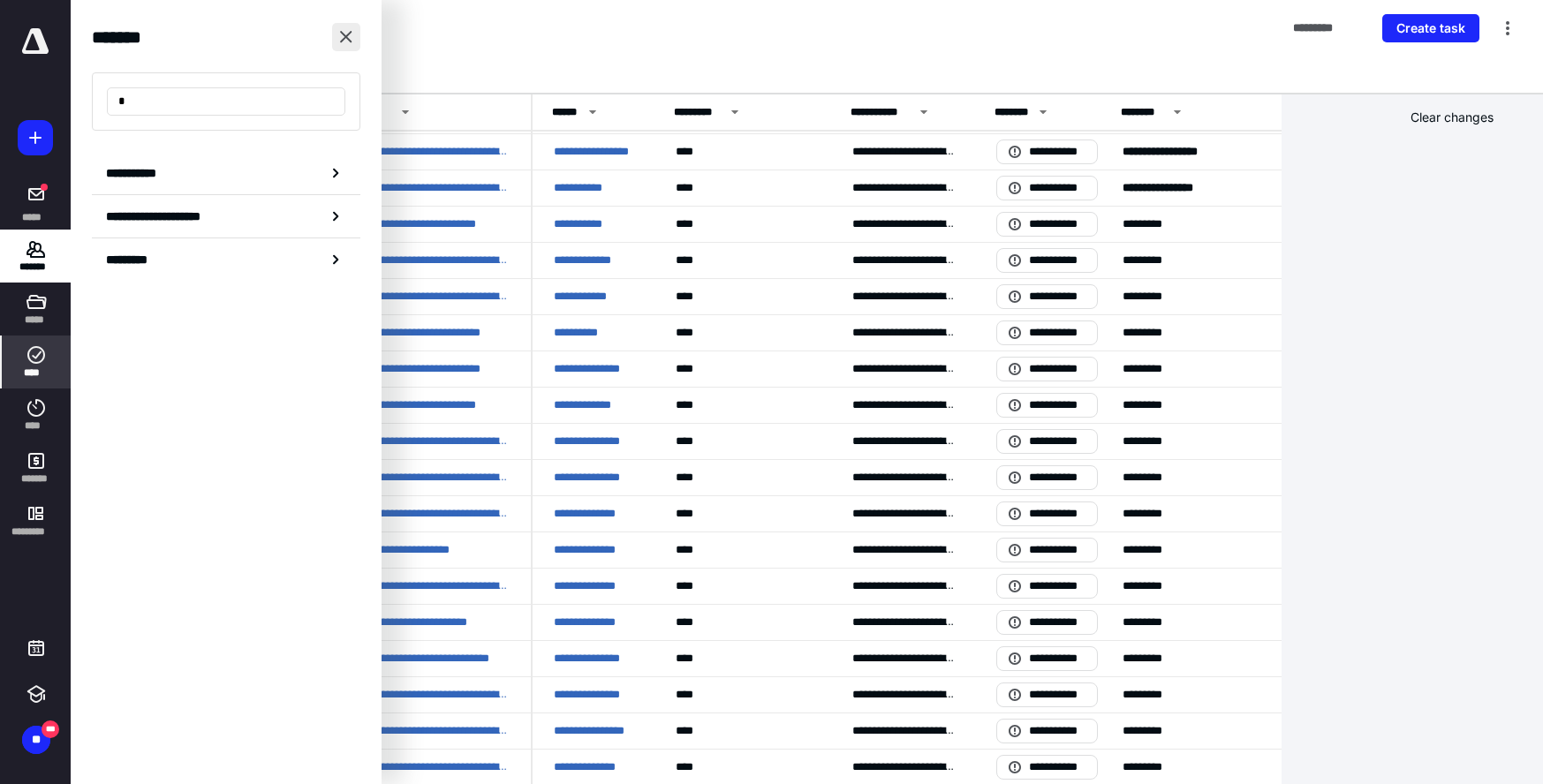 type 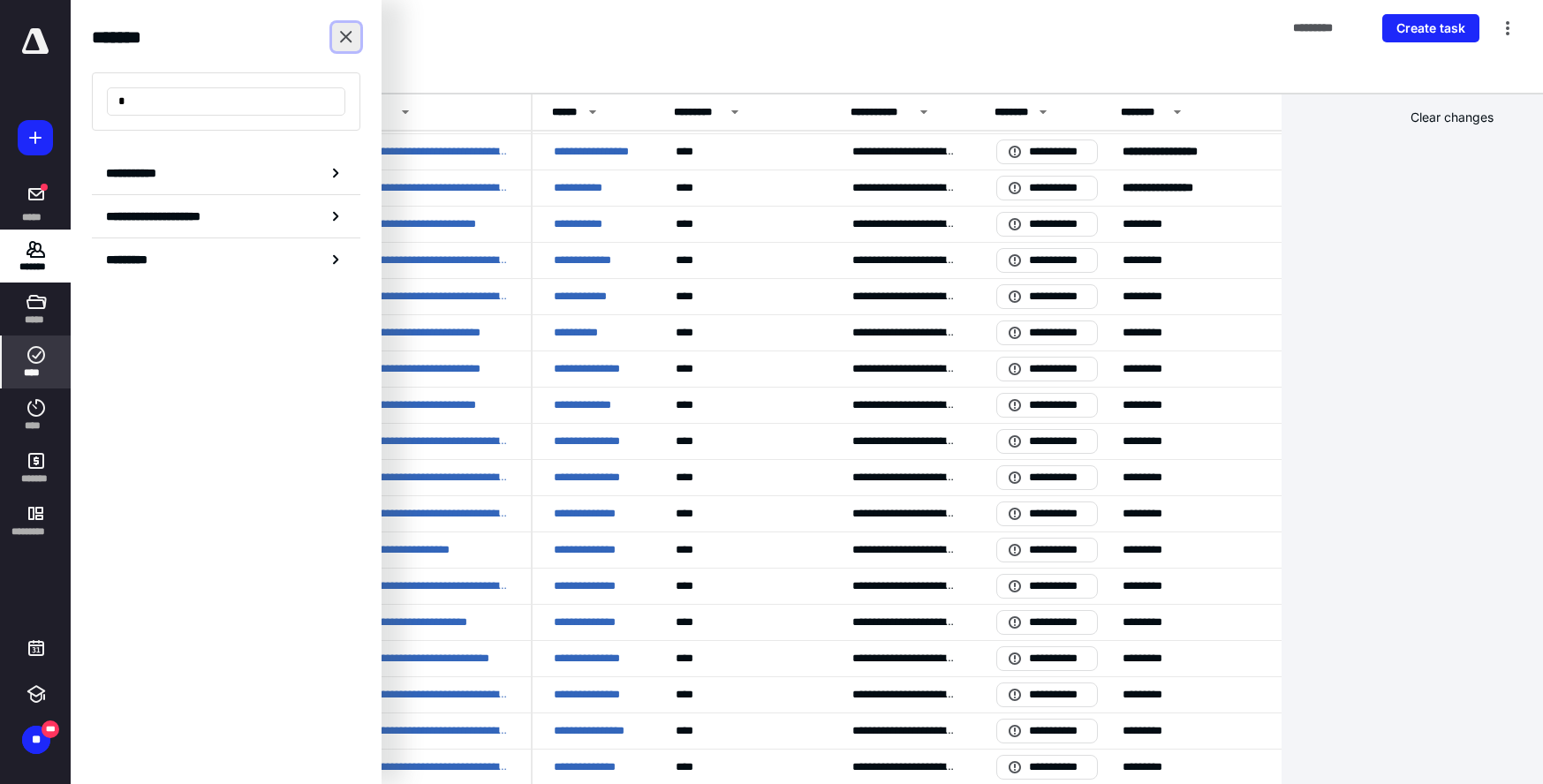 click at bounding box center (346, 37) 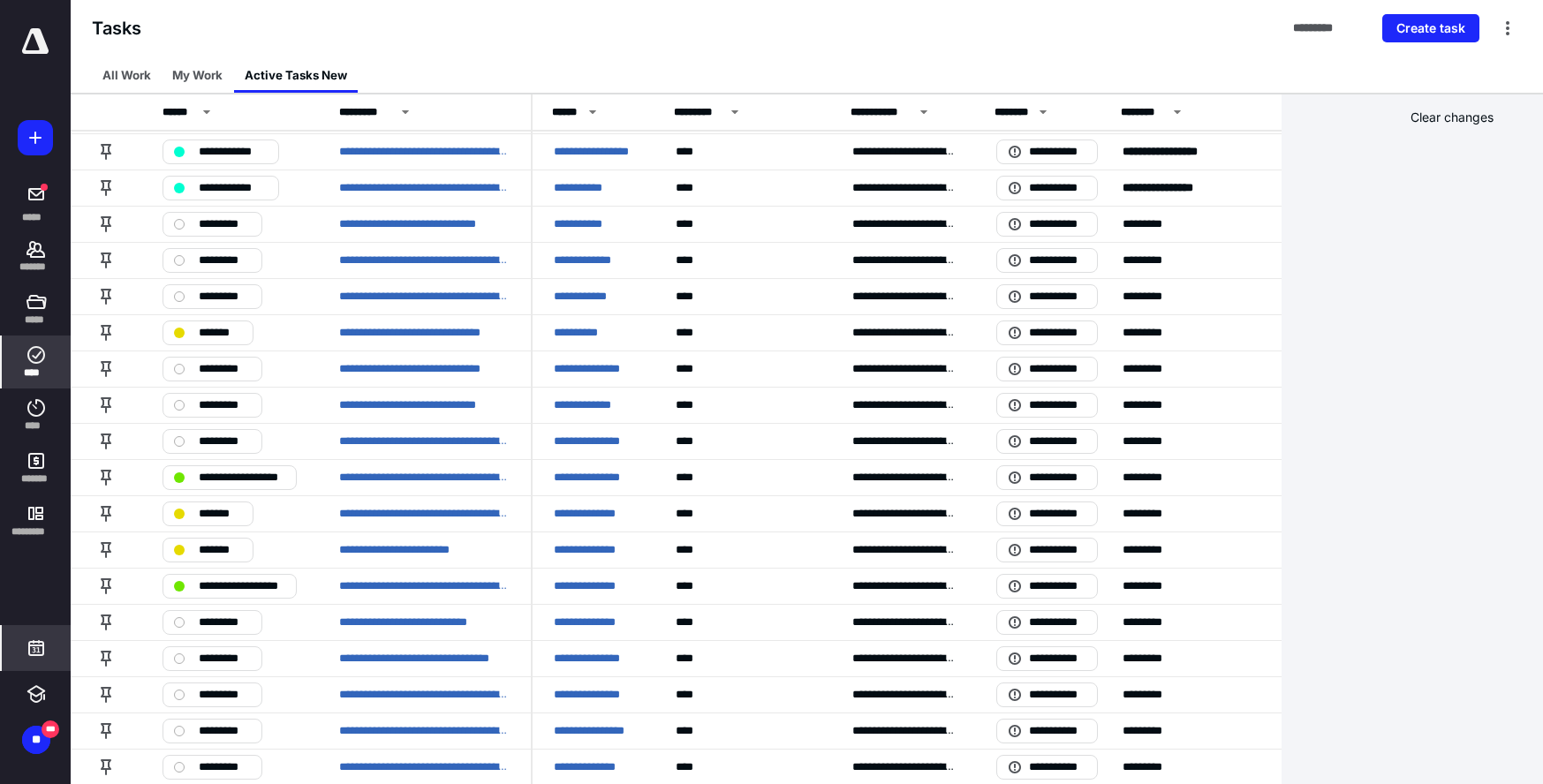 click 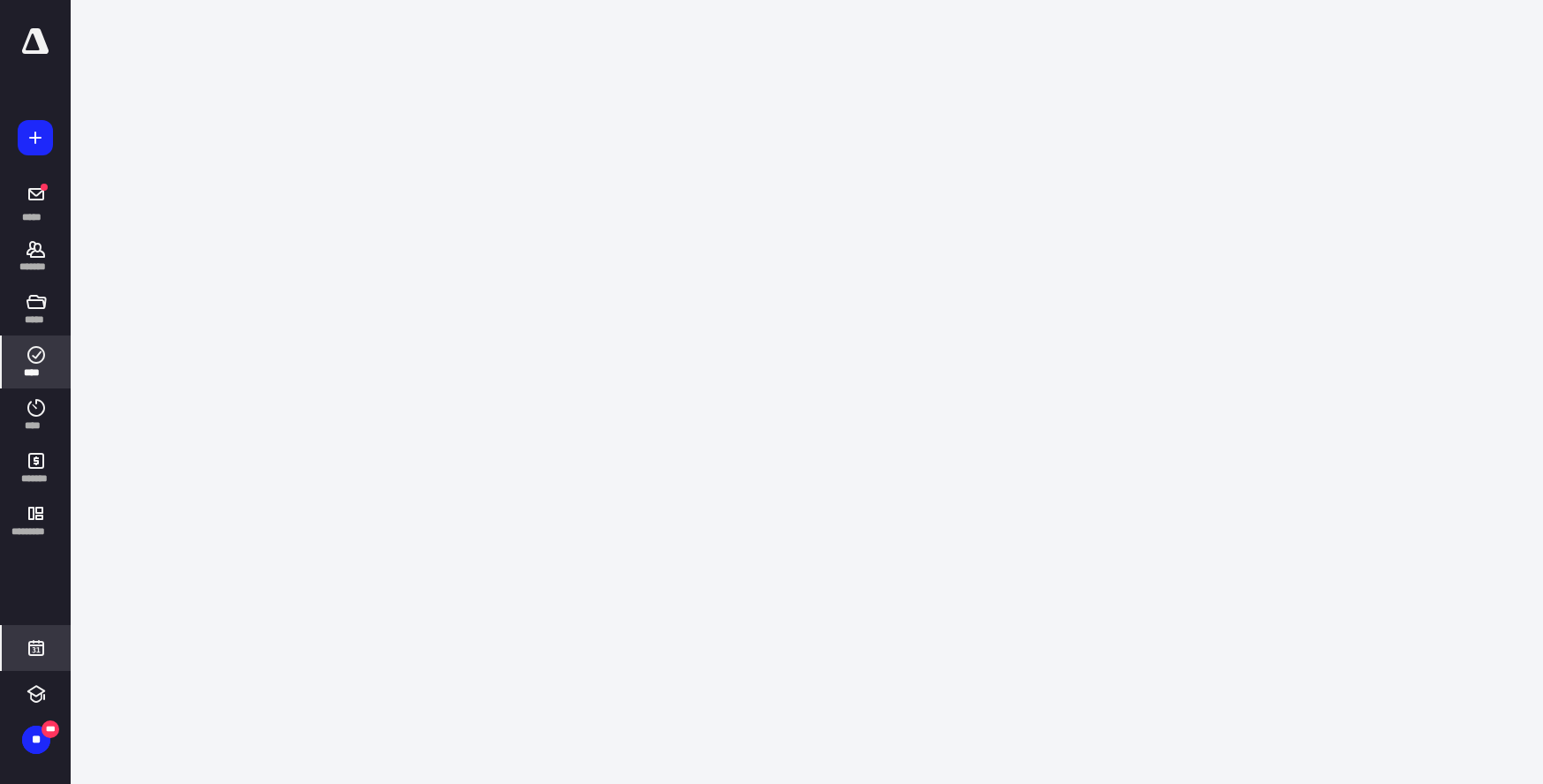 scroll, scrollTop: 0, scrollLeft: 0, axis: both 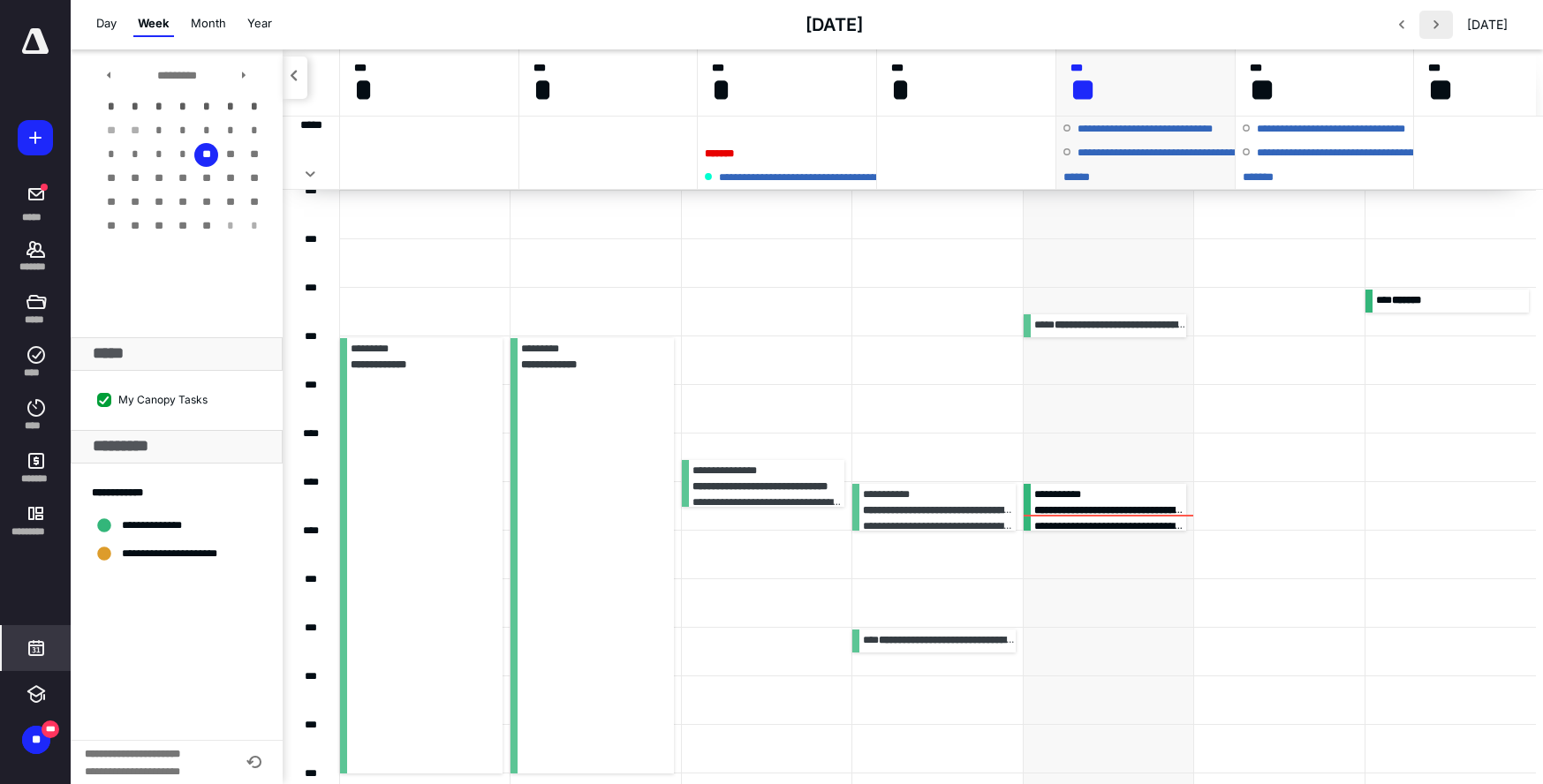 click at bounding box center (1436, 25) 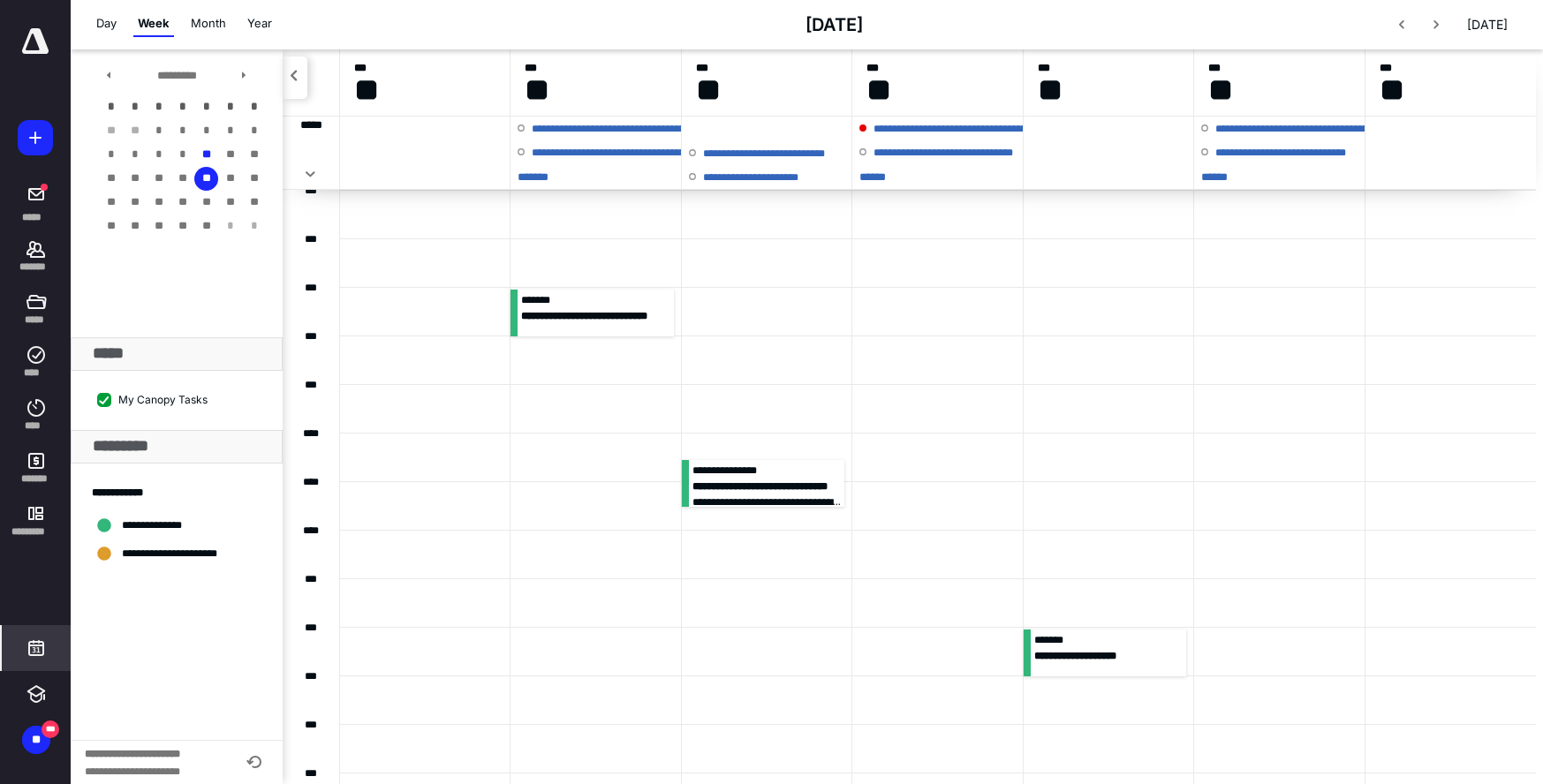 click at bounding box center [595, 506] 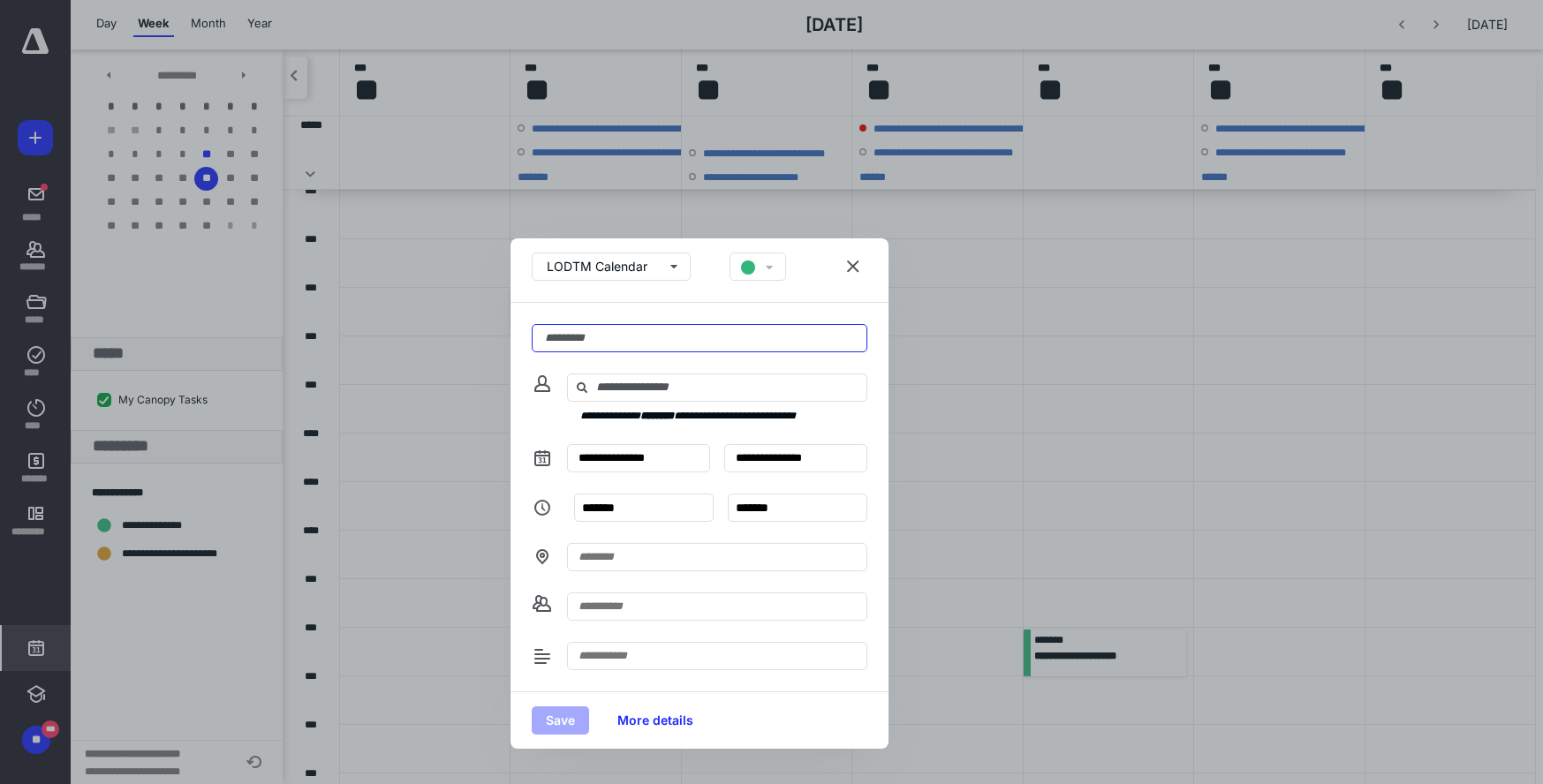 click at bounding box center (700, 338) 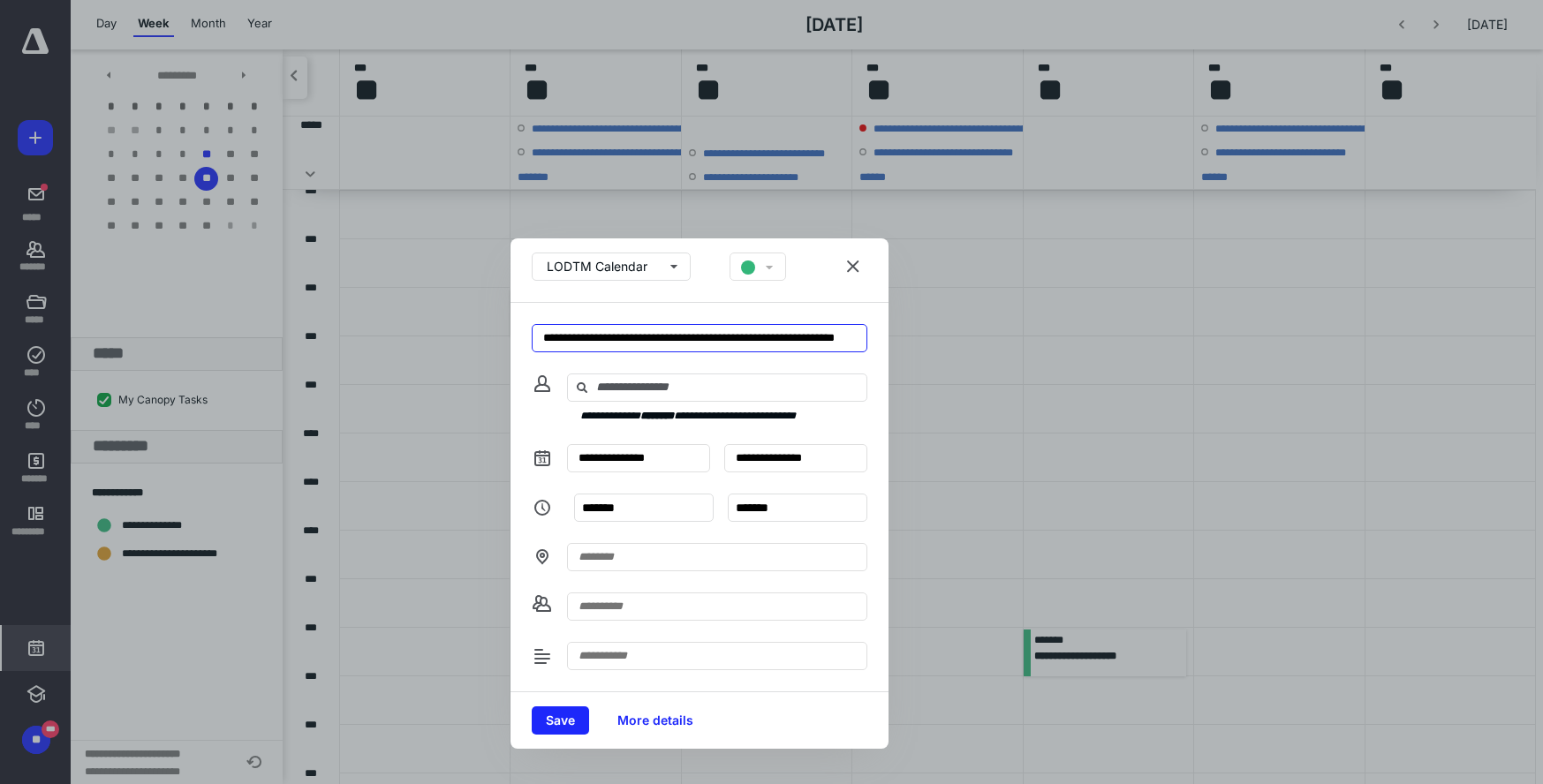 scroll, scrollTop: 0, scrollLeft: 48, axis: horizontal 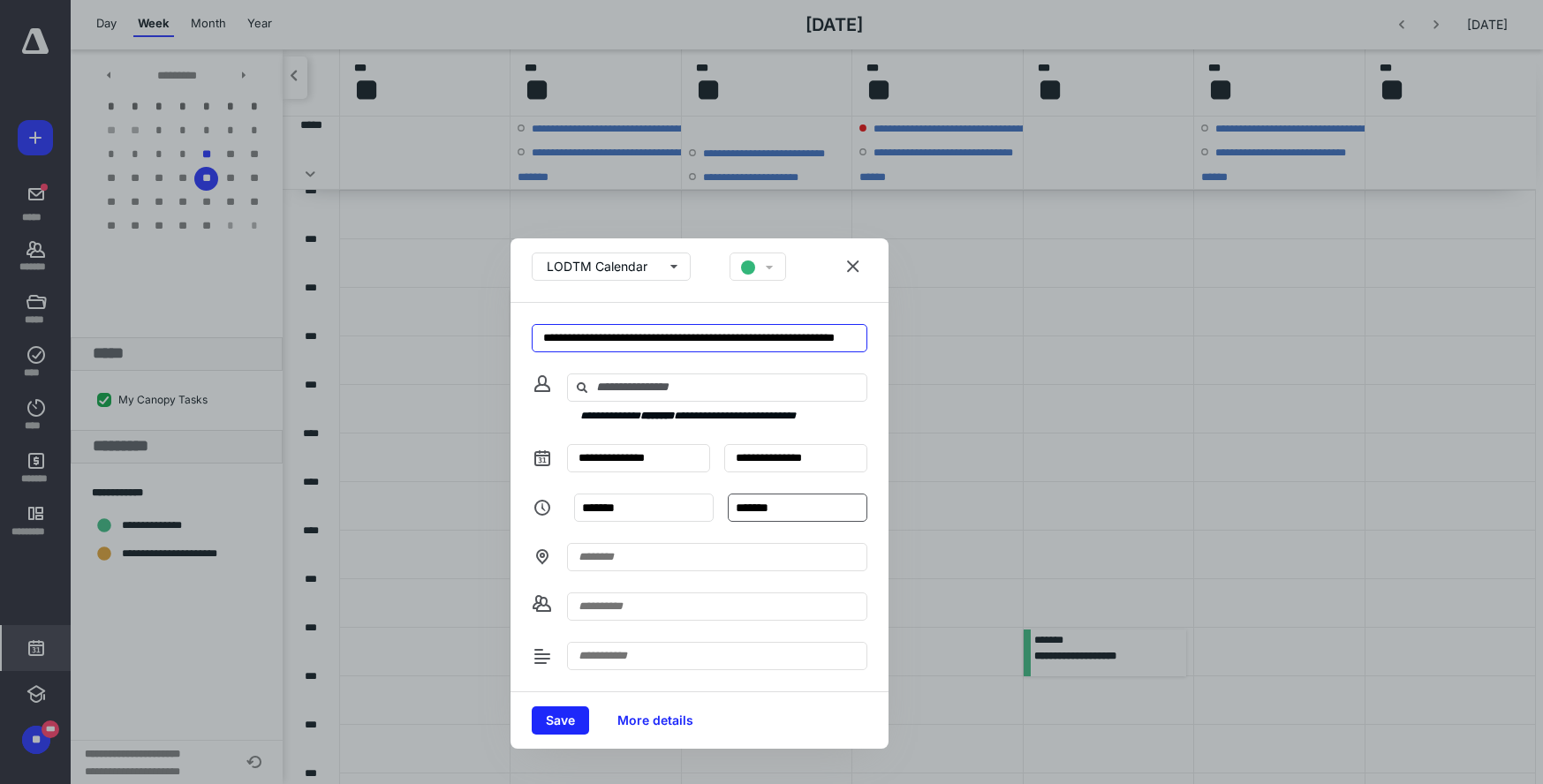 type on "**********" 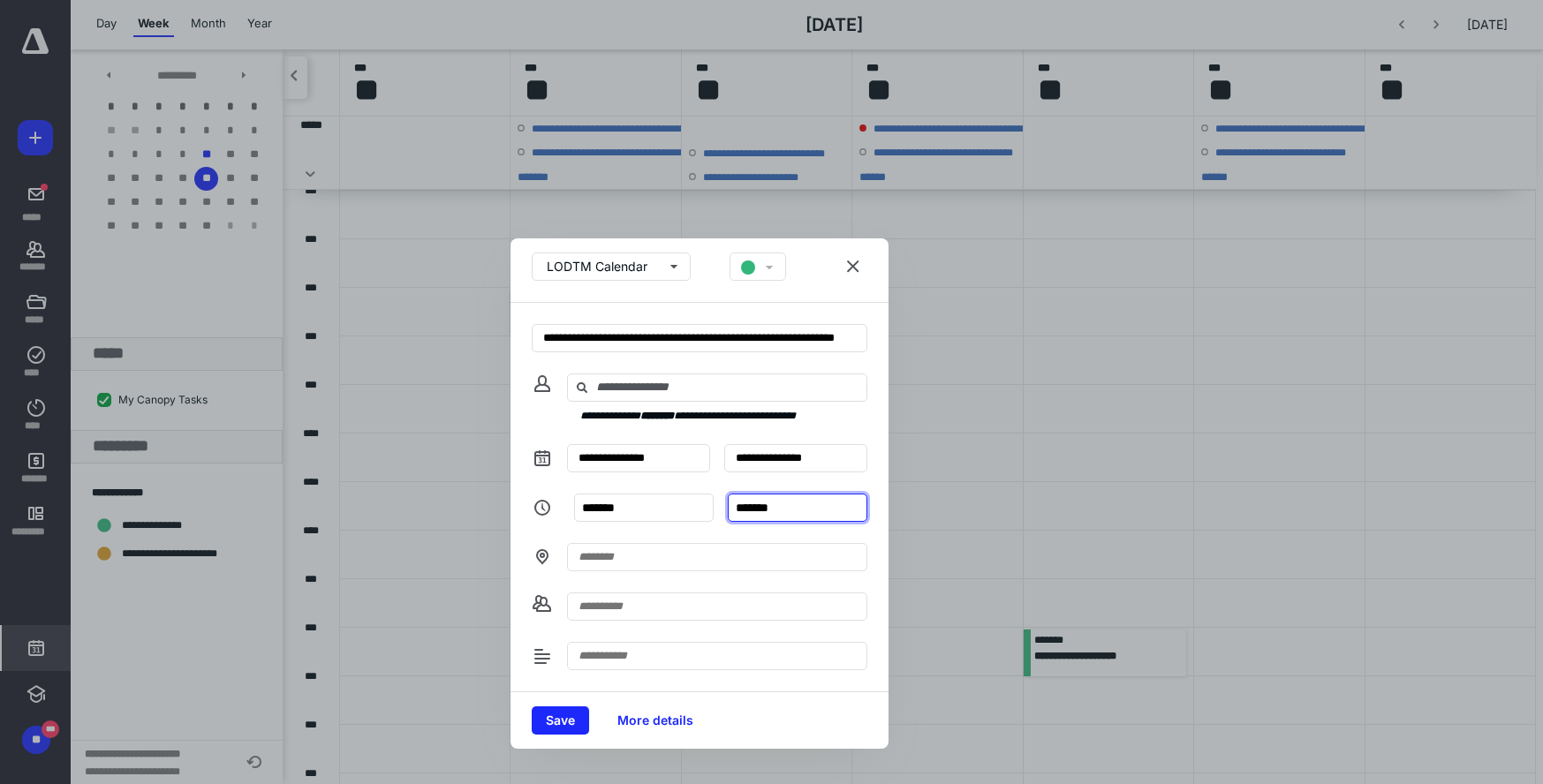 scroll, scrollTop: 0, scrollLeft: 0, axis: both 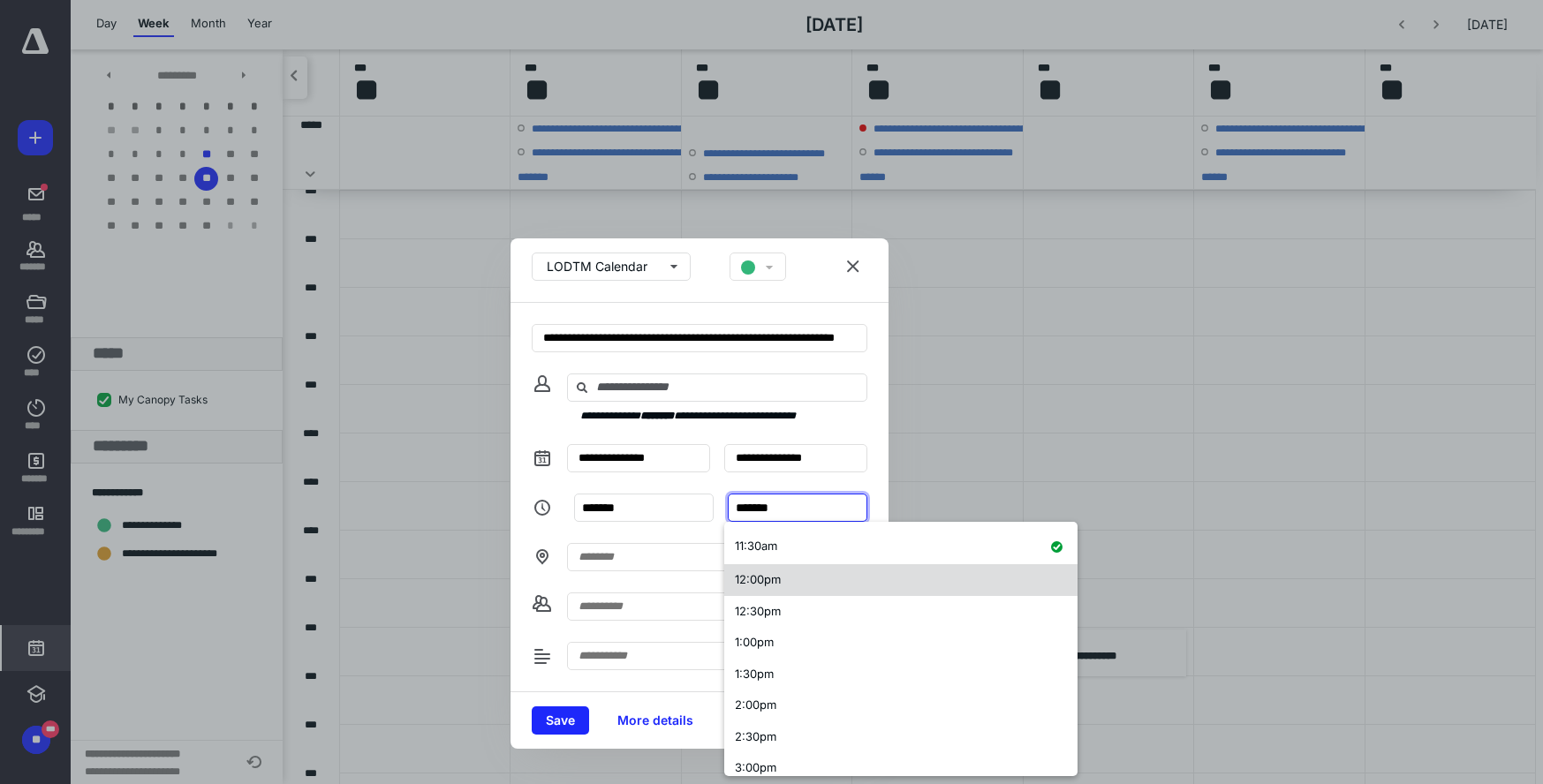 click on "12:00pm" at bounding box center [758, 579] 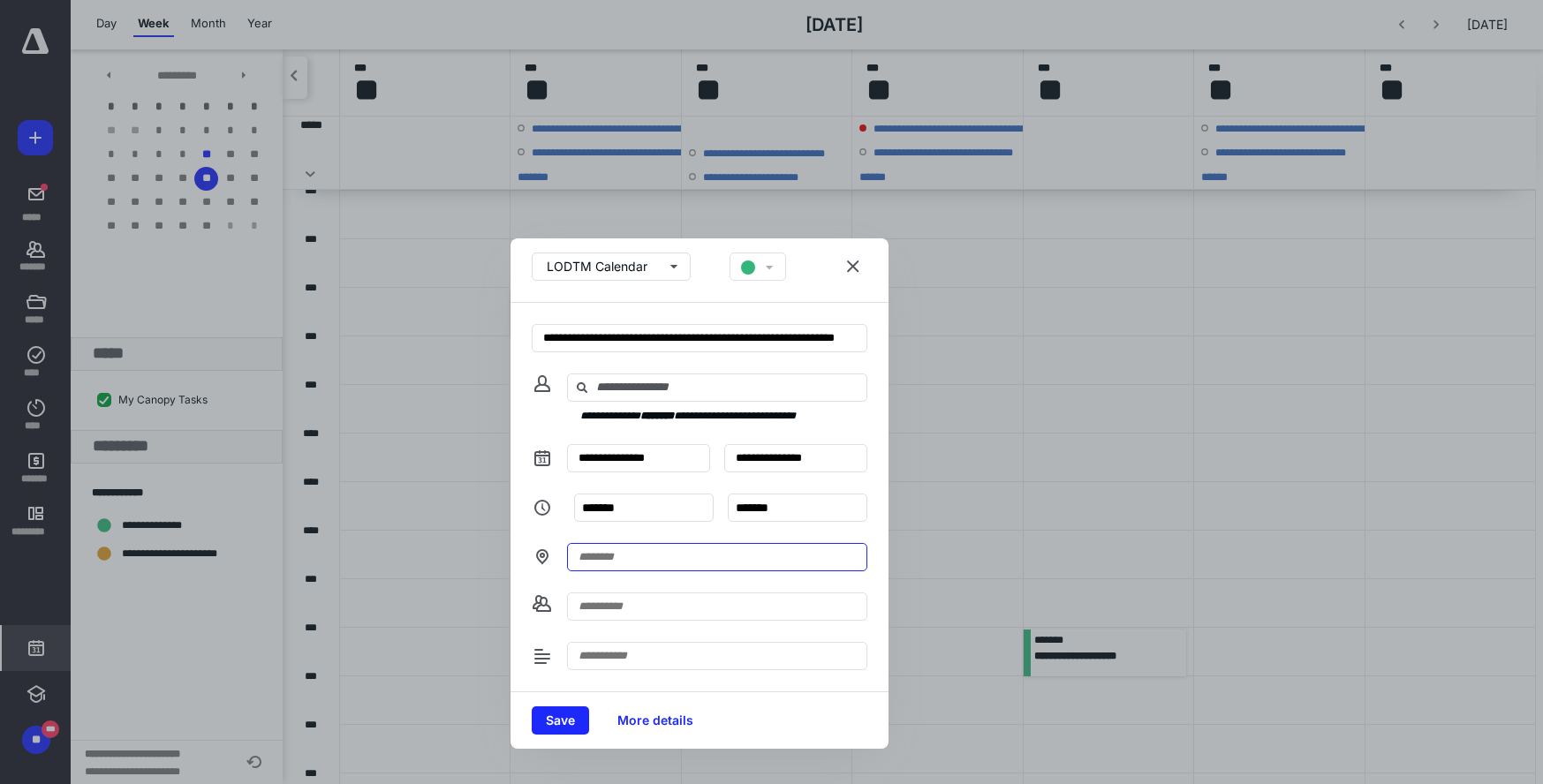 click at bounding box center [717, 557] 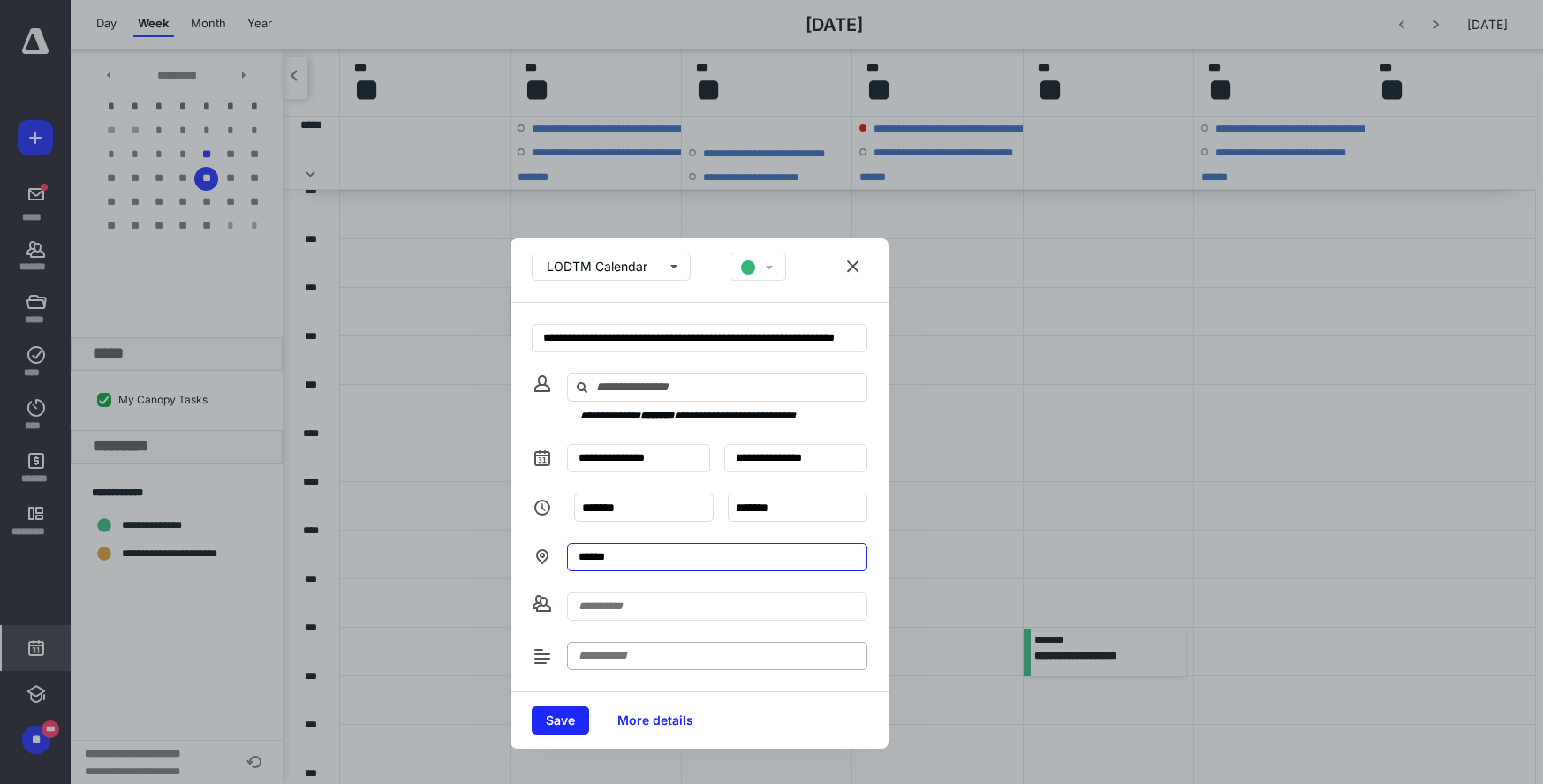 type on "*****" 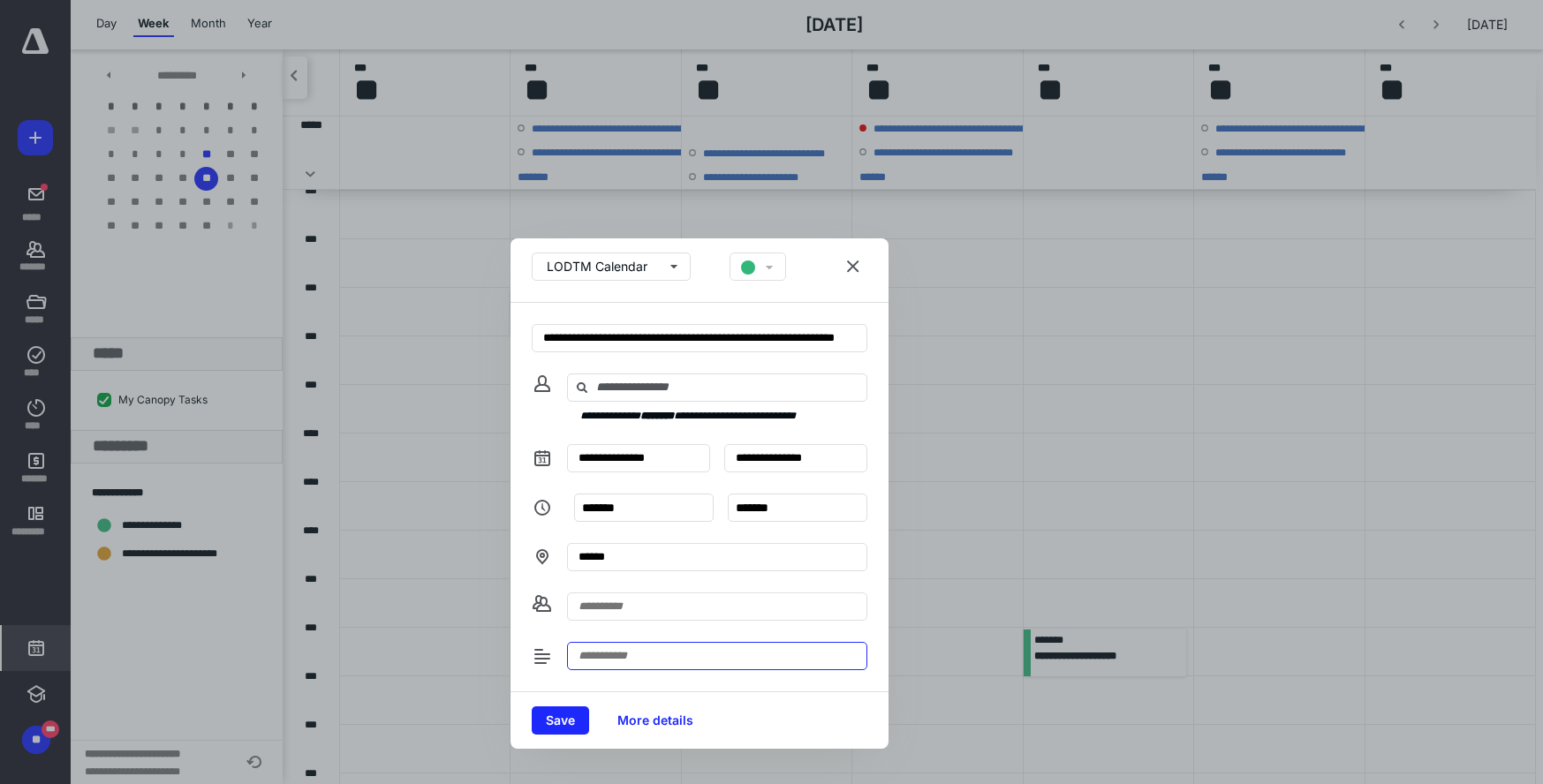 click at bounding box center [717, 656] 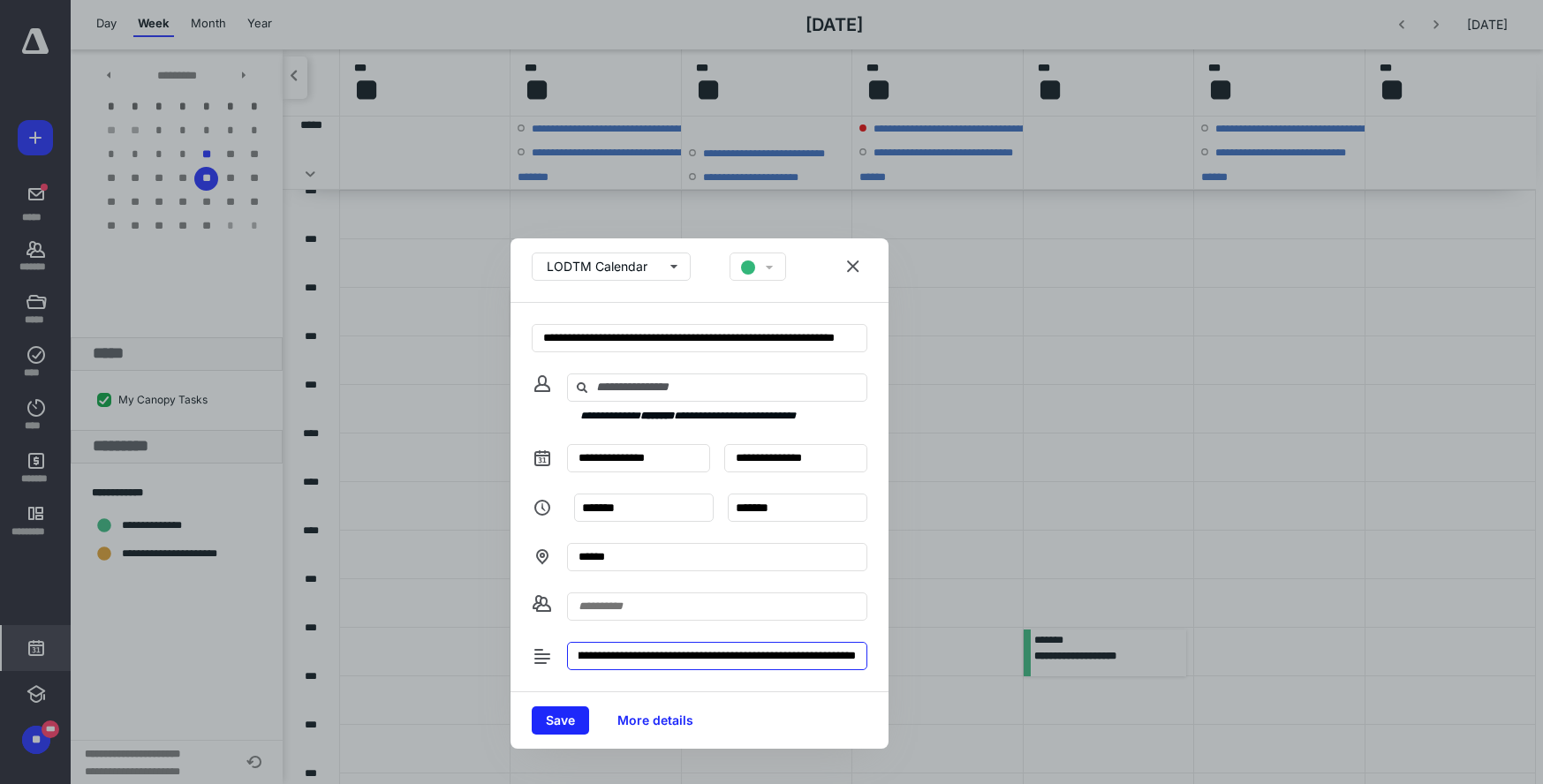 scroll, scrollTop: 0, scrollLeft: 1298, axis: horizontal 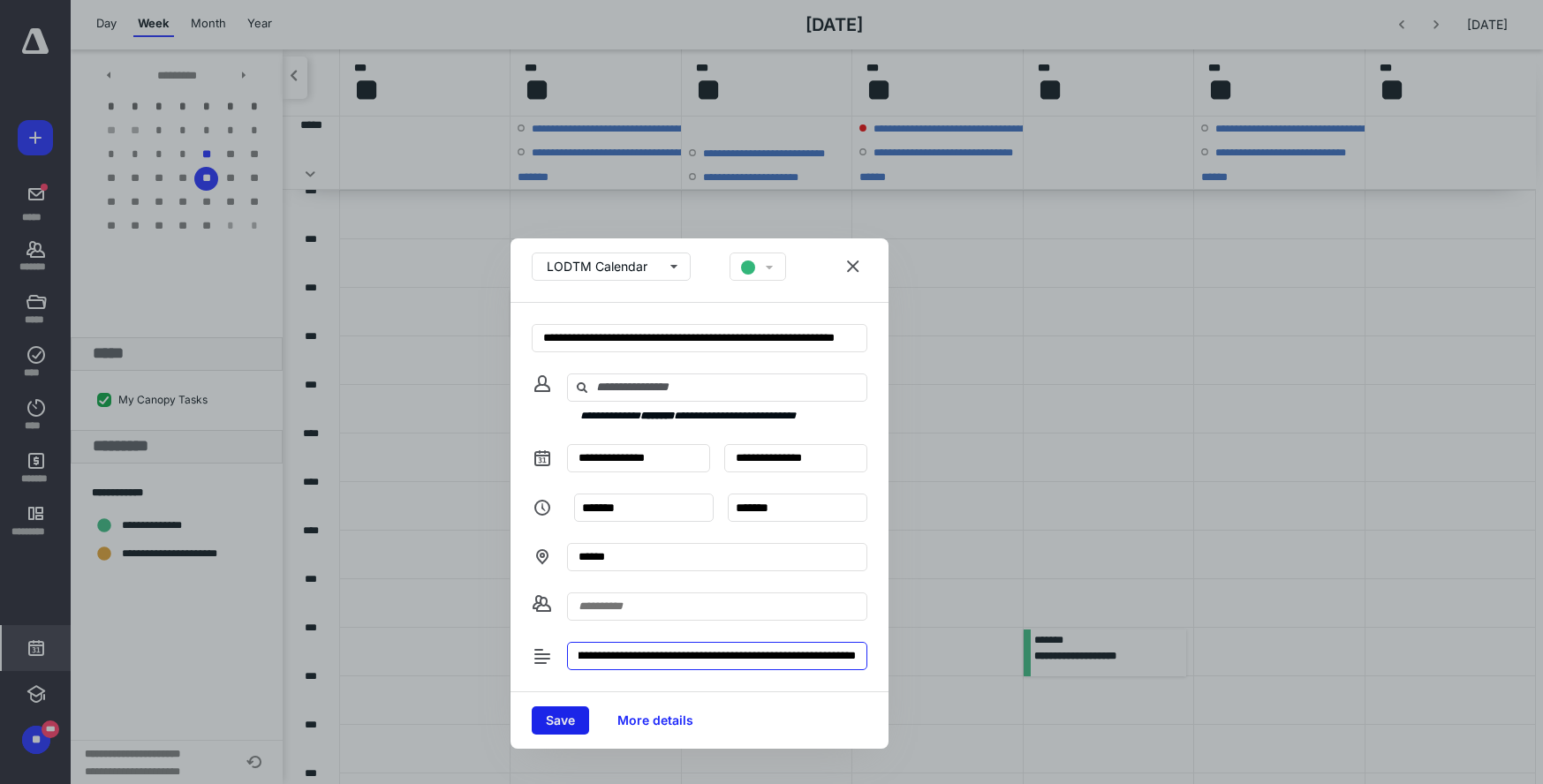 type on "**********" 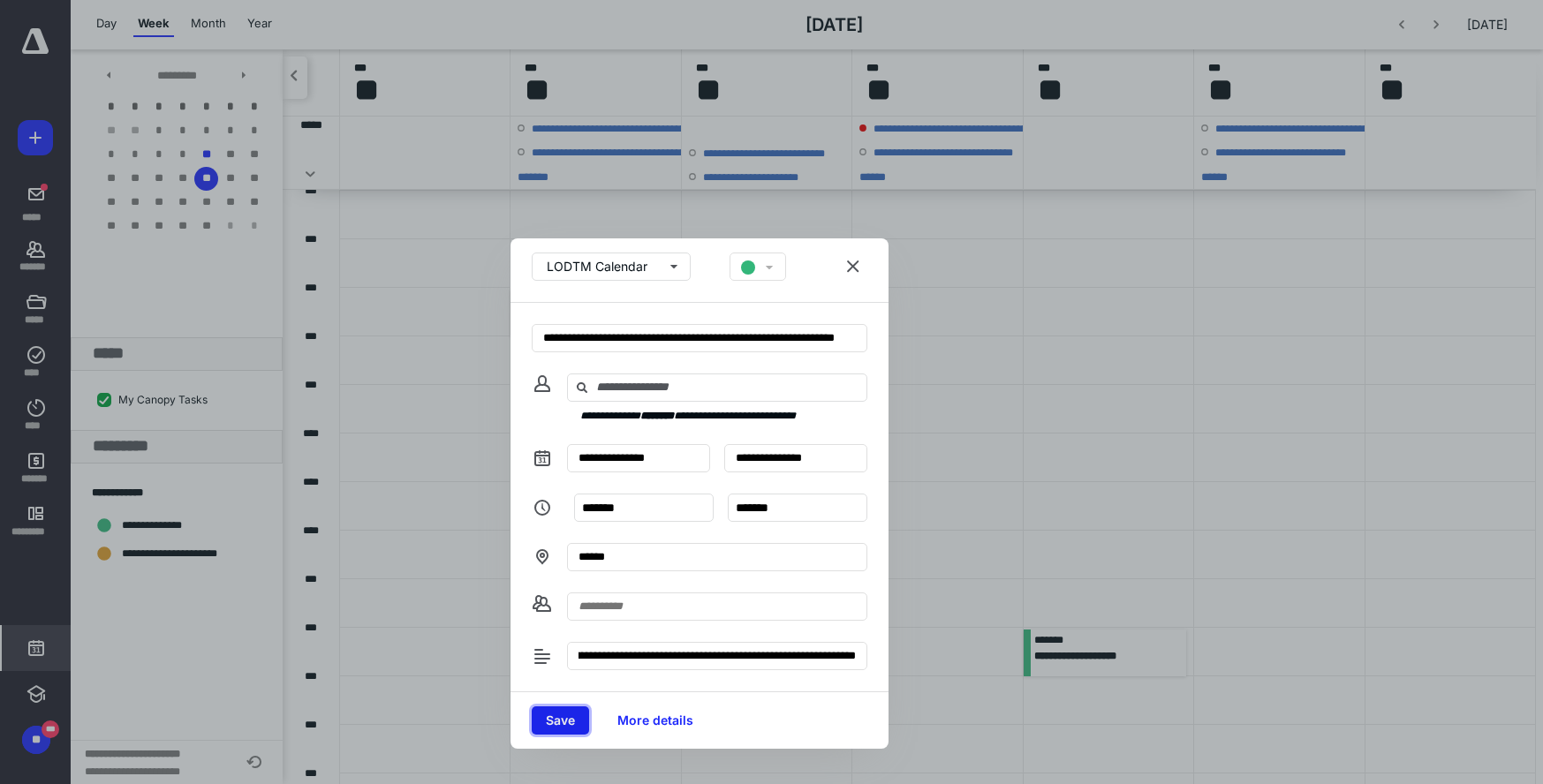 scroll, scrollTop: 0, scrollLeft: 0, axis: both 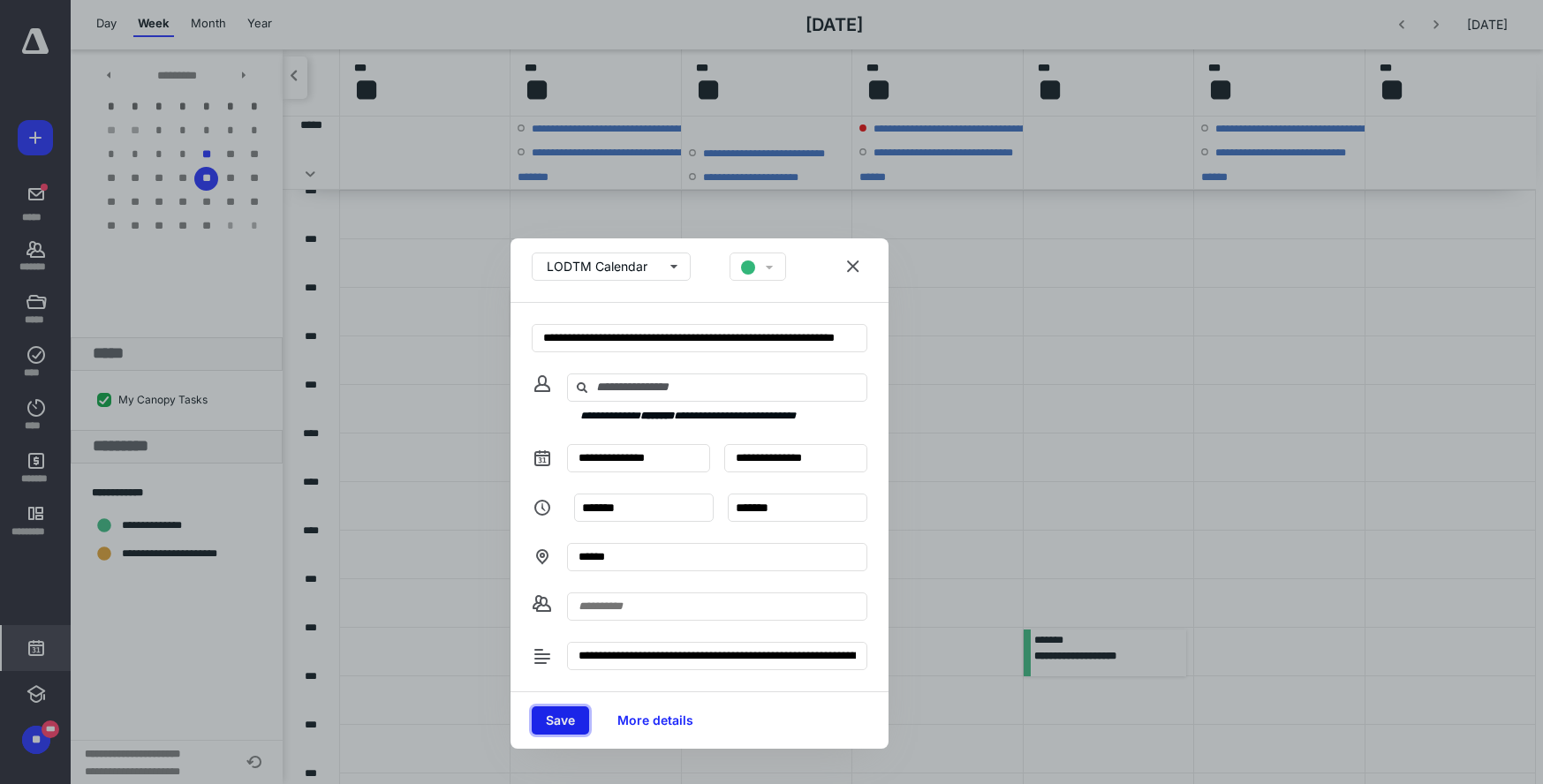 click on "Save" at bounding box center [560, 720] 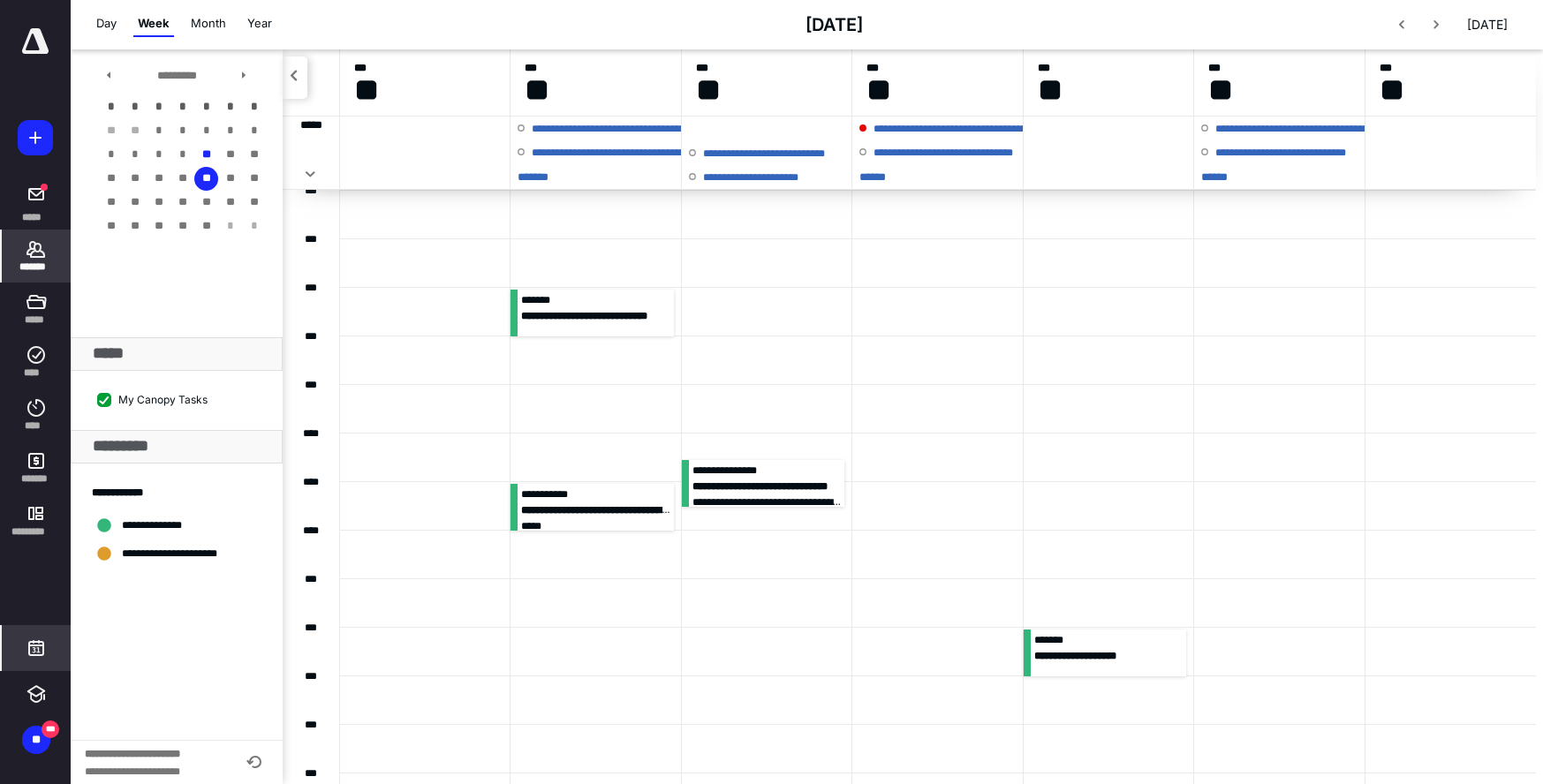click 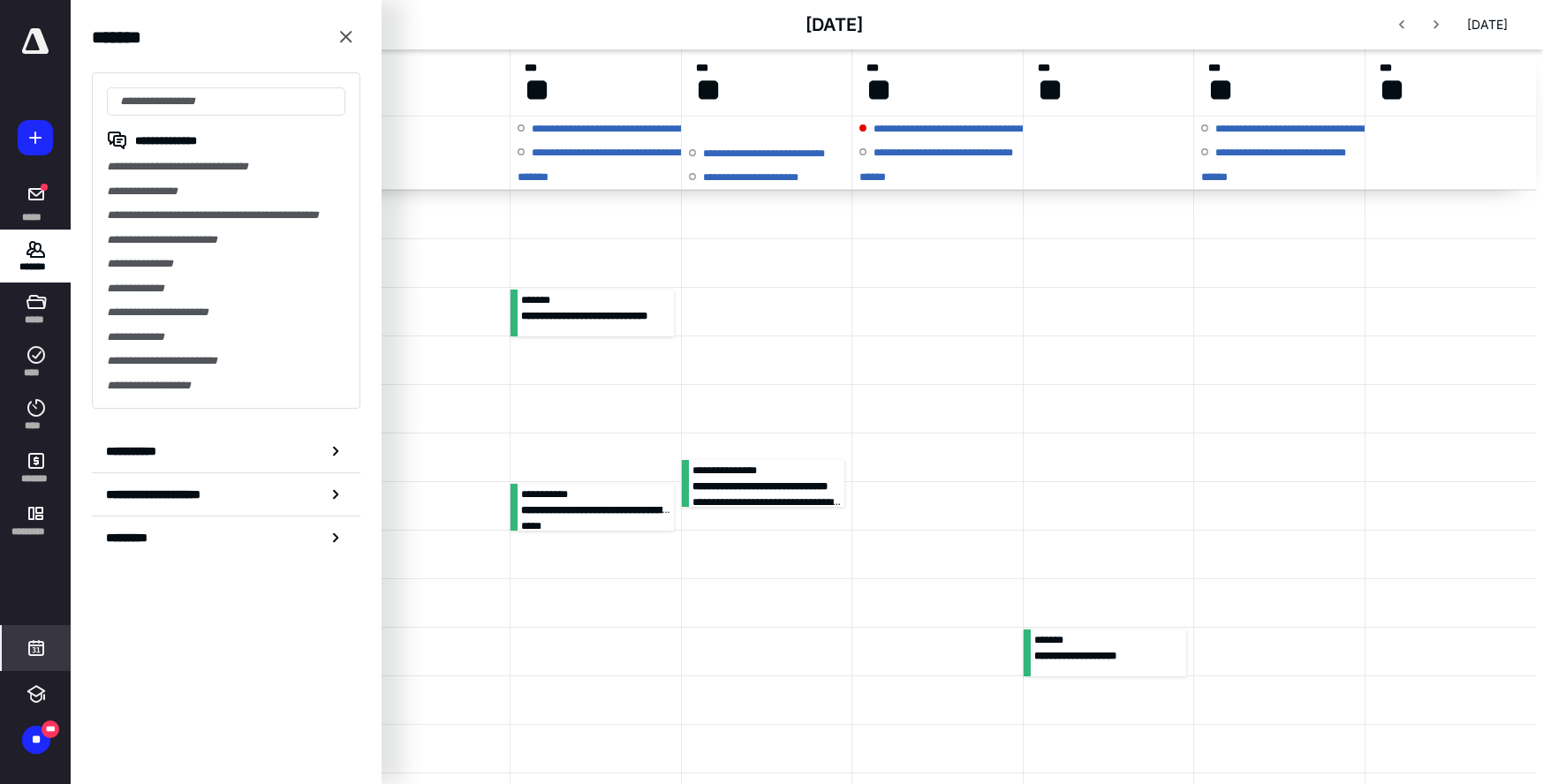 click 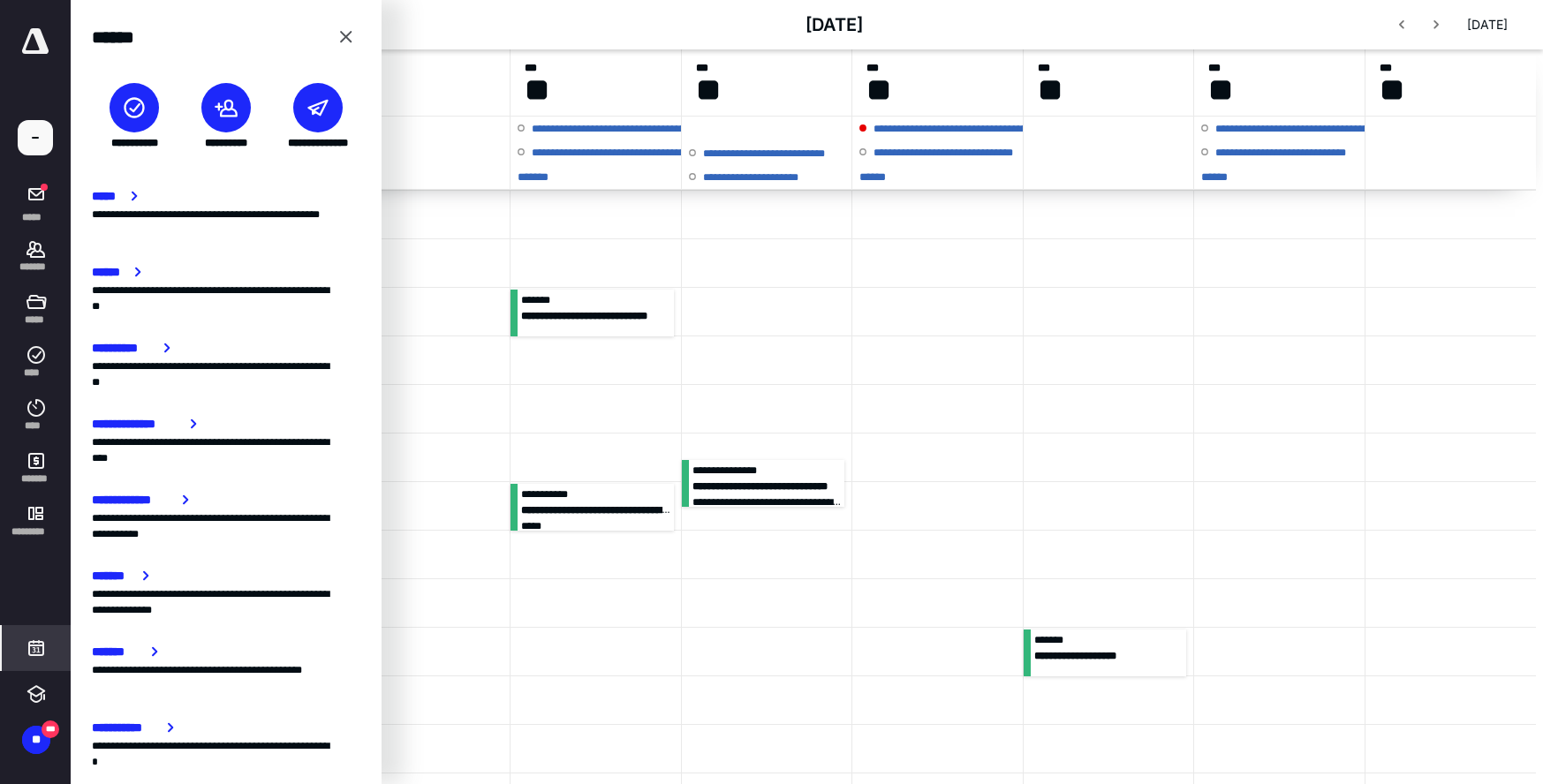 click 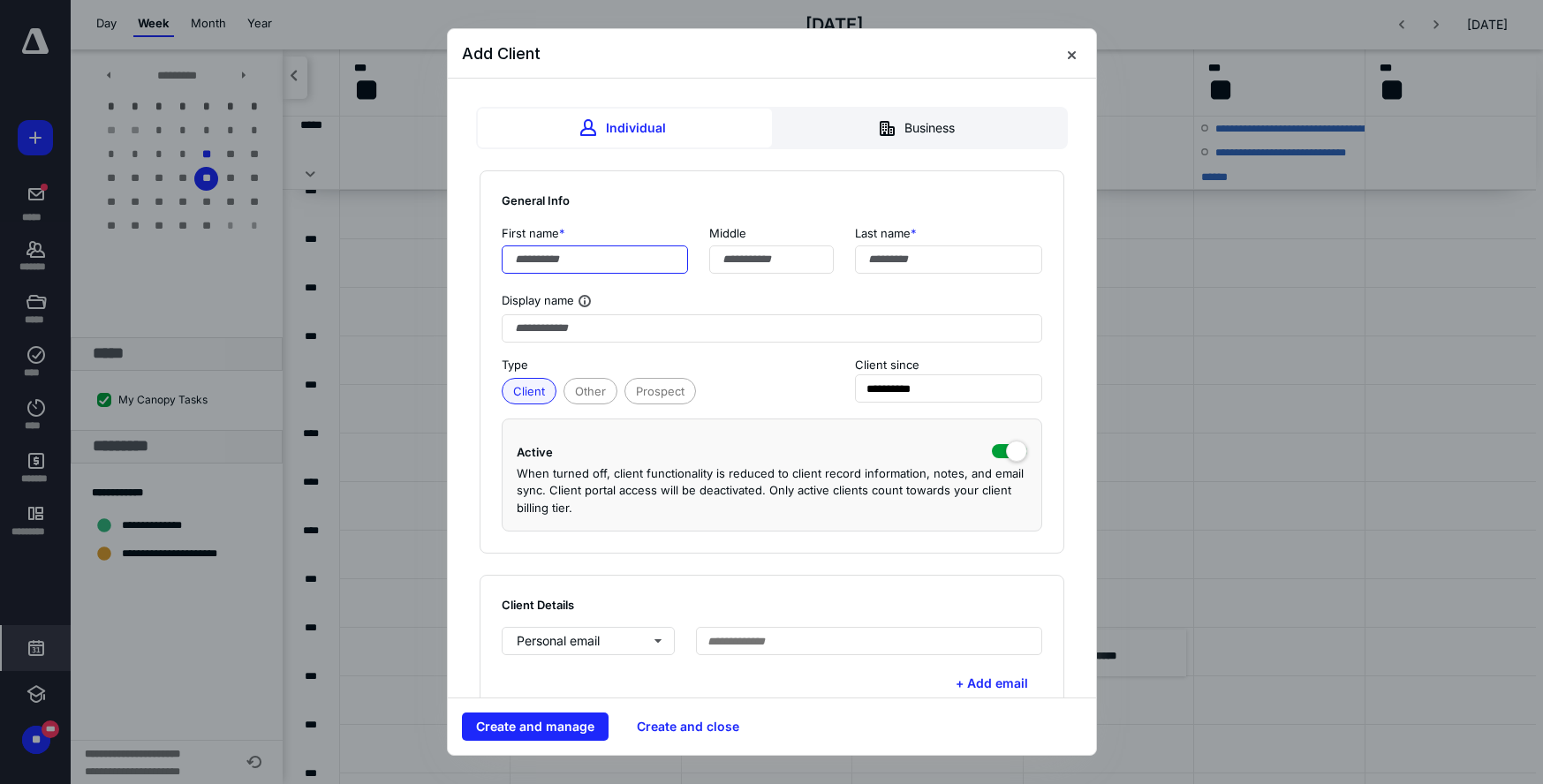 click at bounding box center (595, 260) 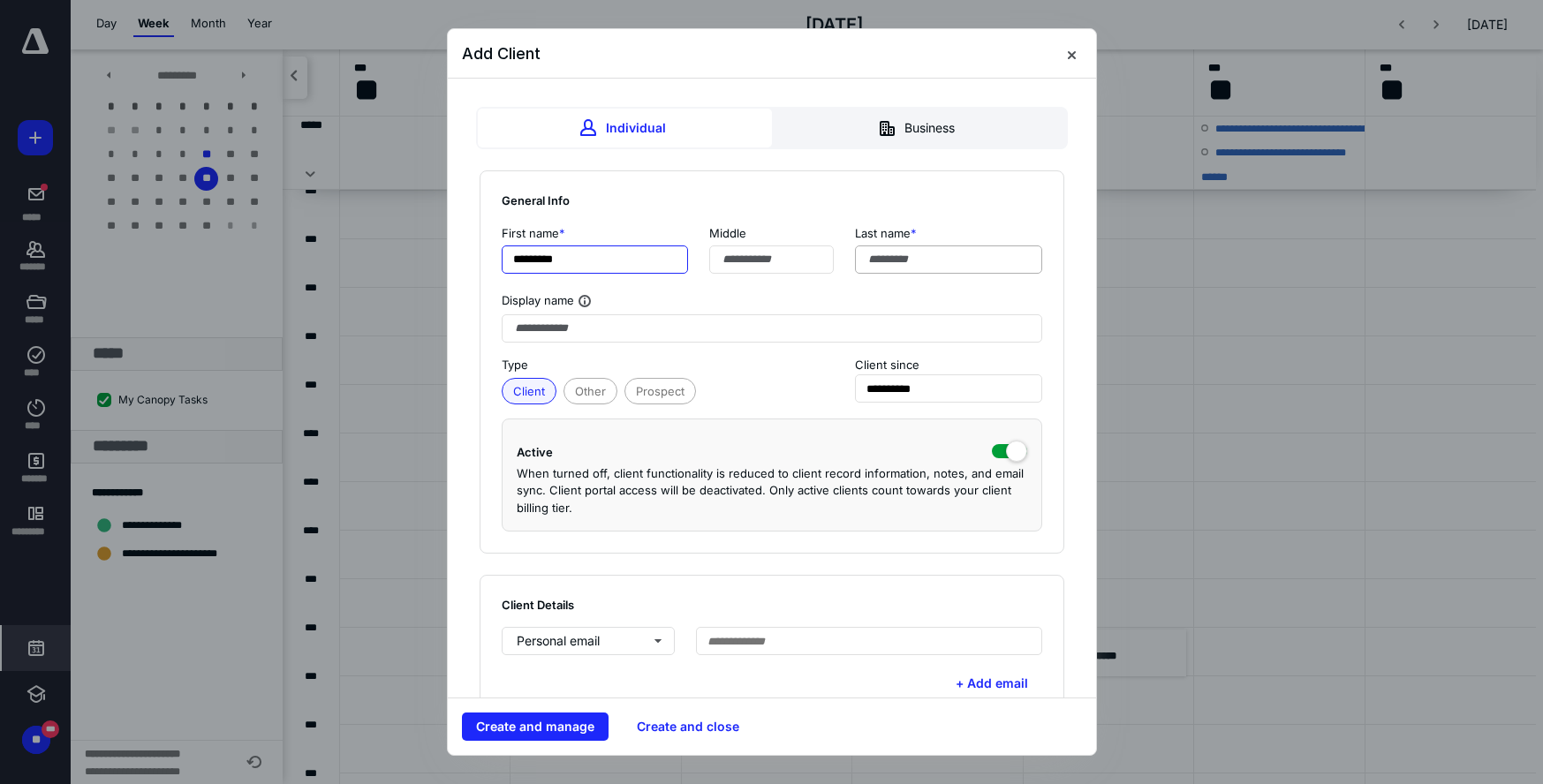 type on "********" 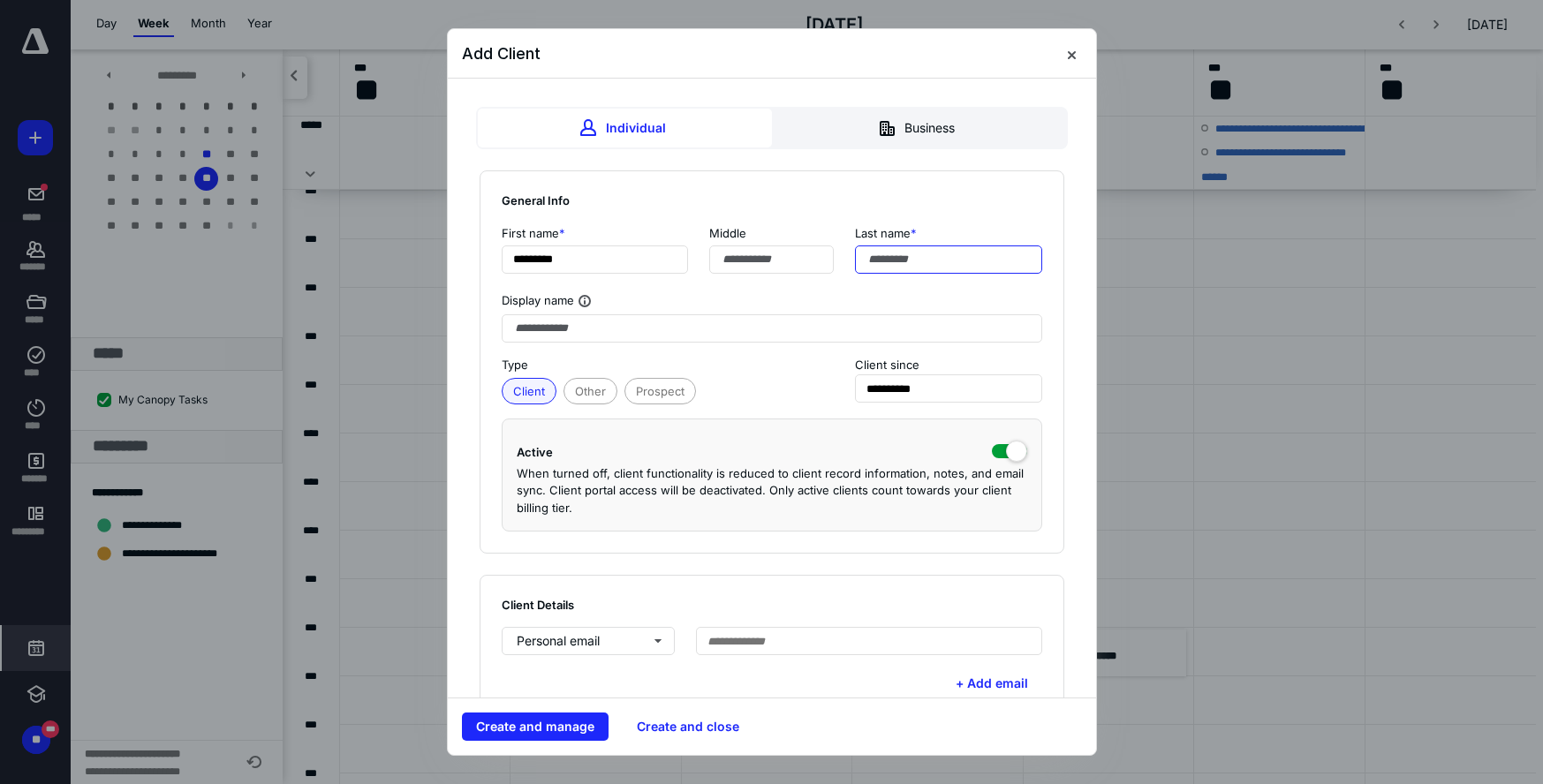 click at bounding box center [949, 260] 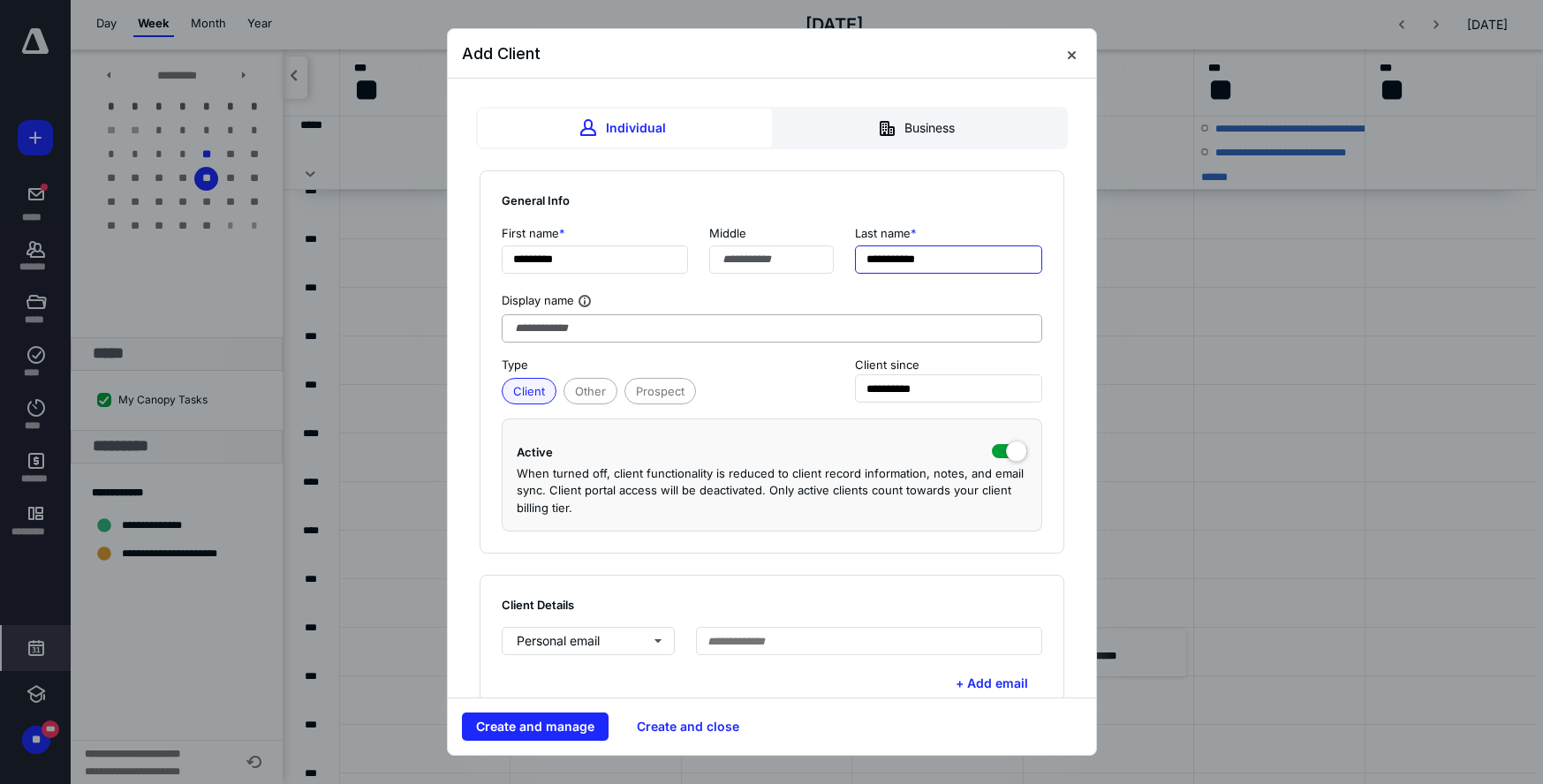 type on "**********" 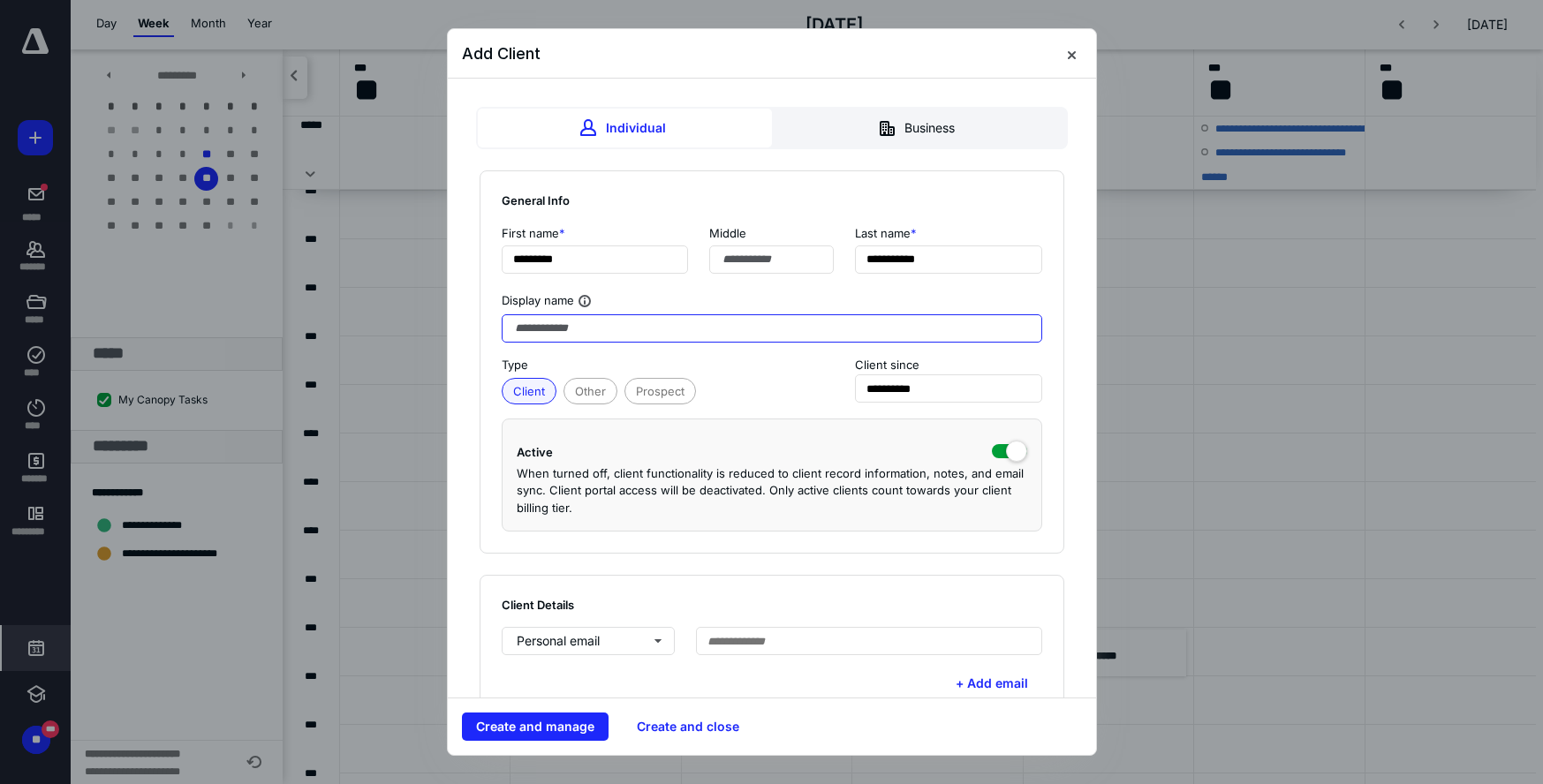 click at bounding box center [772, 328] 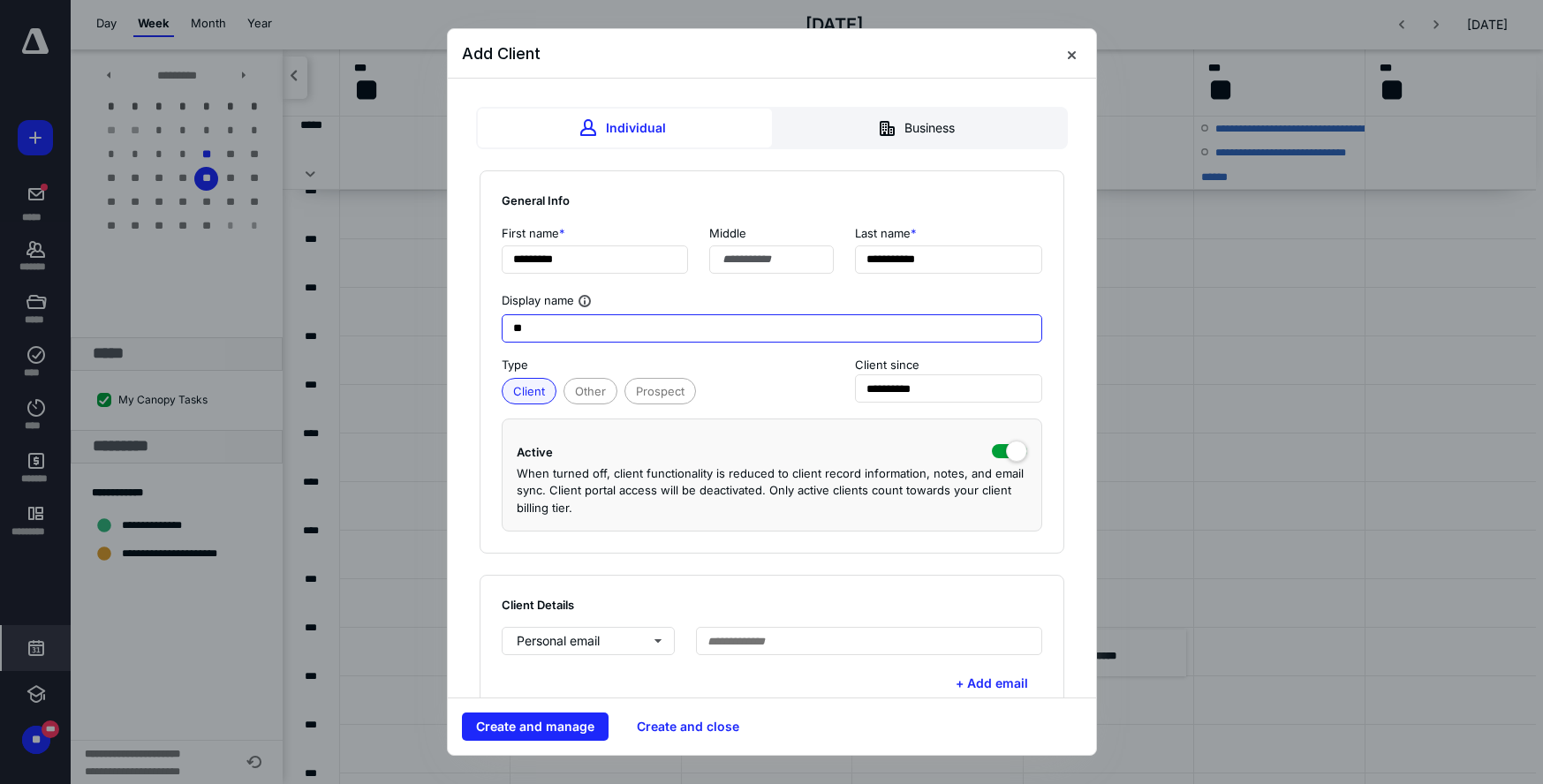 type on "*" 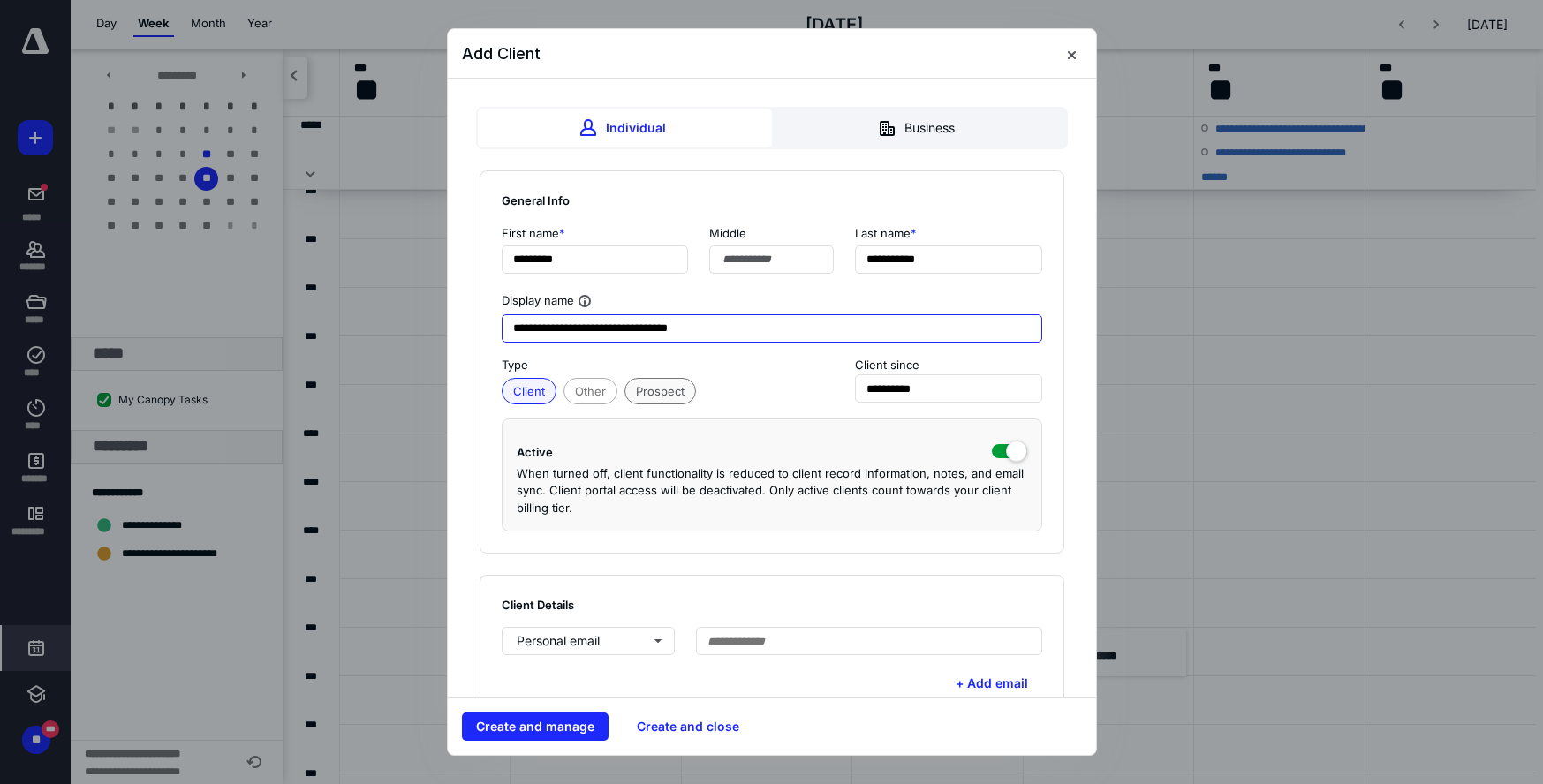 type on "**********" 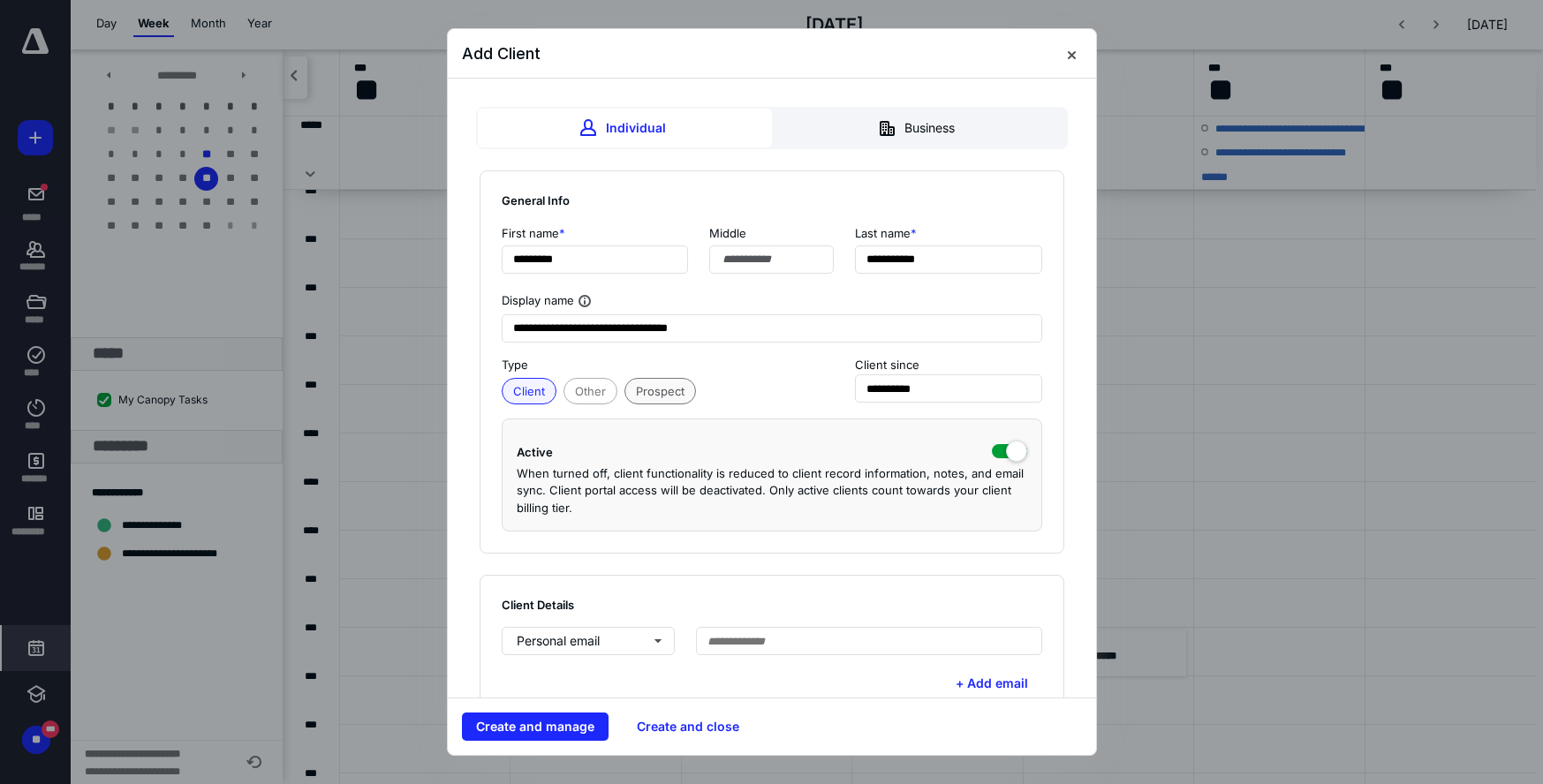 click on "Prospect" at bounding box center [660, 391] 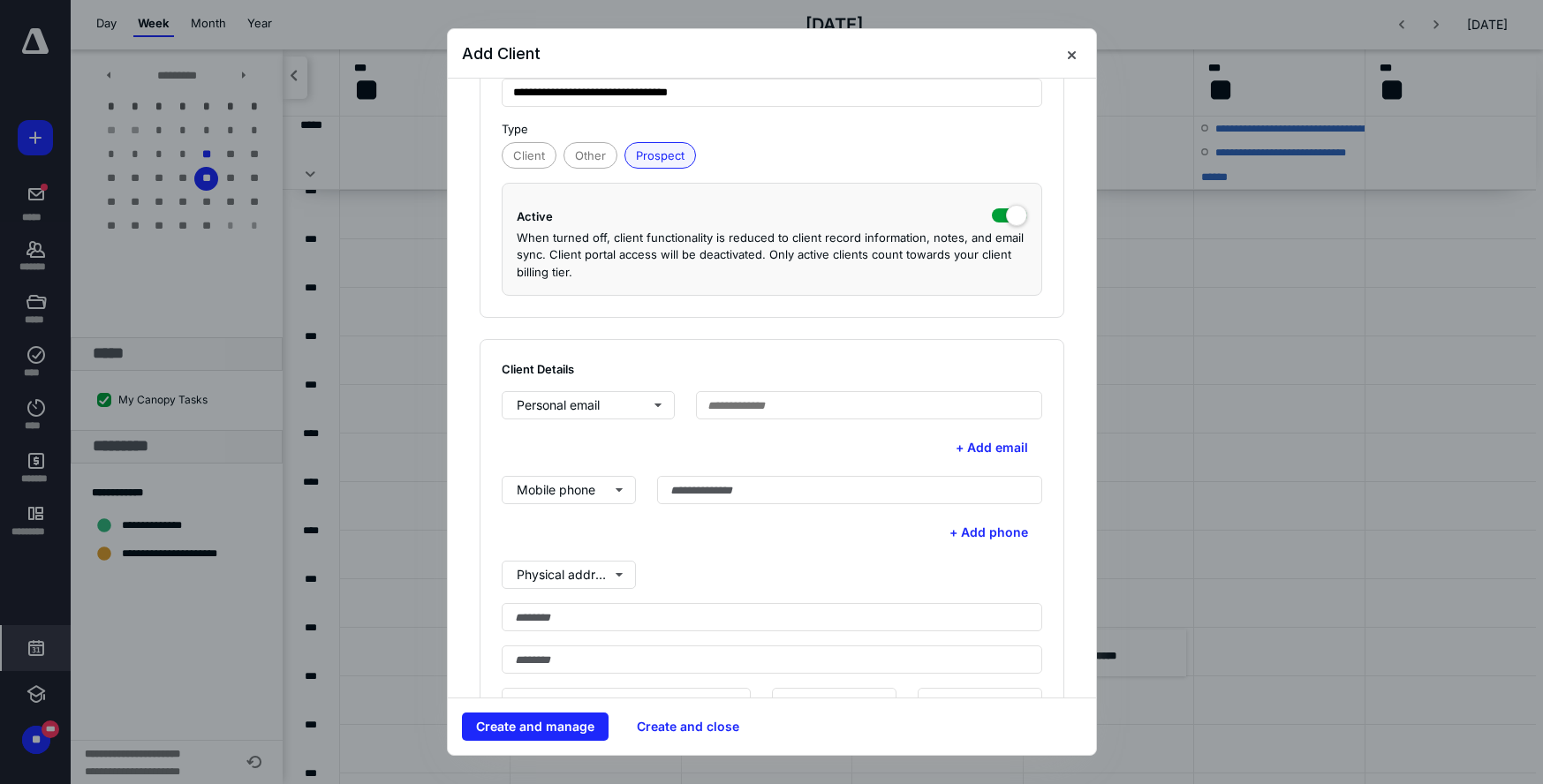 scroll, scrollTop: 232, scrollLeft: 0, axis: vertical 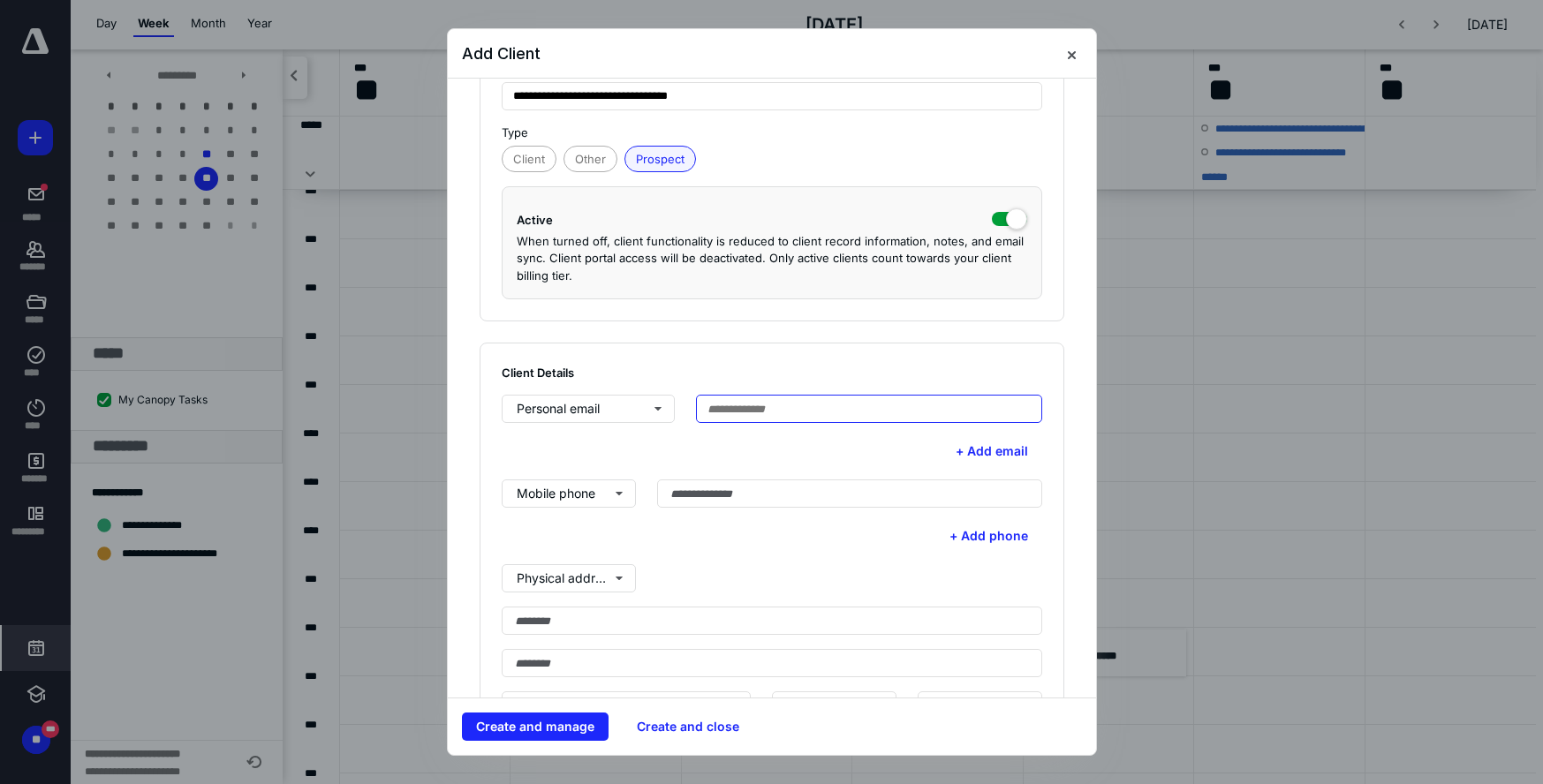 click at bounding box center (869, 409) 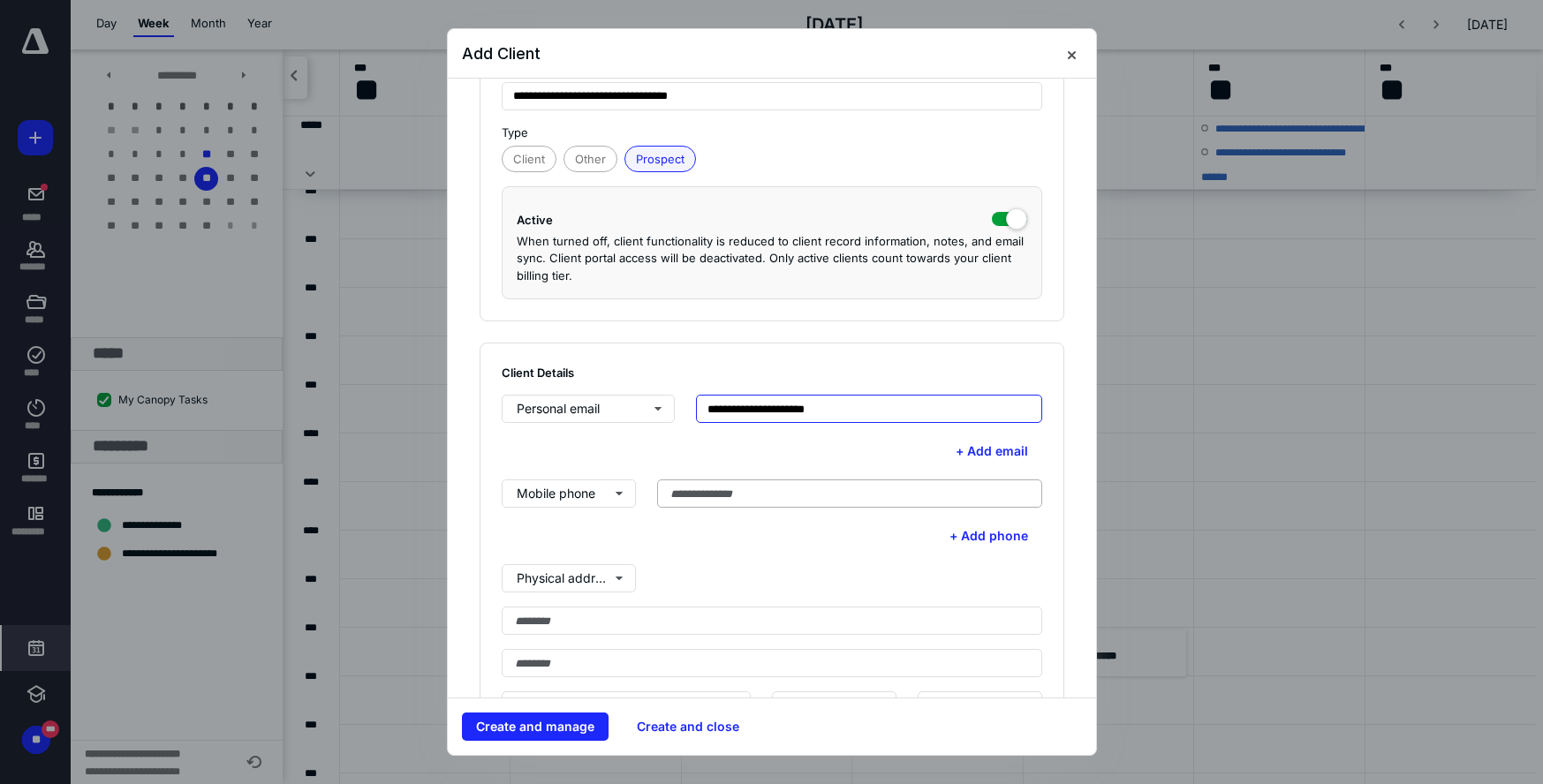 type on "**********" 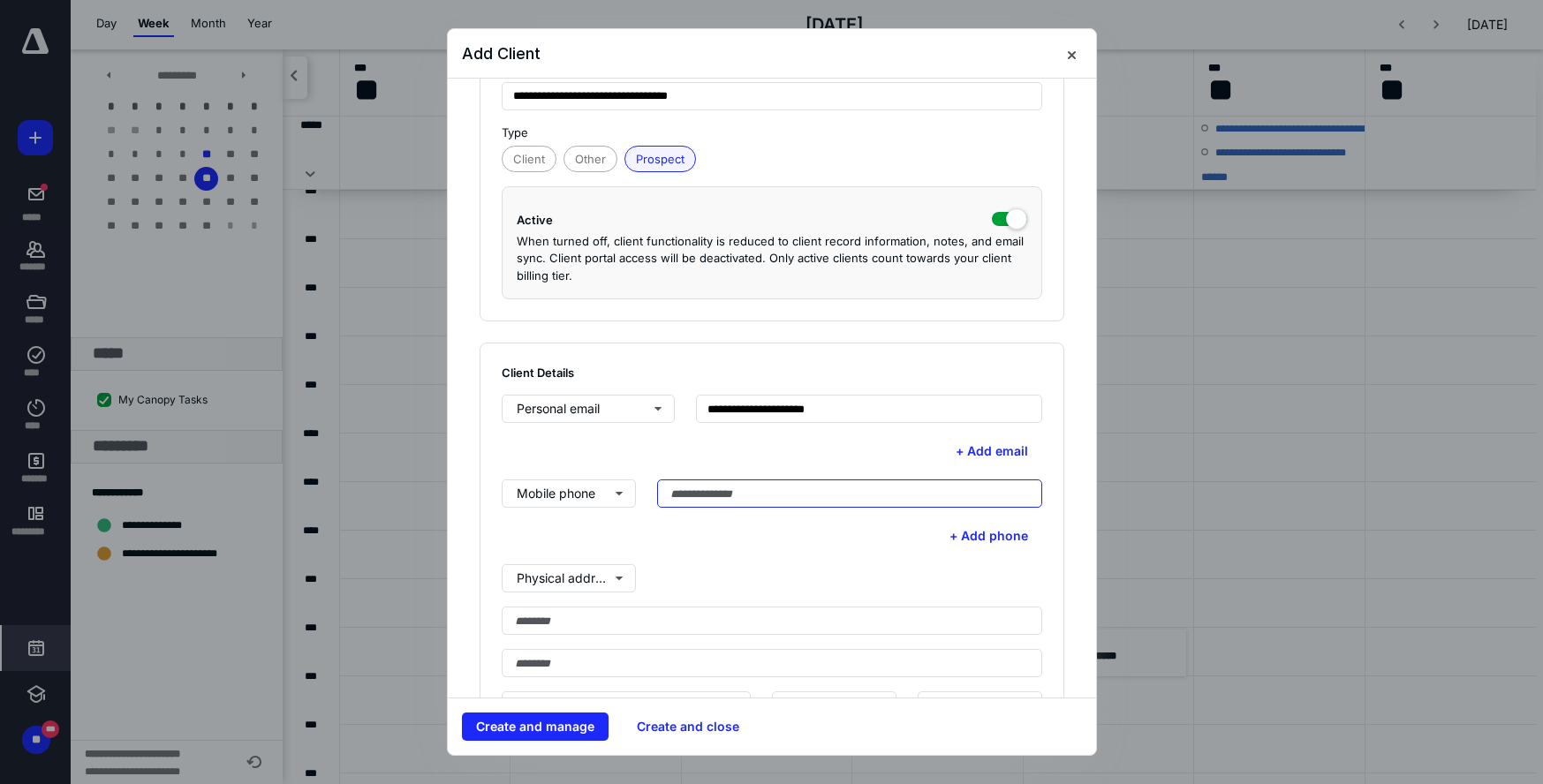 click at bounding box center [850, 494] 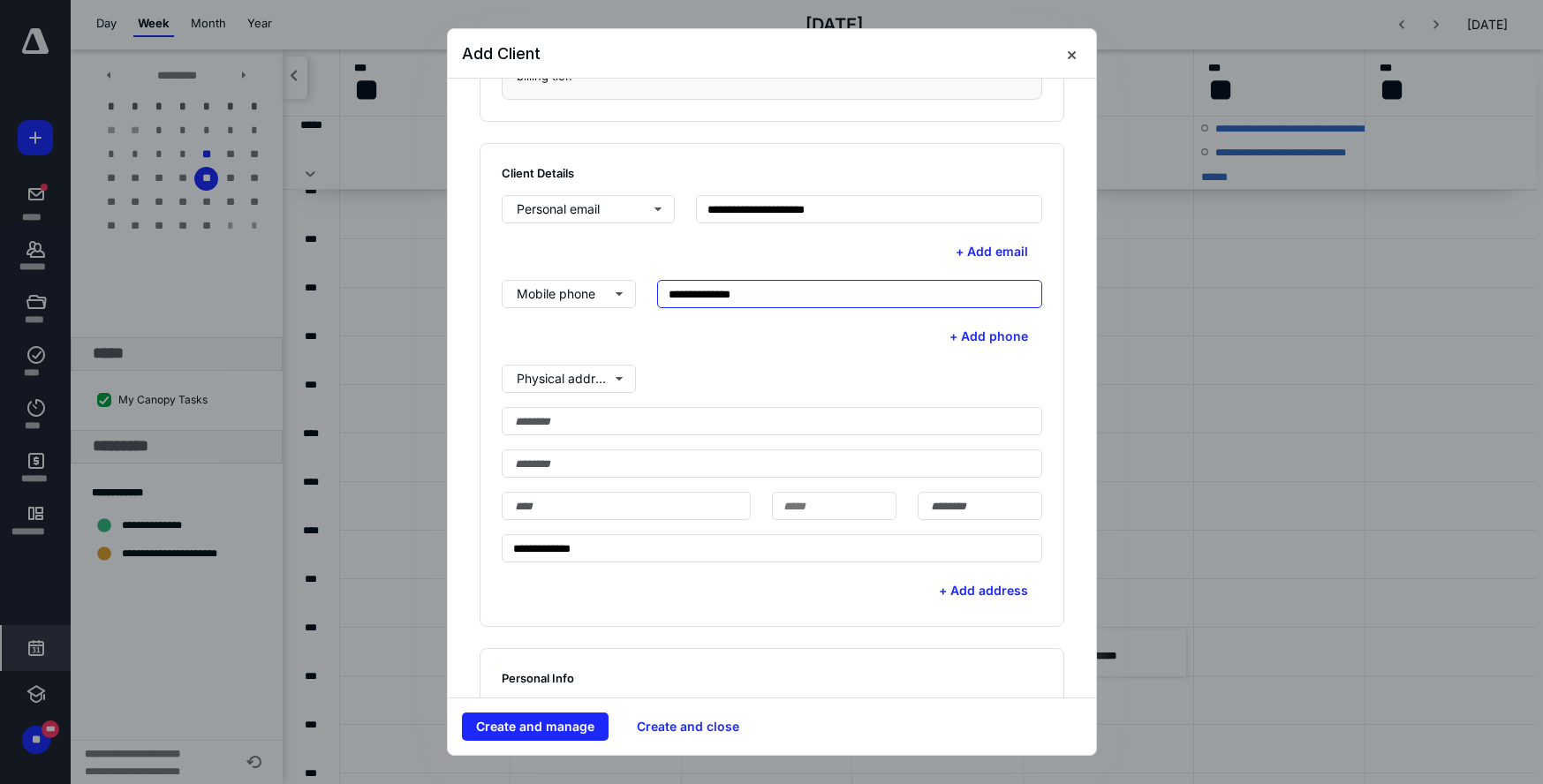 scroll, scrollTop: 441, scrollLeft: 0, axis: vertical 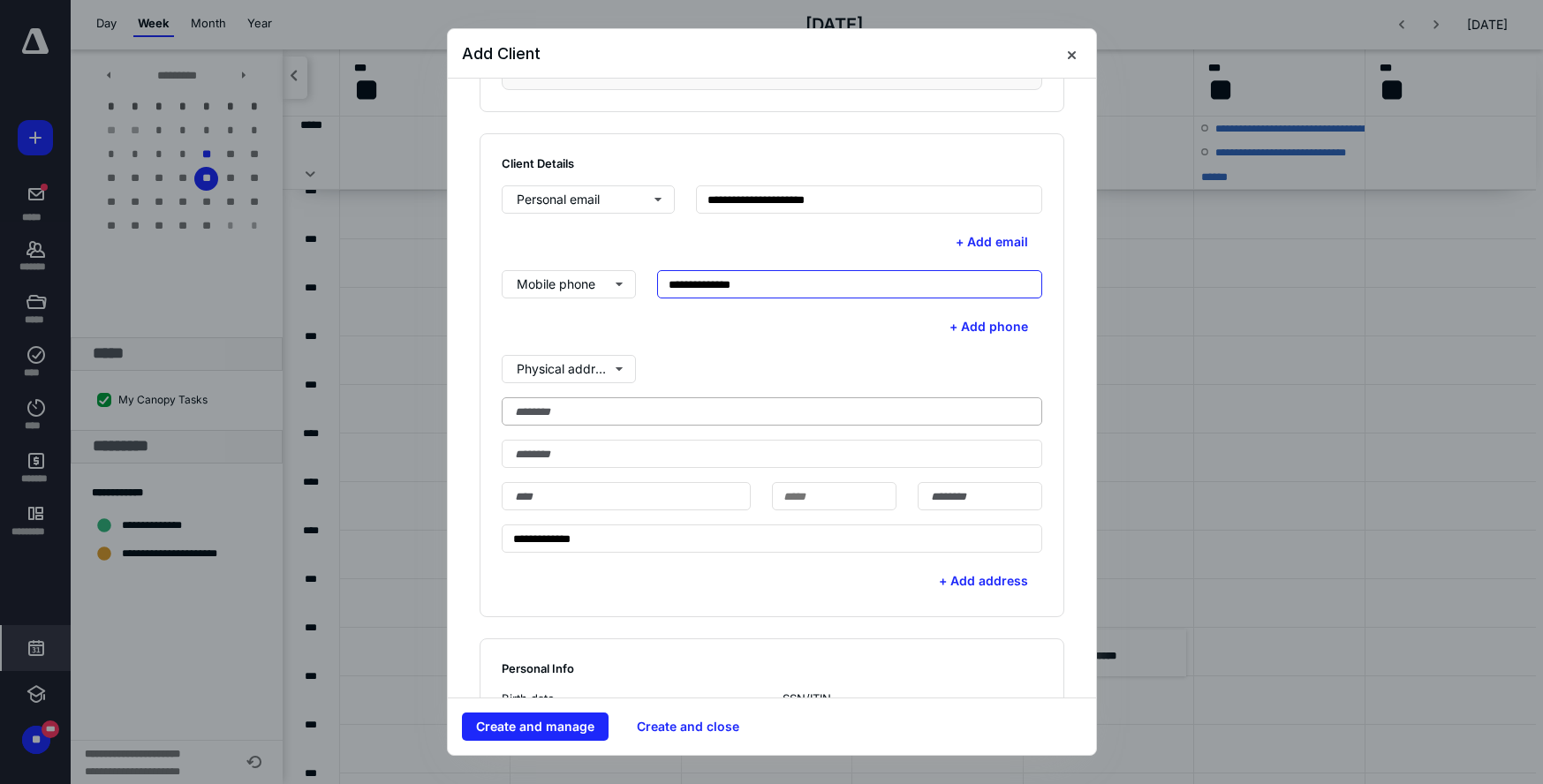 type on "**********" 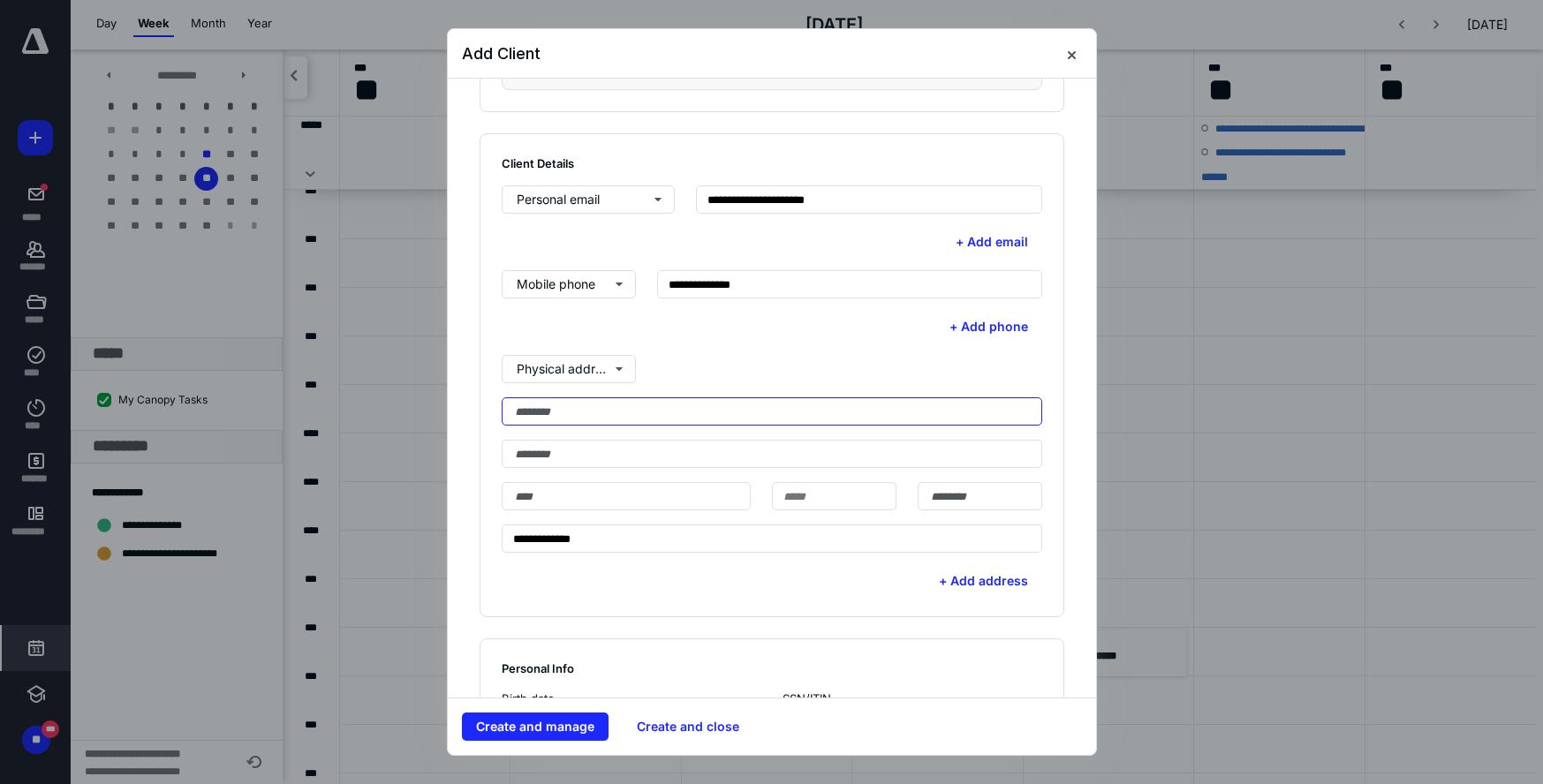 click at bounding box center (772, 411) 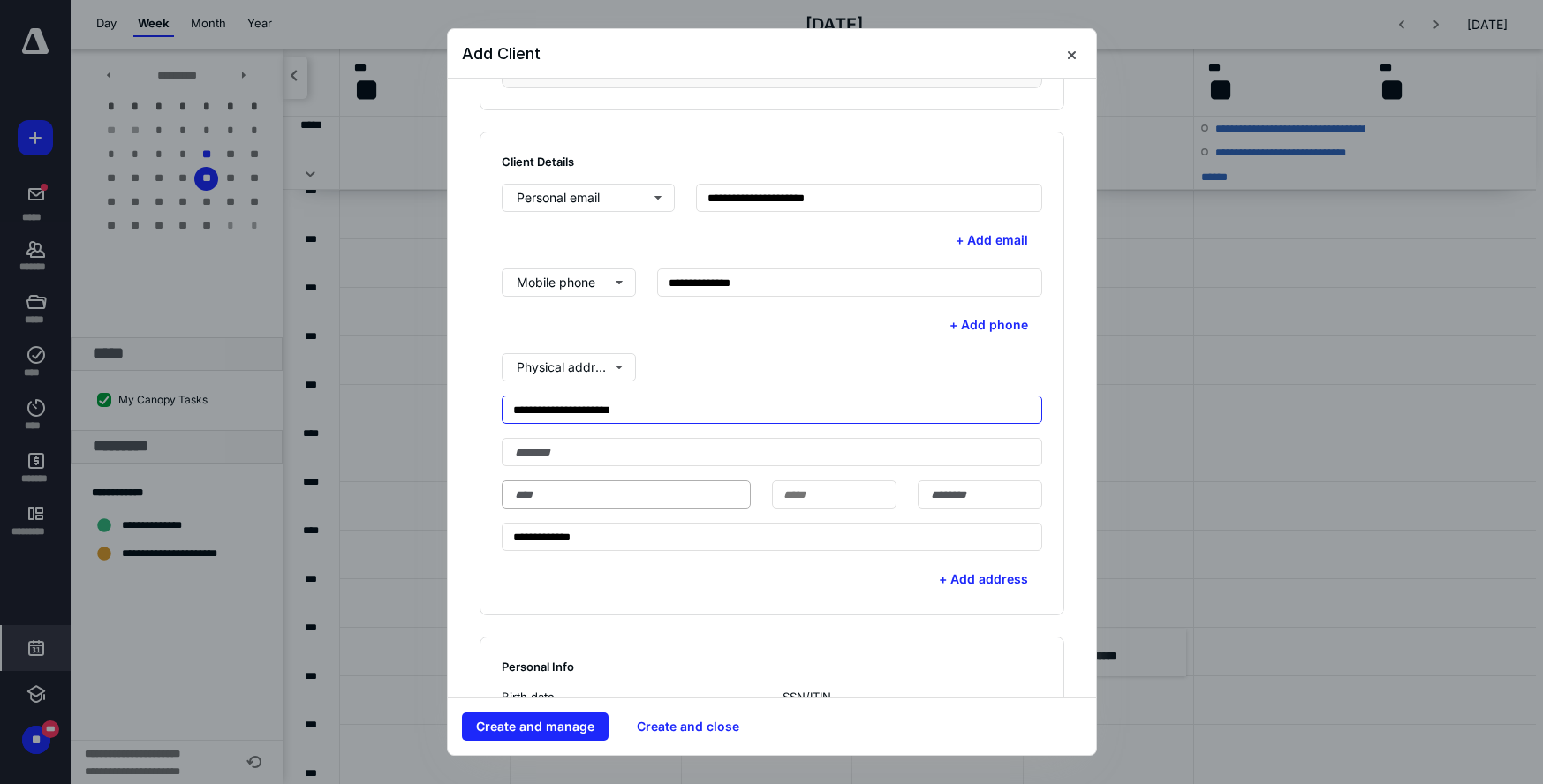 type on "**********" 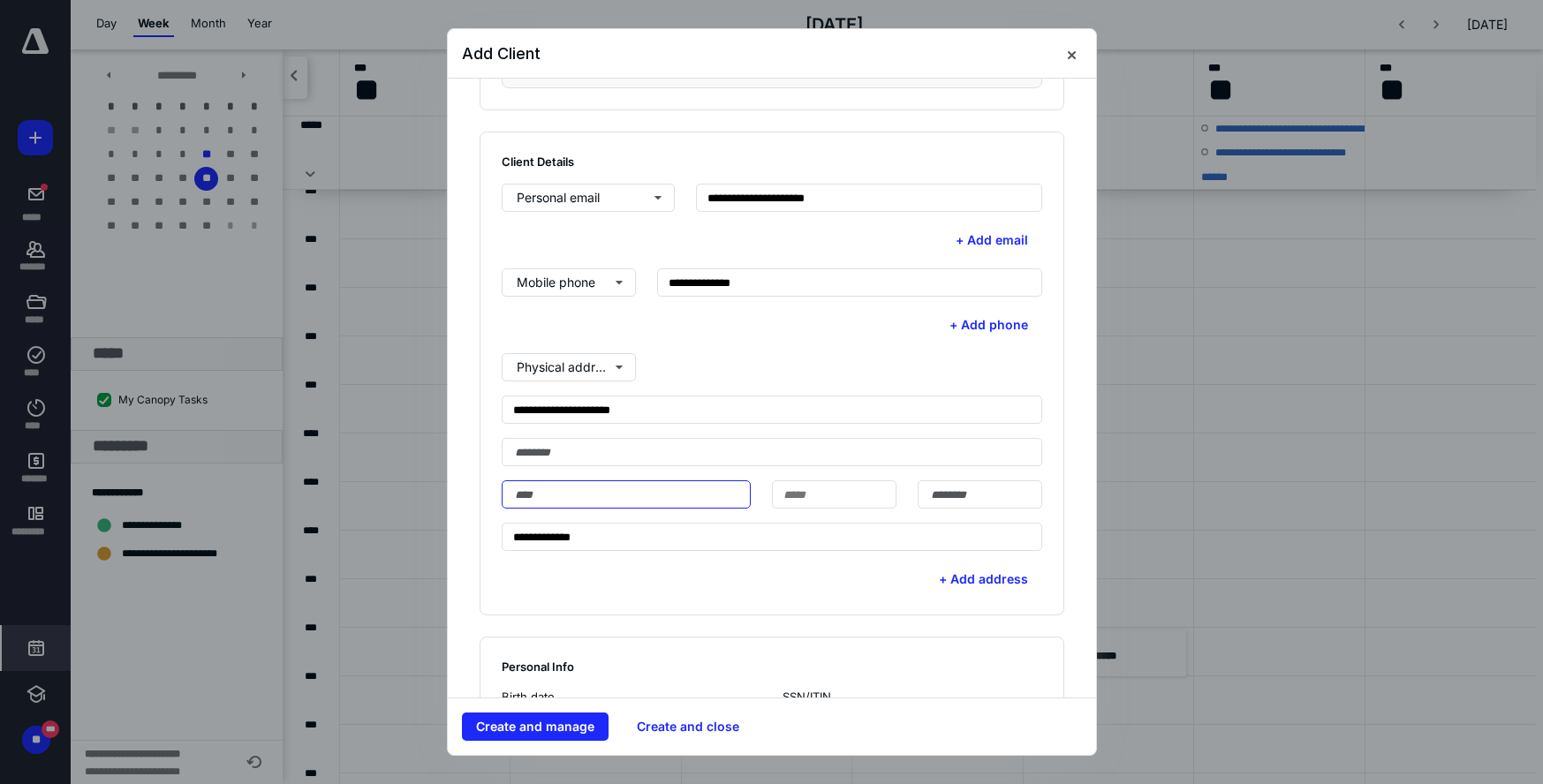 click at bounding box center [626, 494] 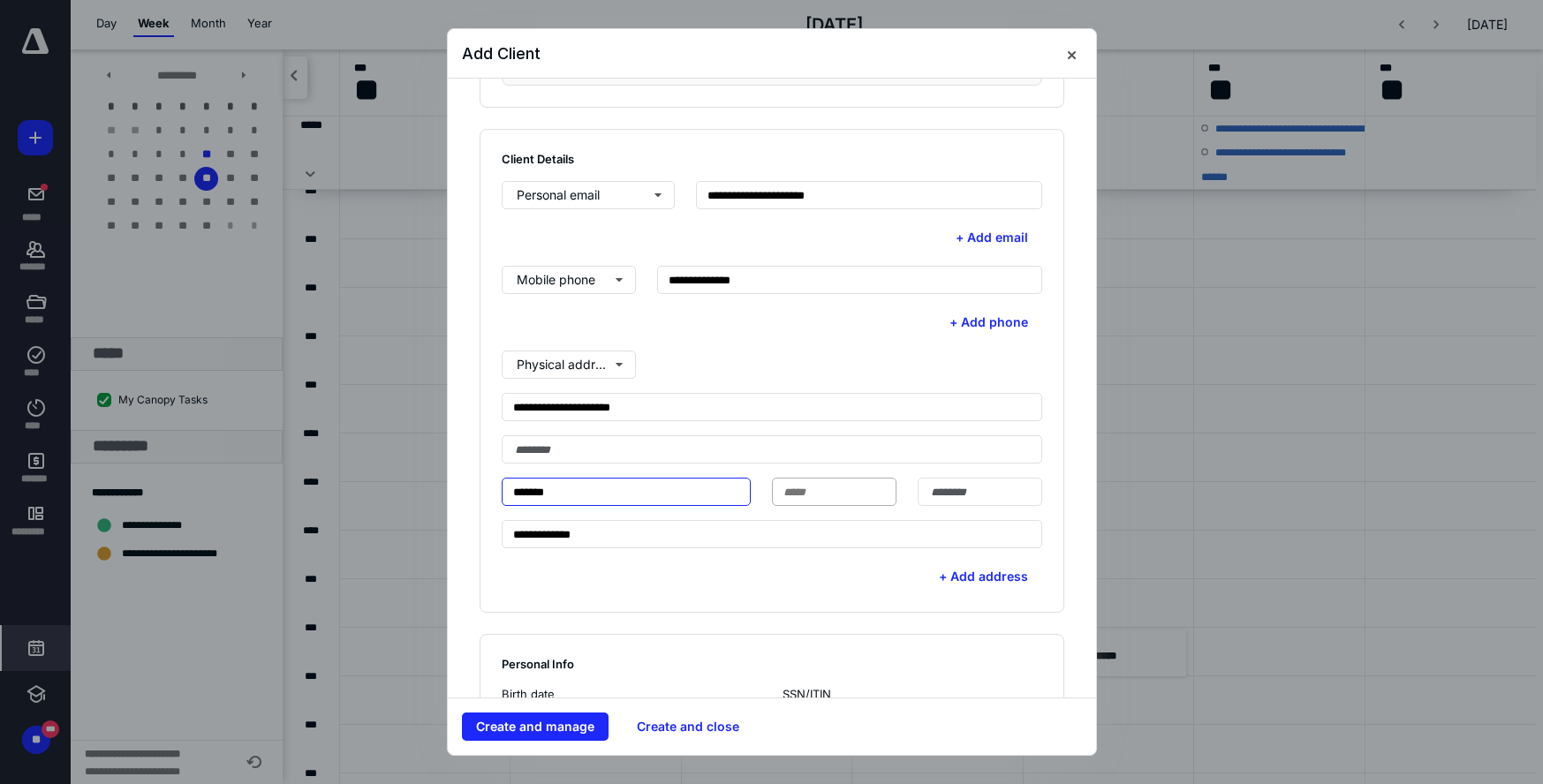 type on "******" 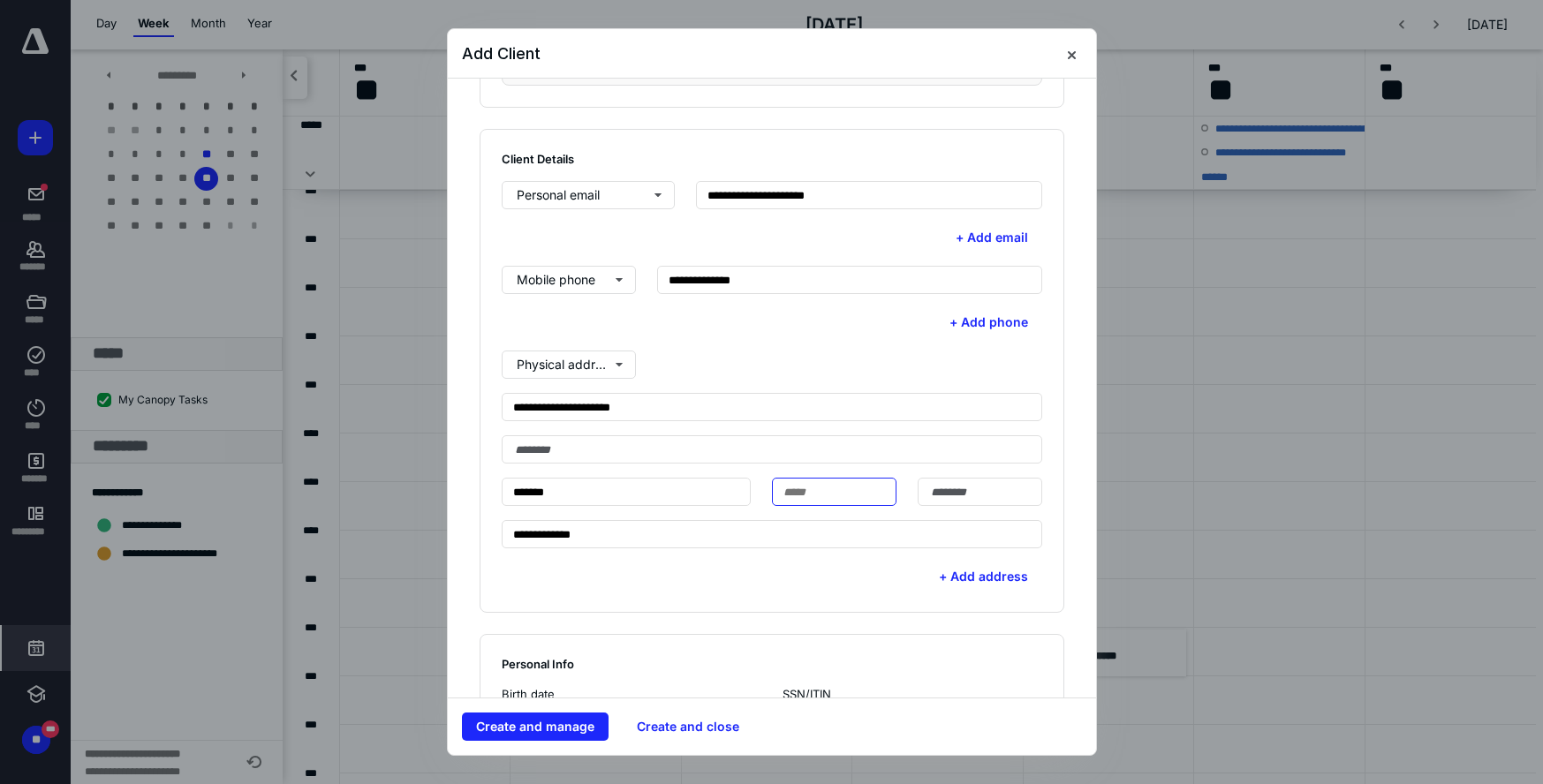 click at bounding box center (834, 492) 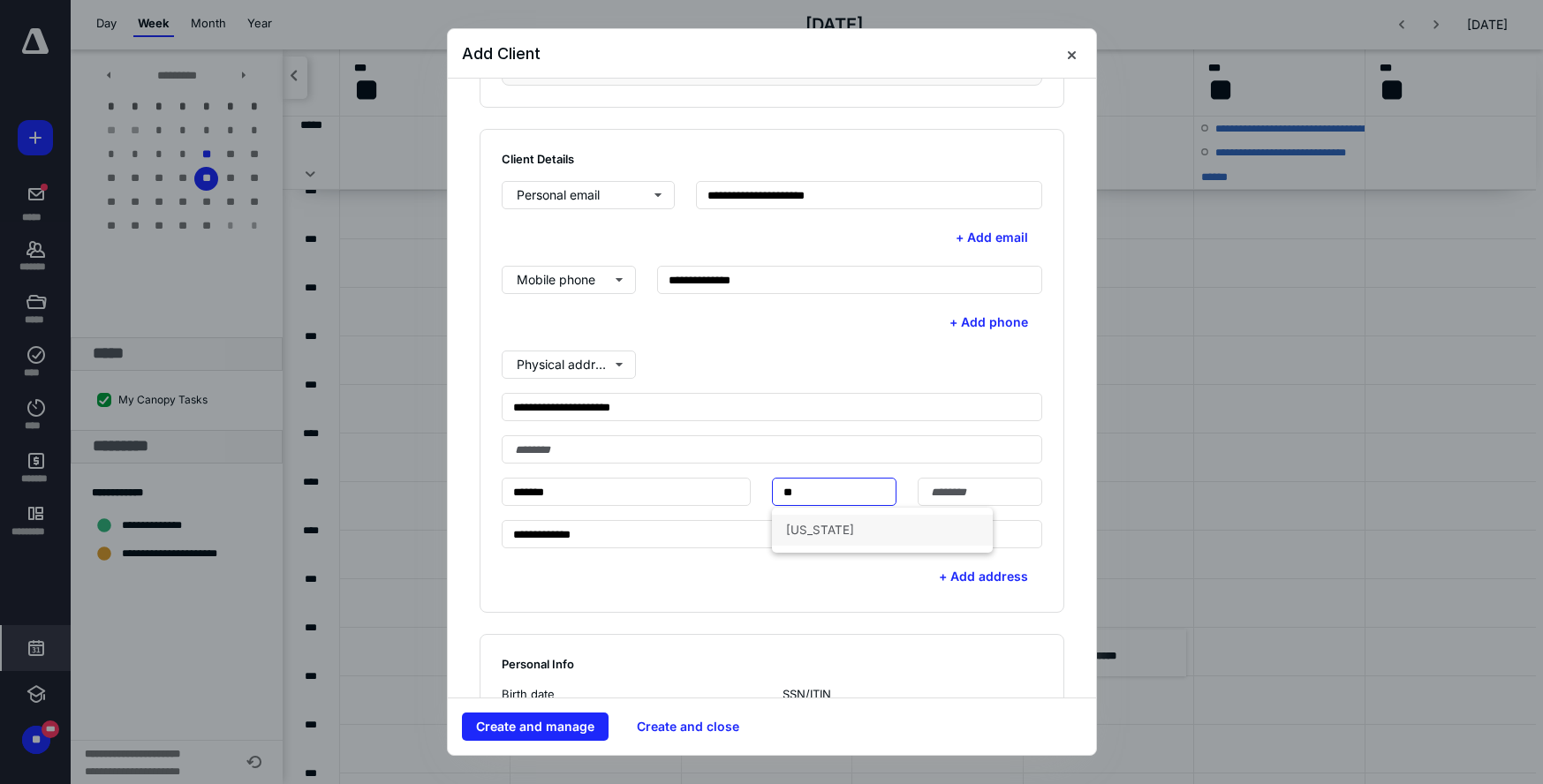 drag, startPoint x: 863, startPoint y: 534, endPoint x: 989, endPoint y: 455, distance: 148.7179 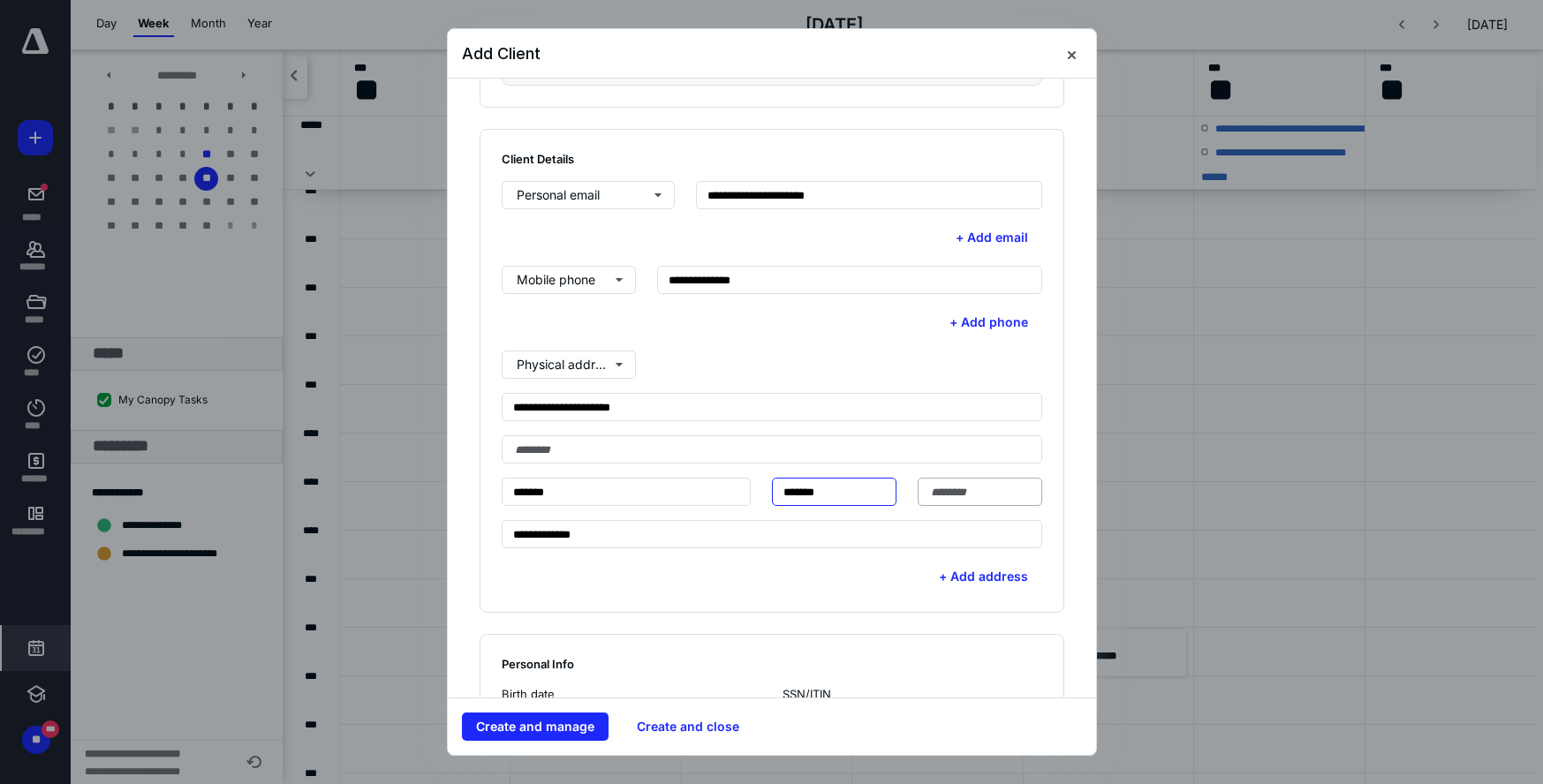 type on "*******" 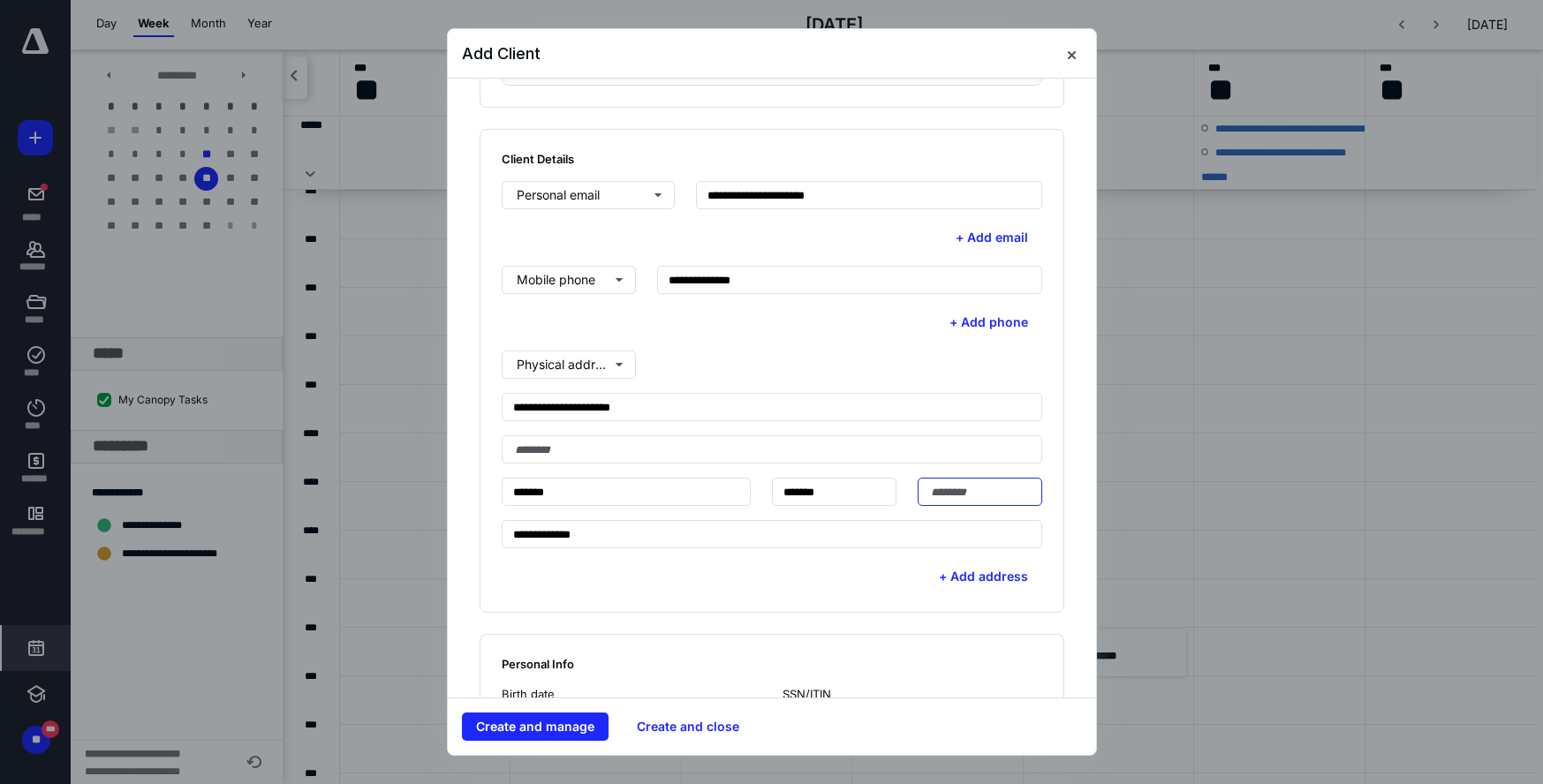 click at bounding box center [980, 492] 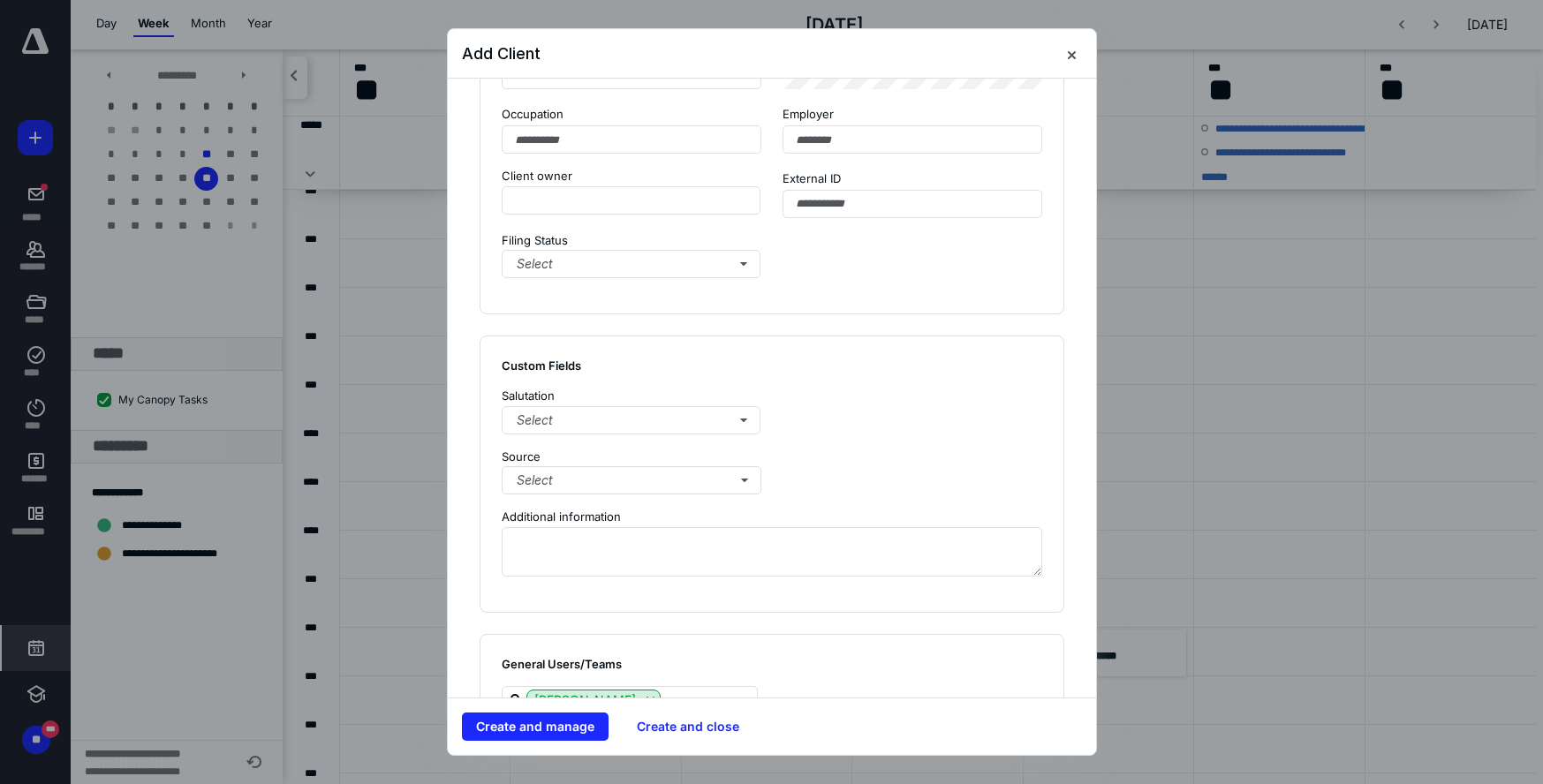 scroll, scrollTop: 1094, scrollLeft: 0, axis: vertical 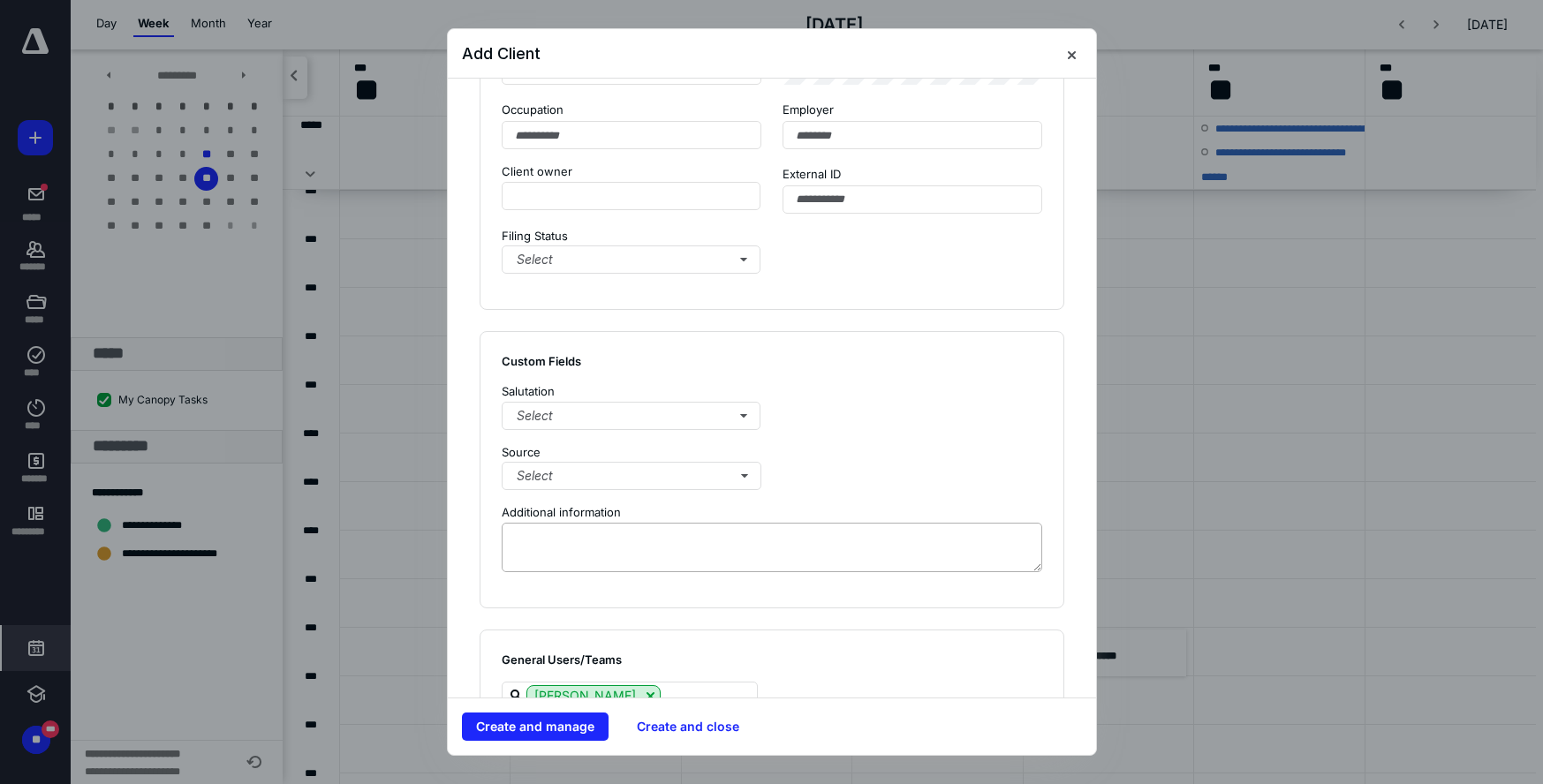 type on "*****" 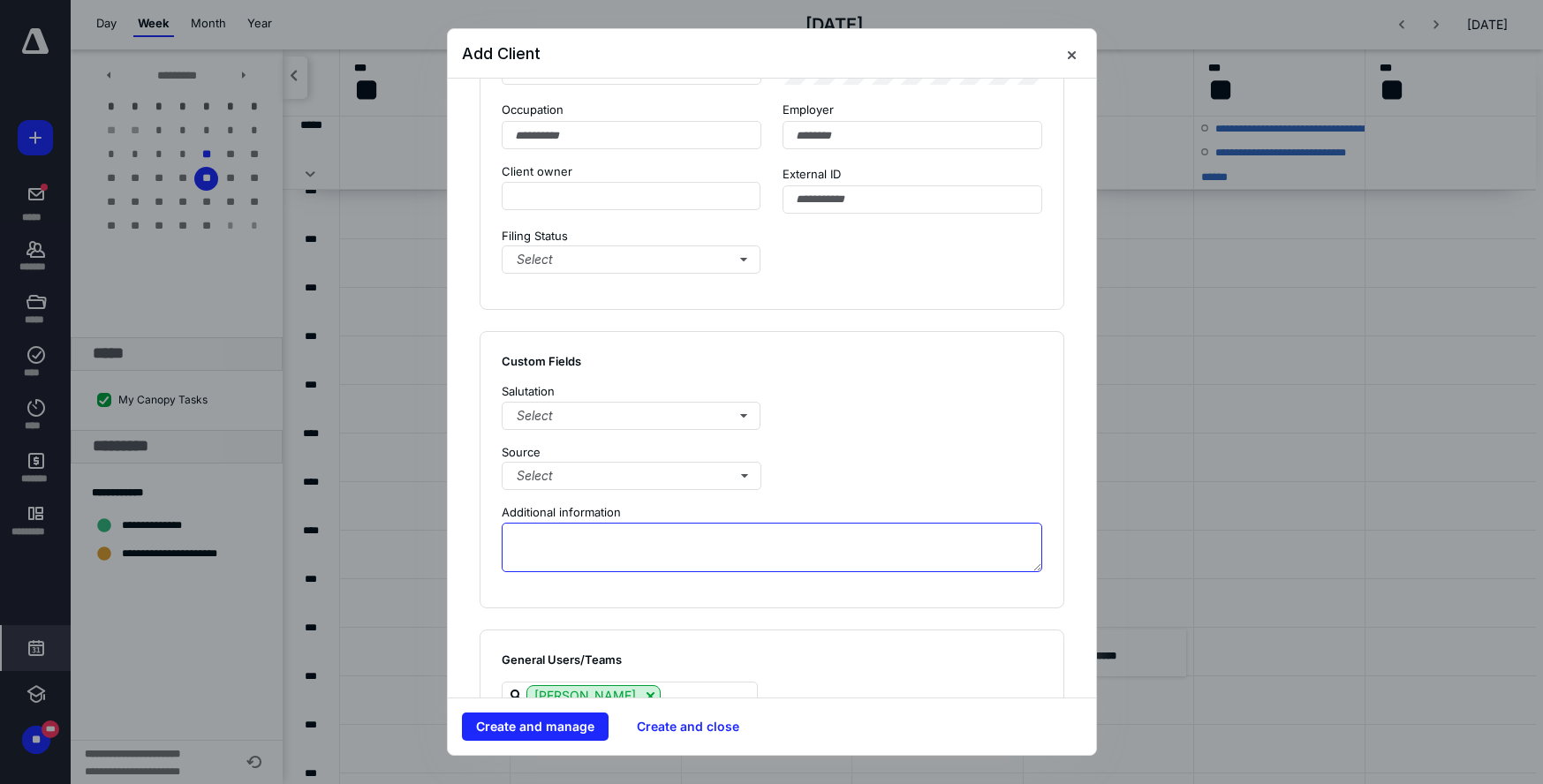 click at bounding box center (772, 547) 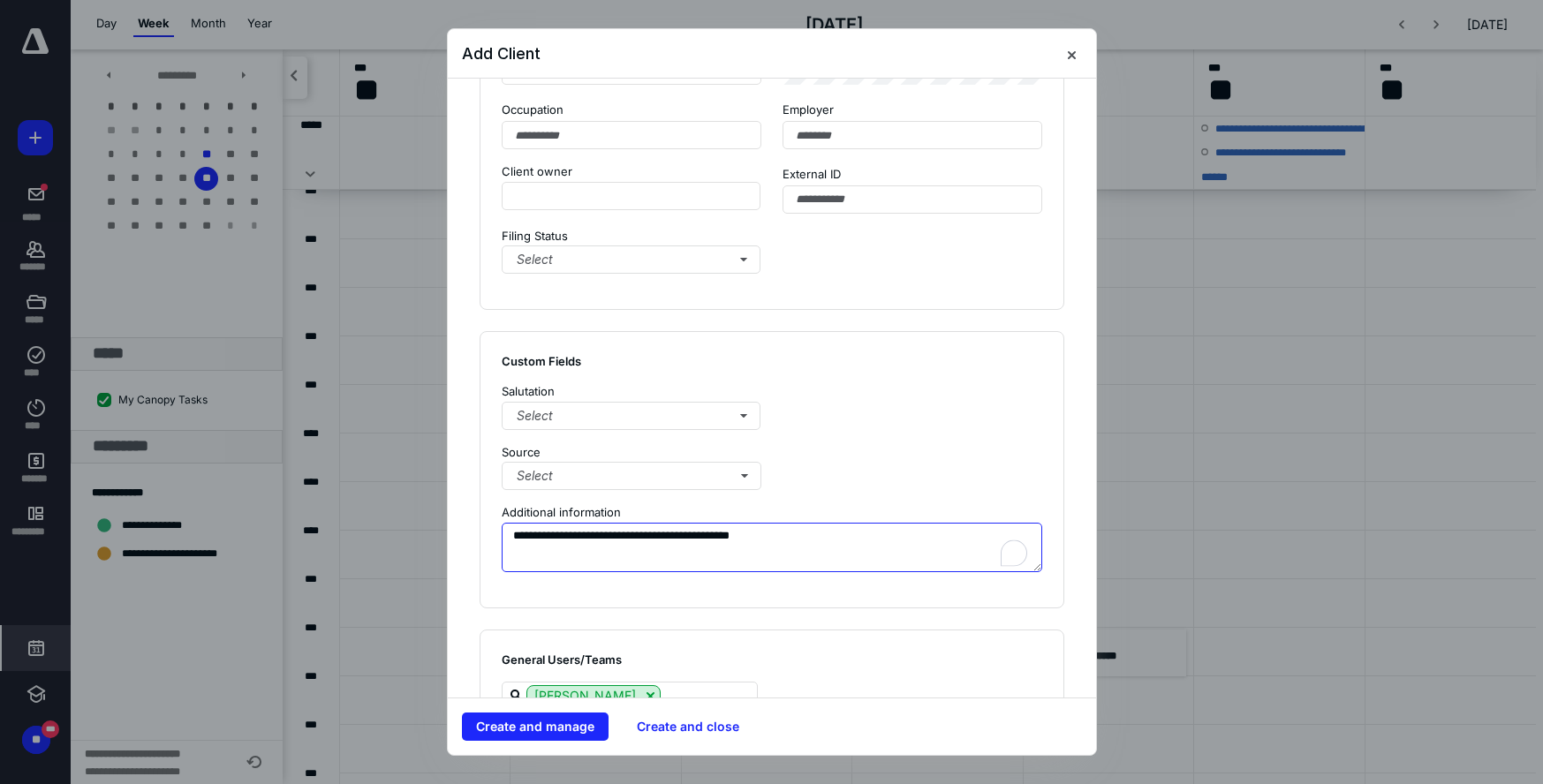 scroll, scrollTop: 1143, scrollLeft: 0, axis: vertical 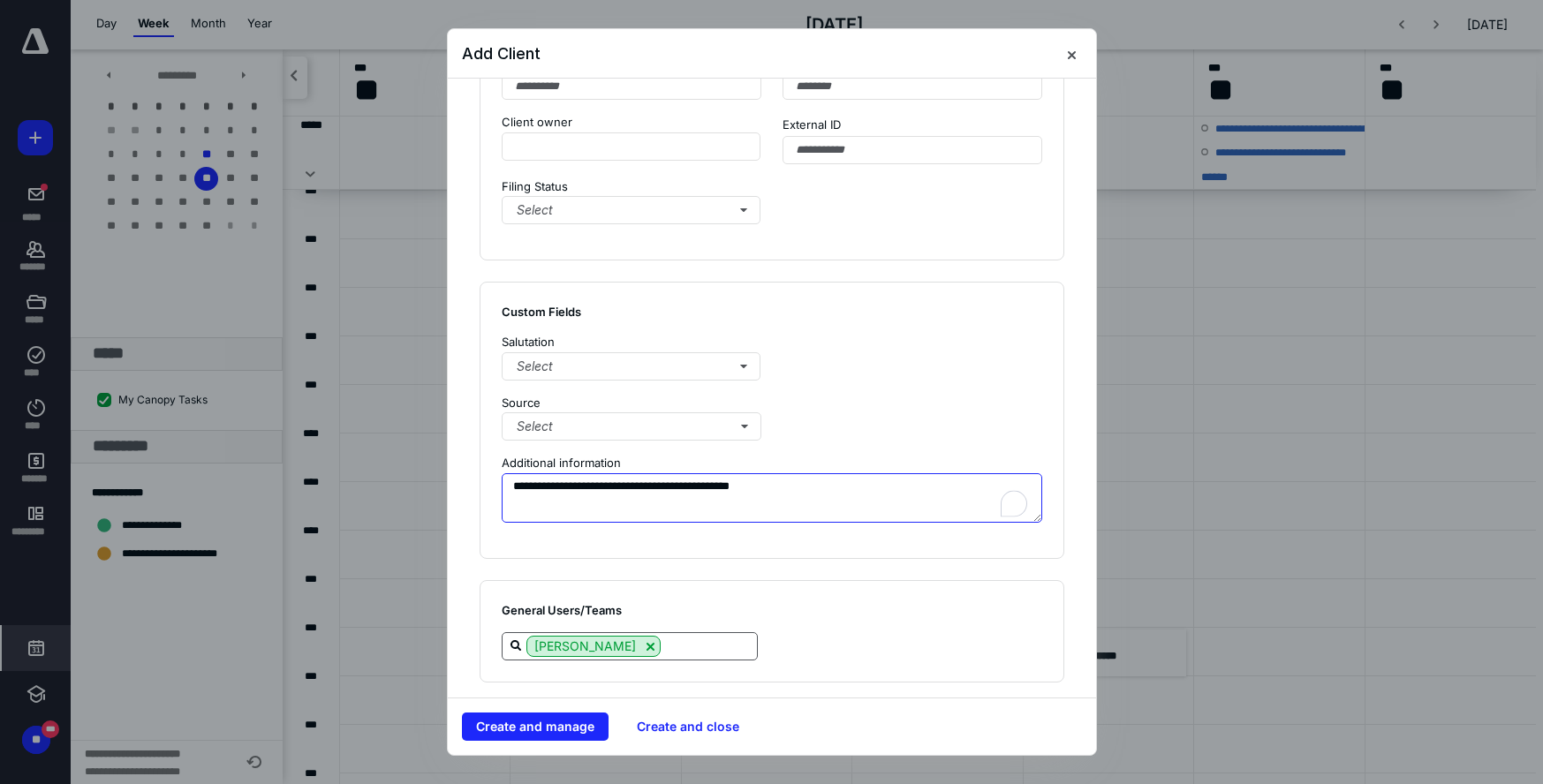 type on "**********" 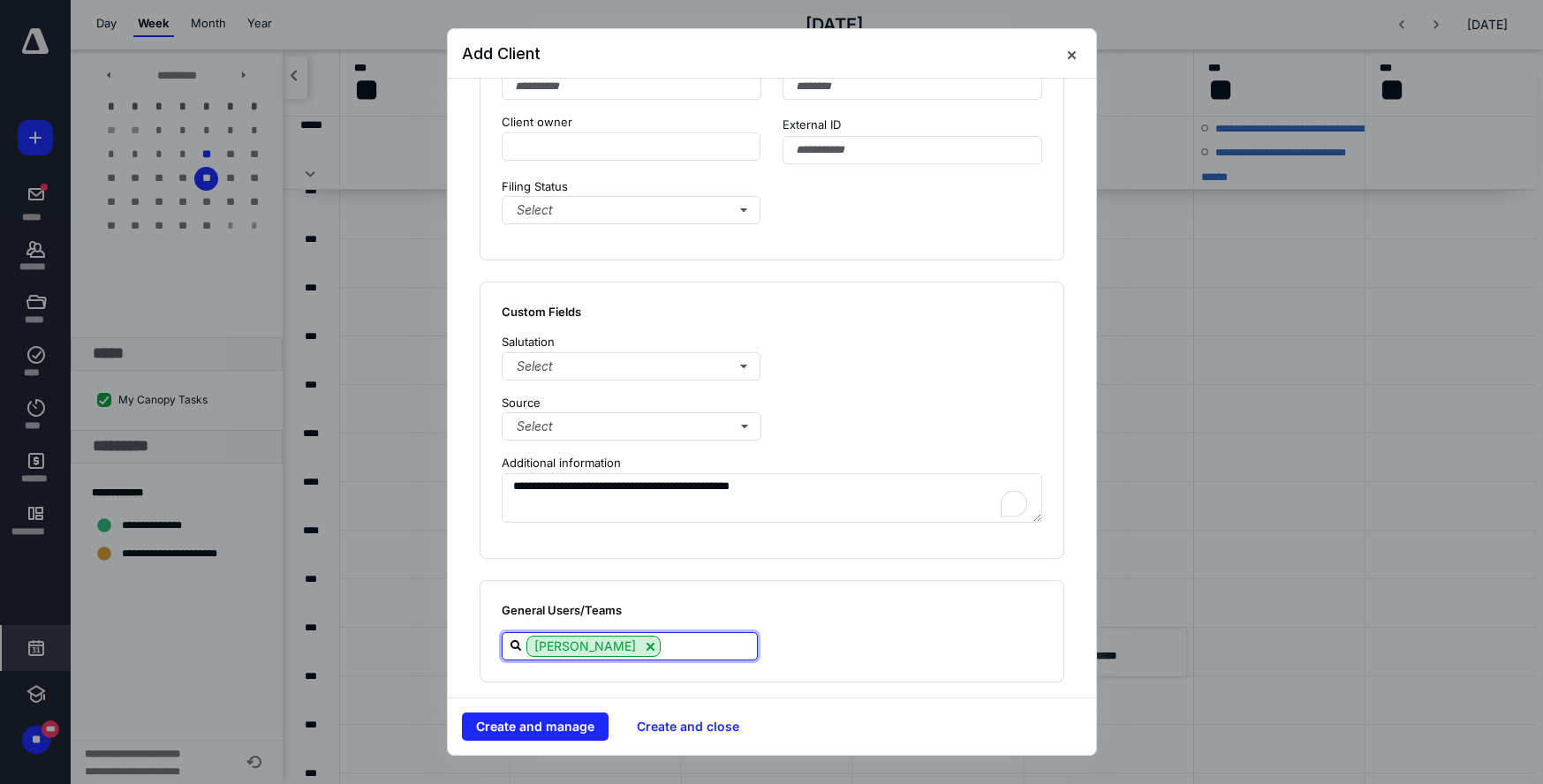 click at bounding box center (708, 645) 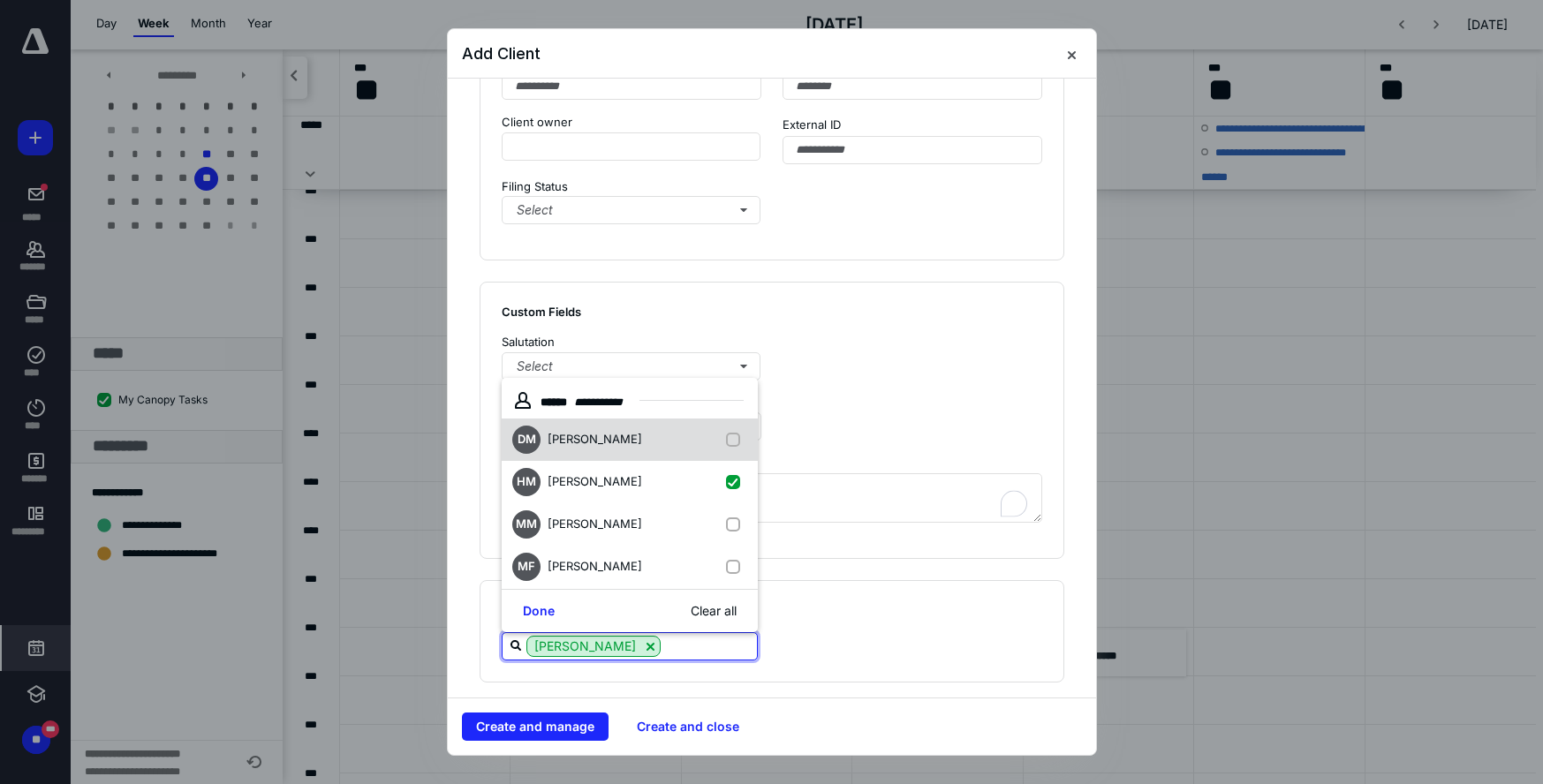 click on "[PERSON_NAME]" at bounding box center (594, 439) 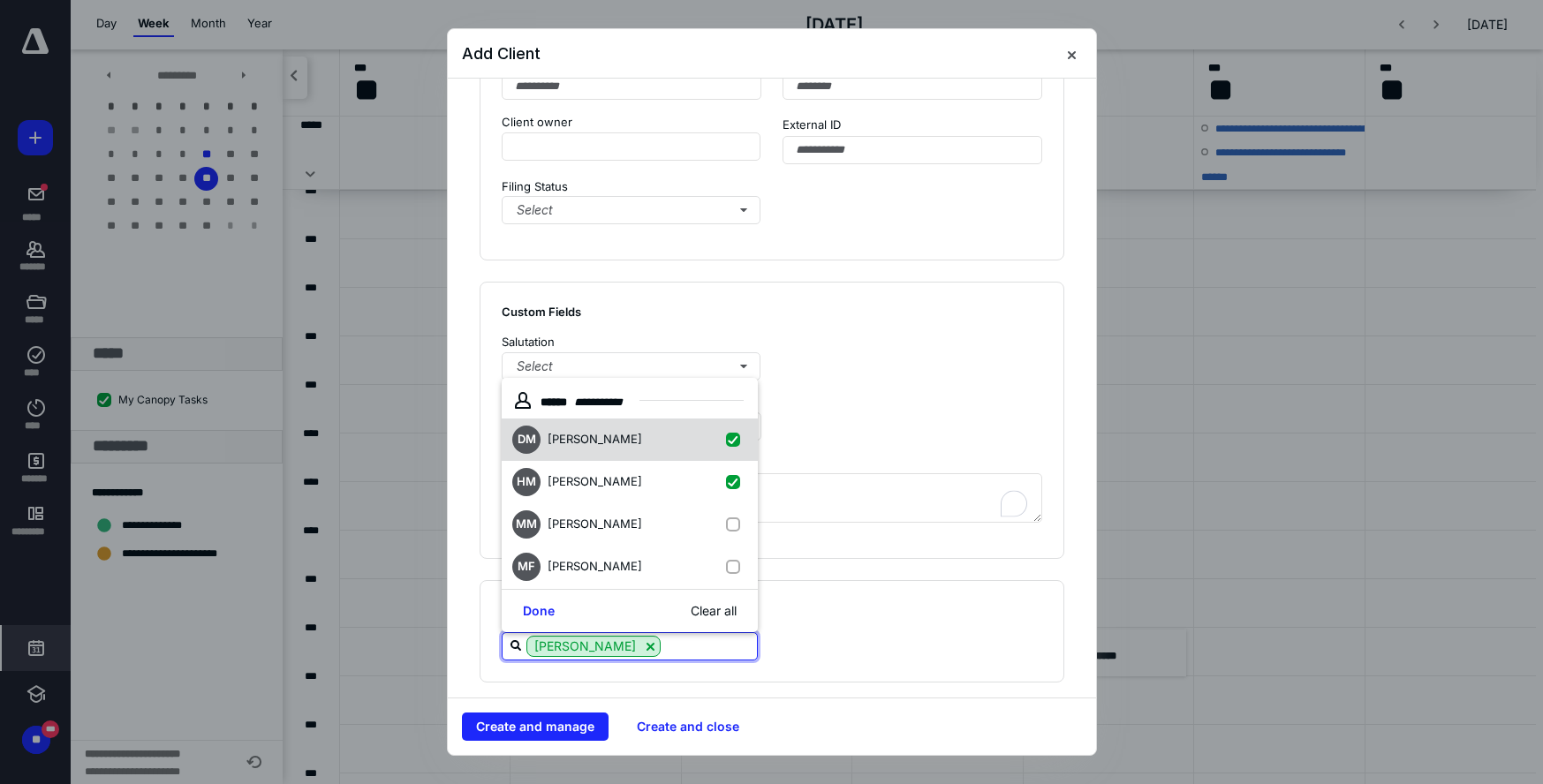 checkbox on "true" 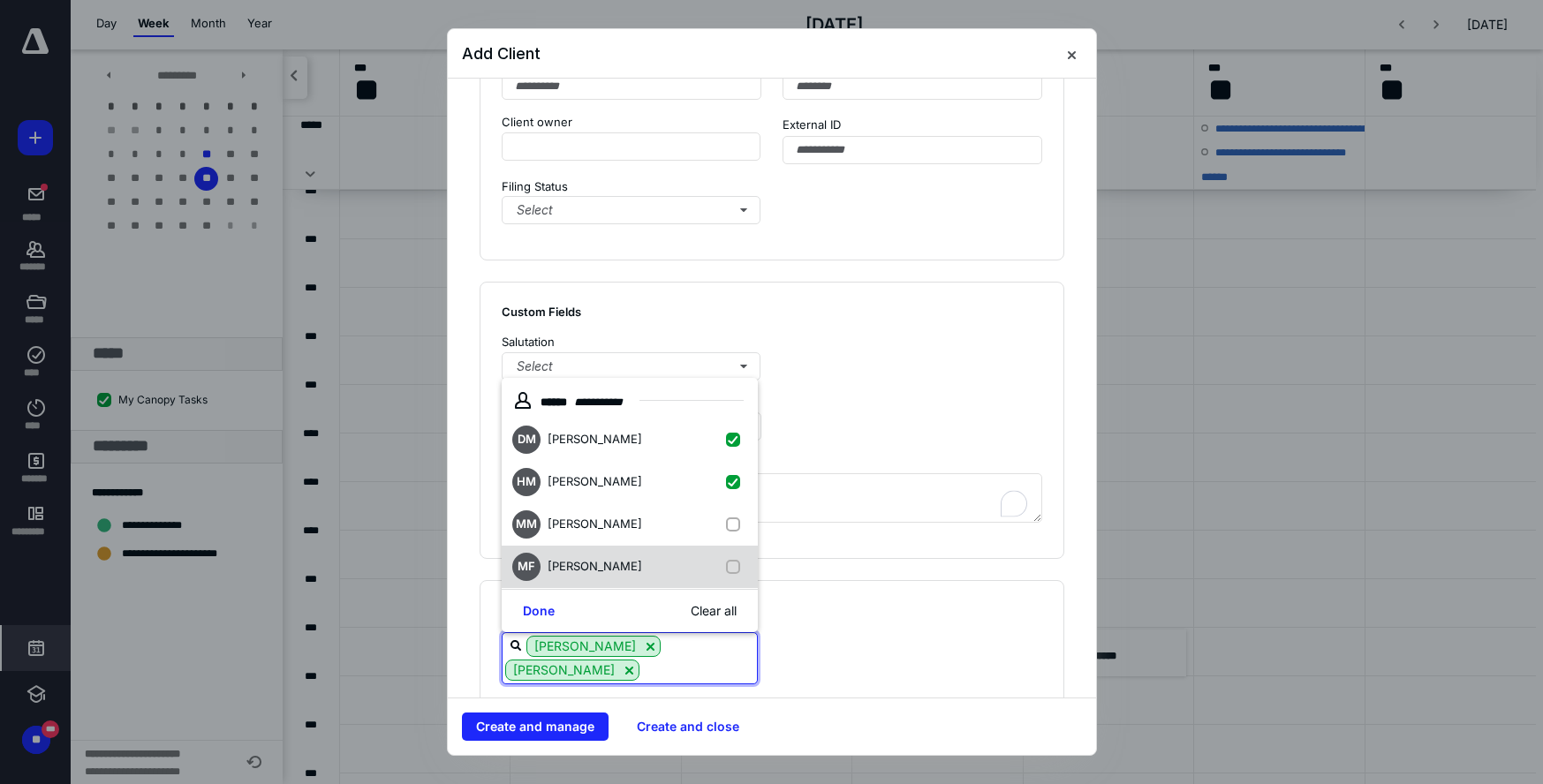 click on "[PERSON_NAME]" at bounding box center [594, 566] 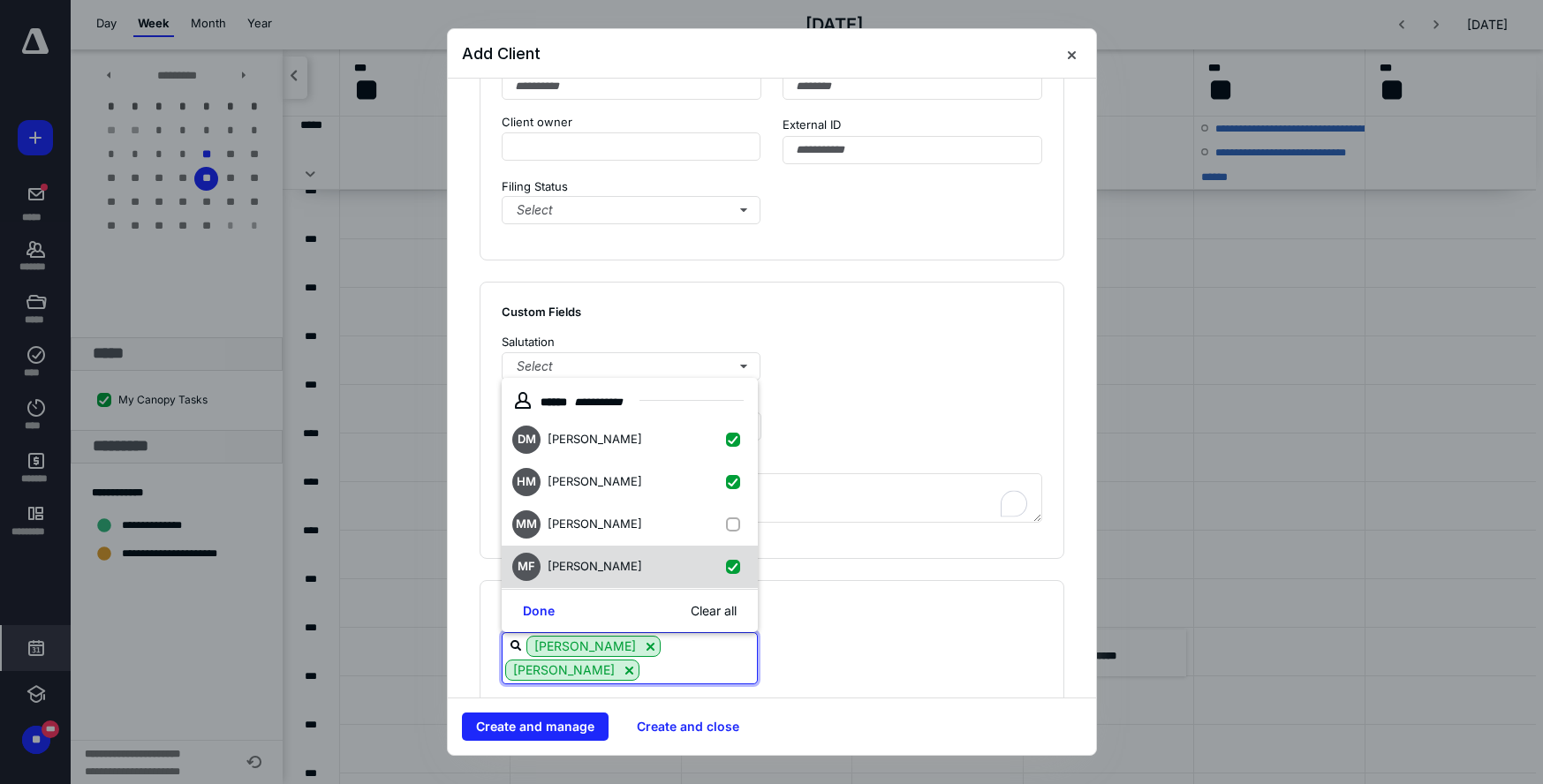 checkbox on "true" 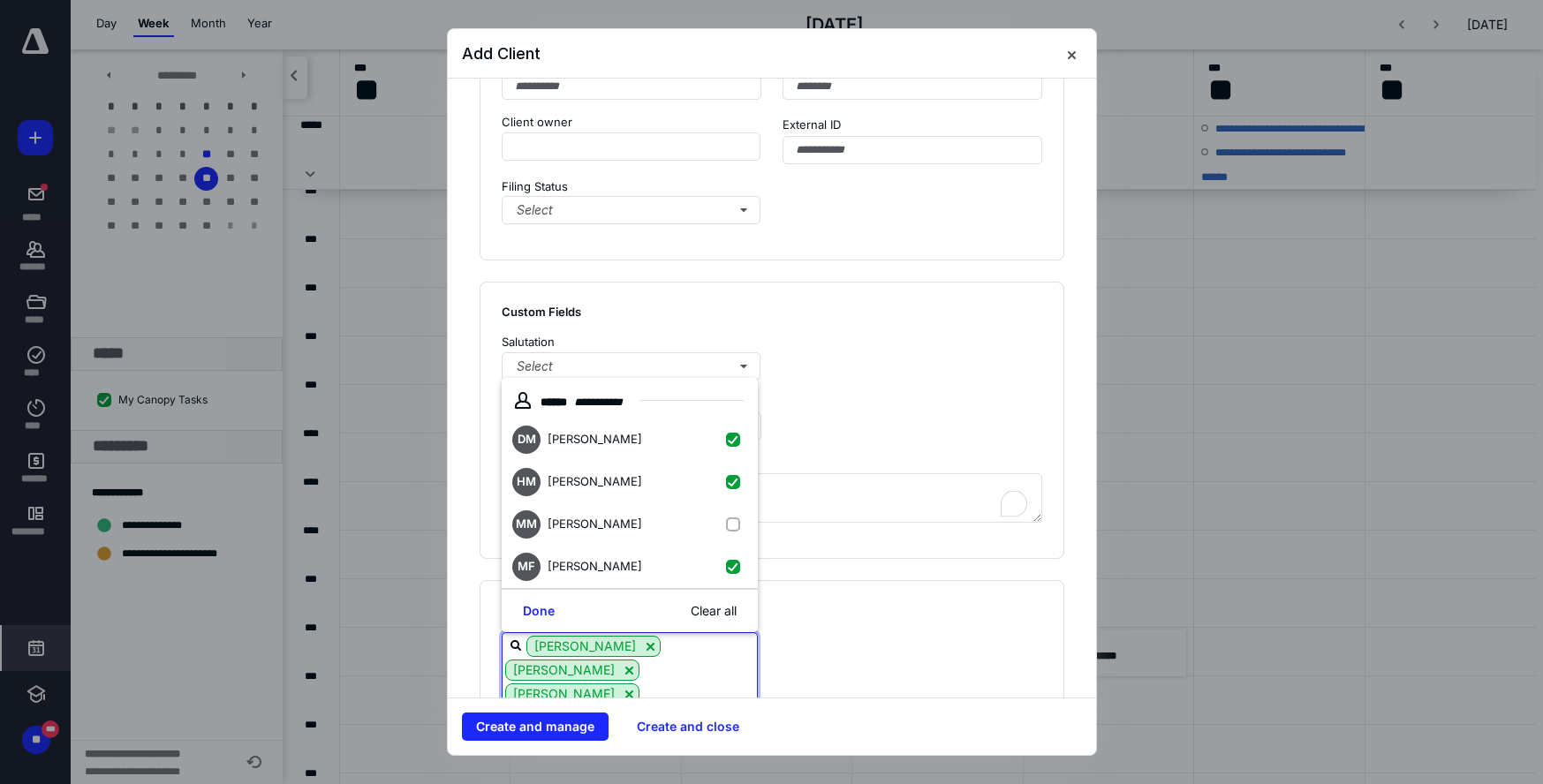scroll, scrollTop: 46, scrollLeft: 0, axis: vertical 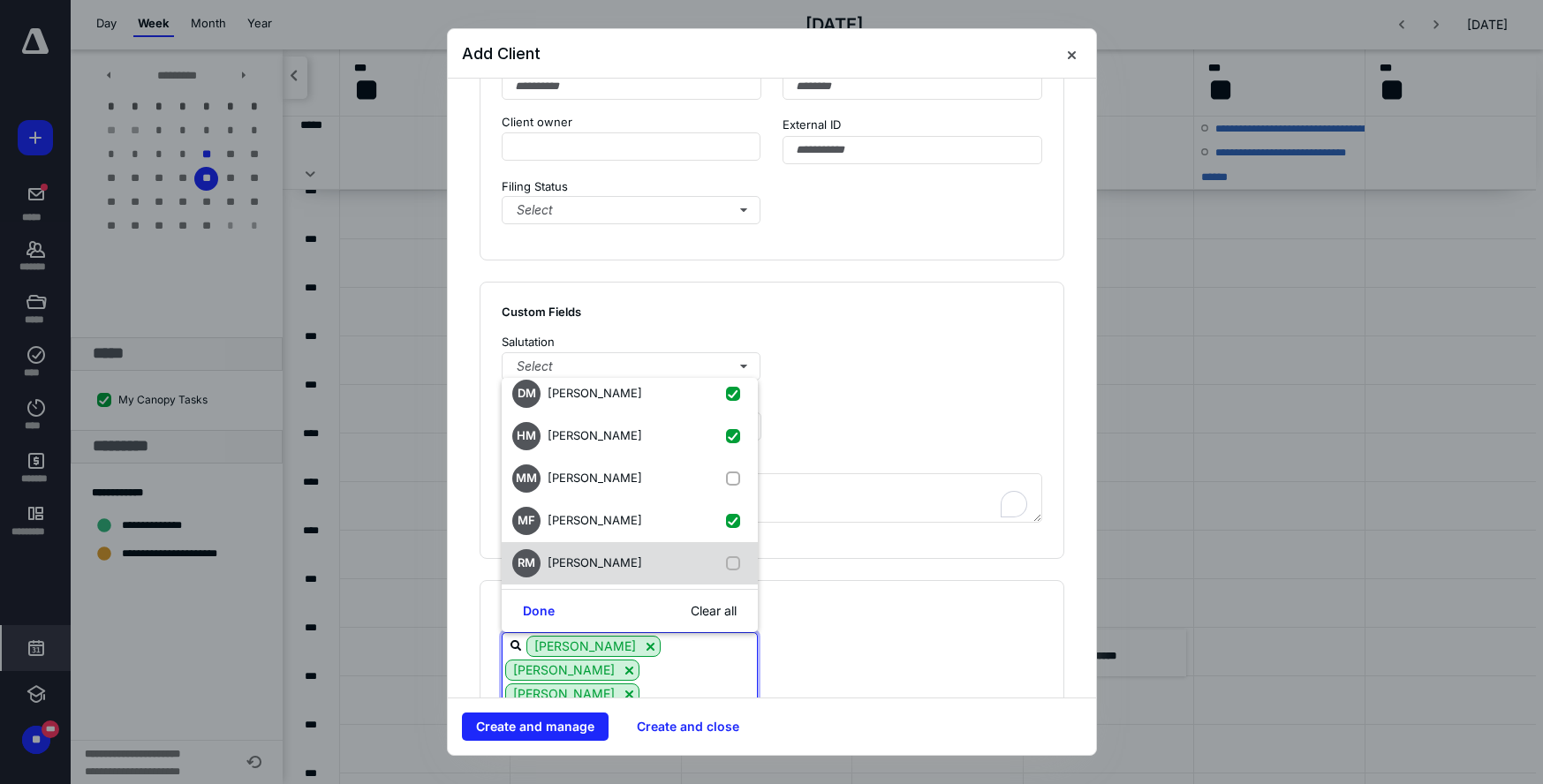 click on "[PERSON_NAME]" at bounding box center (594, 562) 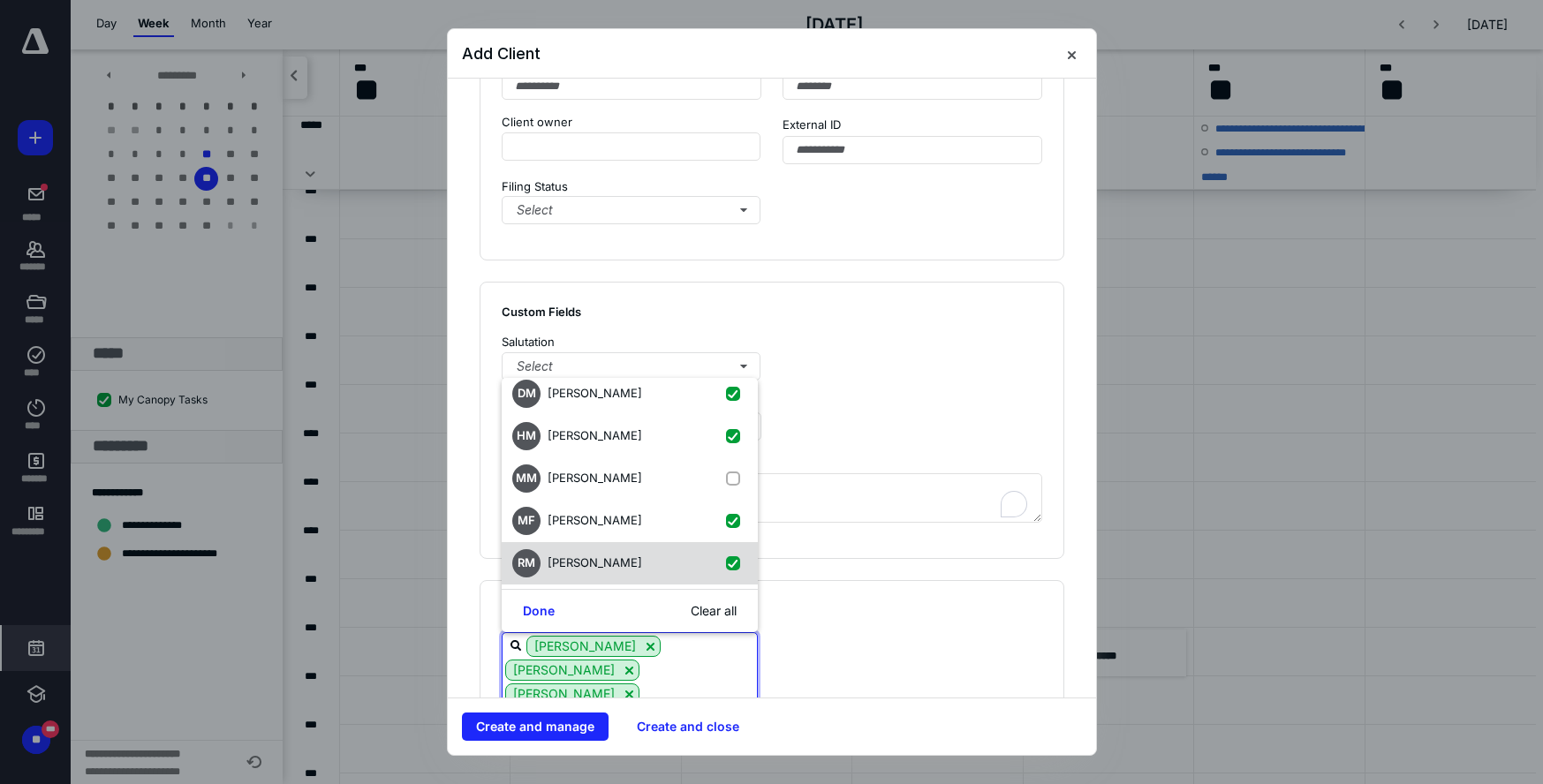 checkbox on "true" 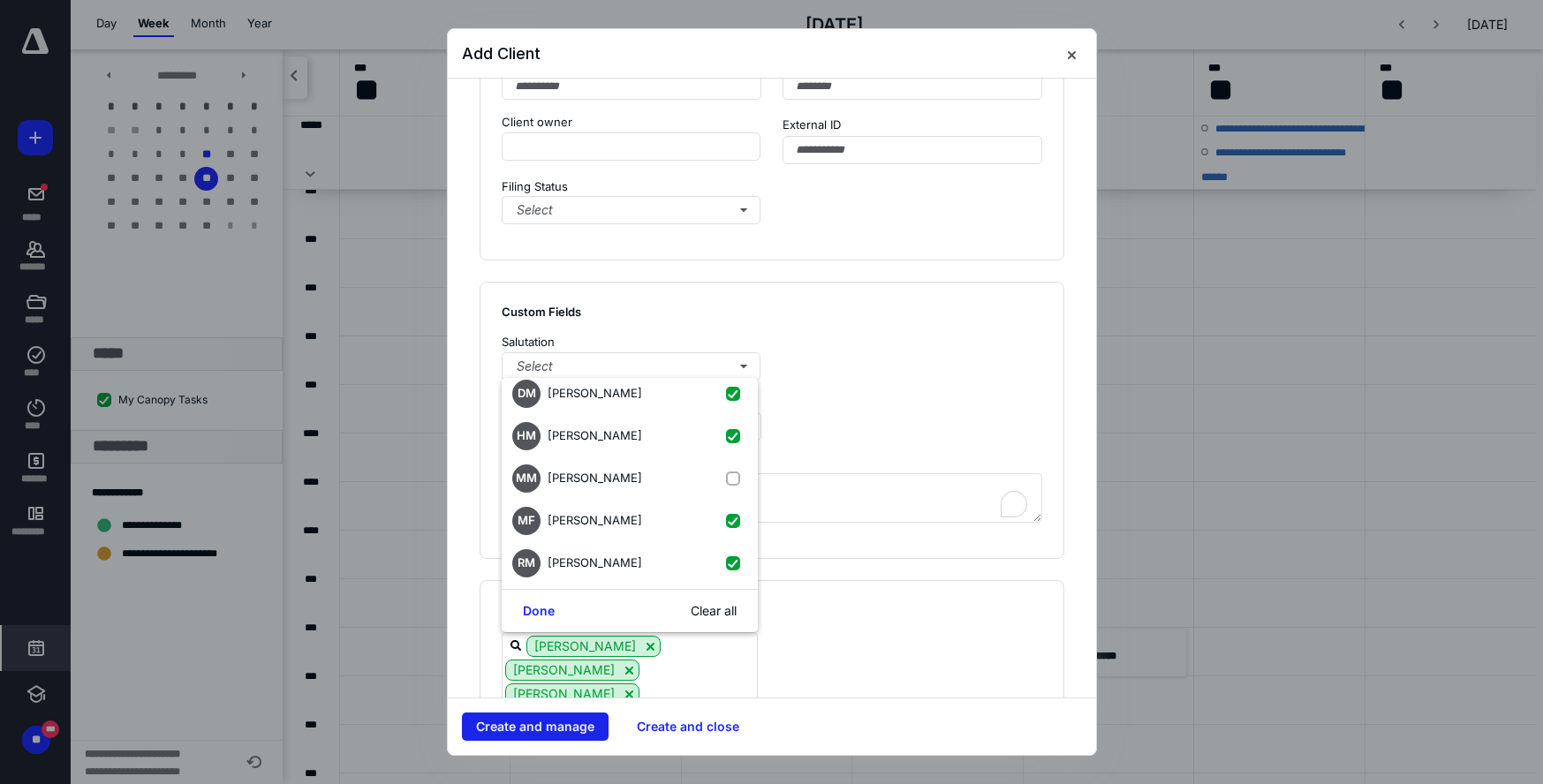 click on "Create and manage" at bounding box center [535, 727] 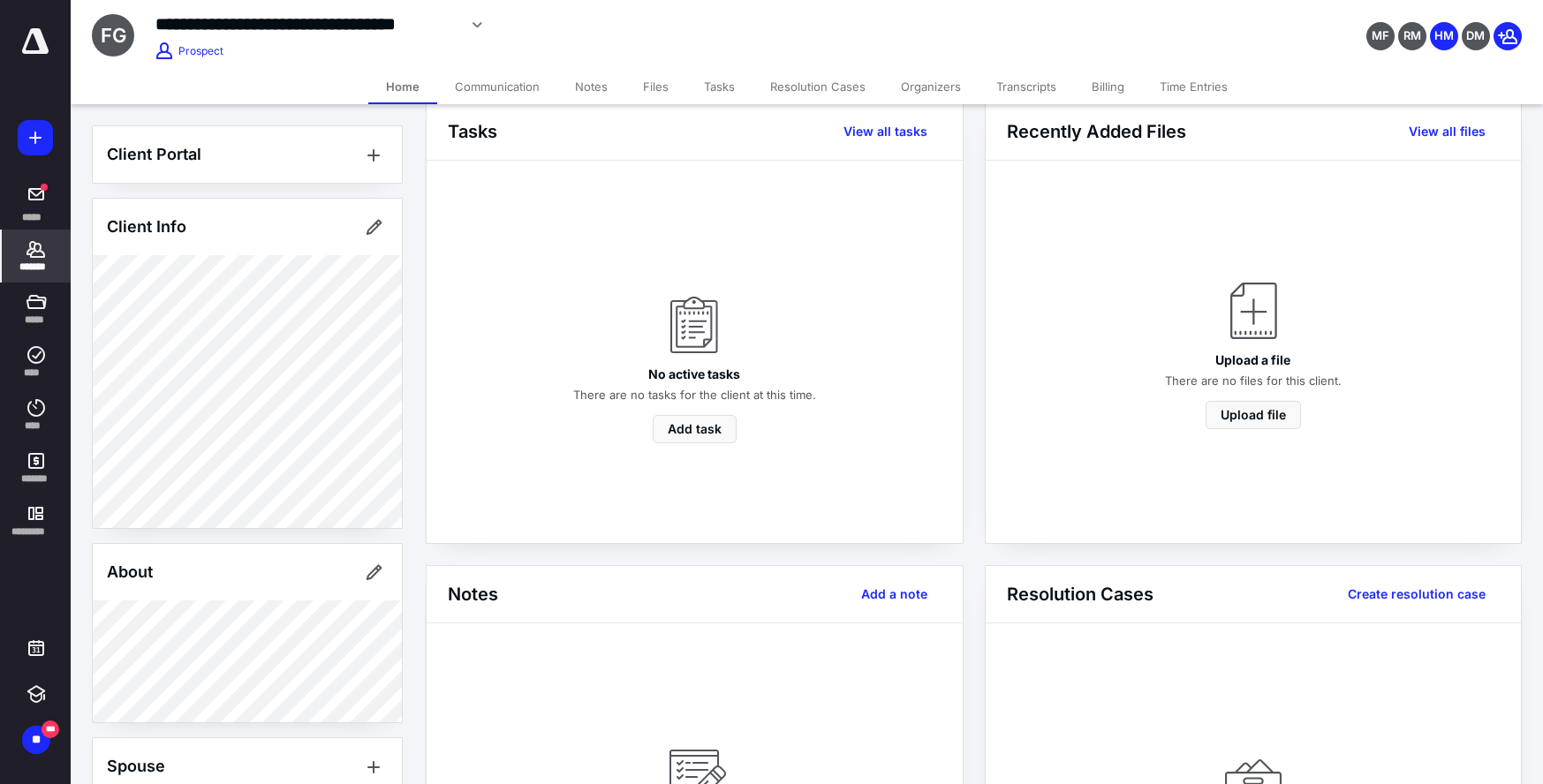 scroll, scrollTop: 38, scrollLeft: 0, axis: vertical 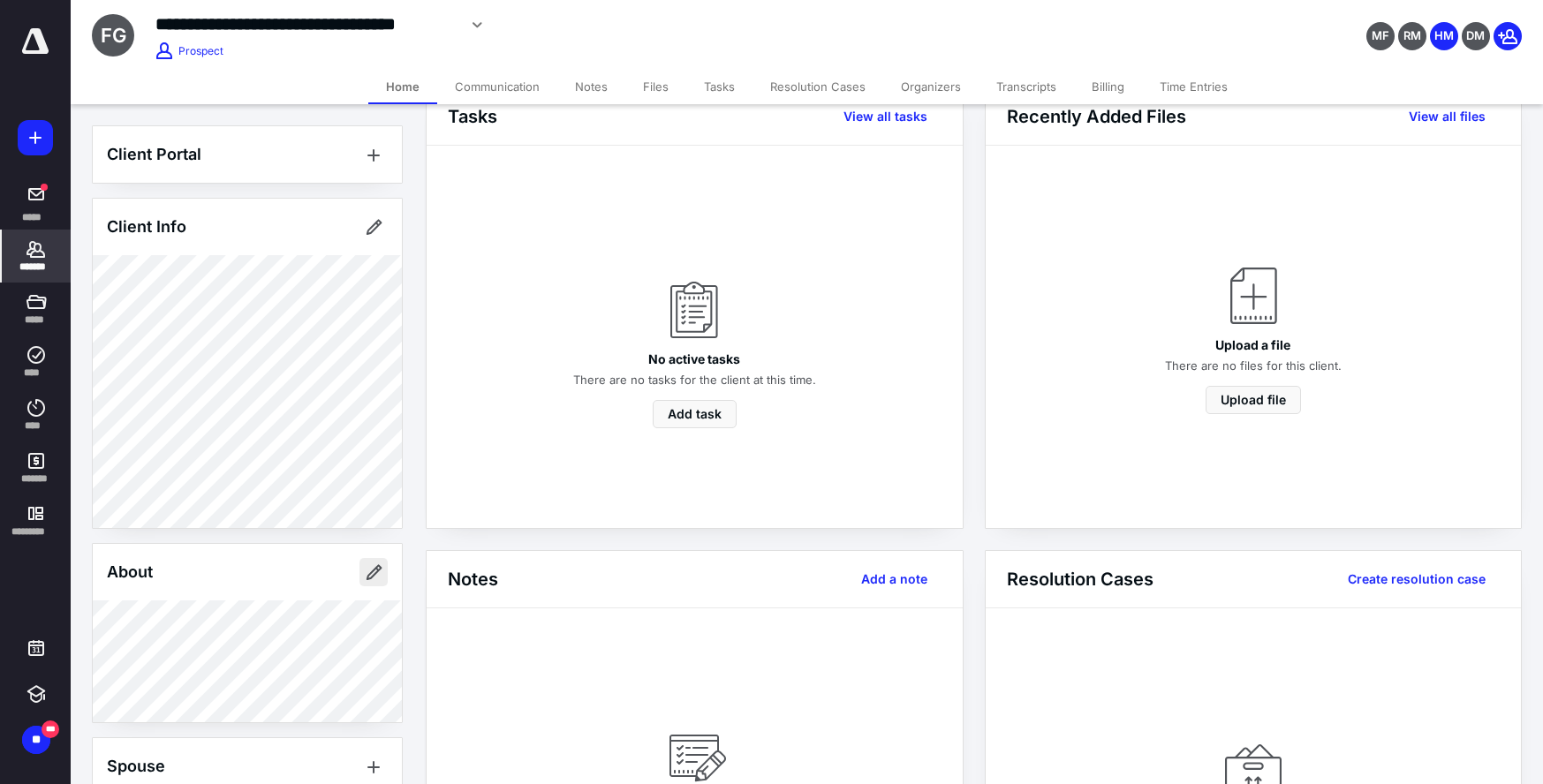 click at bounding box center (374, 572) 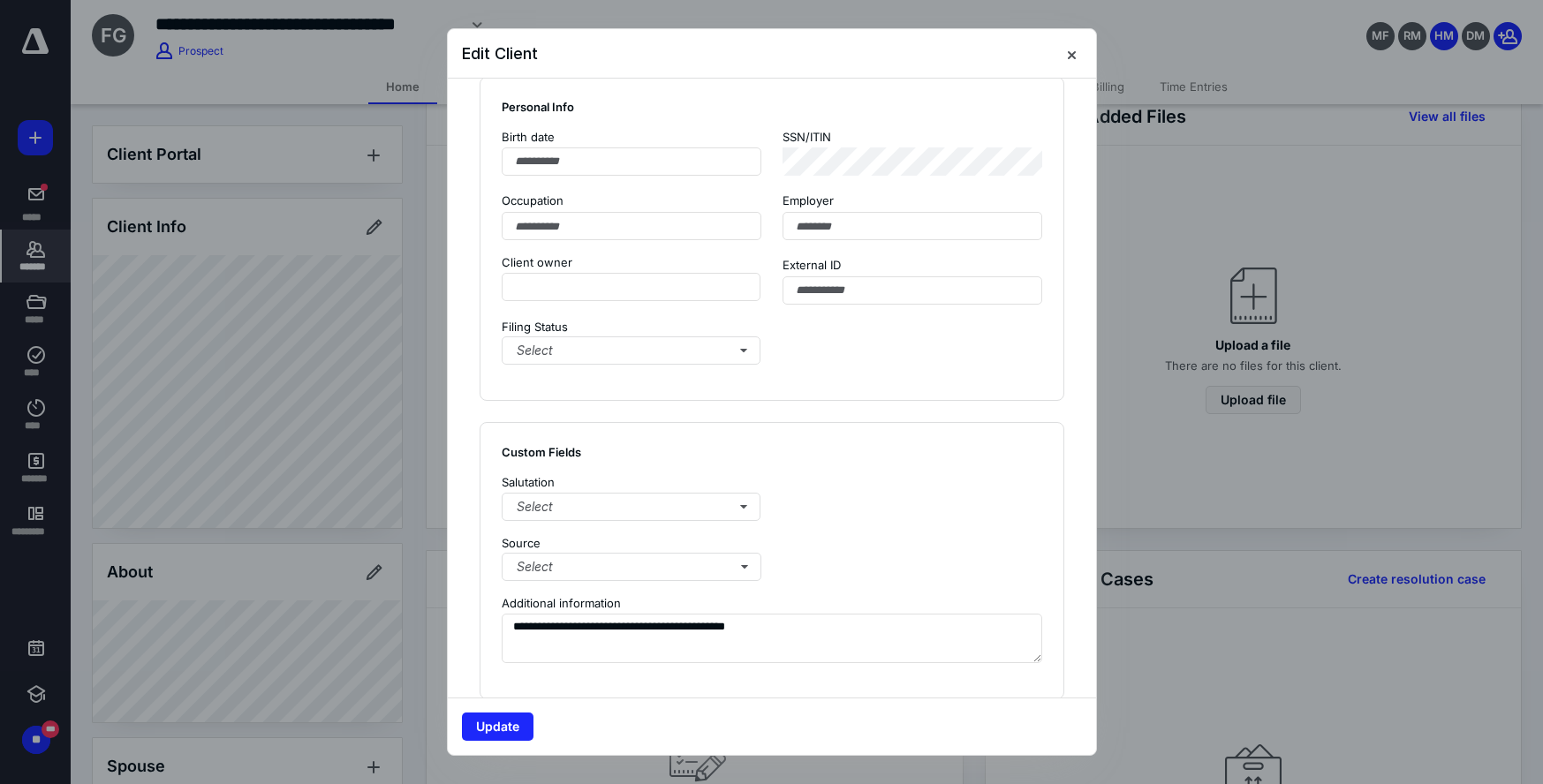scroll, scrollTop: 1264, scrollLeft: 0, axis: vertical 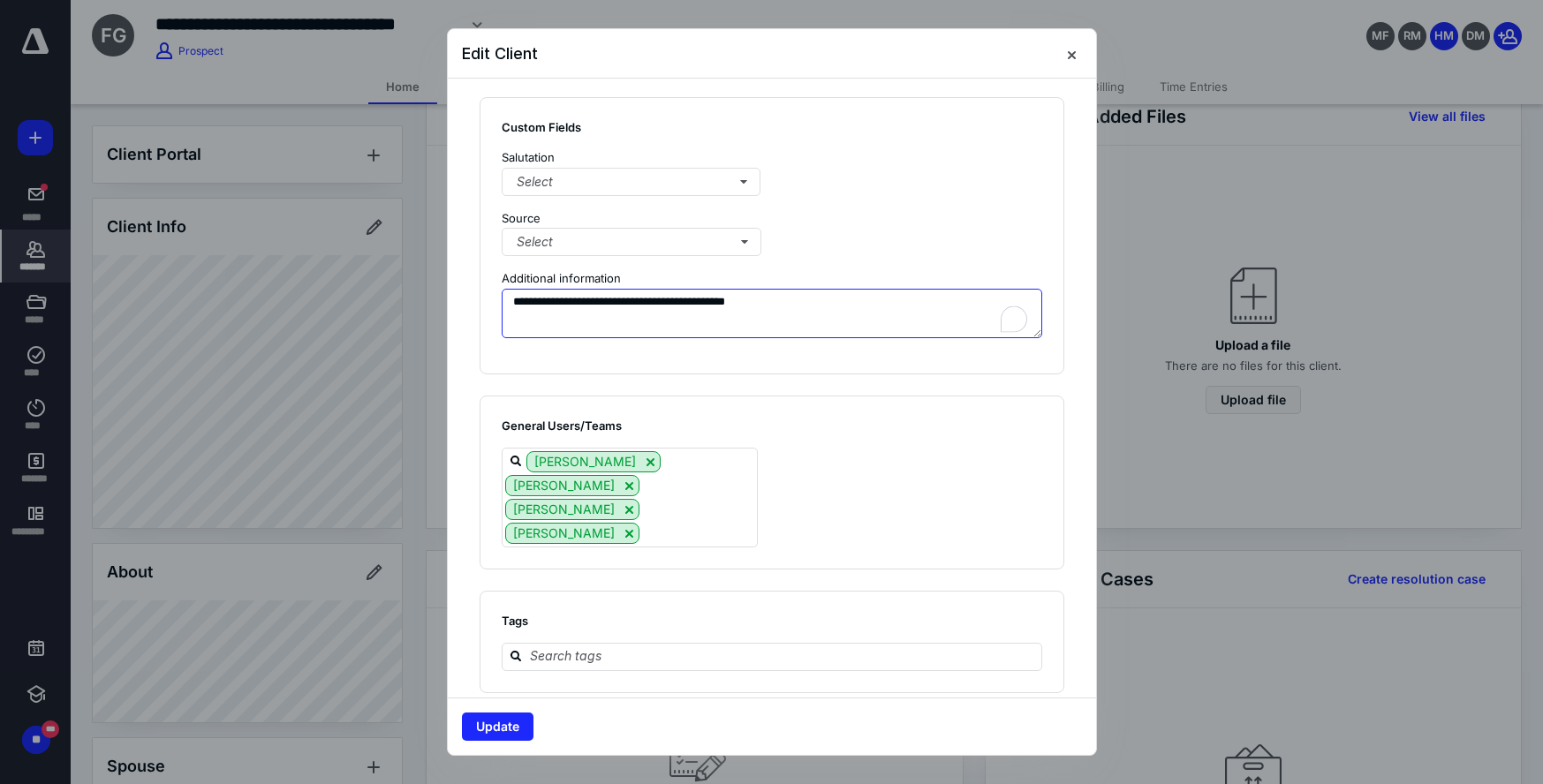 drag, startPoint x: 770, startPoint y: 305, endPoint x: 485, endPoint y: 298, distance: 285.08595 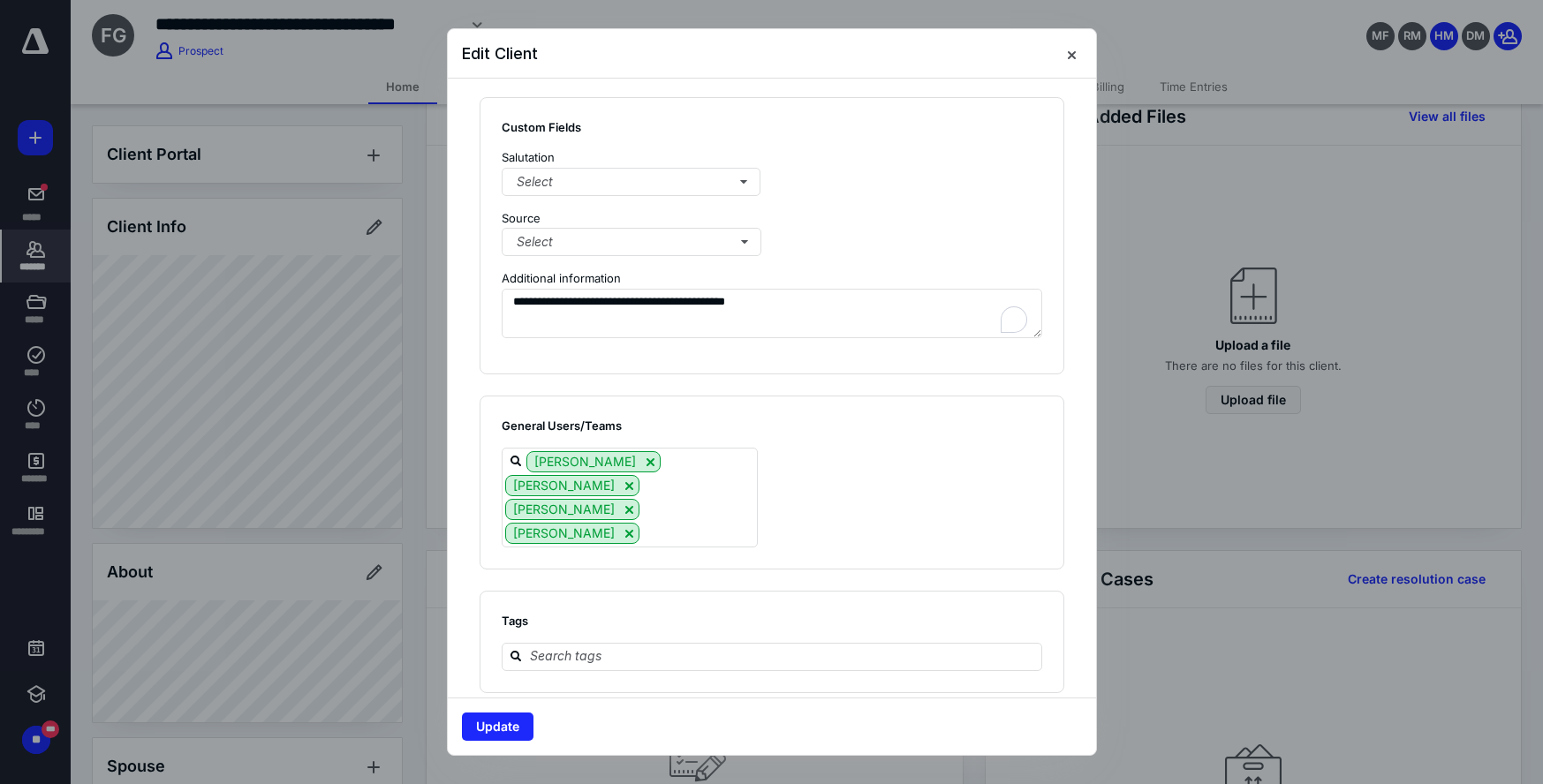 click on "Darrin Mish Heather Mish Ryan Mish Mallory Felton" at bounding box center [765, 497] 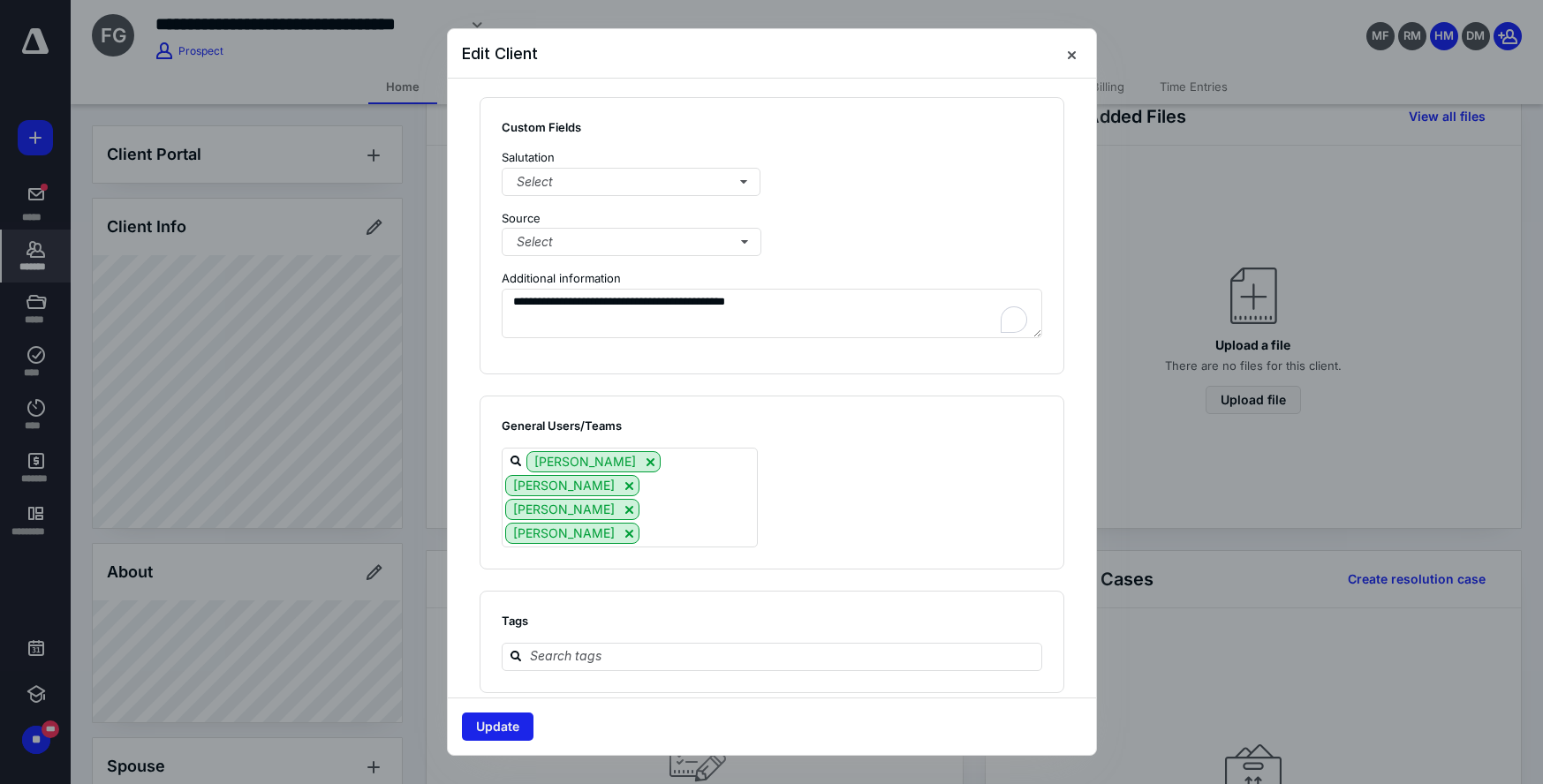 click on "Update" at bounding box center (497, 727) 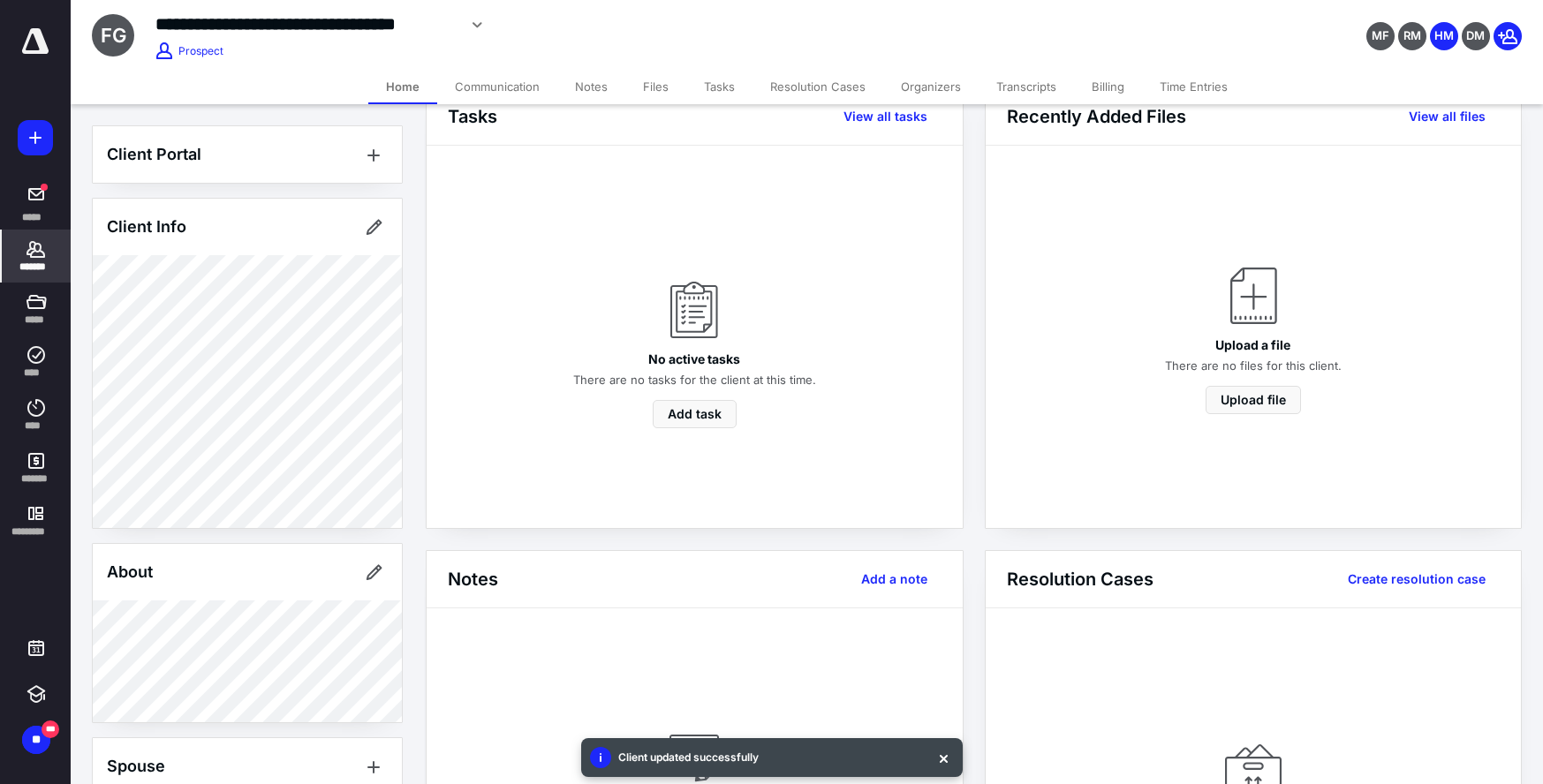 click on "Files" at bounding box center [655, 87] 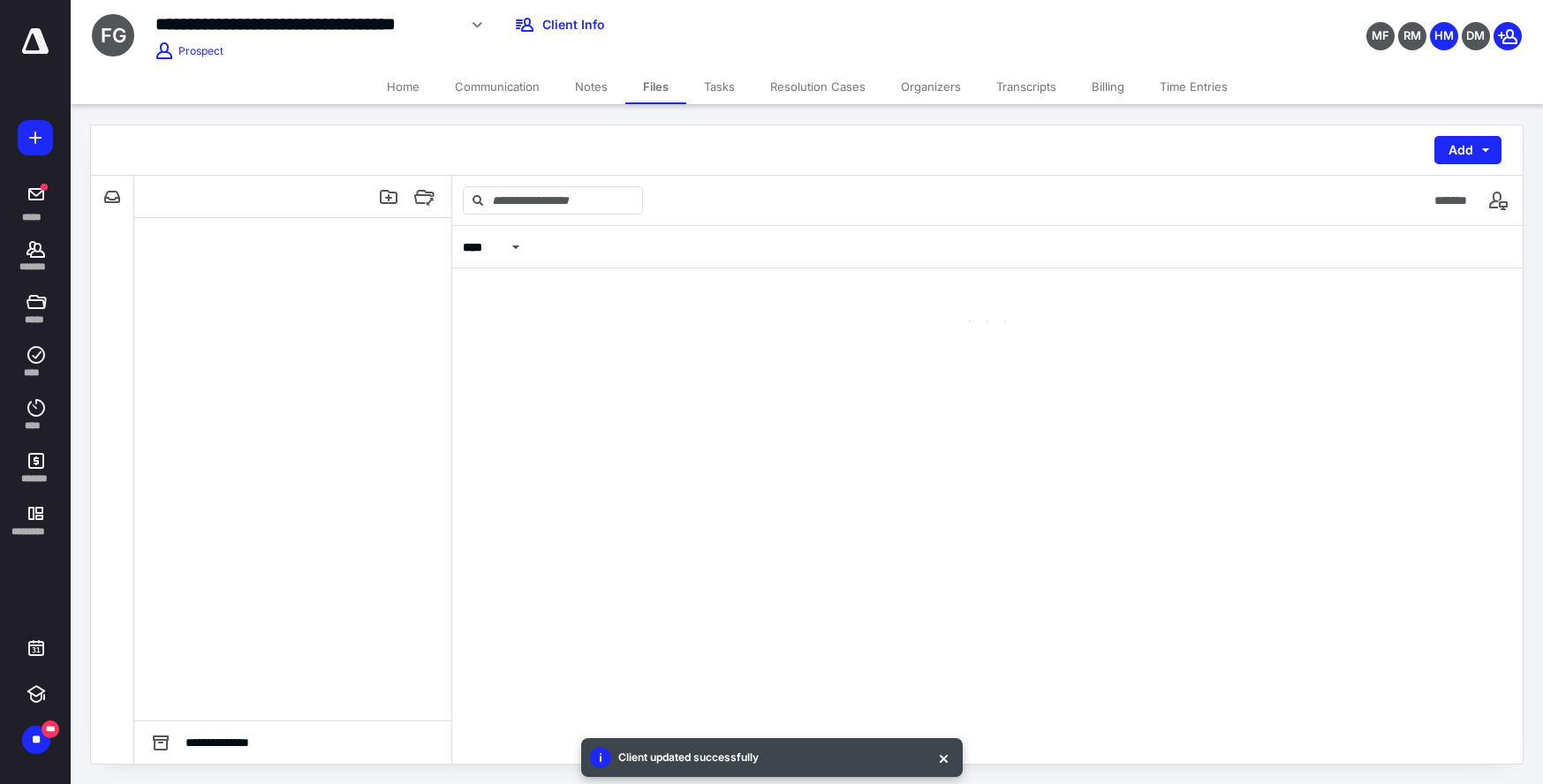 scroll, scrollTop: 0, scrollLeft: 0, axis: both 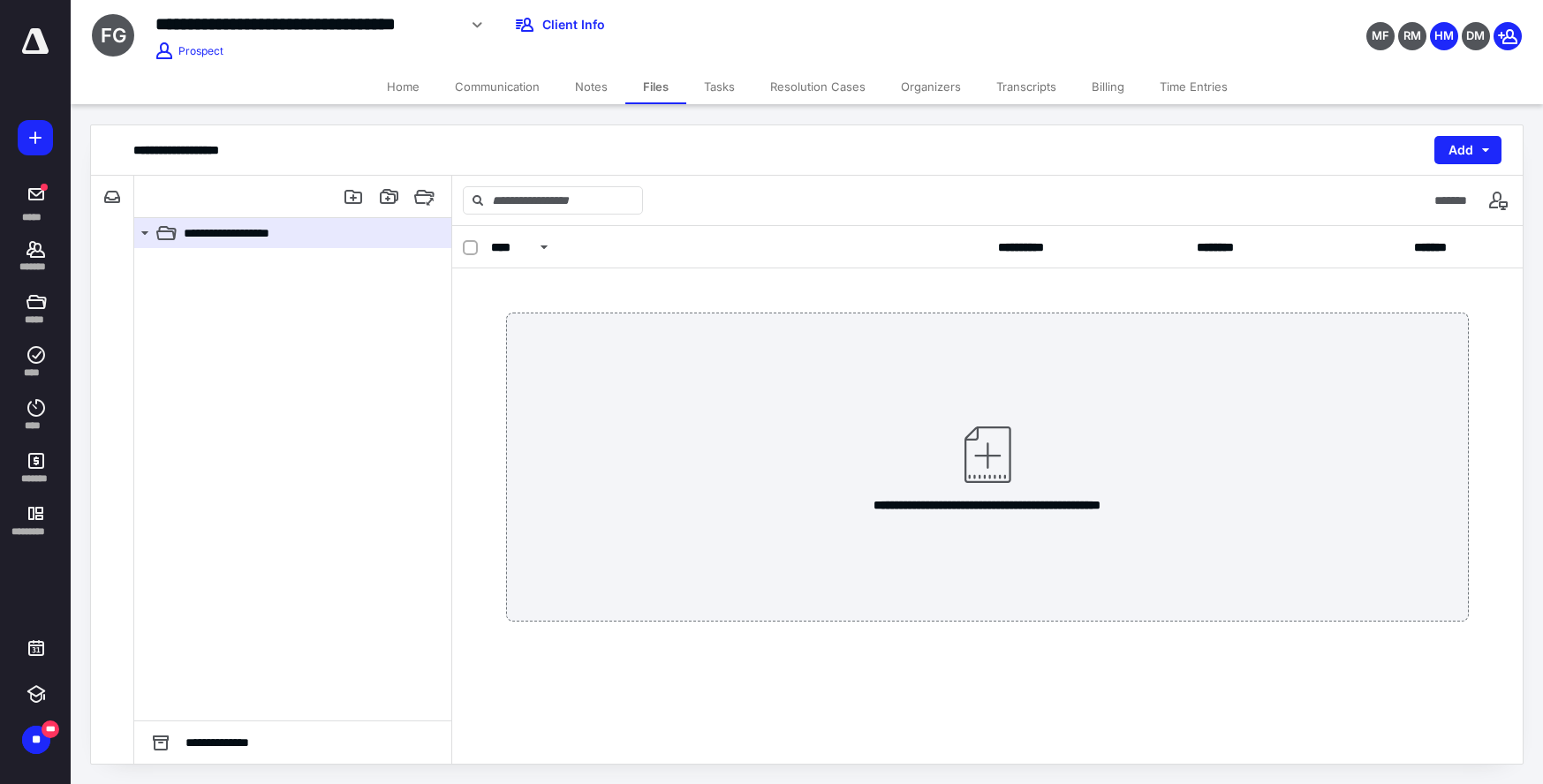 drag, startPoint x: 586, startPoint y: 77, endPoint x: 588, endPoint y: 89, distance: 12.165525 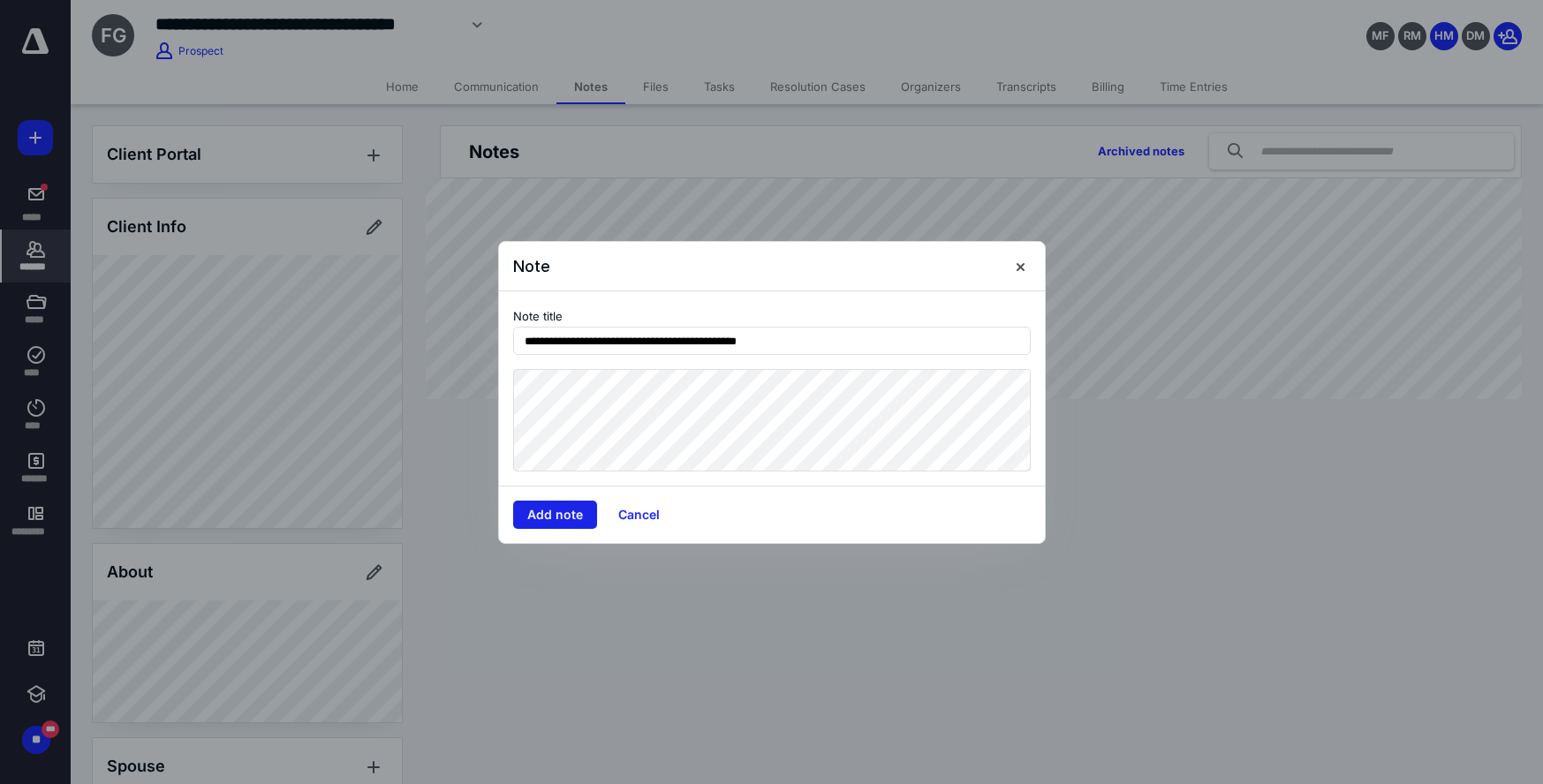 type on "**********" 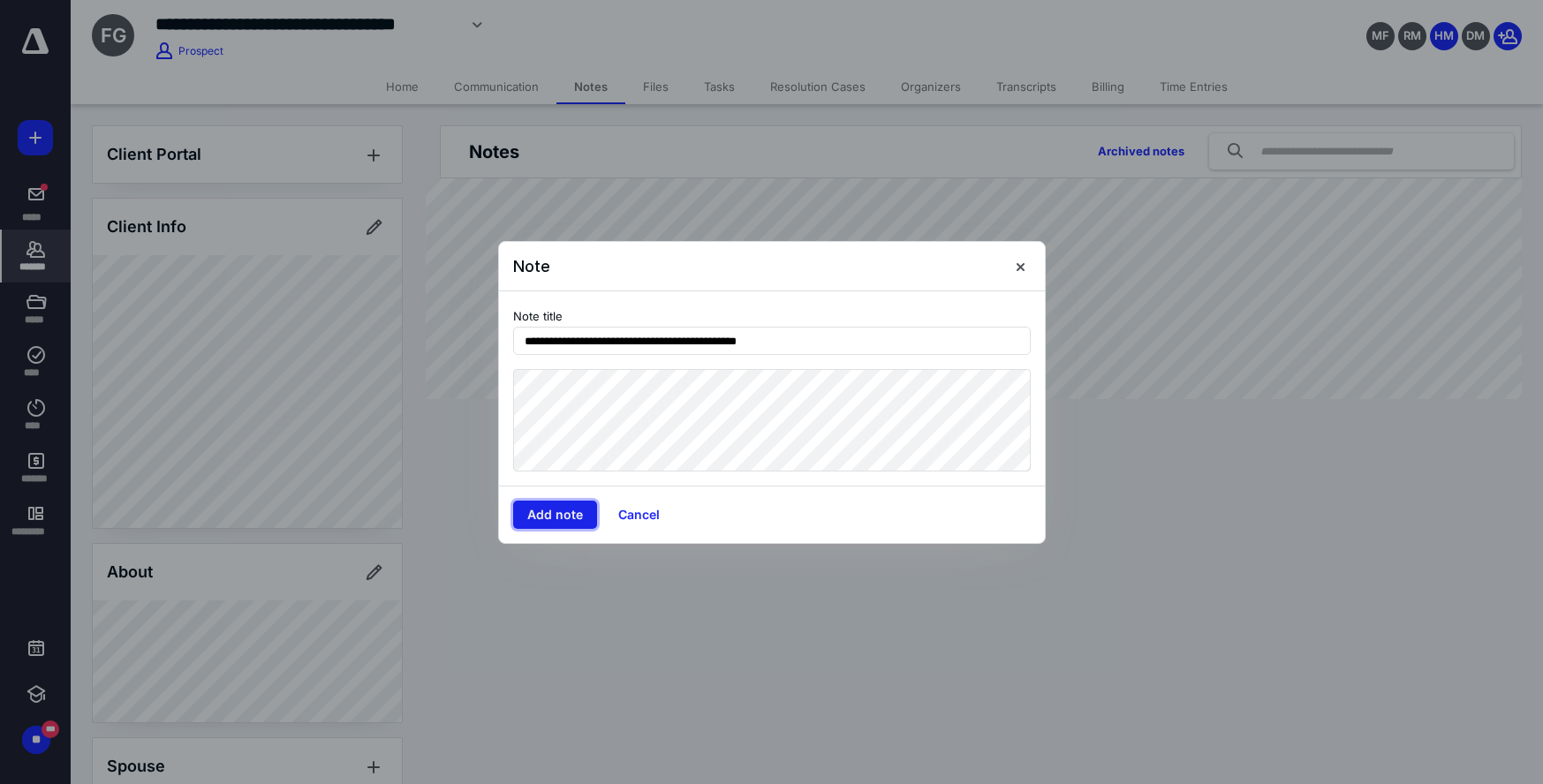 click on "Add note" at bounding box center (555, 515) 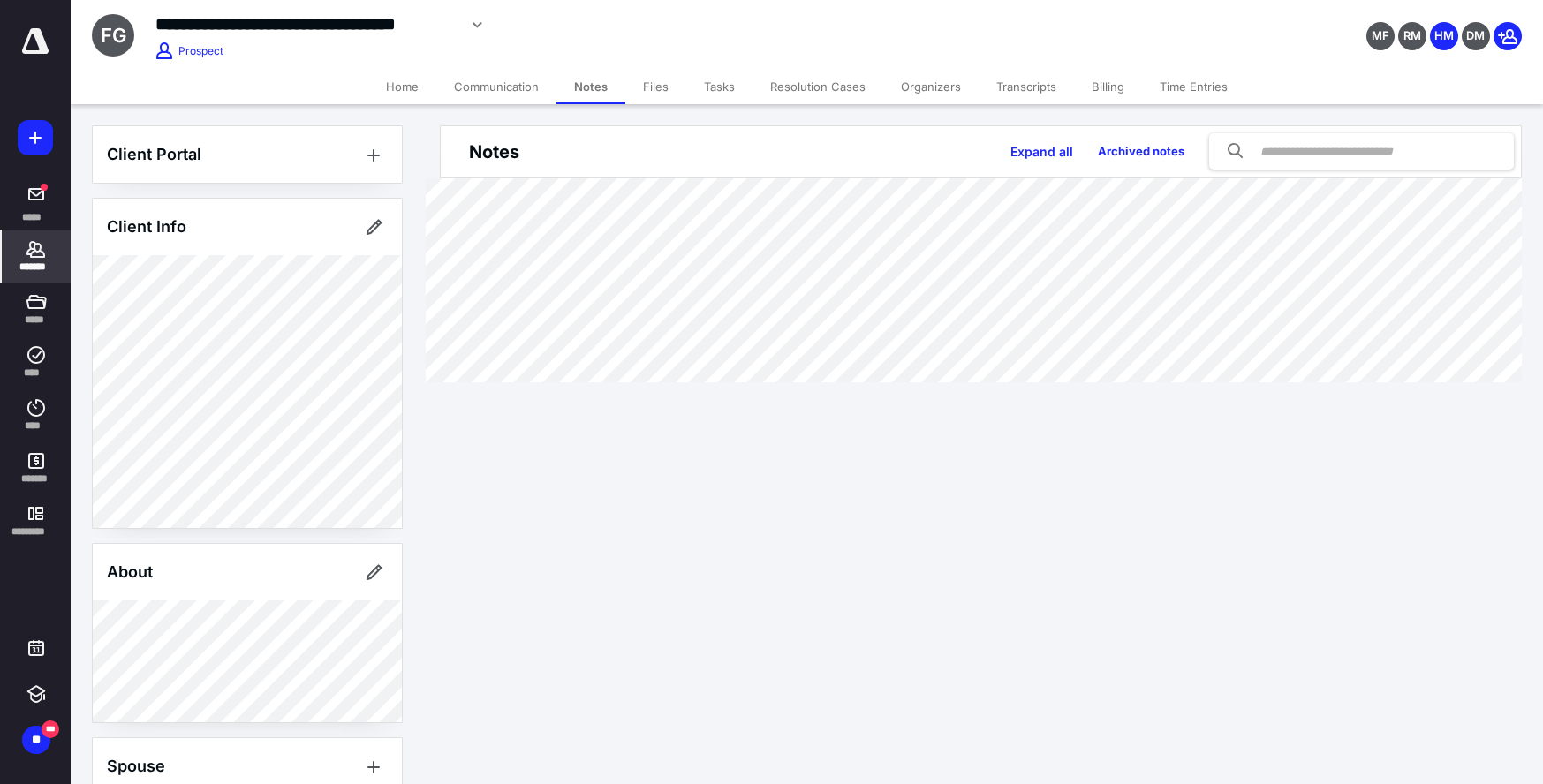 scroll, scrollTop: 250, scrollLeft: 0, axis: vertical 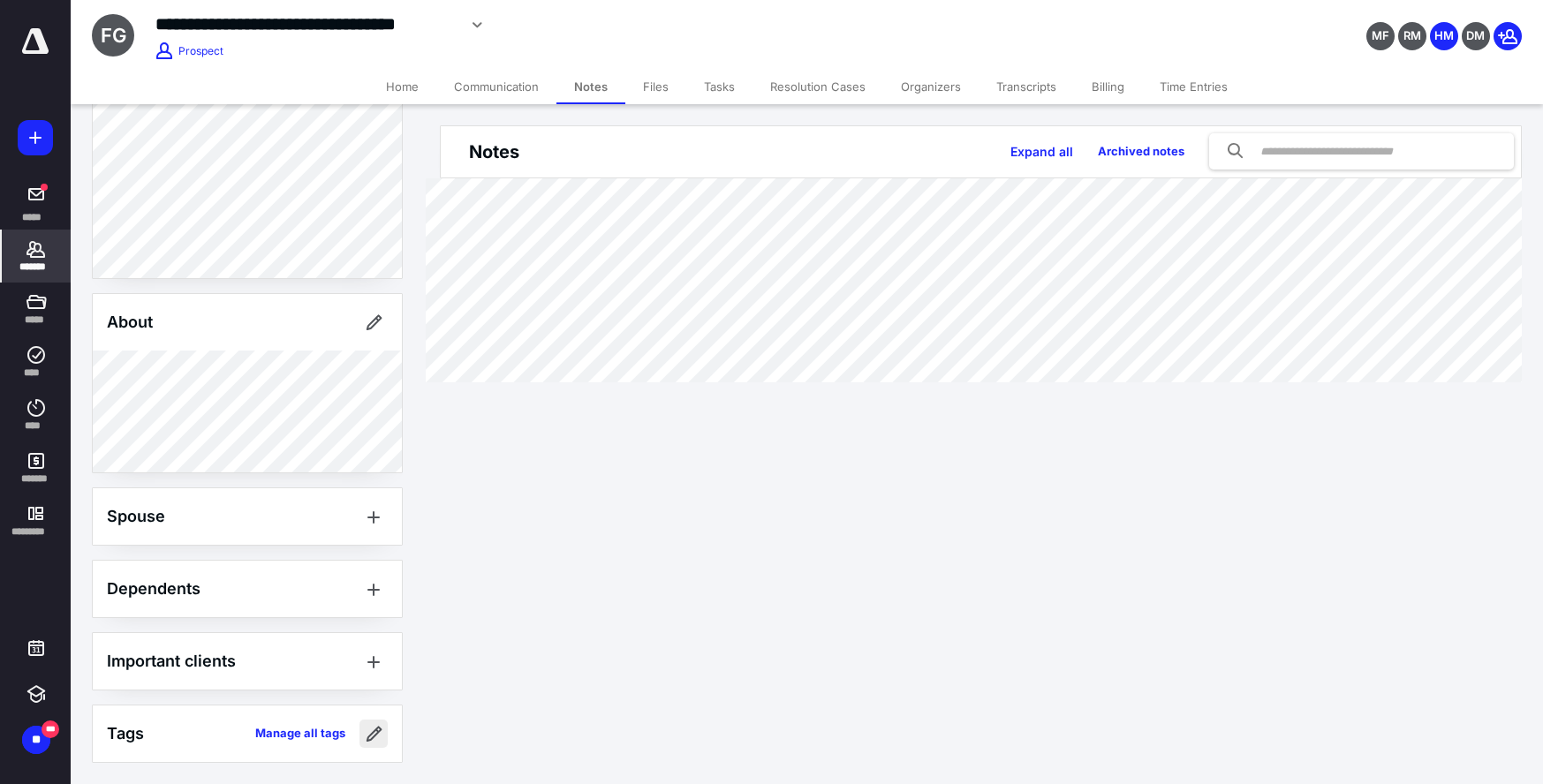 click at bounding box center [374, 734] 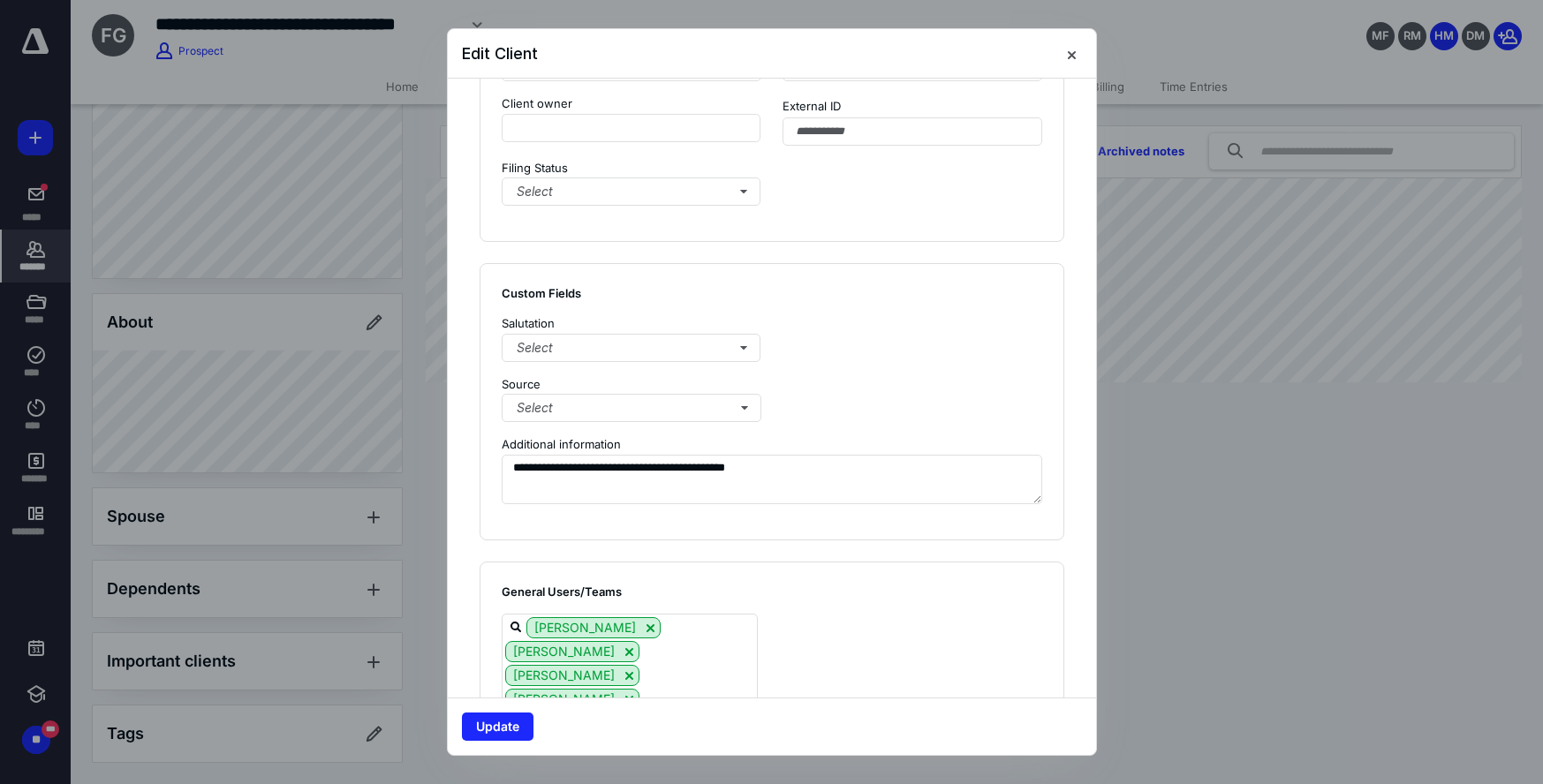 scroll, scrollTop: 1264, scrollLeft: 0, axis: vertical 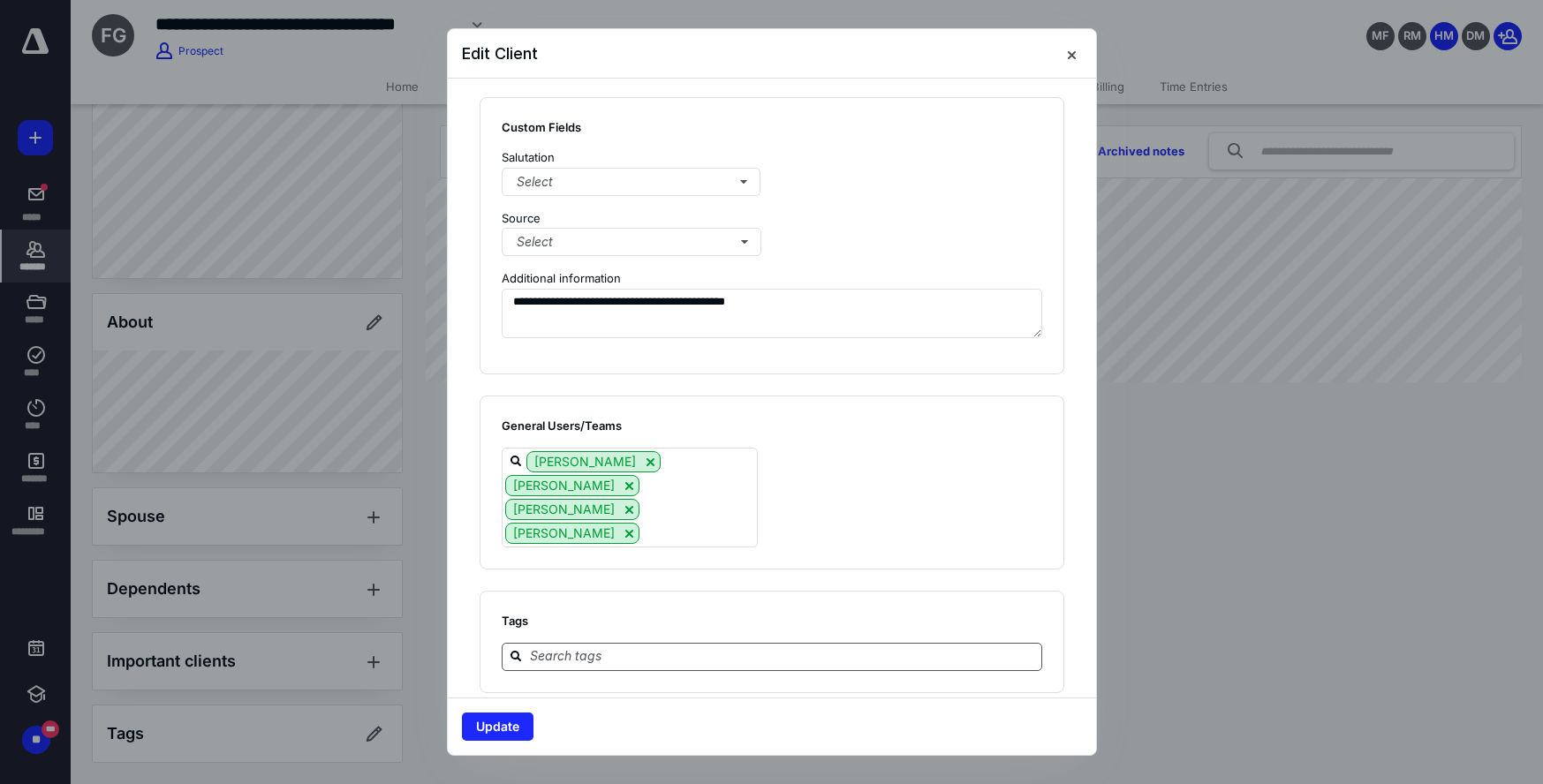 click at bounding box center (783, 656) 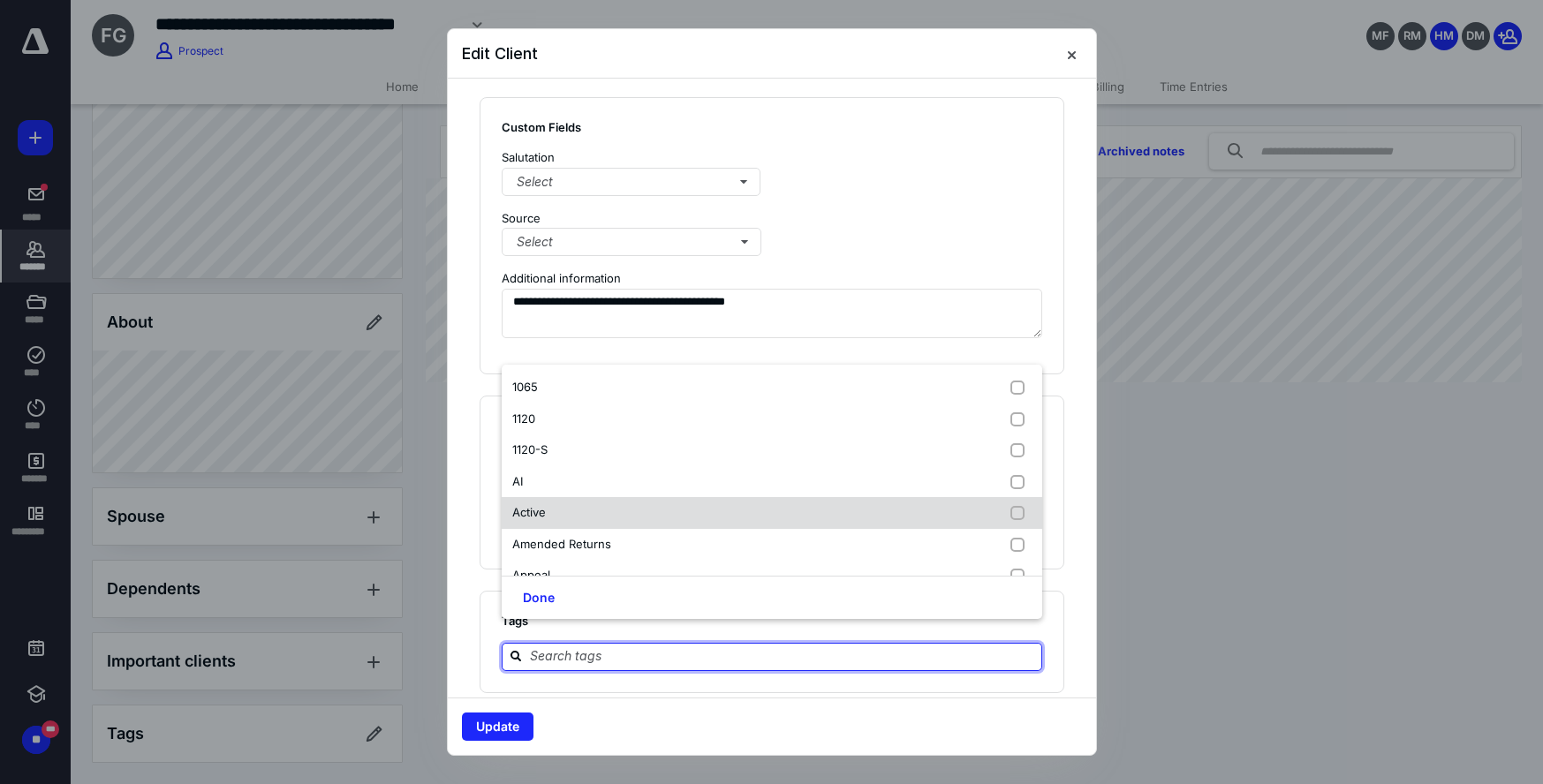 click on "Active" at bounding box center (772, 513) 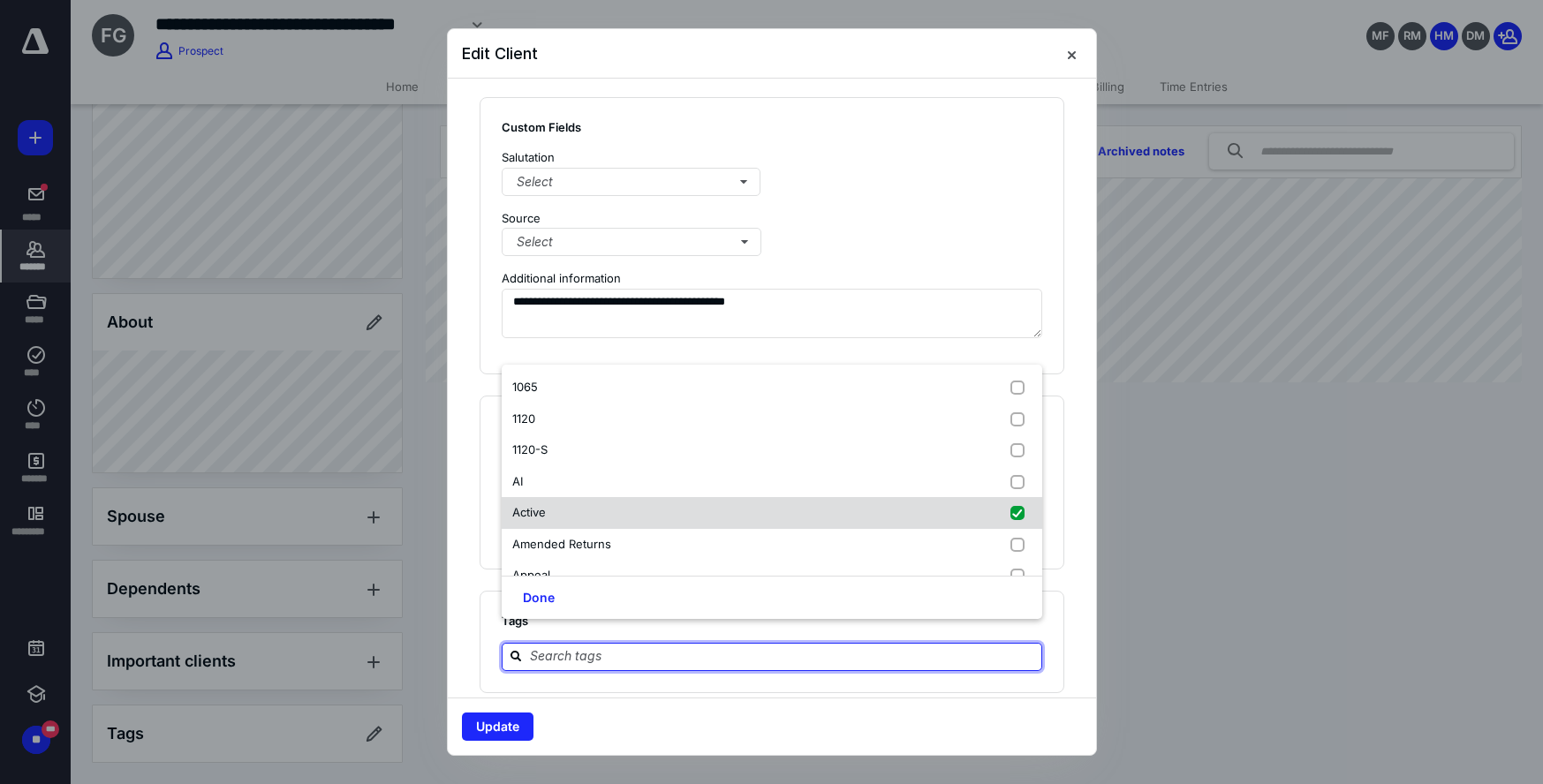 checkbox on "true" 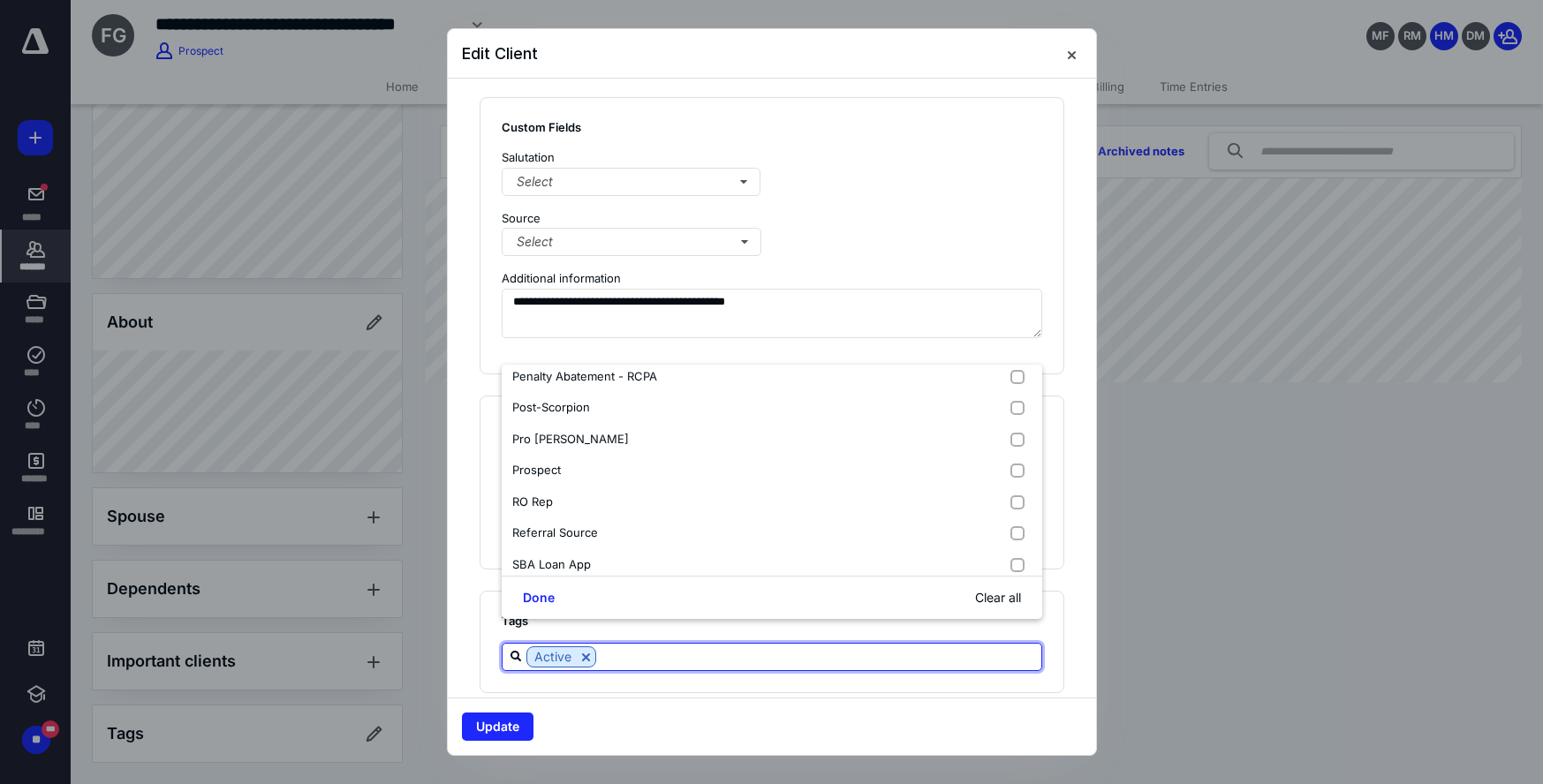 scroll, scrollTop: 1628, scrollLeft: 0, axis: vertical 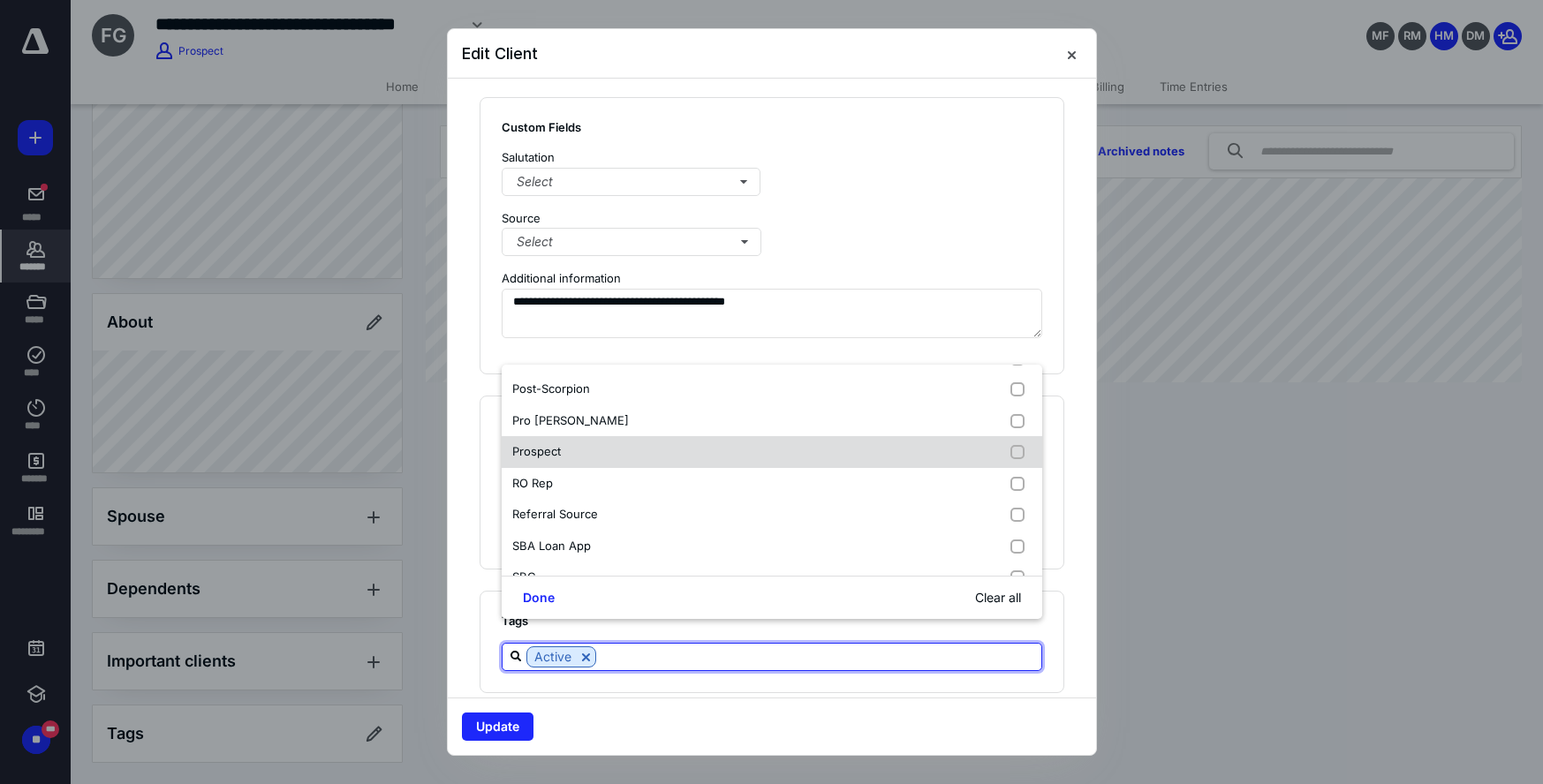 click on "Prospect" at bounding box center (536, 451) 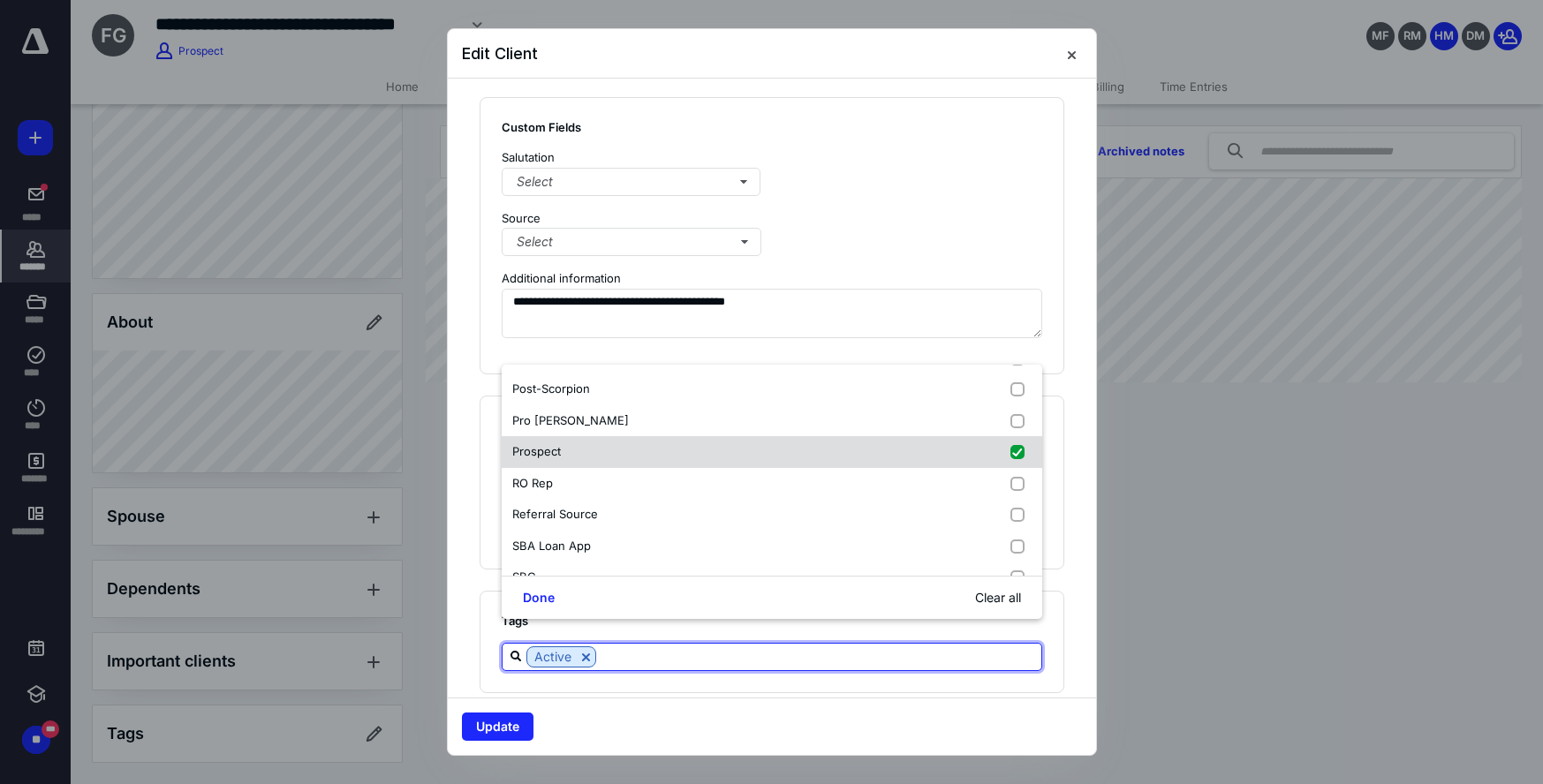 checkbox on "true" 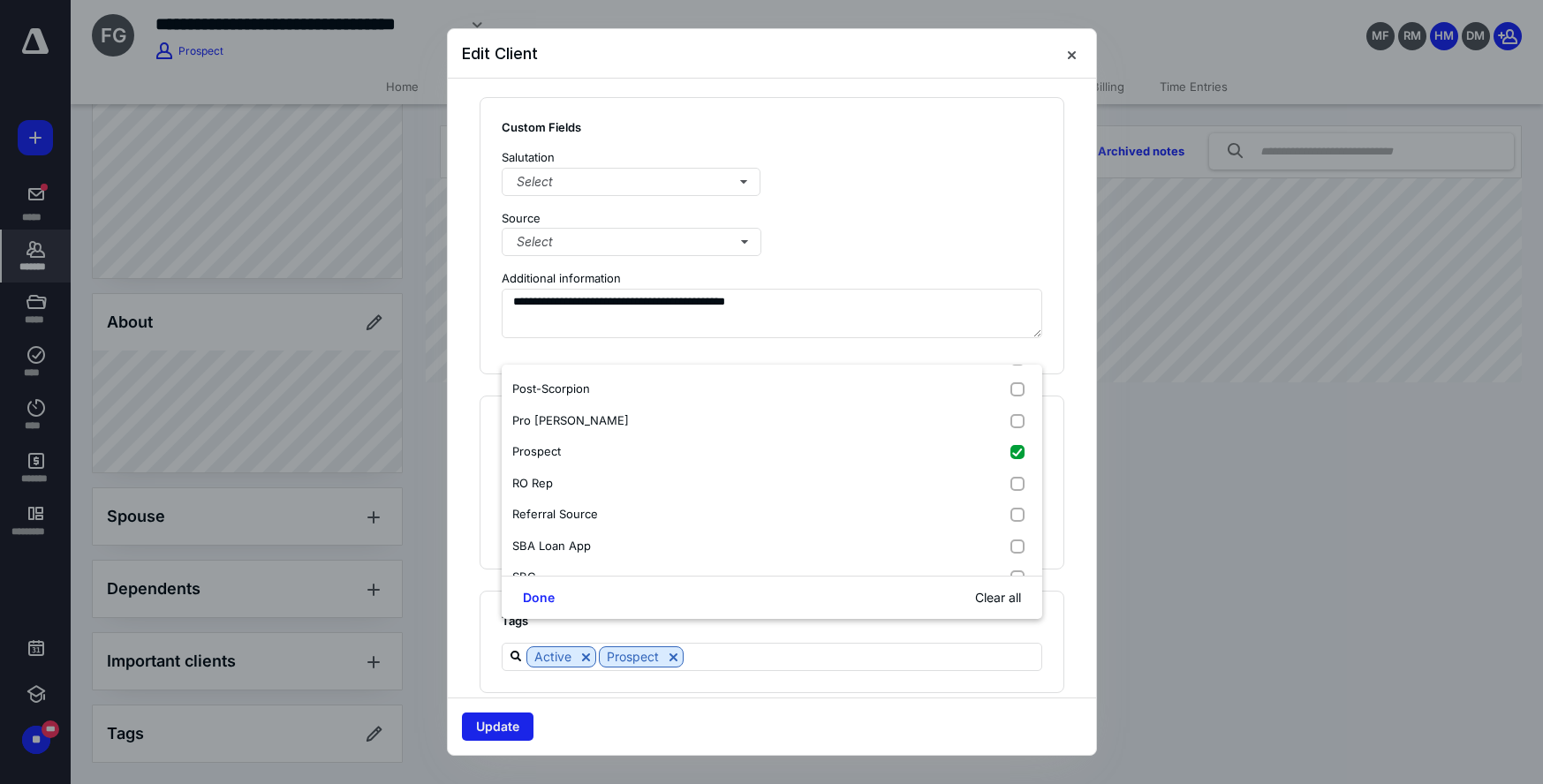 click on "Update" at bounding box center (497, 727) 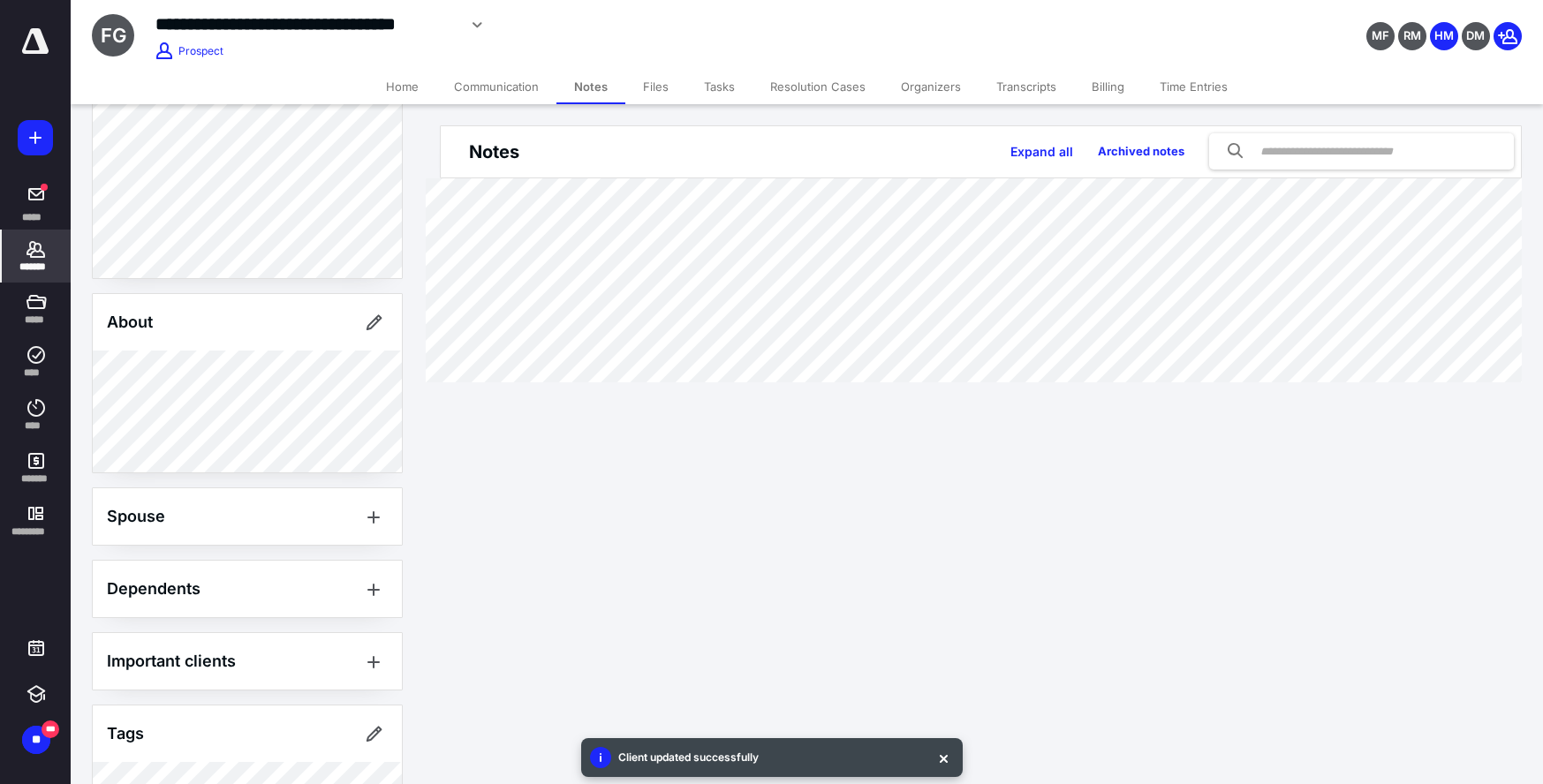 click on "Files" at bounding box center (655, 87) 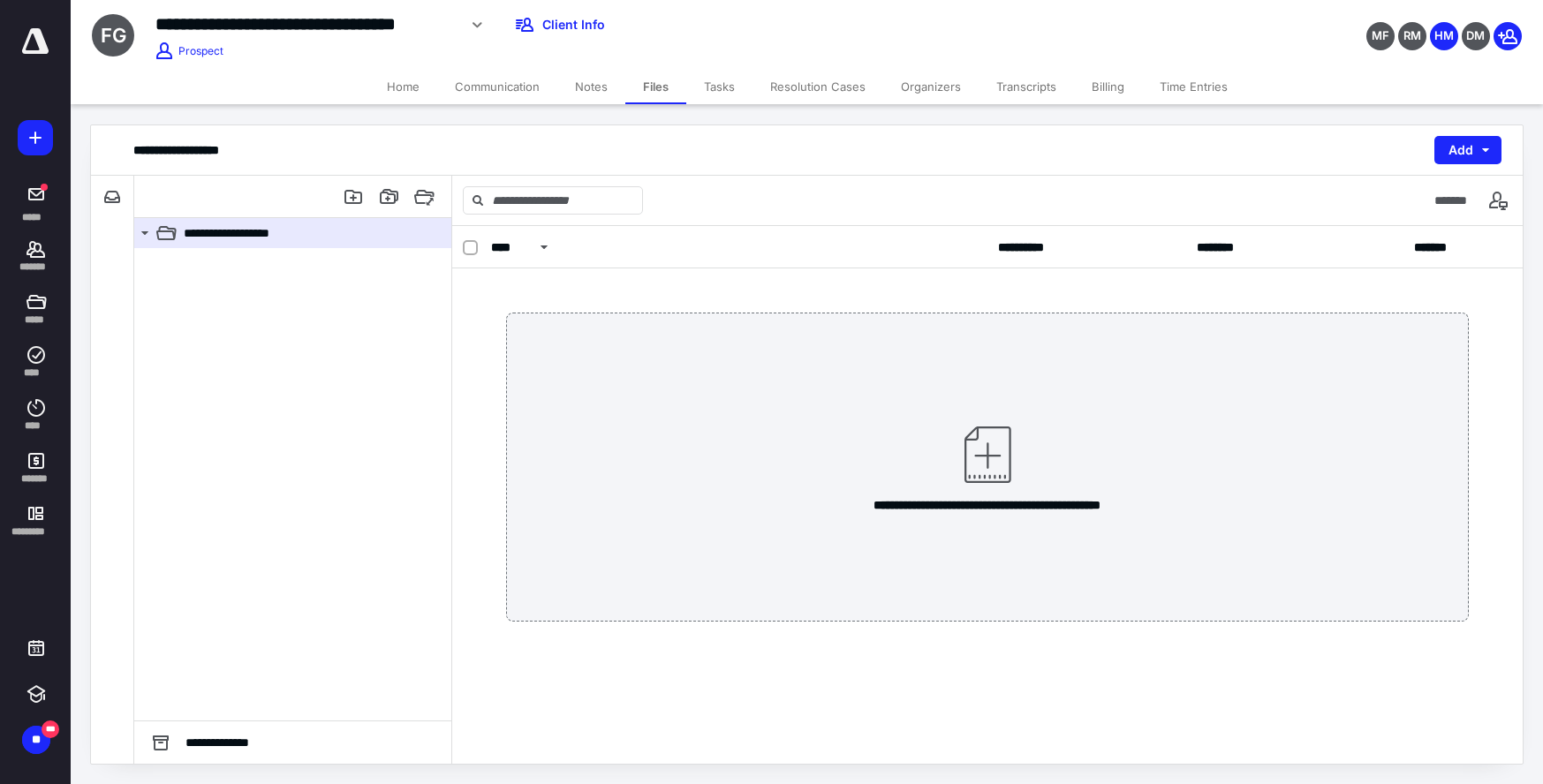 click on "Transcripts" at bounding box center (1026, 87) 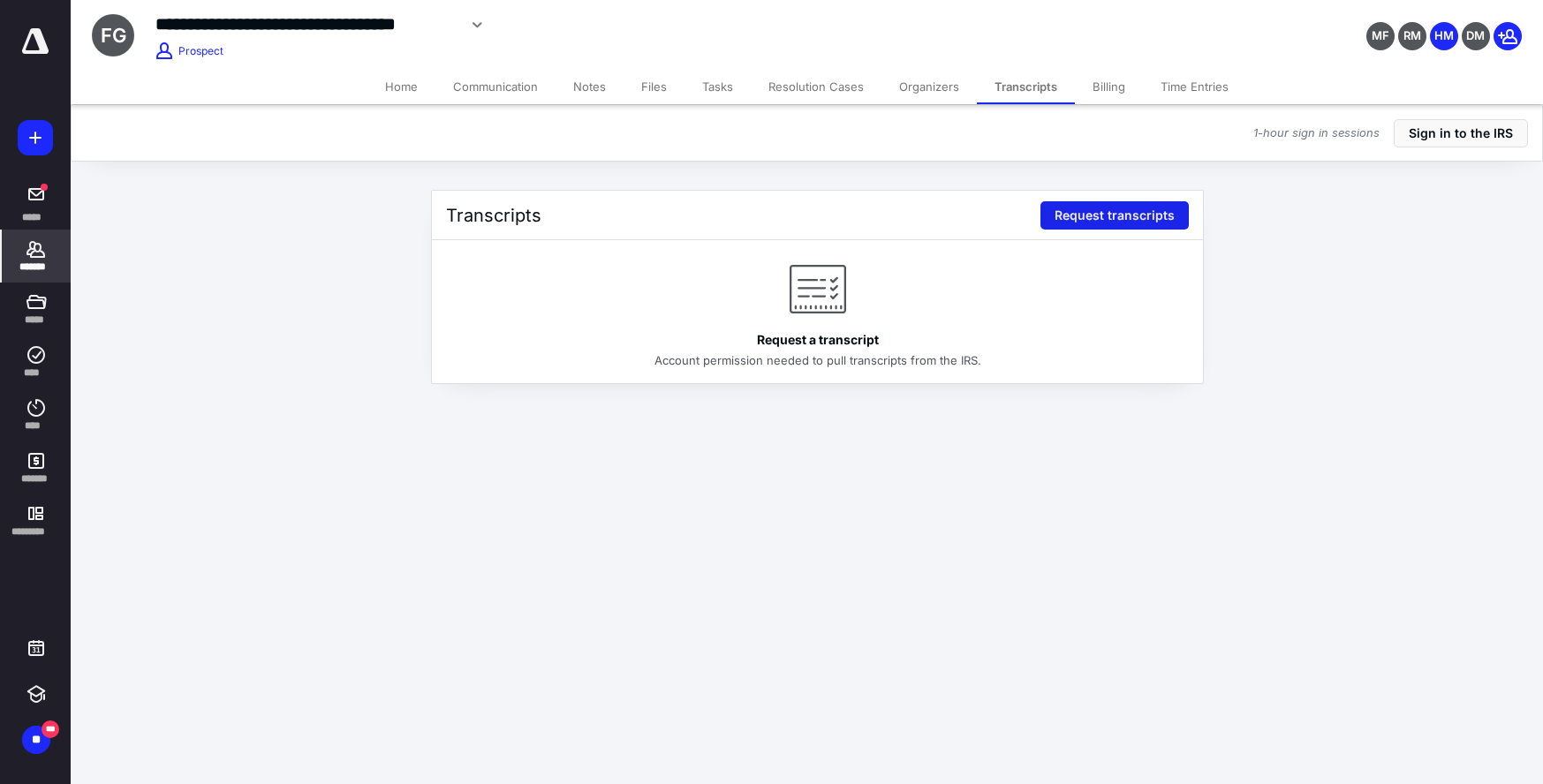 click on "Request transcripts" at bounding box center (1115, 215) 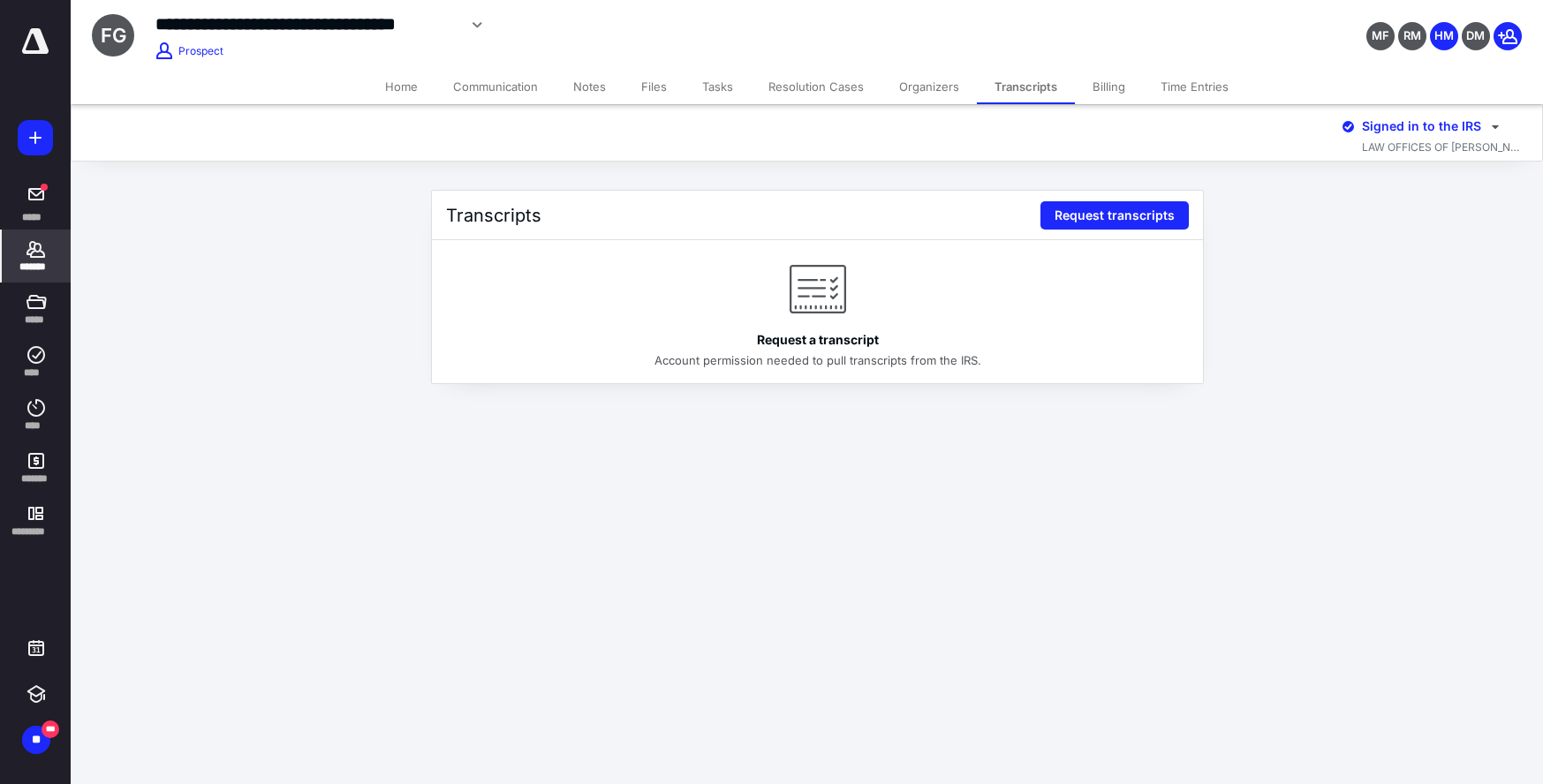 drag, startPoint x: 526, startPoint y: 82, endPoint x: 566, endPoint y: 101, distance: 44.28318 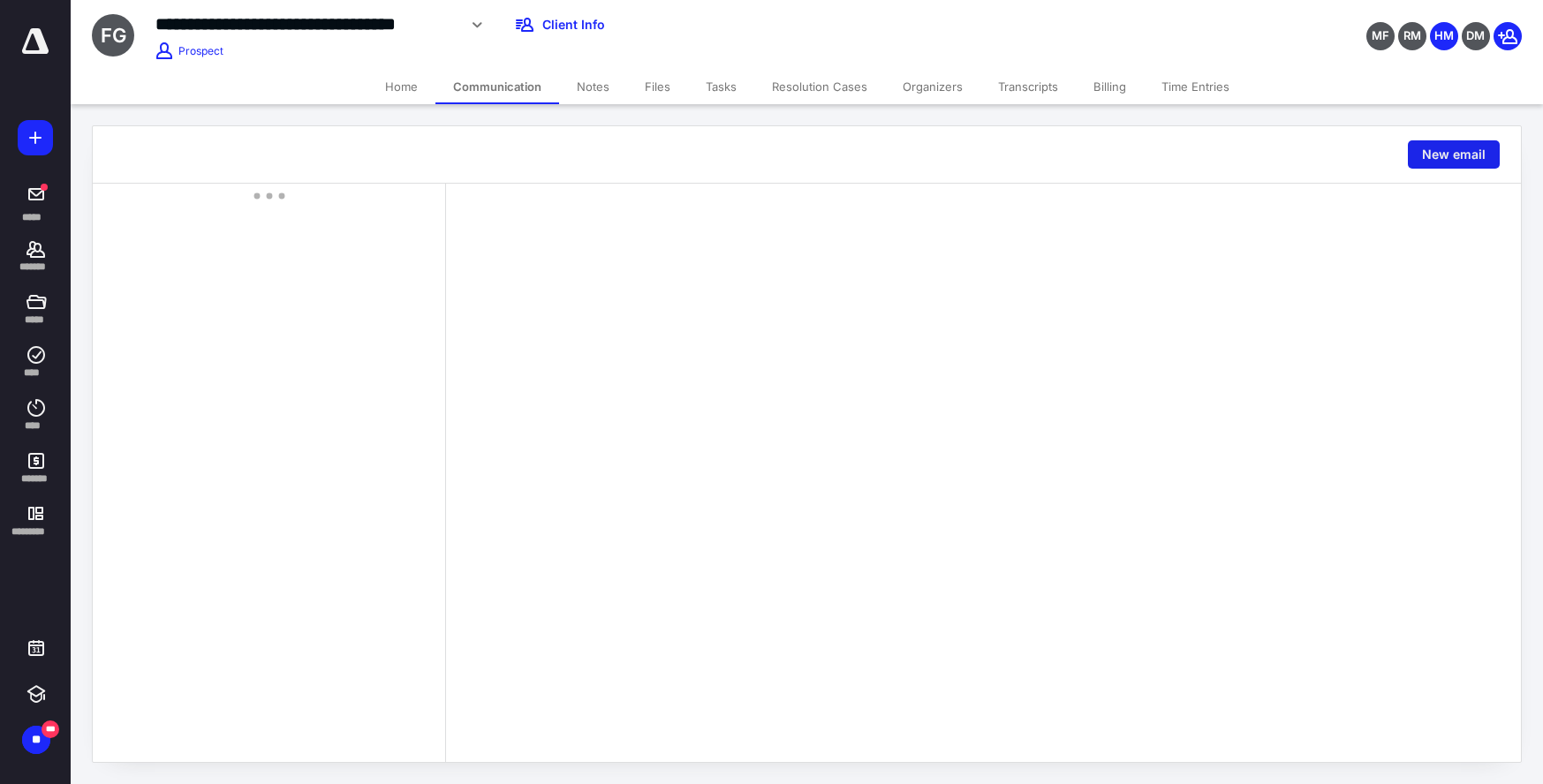 drag, startPoint x: 1489, startPoint y: 147, endPoint x: 1478, endPoint y: 147, distance: 11 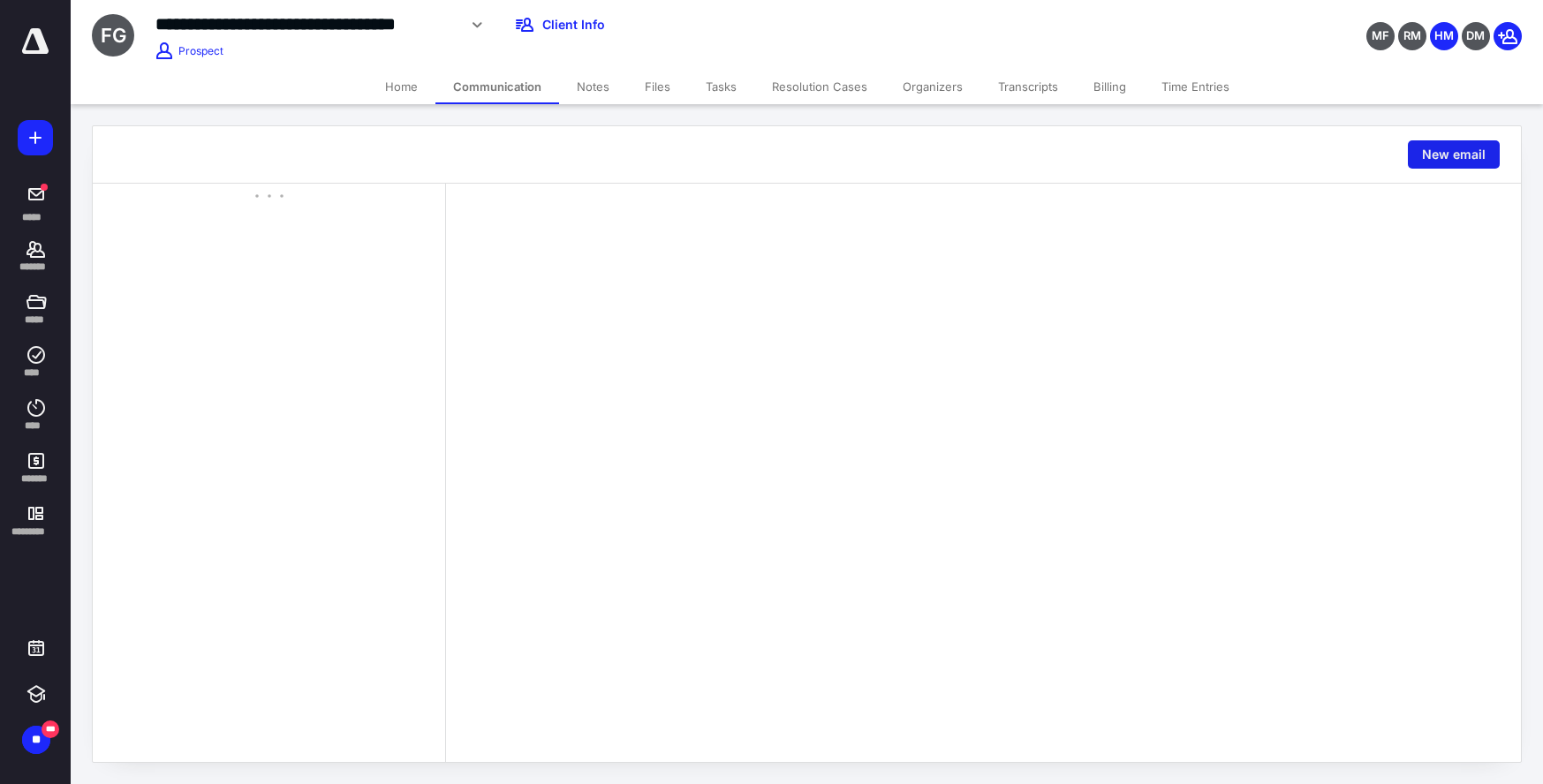 click on "New email" at bounding box center [1454, 155] 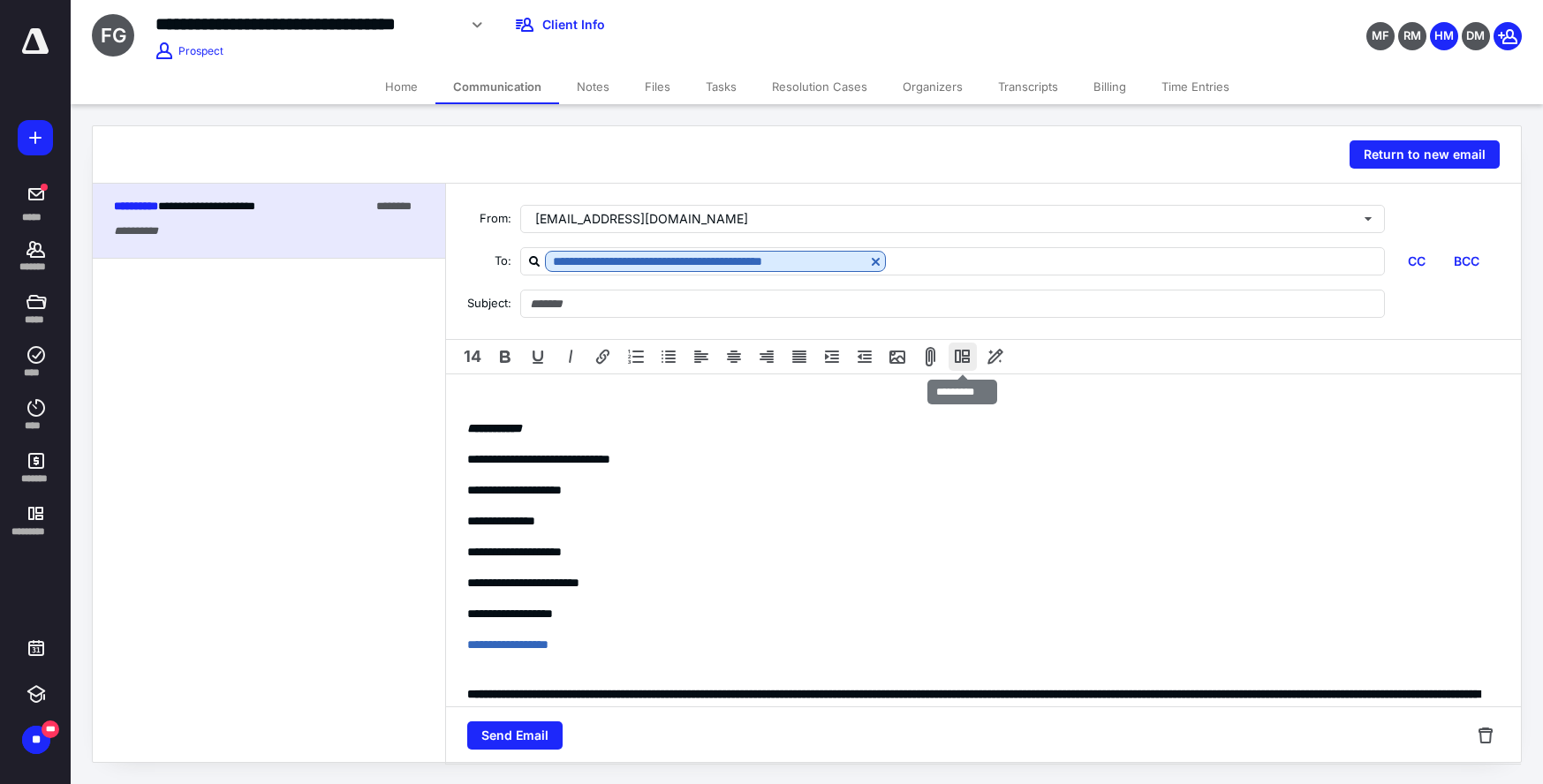 click at bounding box center [963, 357] 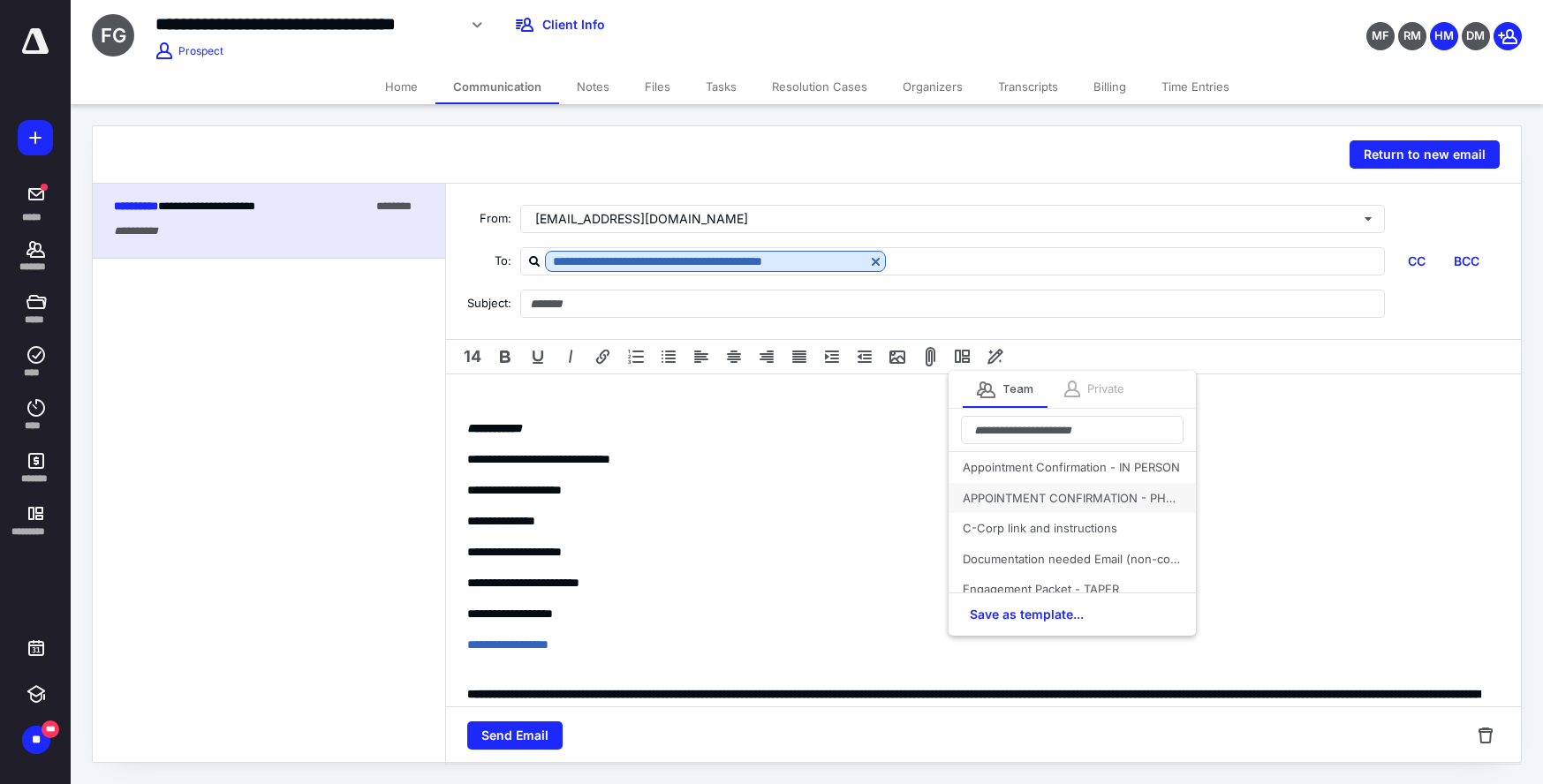 click on "APPOINTMENT CONFIRMATION - PHONE" at bounding box center (1072, 498) 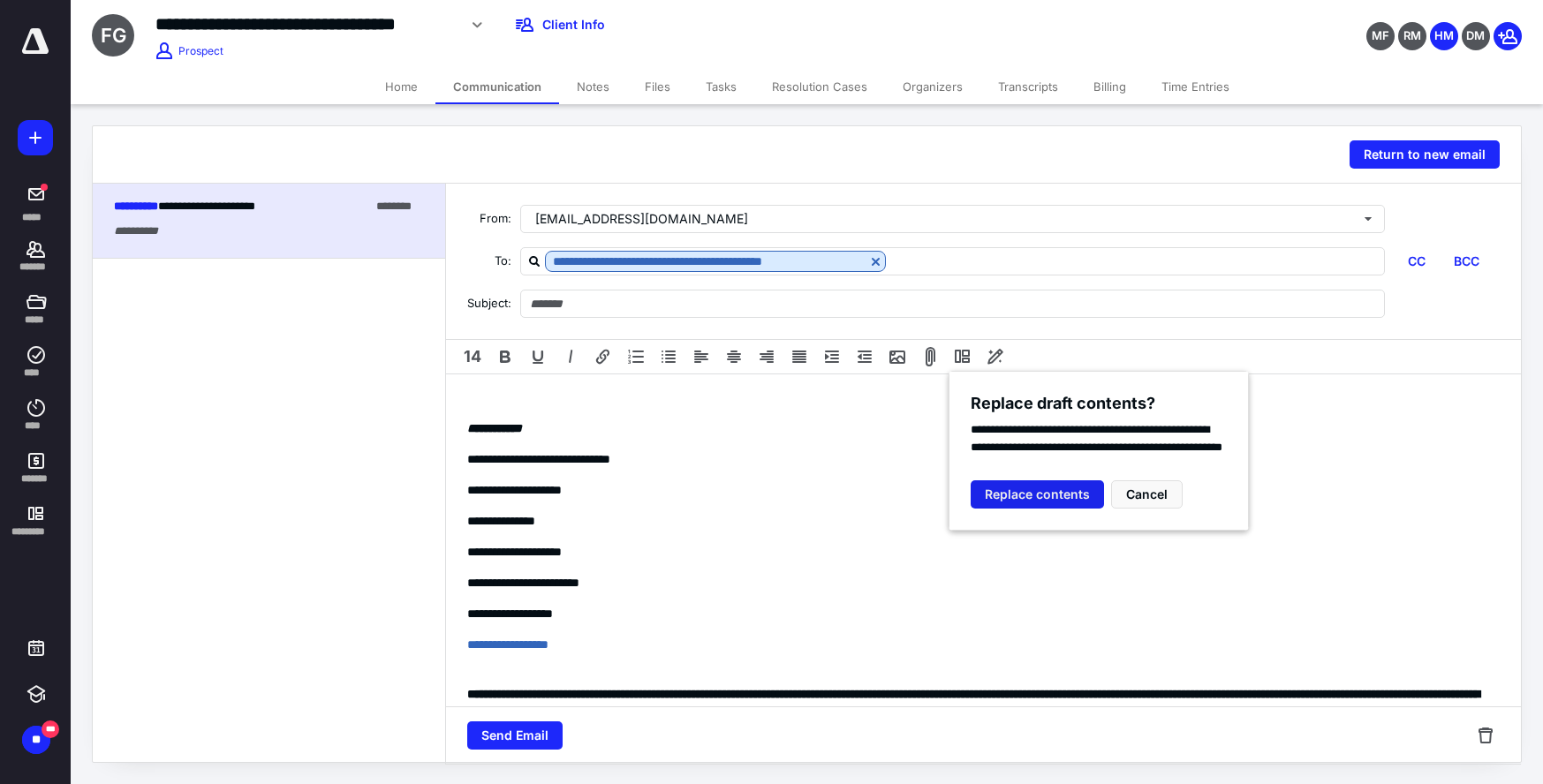 click on "Replace contents" at bounding box center (1037, 494) 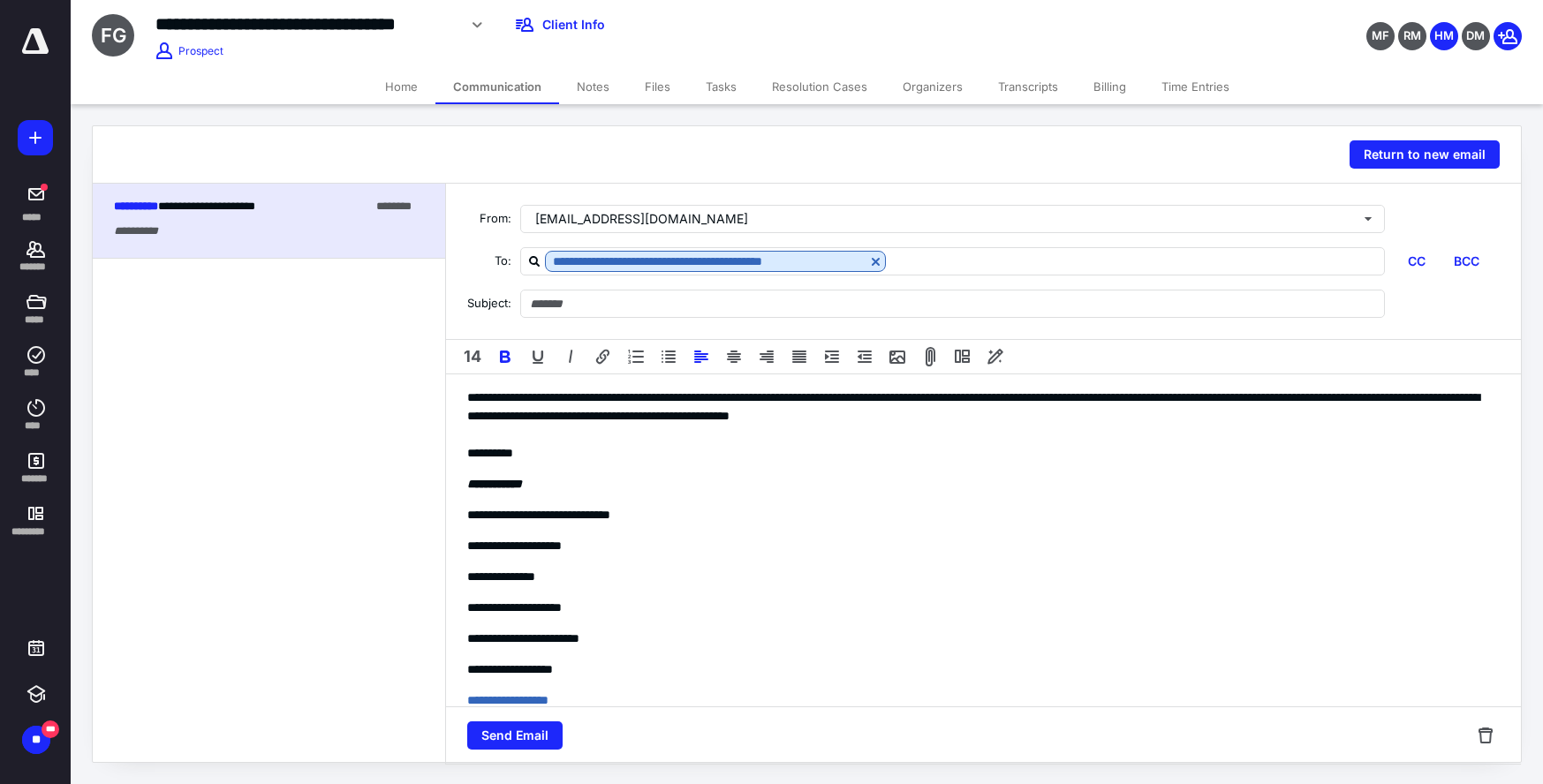 type on "**********" 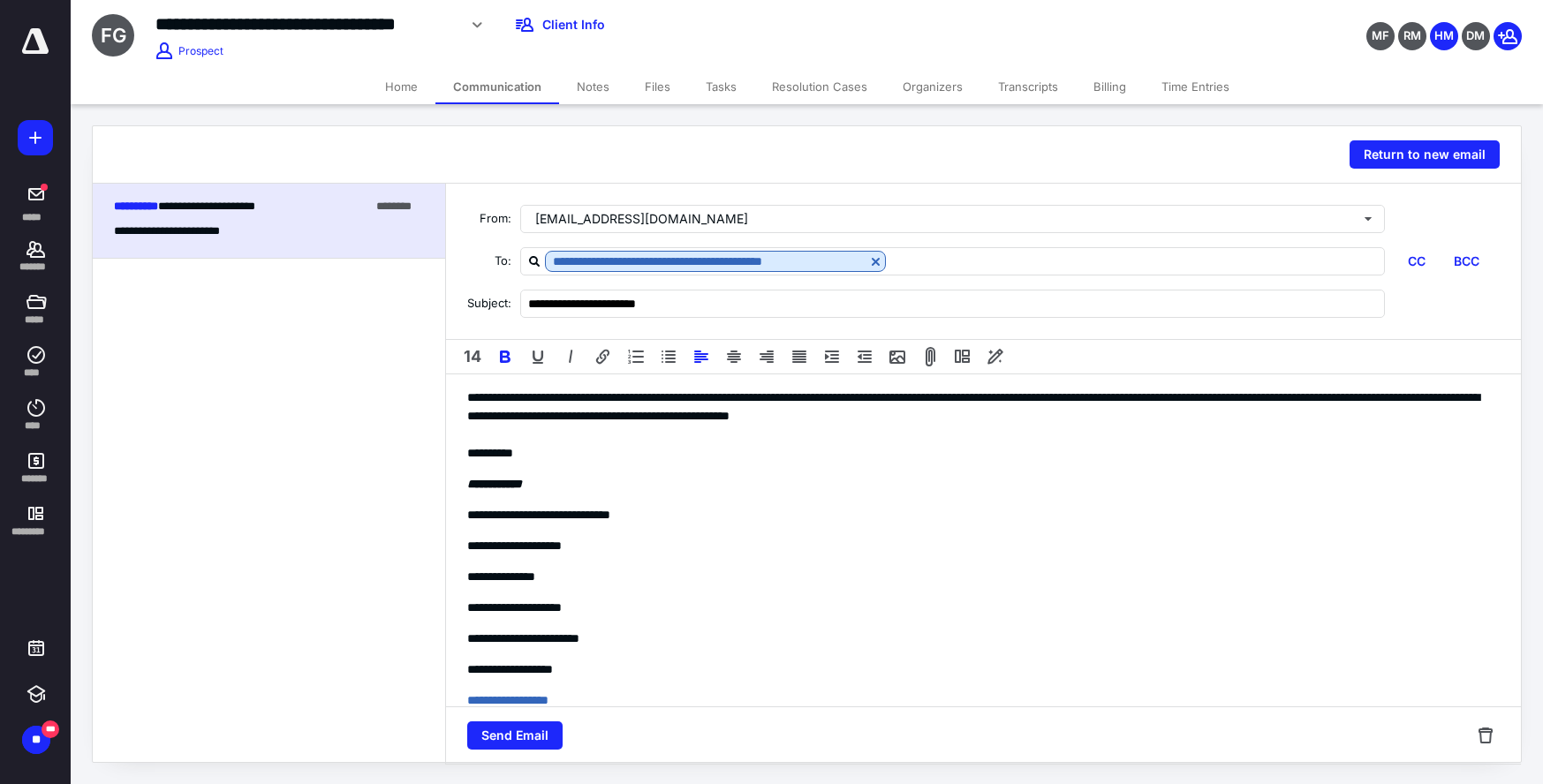 scroll, scrollTop: 4, scrollLeft: 0, axis: vertical 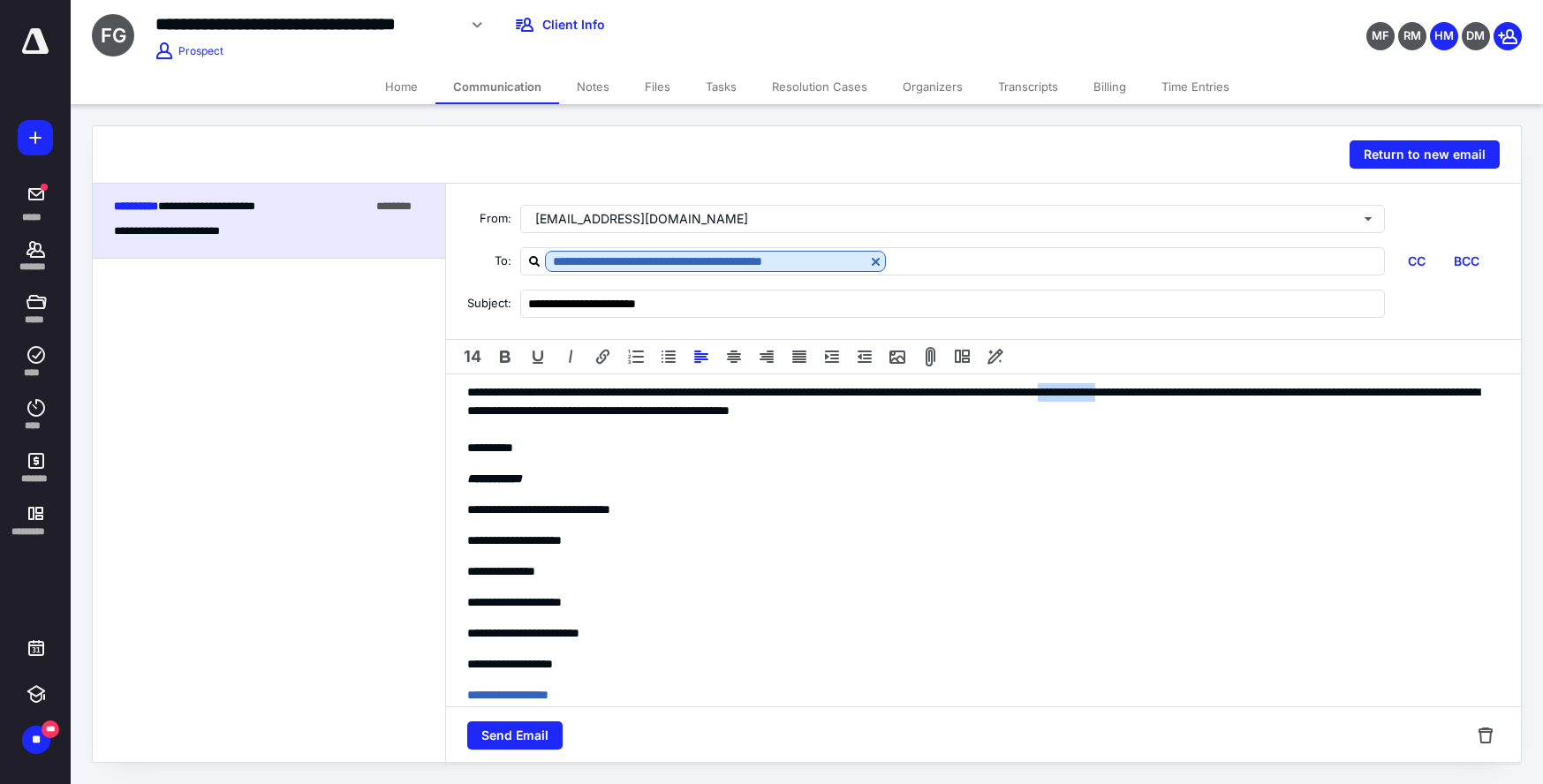 click on "**********" at bounding box center (983, 402) 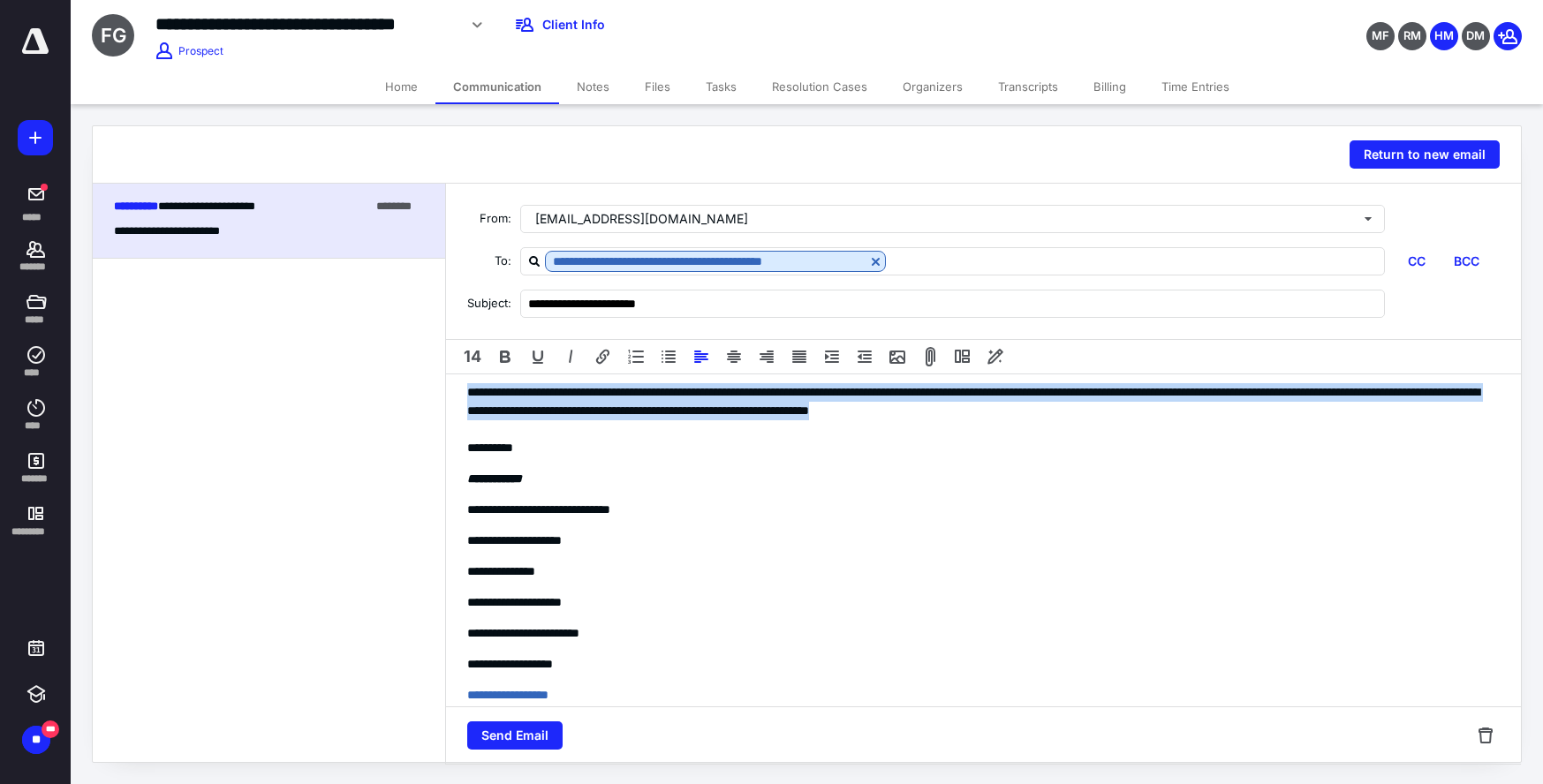scroll, scrollTop: 0, scrollLeft: 0, axis: both 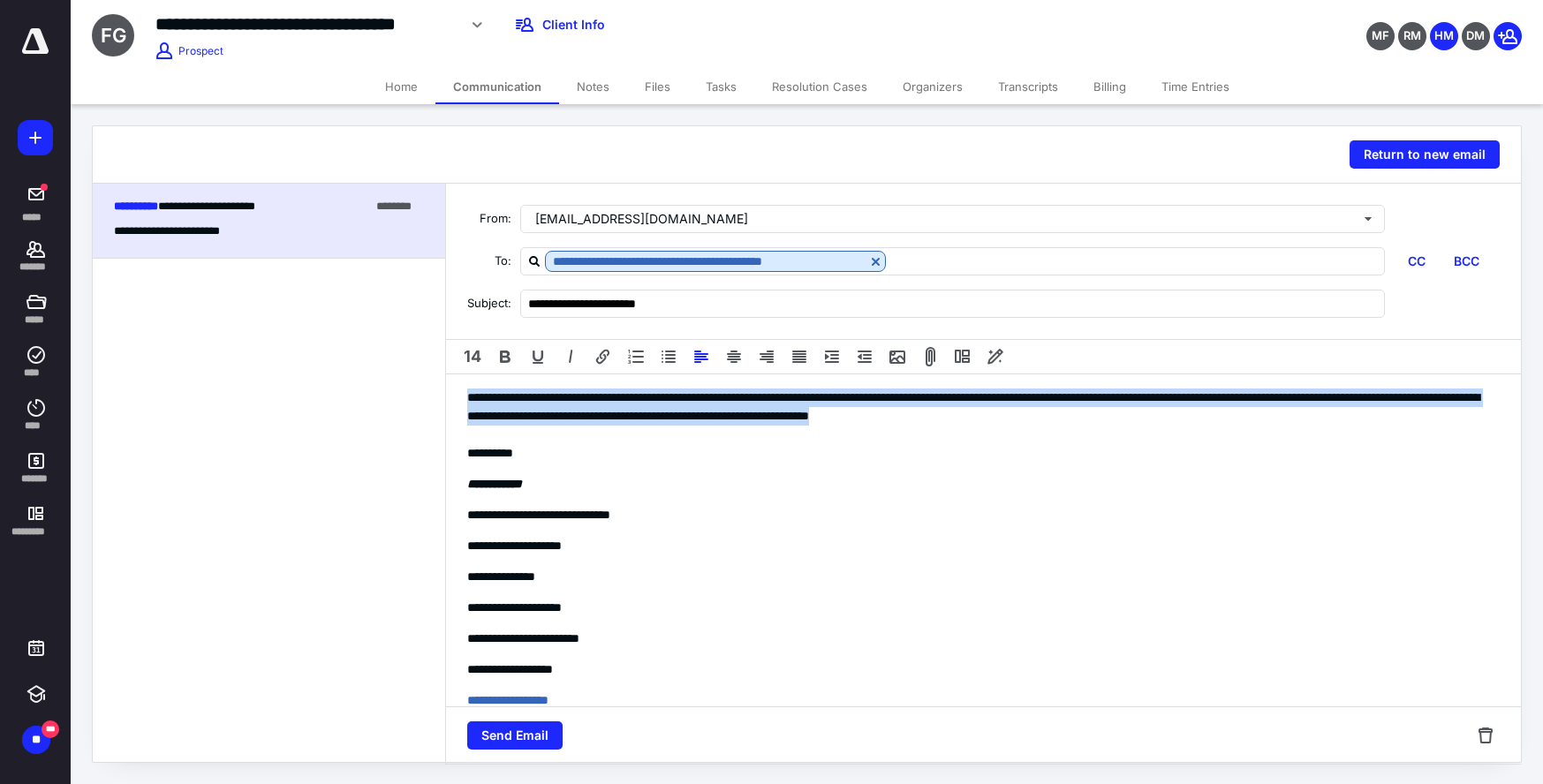 drag, startPoint x: 1289, startPoint y: 410, endPoint x: 408, endPoint y: 391, distance: 881.2049 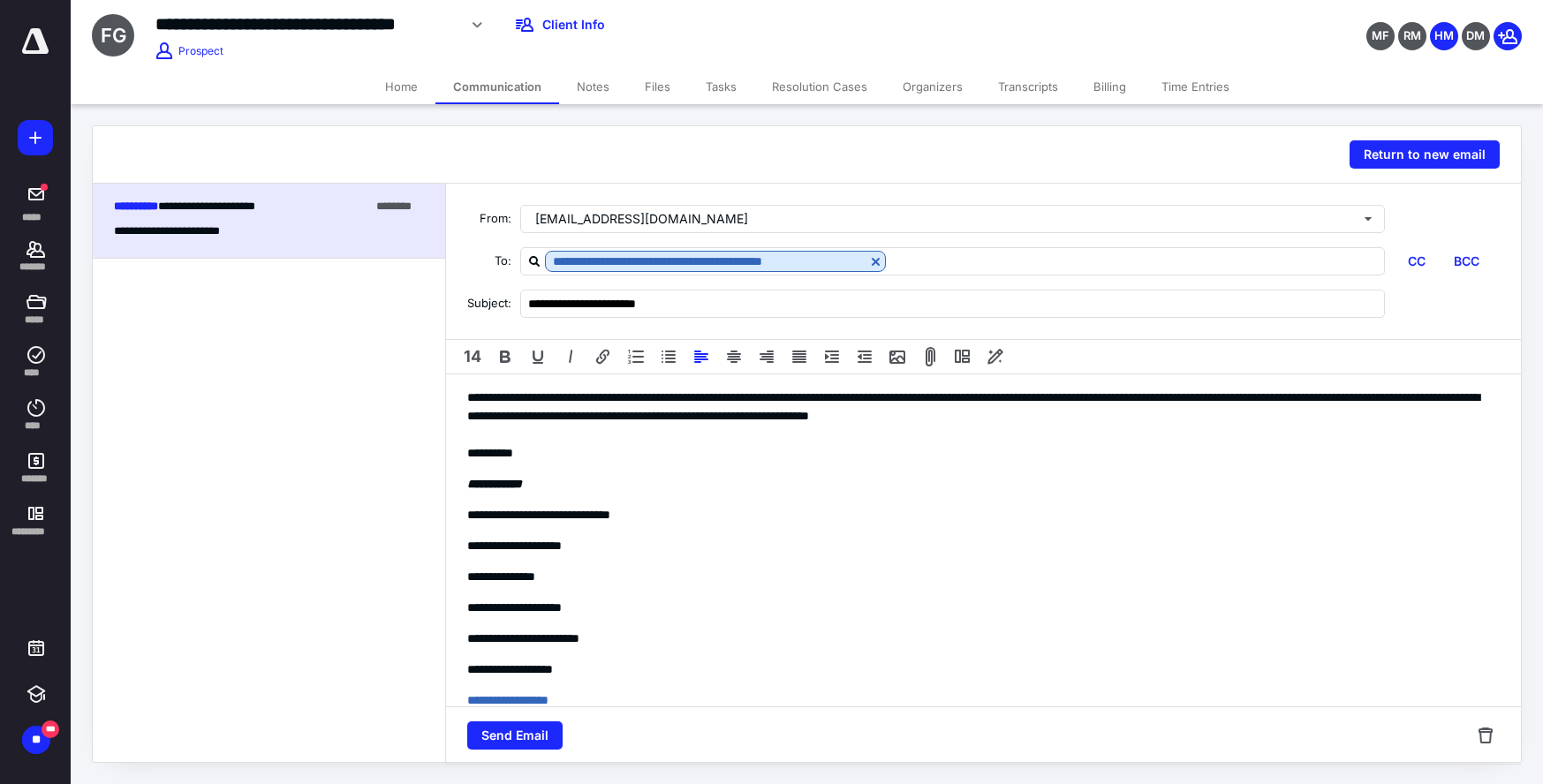 click on "**********" at bounding box center [983, 607] 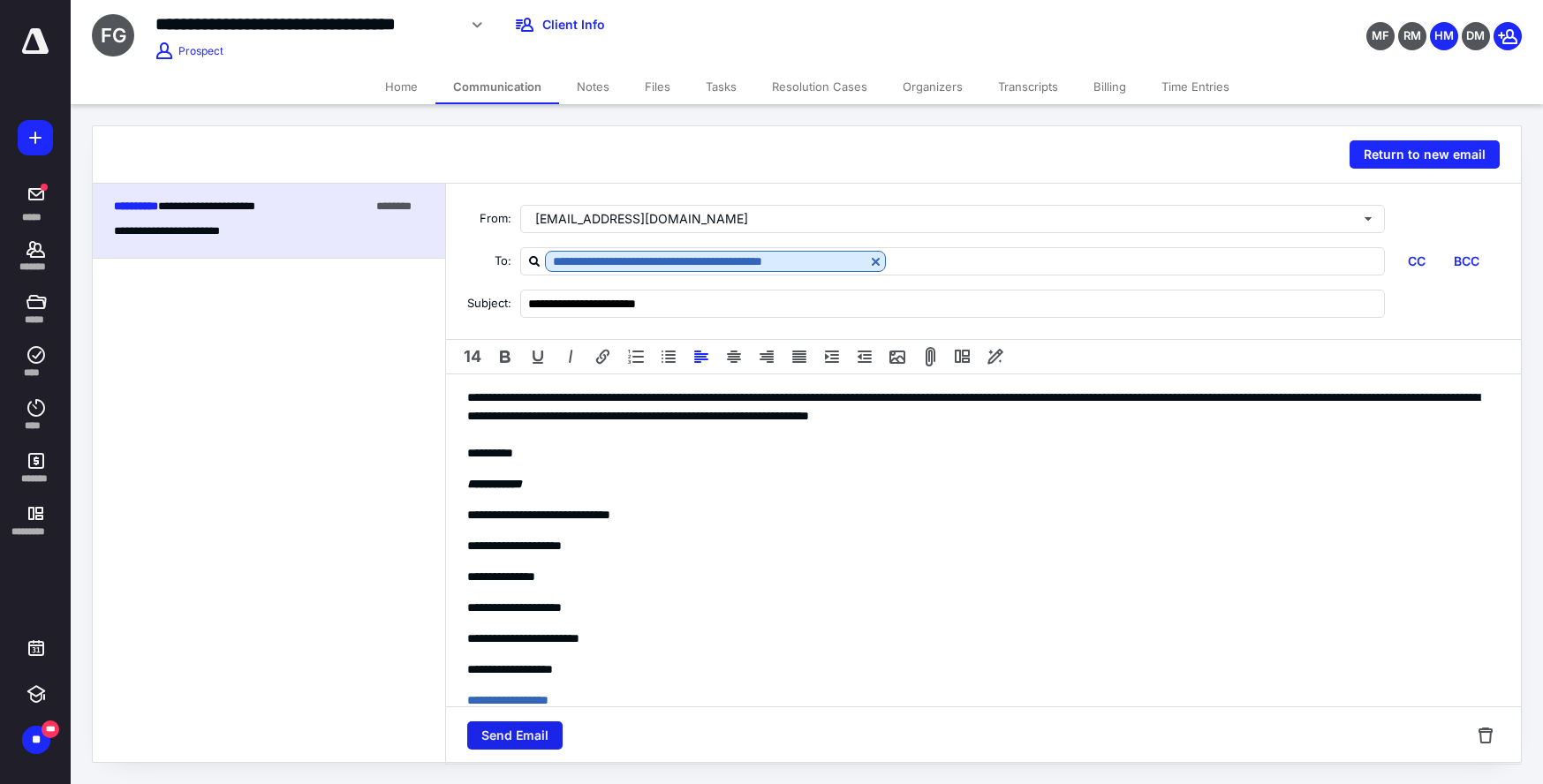 click on "Send Email" at bounding box center [515, 735] 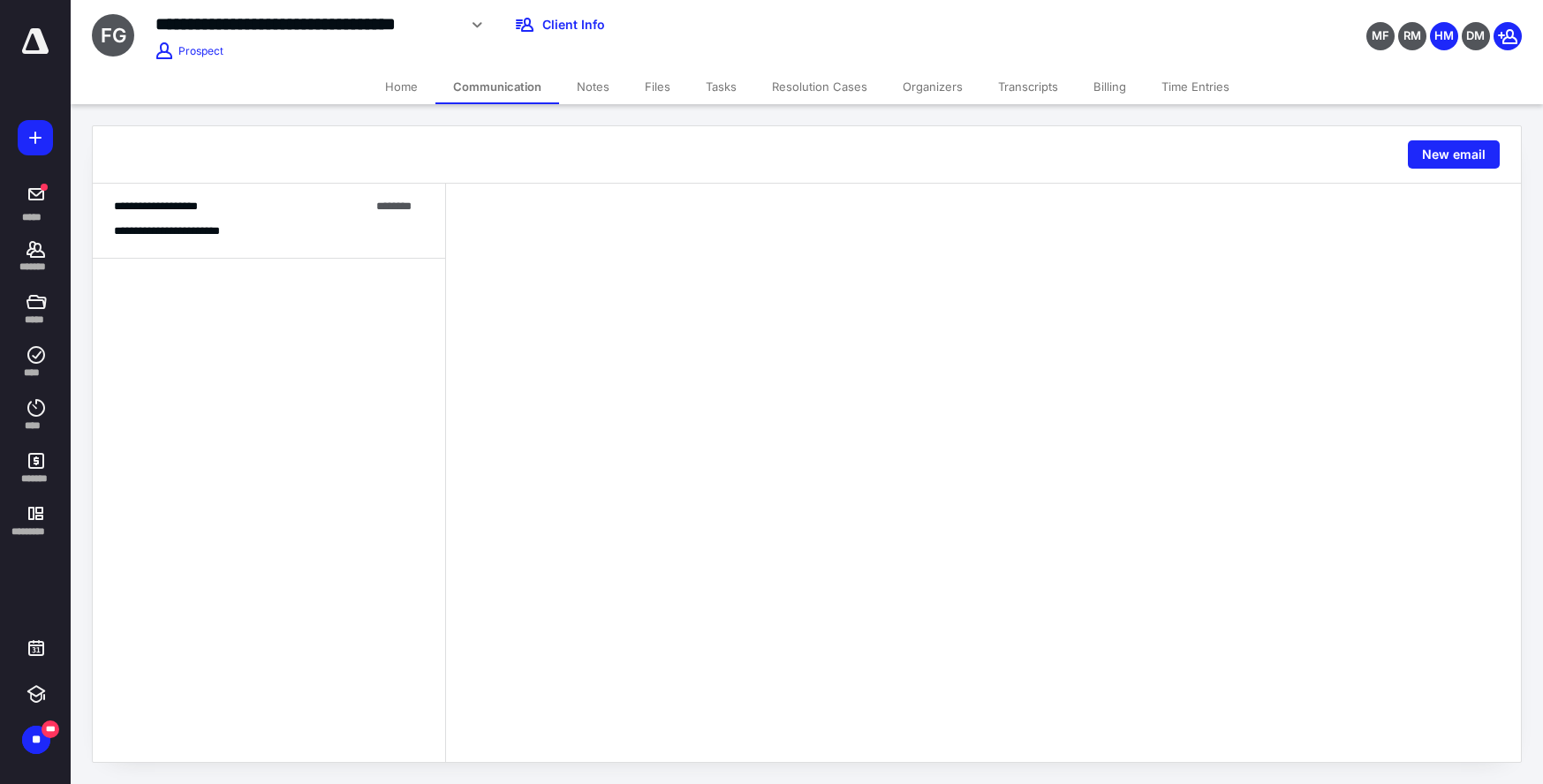 click on "Files" at bounding box center [657, 87] 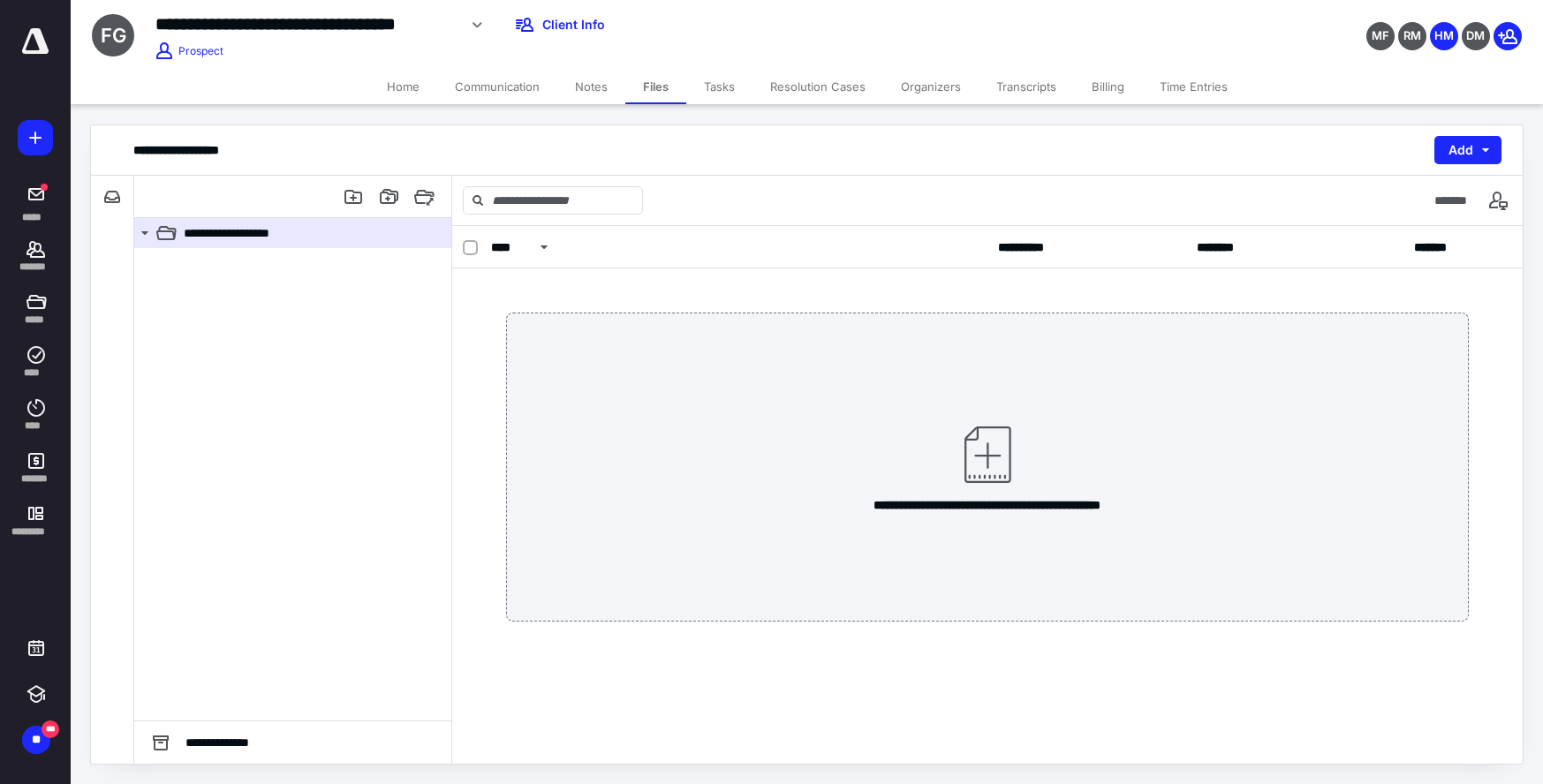 click on "Notes" at bounding box center [591, 87] 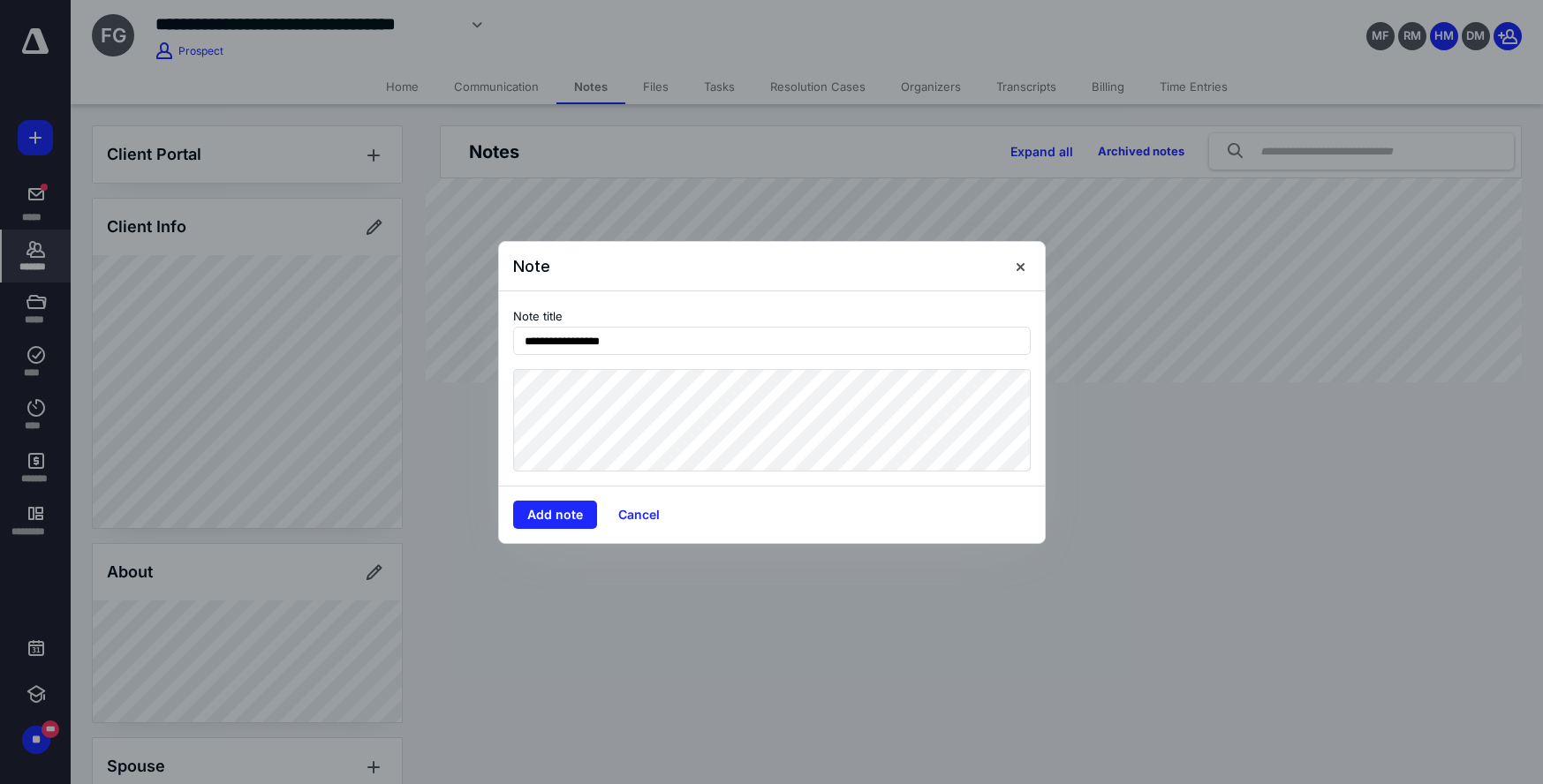 type on "**********" 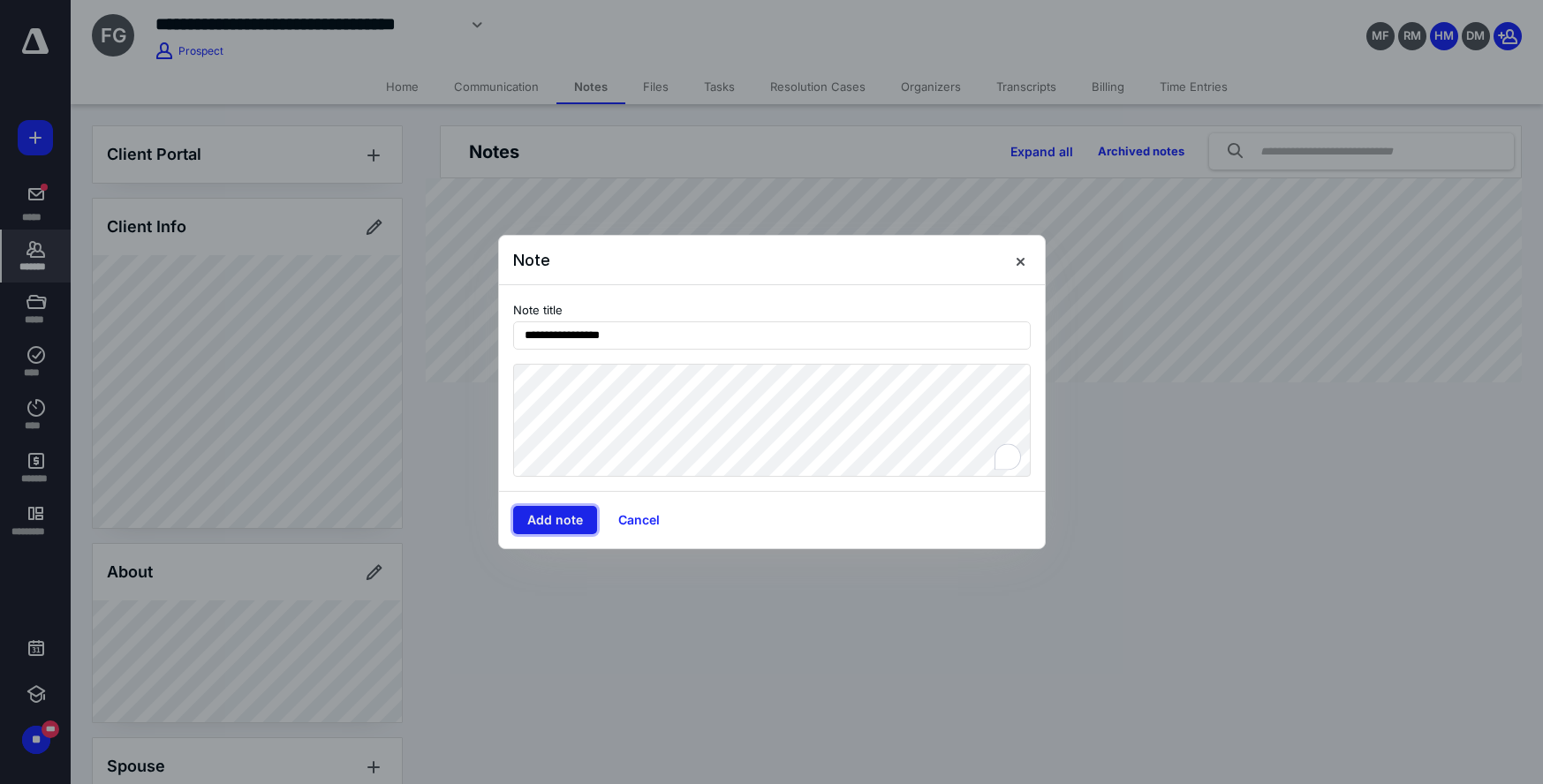 click on "Add note" at bounding box center (555, 520) 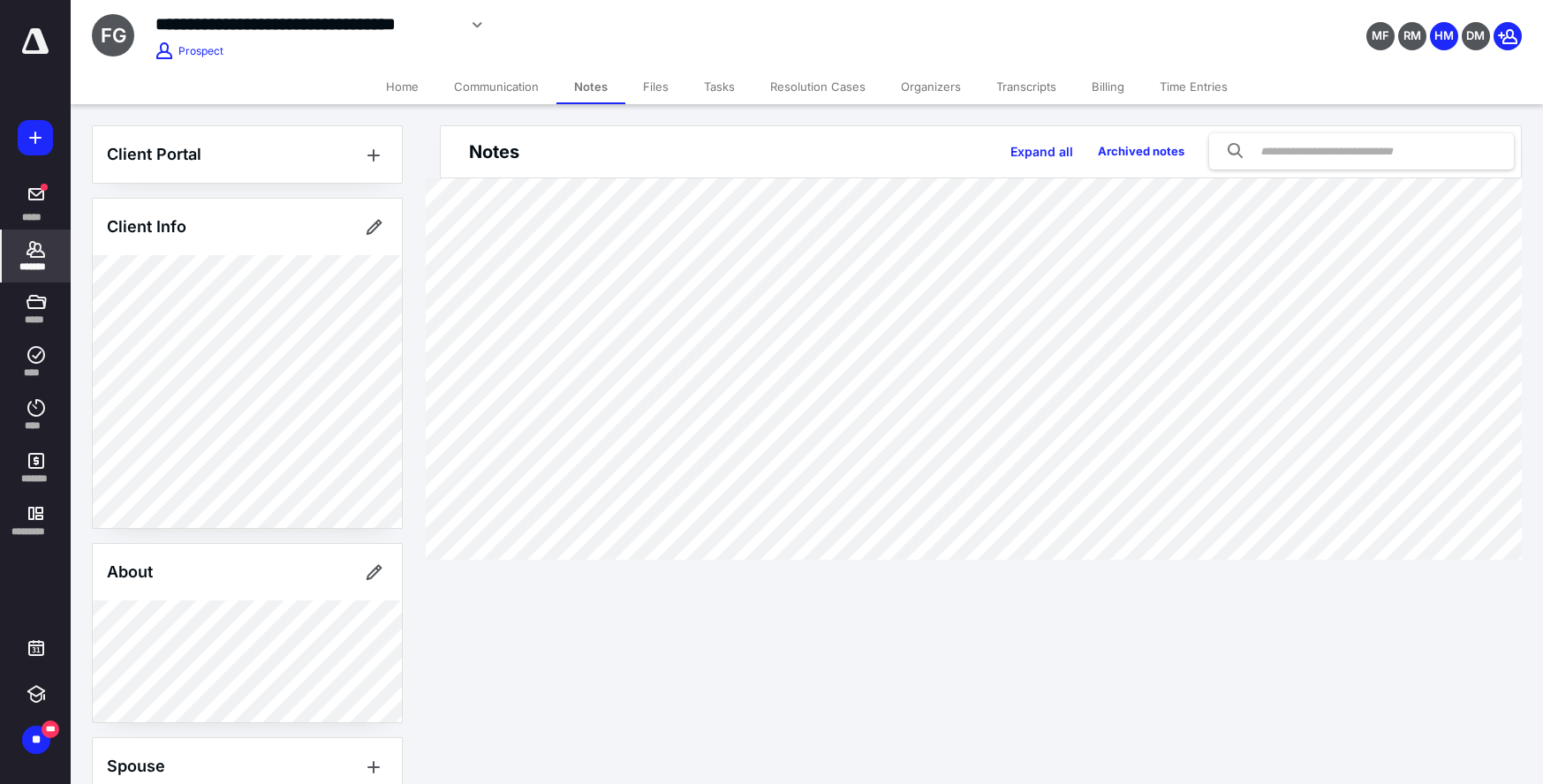 click on "Files" at bounding box center [655, 87] 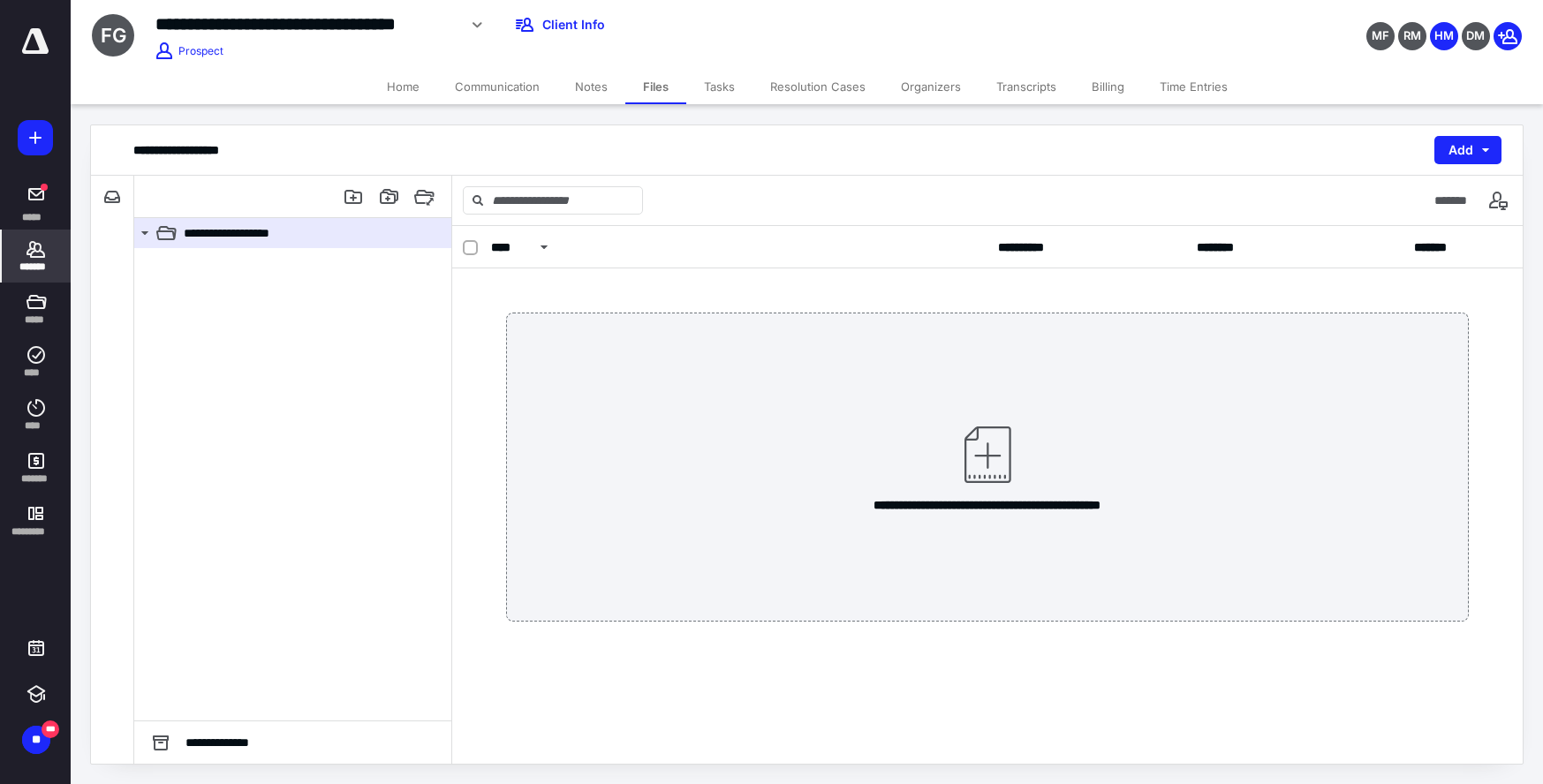 click 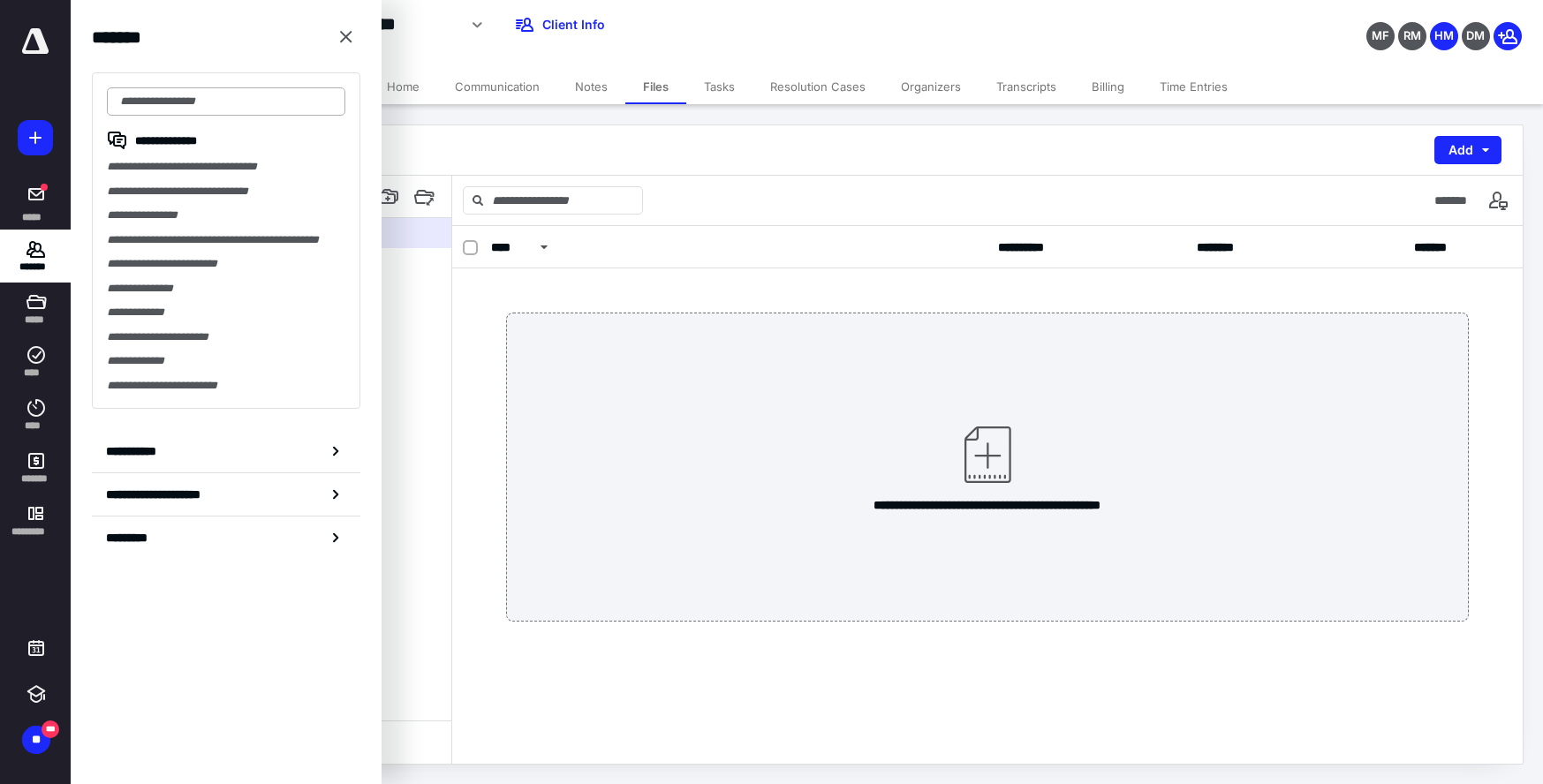 click at bounding box center [226, 102] 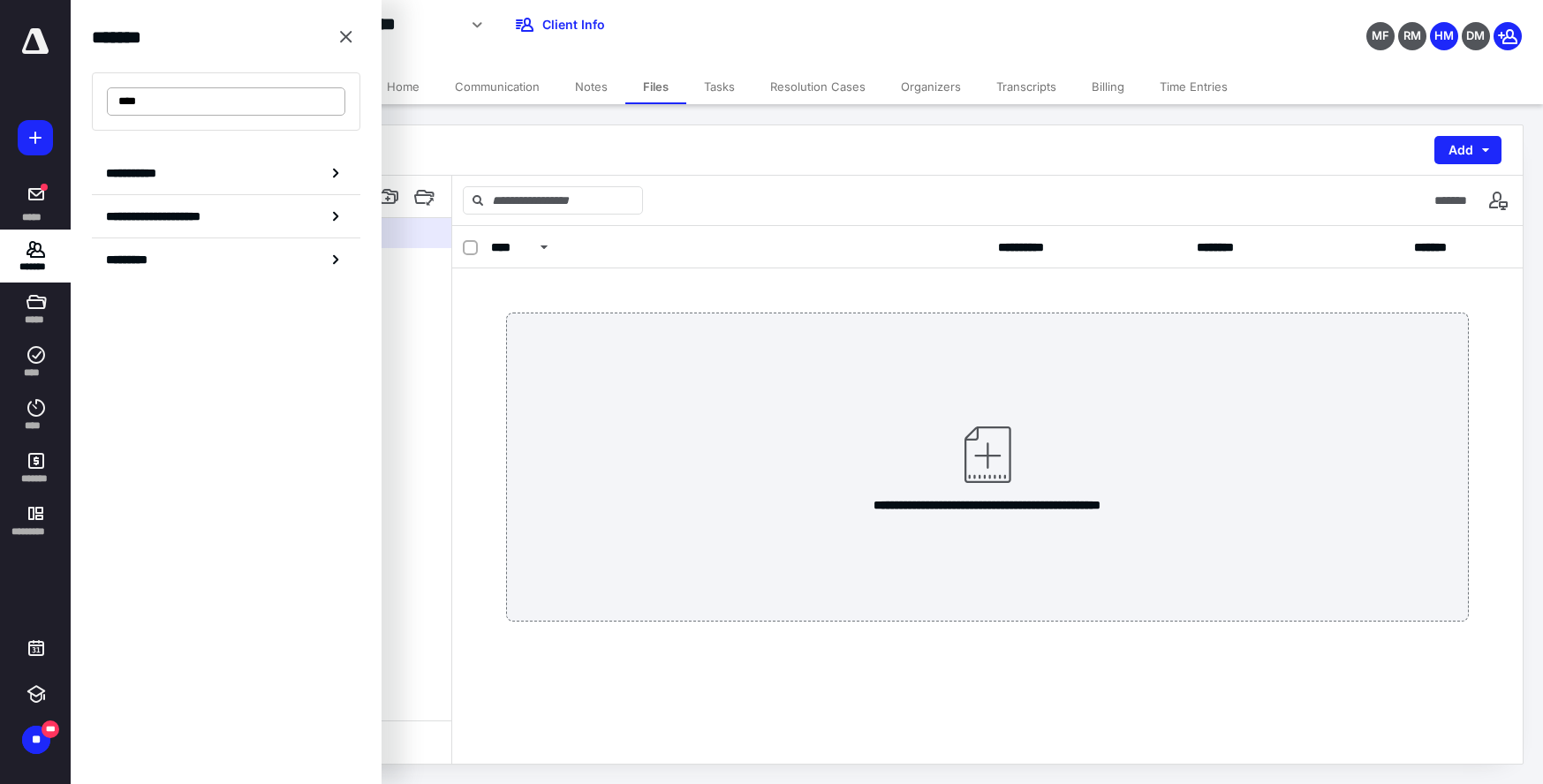 type on "****" 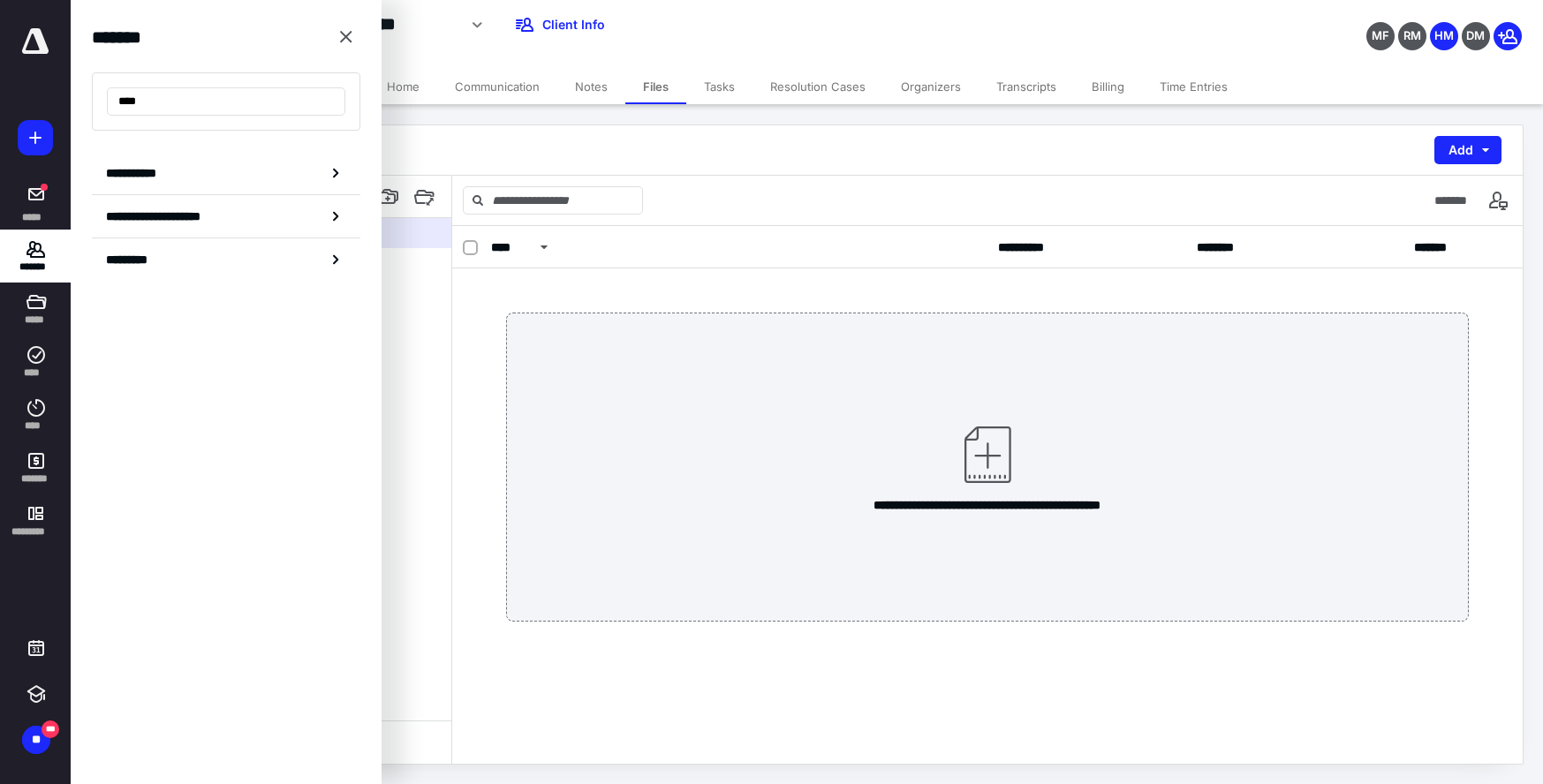 drag, startPoint x: 170, startPoint y: 102, endPoint x: 97, endPoint y: 94, distance: 73.437048 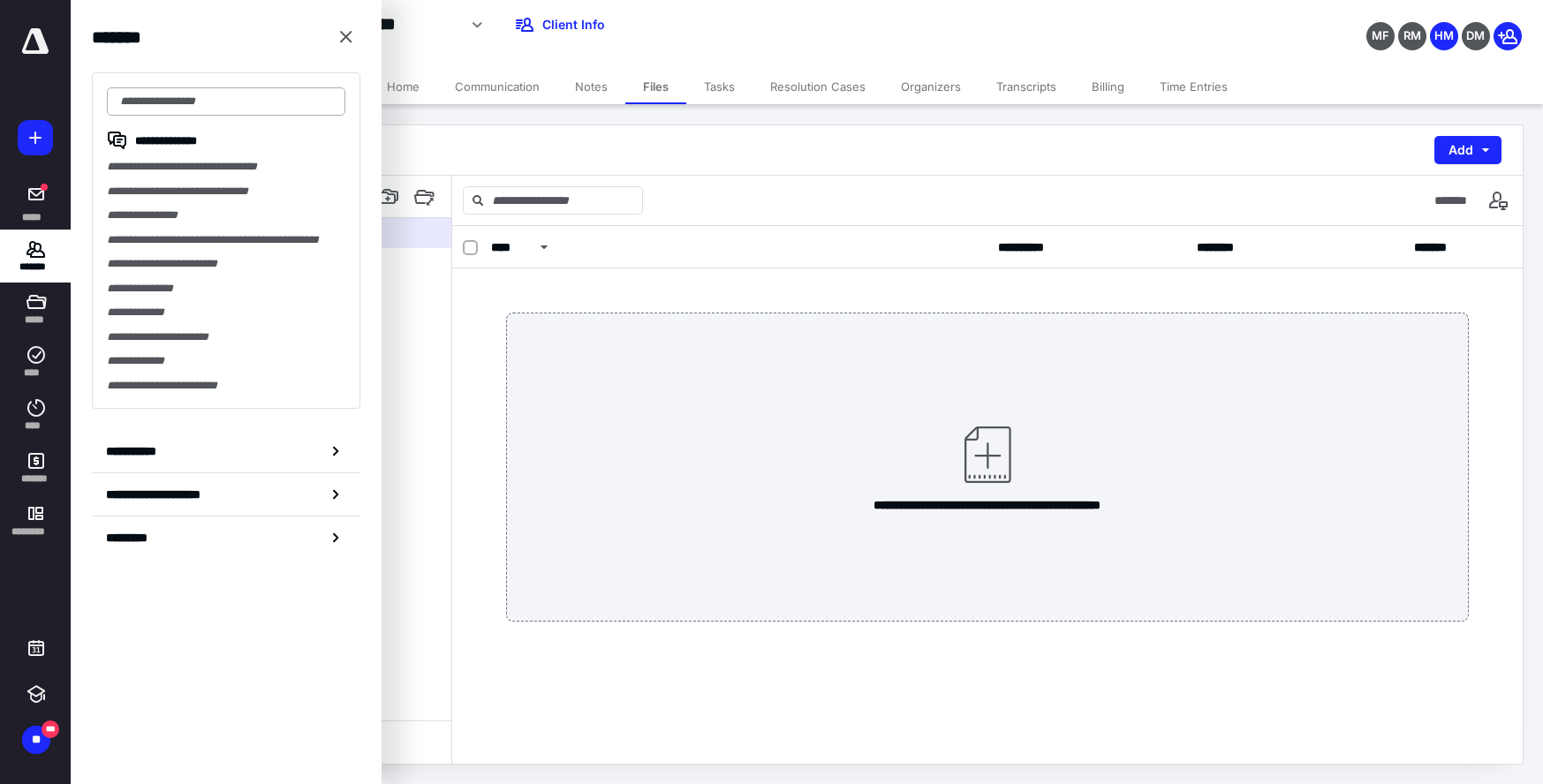 click at bounding box center [226, 102] 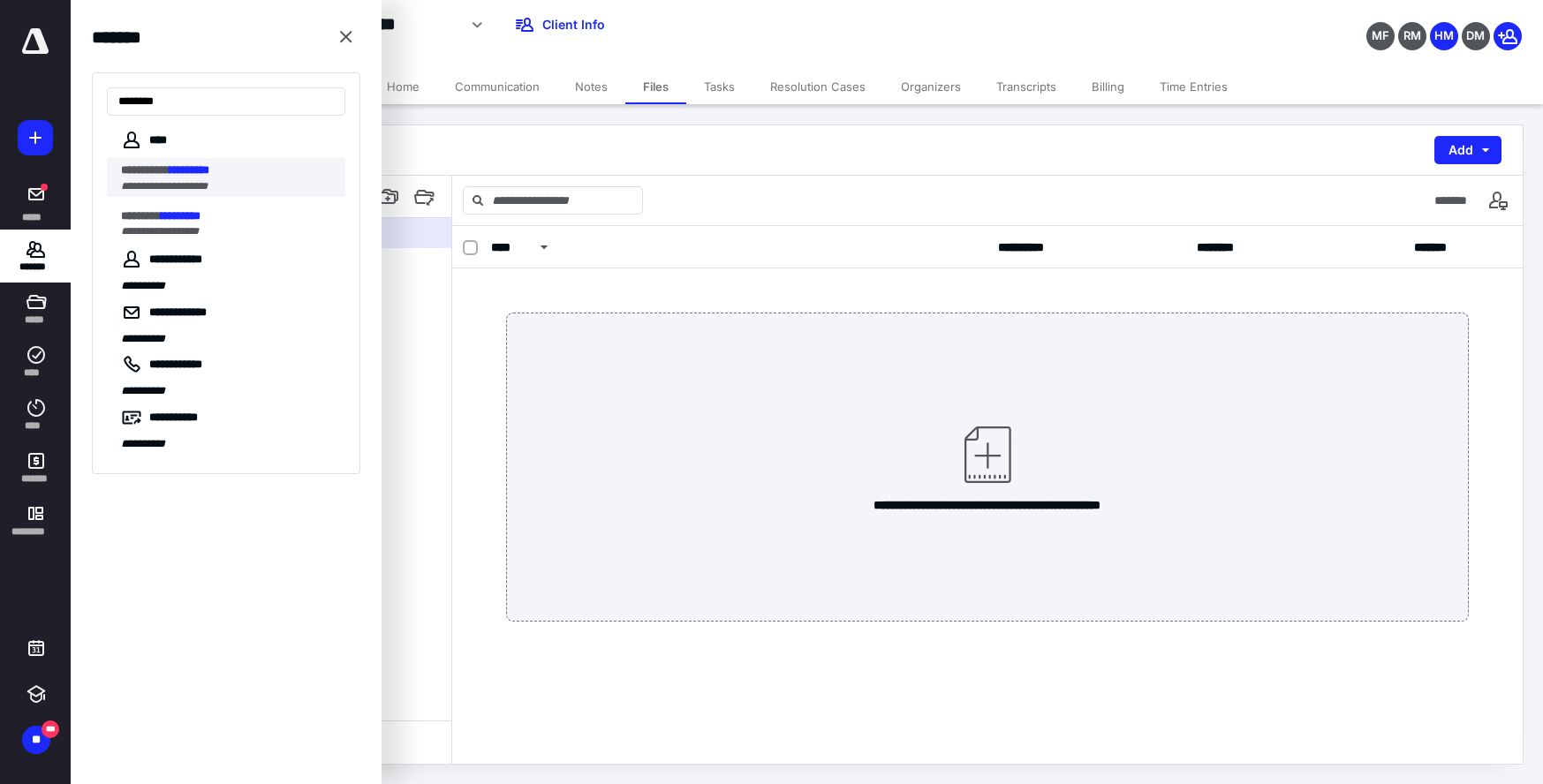 type on "********" 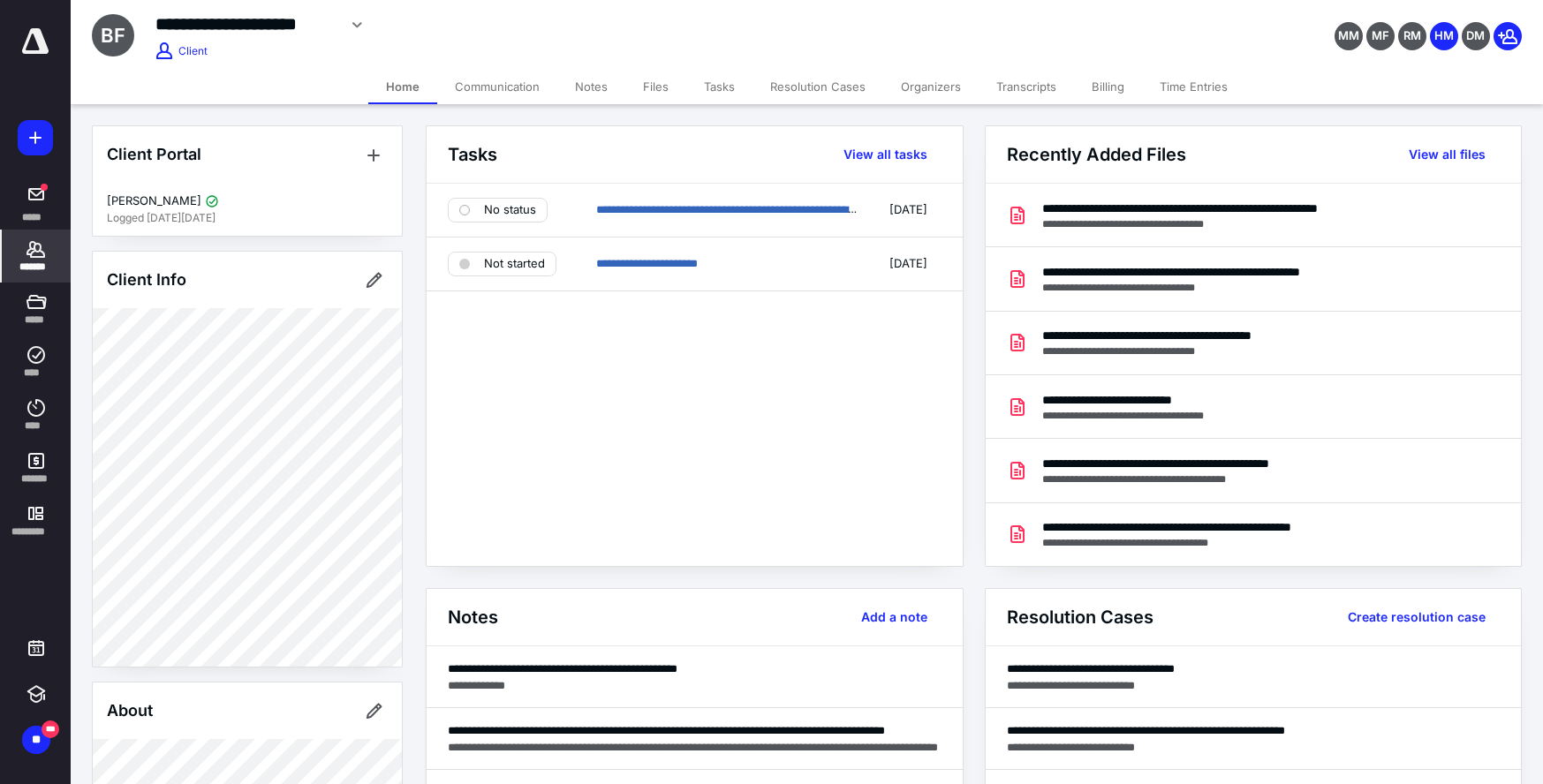 click on "Files" at bounding box center (655, 87) 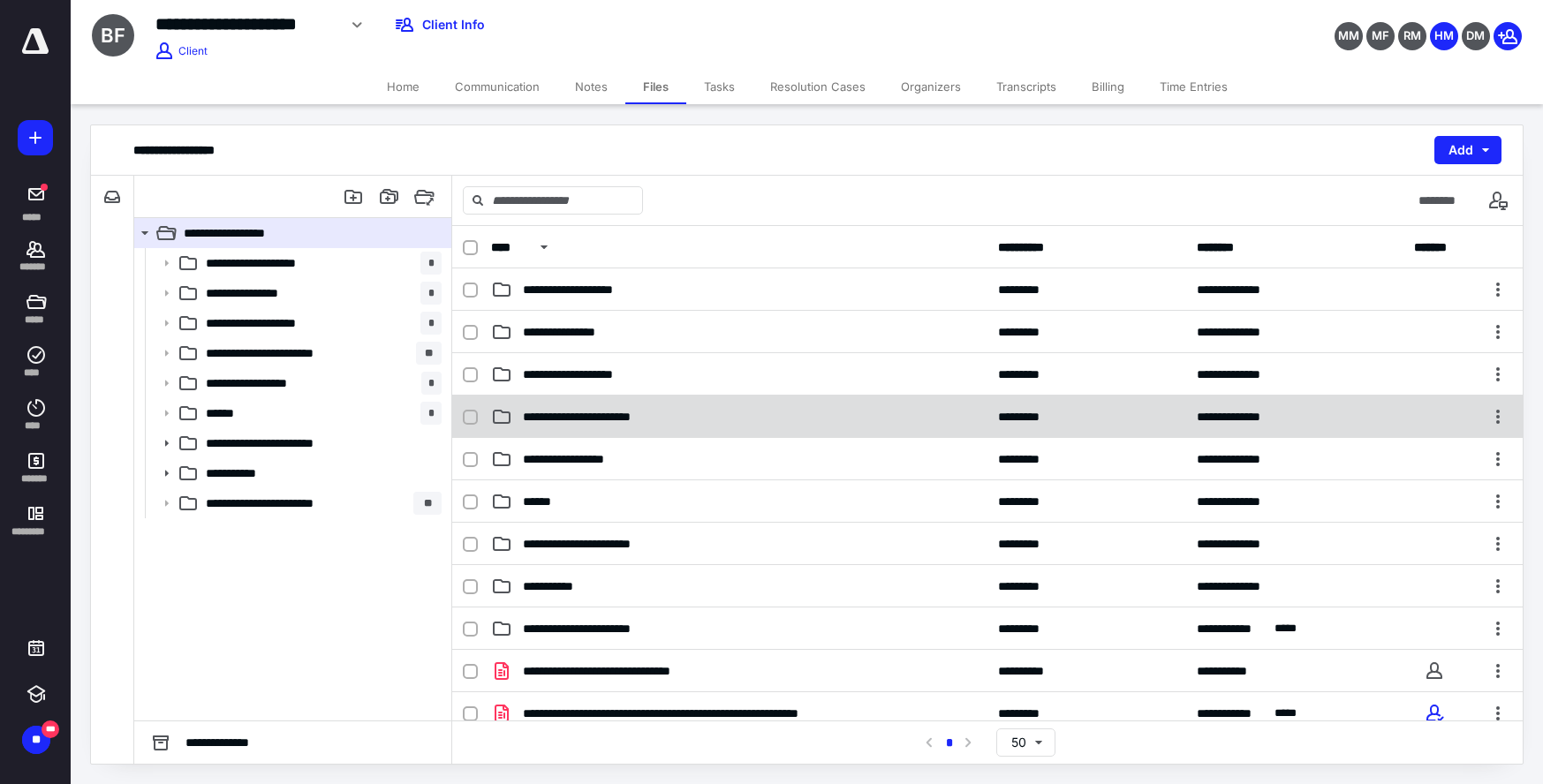 click on "**********" at bounding box center [606, 417] 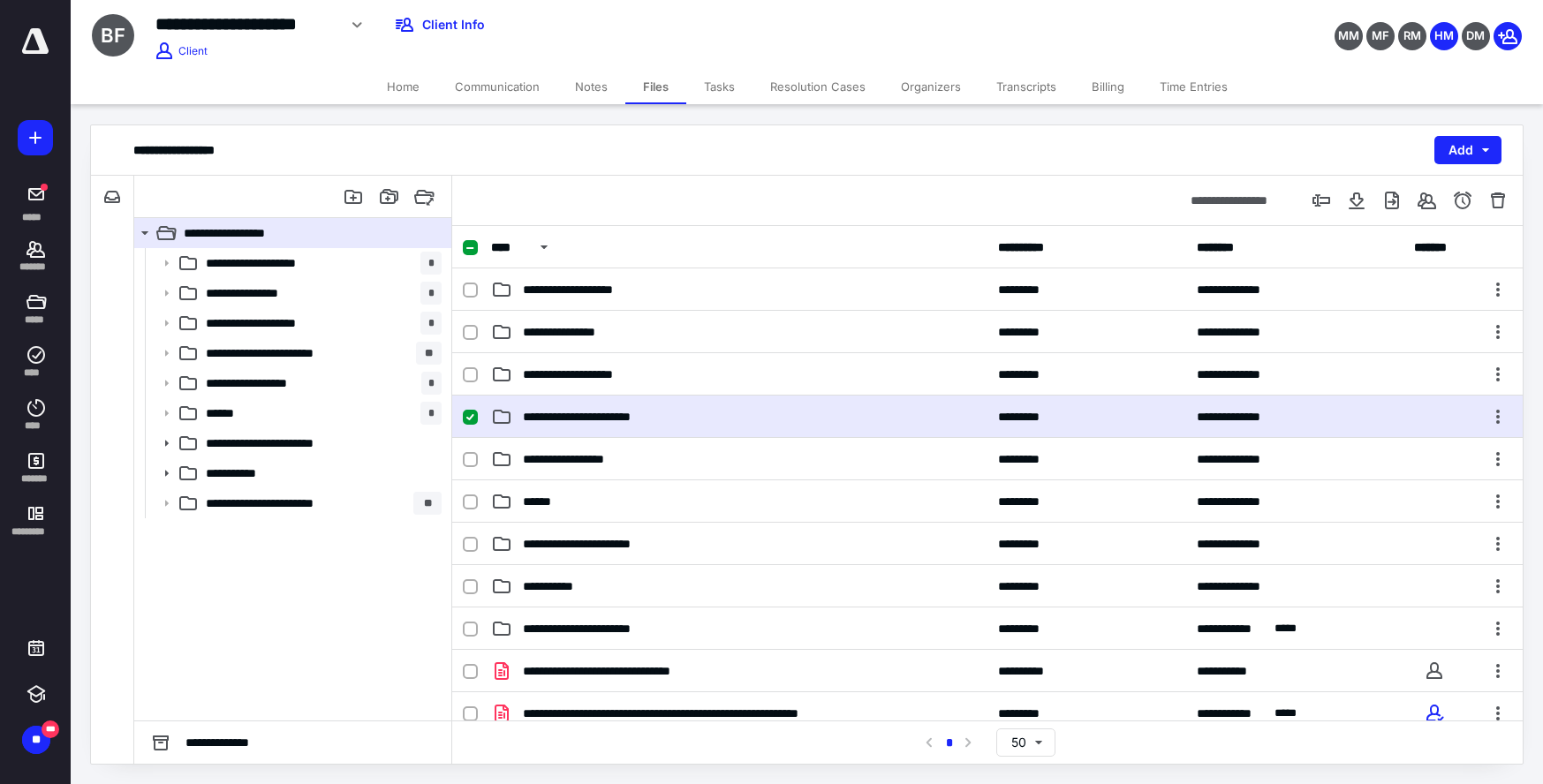 click on "**********" at bounding box center [606, 417] 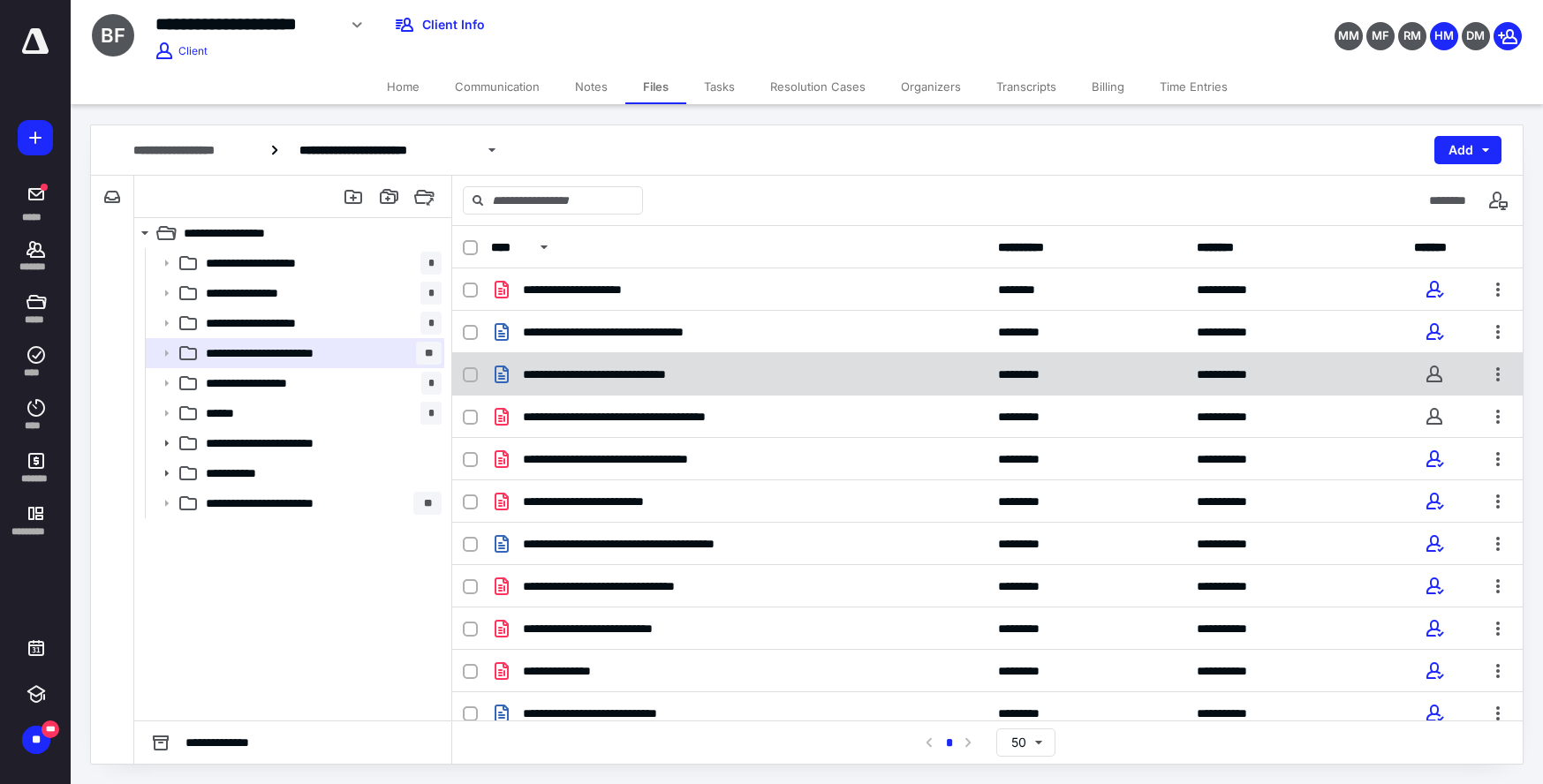 click on "**********" at bounding box center (624, 374) 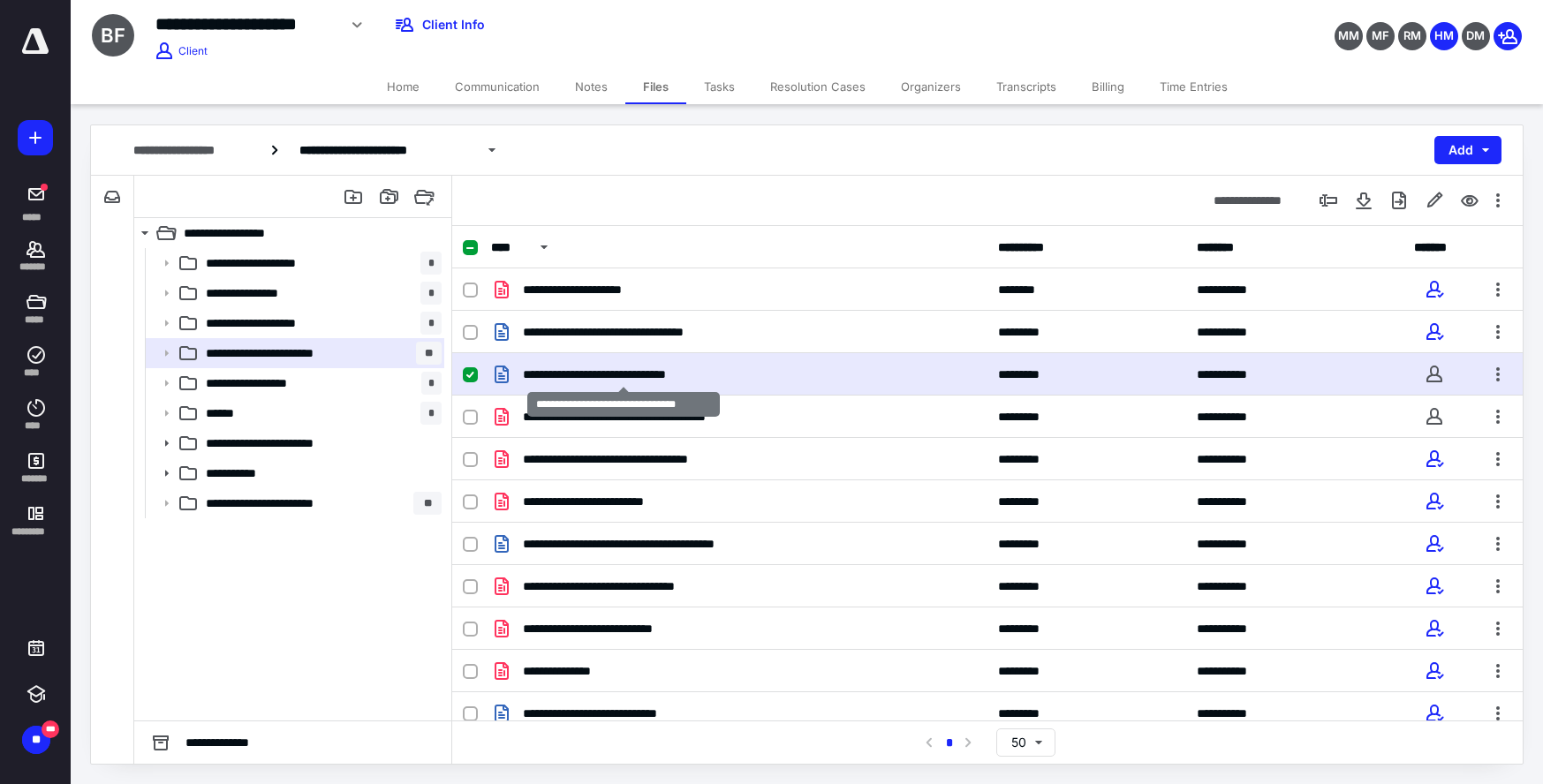 click on "**********" at bounding box center (624, 374) 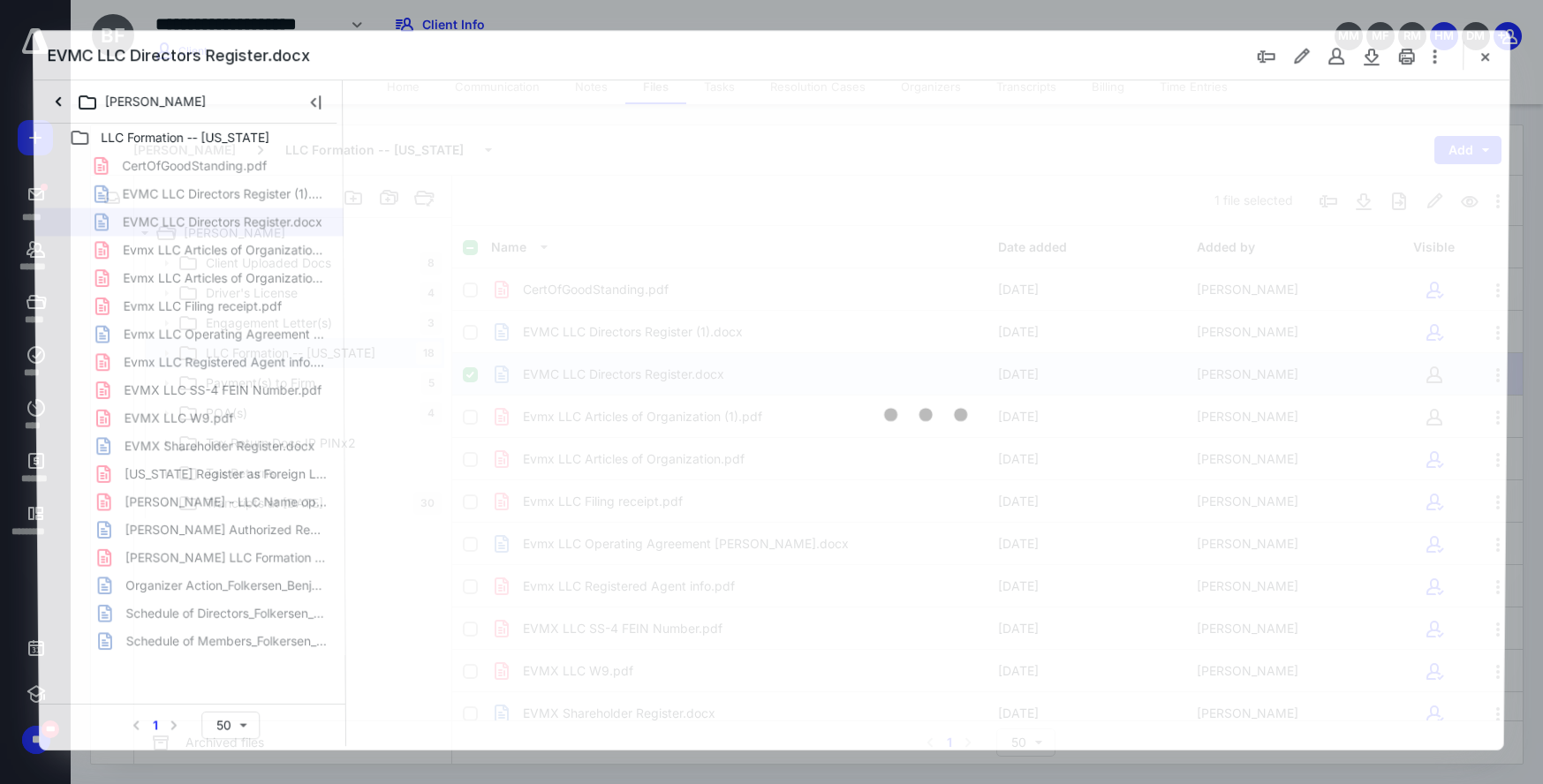 scroll, scrollTop: 0, scrollLeft: 0, axis: both 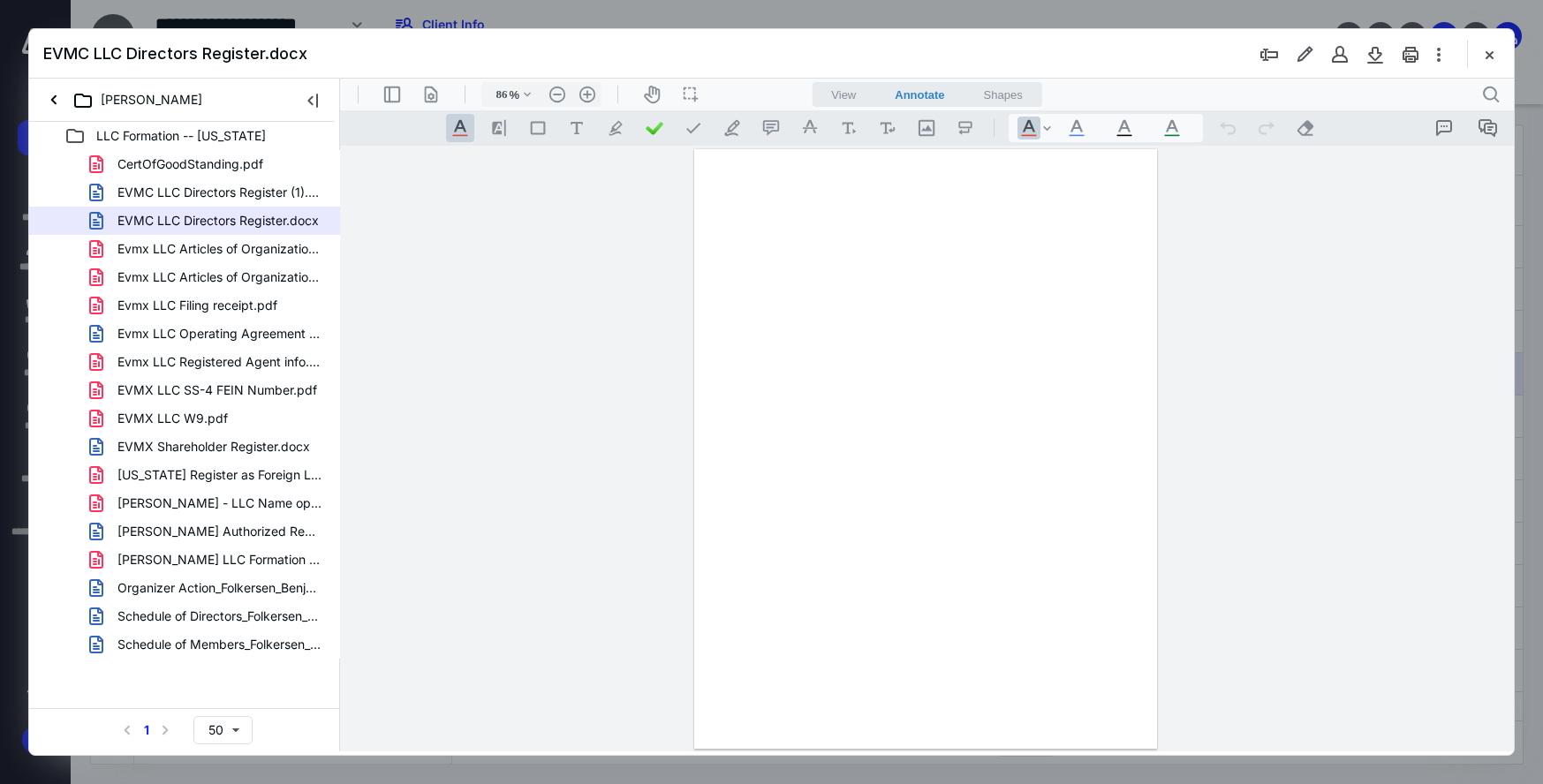 type on "213" 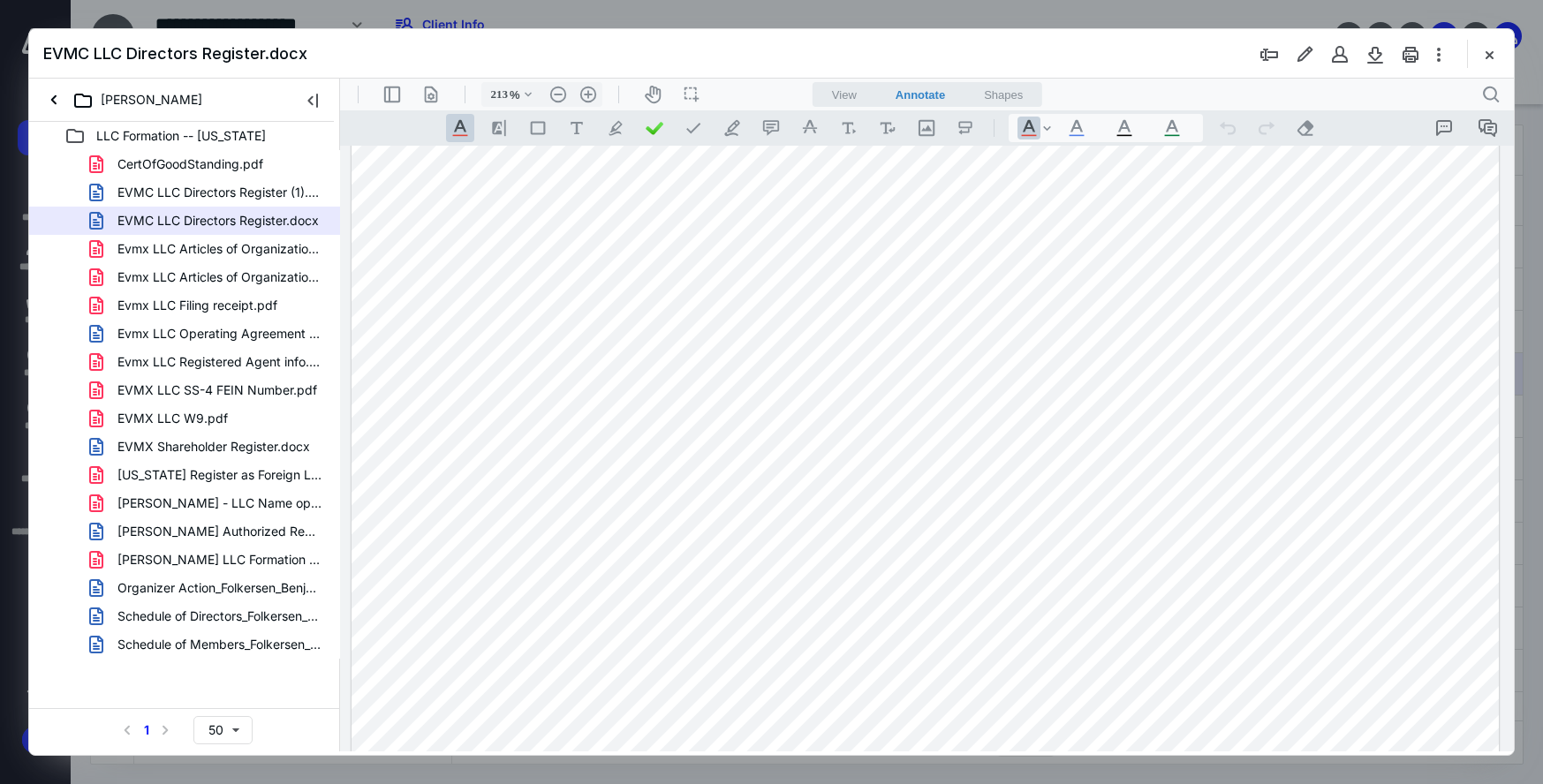 scroll, scrollTop: 174, scrollLeft: 0, axis: vertical 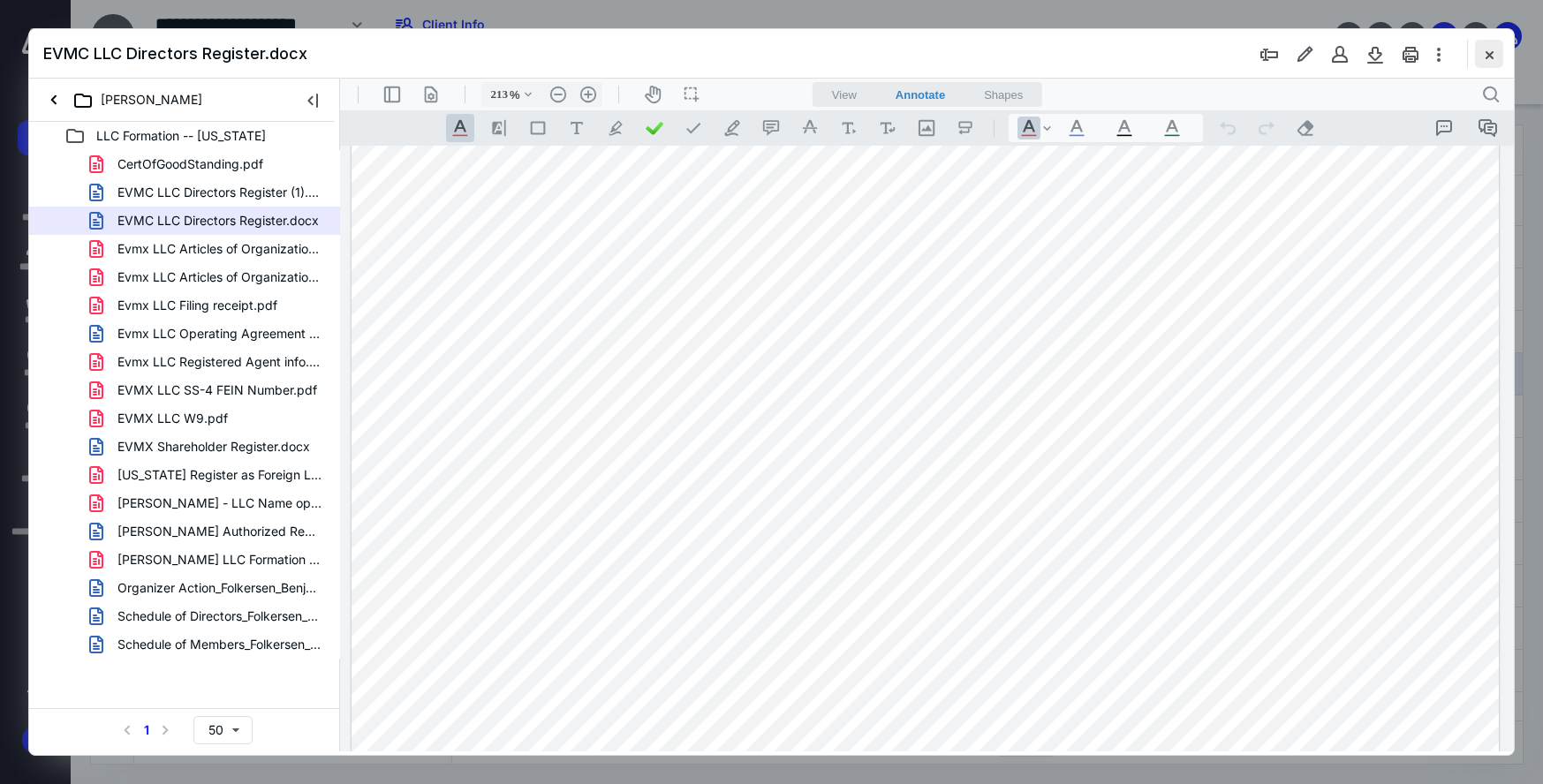 click at bounding box center [1489, 54] 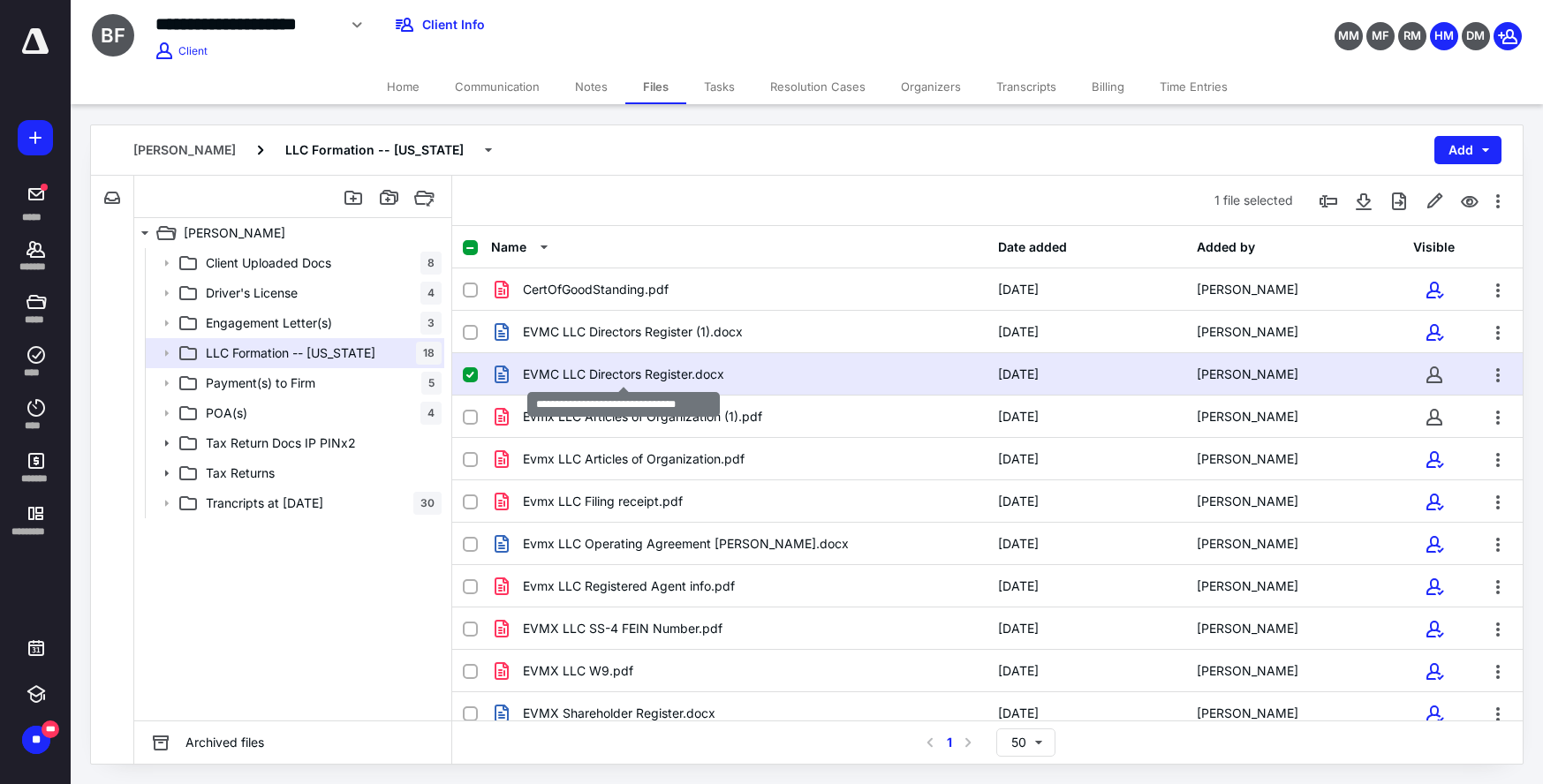 click on "EVMC LLC Directors Register.docx" at bounding box center (624, 374) 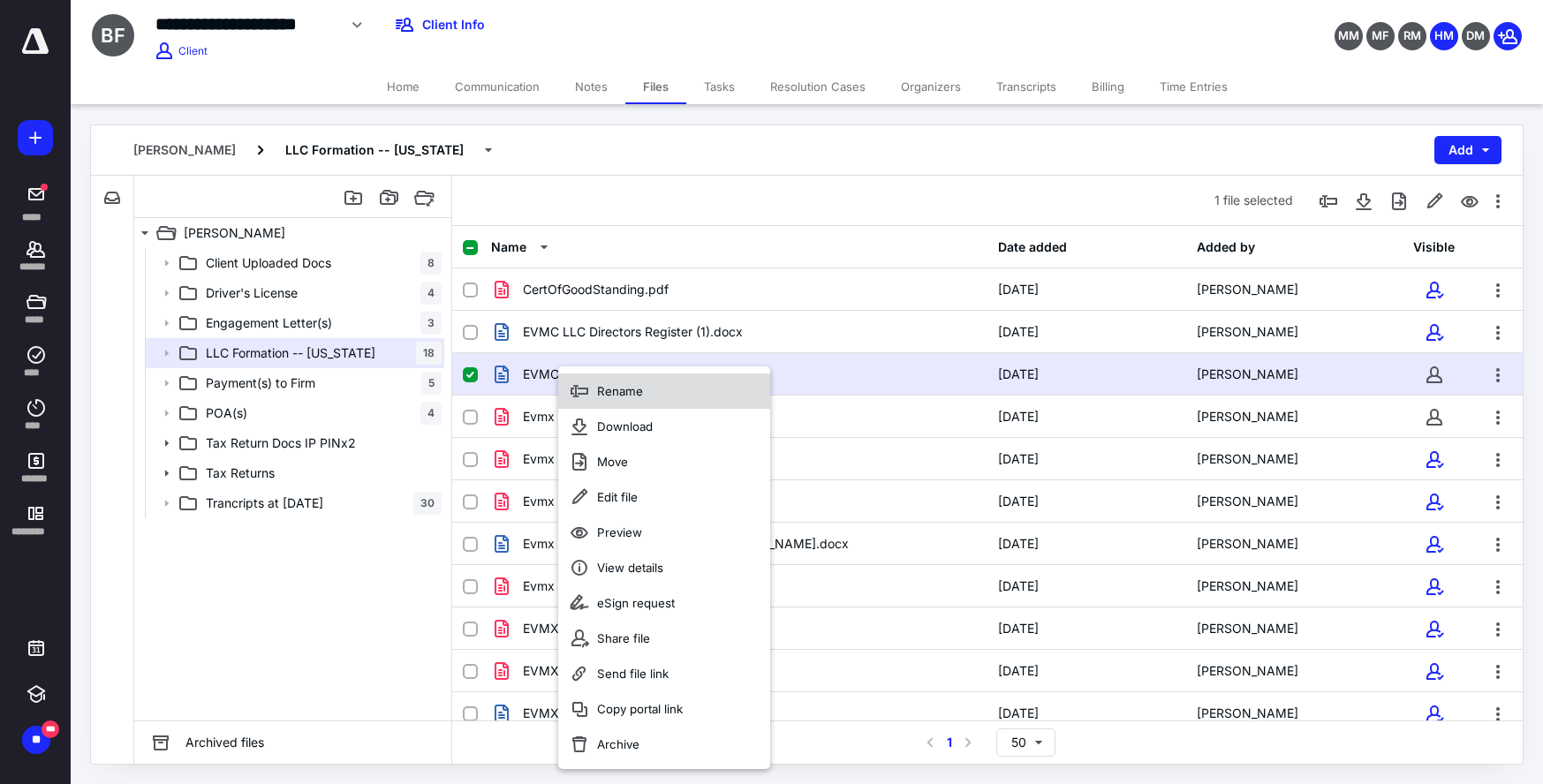click on "Rename" at bounding box center [664, 391] 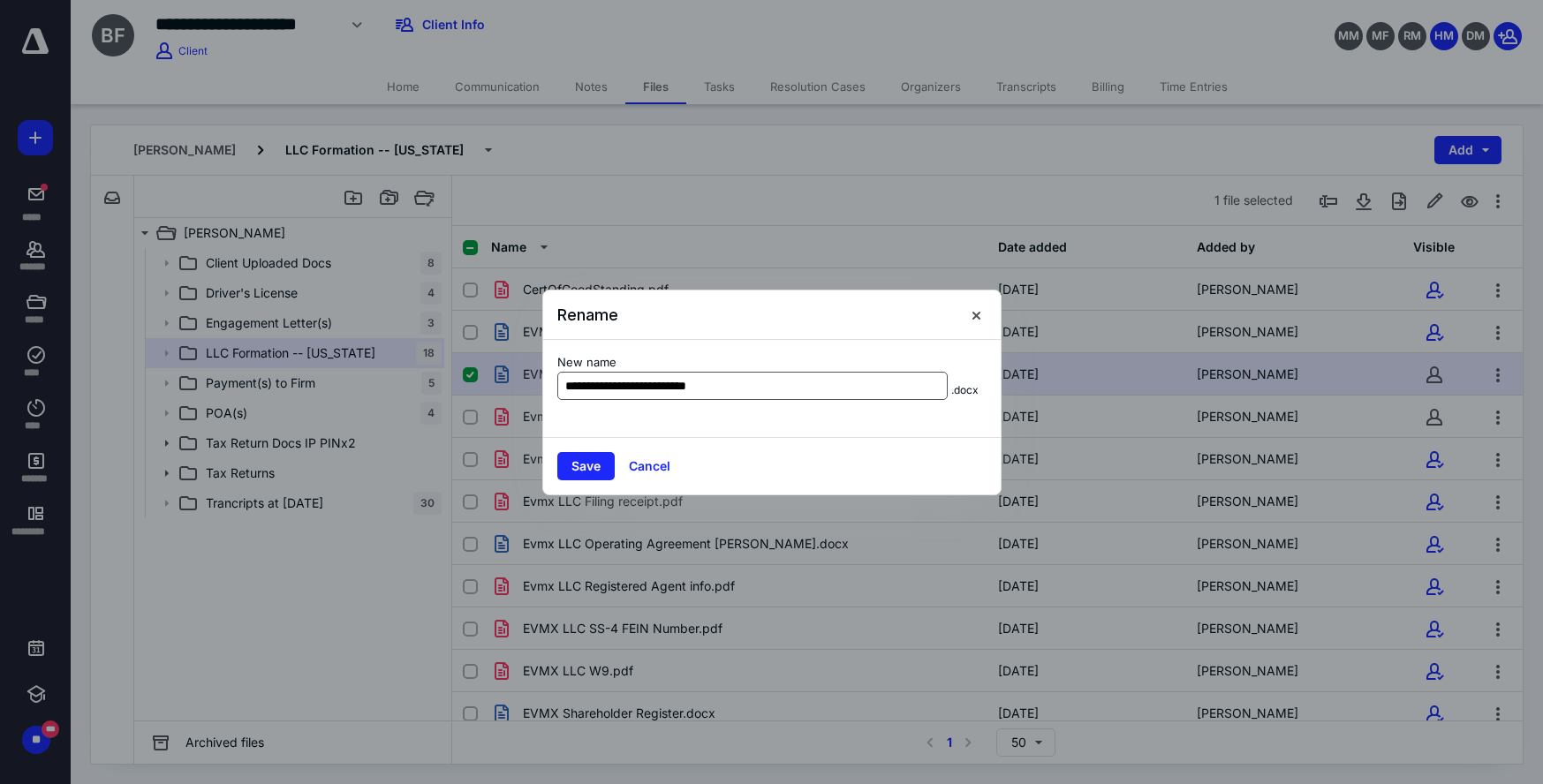 click on "**********" at bounding box center [753, 386] 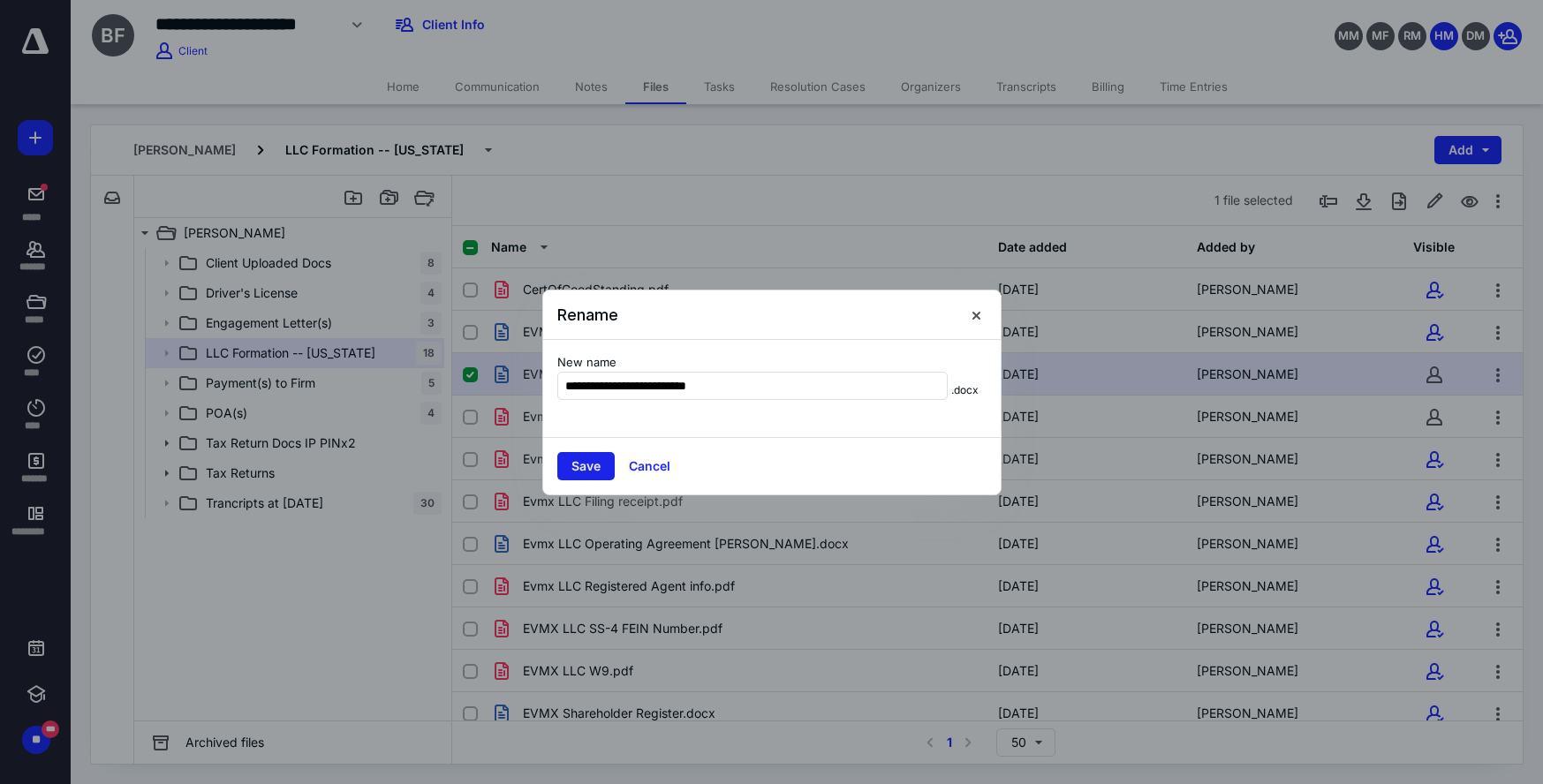 type on "**********" 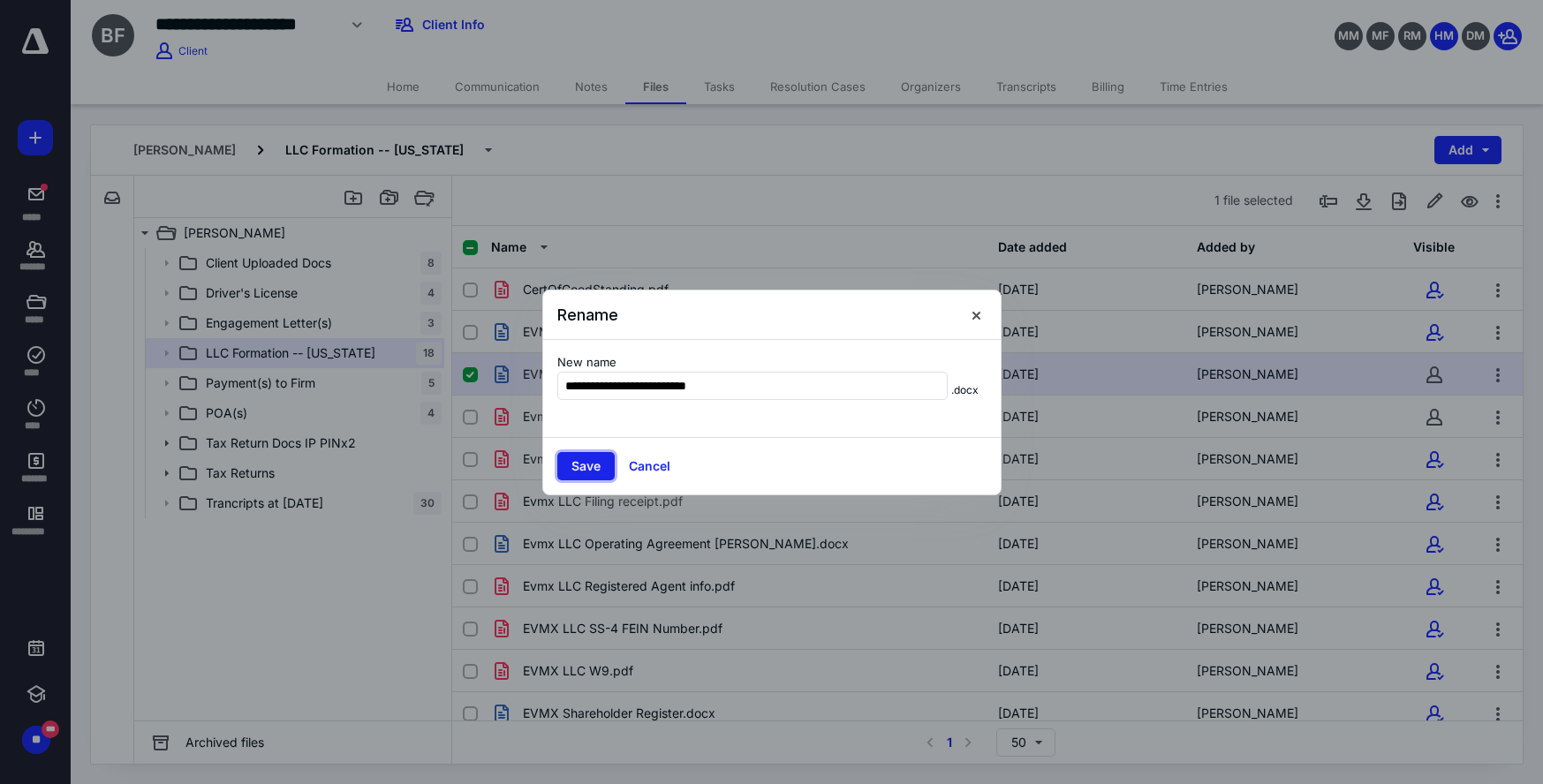 click on "Save" at bounding box center [586, 466] 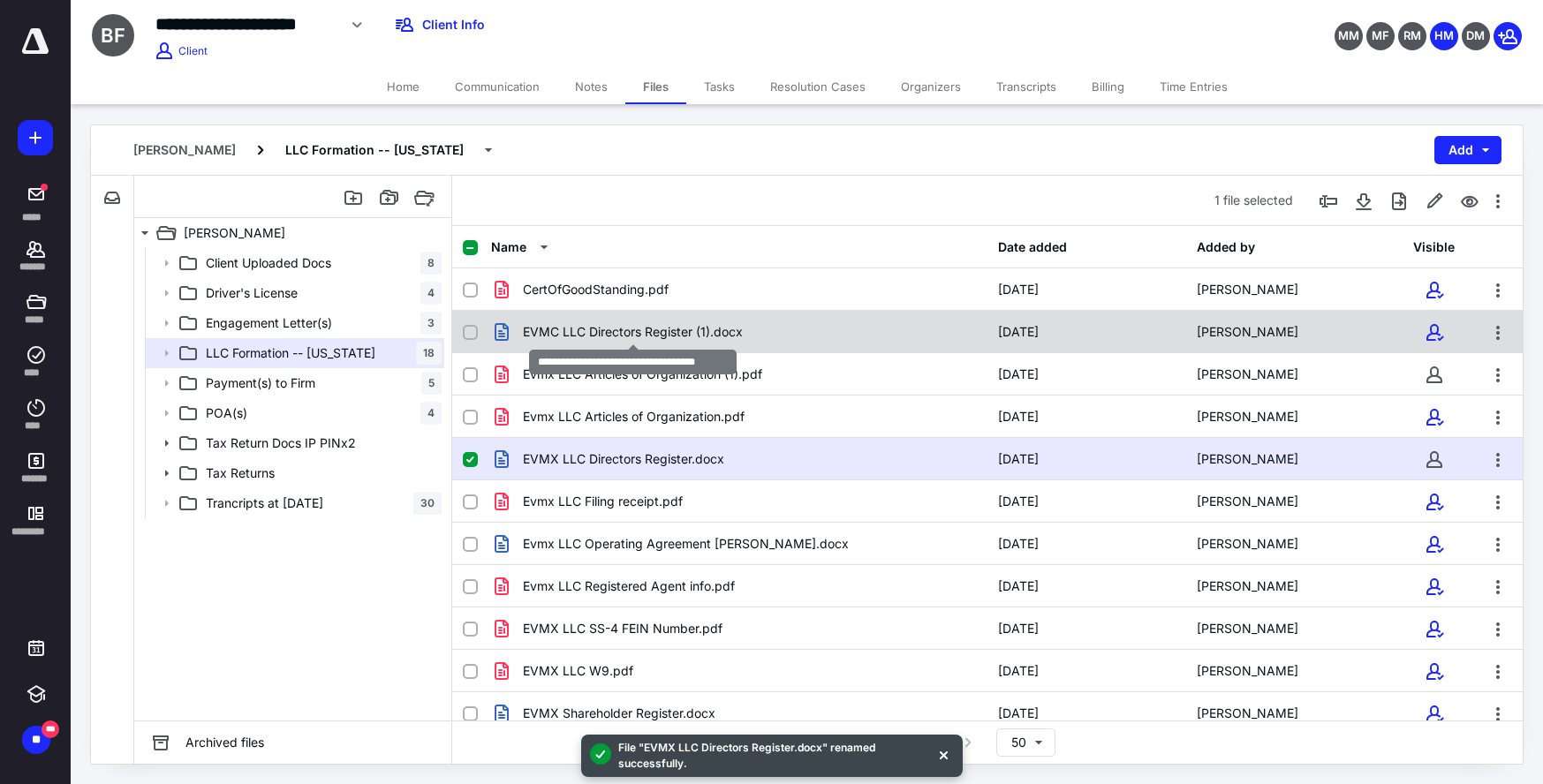 click on "EVMC LLC Directors Register (1).docx" at bounding box center (632, 332) 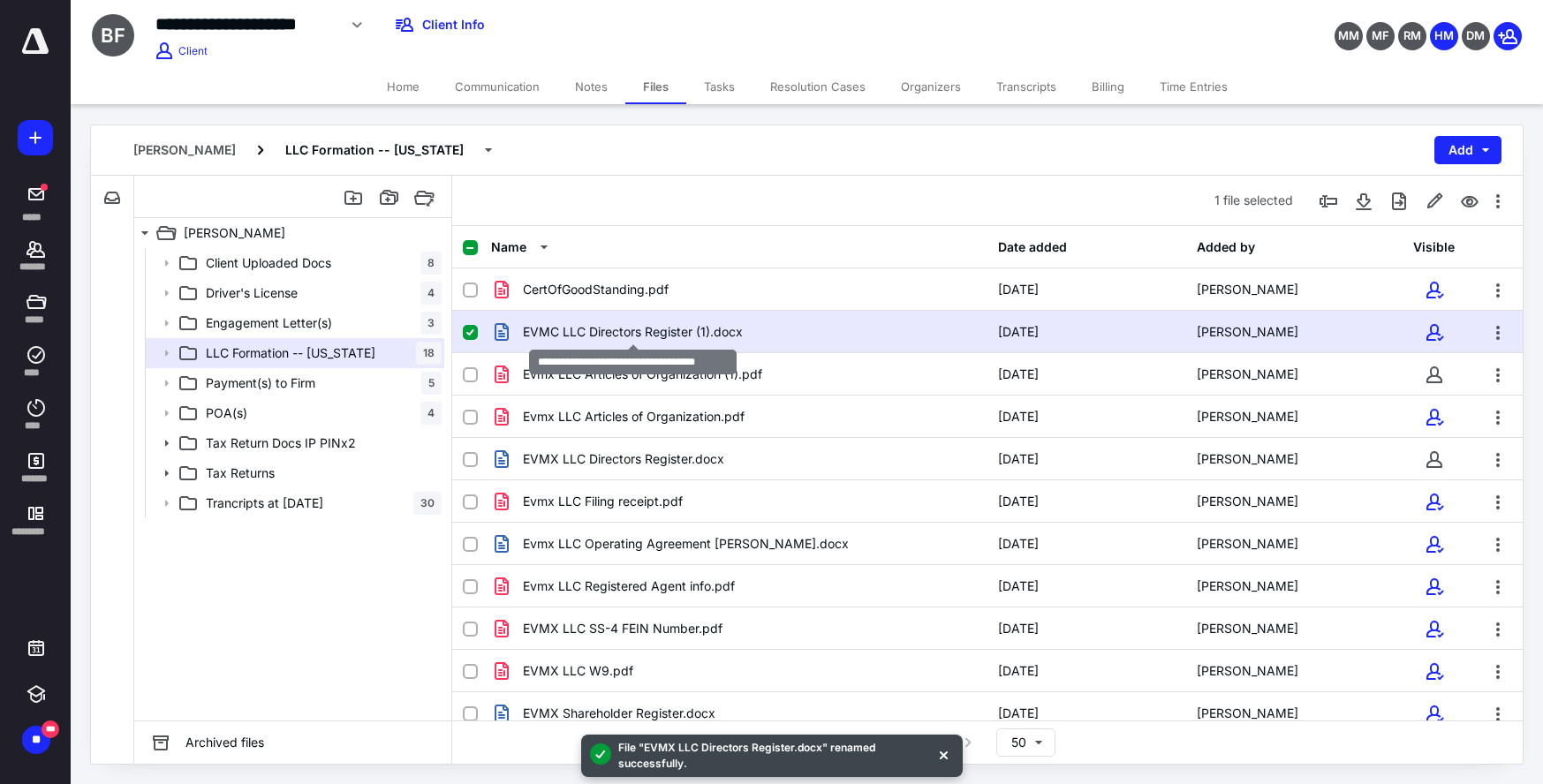 click on "EVMC LLC Directors Register (1).docx" at bounding box center [632, 332] 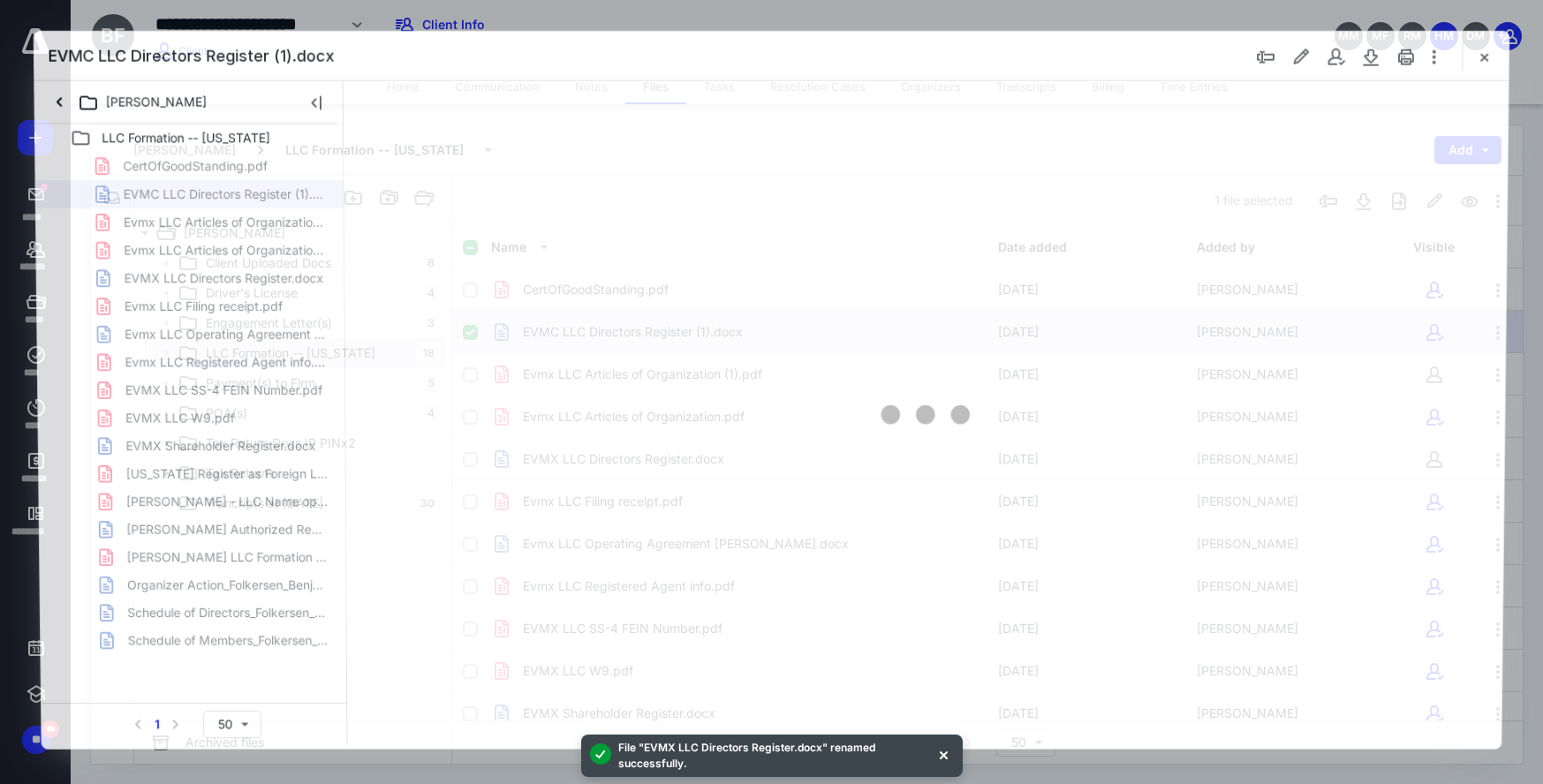 scroll, scrollTop: 0, scrollLeft: 0, axis: both 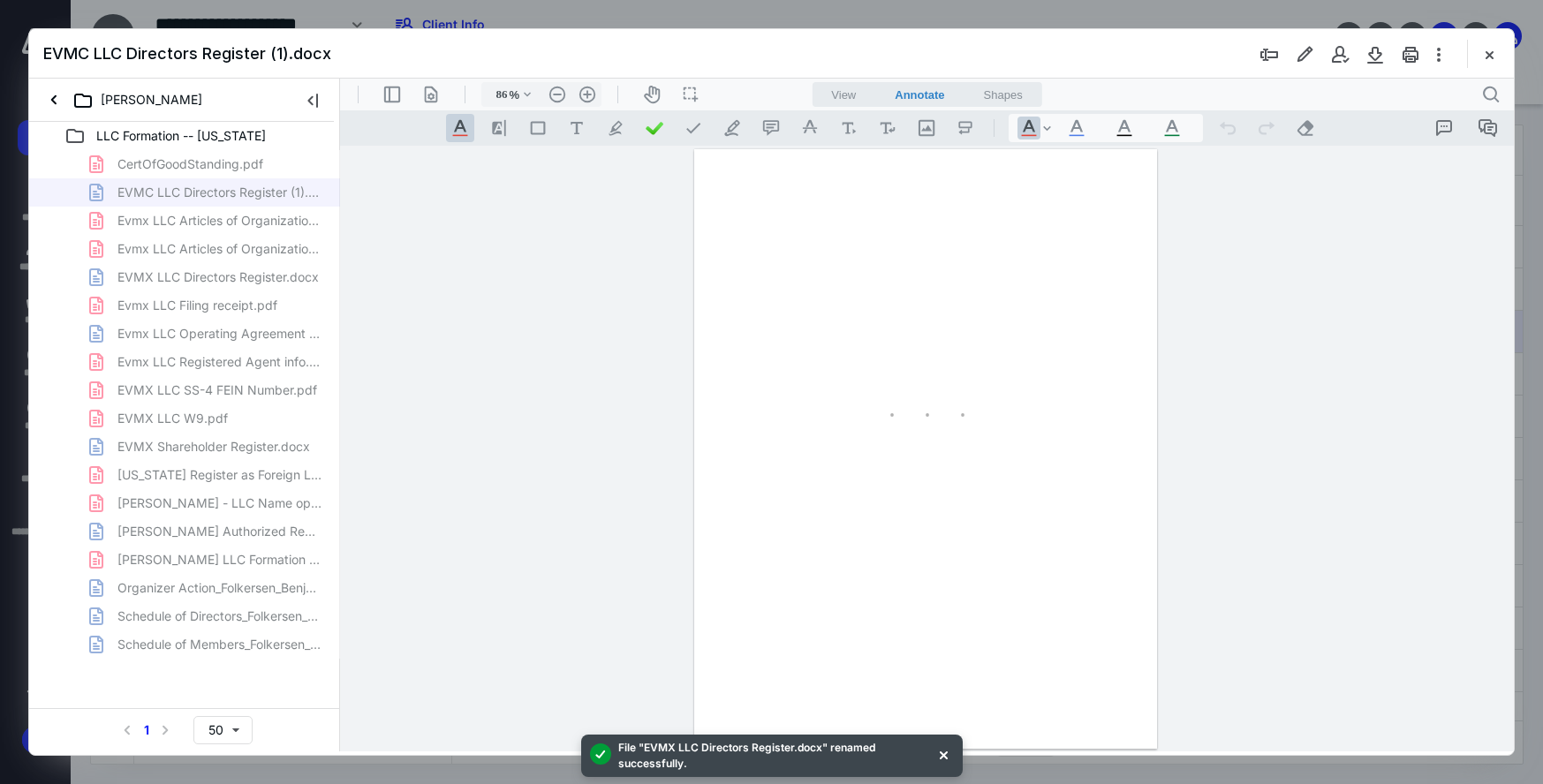 type on "213" 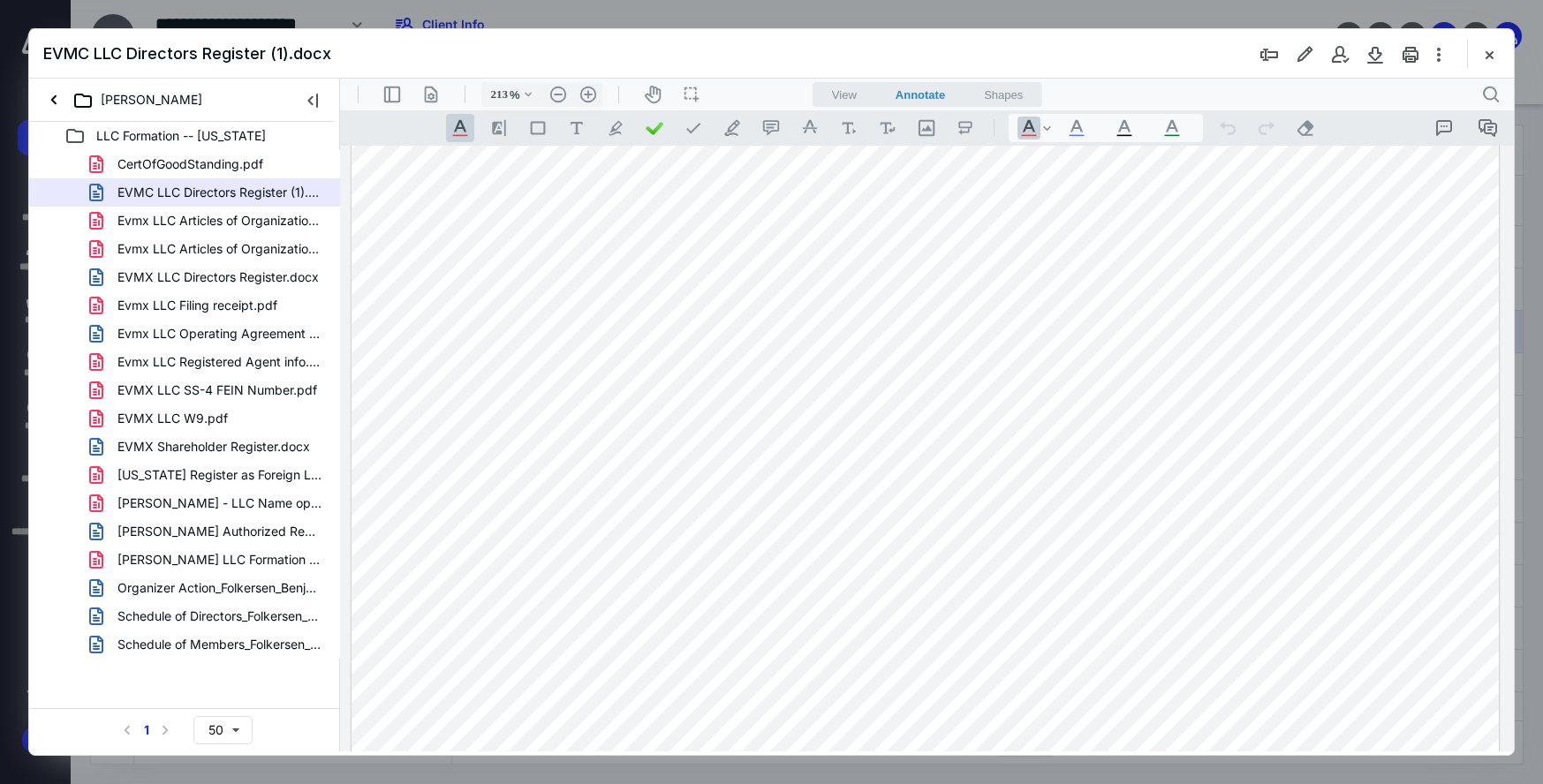 scroll, scrollTop: 0, scrollLeft: 0, axis: both 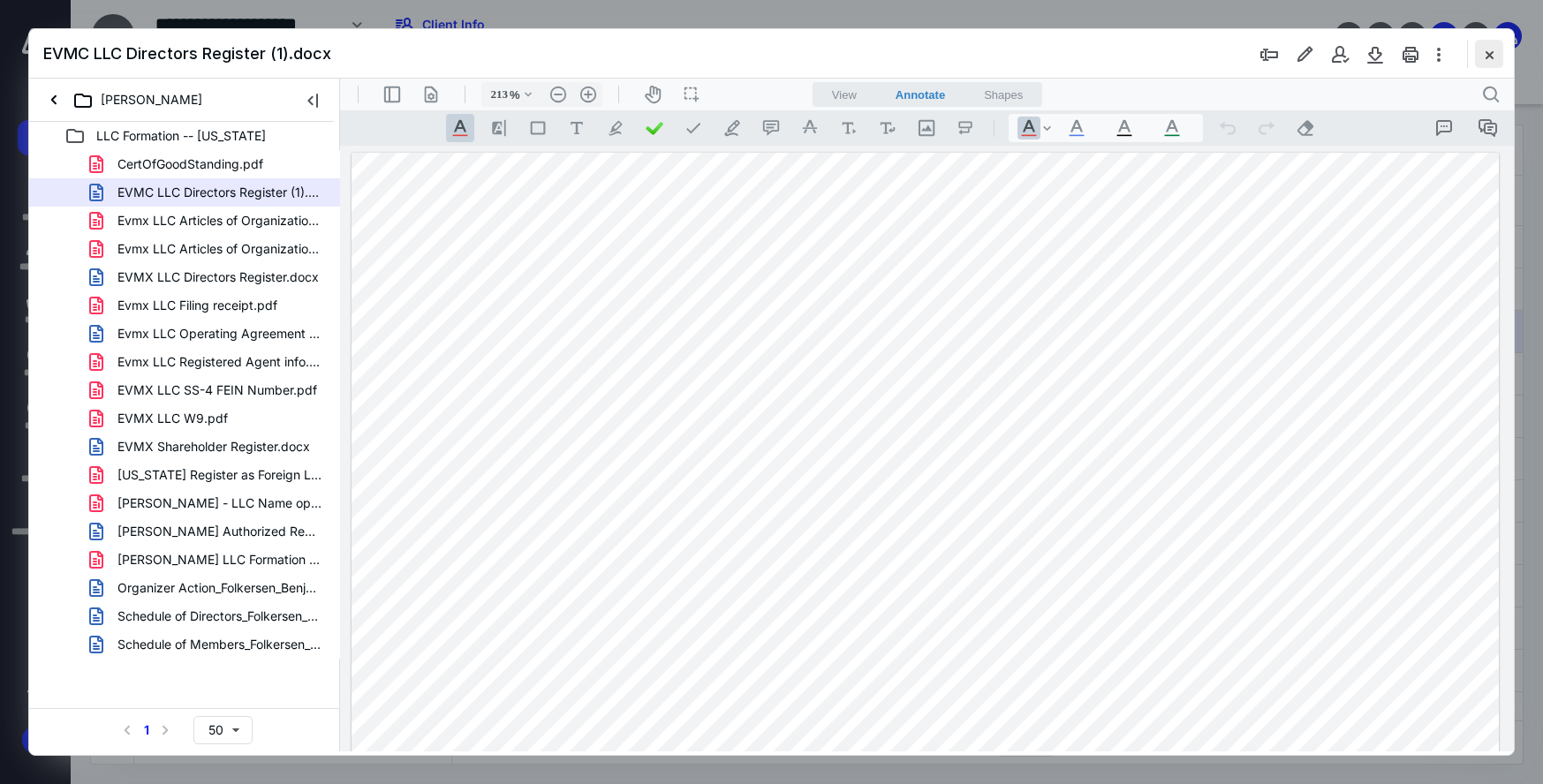 drag, startPoint x: 1485, startPoint y: 48, endPoint x: 1487, endPoint y: 57, distance: 9.219544 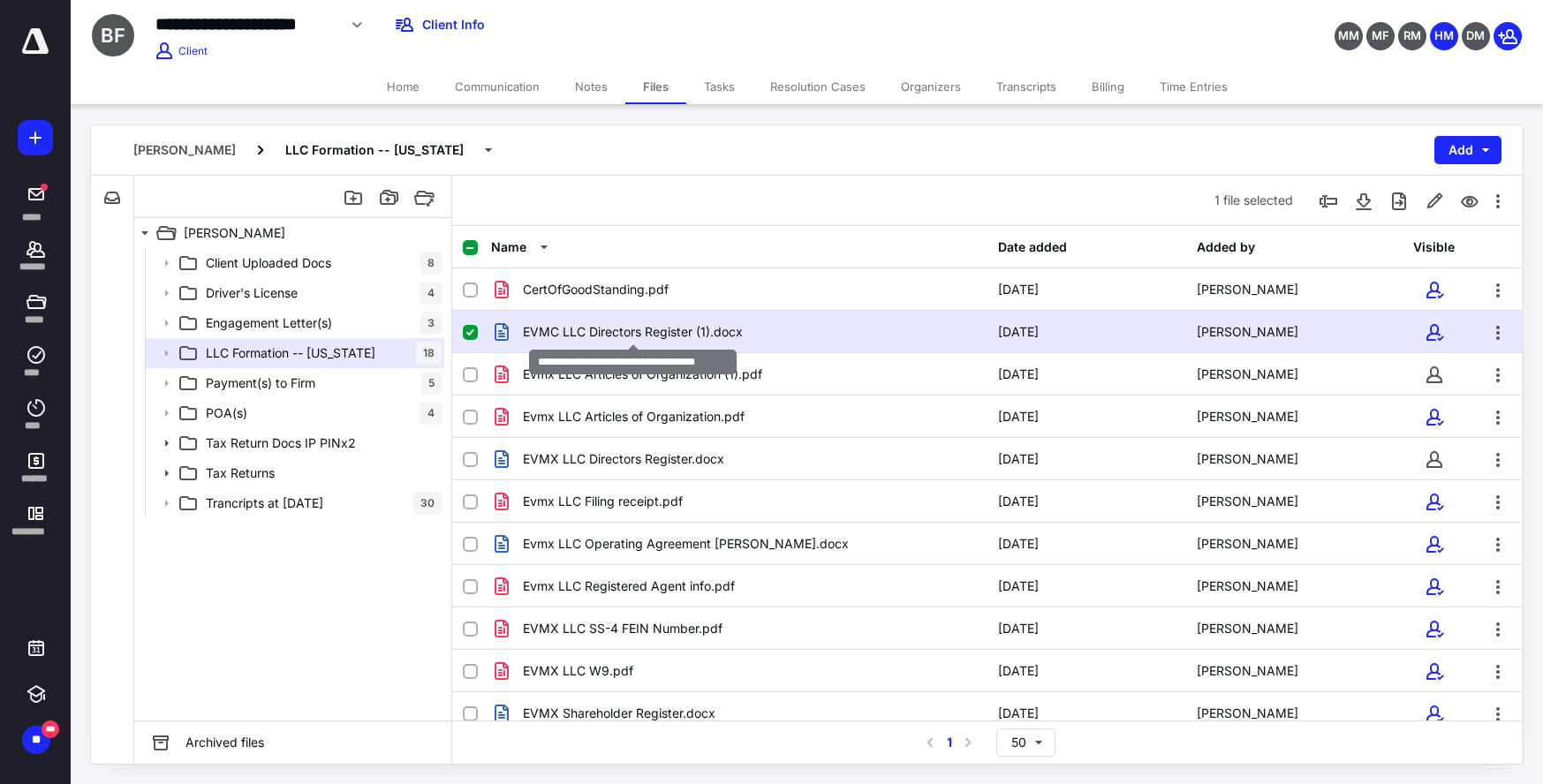 click on "EVMC LLC Directors Register (1).docx" at bounding box center (632, 332) 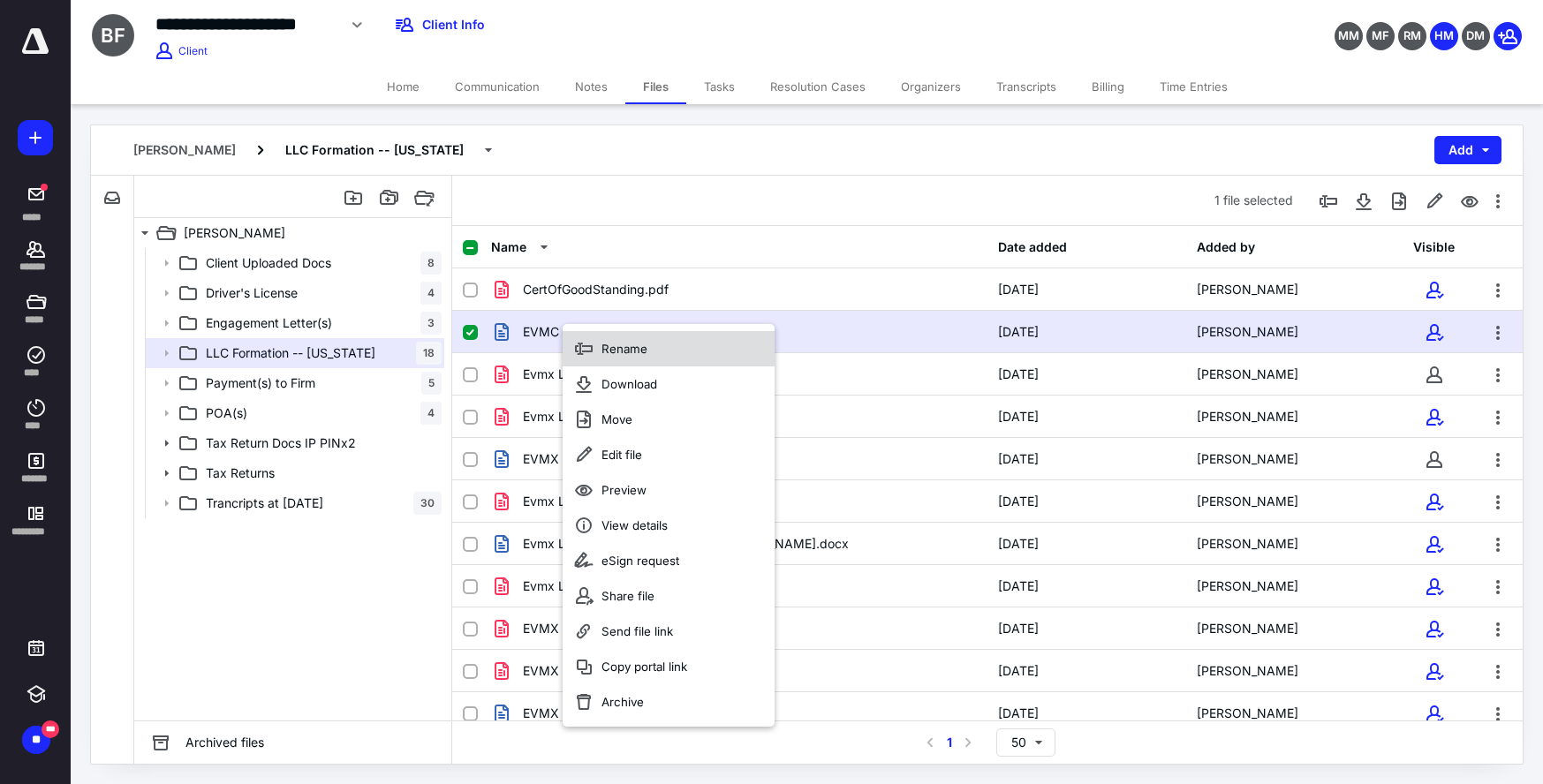 click 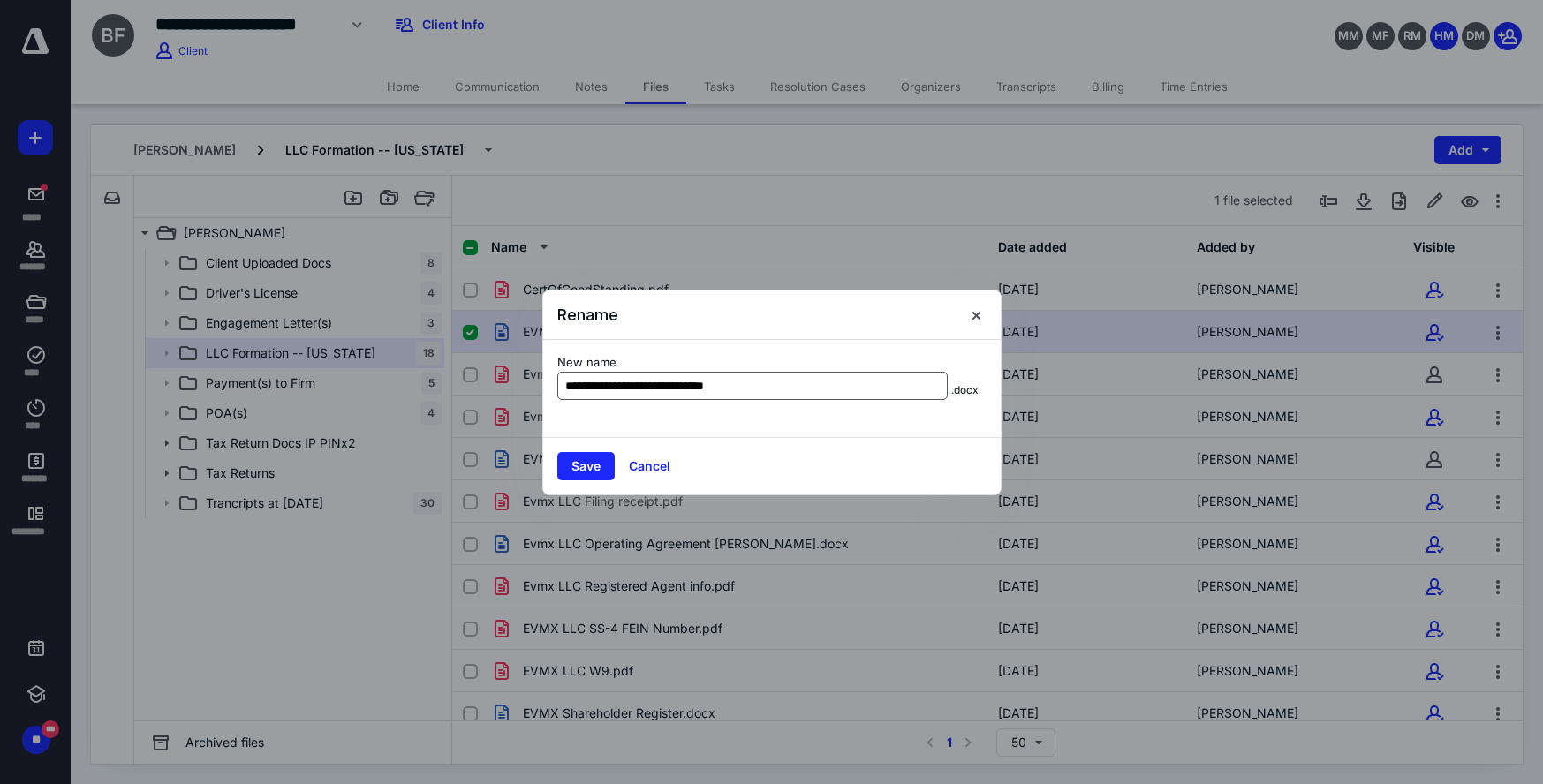 click on "**********" at bounding box center (753, 386) 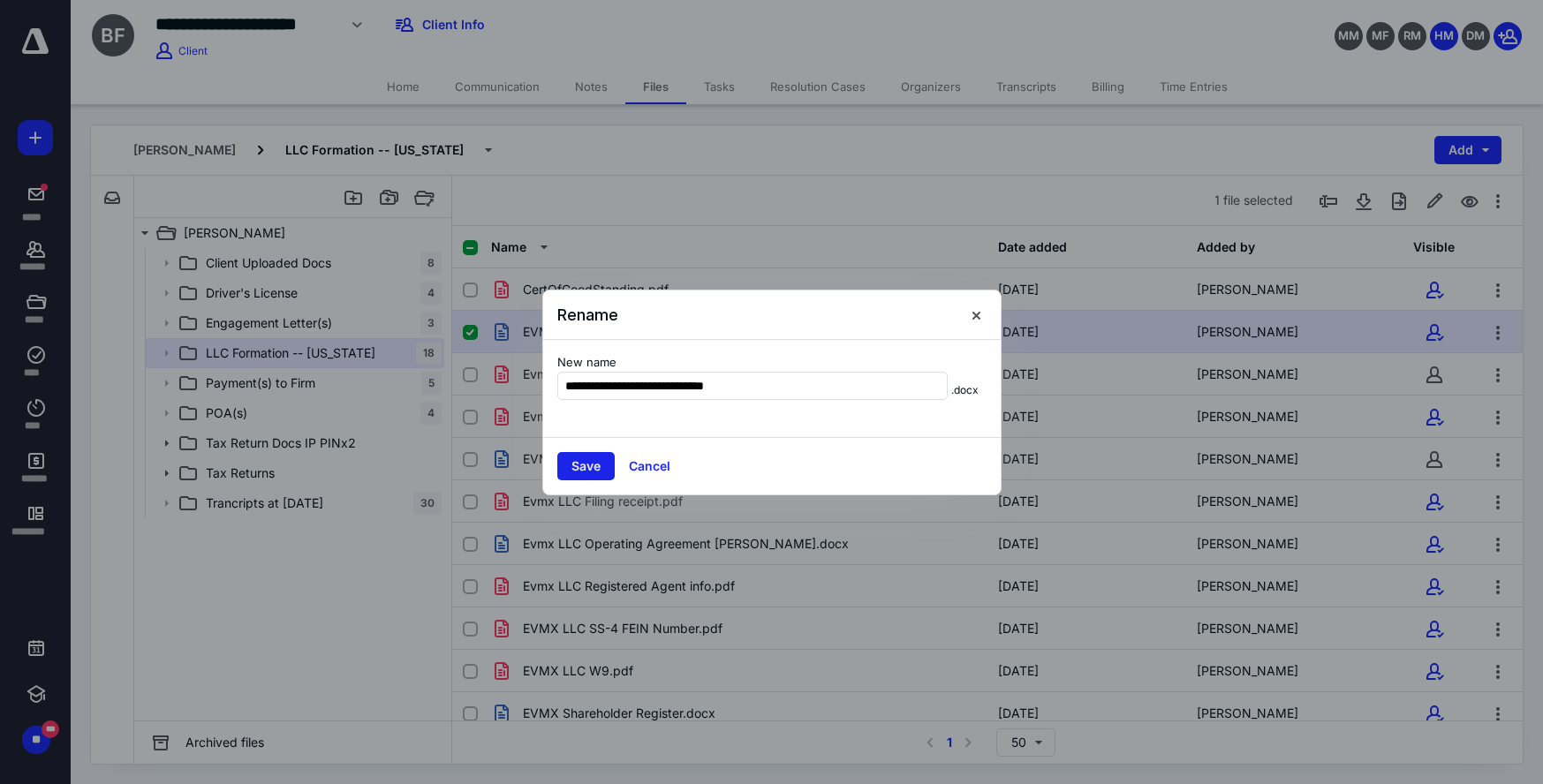 type on "**********" 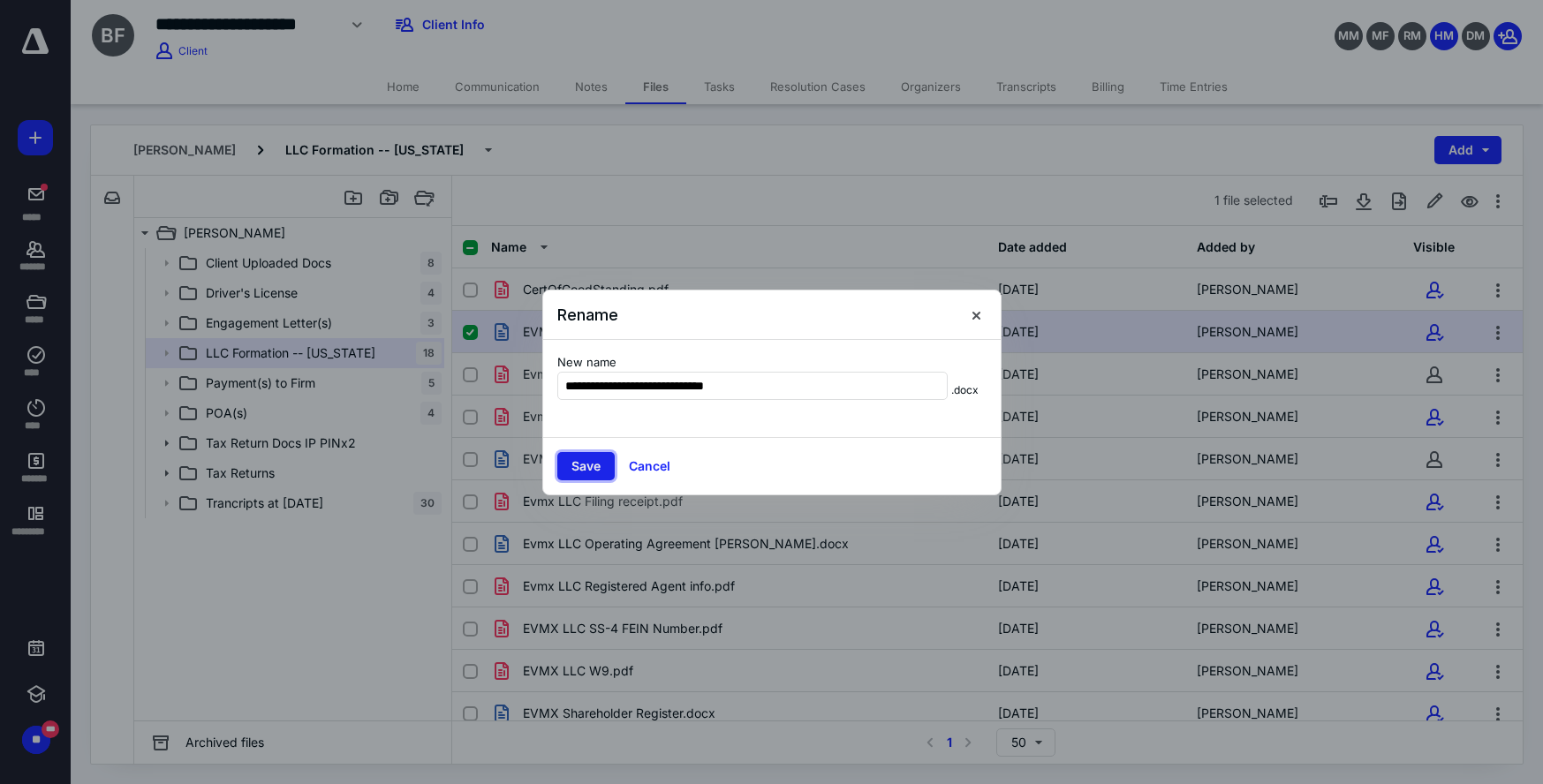 click on "Save" at bounding box center [586, 466] 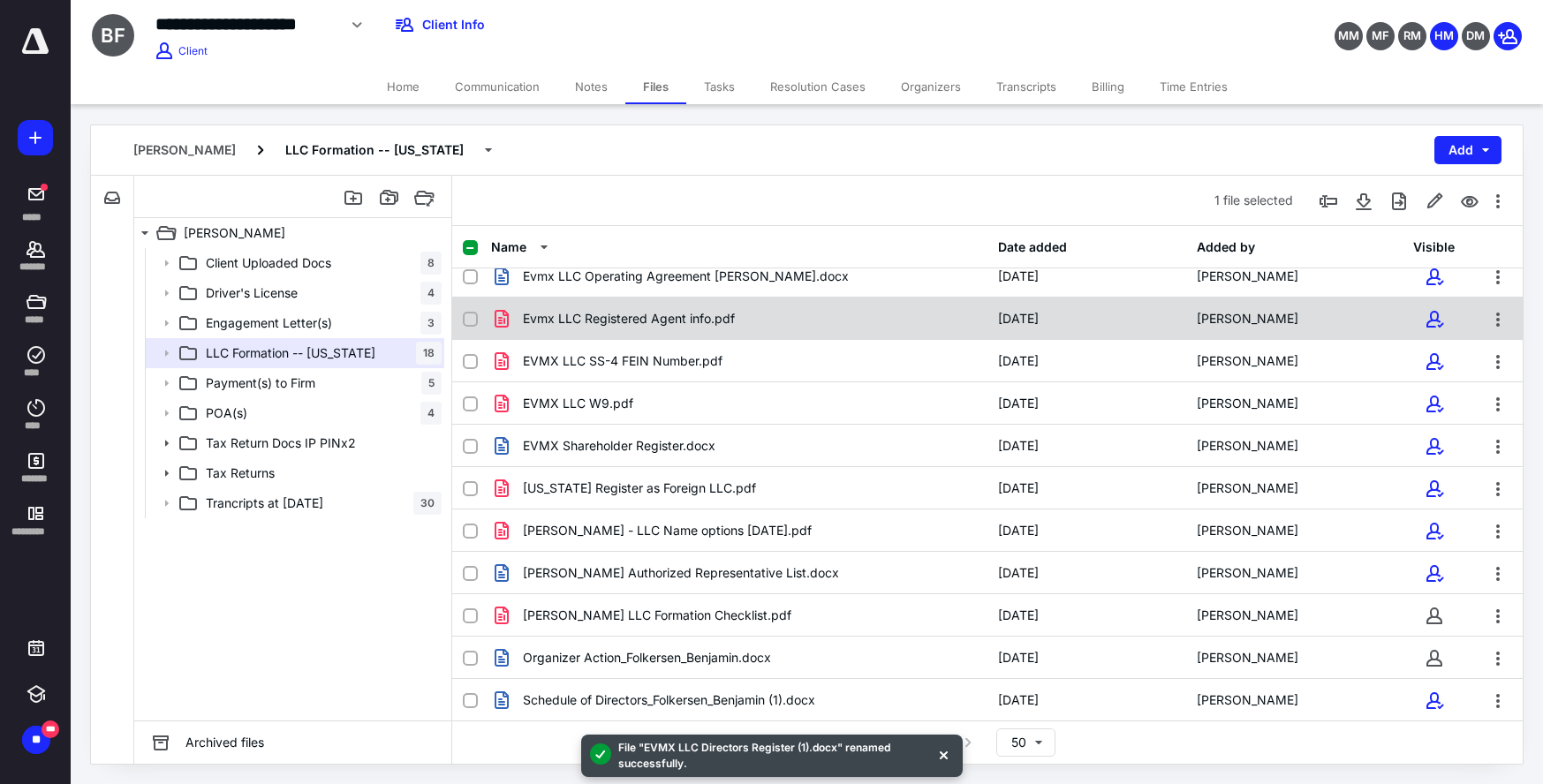 scroll, scrollTop: 275, scrollLeft: 0, axis: vertical 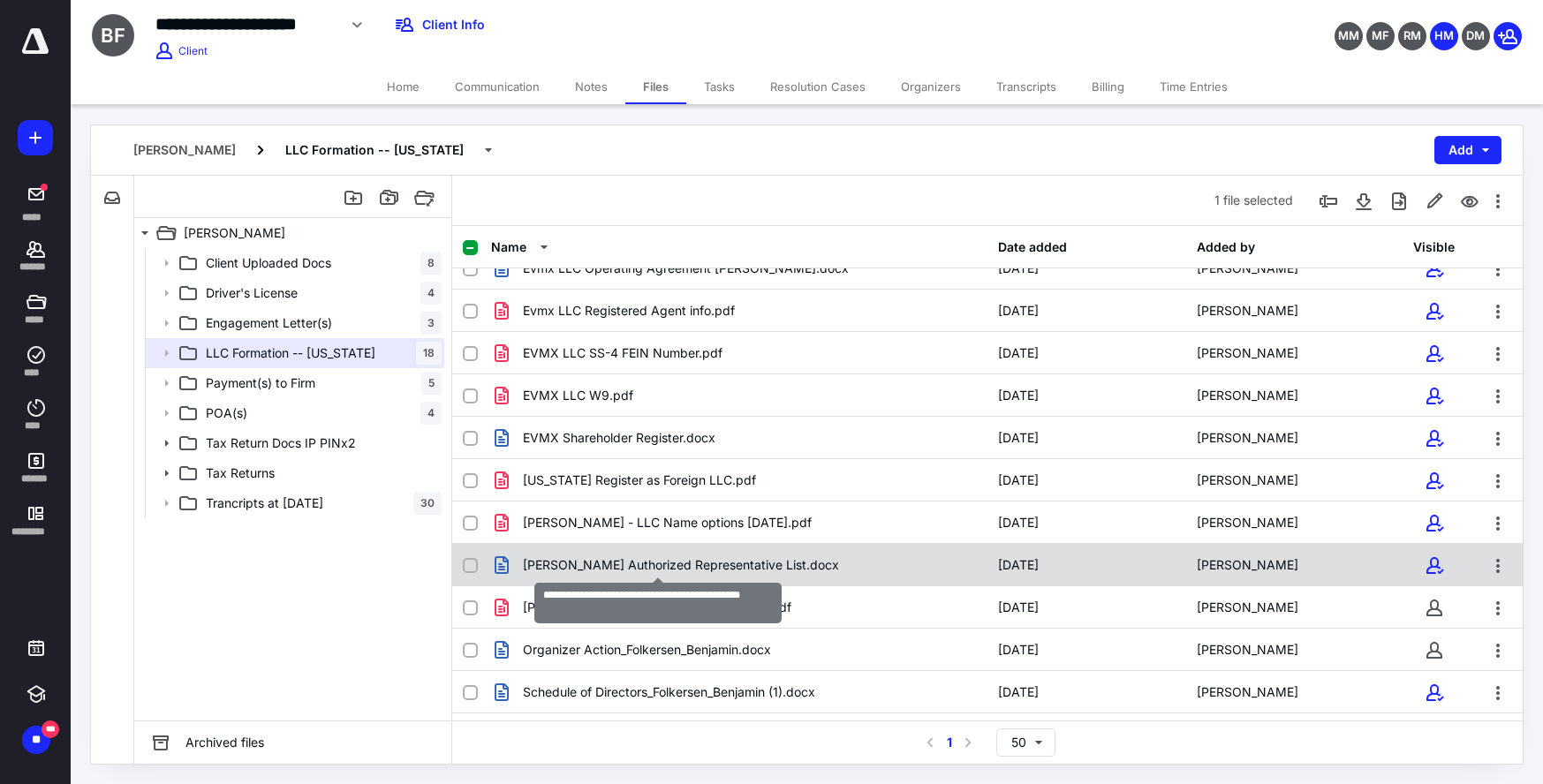 click on "Folkersen Authorized Representative List.docx" at bounding box center [681, 565] 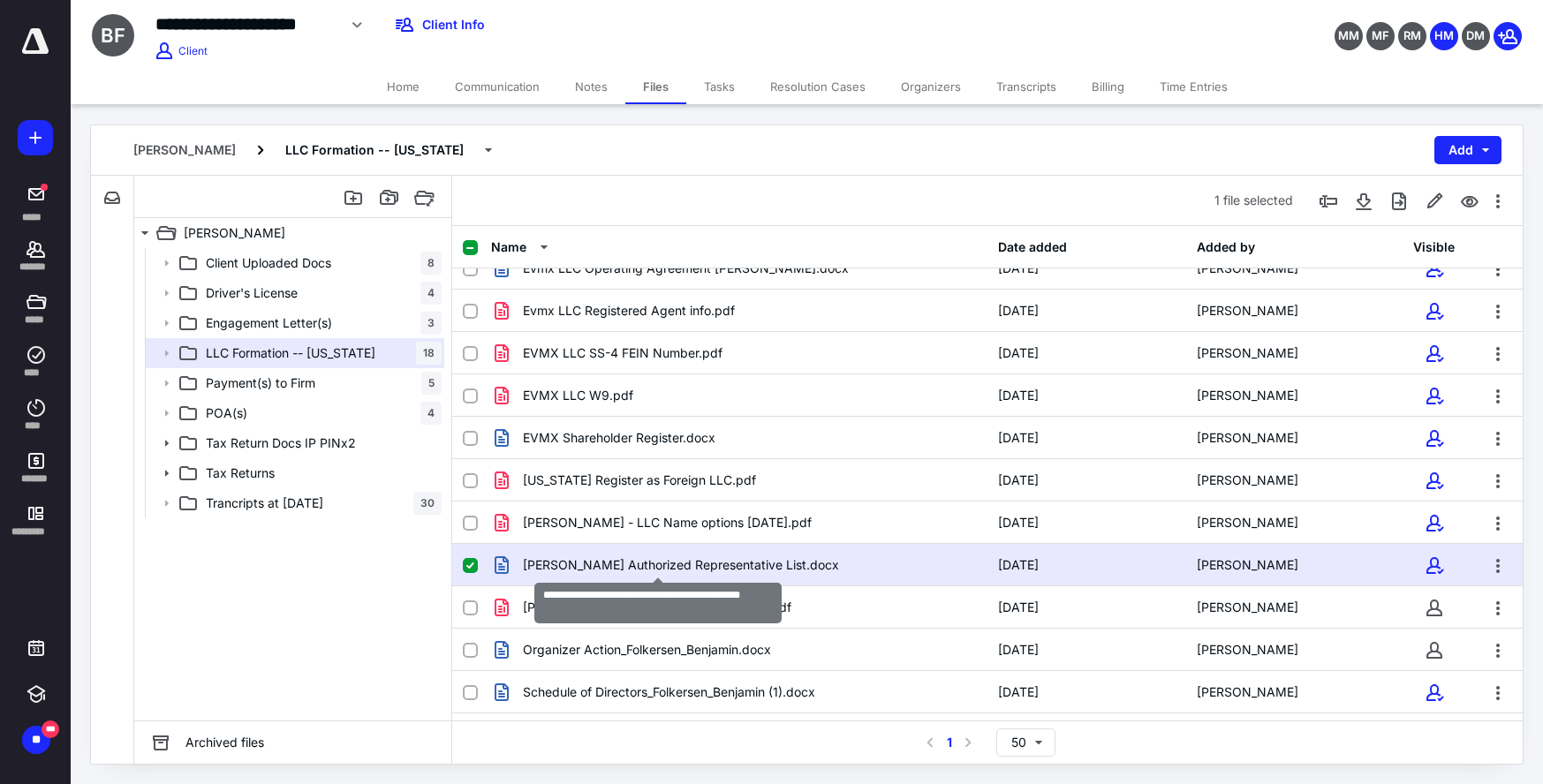 click on "Folkersen Authorized Representative List.docx" at bounding box center (681, 565) 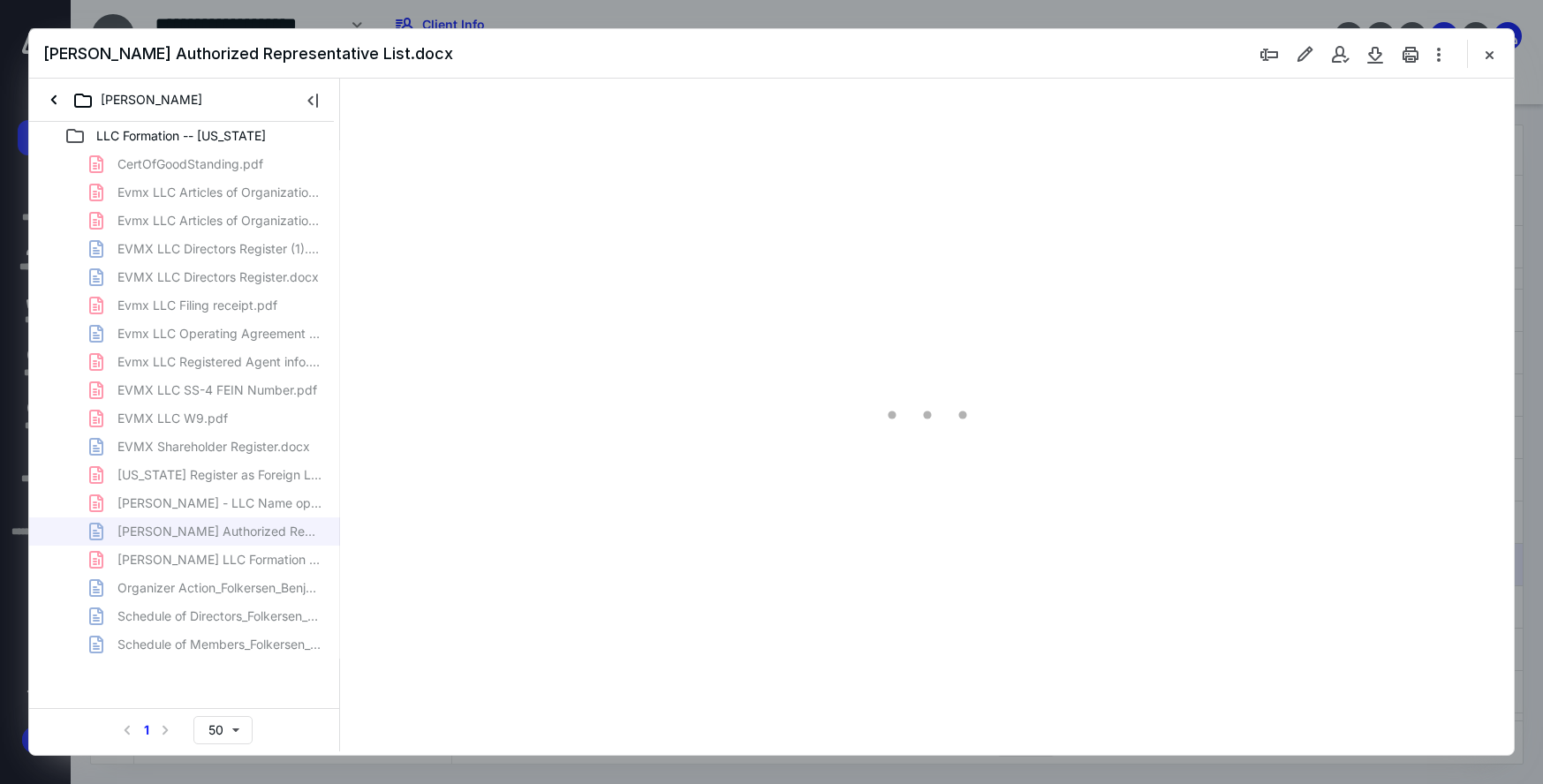 scroll, scrollTop: 0, scrollLeft: 0, axis: both 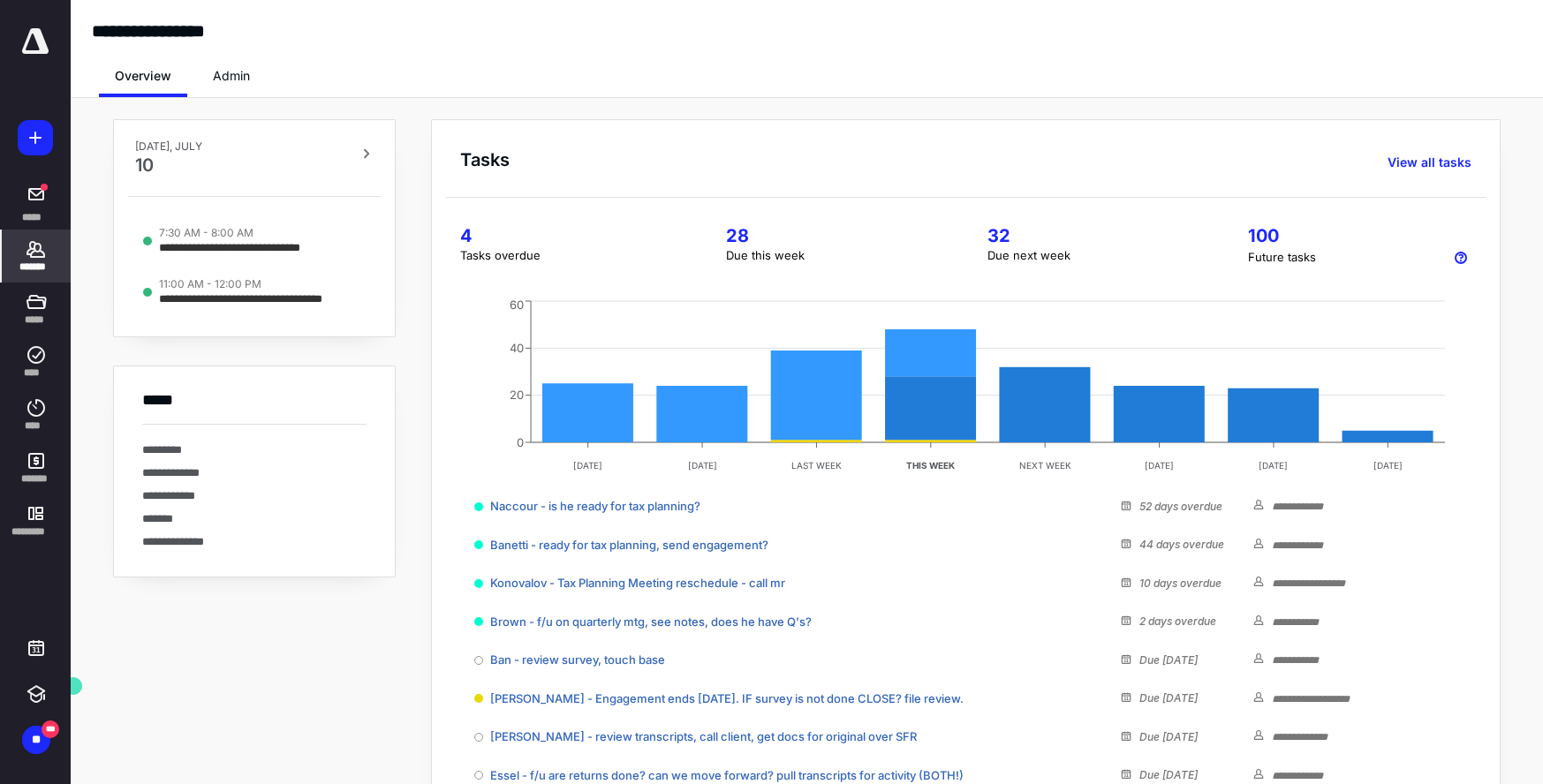 click 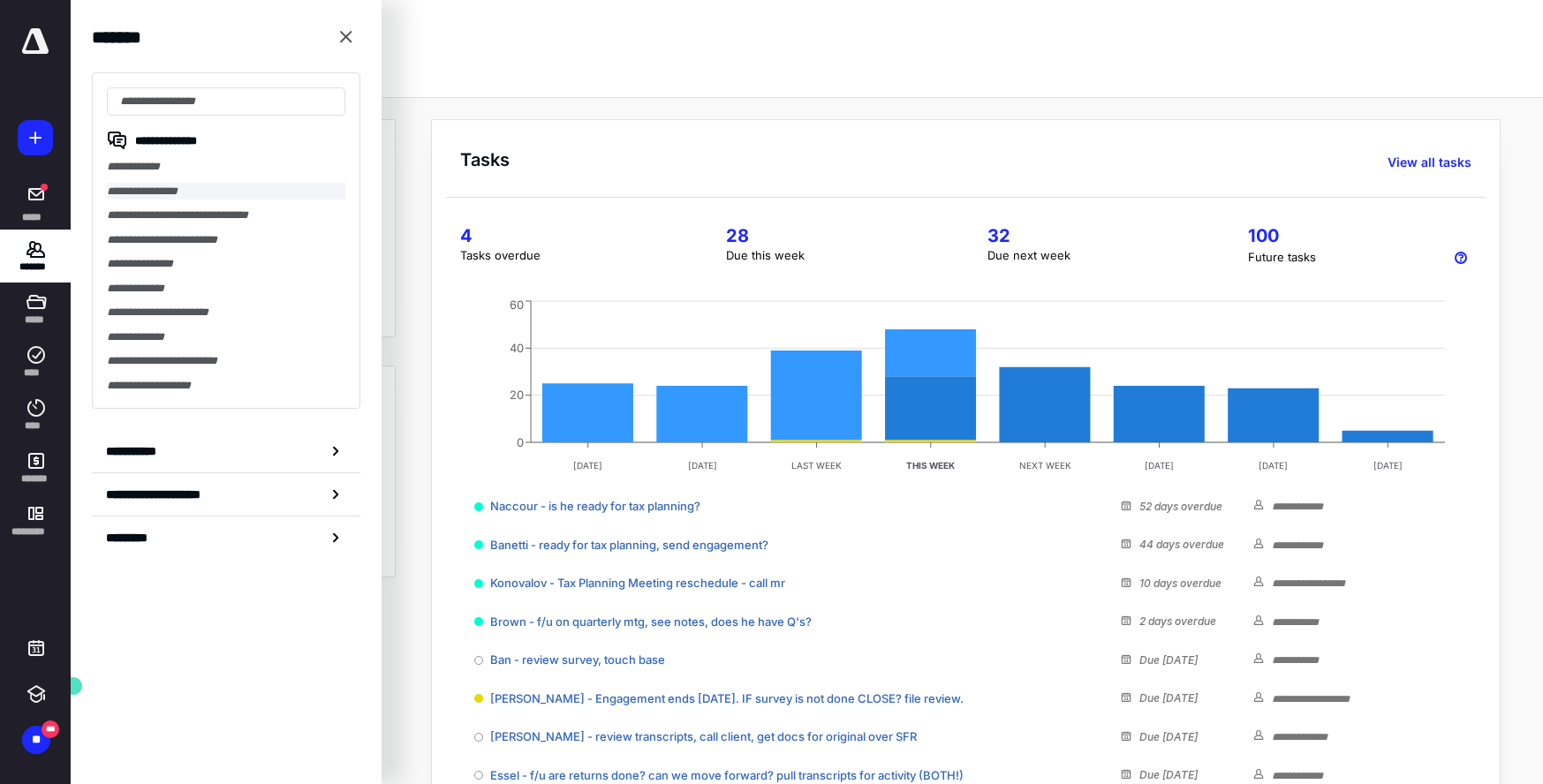 click on "**********" at bounding box center [226, 192] 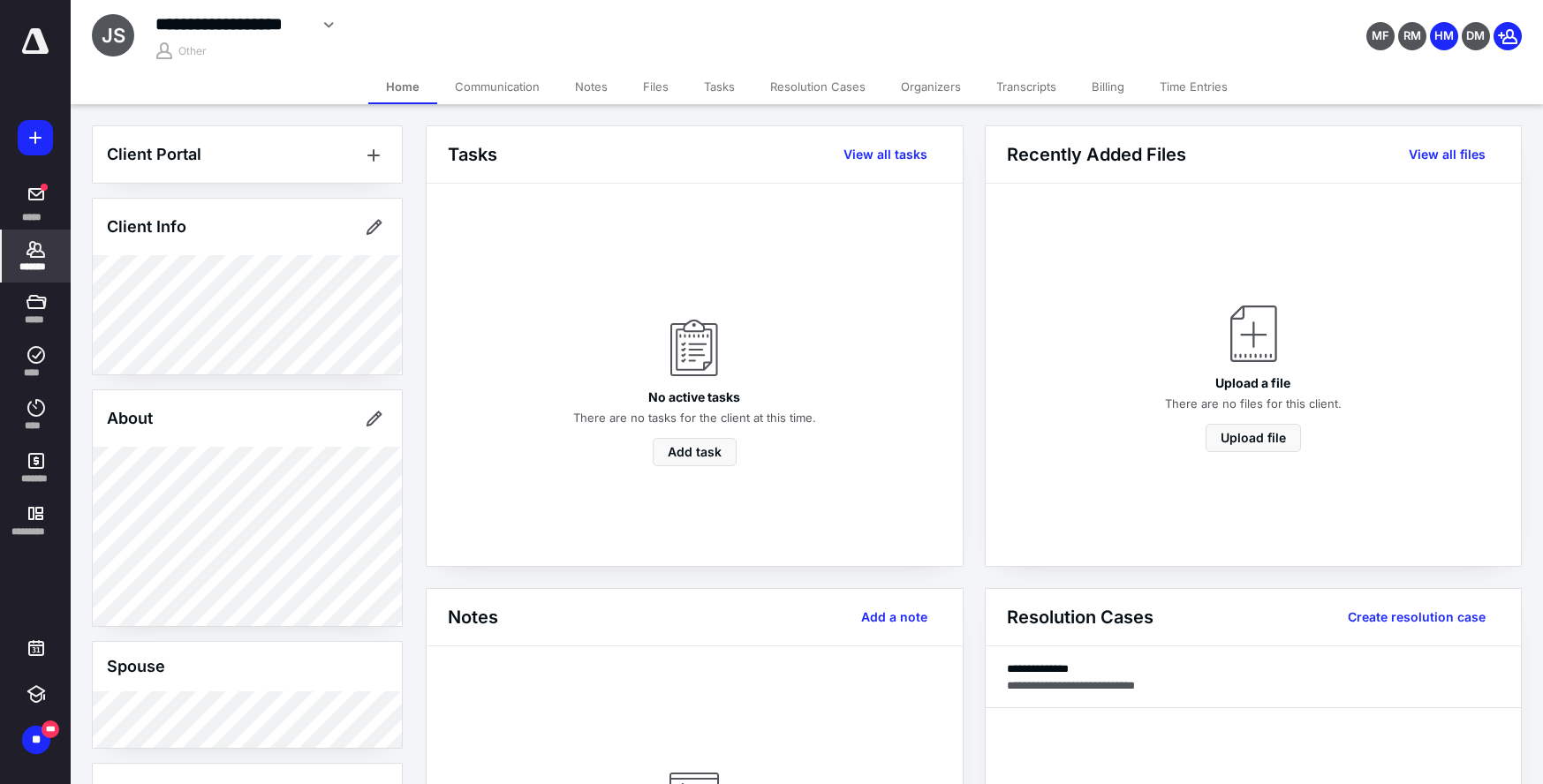 click on "Resolution Cases" at bounding box center [818, 87] 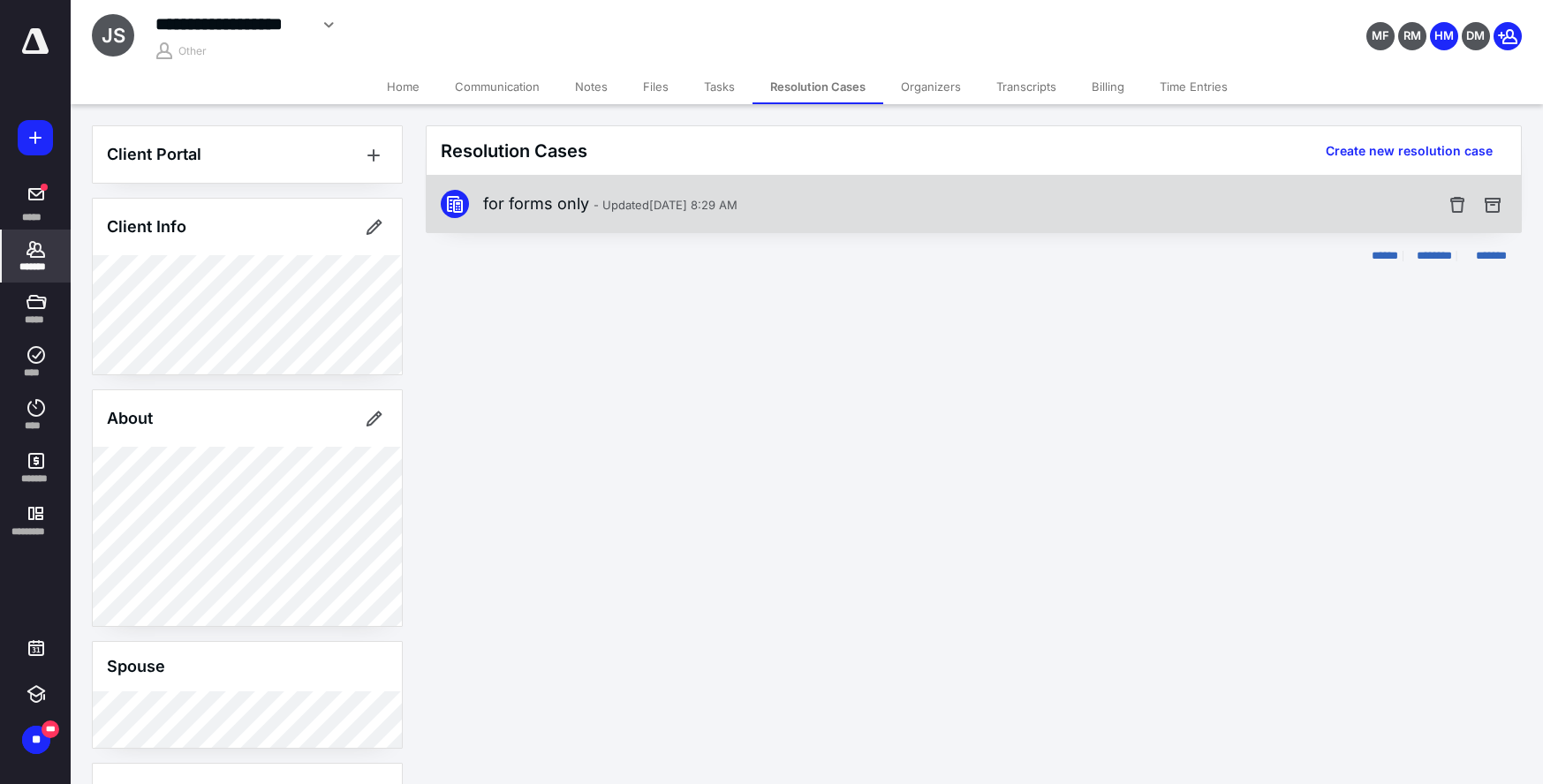 drag, startPoint x: 838, startPoint y: 194, endPoint x: 790, endPoint y: 209, distance: 50.28916 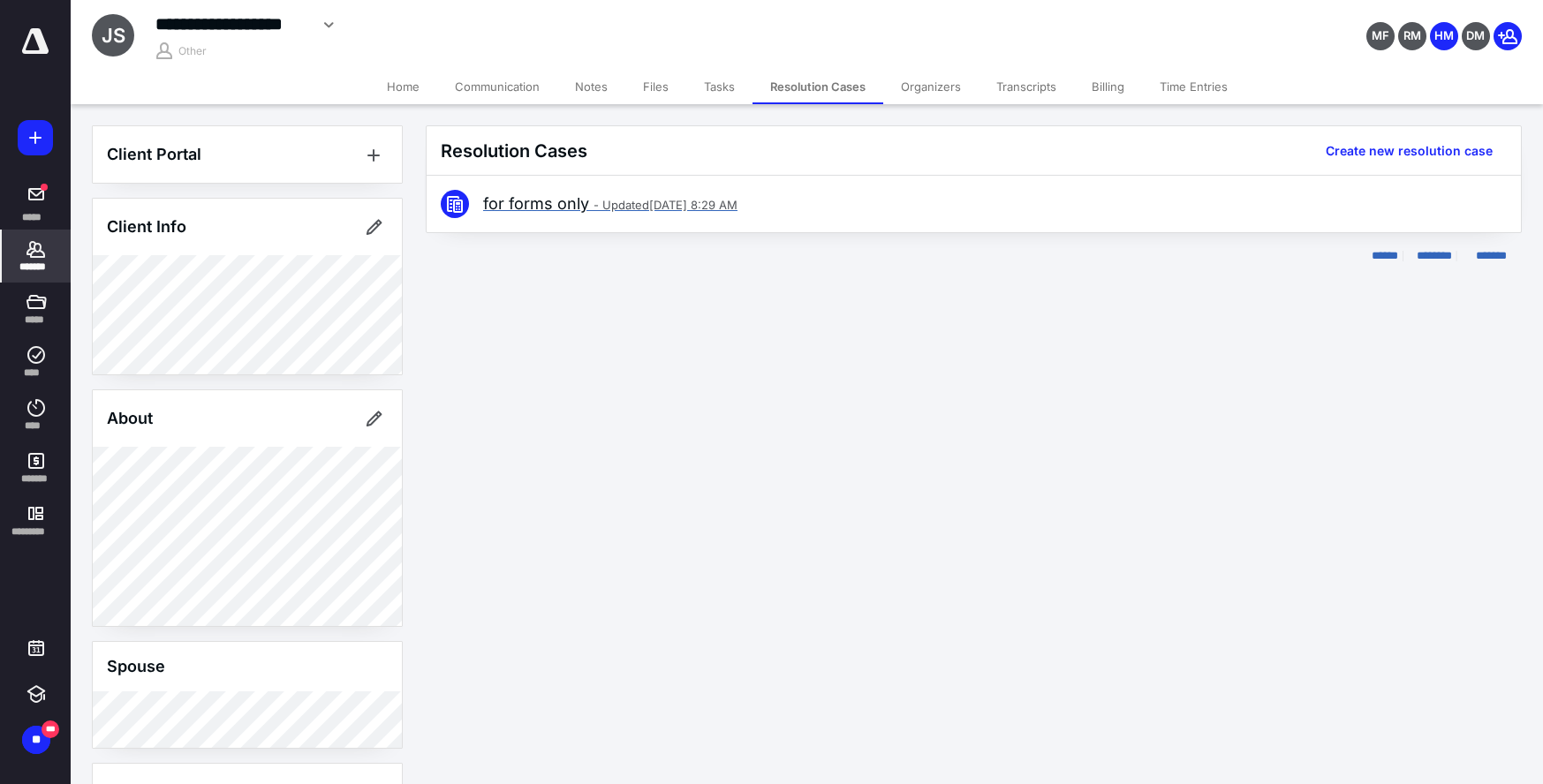 click on "for forms only   - Updated  Jun 24, 2025 8:29 AM" at bounding box center [942, 204] 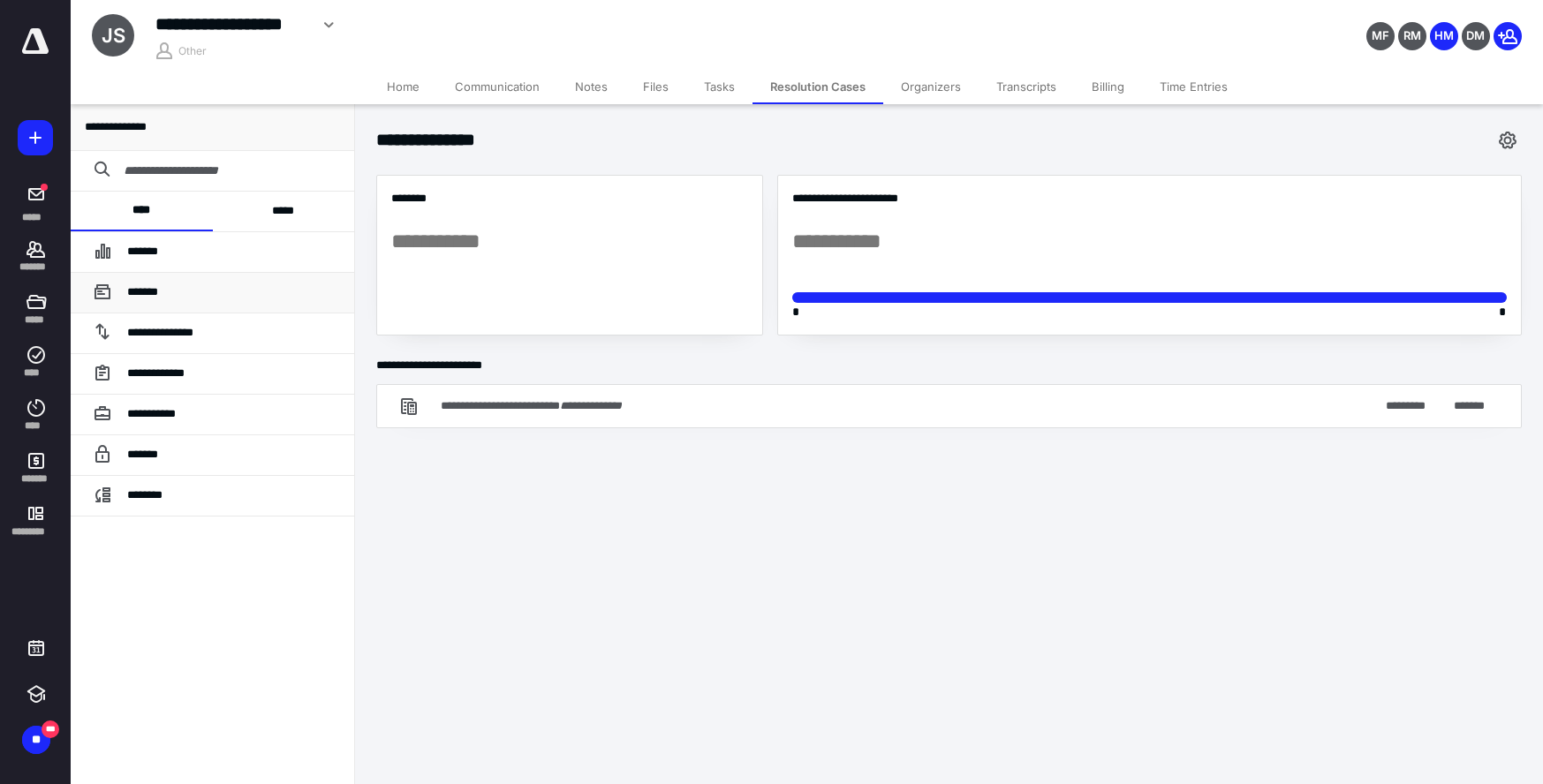 click on "*******" at bounding box center [233, 292] 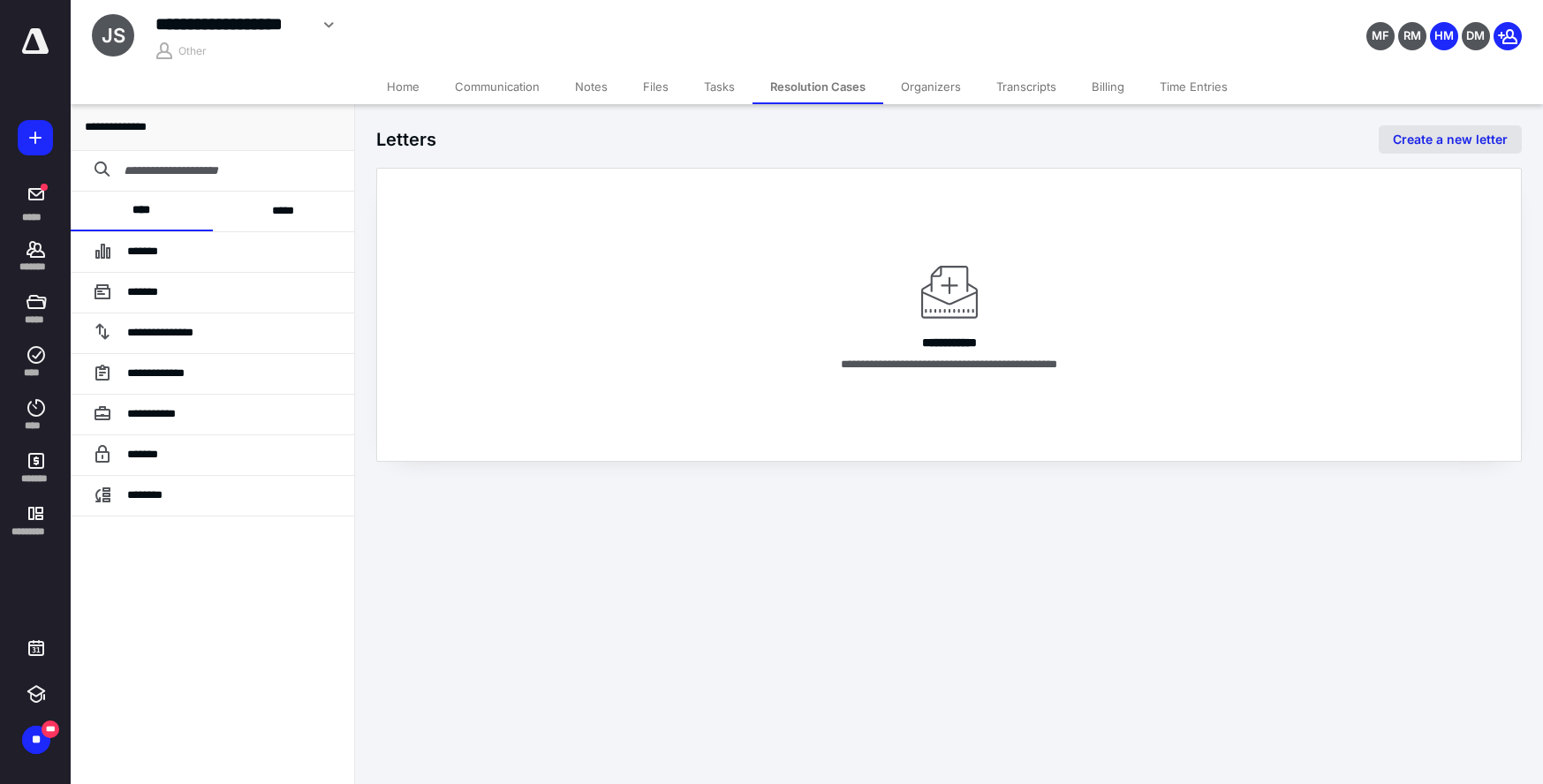 click on "Create a new letter" at bounding box center (1450, 139) 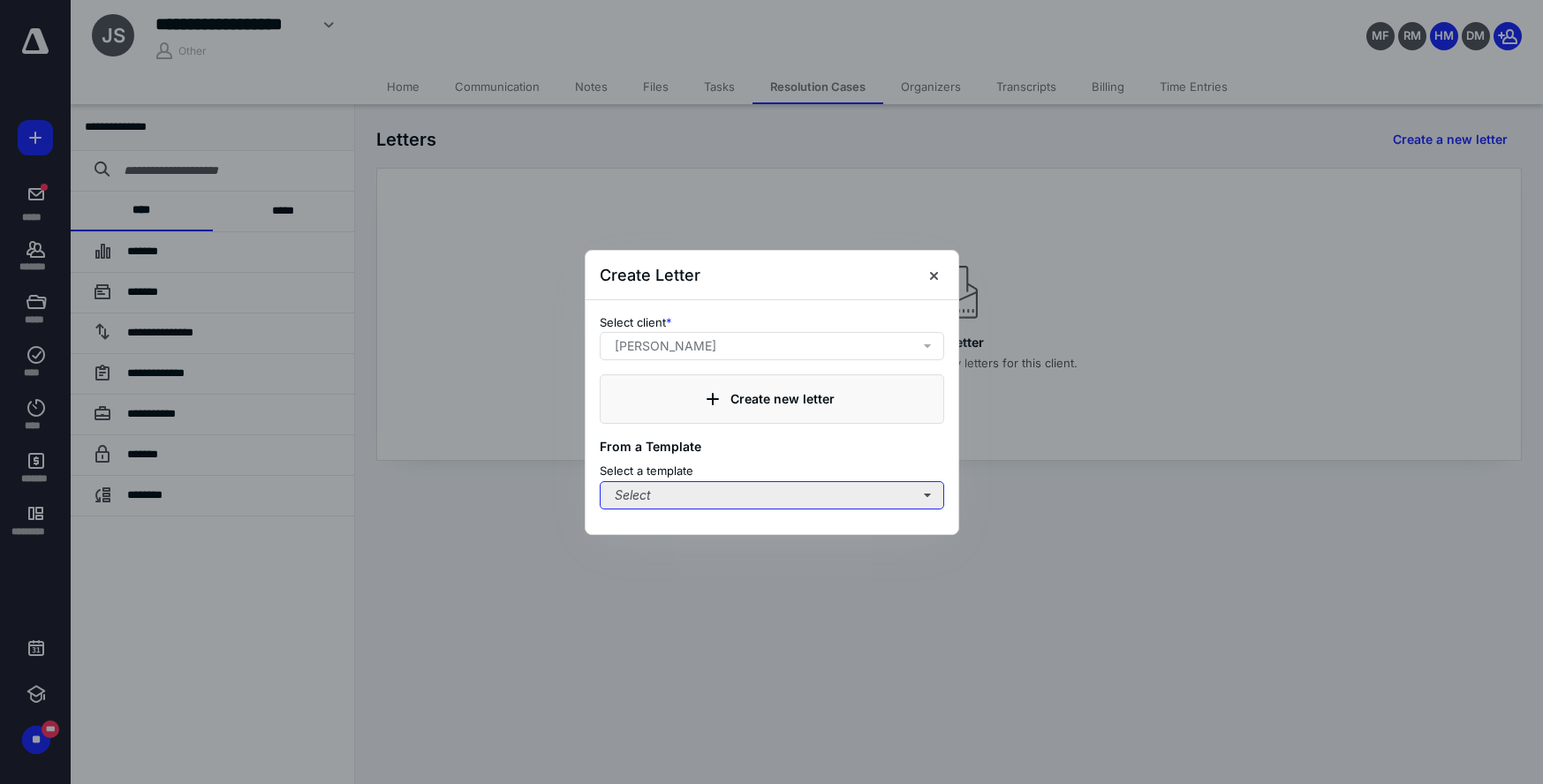 click on "Select" at bounding box center [772, 495] 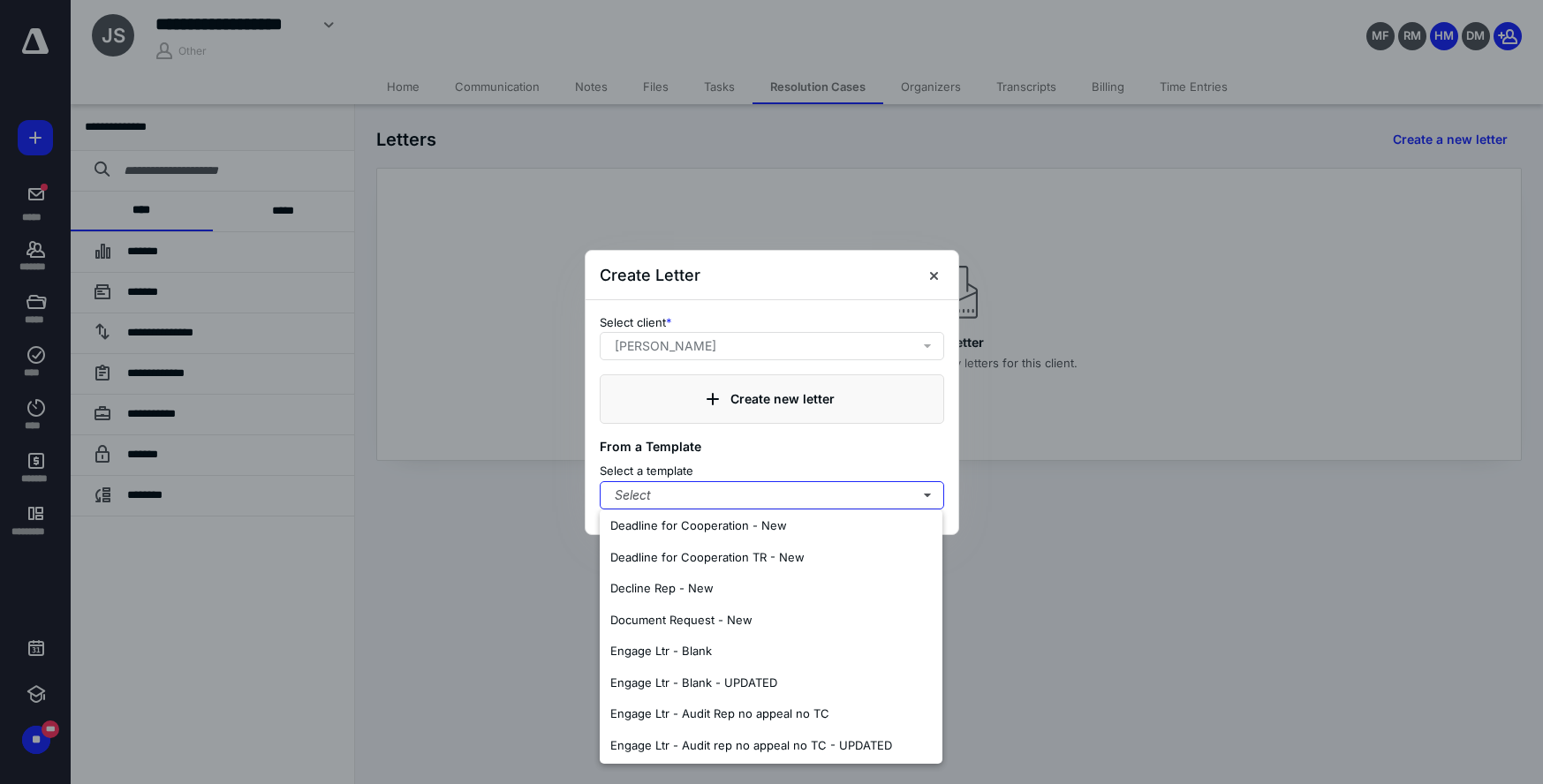 scroll, scrollTop: 637, scrollLeft: 0, axis: vertical 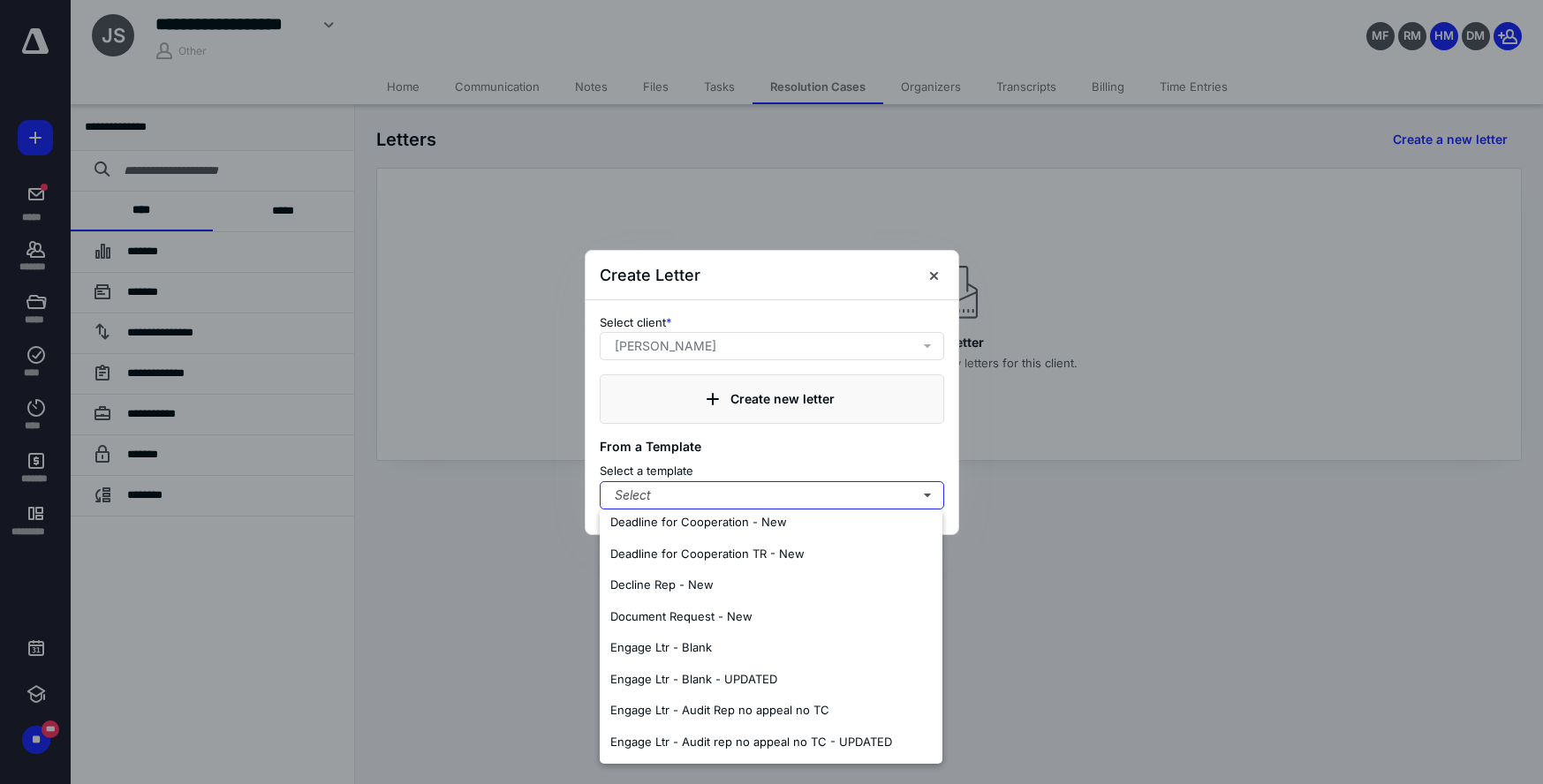 click on "Decline Rep - New" at bounding box center [771, 585] 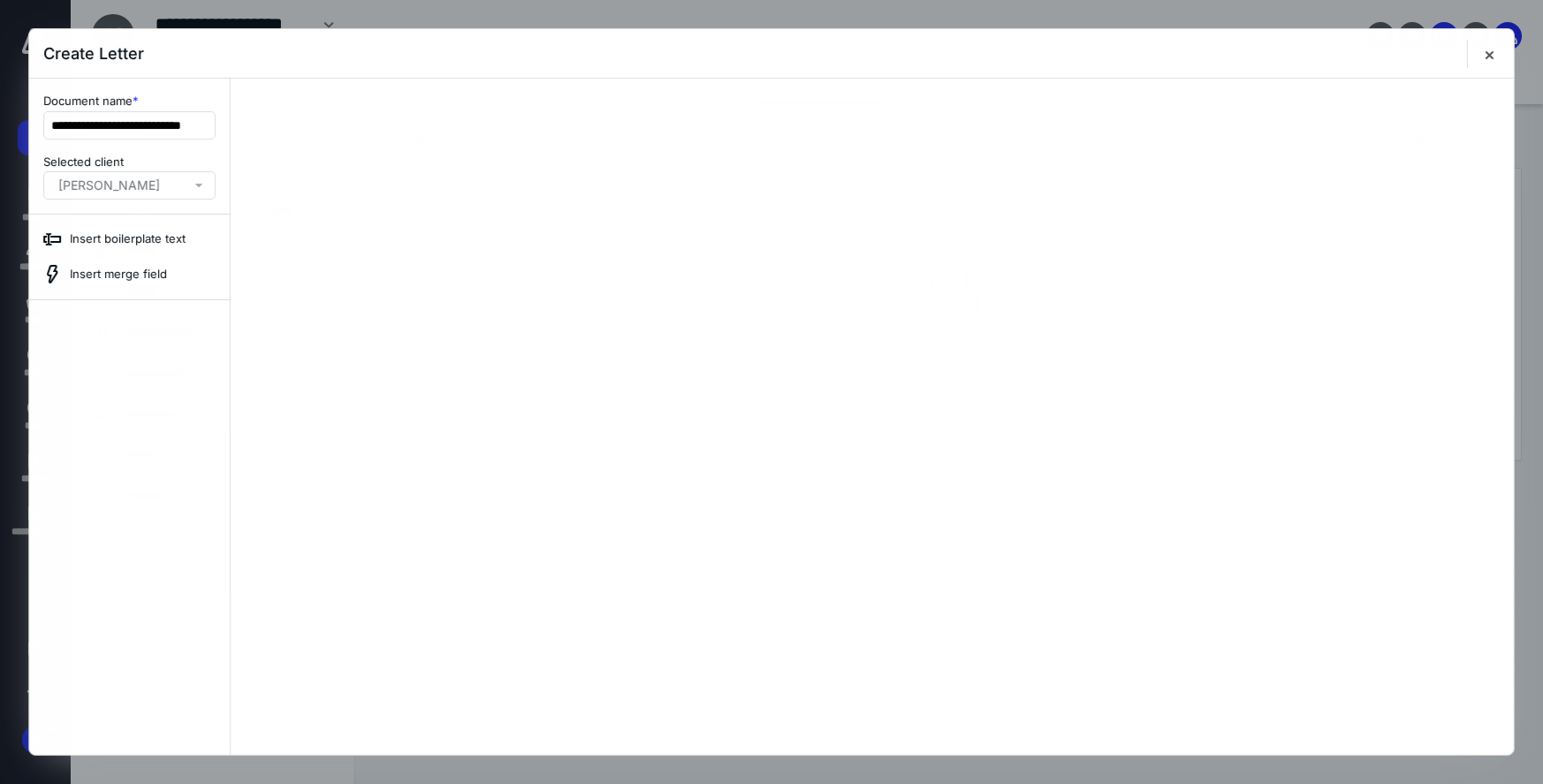 scroll, scrollTop: 0, scrollLeft: 0, axis: both 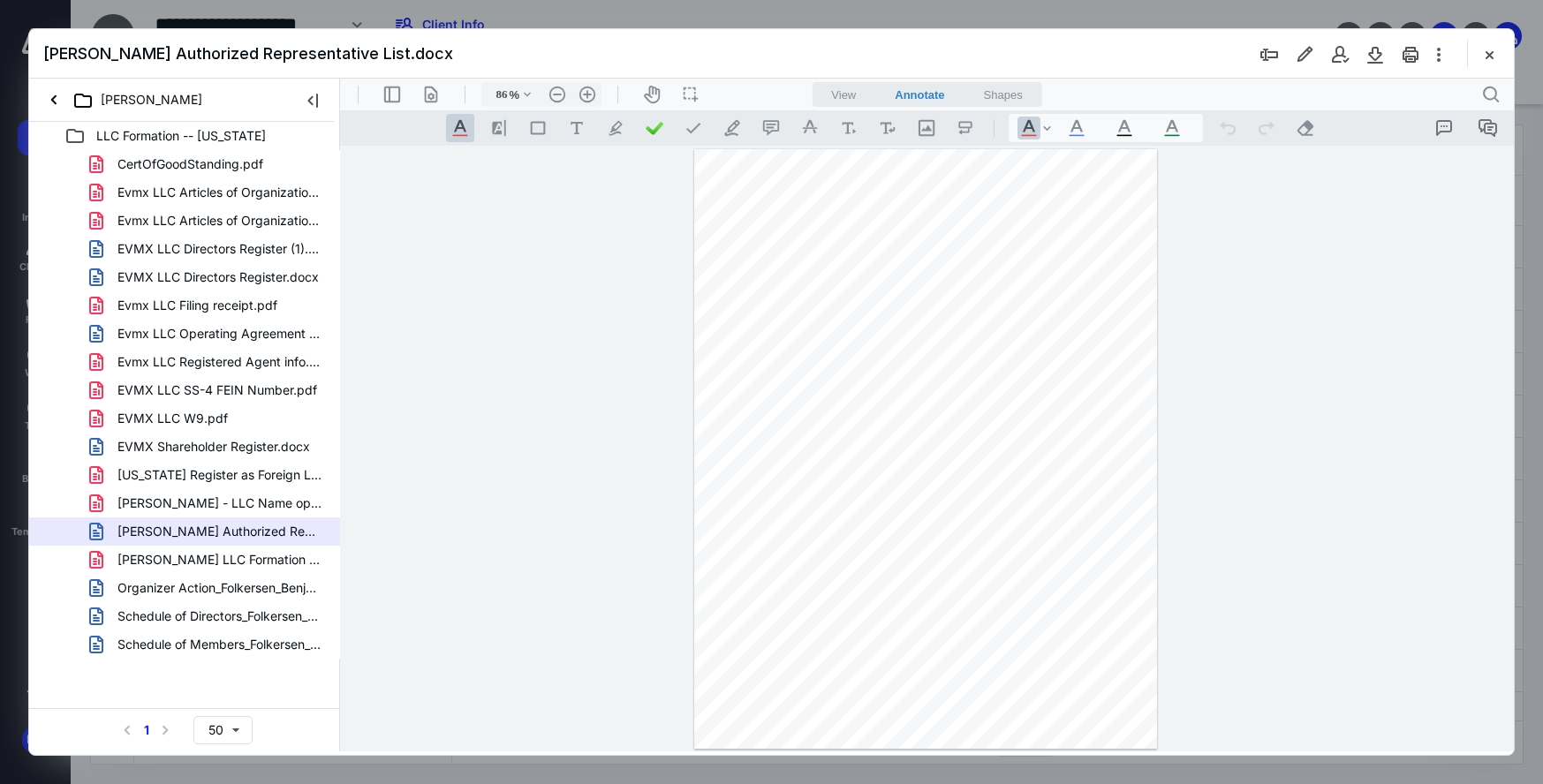 type on "213" 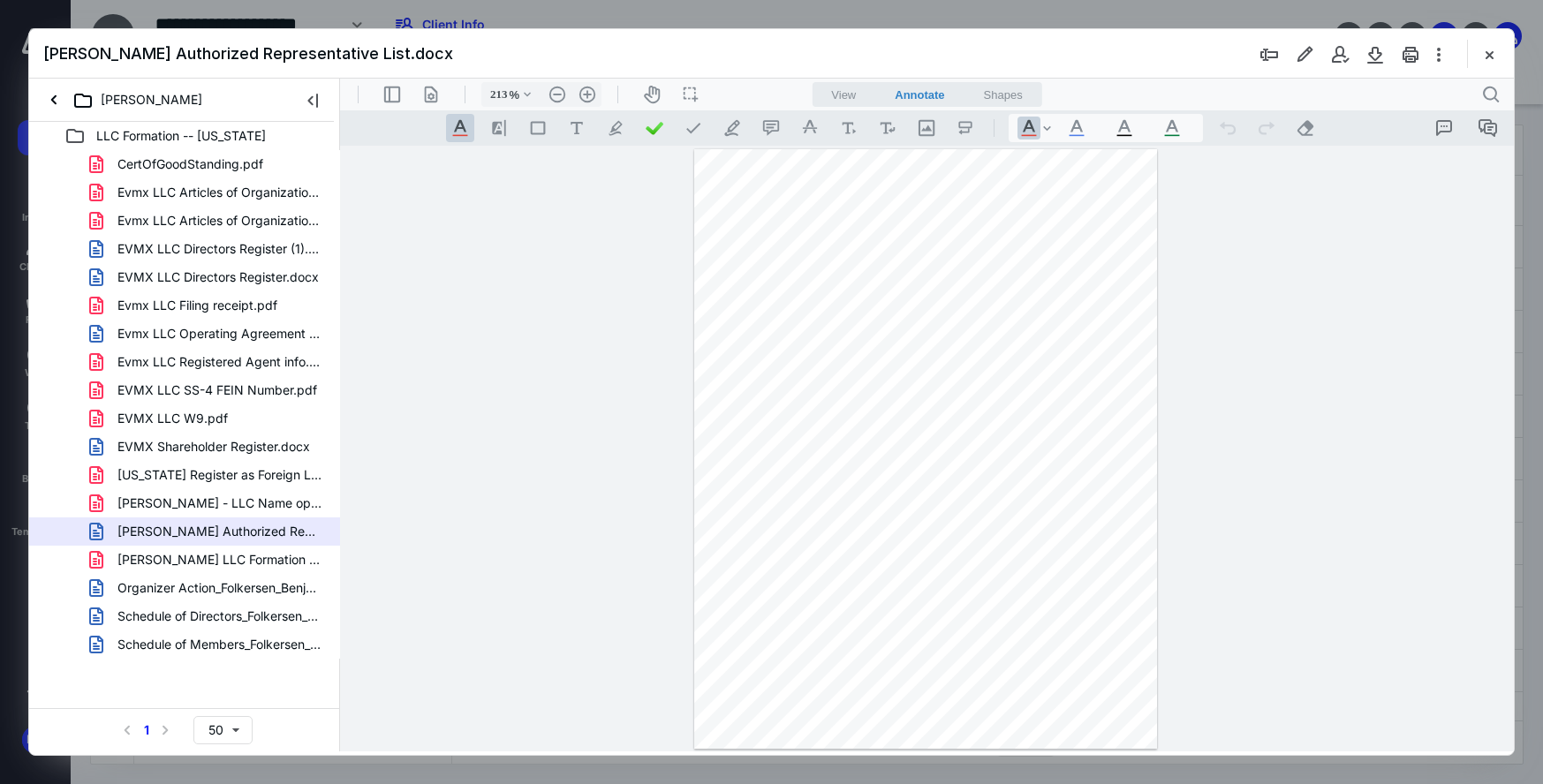 scroll, scrollTop: 0, scrollLeft: 0, axis: both 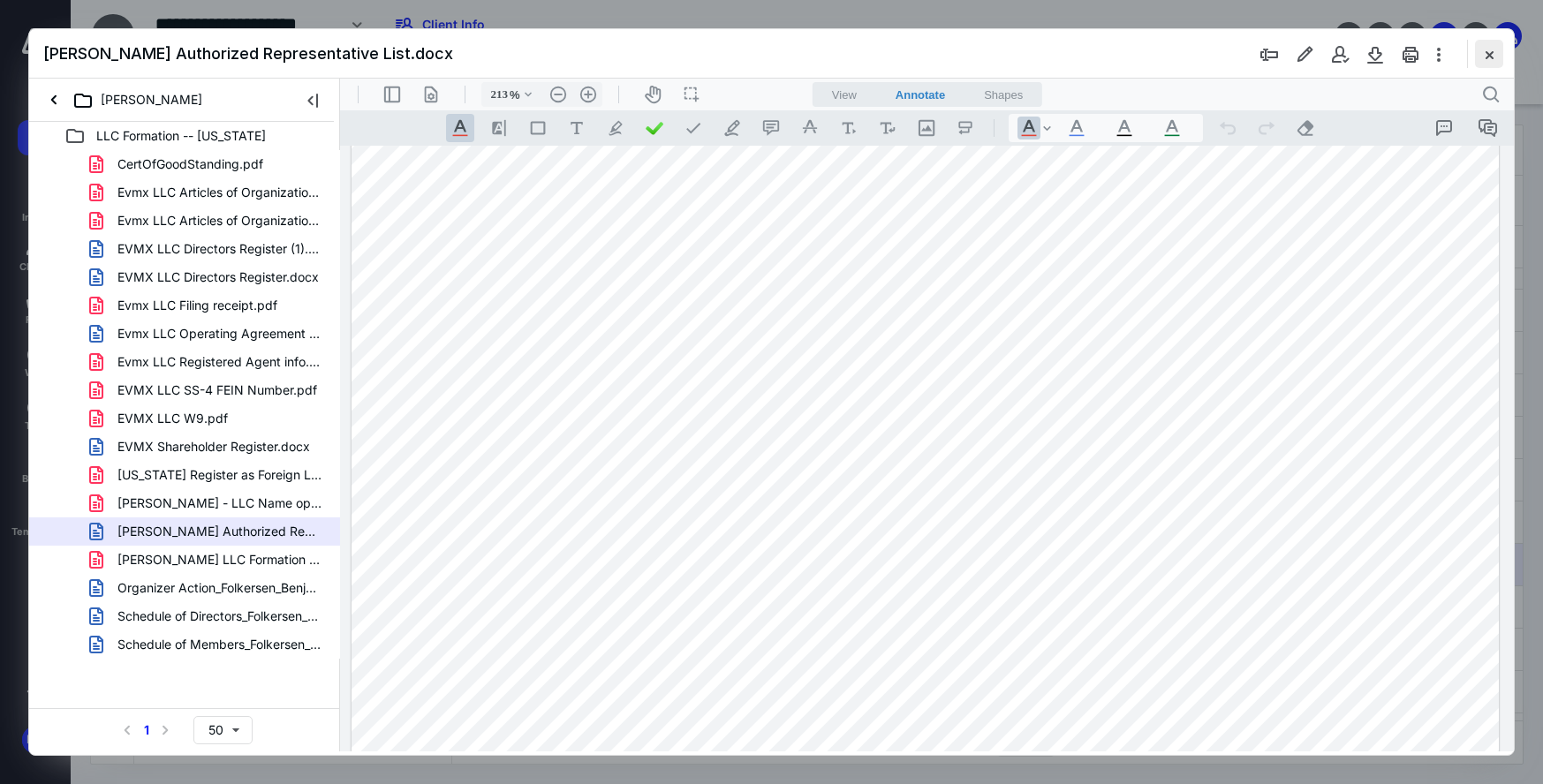 click at bounding box center (1489, 54) 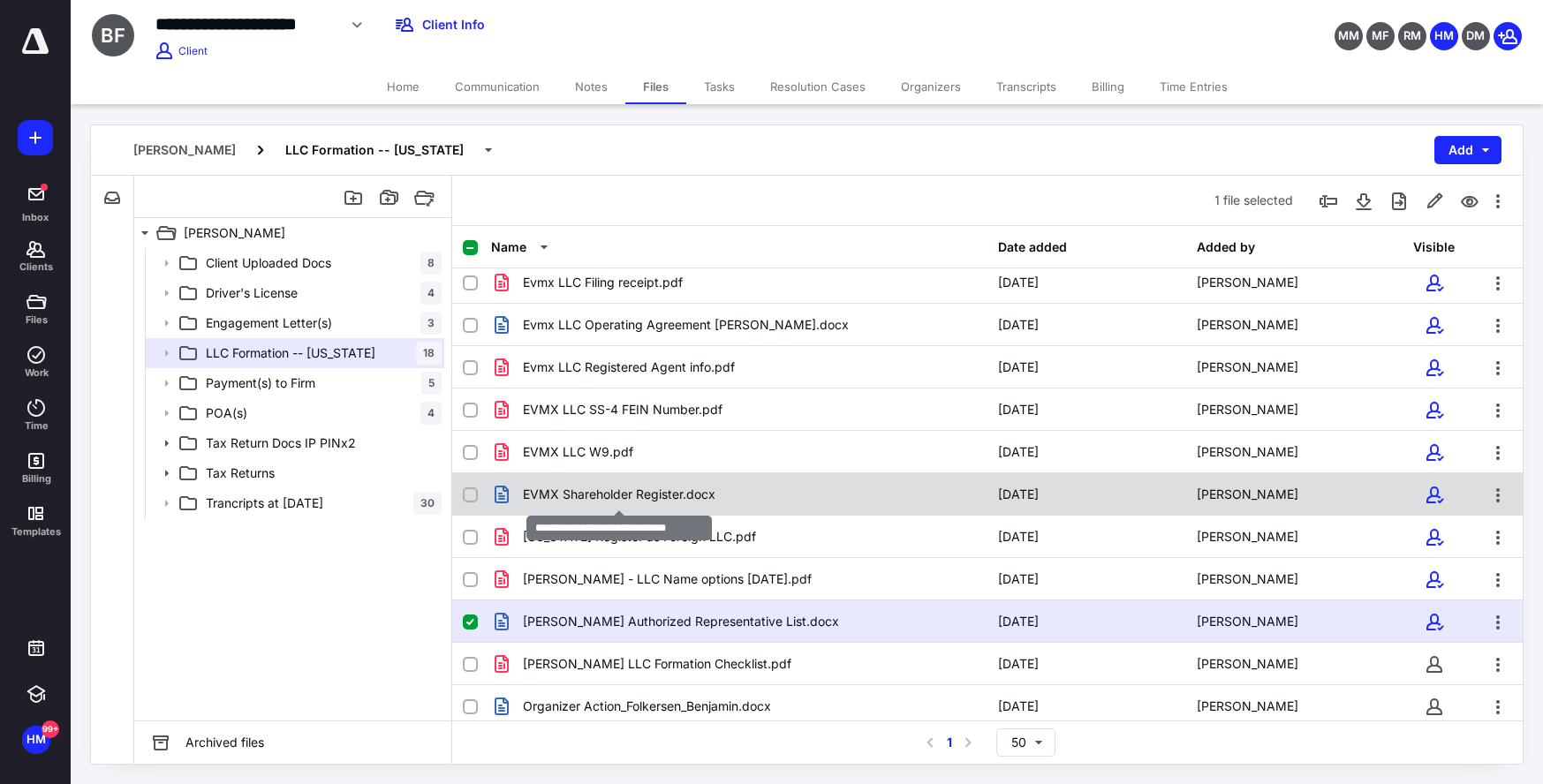 scroll, scrollTop: 215, scrollLeft: 0, axis: vertical 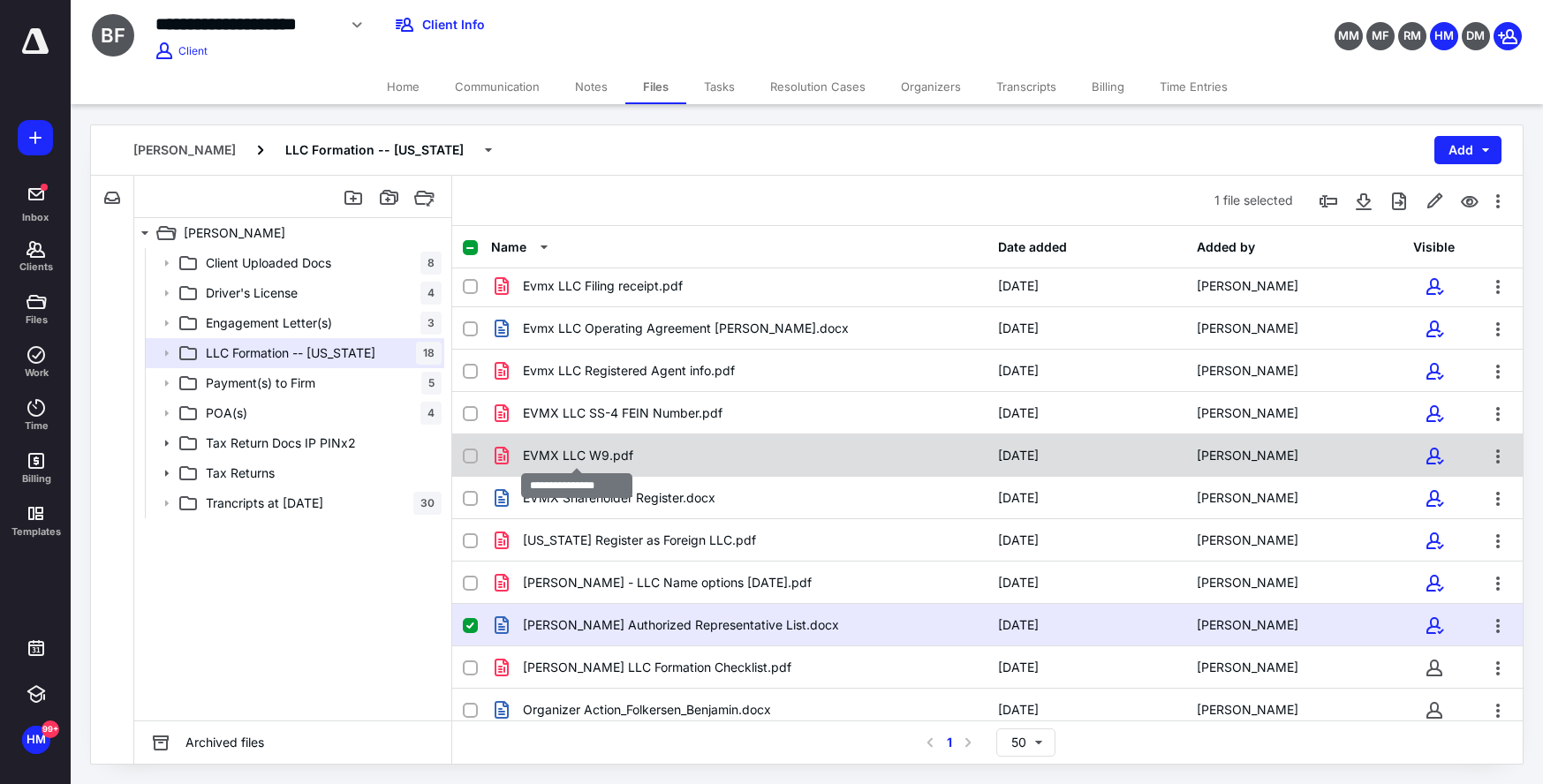 click on "EVMX LLC W9.pdf" at bounding box center (578, 456) 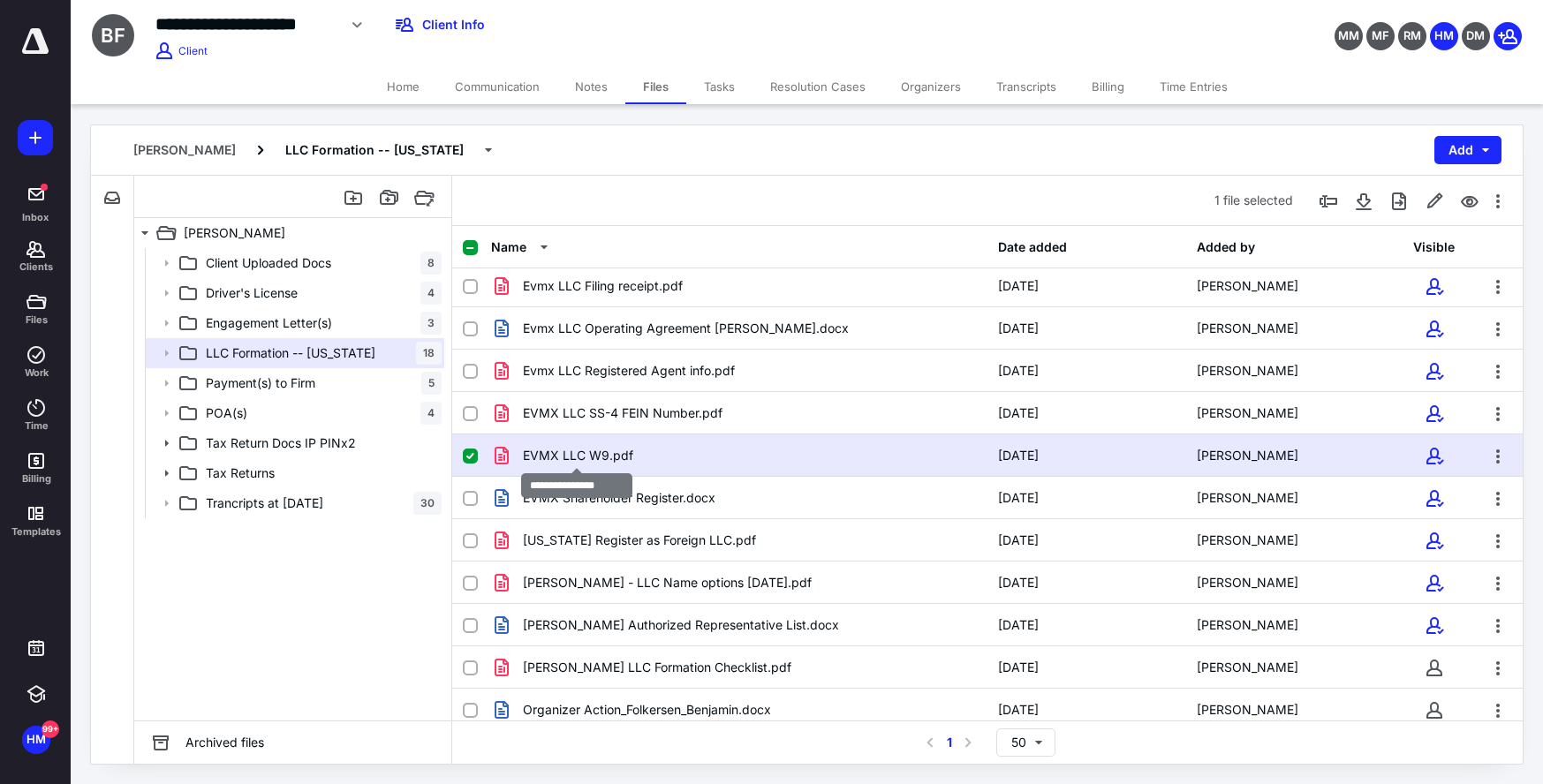 click on "EVMX LLC W9.pdf" at bounding box center (578, 456) 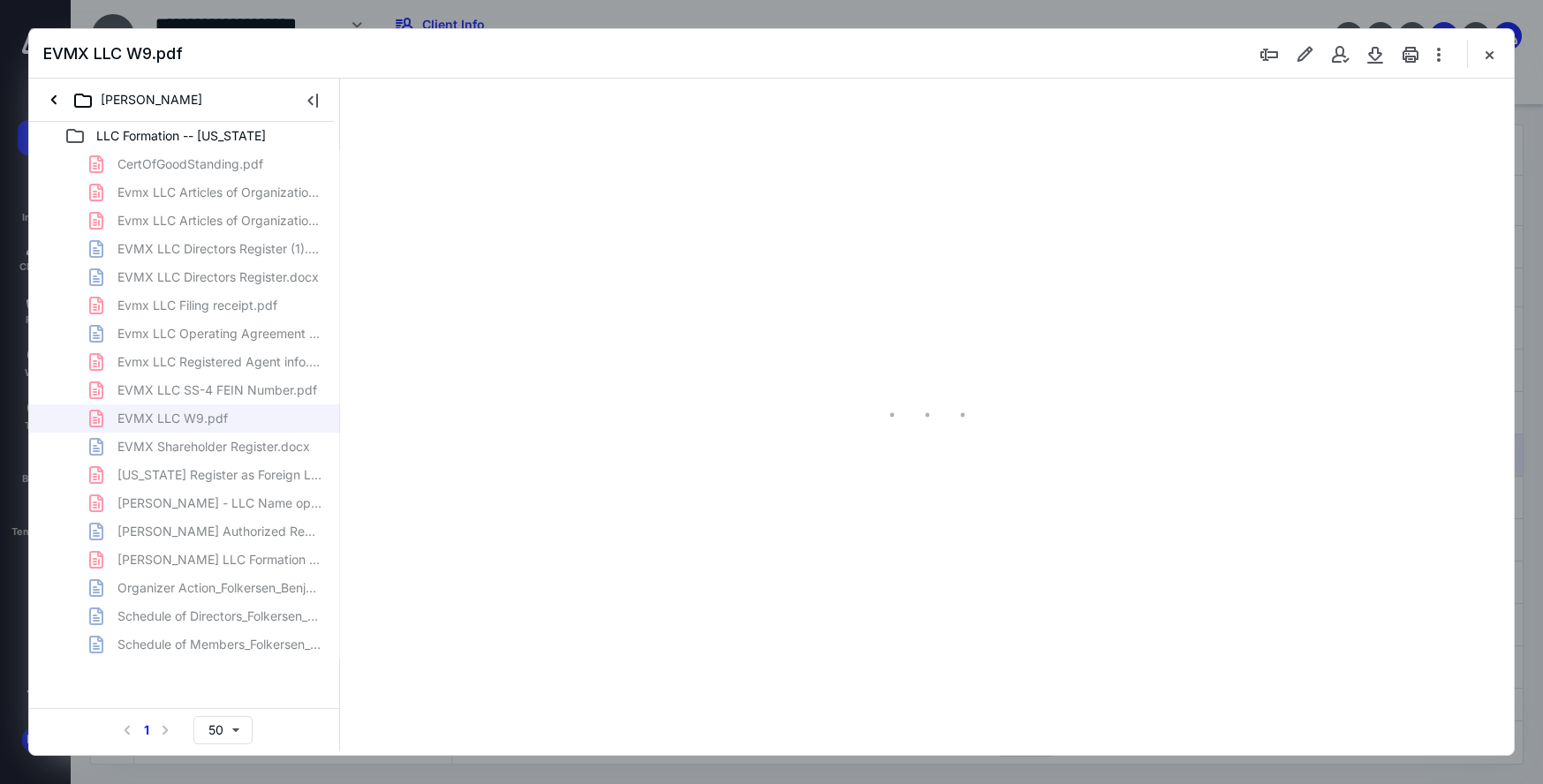 scroll, scrollTop: 0, scrollLeft: 0, axis: both 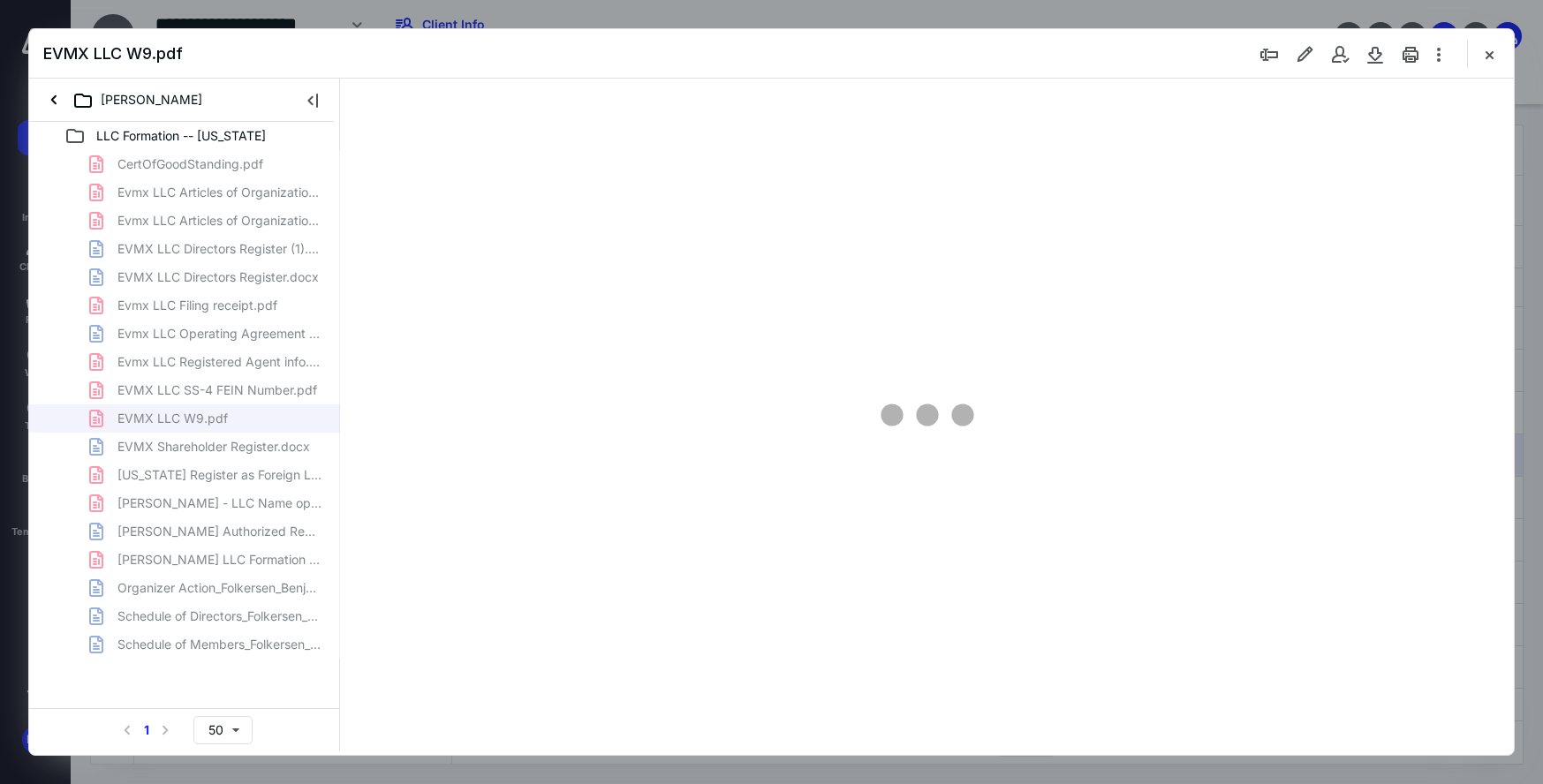 type on "213" 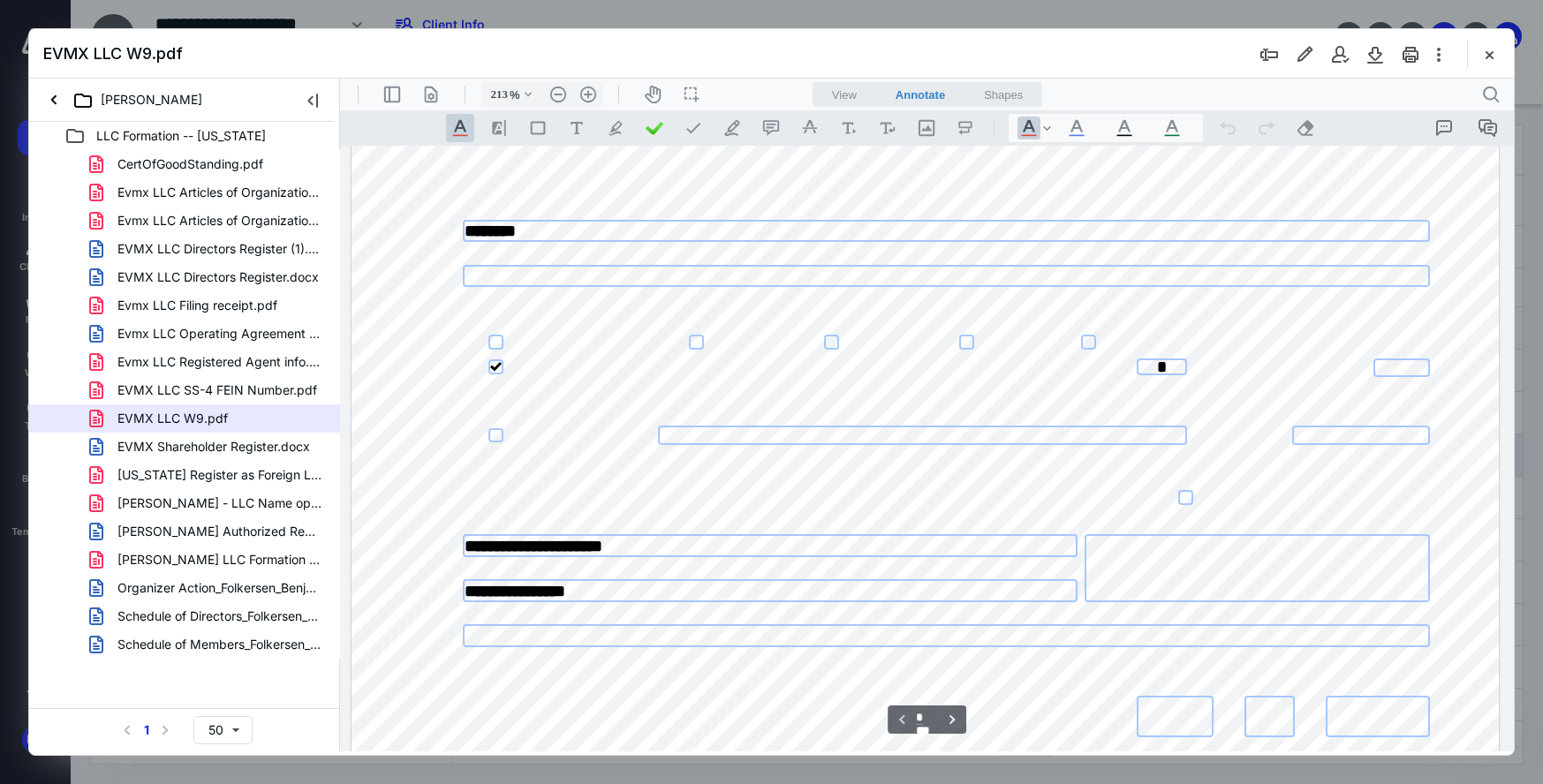 scroll, scrollTop: 169, scrollLeft: 0, axis: vertical 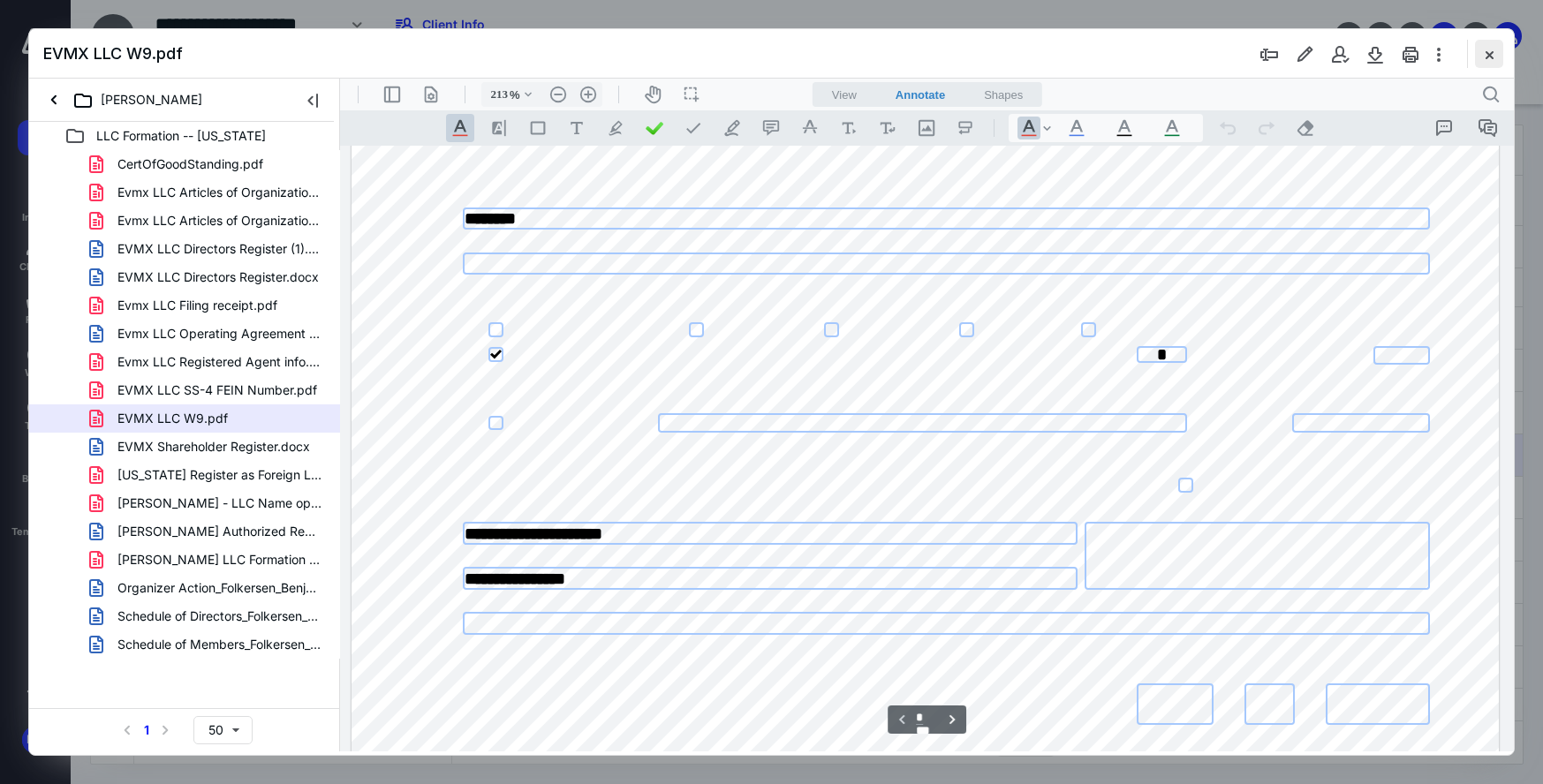 click at bounding box center (1489, 54) 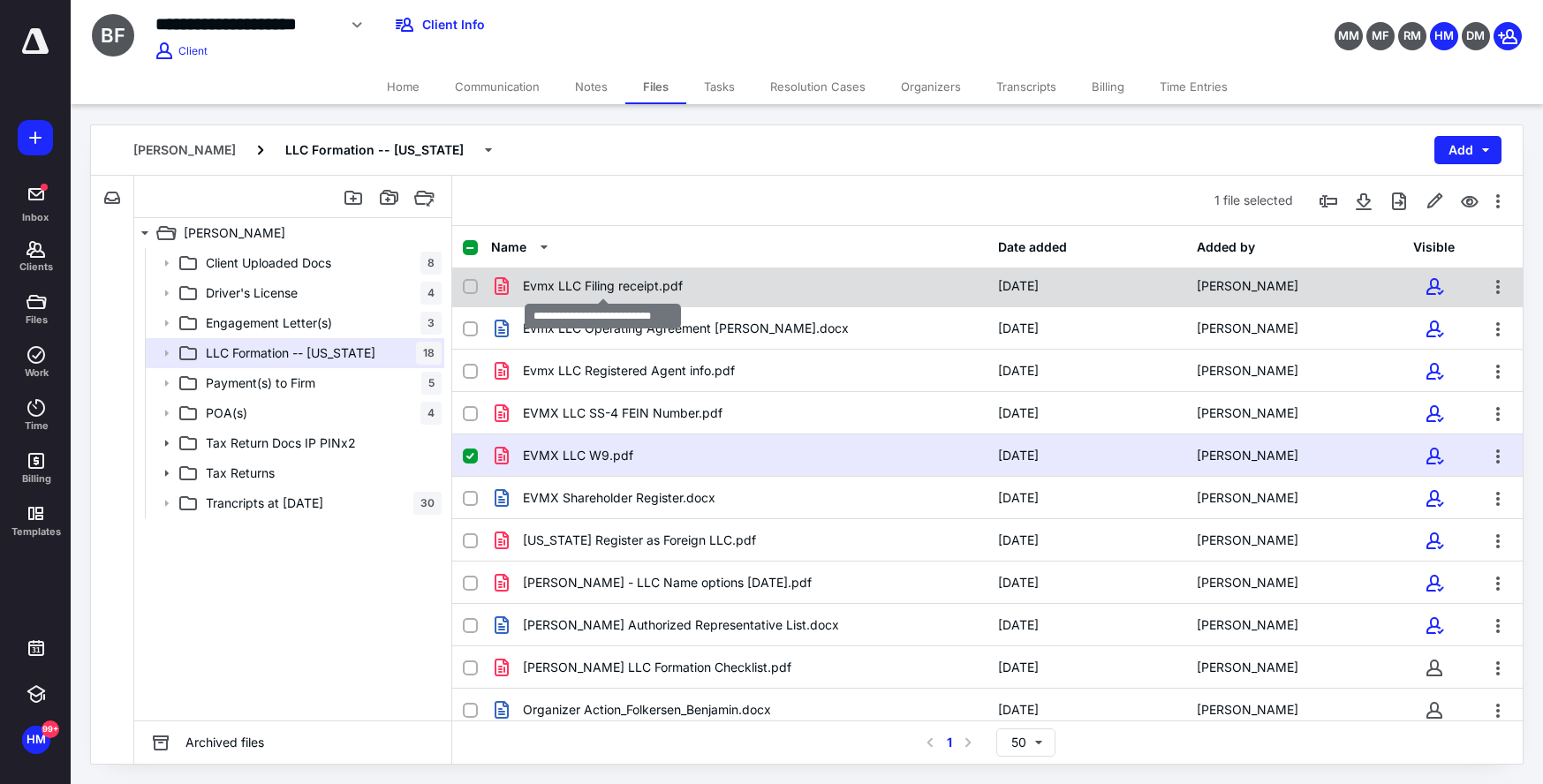click on "Evmx LLC Filing receipt.pdf" at bounding box center [602, 286] 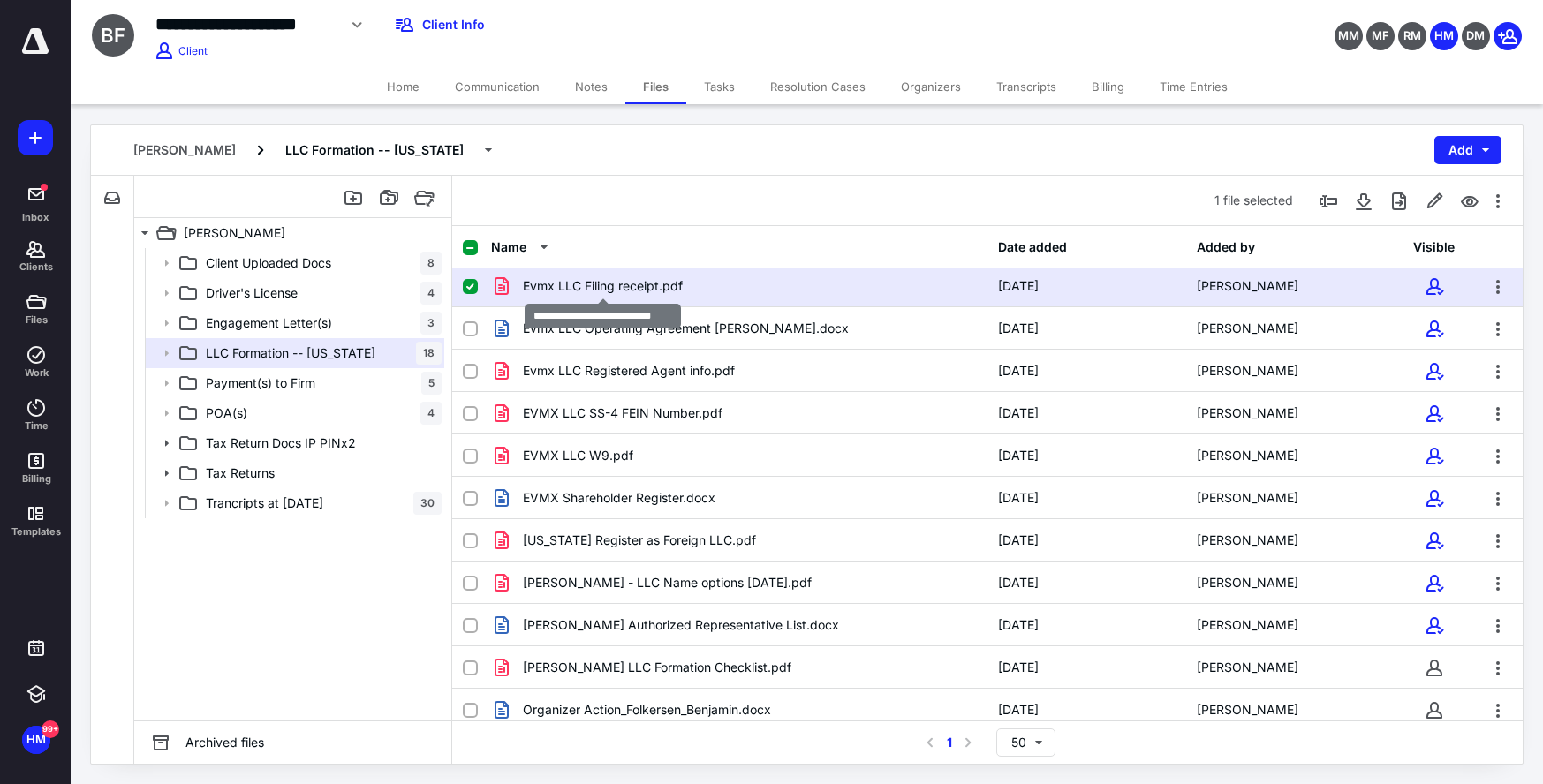 click on "Evmx LLC Filing receipt.pdf" at bounding box center [602, 286] 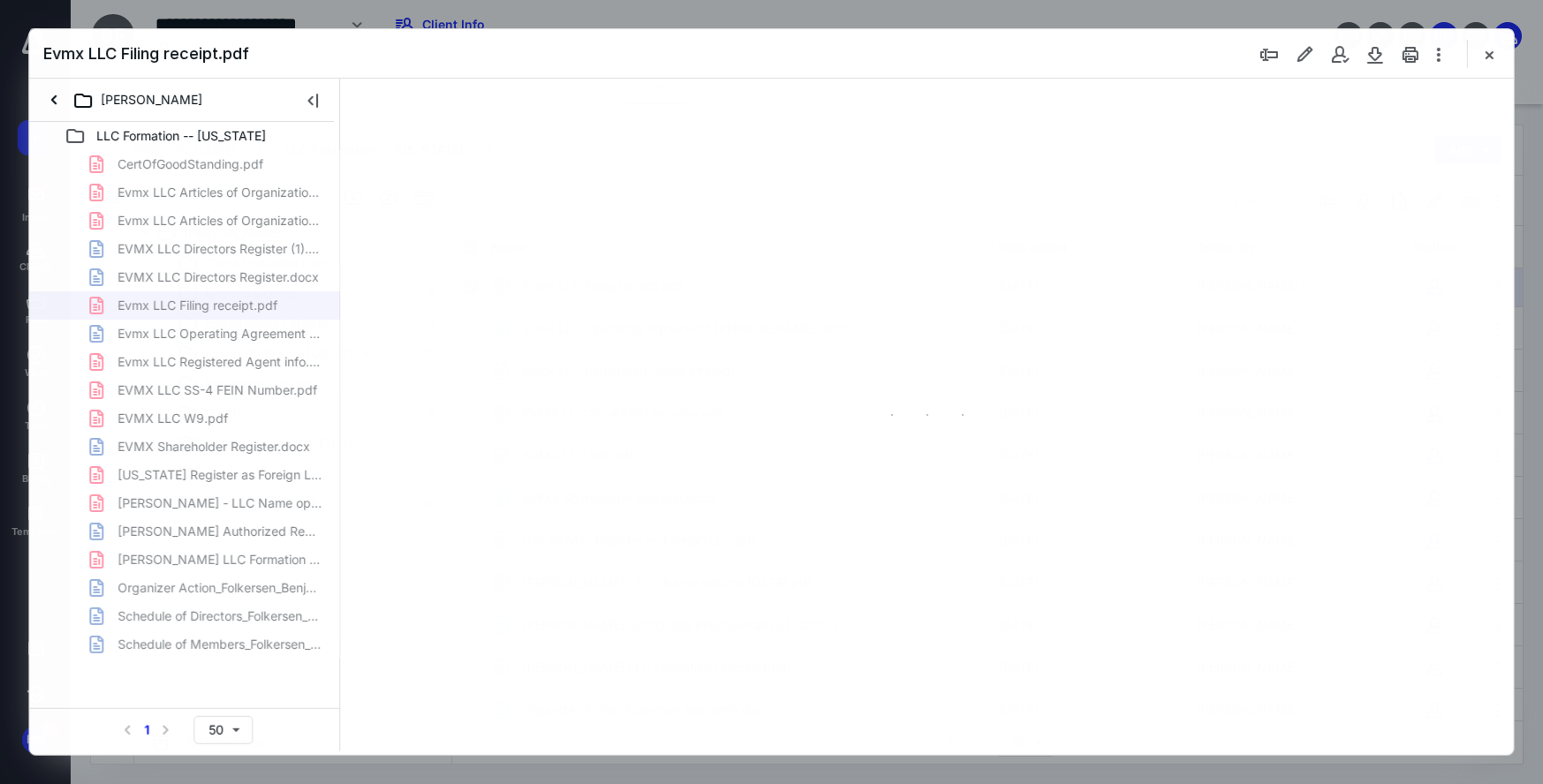 scroll, scrollTop: 0, scrollLeft: 0, axis: both 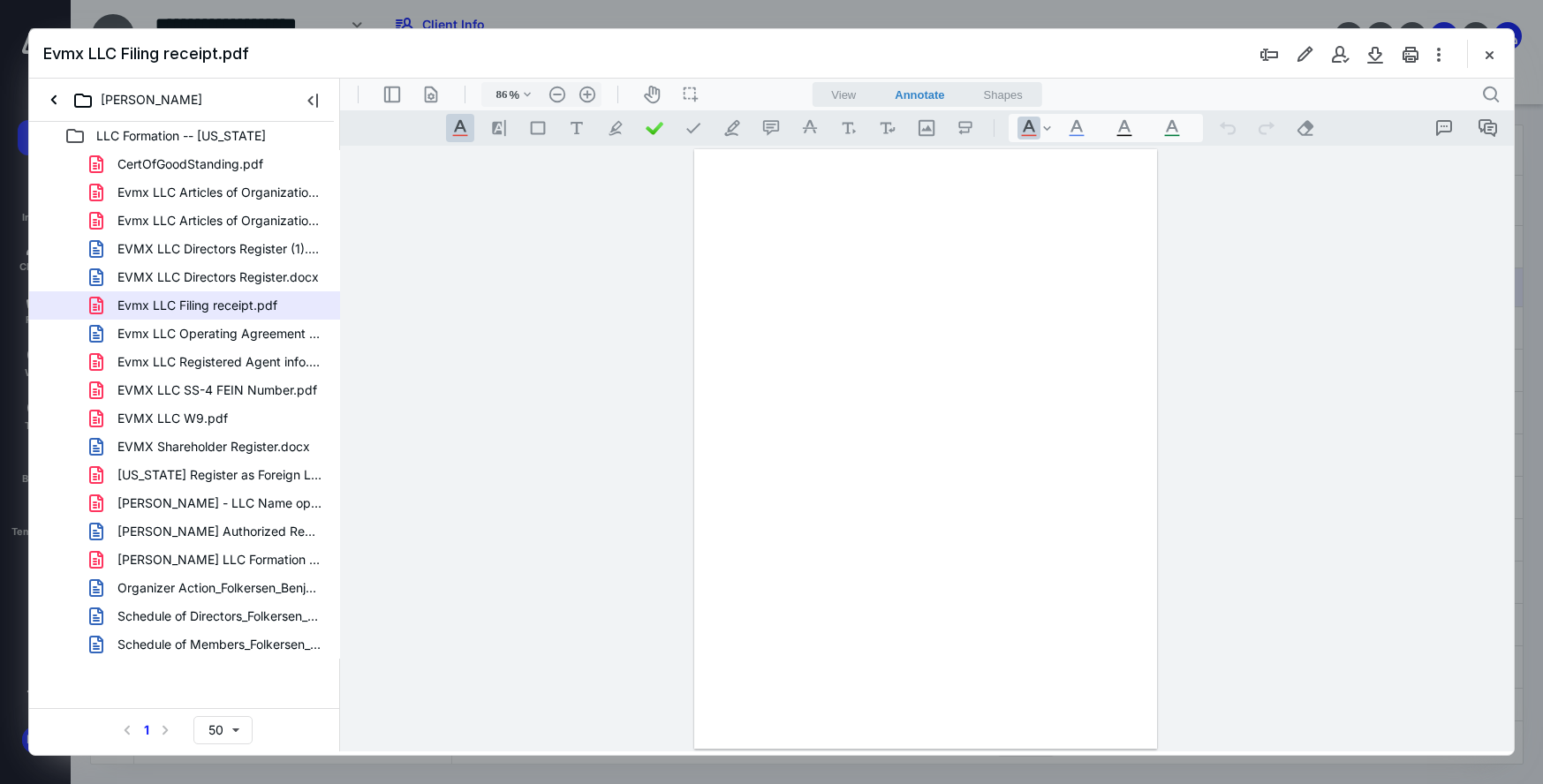 type on "213" 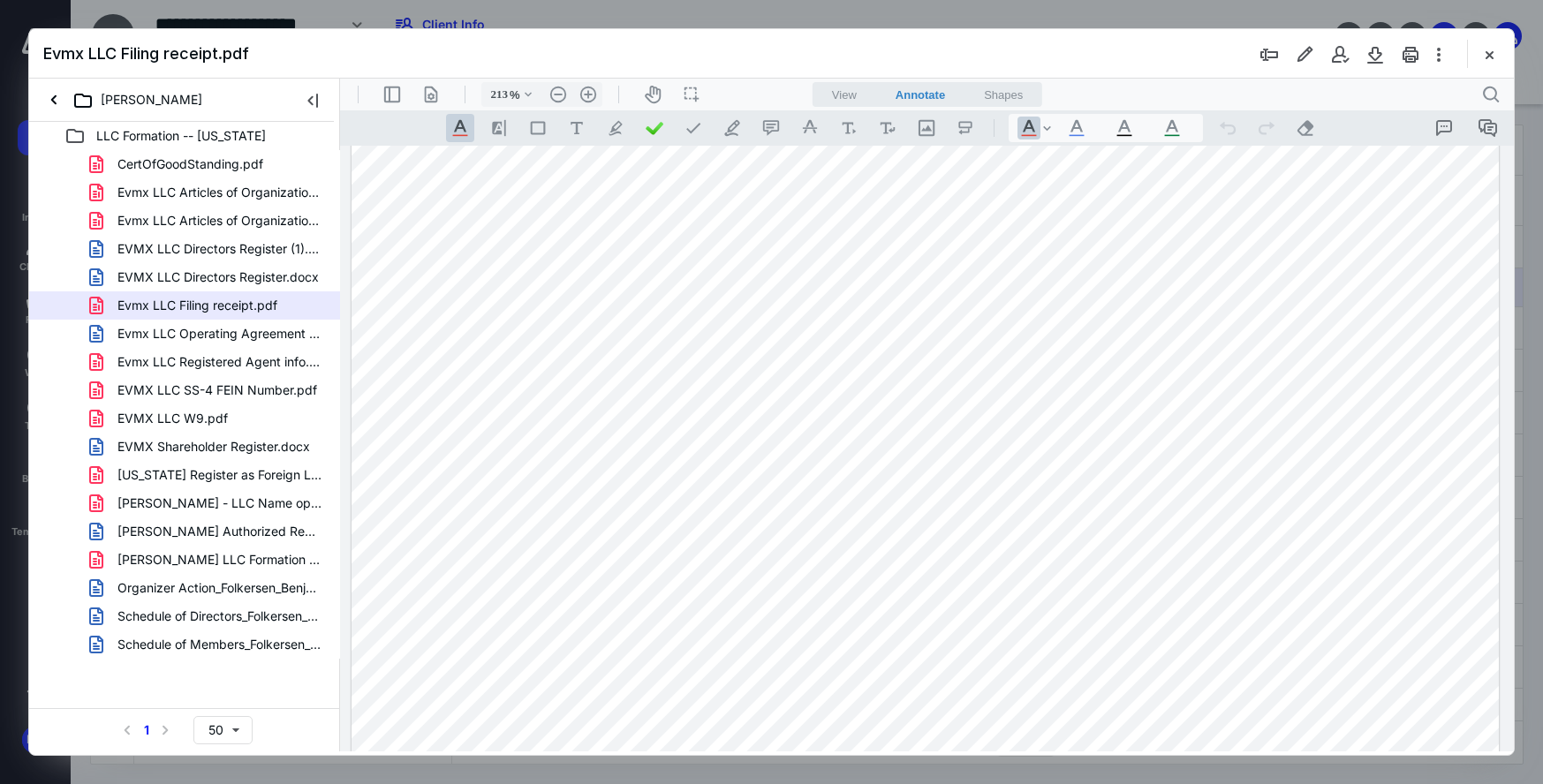 scroll, scrollTop: 83, scrollLeft: 0, axis: vertical 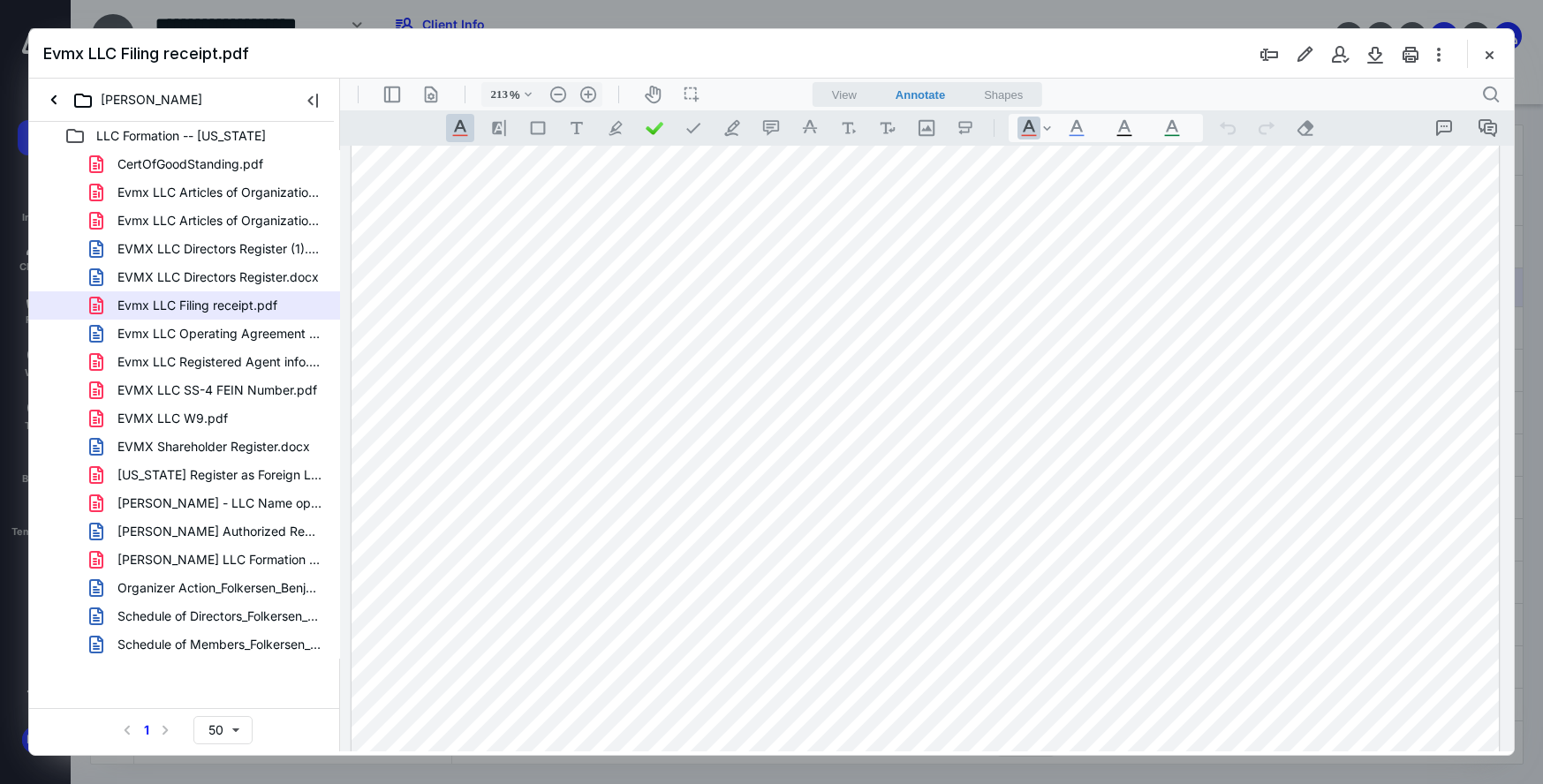 drag, startPoint x: 1485, startPoint y: 55, endPoint x: 1443, endPoint y: 76, distance: 46.957428 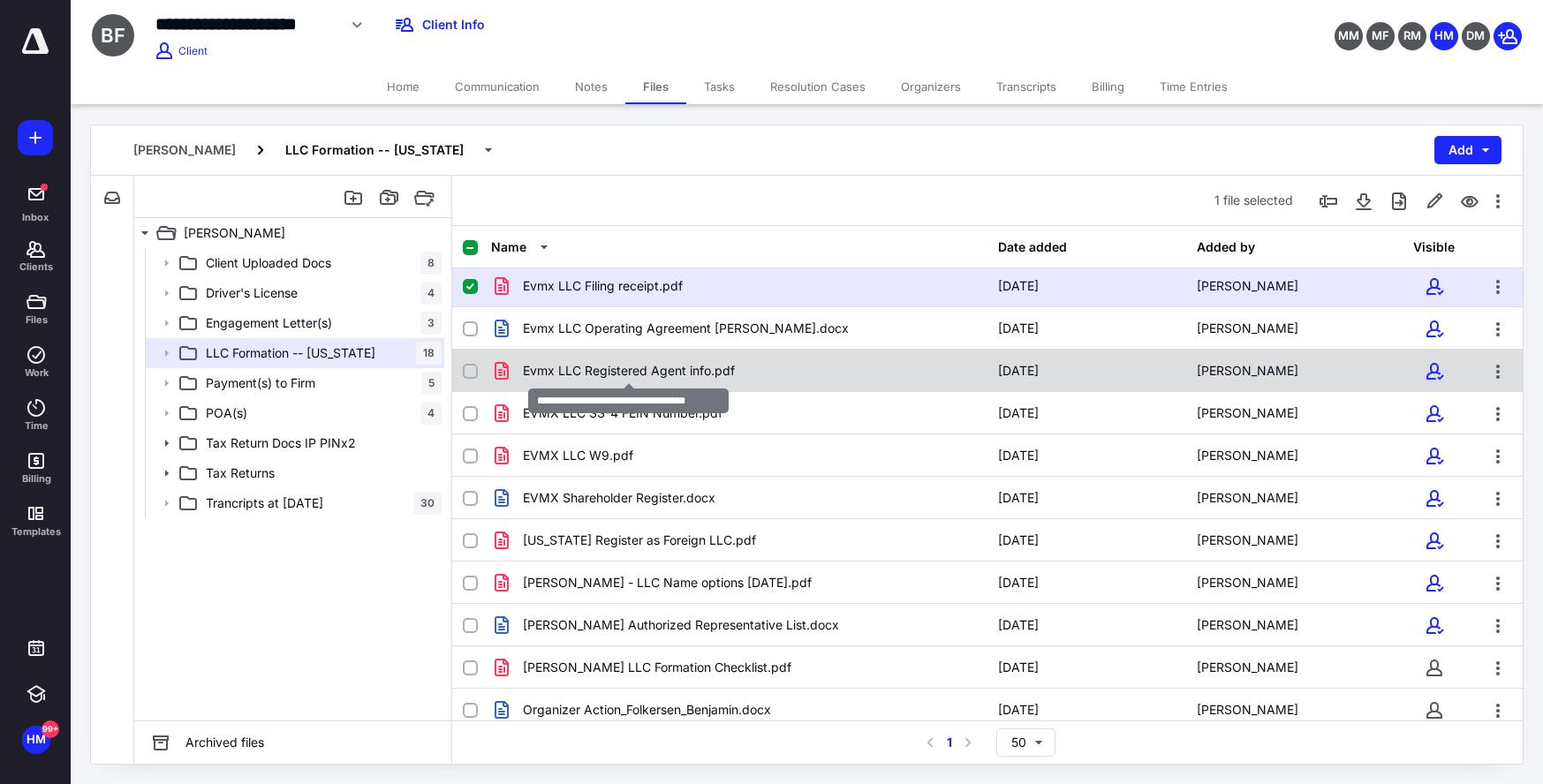 click on "Evmx LLC Registered Agent info.pdf" at bounding box center [629, 371] 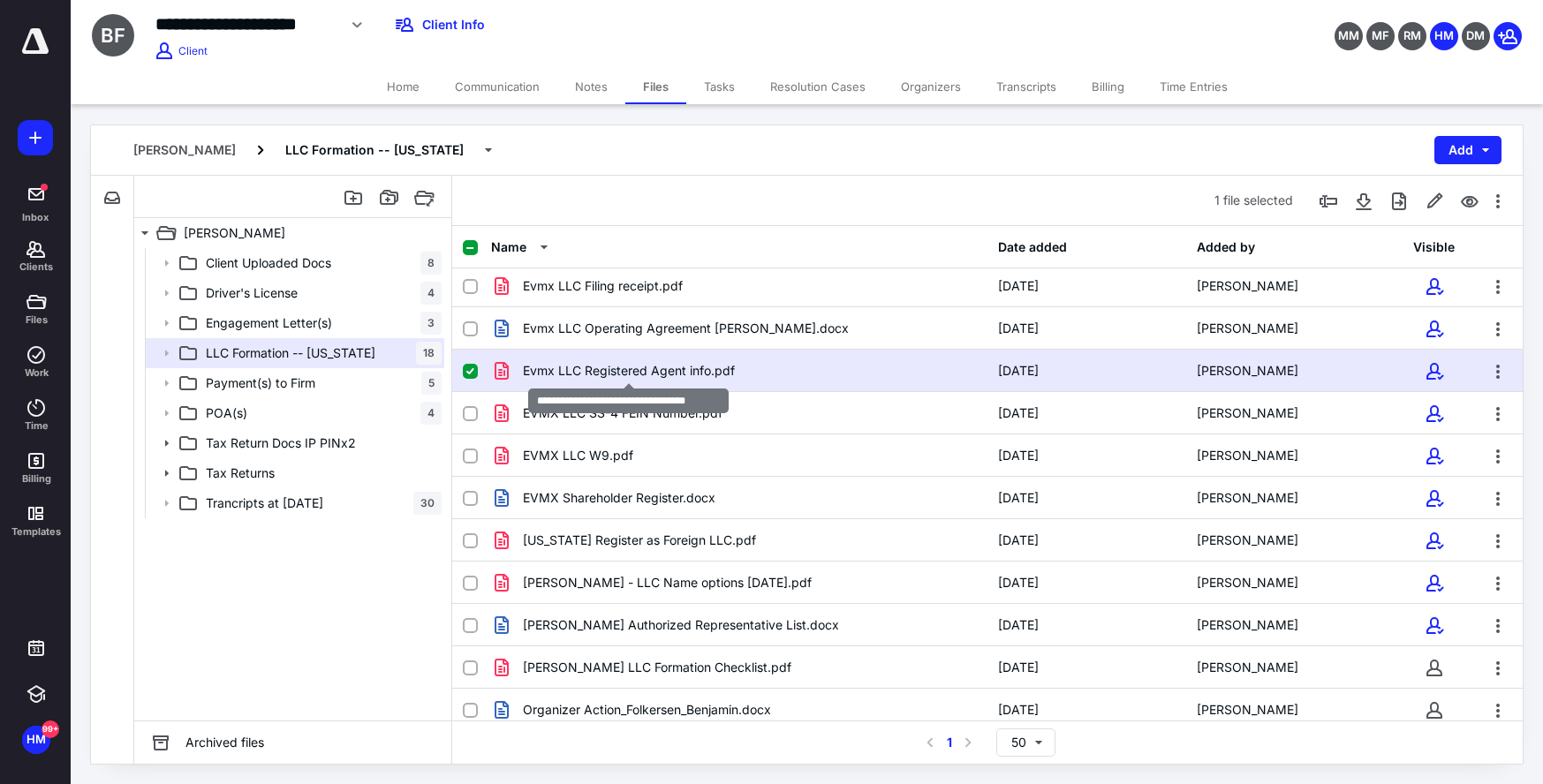 click on "Evmx LLC Registered Agent info.pdf" at bounding box center [629, 371] 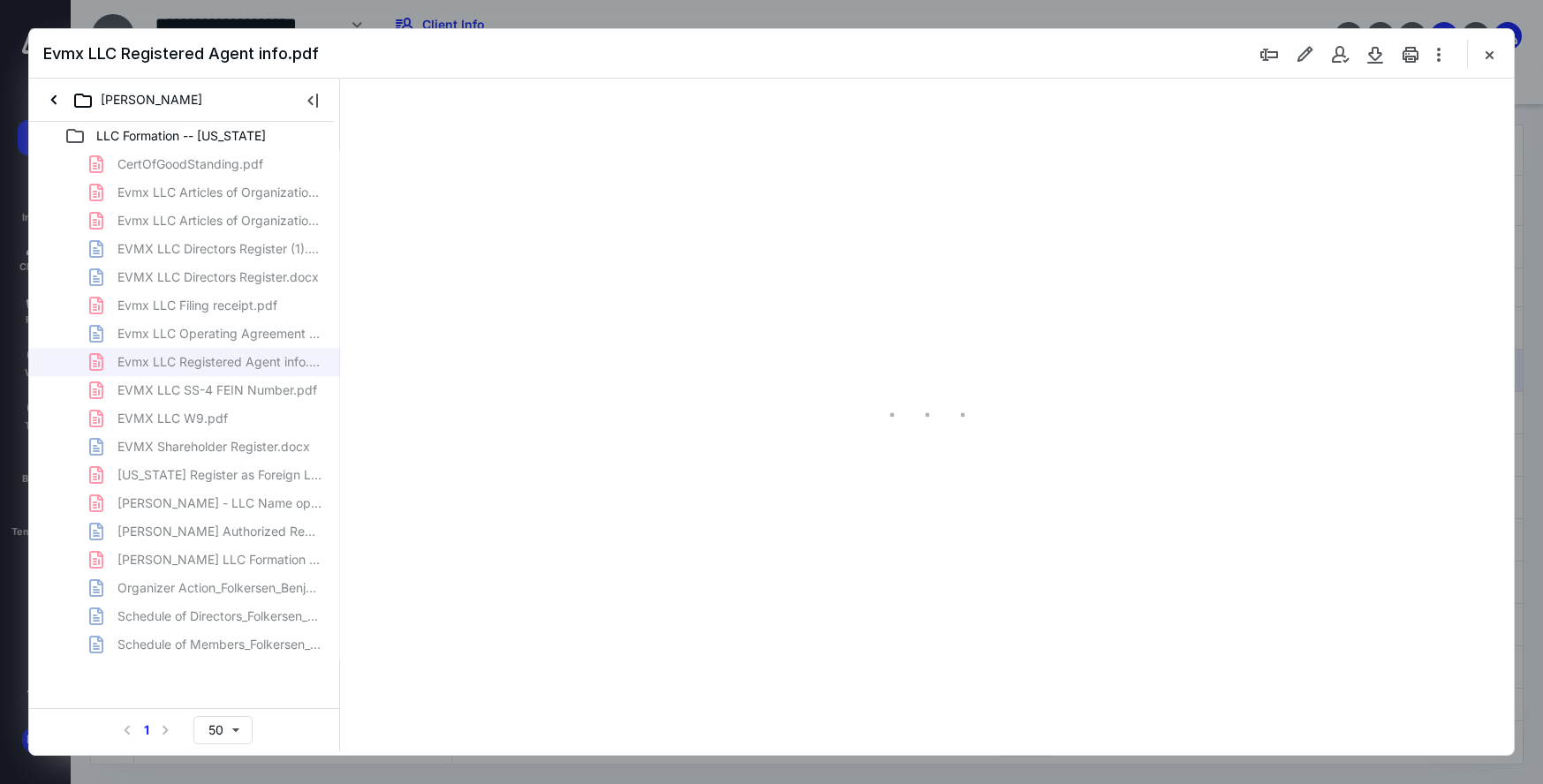 scroll, scrollTop: 0, scrollLeft: 0, axis: both 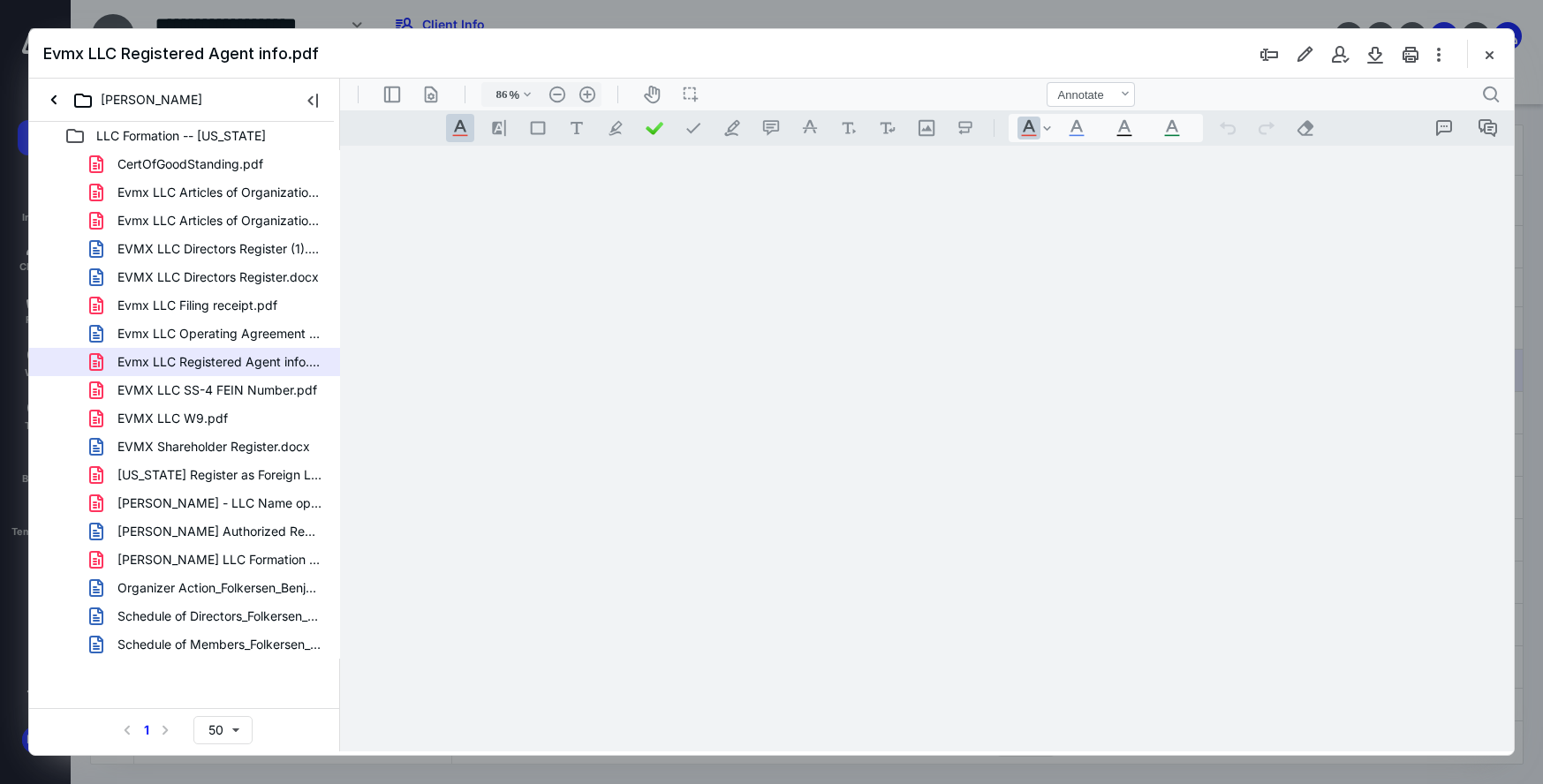 type on "215" 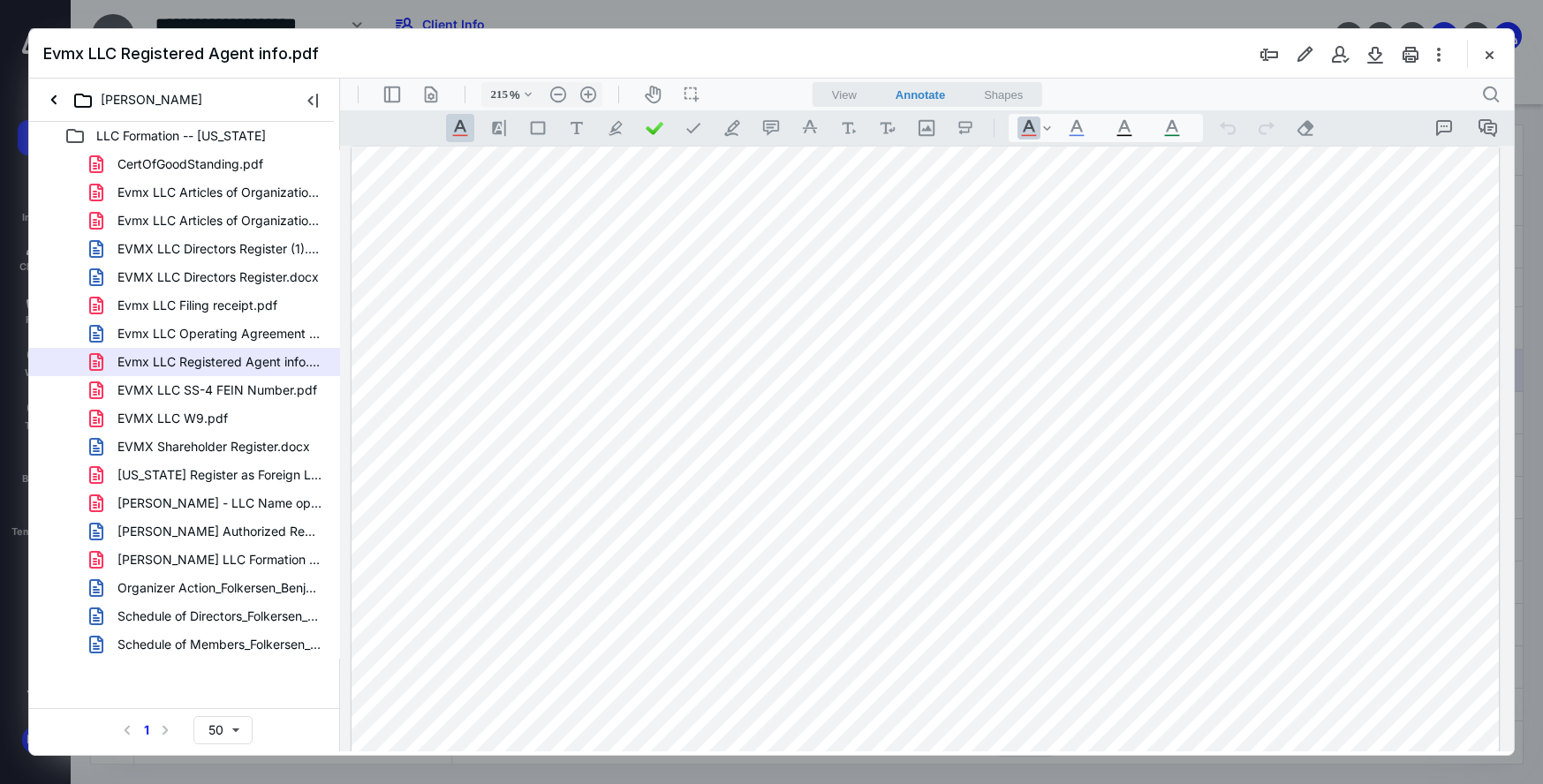 scroll, scrollTop: 0, scrollLeft: 0, axis: both 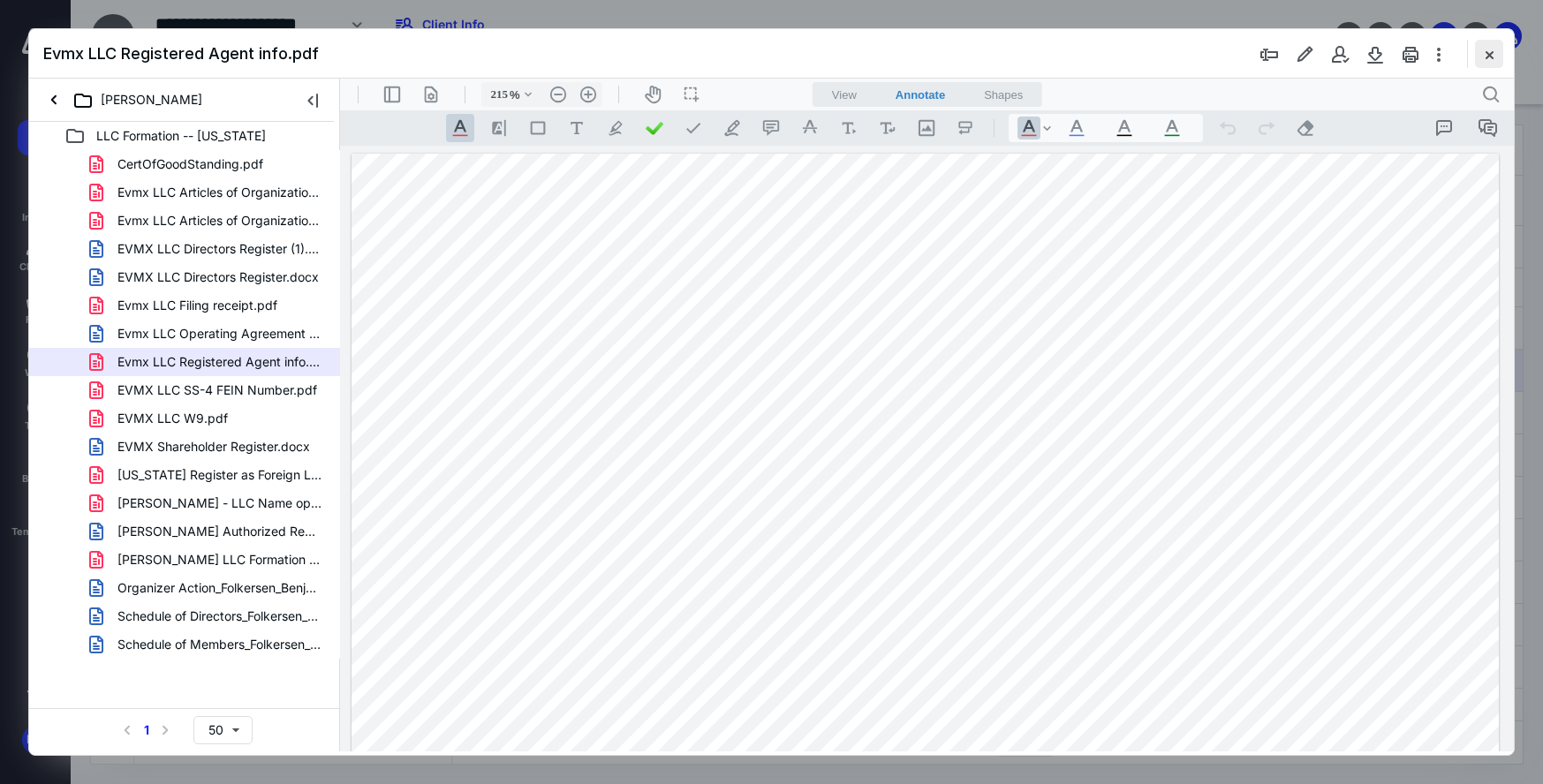 click at bounding box center [1489, 54] 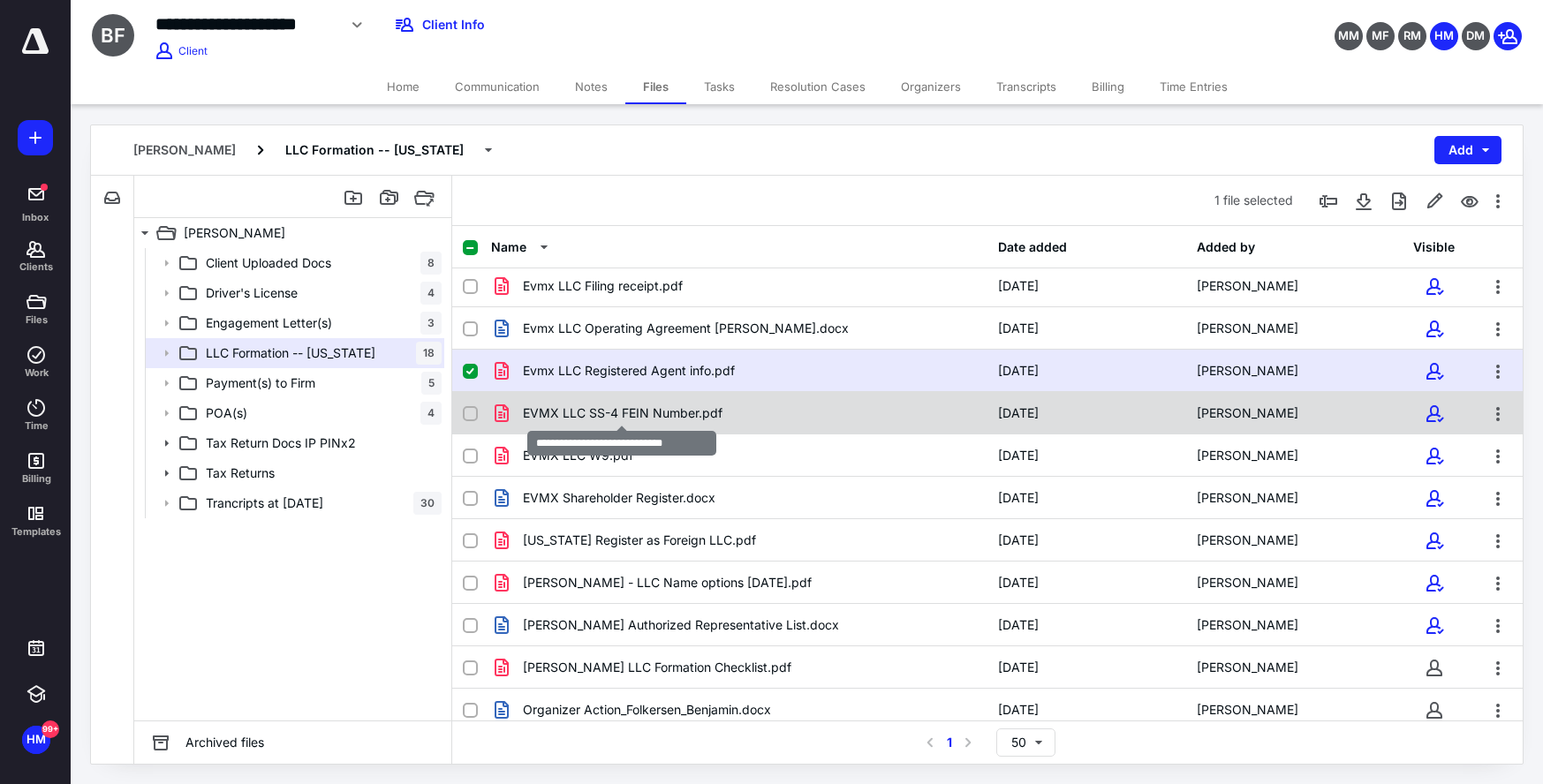 click on "EVMX LLC SS-4 FEIN Number.pdf" at bounding box center (623, 413) 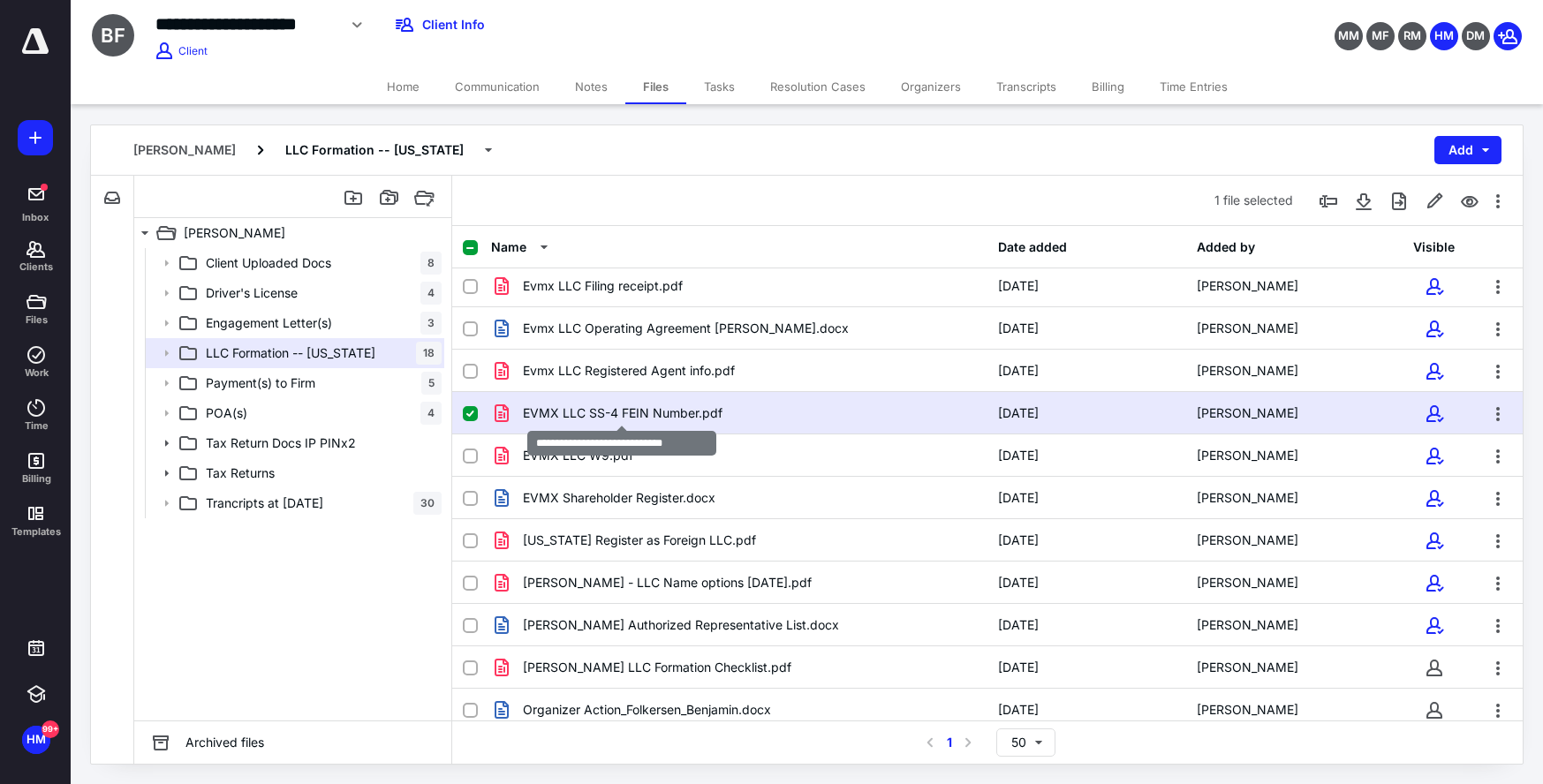 click on "EVMX LLC SS-4 FEIN Number.pdf" at bounding box center (623, 413) 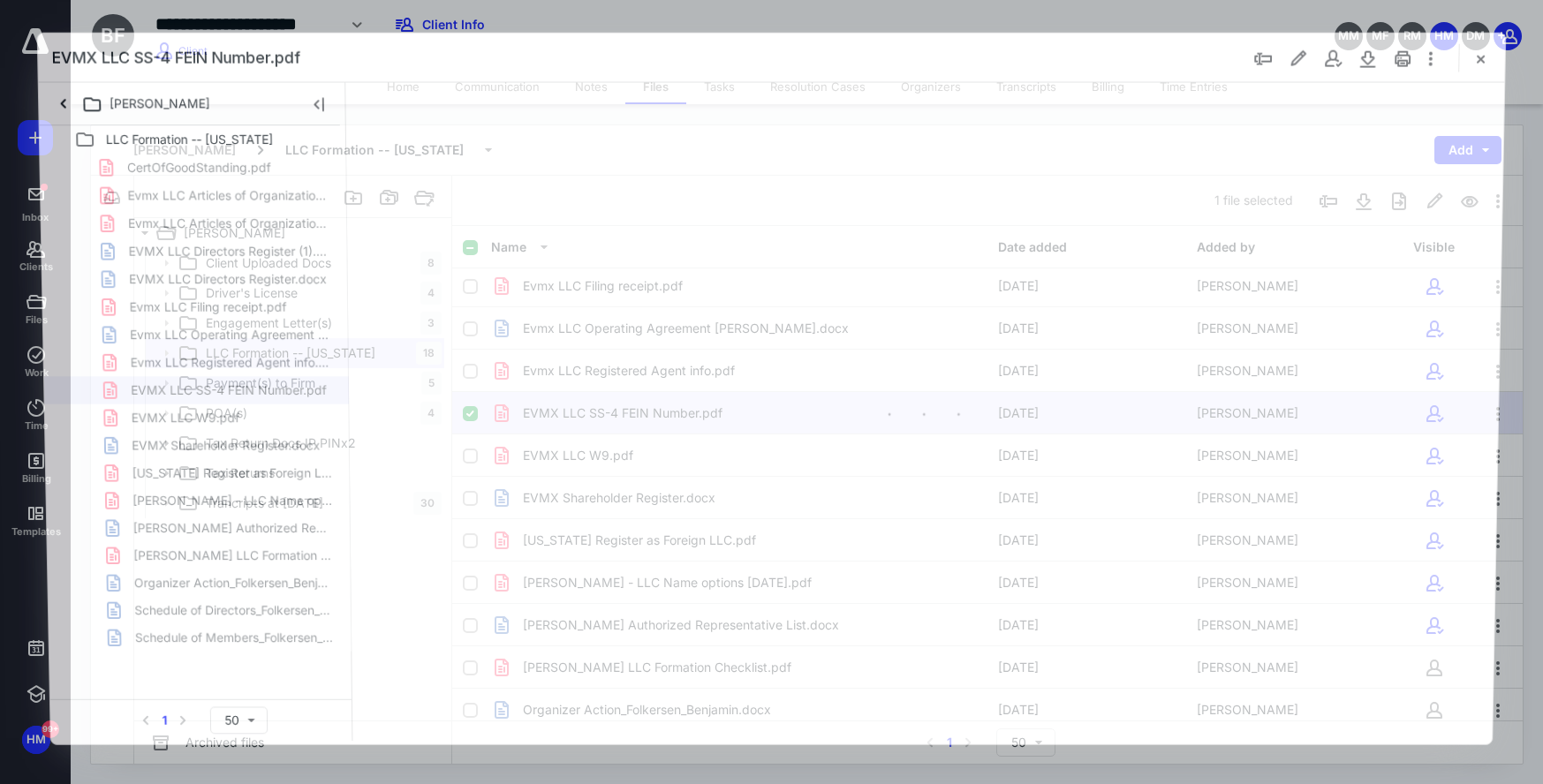 scroll, scrollTop: 0, scrollLeft: 0, axis: both 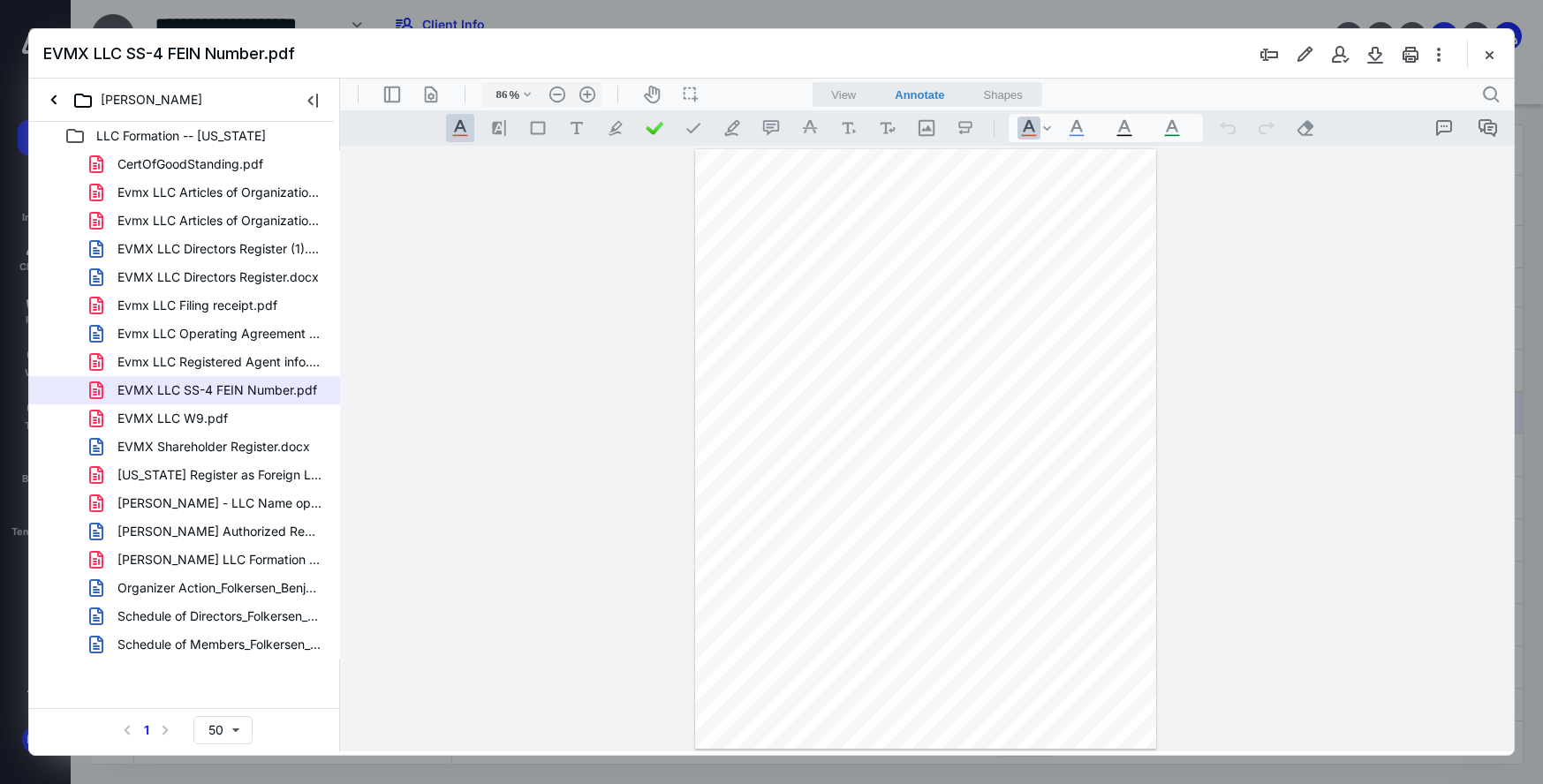 type on "214" 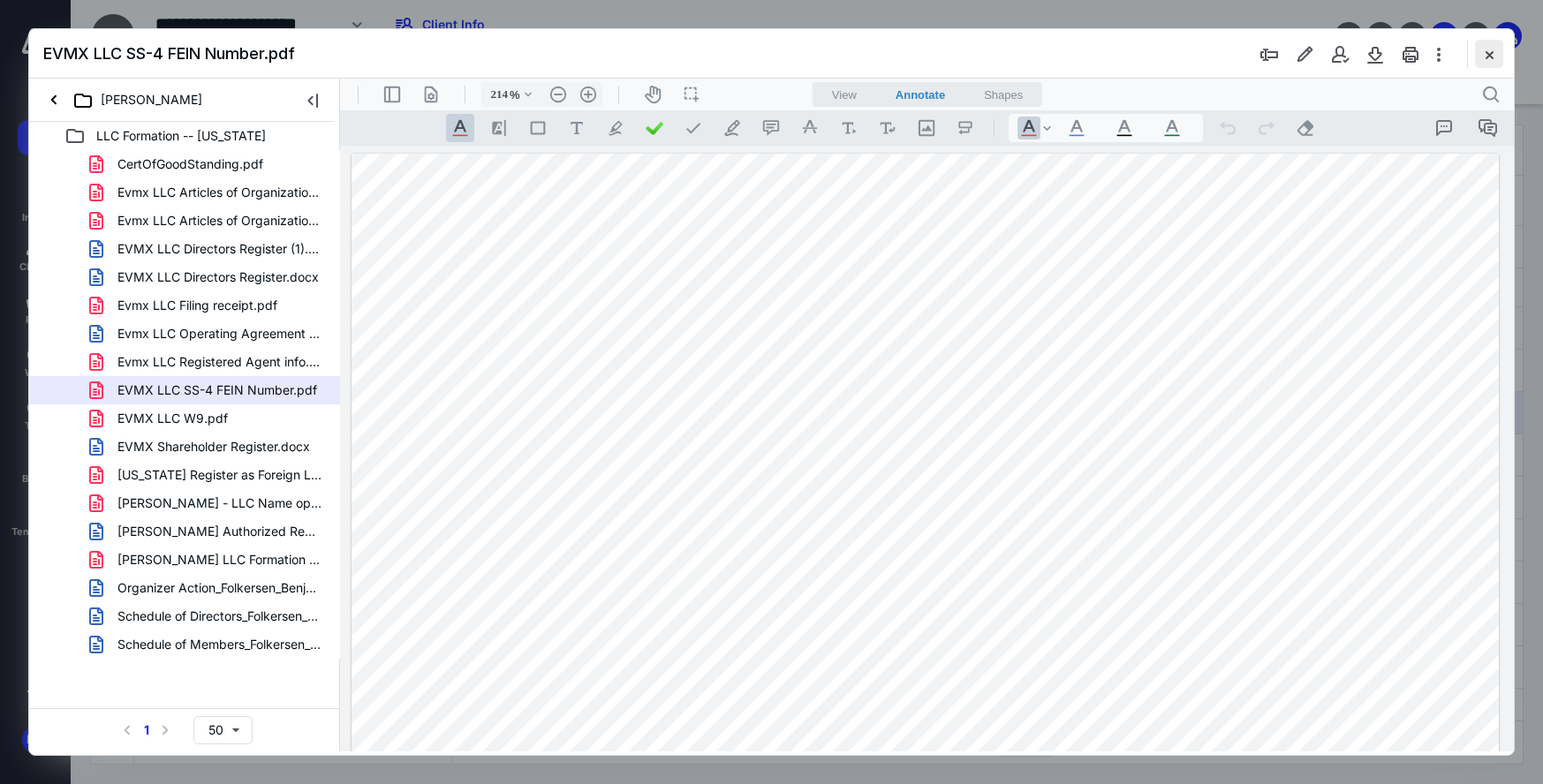 click at bounding box center (1489, 54) 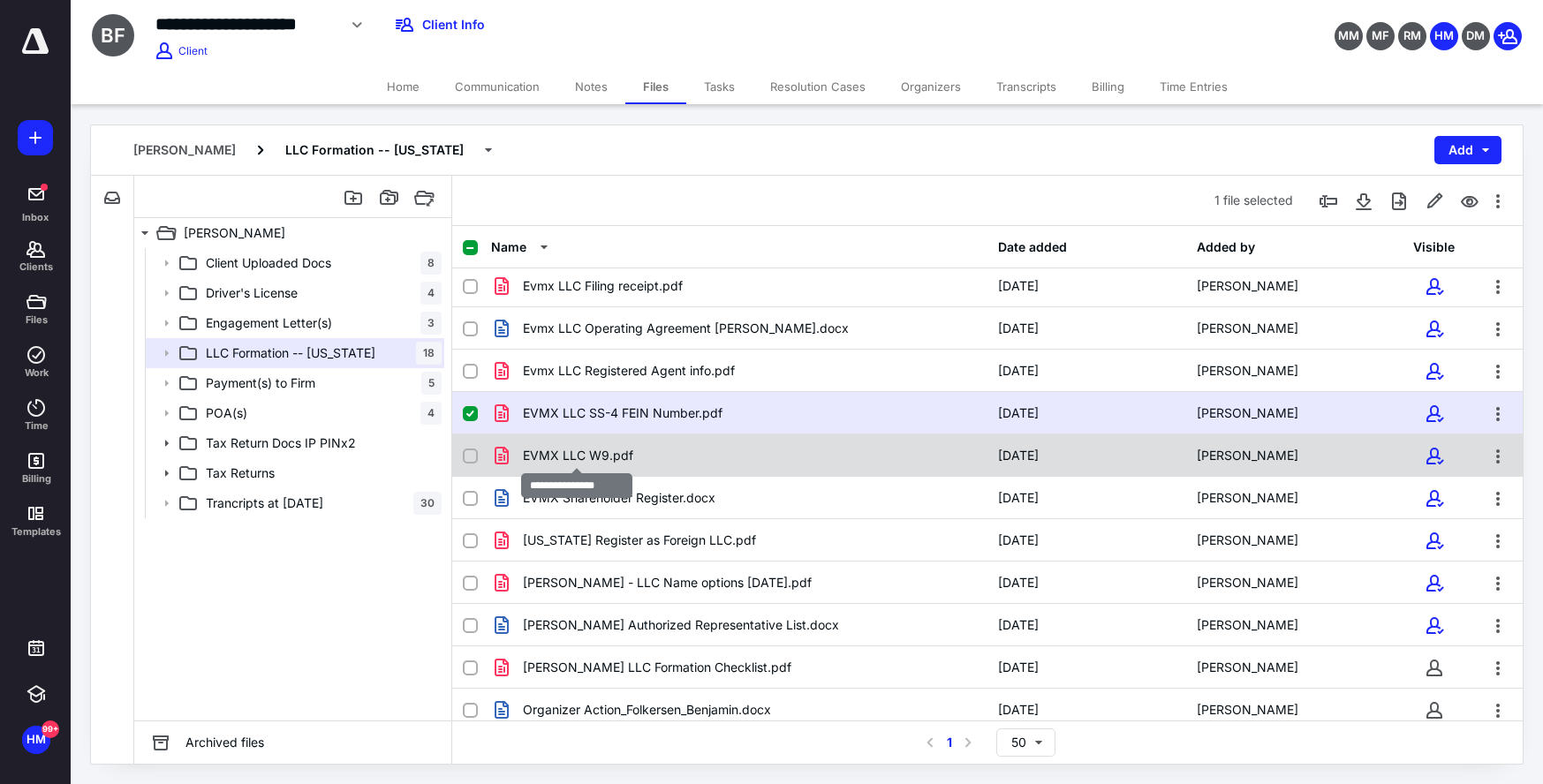 click on "EVMX LLC W9.pdf" at bounding box center (578, 456) 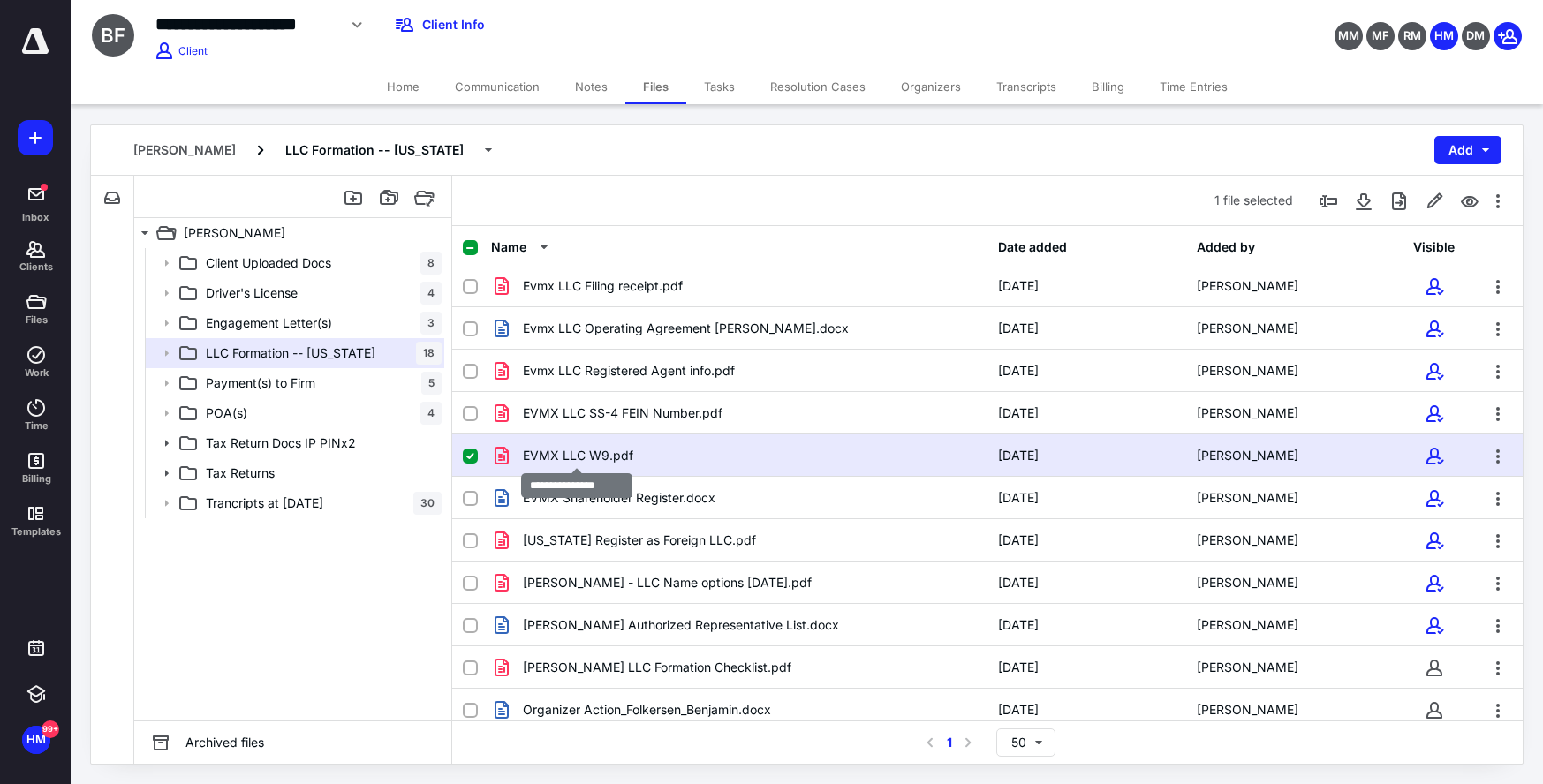 click on "EVMX LLC W9.pdf" at bounding box center (578, 456) 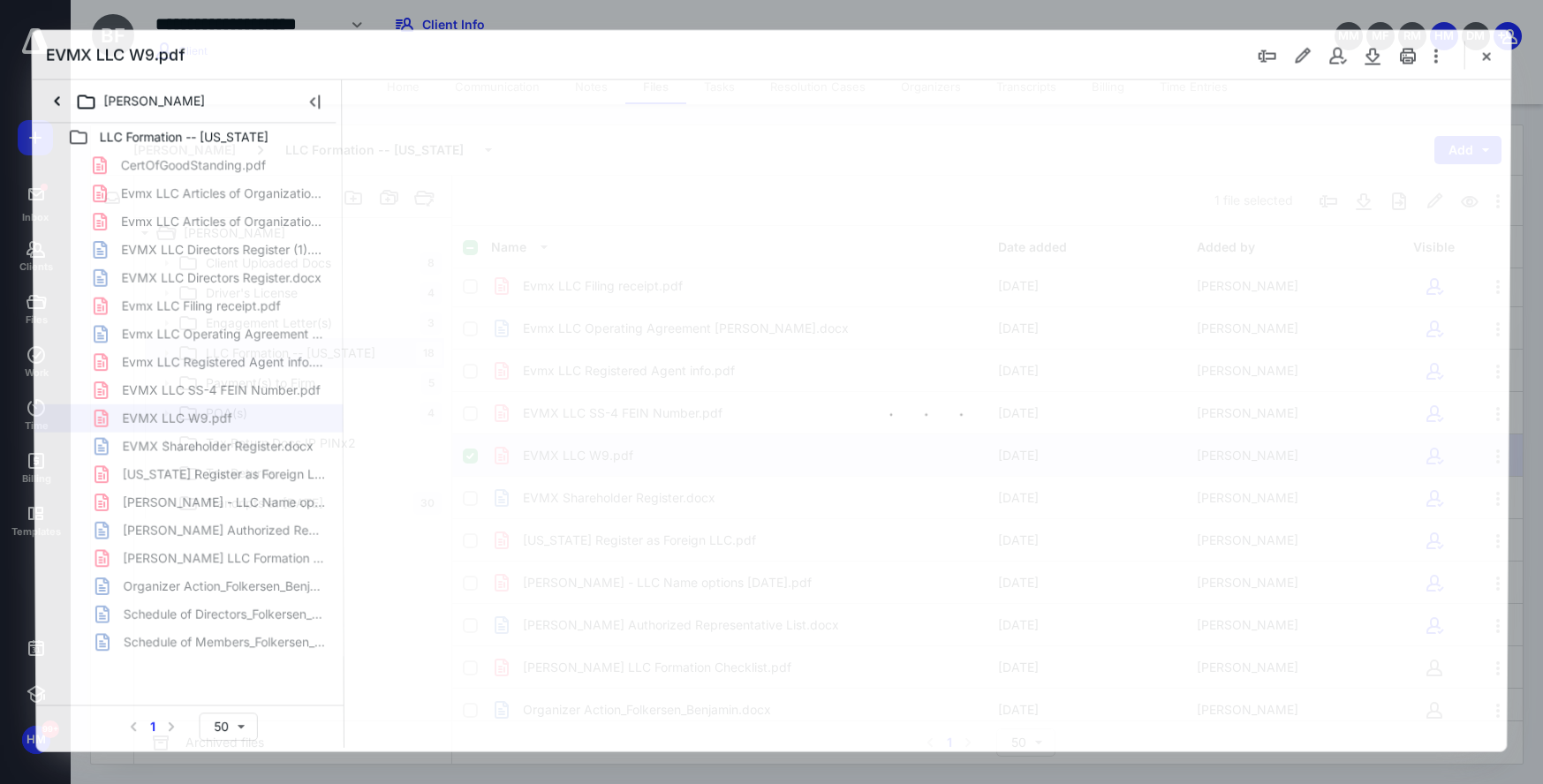 scroll, scrollTop: 0, scrollLeft: 0, axis: both 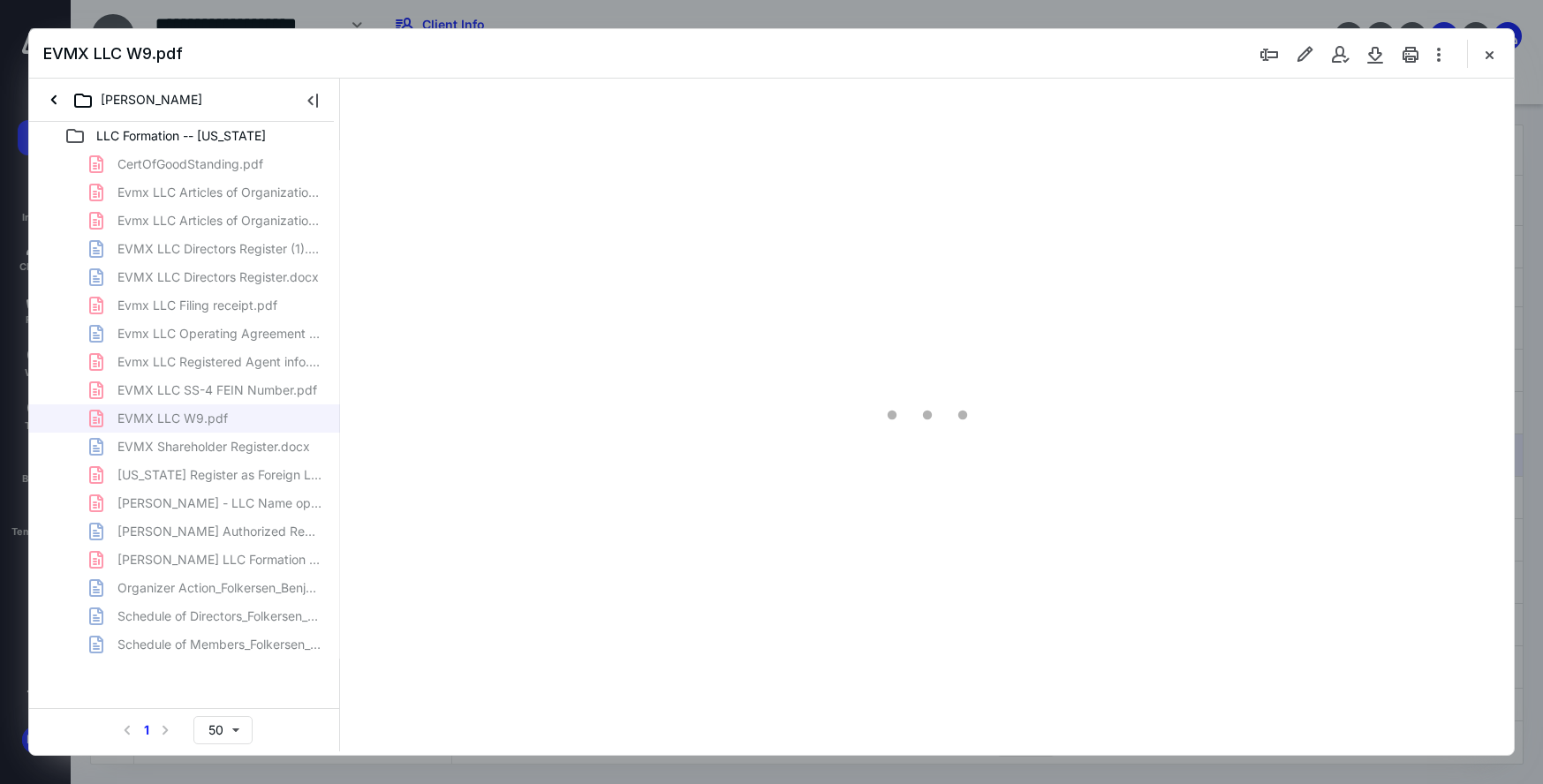type on "213" 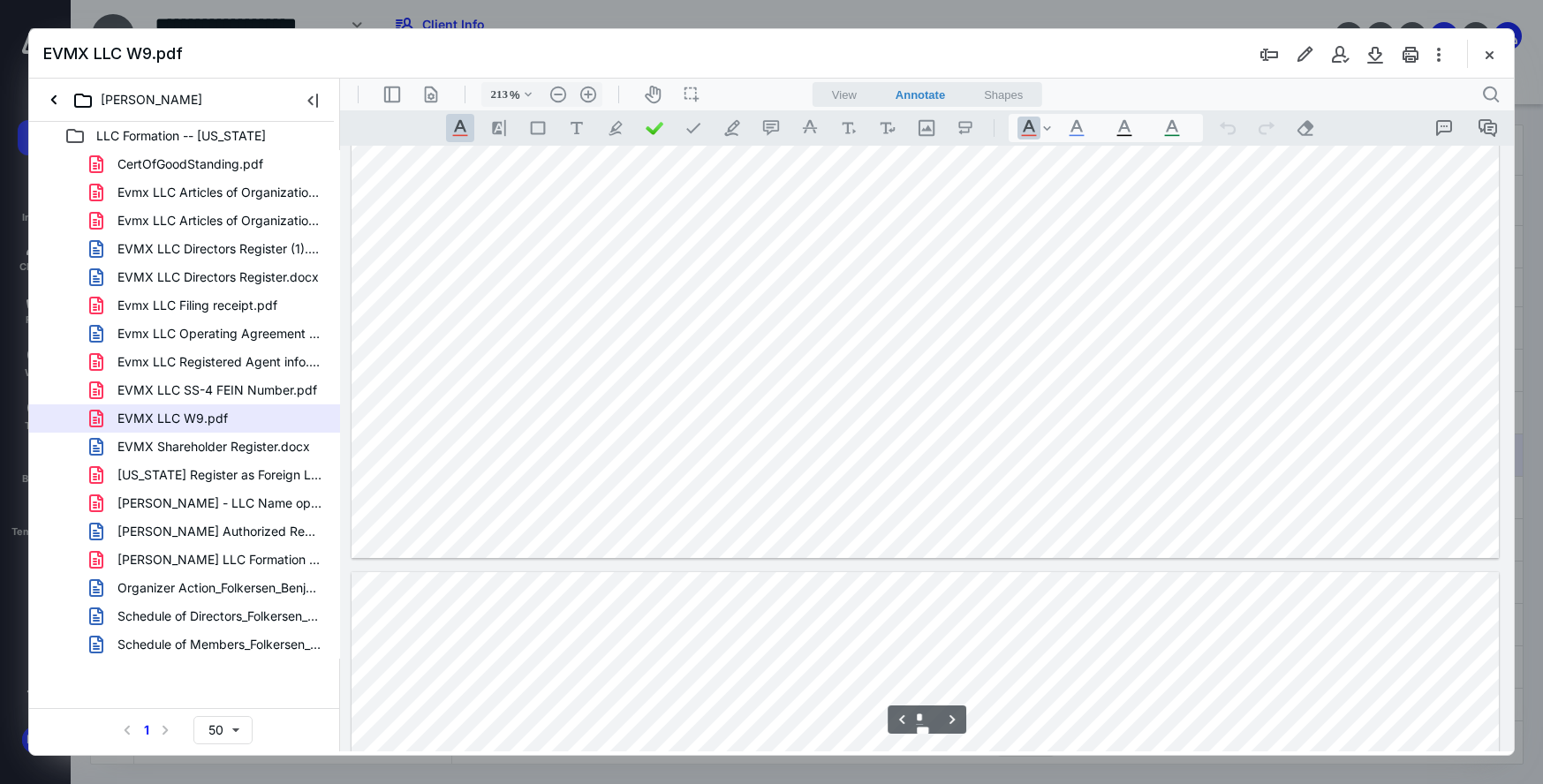 scroll, scrollTop: 7079, scrollLeft: 0, axis: vertical 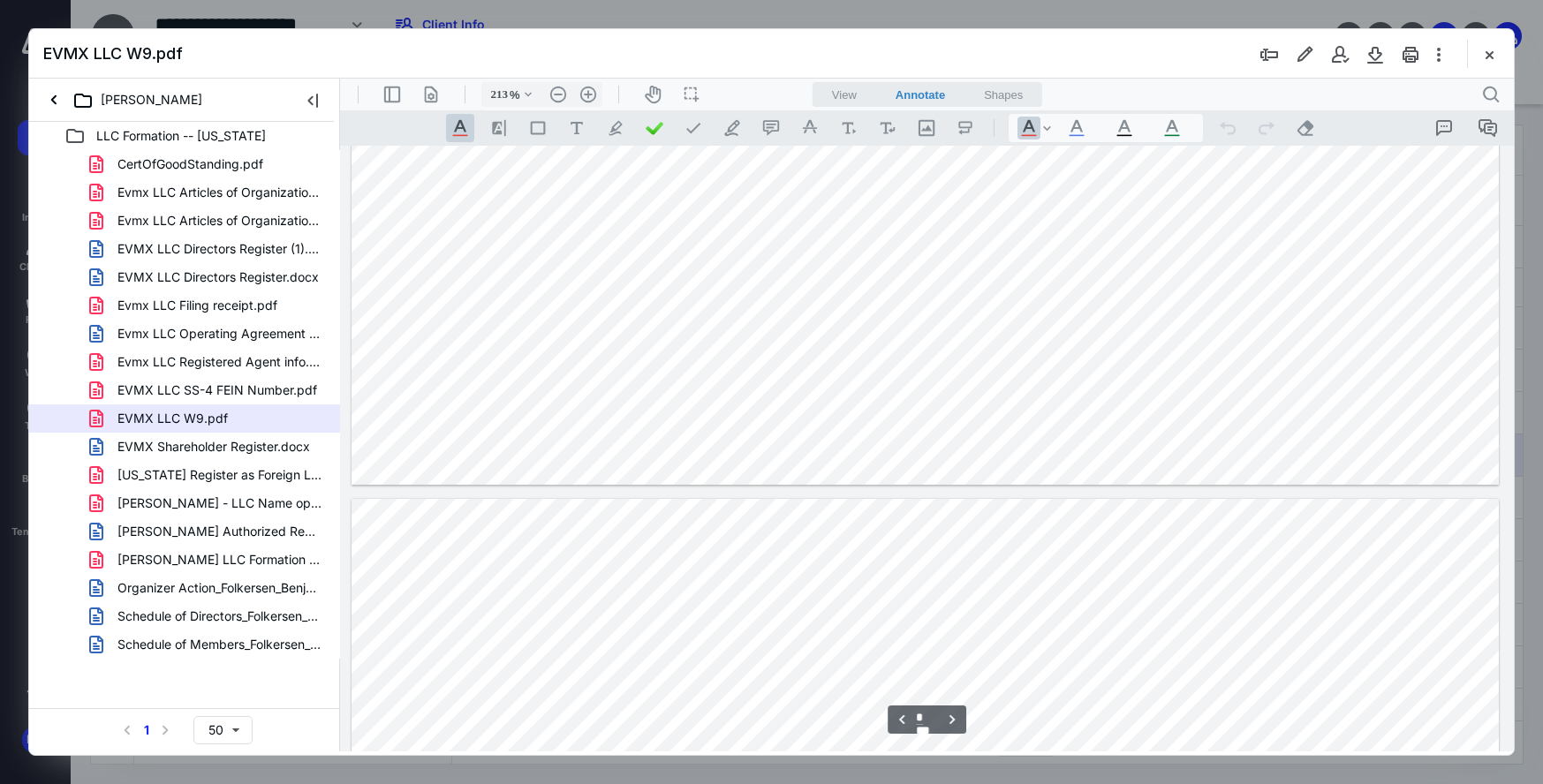 type on "*" 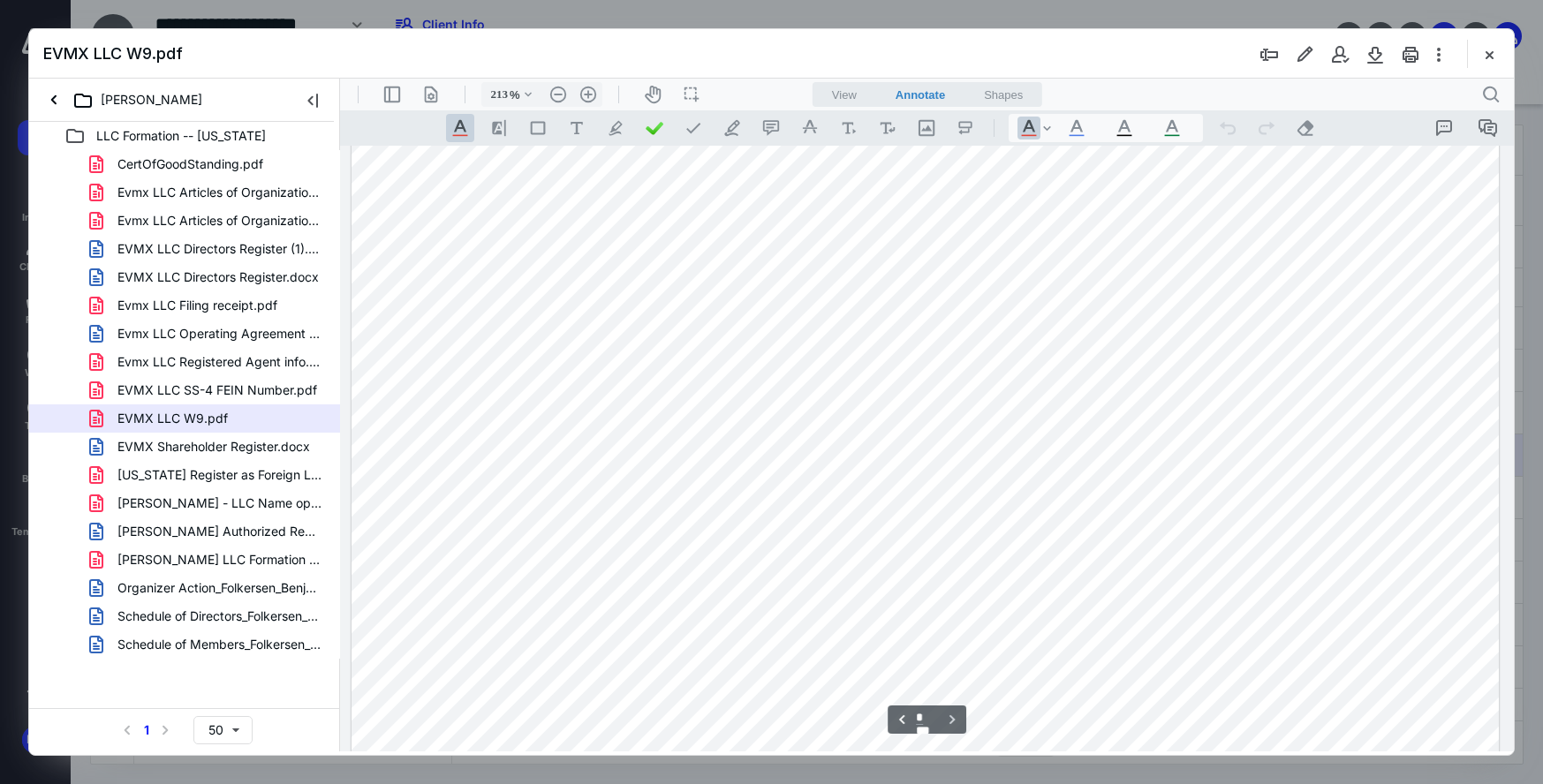 scroll, scrollTop: 8266, scrollLeft: 0, axis: vertical 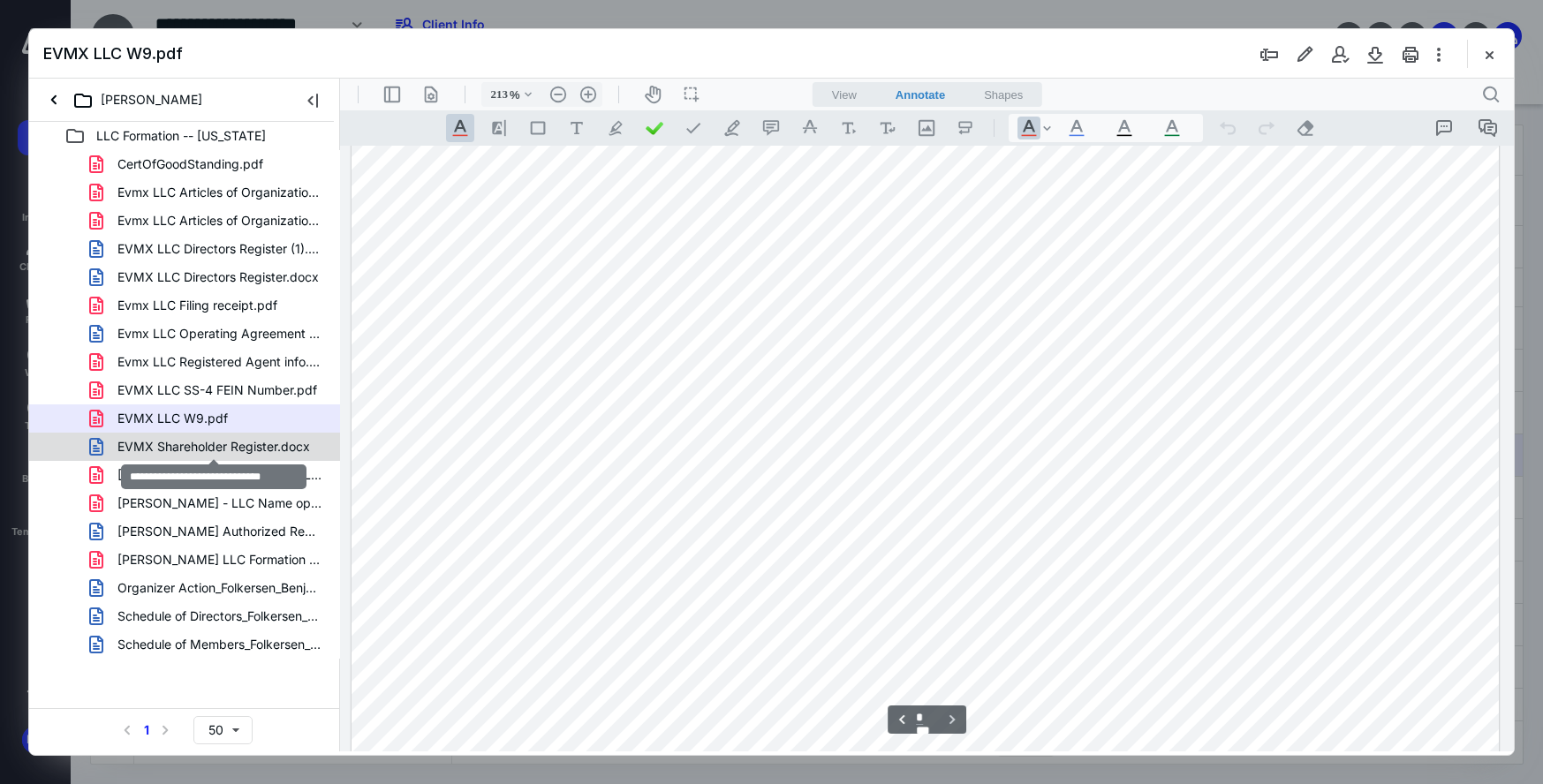 click on "EVMX Shareholder Register.docx" at bounding box center [214, 447] 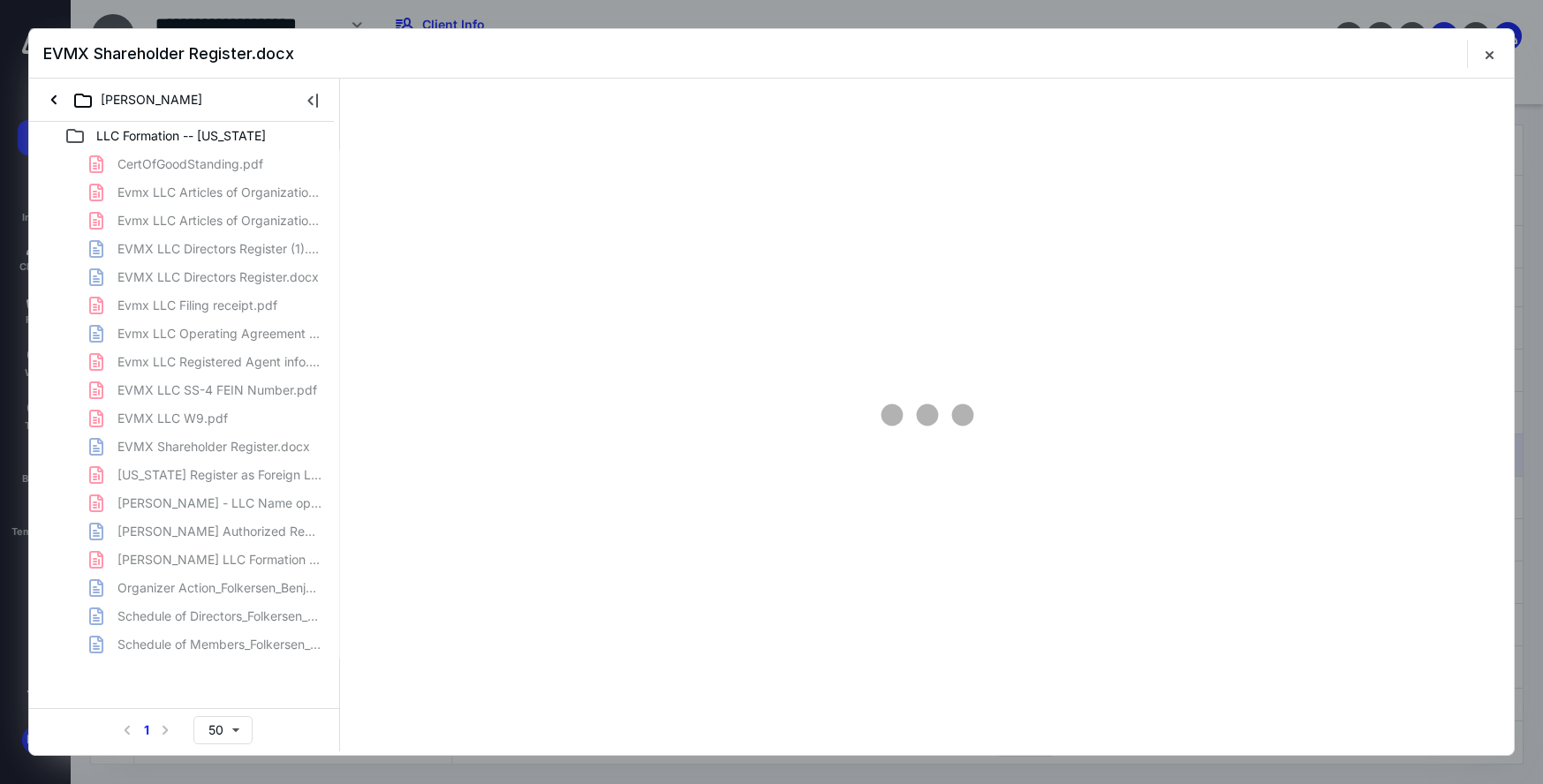 click on "CertOfGoodStanding.pdf Evmx LLC Articles of Organization (1).pdf Evmx LLC Articles of Organization.pdf EVMX LLC Directors Register (1).docx EVMX LLC Directors Register.docx Evmx LLC Filing receipt.pdf Evmx LLC Operating Agreement Folkersen.docx Evmx LLC Registered Agent info.pdf EVMX LLC SS-4 FEIN Number.pdf EVMX LLC W9.pdf EVMX Shareholder Register.docx Florida Register as Foreign LLC.pdf Folkersen - LLC Name options 02.24.2025.pdf Folkersen Authorized Representative List.docx Folkersen LLC Formation Checklist.pdf Organizer Action_Folkersen_Benjamin.docx Schedule of Directors_Folkersen_Benjamin (1).docx Schedule of Members_Folkersen_Benjamin.docx" at bounding box center [185, 404] 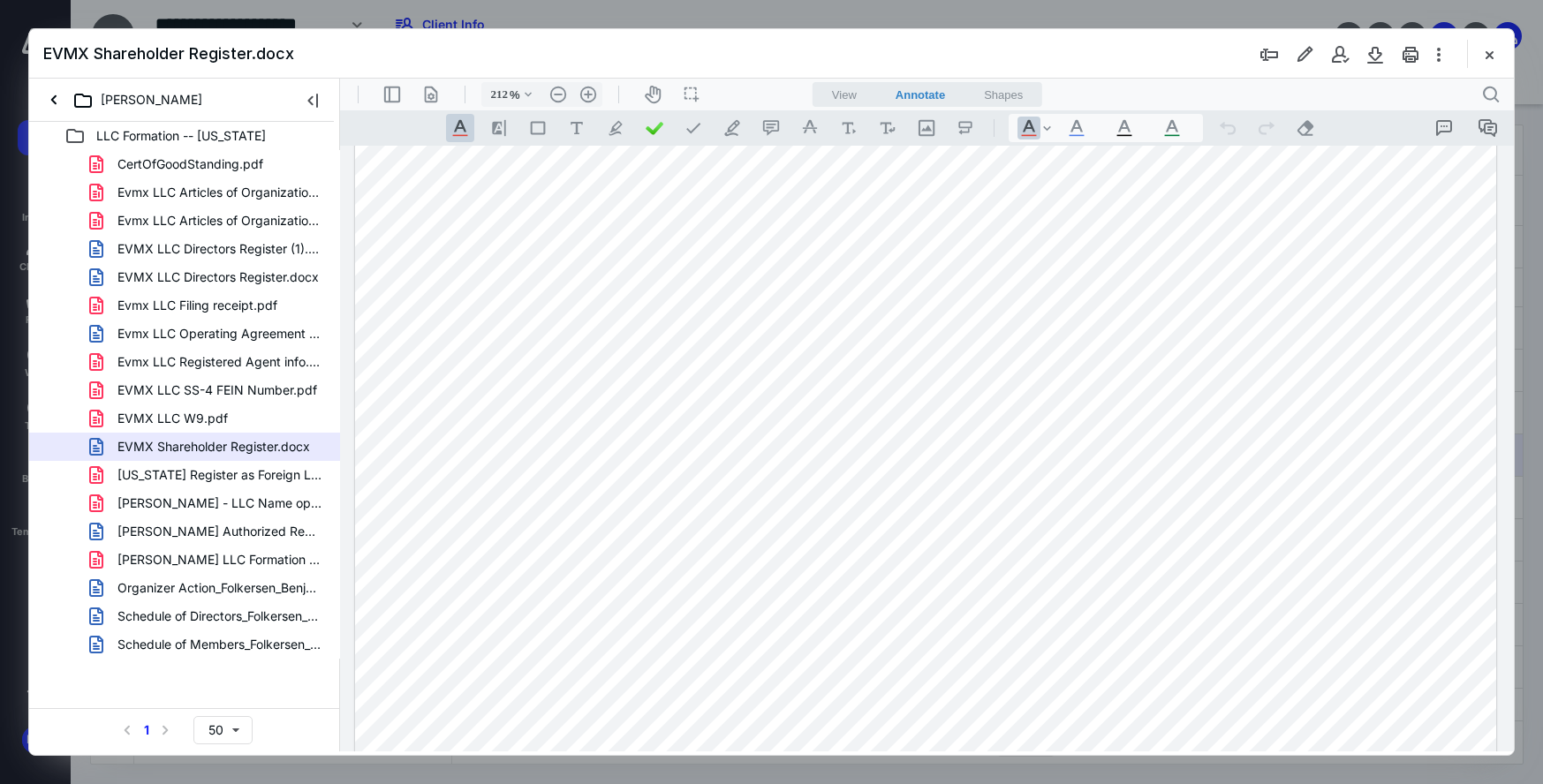 scroll, scrollTop: 886, scrollLeft: 0, axis: vertical 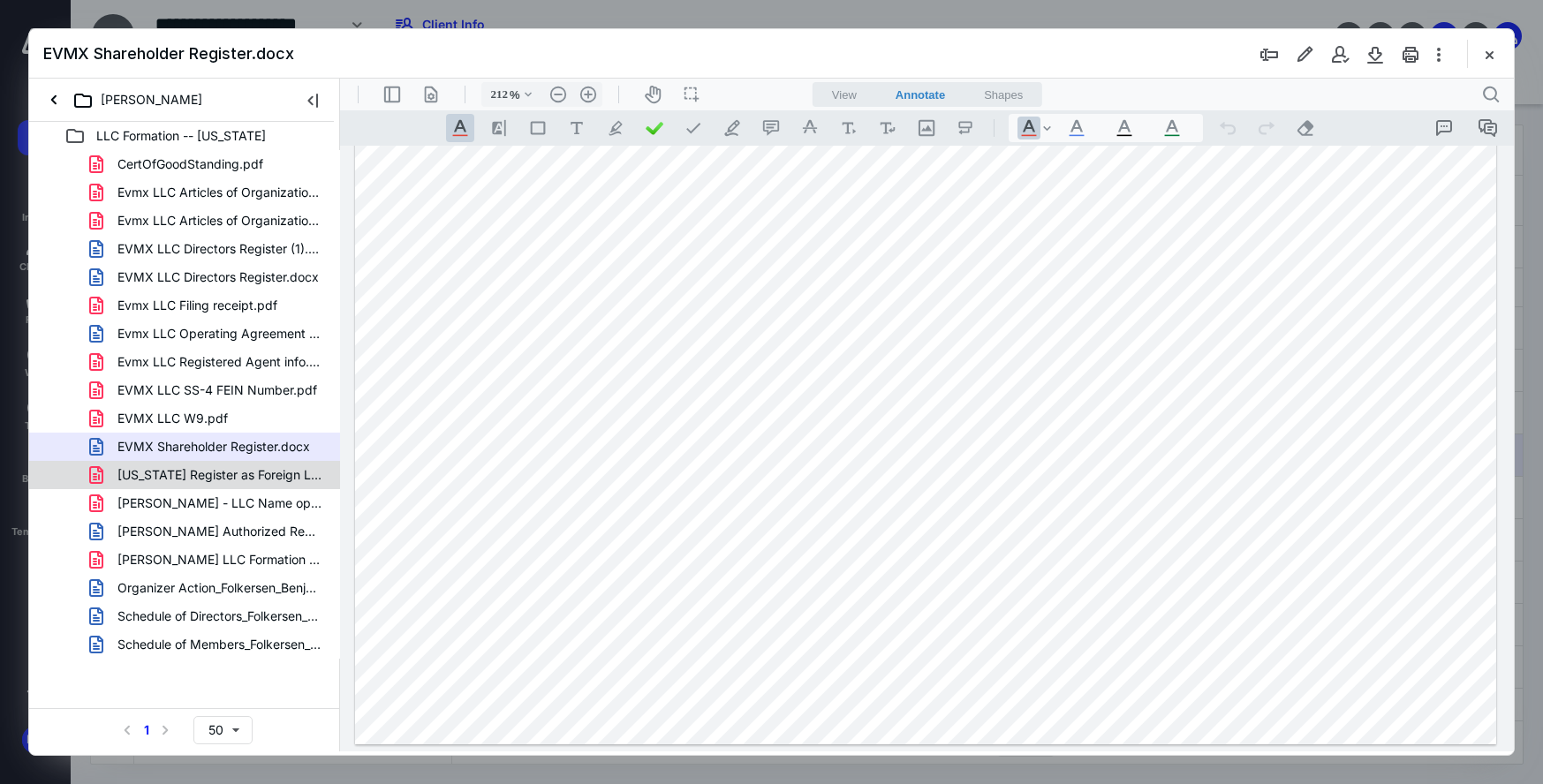 click on "Florida Register as Foreign LLC.pdf" at bounding box center [220, 475] 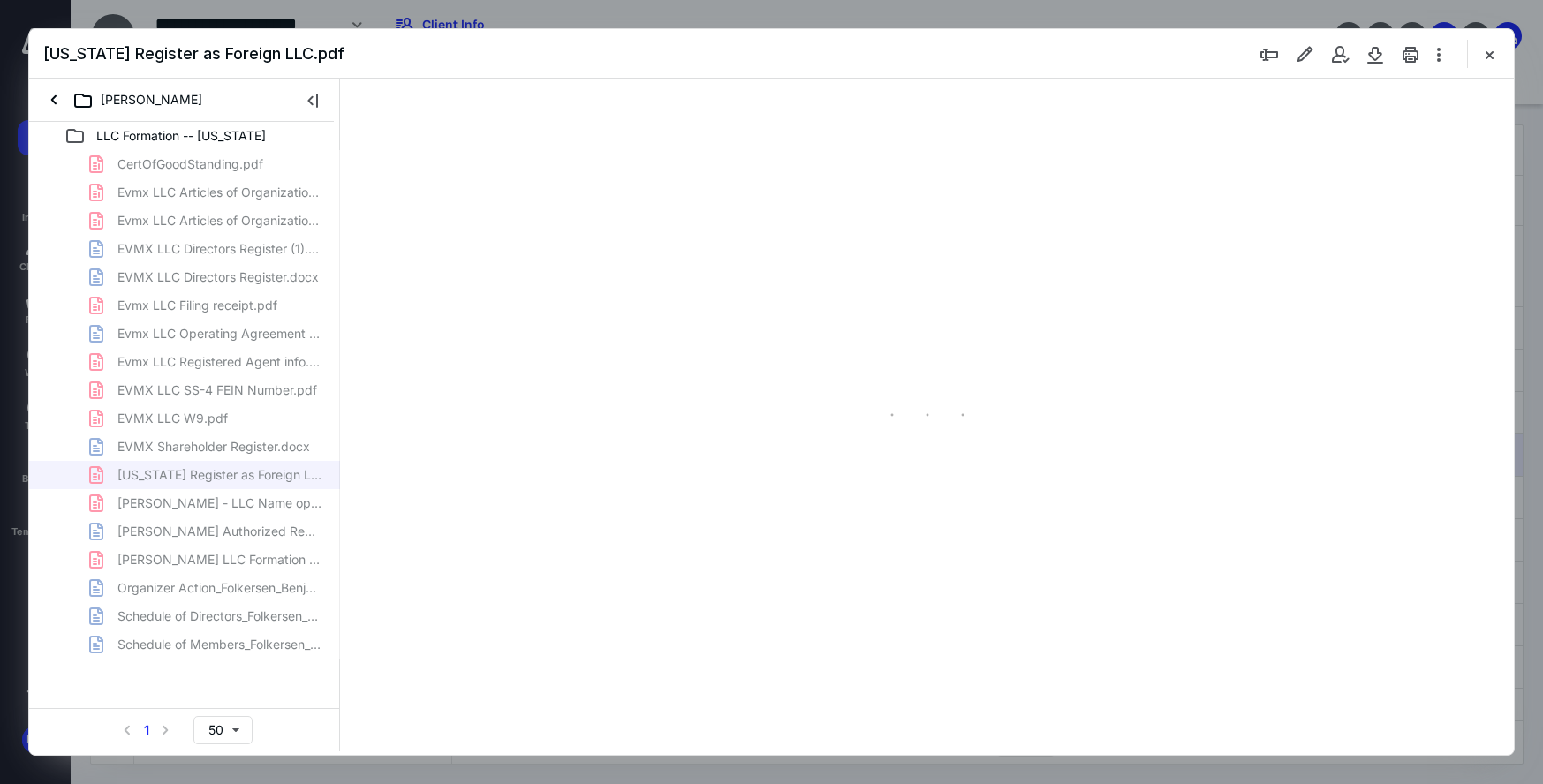 type on "213" 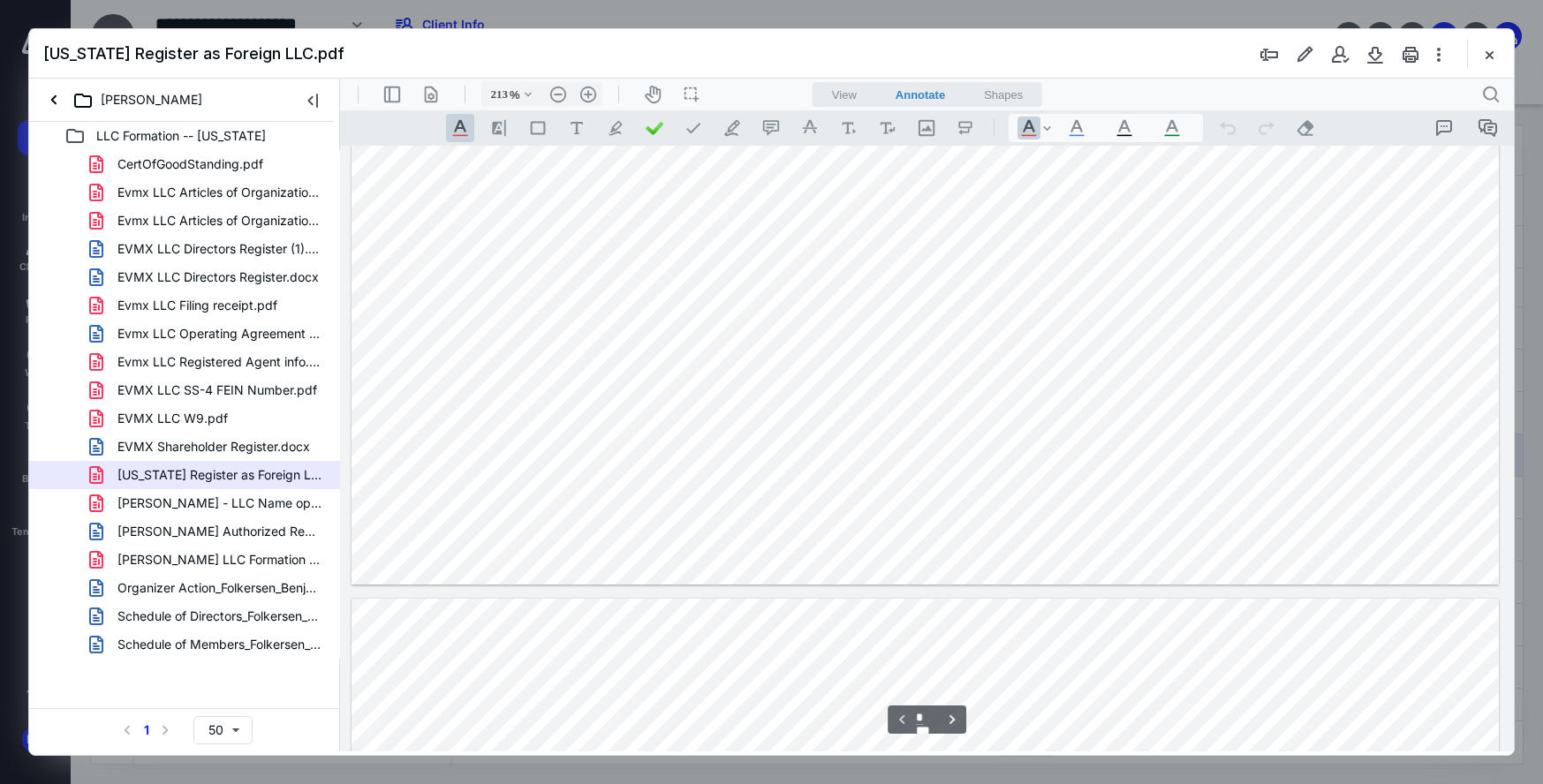 scroll, scrollTop: 1052, scrollLeft: 0, axis: vertical 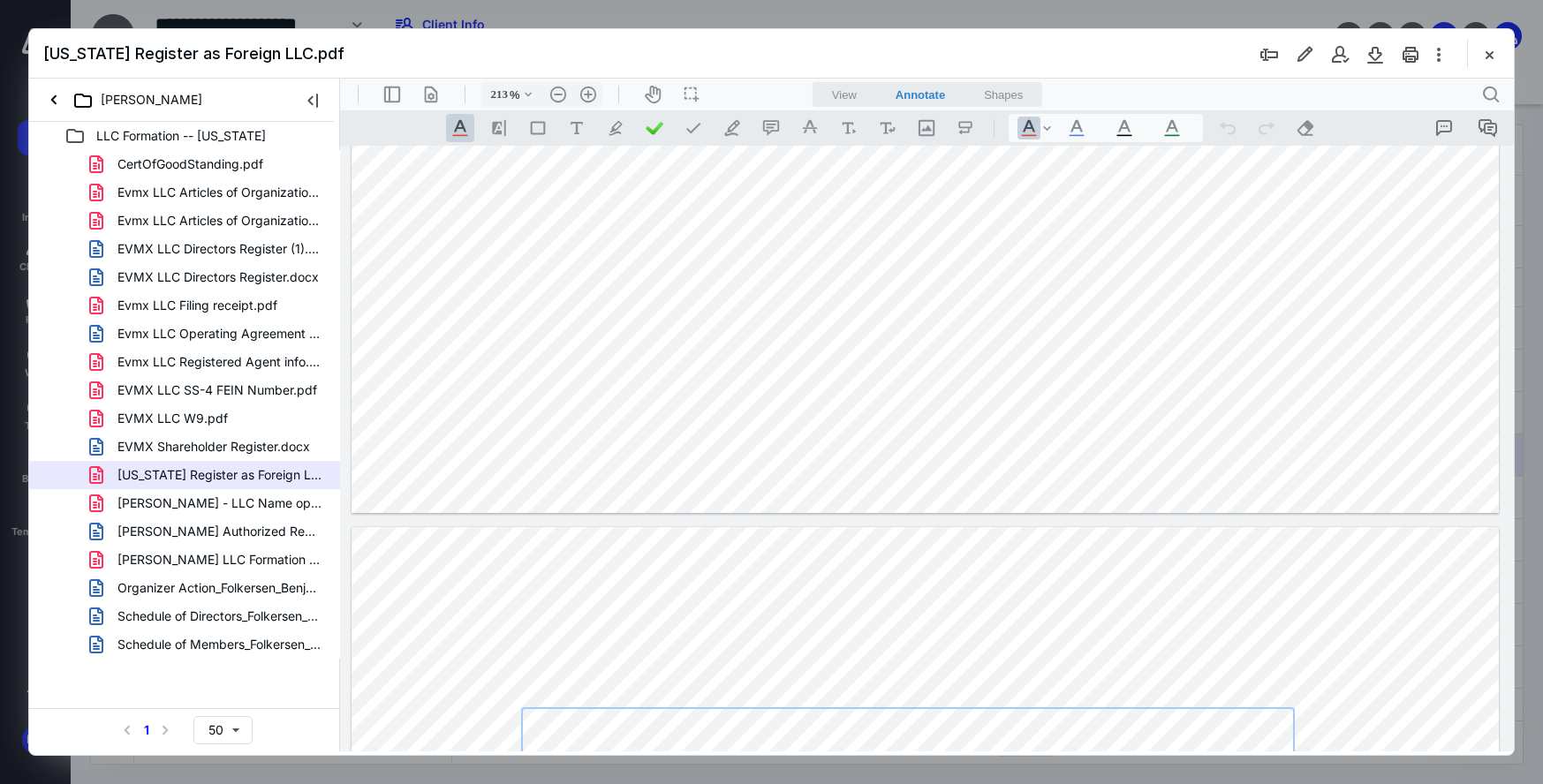 type on "*" 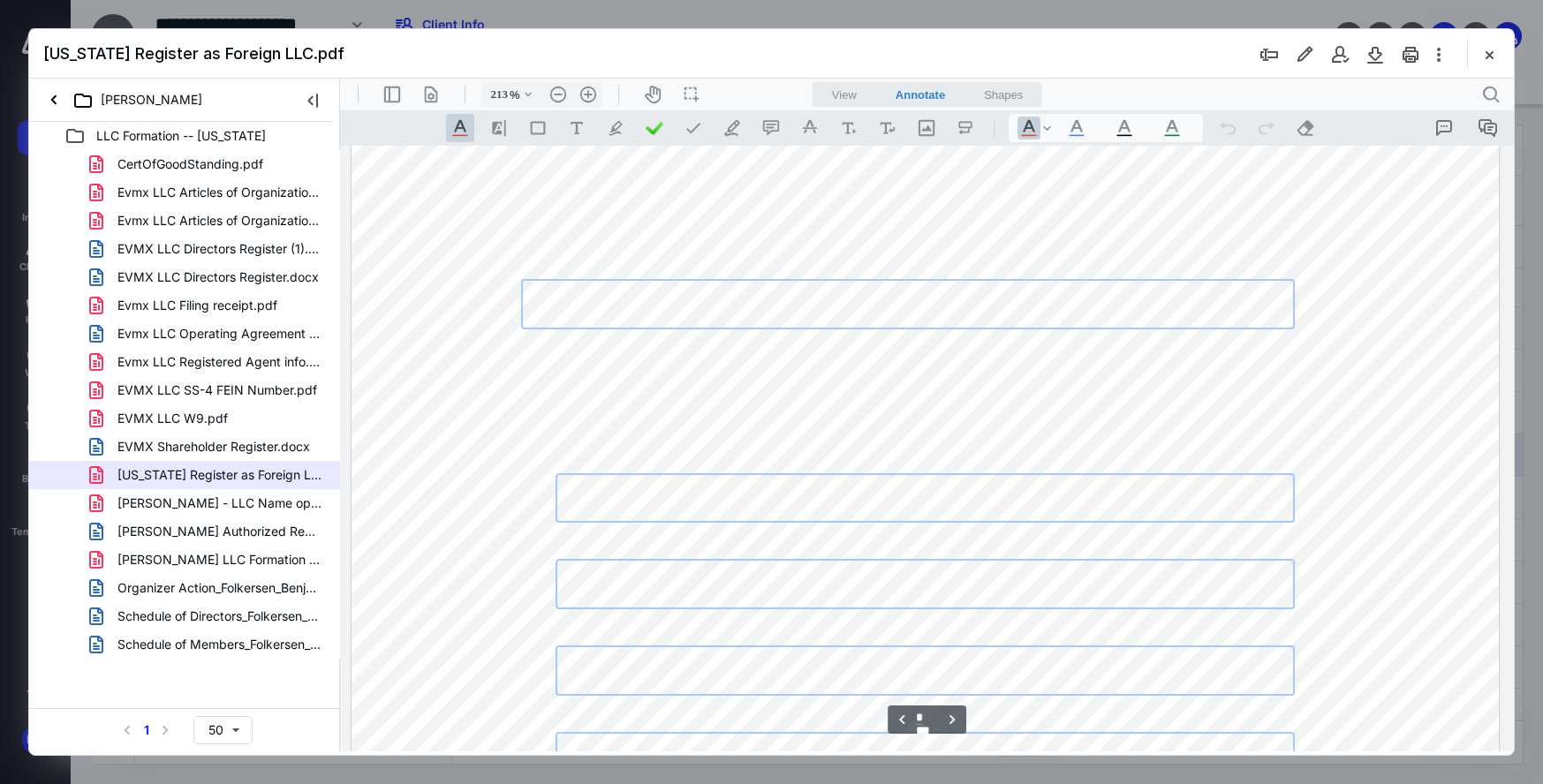scroll, scrollTop: 1557, scrollLeft: 0, axis: vertical 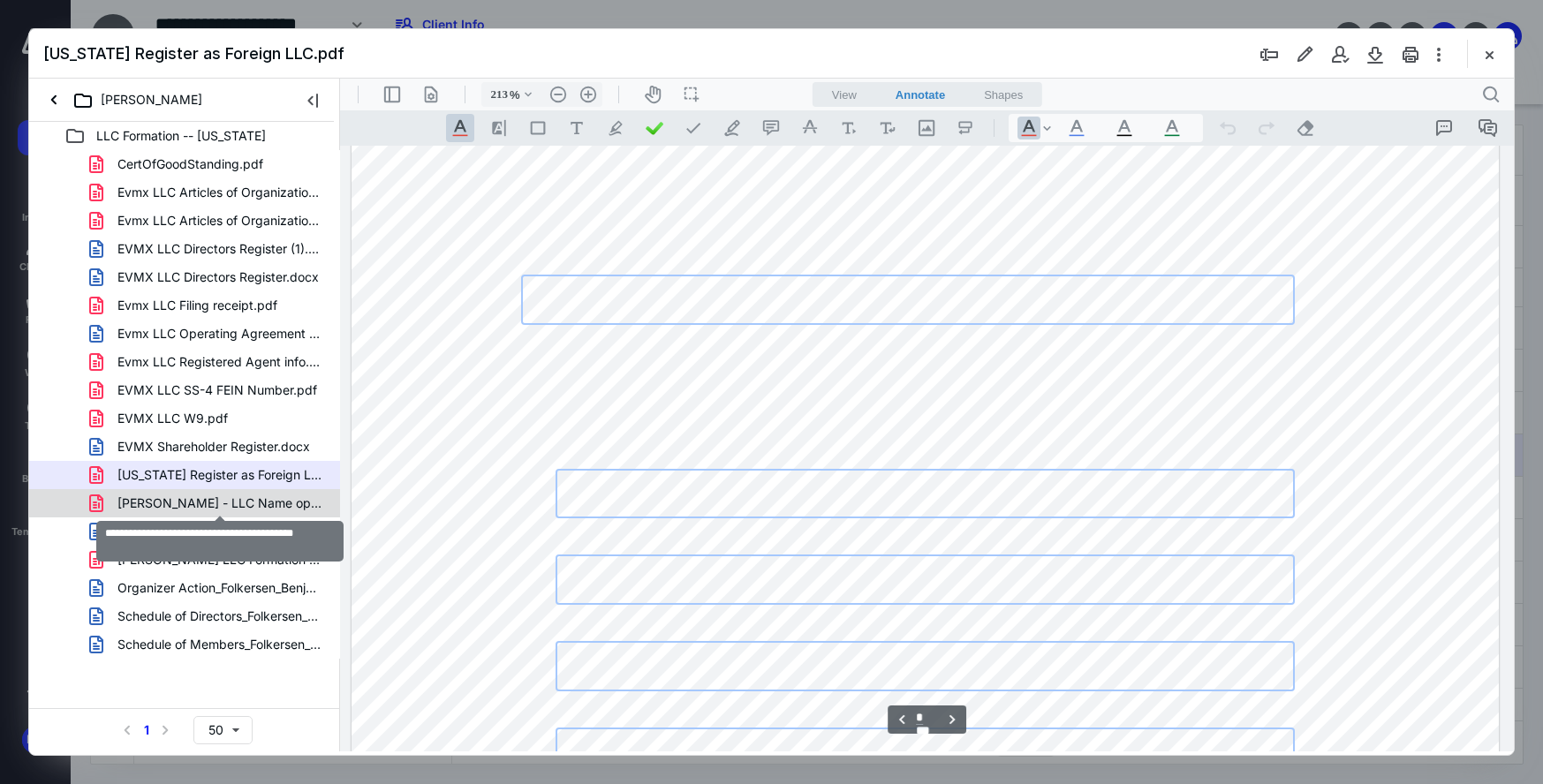 click on "Folkersen - LLC Name options 02.24.2025.pdf" at bounding box center (220, 503) 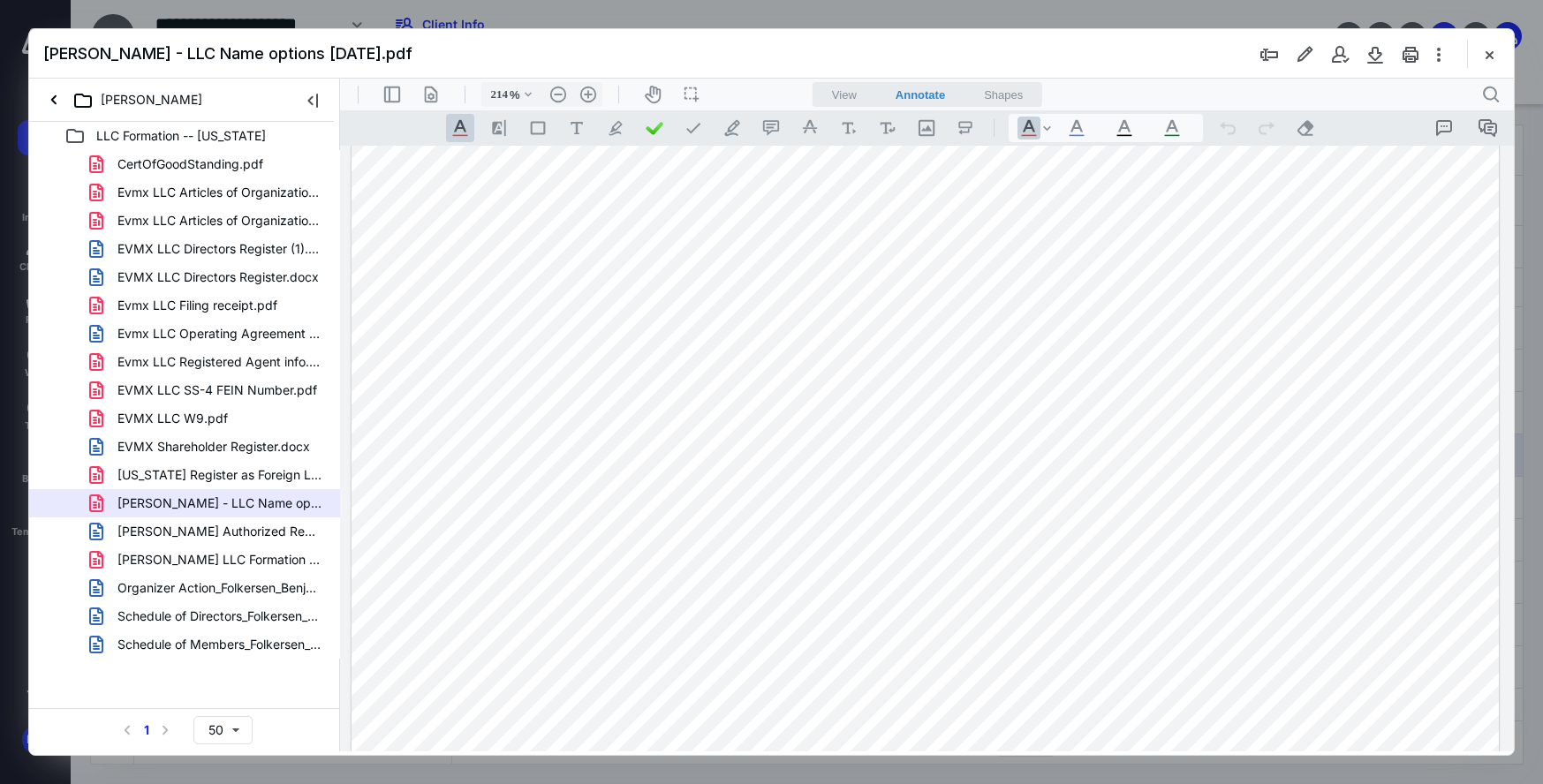 scroll, scrollTop: 103, scrollLeft: 0, axis: vertical 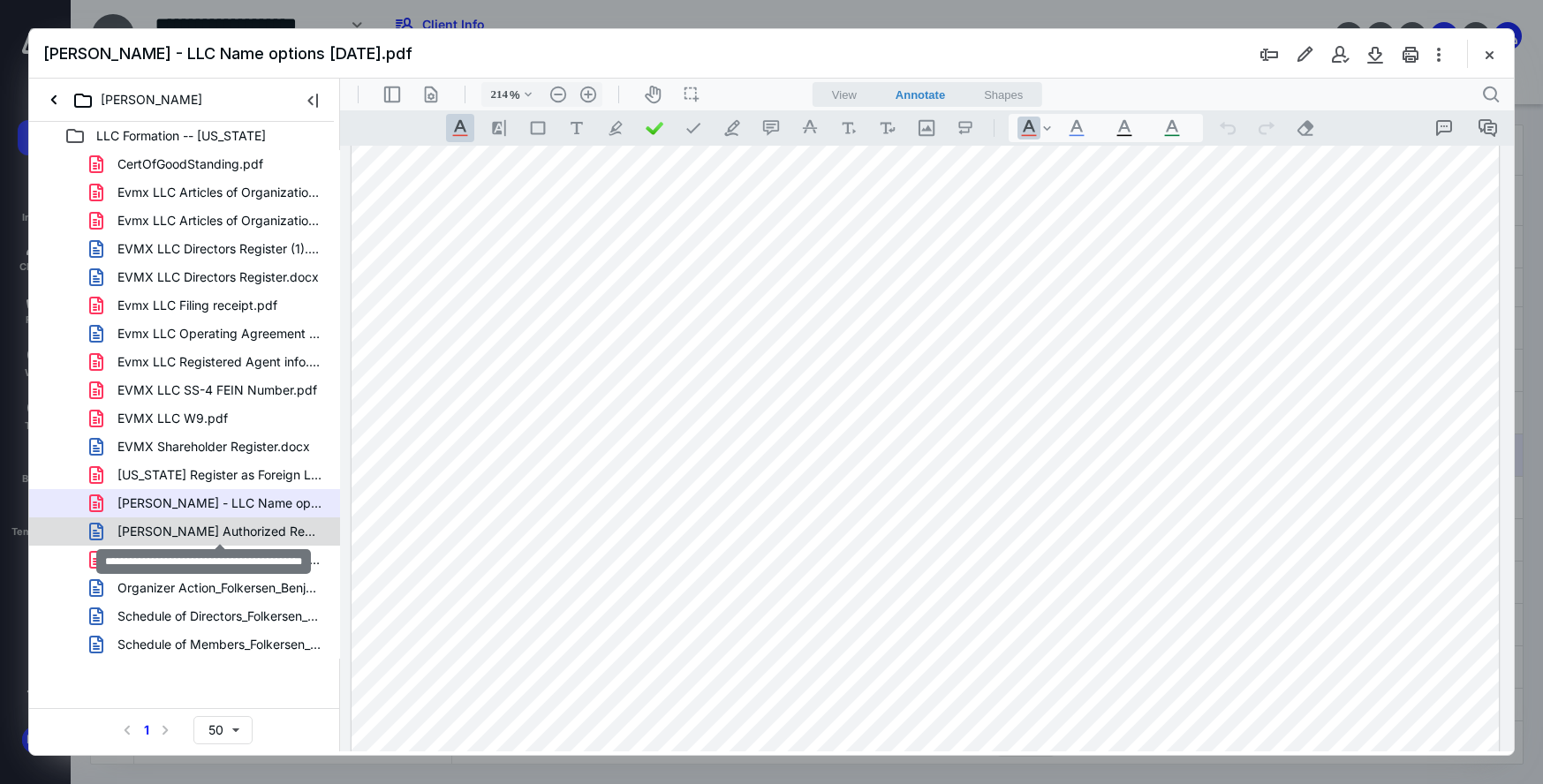 click on "Folkersen Authorized Representative List.docx" at bounding box center (220, 531) 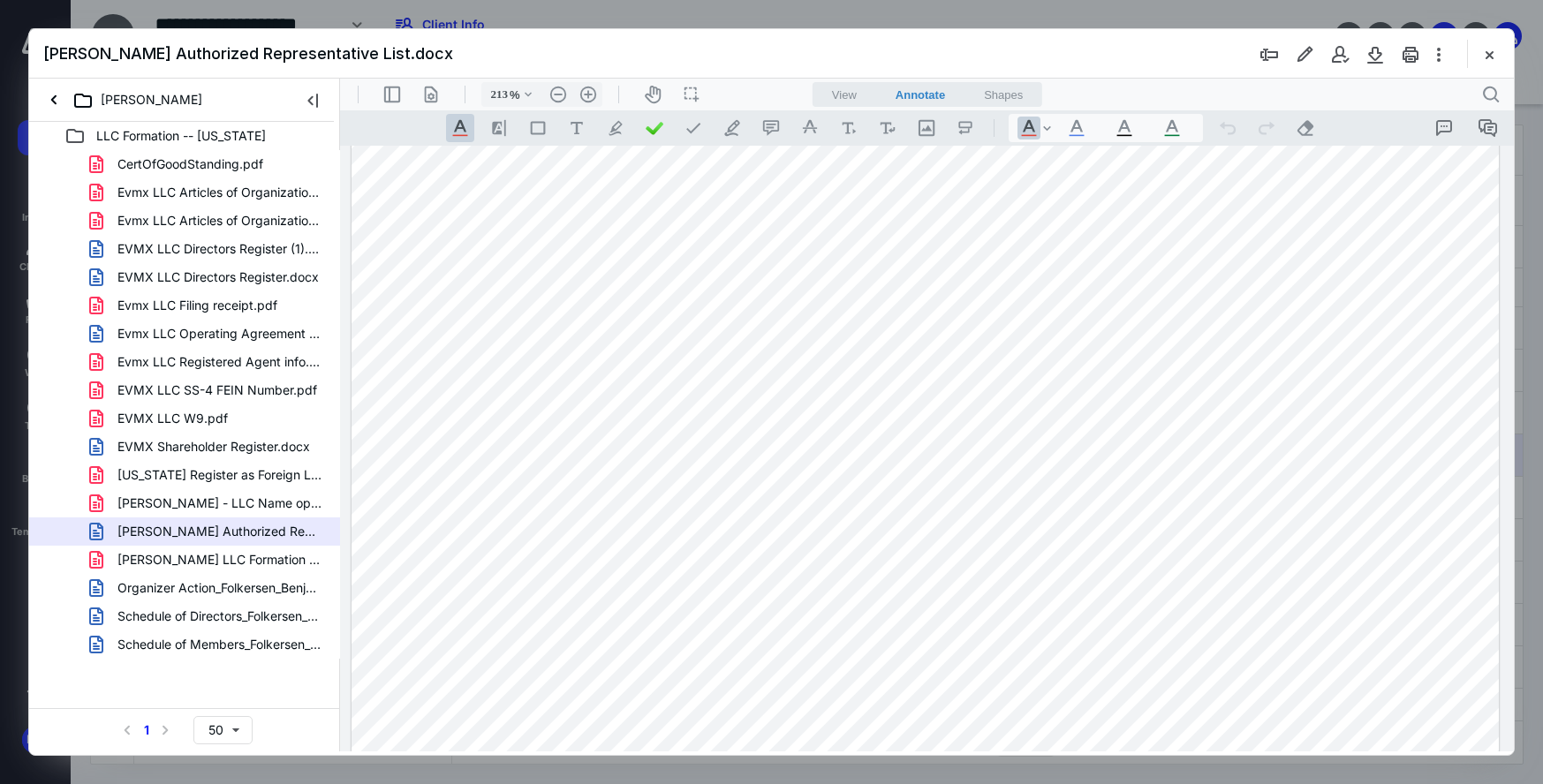 scroll, scrollTop: 893, scrollLeft: 0, axis: vertical 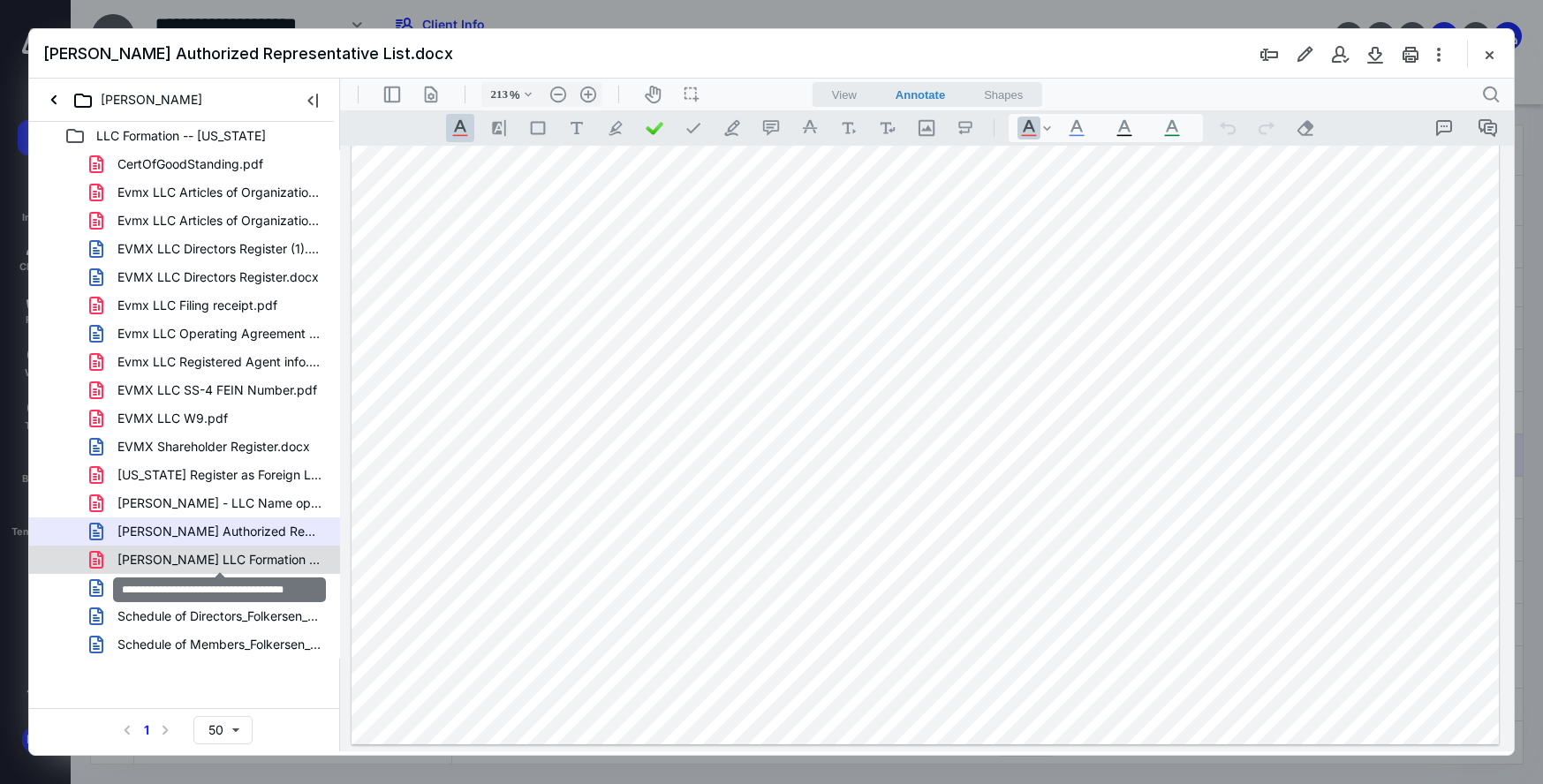 click on "Folkersen LLC Formation Checklist.pdf" at bounding box center [220, 560] 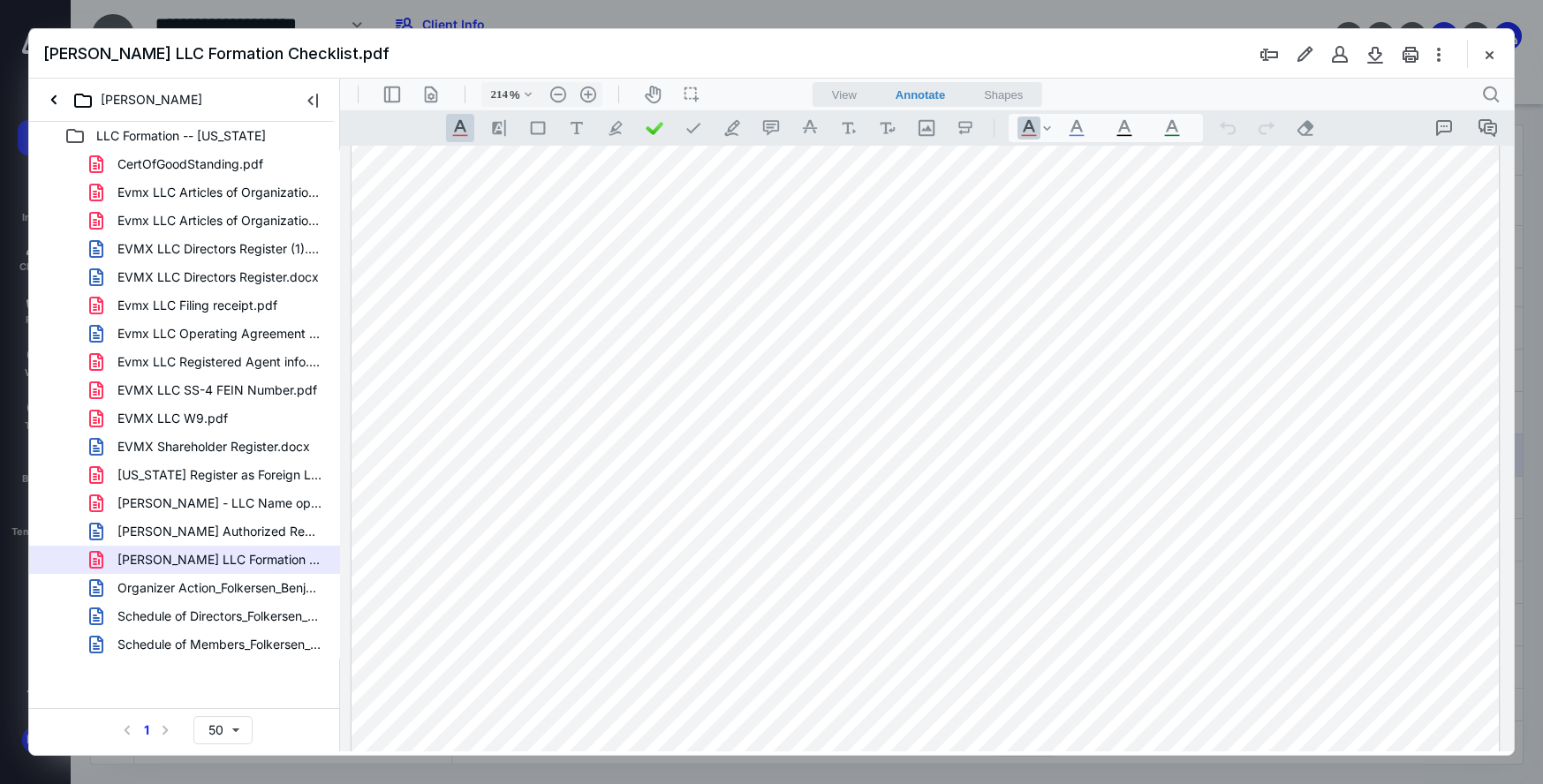 scroll, scrollTop: 149, scrollLeft: 0, axis: vertical 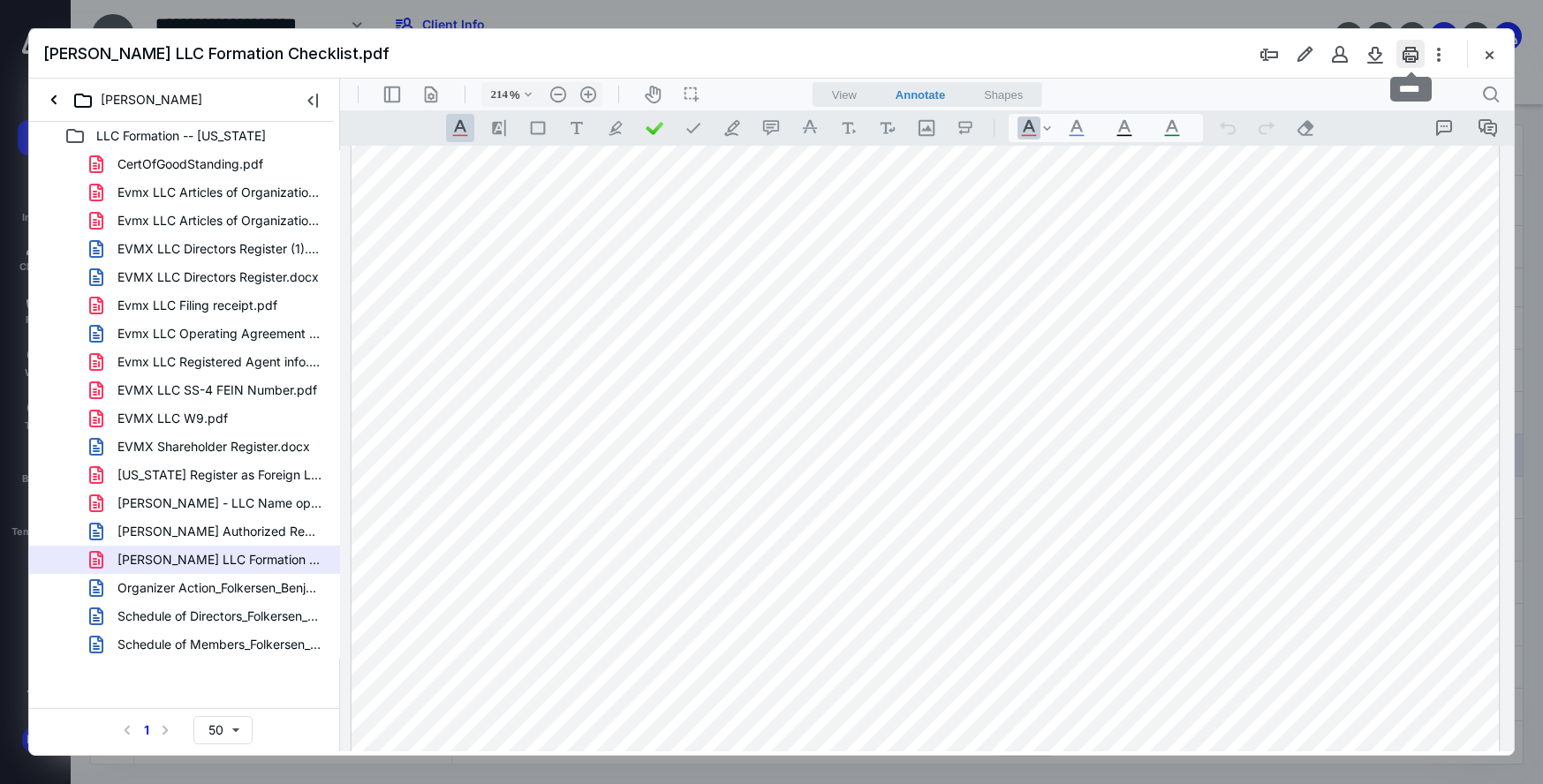 click at bounding box center (1411, 54) 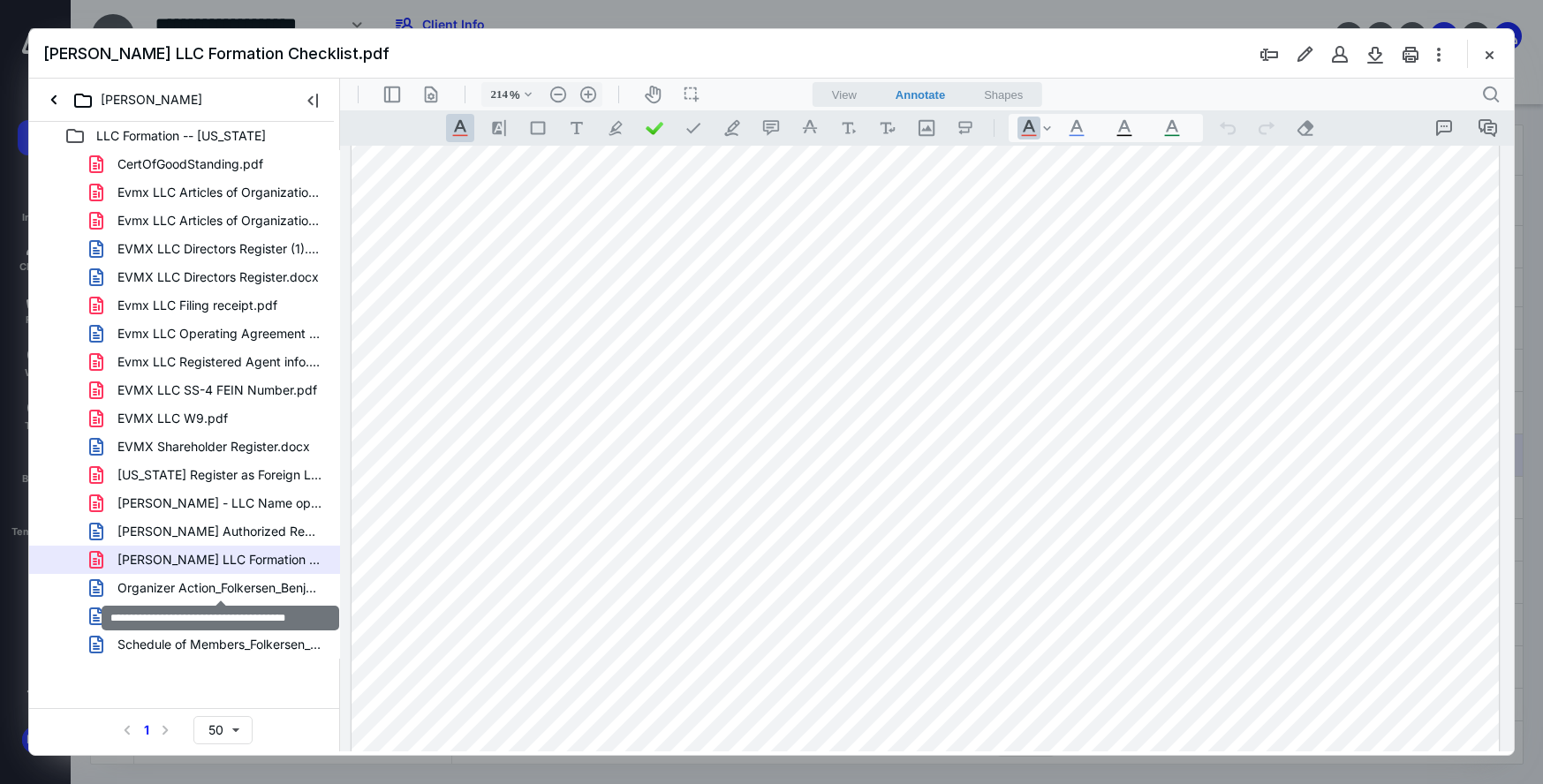 click on "Organizer Action_Folkersen_Benjamin.docx" at bounding box center [220, 588] 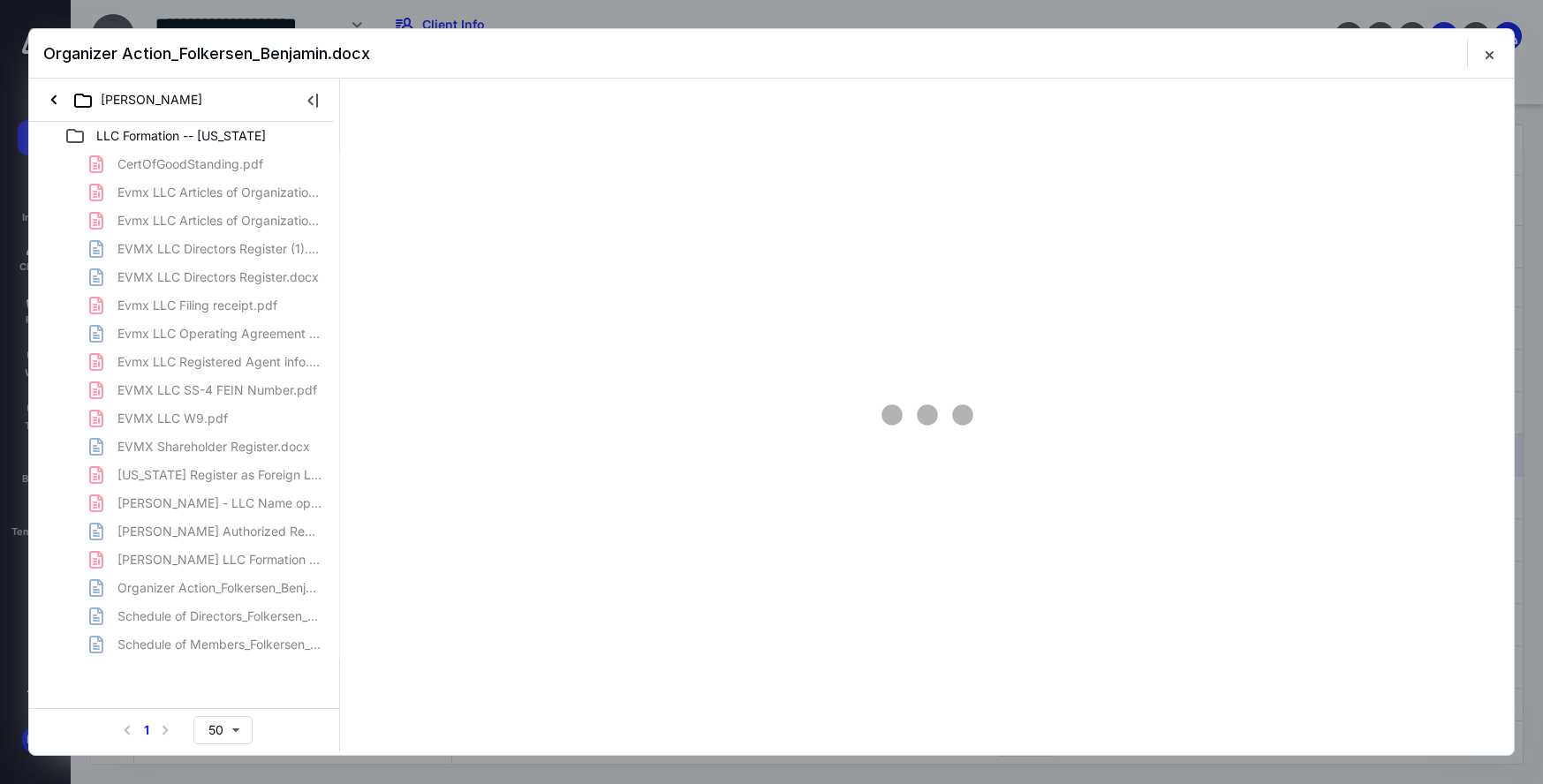 click on "CertOfGoodStanding.pdf Evmx LLC Articles of Organization (1).pdf Evmx LLC Articles of Organization.pdf EVMX LLC Directors Register (1).docx EVMX LLC Directors Register.docx Evmx LLC Filing receipt.pdf Evmx LLC Operating Agreement Folkersen.docx Evmx LLC Registered Agent info.pdf EVMX LLC SS-4 FEIN Number.pdf EVMX LLC W9.pdf EVMX Shareholder Register.docx Florida Register as Foreign LLC.pdf Folkersen - LLC Name options 02.24.2025.pdf Folkersen Authorized Representative List.docx Folkersen LLC Formation Checklist.pdf Organizer Action_Folkersen_Benjamin.docx Schedule of Directors_Folkersen_Benjamin (1).docx Schedule of Members_Folkersen_Benjamin.docx" at bounding box center (185, 404) 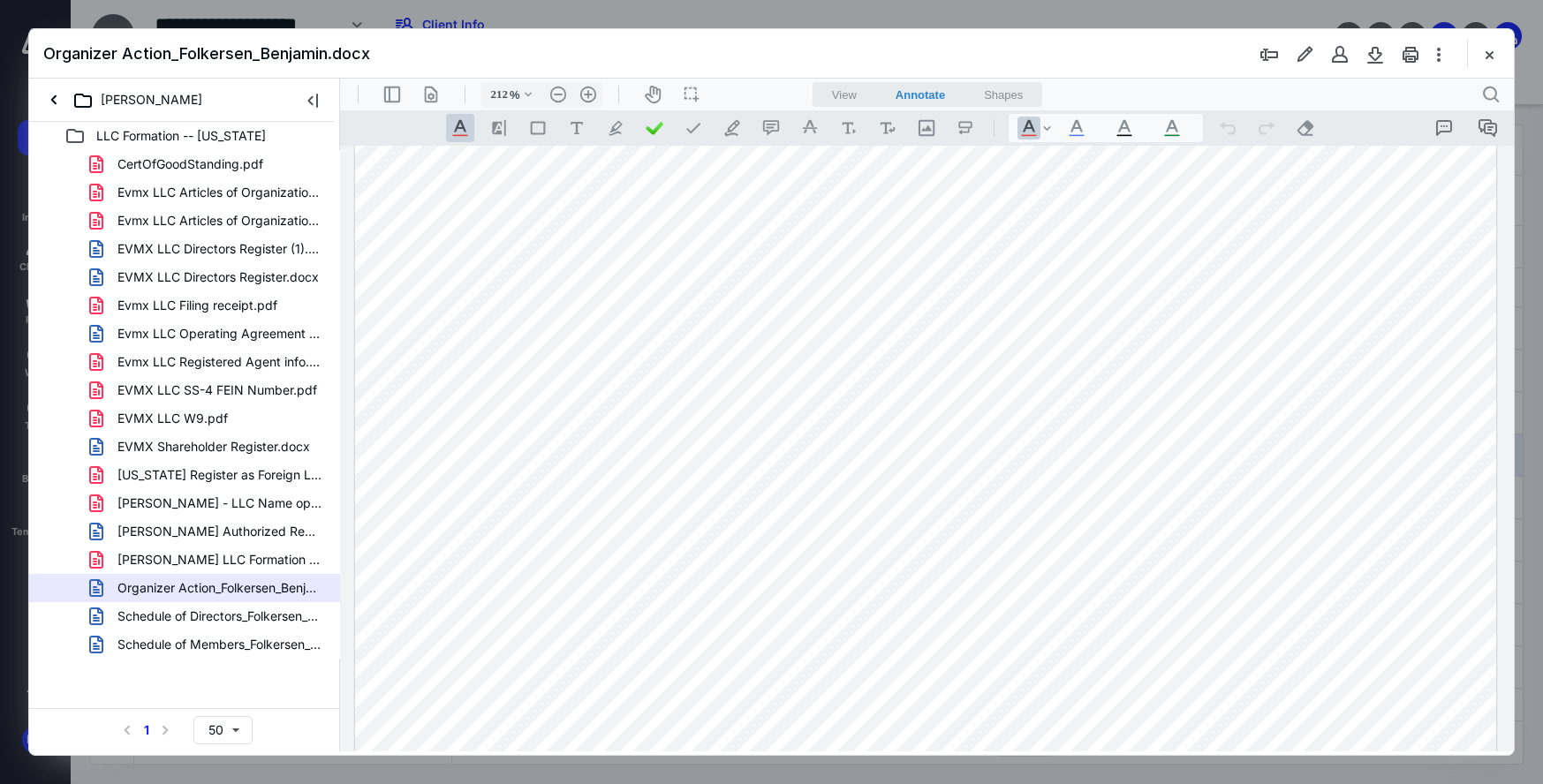scroll, scrollTop: 190, scrollLeft: 0, axis: vertical 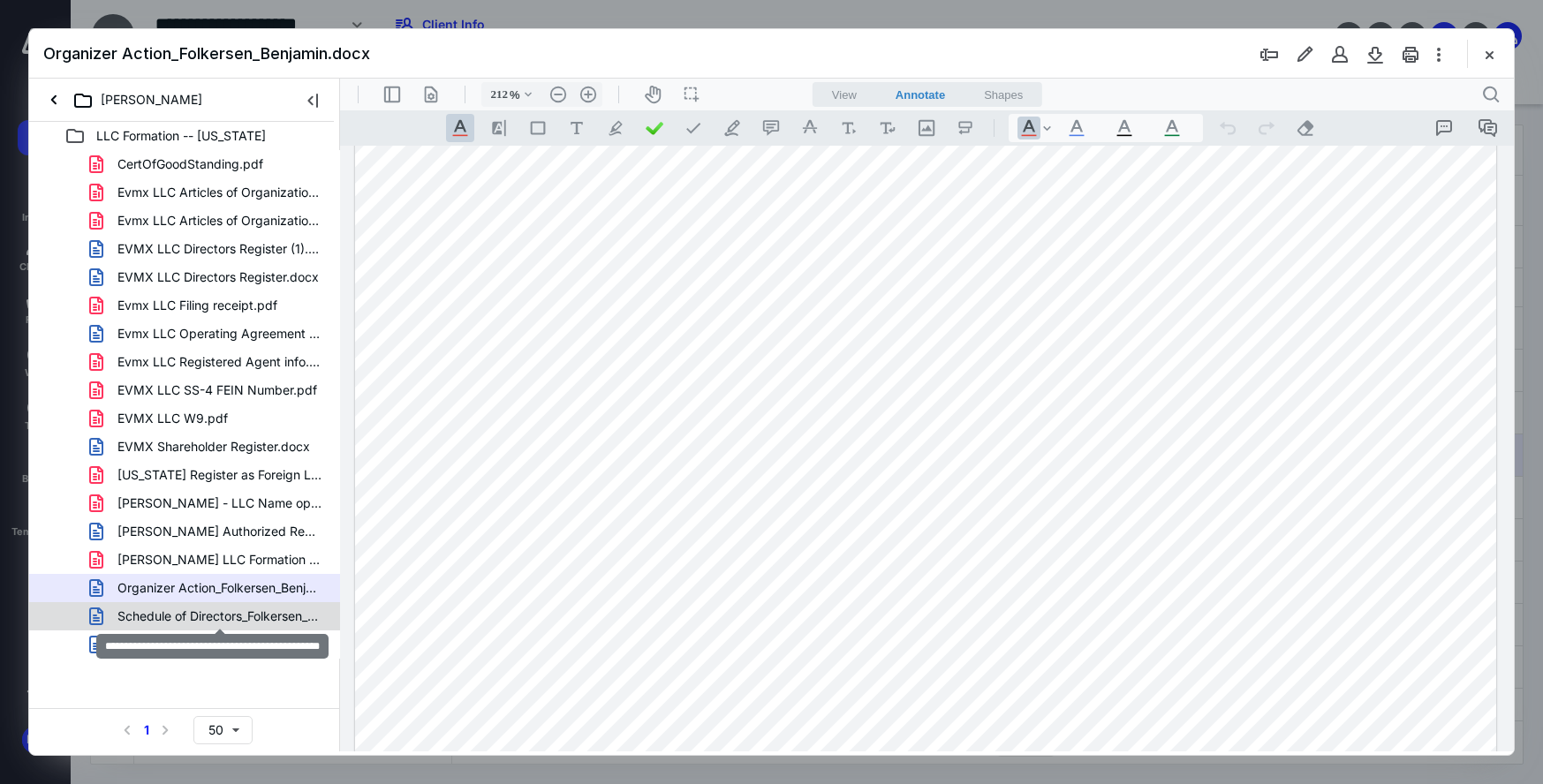 click on "Schedule of Directors_Folkersen_Benjamin (1).docx" at bounding box center [220, 616] 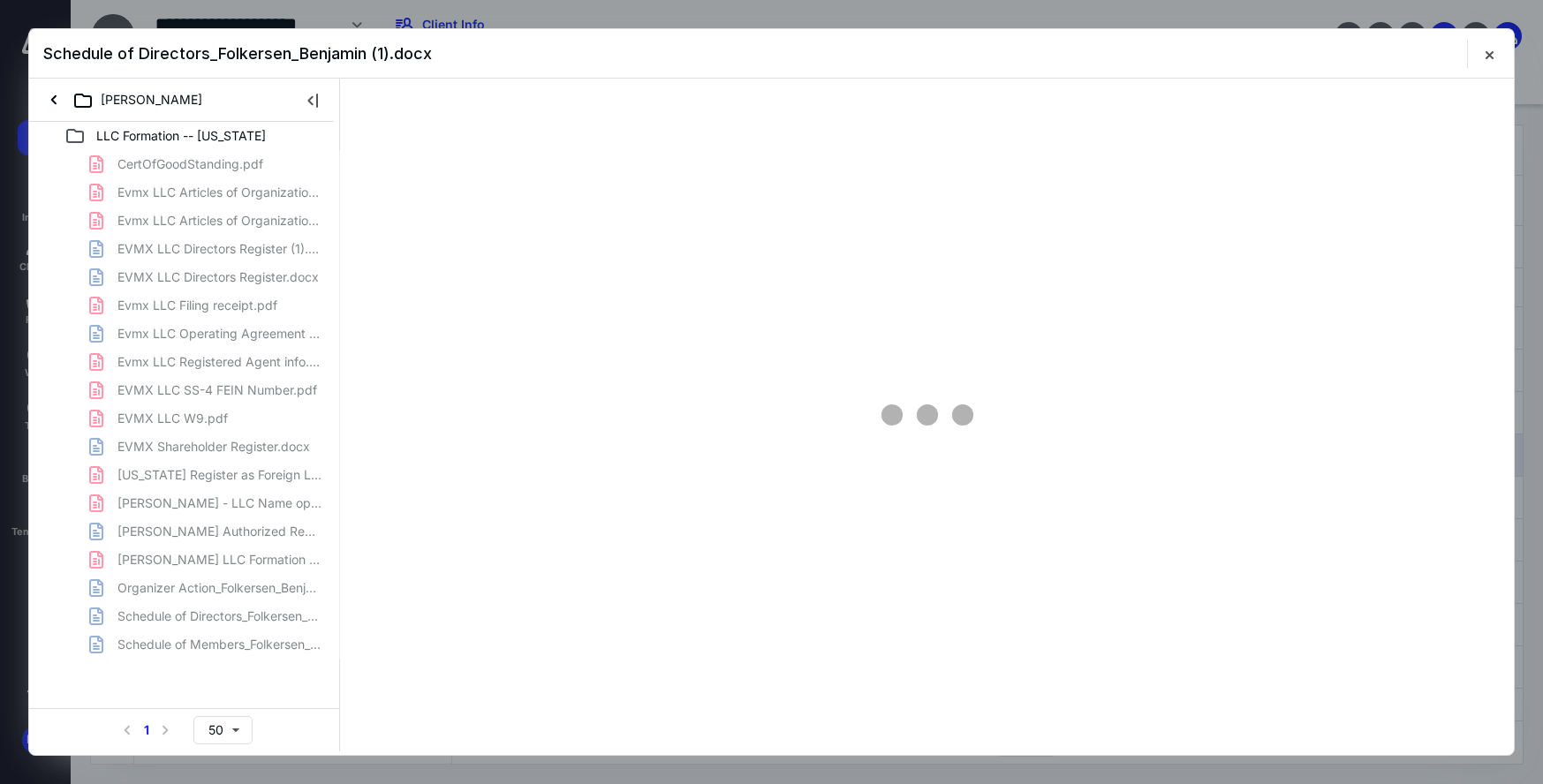click on "CertOfGoodStanding.pdf Evmx LLC Articles of Organization (1).pdf Evmx LLC Articles of Organization.pdf EVMX LLC Directors Register (1).docx EVMX LLC Directors Register.docx Evmx LLC Filing receipt.pdf Evmx LLC Operating Agreement Folkersen.docx Evmx LLC Registered Agent info.pdf EVMX LLC SS-4 FEIN Number.pdf EVMX LLC W9.pdf EVMX Shareholder Register.docx Florida Register as Foreign LLC.pdf Folkersen - LLC Name options 02.24.2025.pdf Folkersen Authorized Representative List.docx Folkersen LLC Formation Checklist.pdf Organizer Action_Folkersen_Benjamin.docx Schedule of Directors_Folkersen_Benjamin (1).docx Schedule of Members_Folkersen_Benjamin.docx" at bounding box center [185, 404] 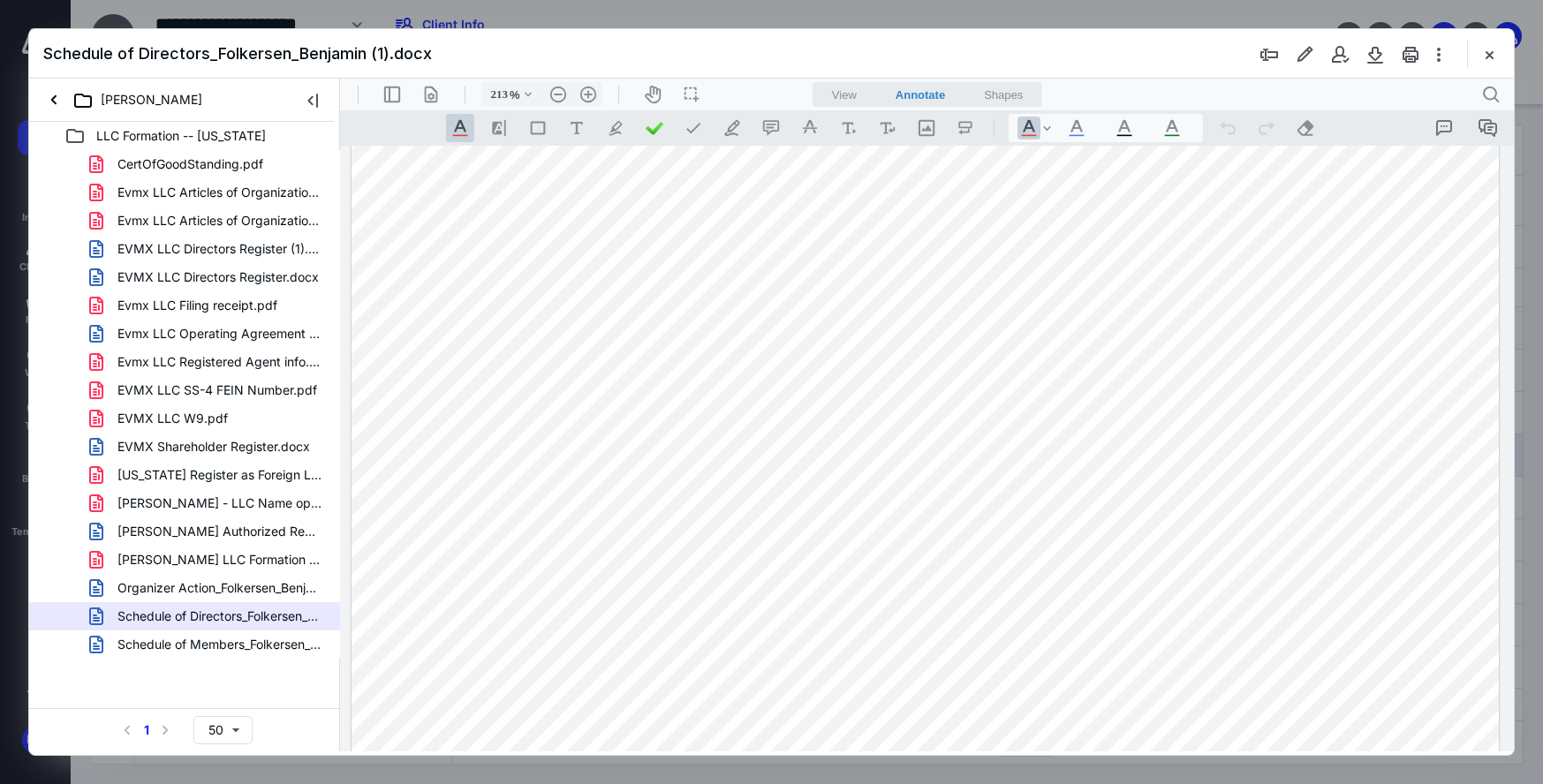 scroll, scrollTop: 124, scrollLeft: 0, axis: vertical 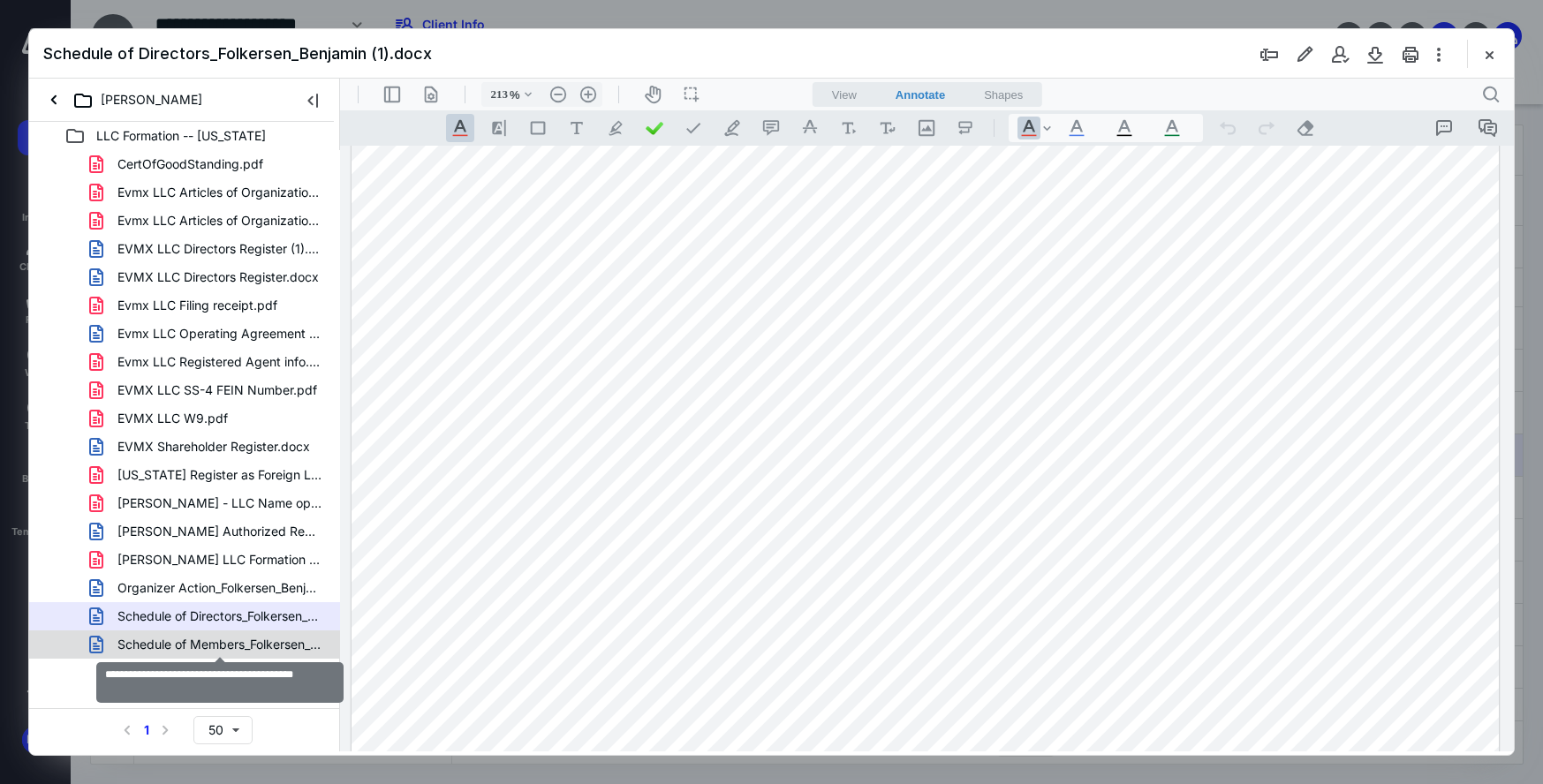 click on "Schedule of Members_Folkersen_Benjamin.docx" at bounding box center (220, 645) 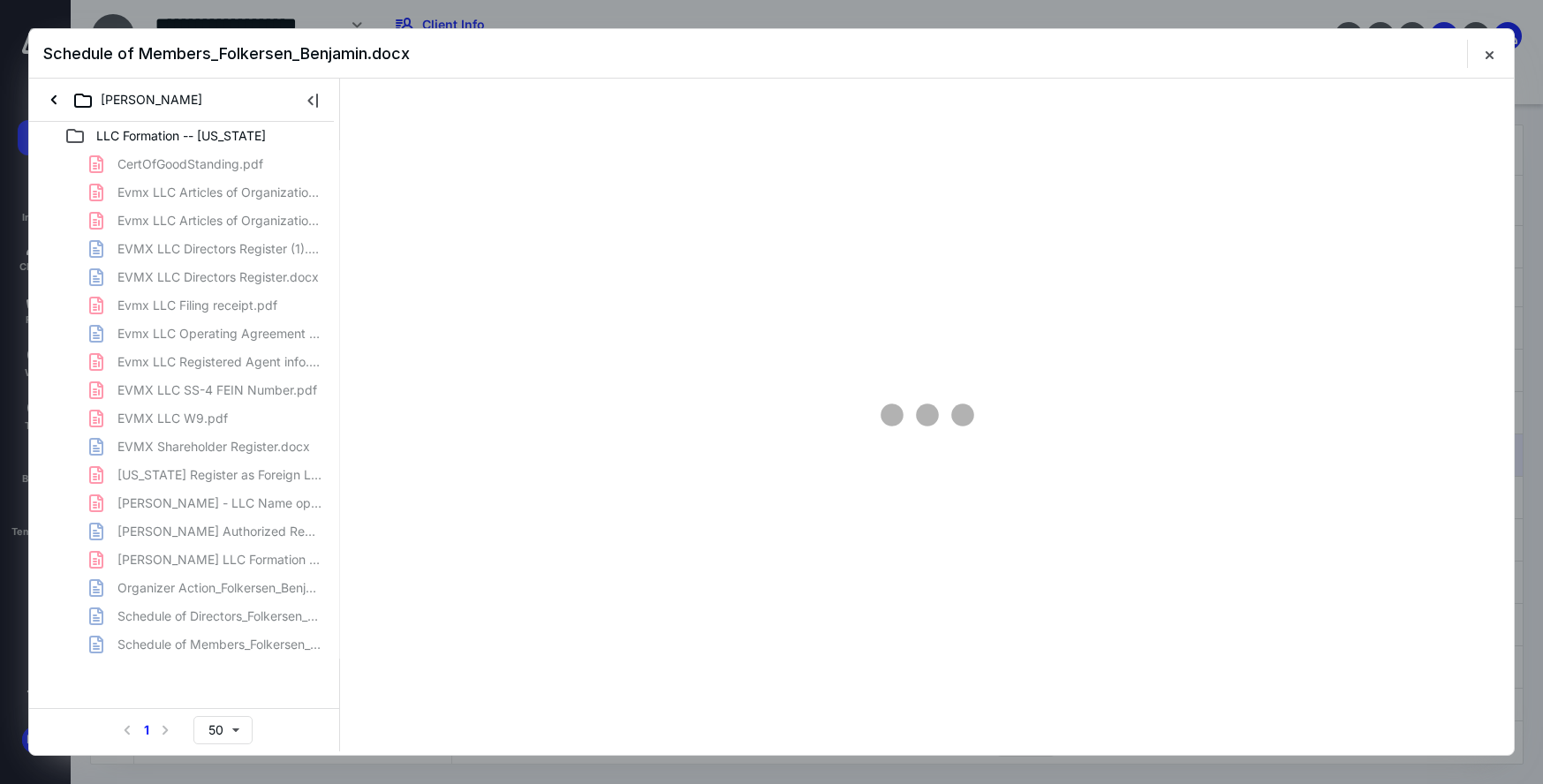 click on "CertOfGoodStanding.pdf Evmx LLC Articles of Organization (1).pdf Evmx LLC Articles of Organization.pdf EVMX LLC Directors Register (1).docx EVMX LLC Directors Register.docx Evmx LLC Filing receipt.pdf Evmx LLC Operating Agreement Folkersen.docx Evmx LLC Registered Agent info.pdf EVMX LLC SS-4 FEIN Number.pdf EVMX LLC W9.pdf EVMX Shareholder Register.docx Florida Register as Foreign LLC.pdf Folkersen - LLC Name options 02.24.2025.pdf Folkersen Authorized Representative List.docx Folkersen LLC Formation Checklist.pdf Organizer Action_Folkersen_Benjamin.docx Schedule of Directors_Folkersen_Benjamin (1).docx Schedule of Members_Folkersen_Benjamin.docx" at bounding box center [185, 404] 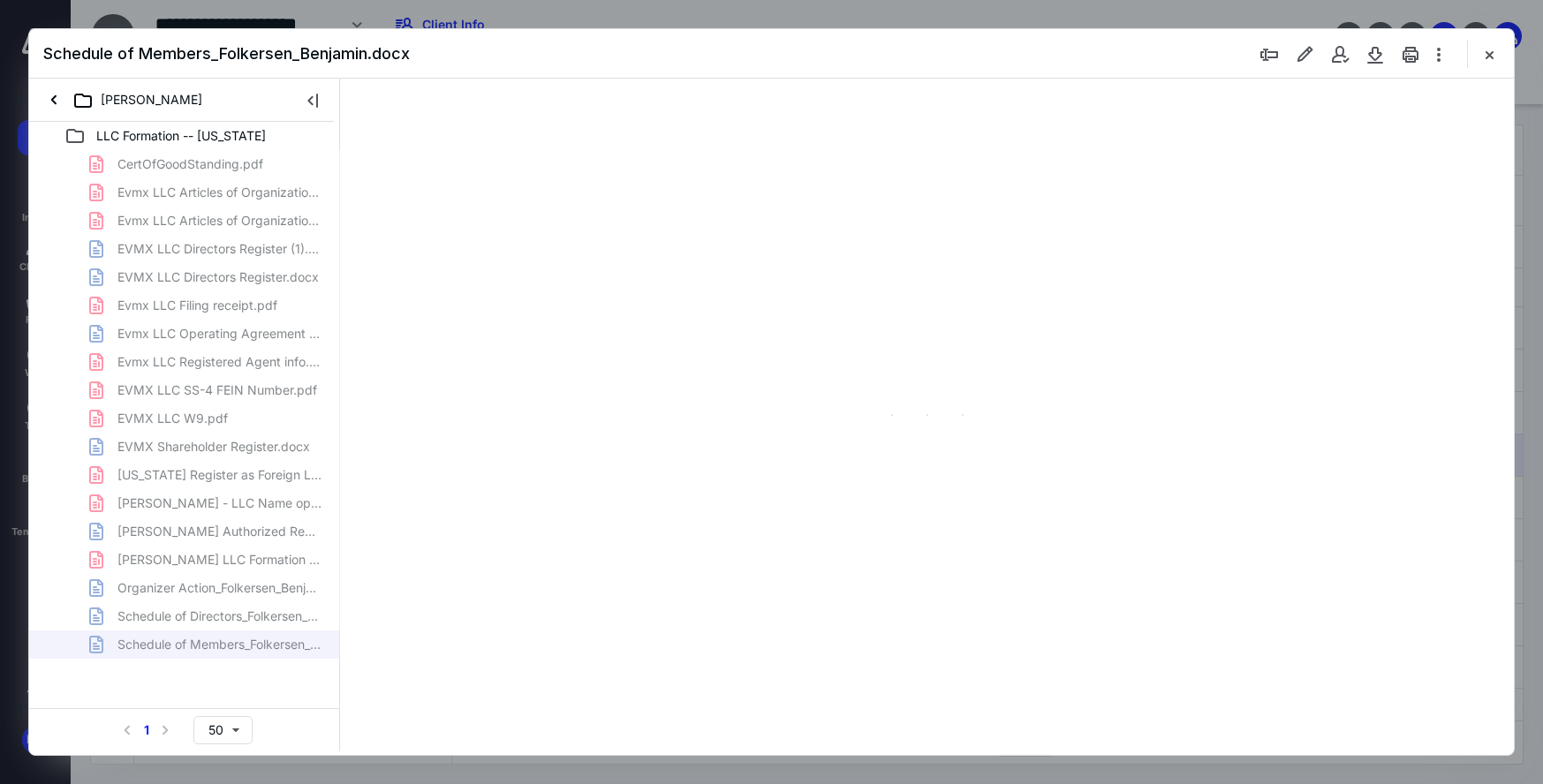 scroll, scrollTop: 0, scrollLeft: 0, axis: both 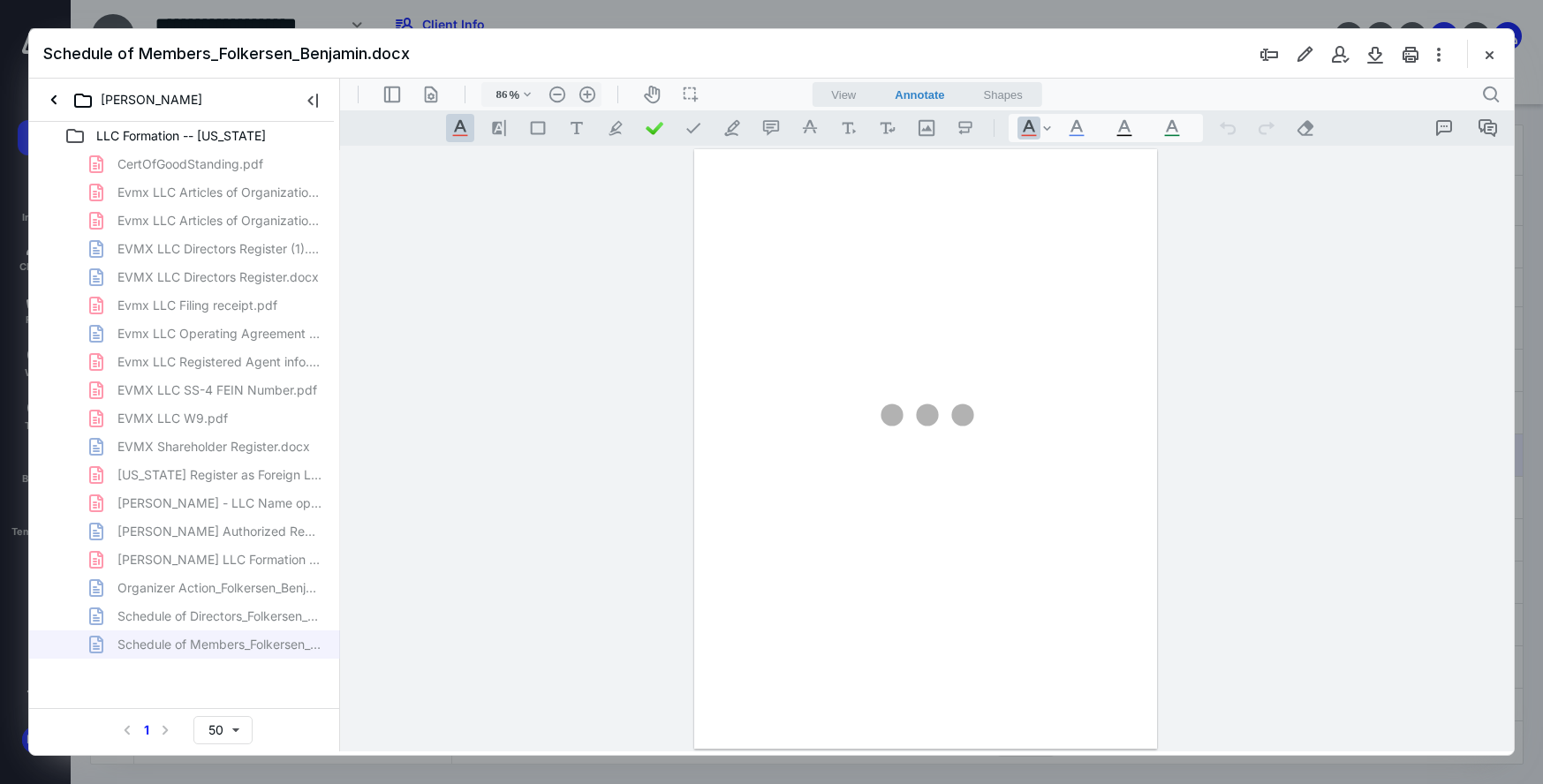 type on "213" 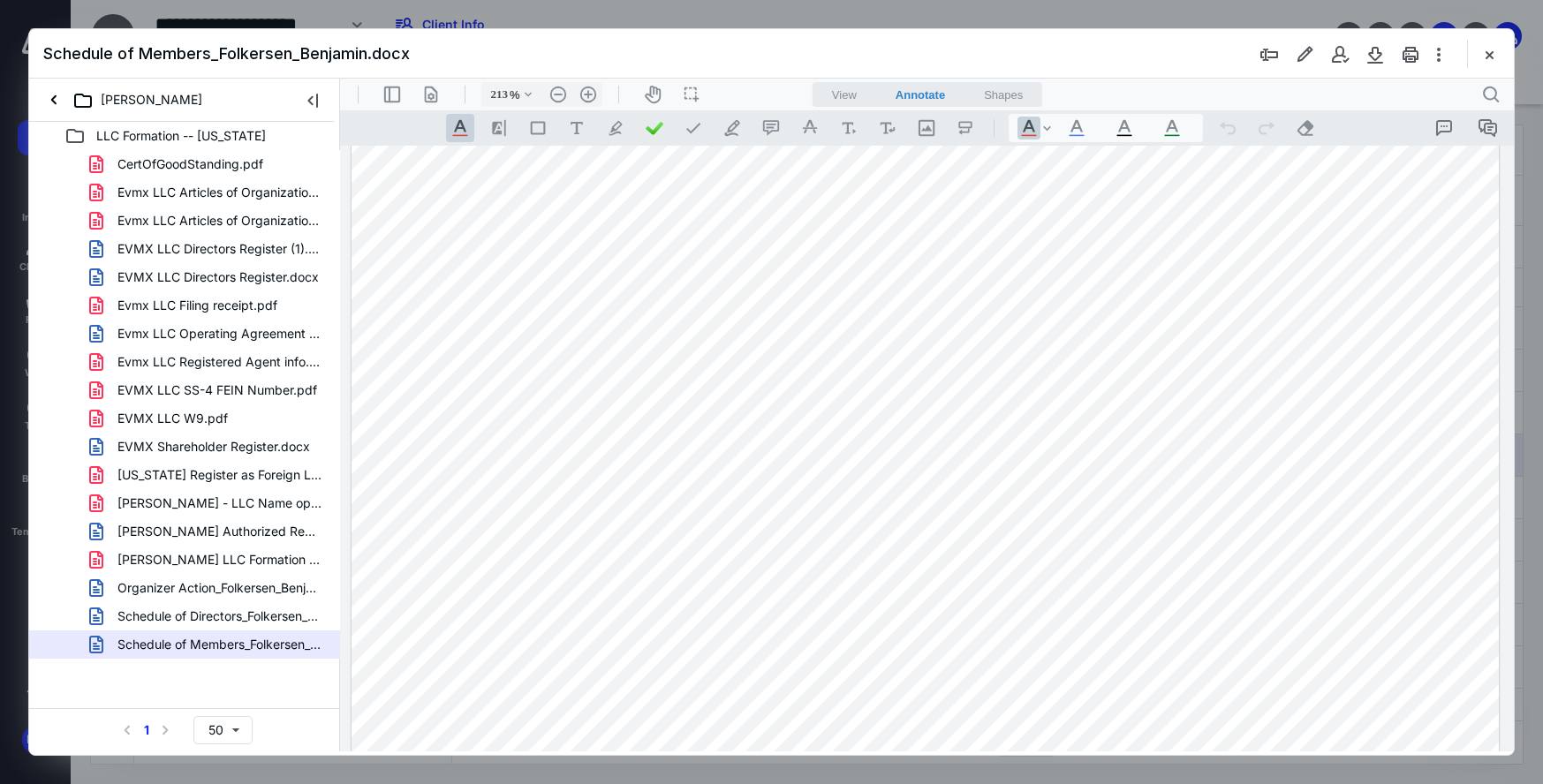 scroll, scrollTop: 60, scrollLeft: 0, axis: vertical 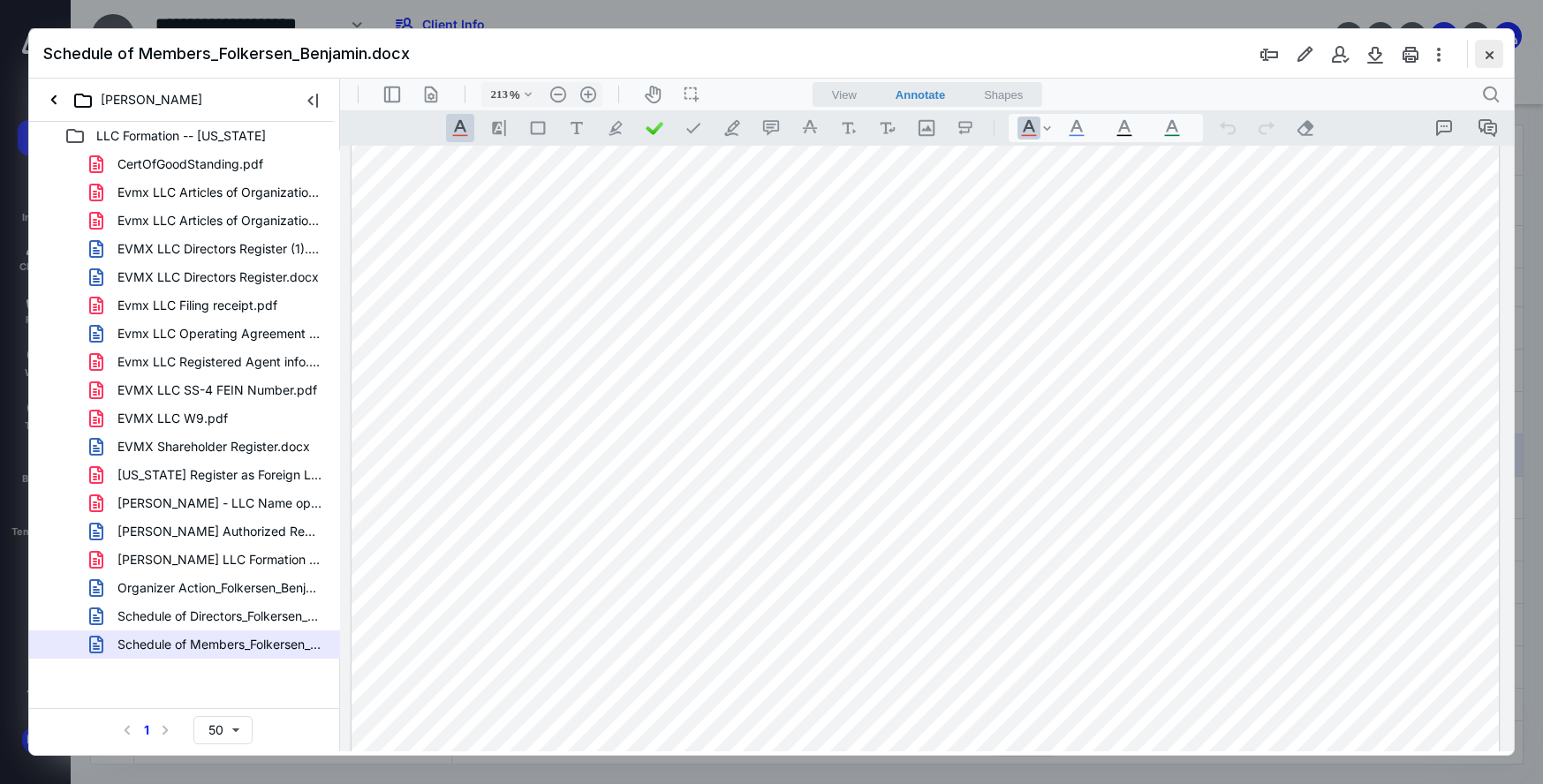 click at bounding box center [1489, 54] 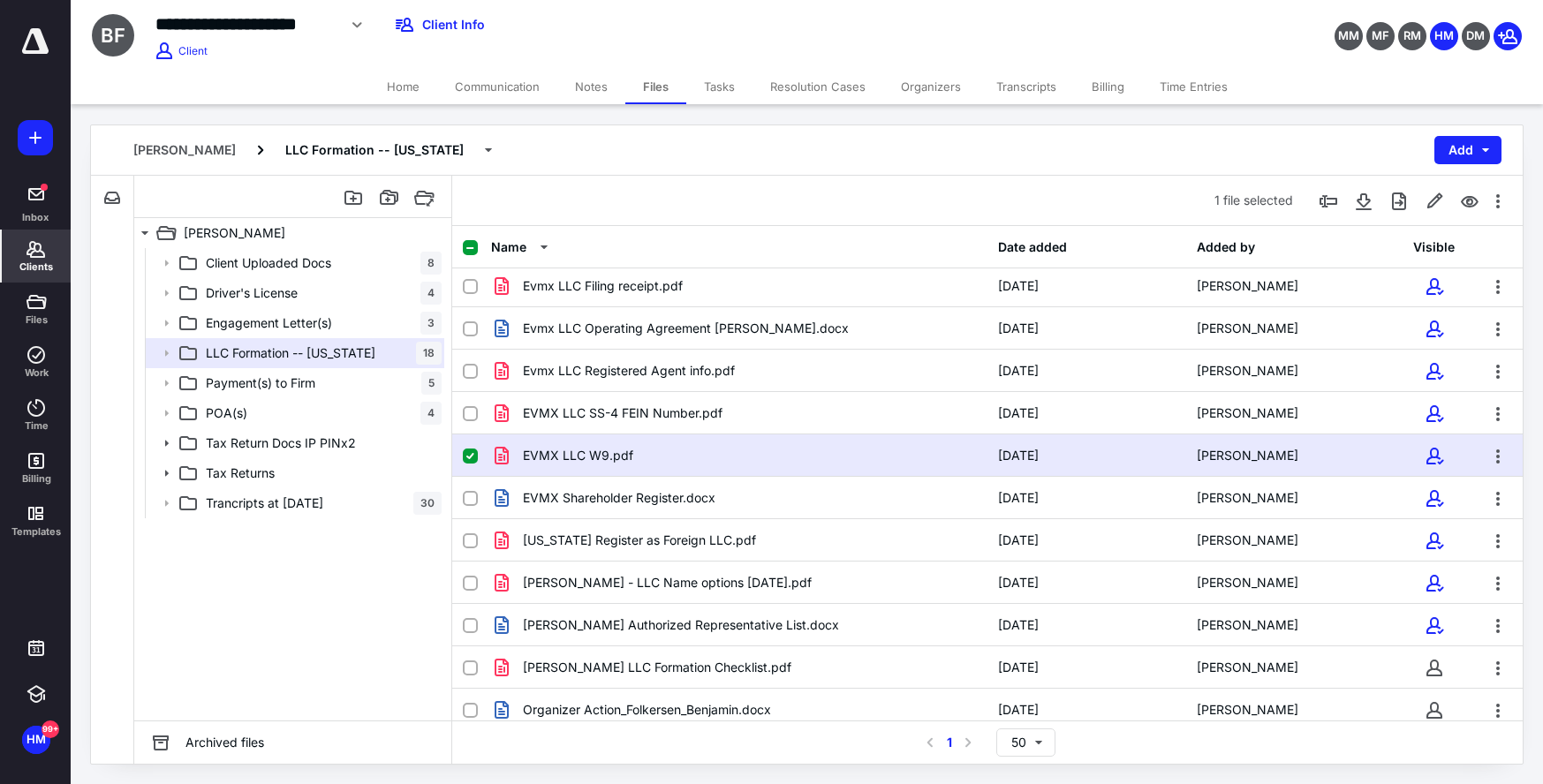 click 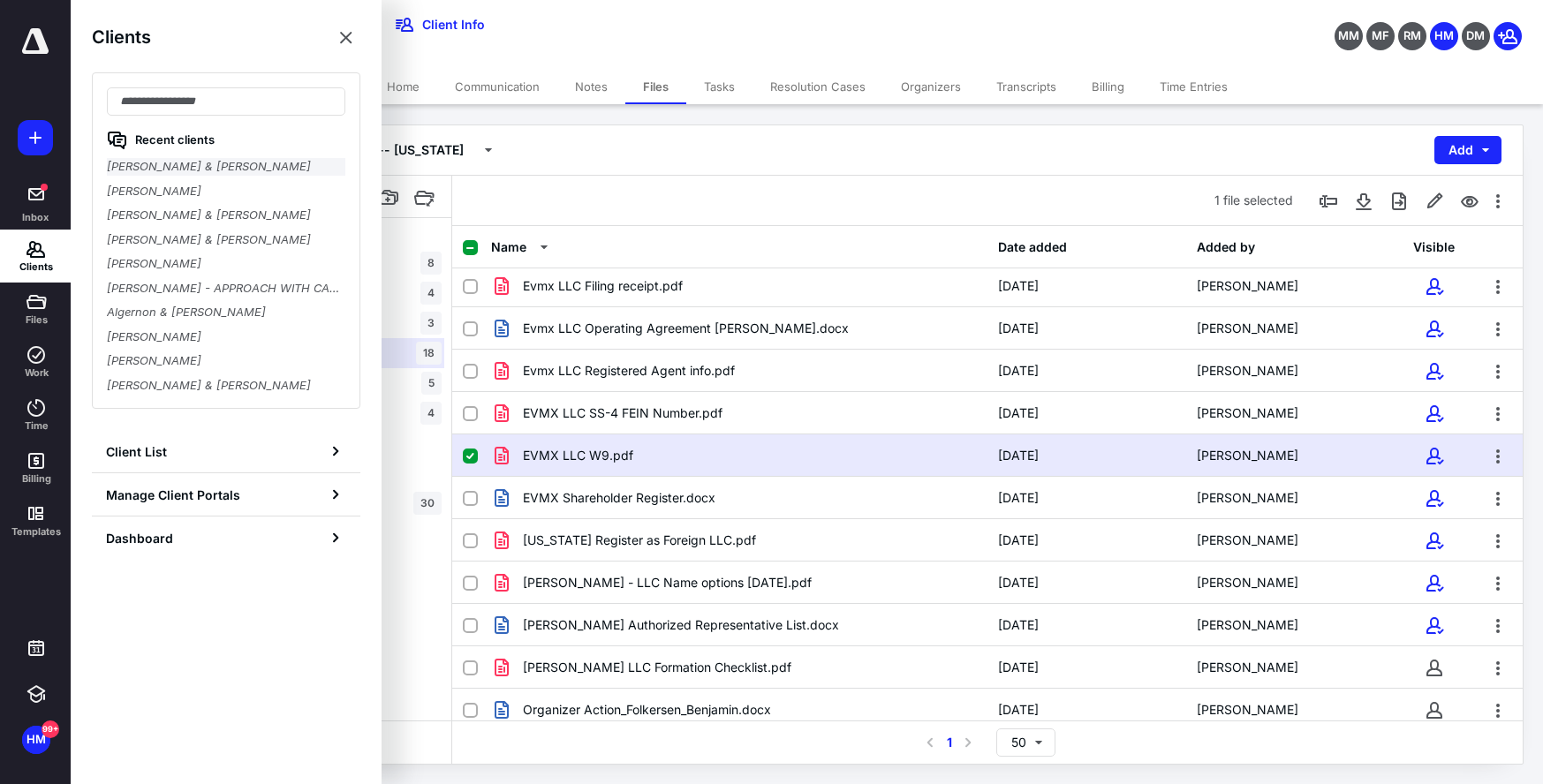 click on "Isabel Toledo & Eber Garcia" at bounding box center (226, 167) 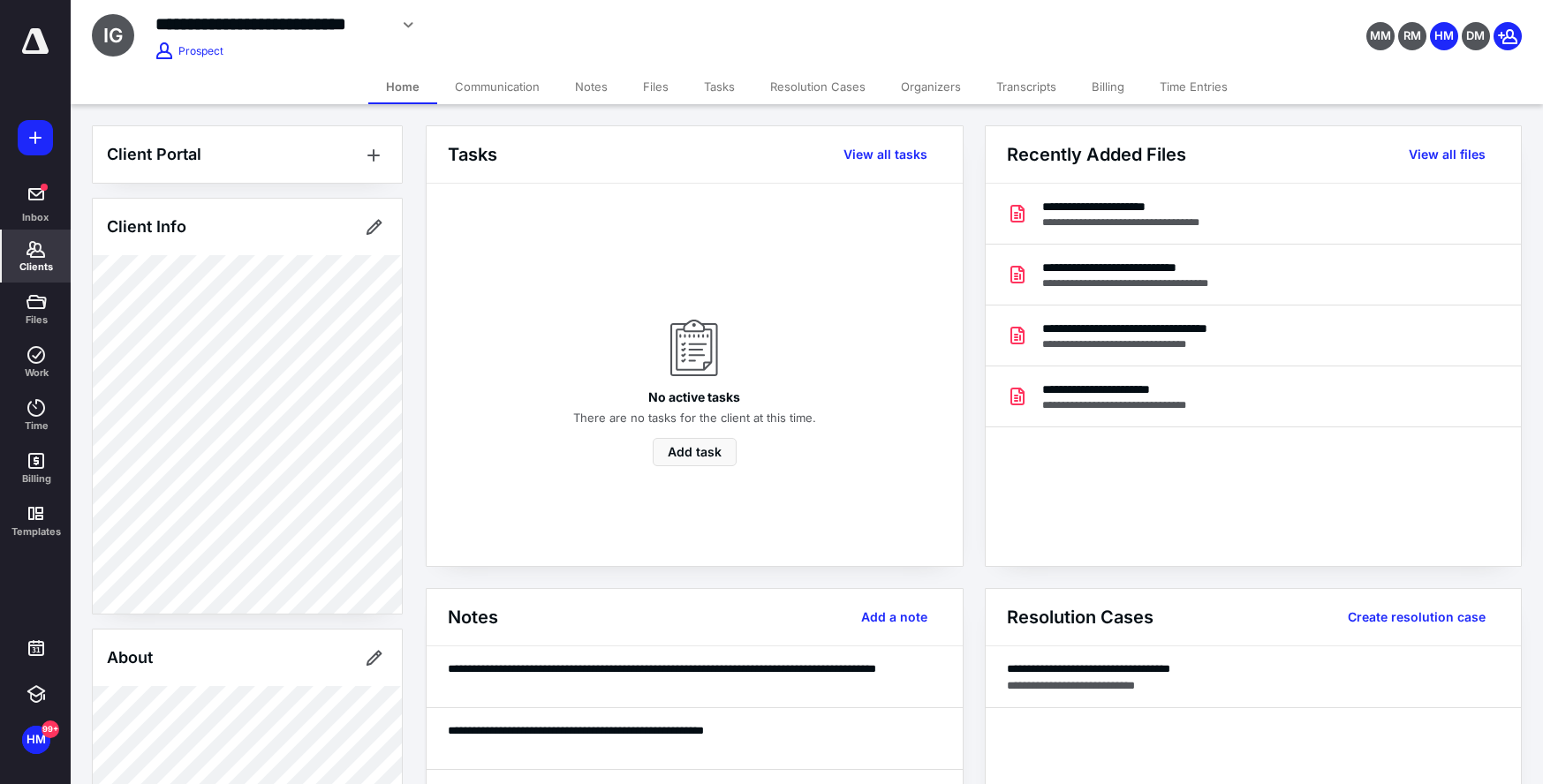 click on "Files" at bounding box center (655, 87) 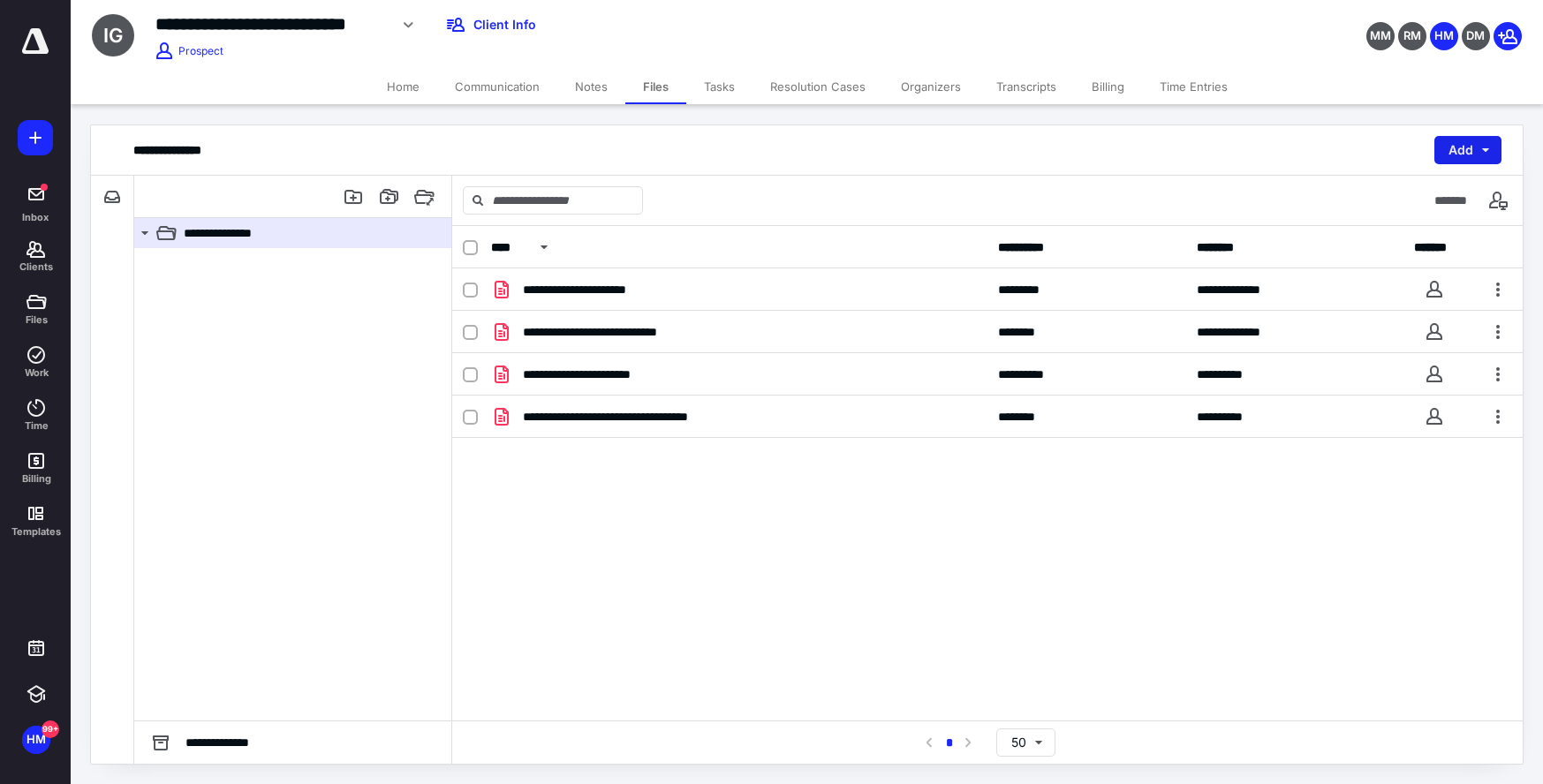 click on "Add" at bounding box center (1468, 150) 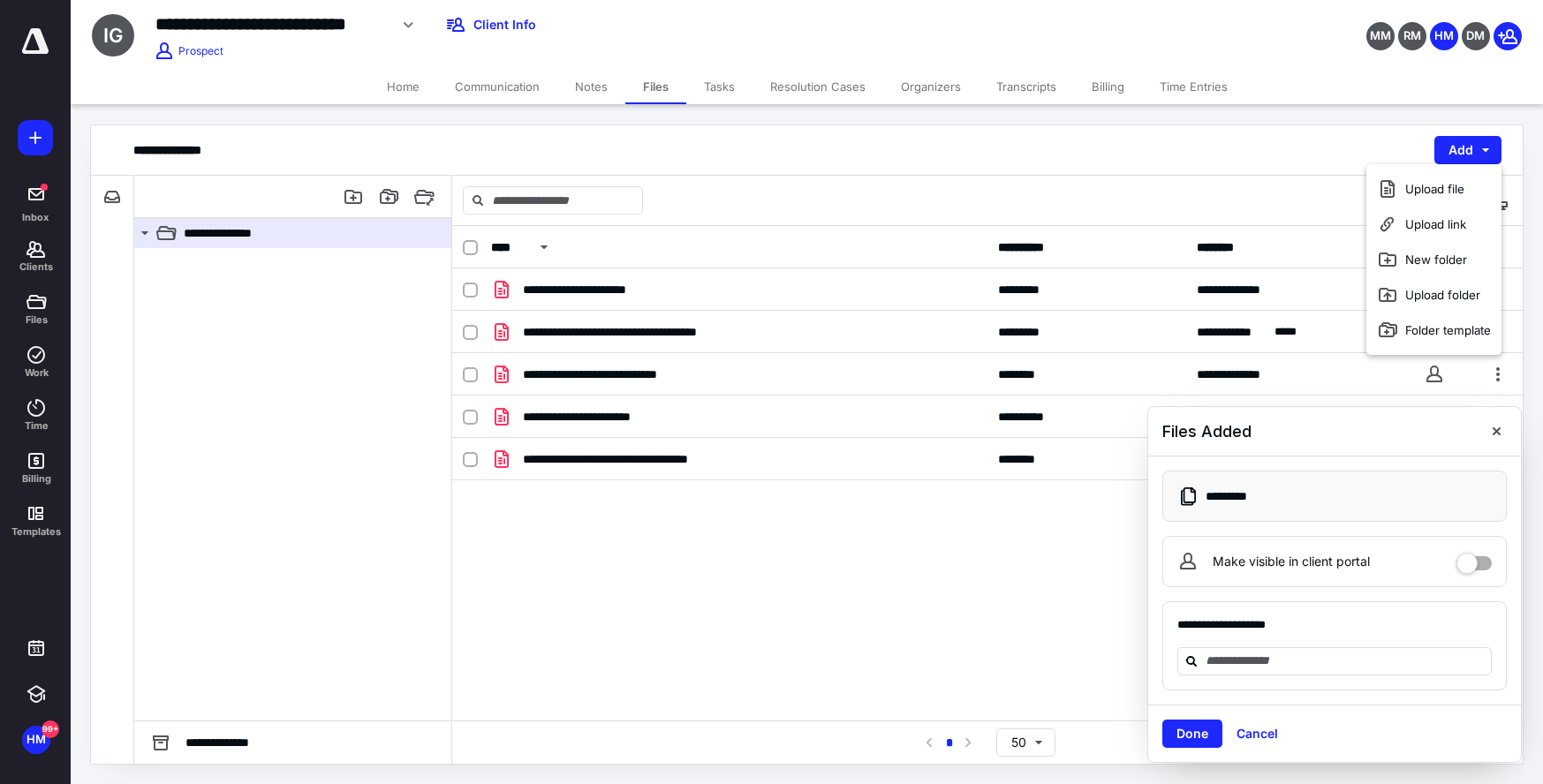 click on "Resolution Cases" at bounding box center [818, 87] 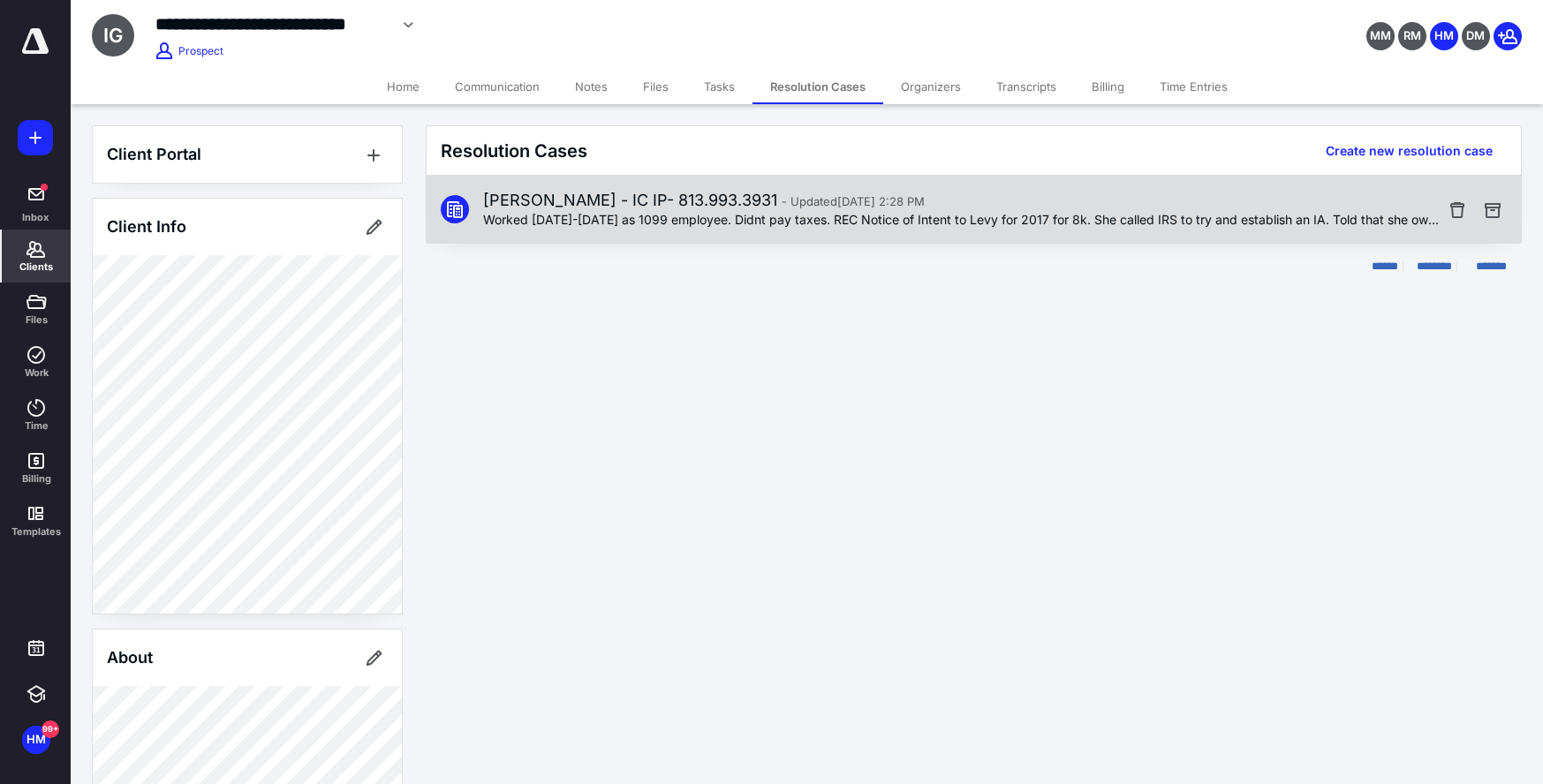 click on "Worked 2014-2017 as 1099 employee. Didnt pay taxes. REC Notice of Intent to Levy for 2017 for 8k. She called IRS to try and establish an IA. Told that she owes 30k+ for all years. Client no  longer works but does collect rental income from an office property for $700/month. Recently married and husband just started working. Owns home; no payments; doesnt know how much house is worth. No car payments either. Scared of property levy. Wants to resolve." at bounding box center [963, 220] 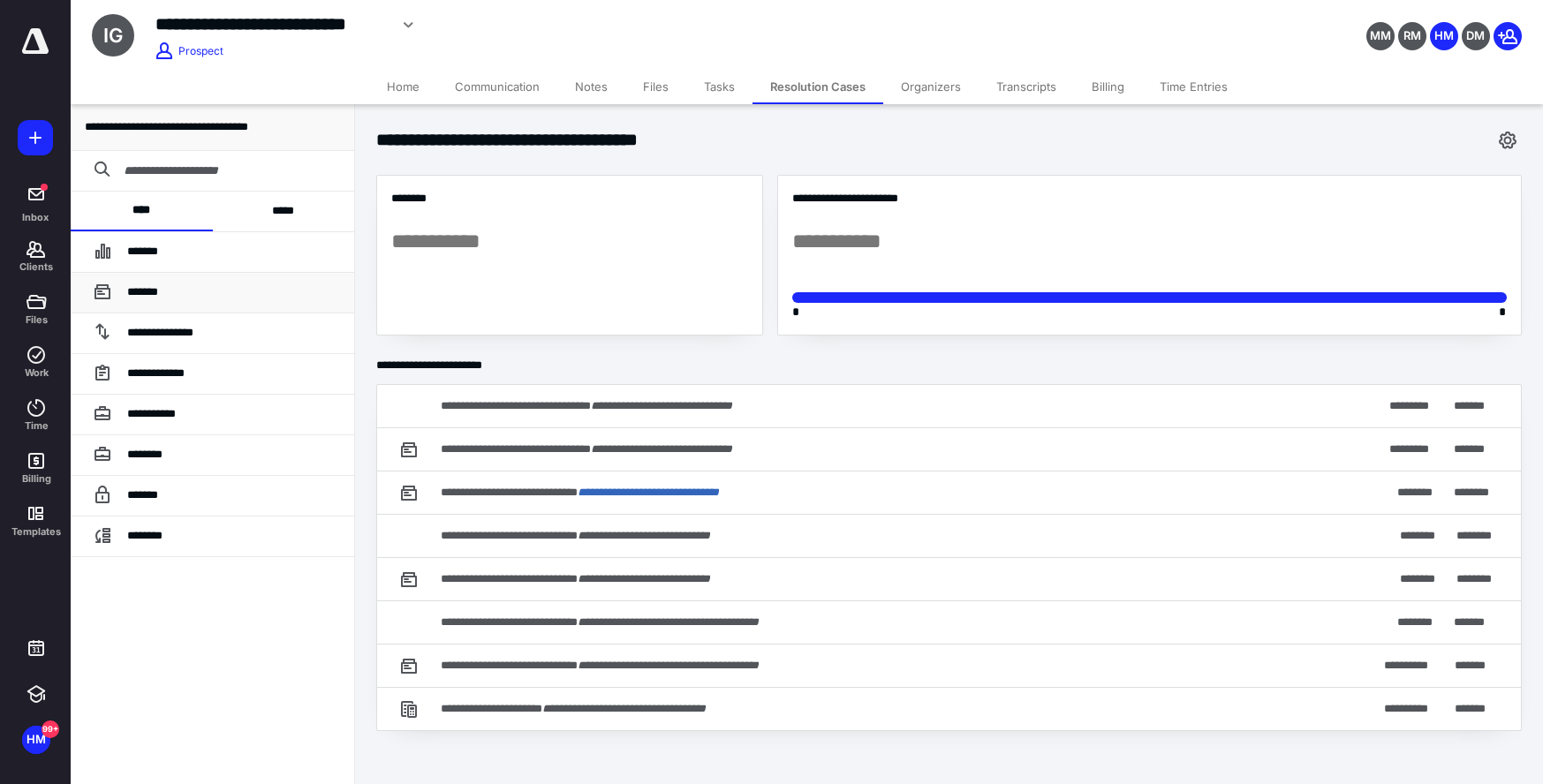 click on "*******" at bounding box center (142, 291) 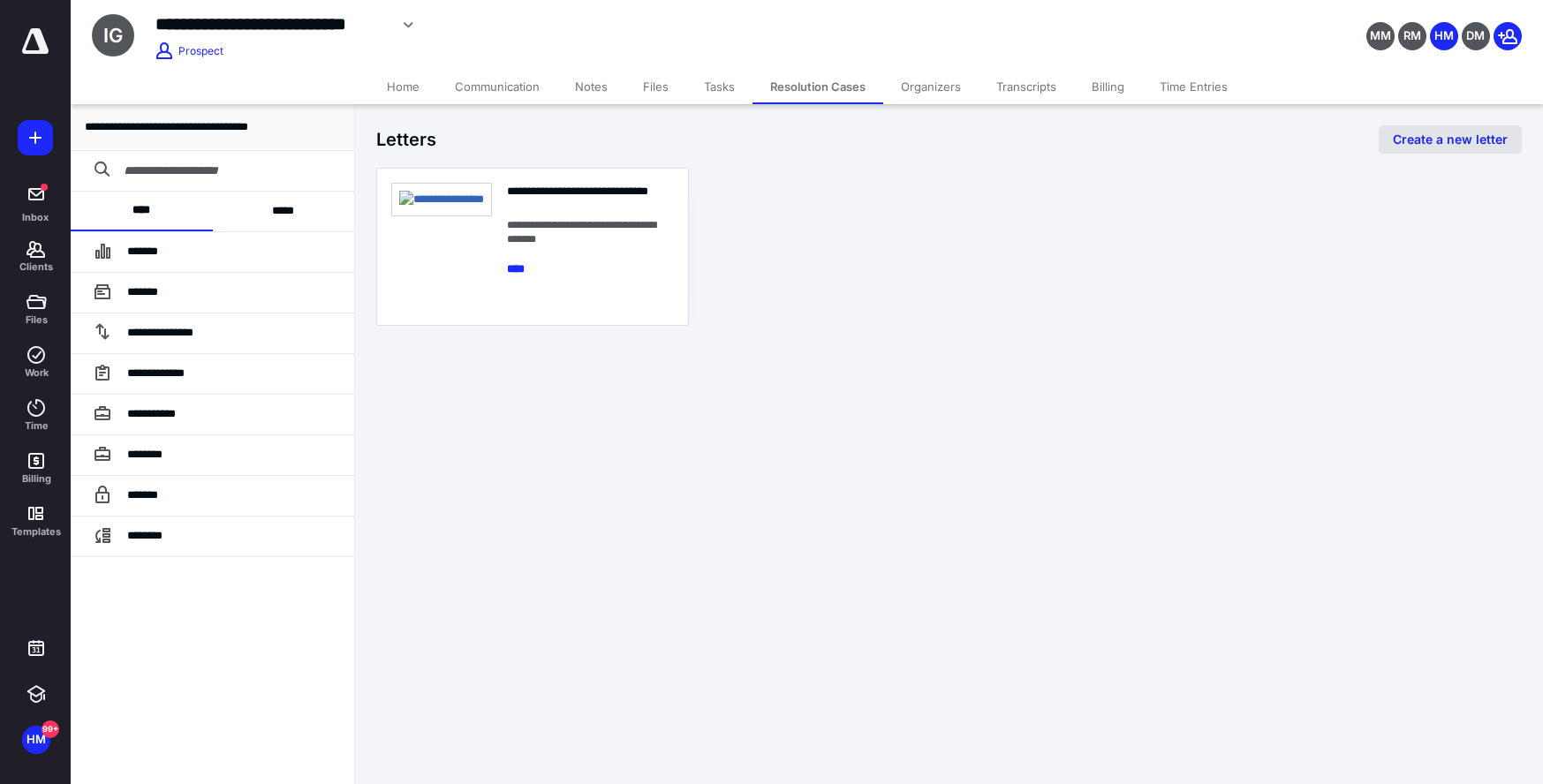 click on "Create a new letter" at bounding box center [1450, 139] 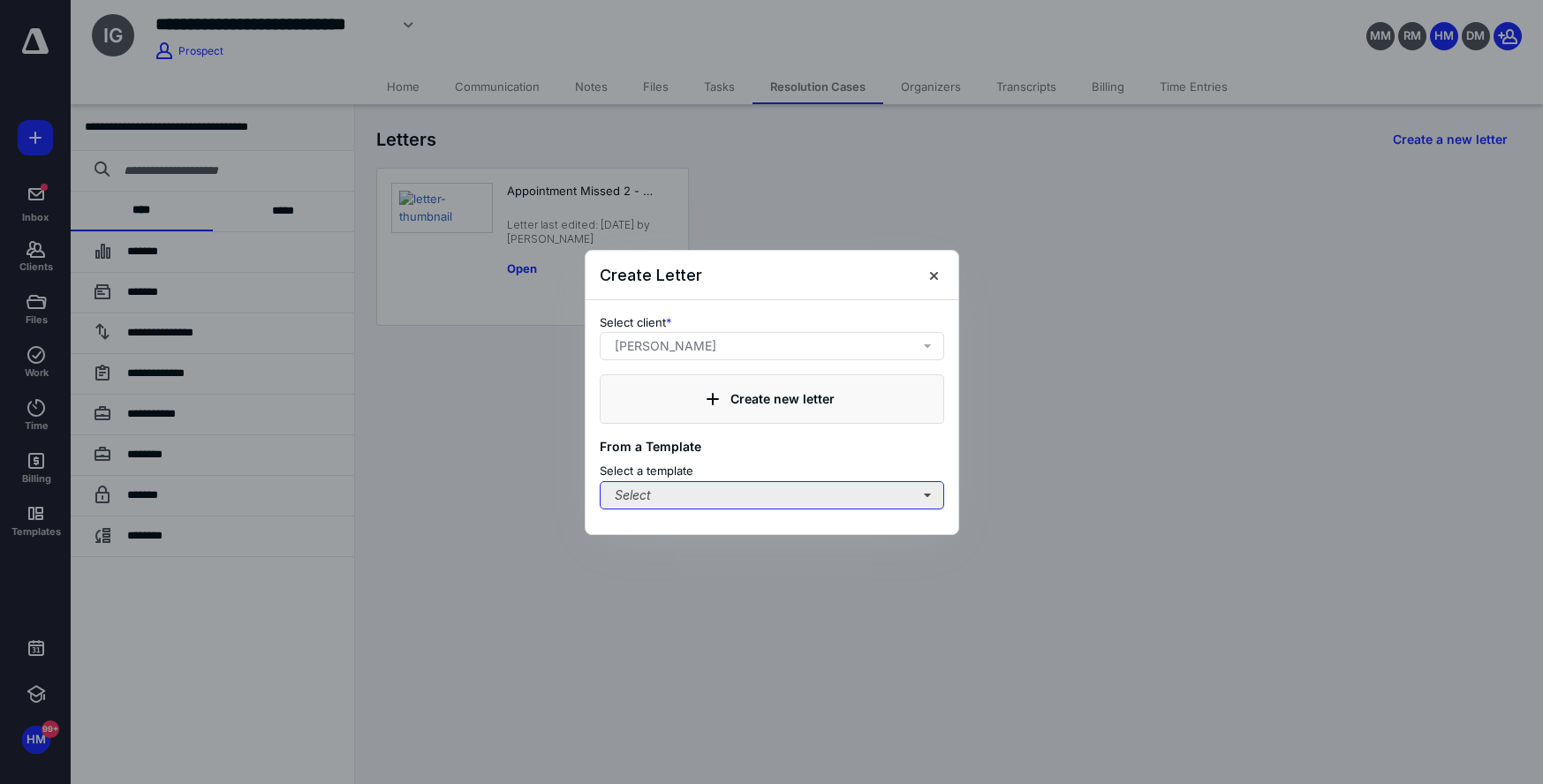 click on "Select" at bounding box center [772, 495] 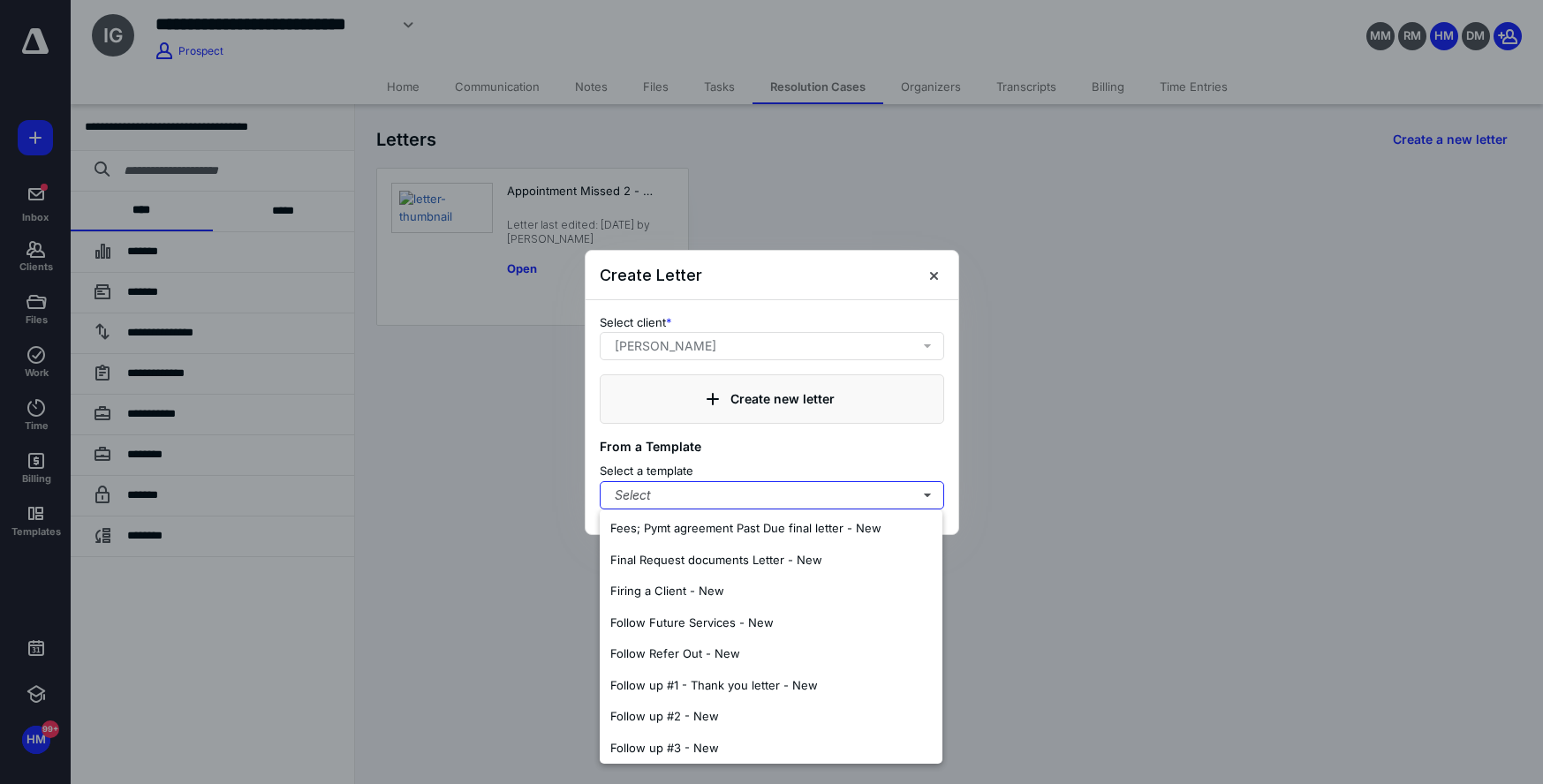 scroll, scrollTop: 1950, scrollLeft: 0, axis: vertical 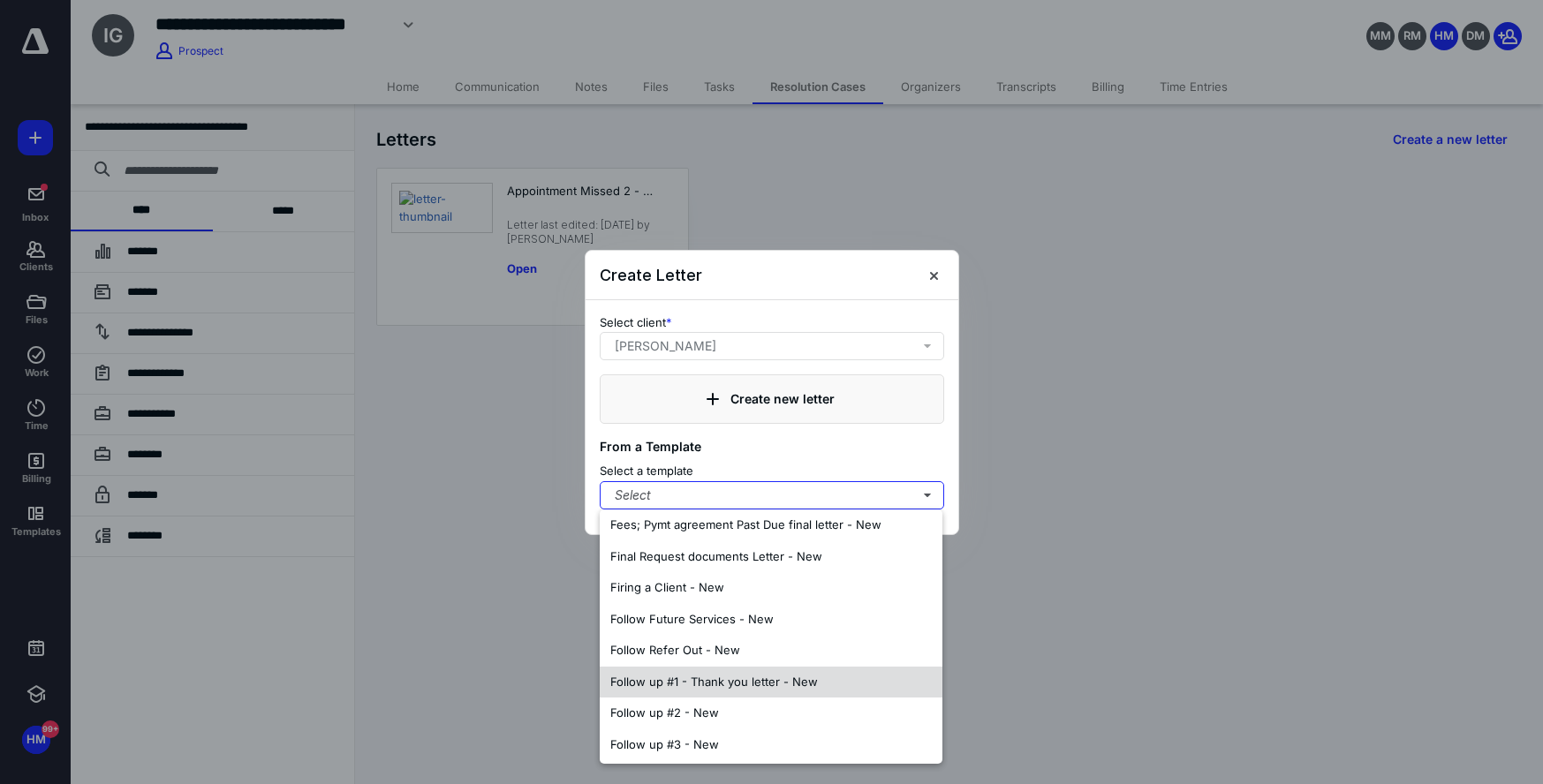 click on "Follow up #1 - Thank you letter - New" at bounding box center [714, 682] 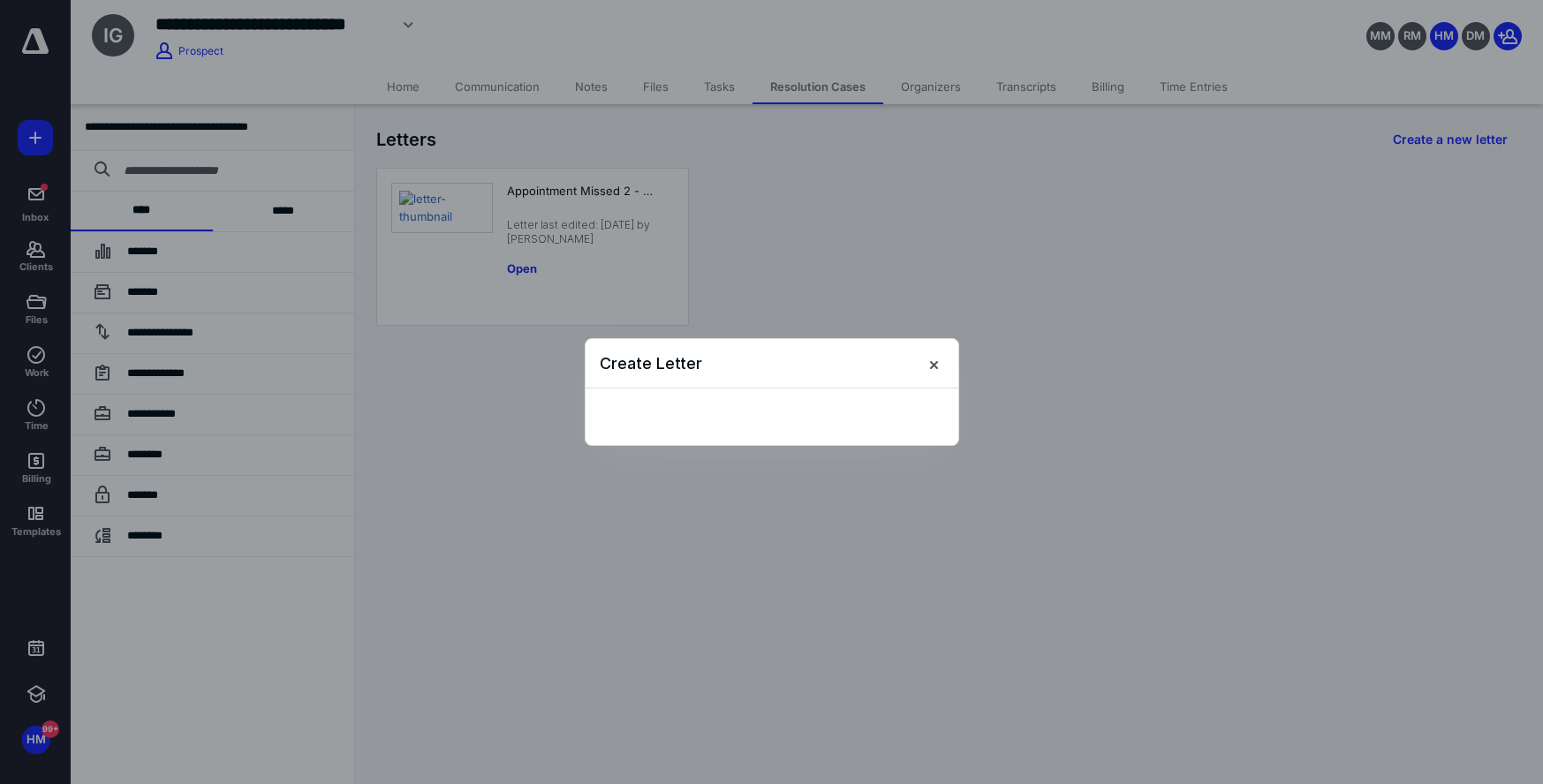 click at bounding box center [771, 392] 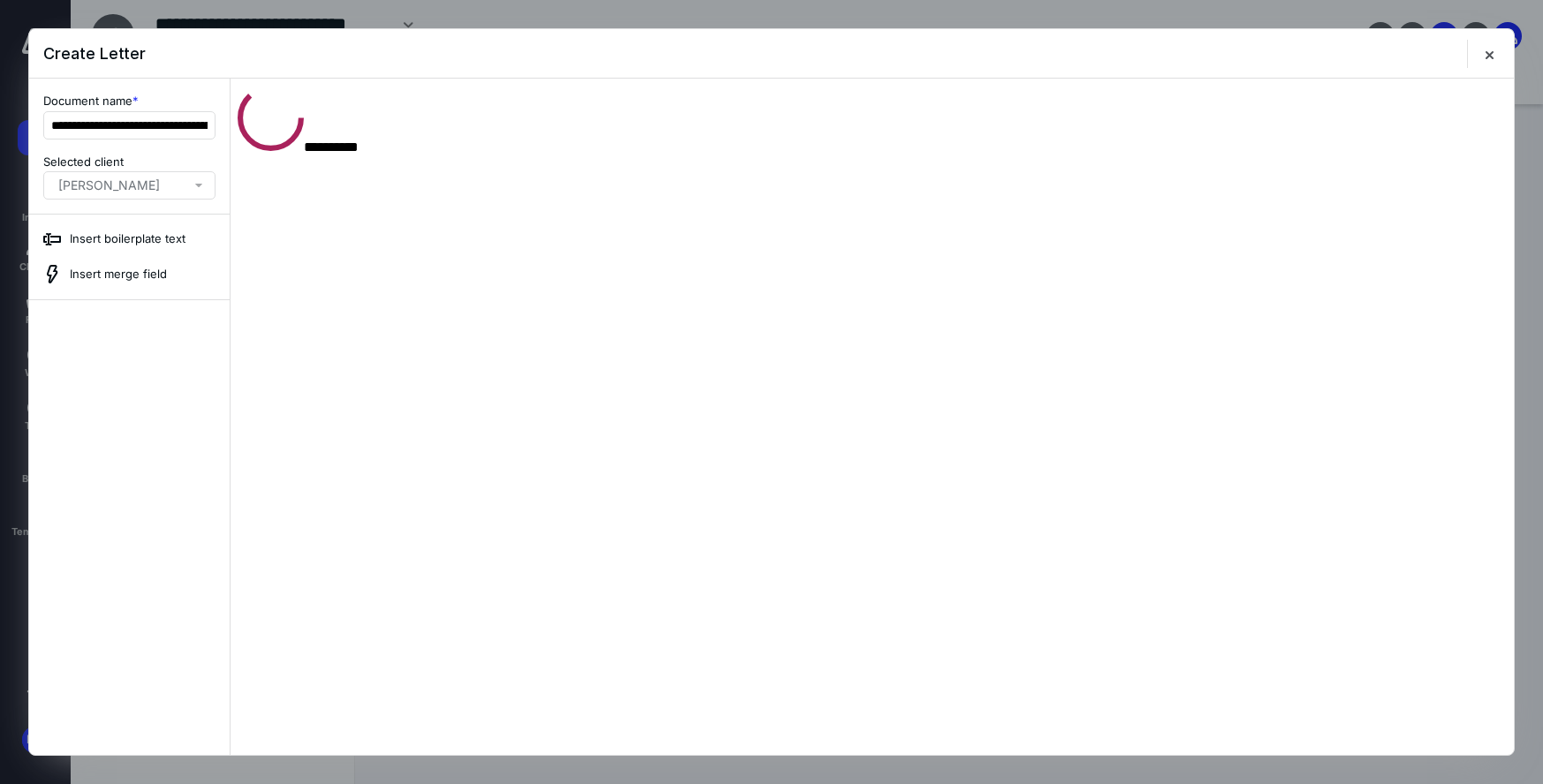 scroll, scrollTop: 0, scrollLeft: 0, axis: both 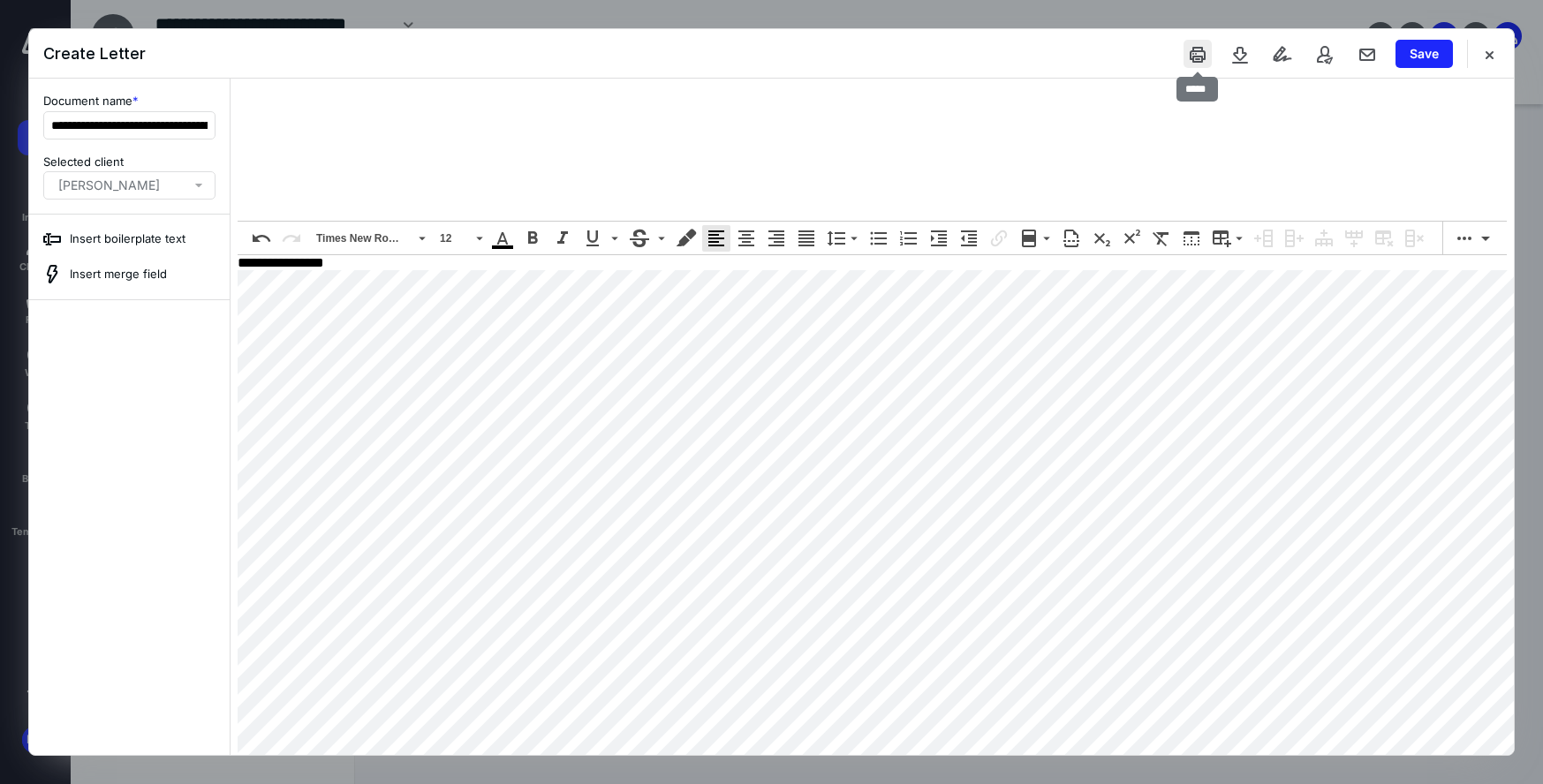 click at bounding box center [1198, 54] 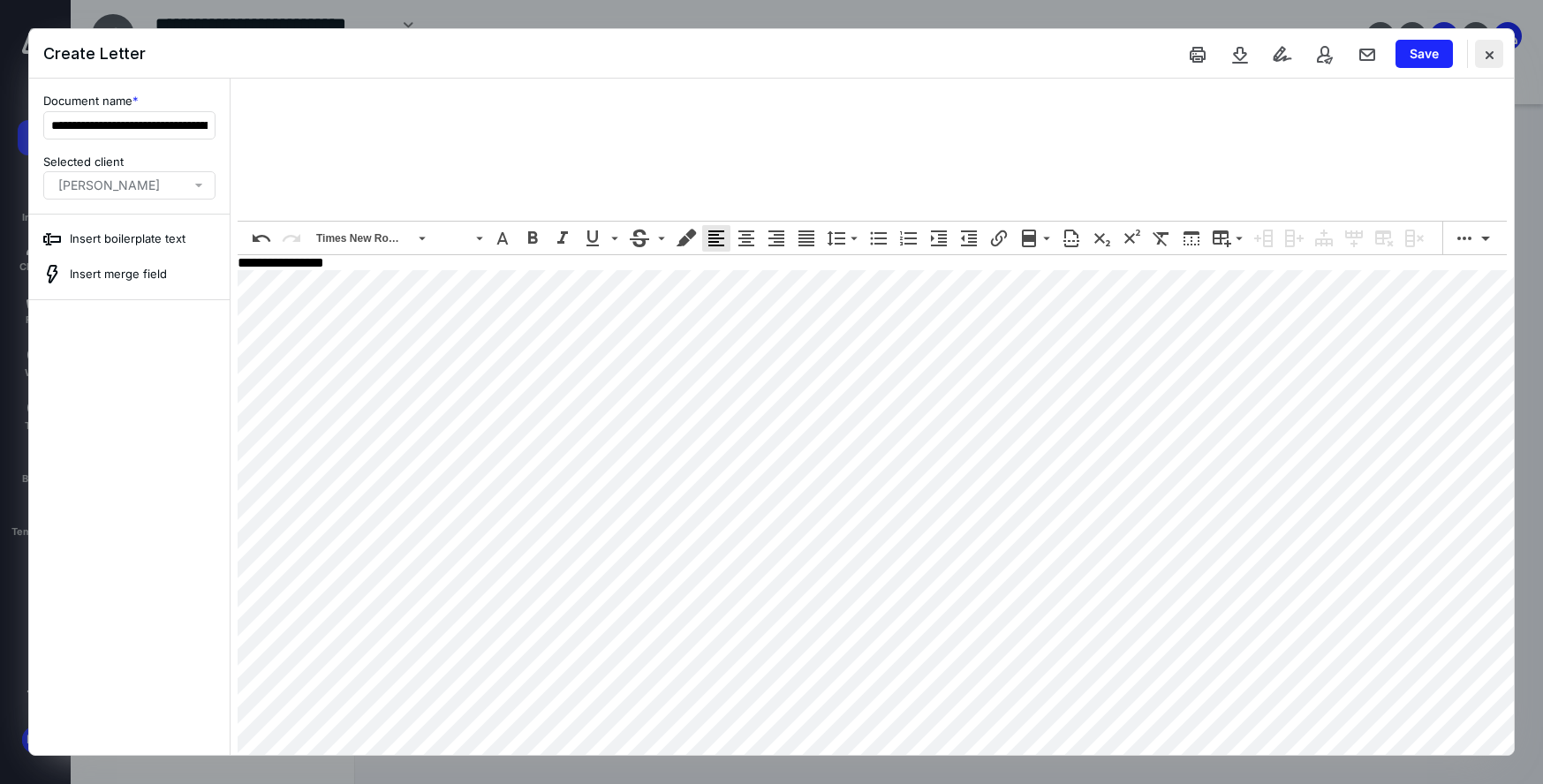 click at bounding box center [1489, 54] 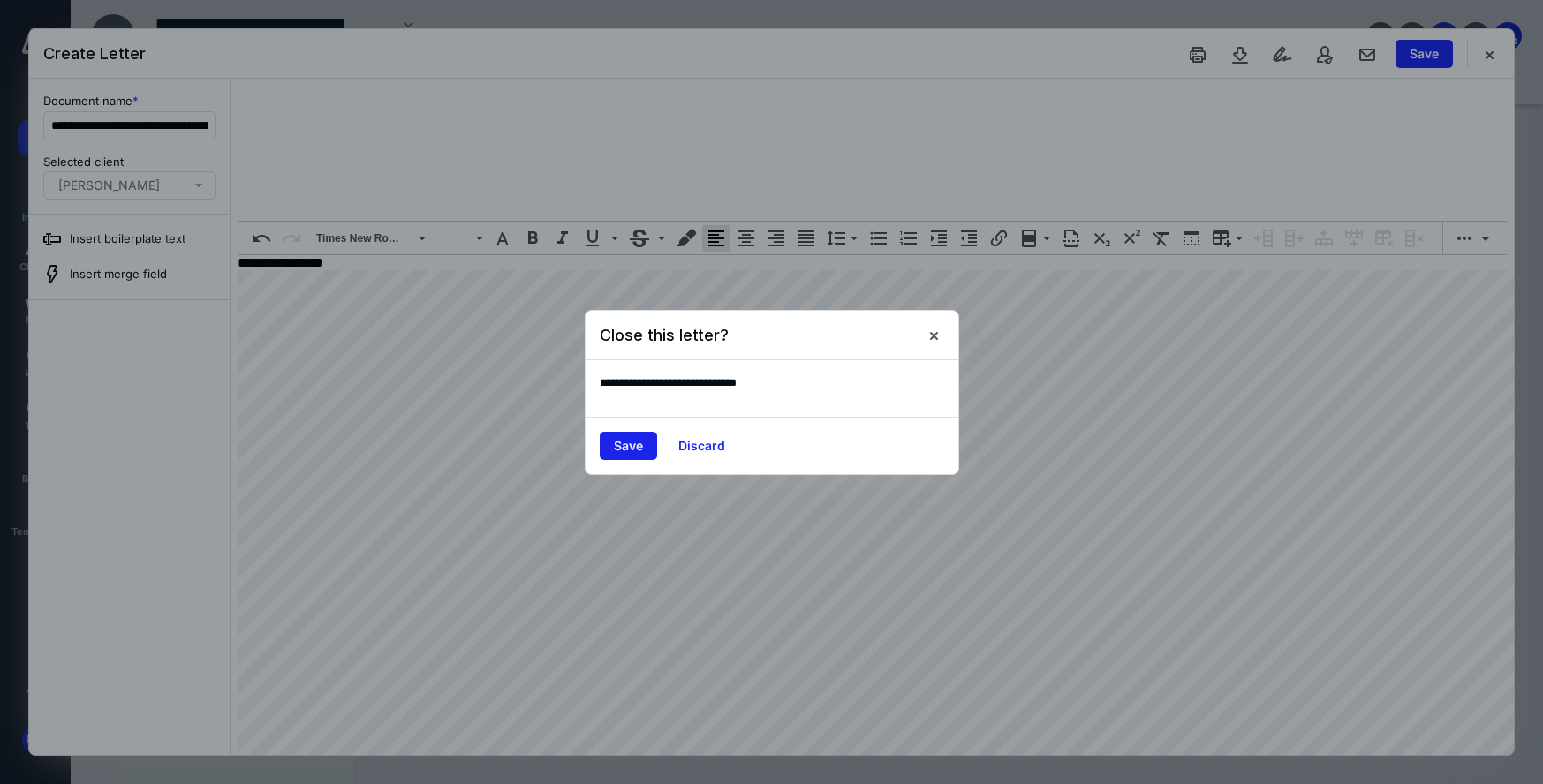 click on "Save" at bounding box center [628, 446] 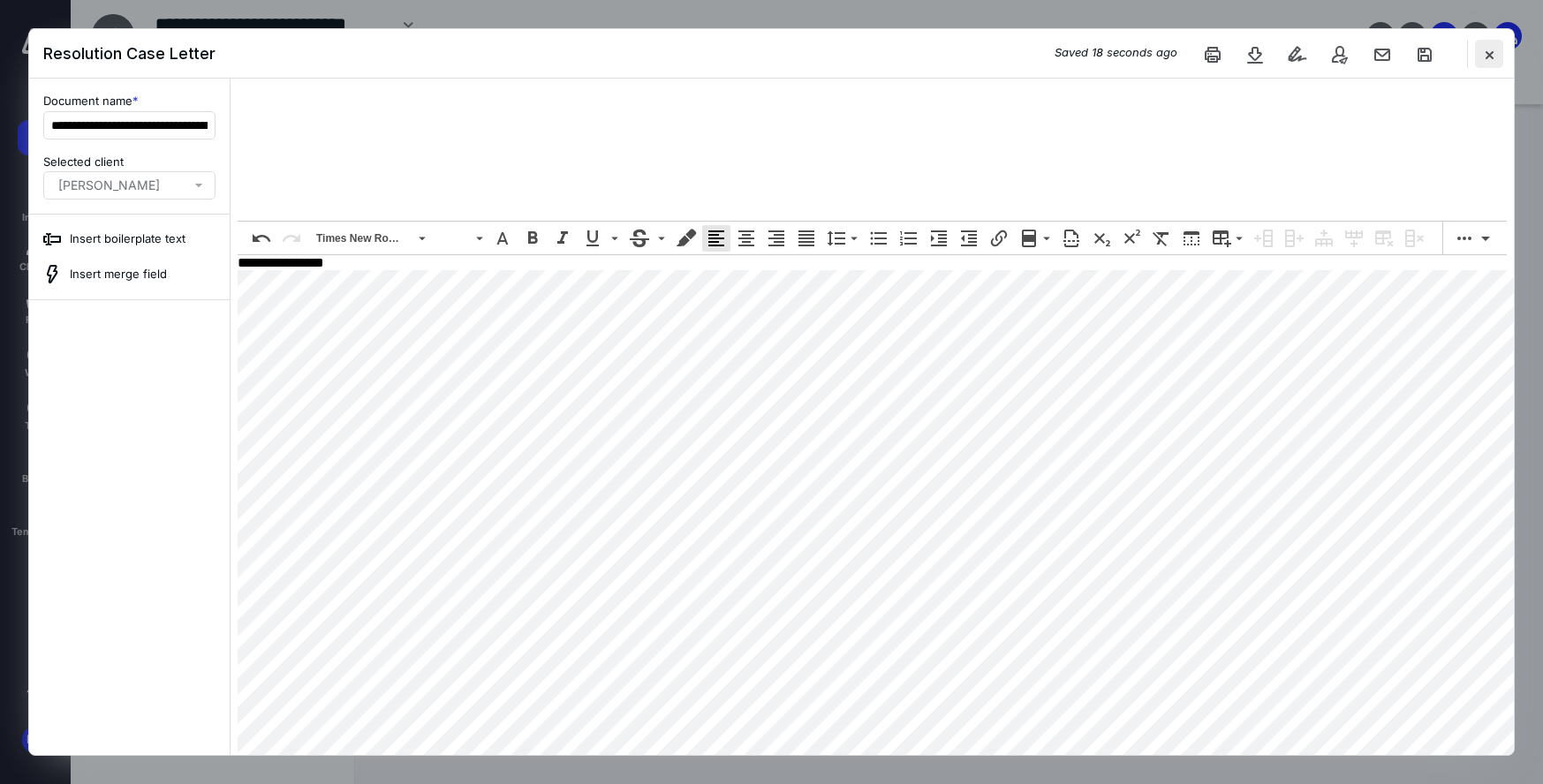 click at bounding box center [1489, 54] 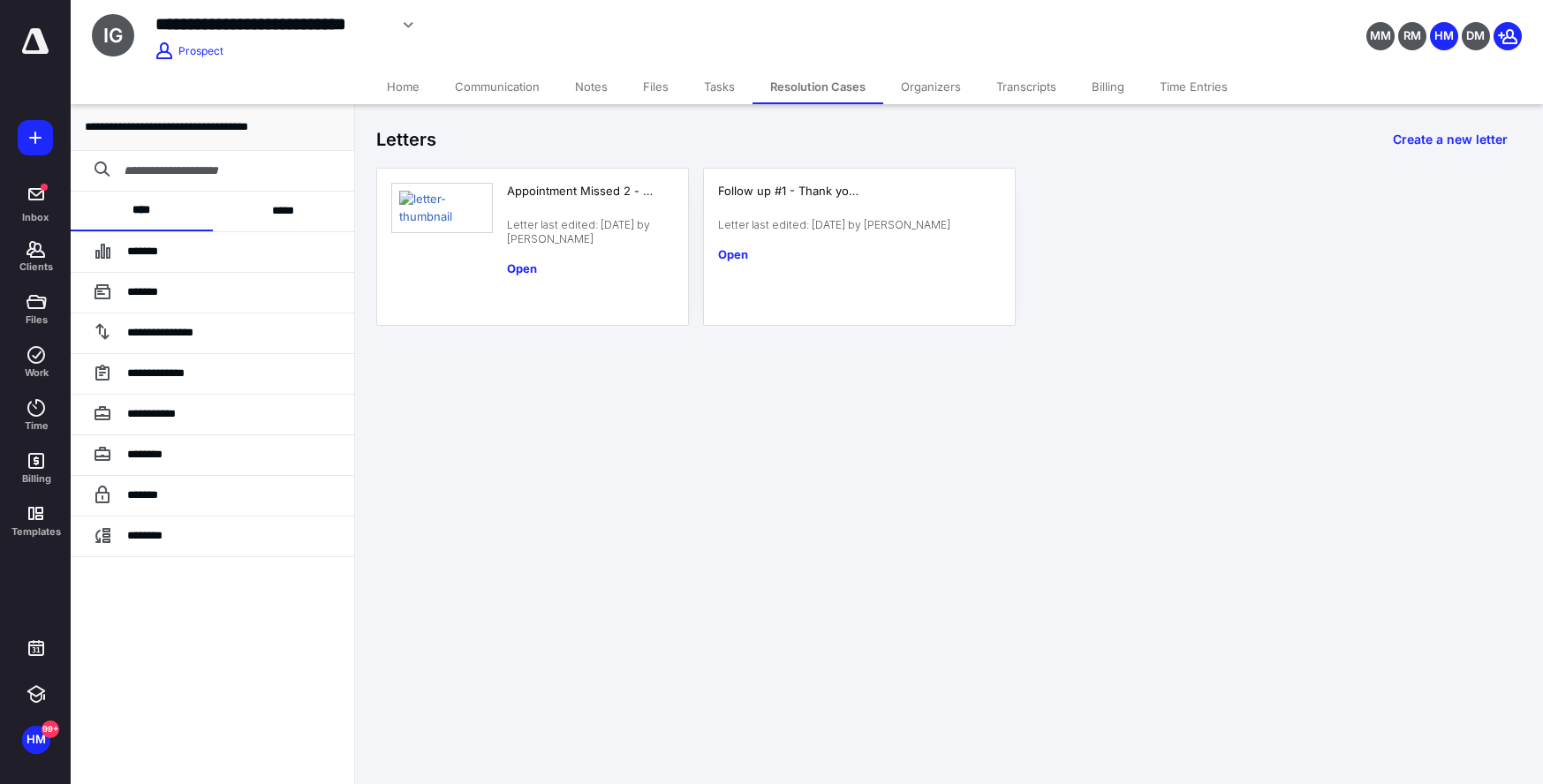 click on "Files" at bounding box center (655, 87) 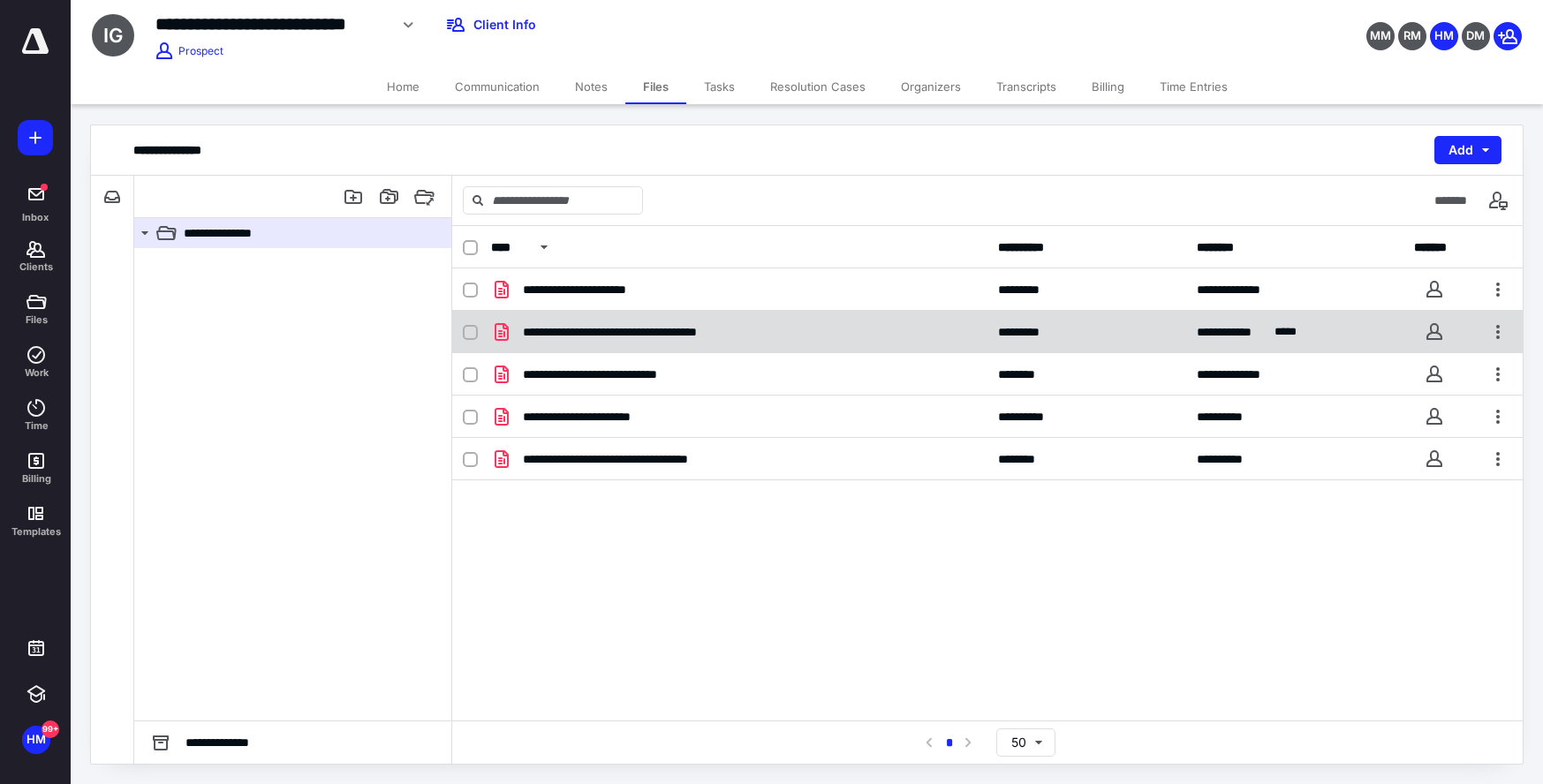 click on "**********" at bounding box center [987, 332] 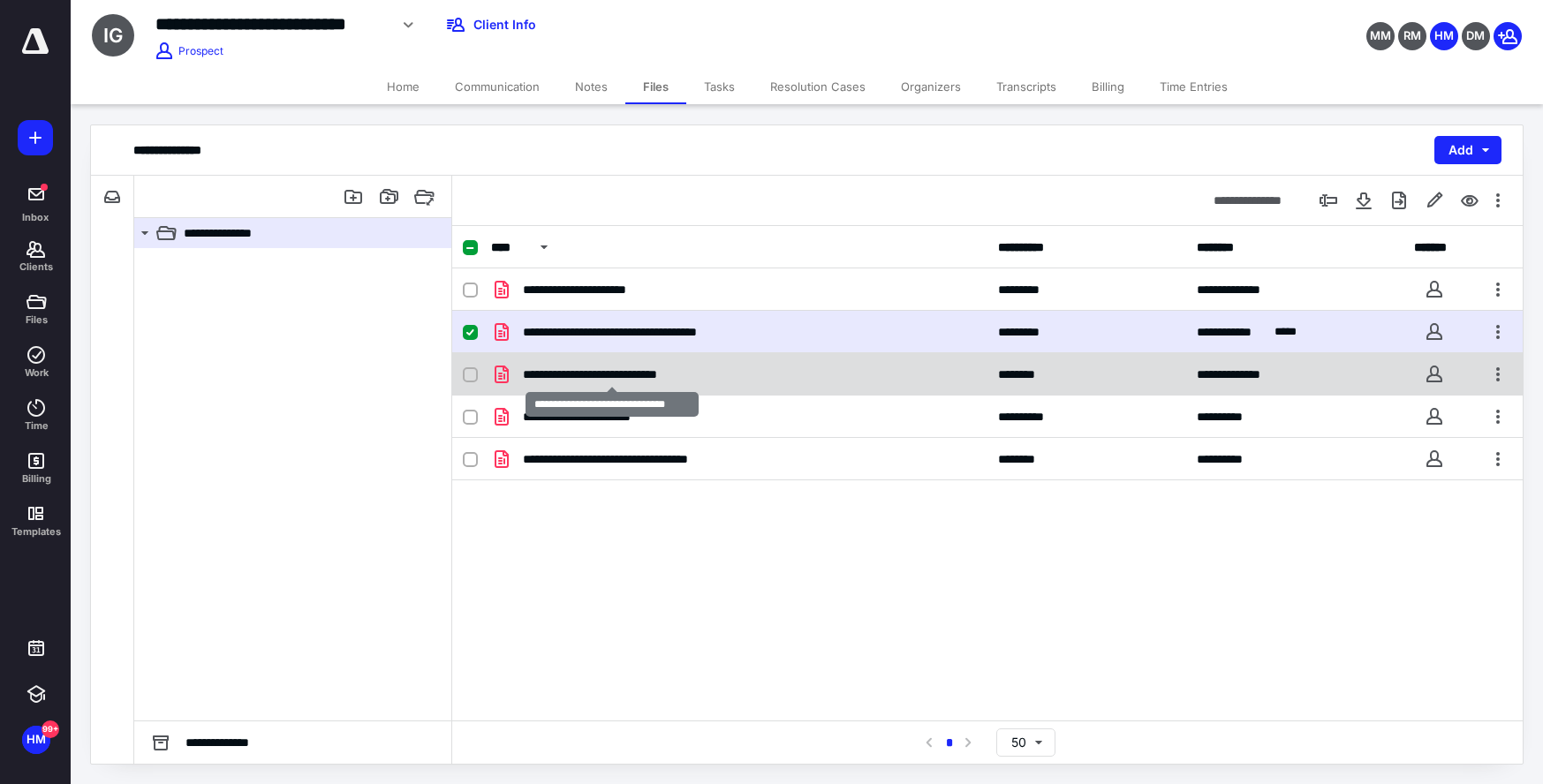 click on "**********" at bounding box center (612, 374) 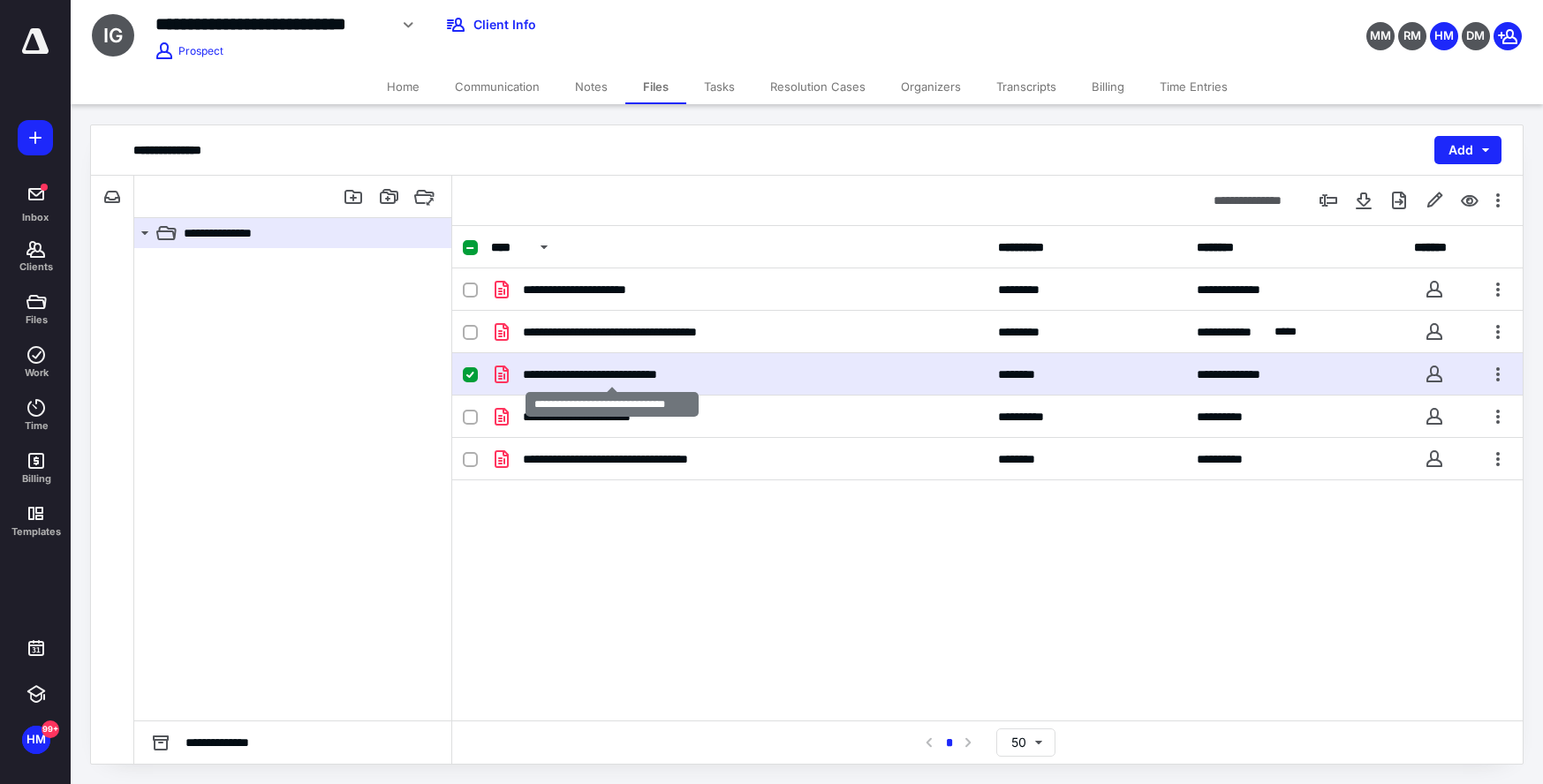 checkbox on "false" 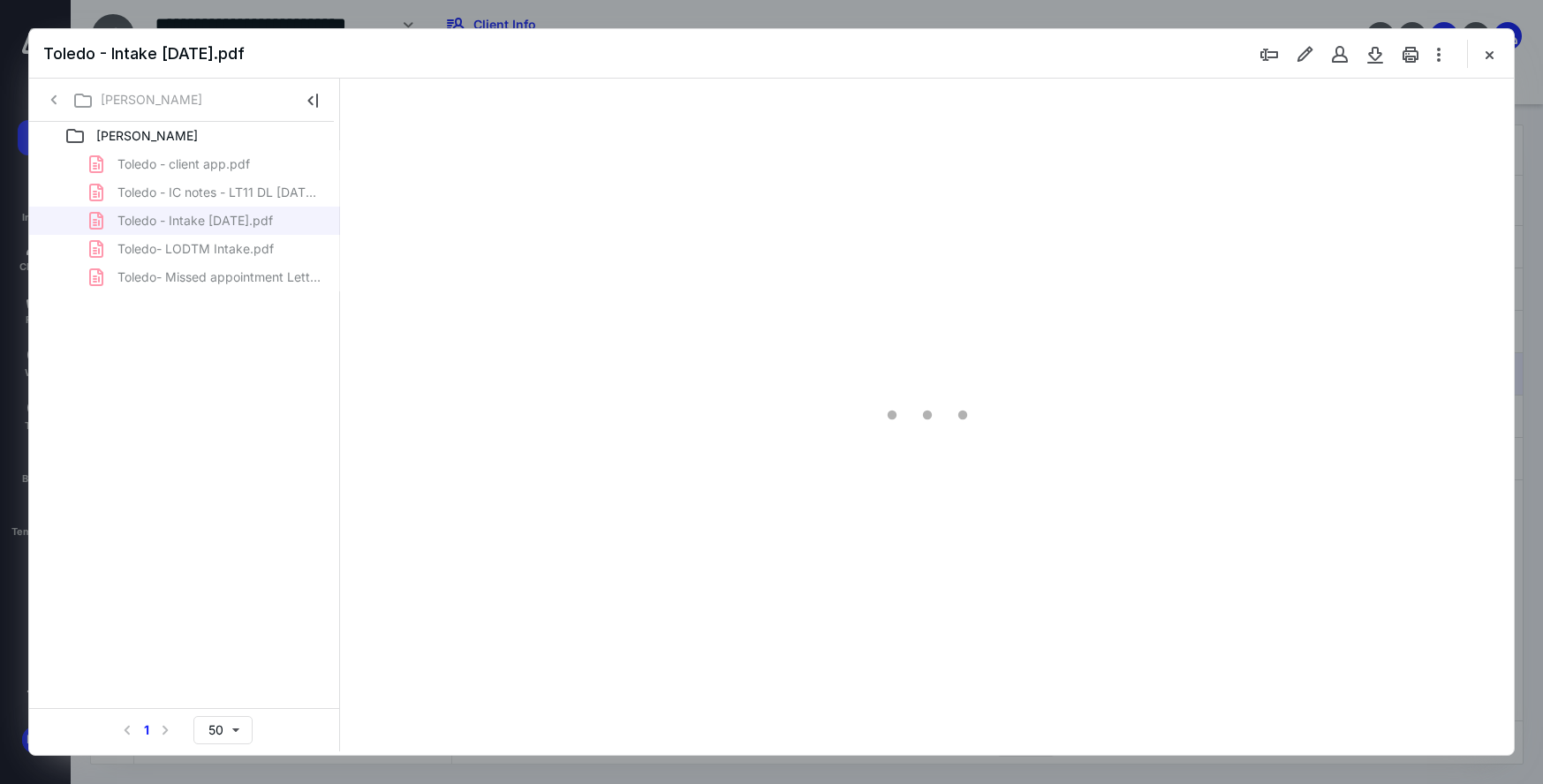 scroll, scrollTop: 0, scrollLeft: 0, axis: both 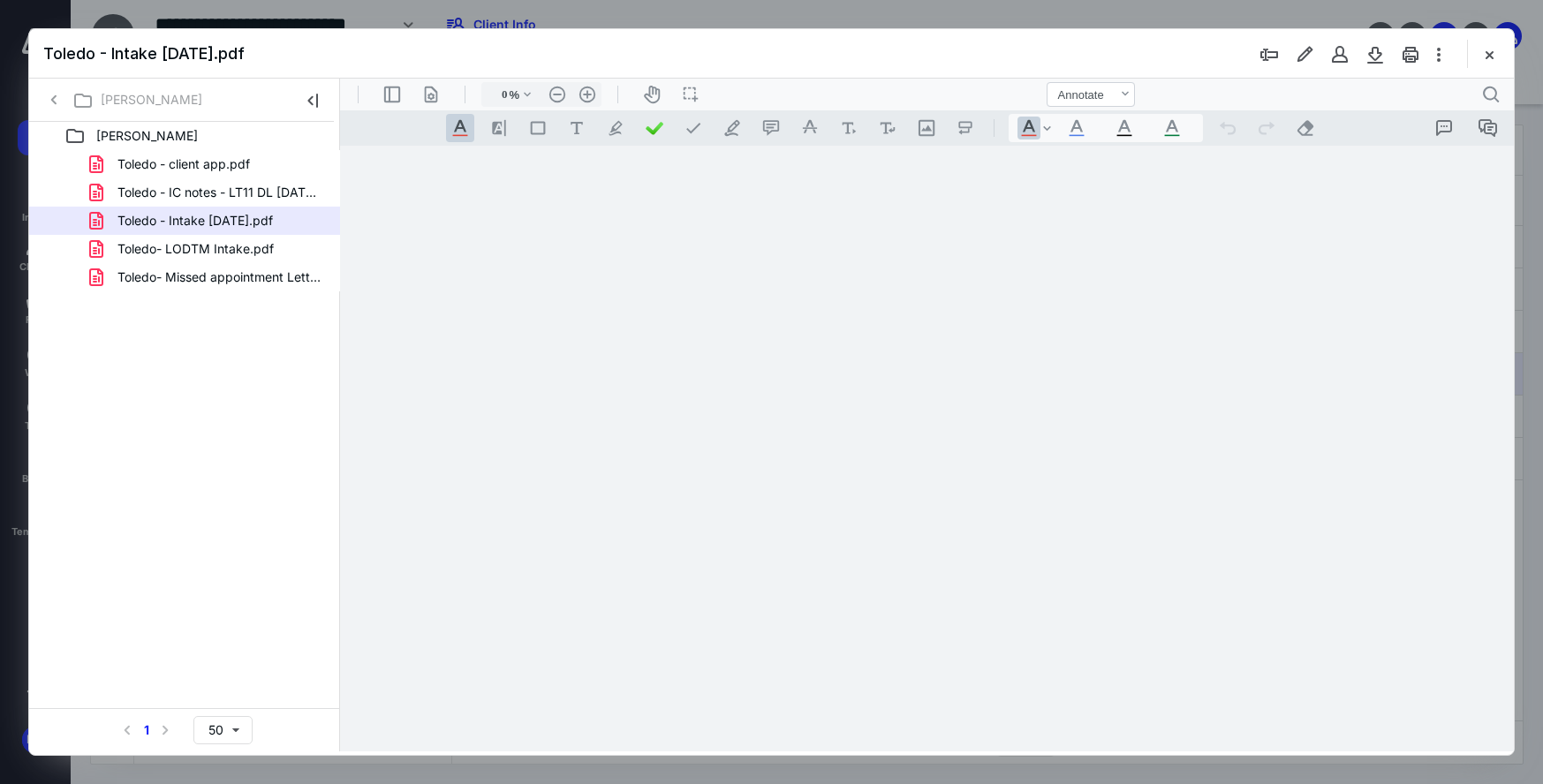 type on "214" 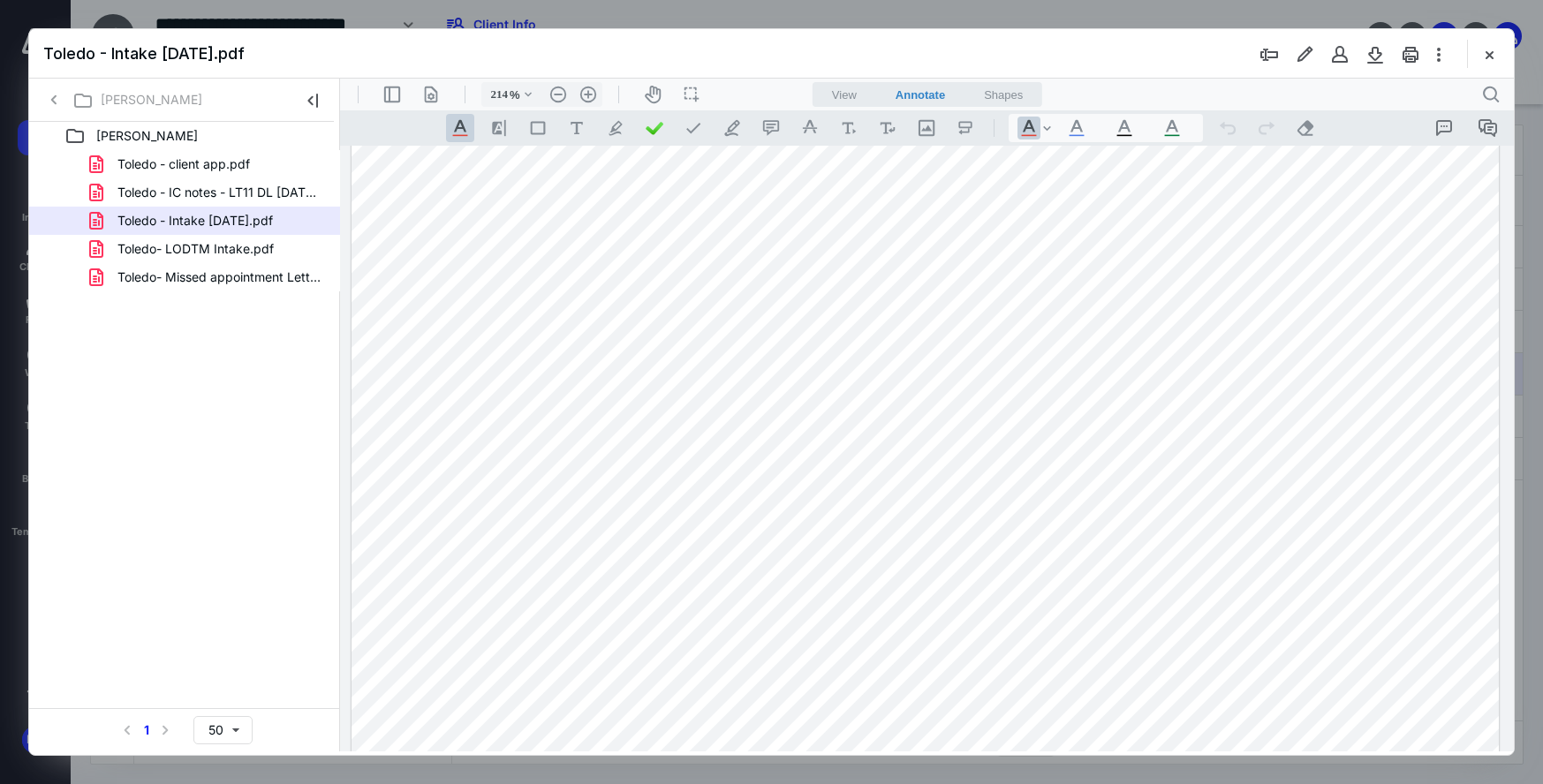 scroll, scrollTop: 493, scrollLeft: 0, axis: vertical 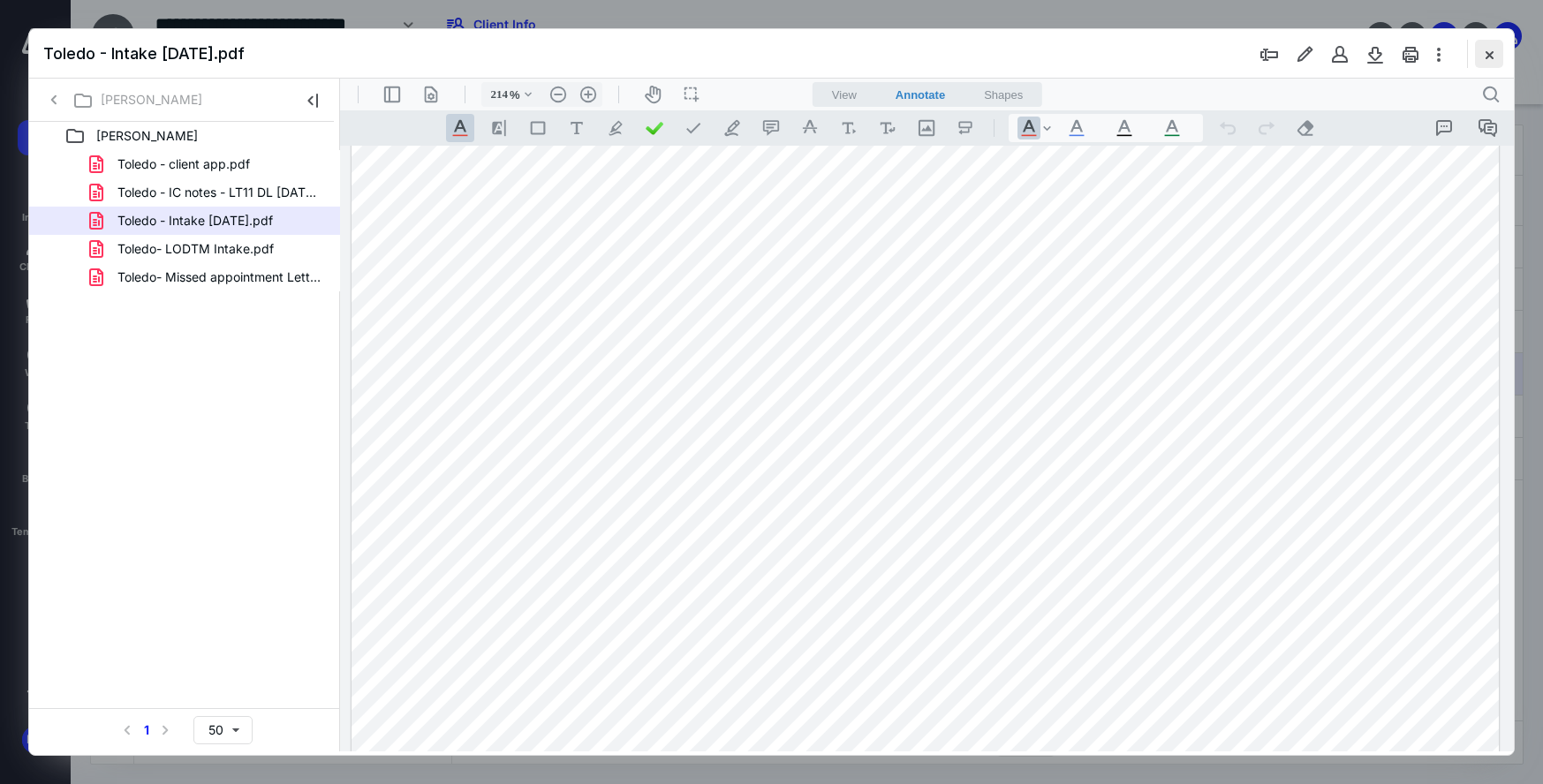 click at bounding box center (1489, 54) 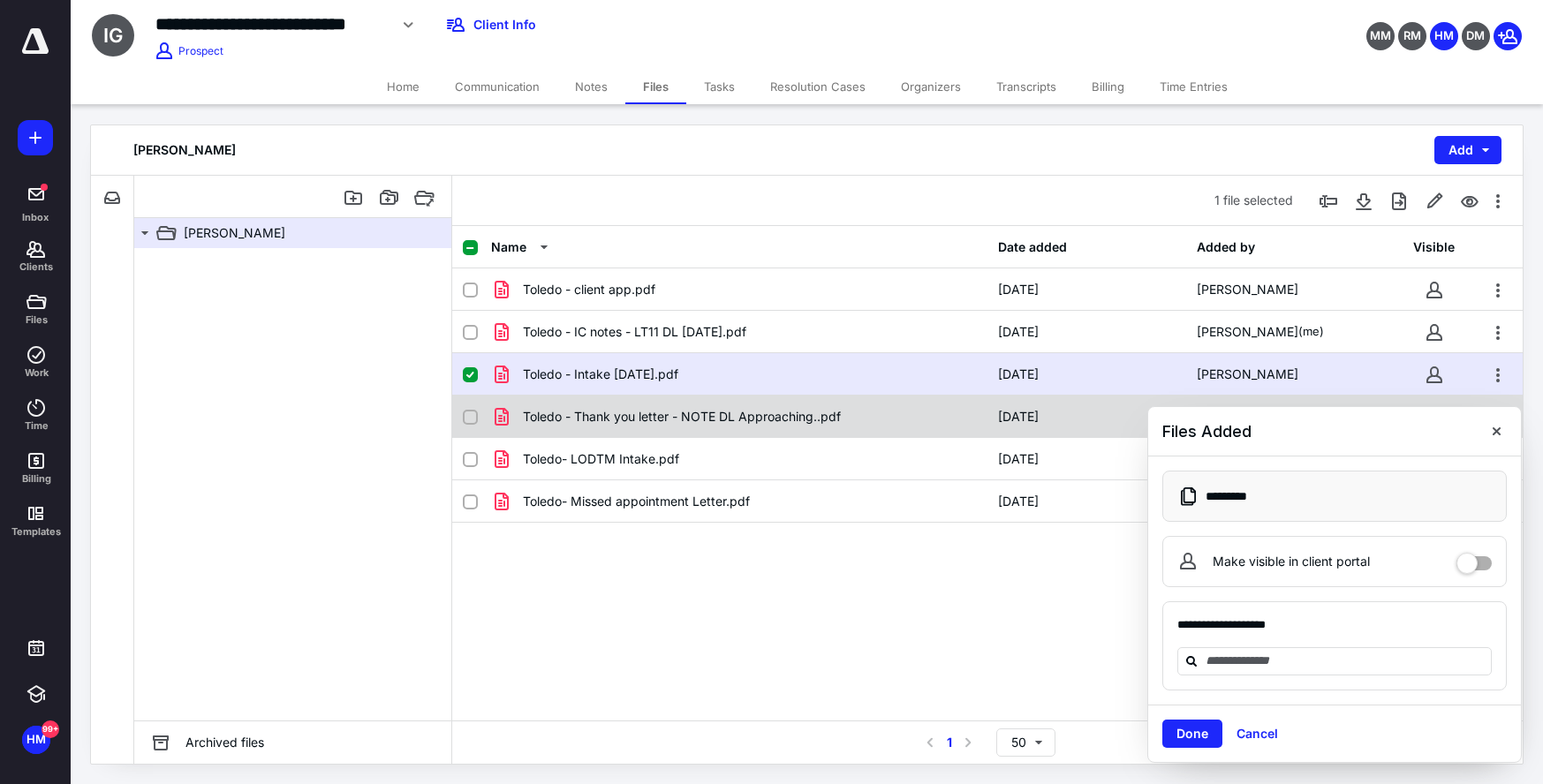 click at bounding box center [1496, 431] 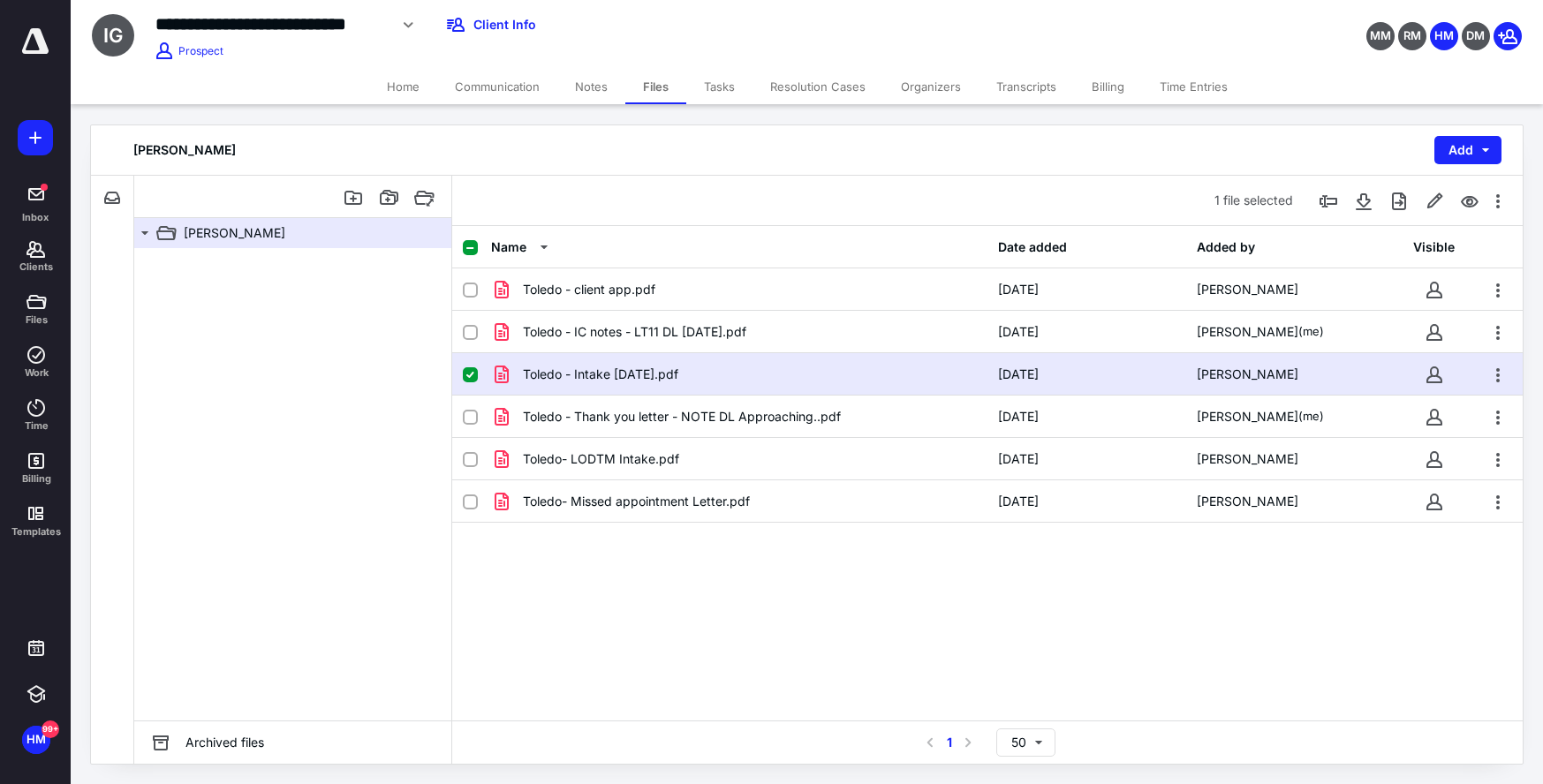 drag, startPoint x: 730, startPoint y: 83, endPoint x: 731, endPoint y: 94, distance: 11.045361 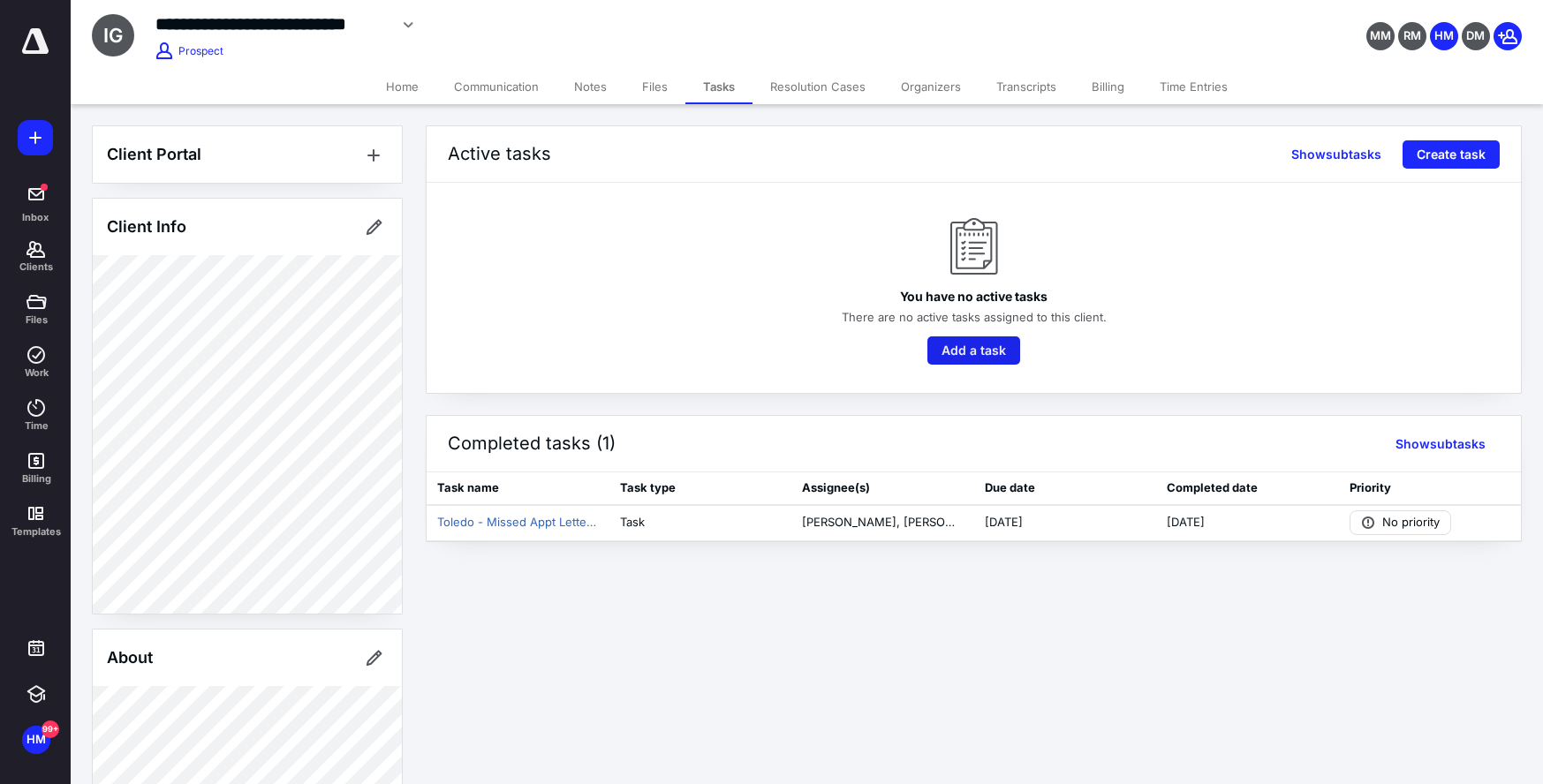 click on "Add a task" at bounding box center [973, 351] 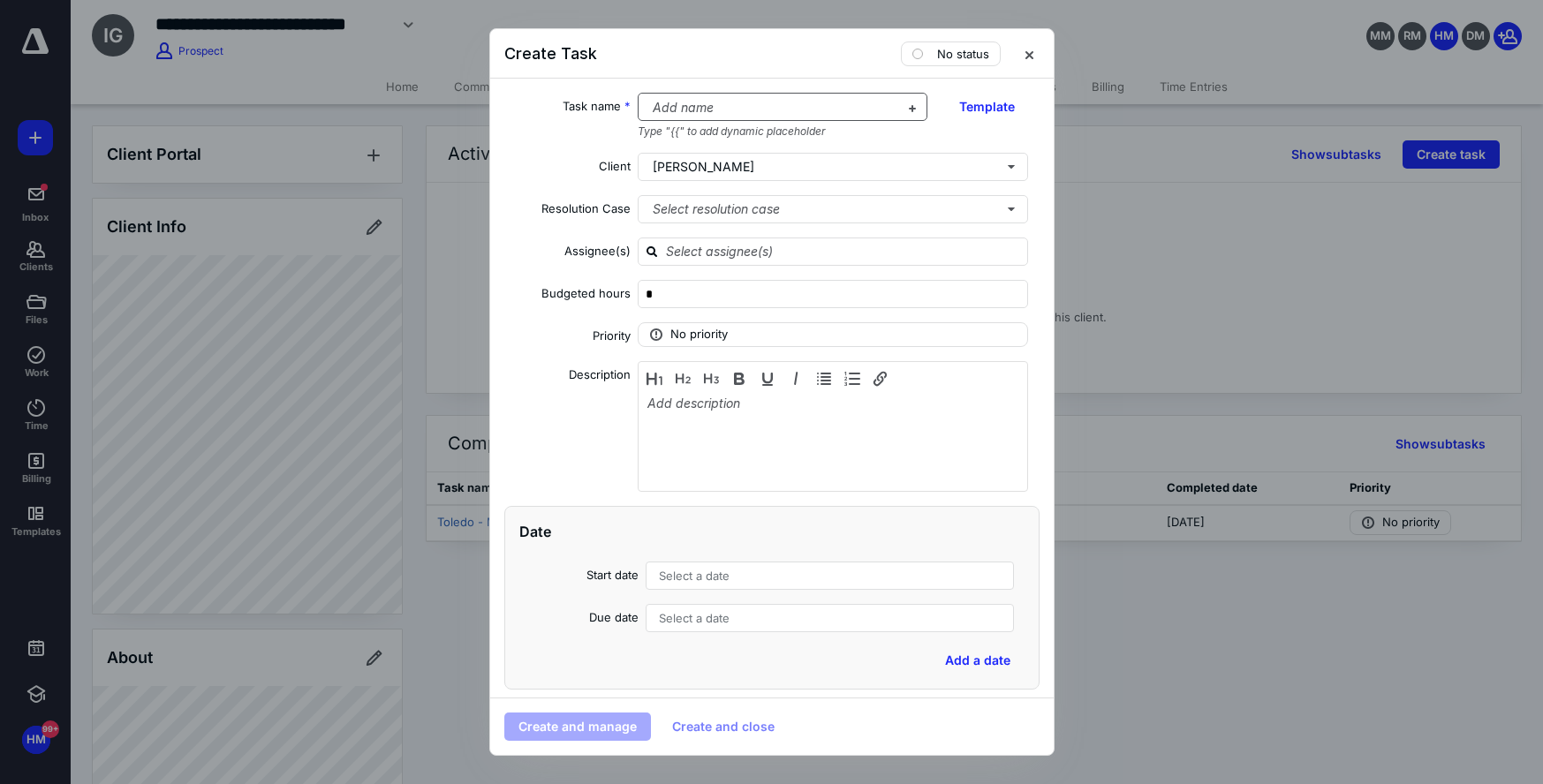 click at bounding box center (772, 108) 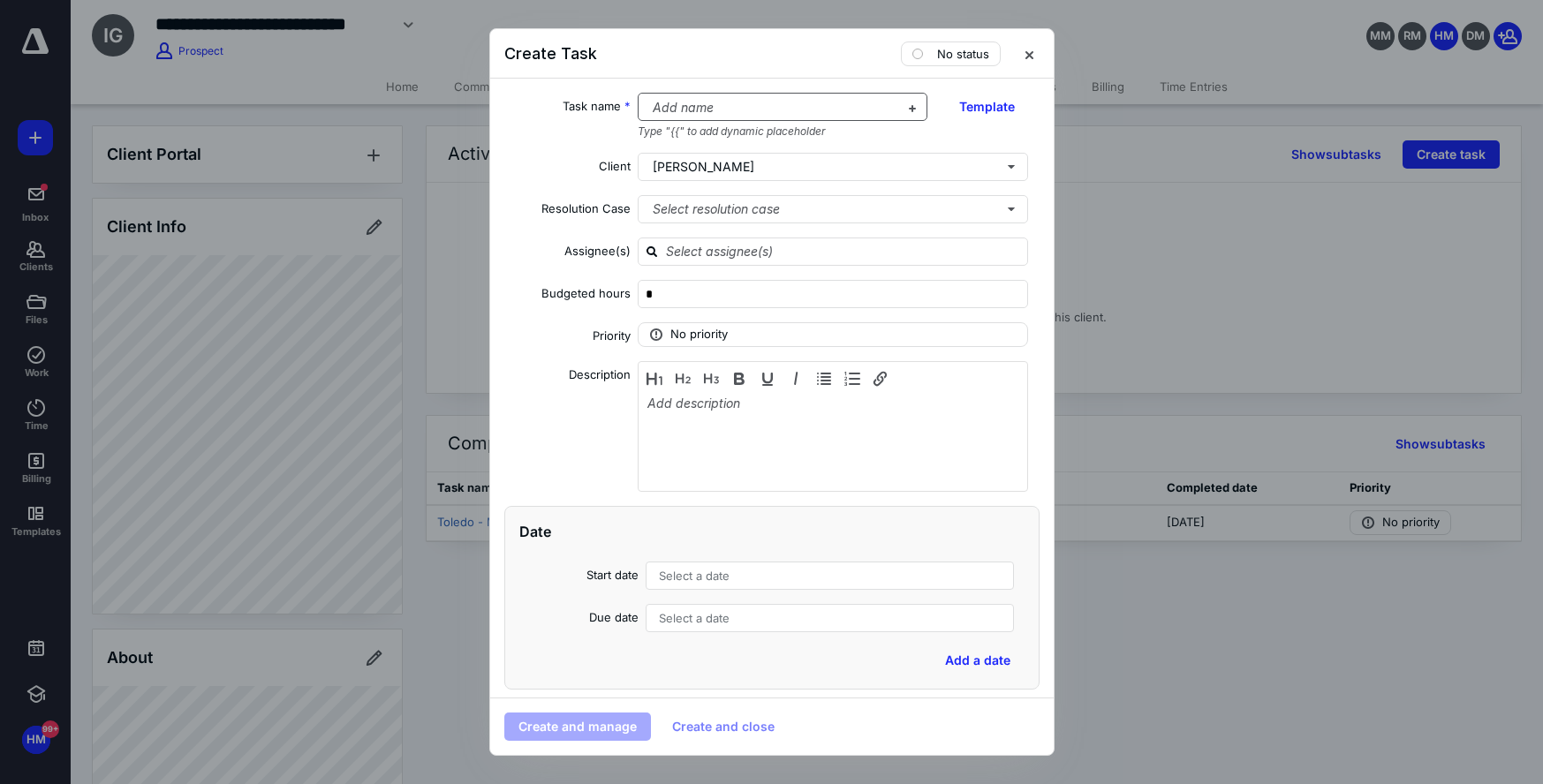 type 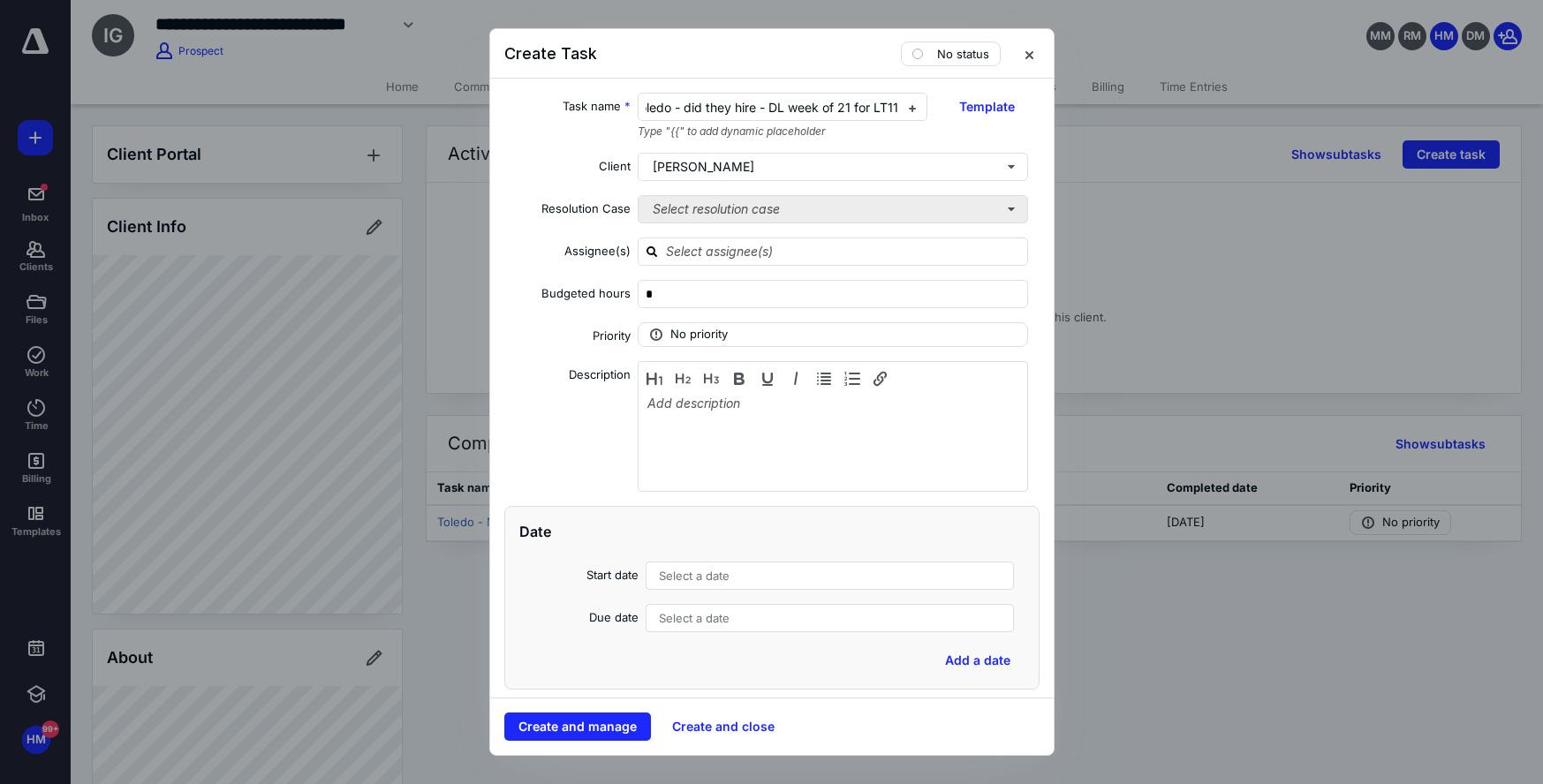scroll, scrollTop: 0, scrollLeft: 9, axis: horizontal 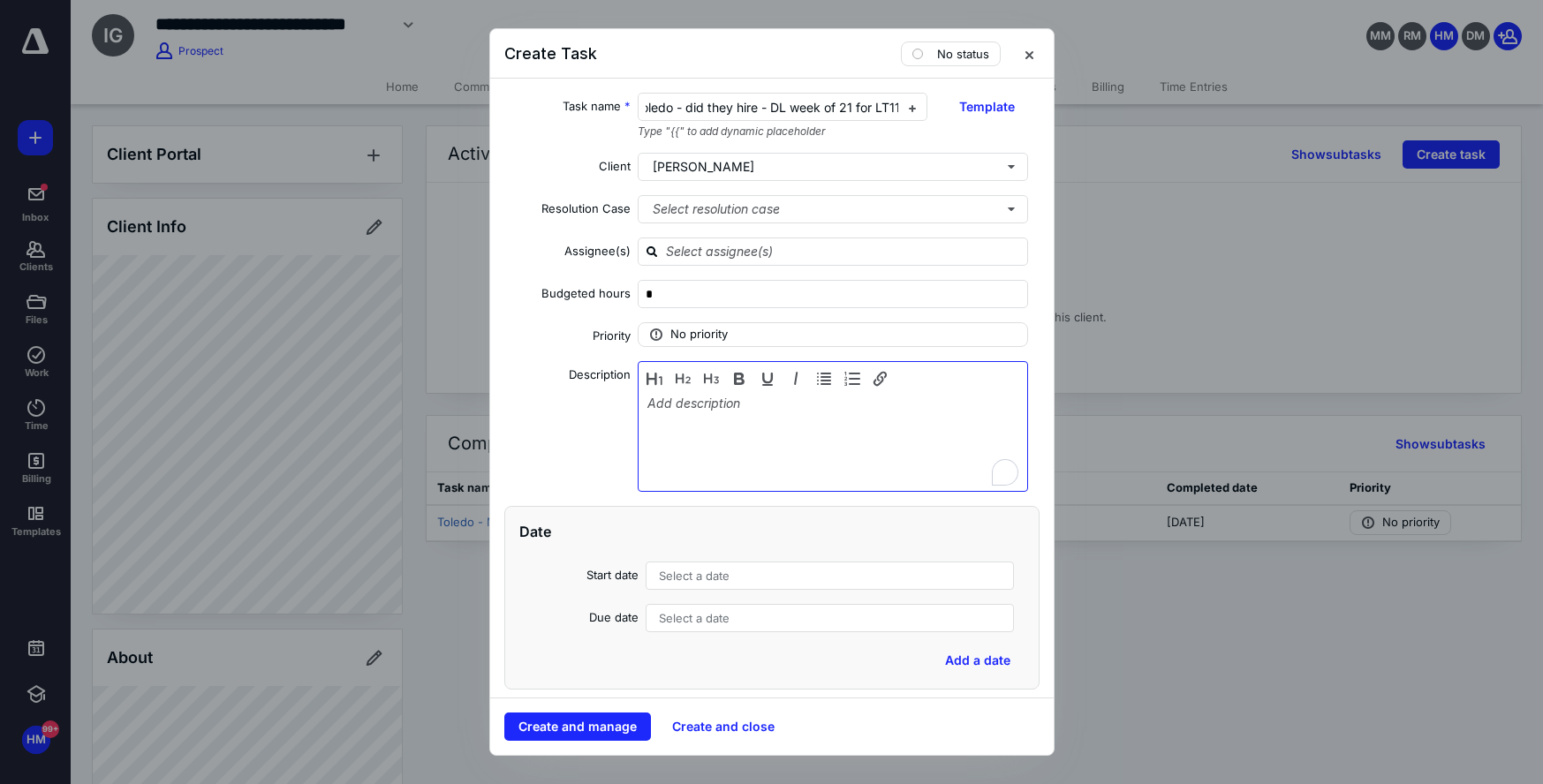 click at bounding box center (833, 440) 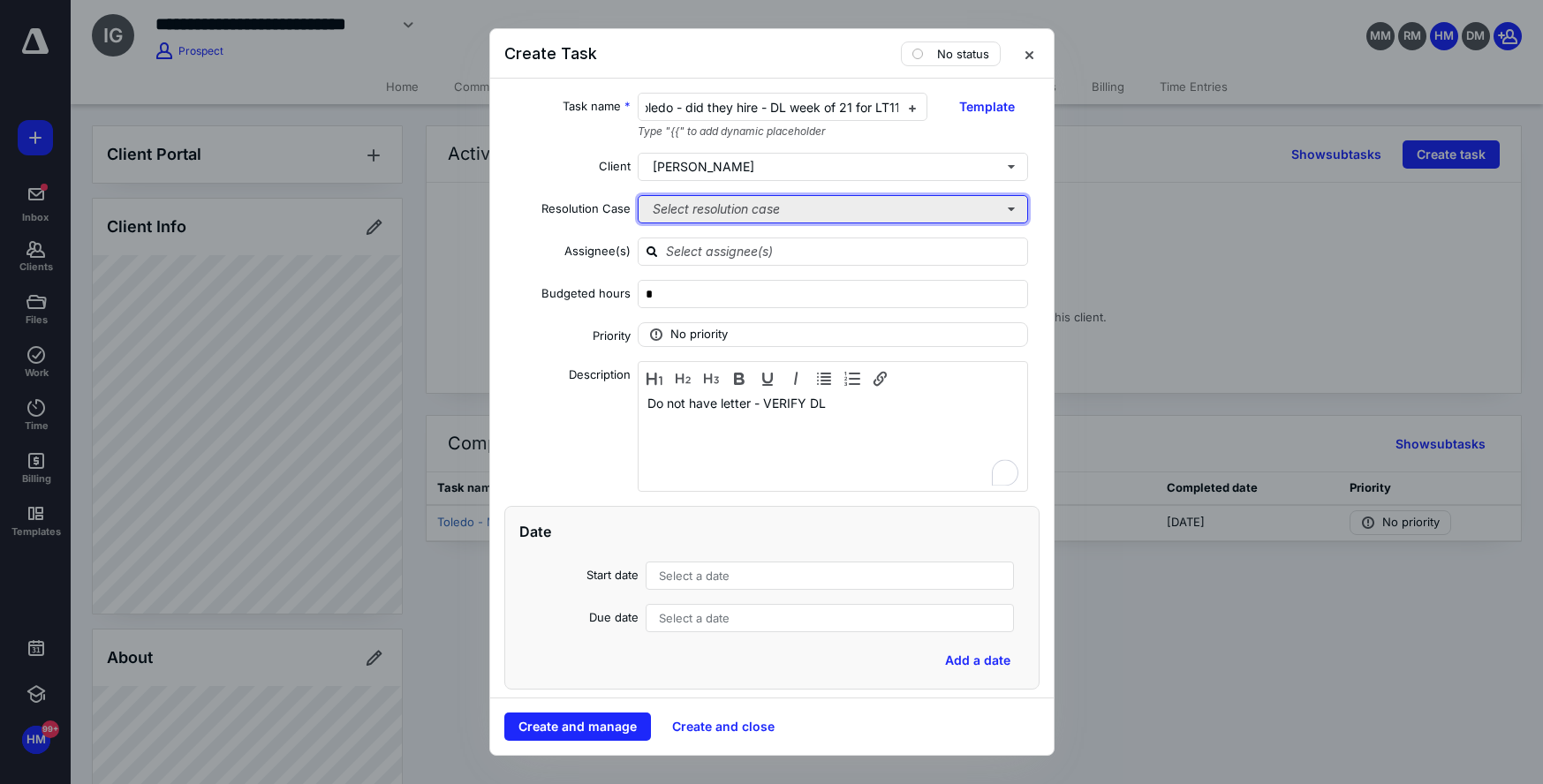 click on "Select resolution case" at bounding box center [833, 209] 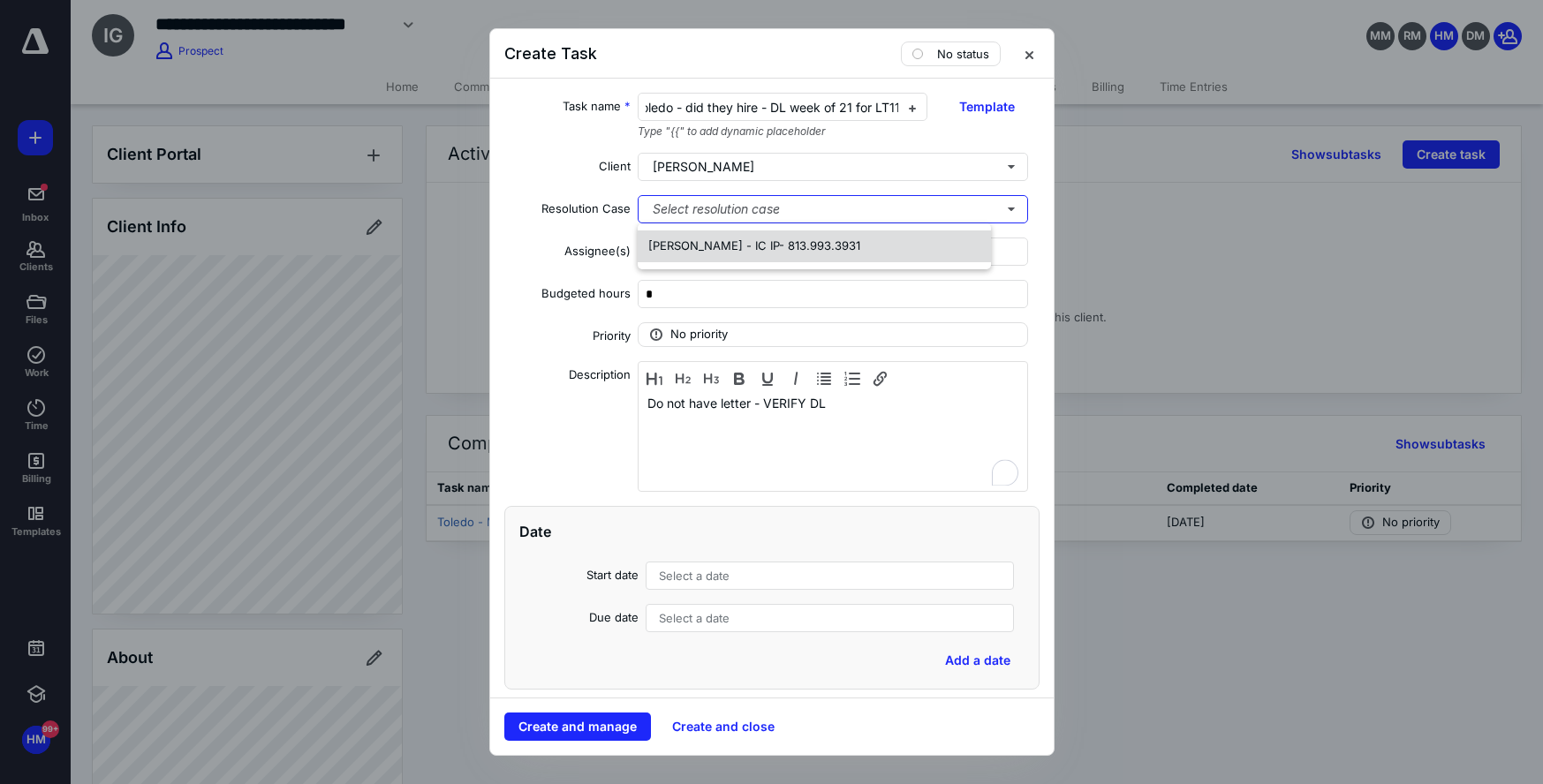 click on "Isabella Toledo - IC IP- 813.993.3931" at bounding box center [754, 245] 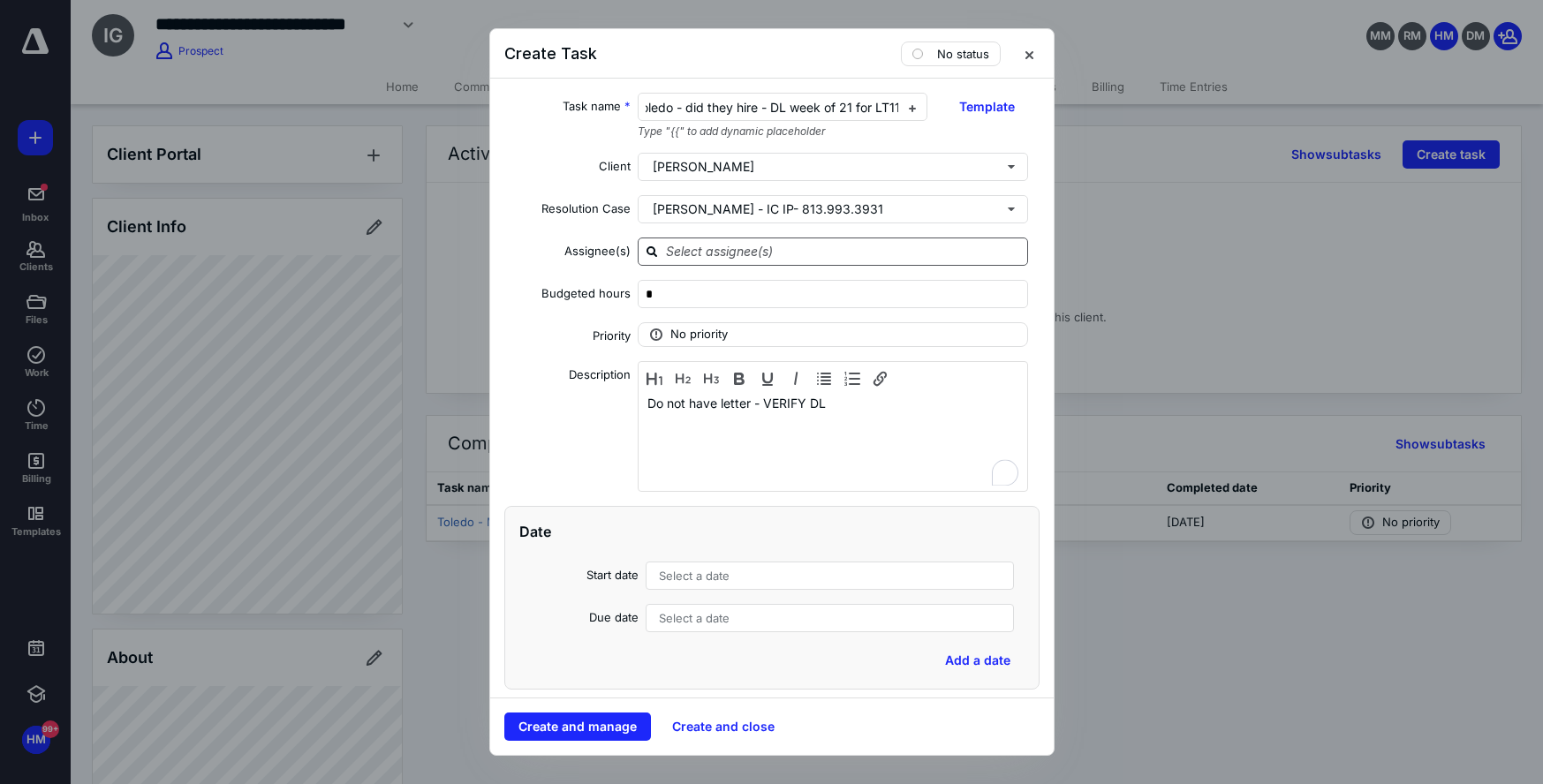 click at bounding box center [843, 251] 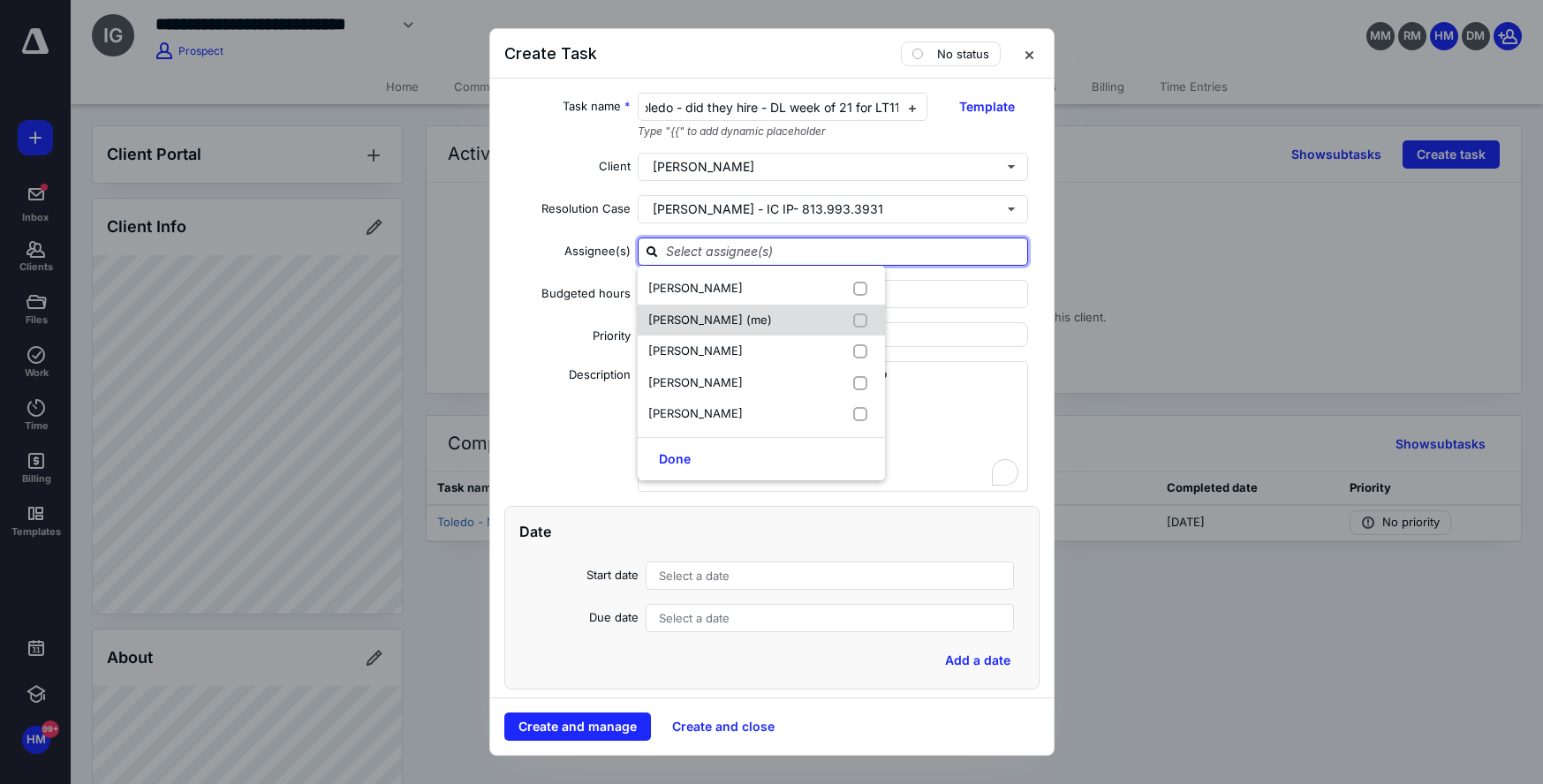 drag, startPoint x: 691, startPoint y: 315, endPoint x: 691, endPoint y: 328, distance: 13 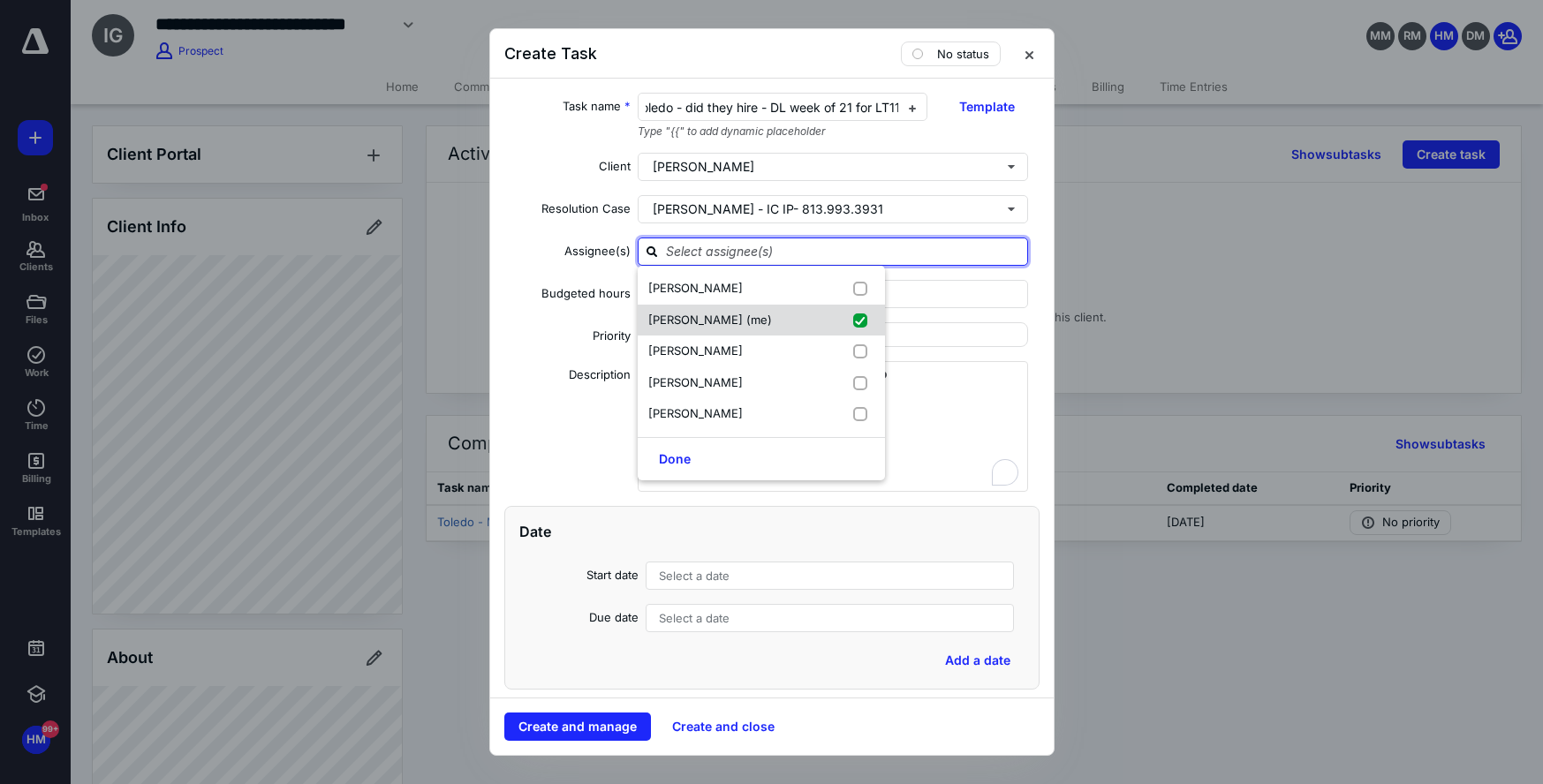 checkbox on "true" 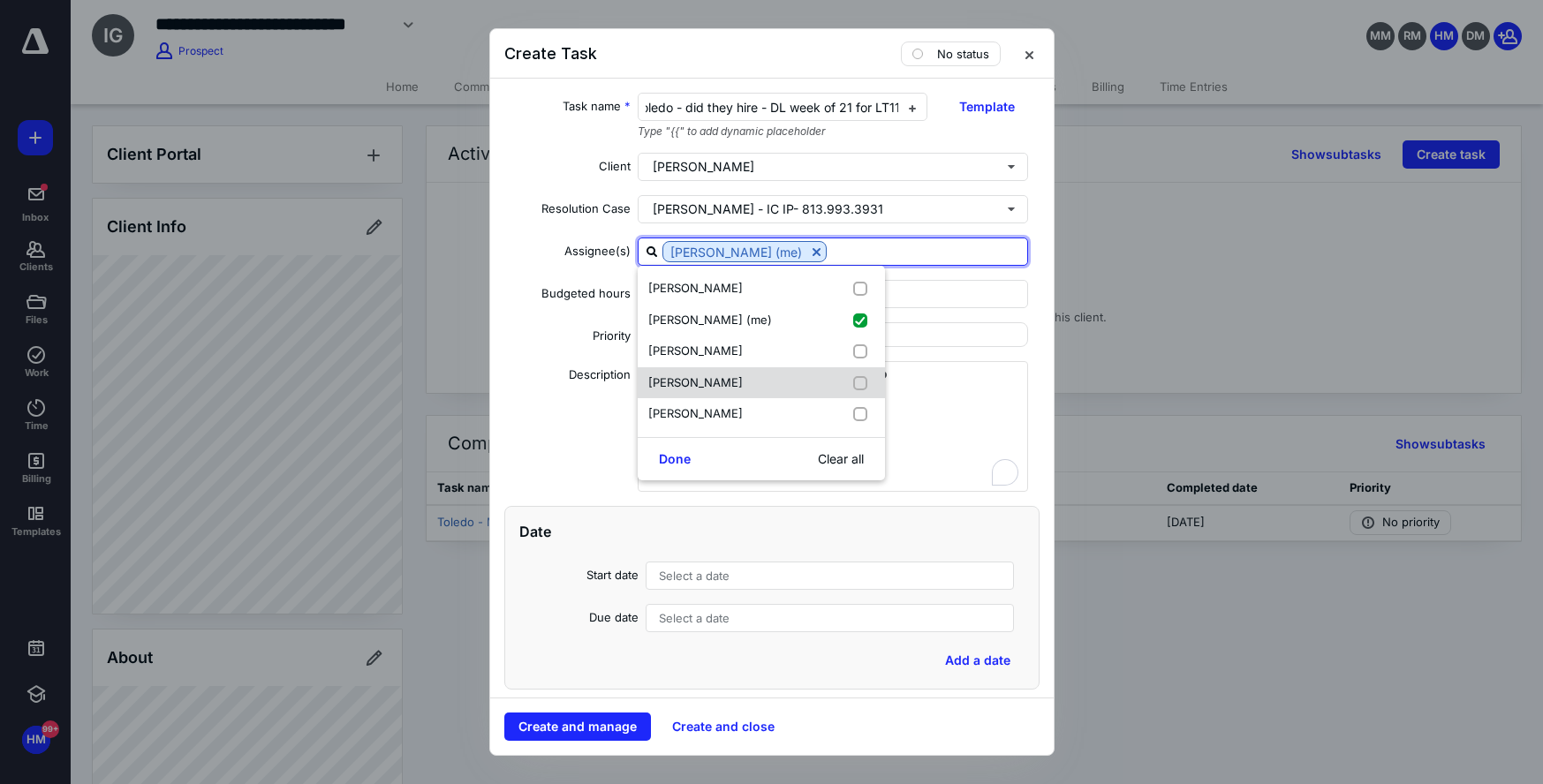 click on "[PERSON_NAME]" at bounding box center (695, 382) 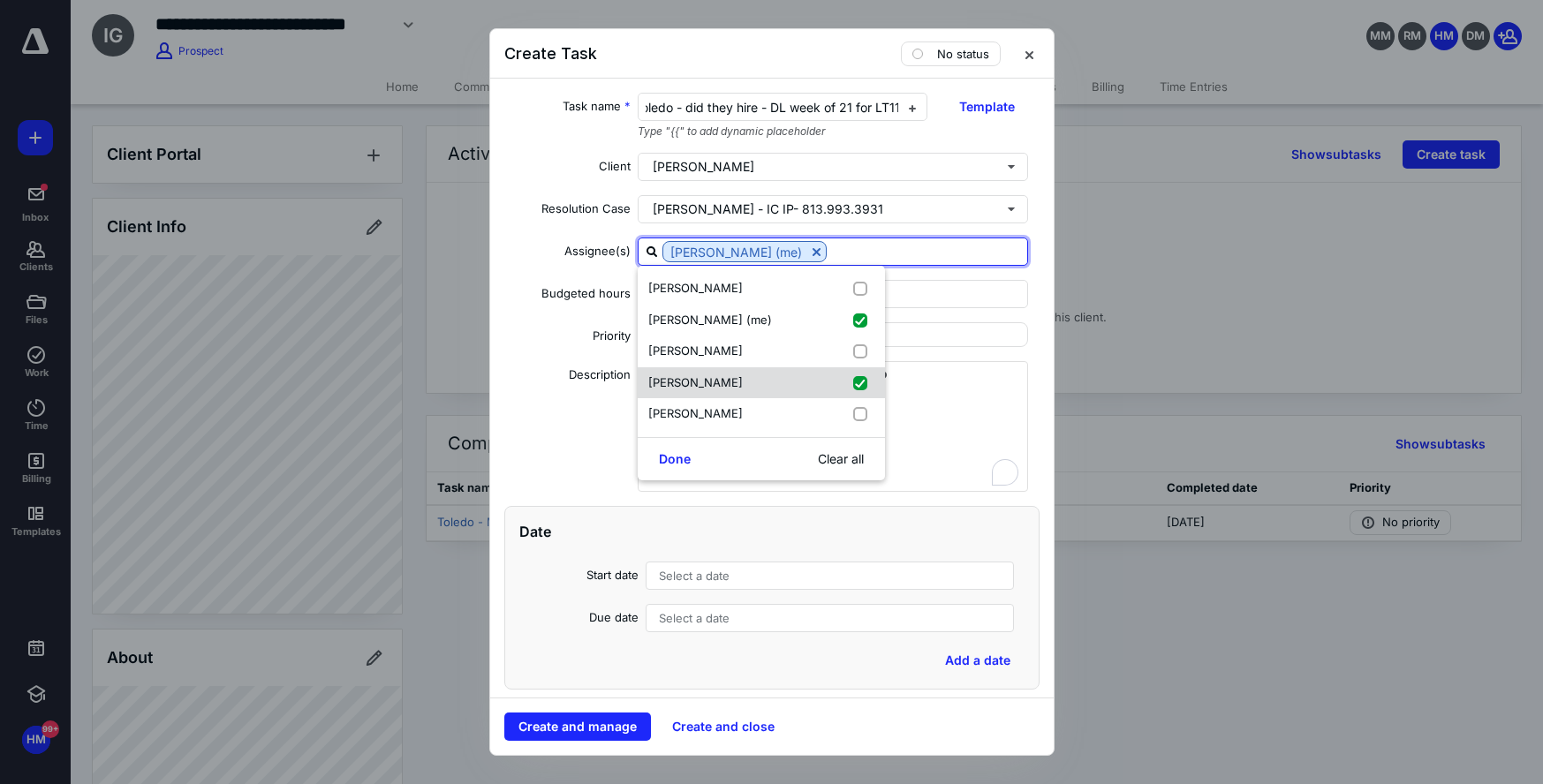 checkbox on "true" 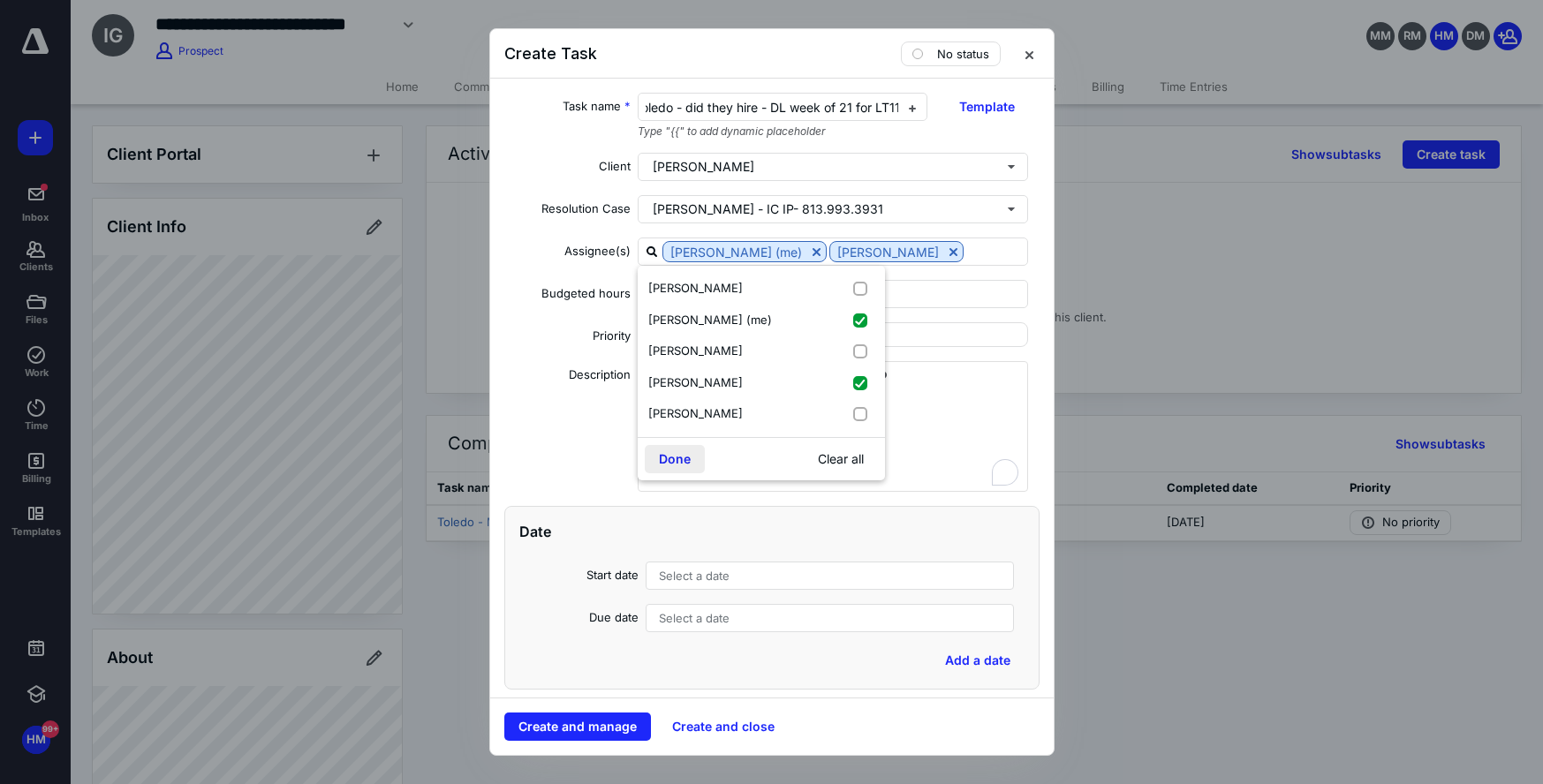 click on "Done" at bounding box center [675, 459] 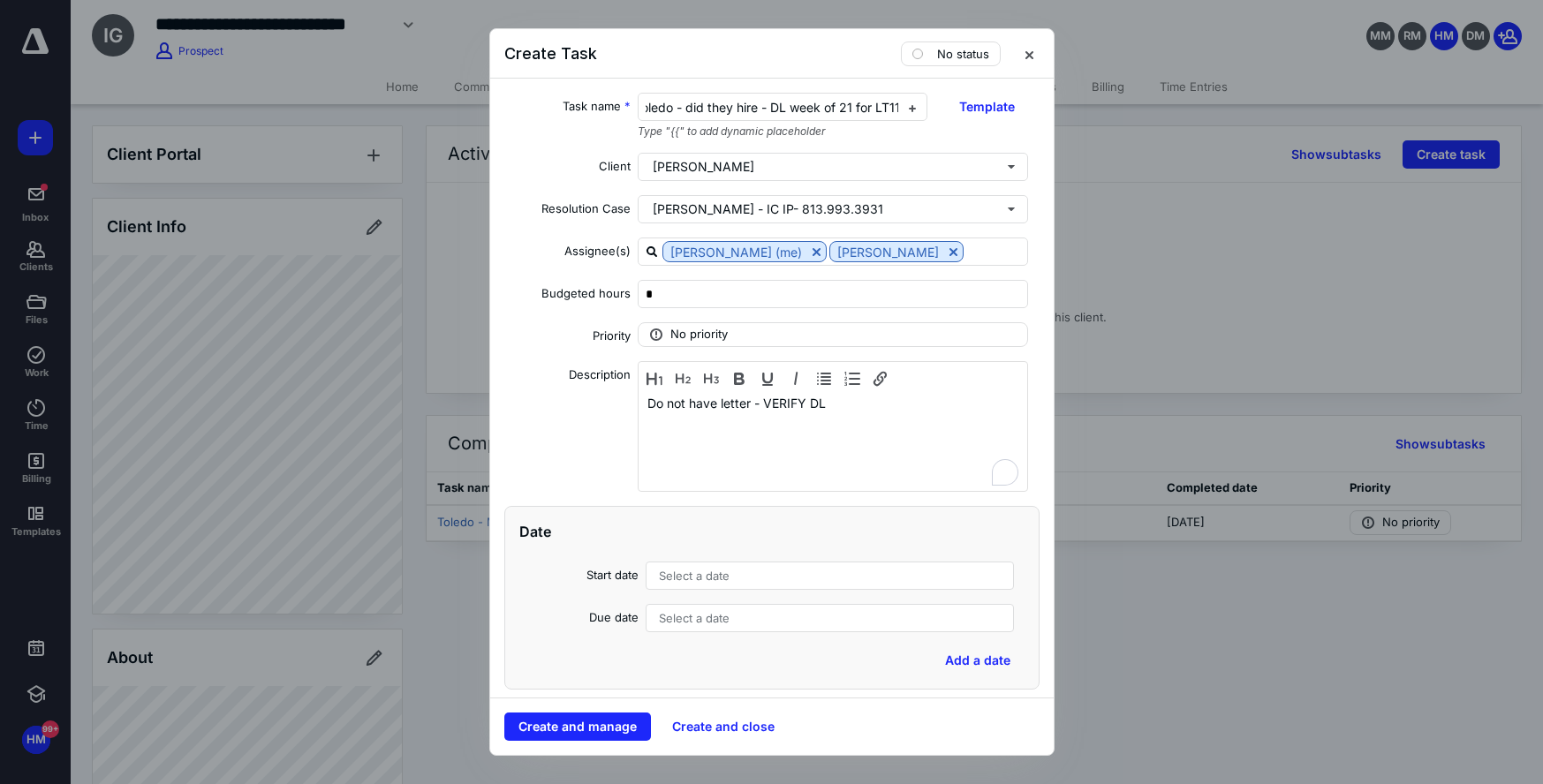 click on "Select a date" at bounding box center (694, 618) 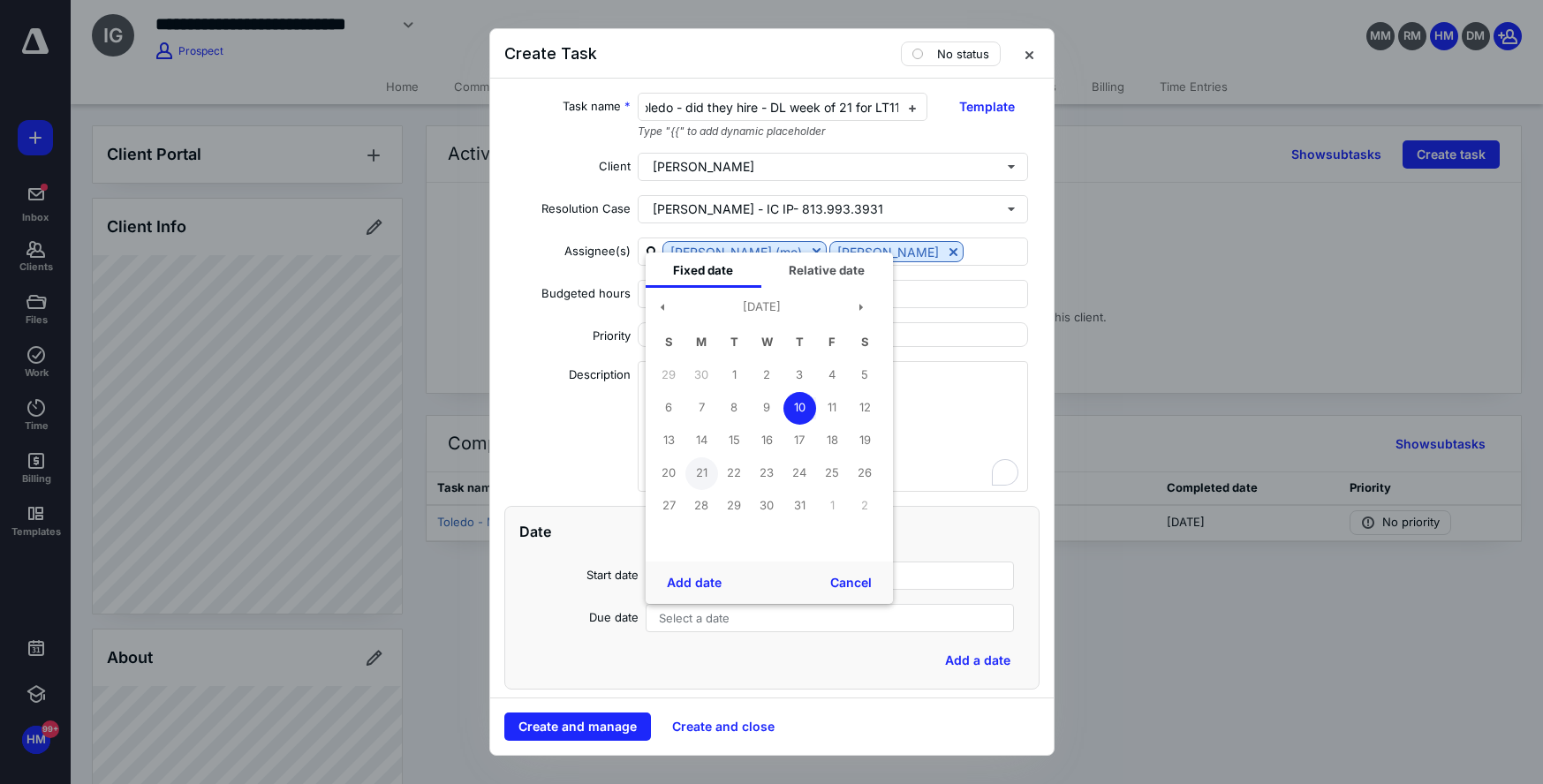 click on "21" at bounding box center (701, 473) 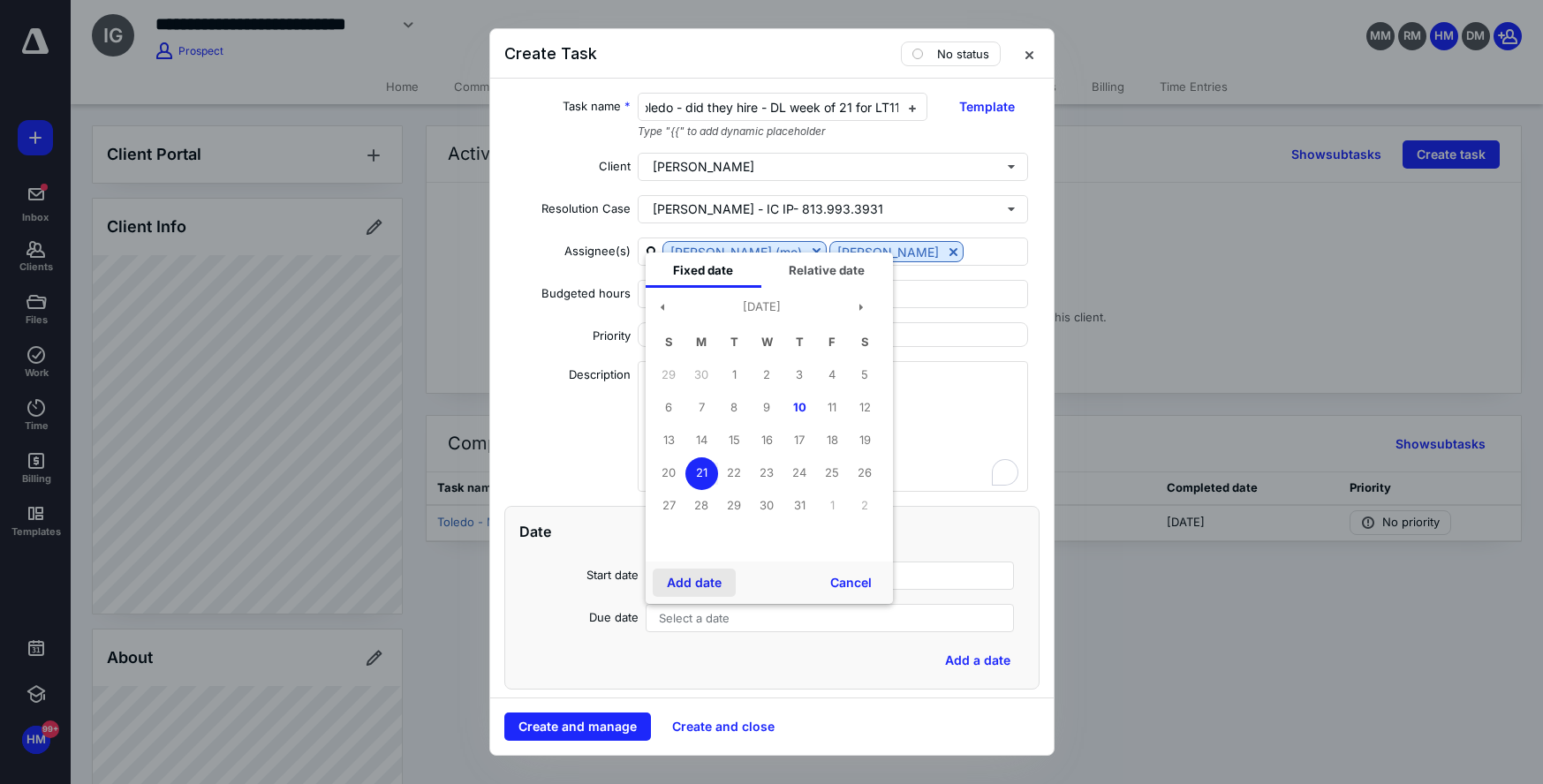click on "Add date" at bounding box center [694, 583] 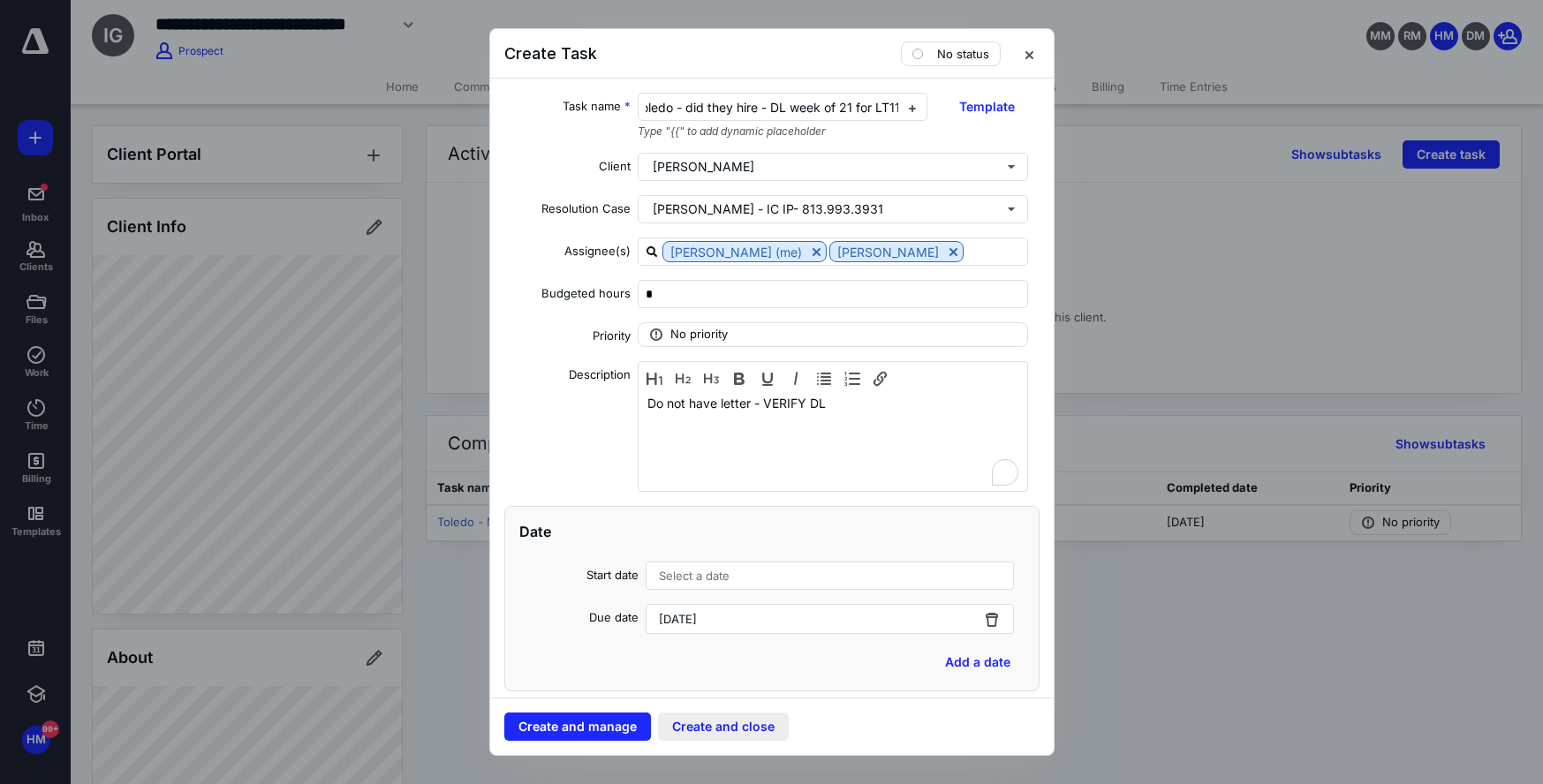 click on "Create and close" at bounding box center [723, 727] 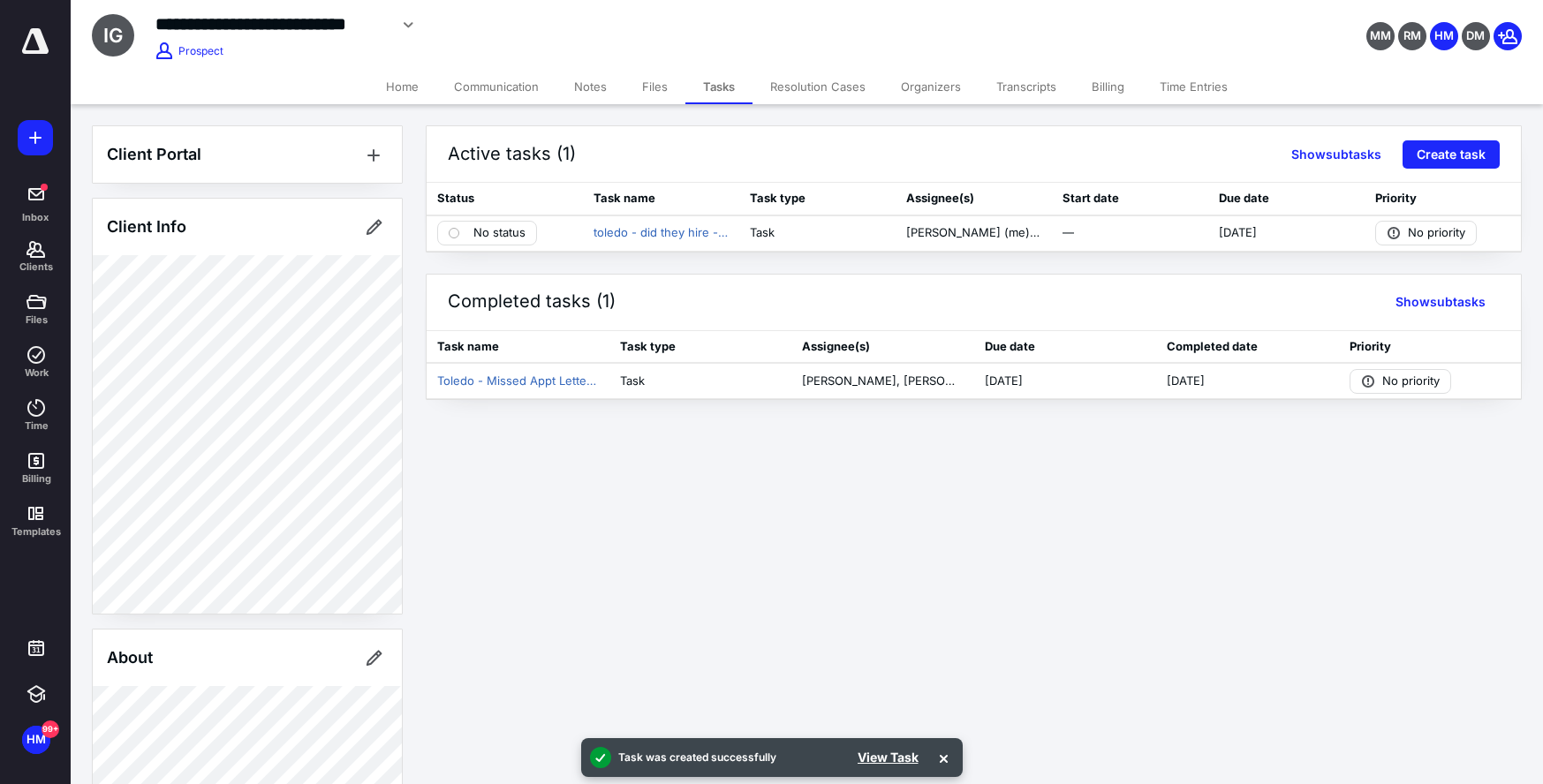 click on "Files" at bounding box center [654, 87] 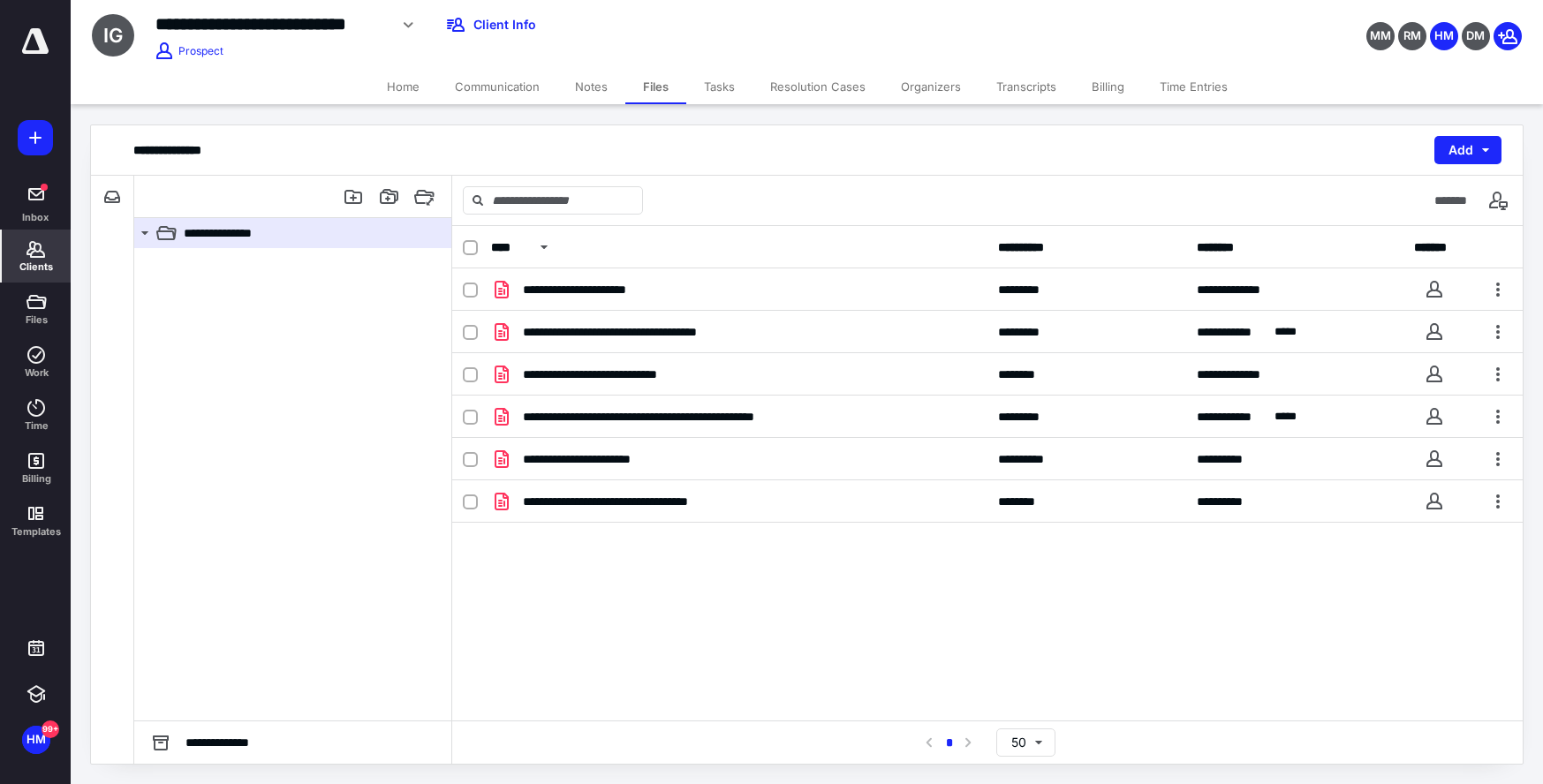click 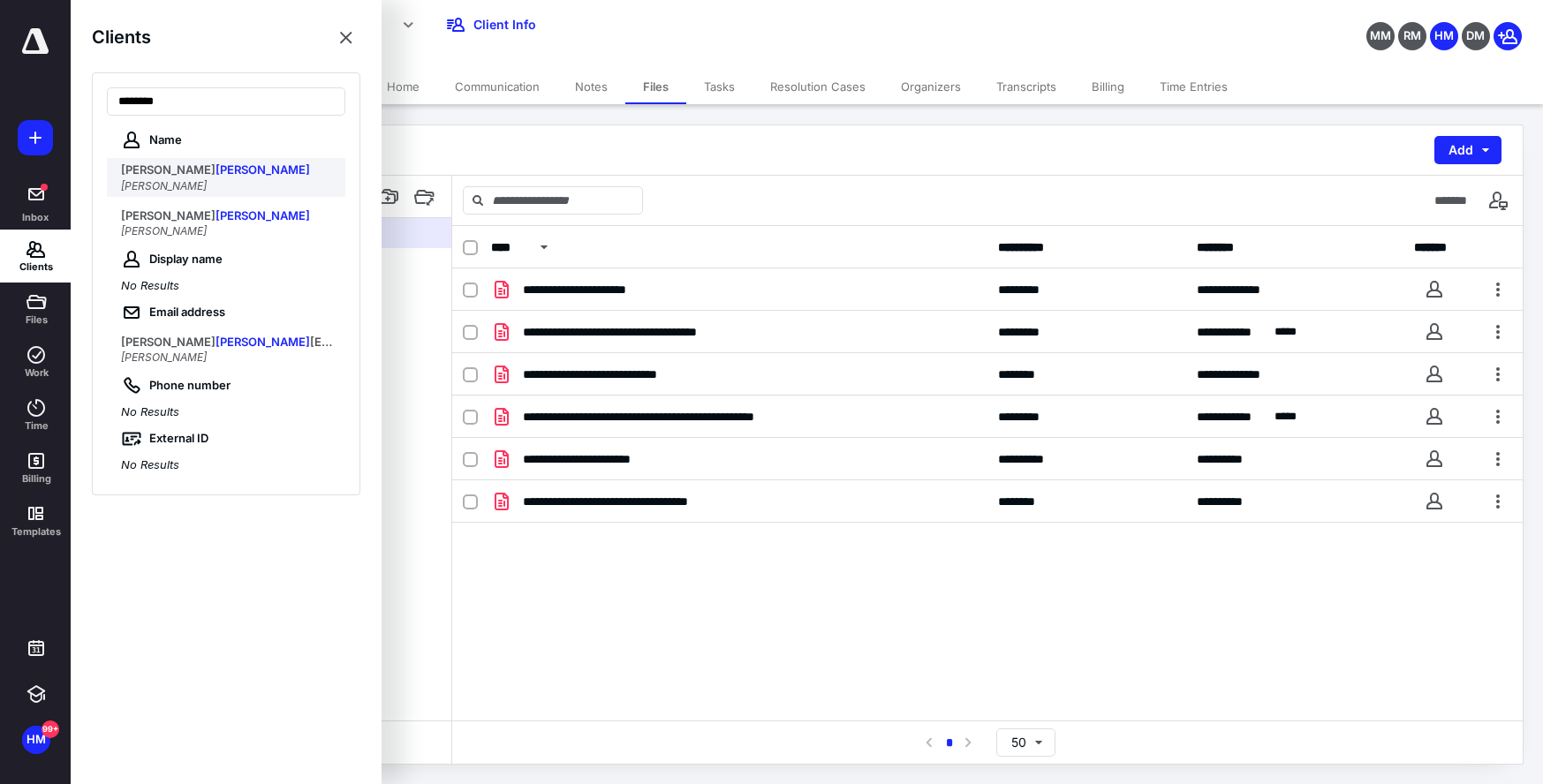 type on "********" 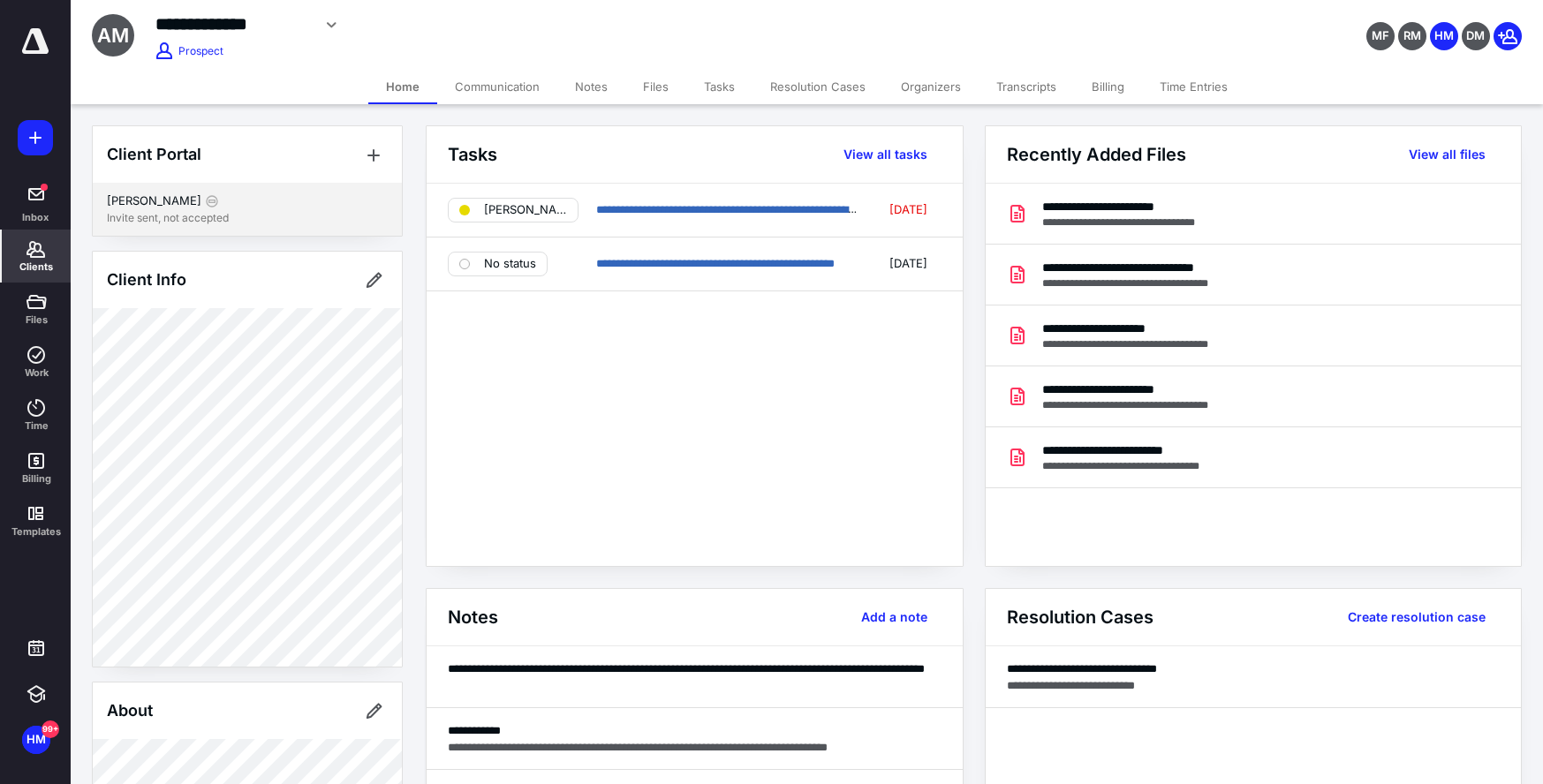 click on "Invite sent, not accepted" at bounding box center (247, 218) 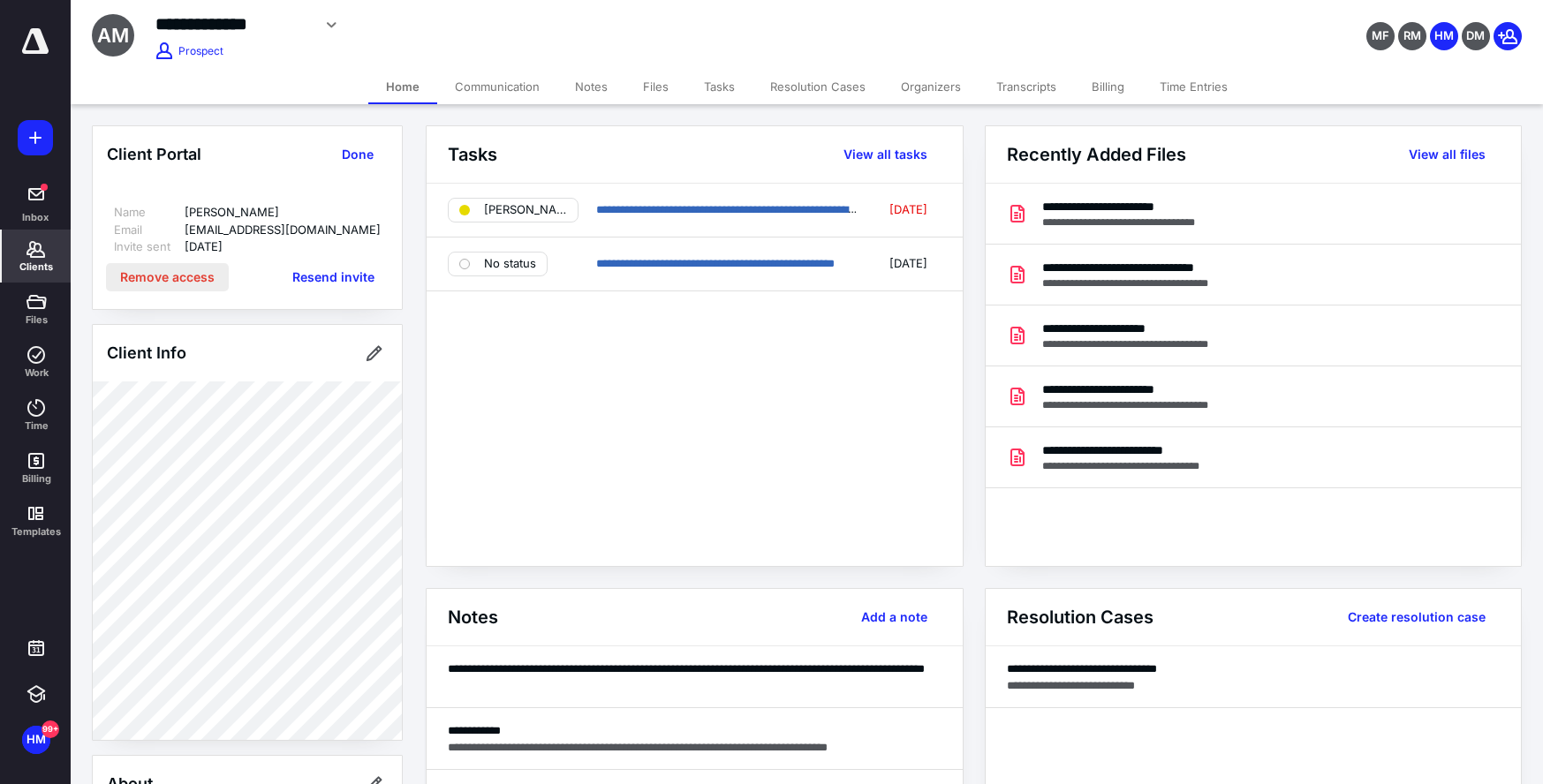 click on "Remove access" at bounding box center [167, 277] 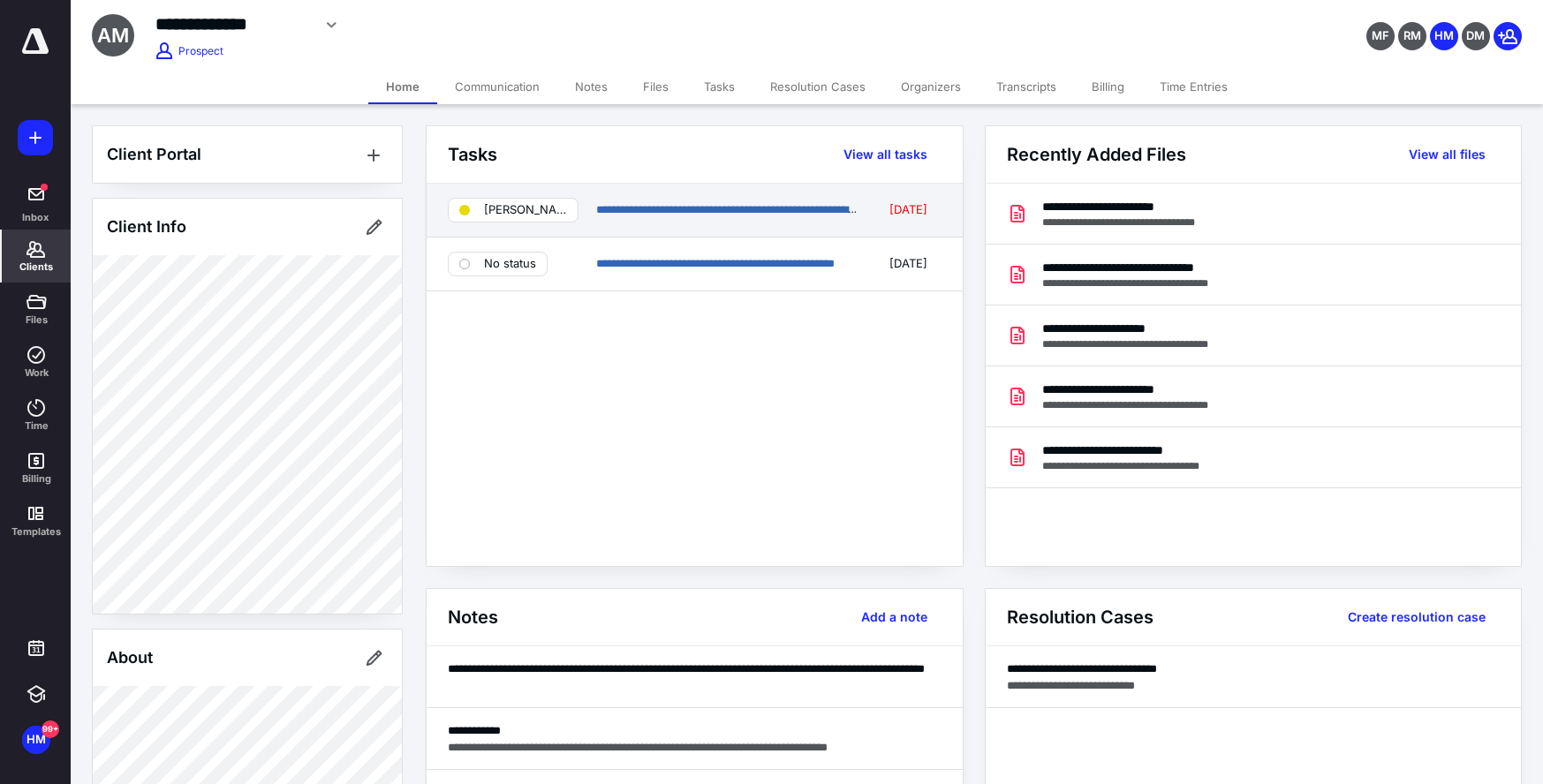 click on "Heather" at bounding box center [526, 210] 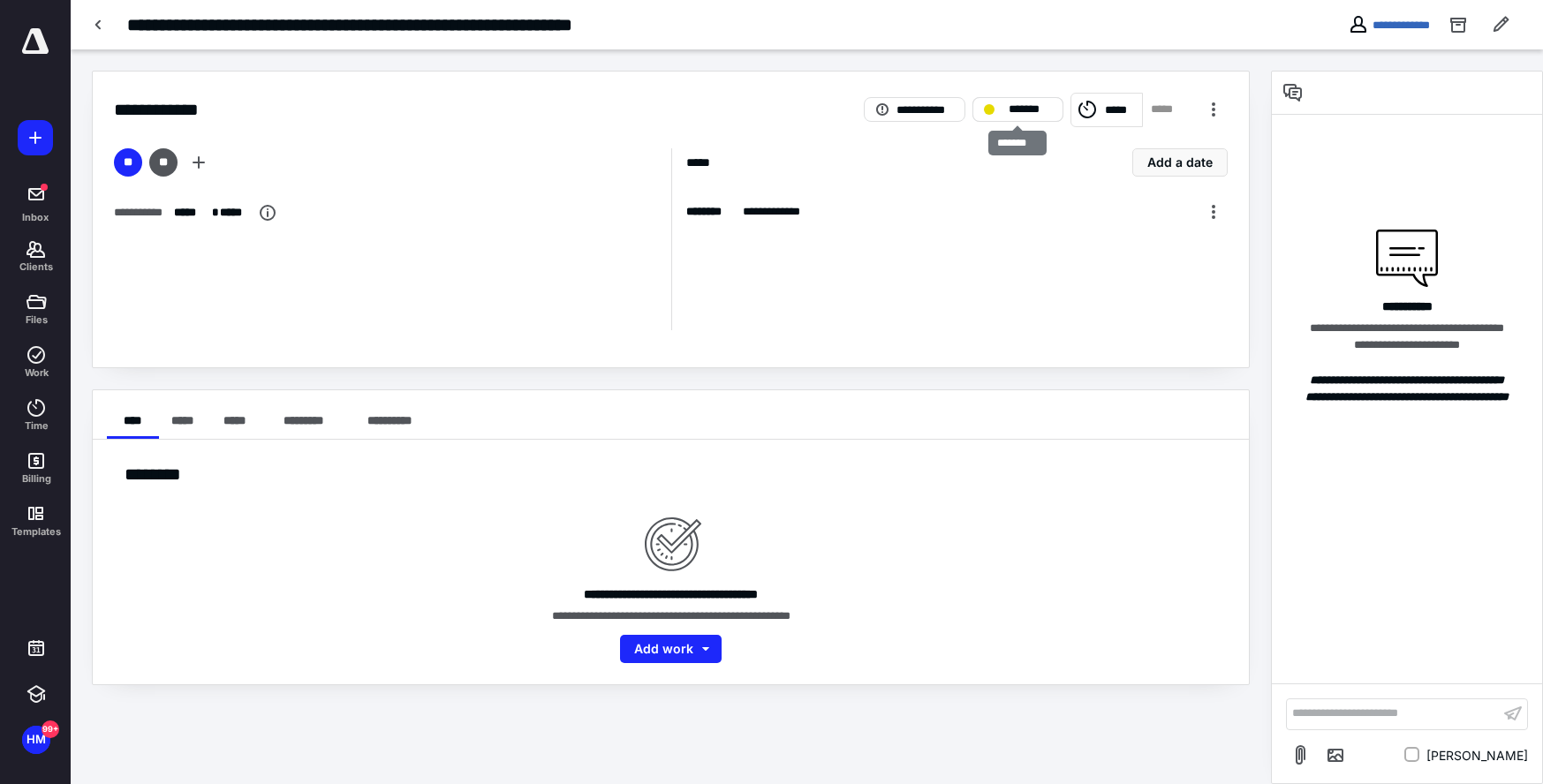 click on "*******" at bounding box center [1030, 109] 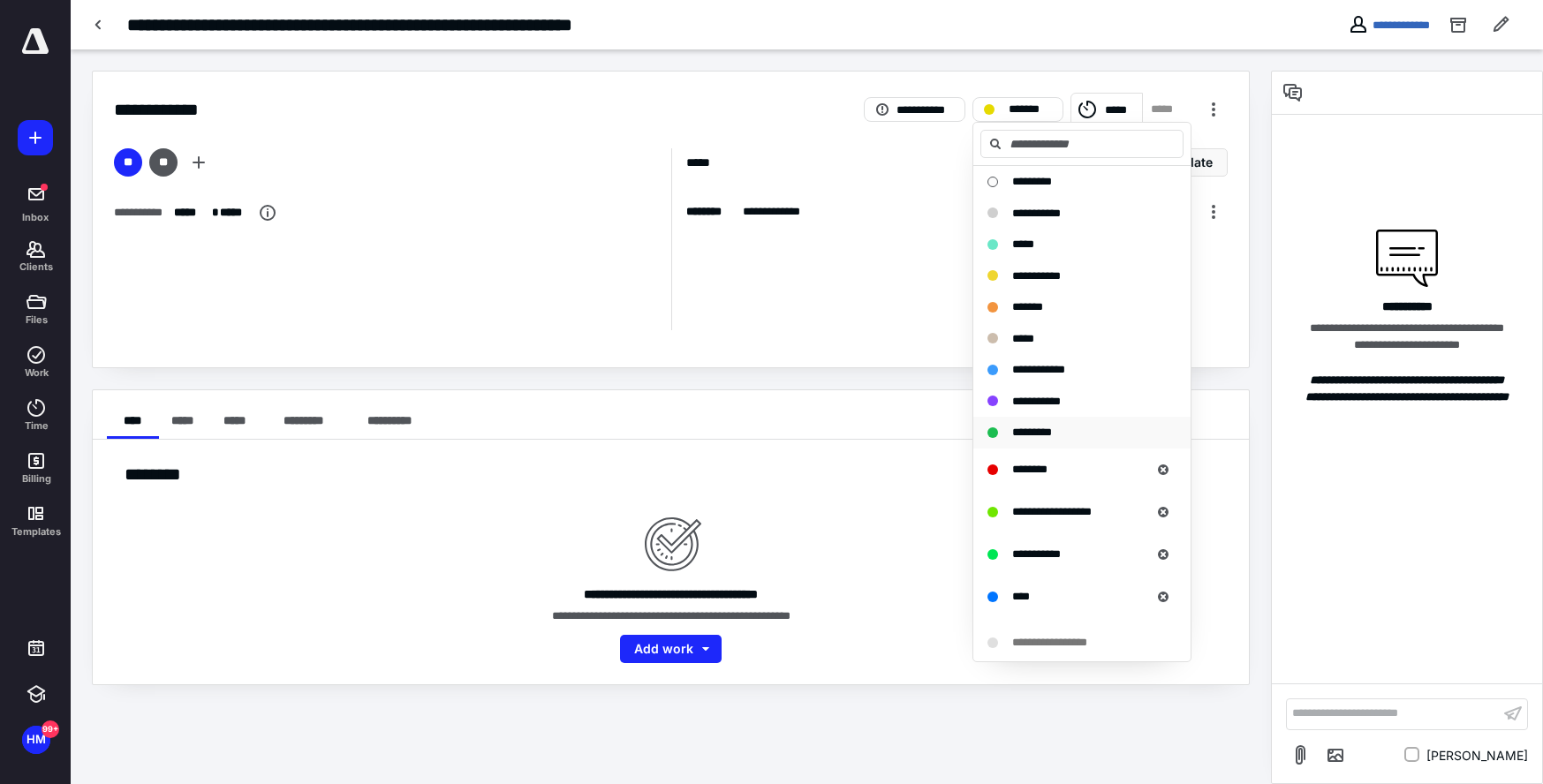 click on "*********" at bounding box center [1032, 432] 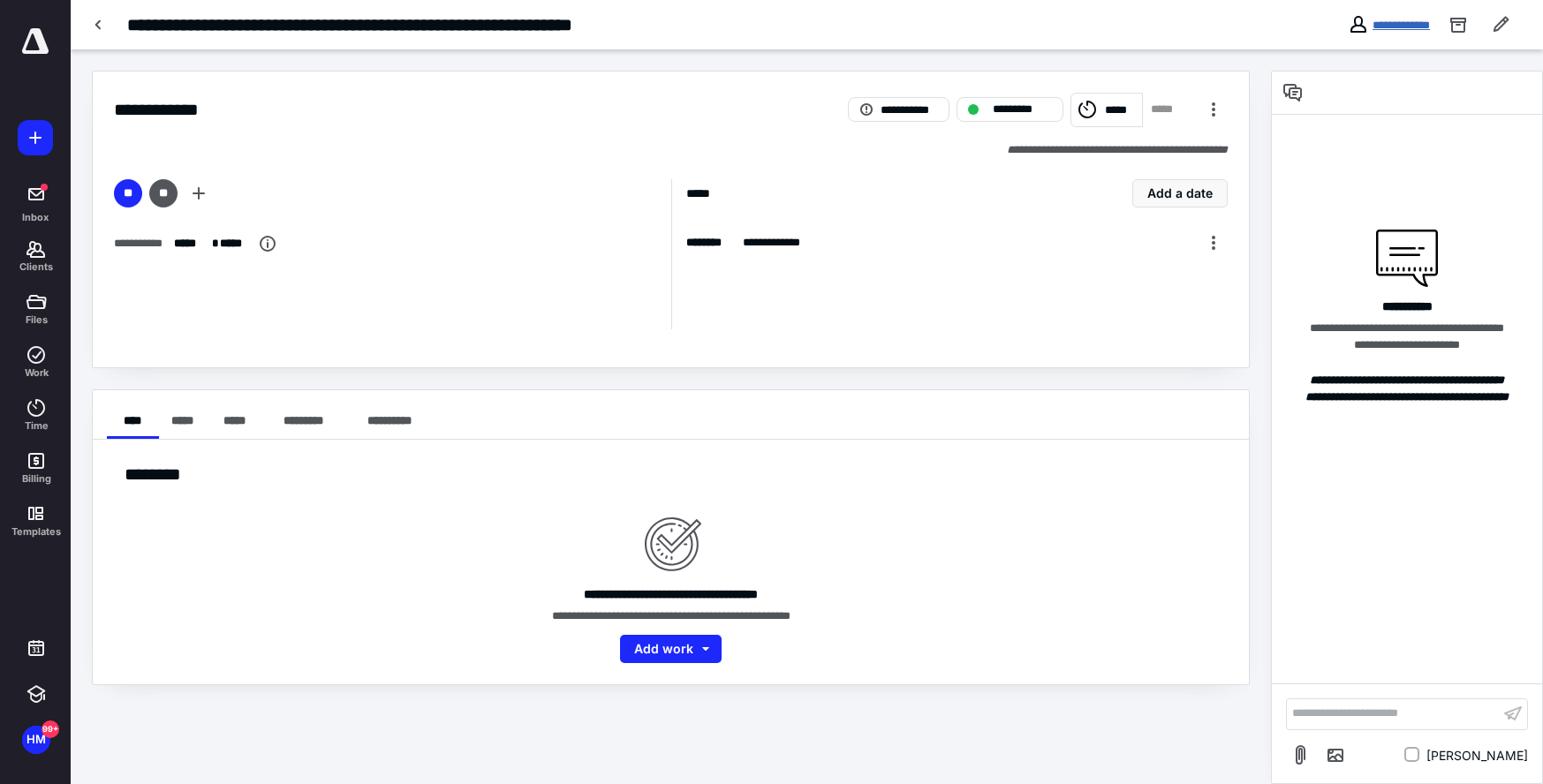 click on "**********" at bounding box center (1401, 25) 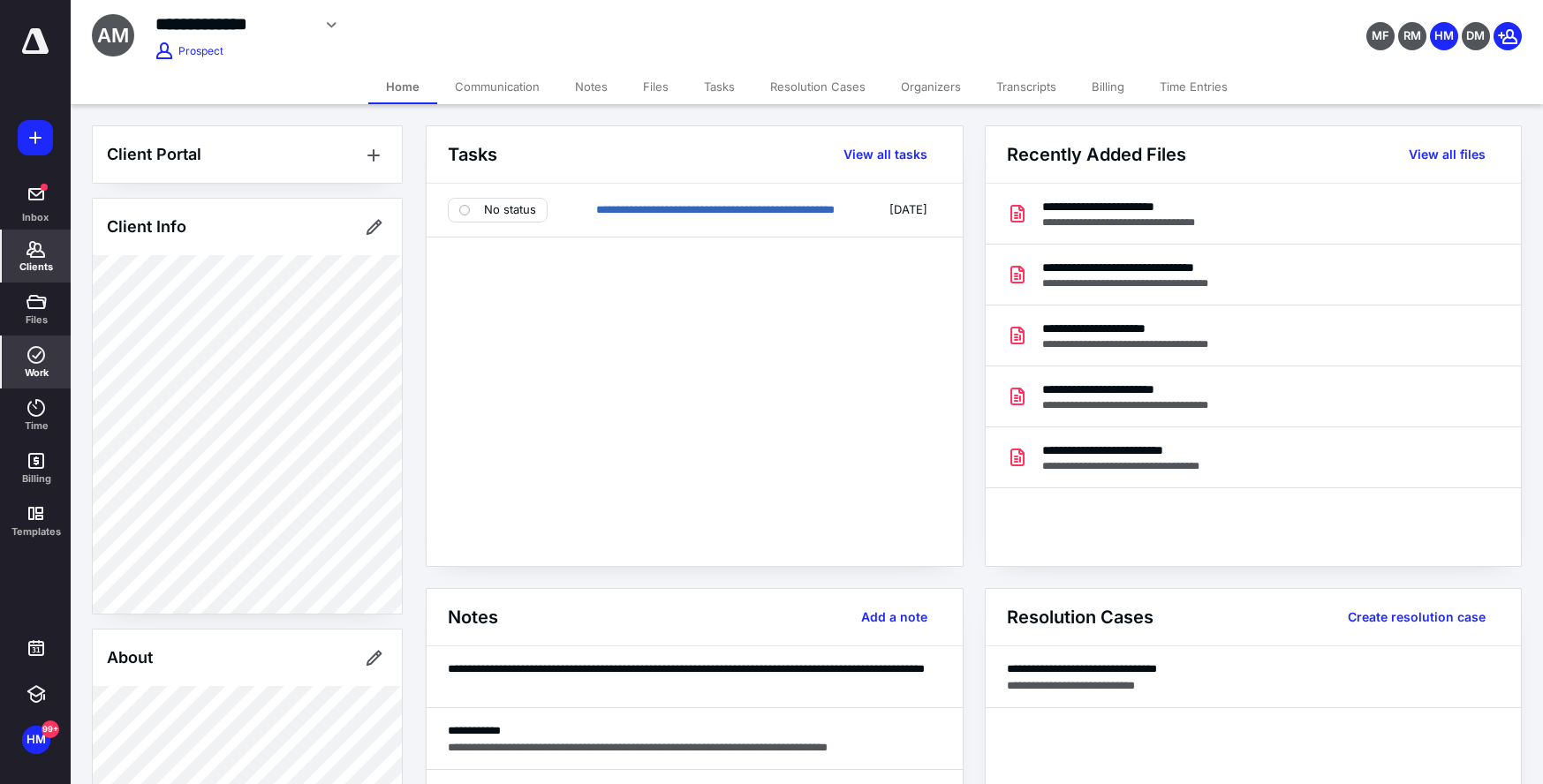click 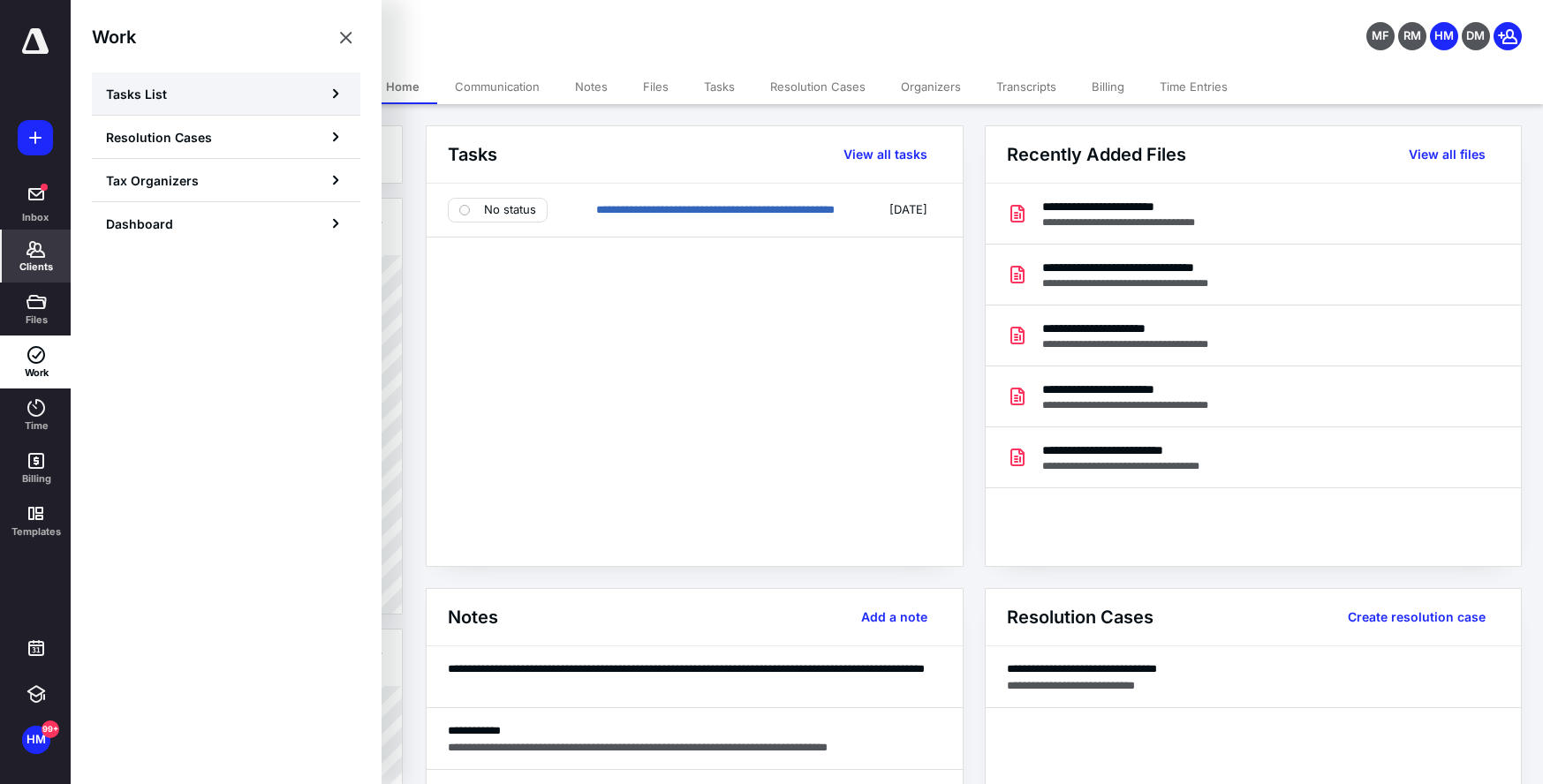 click on "Tasks List" at bounding box center [136, 94] 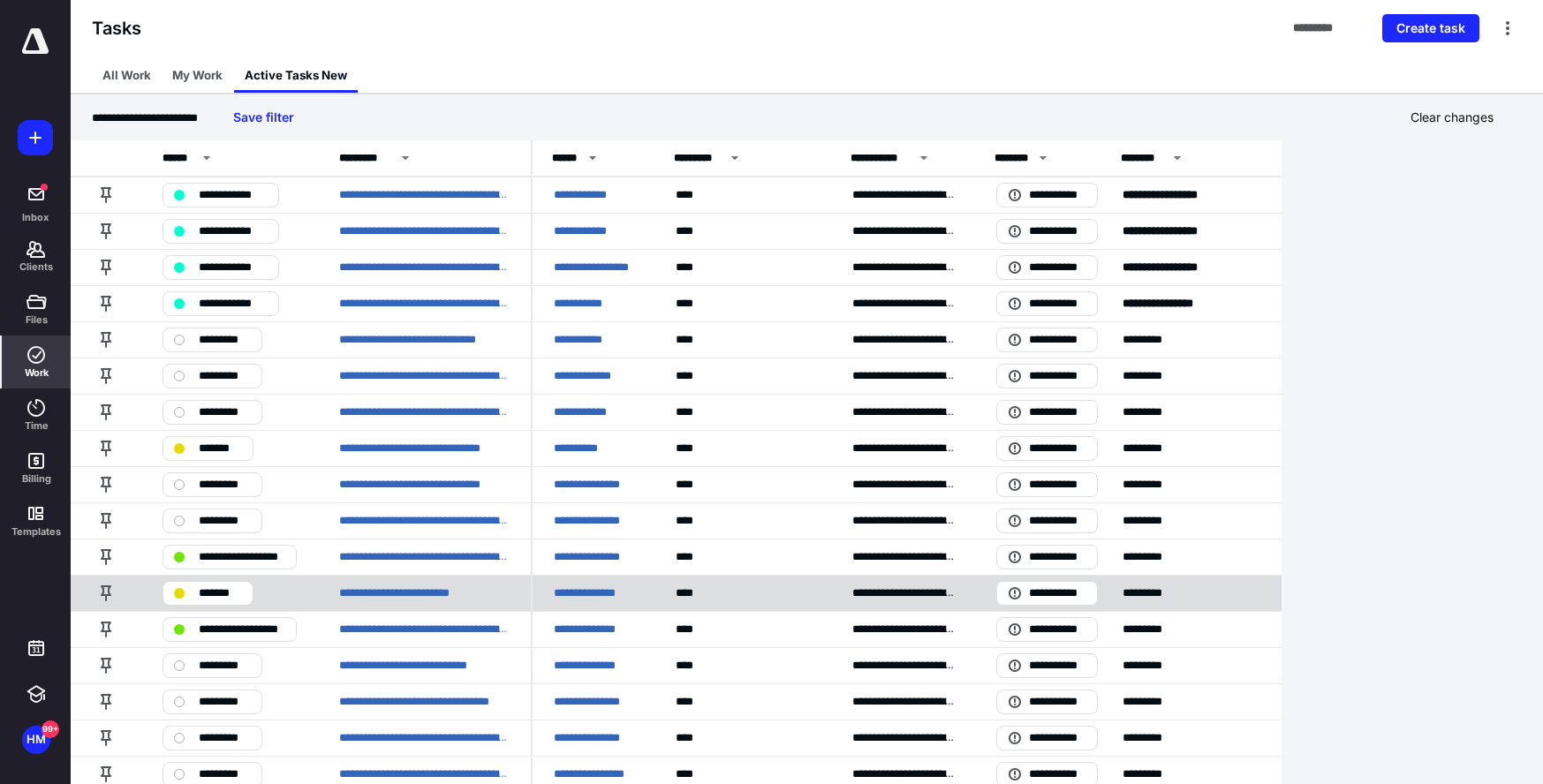 click on "**********" at bounding box center (594, 593) 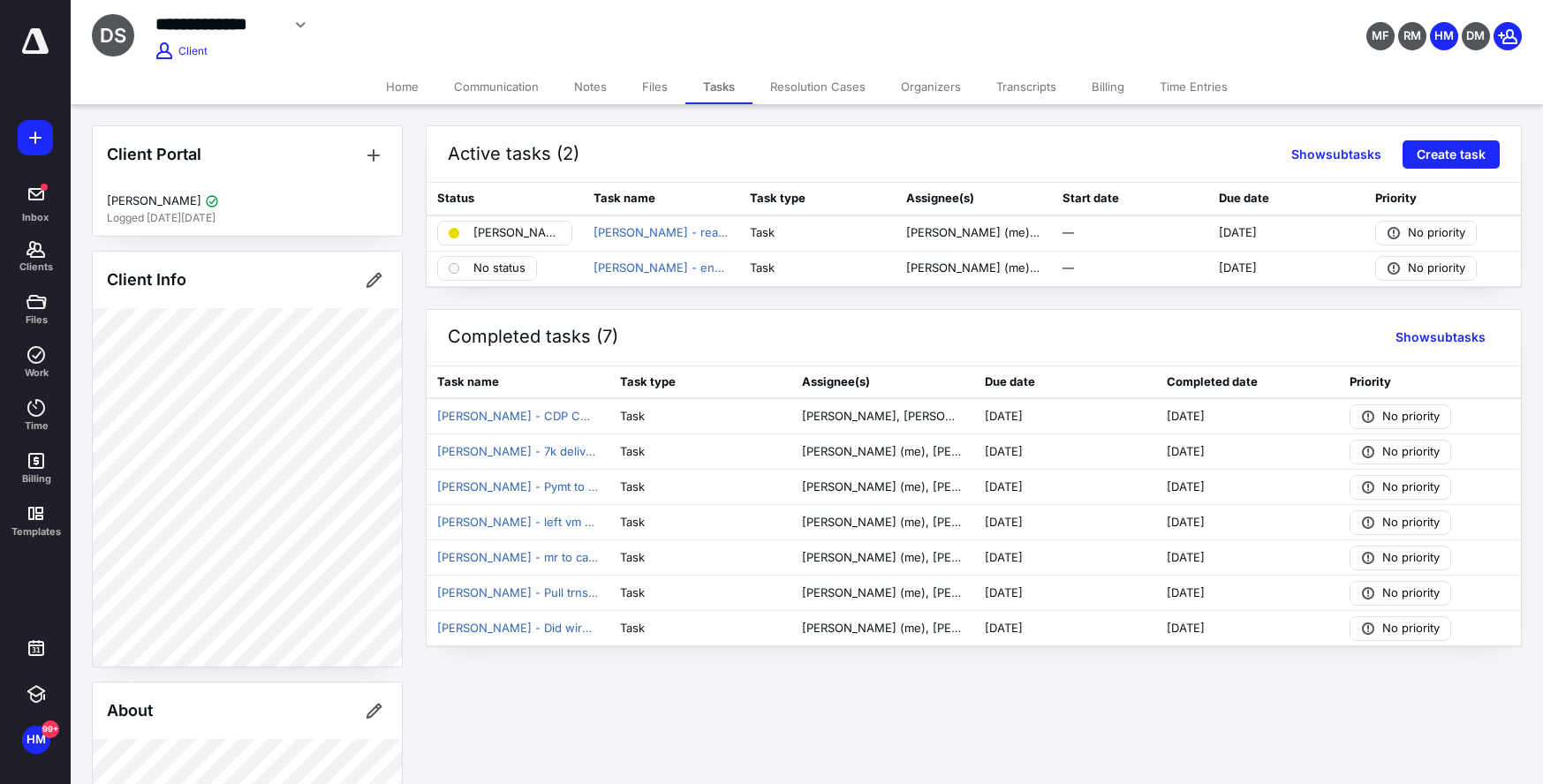click on "Files" at bounding box center (654, 87) 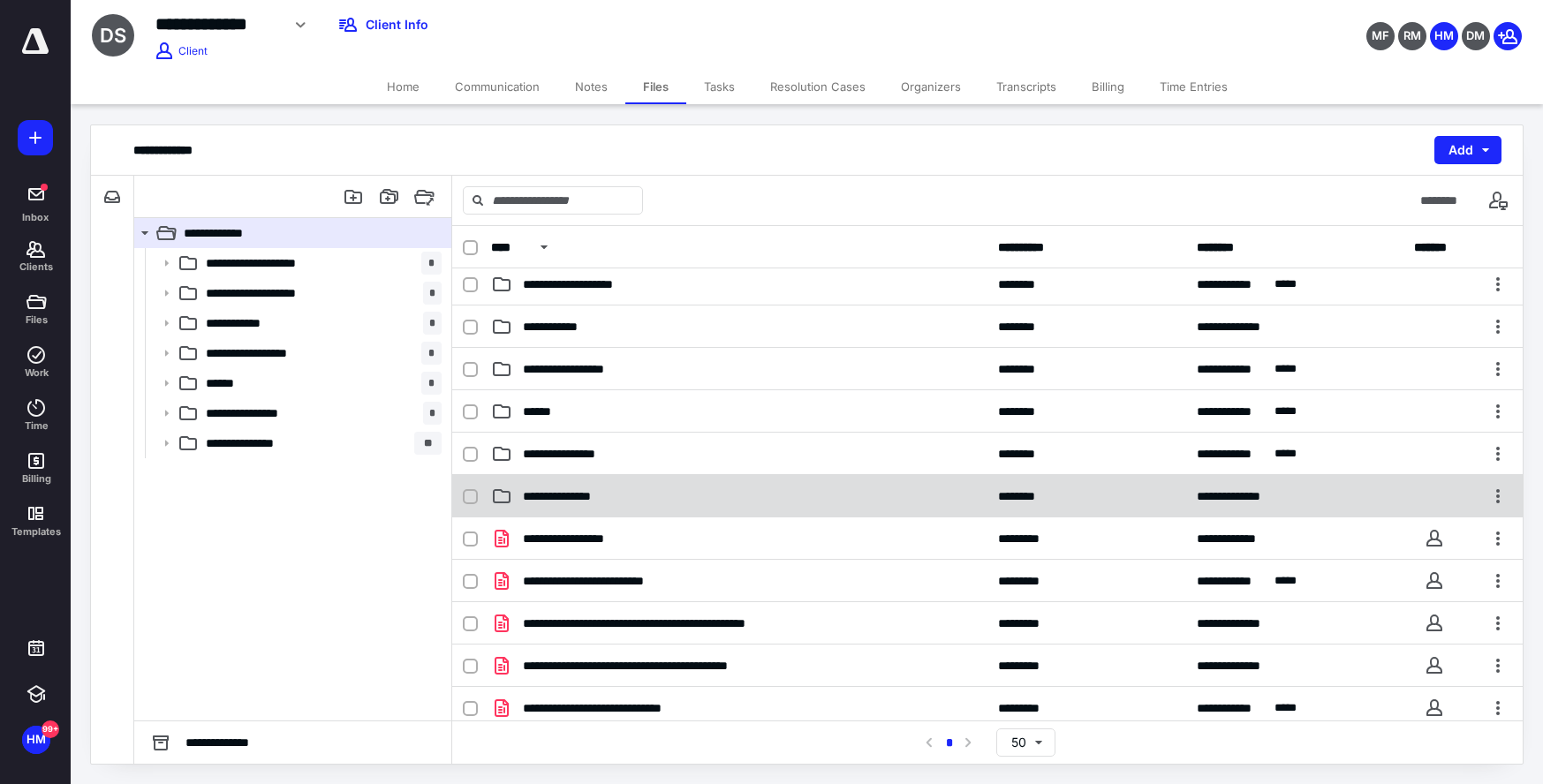 scroll, scrollTop: 0, scrollLeft: 0, axis: both 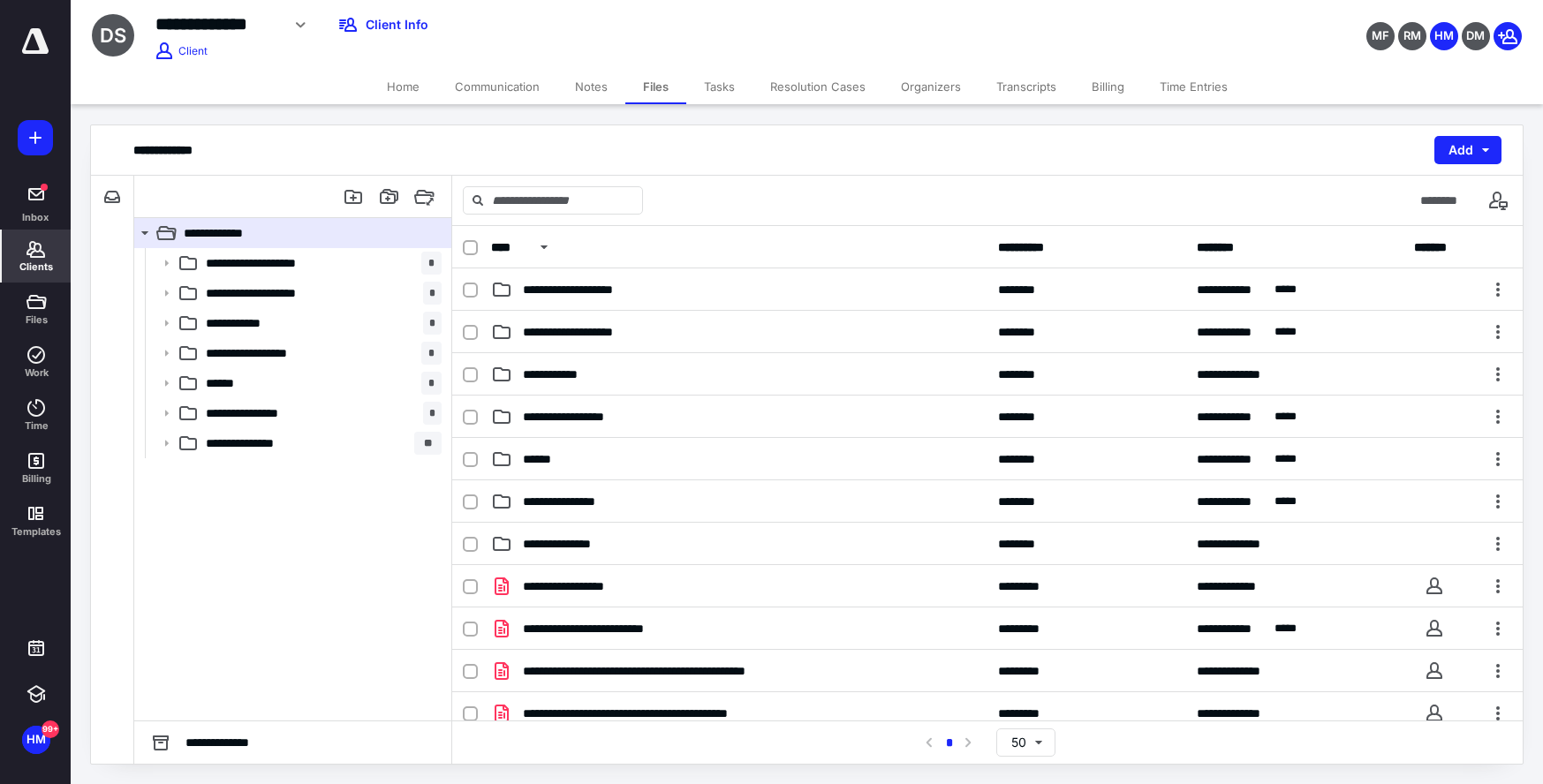 click 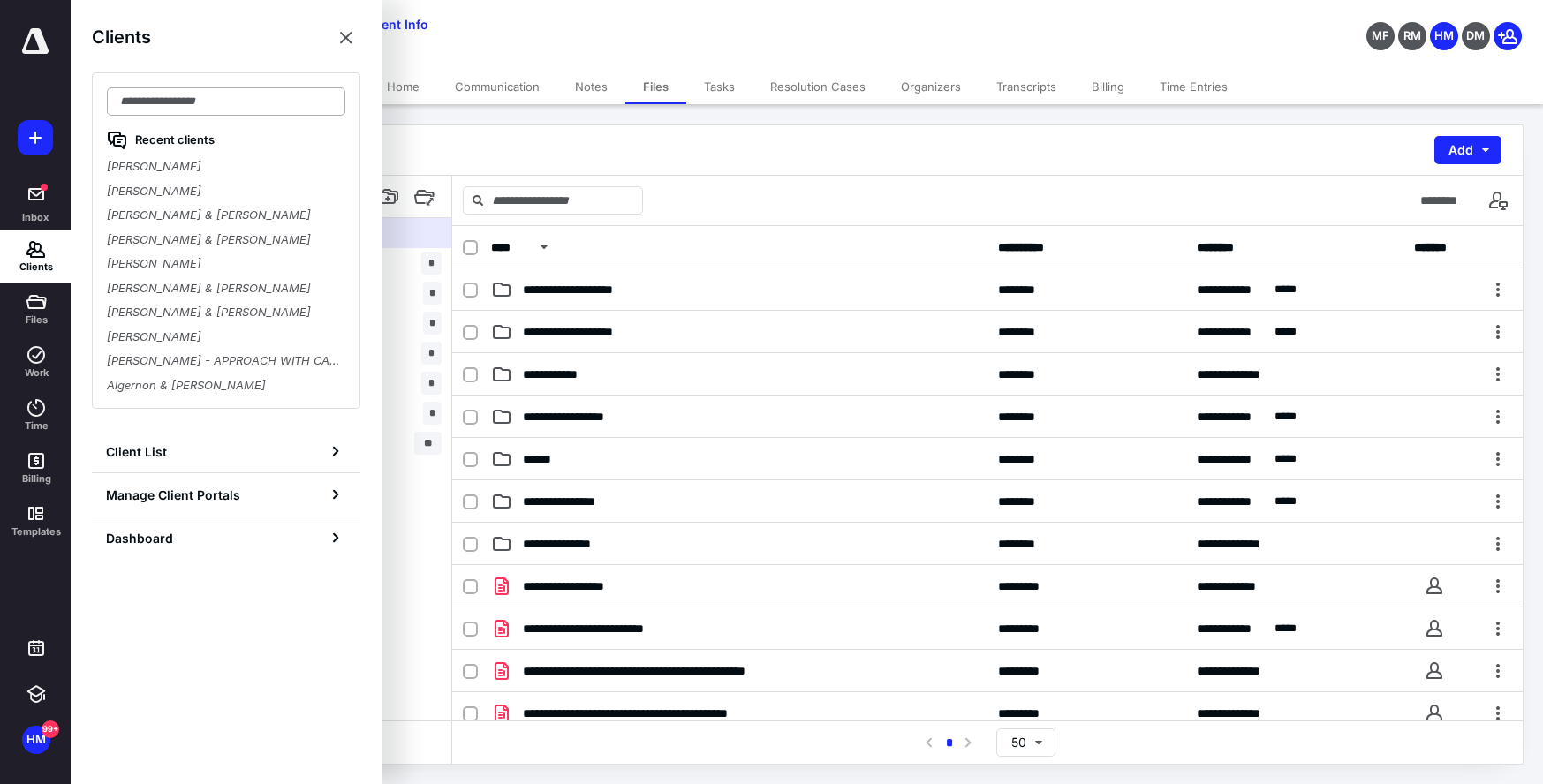 click at bounding box center [226, 102] 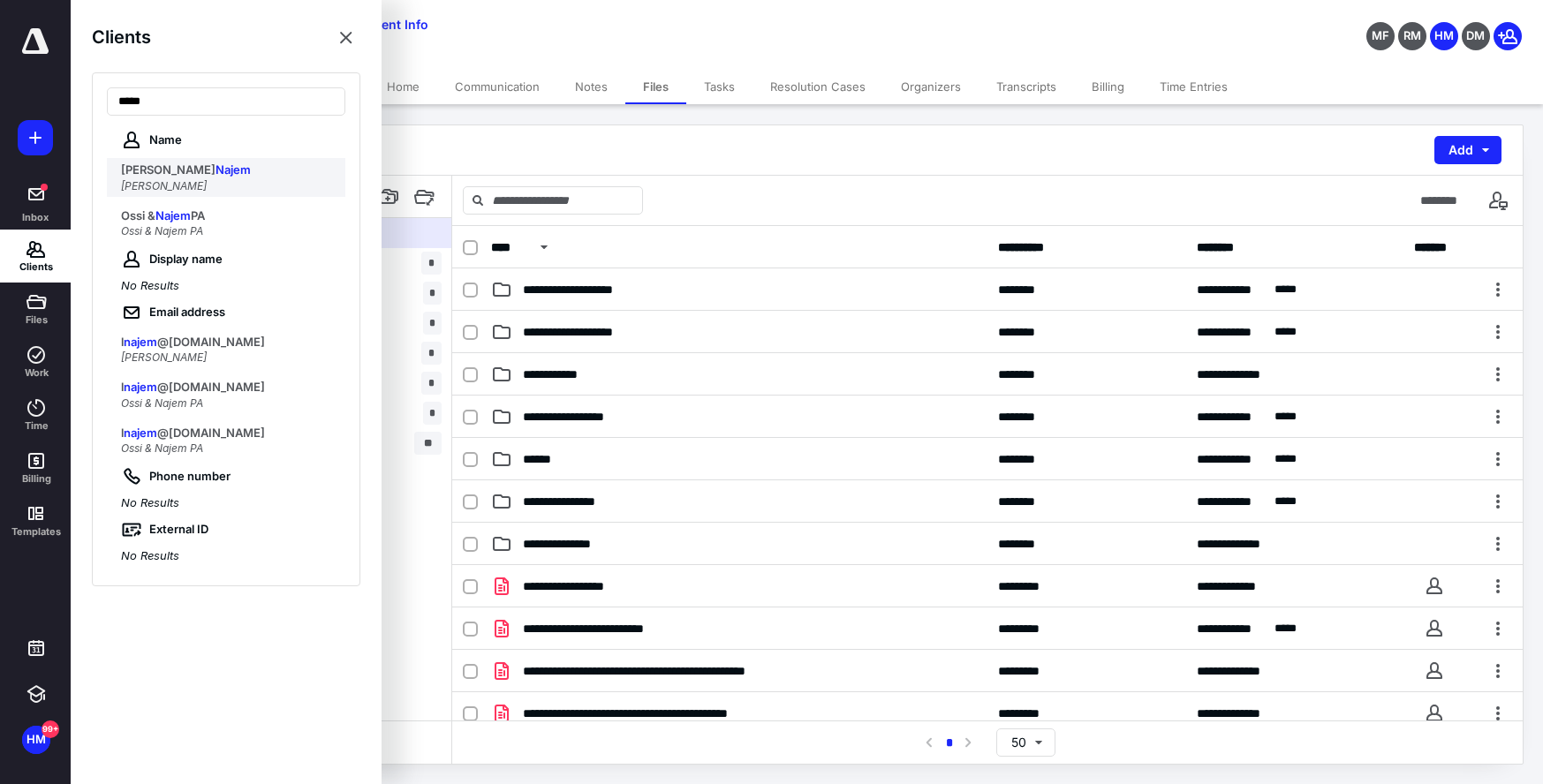 type on "*****" 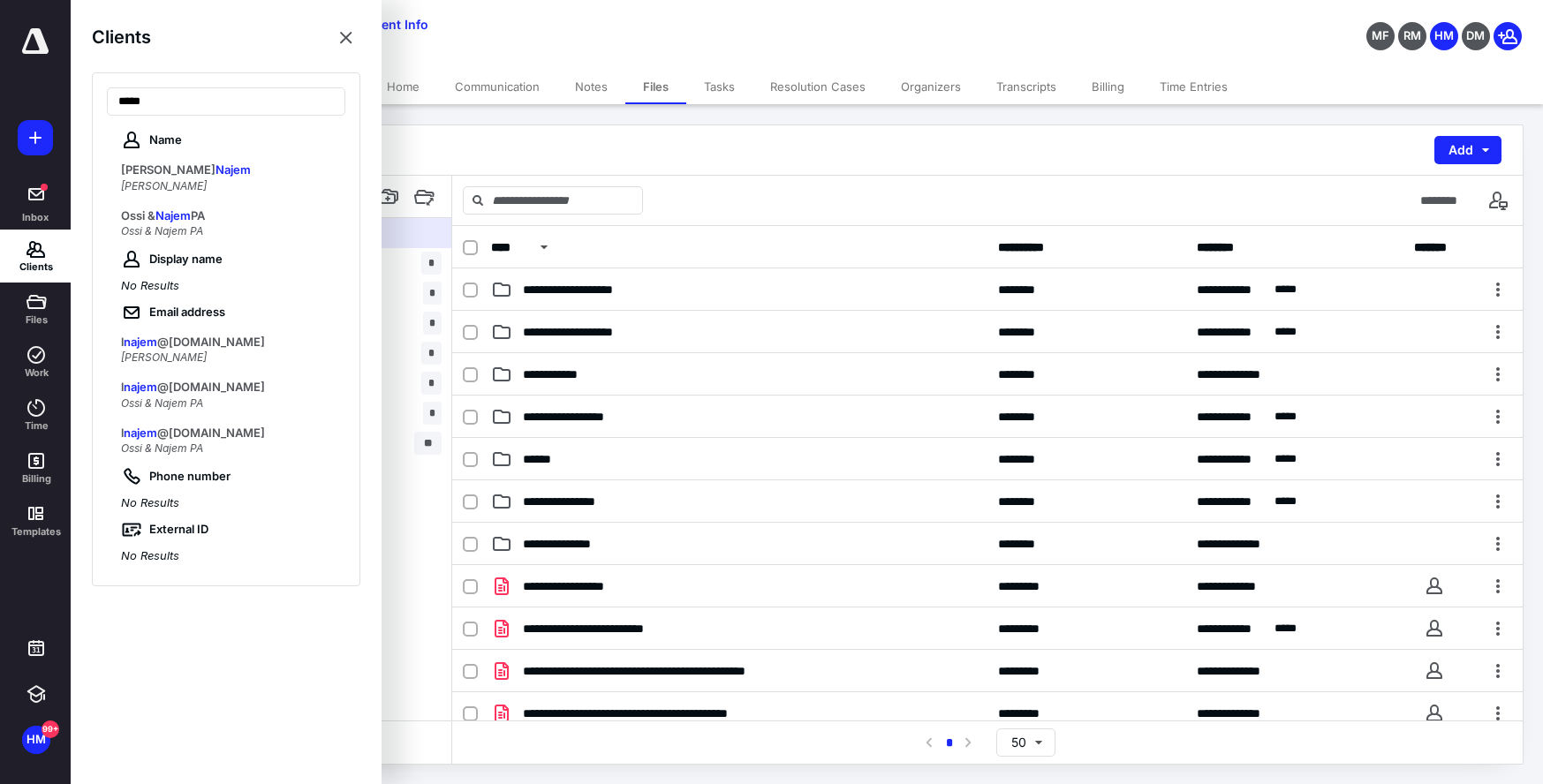 click on "Lawrence  Najem" at bounding box center (163, 185) 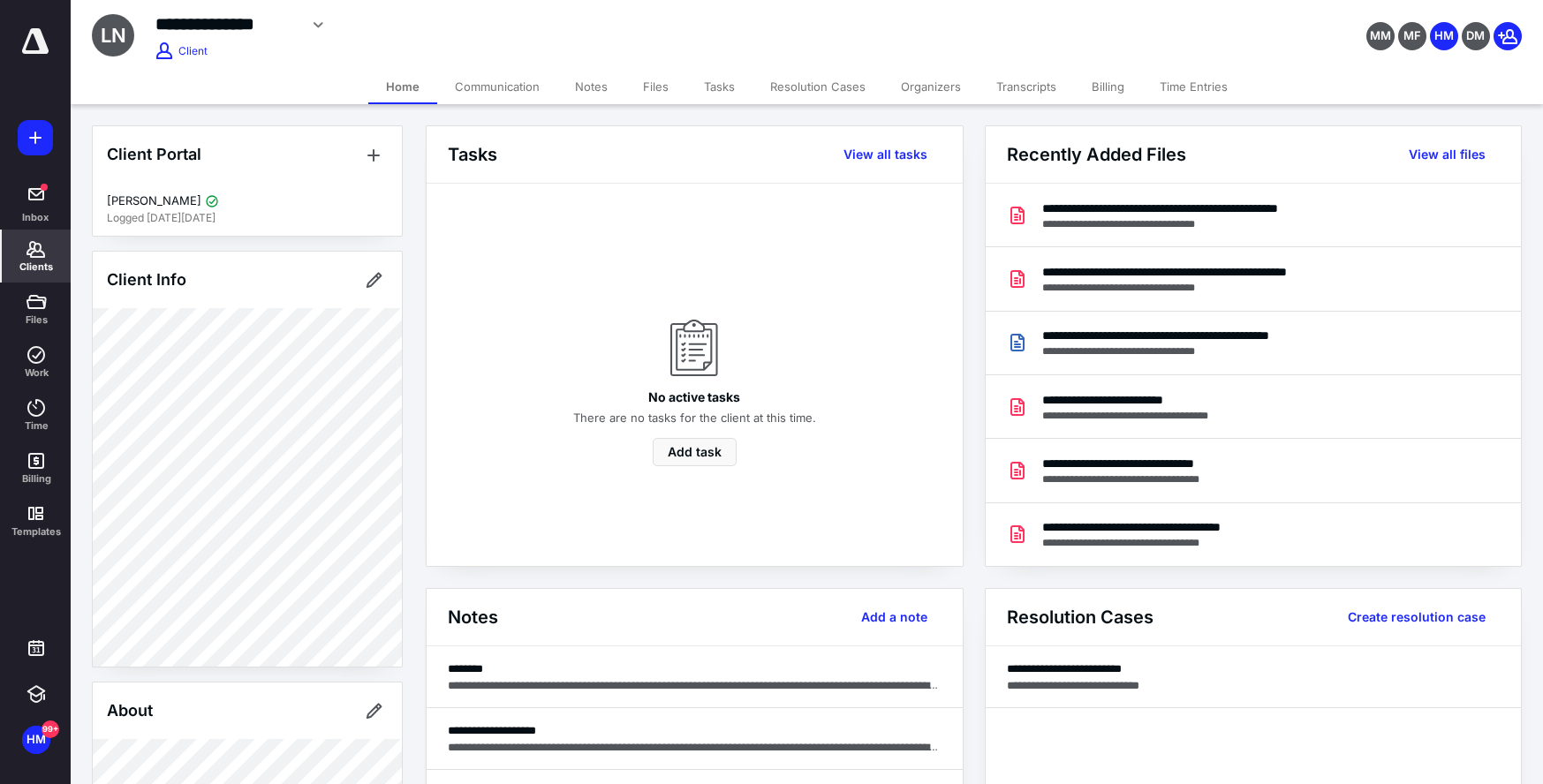 click on "Communication" at bounding box center [497, 87] 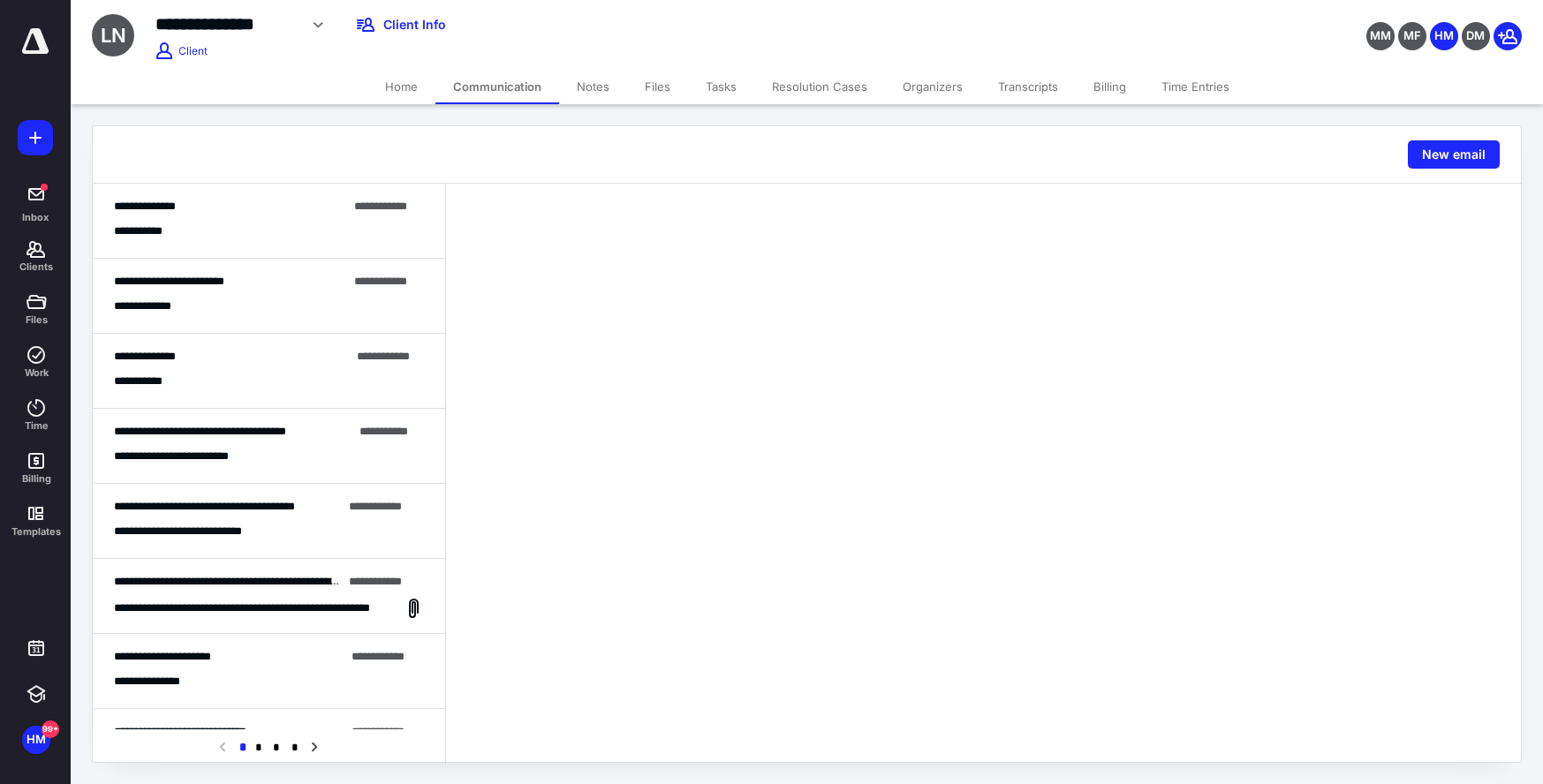 click on "**********" at bounding box center [269, 231] 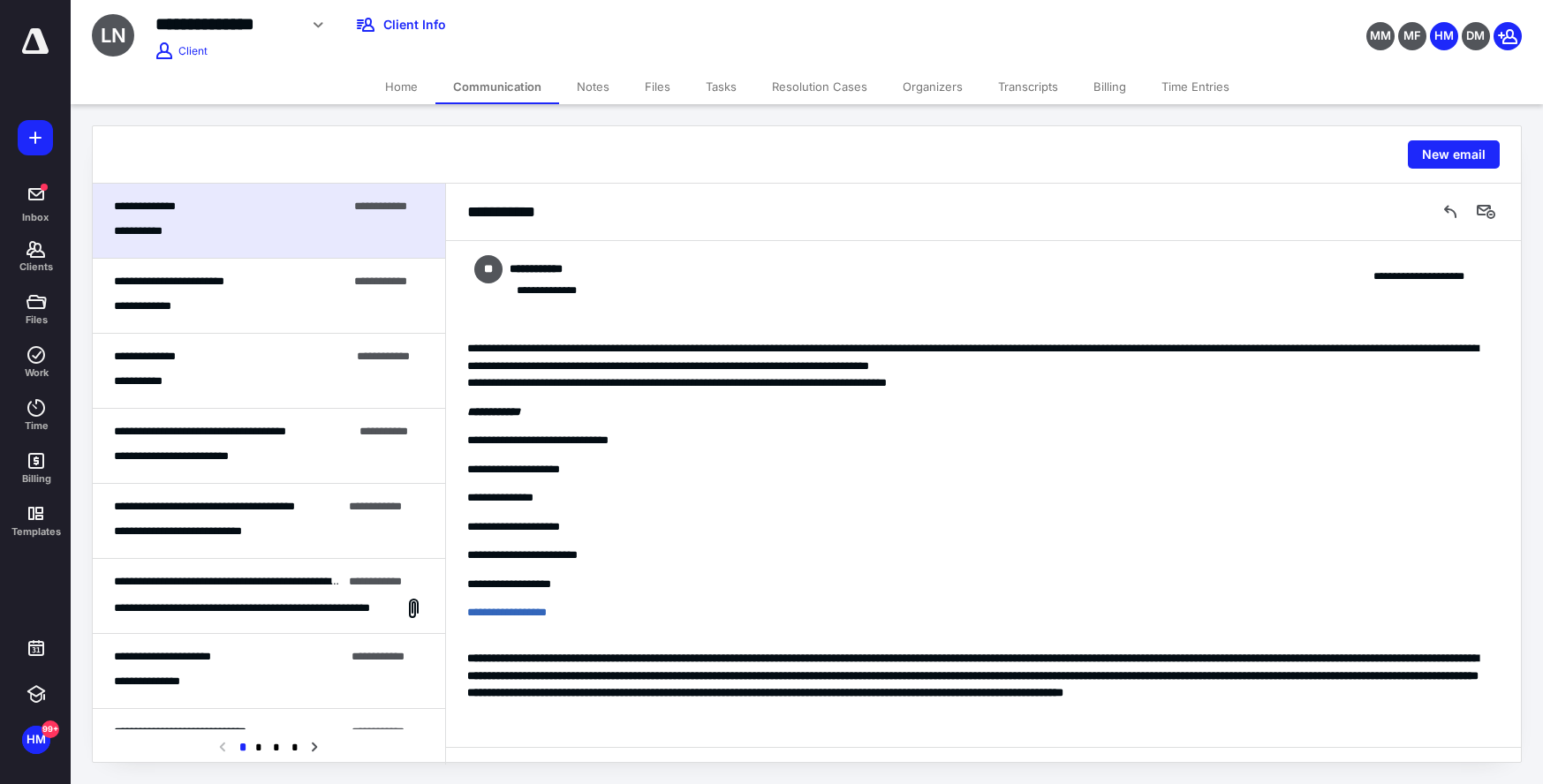 click on "Transcripts" at bounding box center [1028, 87] 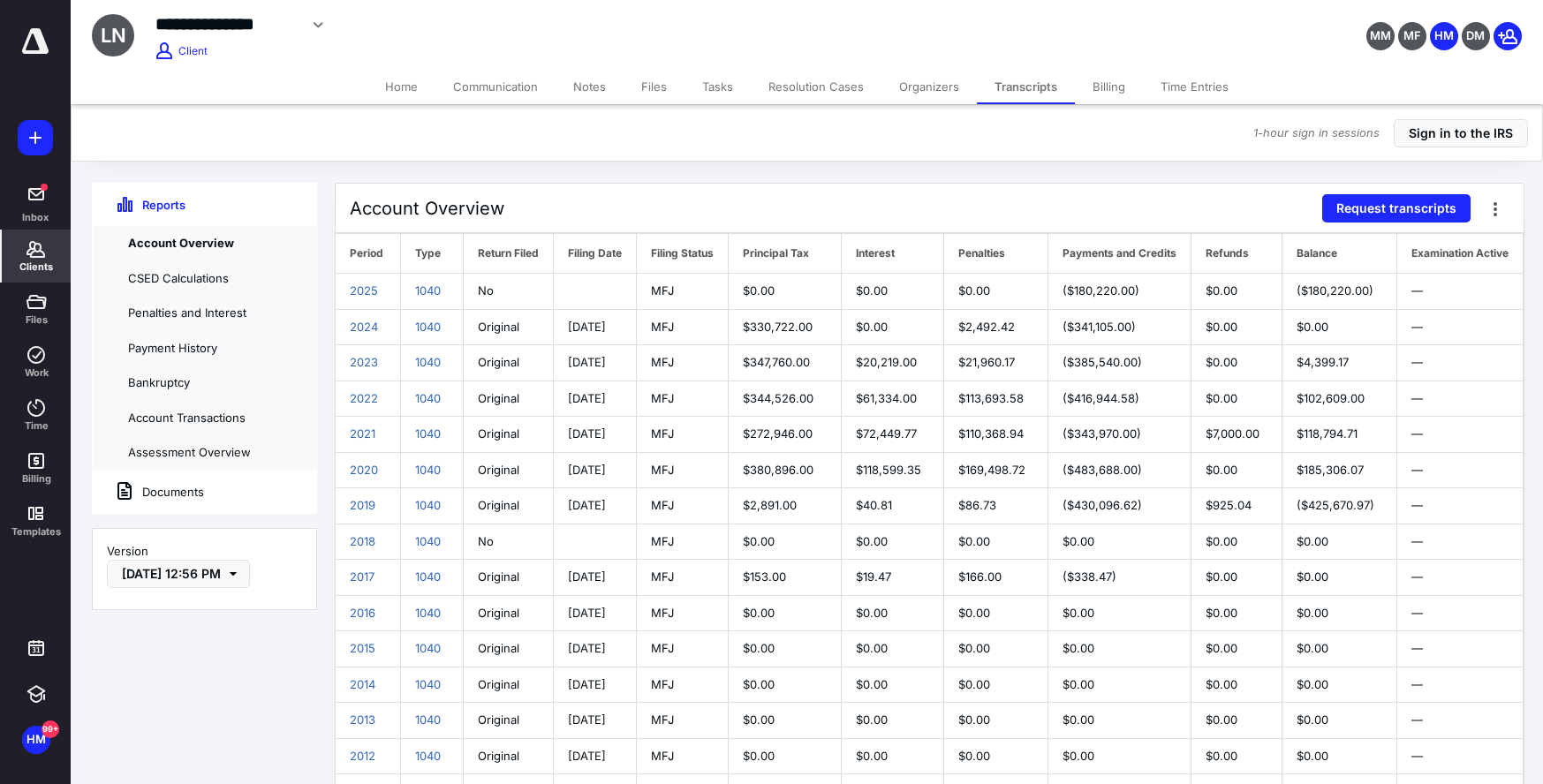 click on "Clients" at bounding box center [36, 256] 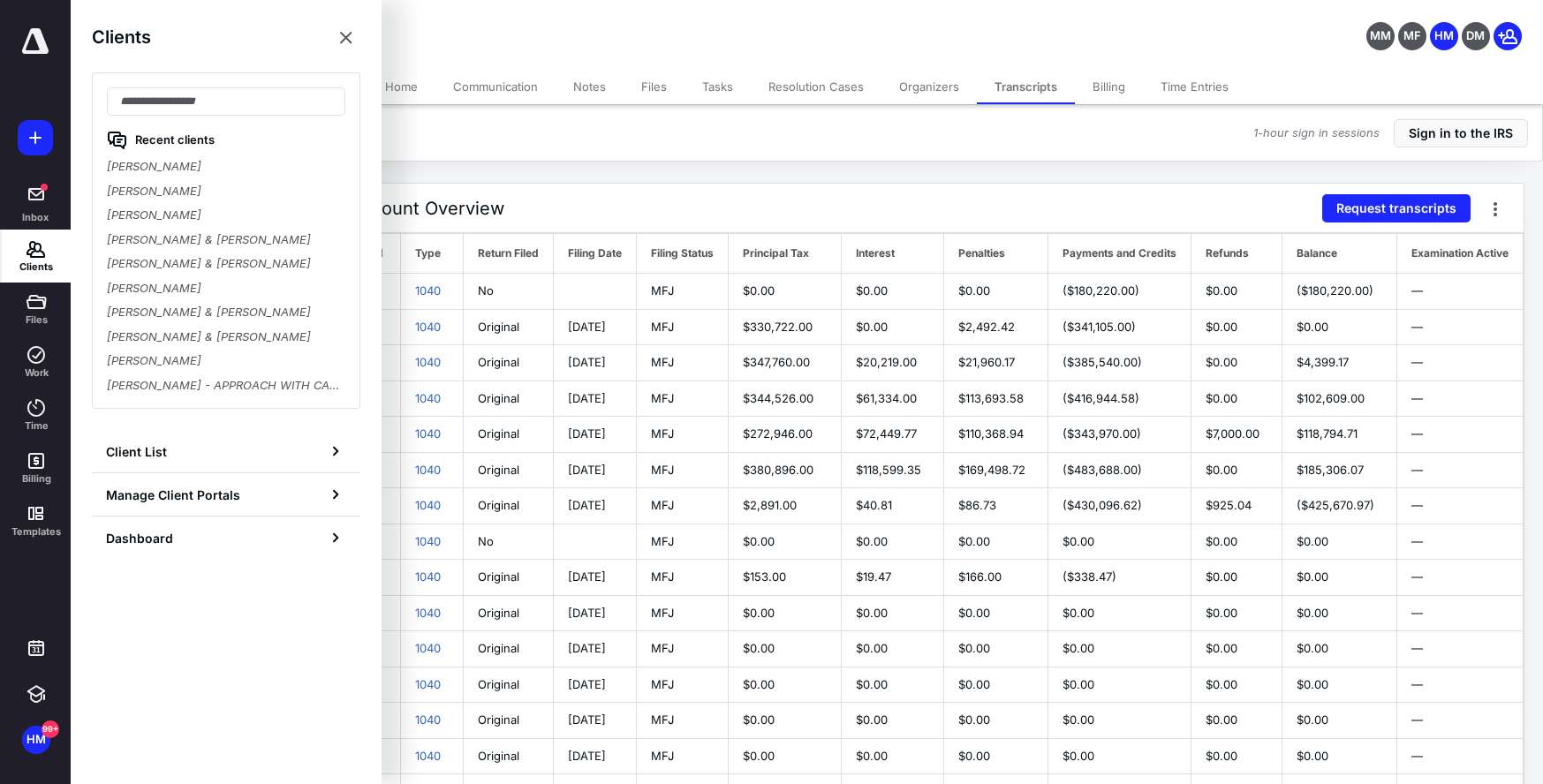 click on "Recent clients Lawrence Najem David Shearon Adam Mohammed Victor Hoang & Mindy Tsan Isabel Toledo & Eber Garcia Benjamin Folkersen Federico Malpartida & Lydia Garces Jim Chevalier & JoEllen Stratton JoEllen Stratton Britt Koball - APPROACH WITH CAUTION.  see notes" at bounding box center [226, 240] 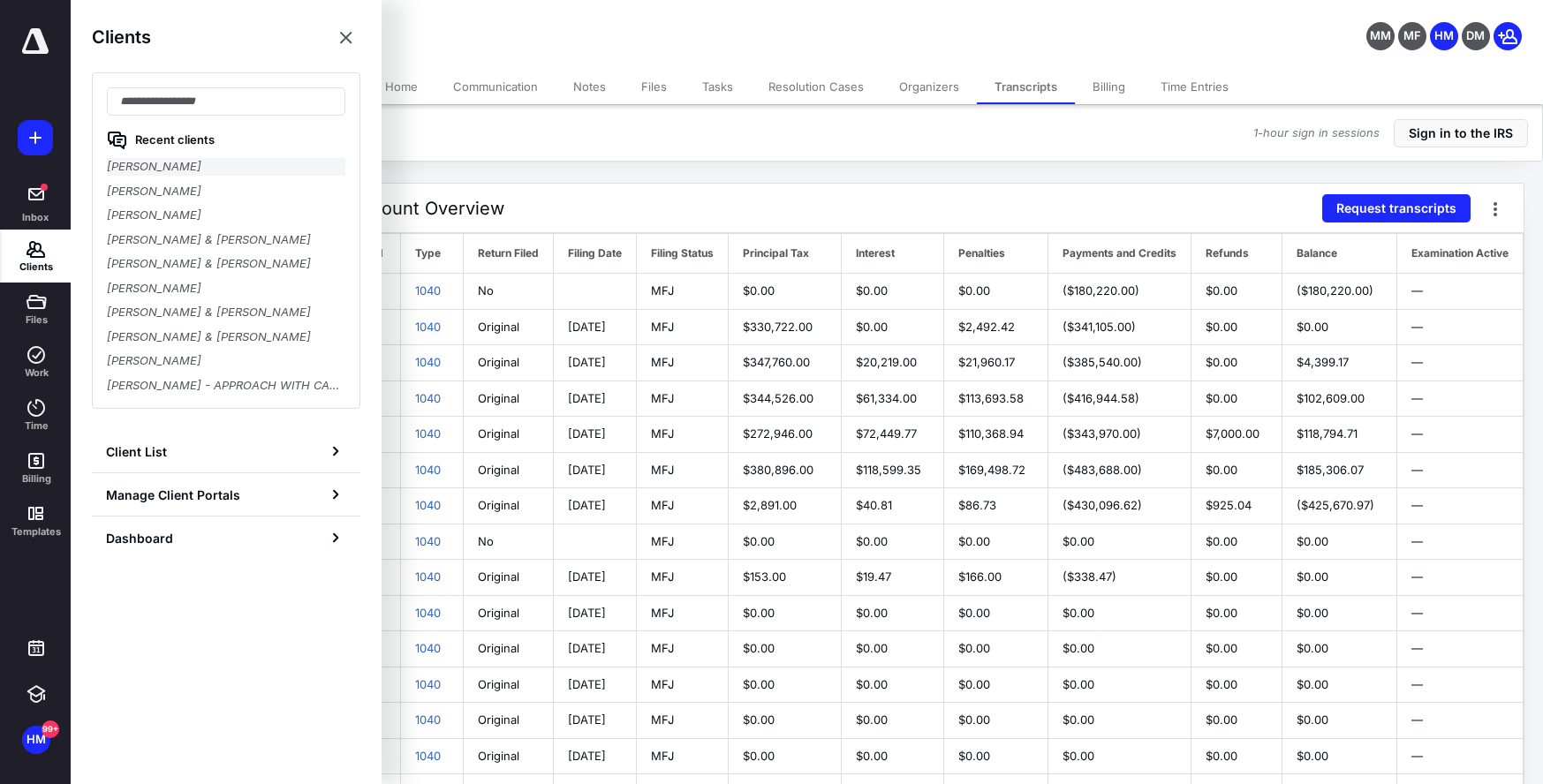 click on "Lawrence Najem" at bounding box center (226, 167) 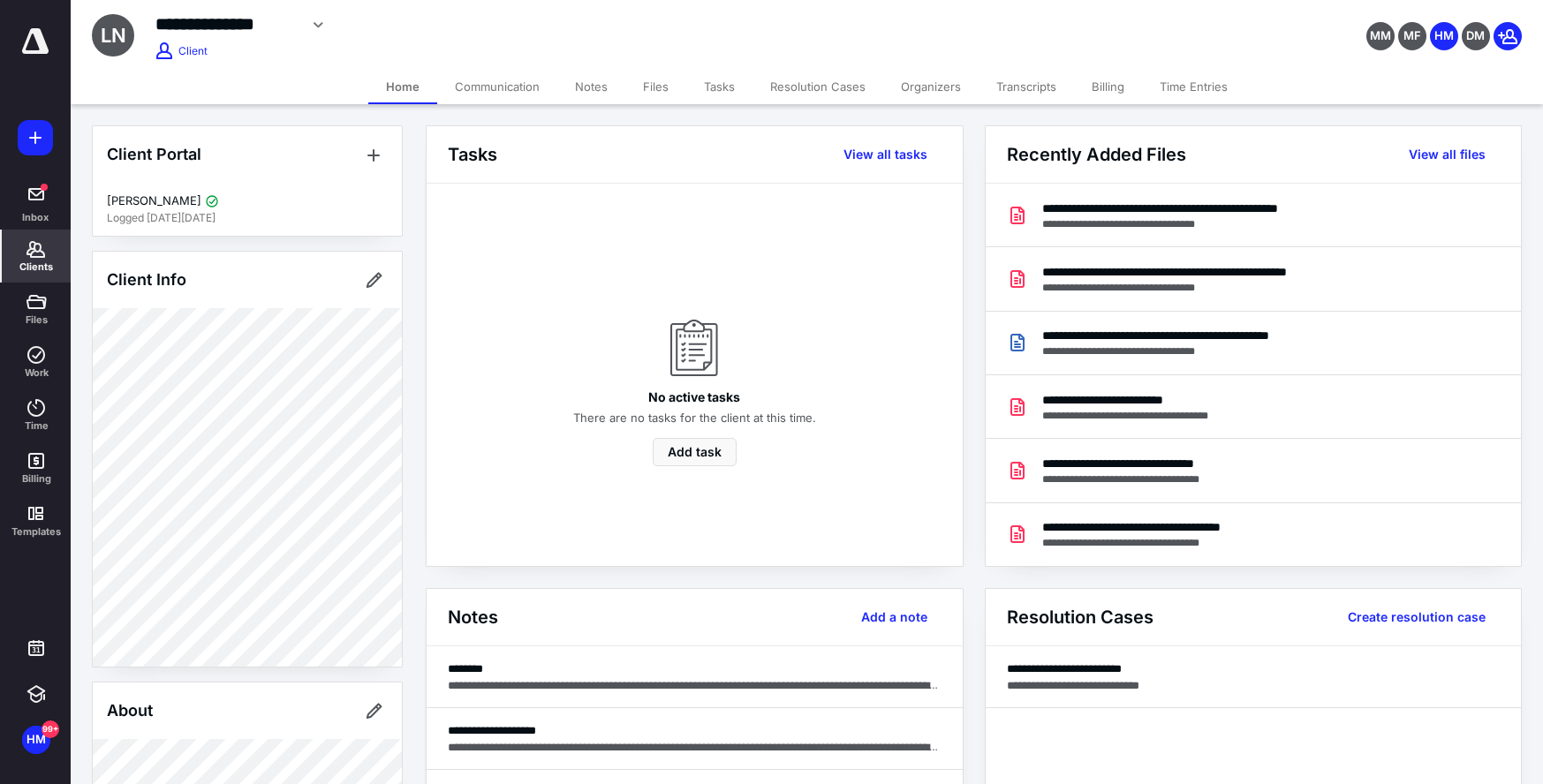 click on "Files" at bounding box center (655, 87) 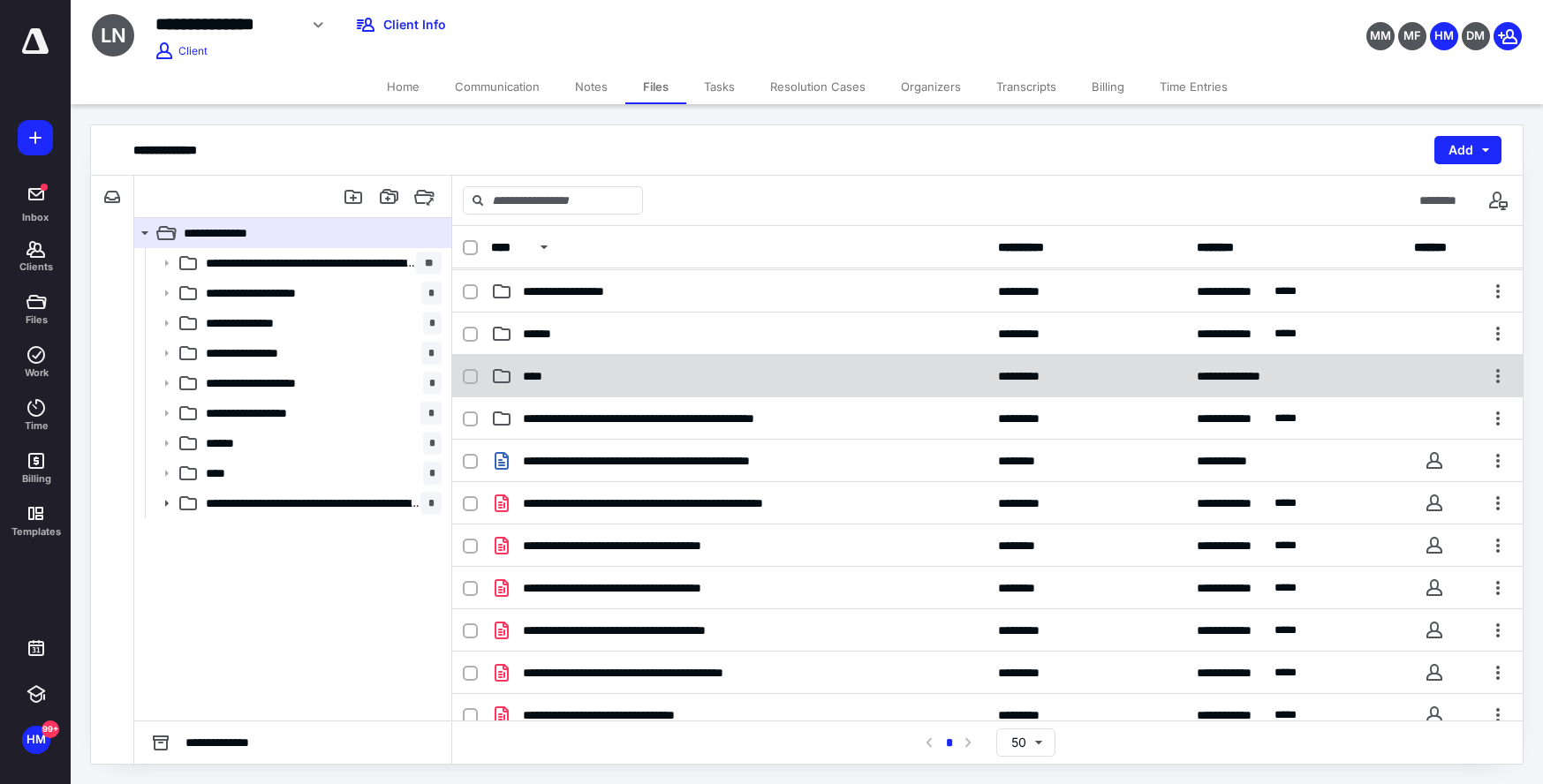 scroll, scrollTop: 205, scrollLeft: 0, axis: vertical 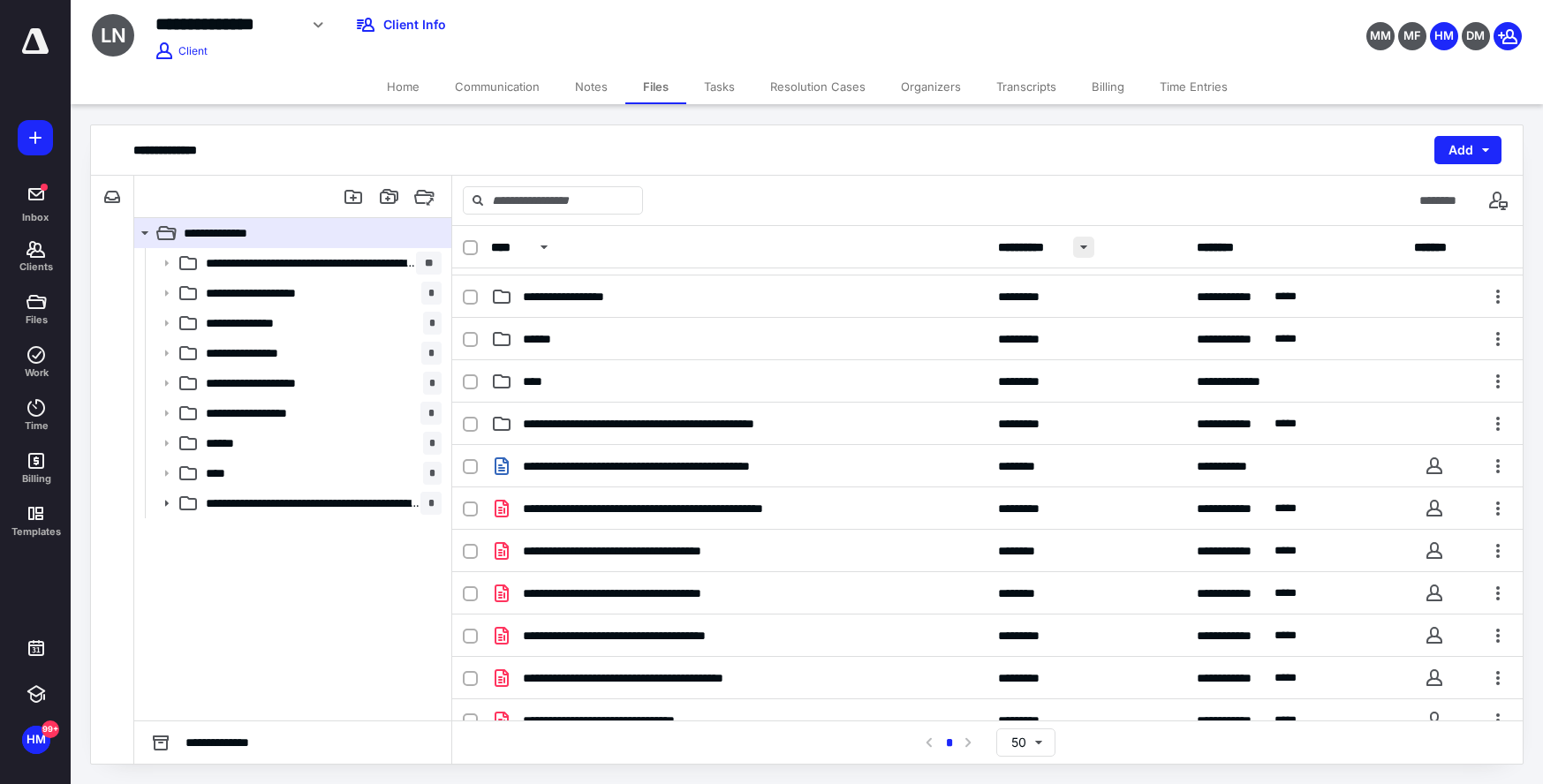 click at bounding box center [1084, 247] 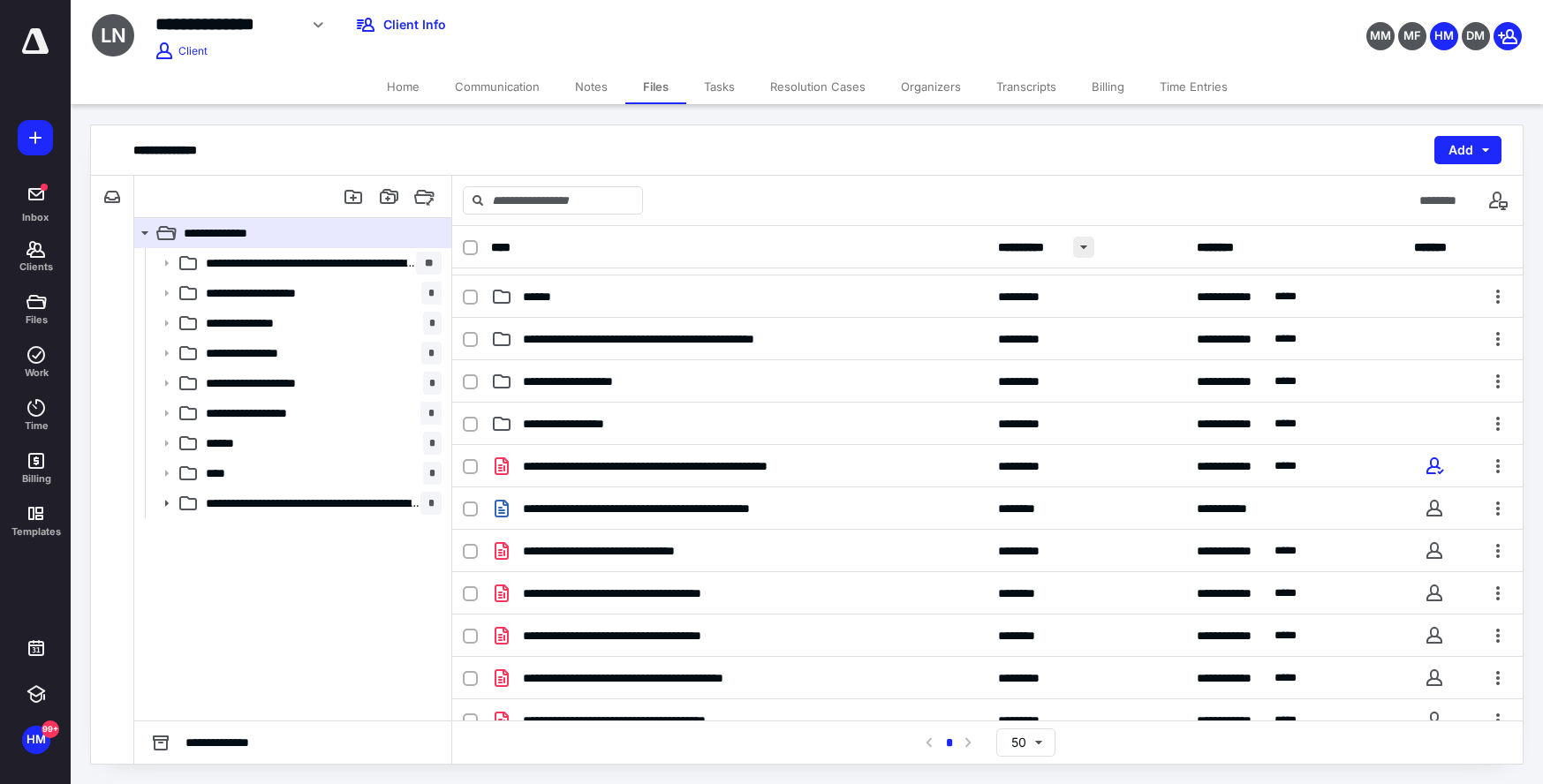 scroll, scrollTop: 0, scrollLeft: 0, axis: both 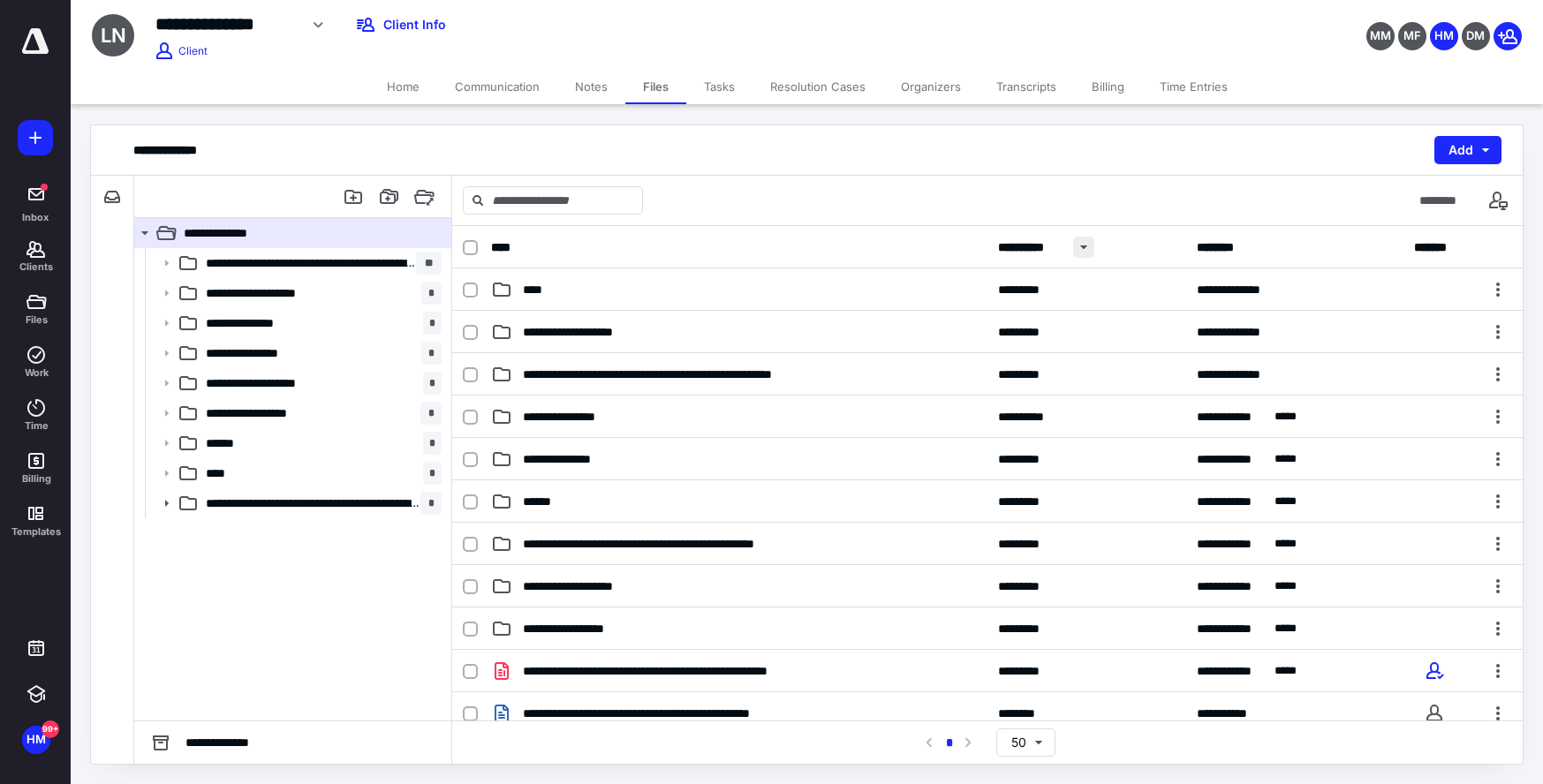 click at bounding box center [1084, 247] 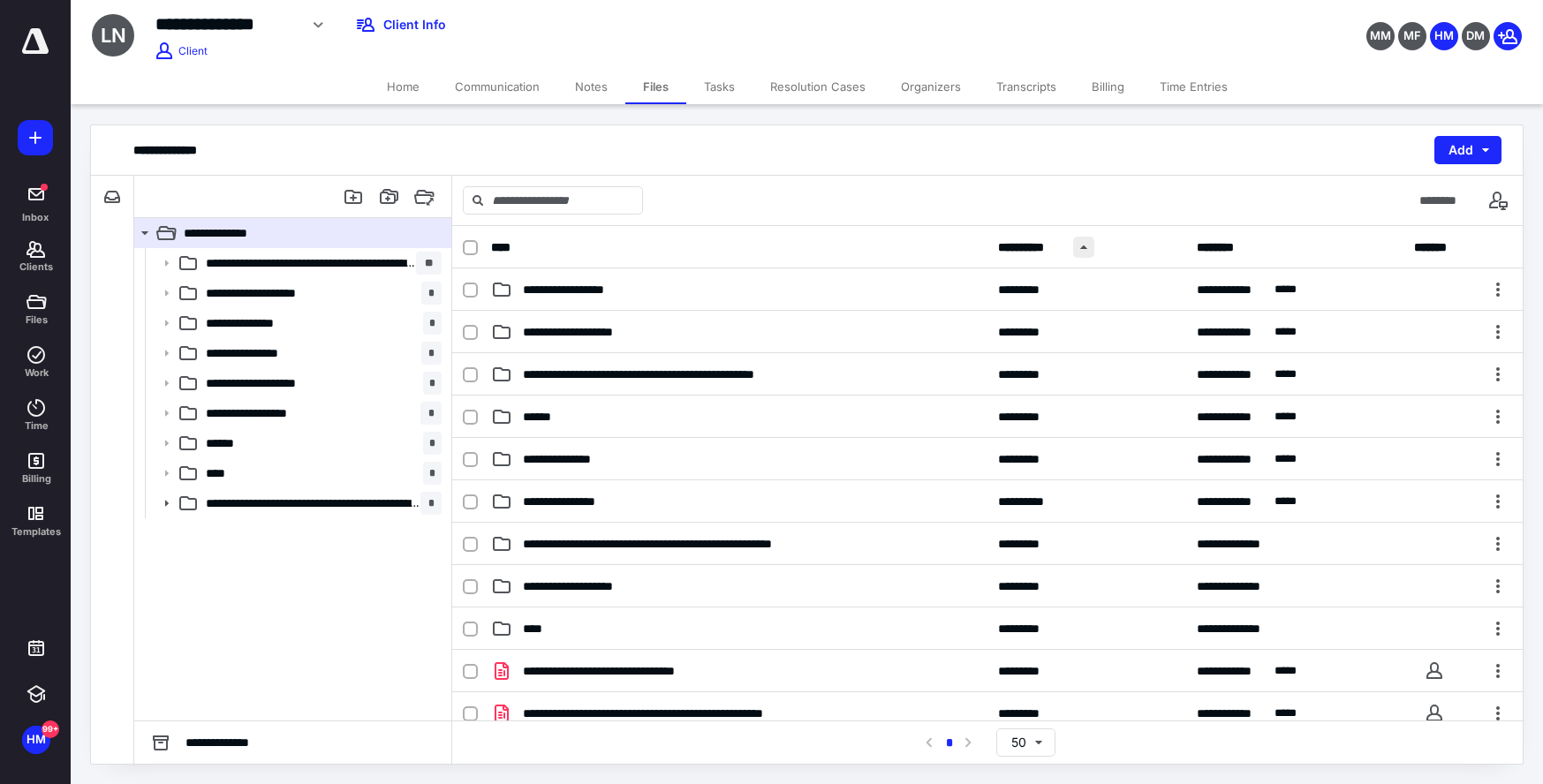 click at bounding box center (1084, 247) 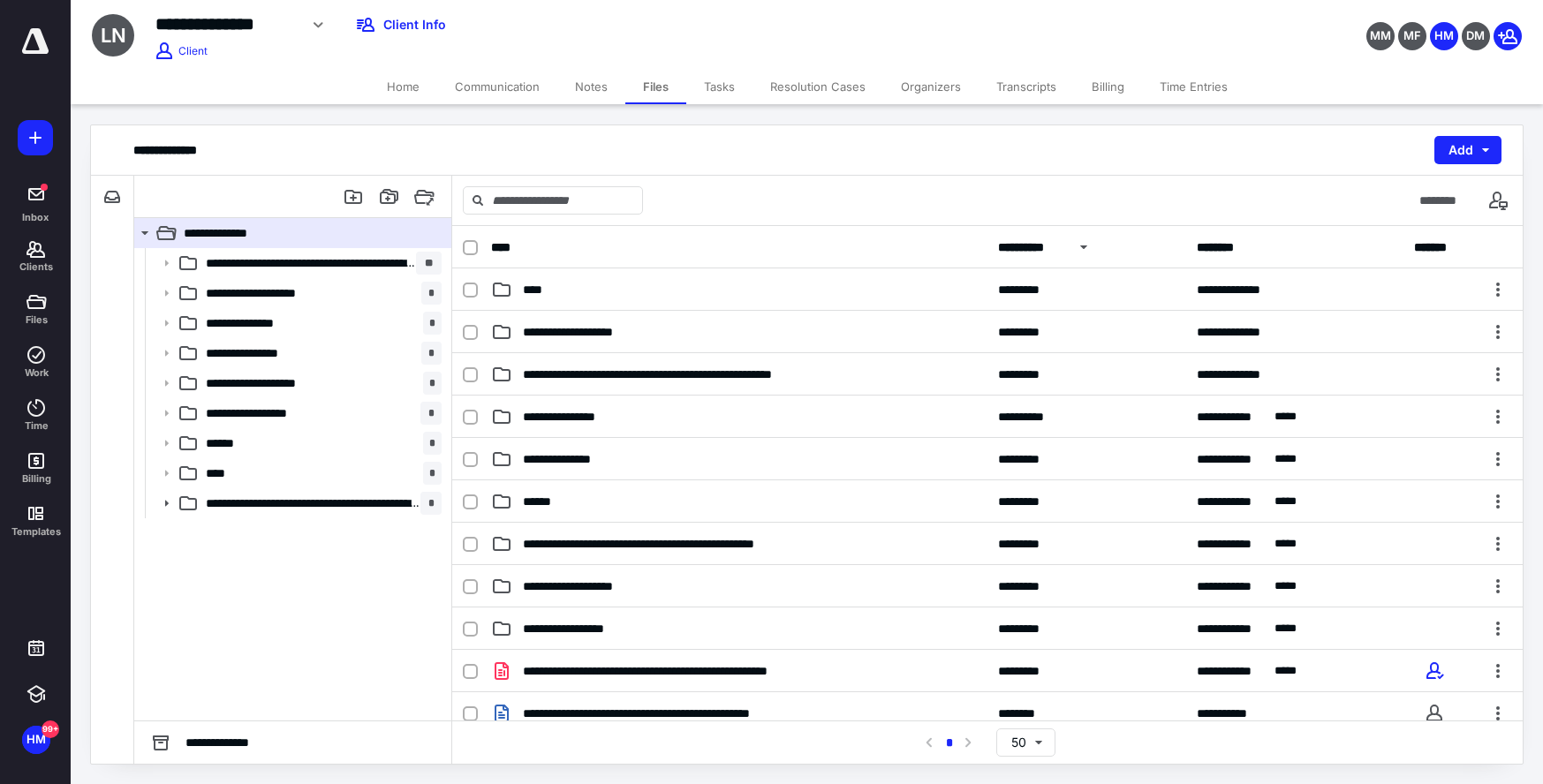 drag, startPoint x: 609, startPoint y: 84, endPoint x: 615, endPoint y: 102, distance: 18.973666 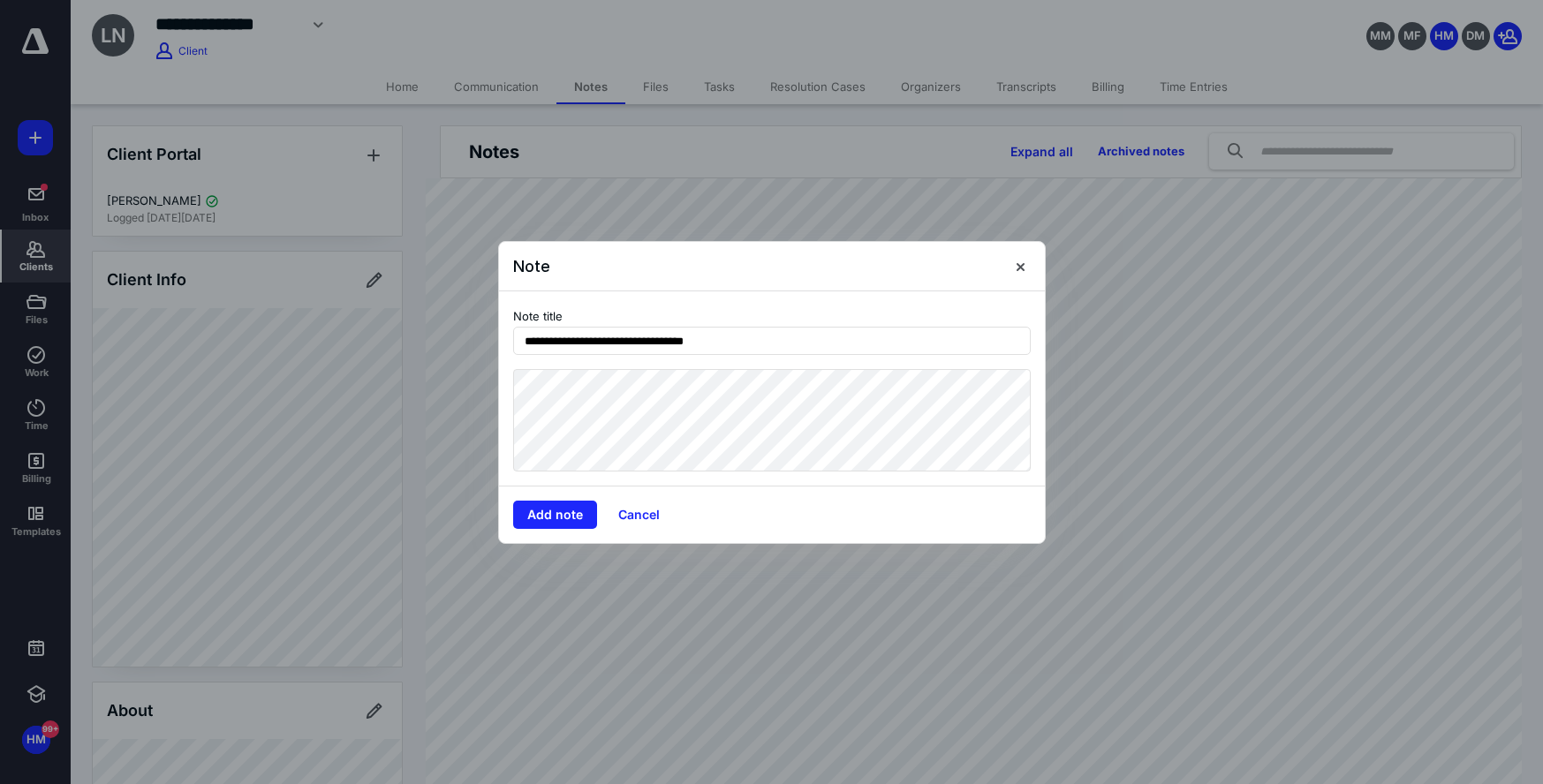 type on "**********" 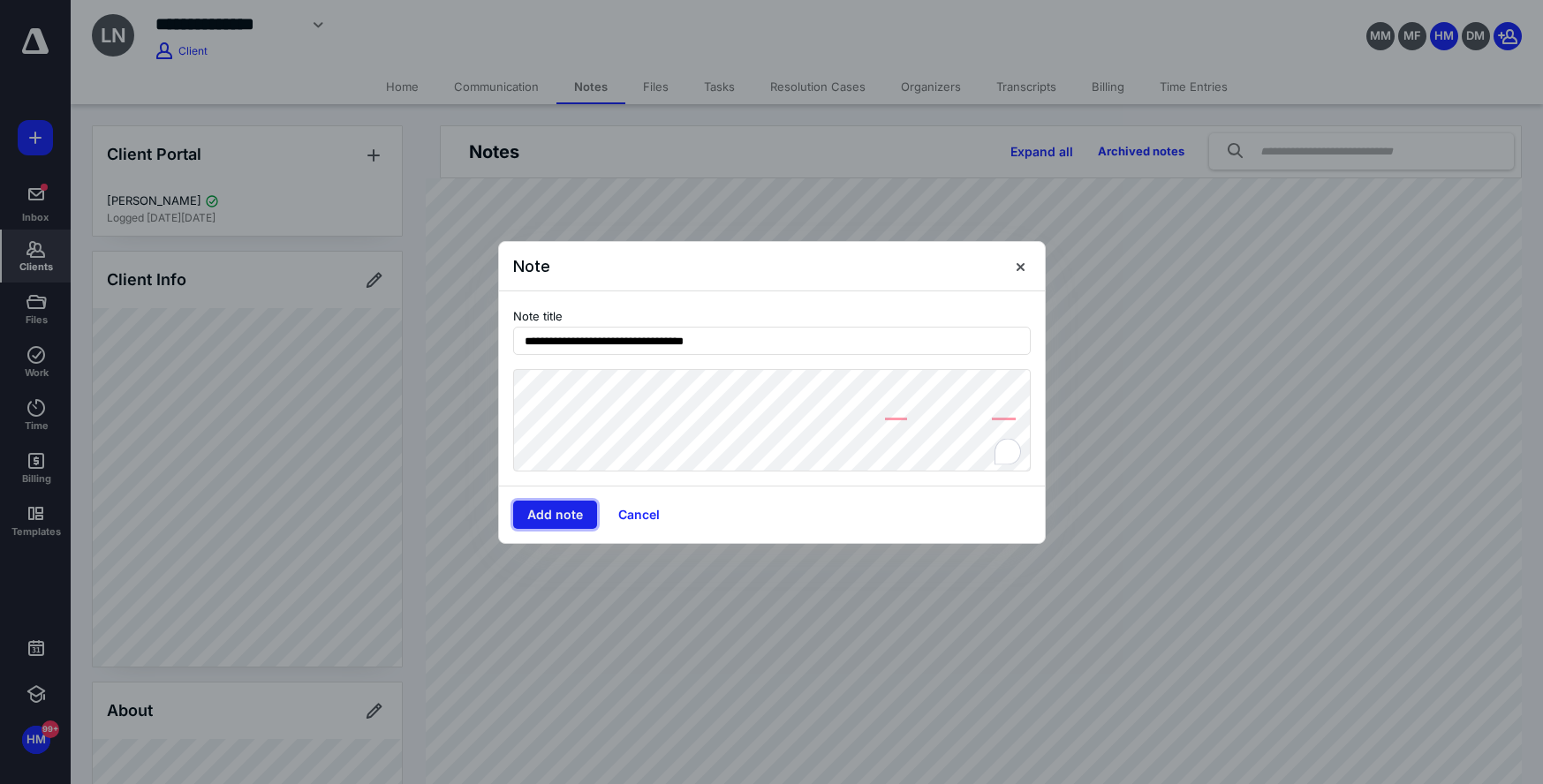 click on "Add note" at bounding box center (555, 515) 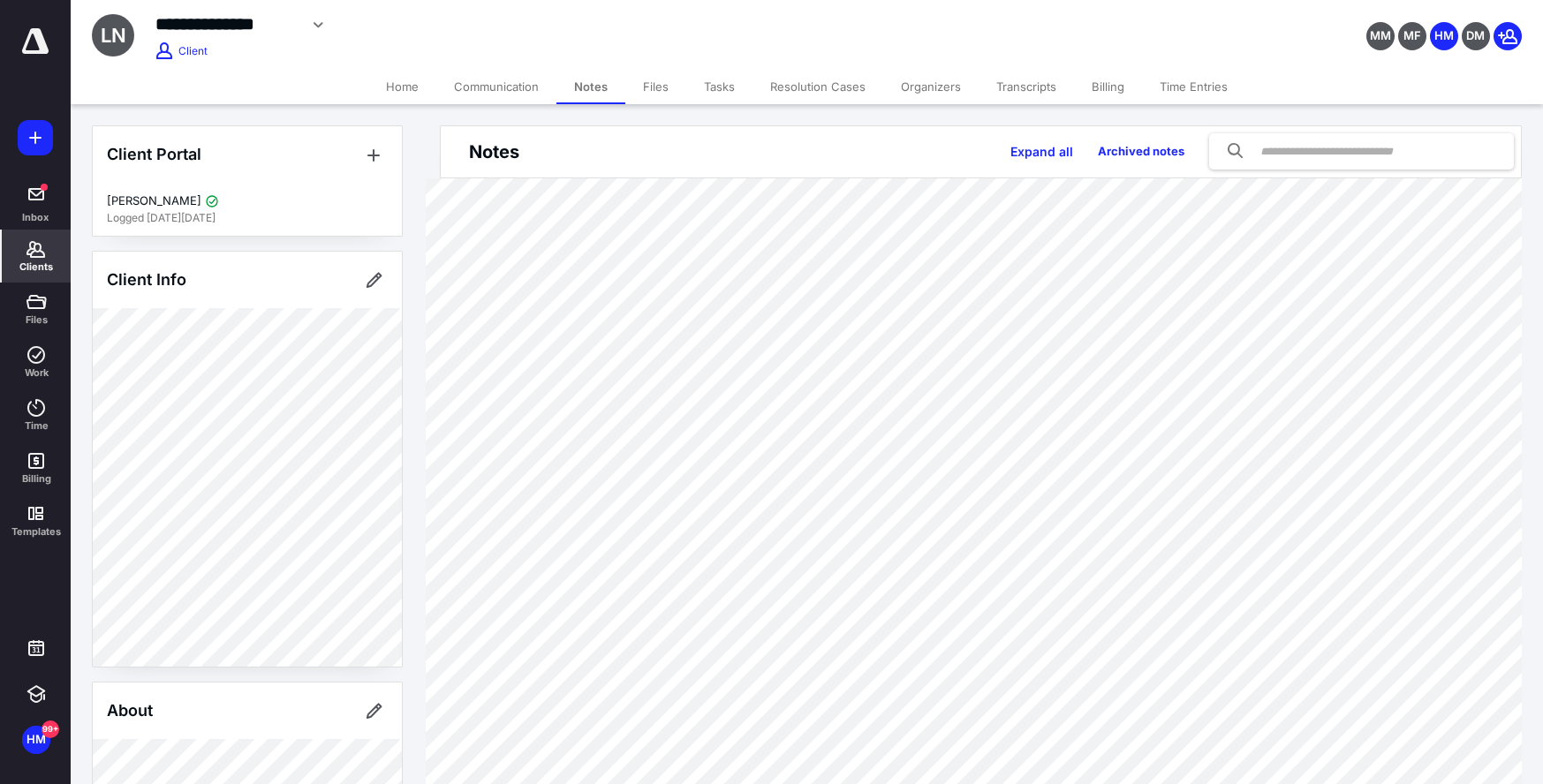 scroll, scrollTop: 3, scrollLeft: 0, axis: vertical 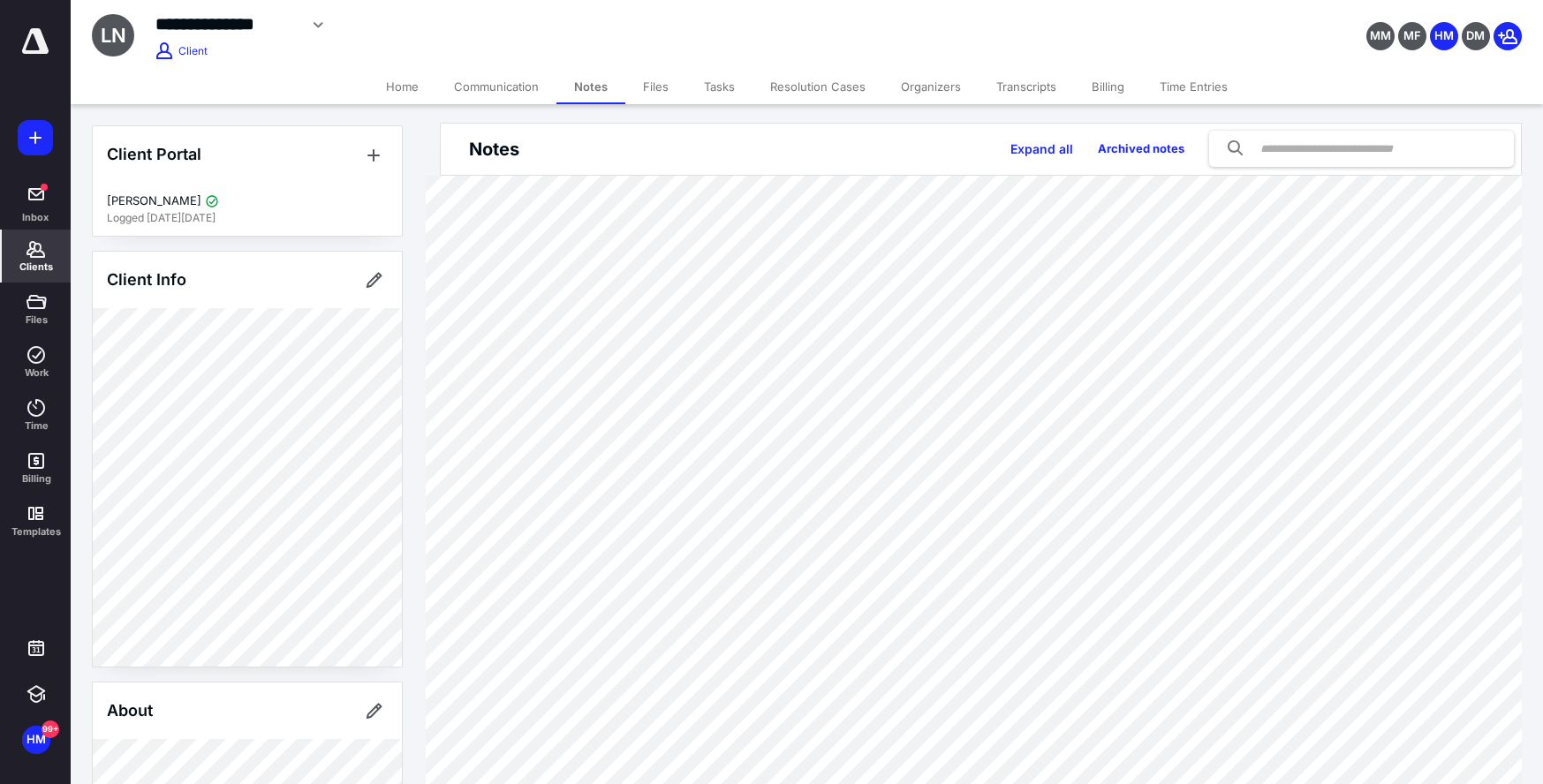 click on "Transcripts" at bounding box center (1026, 87) 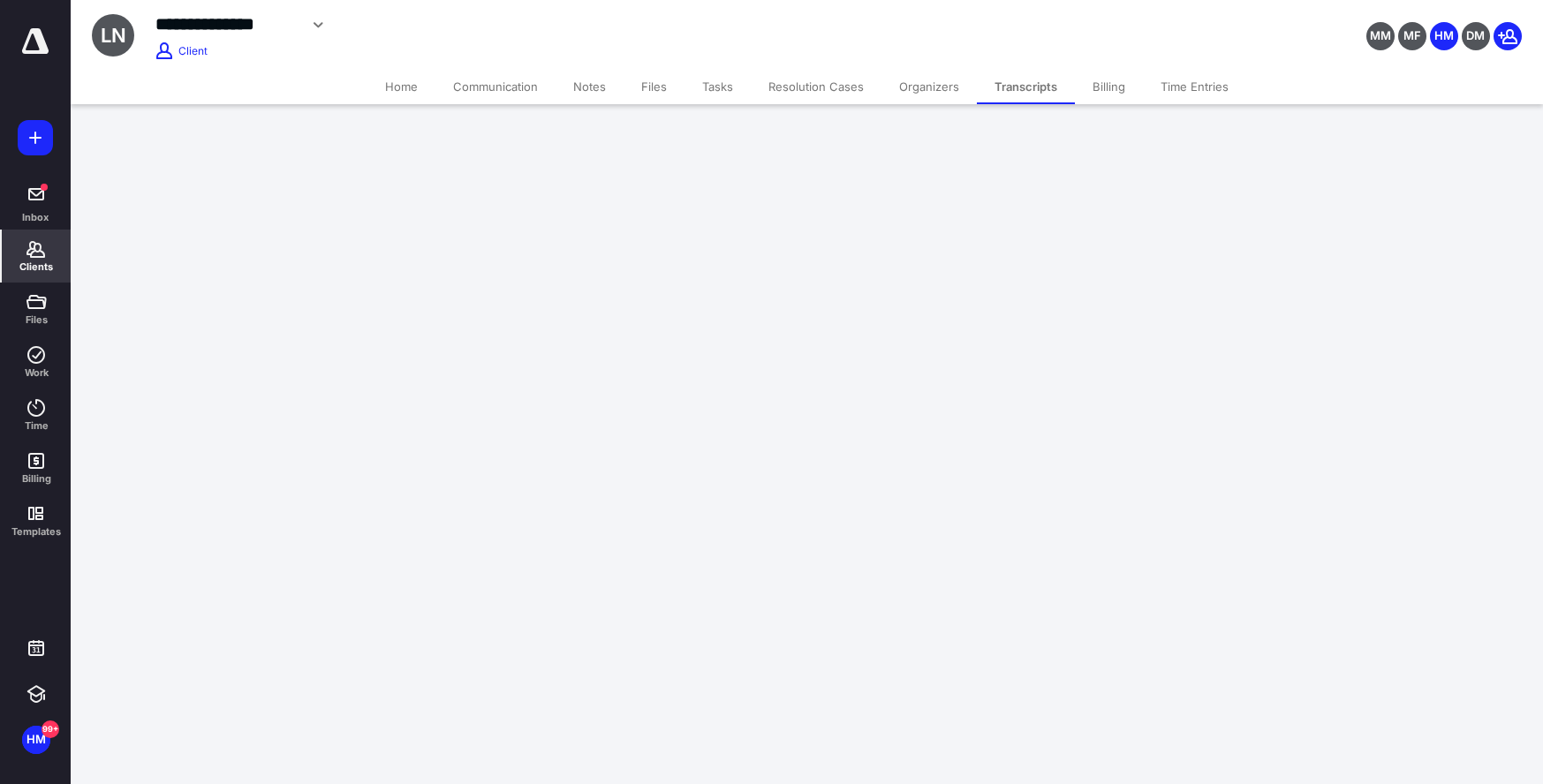 scroll, scrollTop: 0, scrollLeft: 0, axis: both 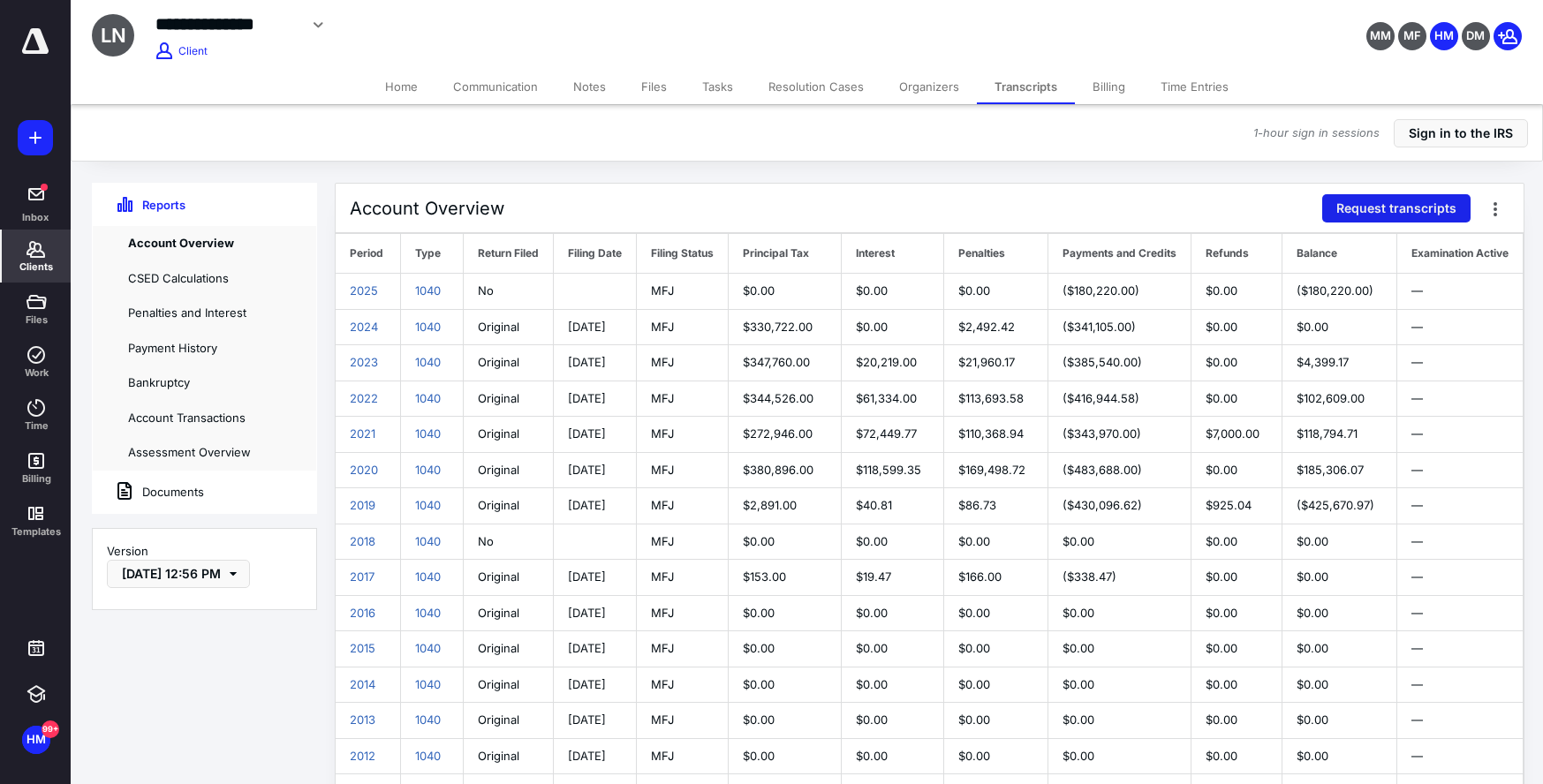 click on "Request transcripts" at bounding box center [1396, 208] 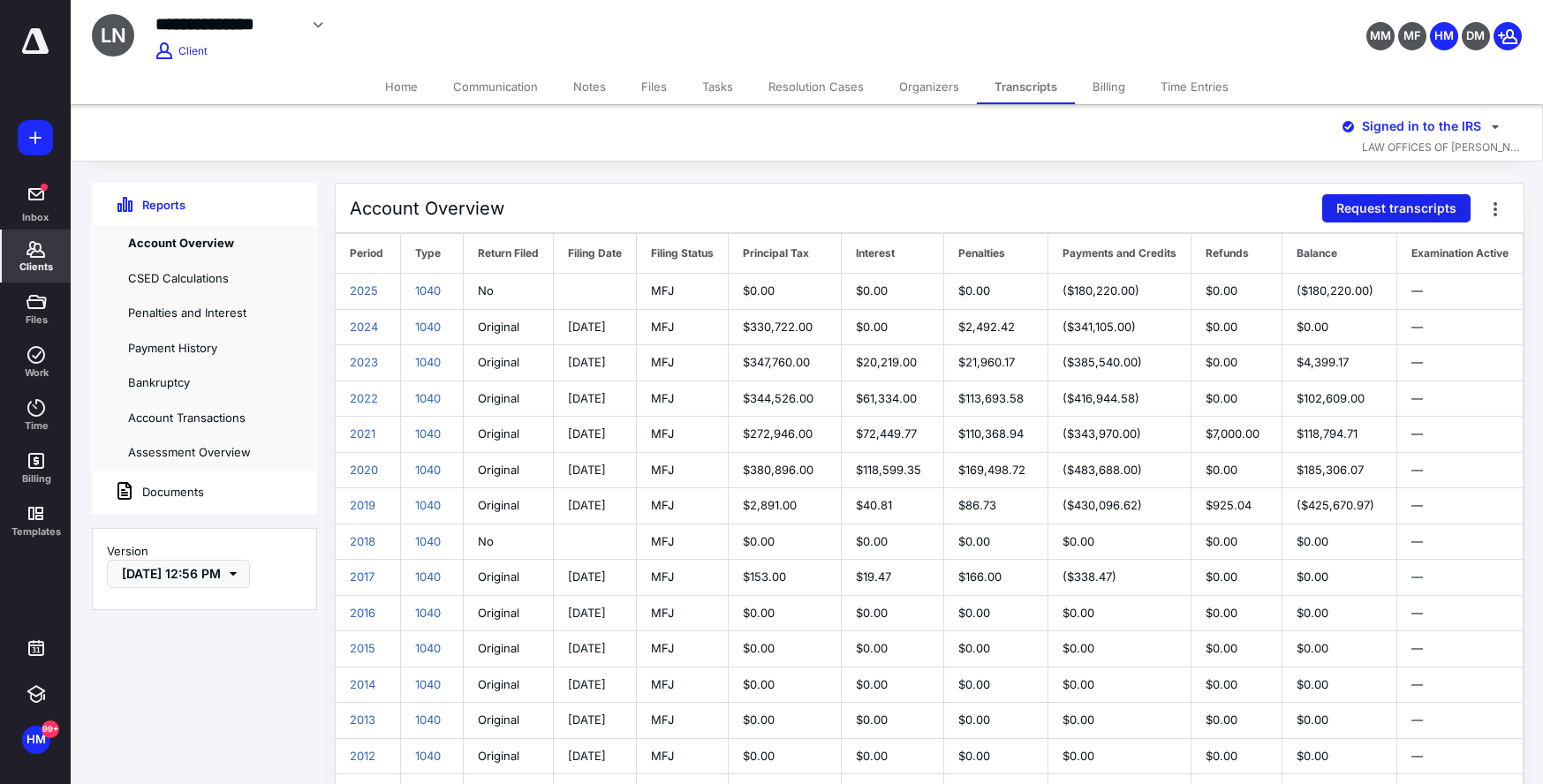 click on "Request transcripts" at bounding box center (1396, 208) 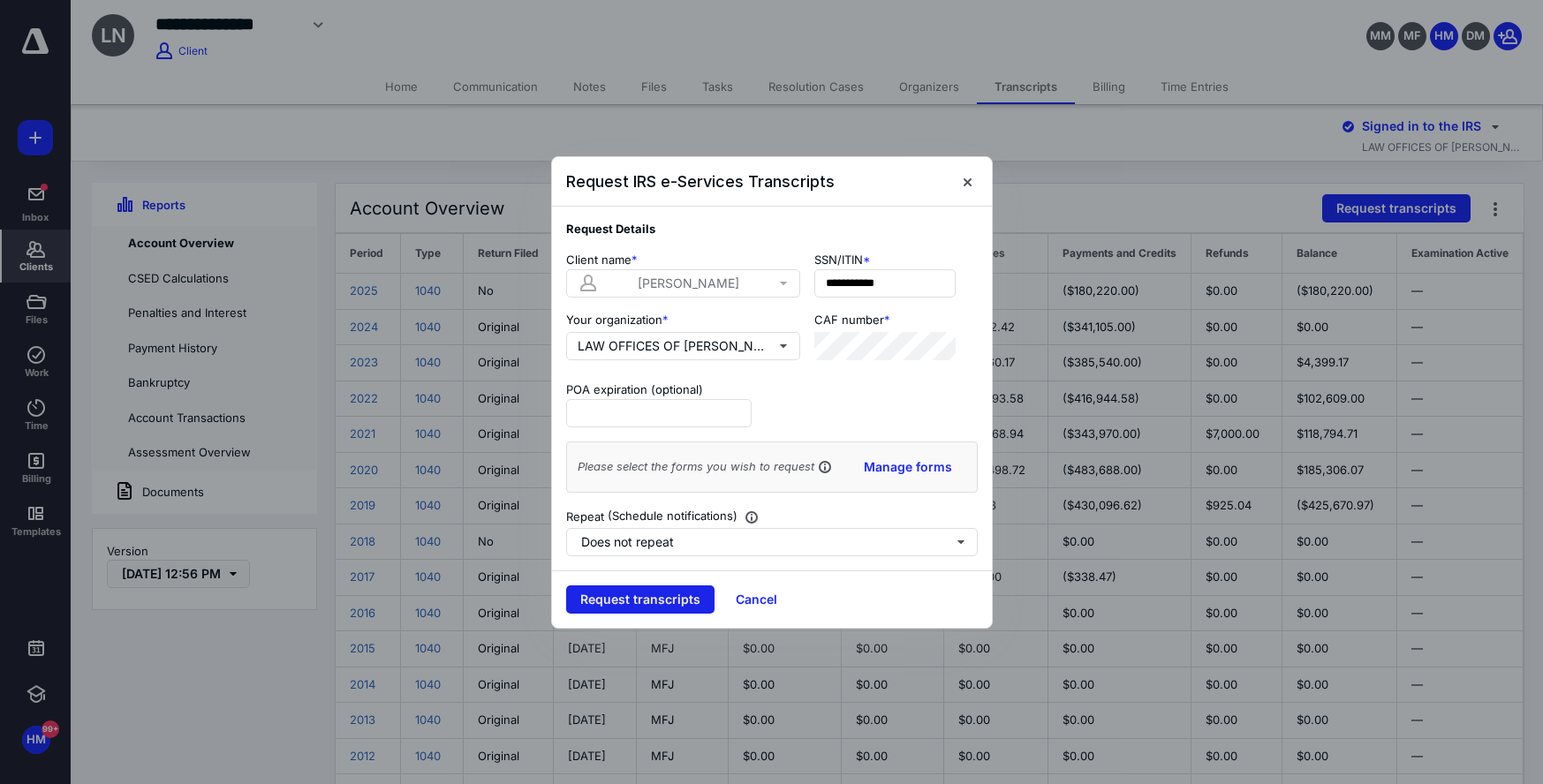 click on "Request transcripts" at bounding box center (640, 599) 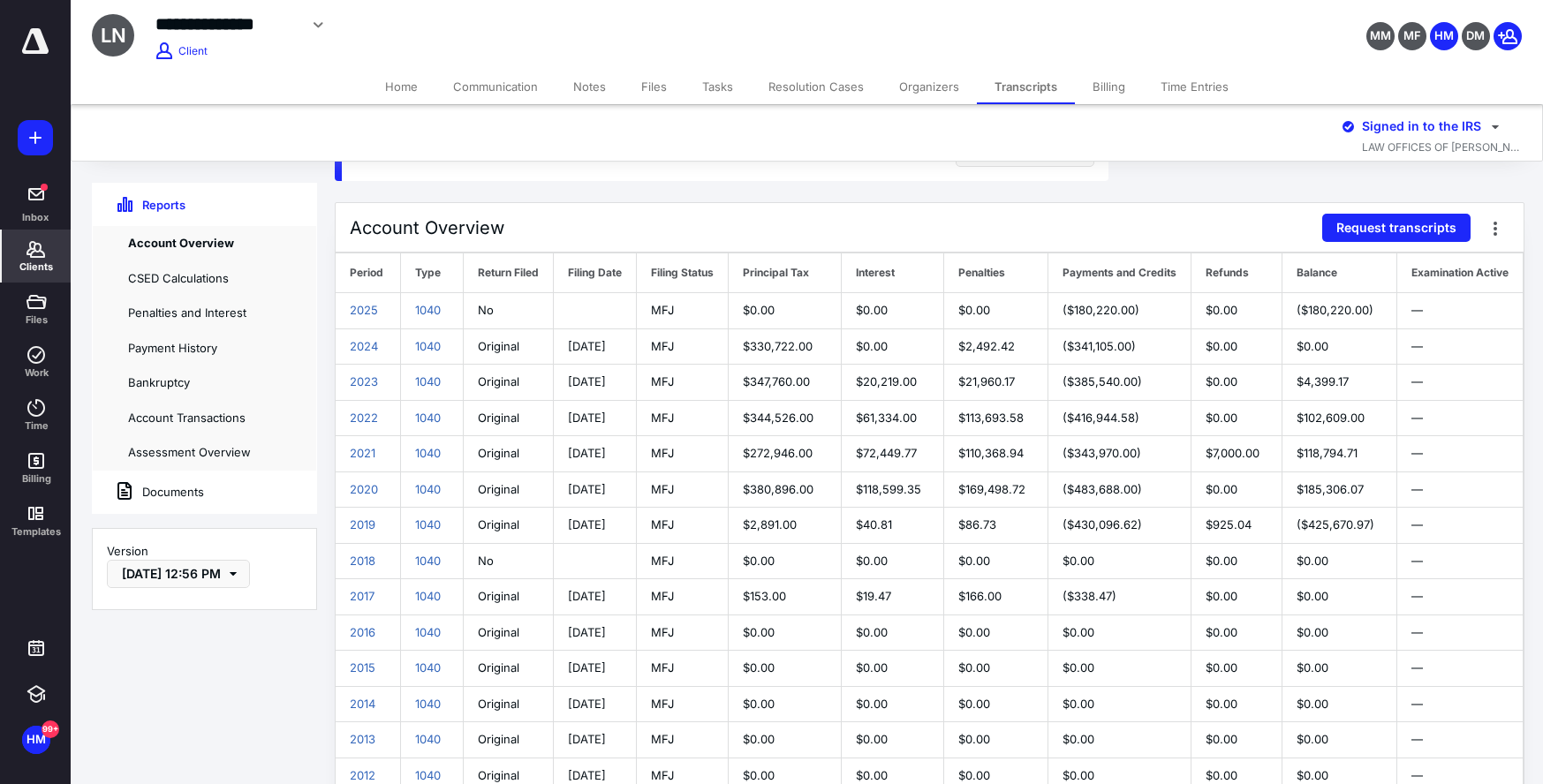 scroll, scrollTop: 0, scrollLeft: 0, axis: both 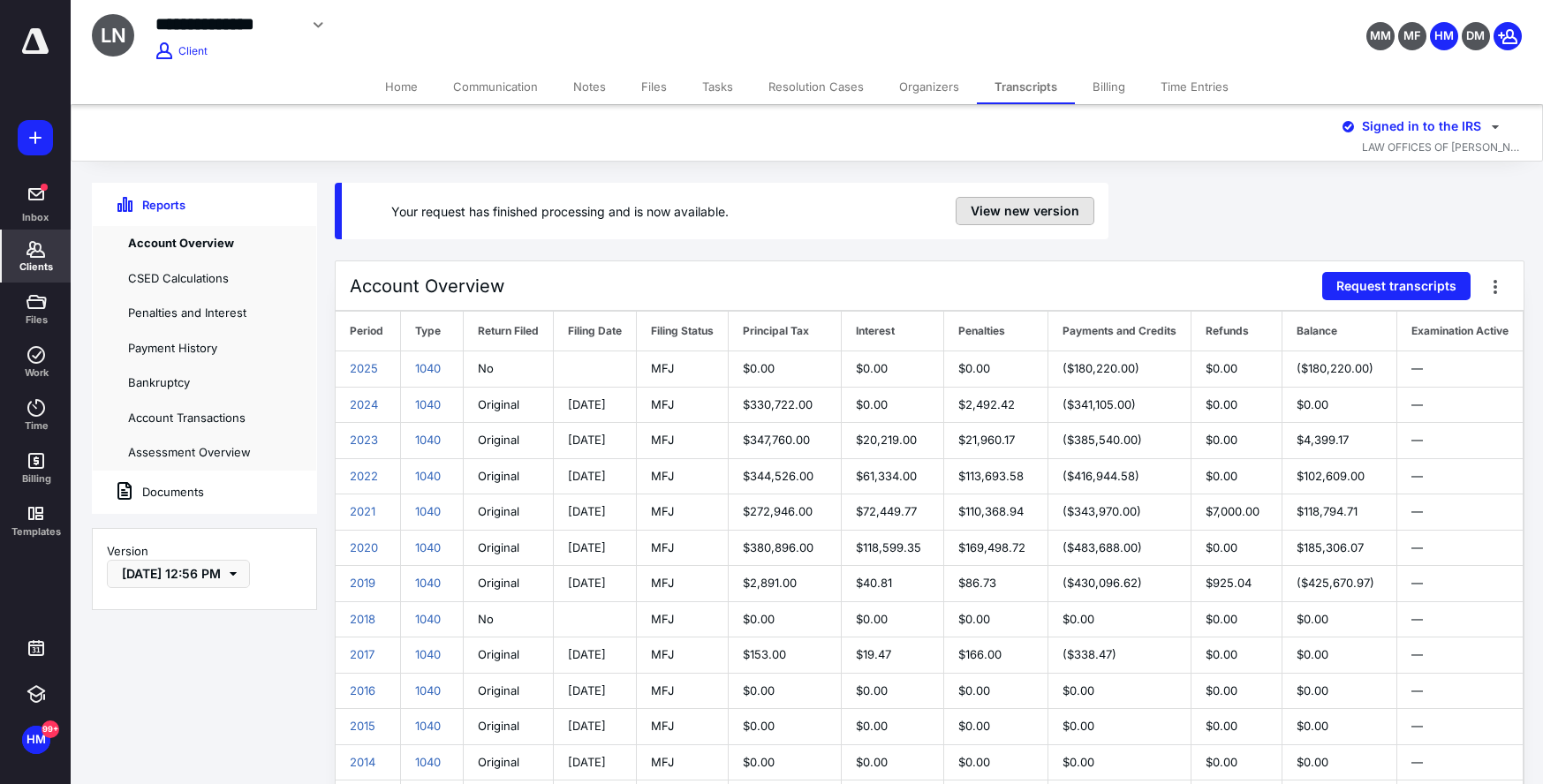 click on "View new version" at bounding box center [1025, 211] 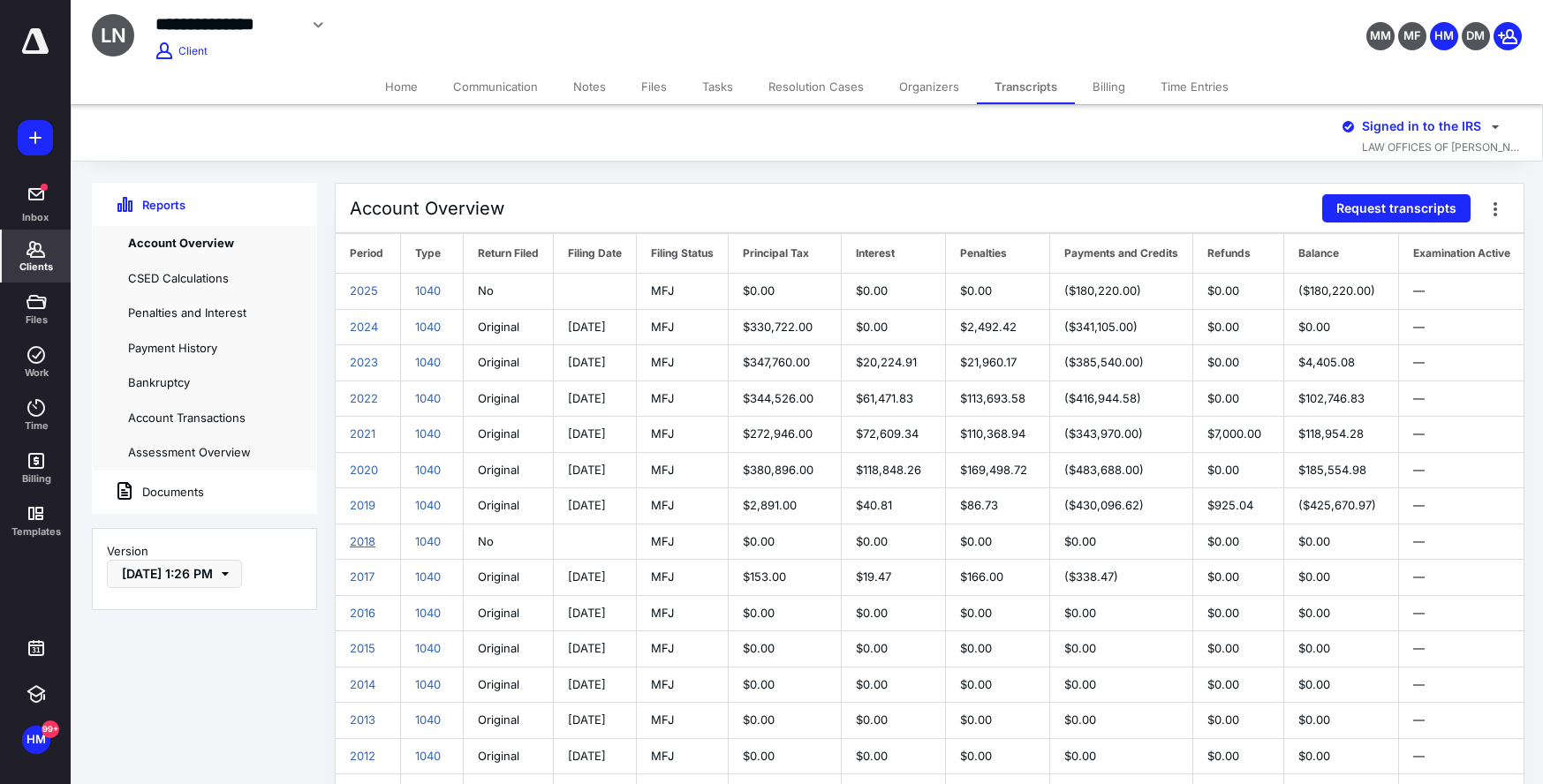click on "2018" at bounding box center (362, 541) 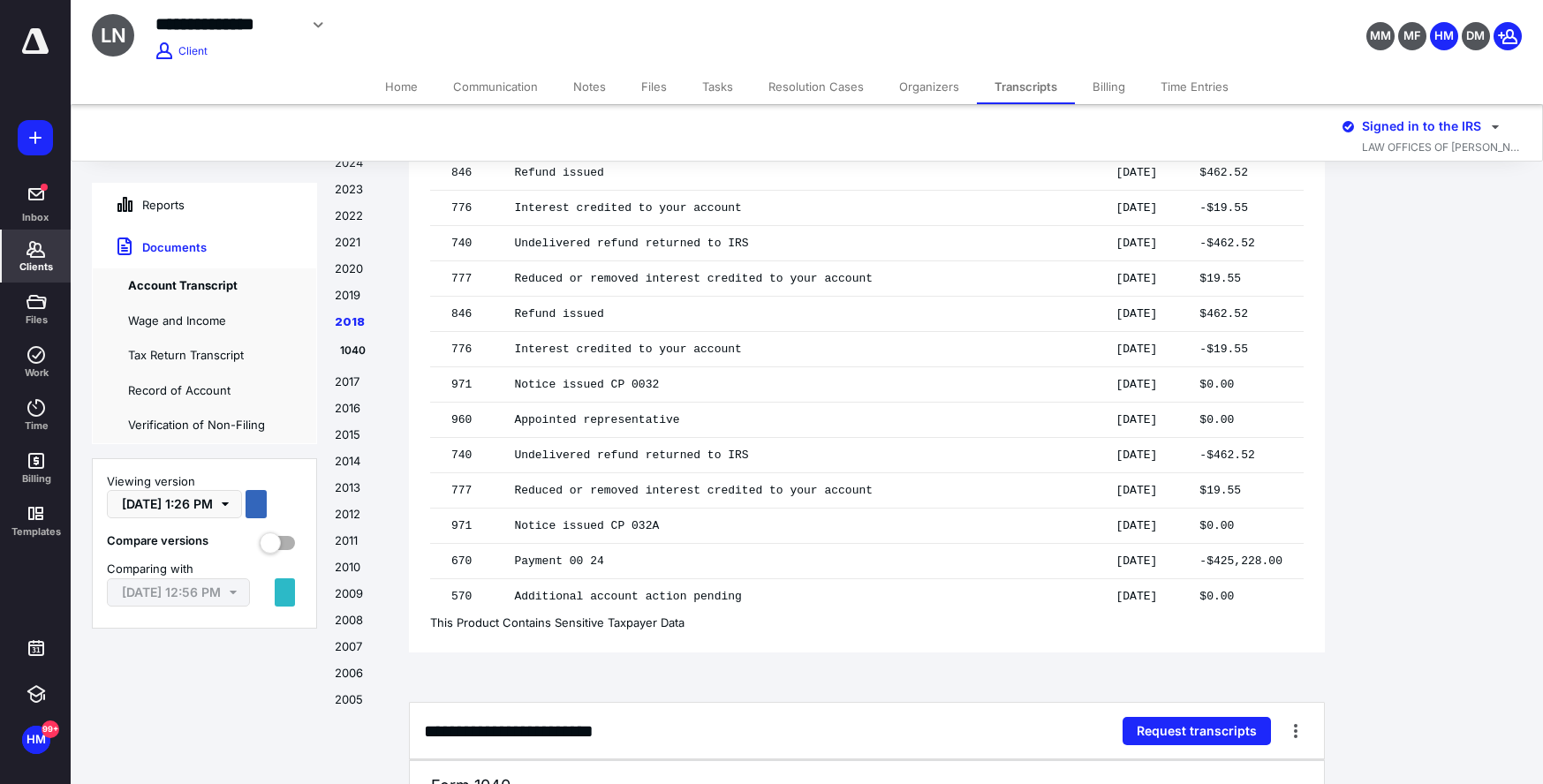 scroll, scrollTop: 13048, scrollLeft: 0, axis: vertical 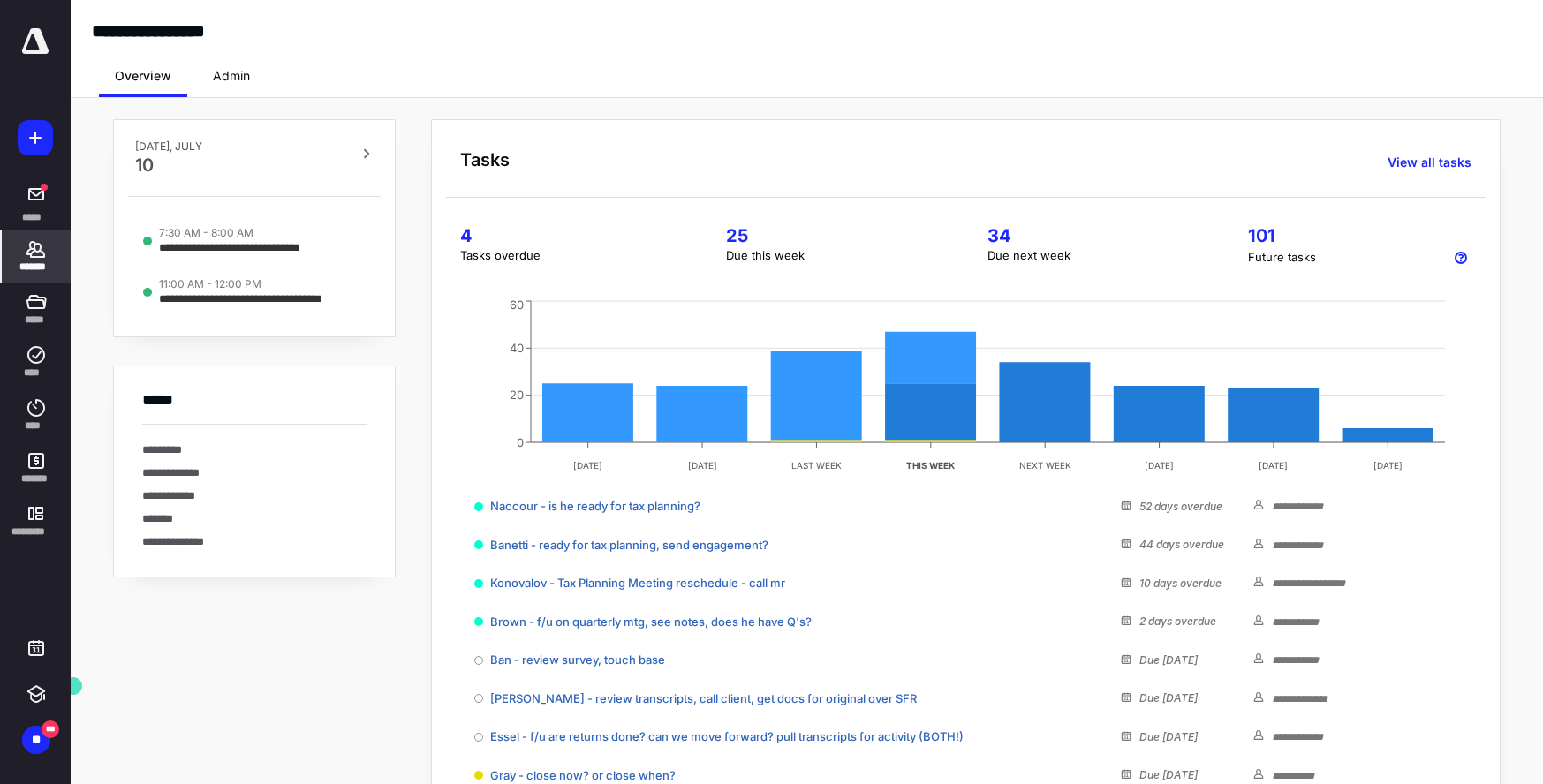 click 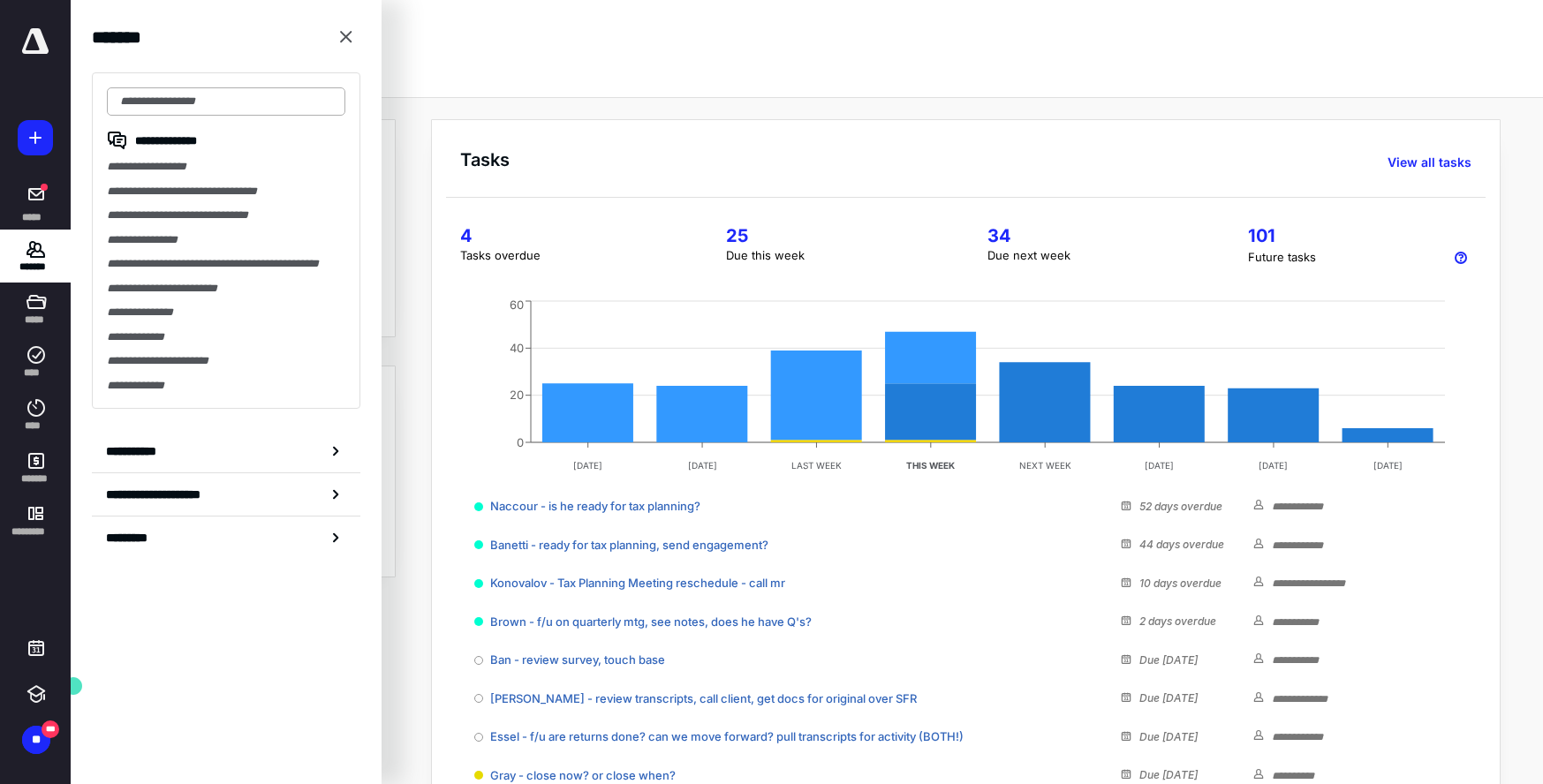 click at bounding box center [226, 102] 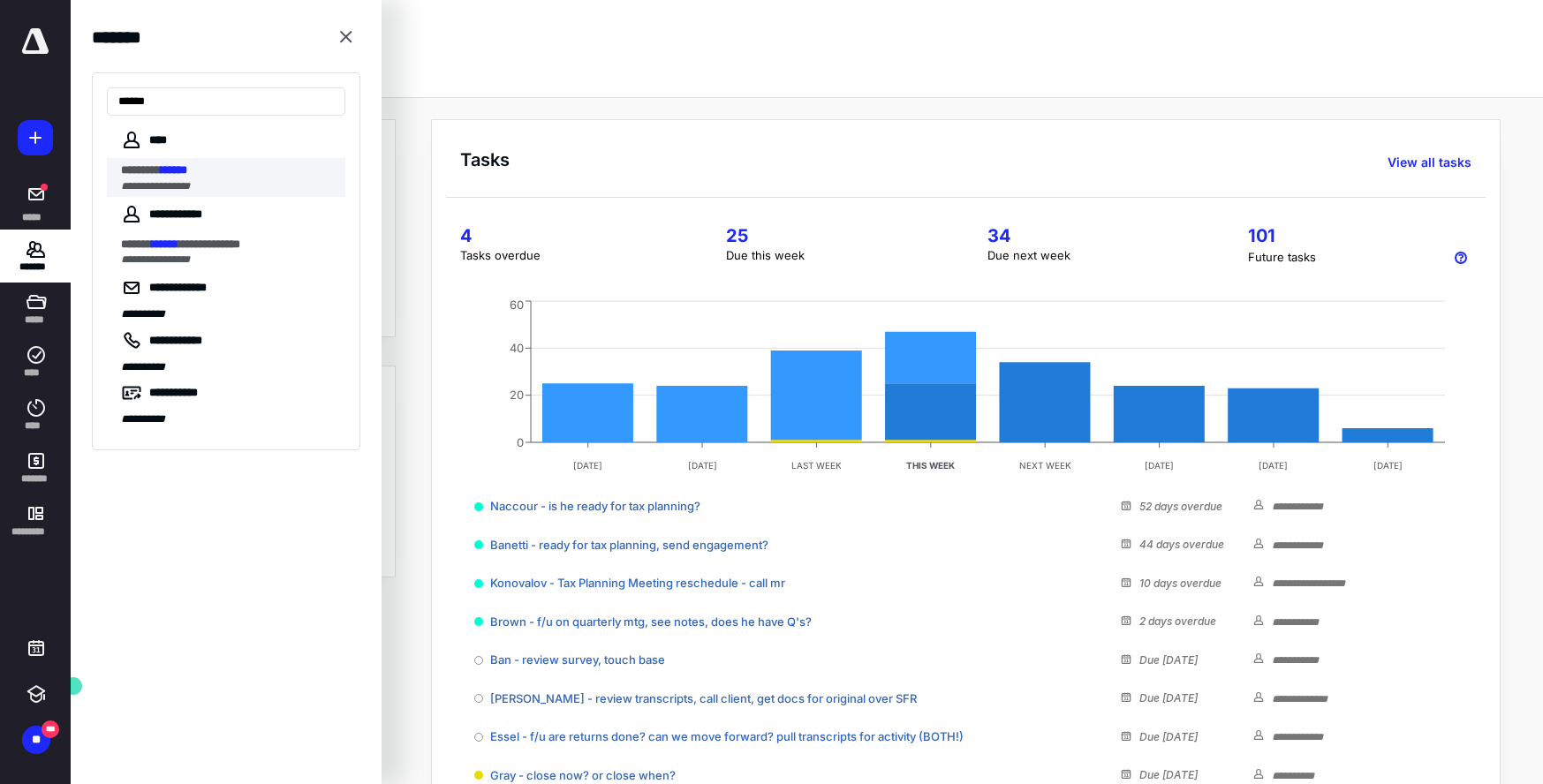 type on "******" 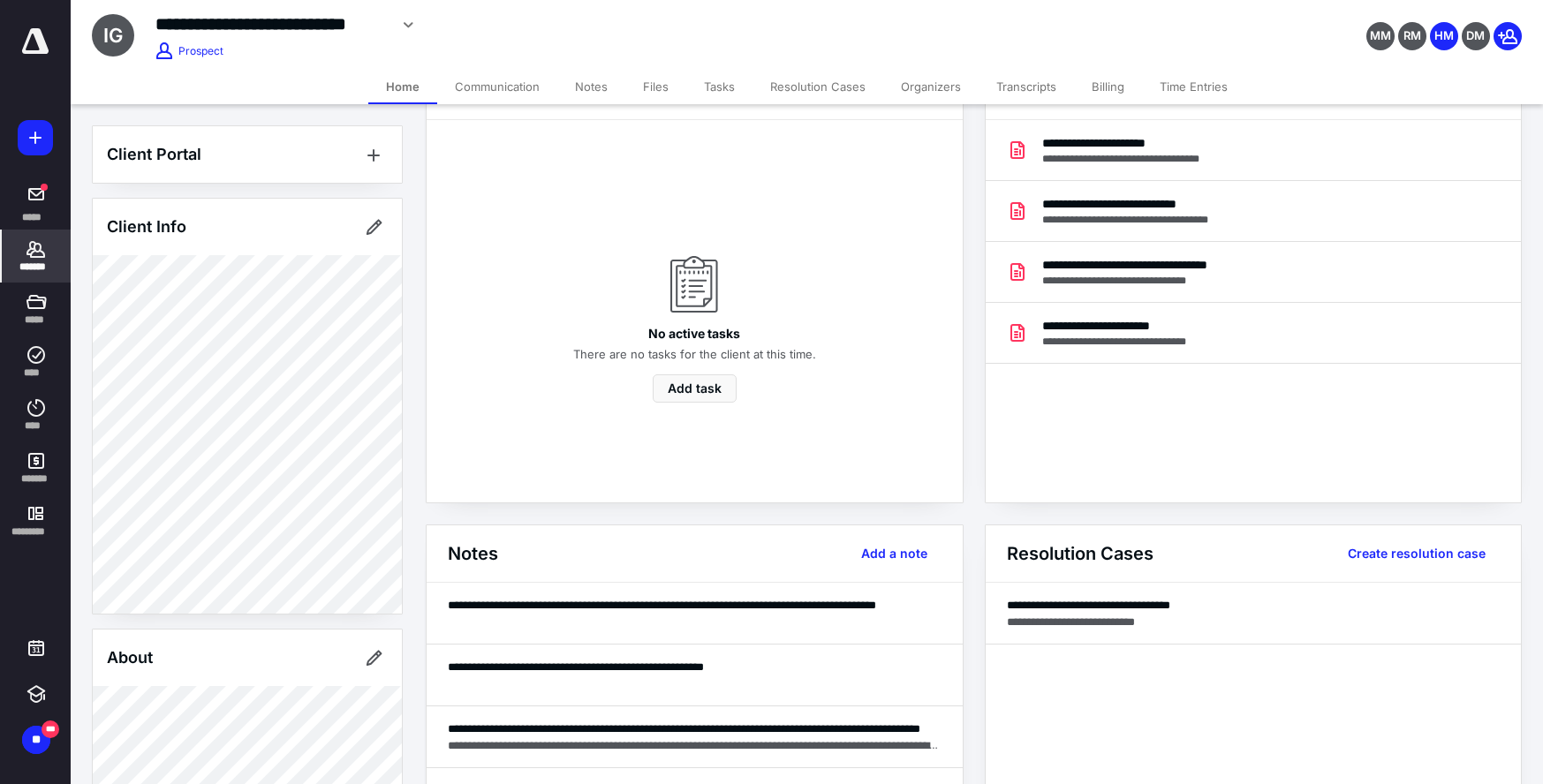 scroll, scrollTop: 0, scrollLeft: 0, axis: both 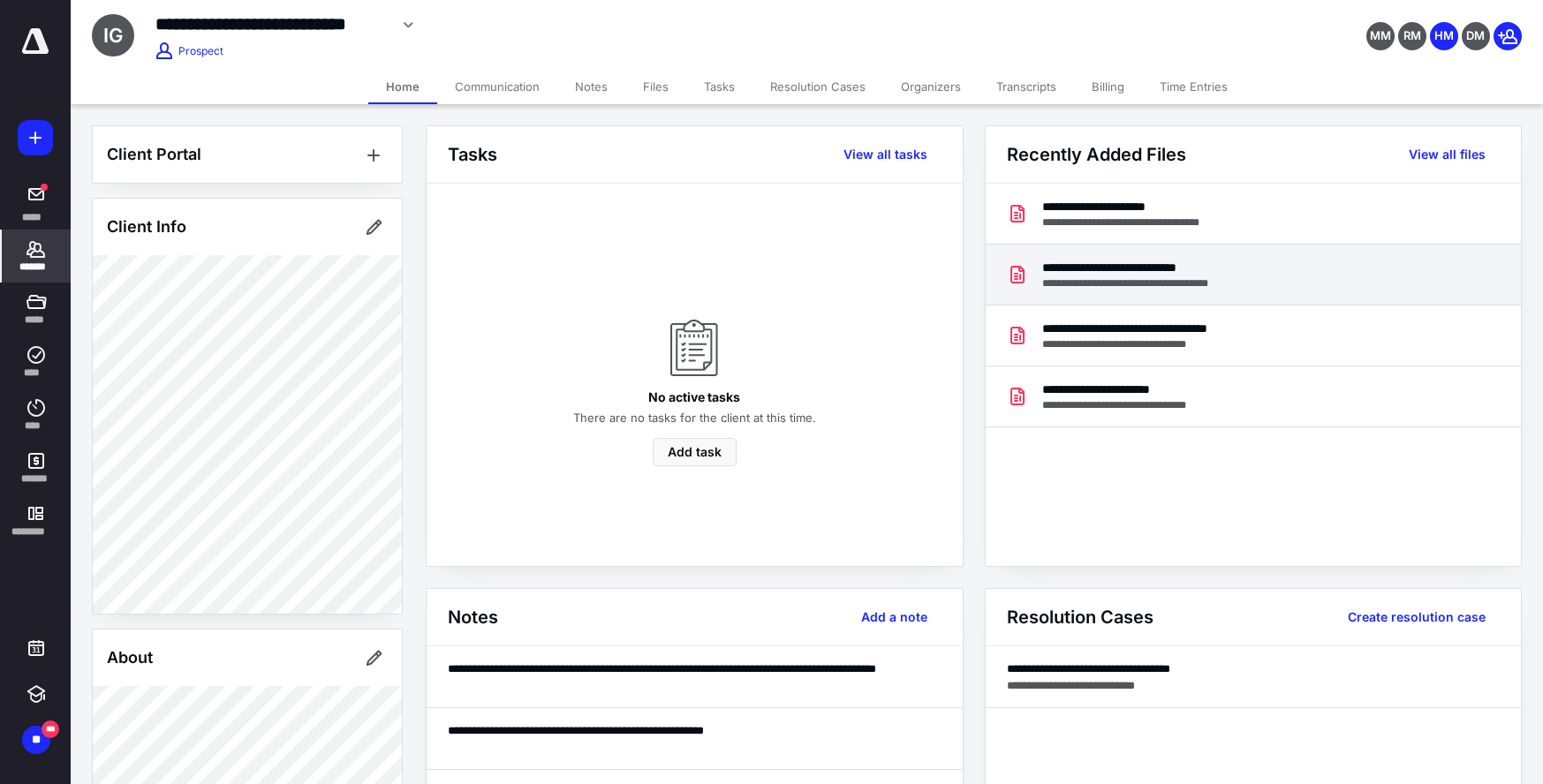 click on "**********" at bounding box center [1139, 283] 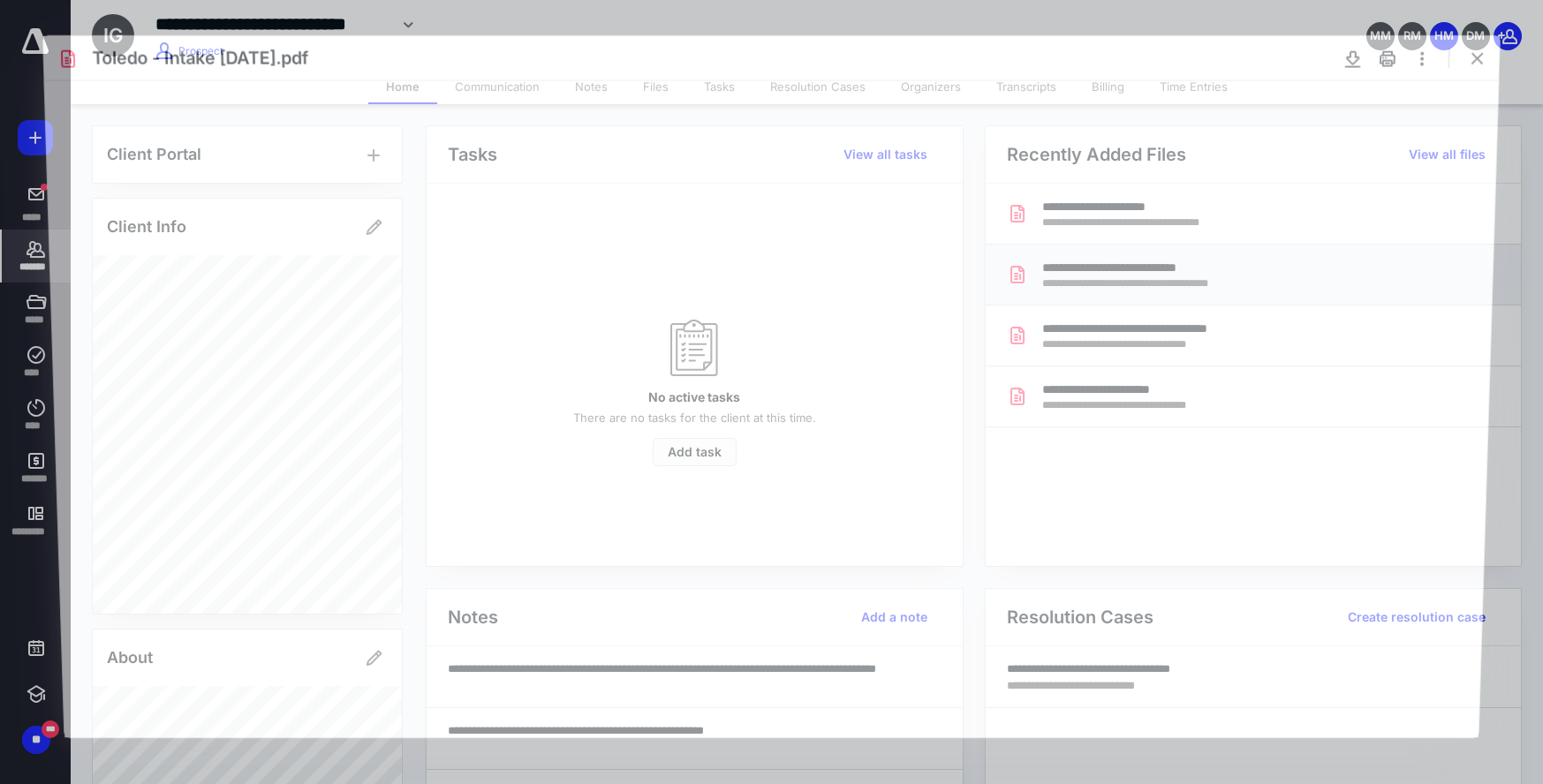 click at bounding box center [771, 408] 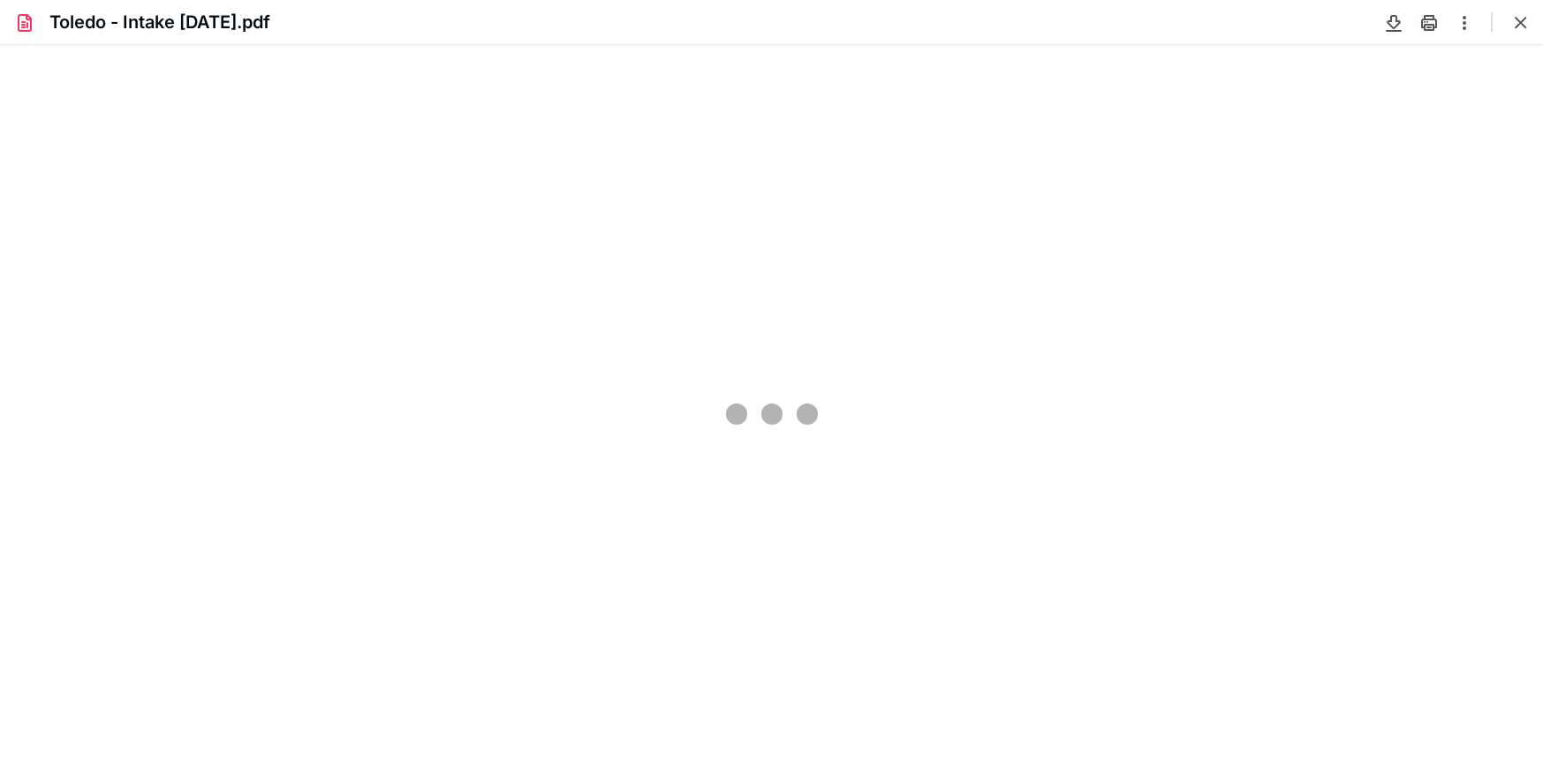 scroll, scrollTop: 0, scrollLeft: 0, axis: both 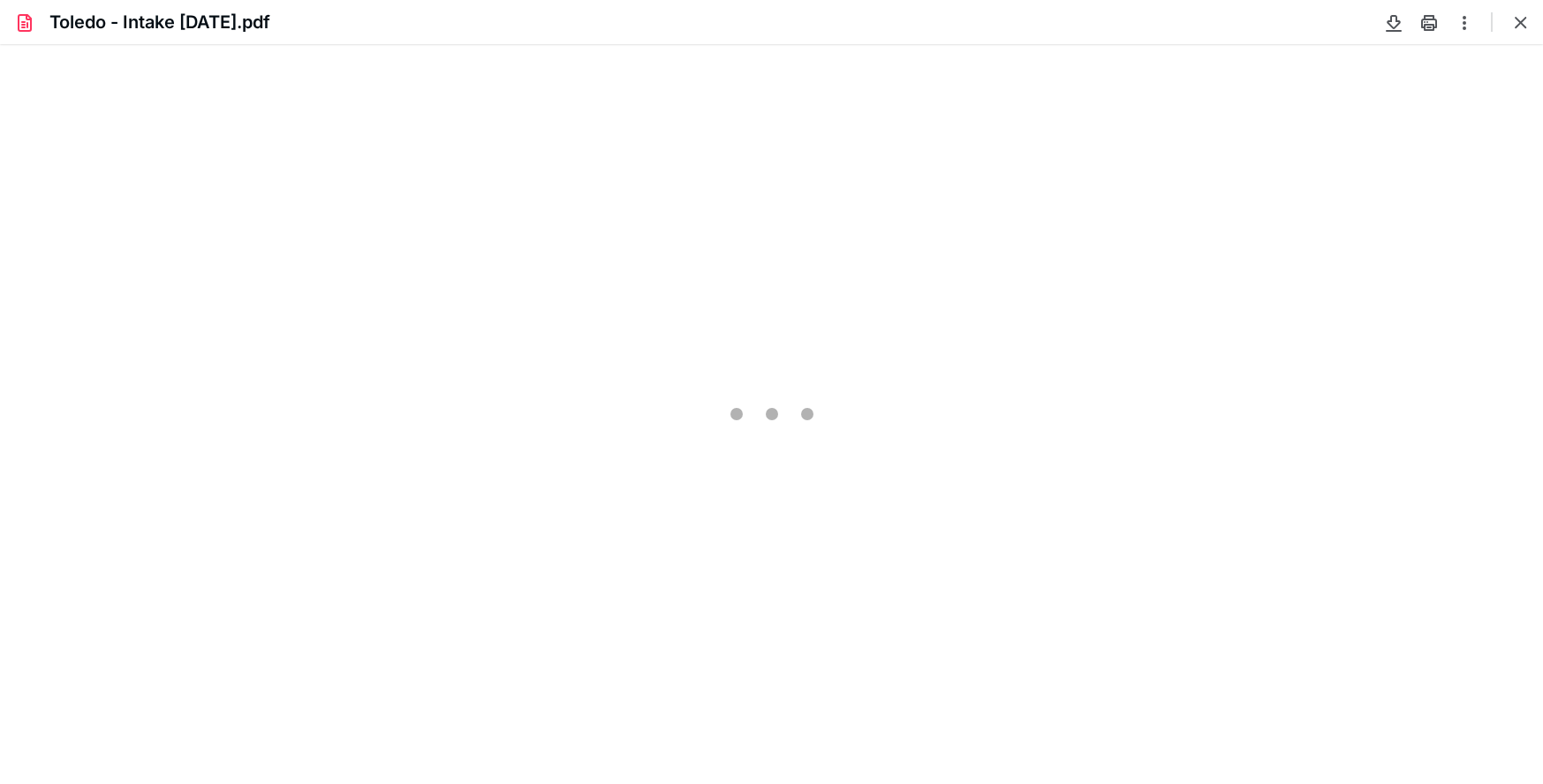 type on "281" 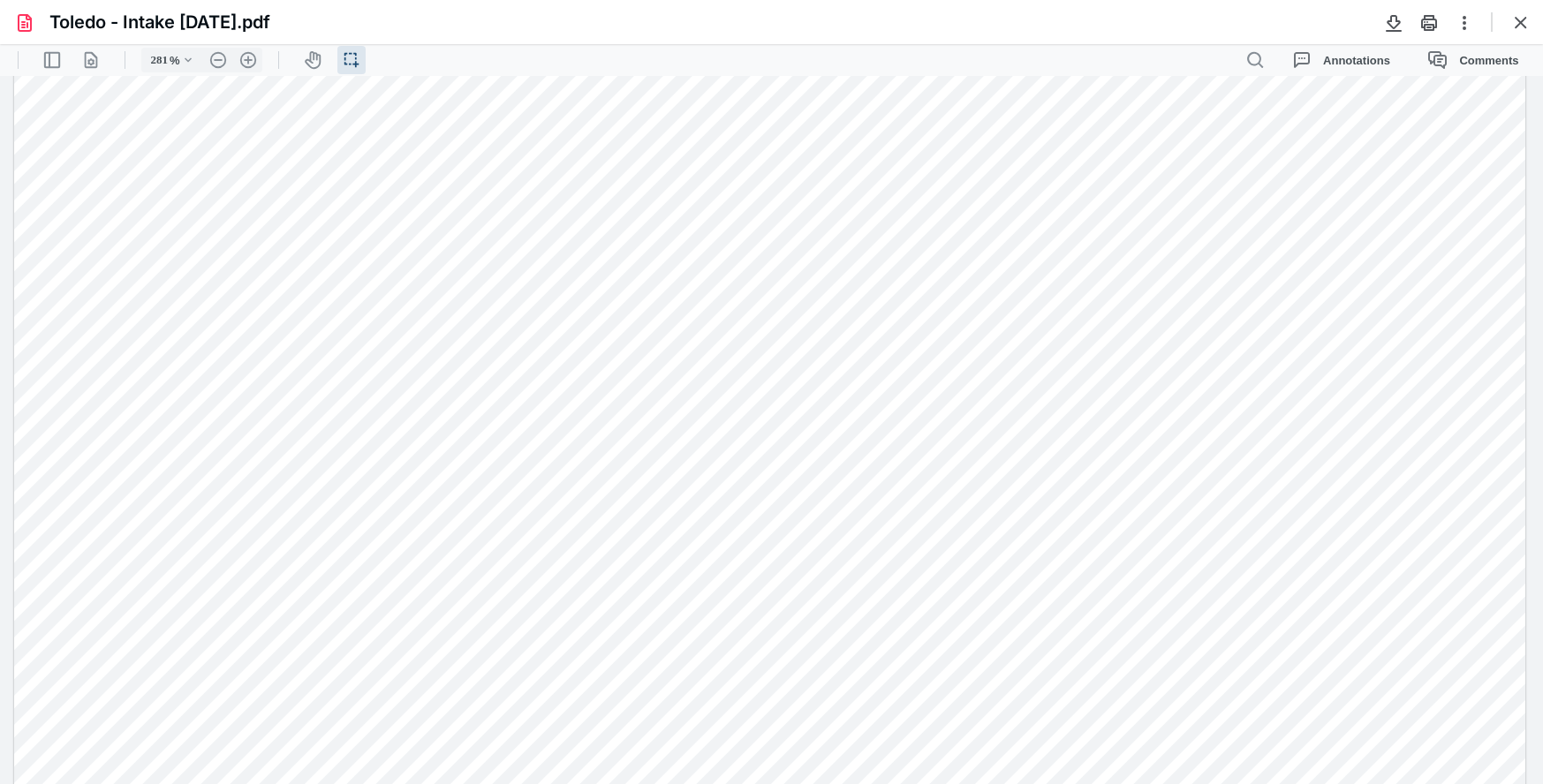 scroll, scrollTop: 124, scrollLeft: 0, axis: vertical 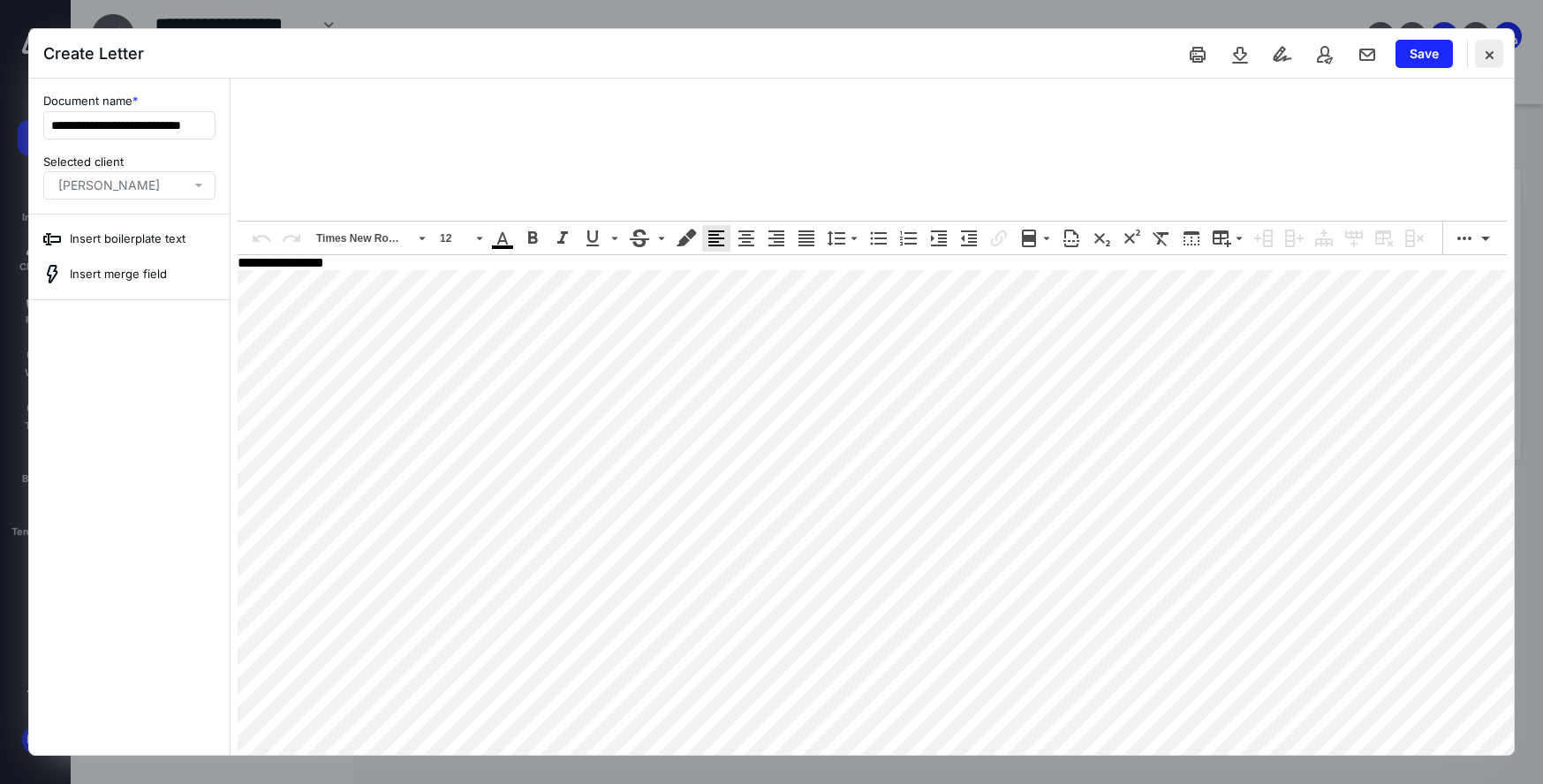 click at bounding box center (1489, 54) 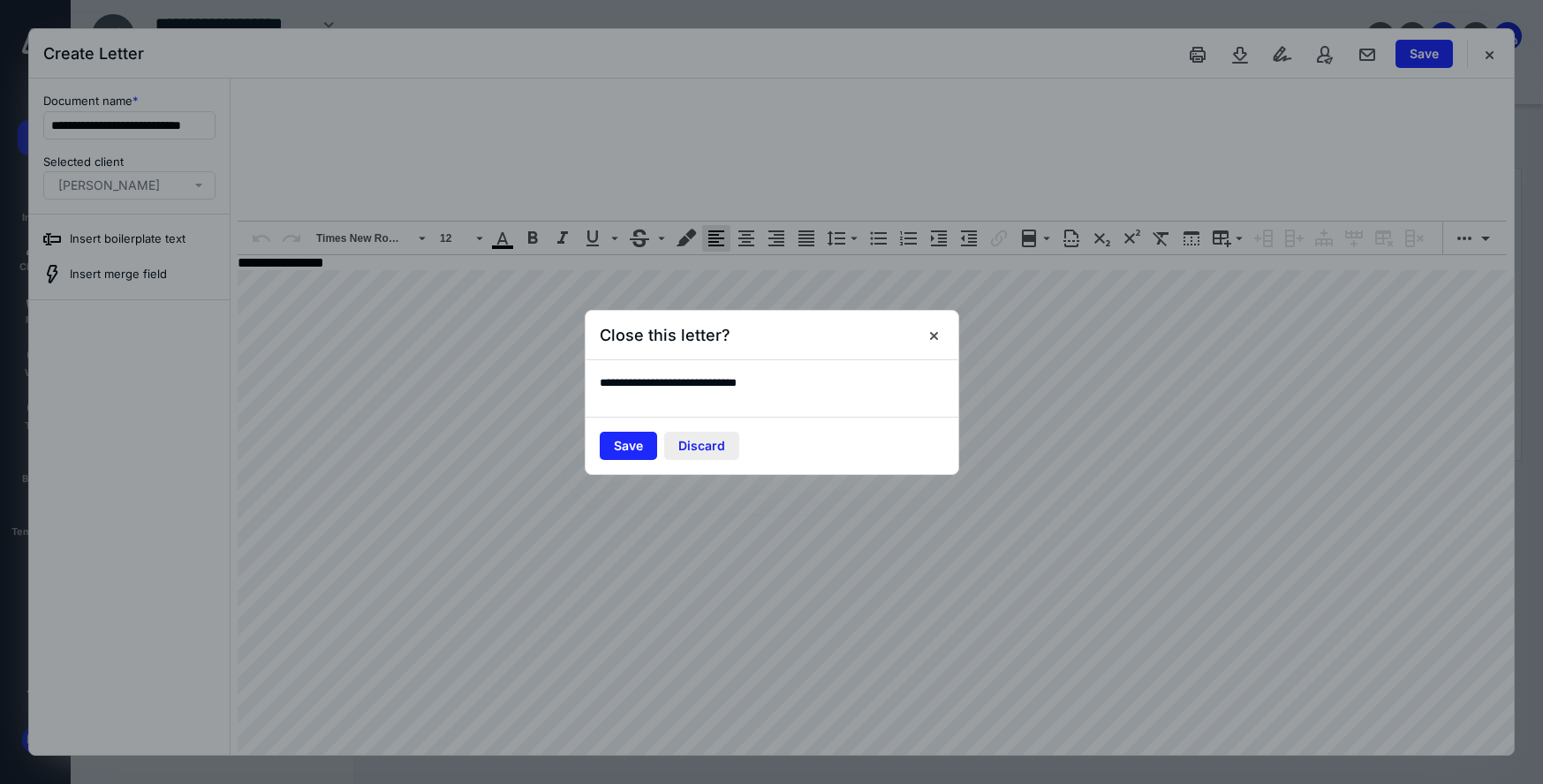click on "Discard" at bounding box center (701, 446) 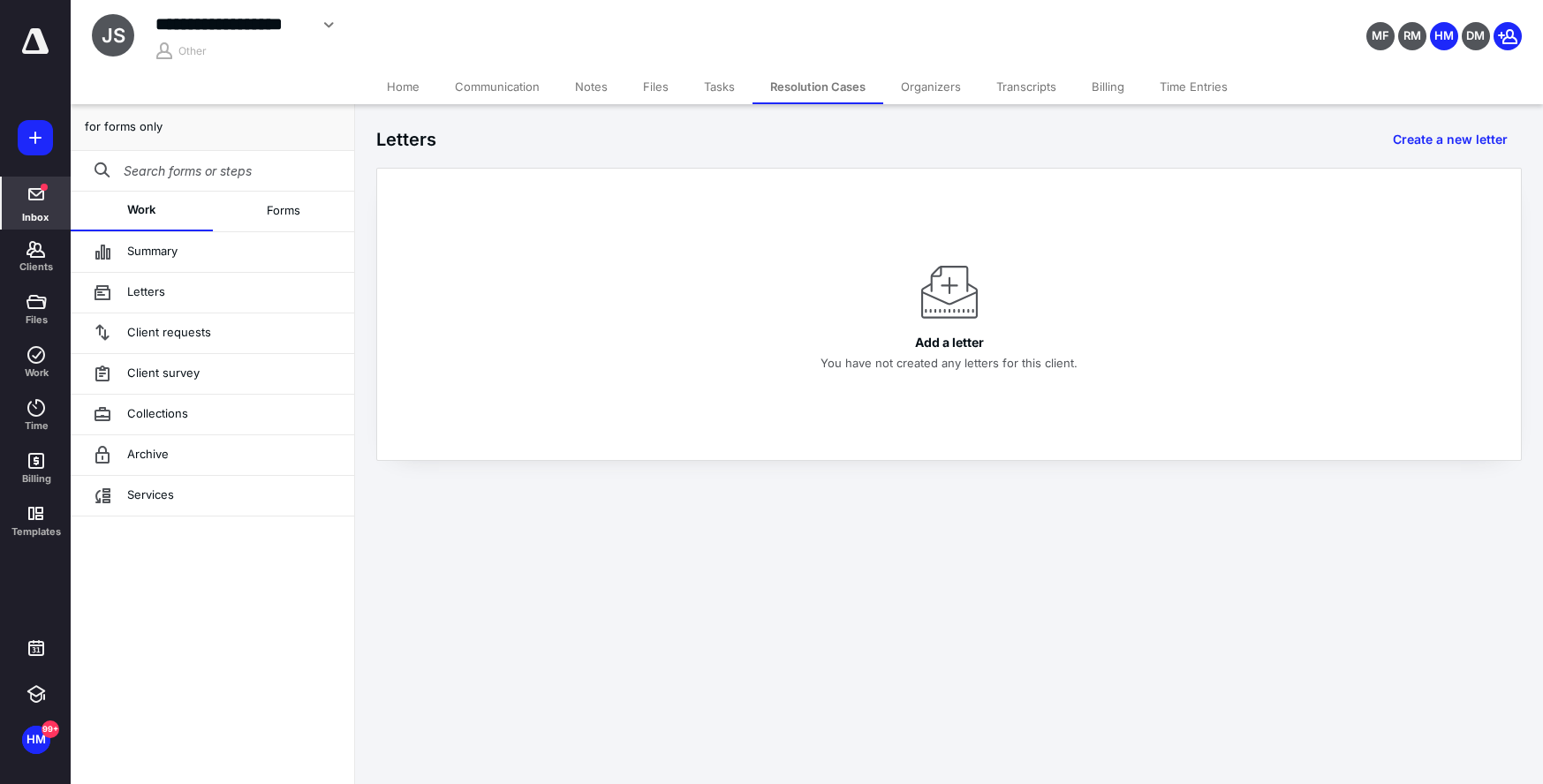 drag, startPoint x: 30, startPoint y: 244, endPoint x: 55, endPoint y: 217, distance: 36.796739 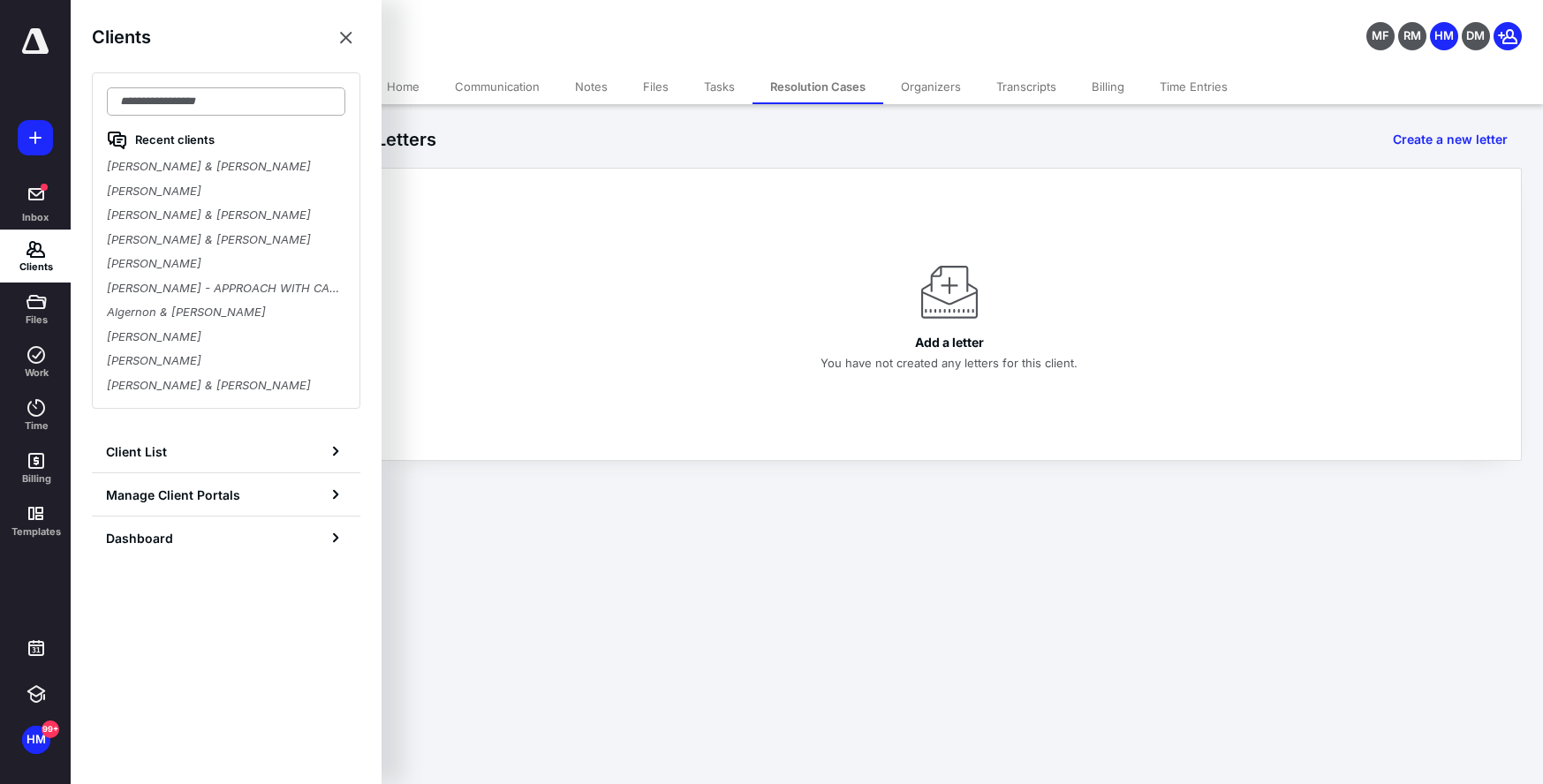 click at bounding box center (226, 102) 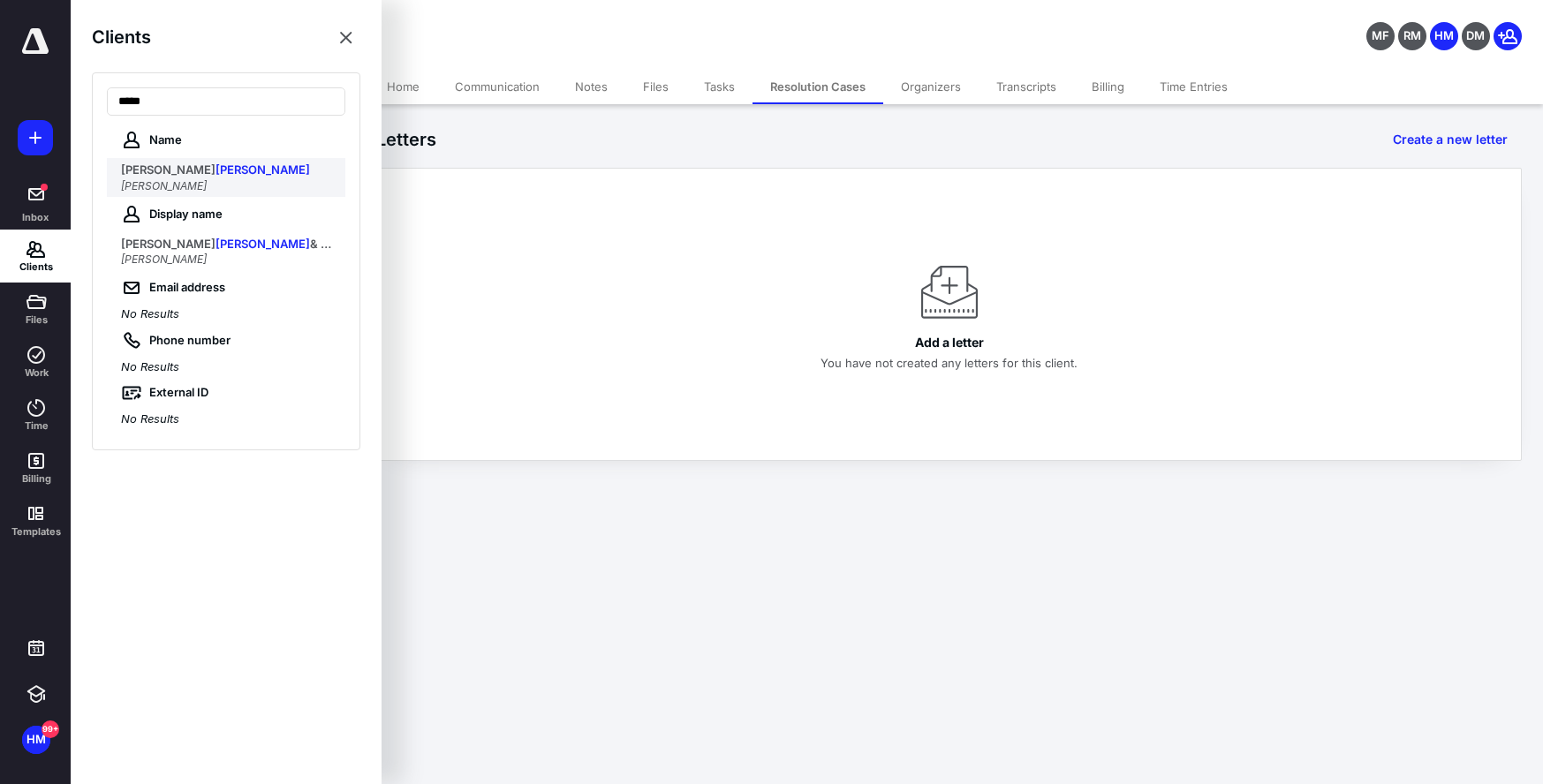 type on "*****" 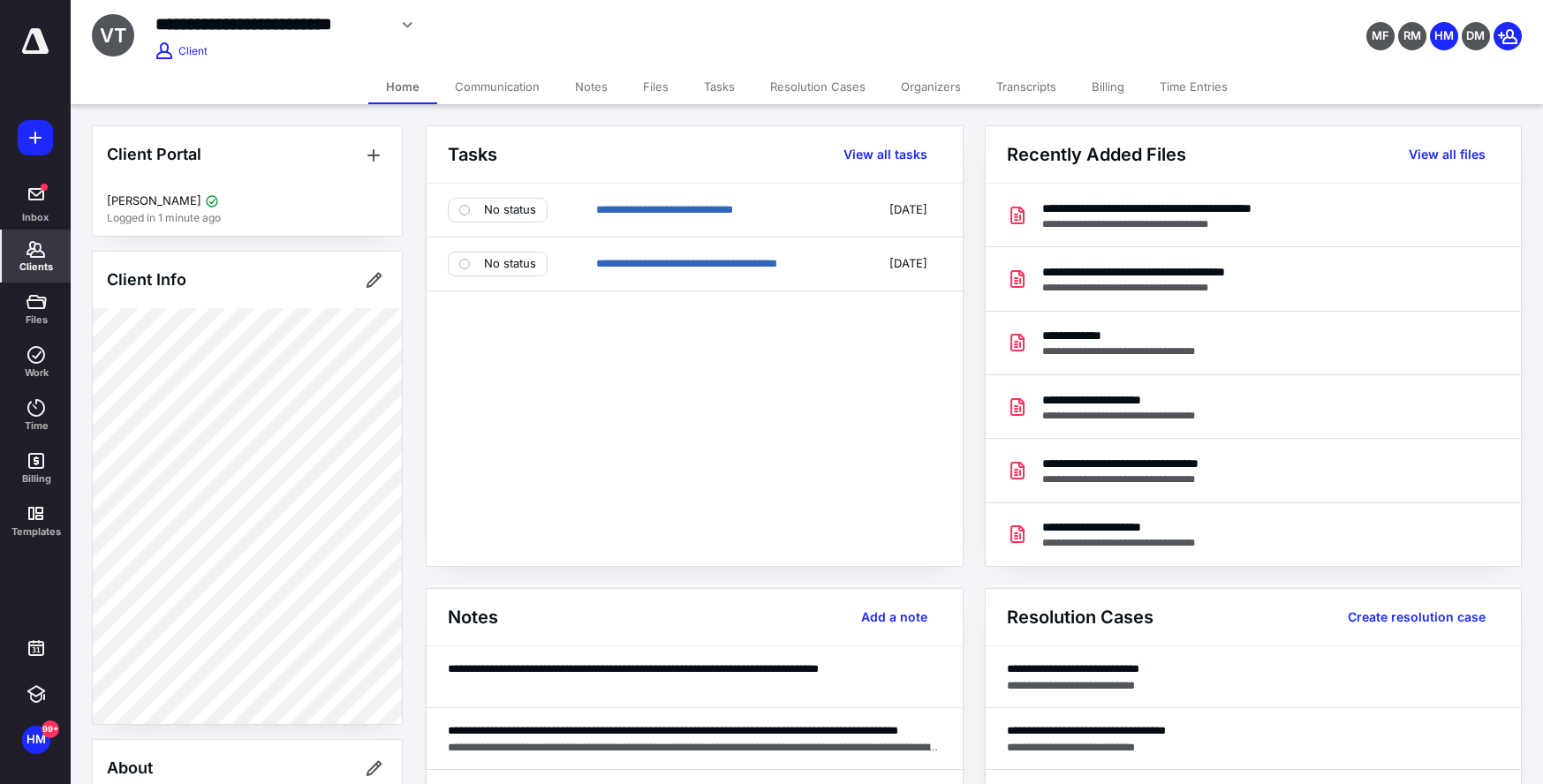 click on "Files" at bounding box center (655, 87) 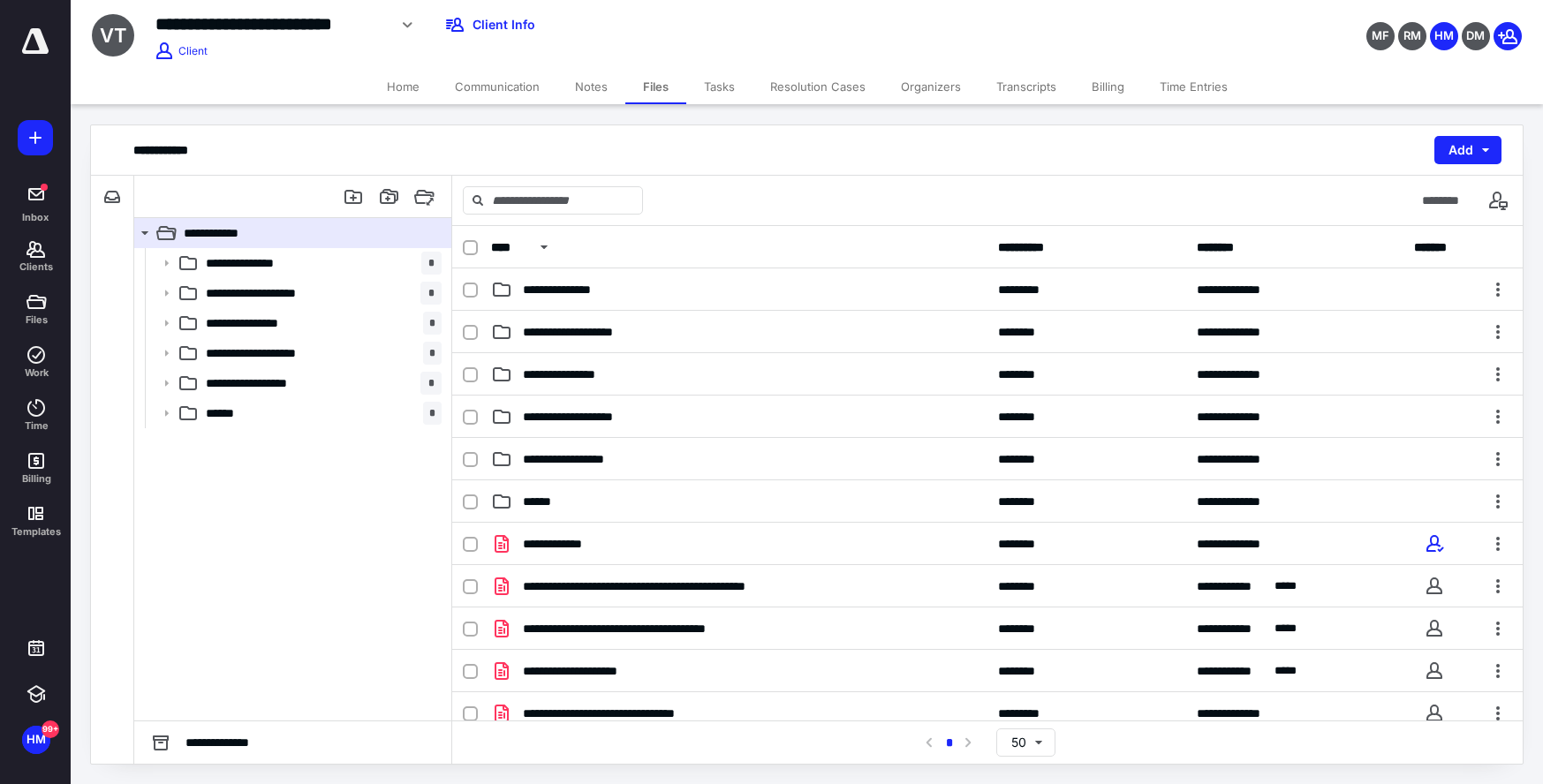 click on "Notes" at bounding box center (591, 87) 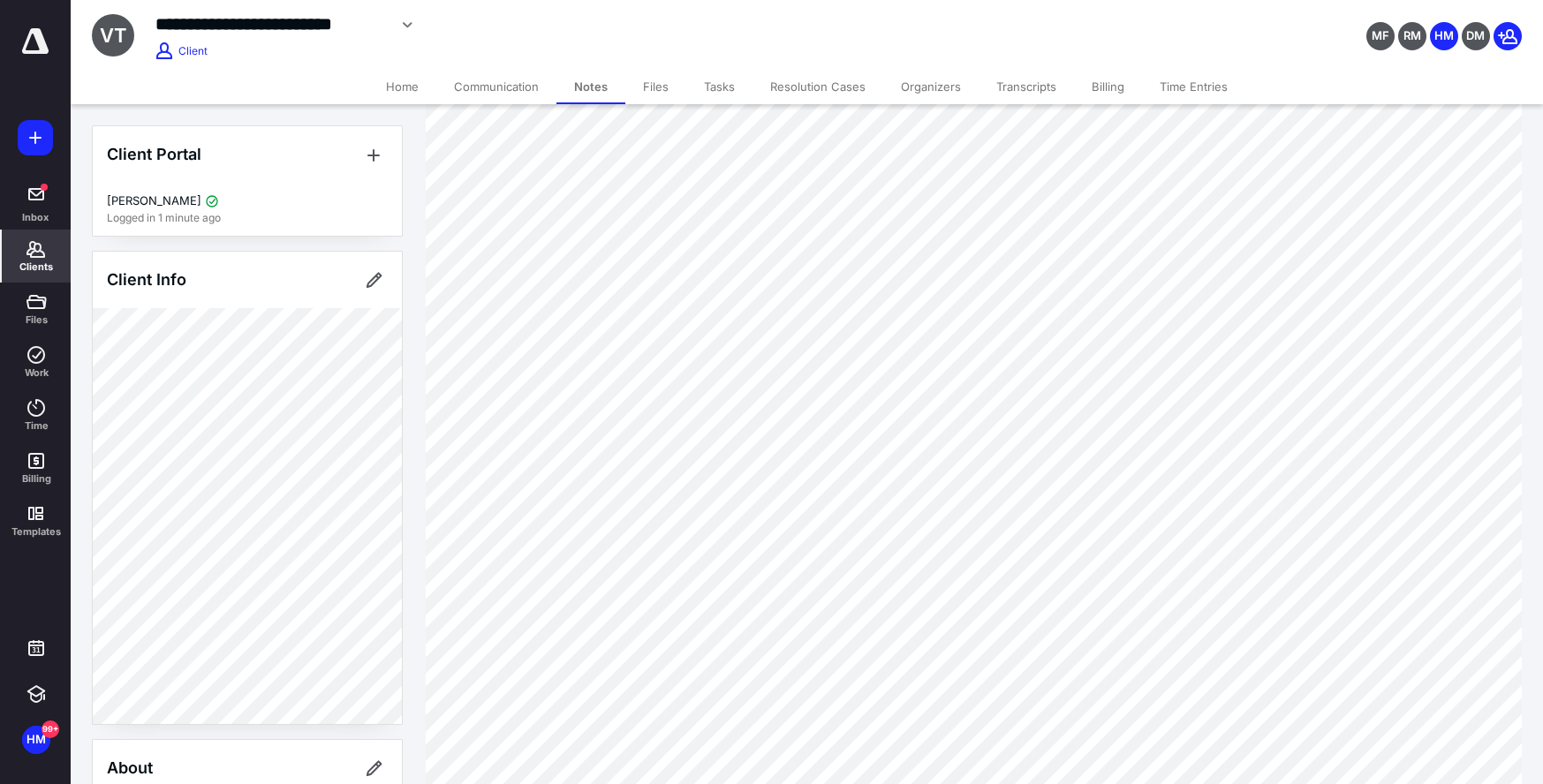 scroll, scrollTop: 194, scrollLeft: 0, axis: vertical 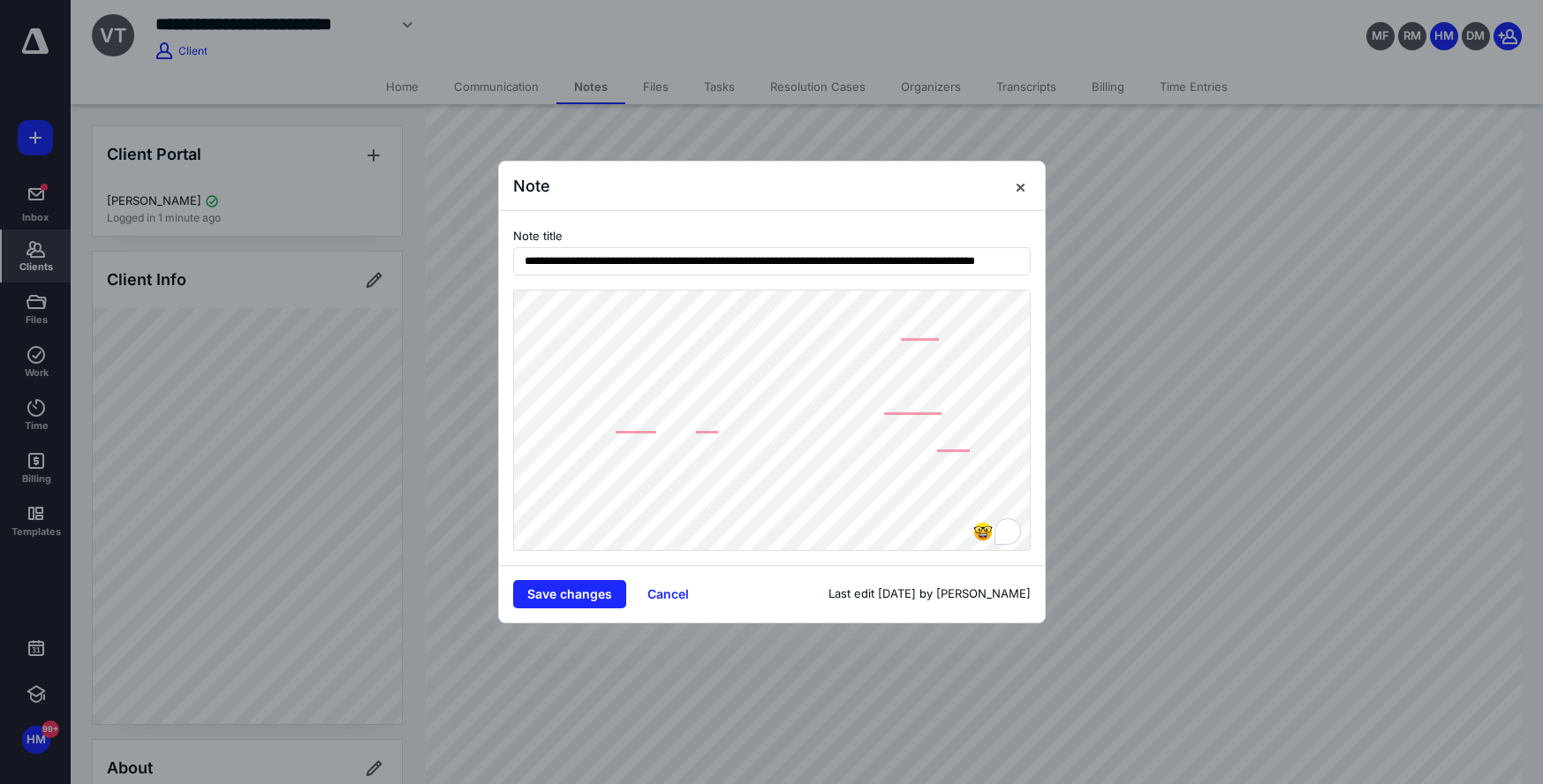 click on "**********" at bounding box center [772, 388] 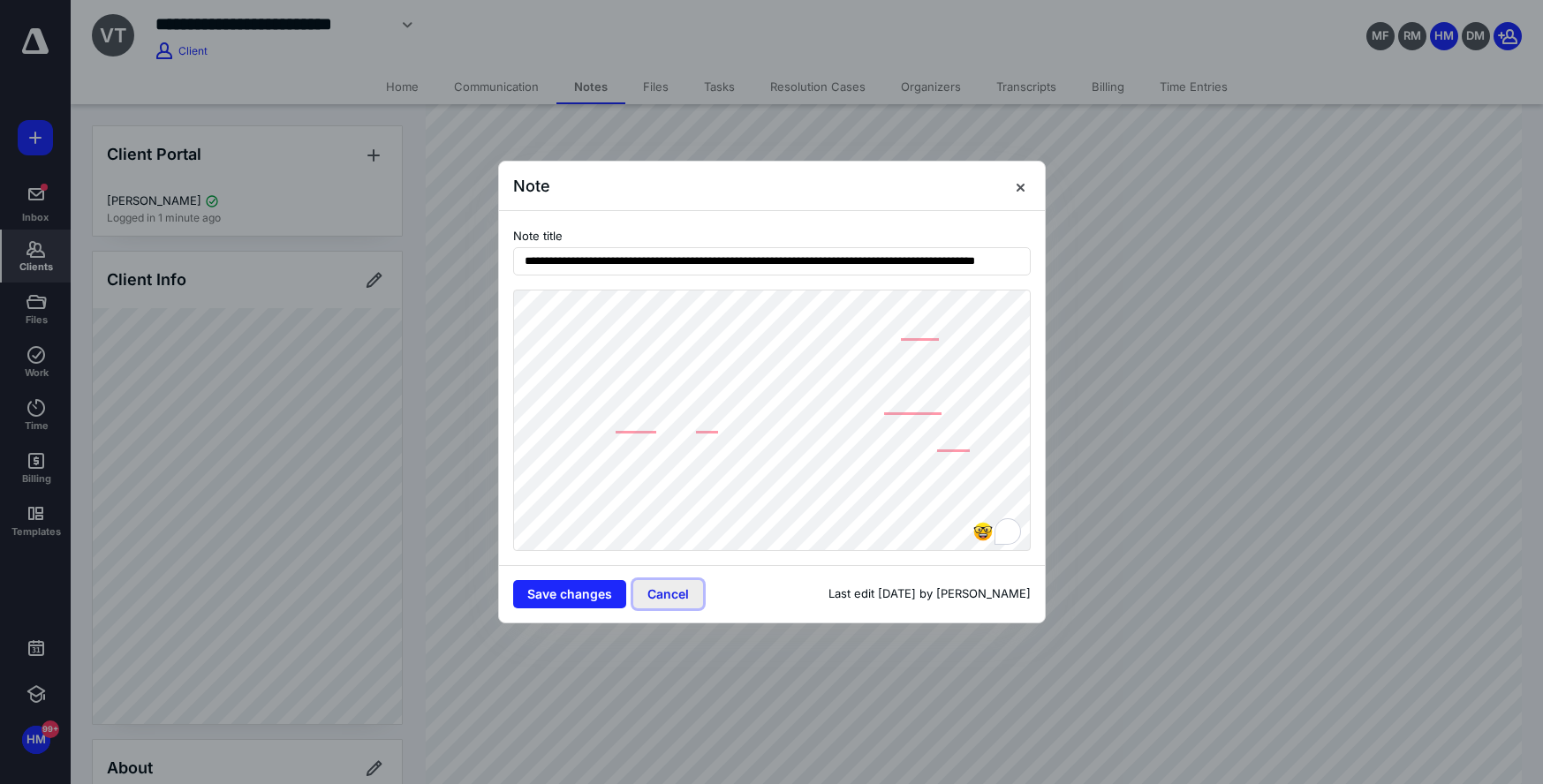 click on "Cancel" at bounding box center [668, 594] 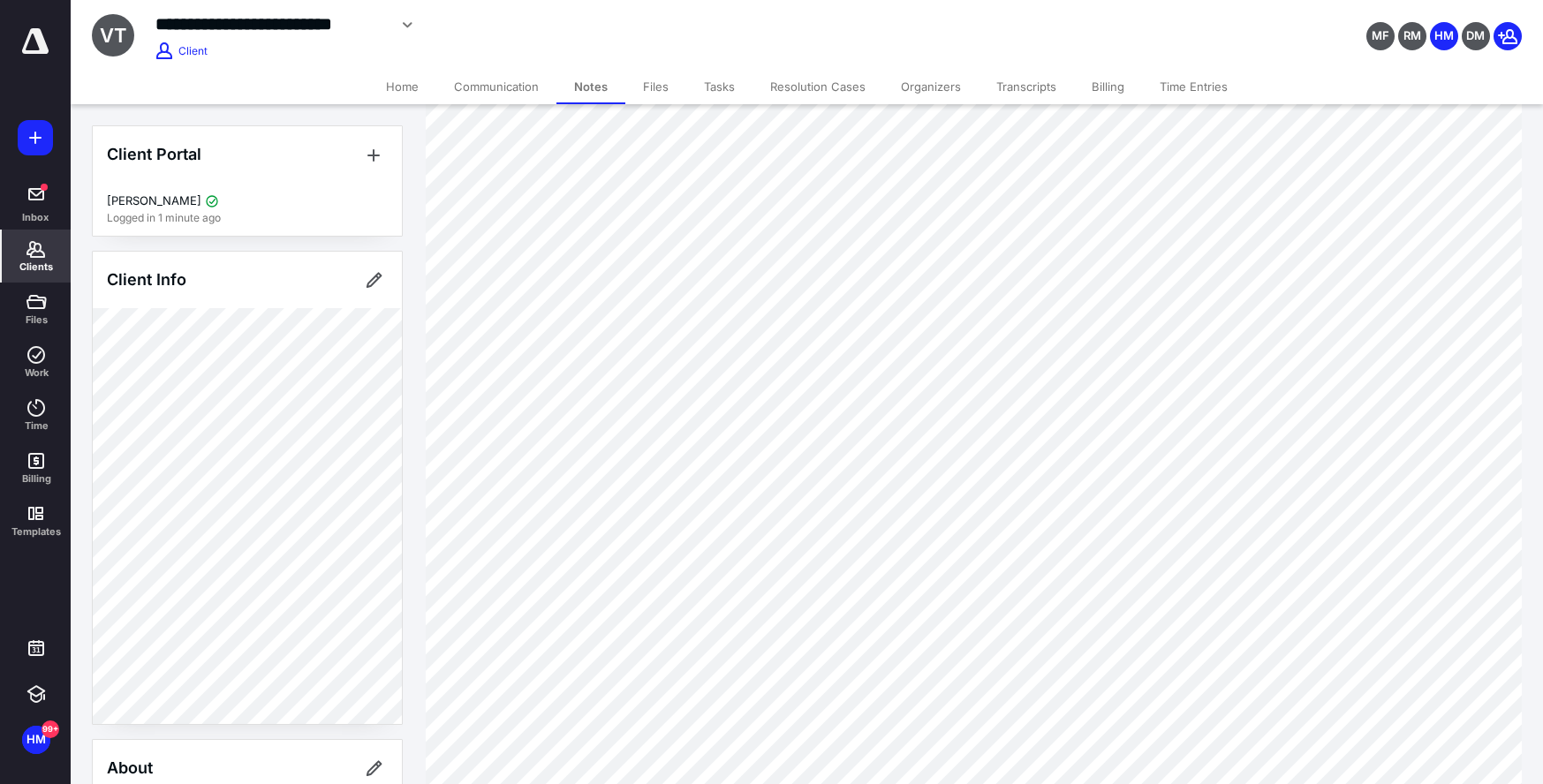 drag, startPoint x: 482, startPoint y: 81, endPoint x: 483, endPoint y: 102, distance: 21.023796 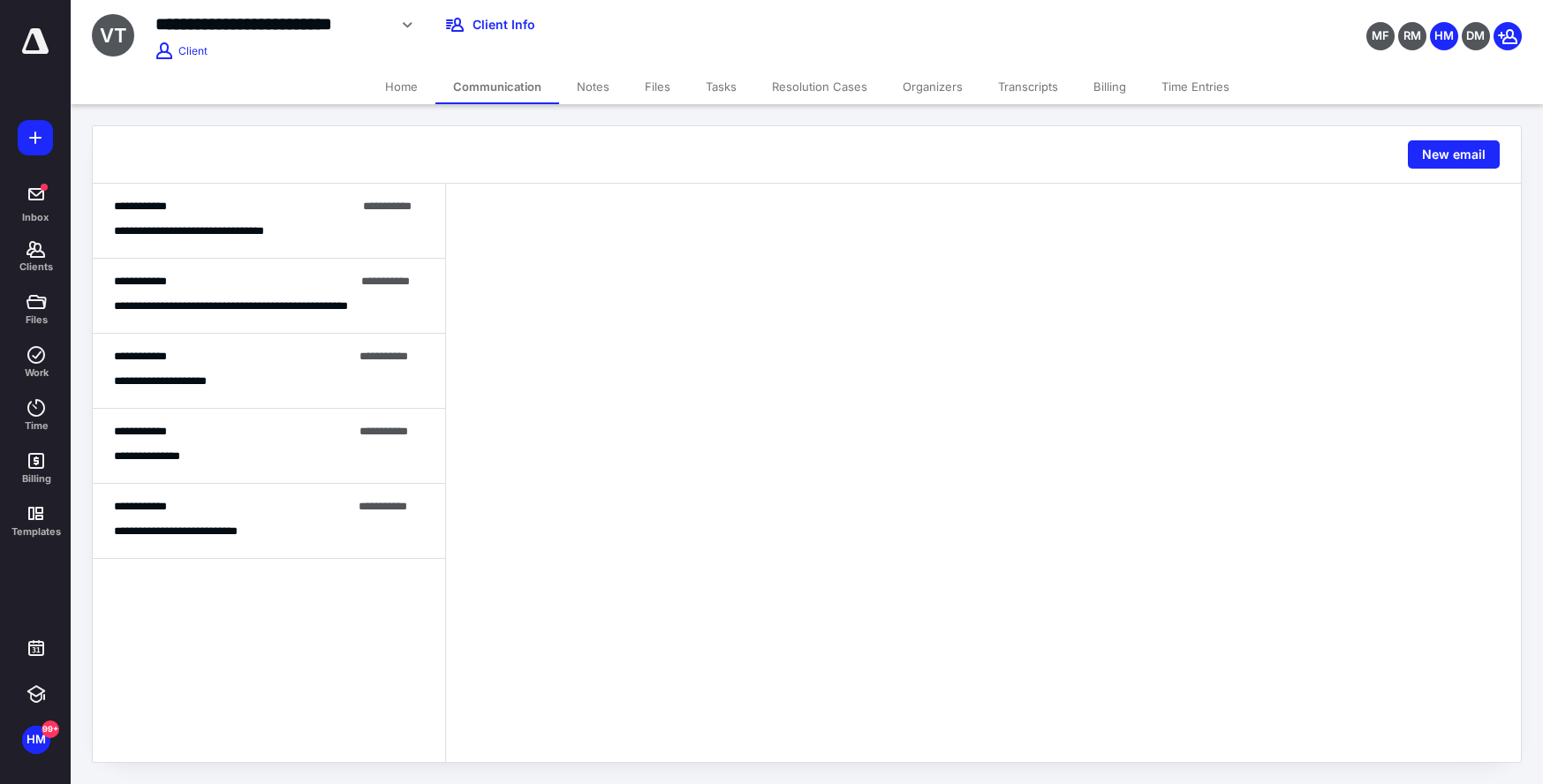 click on "**********" at bounding box center [269, 231] 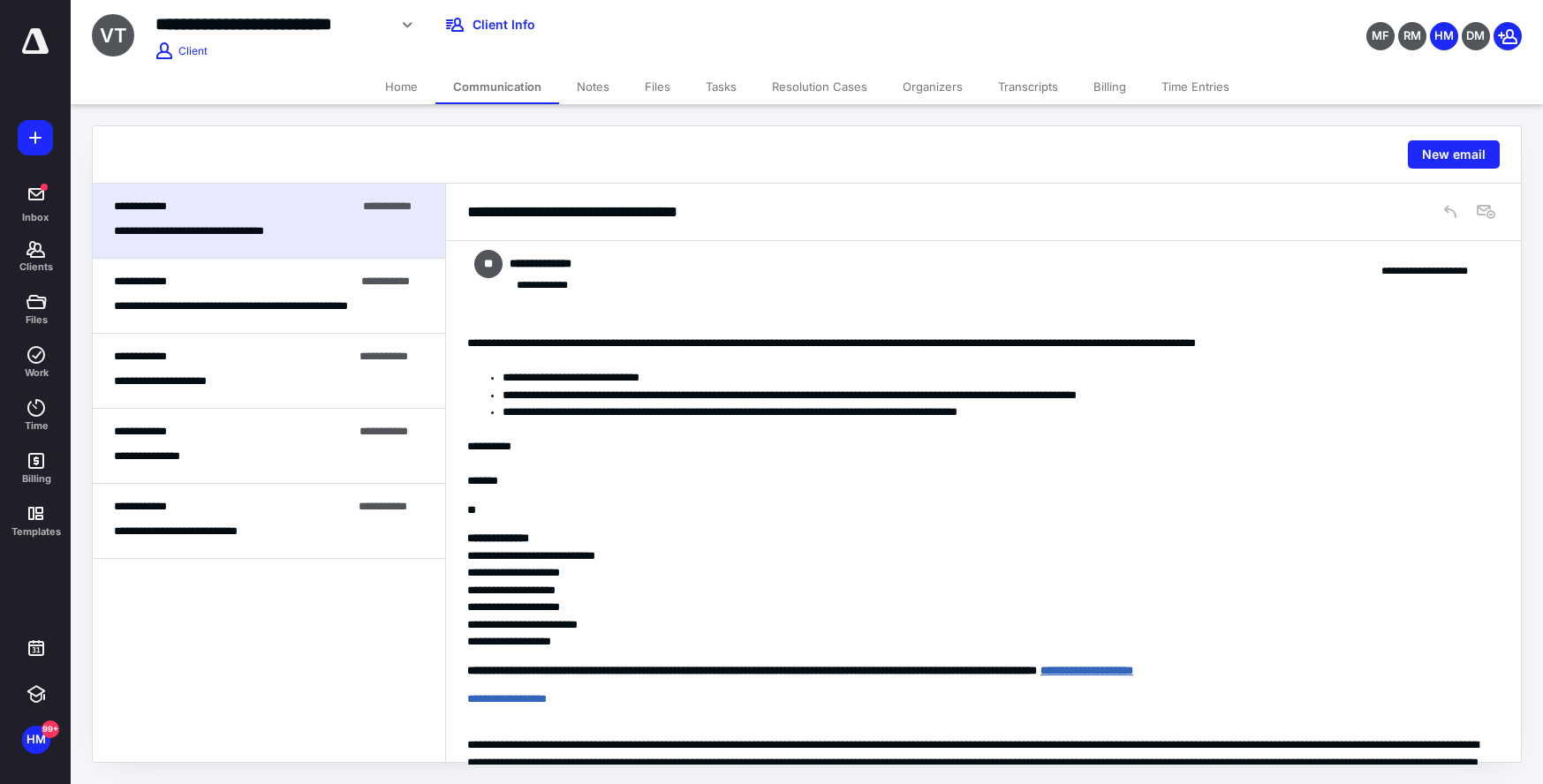 scroll, scrollTop: 9, scrollLeft: 0, axis: vertical 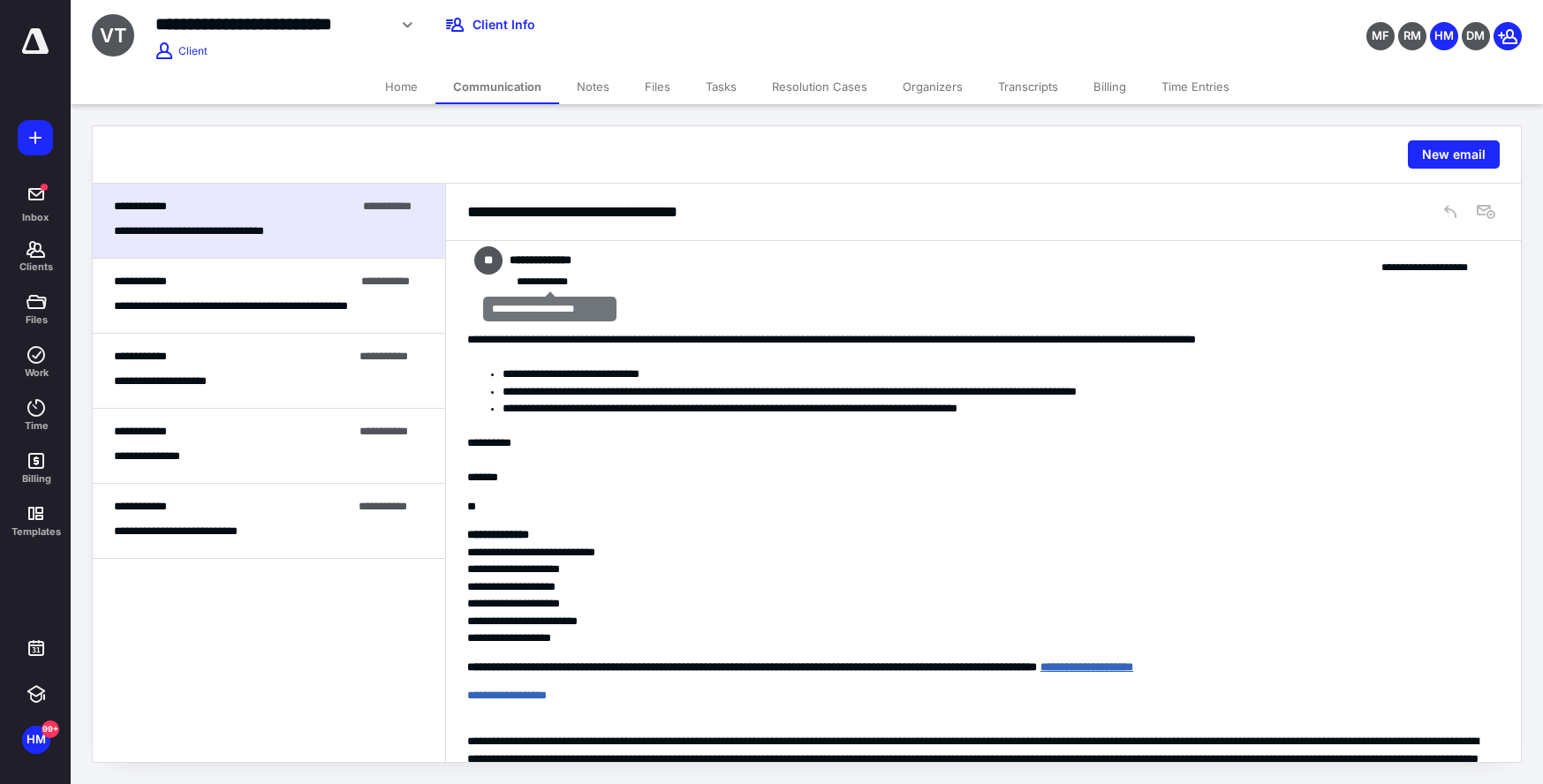 click on "**********" at bounding box center [542, 282] 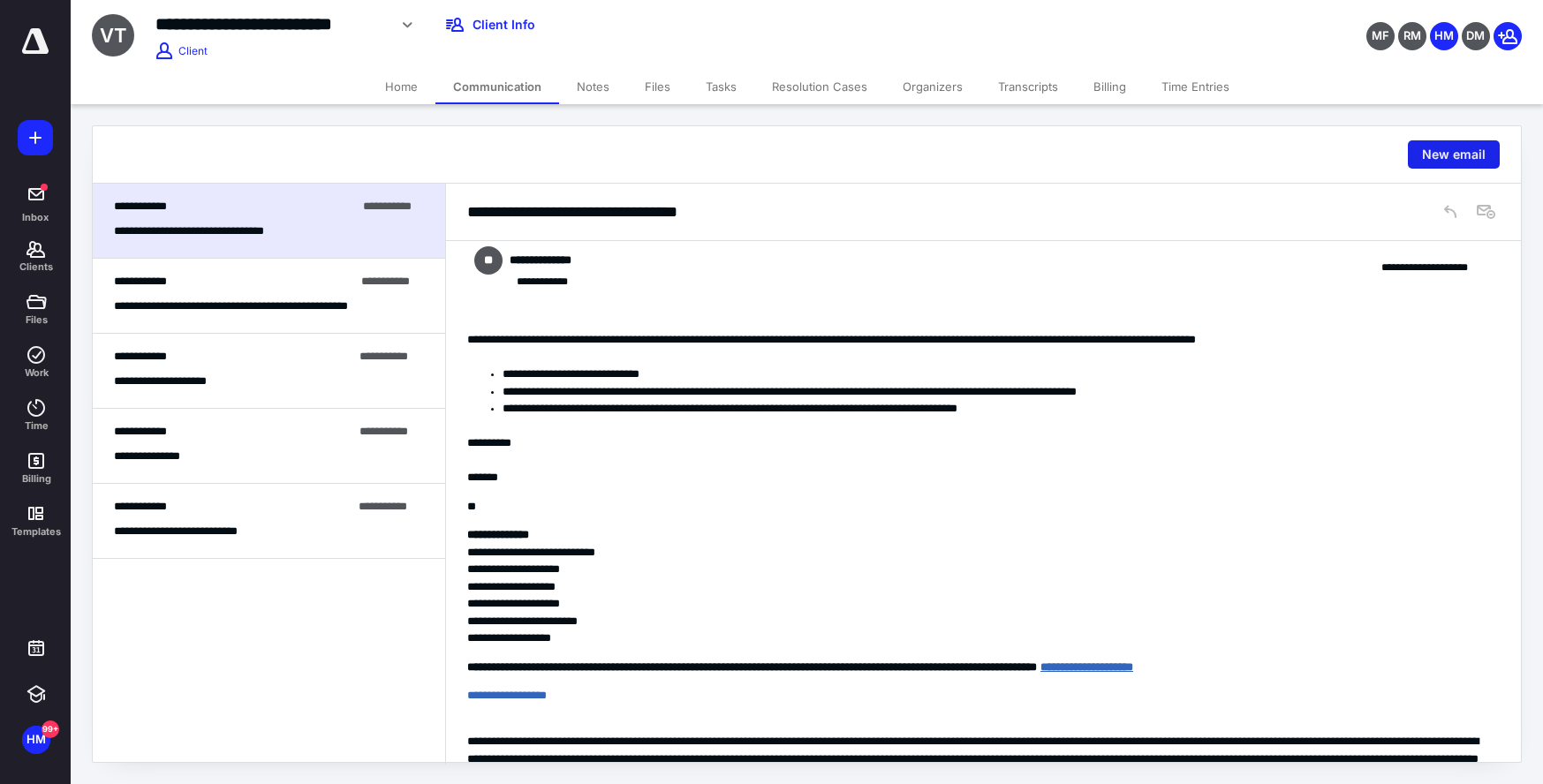 click on "New email" at bounding box center (1454, 155) 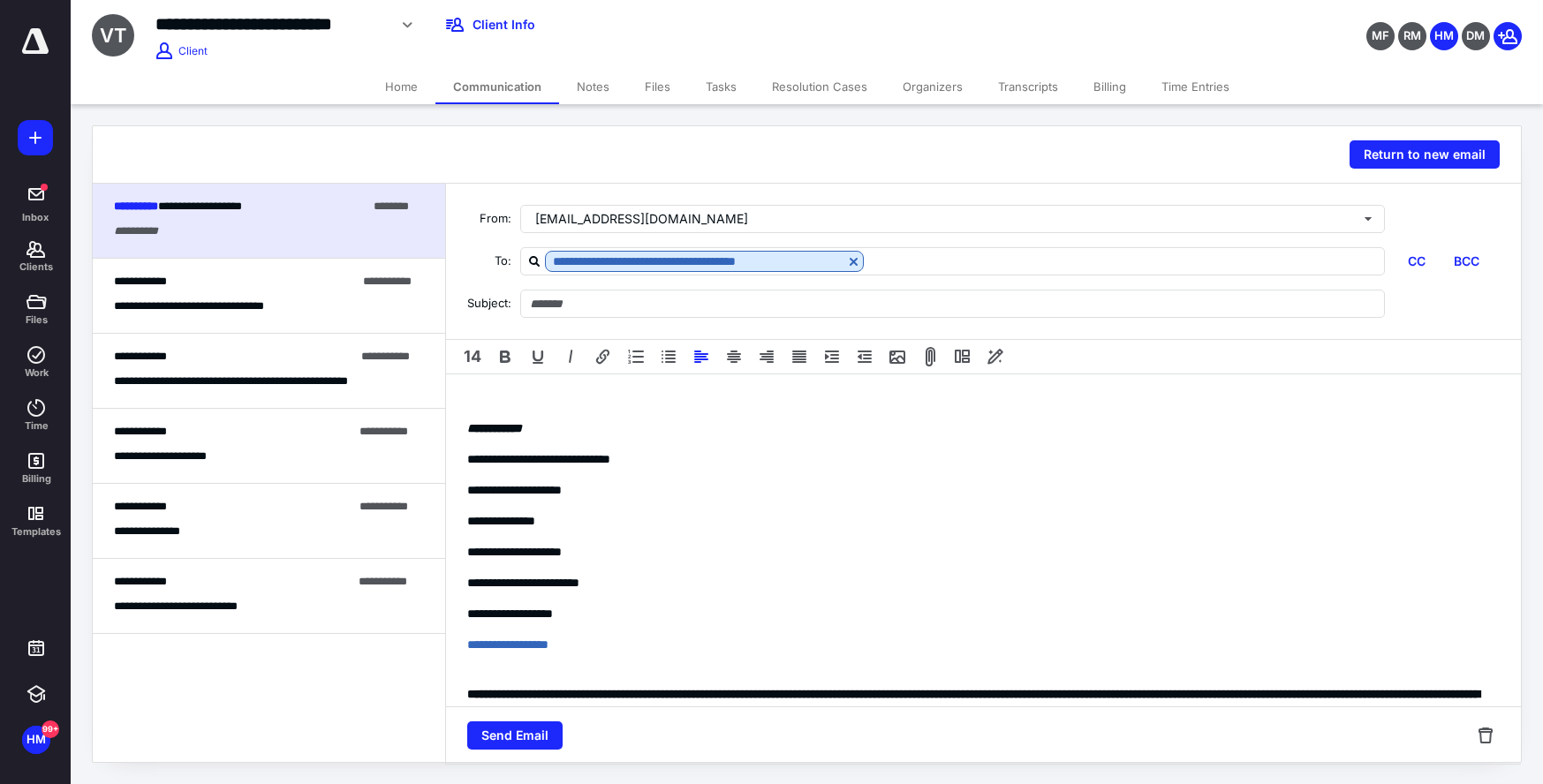 click on "**********" at bounding box center [983, 570] 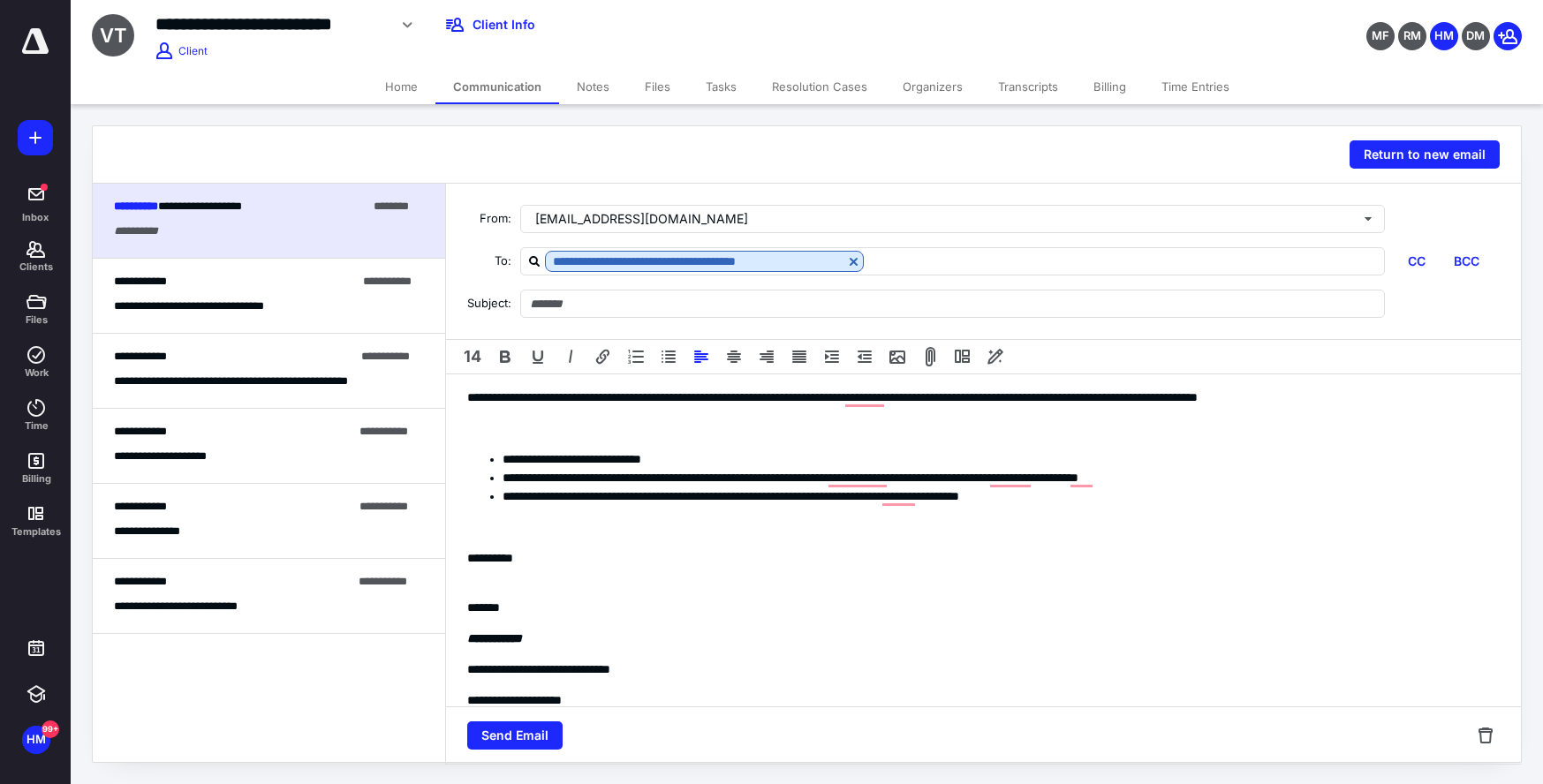 click at bounding box center (983, 527) 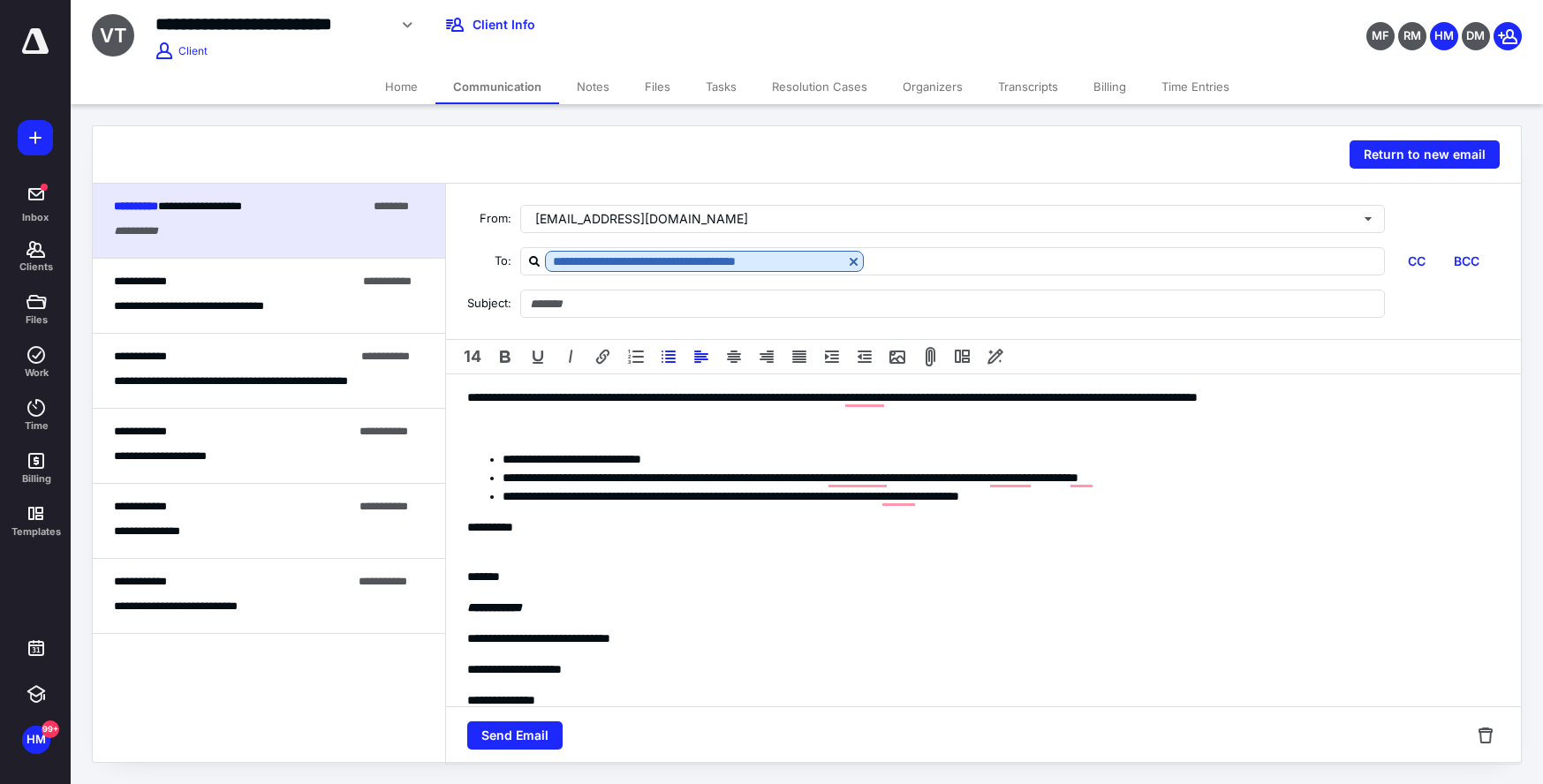 click on "**********" at bounding box center [983, 669] 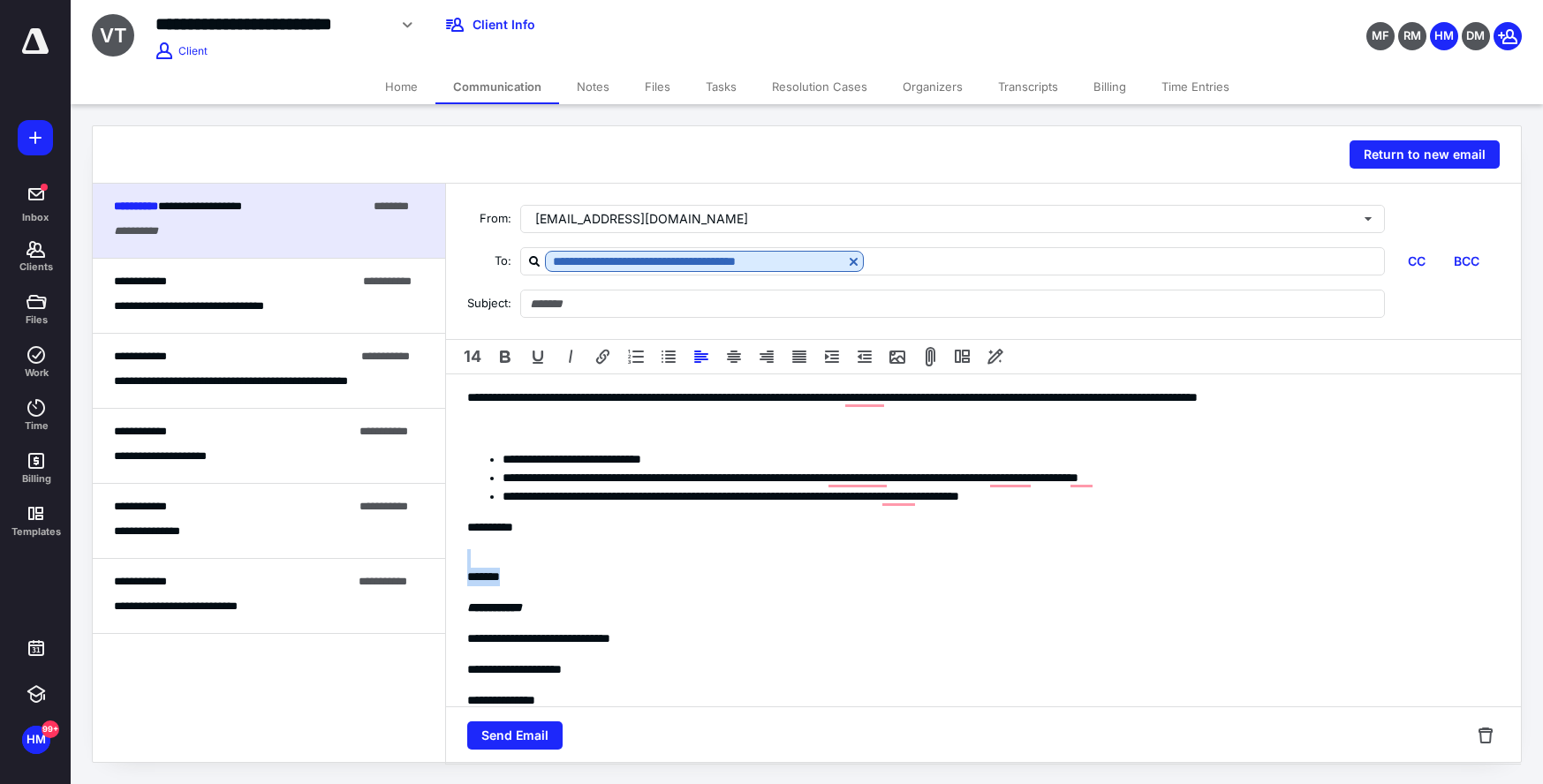 drag, startPoint x: 526, startPoint y: 579, endPoint x: 394, endPoint y: 559, distance: 133.50655 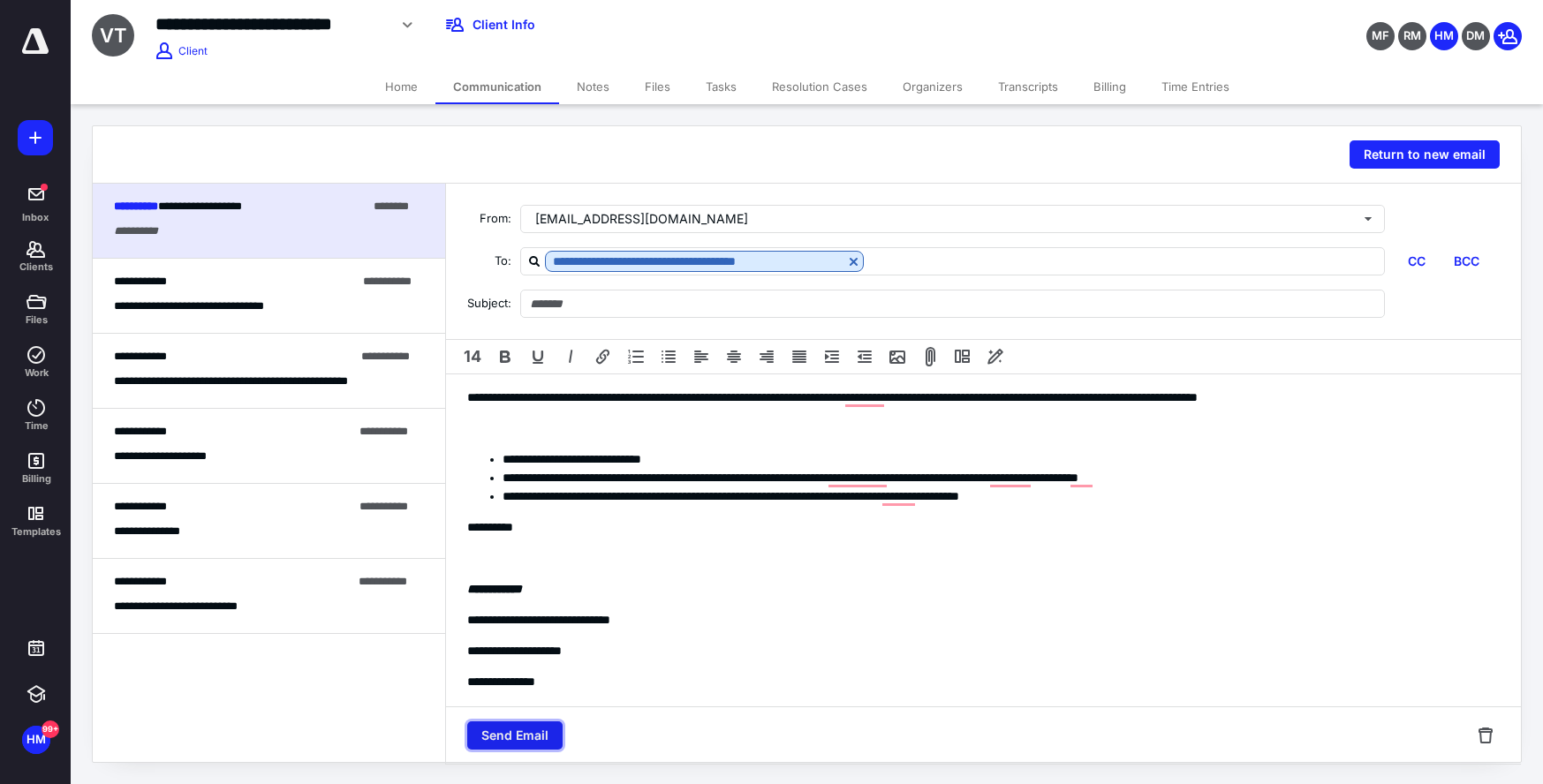 click on "Send Email" at bounding box center (515, 735) 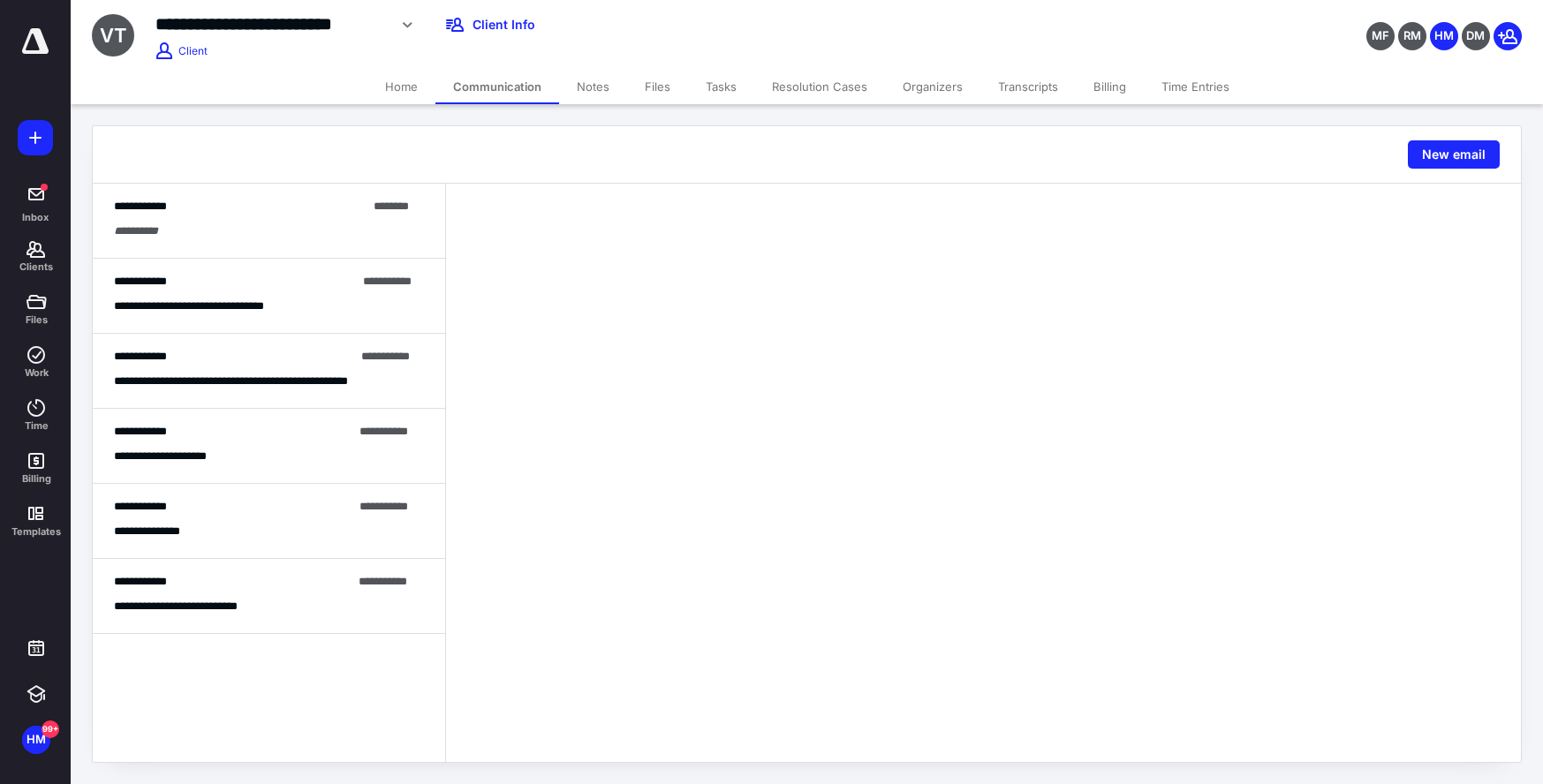 click on "**********" at bounding box center (269, 221) 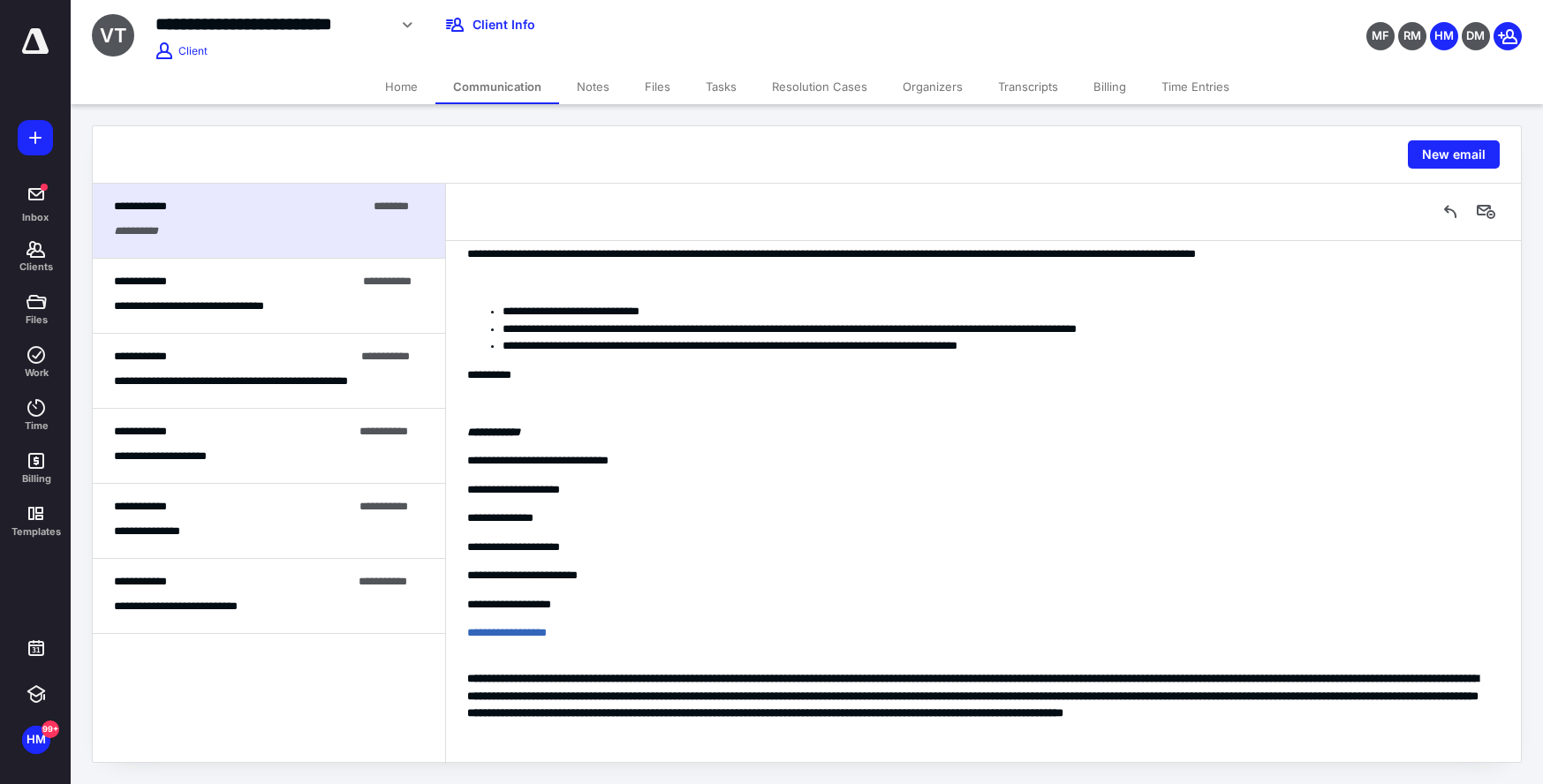 scroll, scrollTop: 102, scrollLeft: 0, axis: vertical 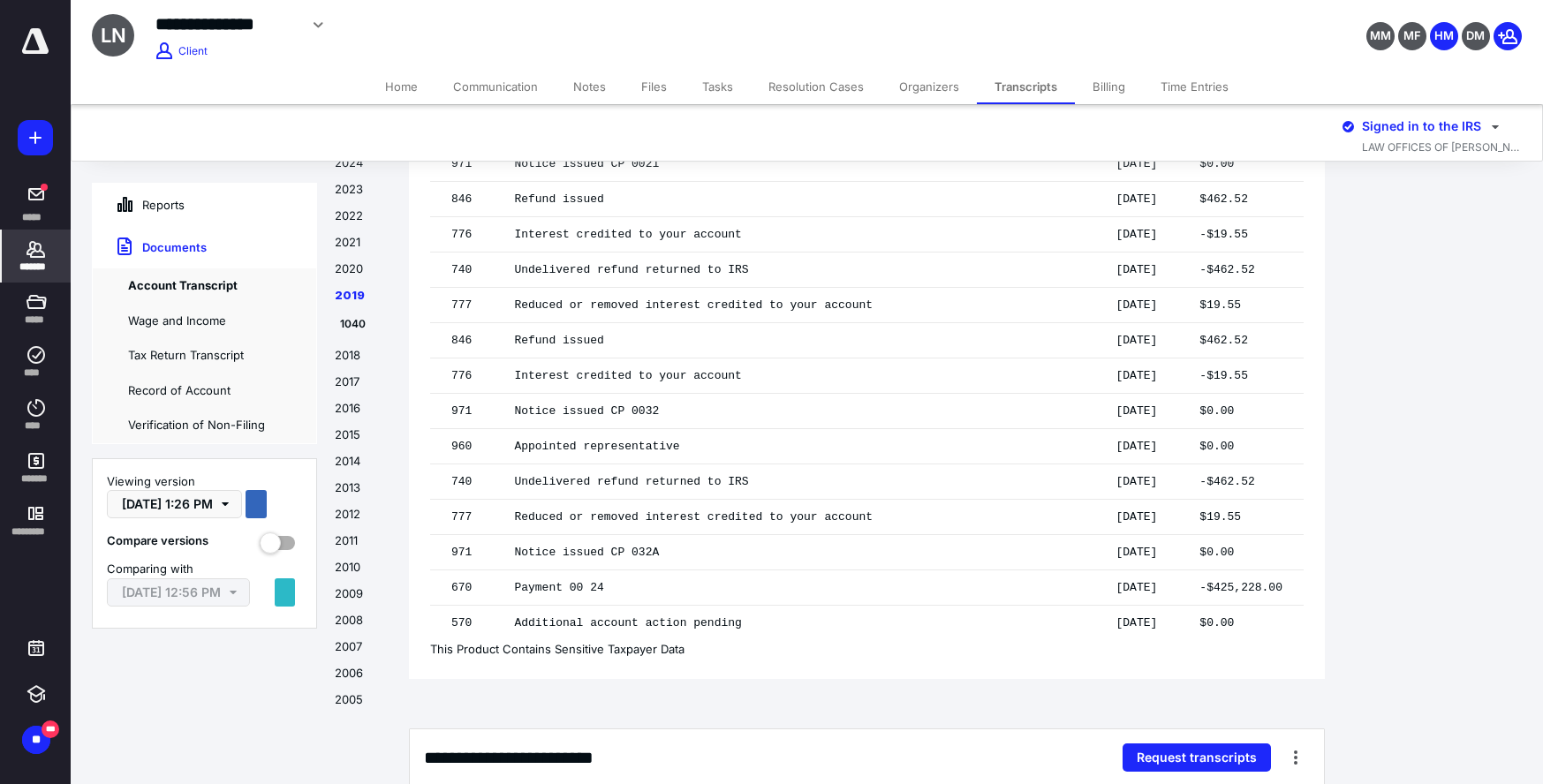 click on "Additional account action pending" at bounding box center [745, 623] 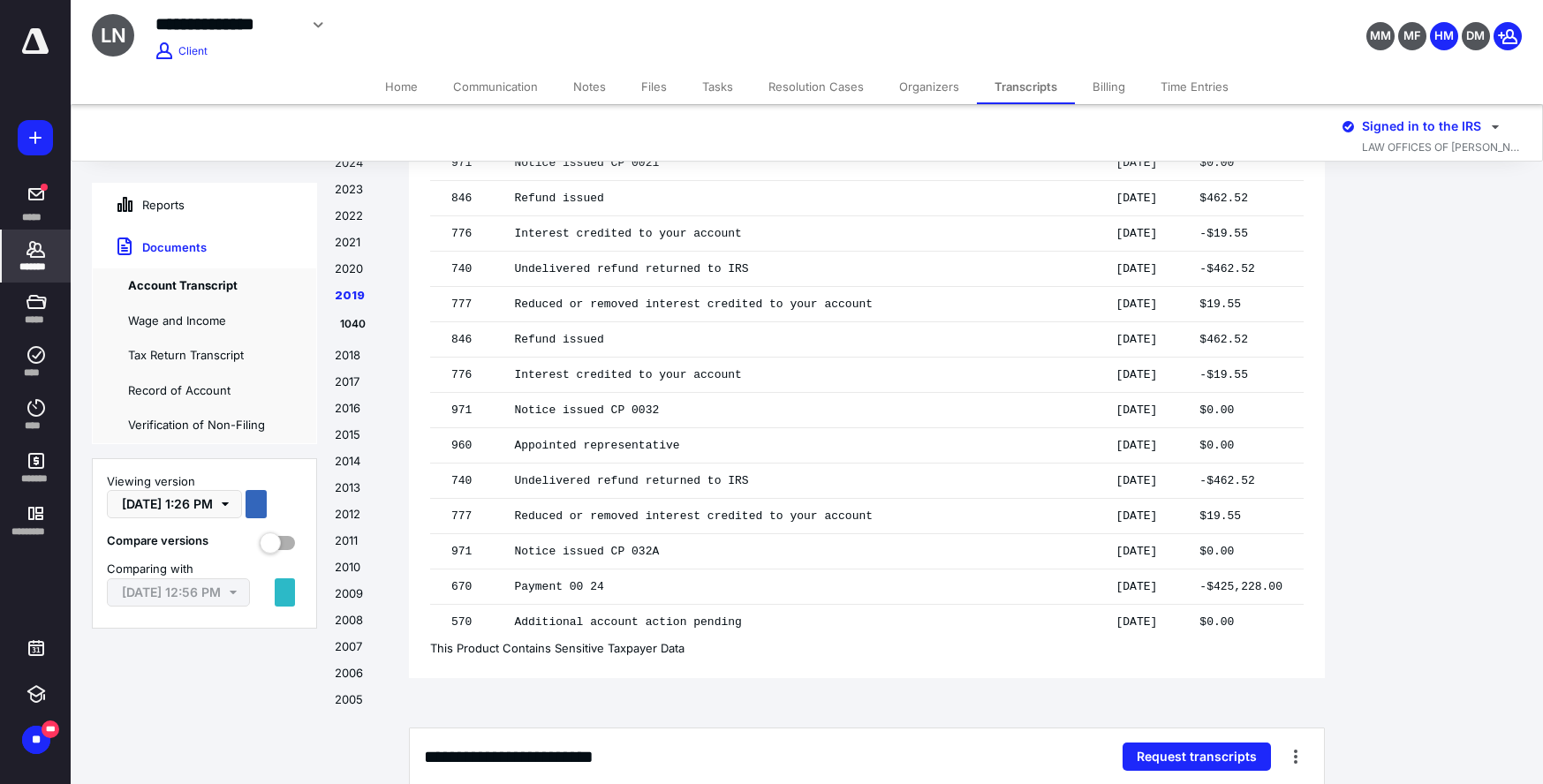 scroll, scrollTop: 12781, scrollLeft: 0, axis: vertical 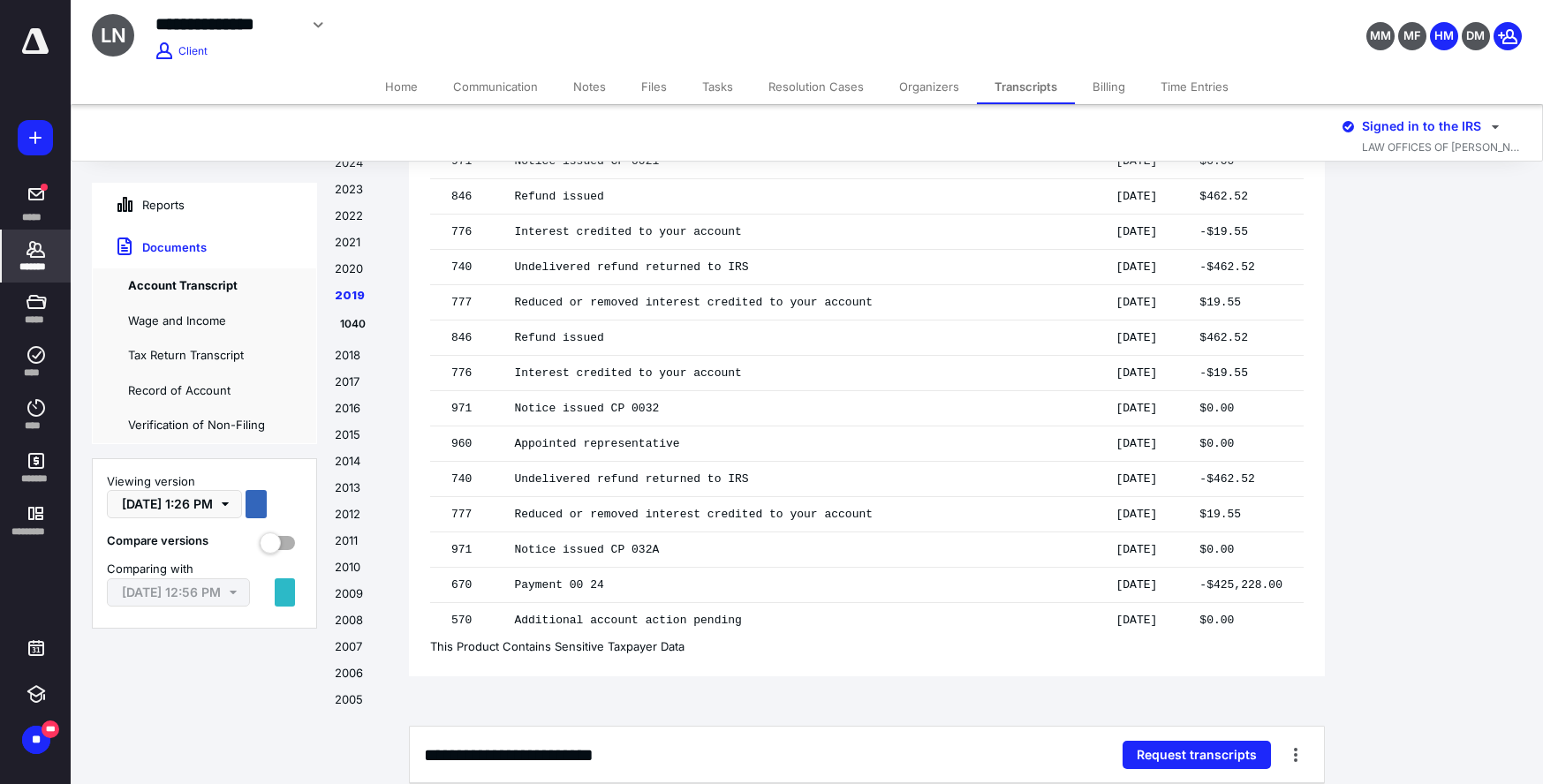click on "Files" at bounding box center (654, 87) 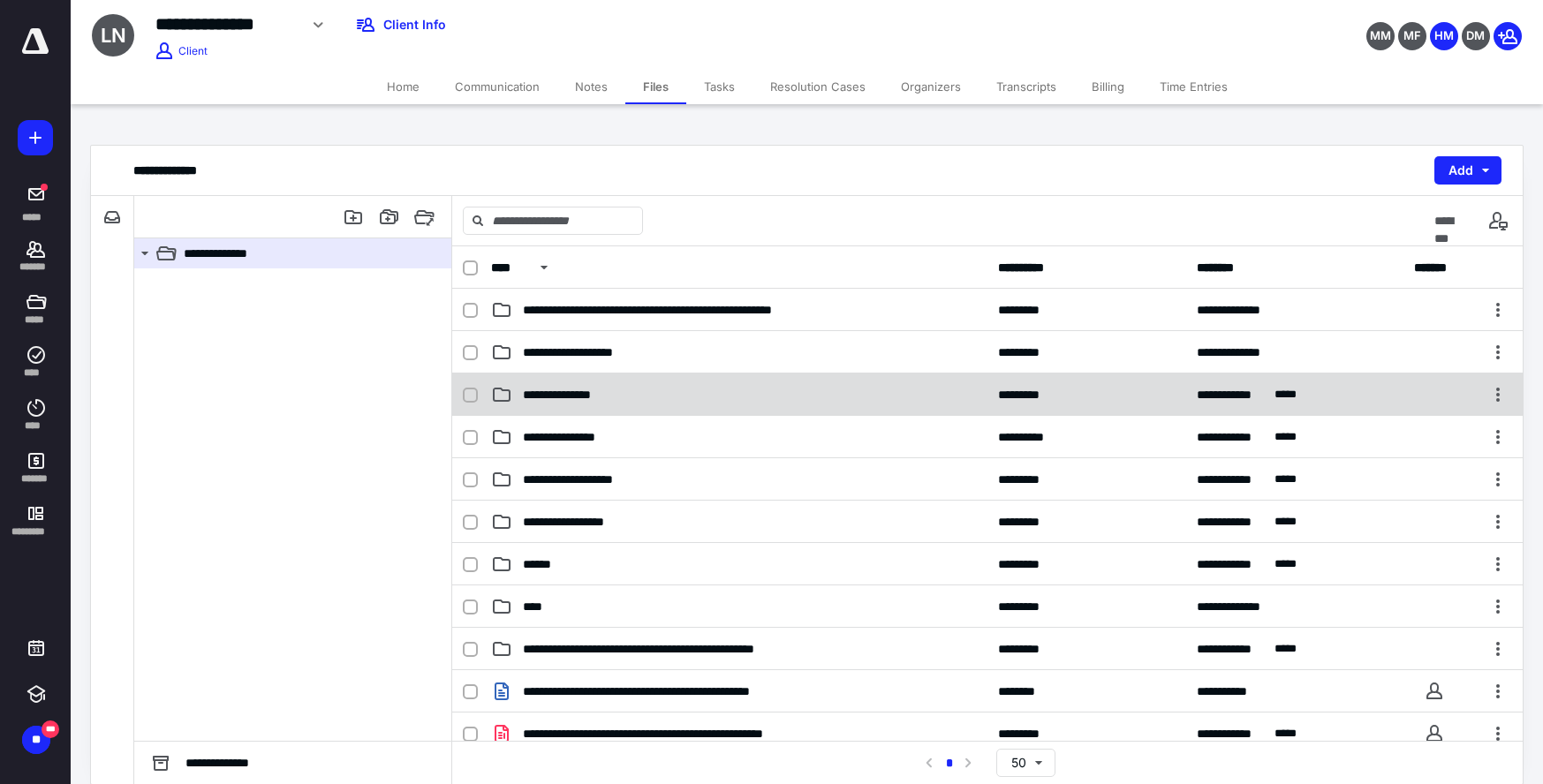 scroll, scrollTop: 0, scrollLeft: 0, axis: both 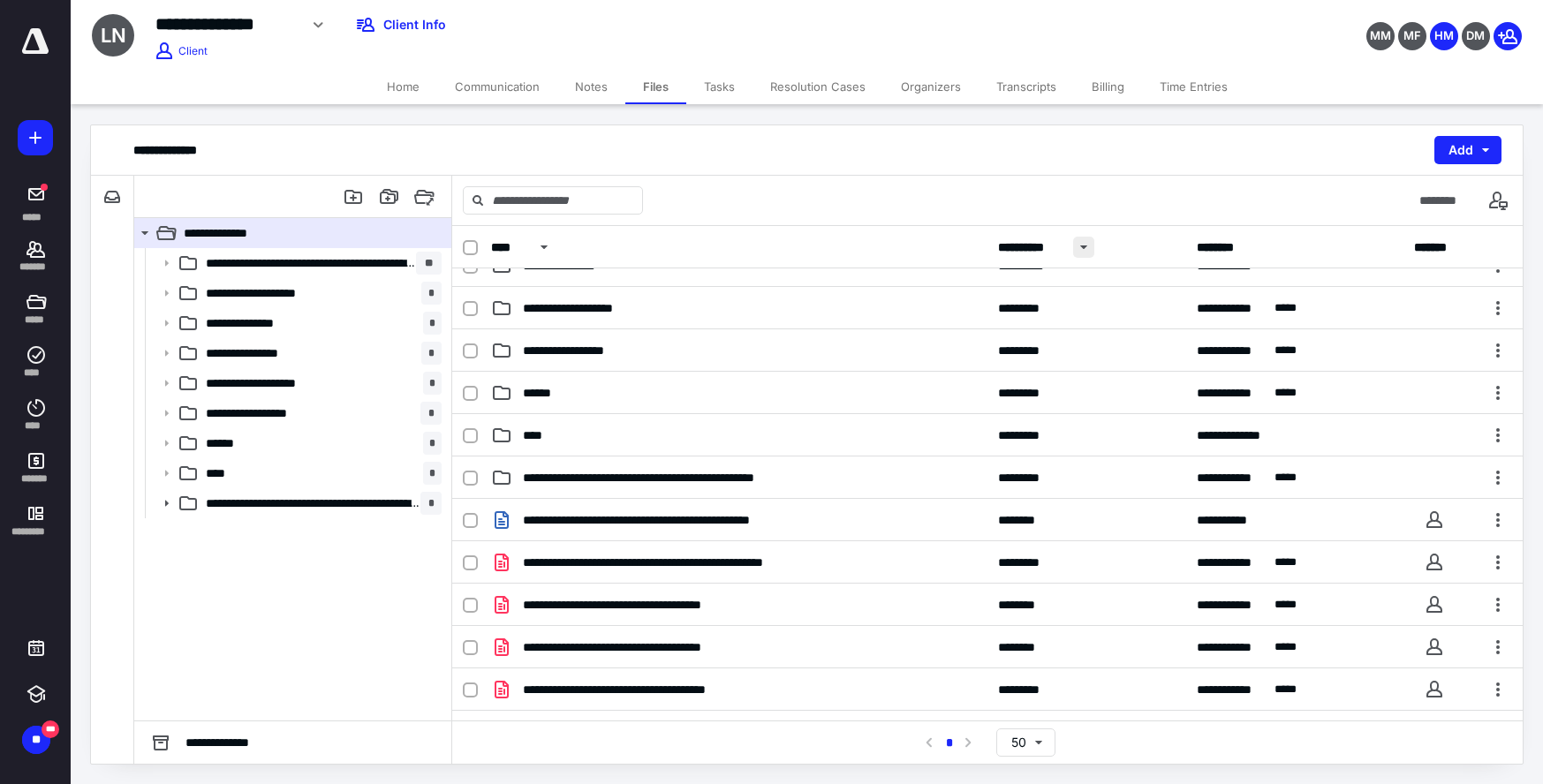 click at bounding box center (1084, 247) 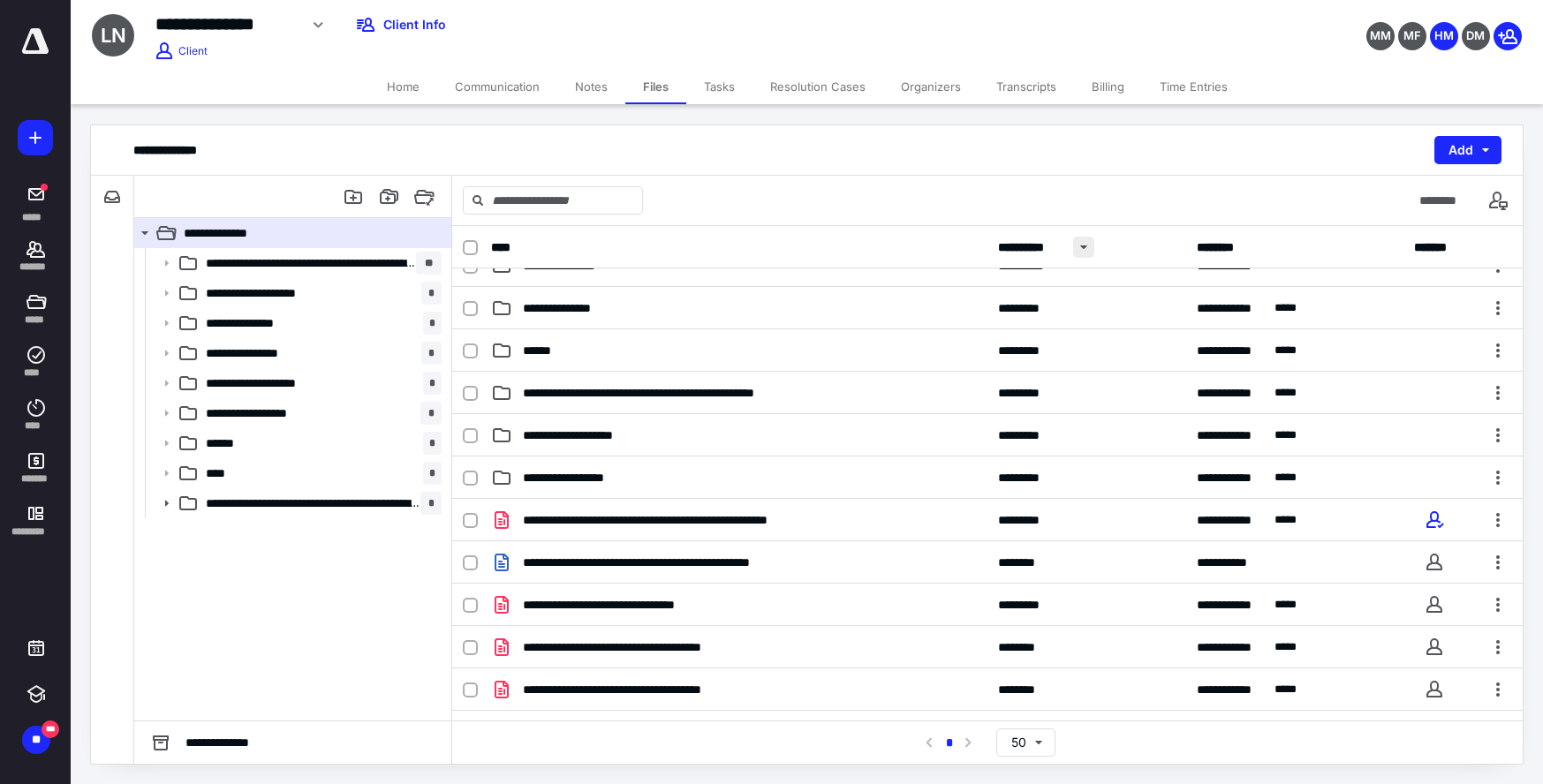 scroll, scrollTop: 0, scrollLeft: 0, axis: both 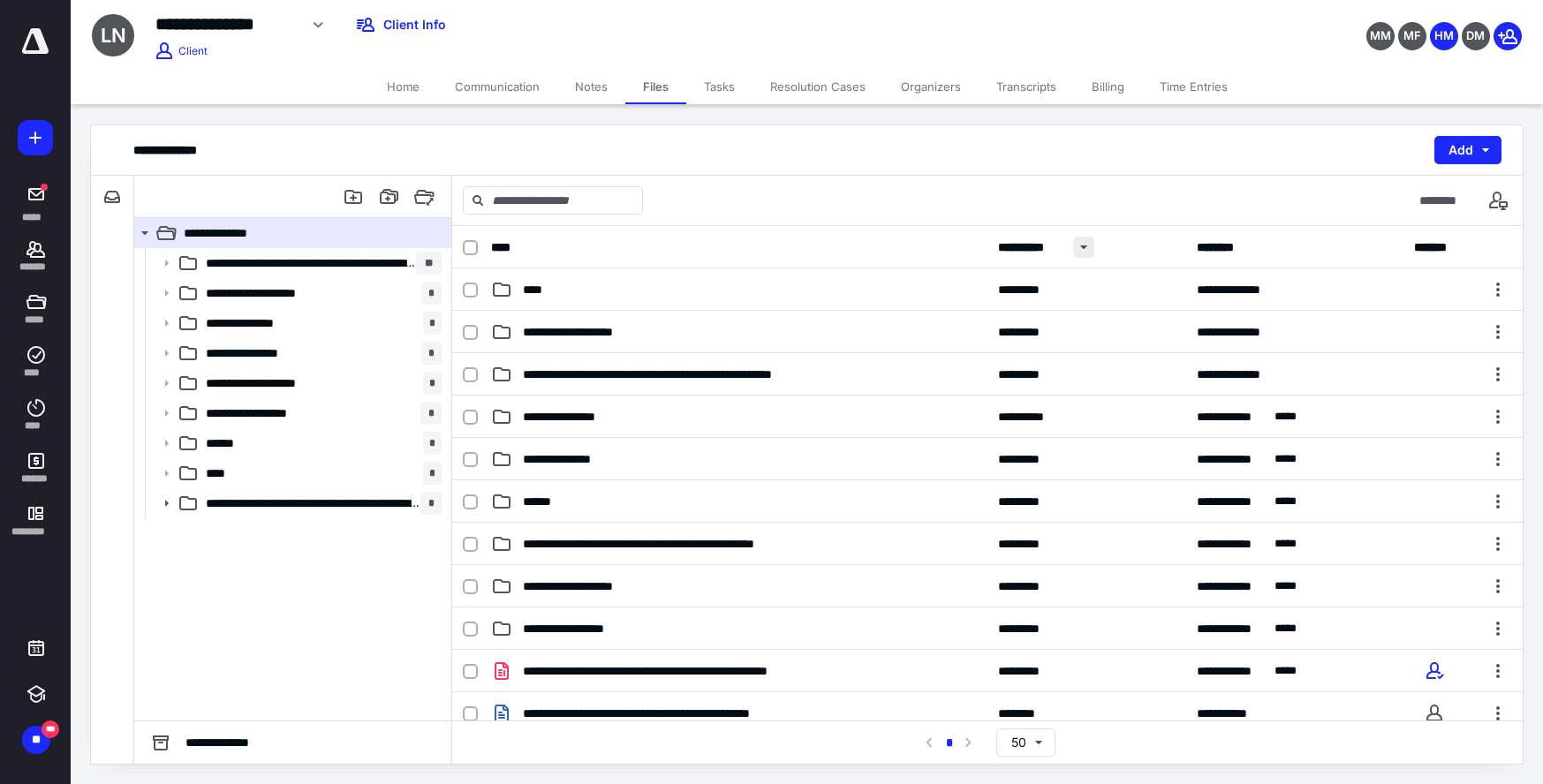 click at bounding box center (1084, 247) 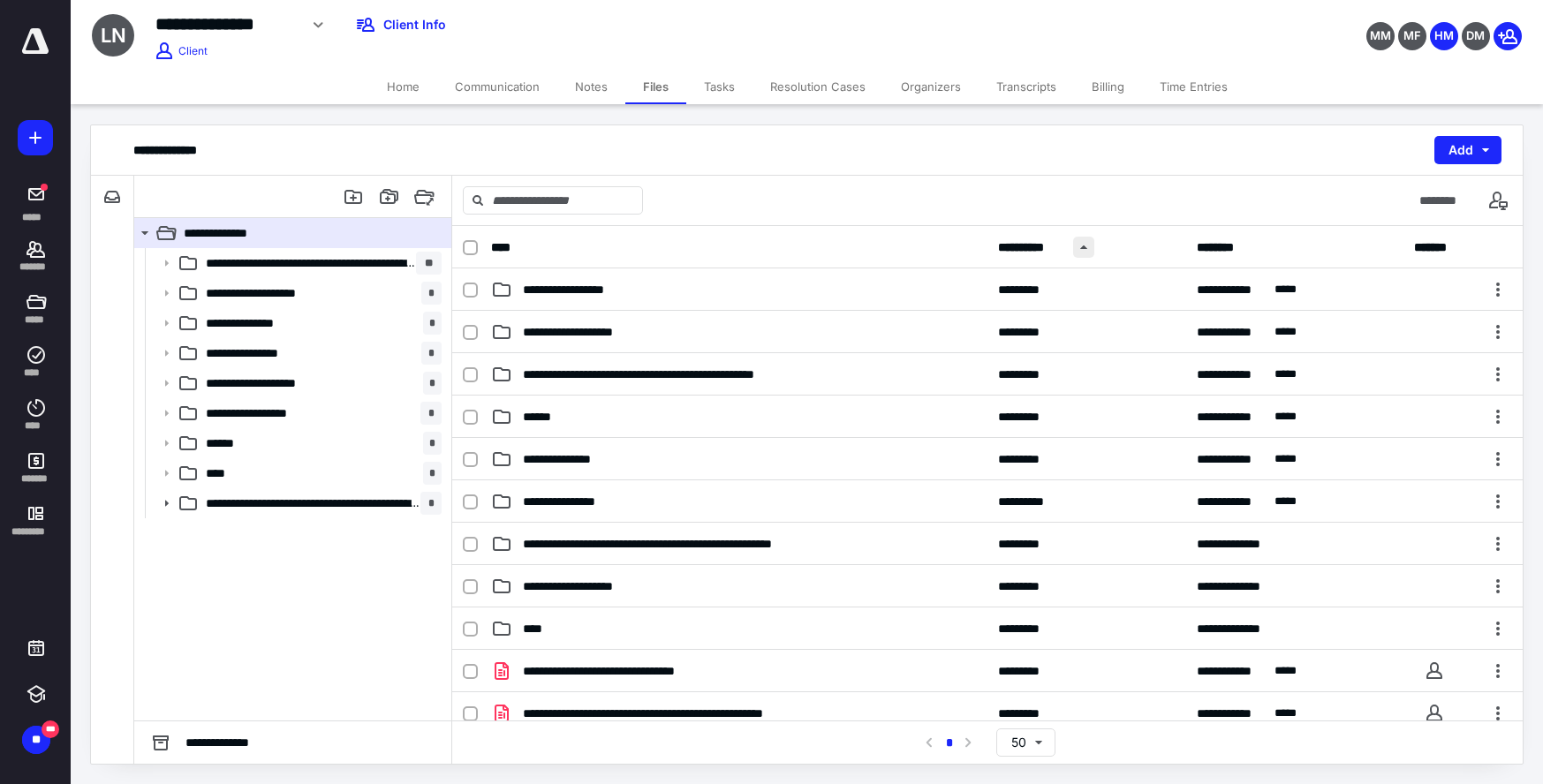 click at bounding box center [1084, 247] 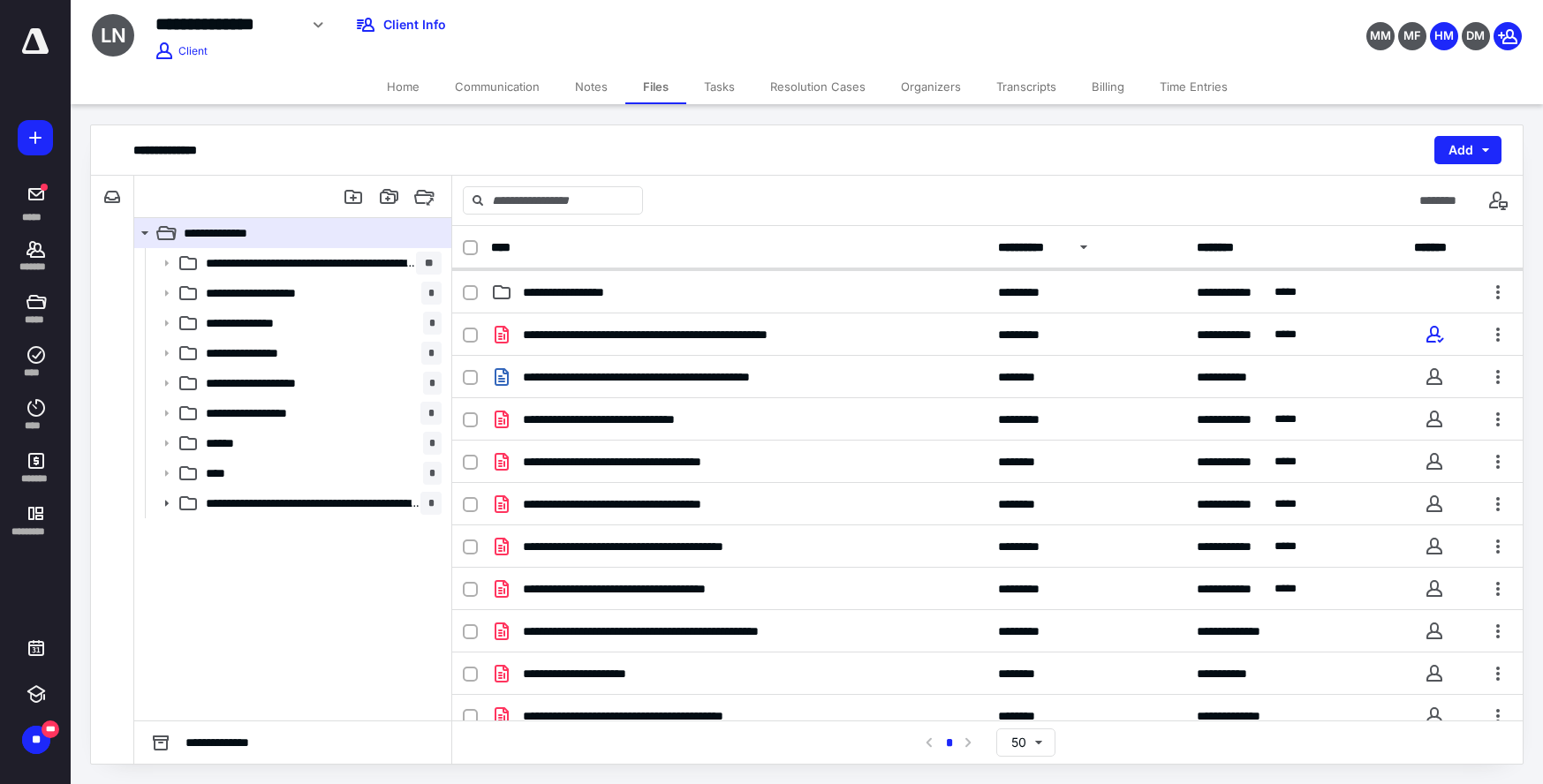 scroll, scrollTop: 523, scrollLeft: 0, axis: vertical 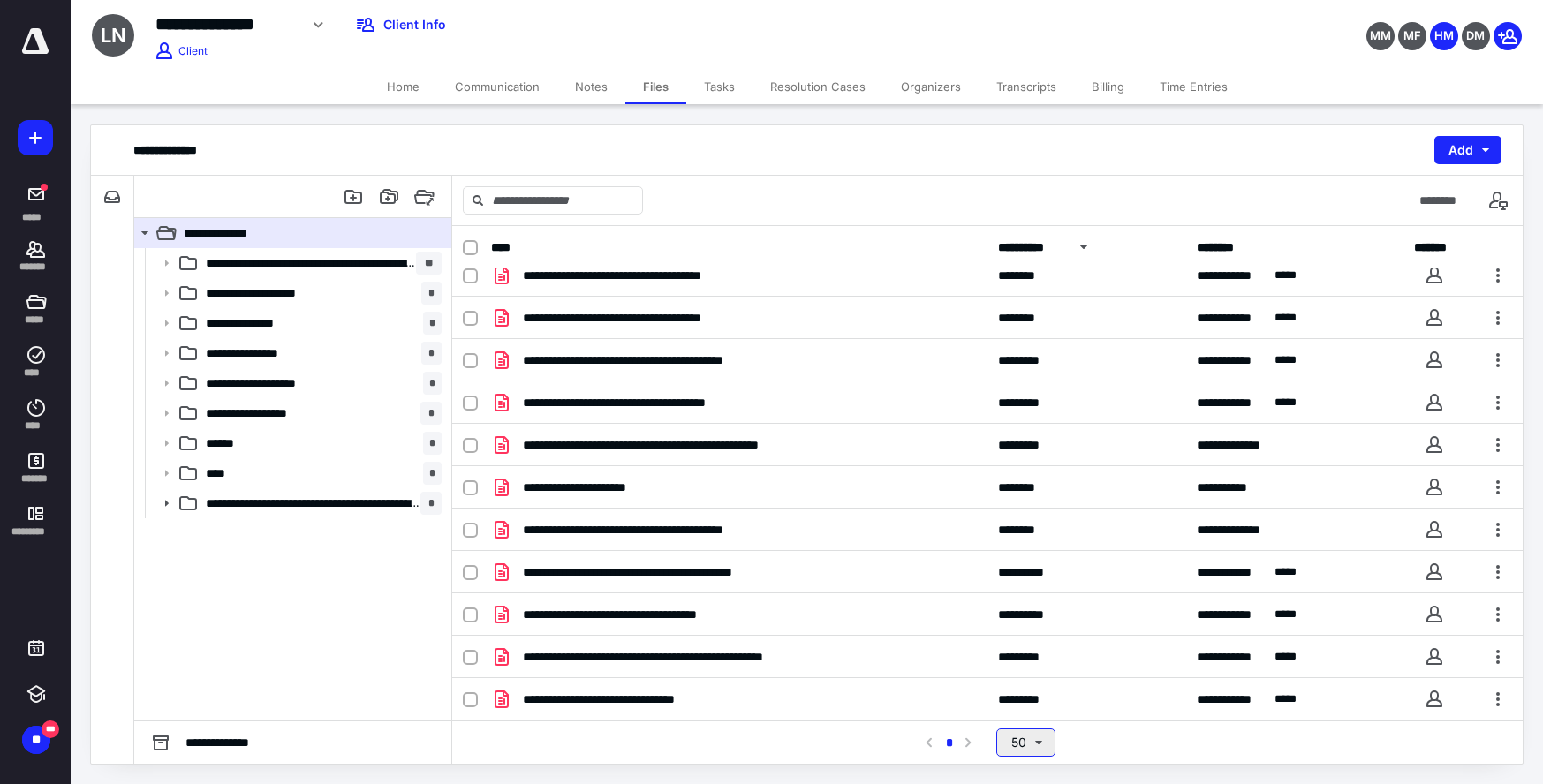 click on "50" at bounding box center [1025, 743] 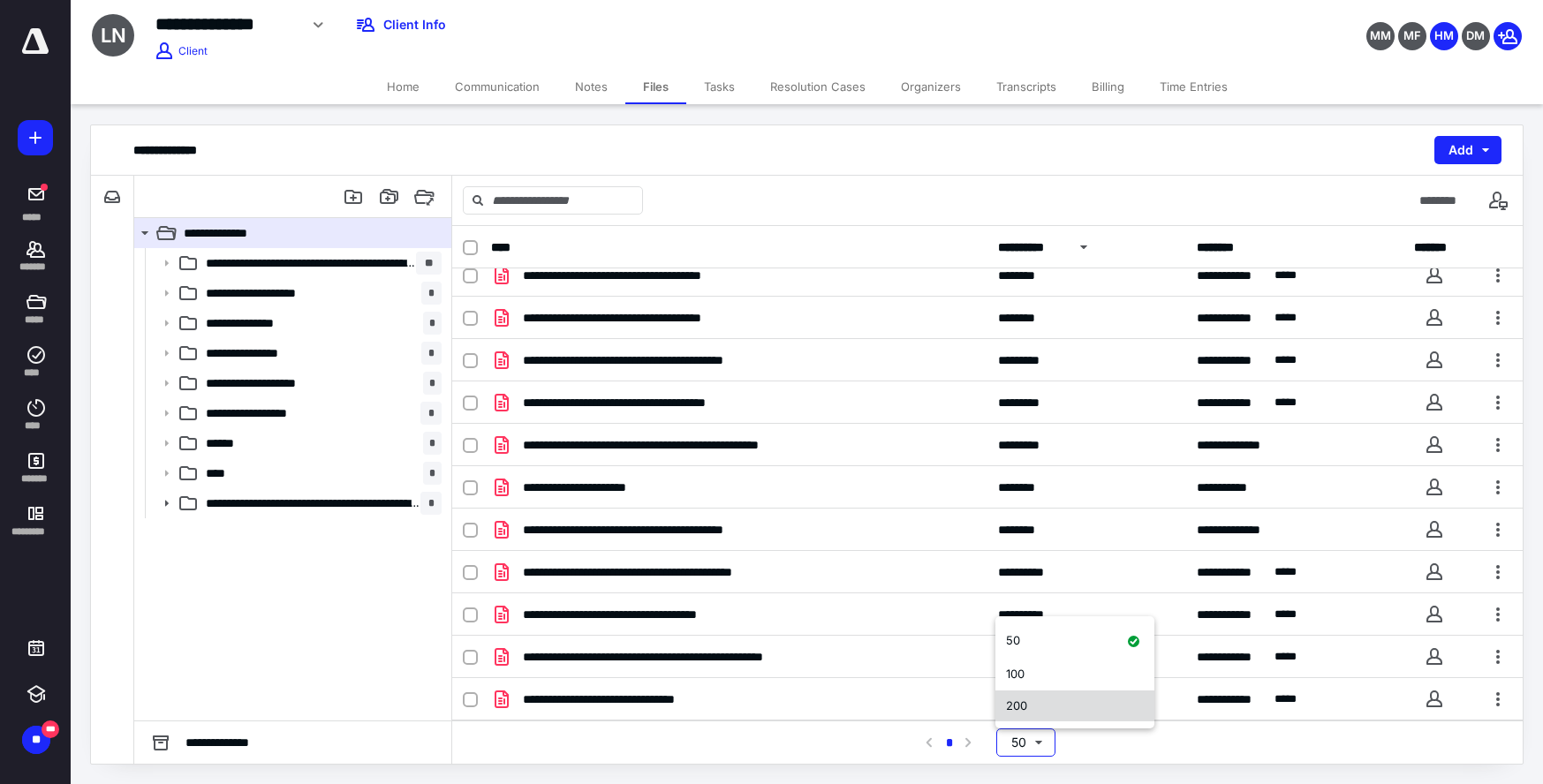 click on "200" at bounding box center [1017, 705] 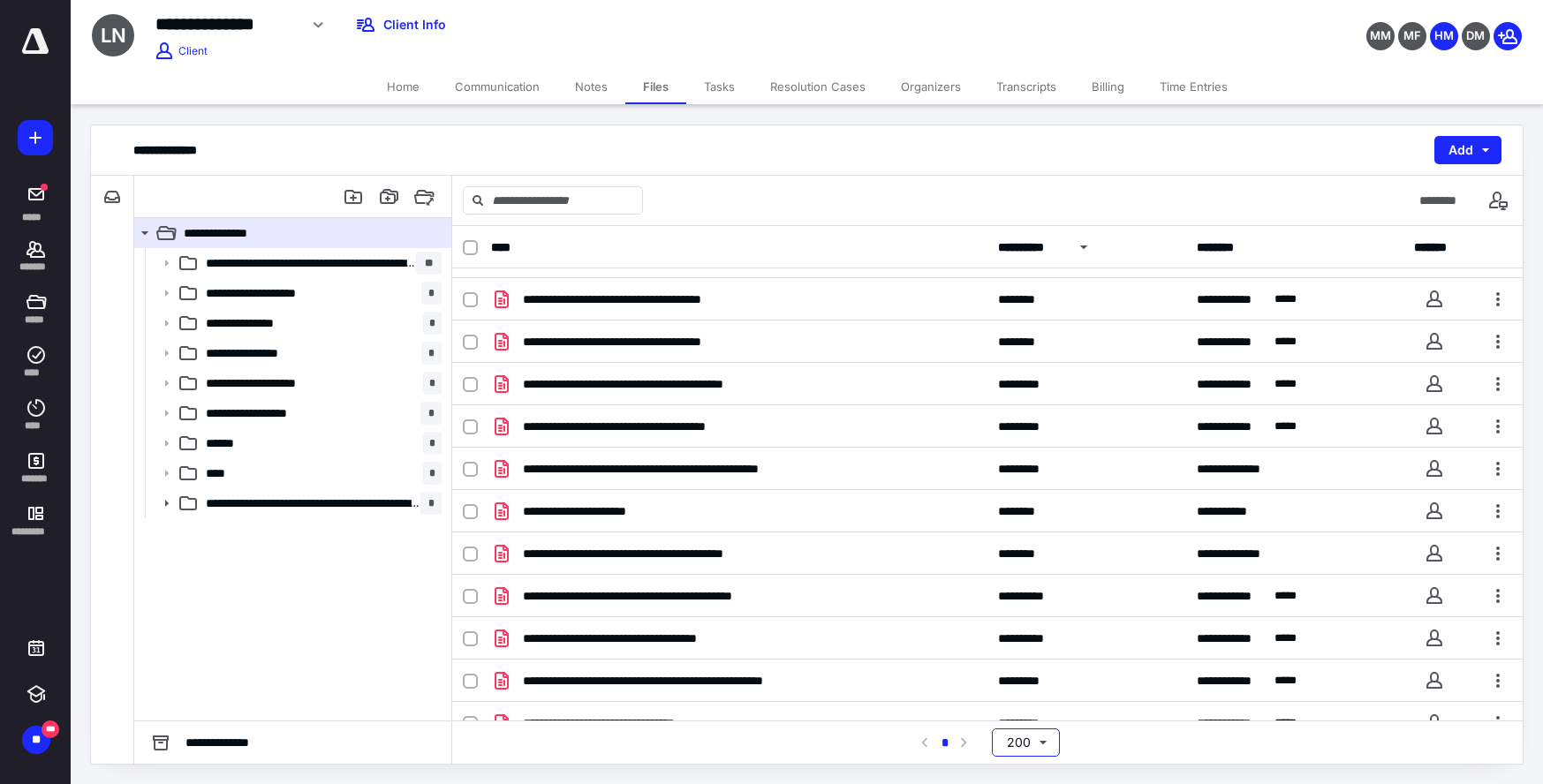 scroll, scrollTop: 523, scrollLeft: 0, axis: vertical 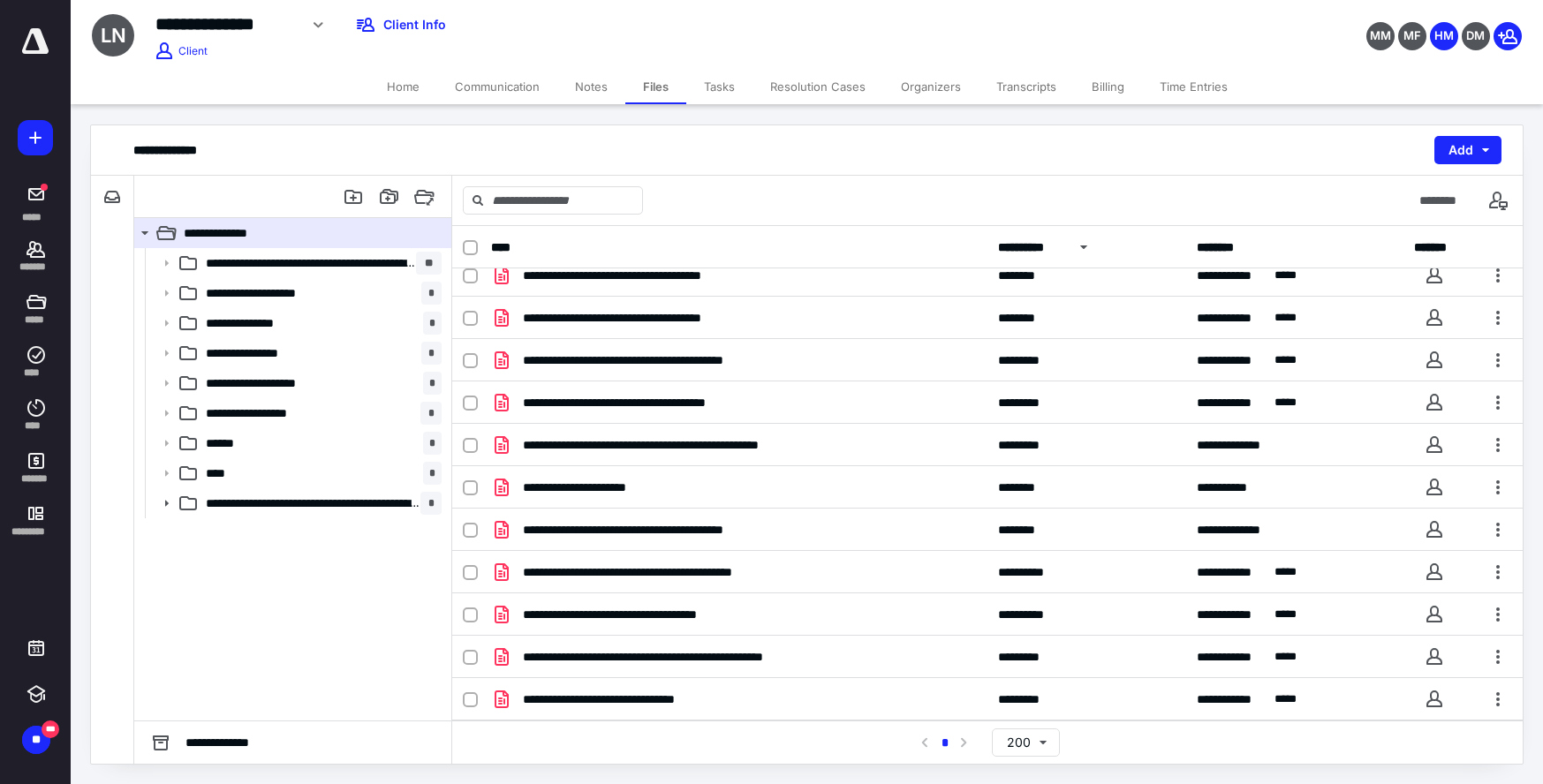 click 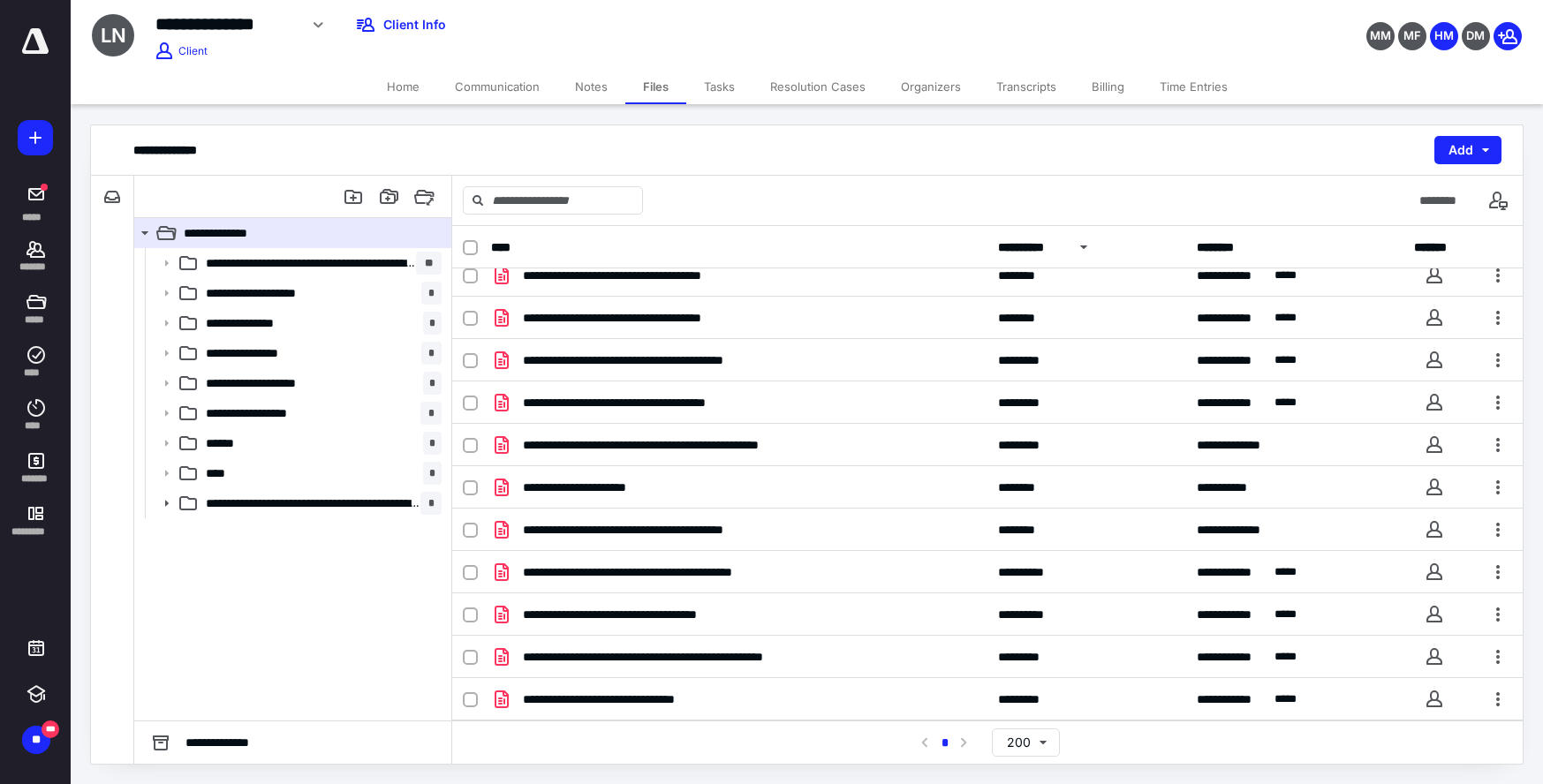 click 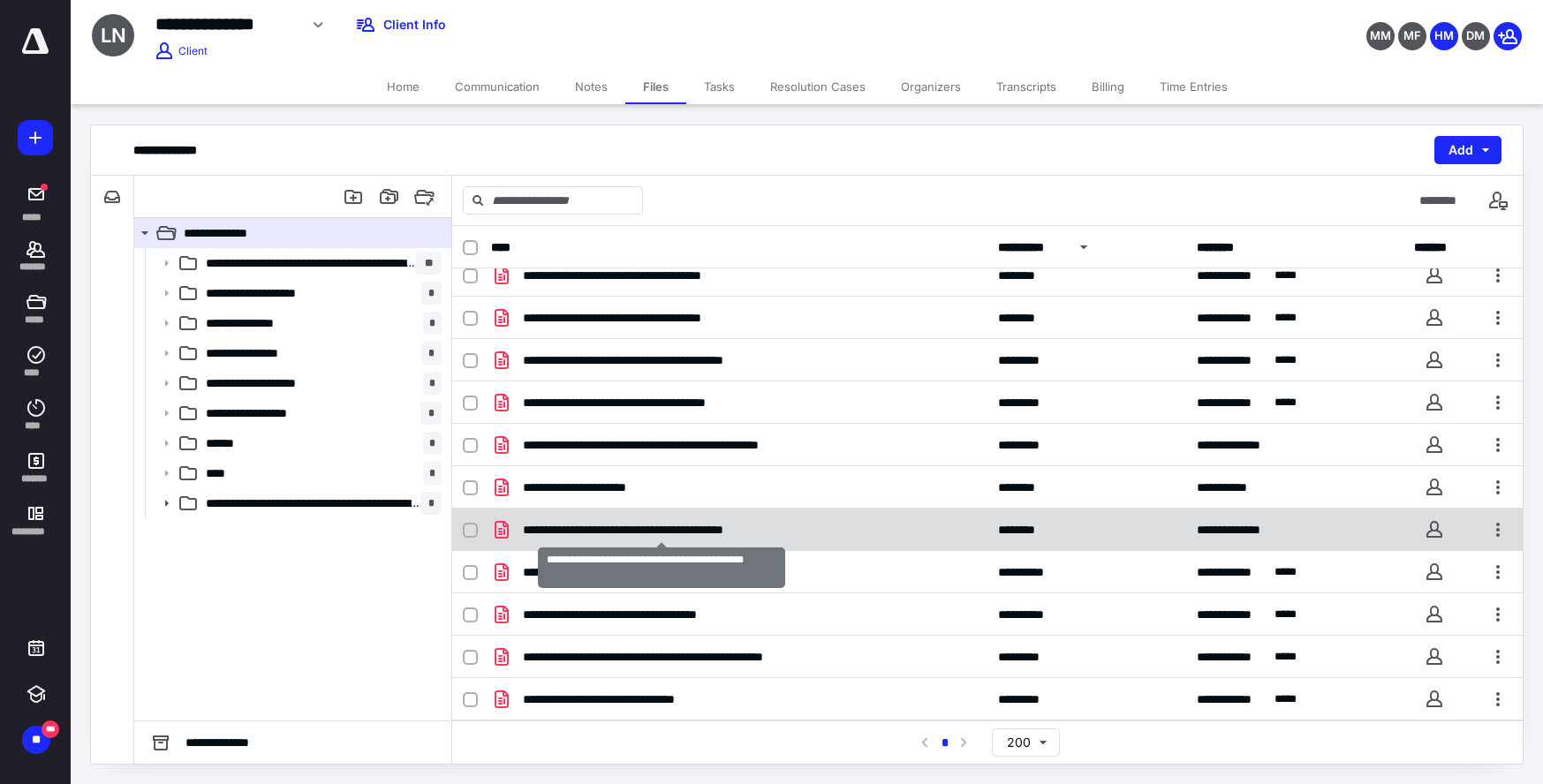 click on "**********" at bounding box center (662, 530) 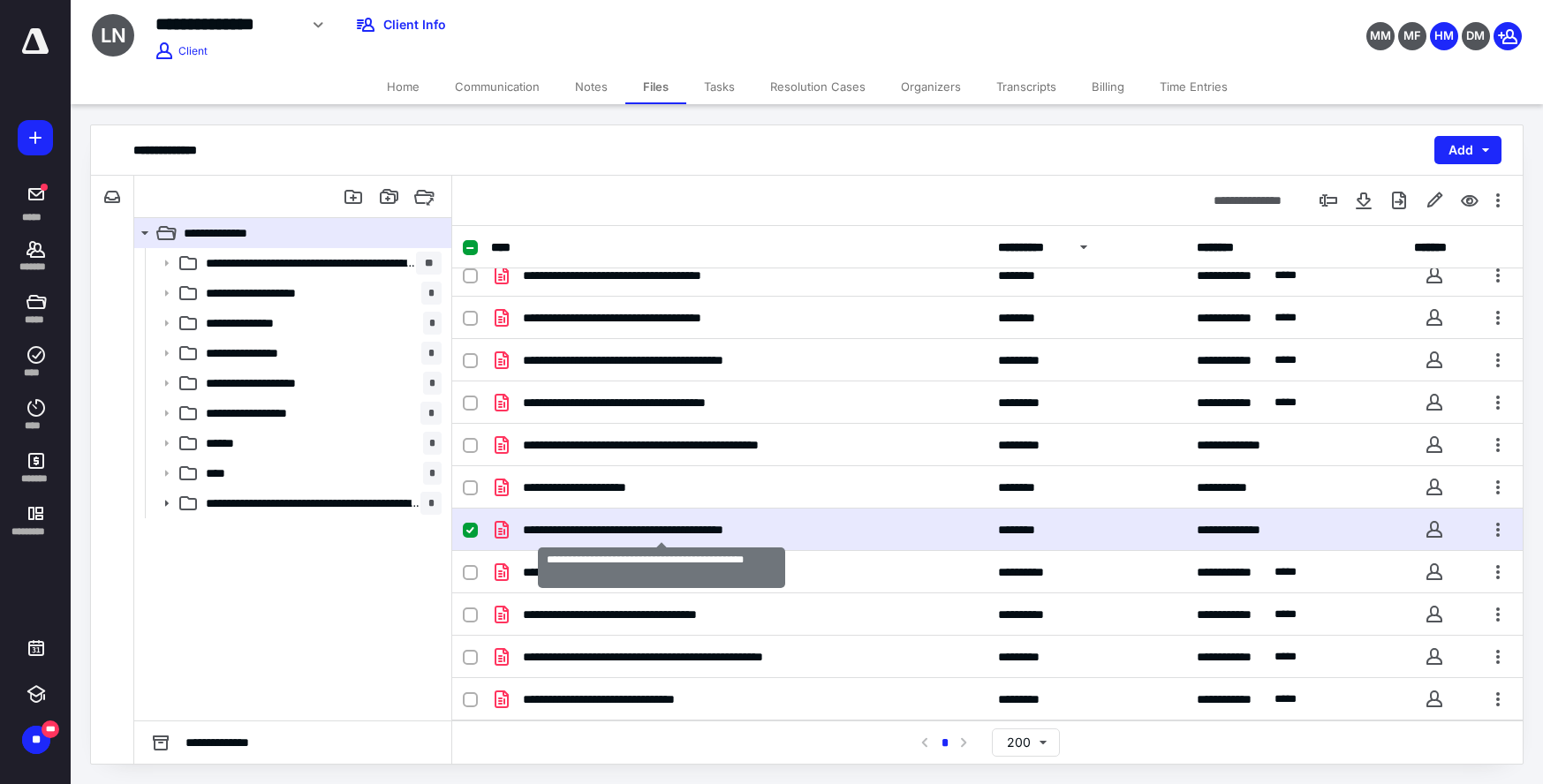 click on "**********" at bounding box center [662, 530] 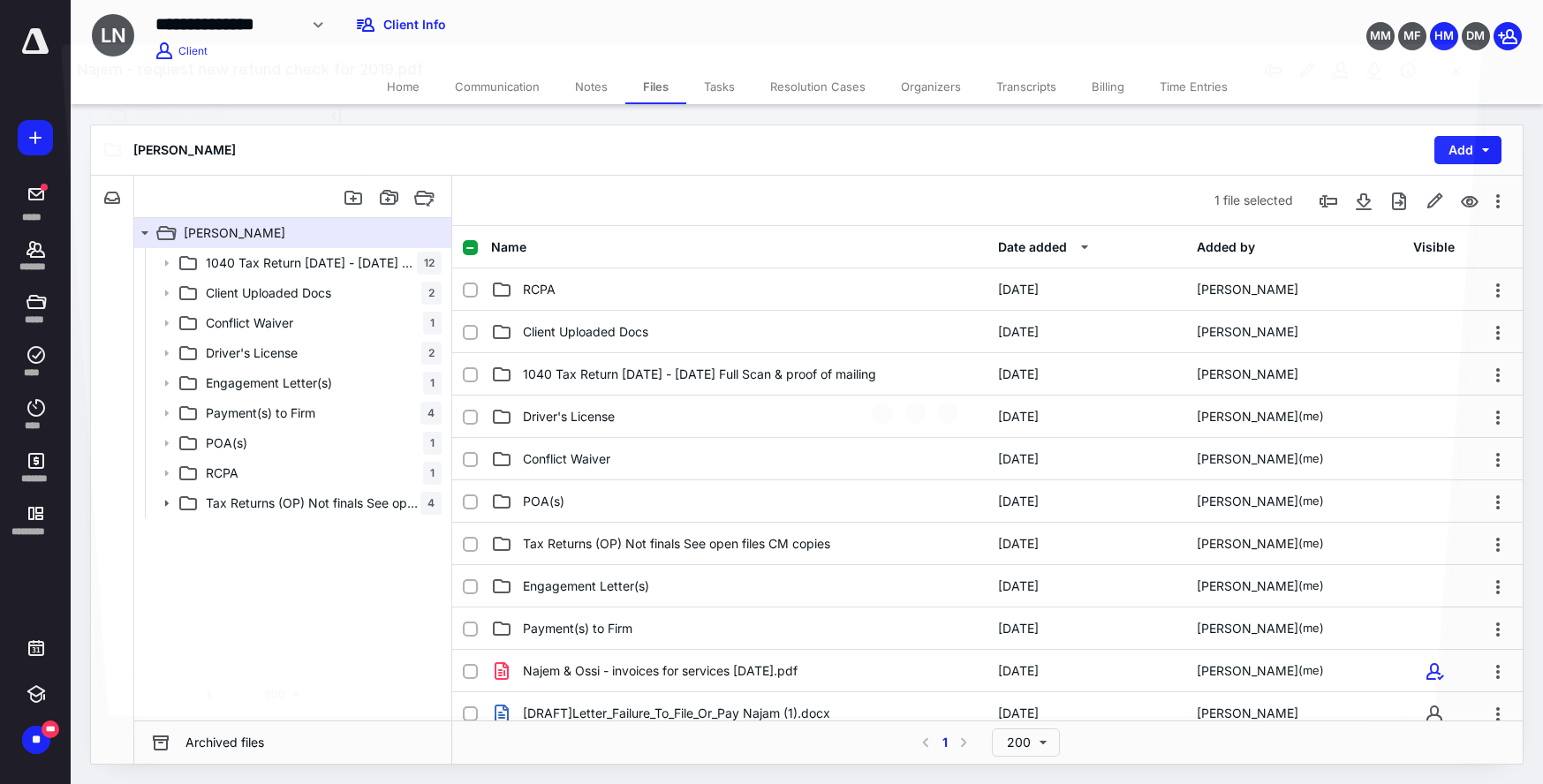 scroll, scrollTop: 523, scrollLeft: 0, axis: vertical 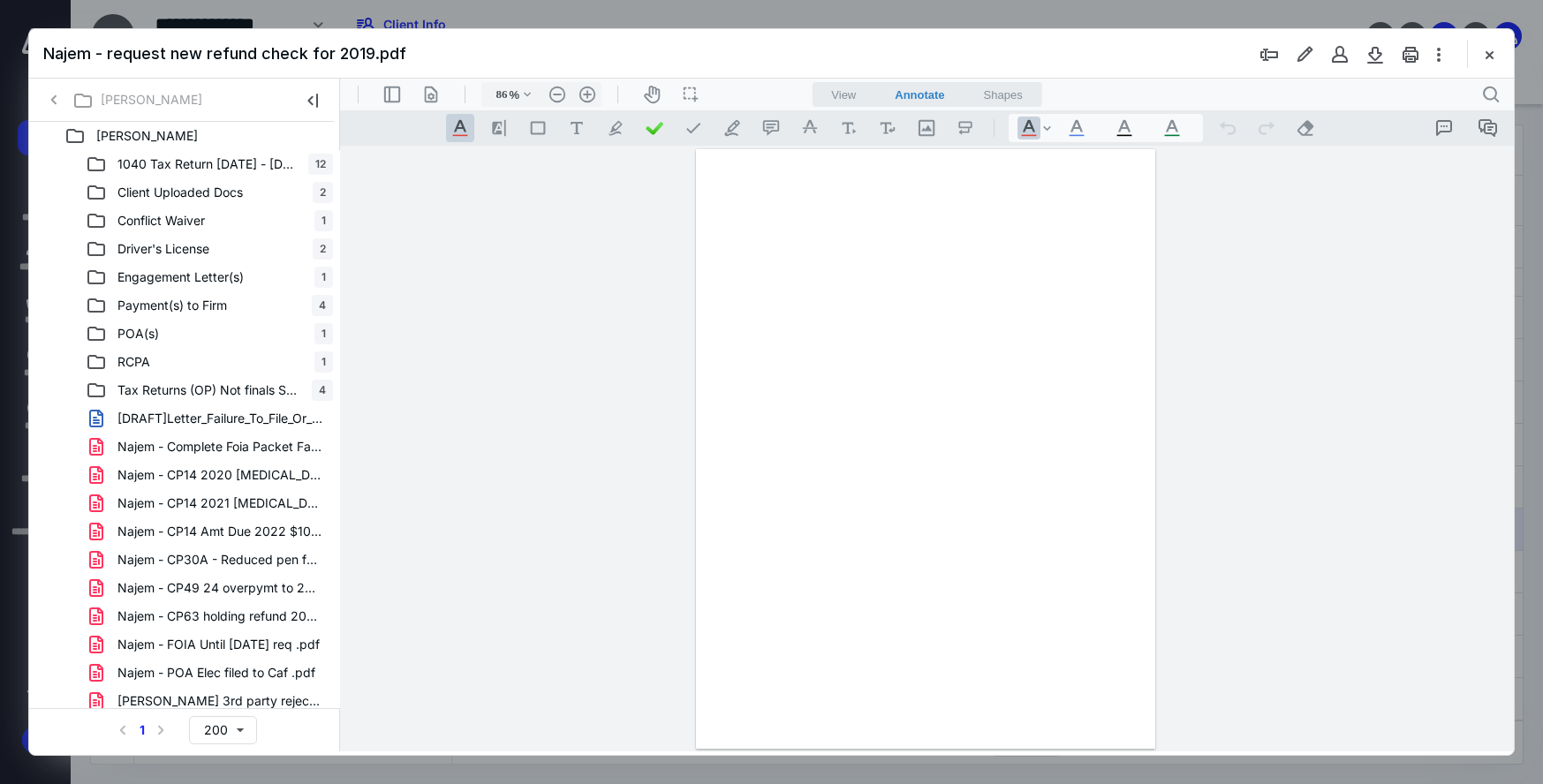 type on "214" 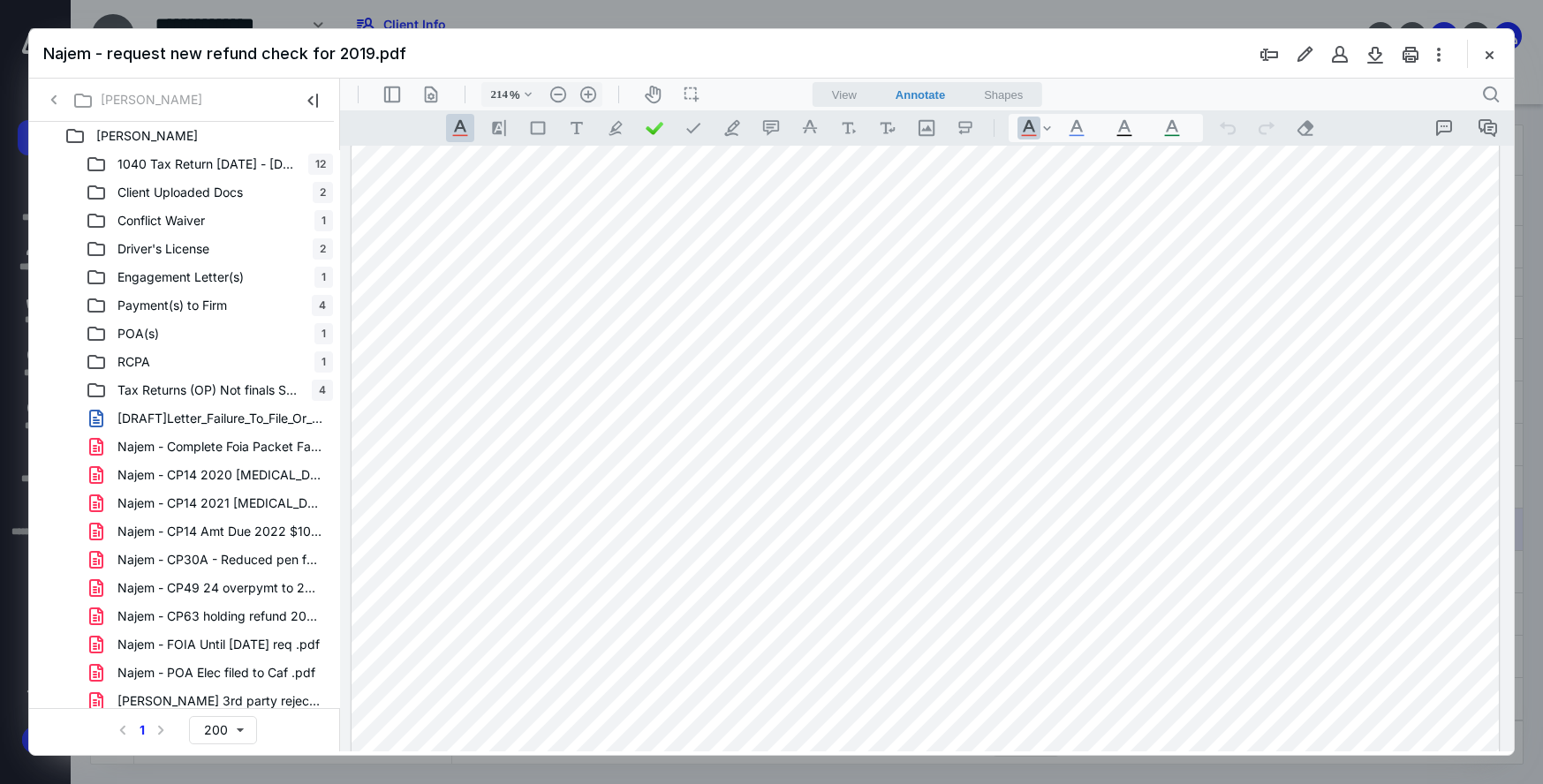 scroll, scrollTop: 237, scrollLeft: 0, axis: vertical 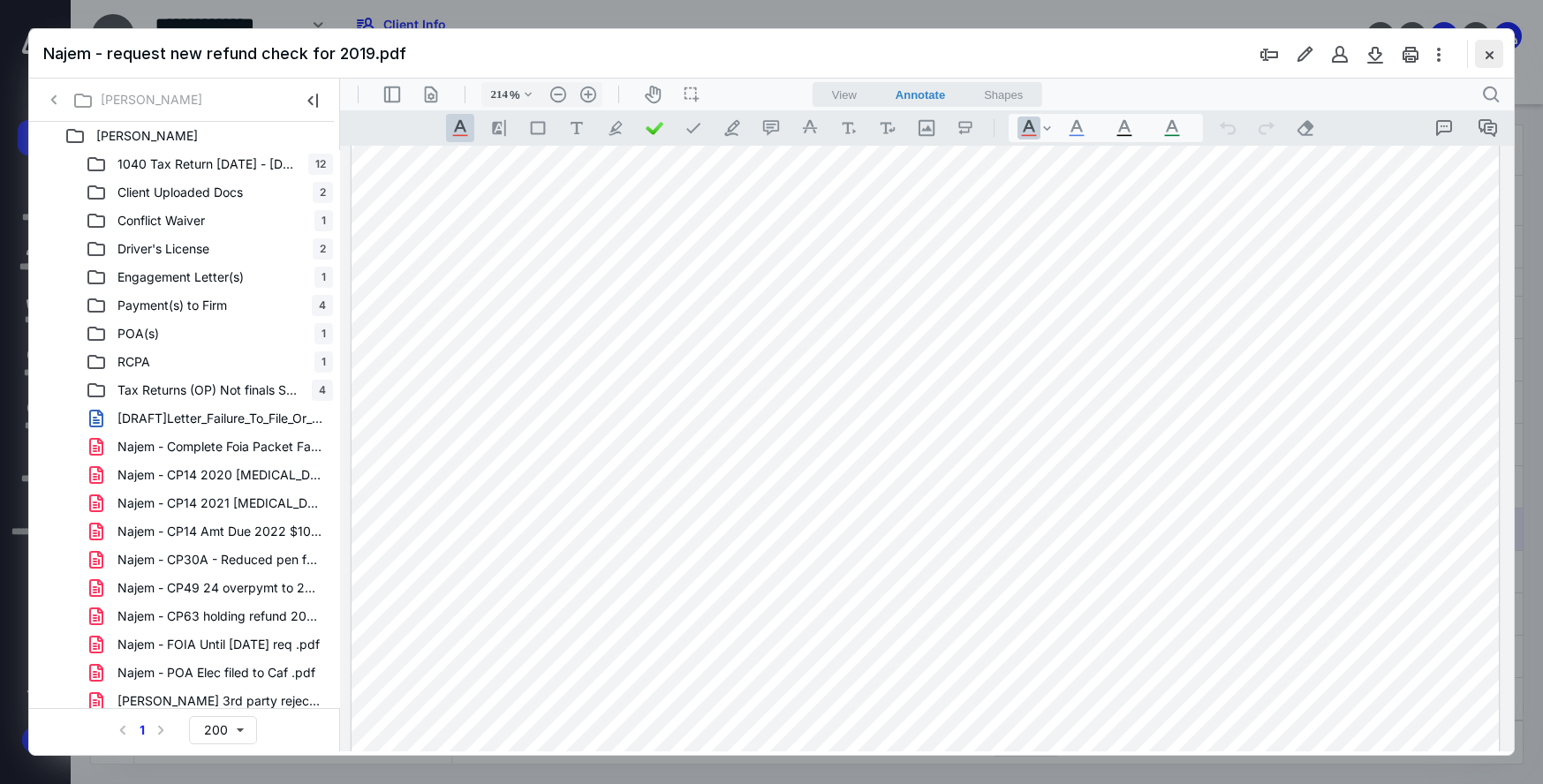 click at bounding box center [1489, 54] 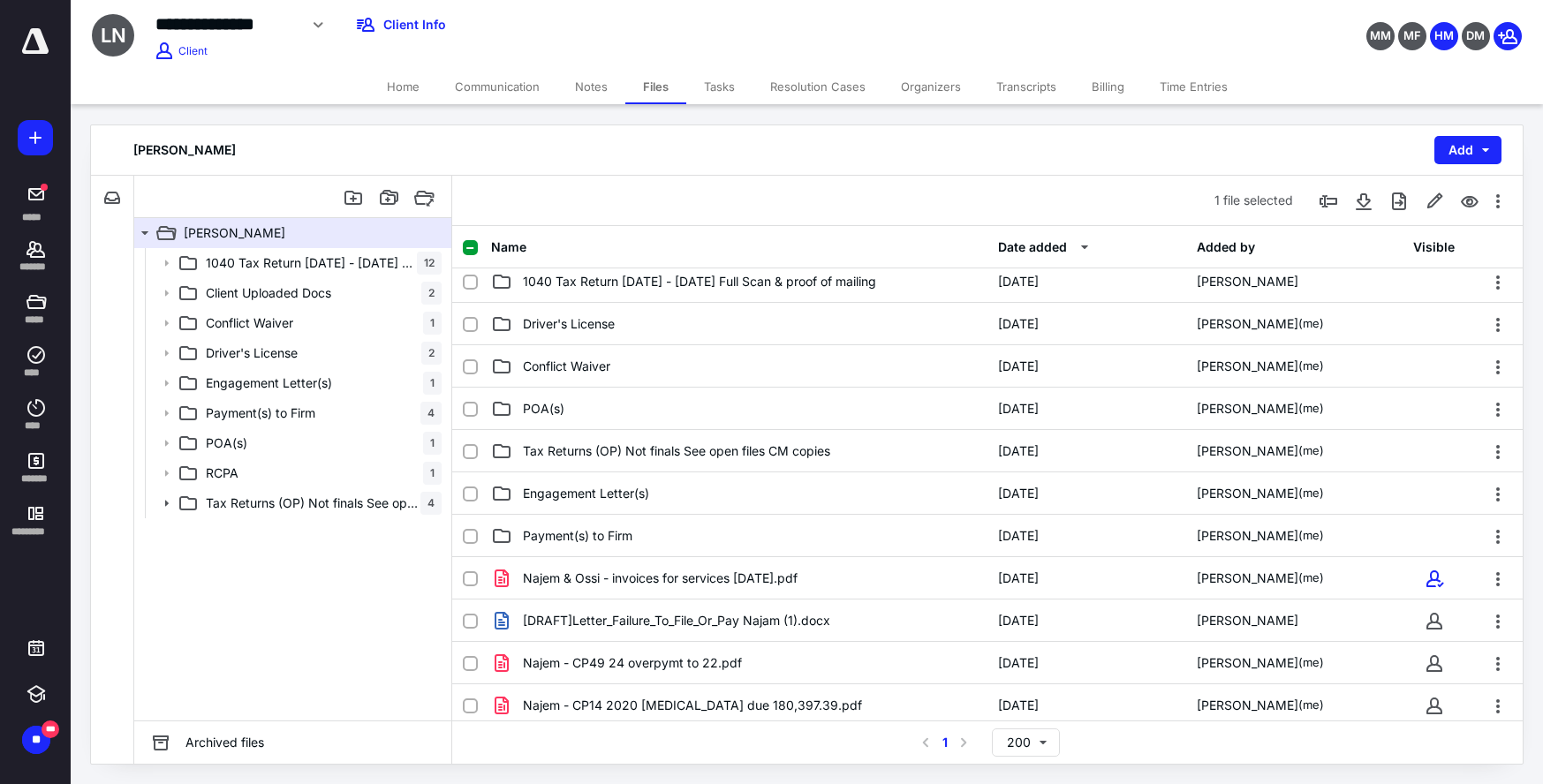 scroll, scrollTop: 98, scrollLeft: 0, axis: vertical 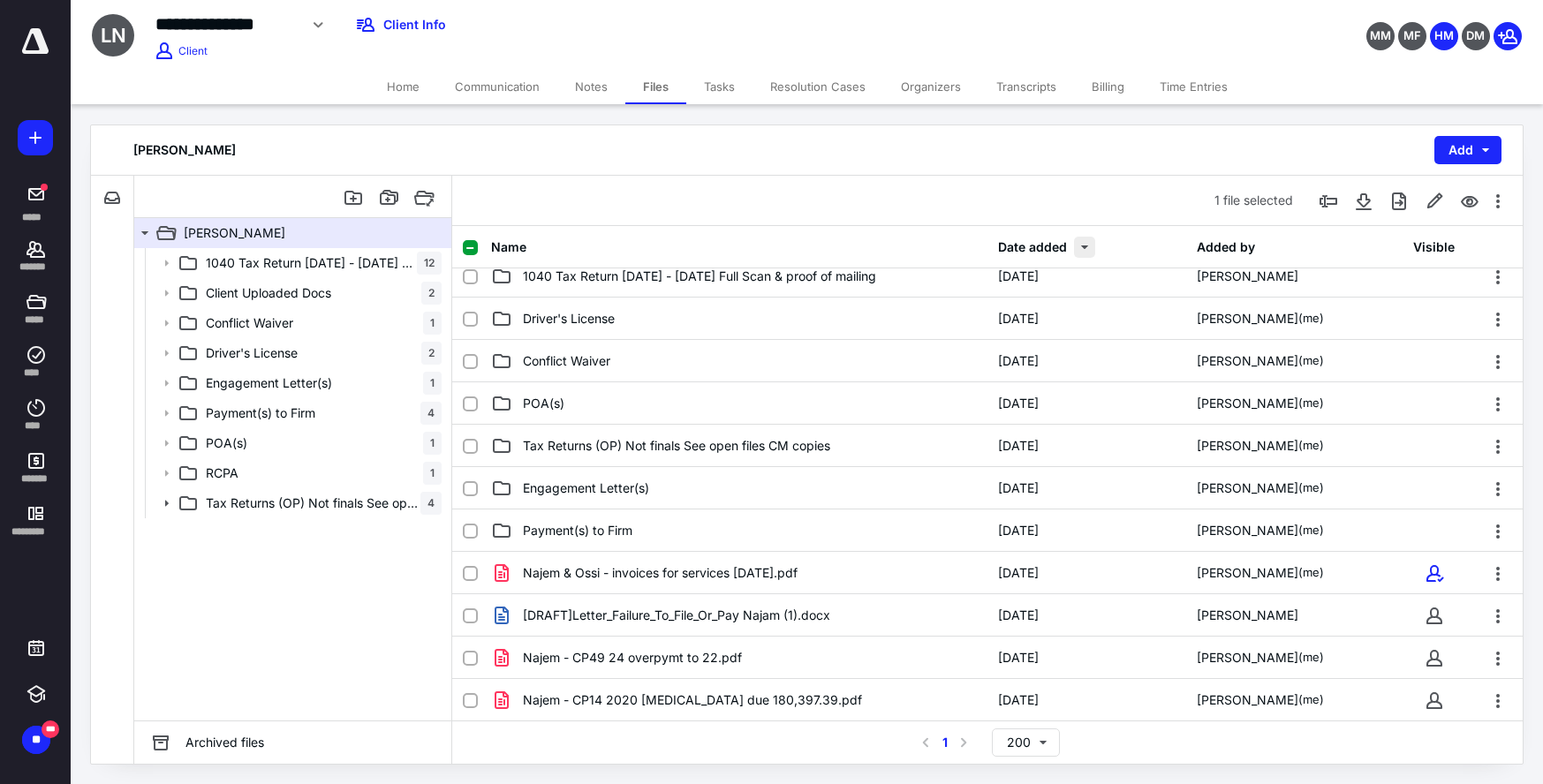 click at bounding box center [1085, 247] 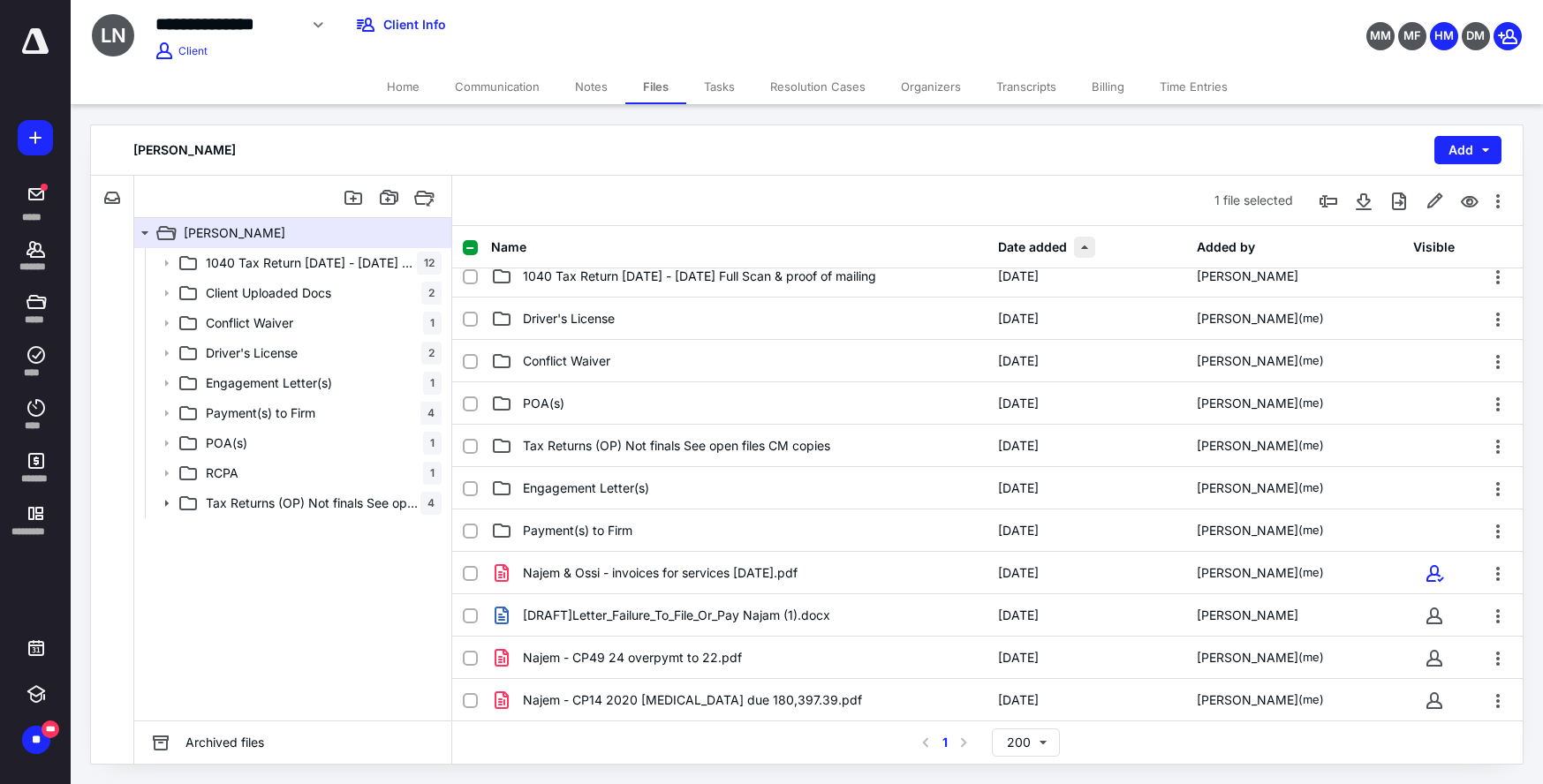 scroll, scrollTop: 0, scrollLeft: 0, axis: both 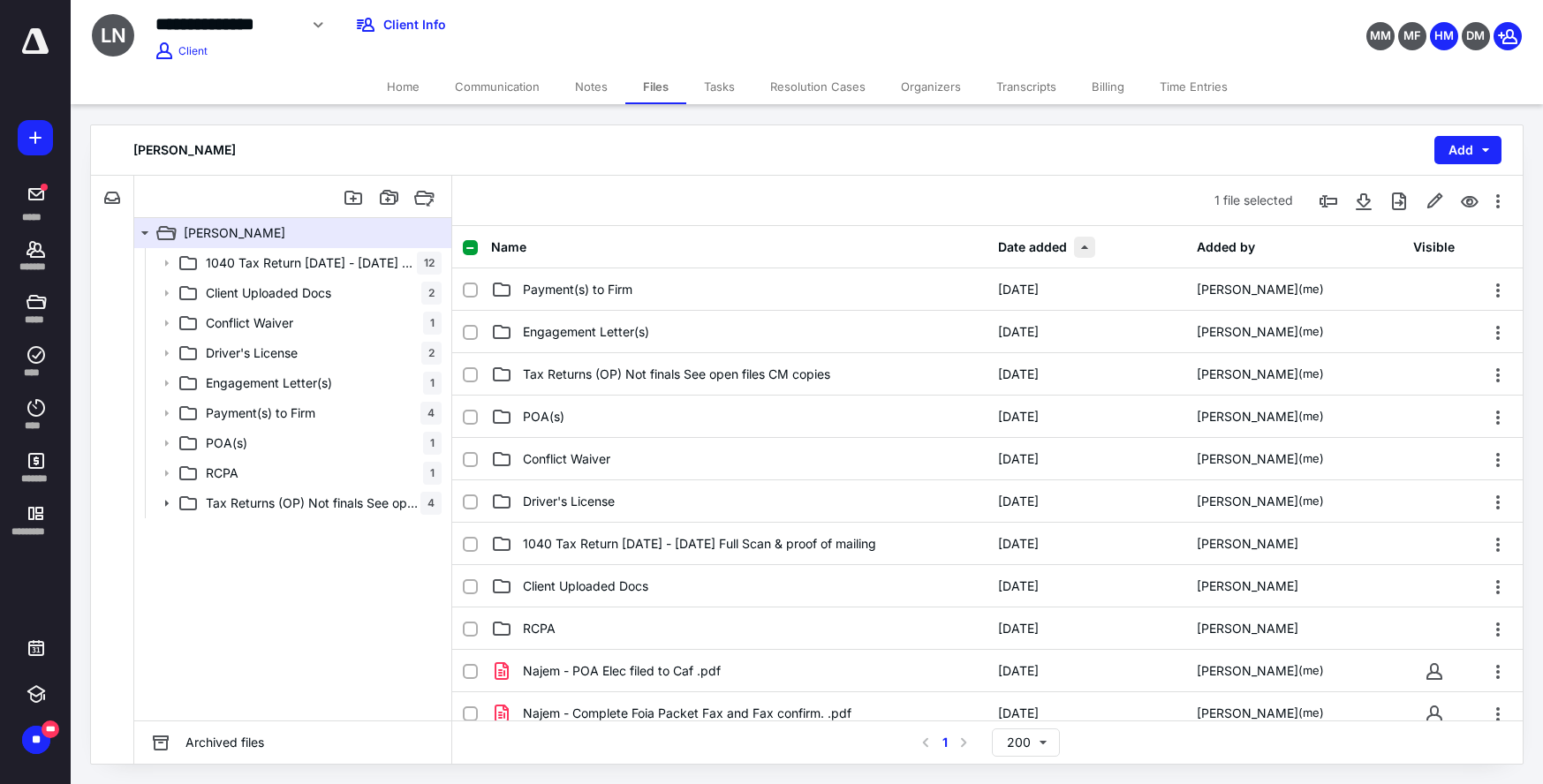 click at bounding box center (1085, 247) 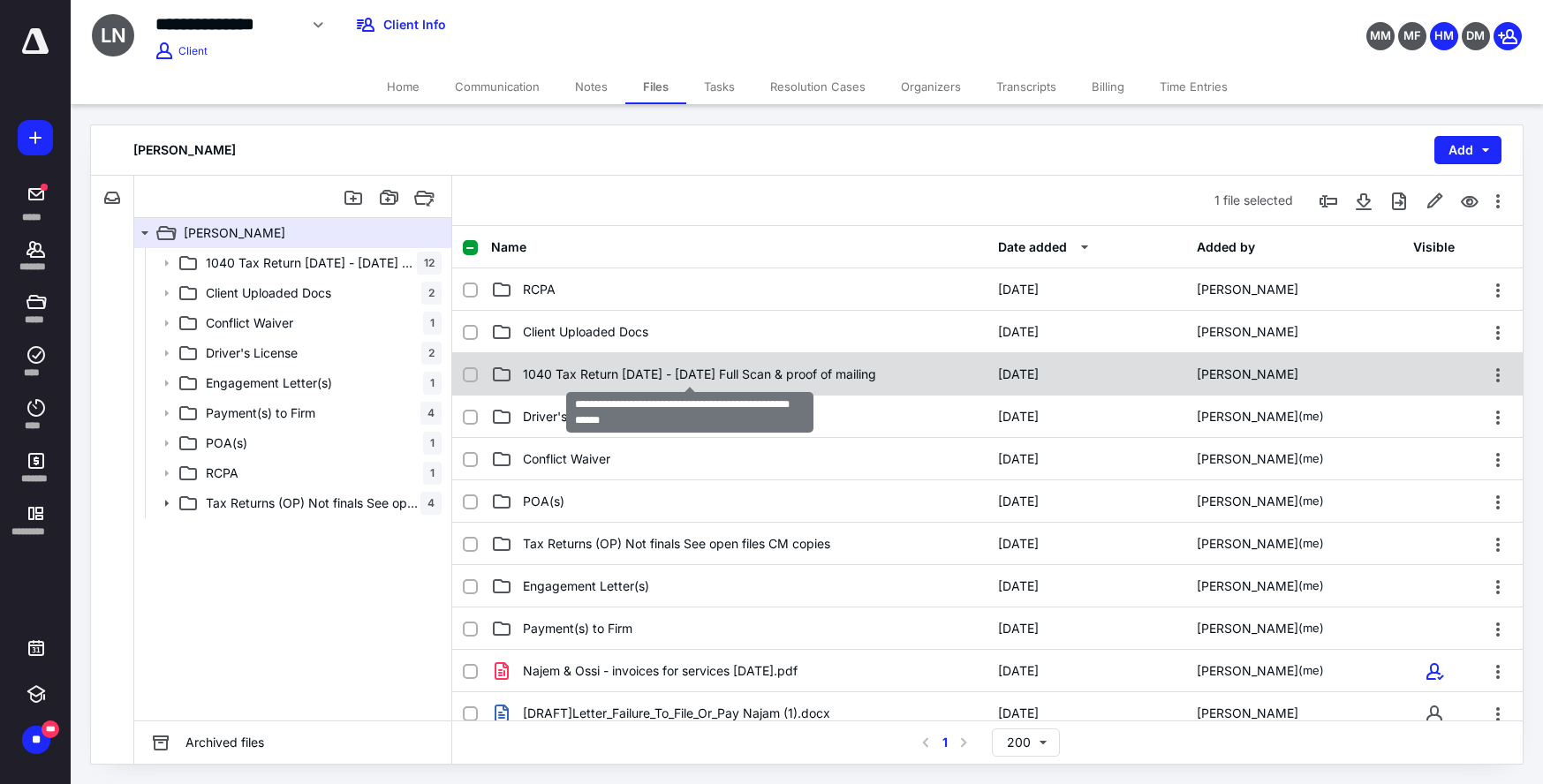 click on "1040 Tax Return 2019 - 2023 Full Scan & proof of mailing" at bounding box center [700, 374] 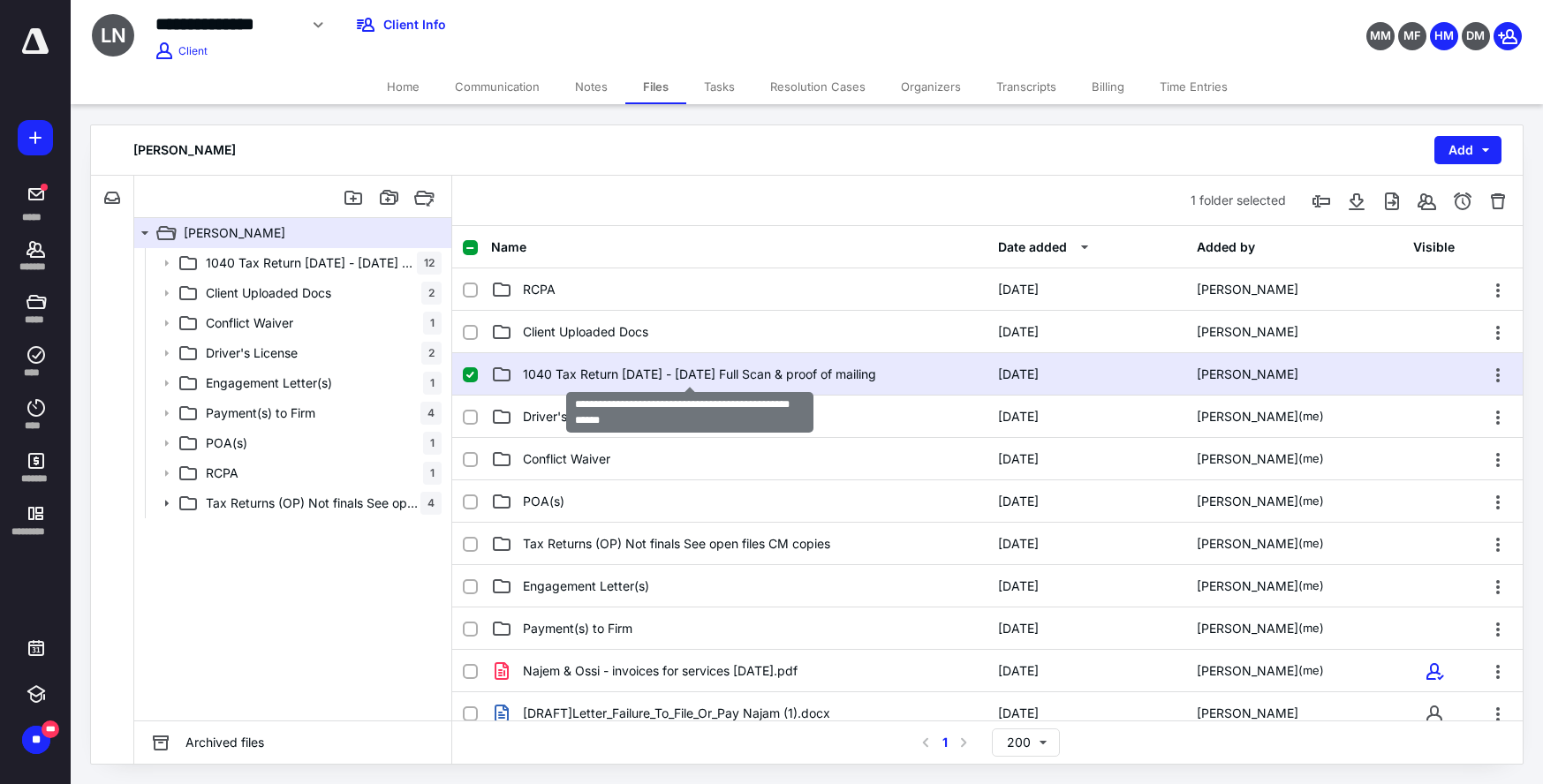 click on "1040 Tax Return 2019 - 2023 Full Scan & proof of mailing" at bounding box center [700, 374] 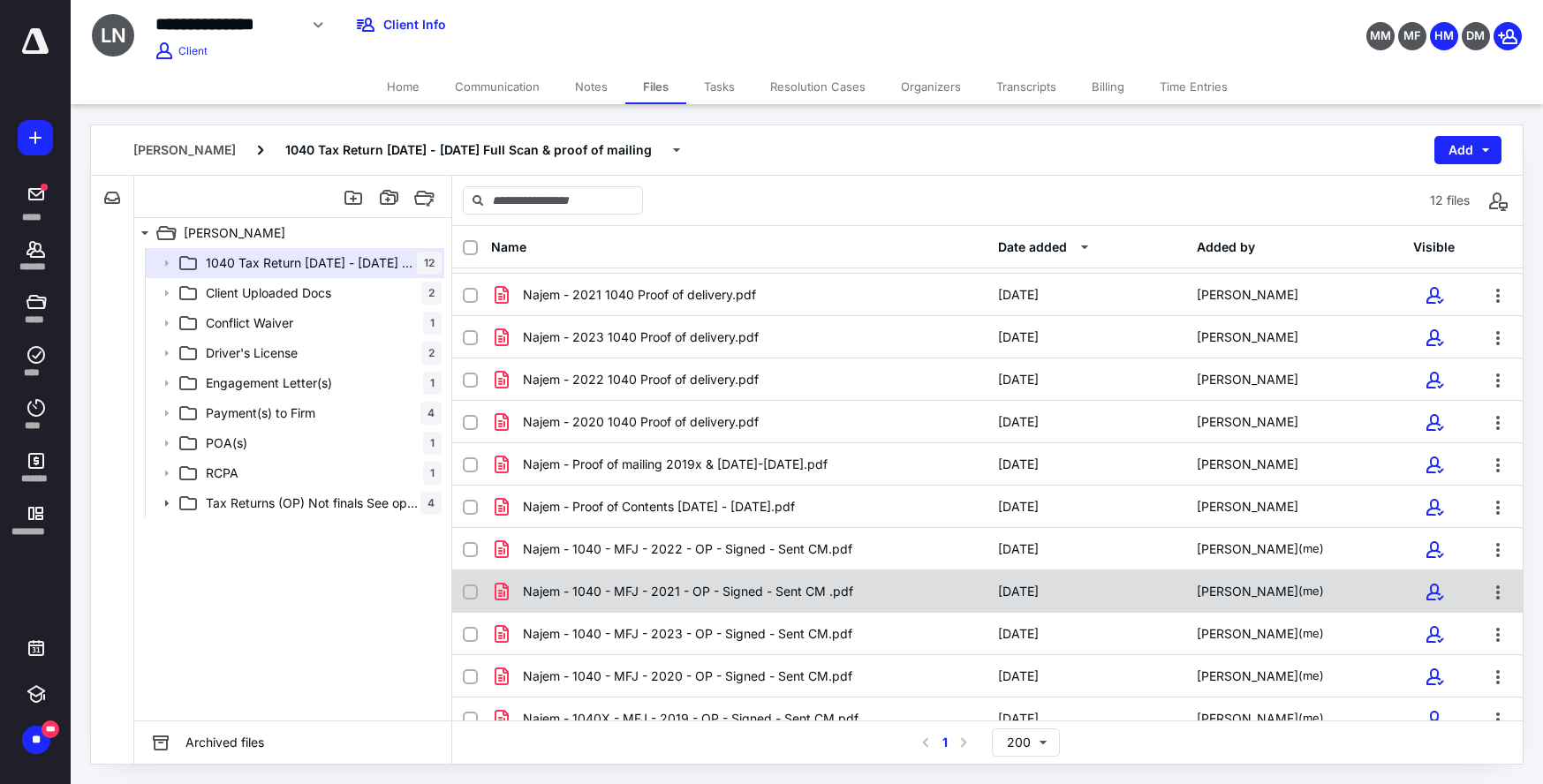 scroll, scrollTop: 0, scrollLeft: 0, axis: both 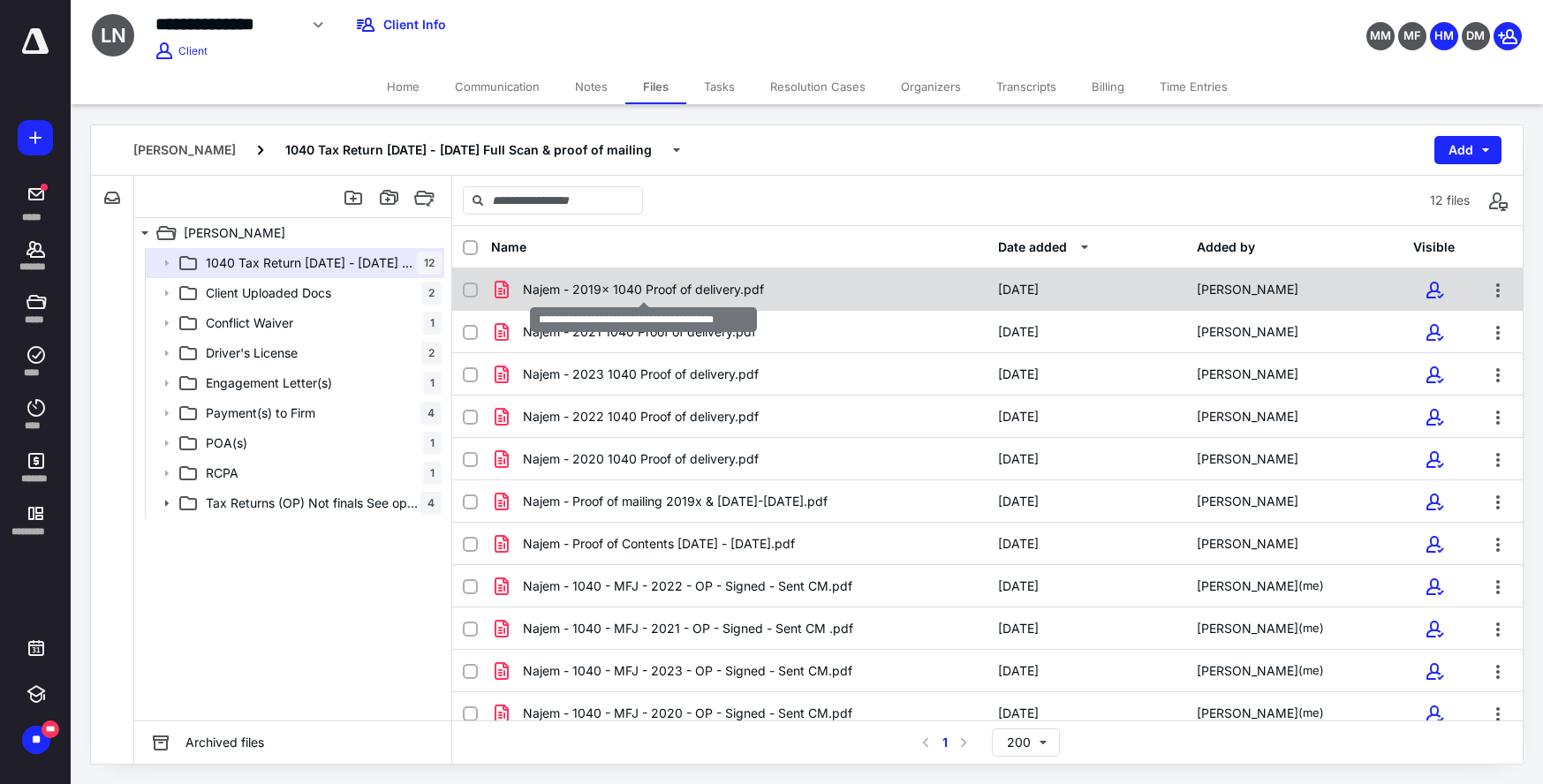 click on "Najem - 2019x 1040 Proof of delivery.pdf" at bounding box center (643, 290) 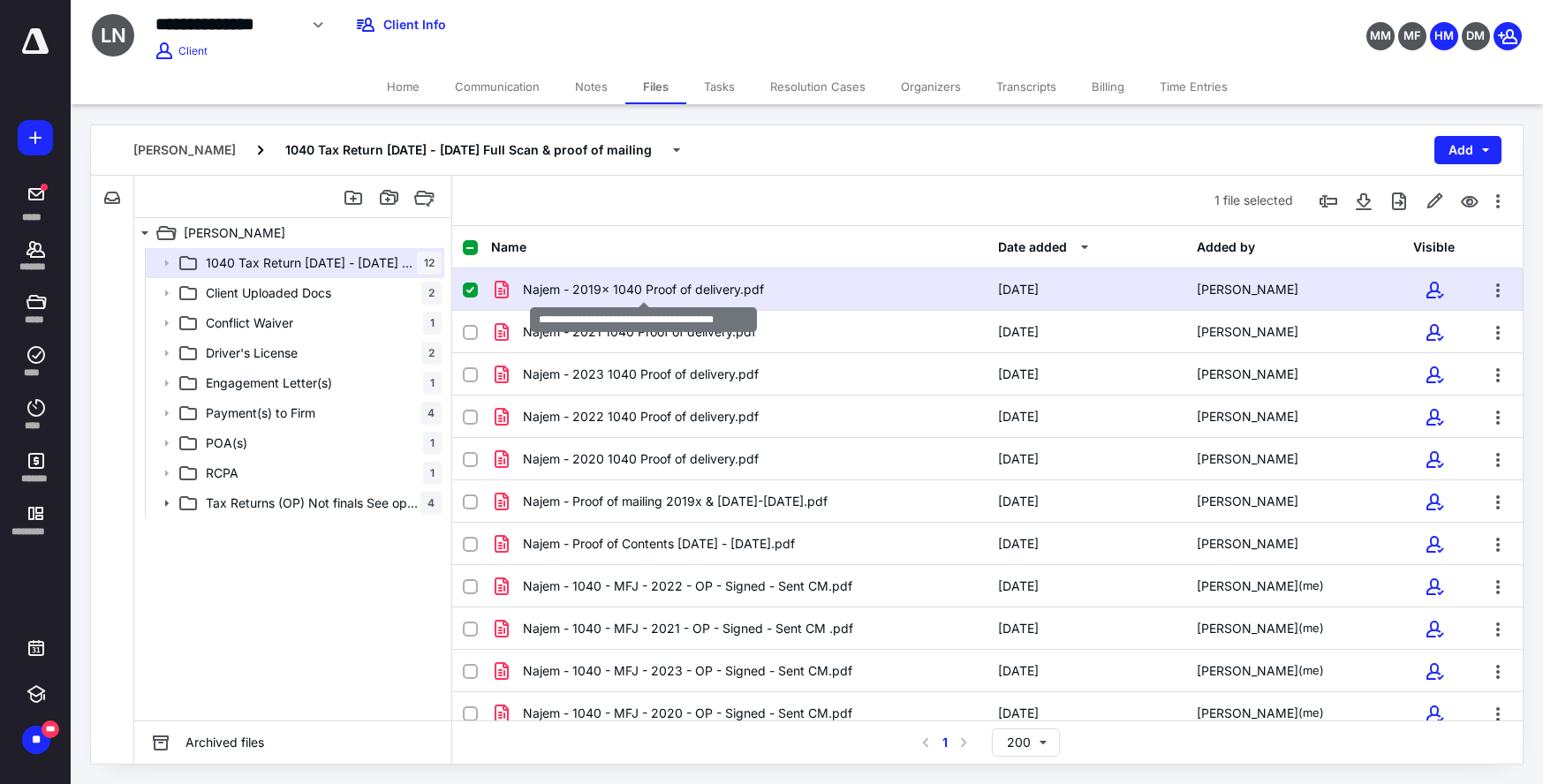 click on "Najem - 2019x 1040 Proof of delivery.pdf" at bounding box center (643, 290) 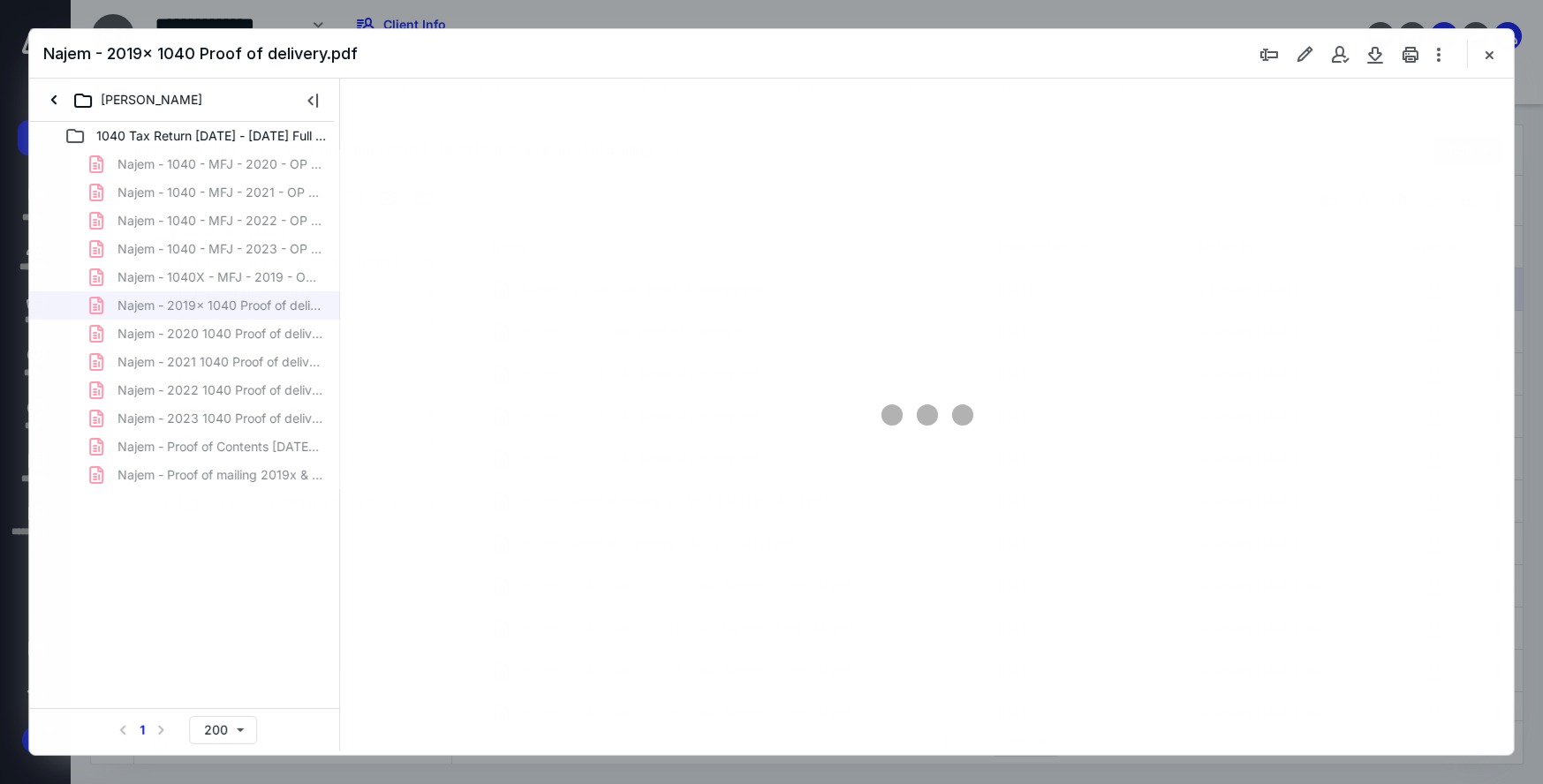 scroll, scrollTop: 0, scrollLeft: 0, axis: both 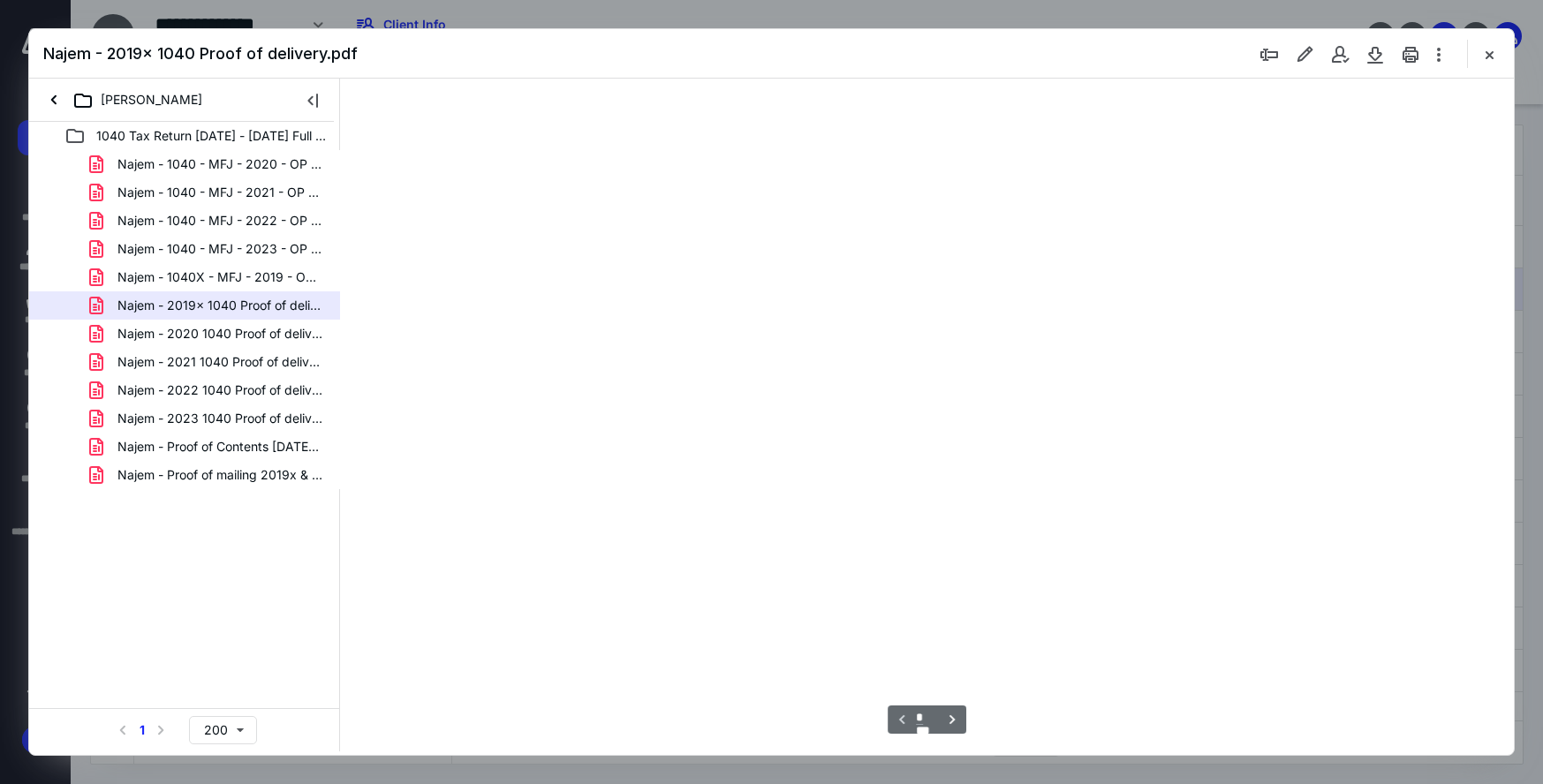 type on "212" 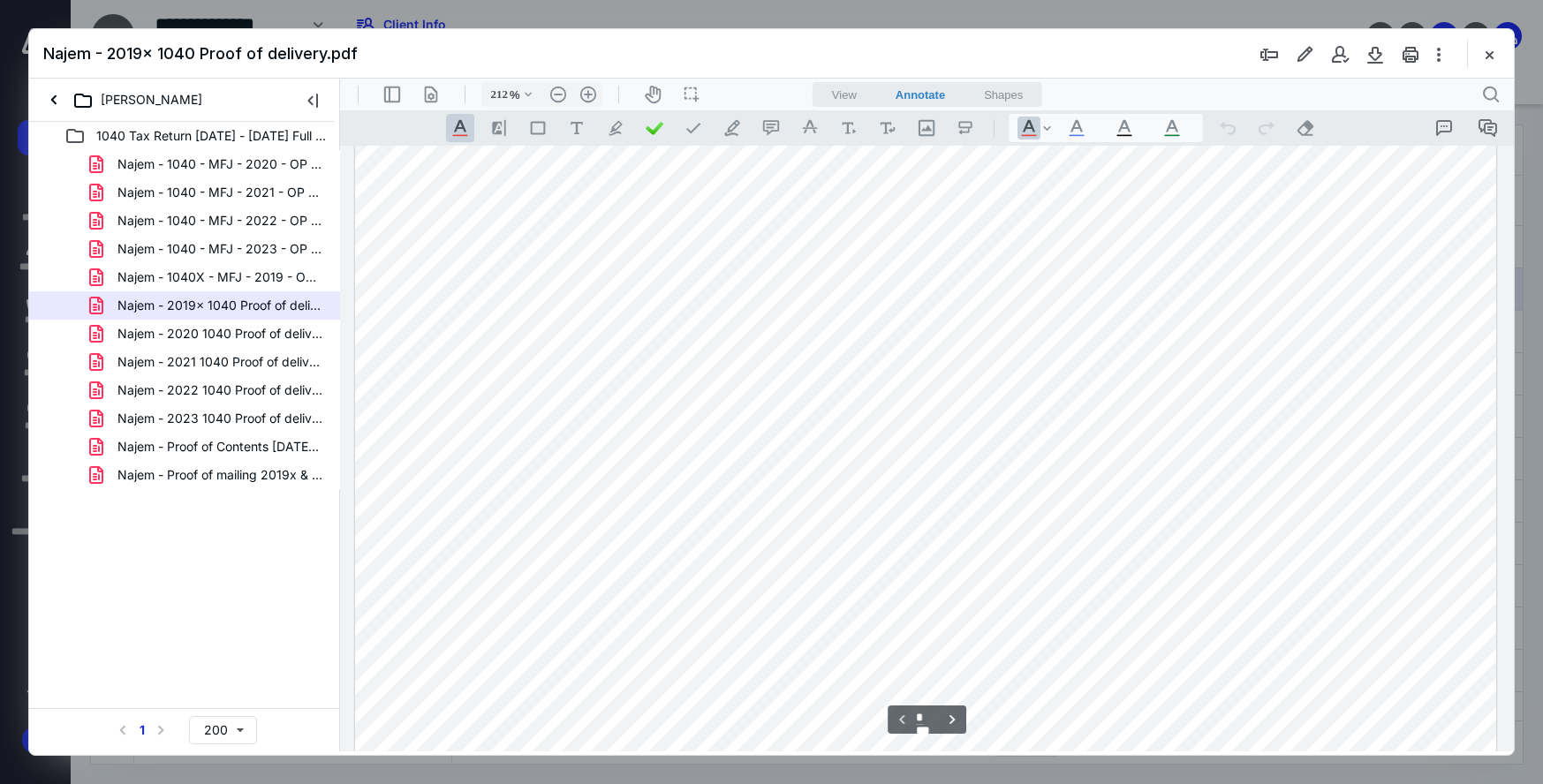 scroll, scrollTop: 172, scrollLeft: 0, axis: vertical 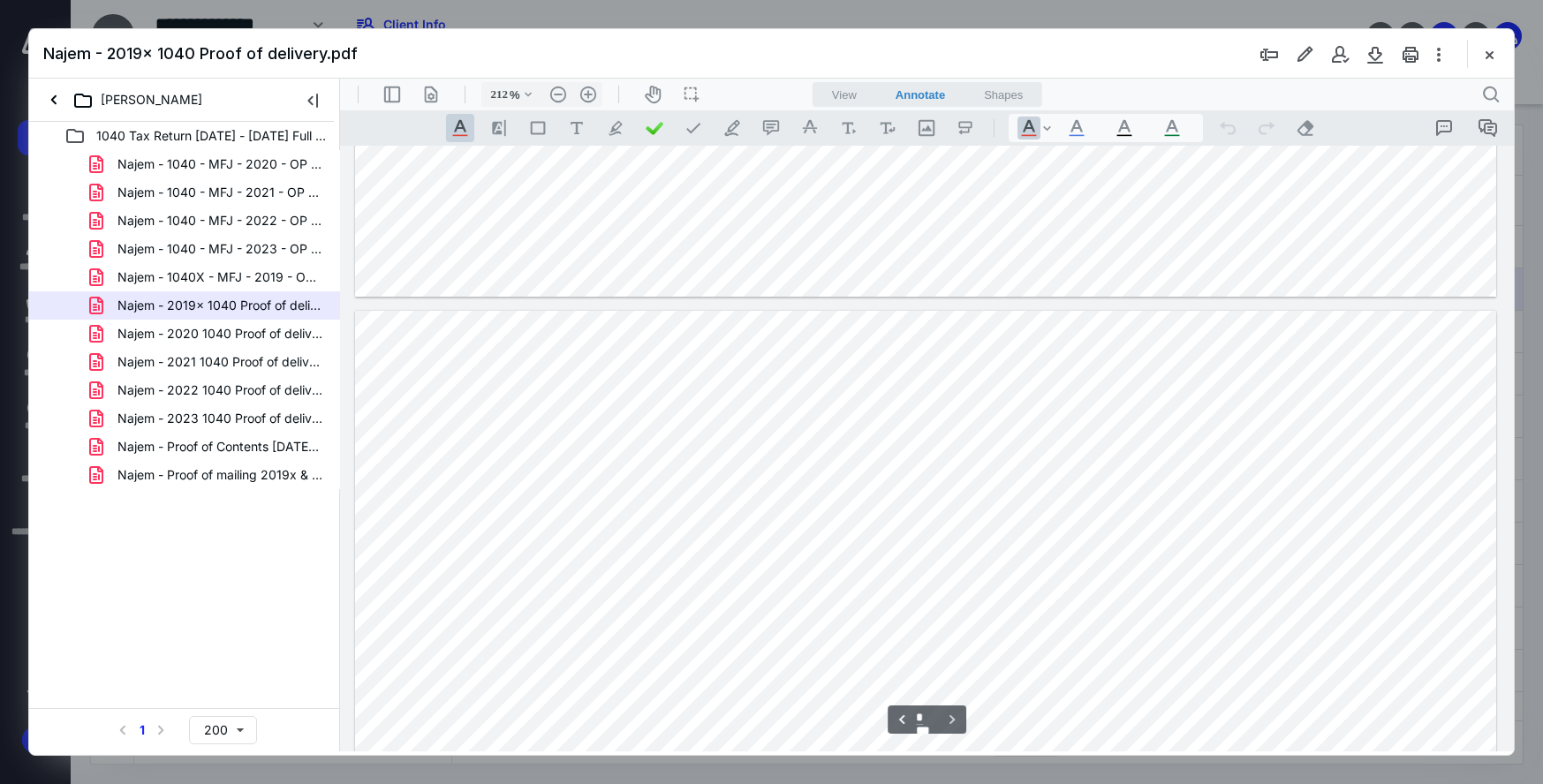 type on "*" 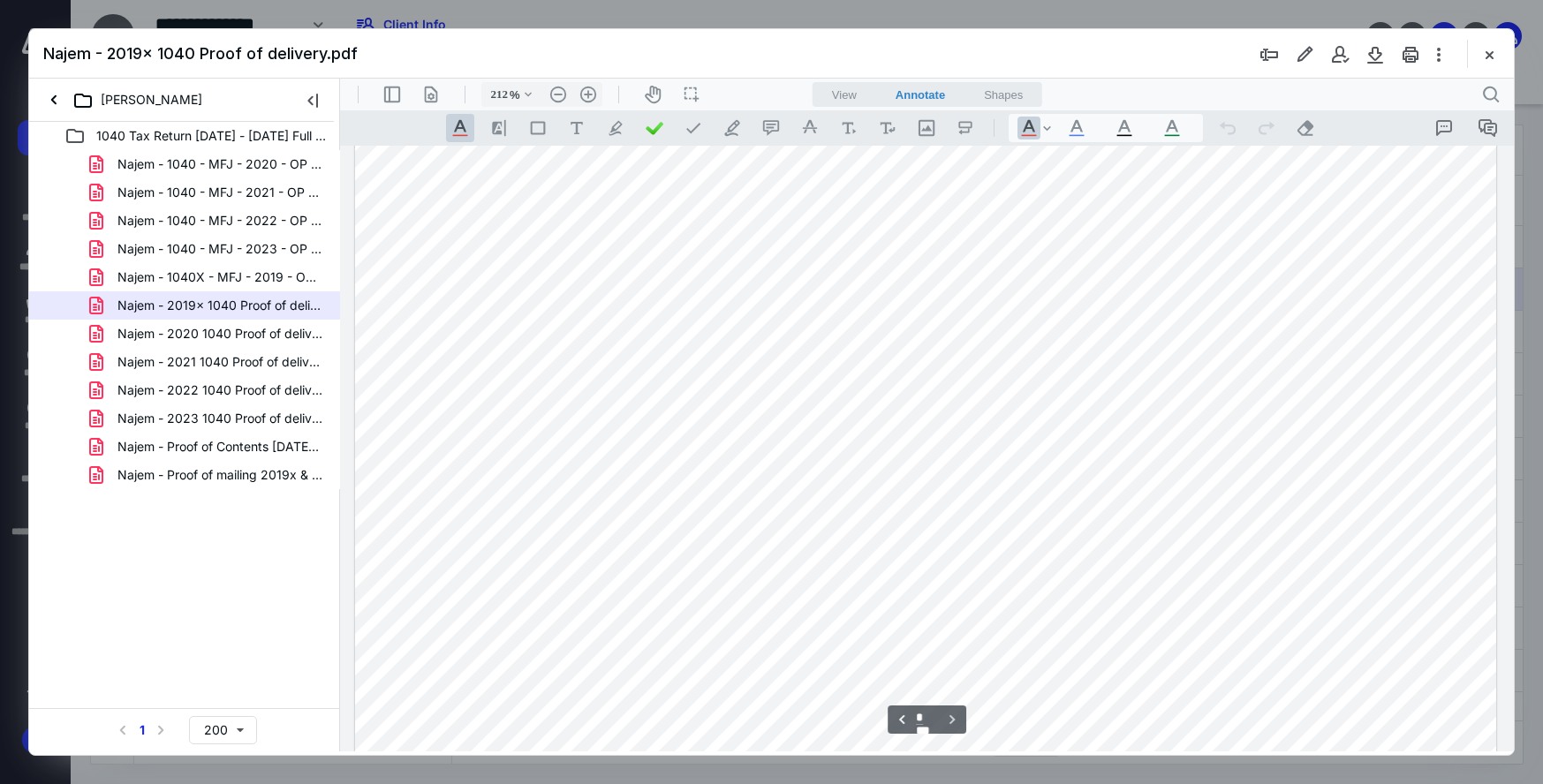 scroll, scrollTop: 0, scrollLeft: 0, axis: both 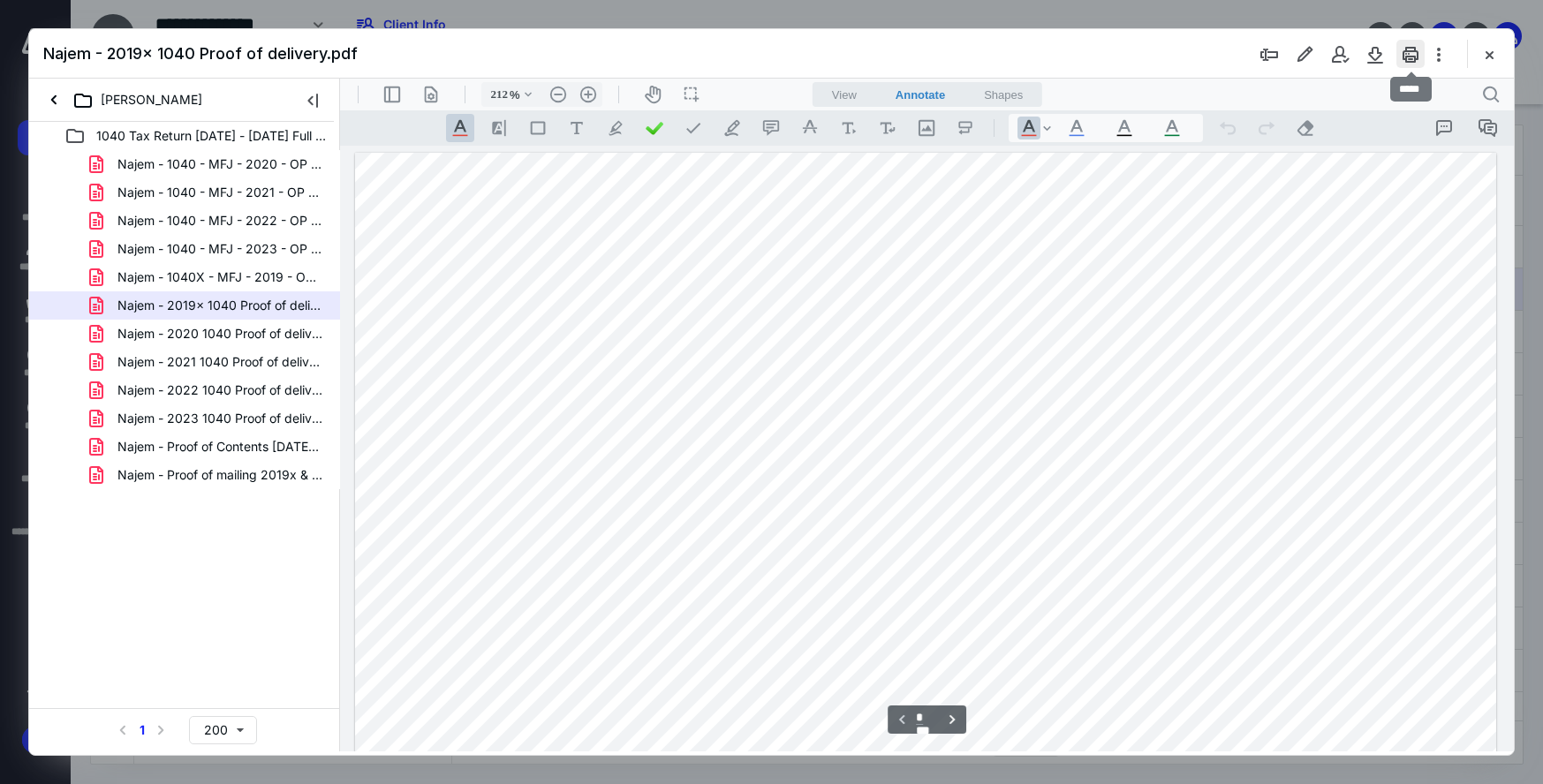 click at bounding box center (1411, 54) 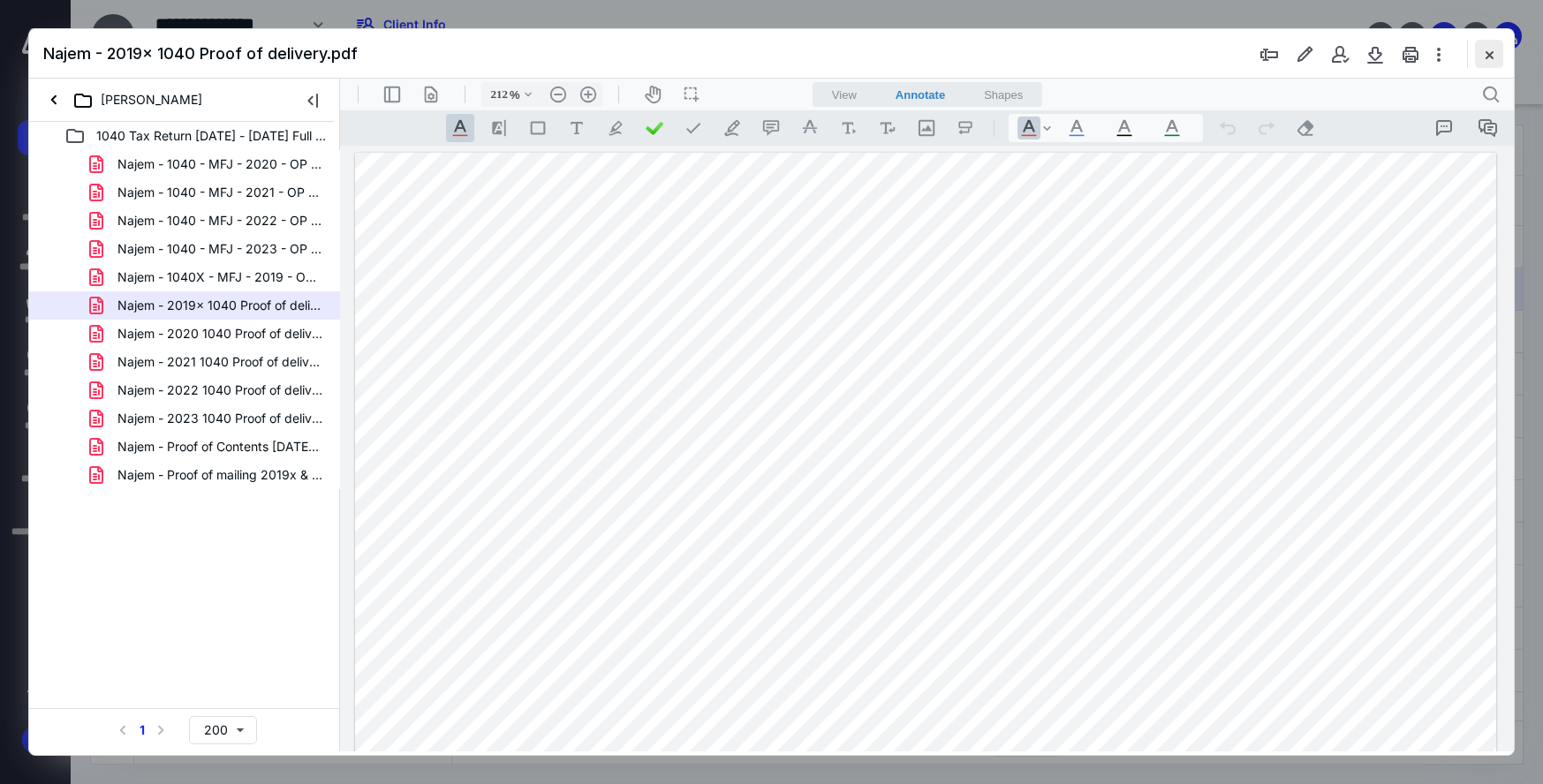 drag, startPoint x: 1488, startPoint y: 50, endPoint x: 1471, endPoint y: 73, distance: 28.6007 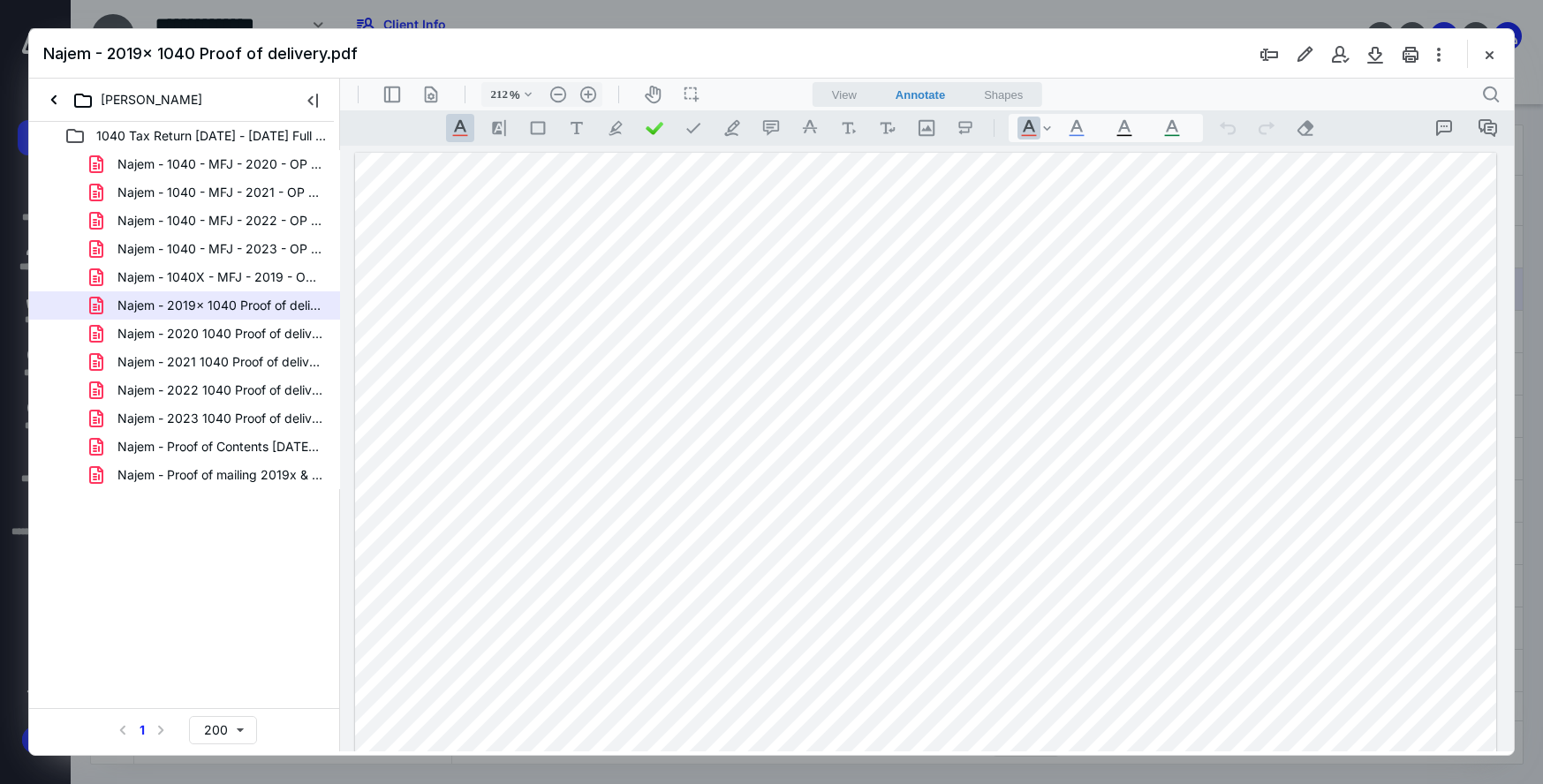 click at bounding box center (1489, 54) 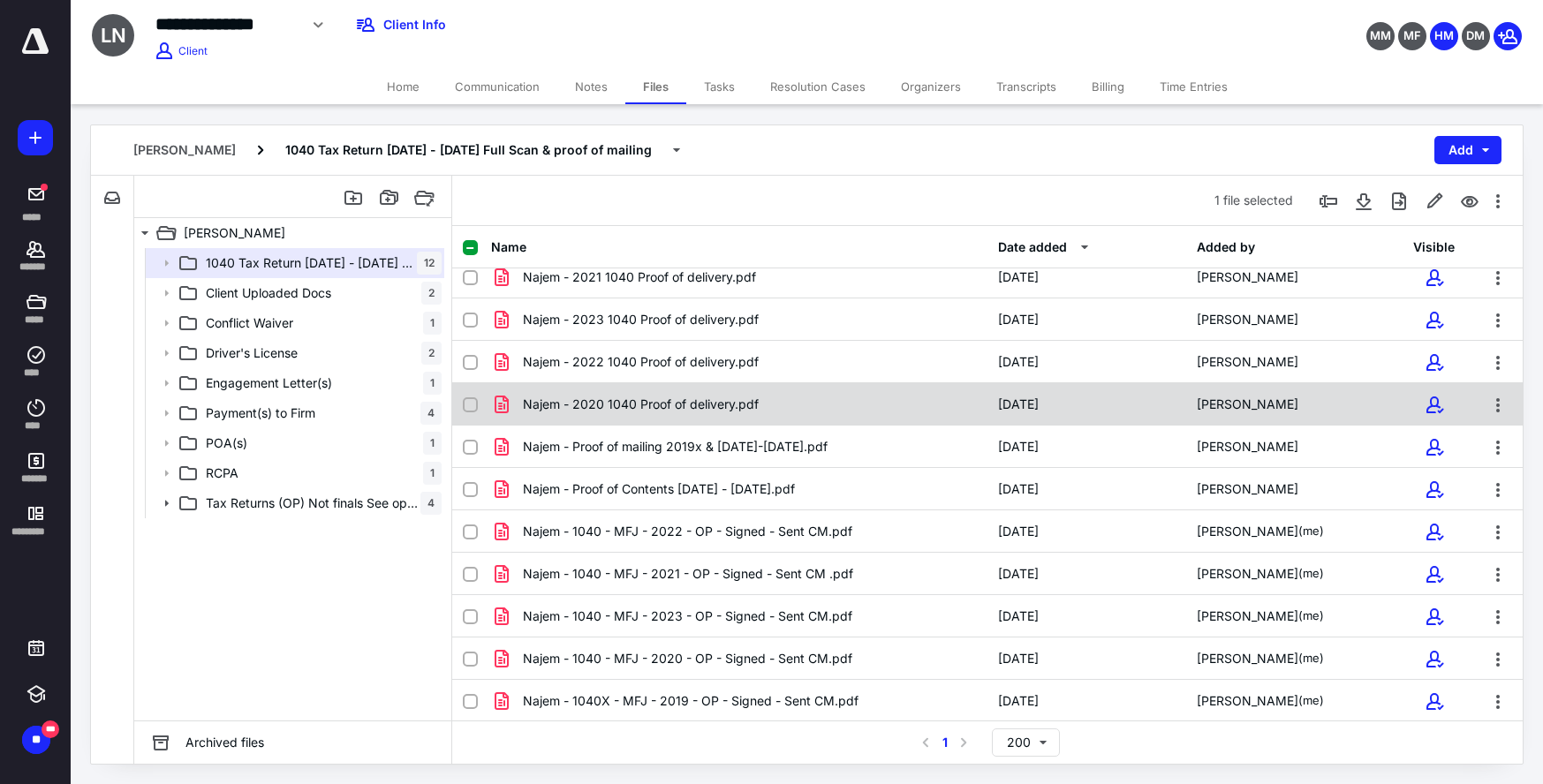 scroll, scrollTop: 57, scrollLeft: 0, axis: vertical 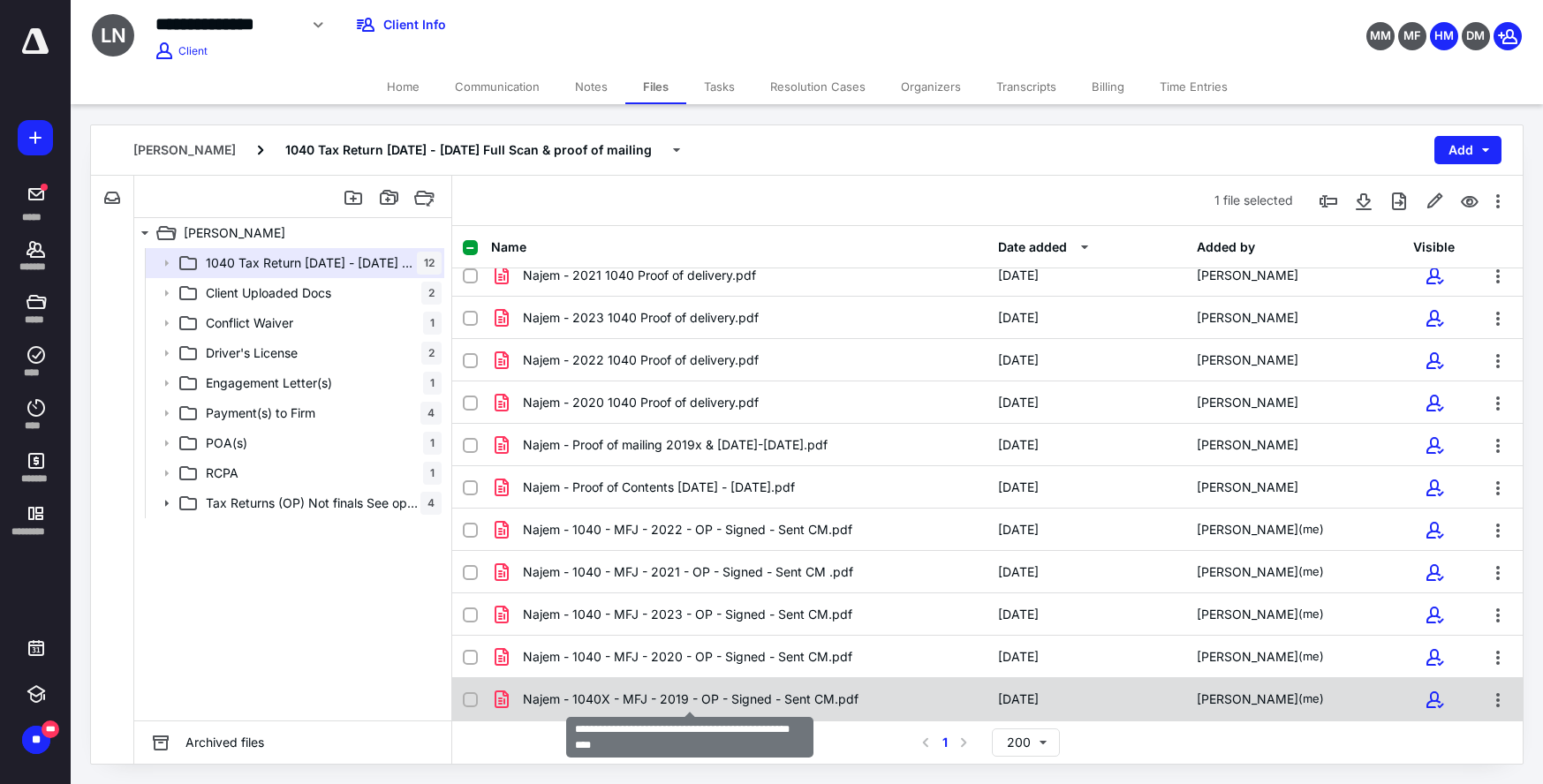 click on "Najem - 1040X - MFJ - 2019 - OP - Signed - Sent CM.pdf" at bounding box center [691, 699] 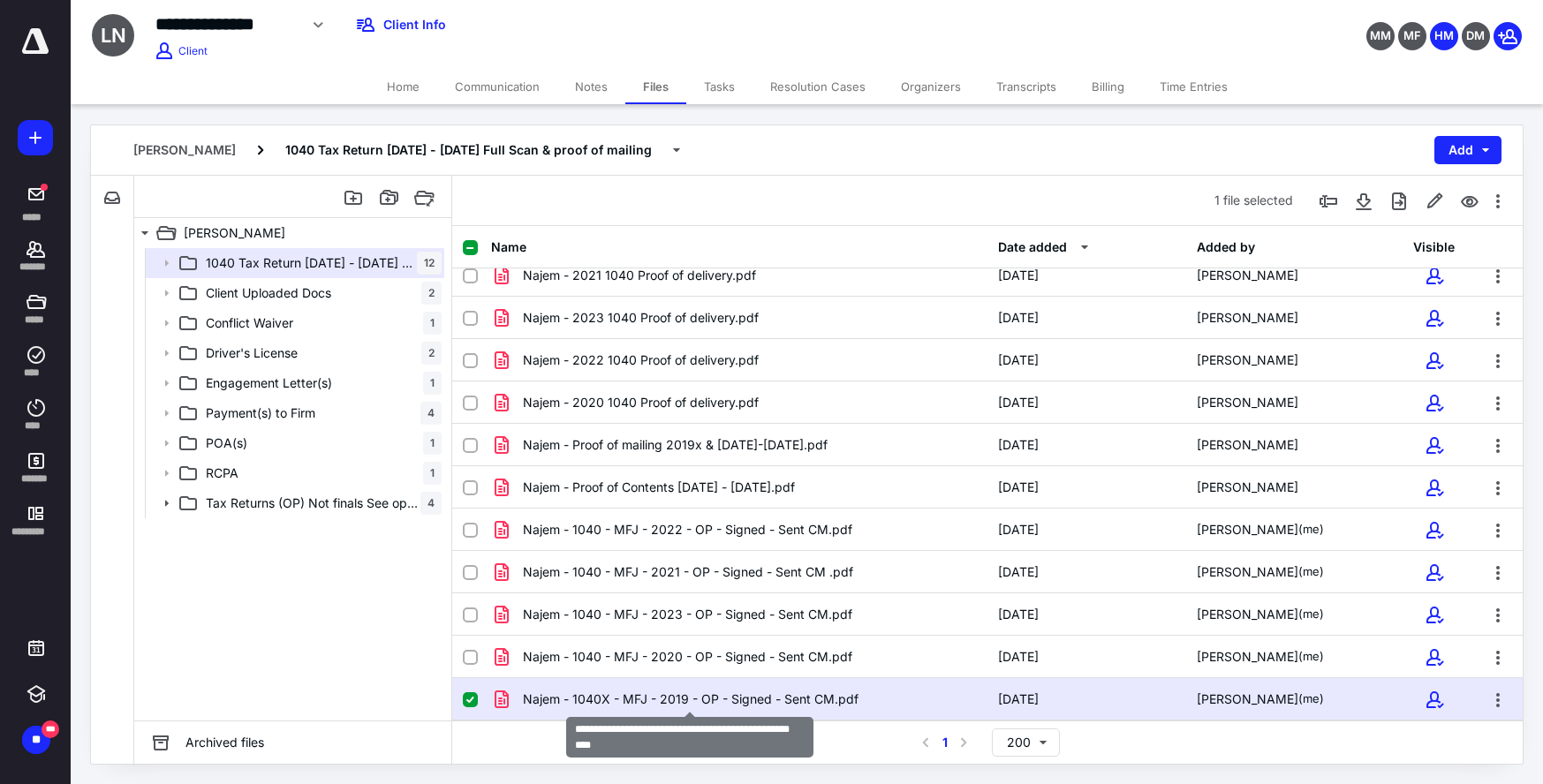click on "Najem - 1040X - MFJ - 2019 - OP - Signed - Sent CM.pdf" at bounding box center (691, 699) 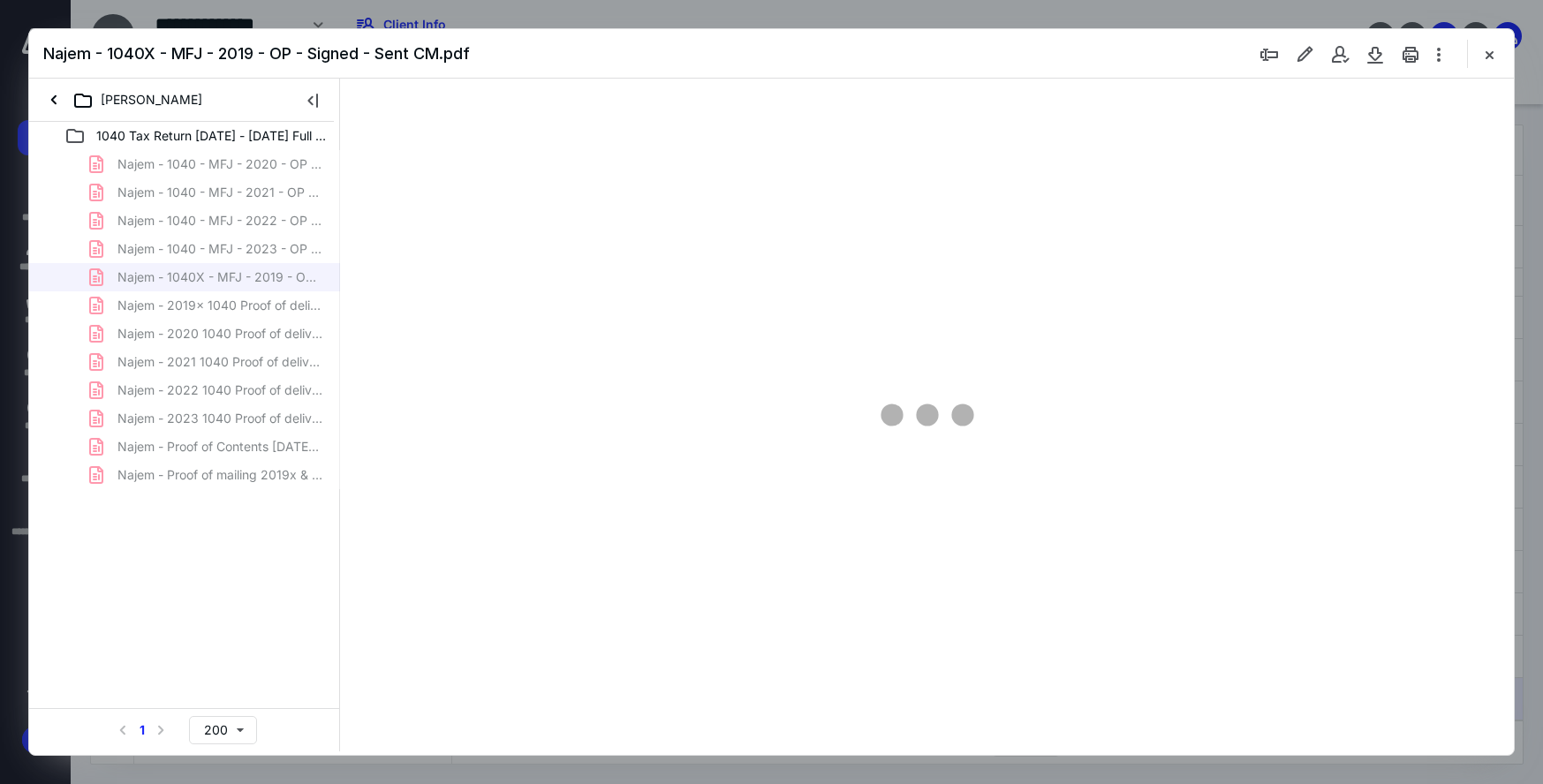 scroll, scrollTop: 0, scrollLeft: 0, axis: both 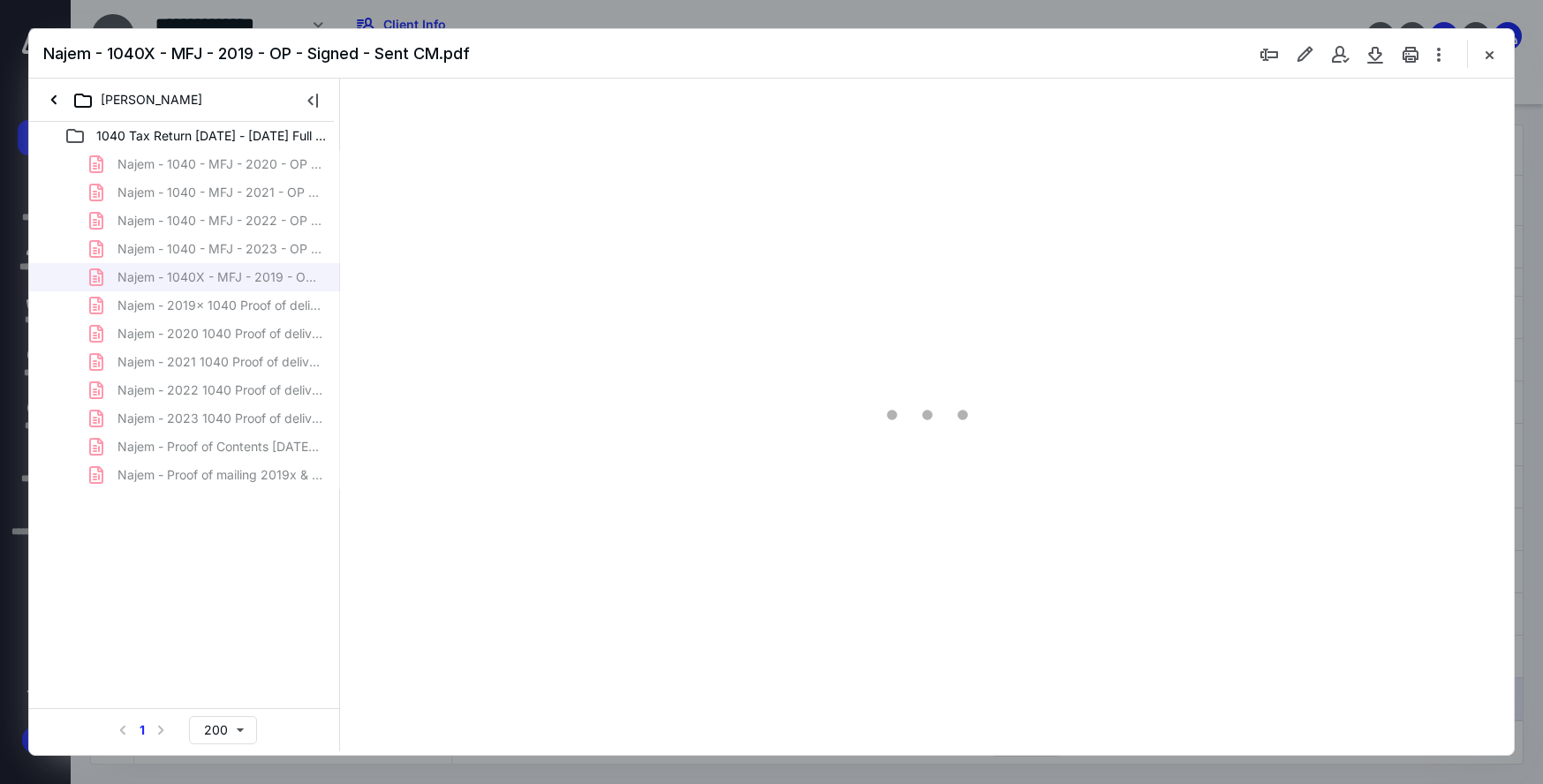 type on "214" 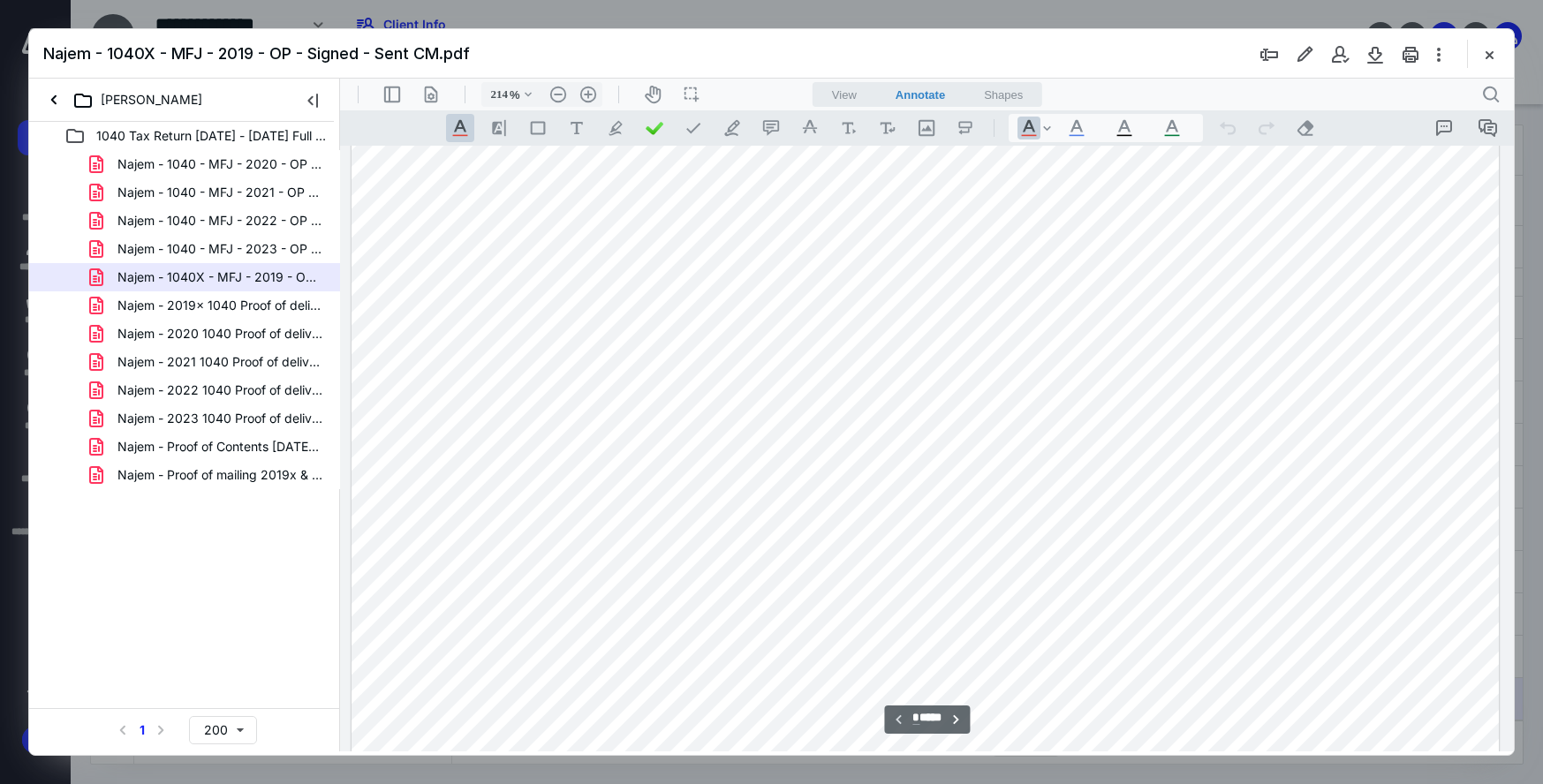 scroll, scrollTop: 789, scrollLeft: 0, axis: vertical 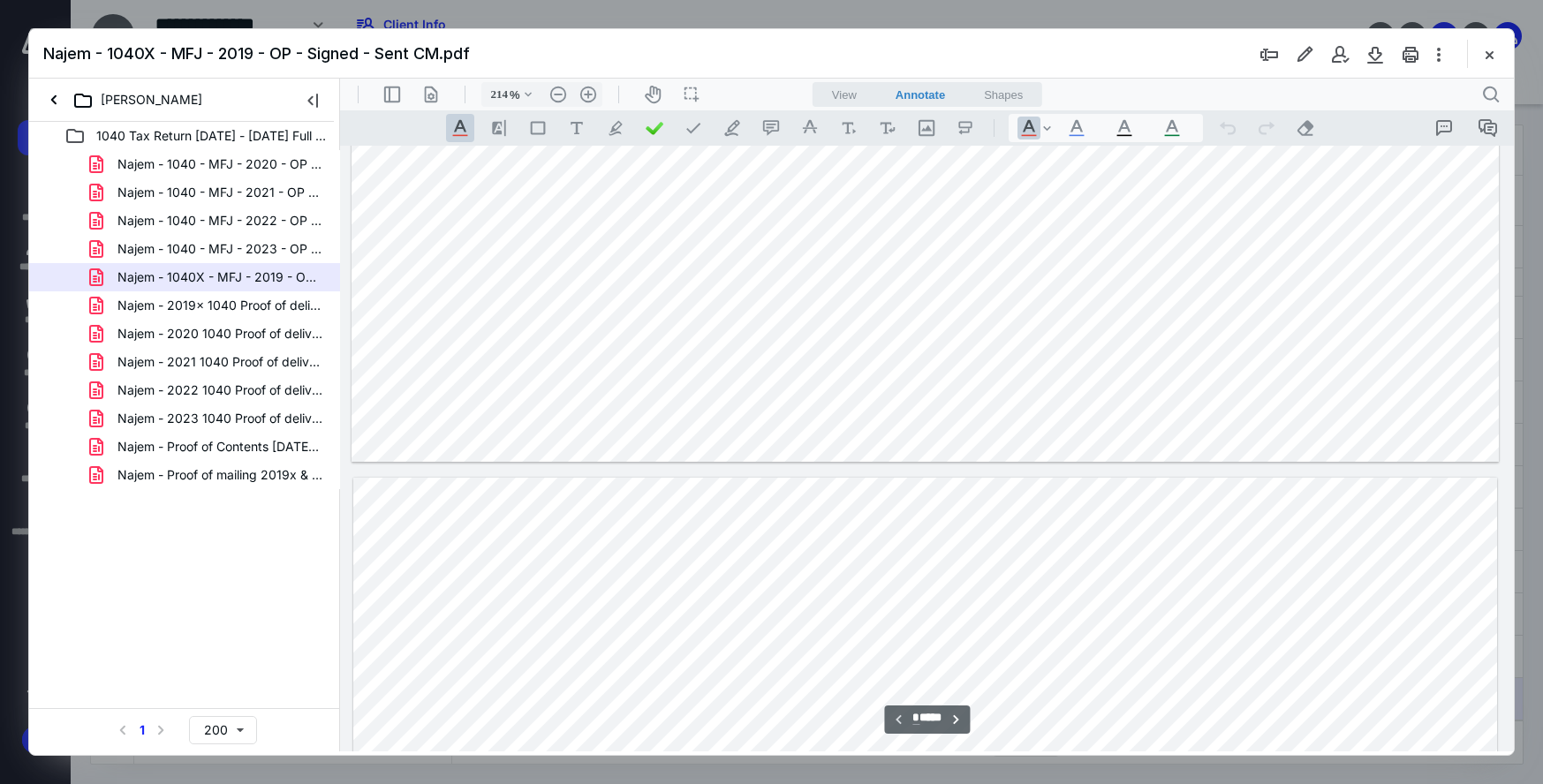 type on "*" 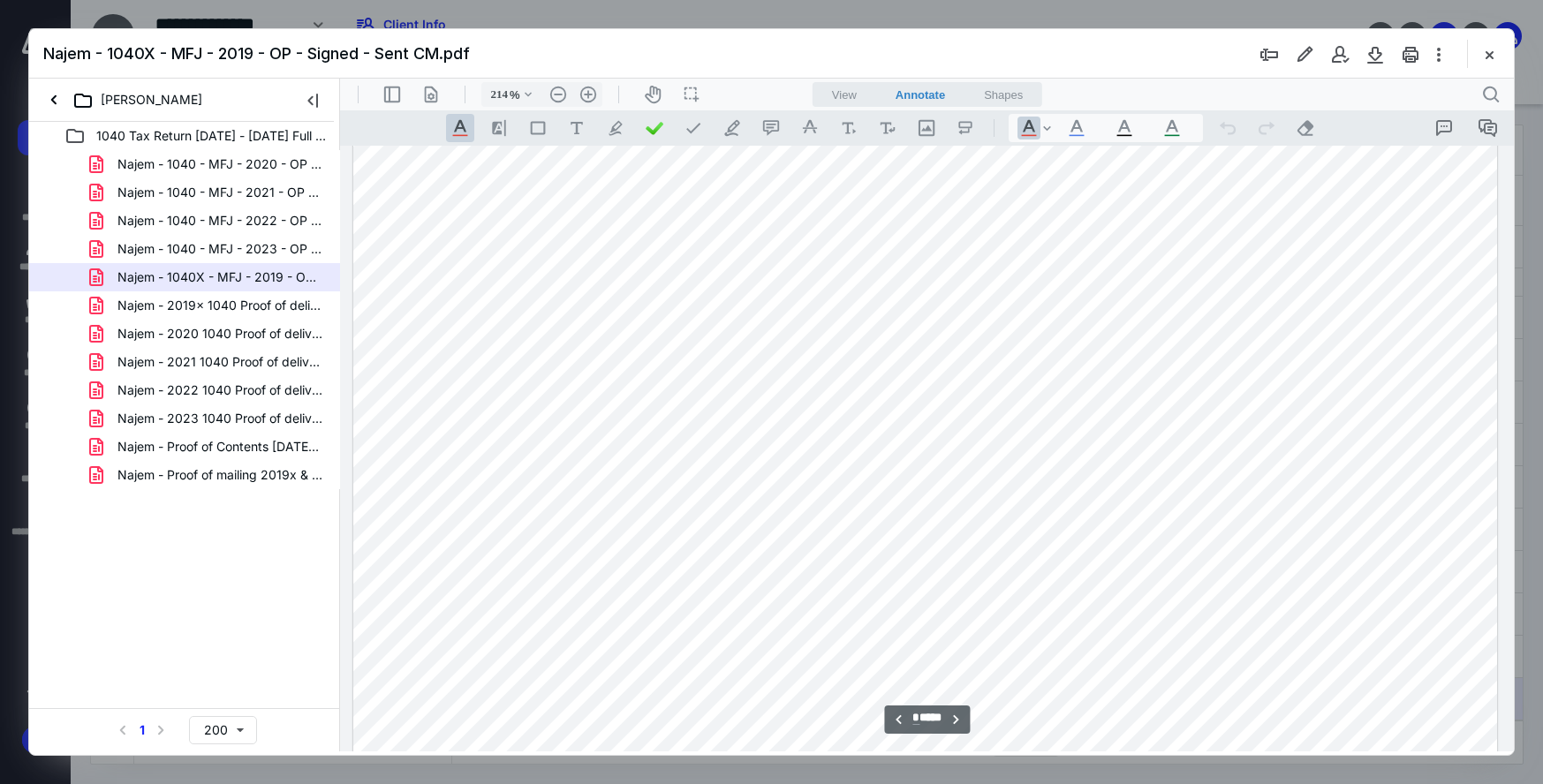 scroll, scrollTop: 1588, scrollLeft: 0, axis: vertical 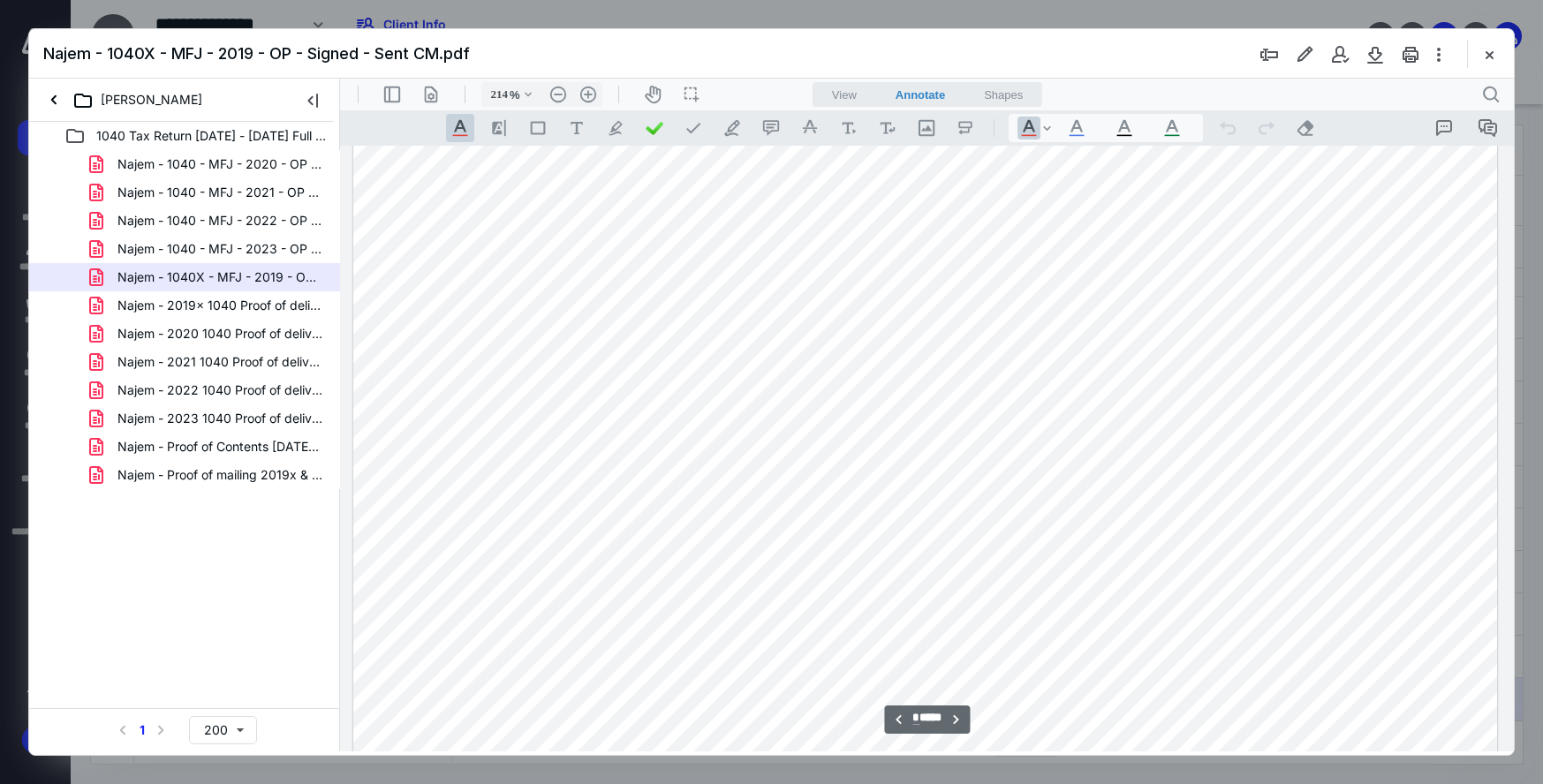 click at bounding box center (1489, 54) 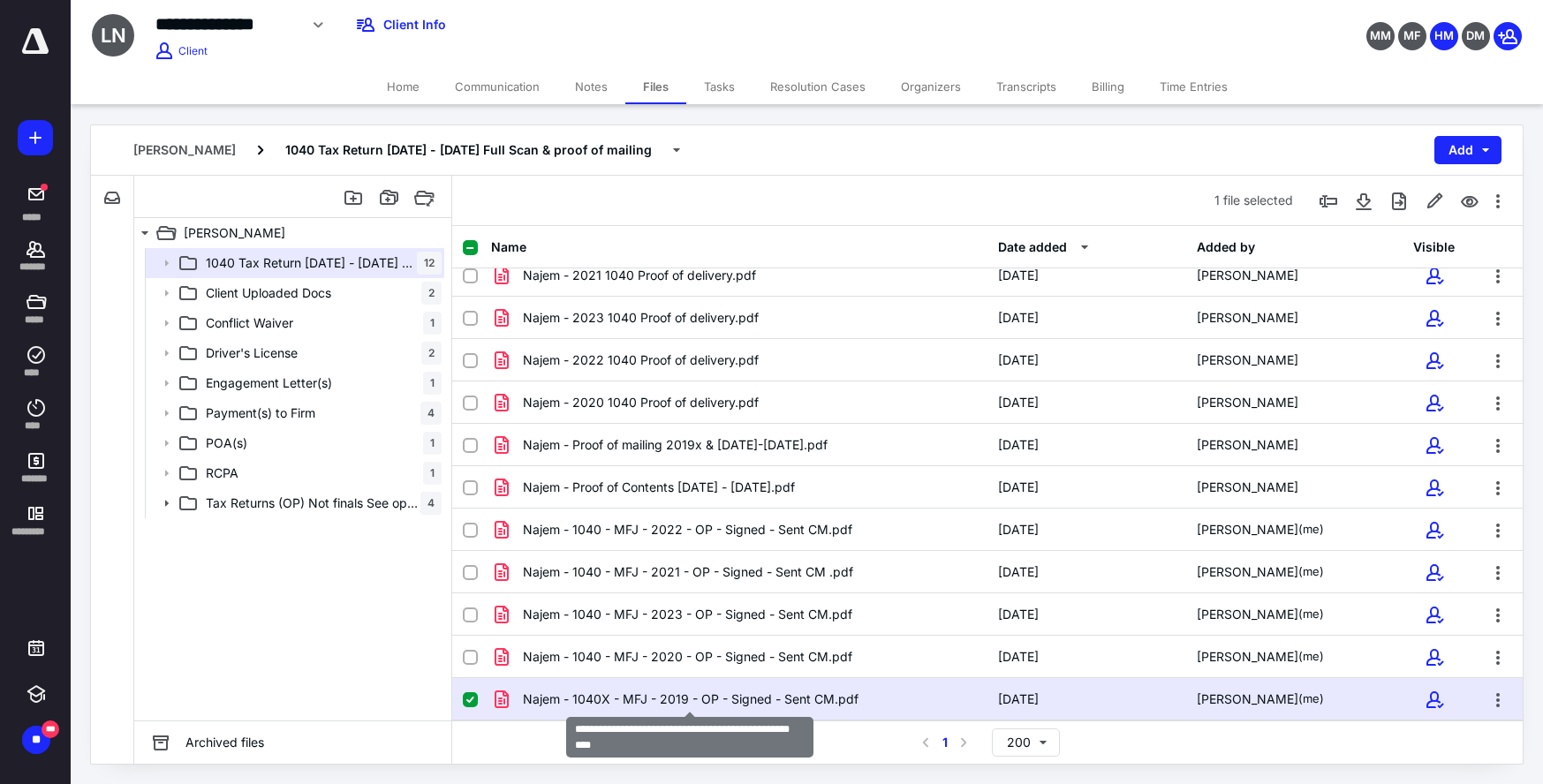 click on "Najem - 1040X - MFJ - 2019 - OP - Signed - Sent CM.pdf" at bounding box center [691, 699] 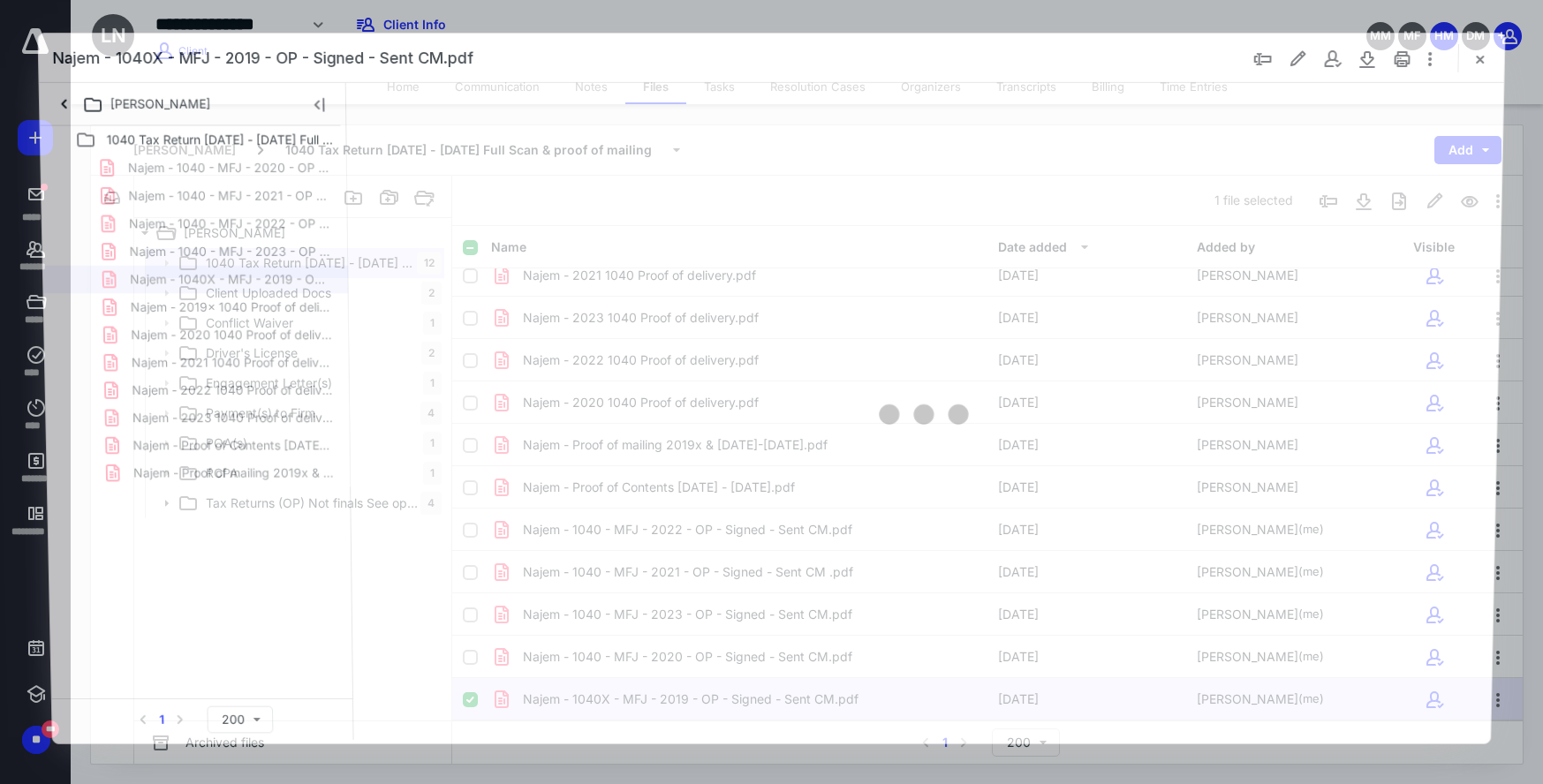 scroll, scrollTop: 0, scrollLeft: 0, axis: both 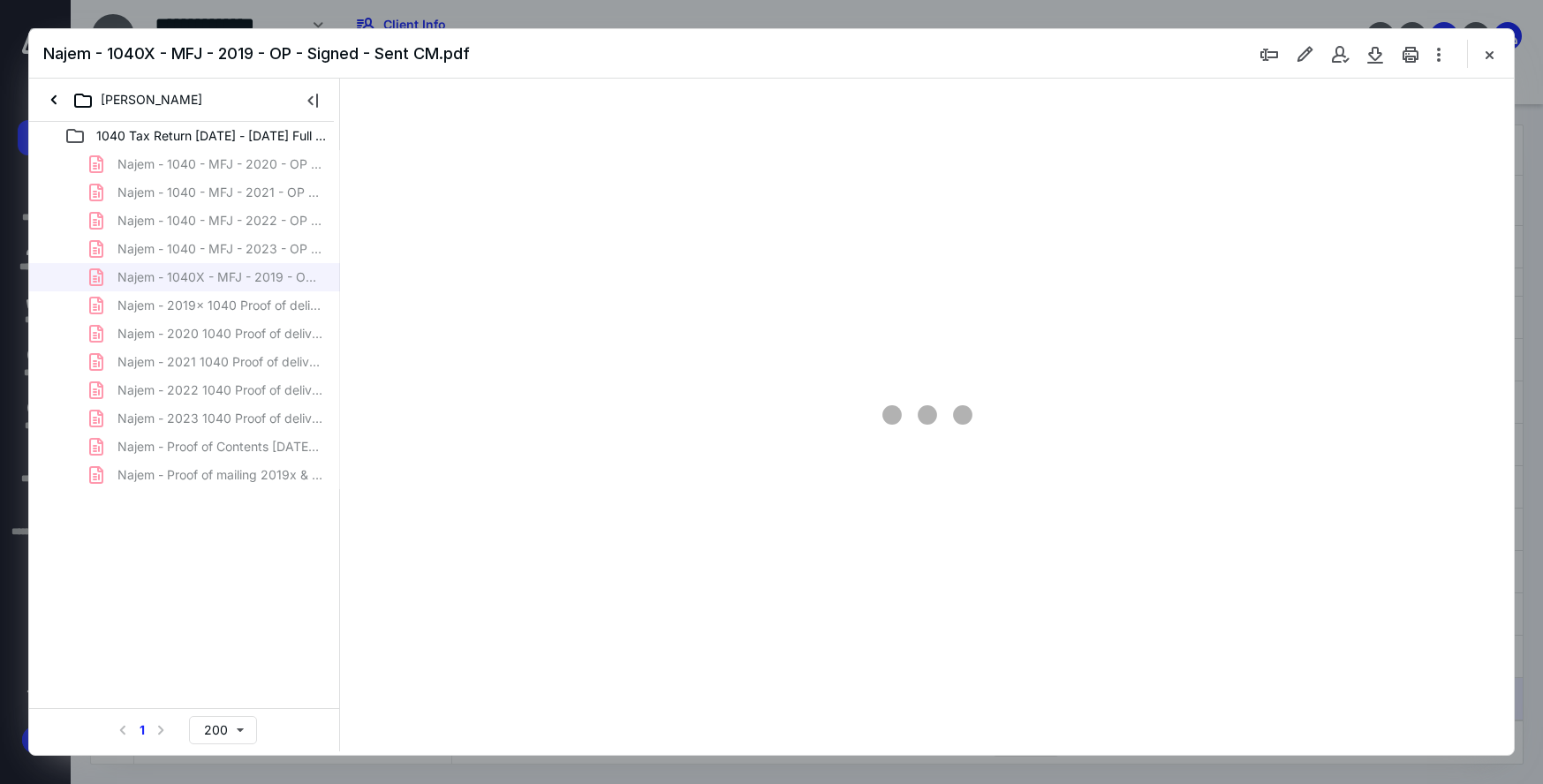 type on "214" 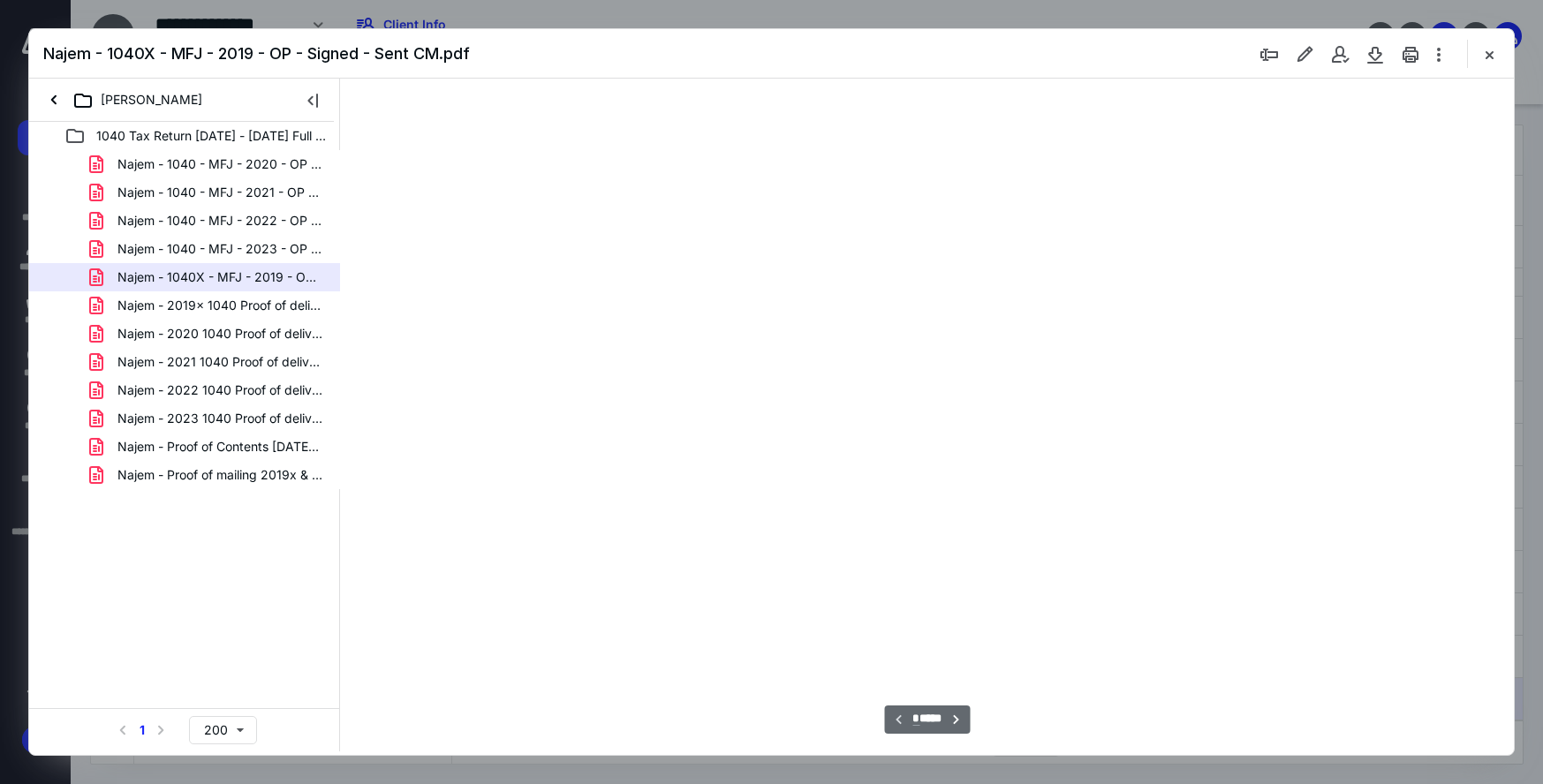 scroll, scrollTop: 75, scrollLeft: 0, axis: vertical 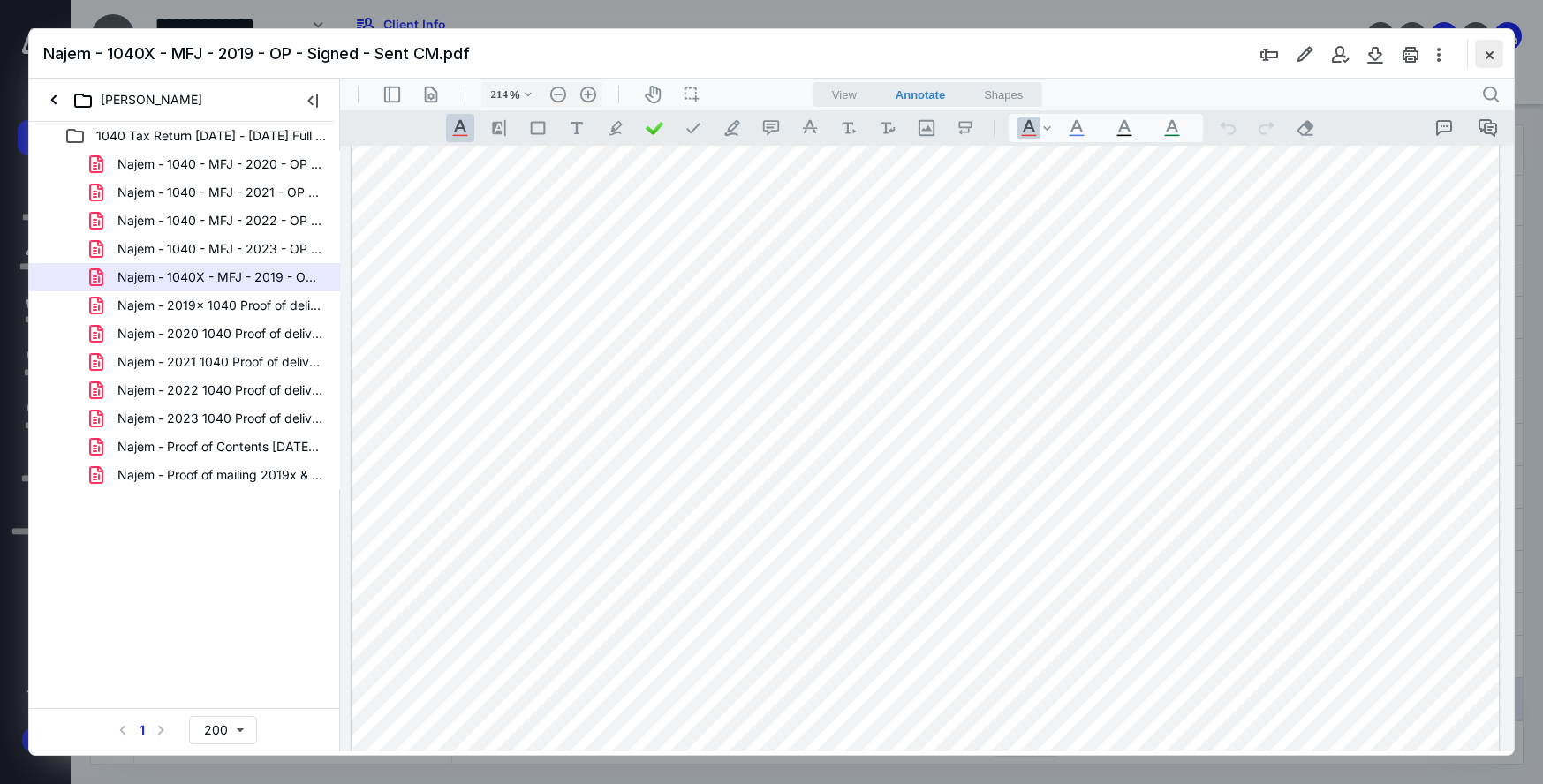 click at bounding box center (1489, 54) 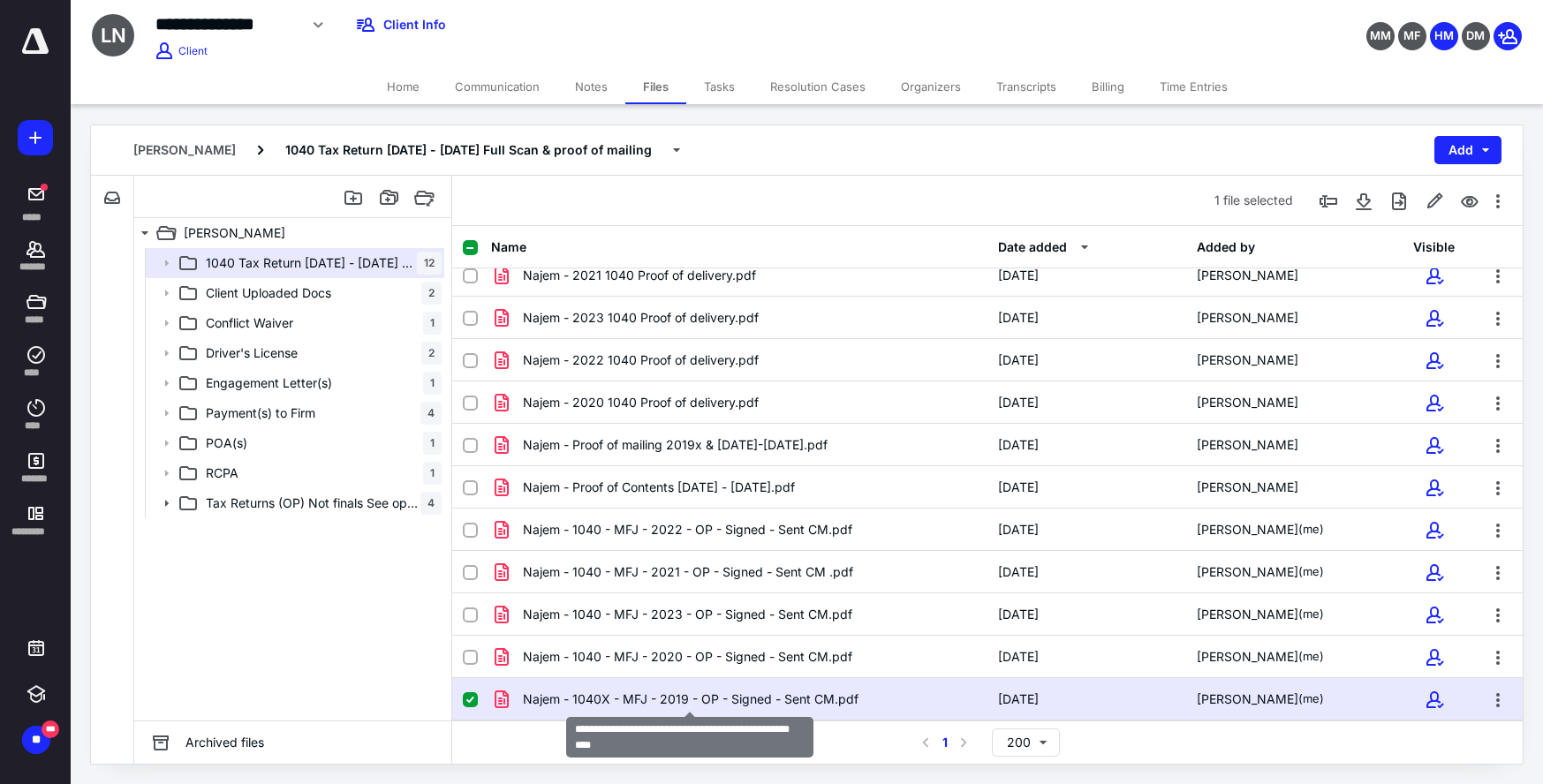 click on "Najem - 1040X - MFJ - 2019 - OP - Signed - Sent CM.pdf" at bounding box center [691, 699] 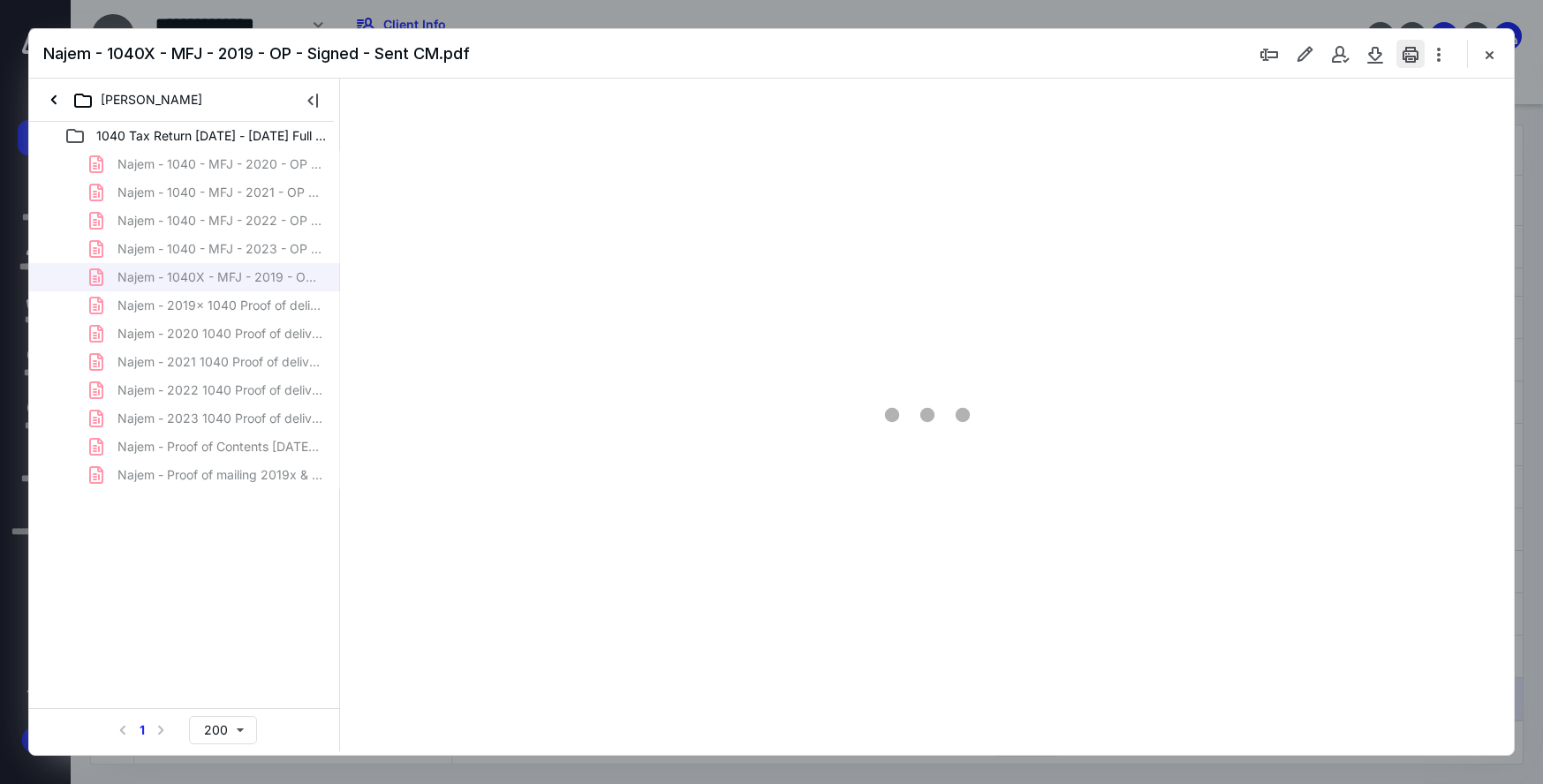 scroll, scrollTop: 0, scrollLeft: 0, axis: both 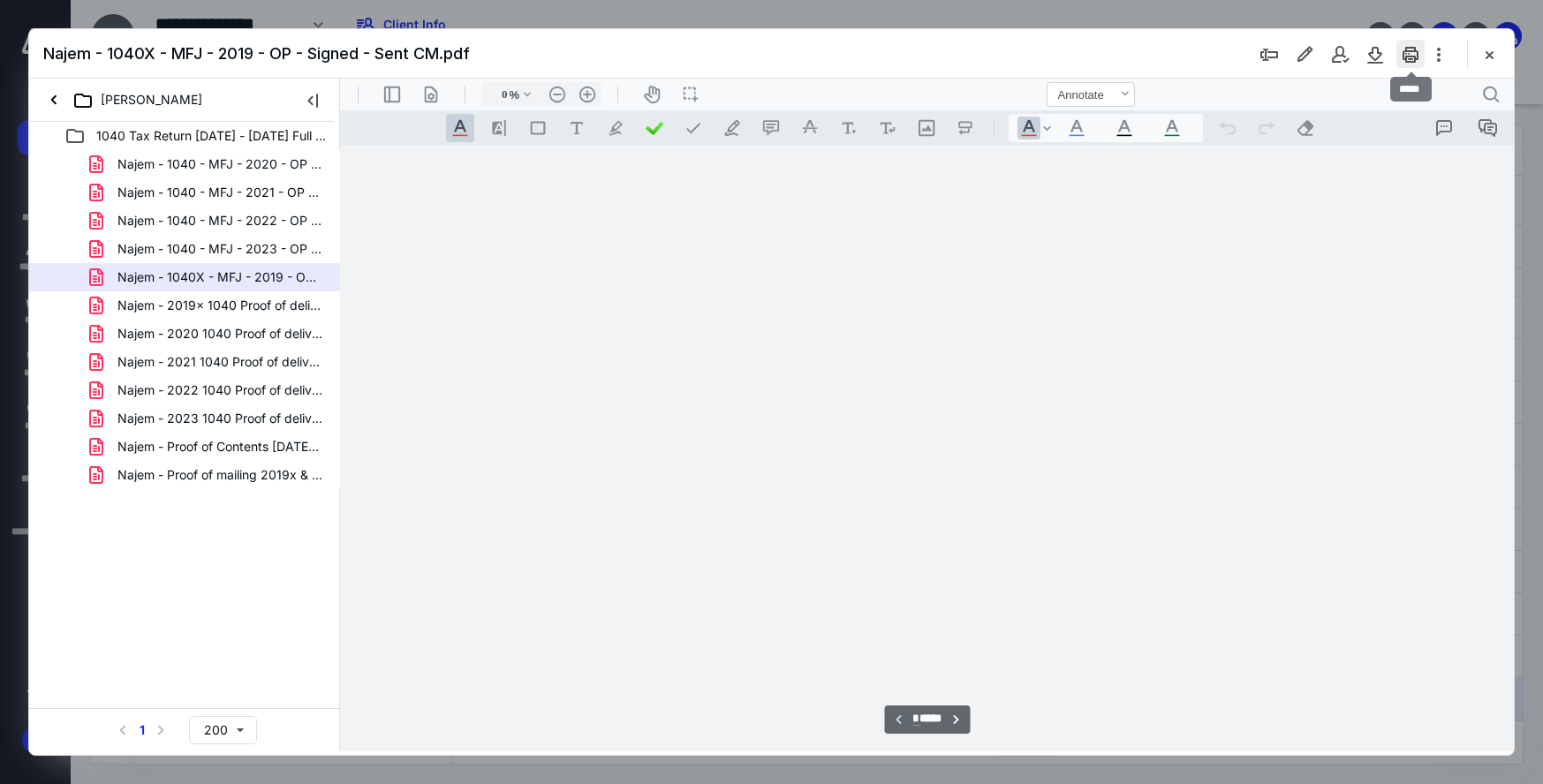 type on "214" 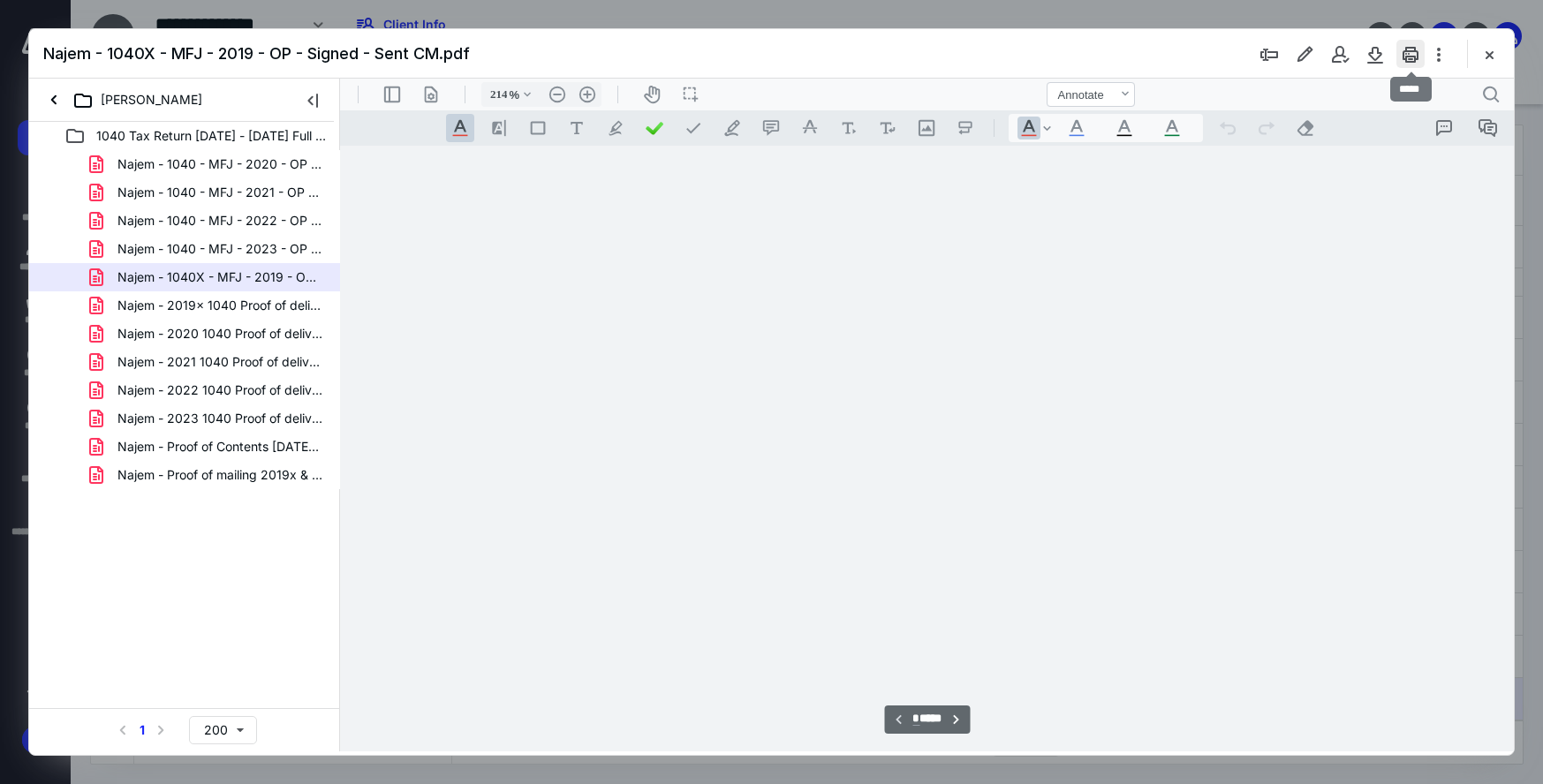 scroll, scrollTop: 75, scrollLeft: 0, axis: vertical 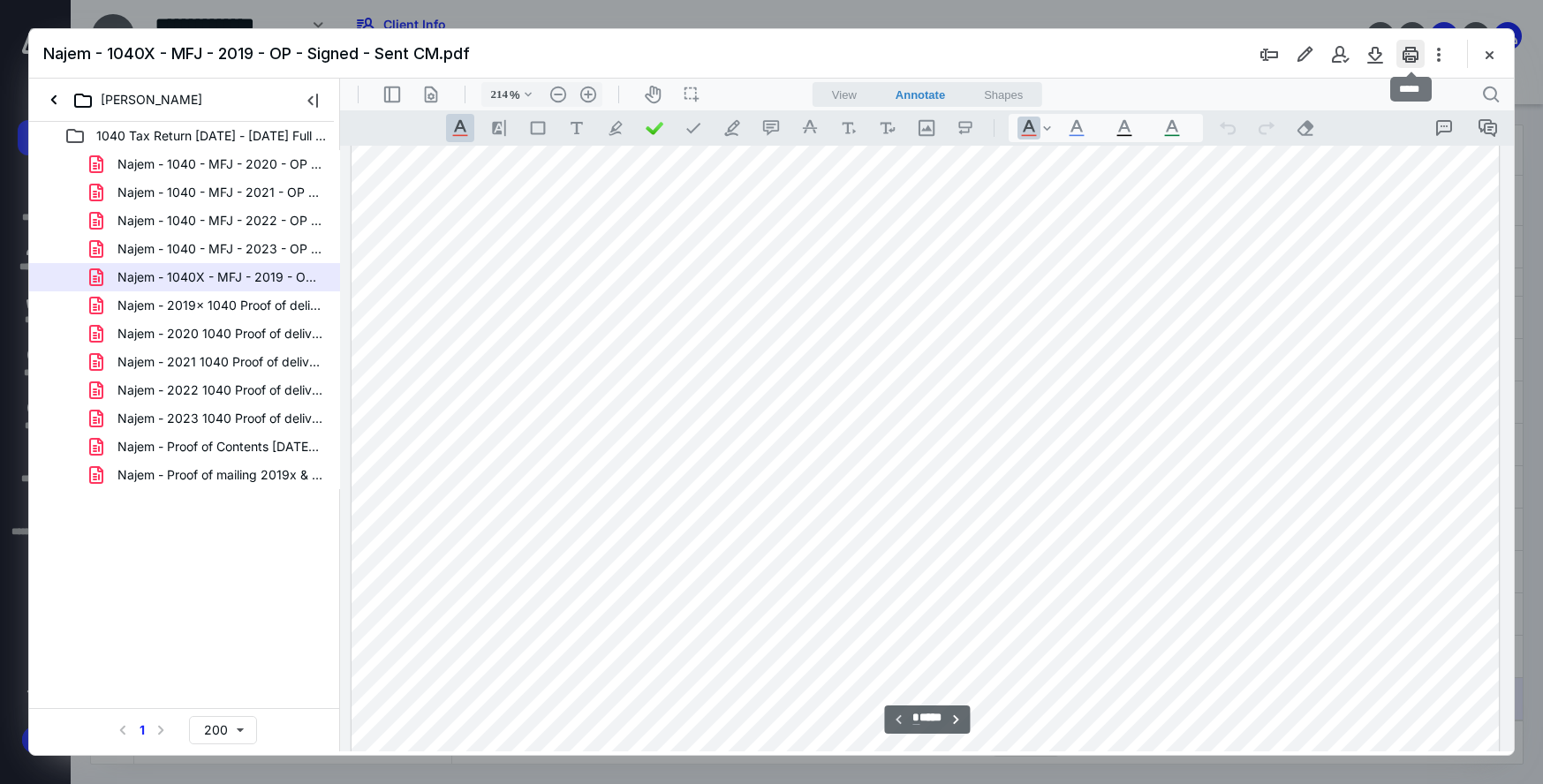 click at bounding box center [1411, 54] 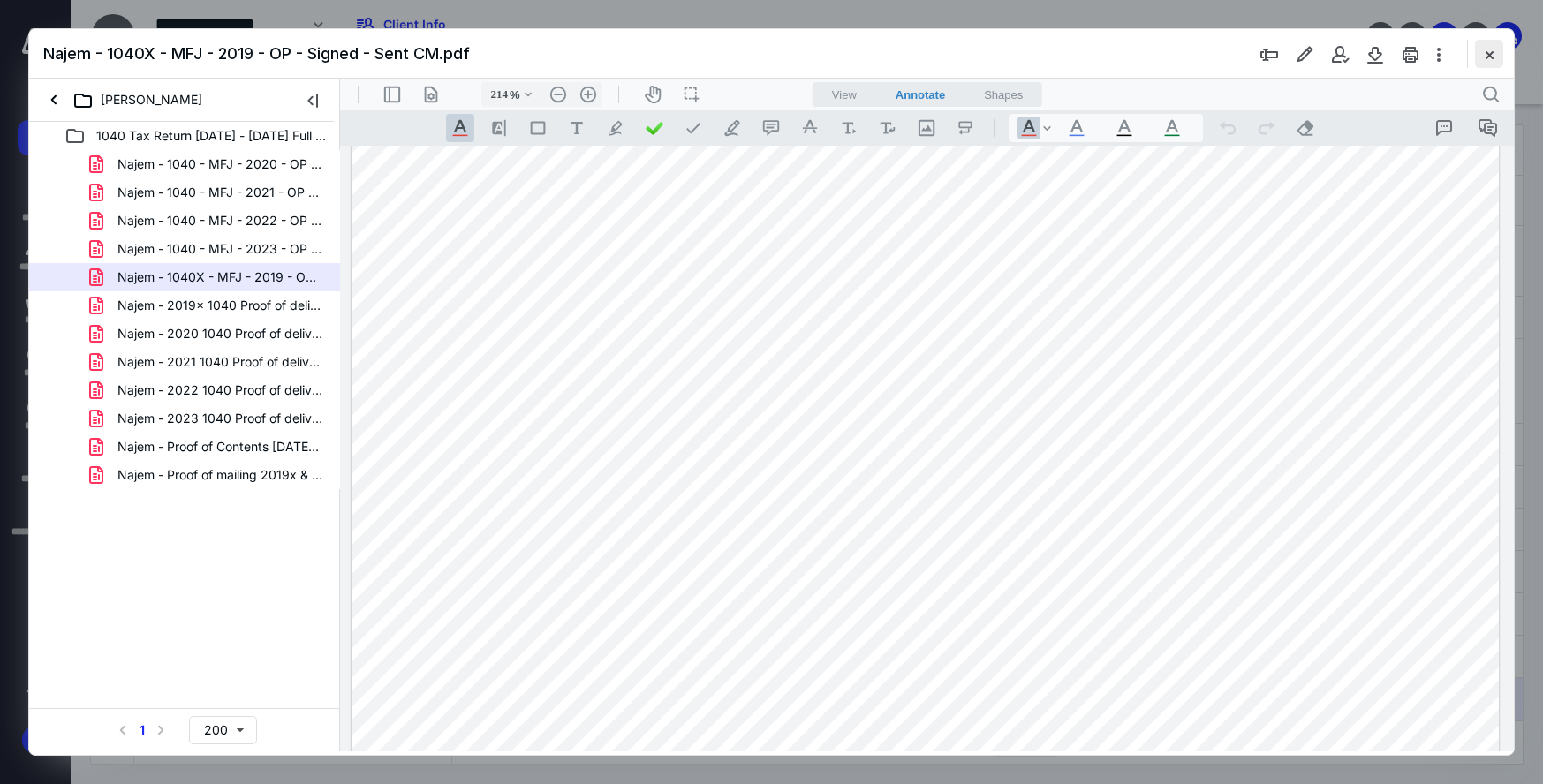 click at bounding box center (1489, 54) 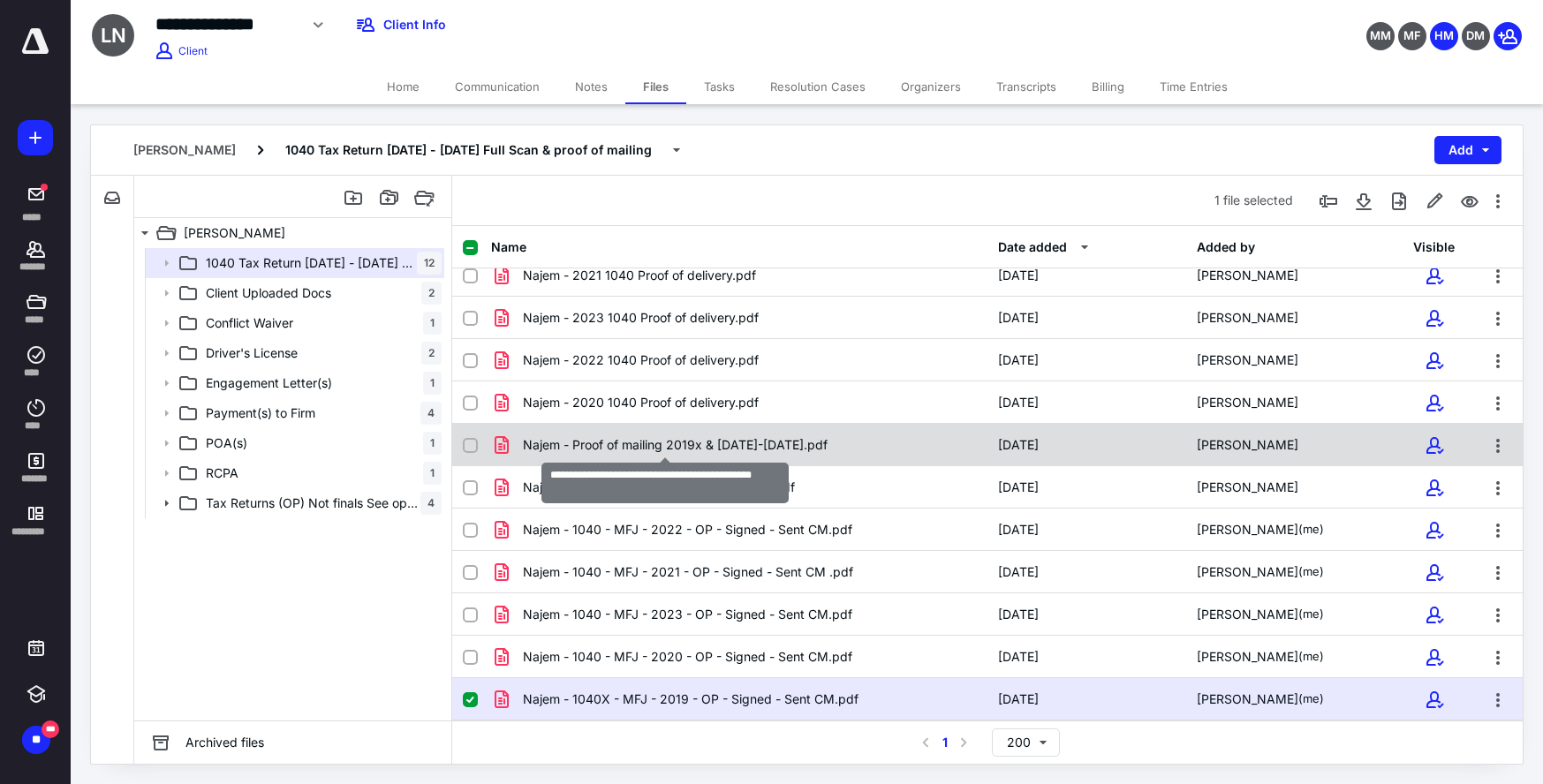click on "Najem - Proof of mailing 2019x & 2020-2023.pdf" at bounding box center (675, 445) 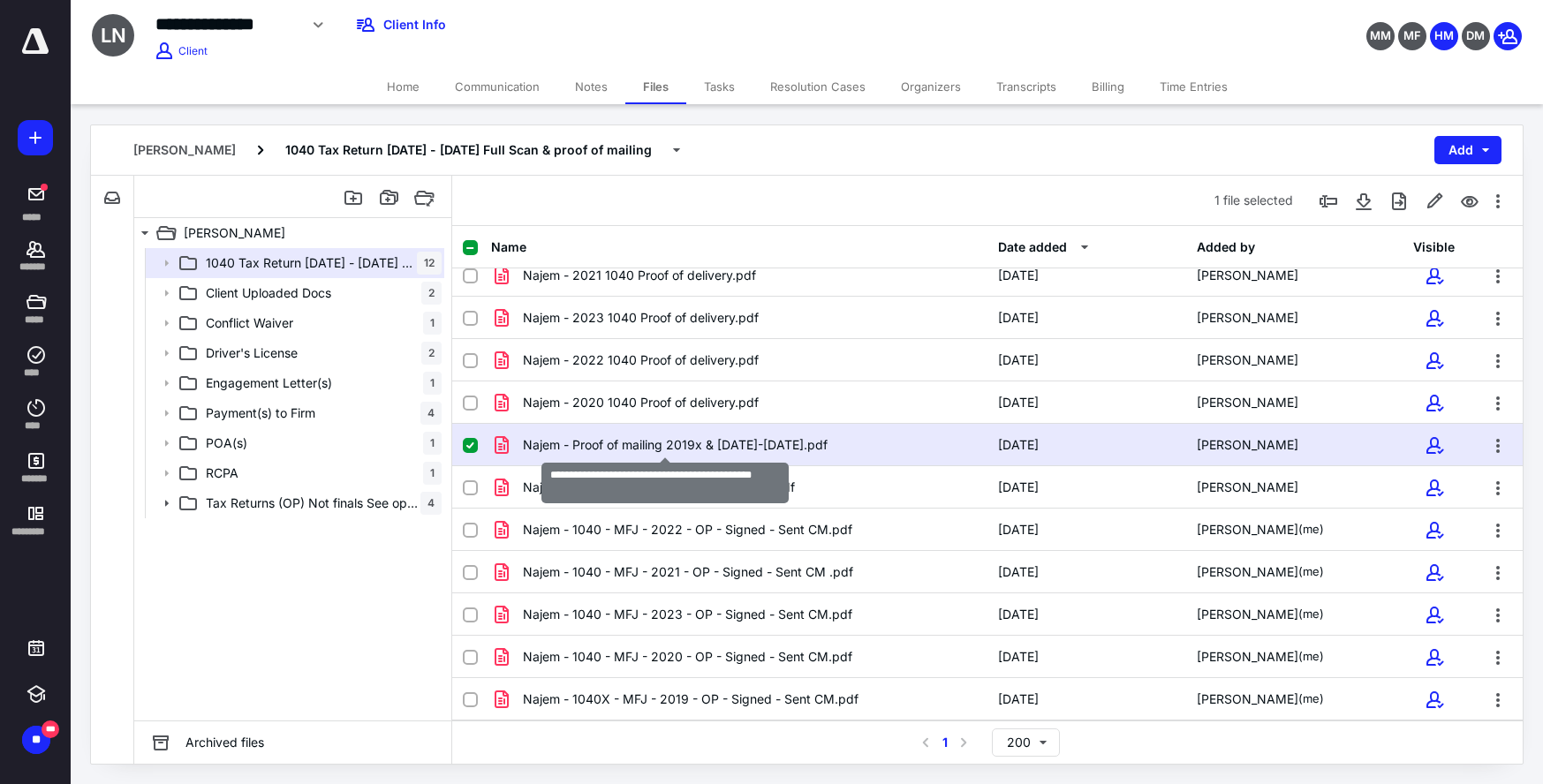 click on "Najem - Proof of mailing 2019x & 2020-2023.pdf" at bounding box center [675, 445] 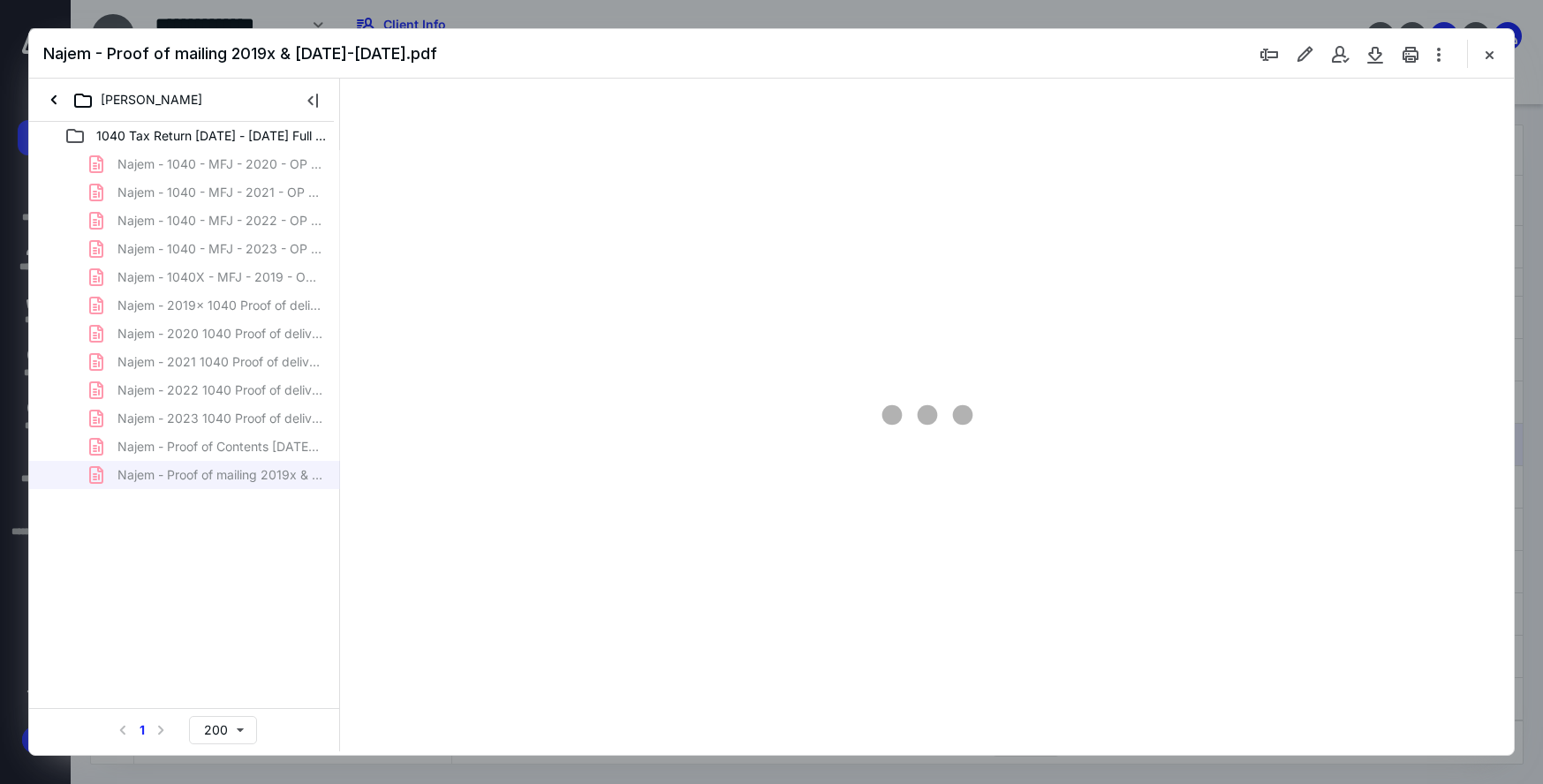 scroll, scrollTop: 0, scrollLeft: 0, axis: both 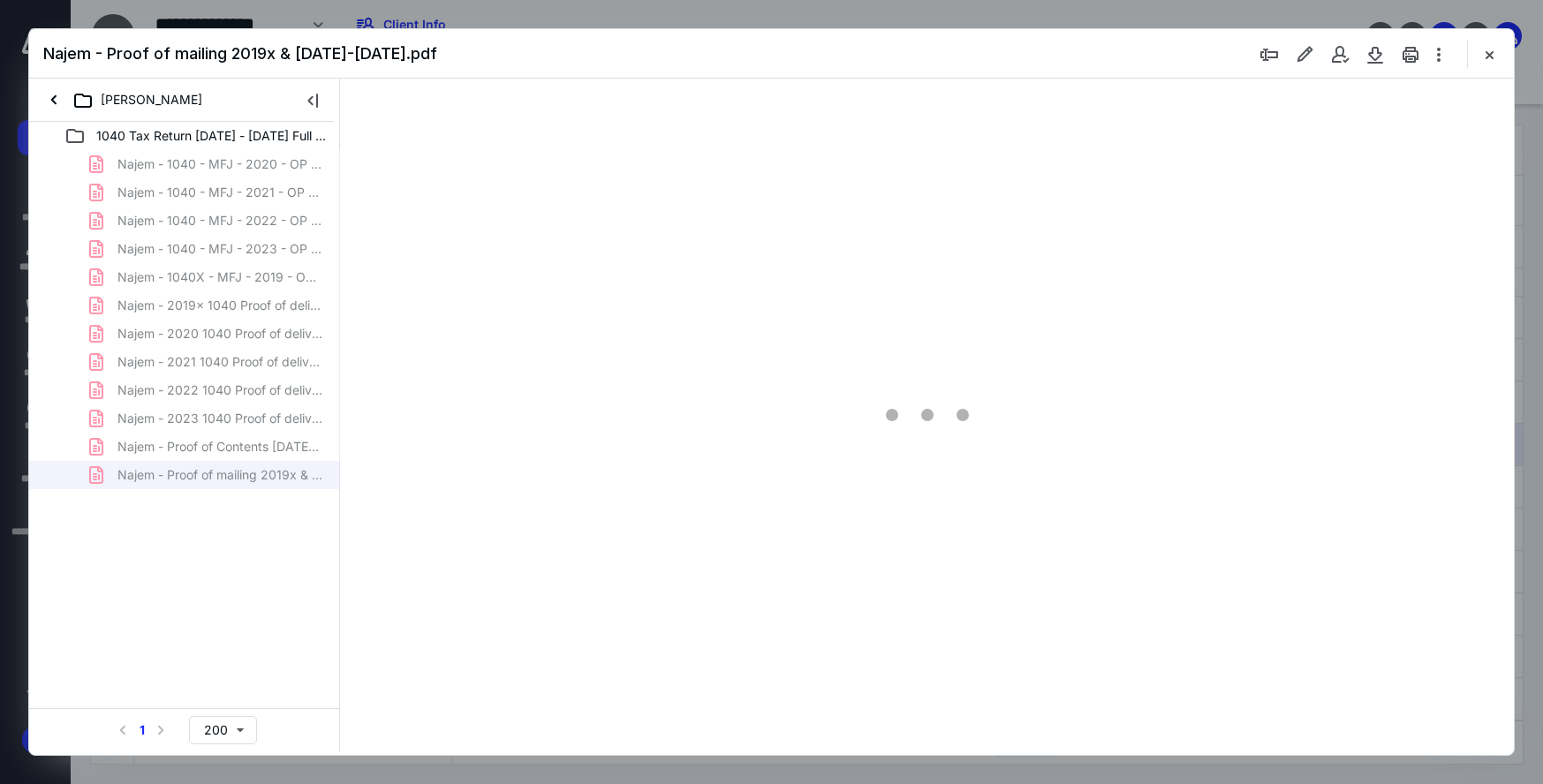 type on "165" 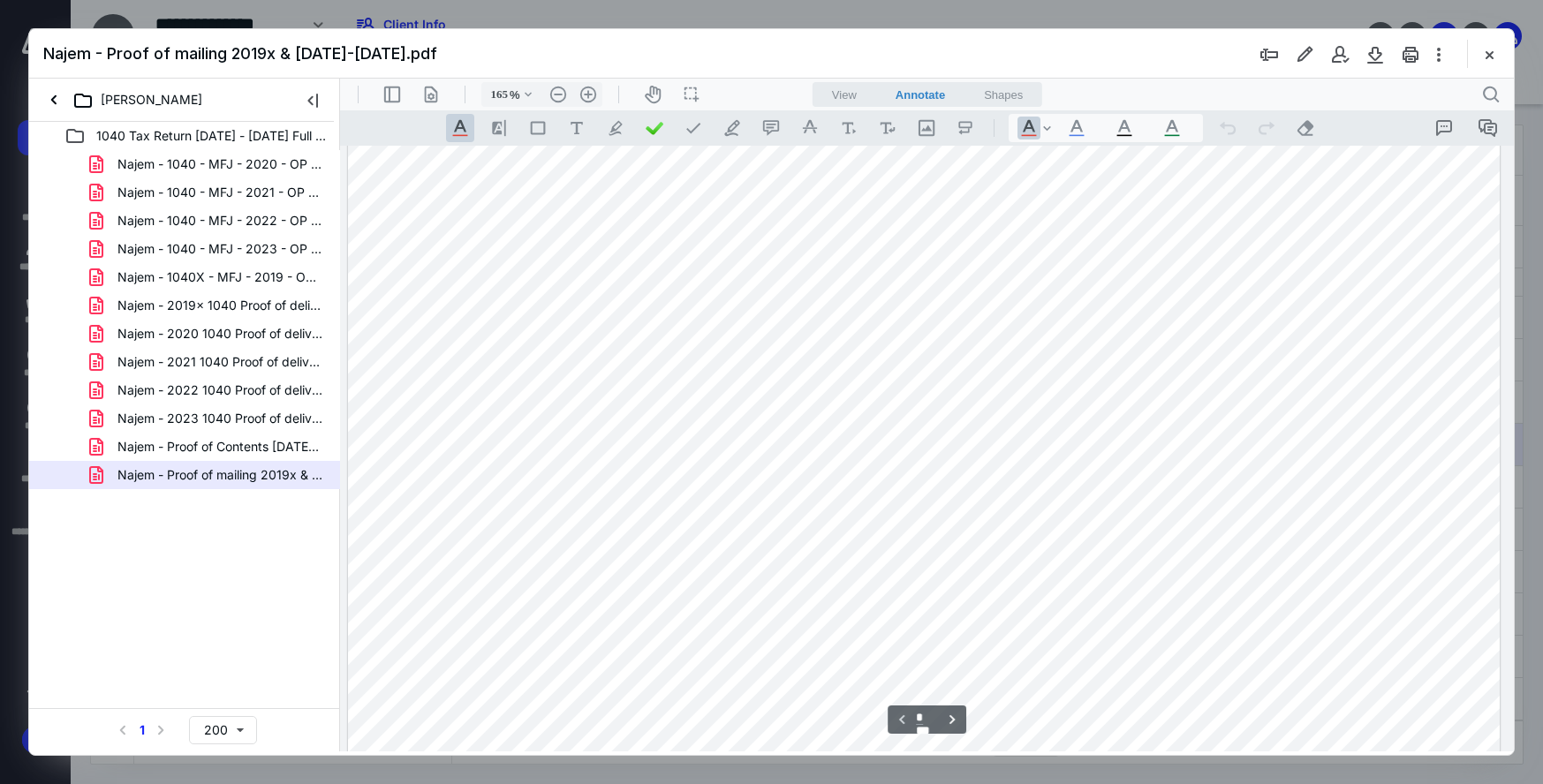 scroll, scrollTop: 0, scrollLeft: 316, axis: horizontal 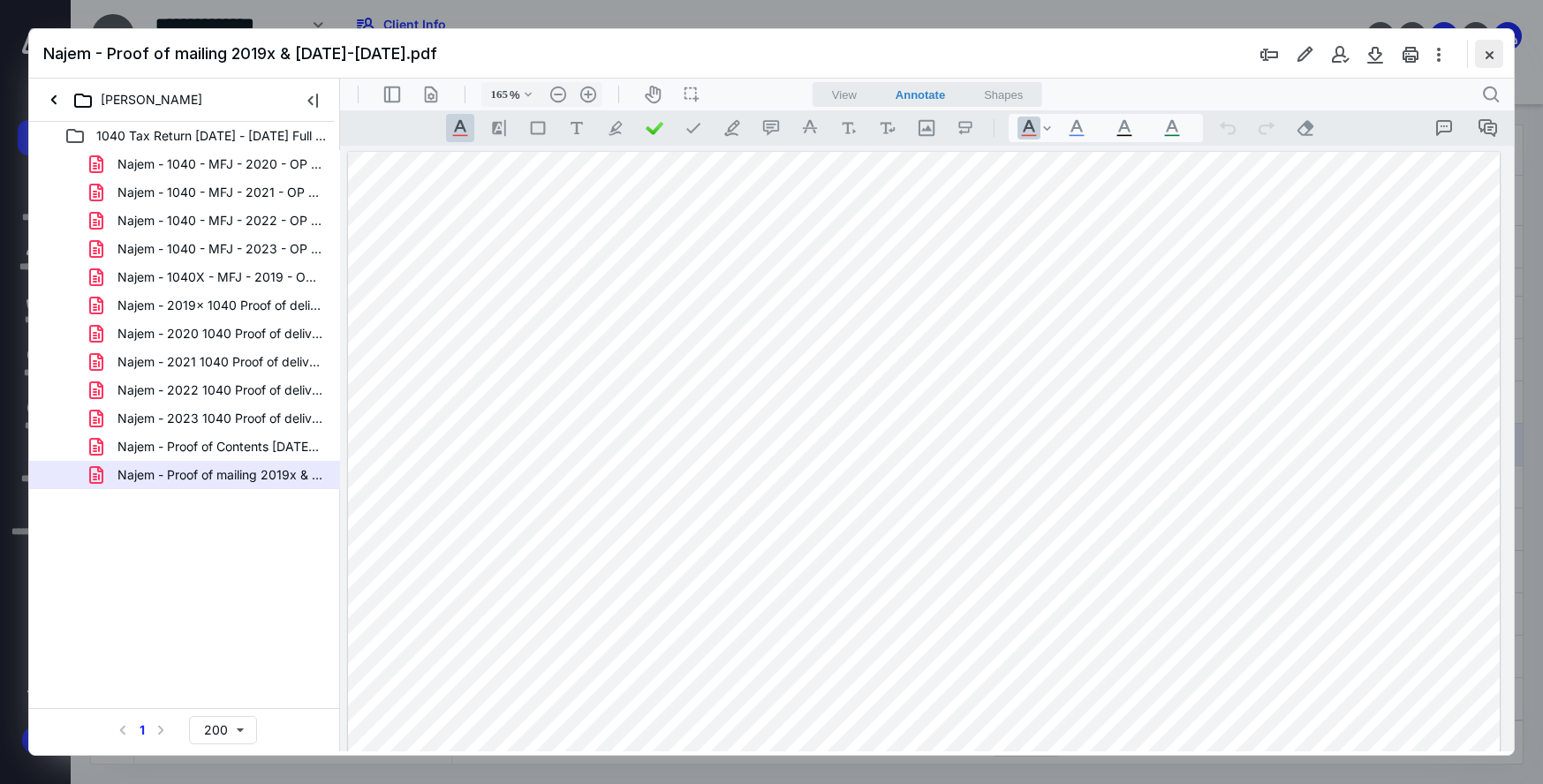 click at bounding box center (1489, 54) 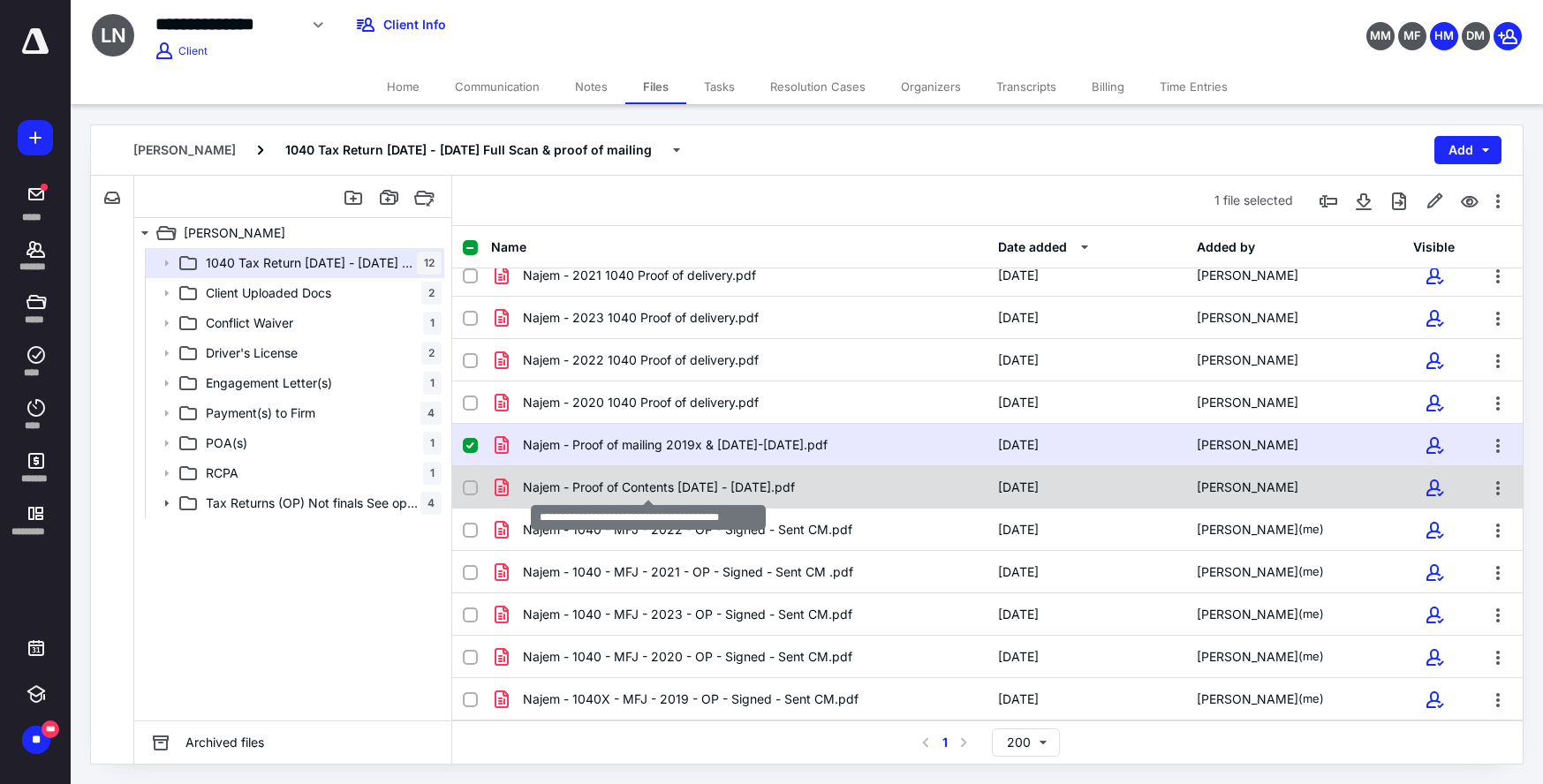 click on "Najem - Proof of Contents 2019 - 2023.pdf" at bounding box center [659, 487] 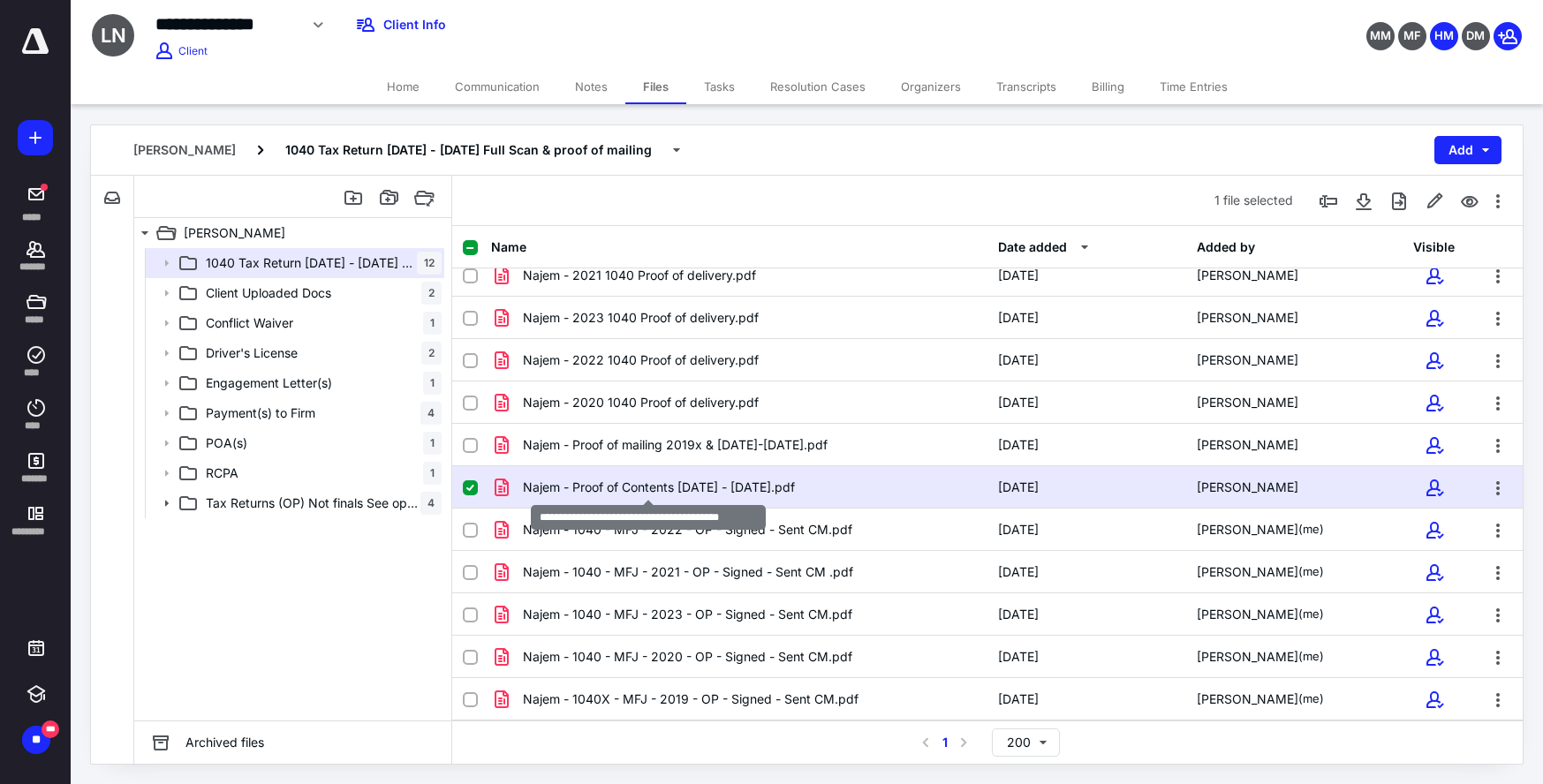 click on "Najem - Proof of Contents 2019 - 2023.pdf" at bounding box center [659, 487] 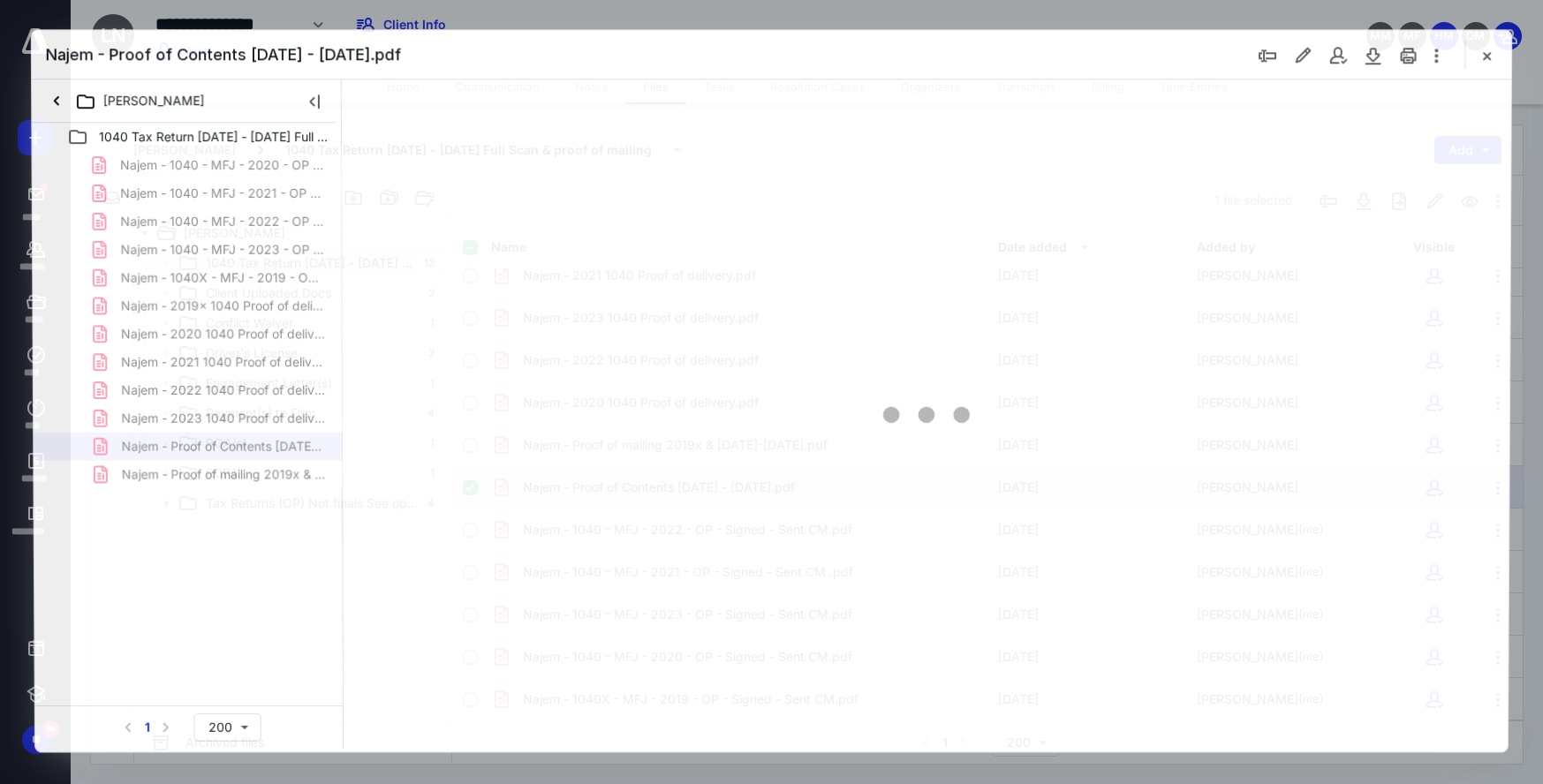 scroll, scrollTop: 0, scrollLeft: 0, axis: both 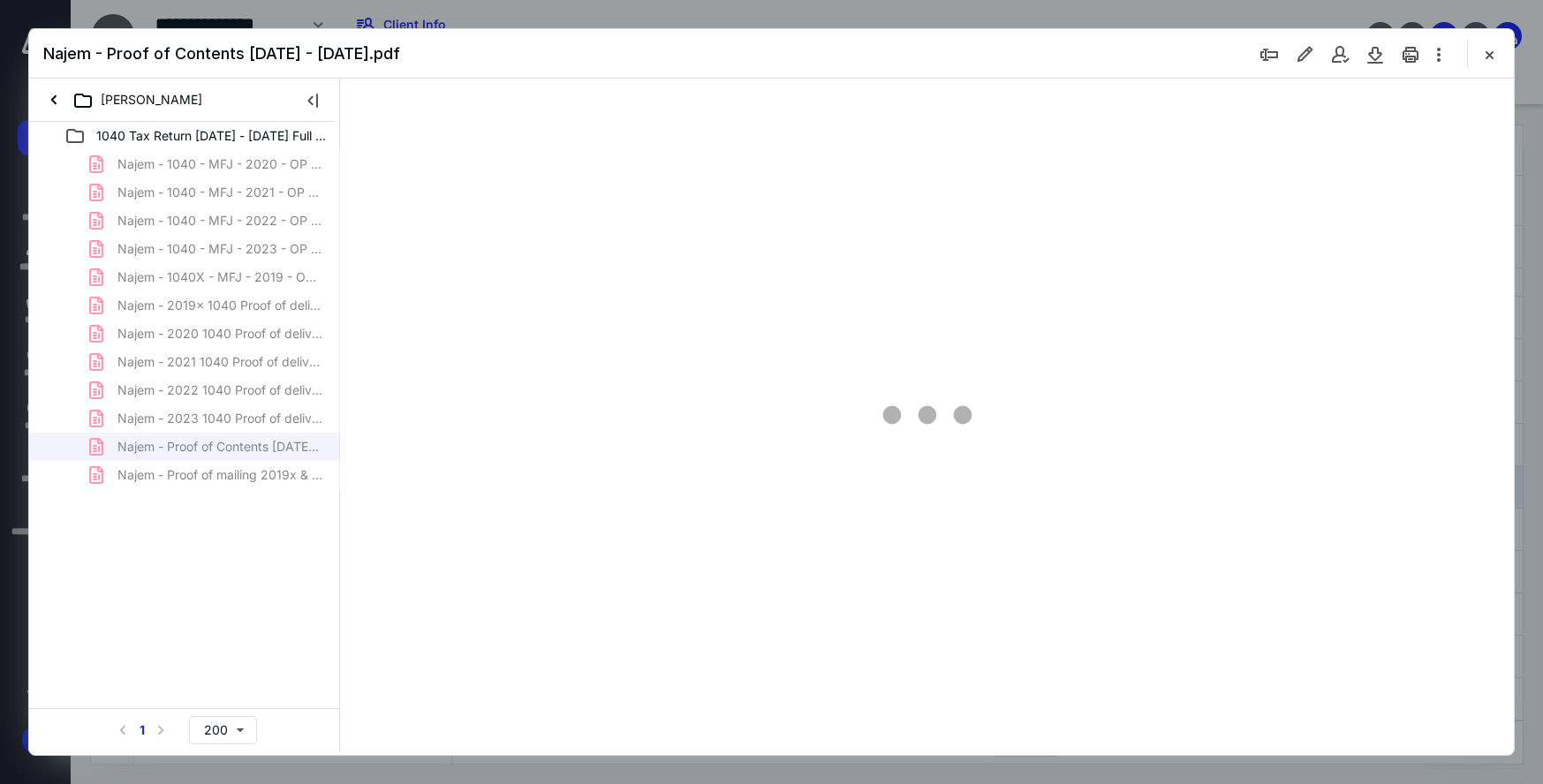 type on "214" 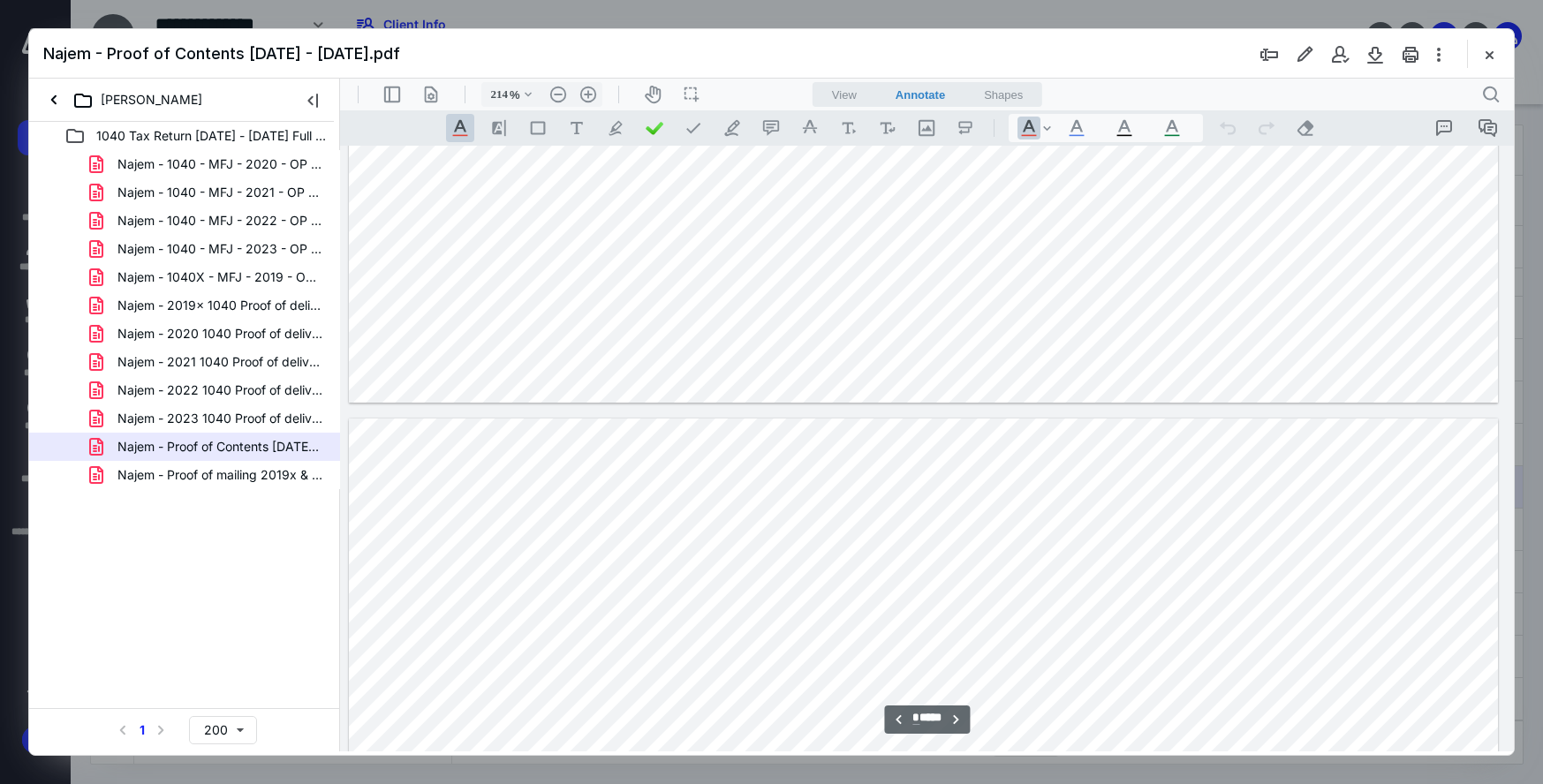 type on "**" 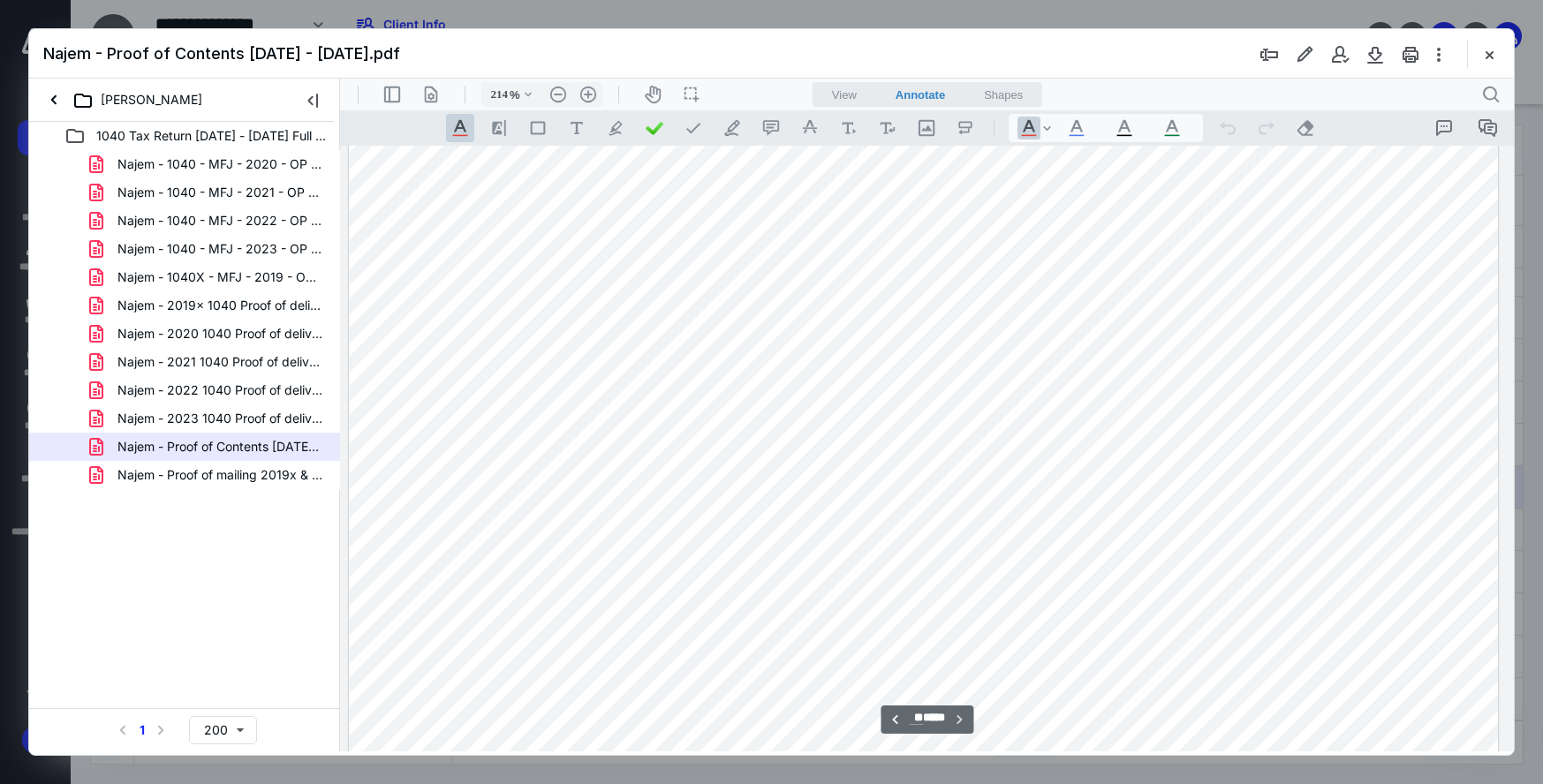scroll, scrollTop: 13145, scrollLeft: 175, axis: both 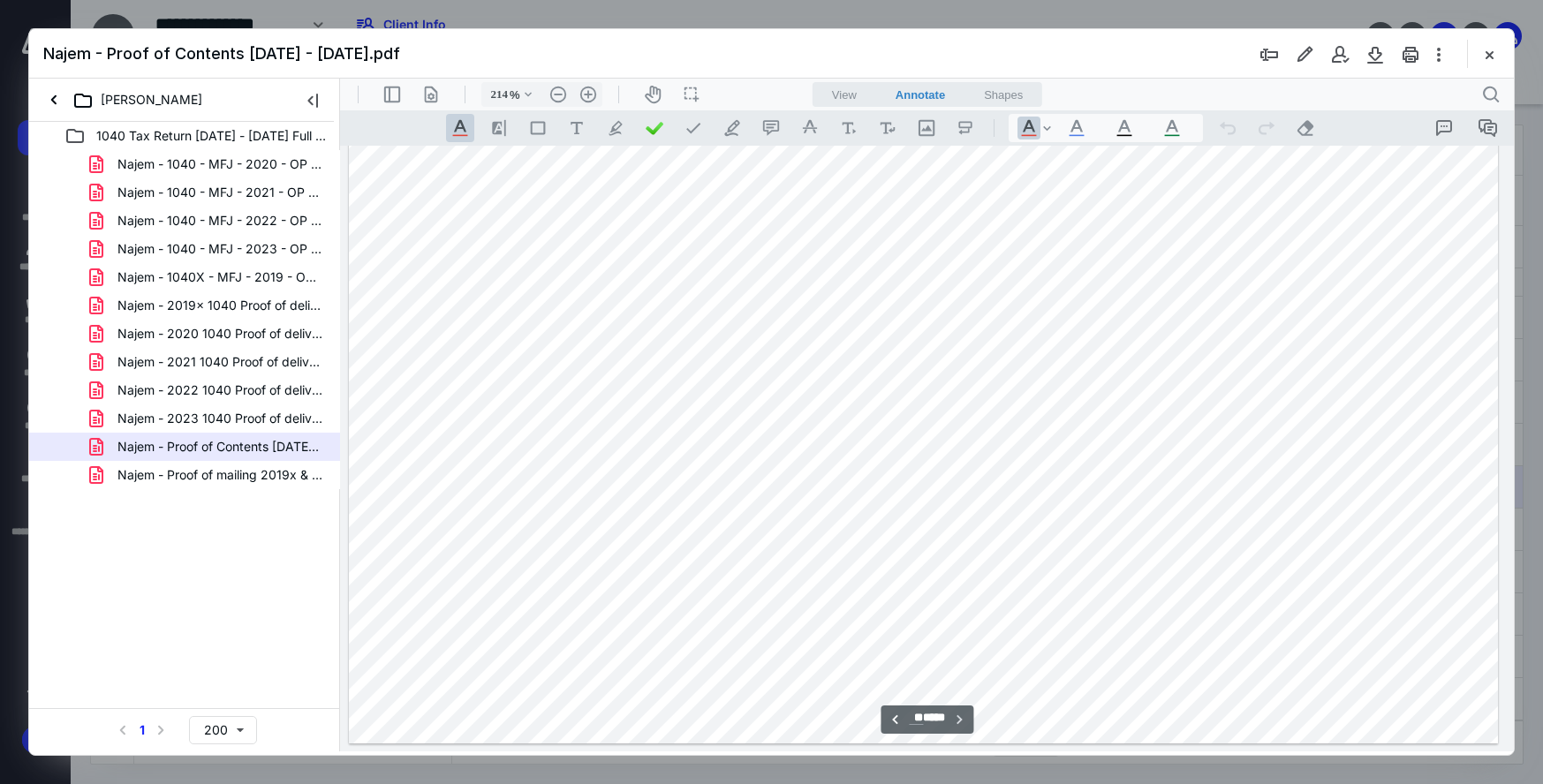 click at bounding box center [1489, 54] 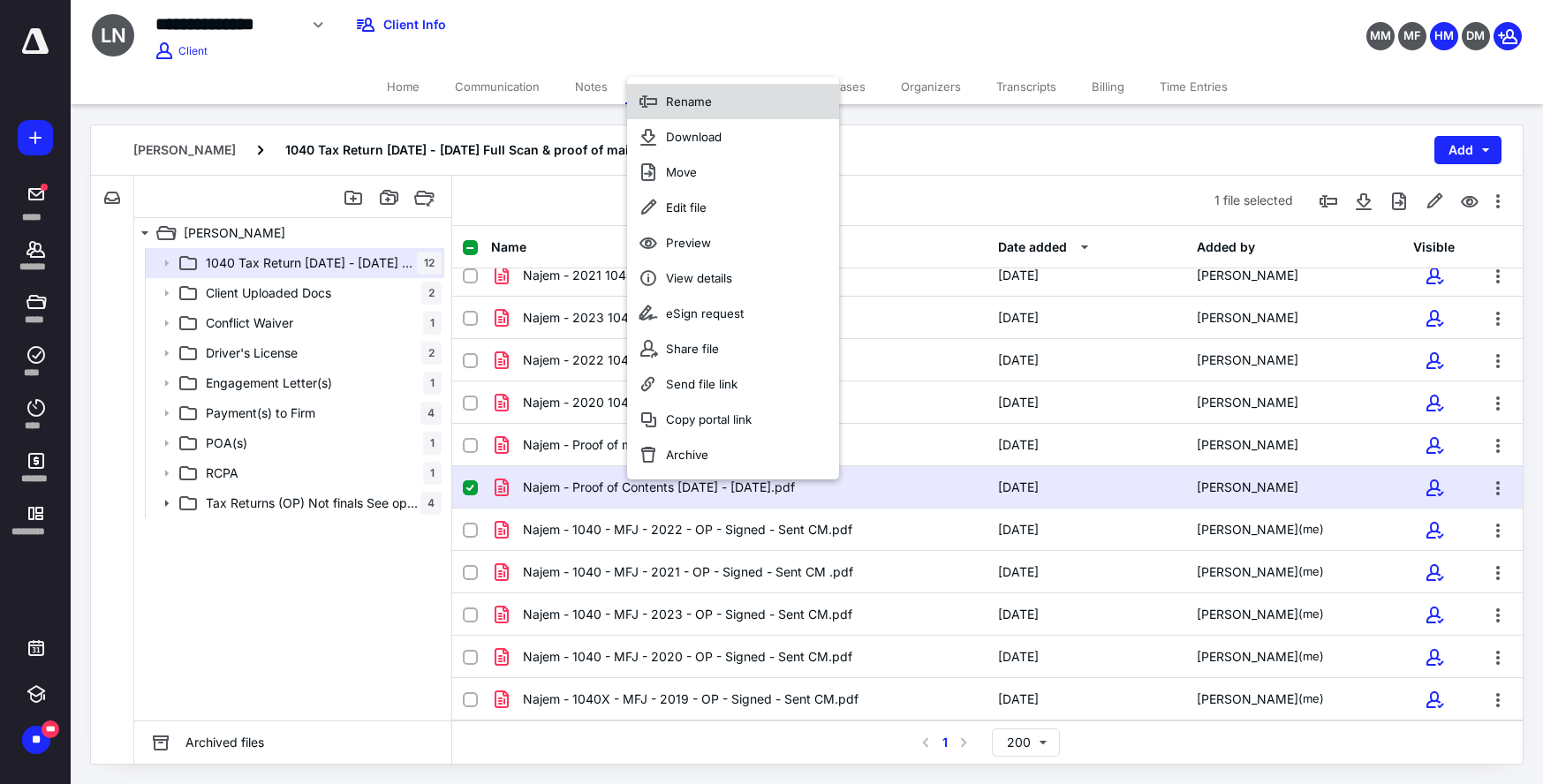 click on "Rename" at bounding box center (689, 102) 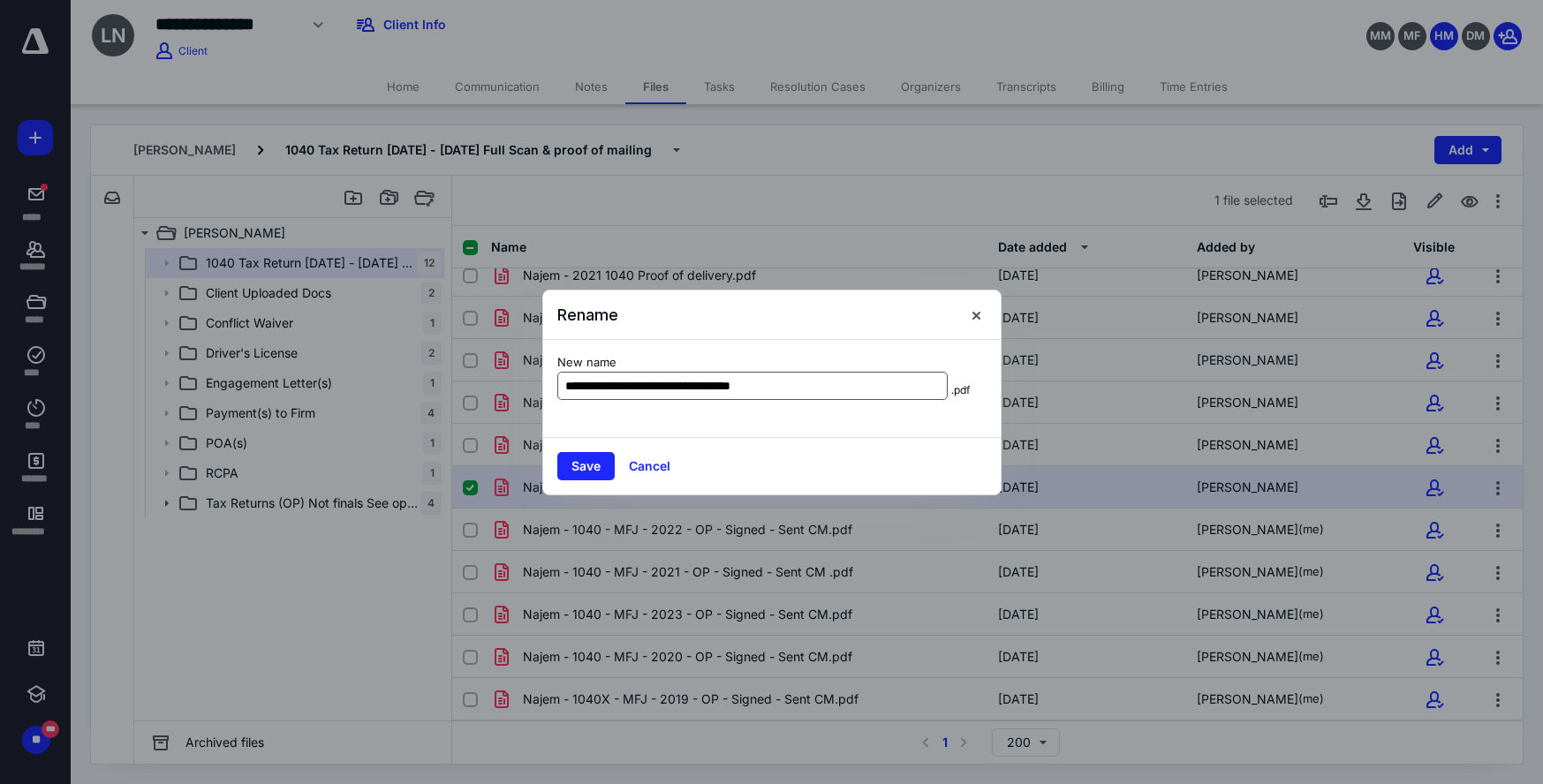 click on "**********" at bounding box center (753, 386) 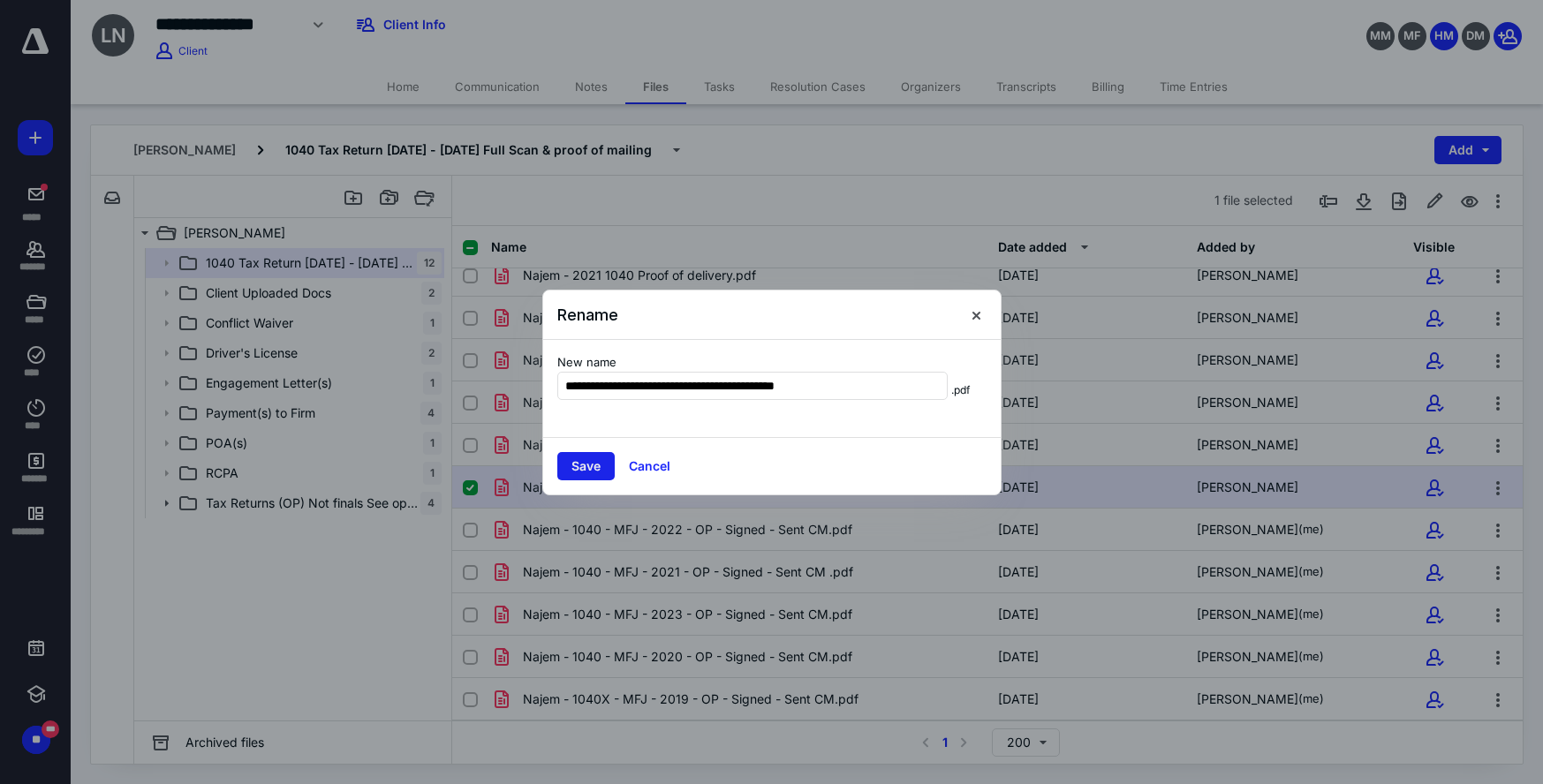 type on "**********" 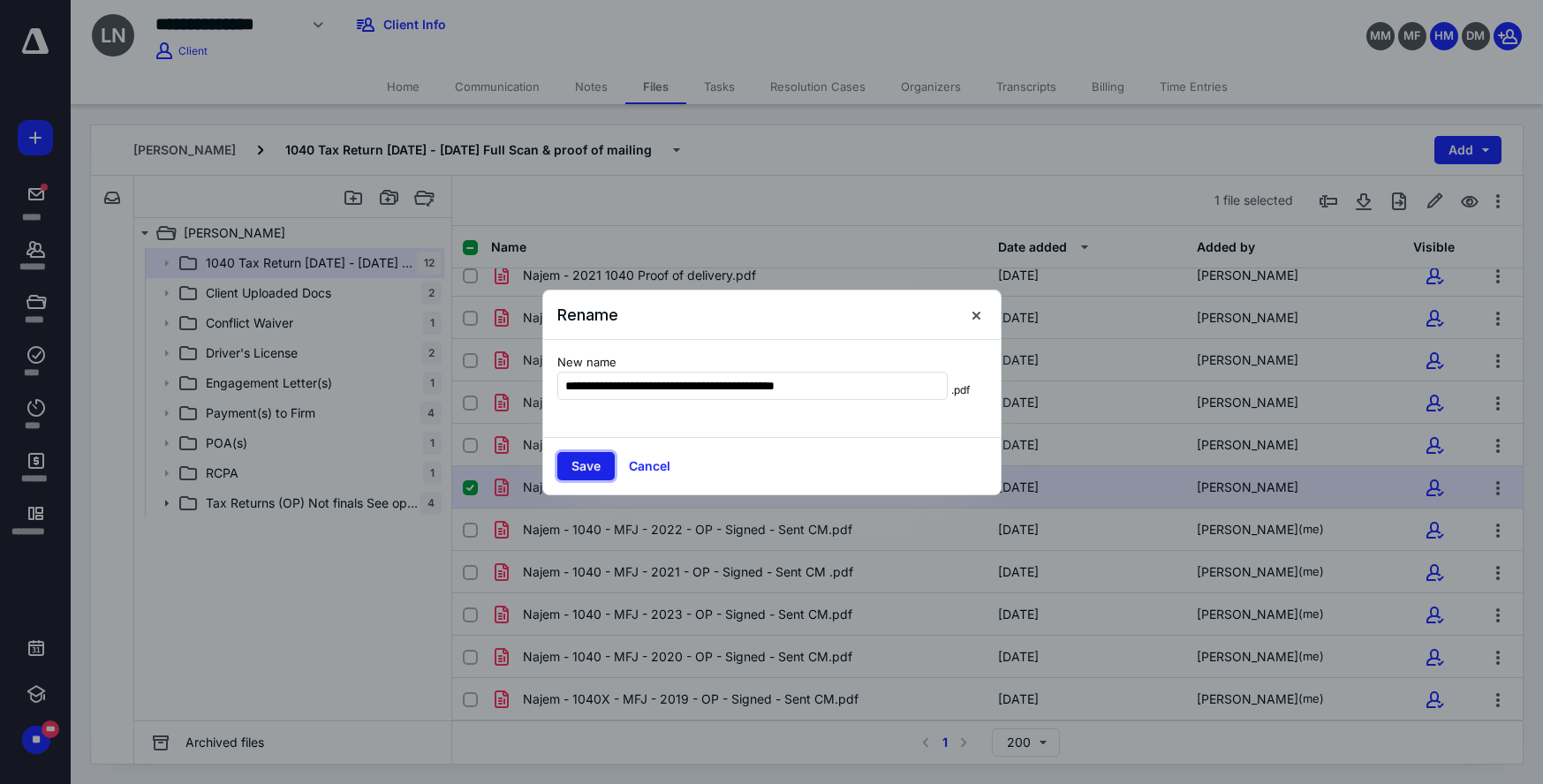 click on "Save" at bounding box center [586, 466] 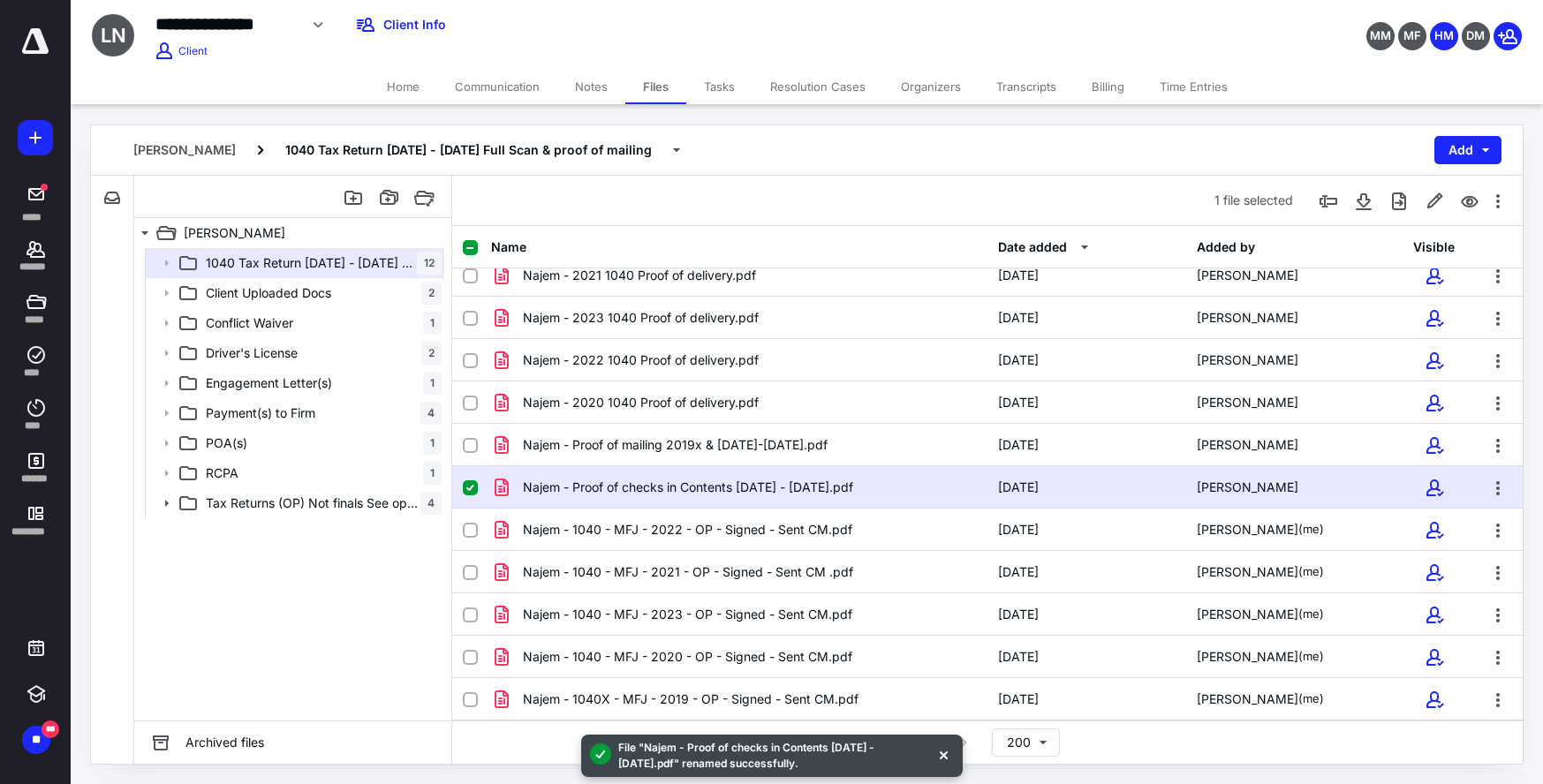 click on "Transcripts" at bounding box center [1026, 87] 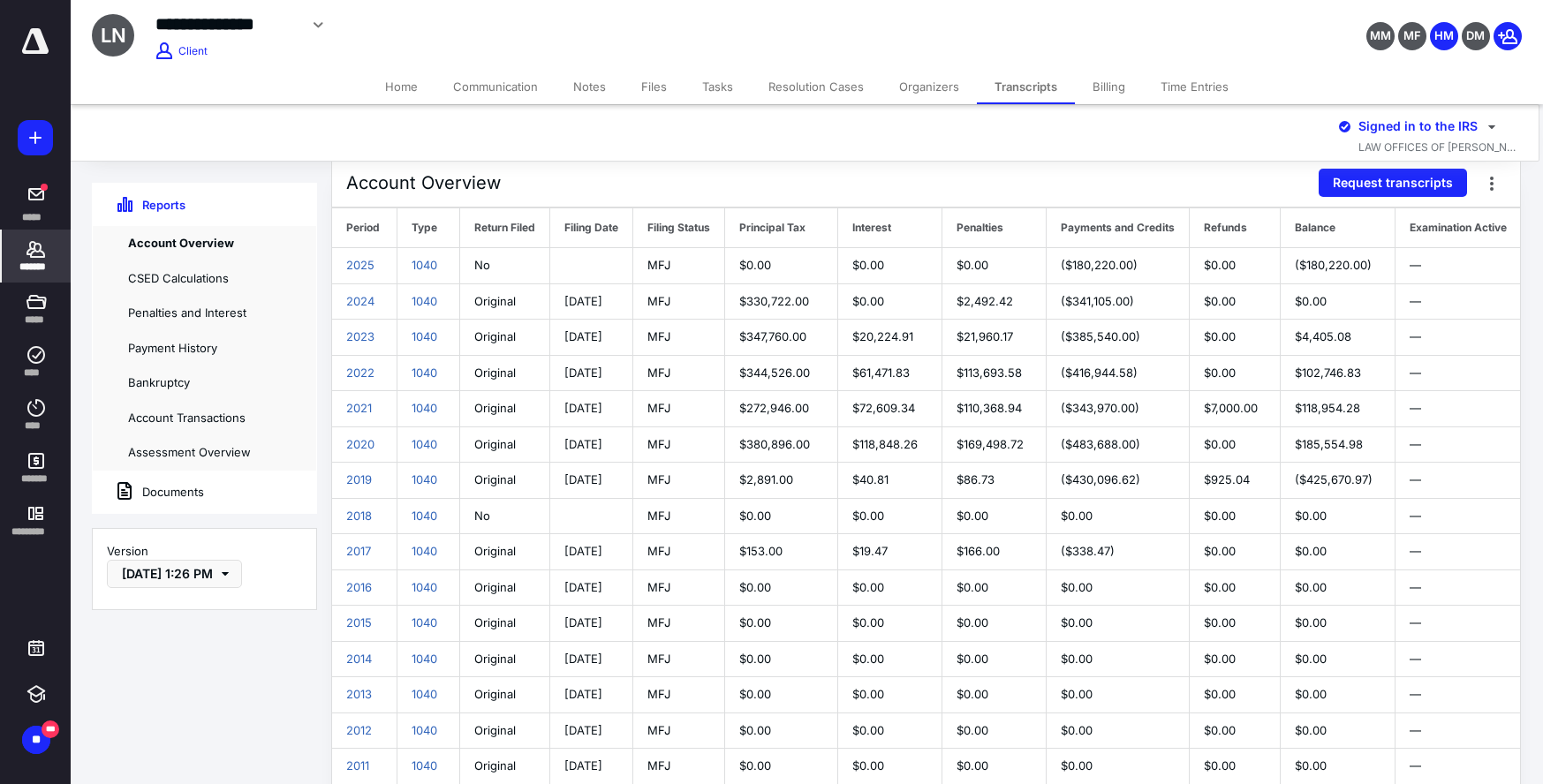 scroll, scrollTop: 26, scrollLeft: 4, axis: both 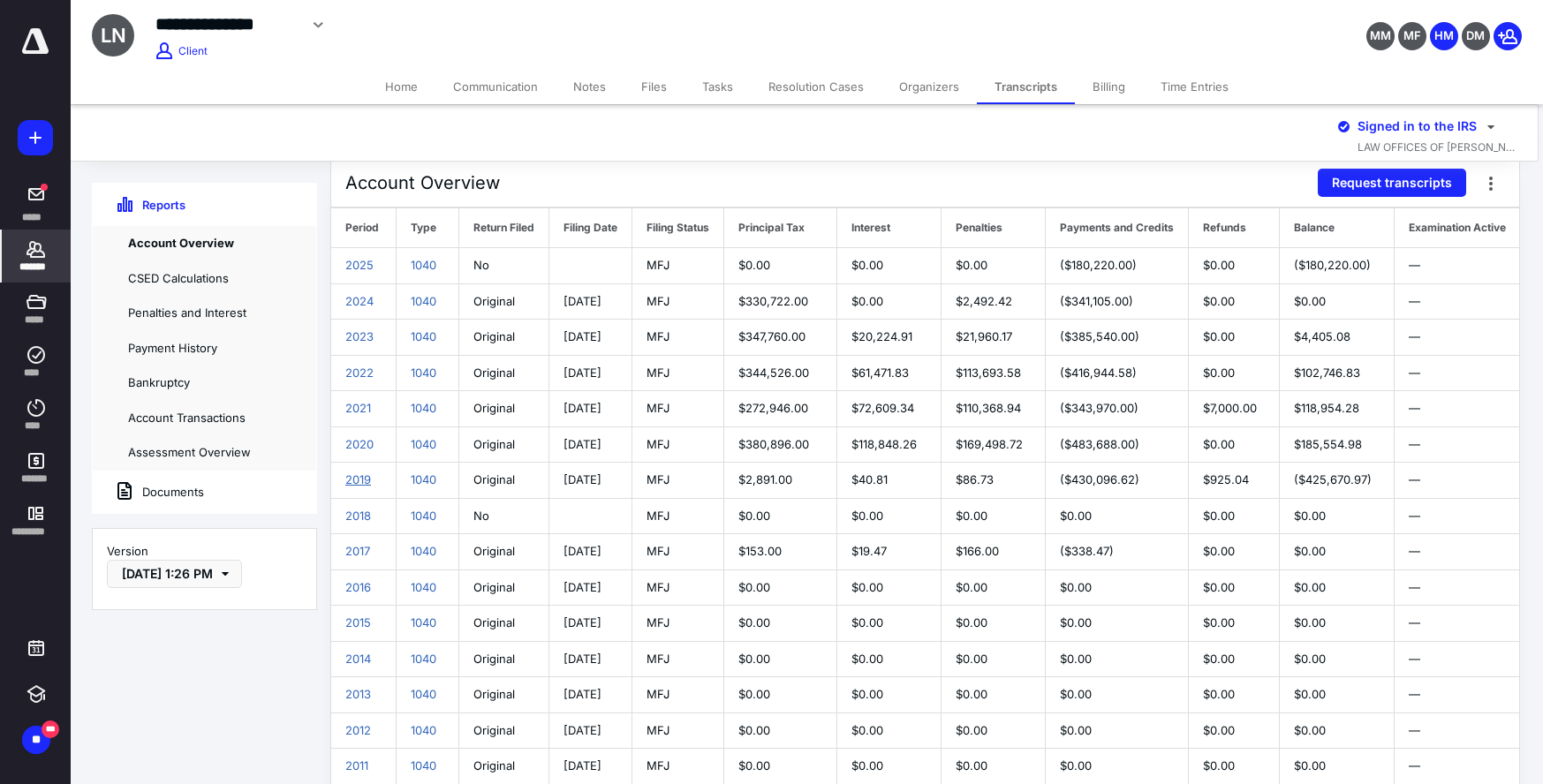 click on "2019" at bounding box center [358, 479] 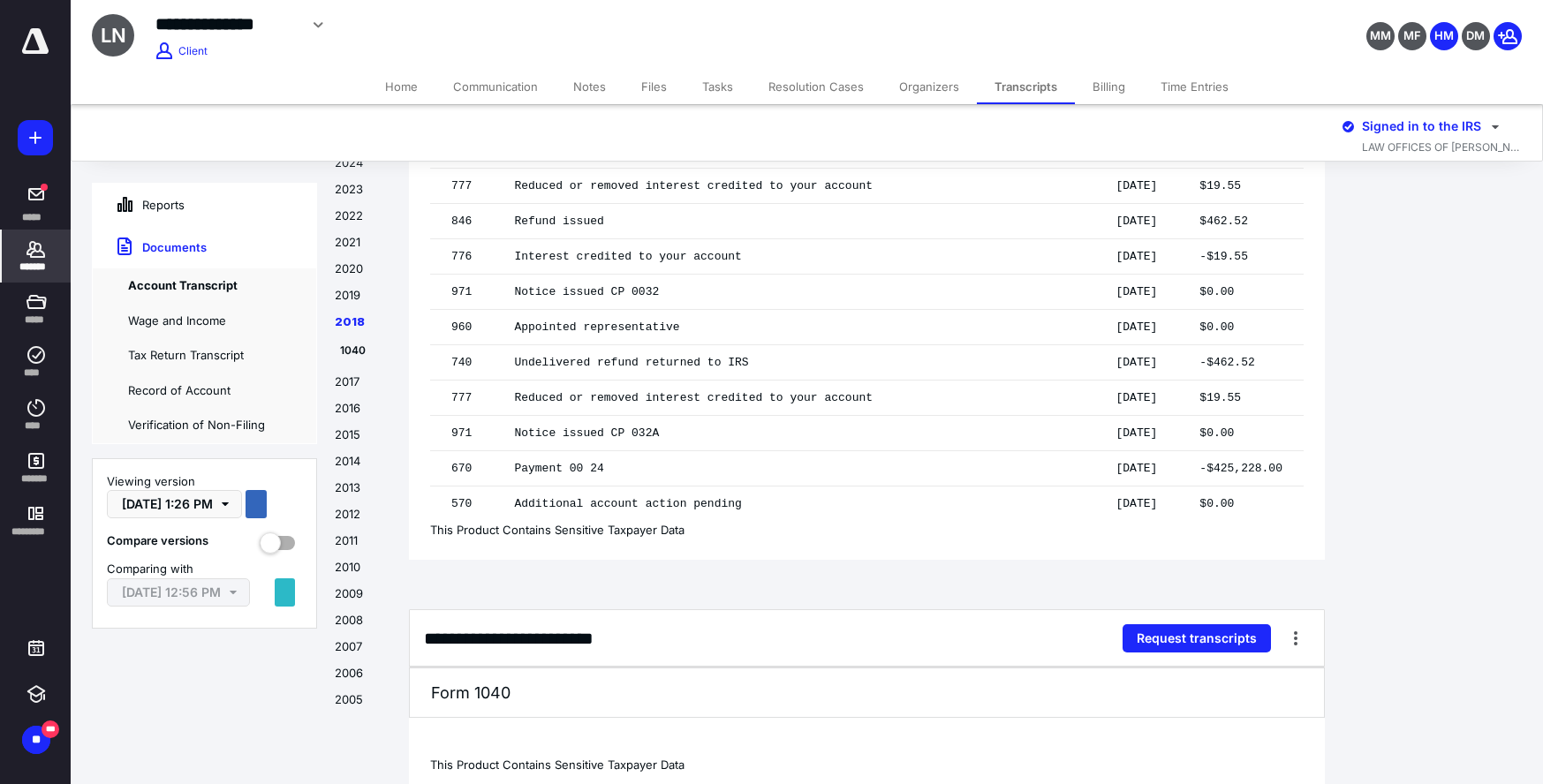 scroll, scrollTop: 13140, scrollLeft: 0, axis: vertical 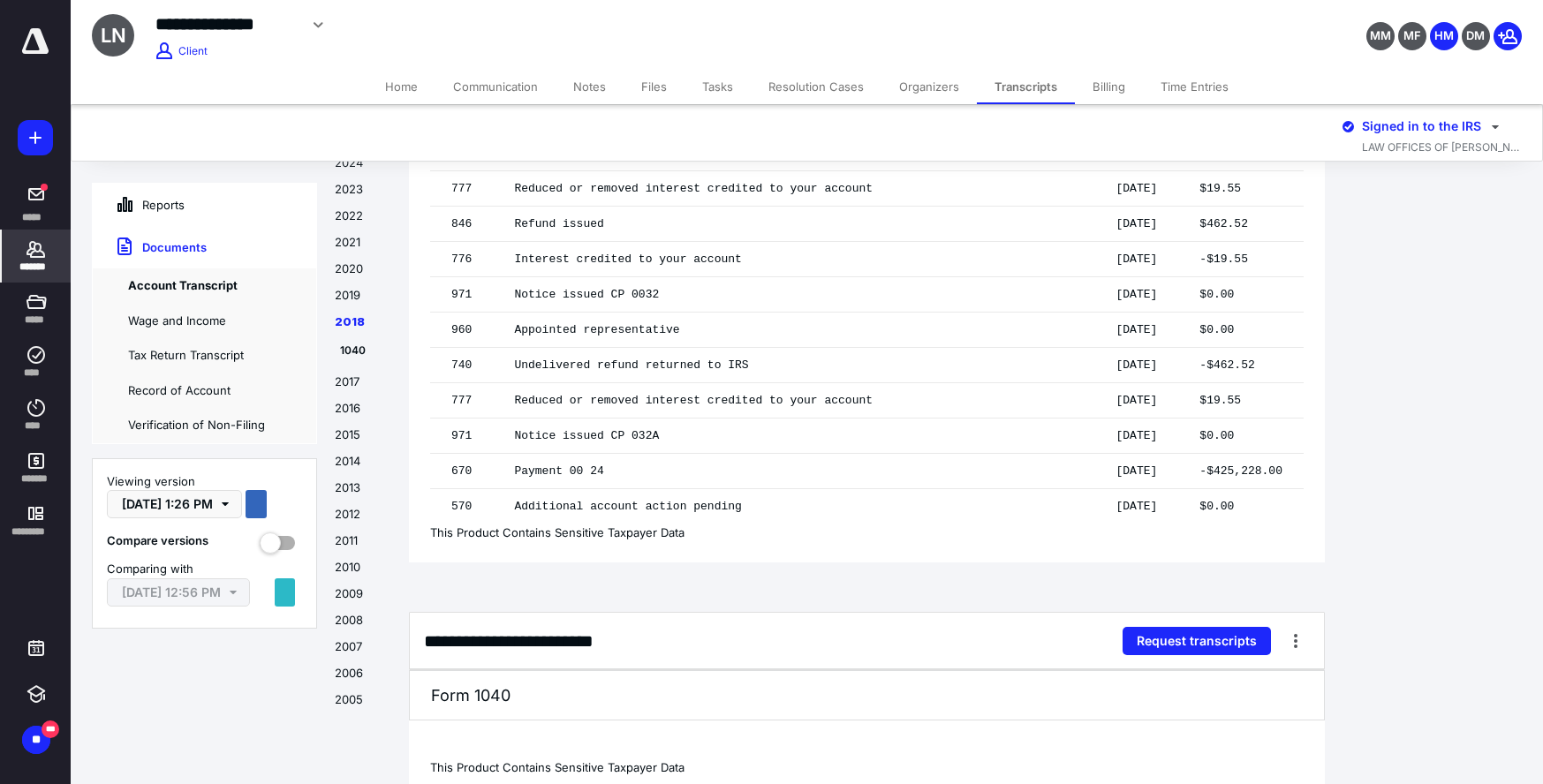 click 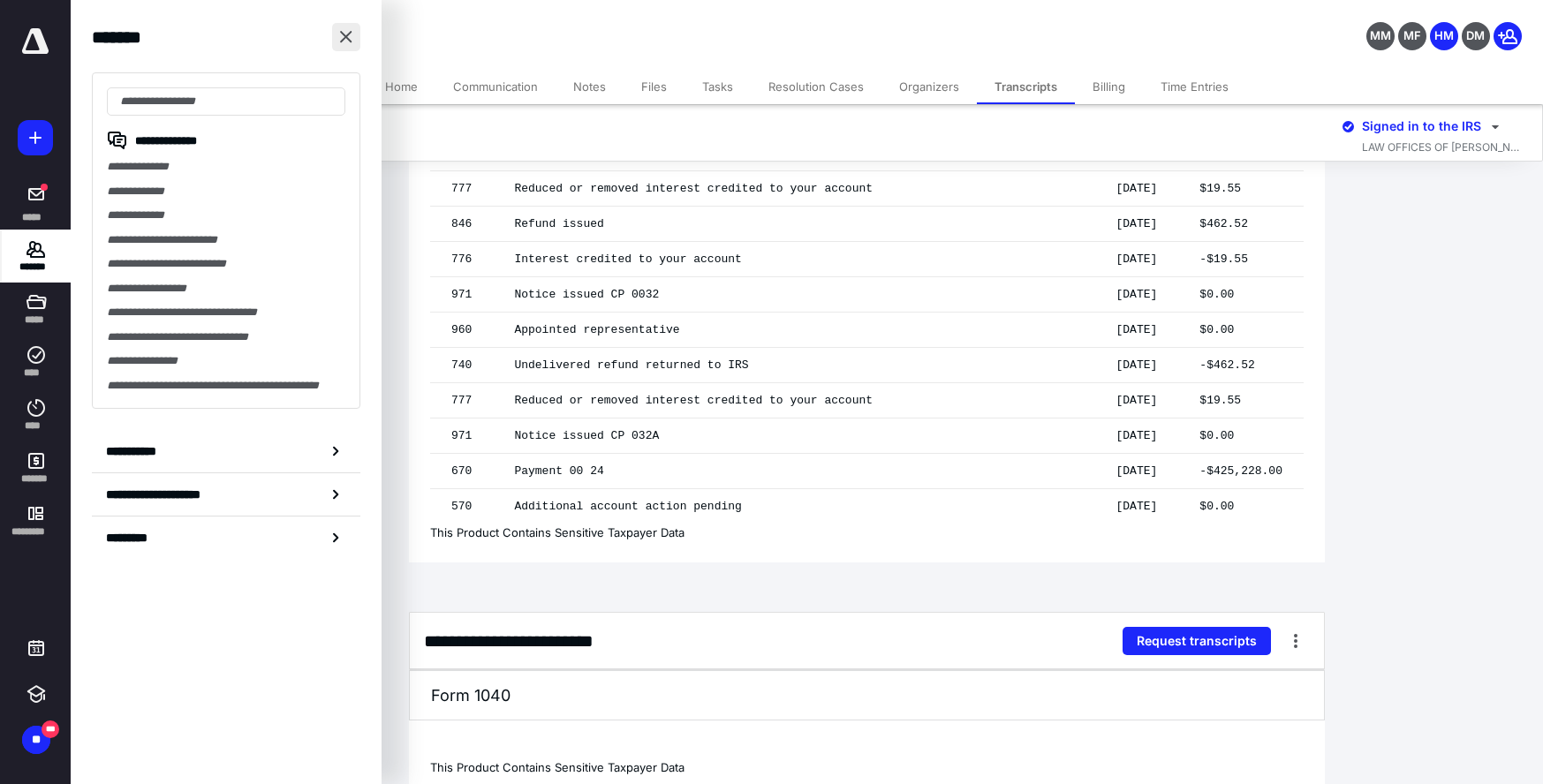 click at bounding box center (346, 37) 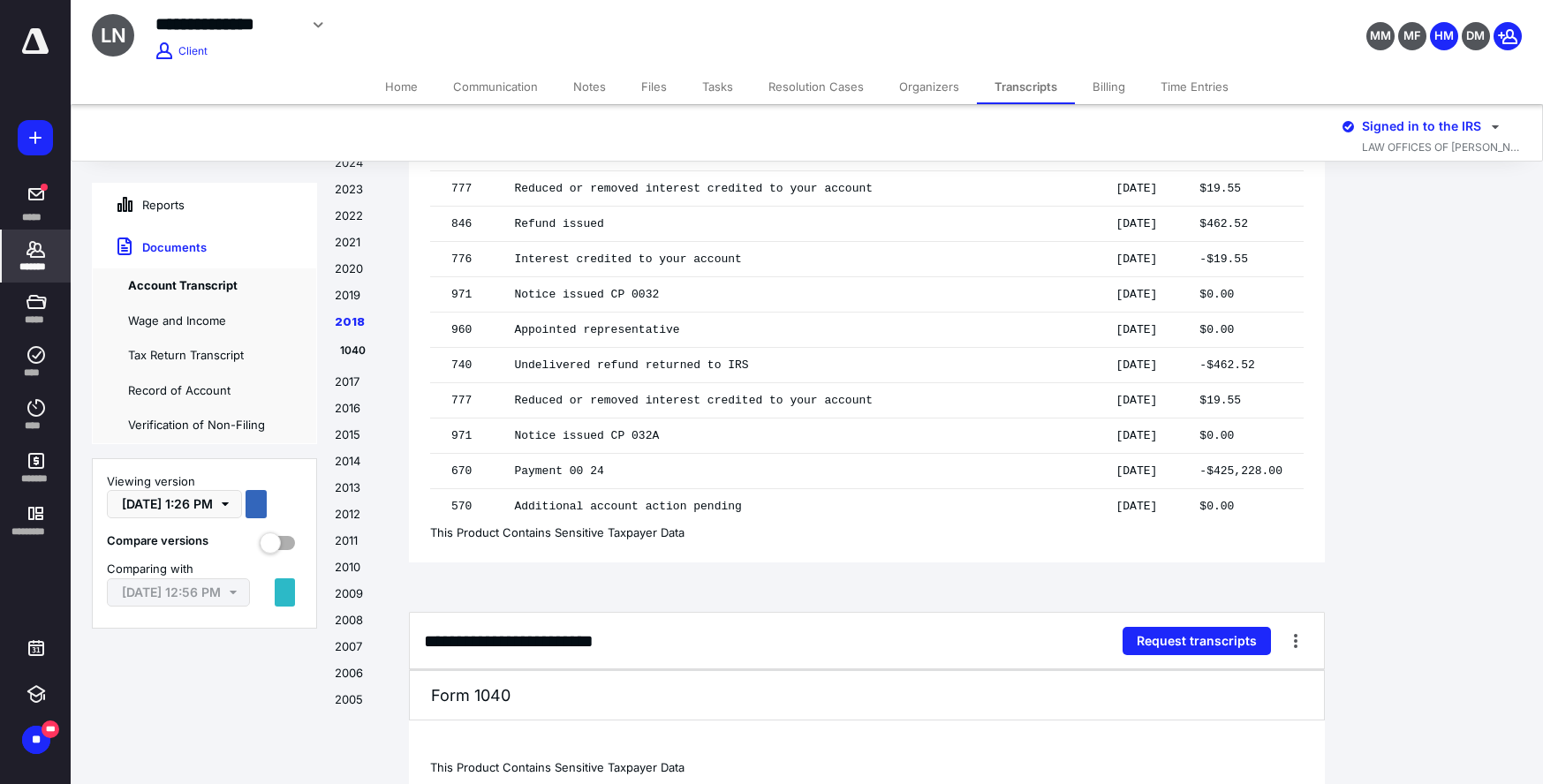 click 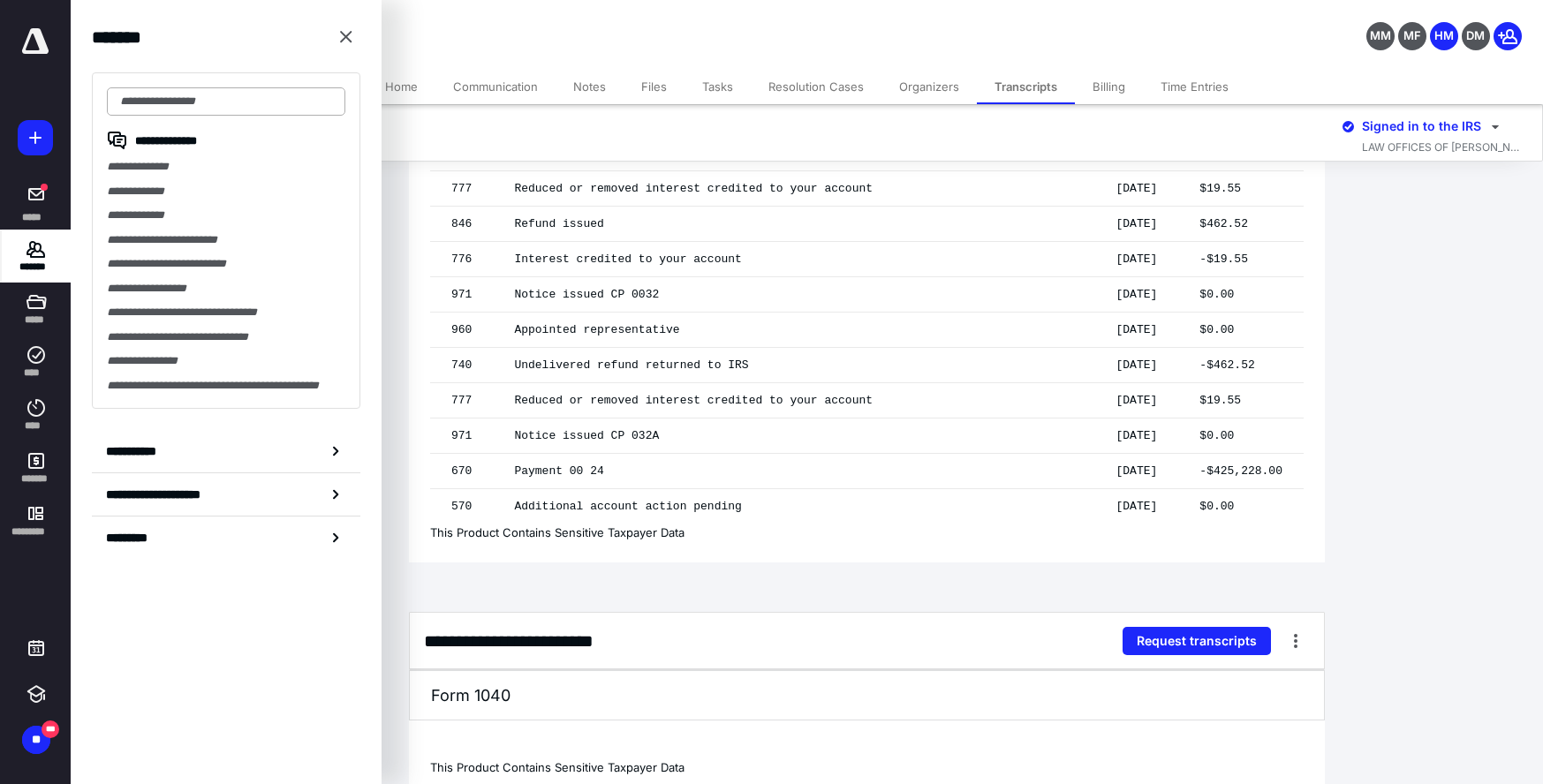 click at bounding box center (226, 102) 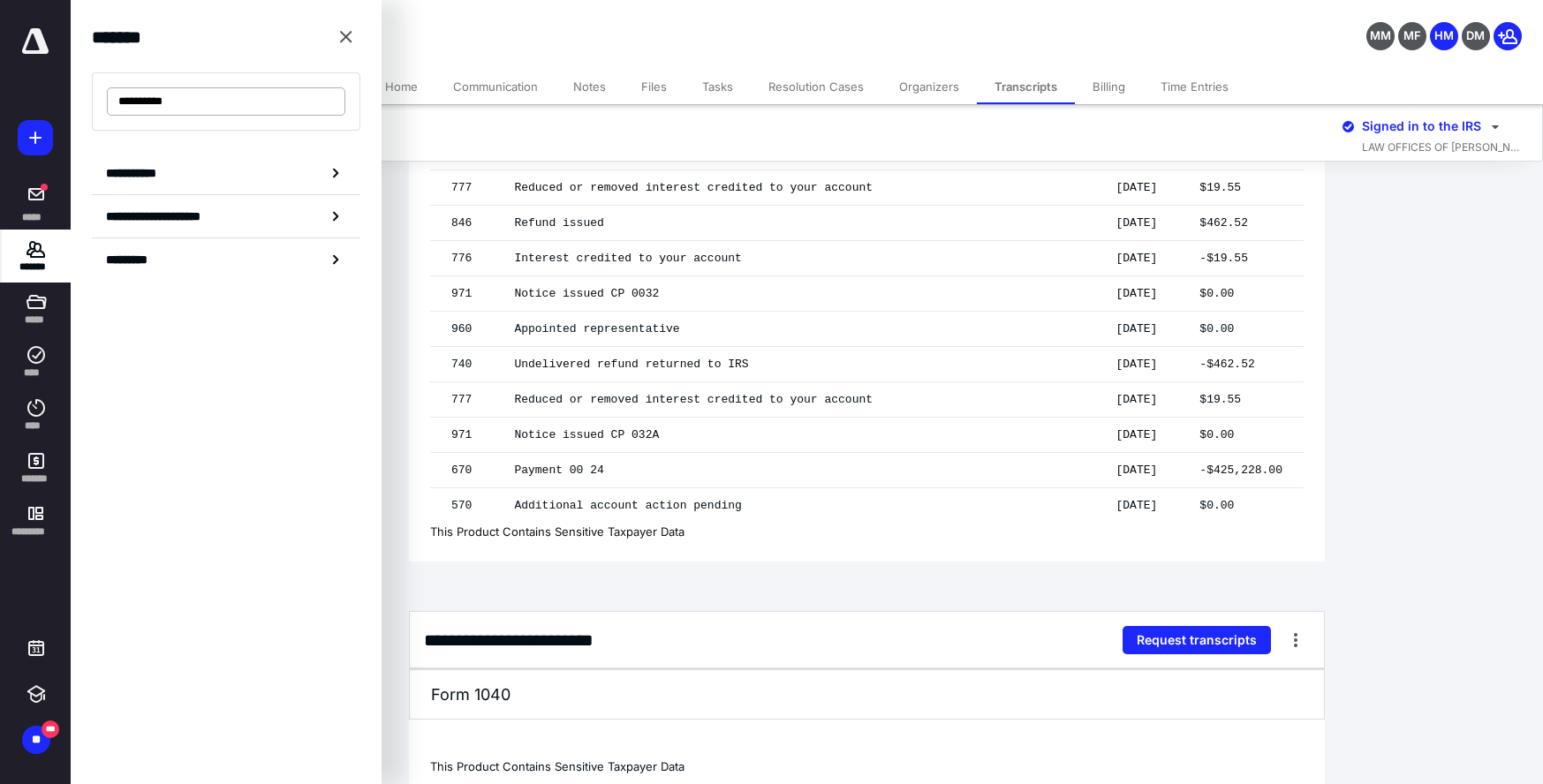 scroll, scrollTop: 13143, scrollLeft: 0, axis: vertical 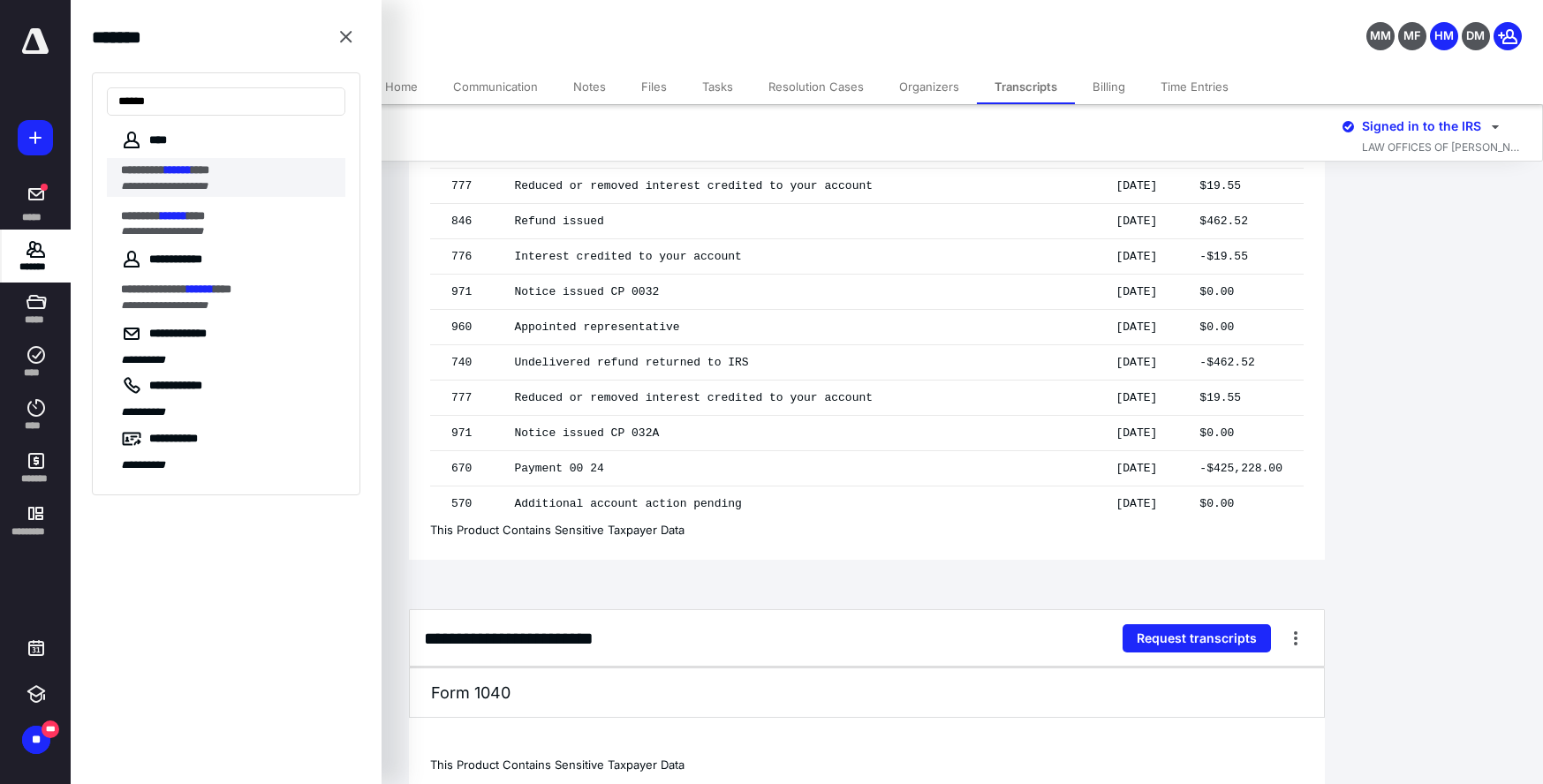 type on "******" 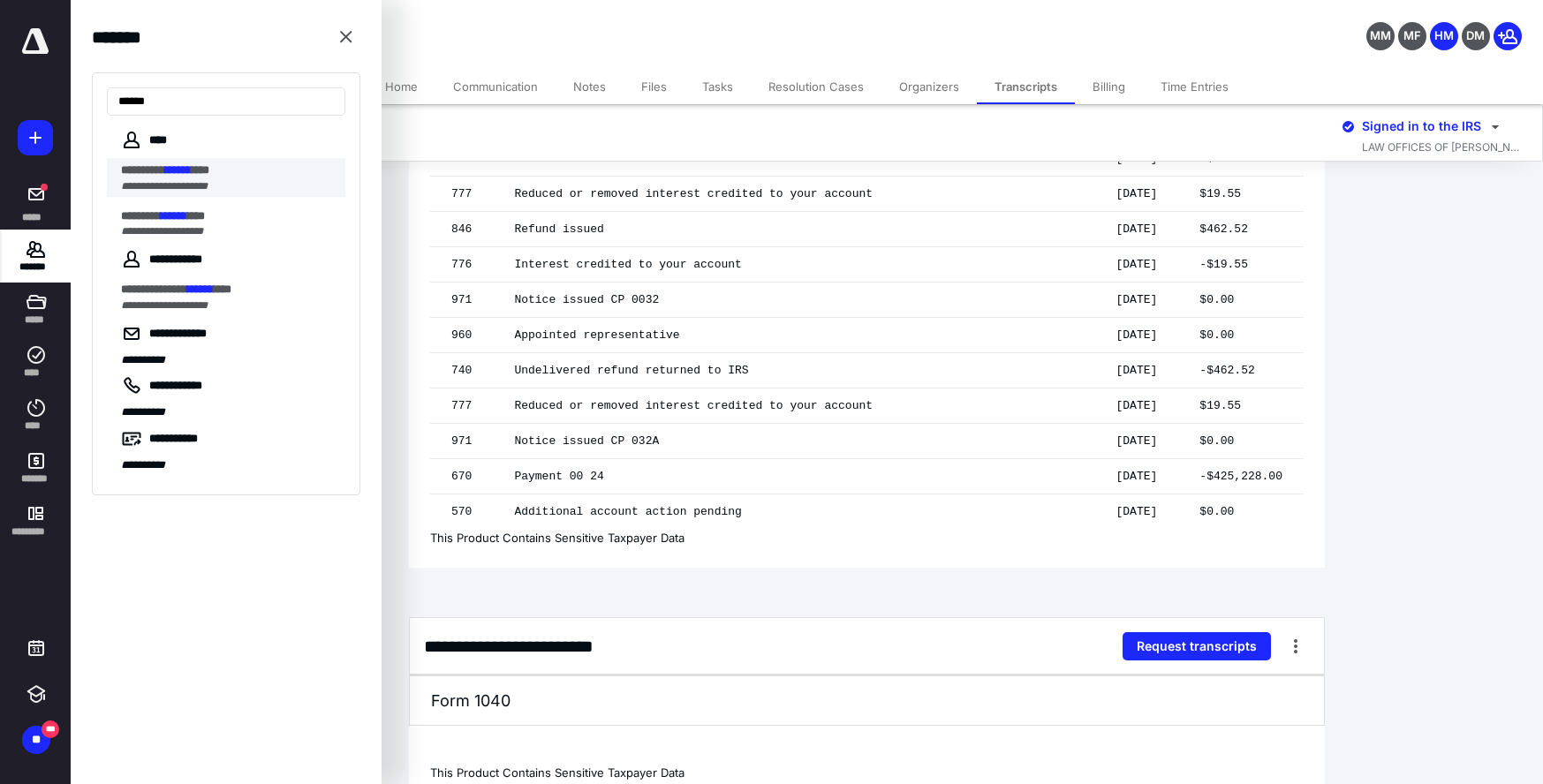 click on "**********" at bounding box center (228, 186) 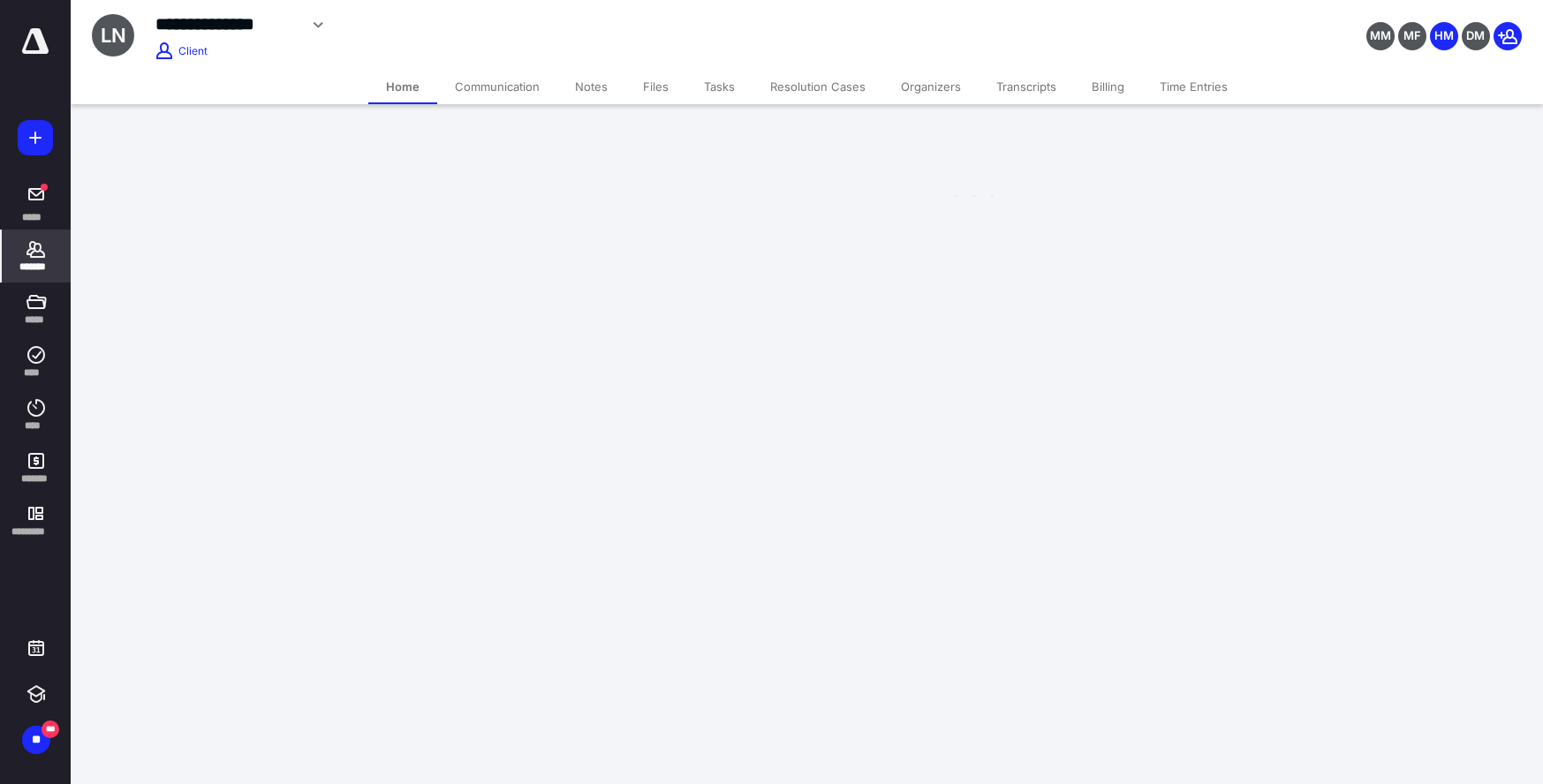 scroll, scrollTop: 0, scrollLeft: 0, axis: both 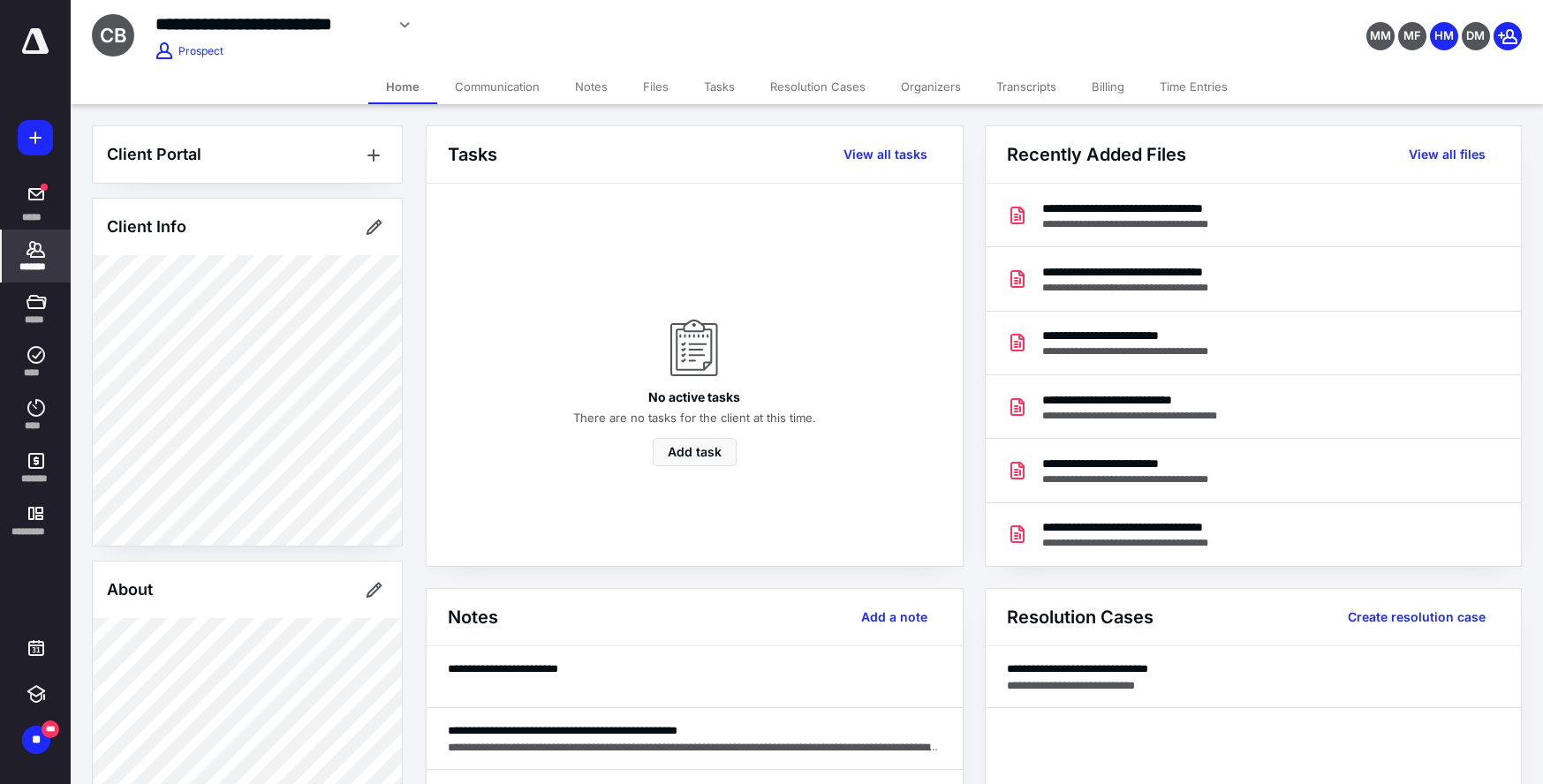 click on "Resolution Cases" at bounding box center (818, 87) 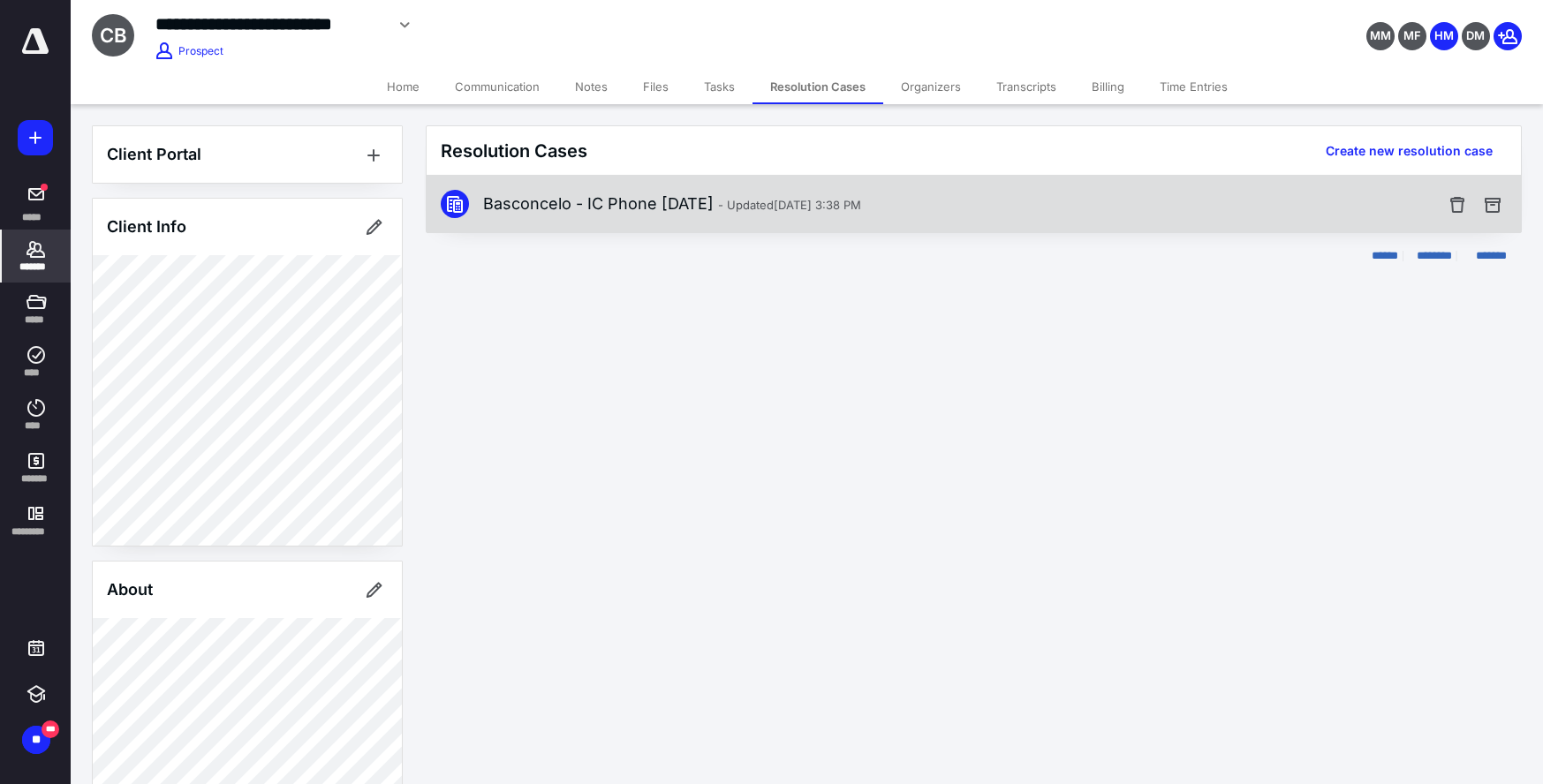 click on "Basconcelo - IC Phone 08.15.2024   - Updated  Aug 15, 2024 3:38 PM" at bounding box center (672, 204) 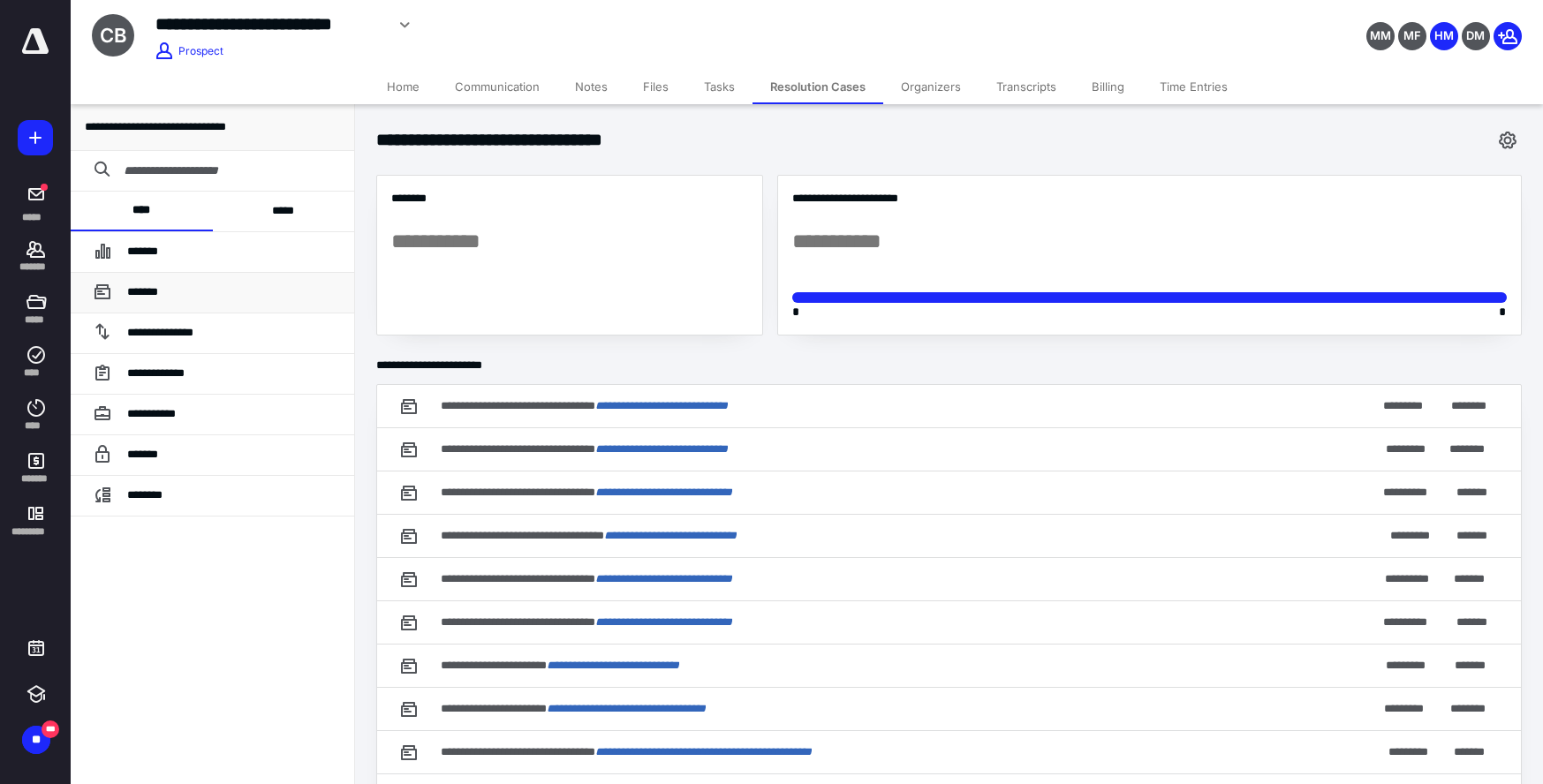 click on "*******" at bounding box center [142, 291] 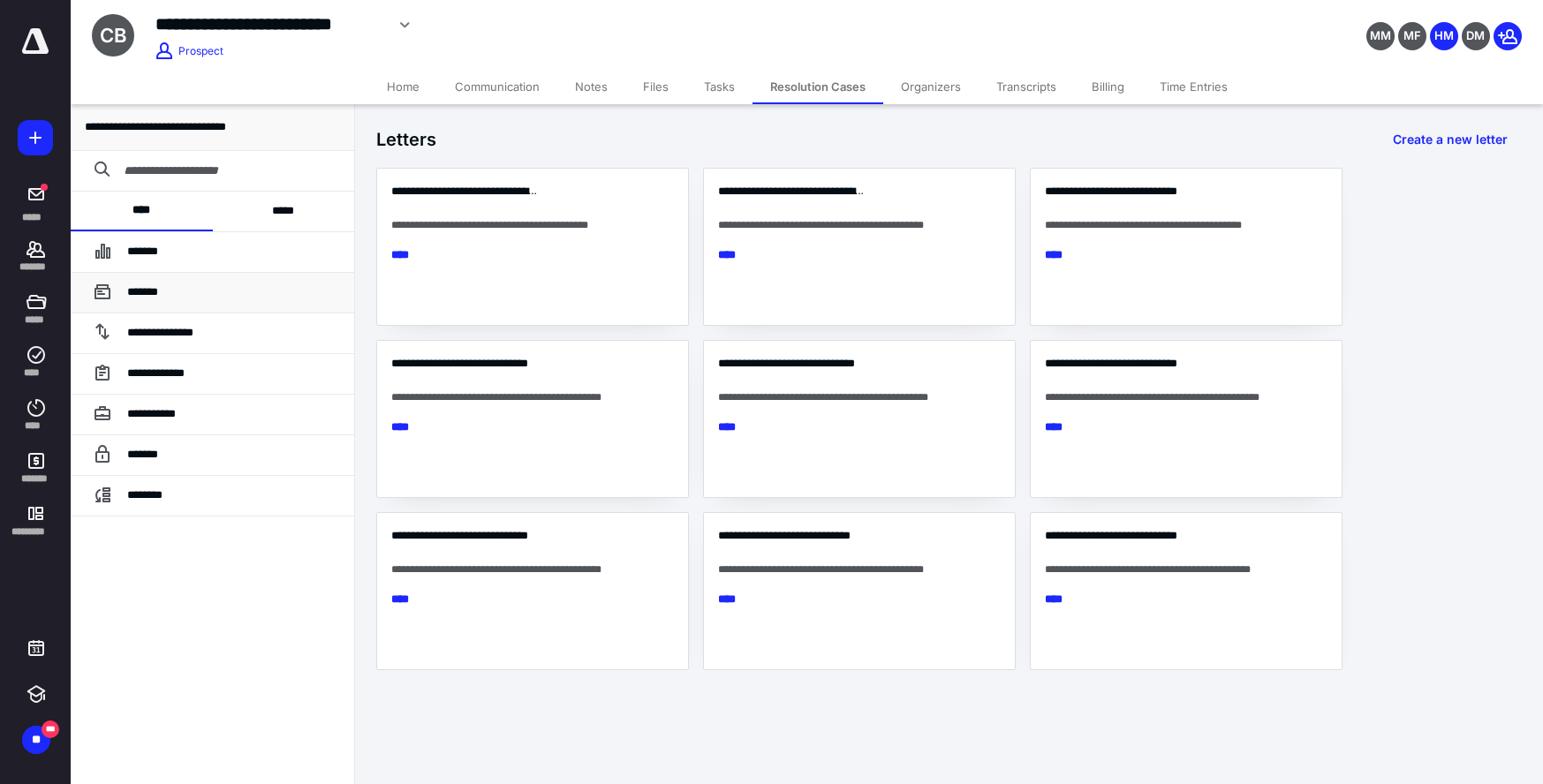 click on "*******" at bounding box center (142, 291) 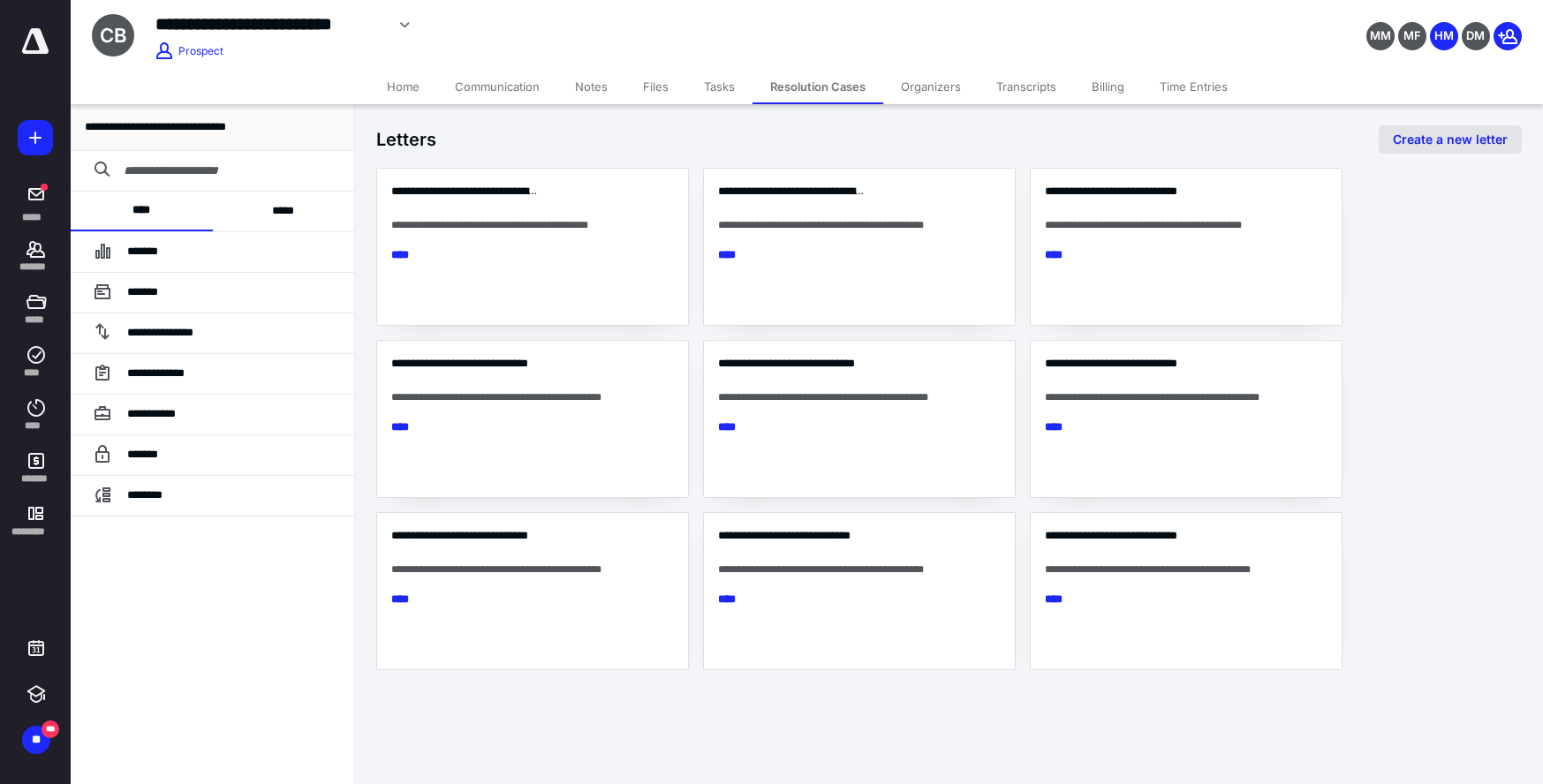 click on "Create a new letter" at bounding box center [1450, 139] 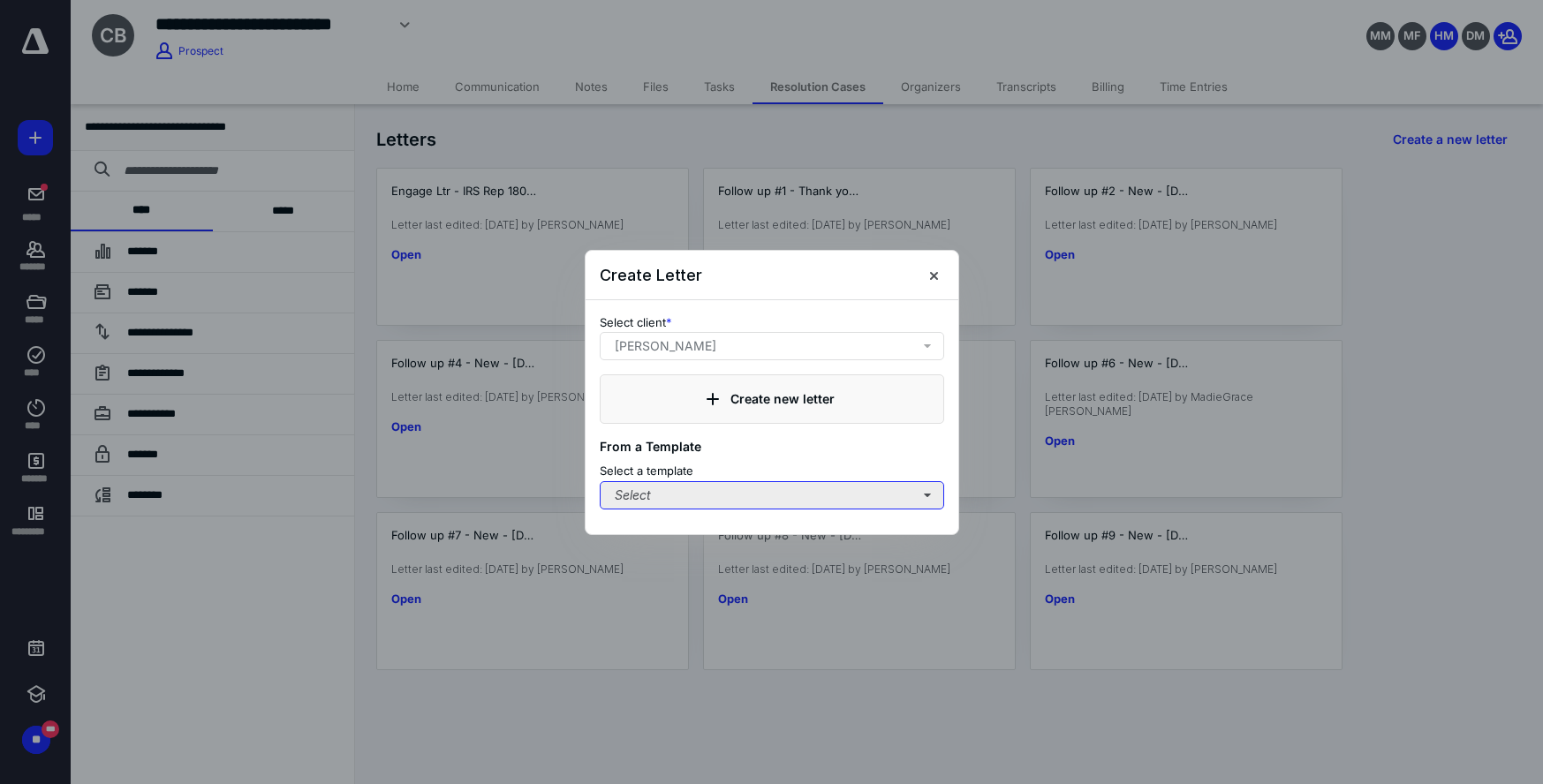 click on "Select" at bounding box center (772, 495) 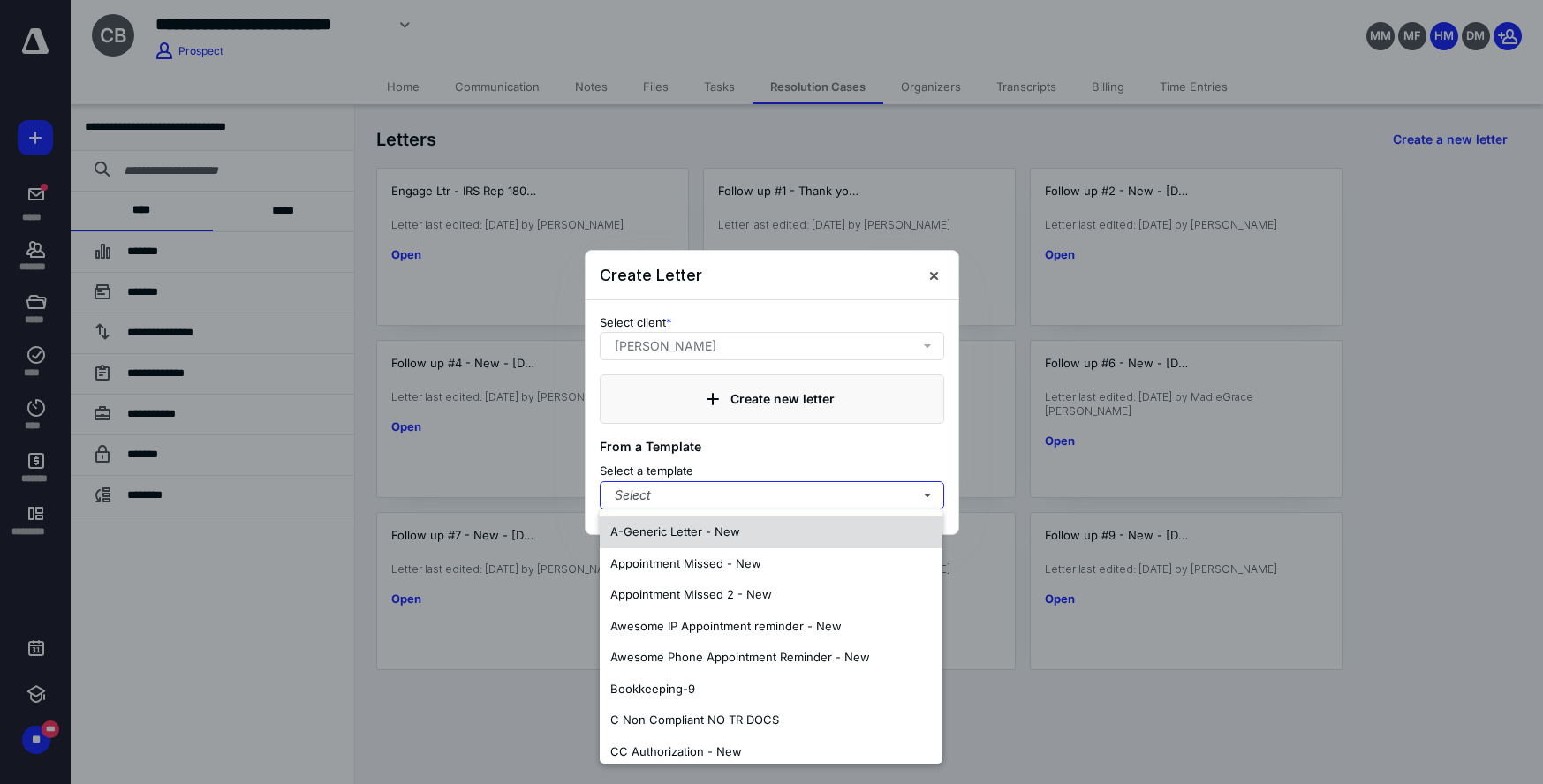 click on "A-Generic Letter - New" at bounding box center [675, 531] 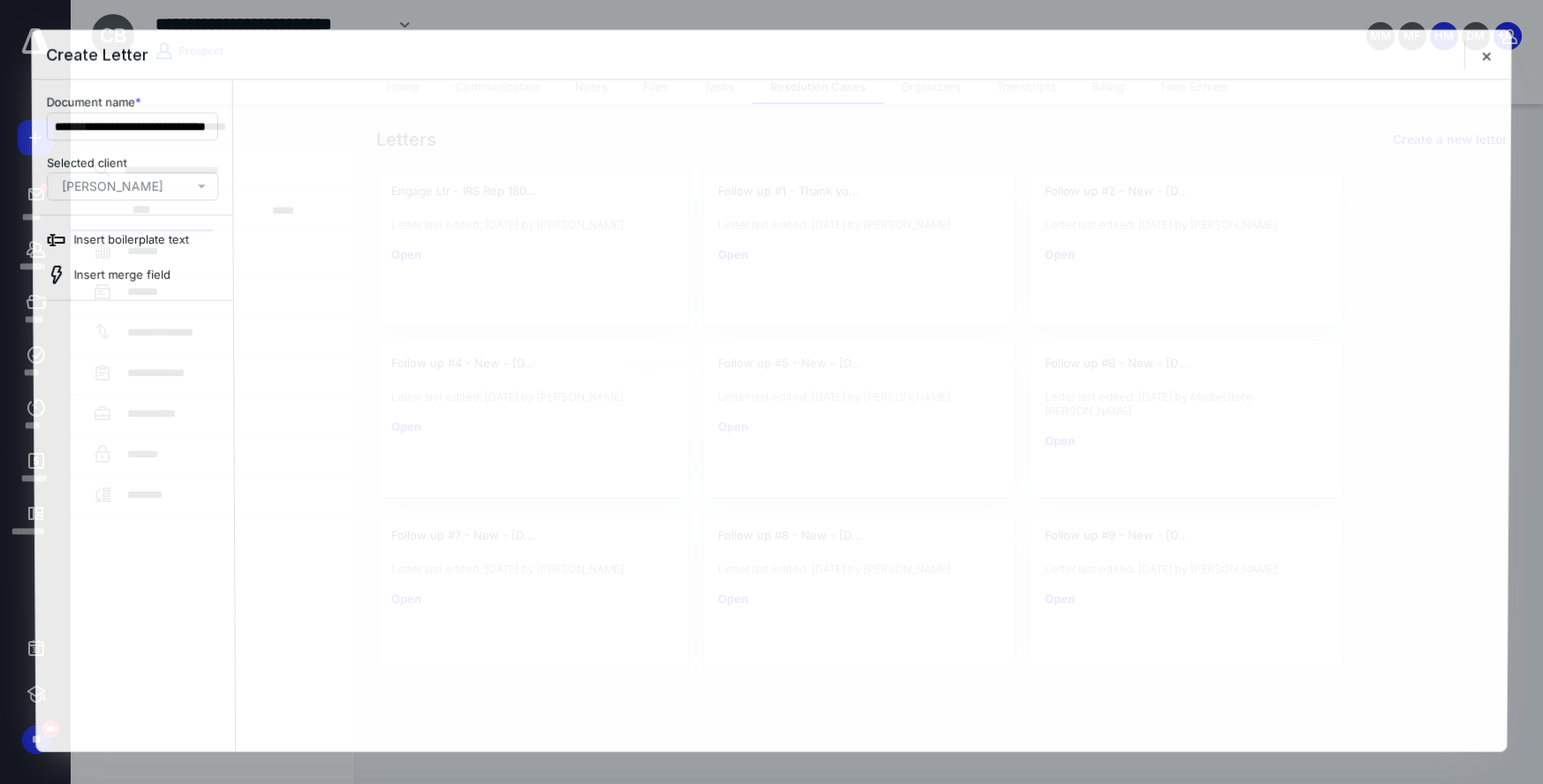 scroll, scrollTop: 0, scrollLeft: 0, axis: both 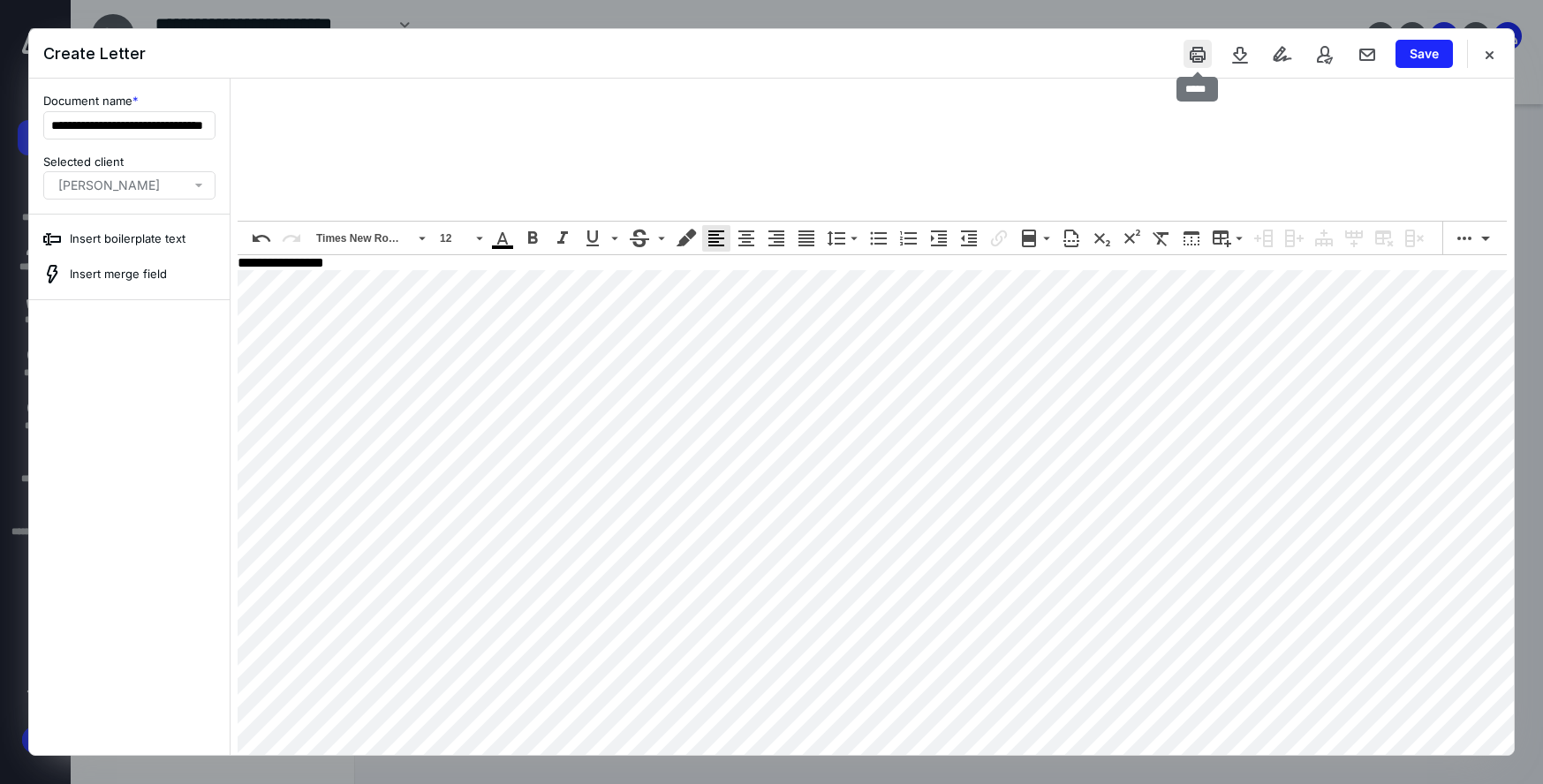 click at bounding box center [1198, 54] 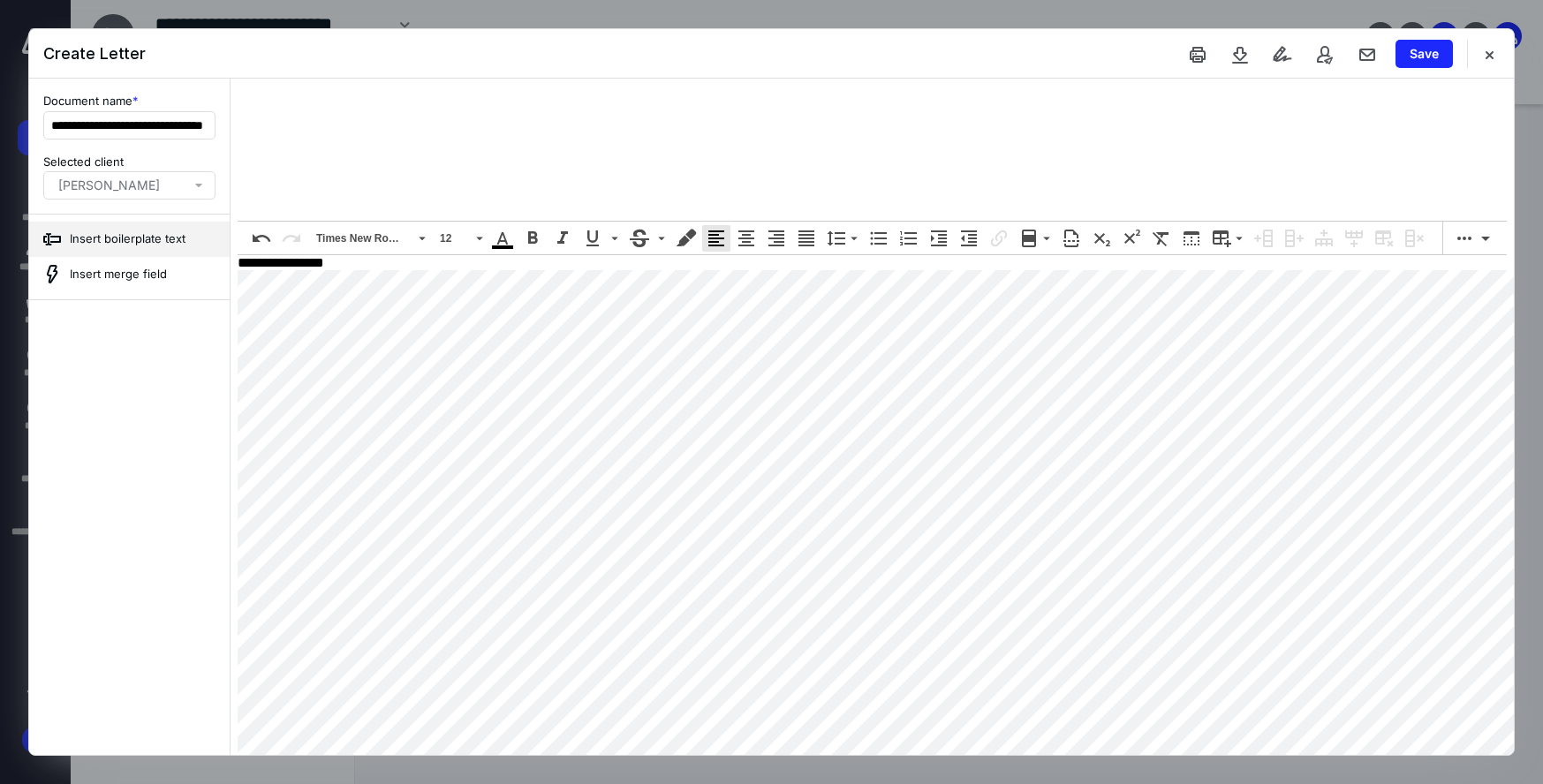 scroll, scrollTop: 116, scrollLeft: 0, axis: vertical 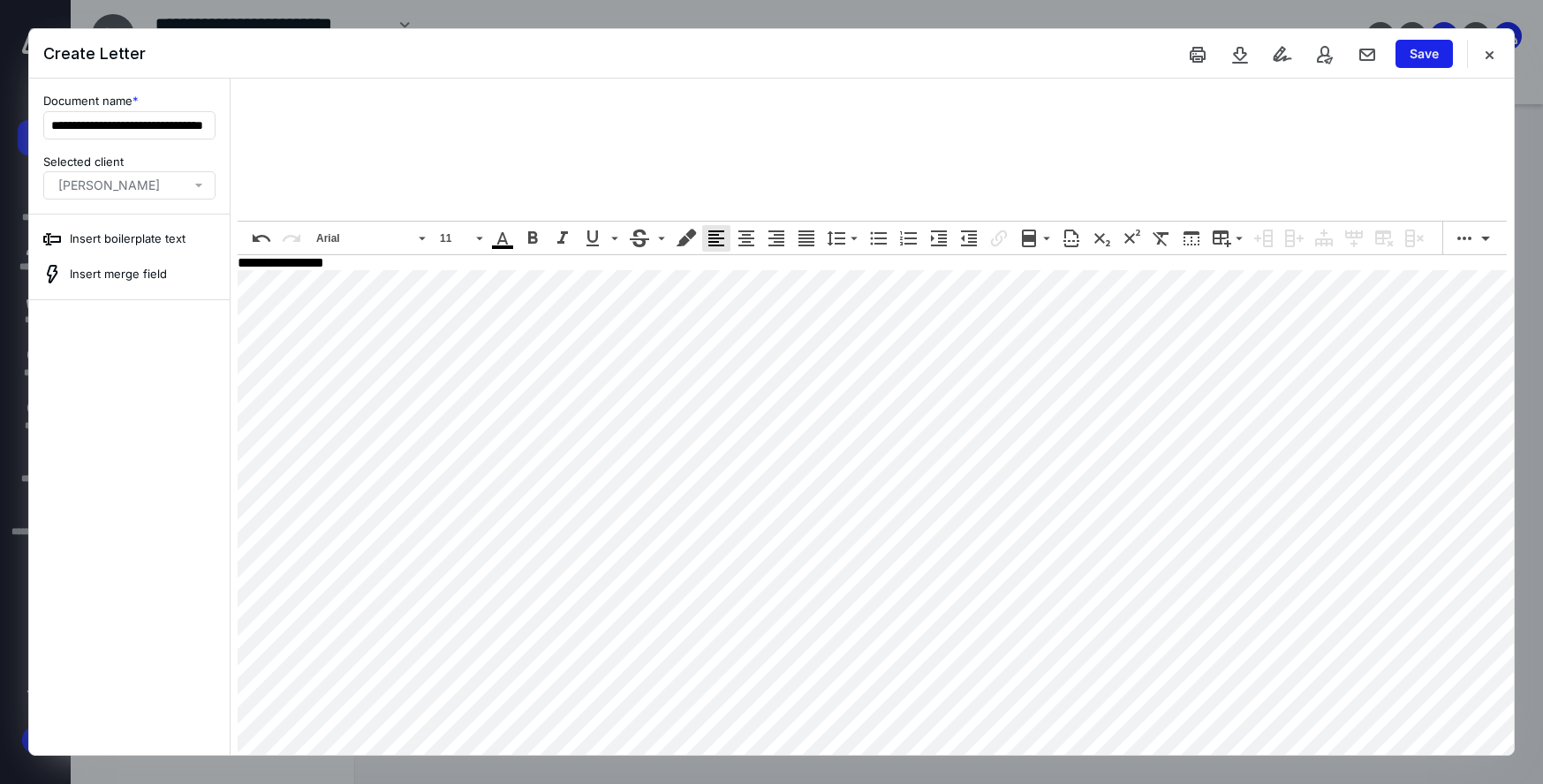 click on "Save" at bounding box center [1424, 54] 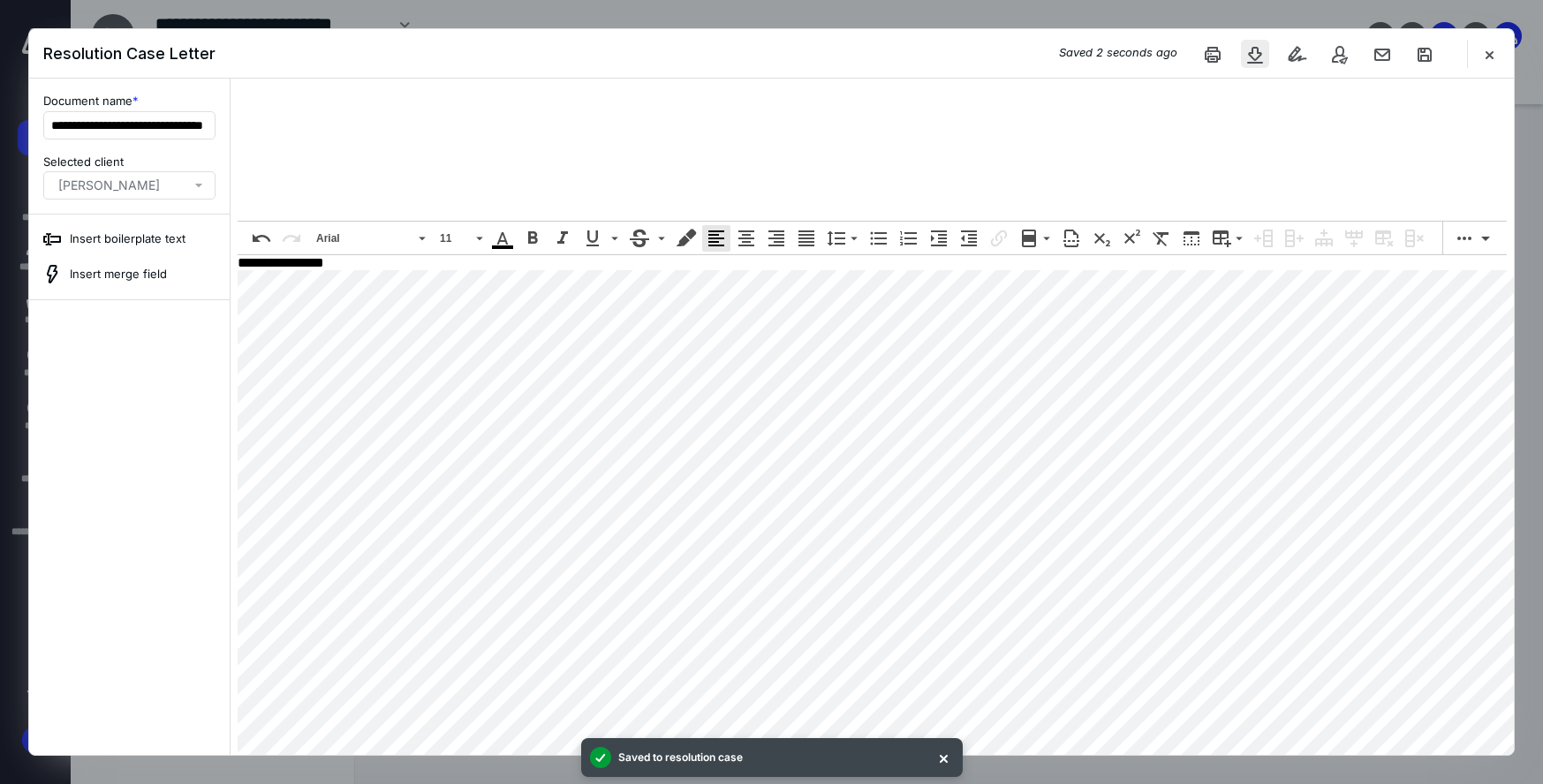 drag, startPoint x: 1486, startPoint y: 54, endPoint x: 1426, endPoint y: 66, distance: 61.188234 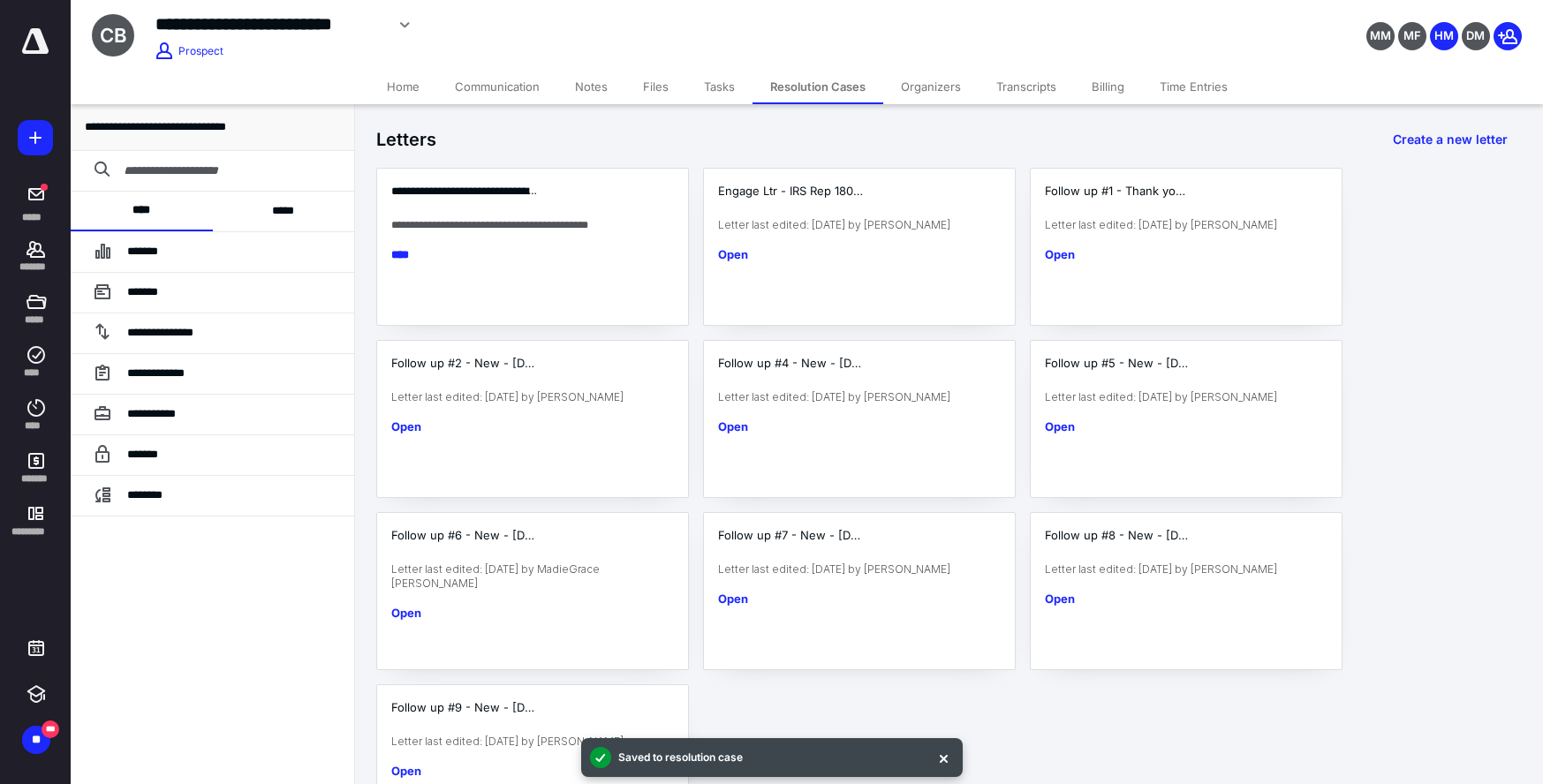 drag, startPoint x: 654, startPoint y: 88, endPoint x: 646, endPoint y: 96, distance: 11.313708 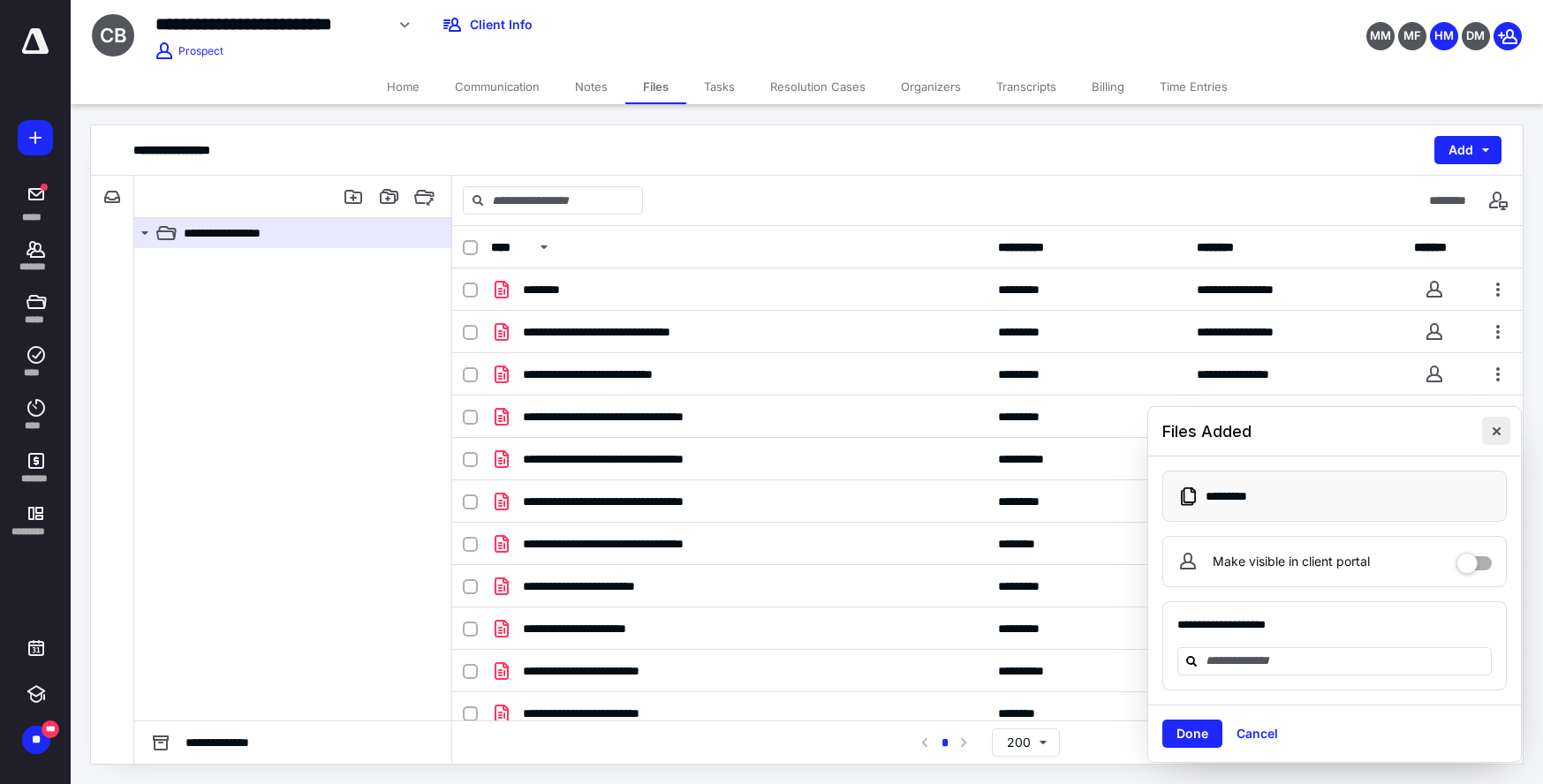 click at bounding box center (1496, 431) 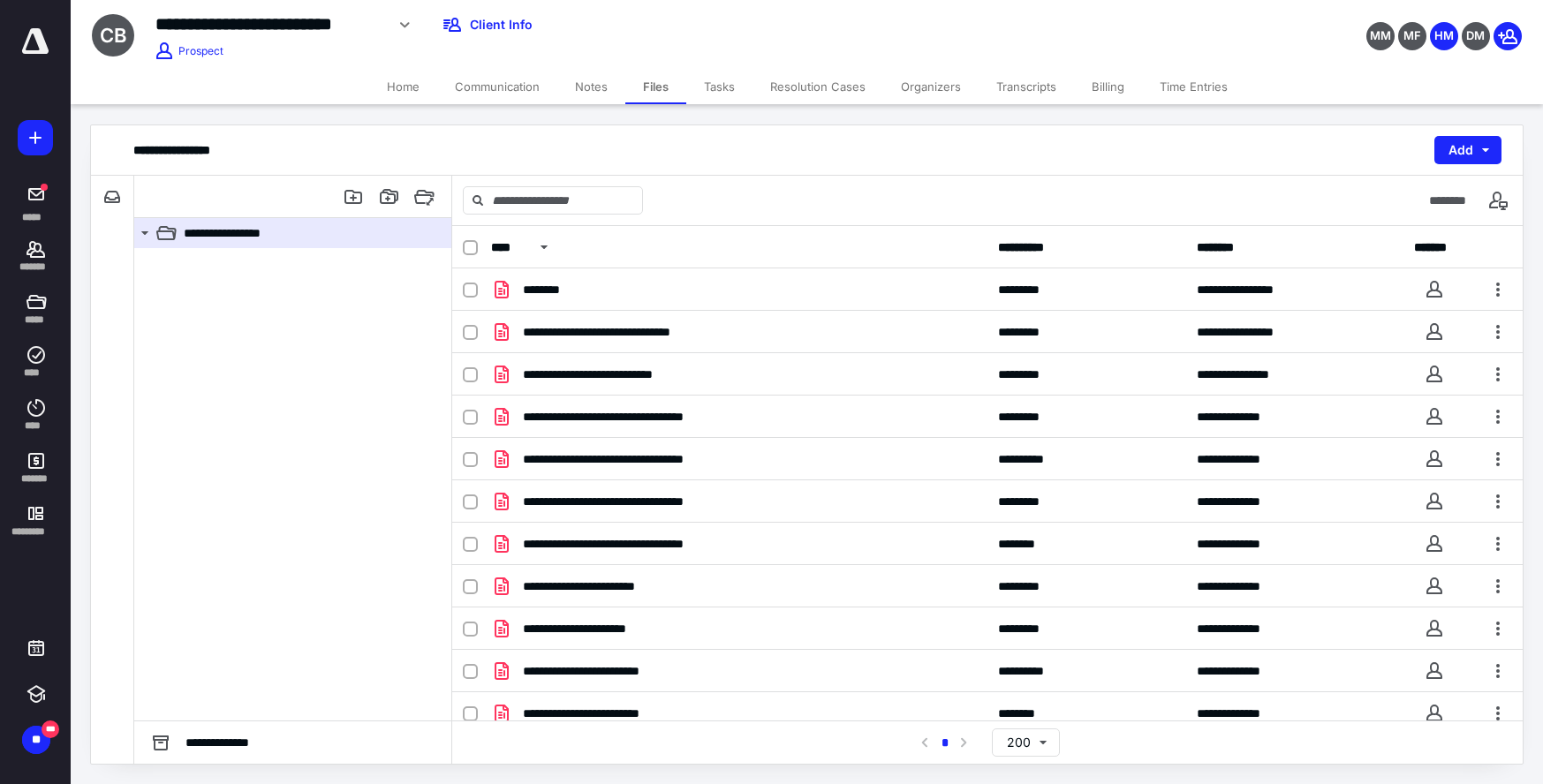 click on "Notes" at bounding box center (591, 87) 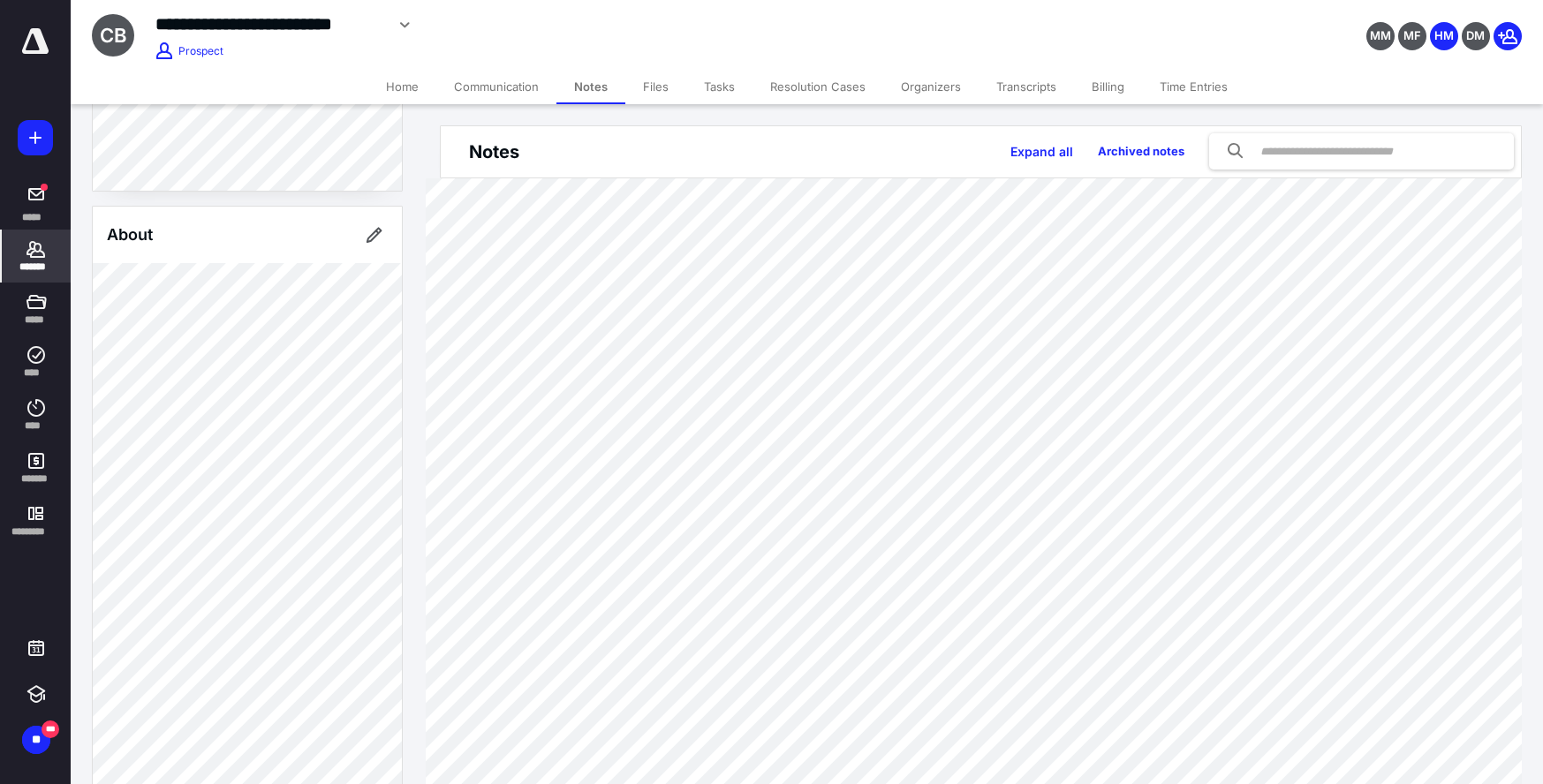 scroll, scrollTop: 354, scrollLeft: 0, axis: vertical 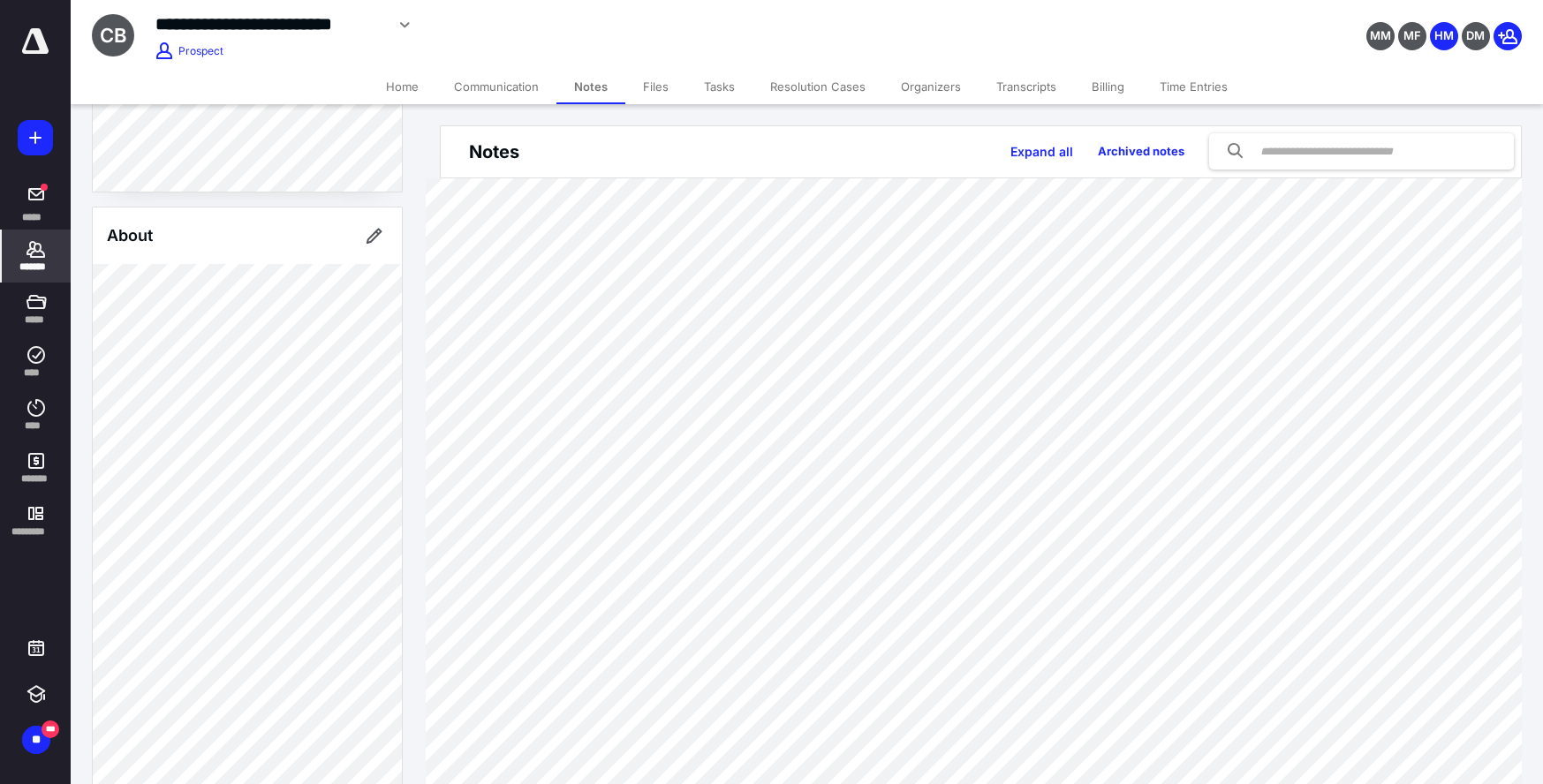 click on "Files" at bounding box center [655, 87] 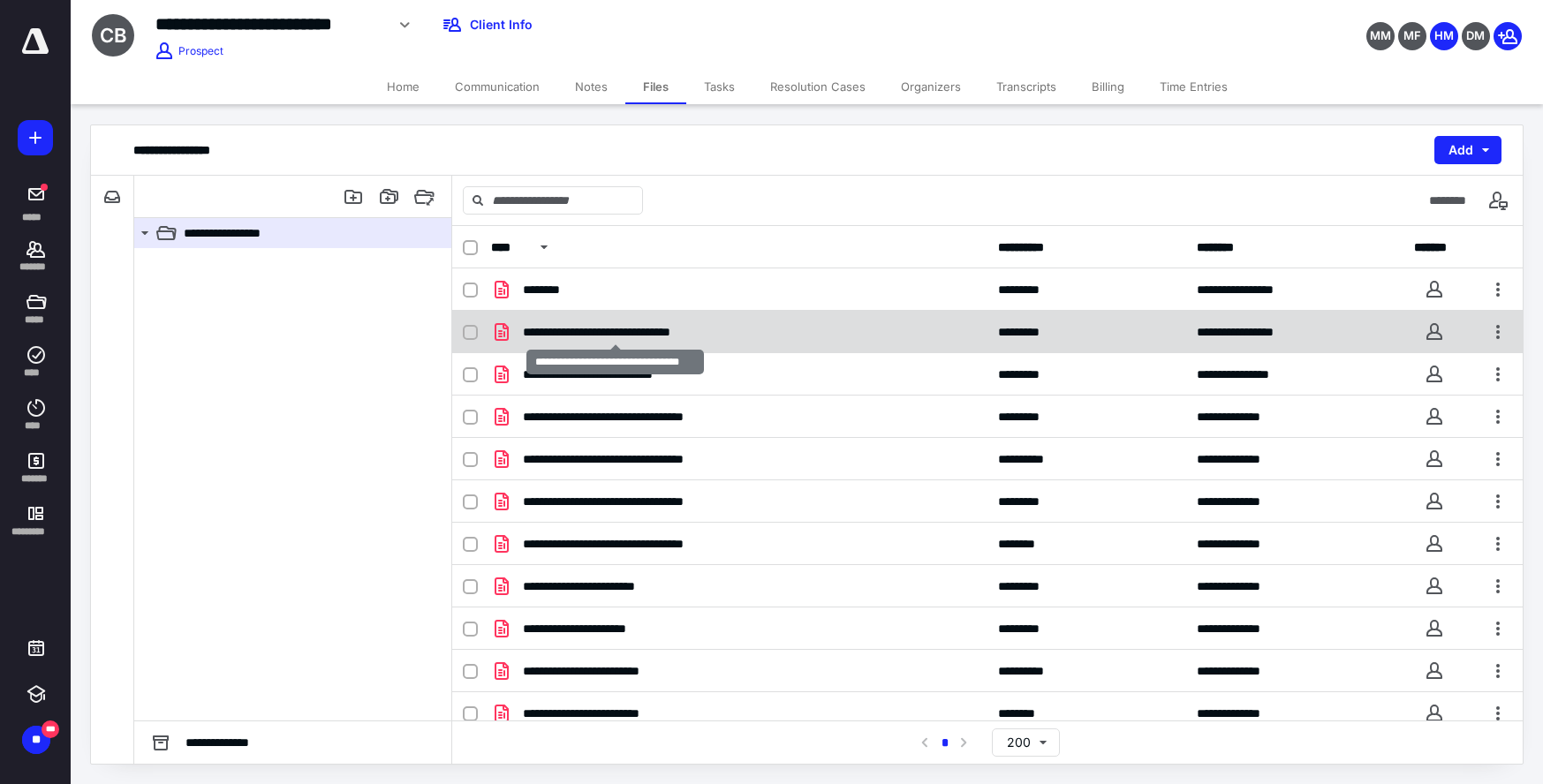click on "**********" at bounding box center [615, 332] 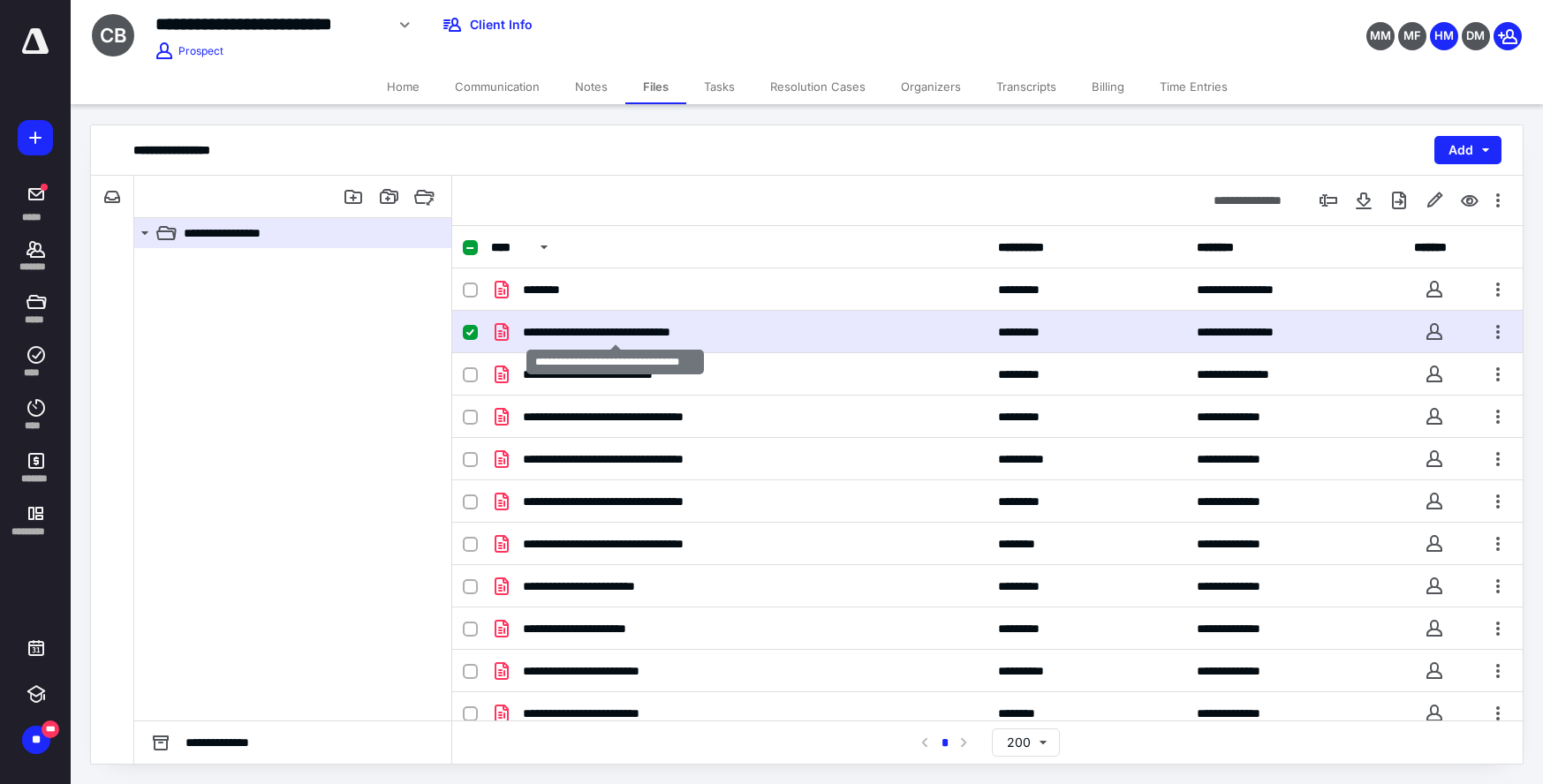 click on "**********" at bounding box center [615, 332] 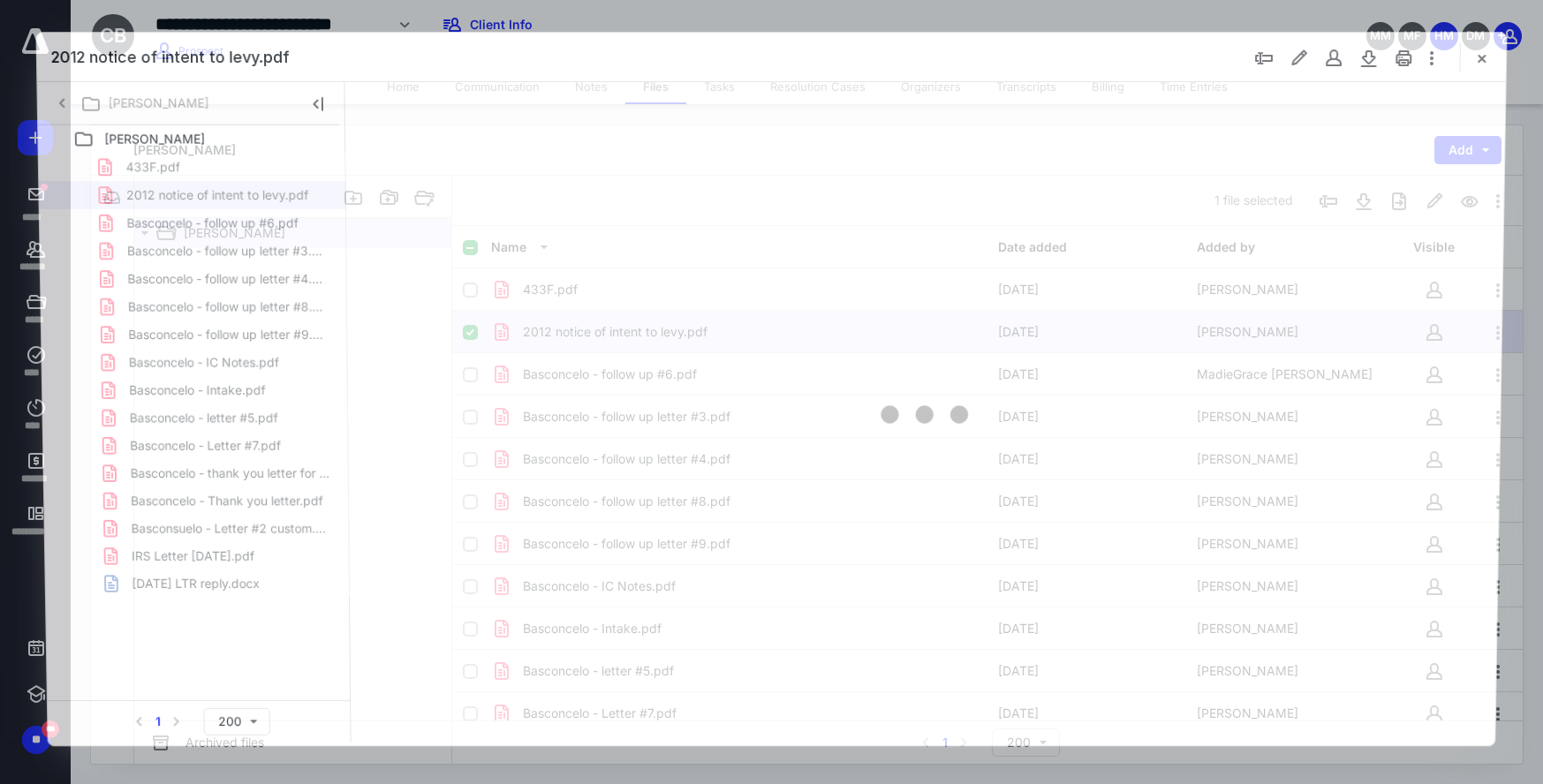 scroll, scrollTop: 0, scrollLeft: 0, axis: both 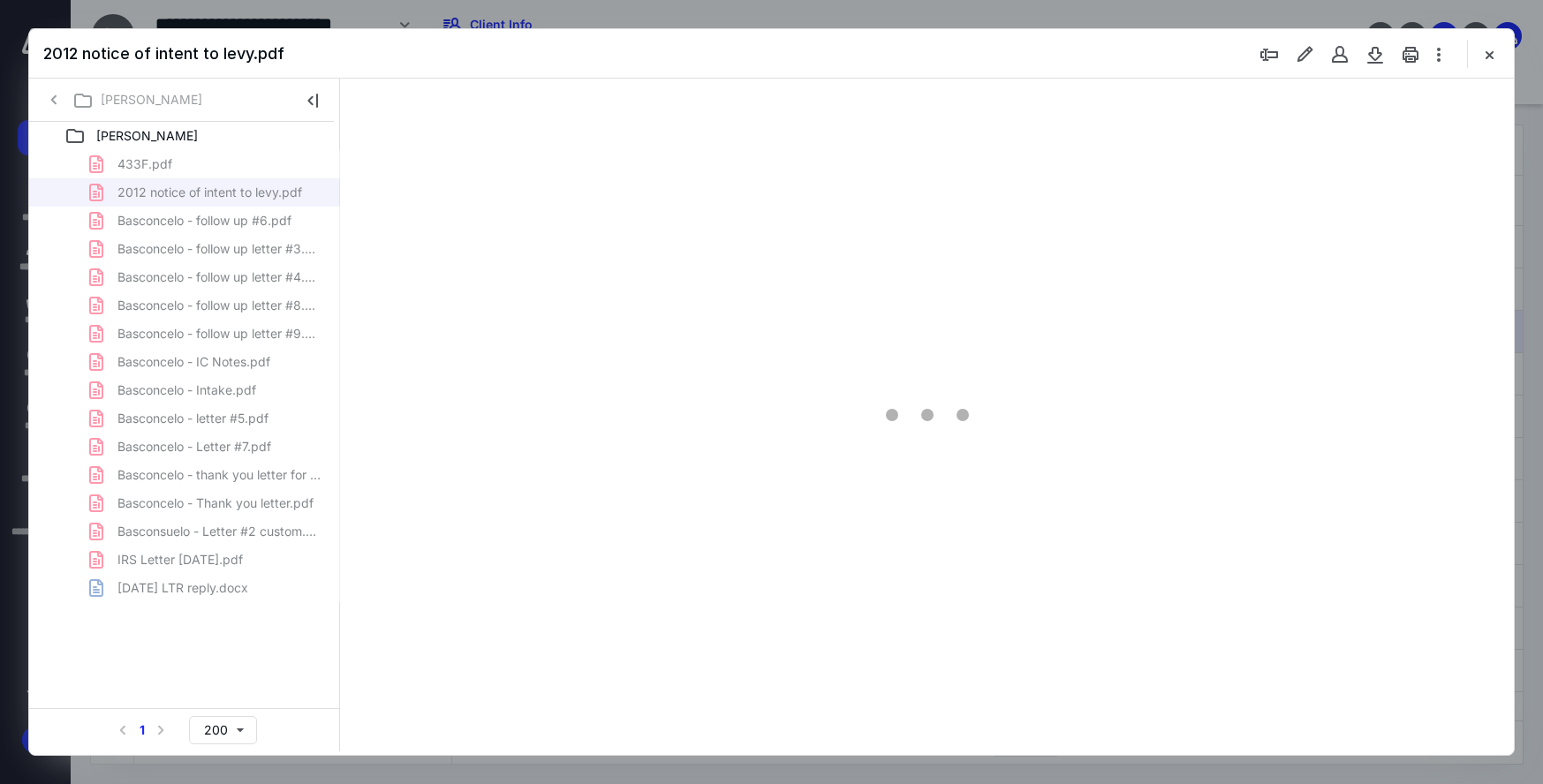 type on "213" 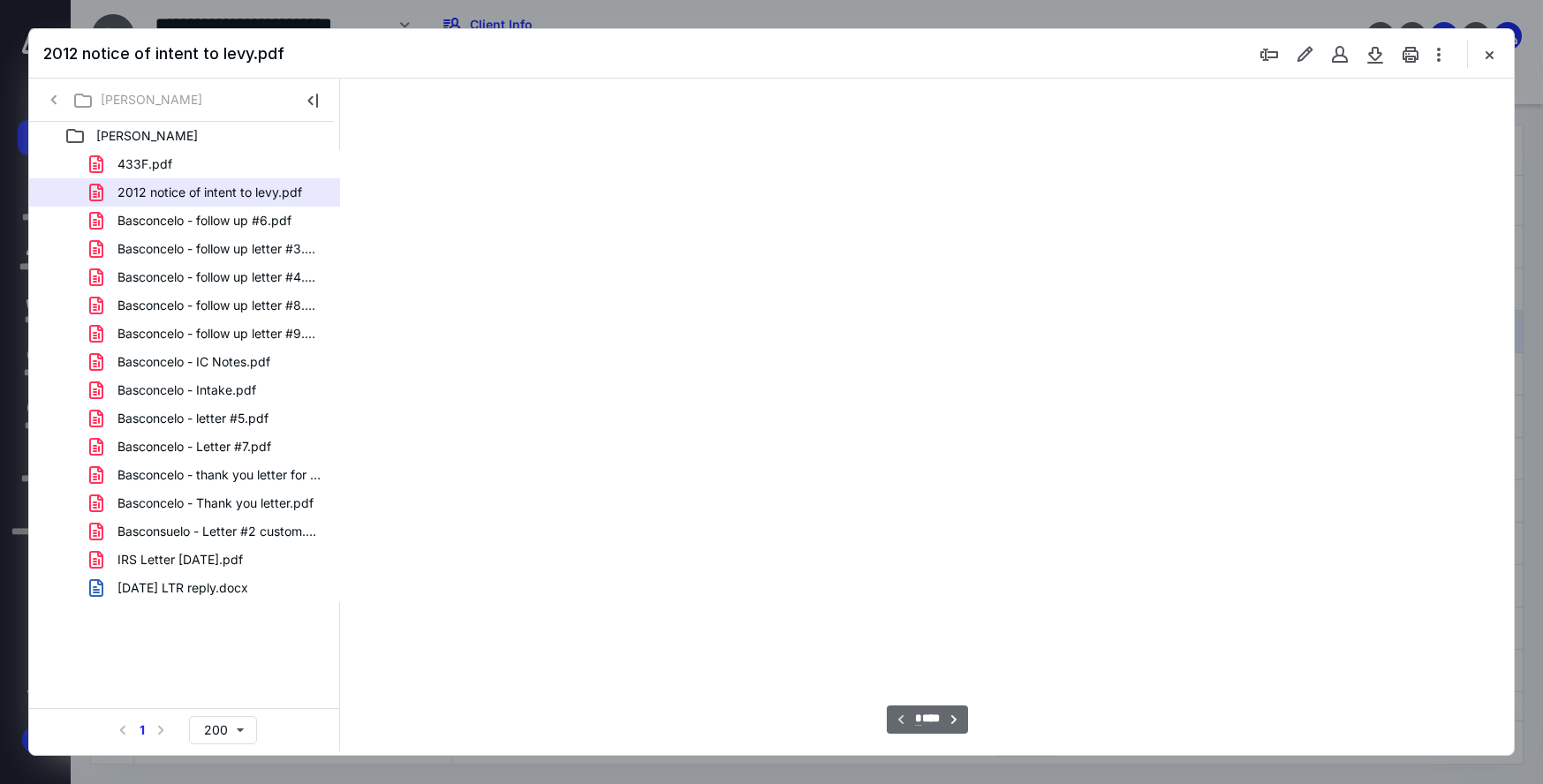 scroll, scrollTop: 74, scrollLeft: 0, axis: vertical 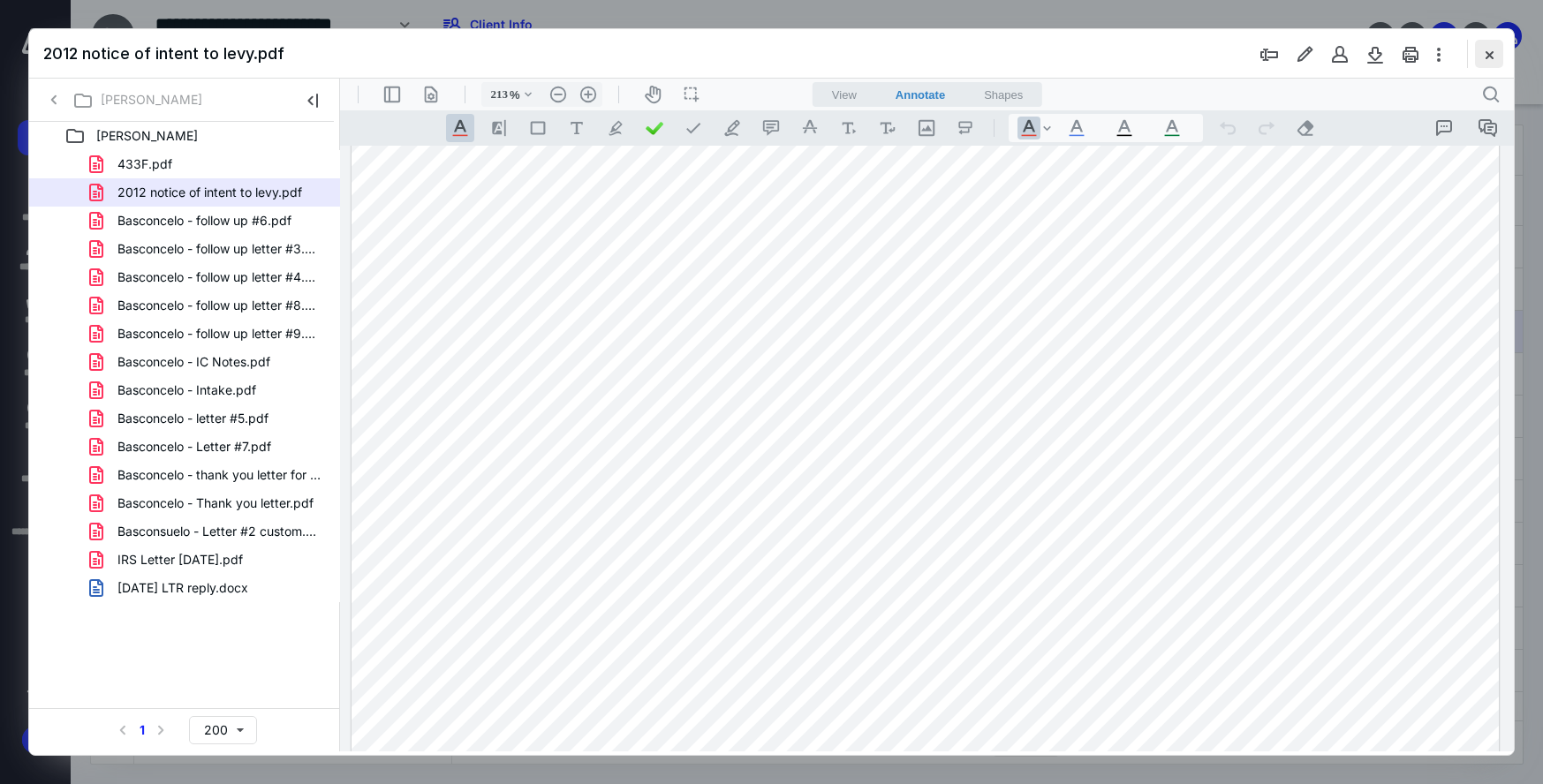 click at bounding box center [1489, 54] 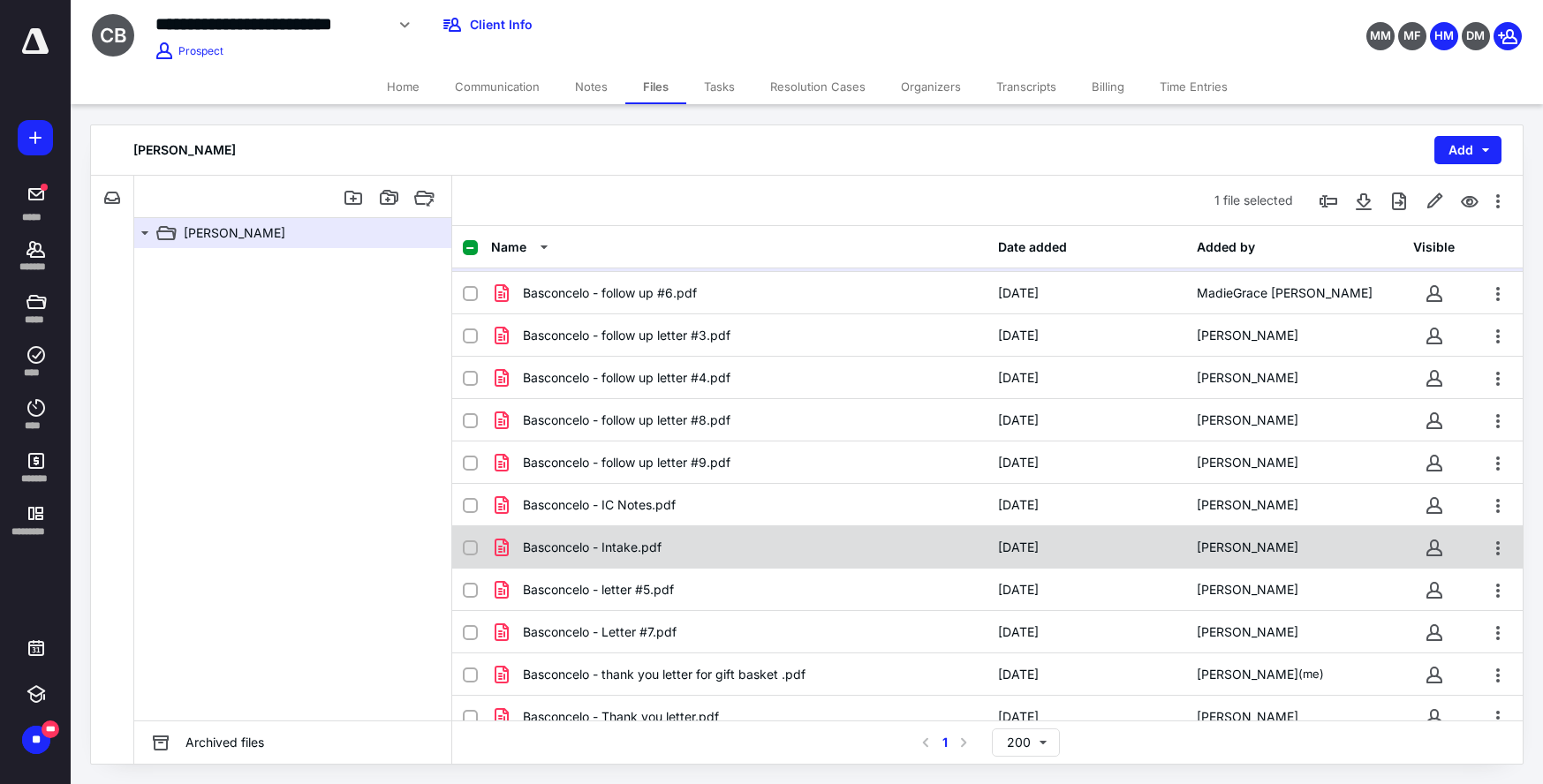 scroll, scrollTop: 226, scrollLeft: 0, axis: vertical 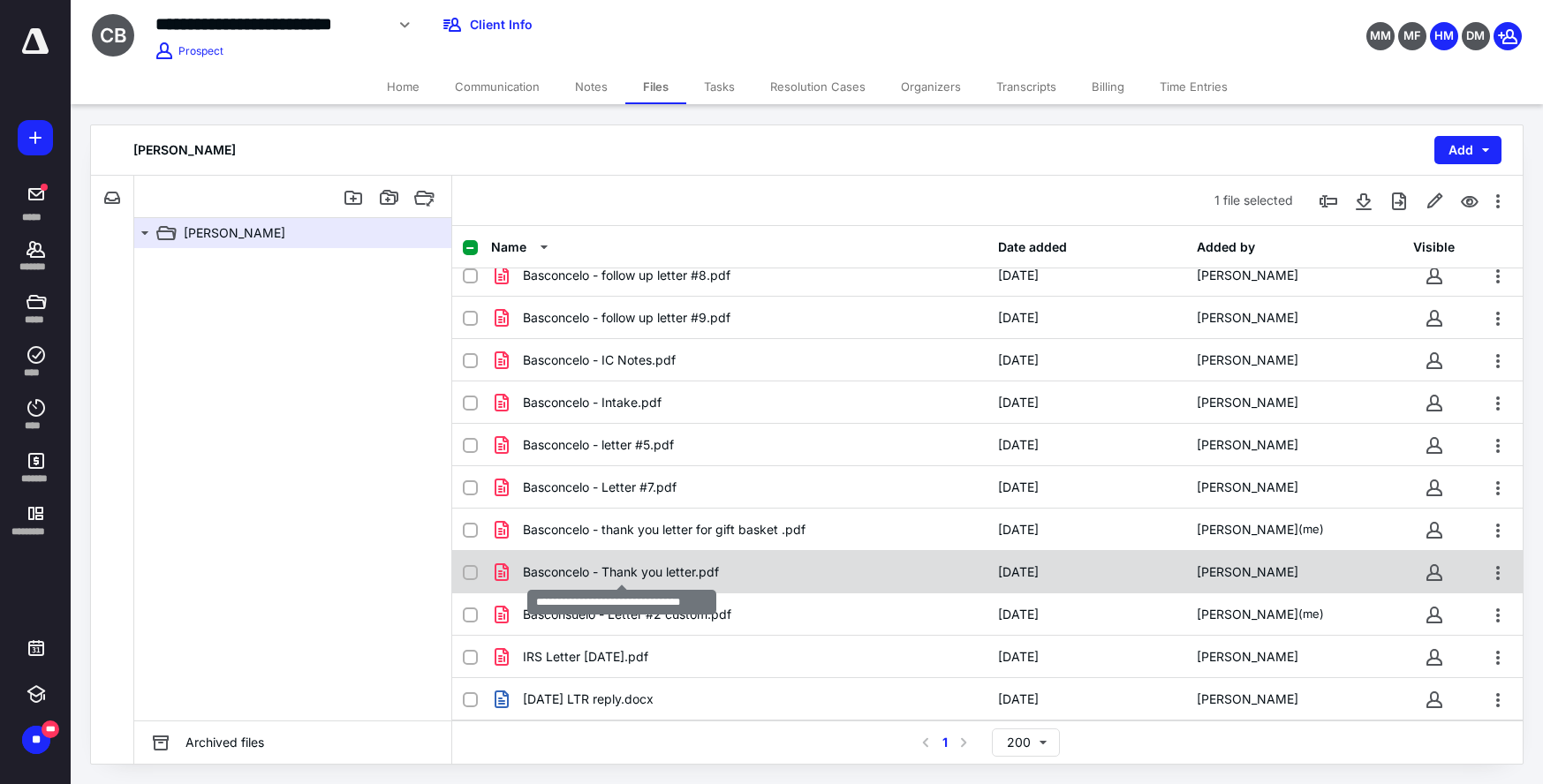 click on "Basconcelo - Thank you letter.pdf" at bounding box center [621, 572] 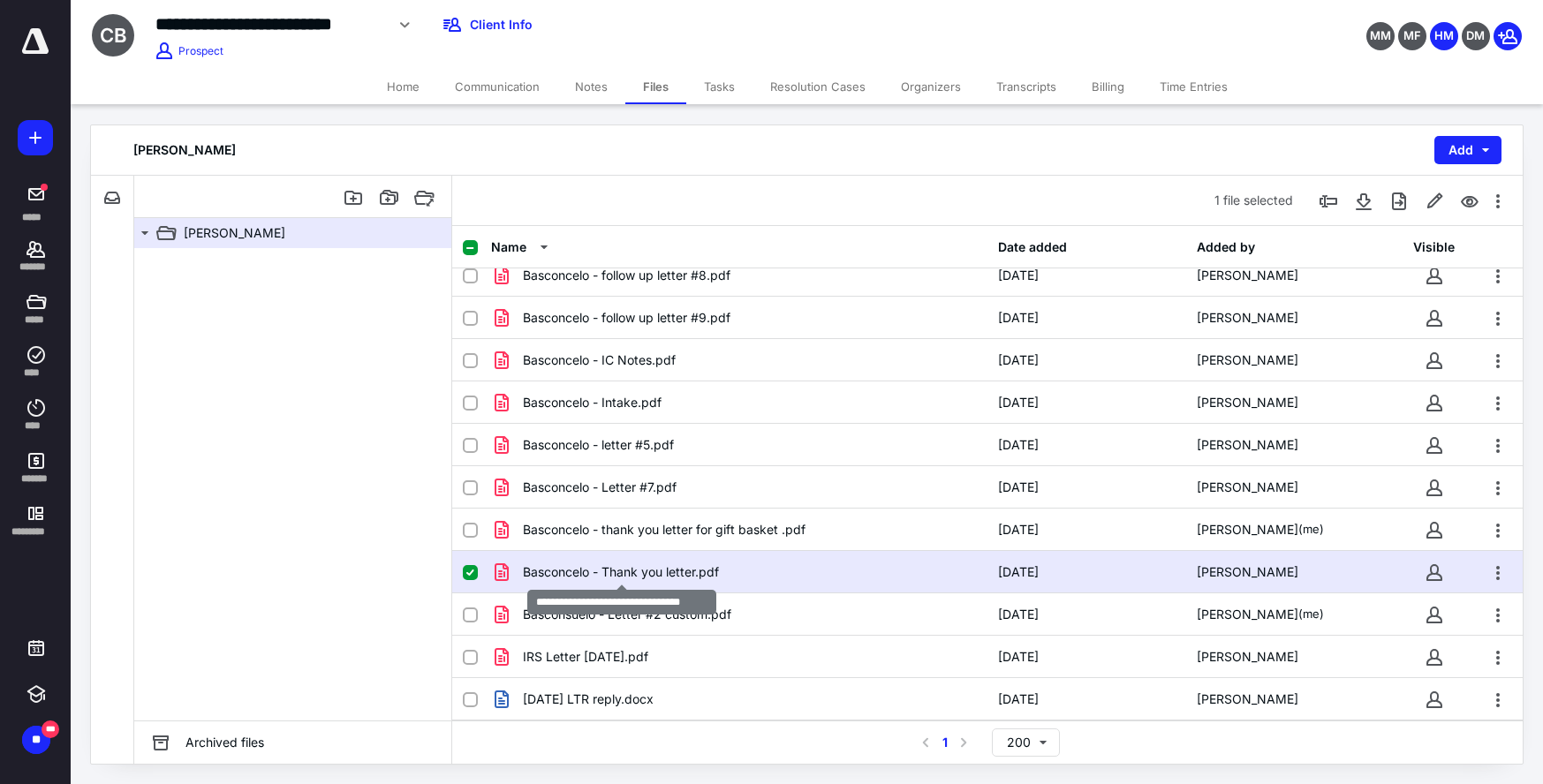 click on "Basconcelo - Thank you letter.pdf" at bounding box center [621, 572] 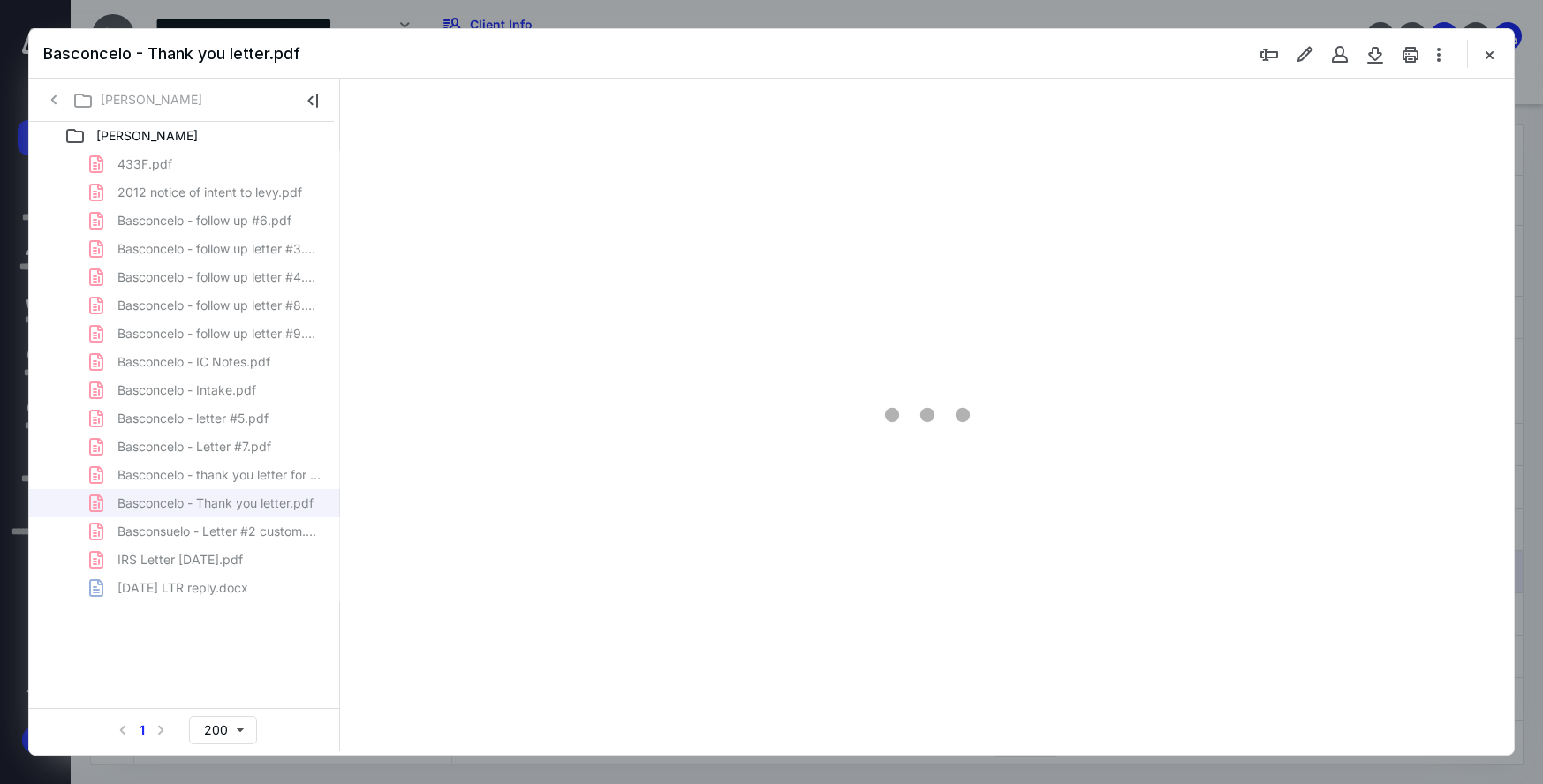 scroll, scrollTop: 0, scrollLeft: 0, axis: both 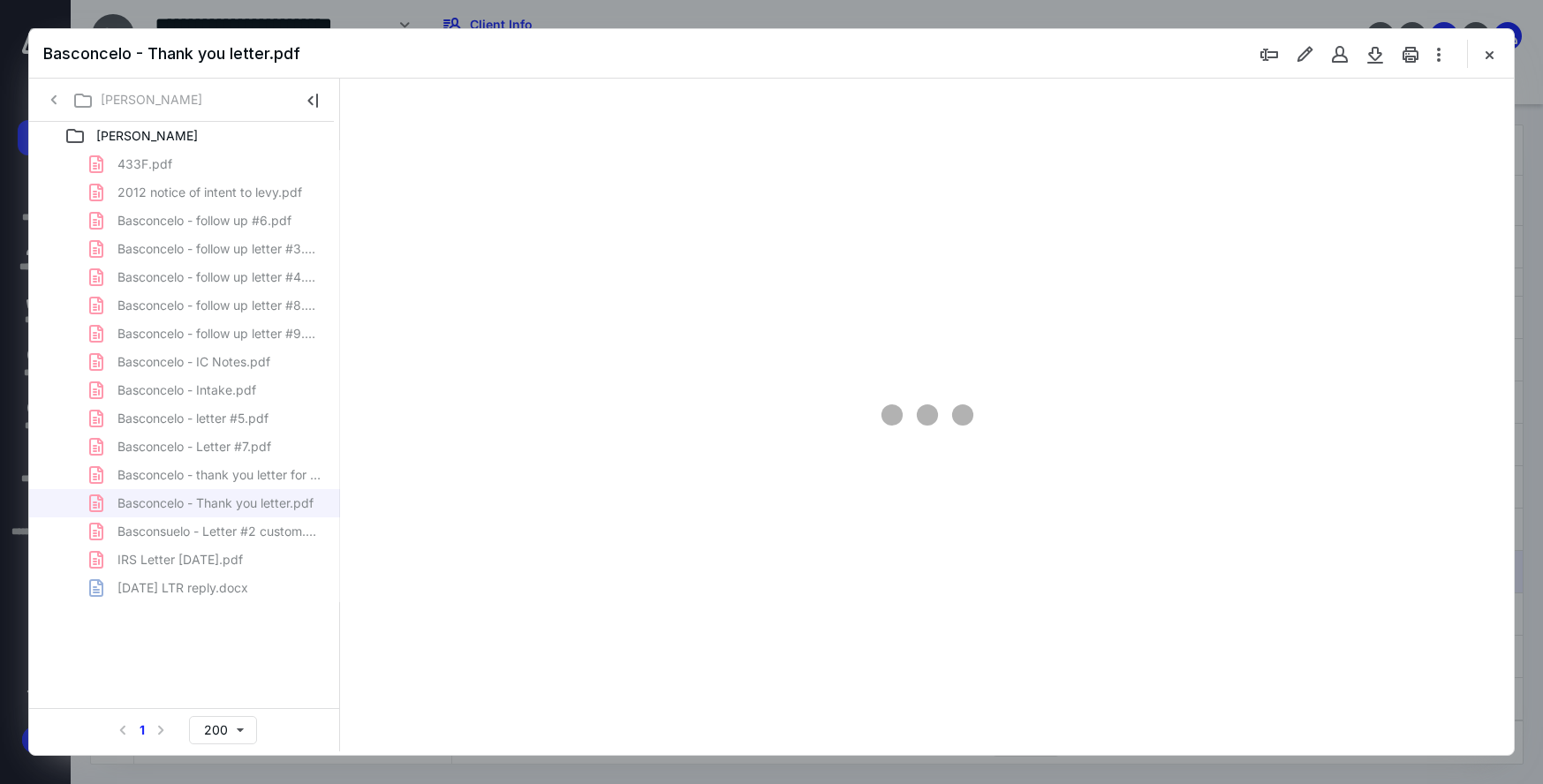 type on "214" 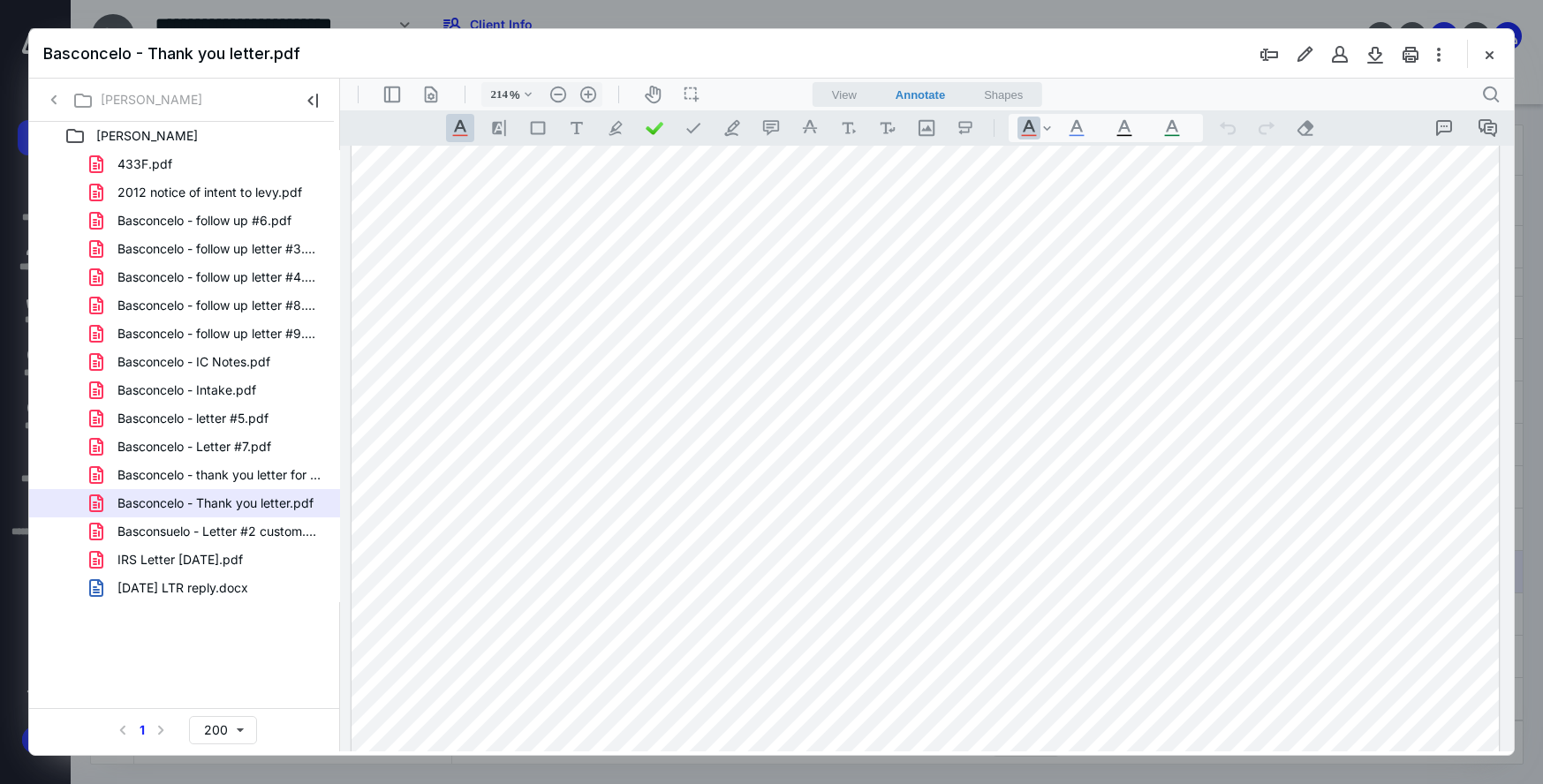 scroll, scrollTop: 271, scrollLeft: 0, axis: vertical 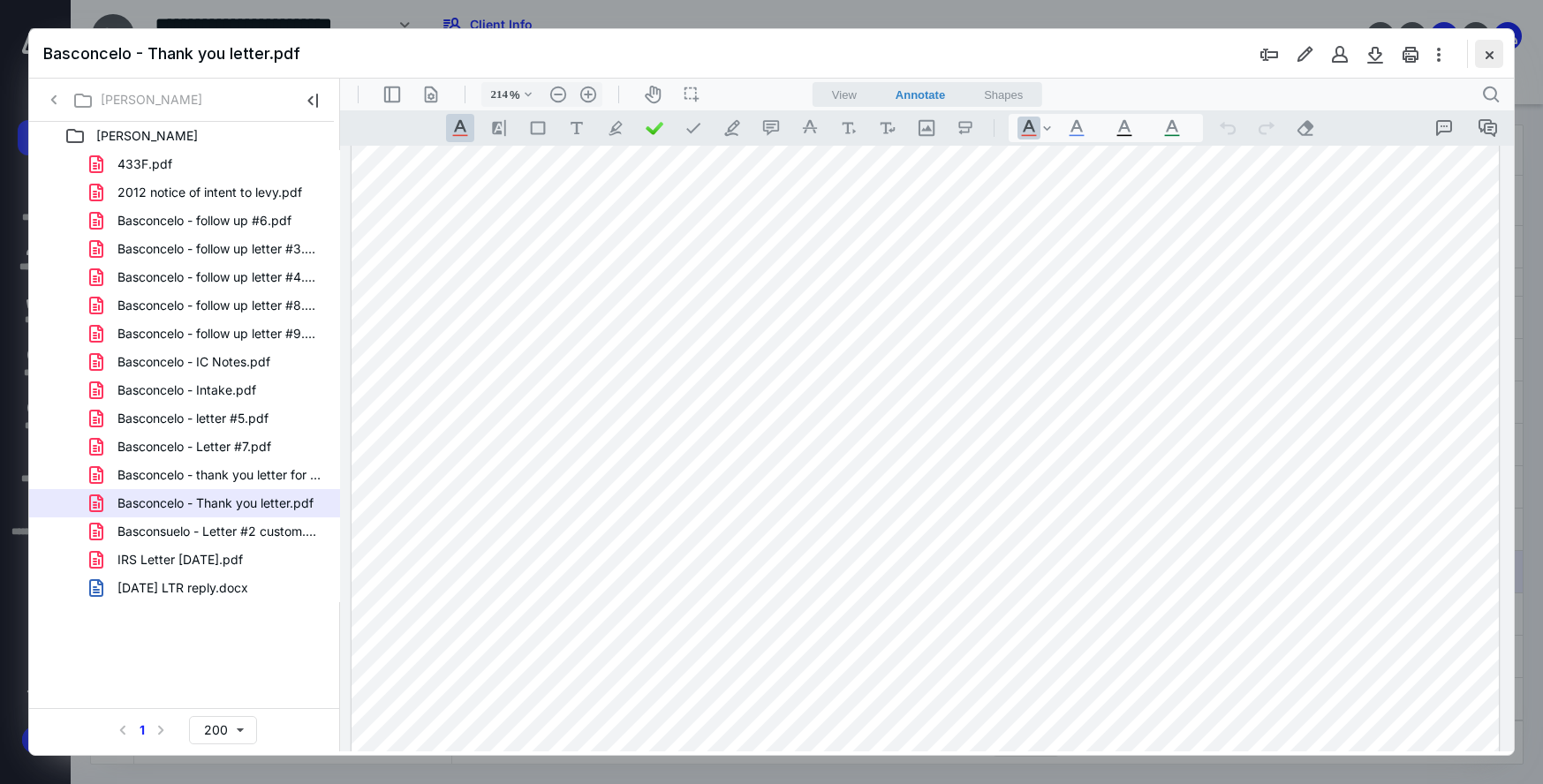 click at bounding box center [1489, 54] 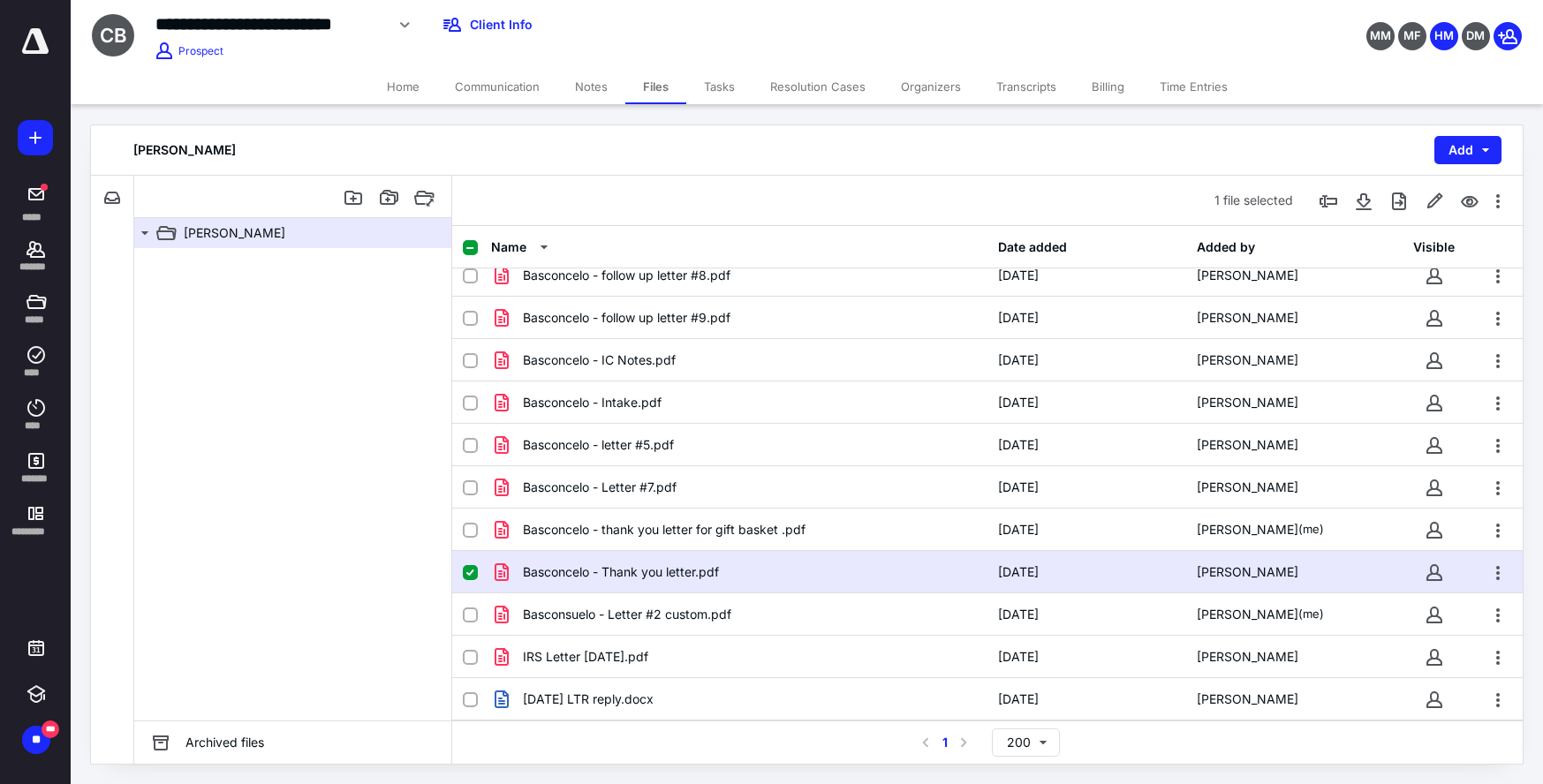 click on "Communication" at bounding box center [497, 87] 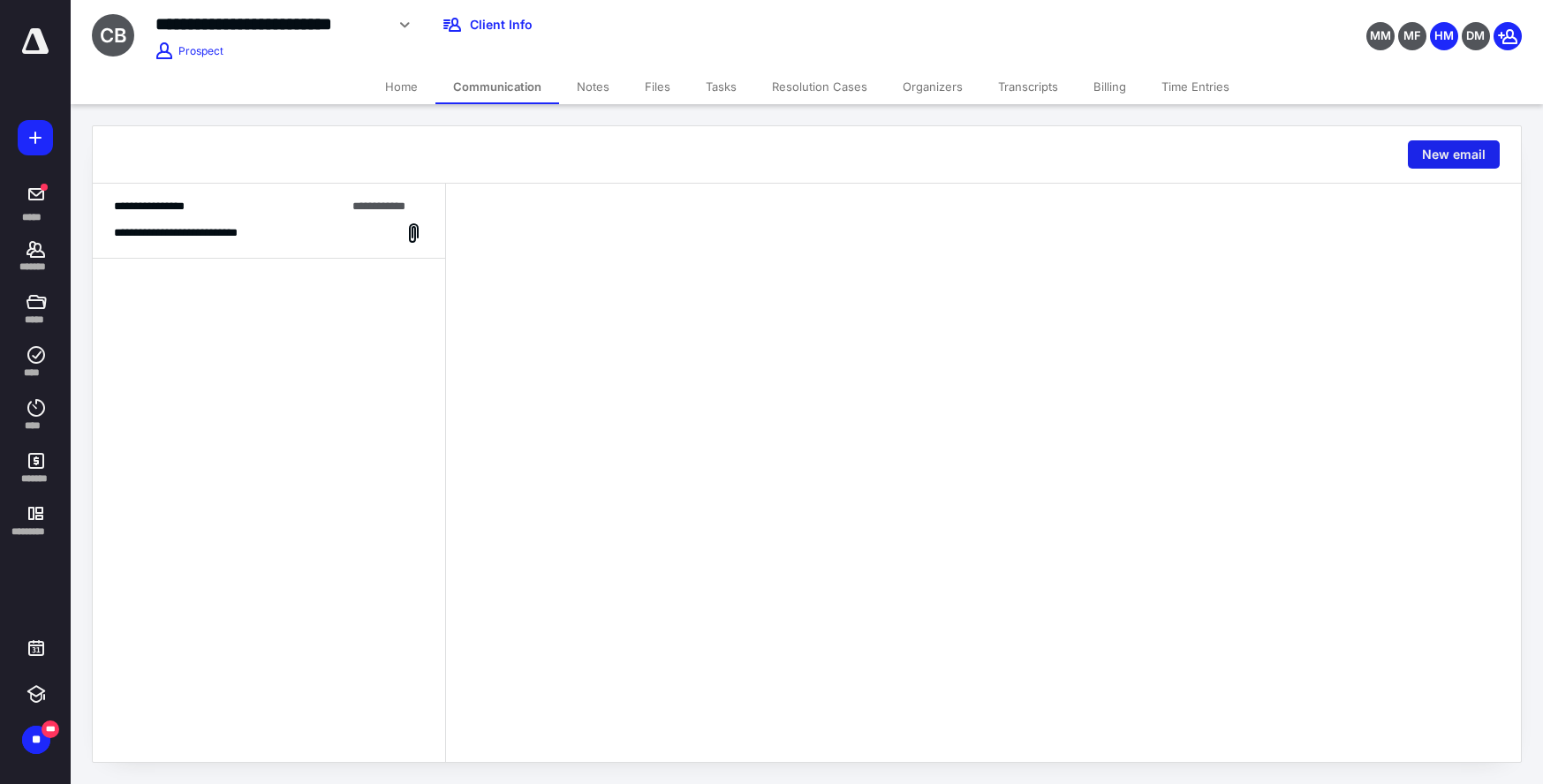 click on "New email" at bounding box center [1454, 155] 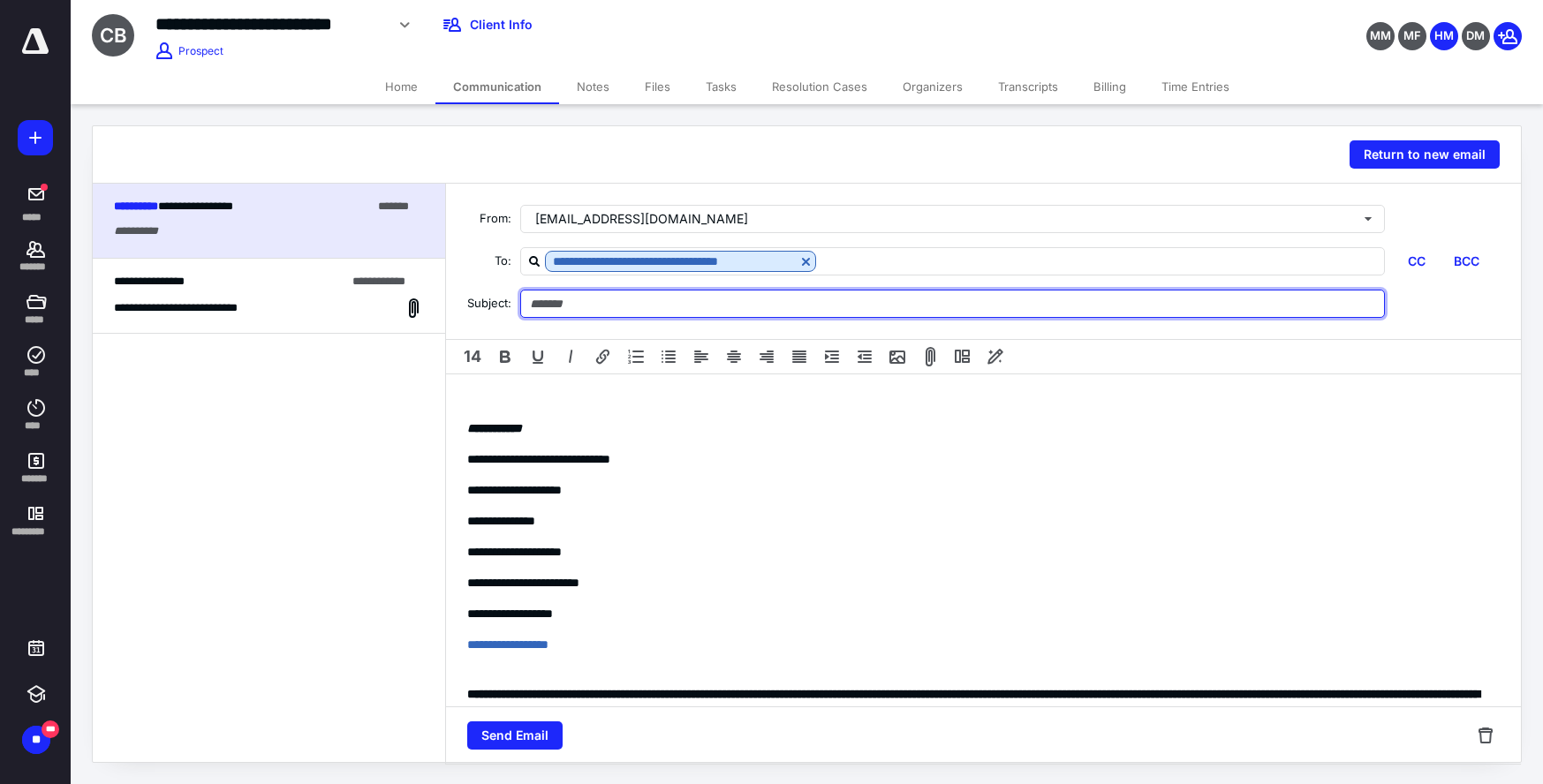 click at bounding box center (952, 304) 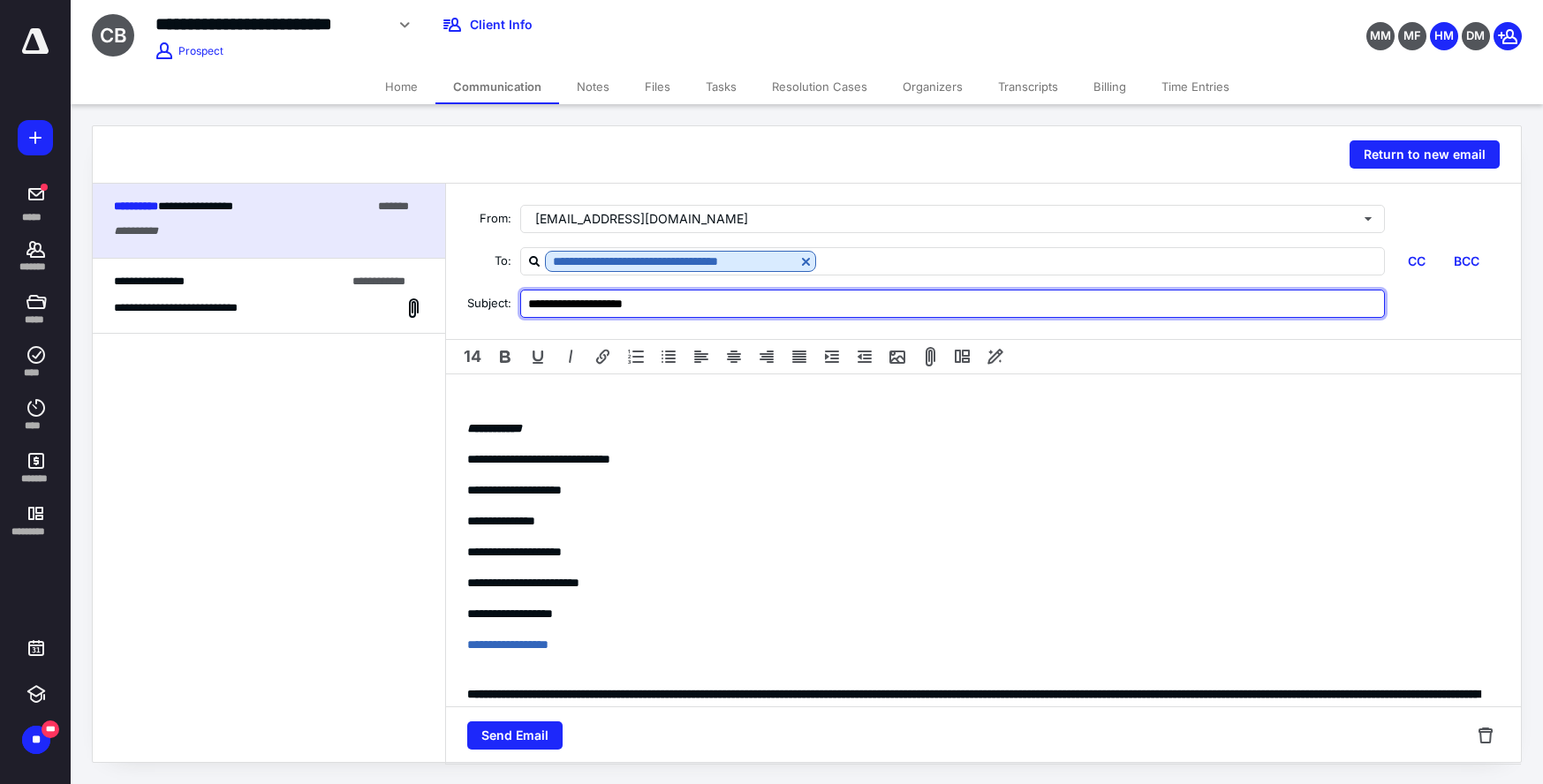 type on "**********" 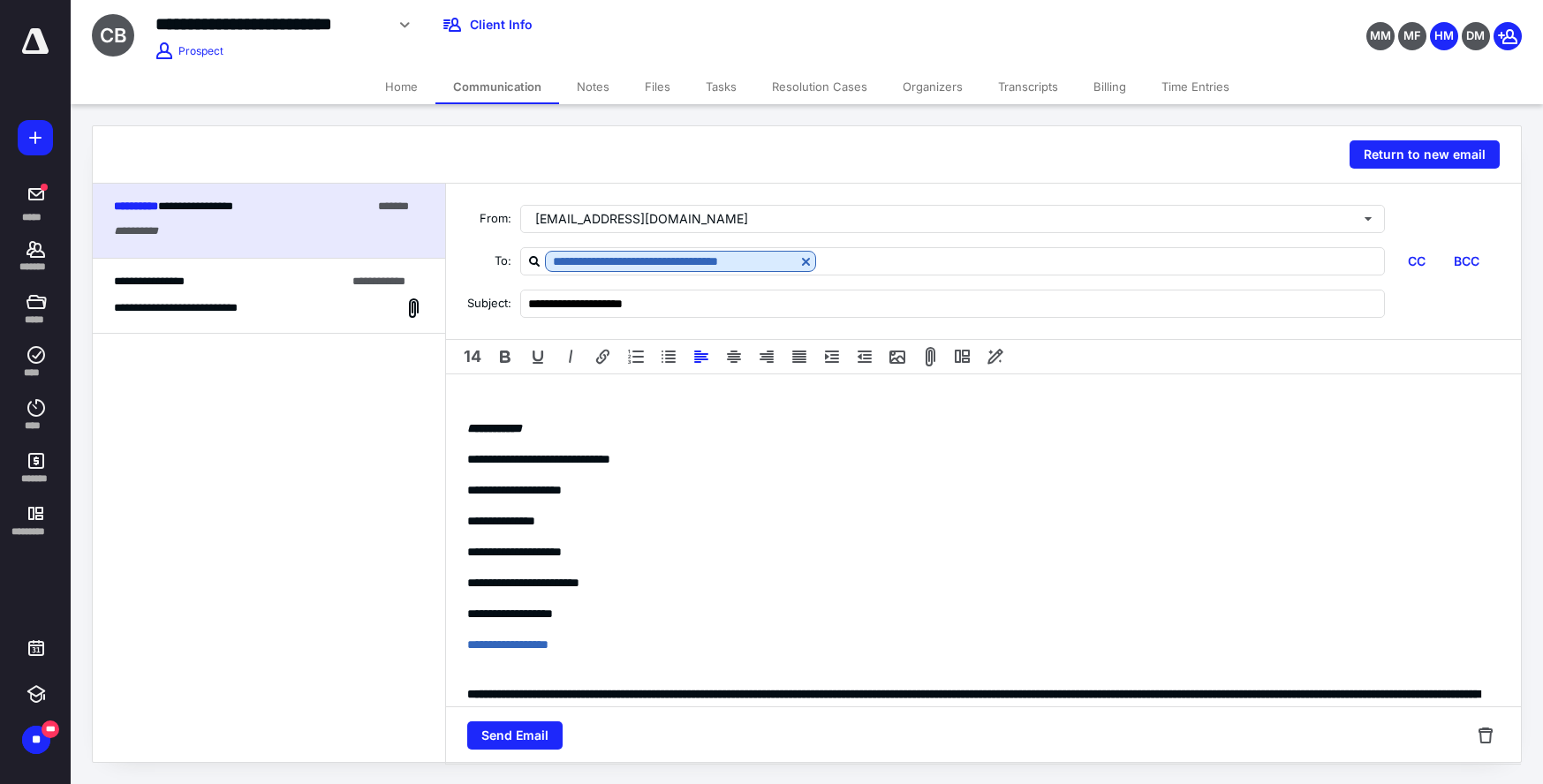 click on "**********" at bounding box center [983, 570] 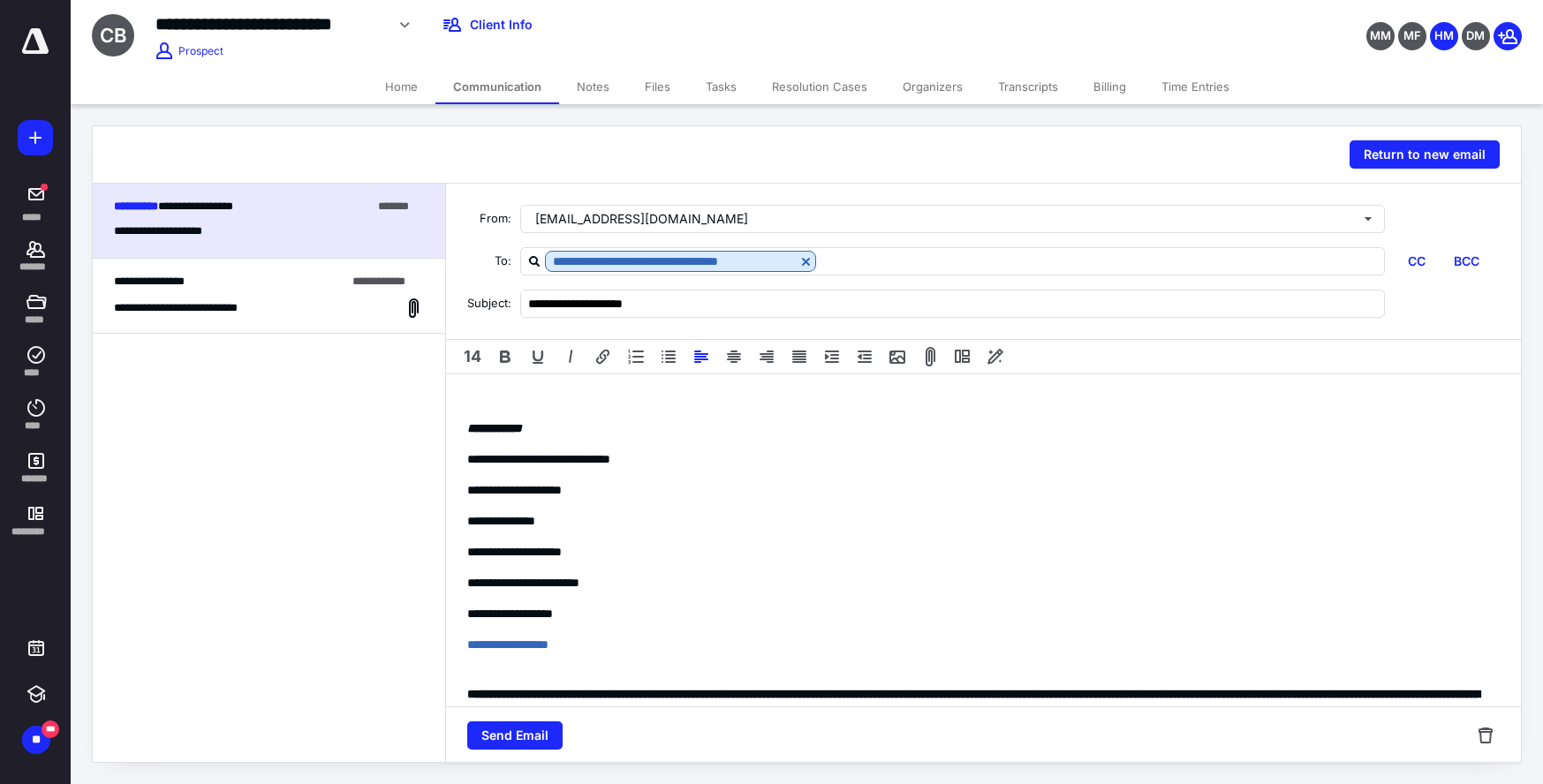 type 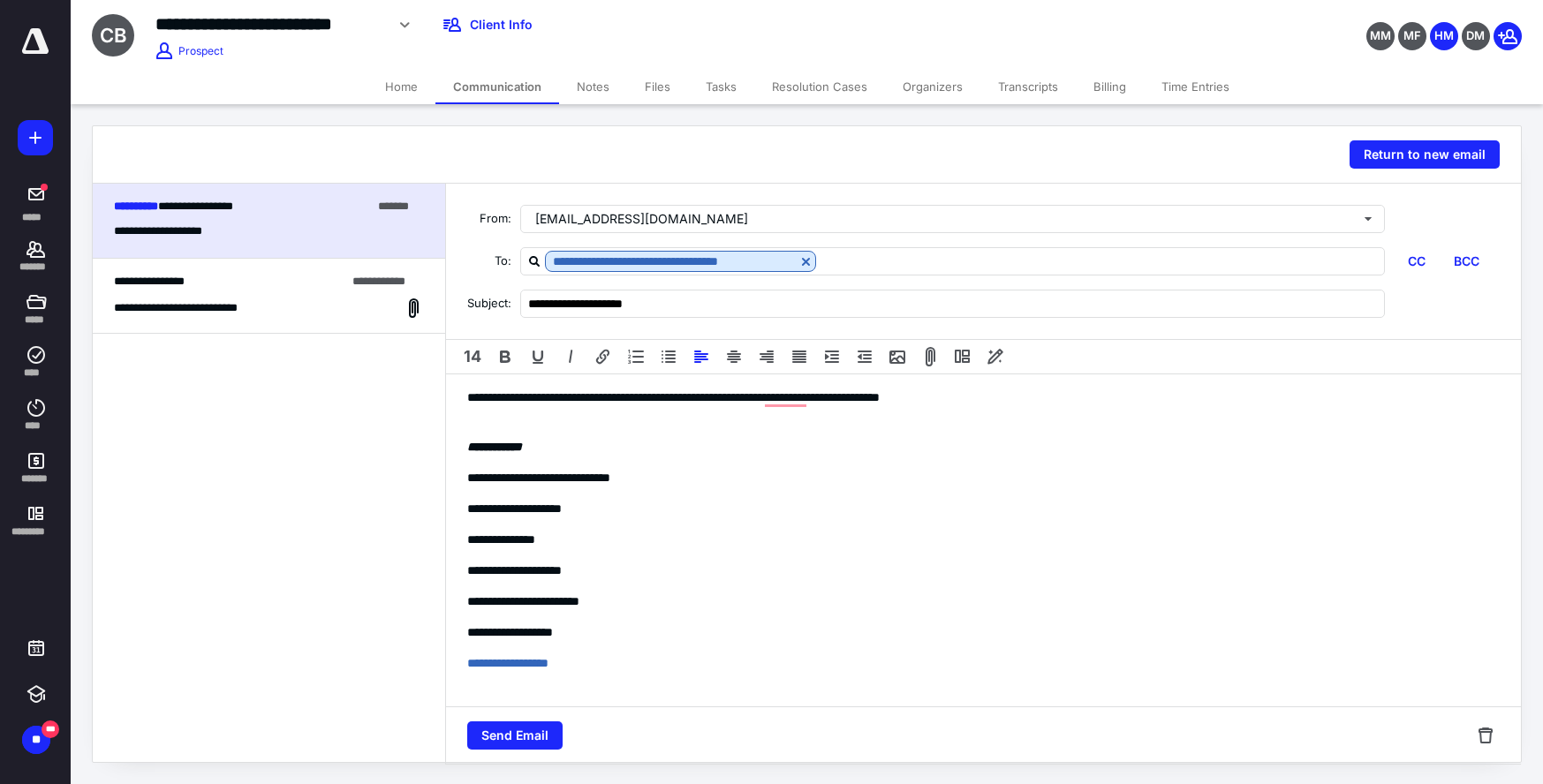 scroll, scrollTop: 41, scrollLeft: 0, axis: vertical 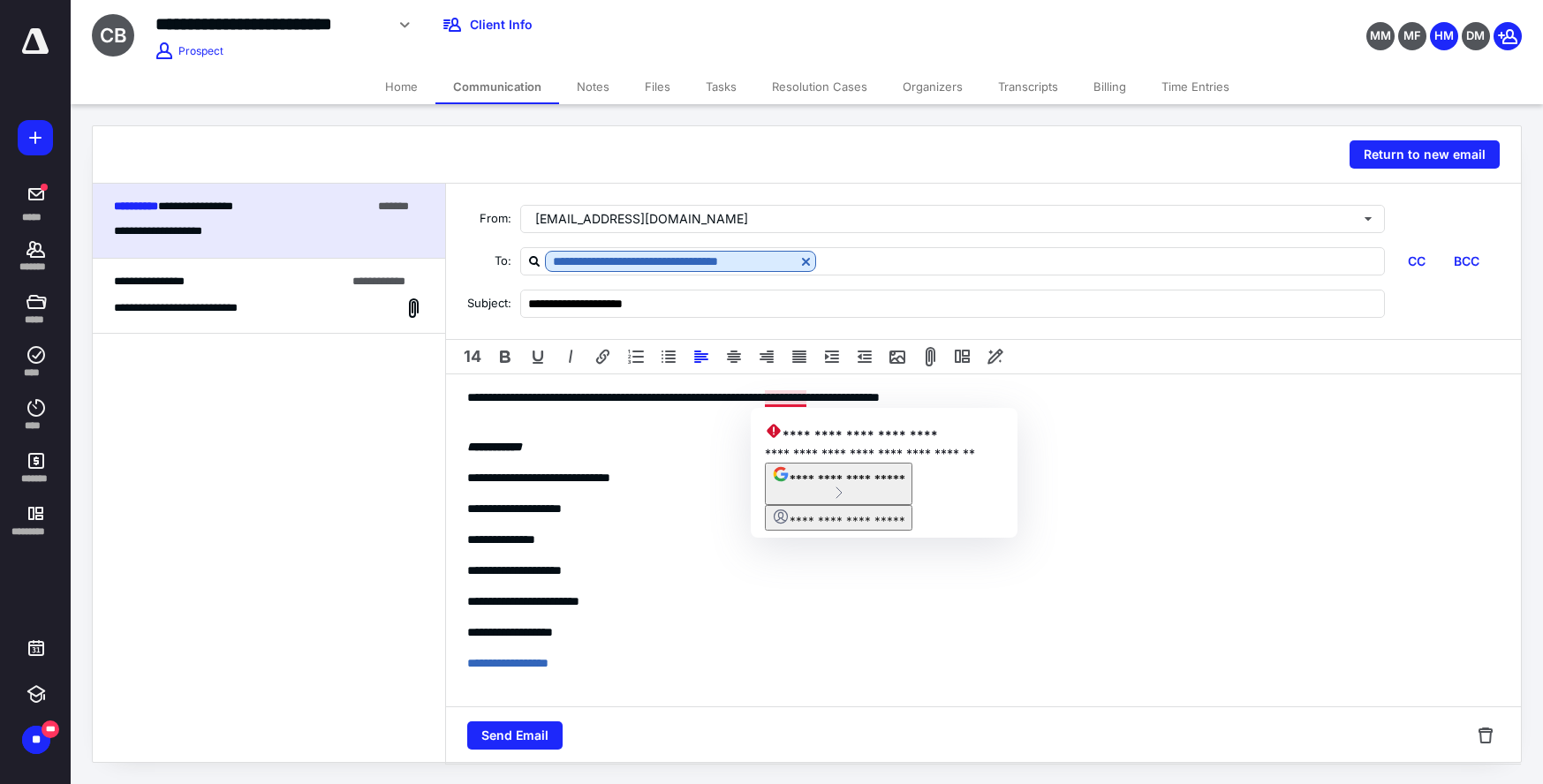 click on "**********" at bounding box center [983, 589] 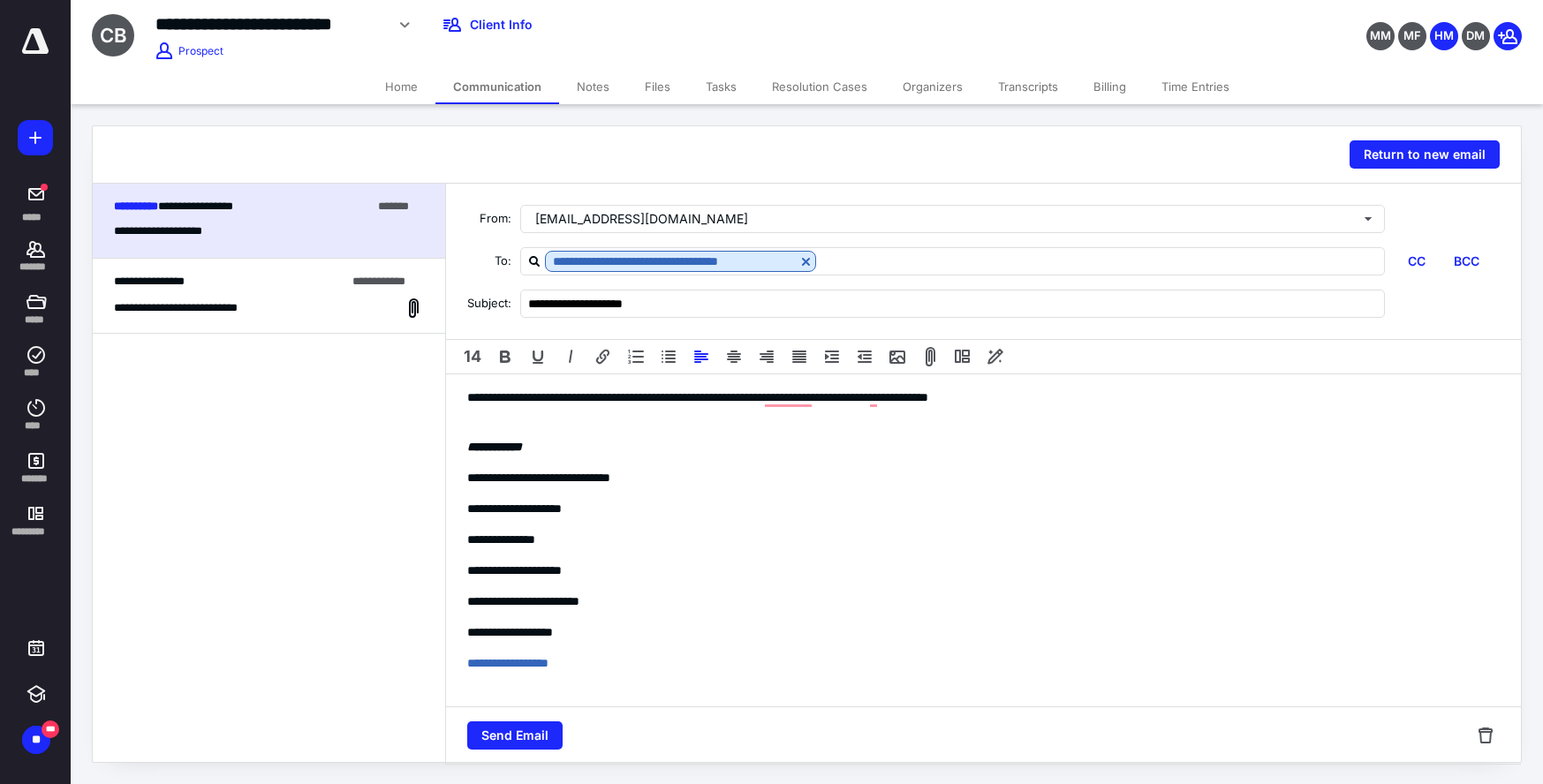 click on "**********" at bounding box center [983, 599] 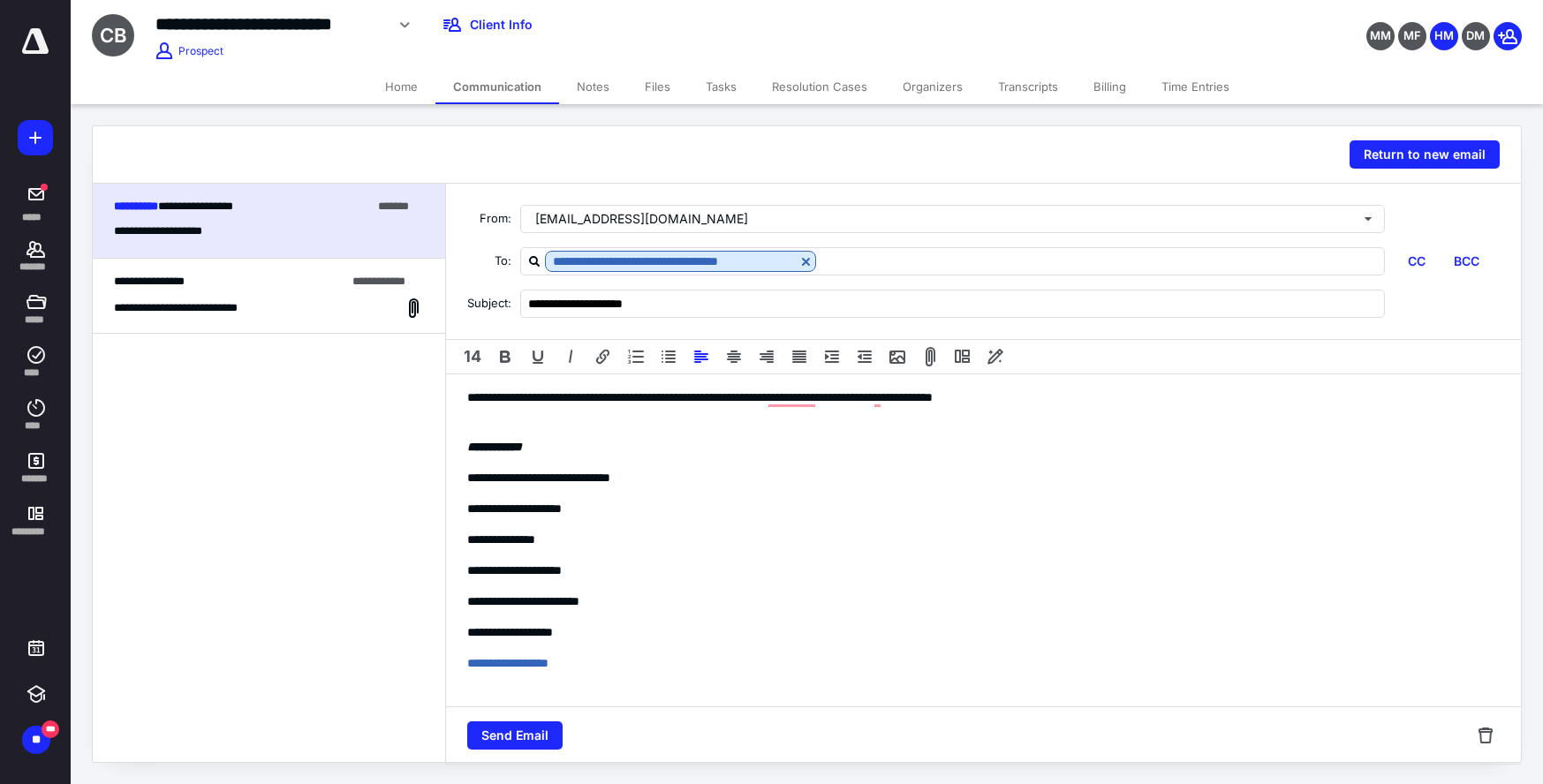 click on "**********" at bounding box center [983, 583] 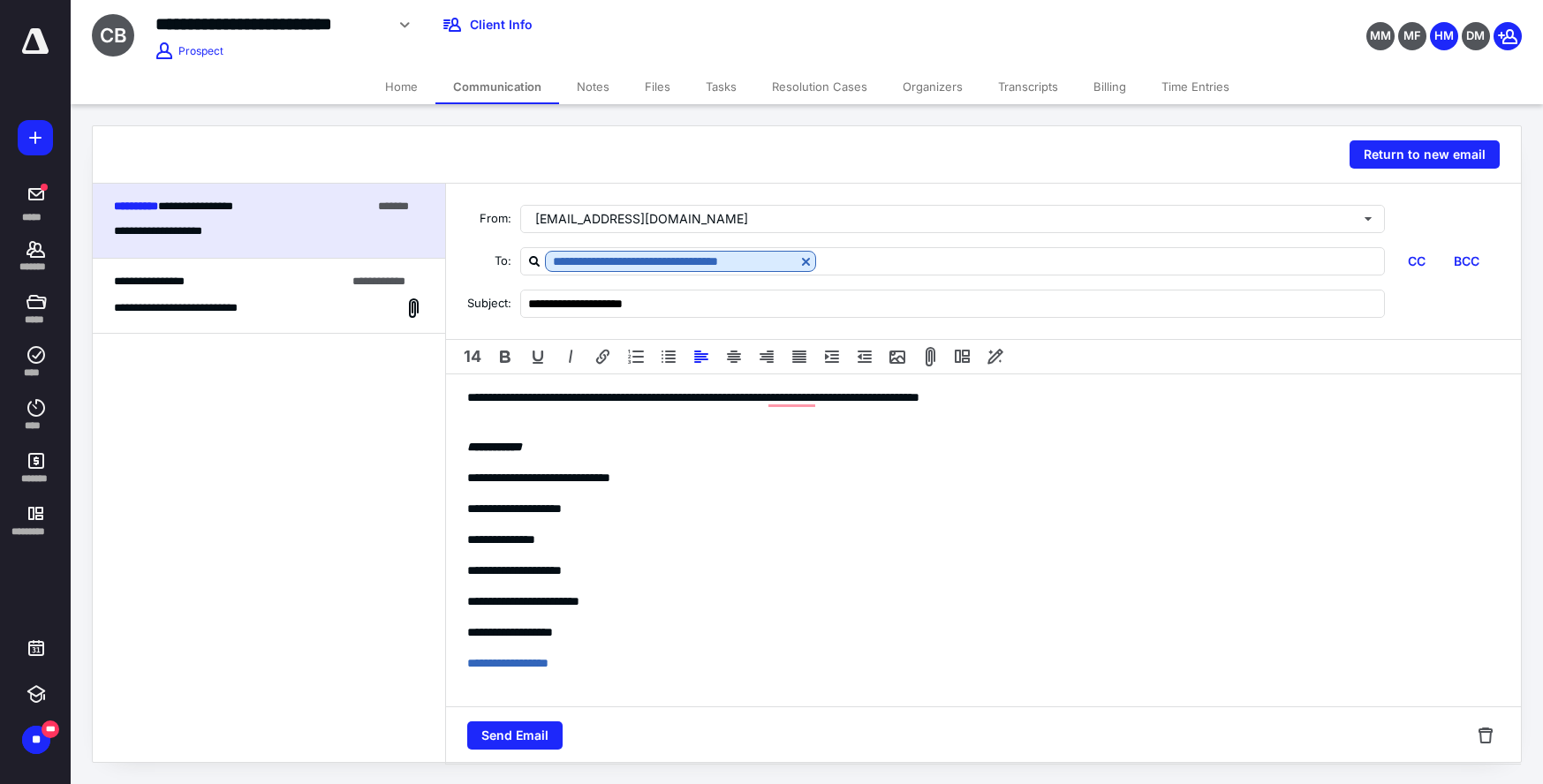 click on "**********" at bounding box center [983, 589] 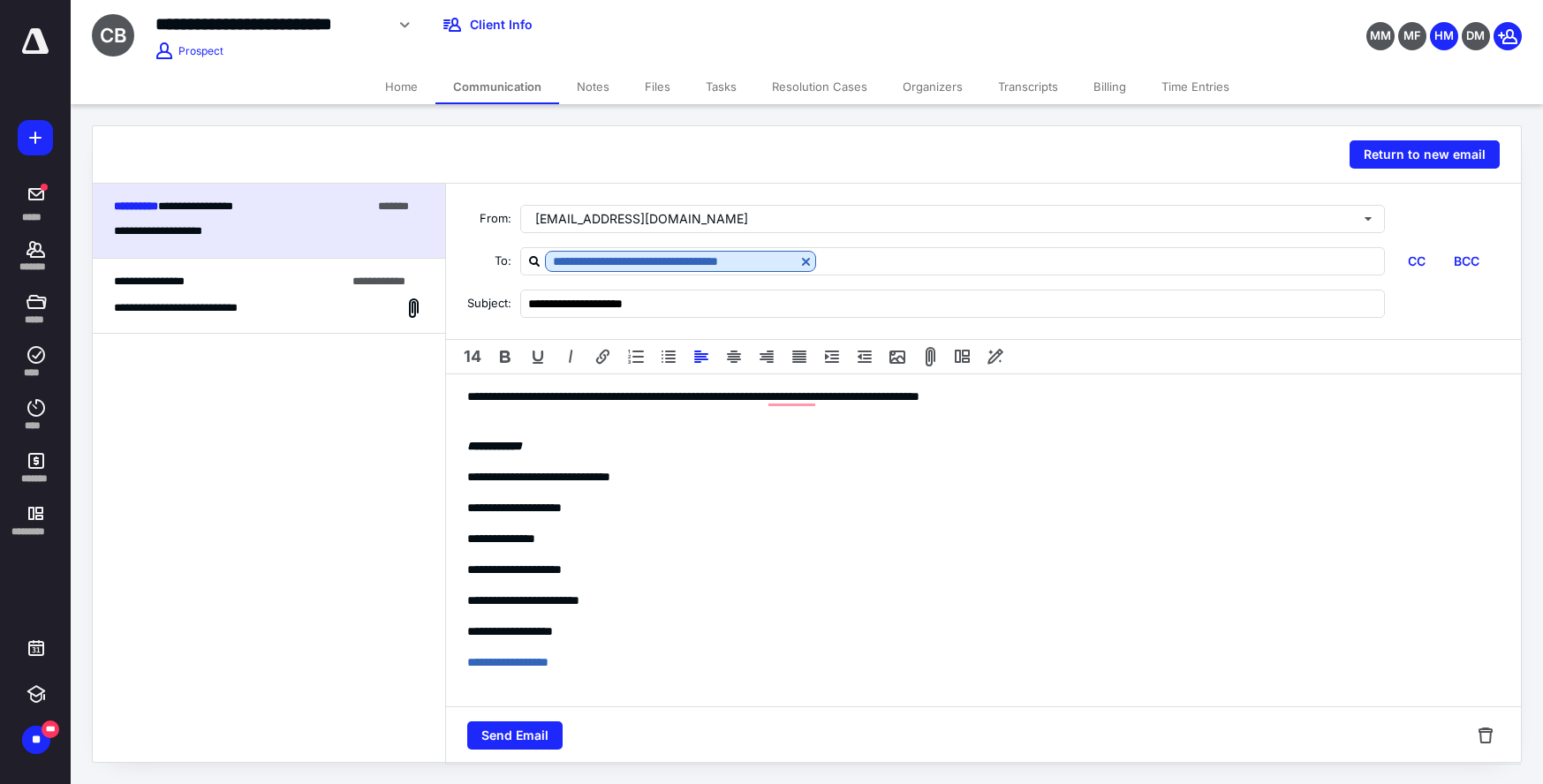 scroll, scrollTop: 0, scrollLeft: 0, axis: both 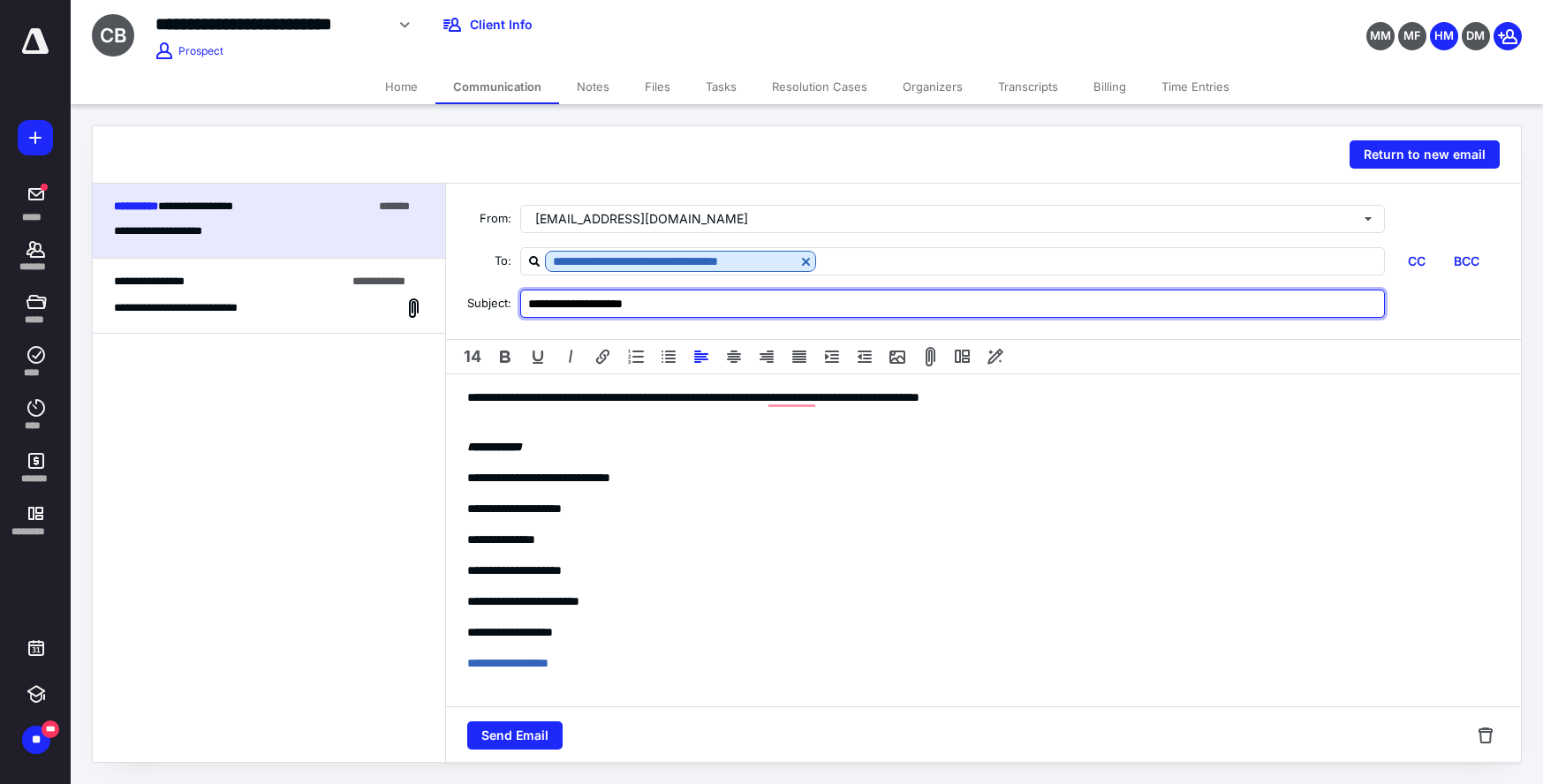 click on "**********" at bounding box center [952, 304] 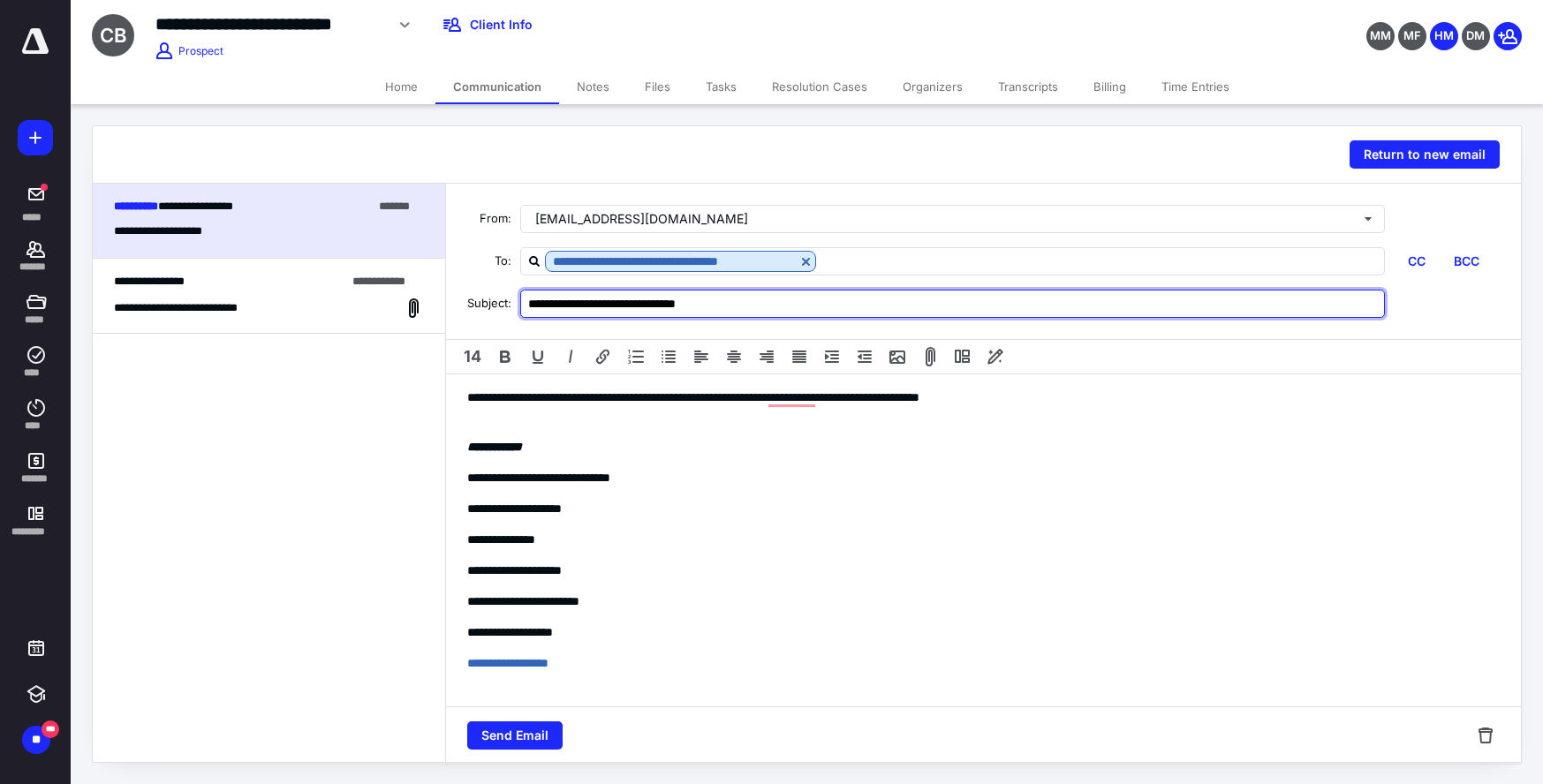type on "**********" 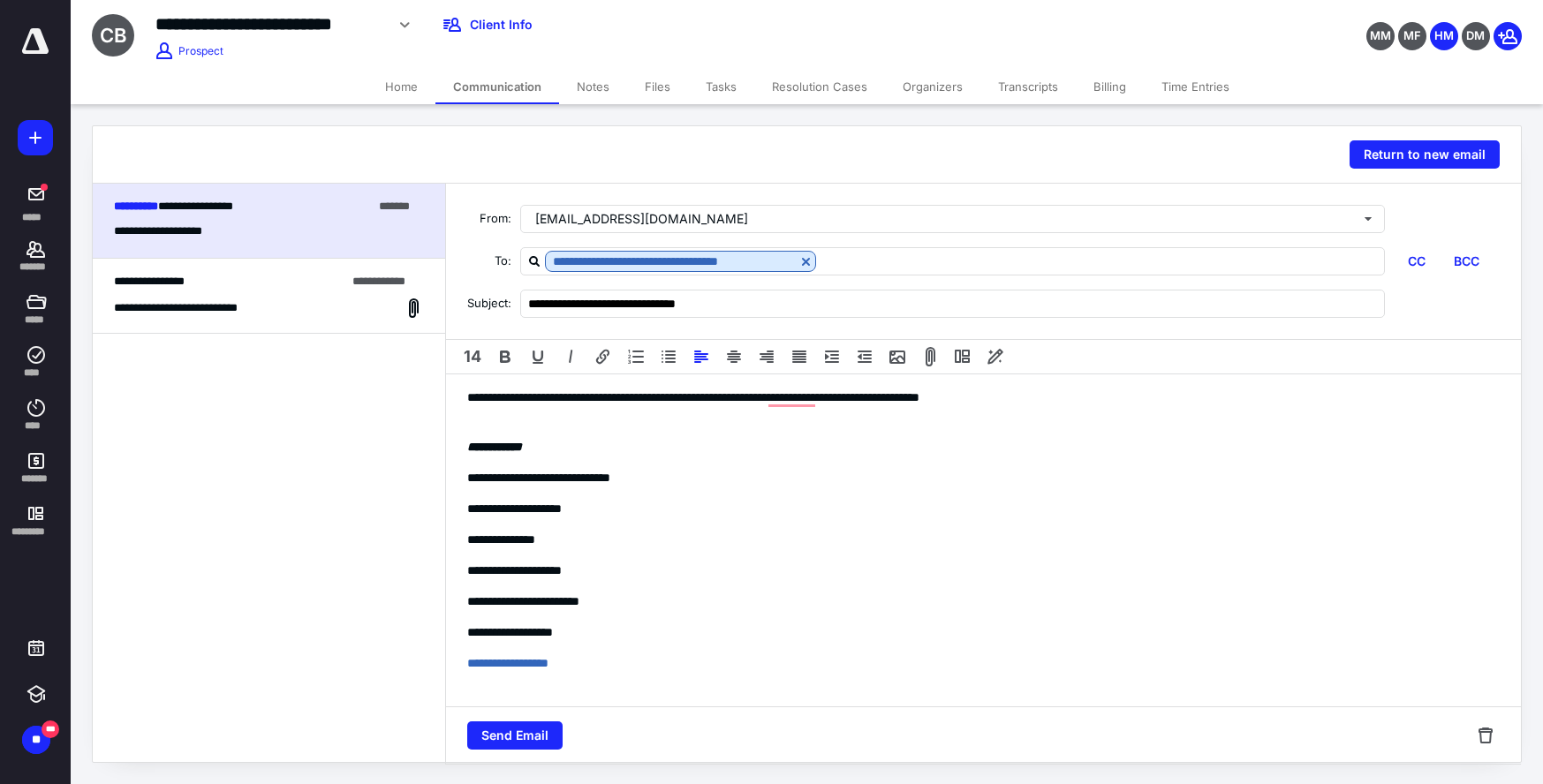click on "**********" at bounding box center [983, 589] 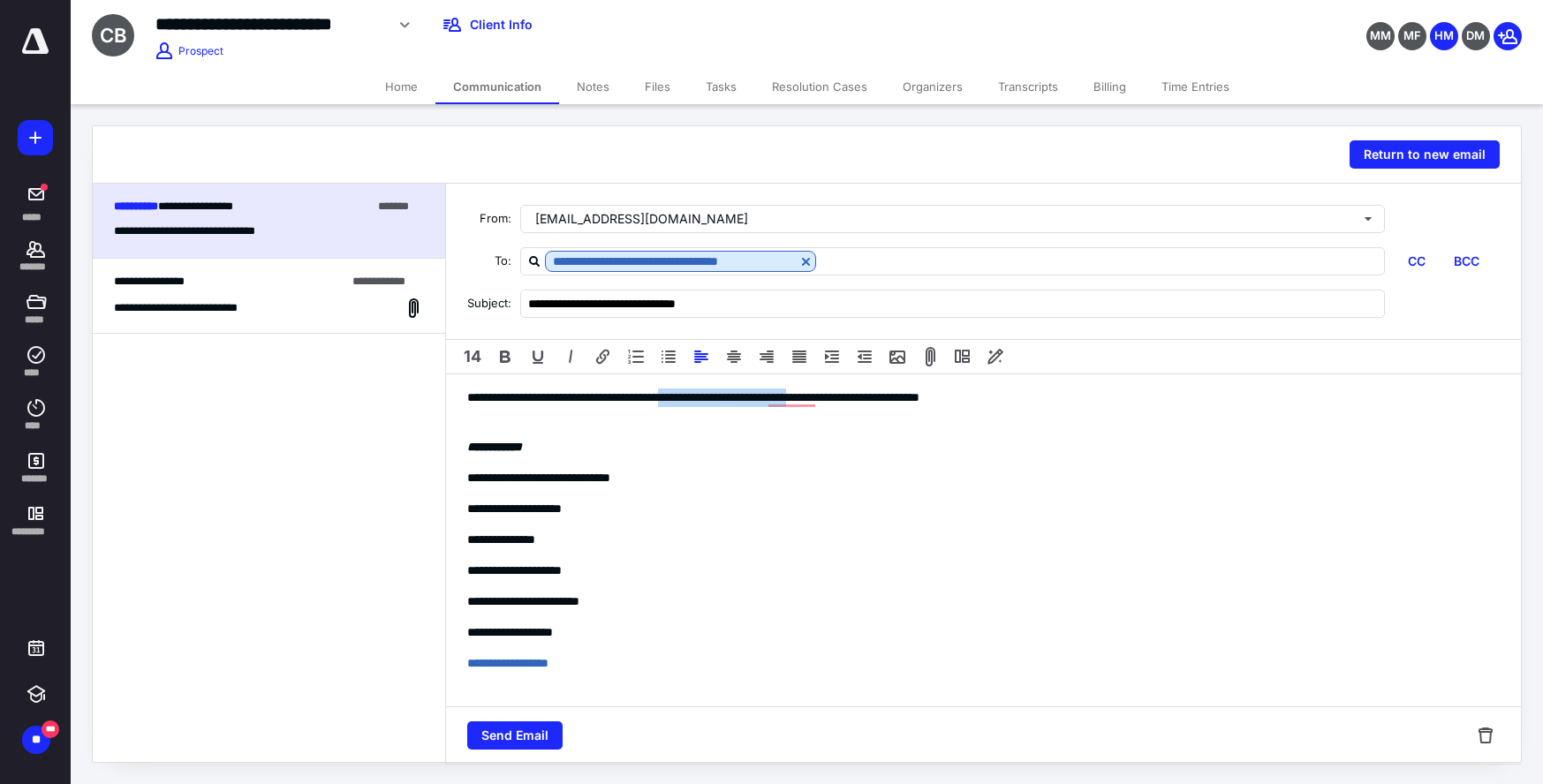 drag, startPoint x: 872, startPoint y: 398, endPoint x: 709, endPoint y: 401, distance: 163.02761 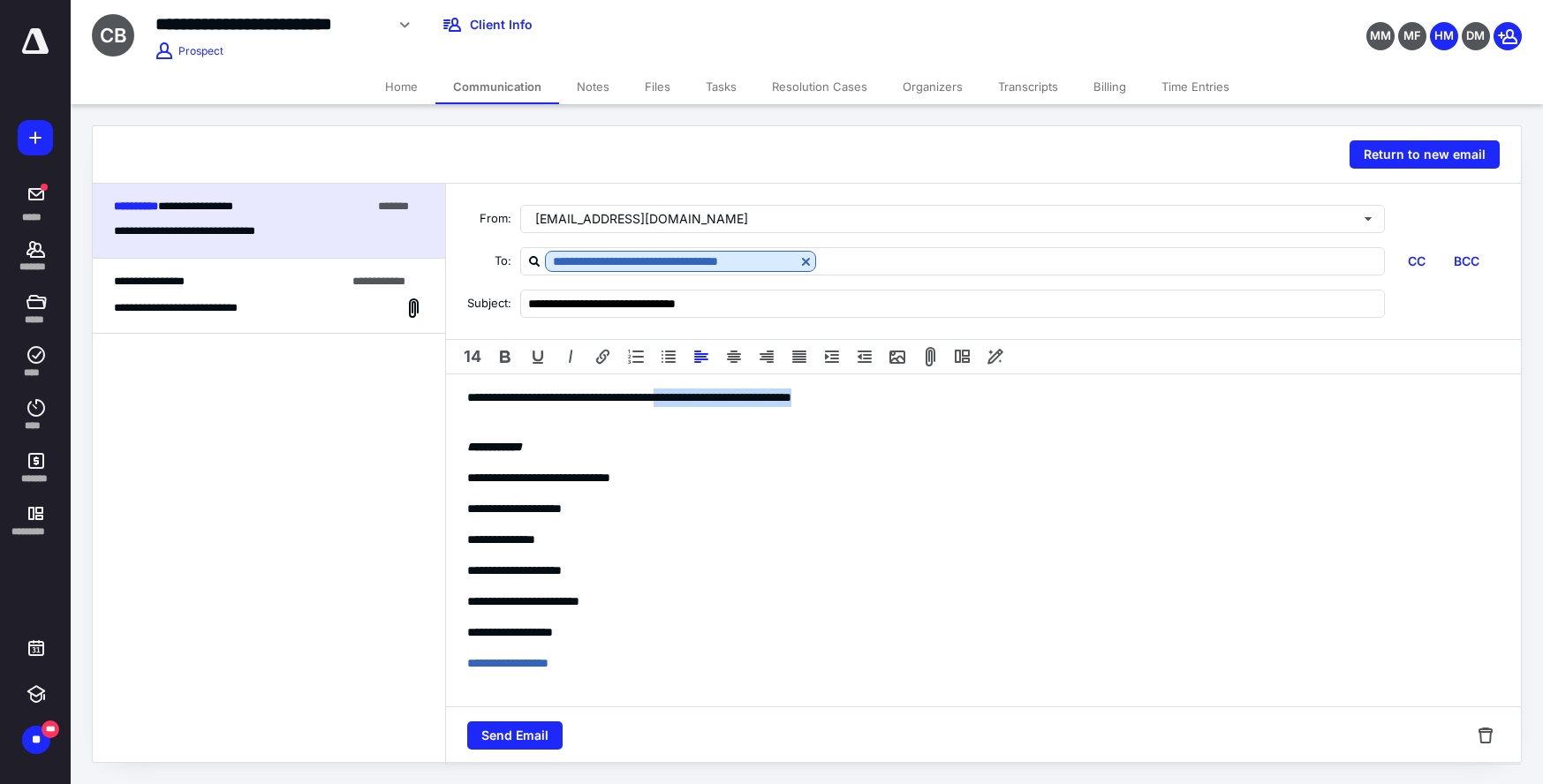 drag, startPoint x: 889, startPoint y: 399, endPoint x: 703, endPoint y: 403, distance: 186.04301 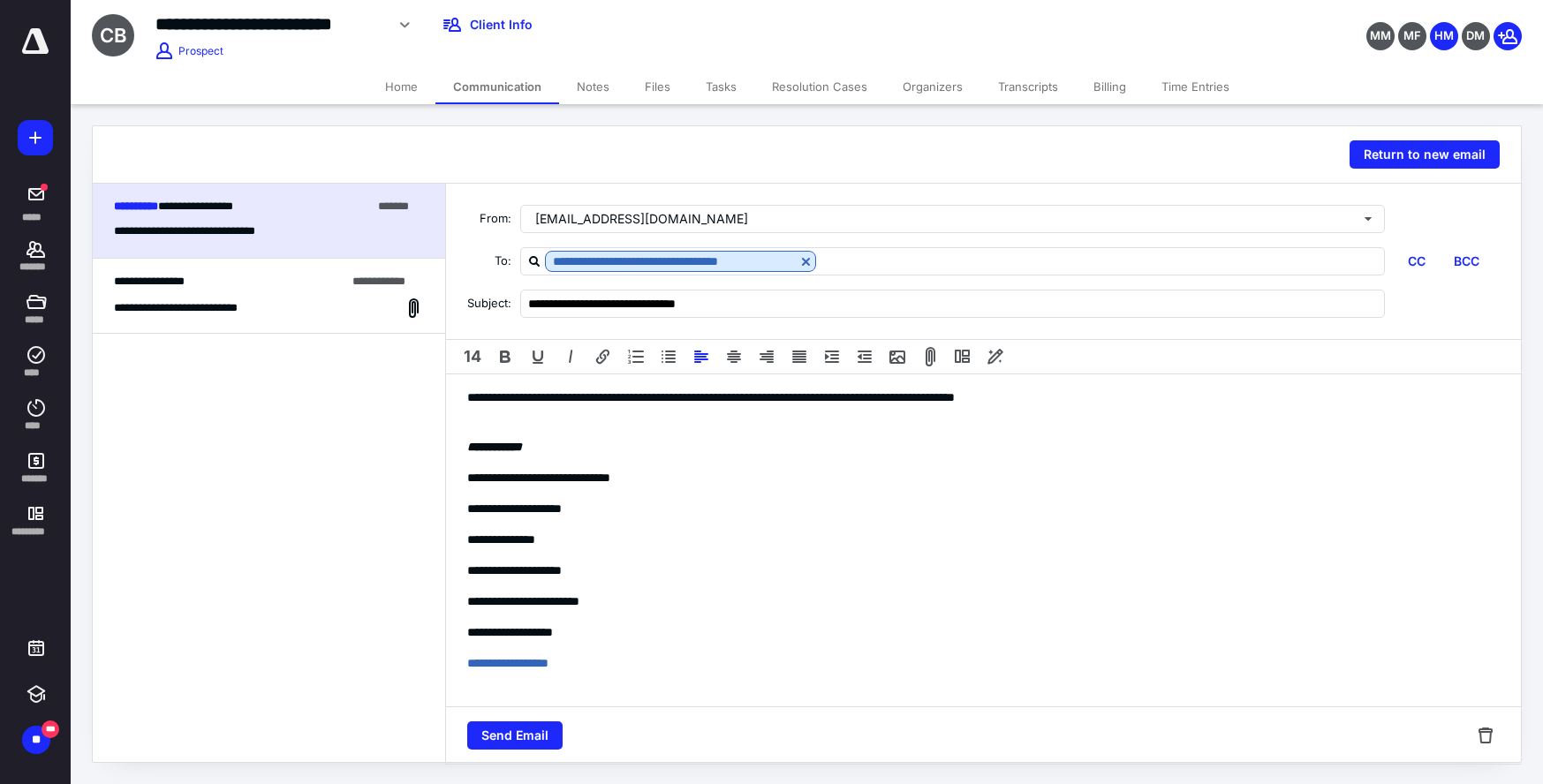 scroll, scrollTop: 1, scrollLeft: 0, axis: vertical 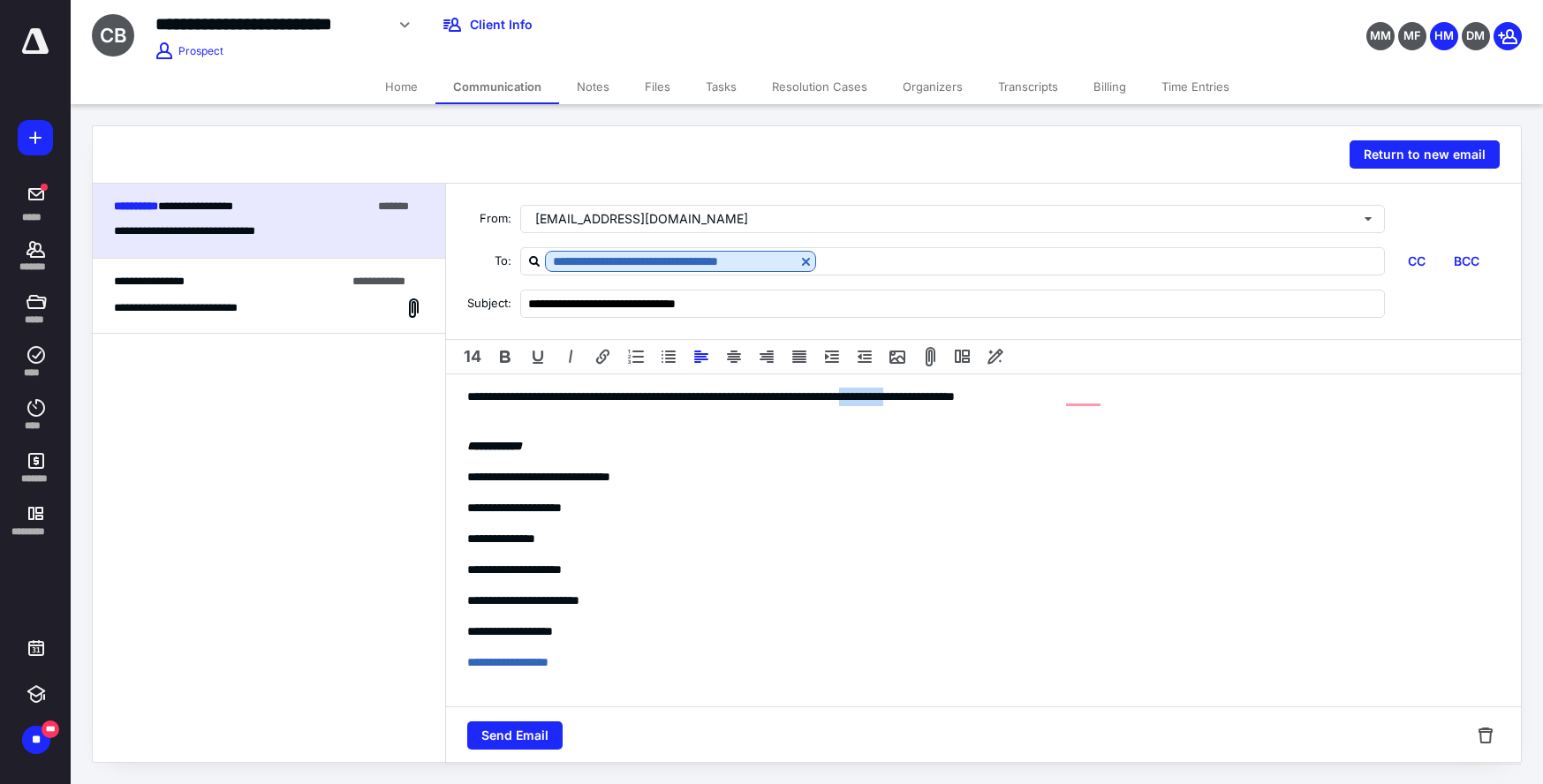 drag, startPoint x: 1010, startPoint y: 395, endPoint x: 957, endPoint y: 402, distance: 53.460266 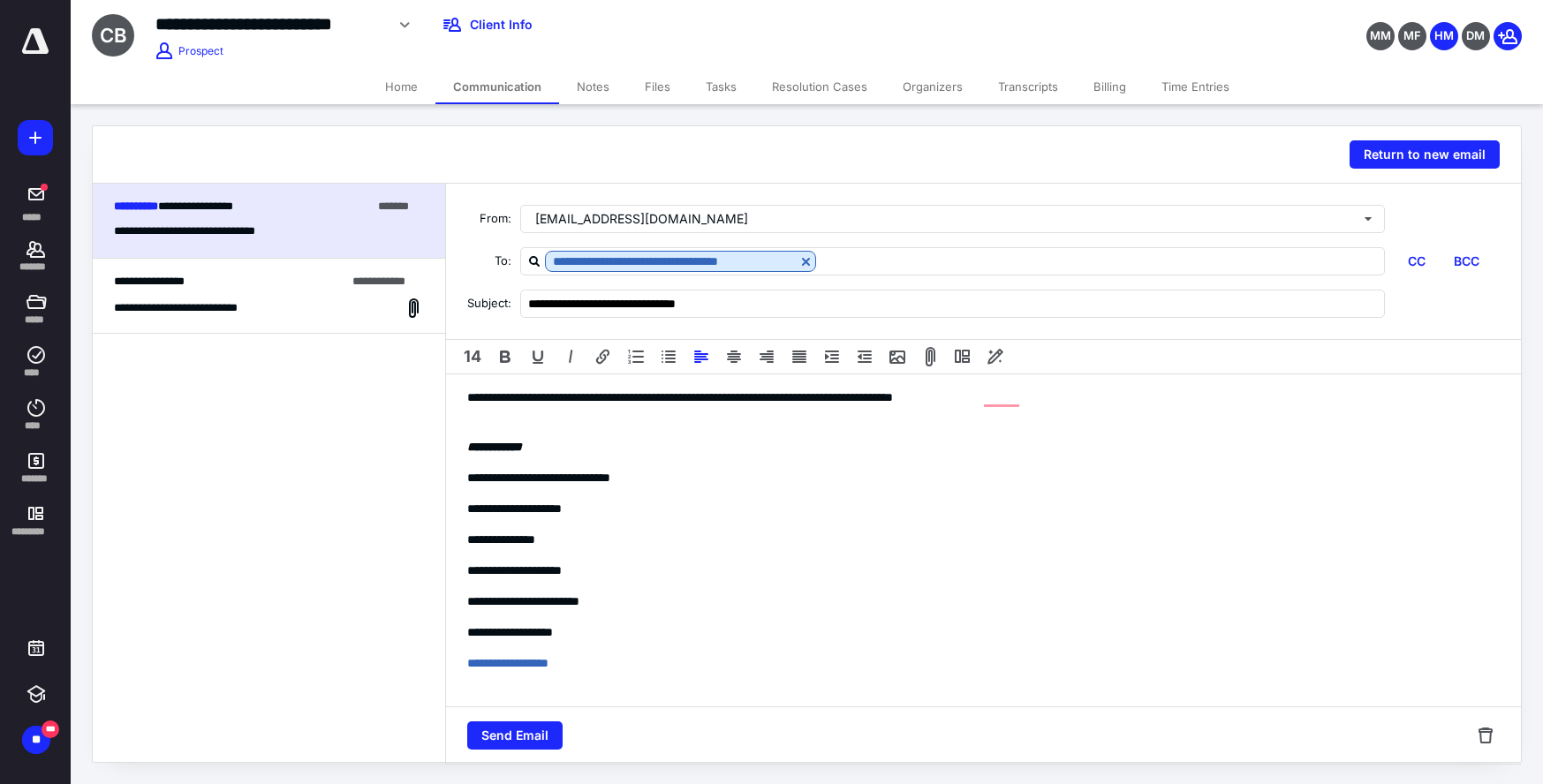 click on "**********" at bounding box center (983, 589) 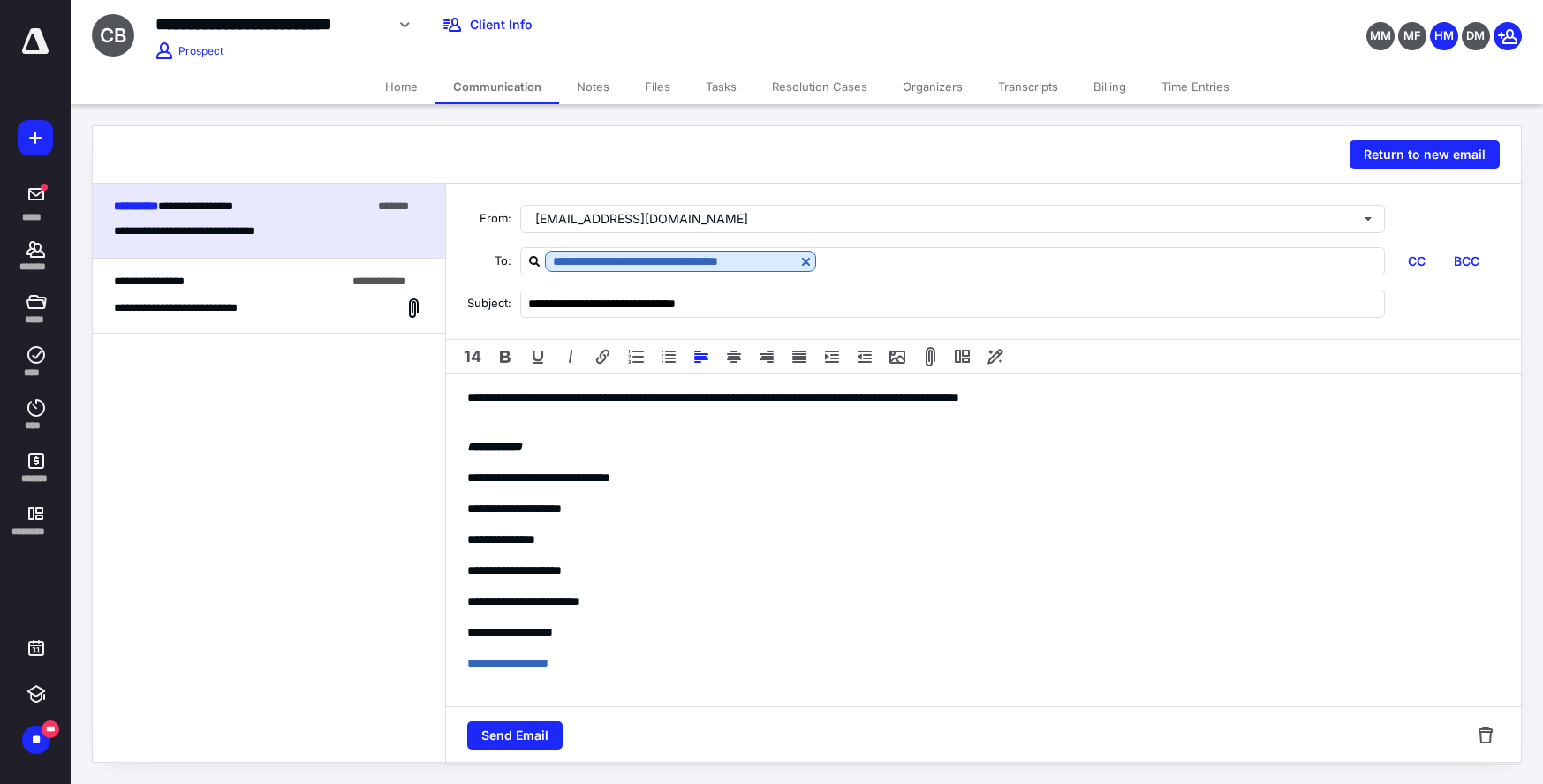 click on "**********" at bounding box center [983, 589] 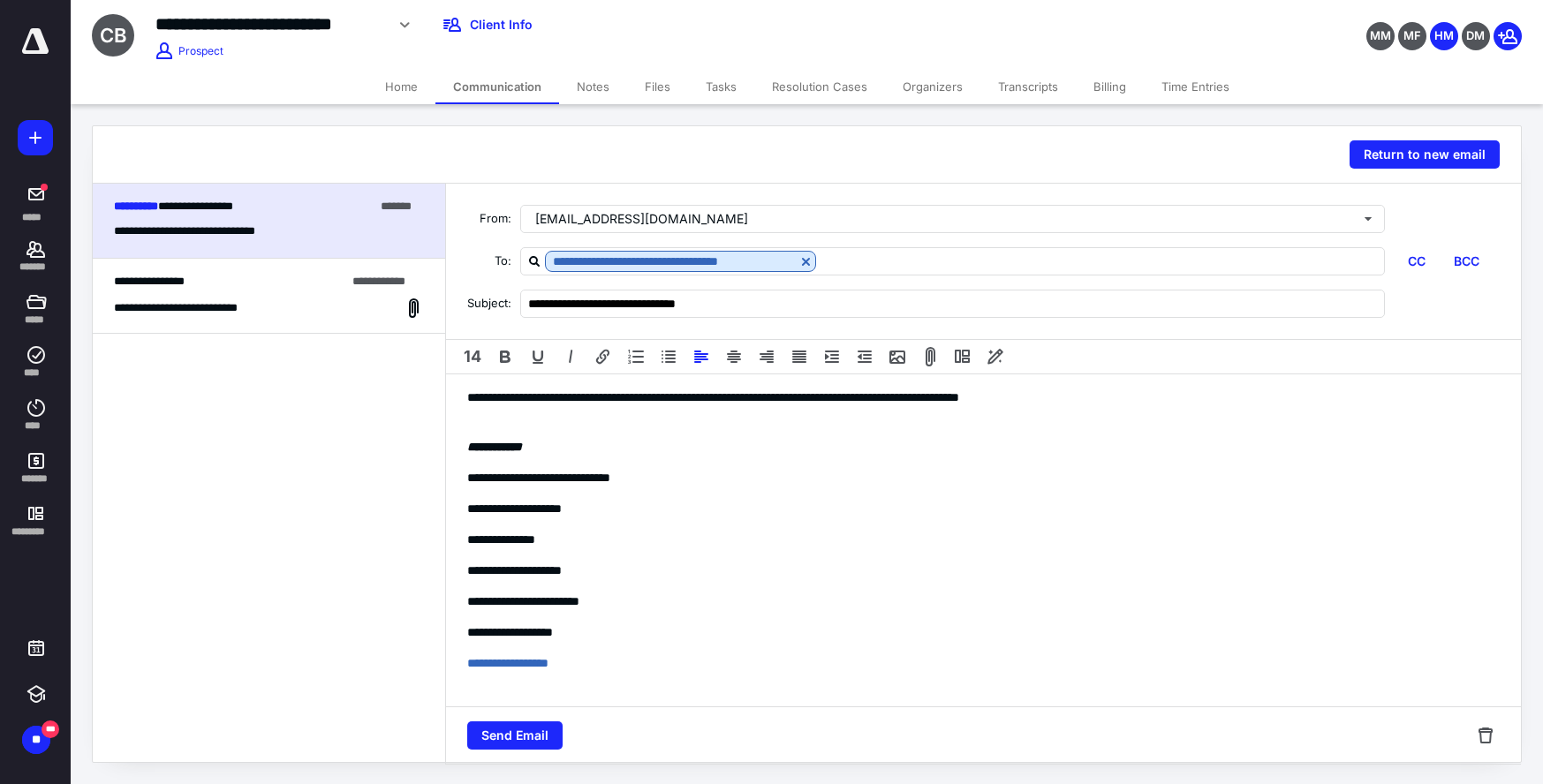 click on "**********" at bounding box center [983, 589] 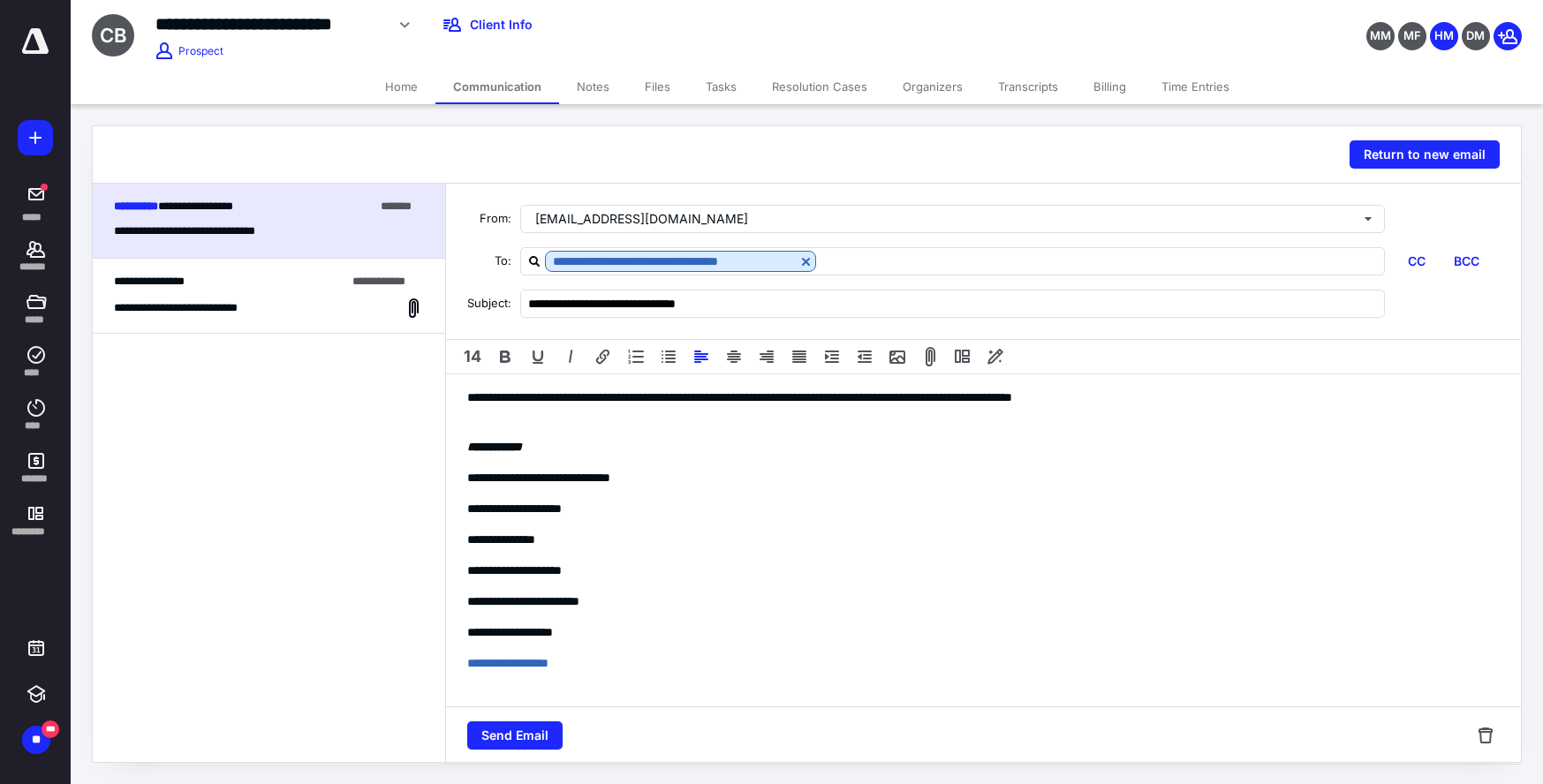 scroll, scrollTop: 98, scrollLeft: 0, axis: vertical 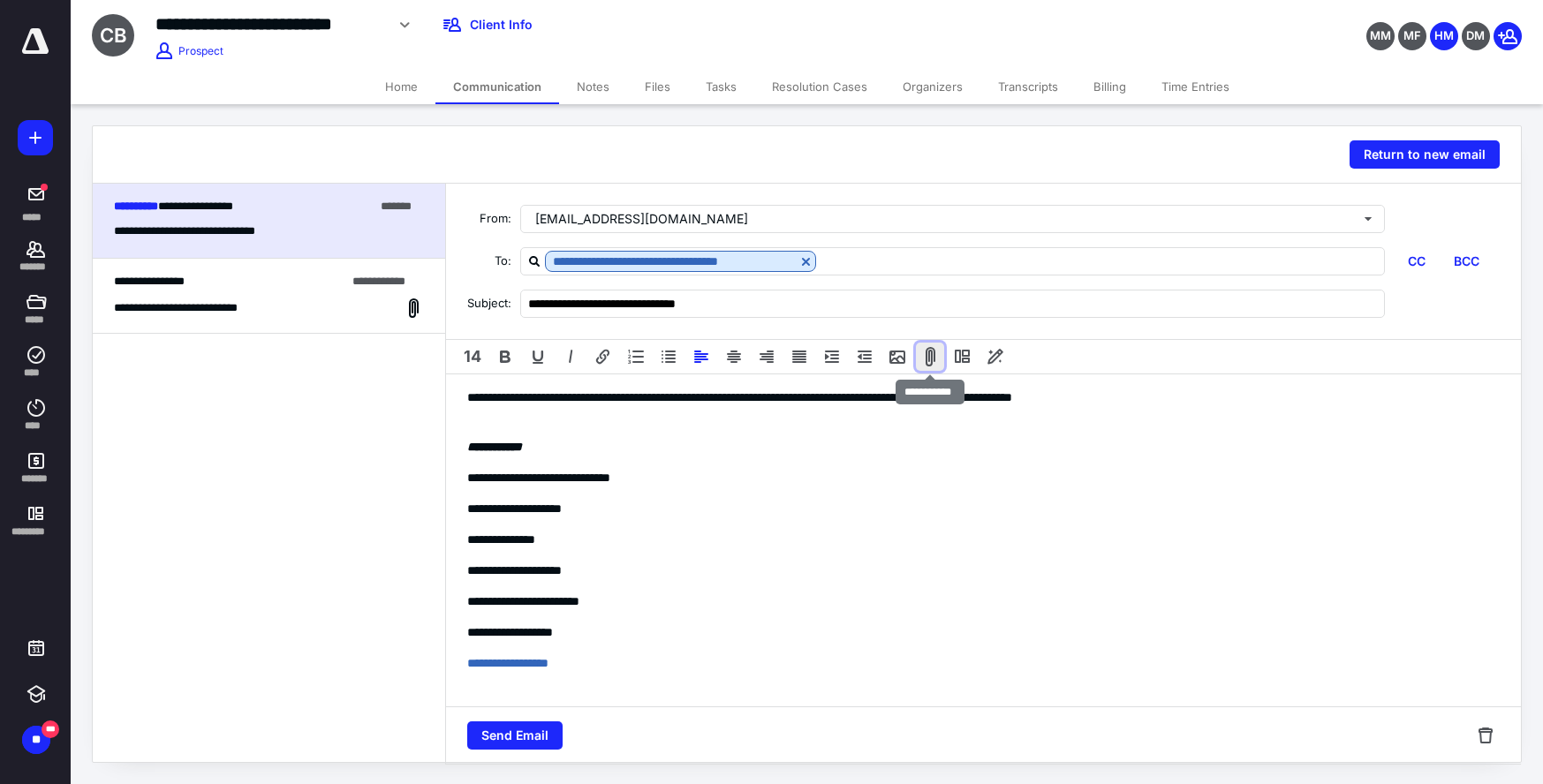click at bounding box center (930, 357) 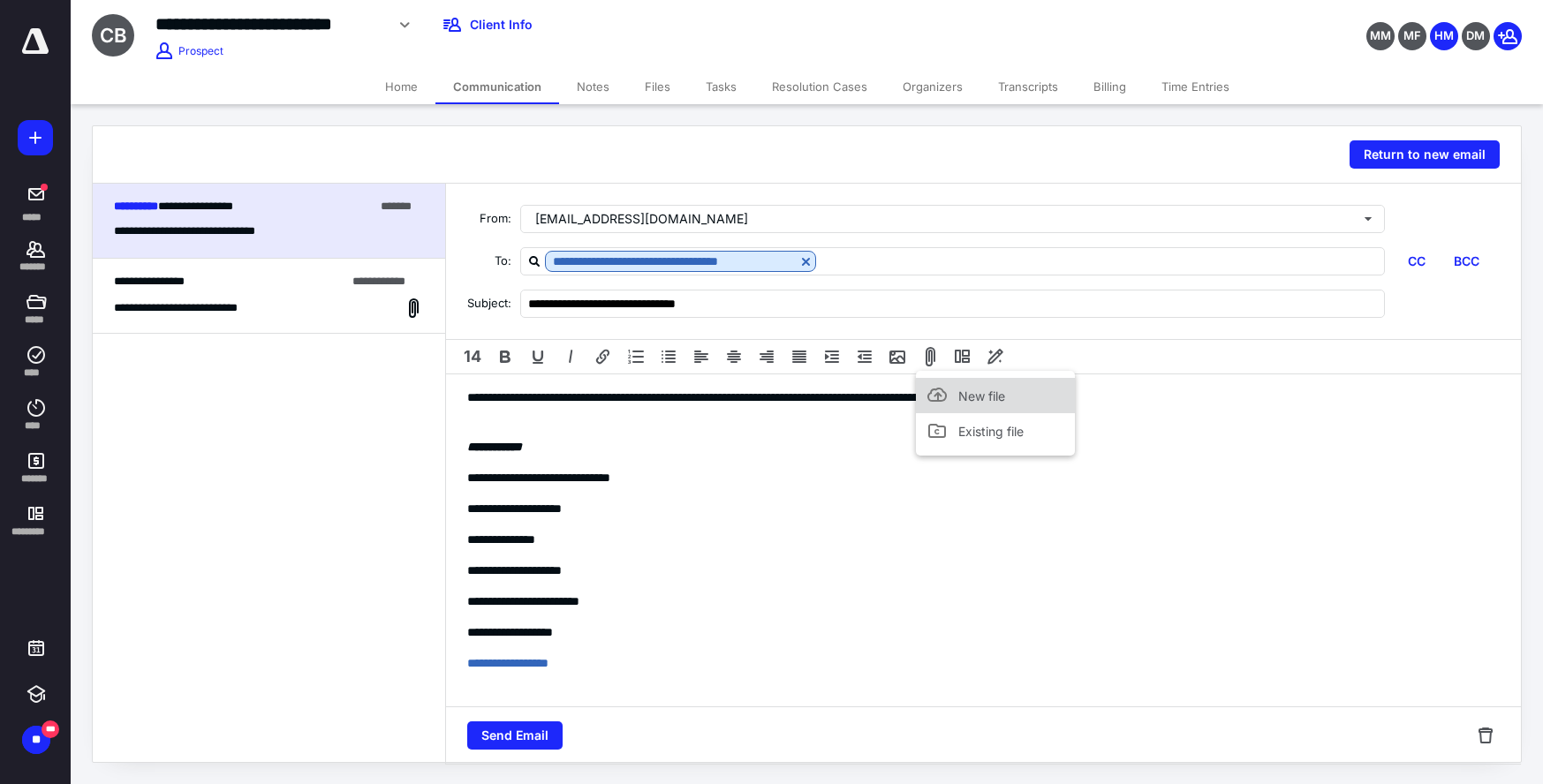 click on "New file" at bounding box center (995, 396) 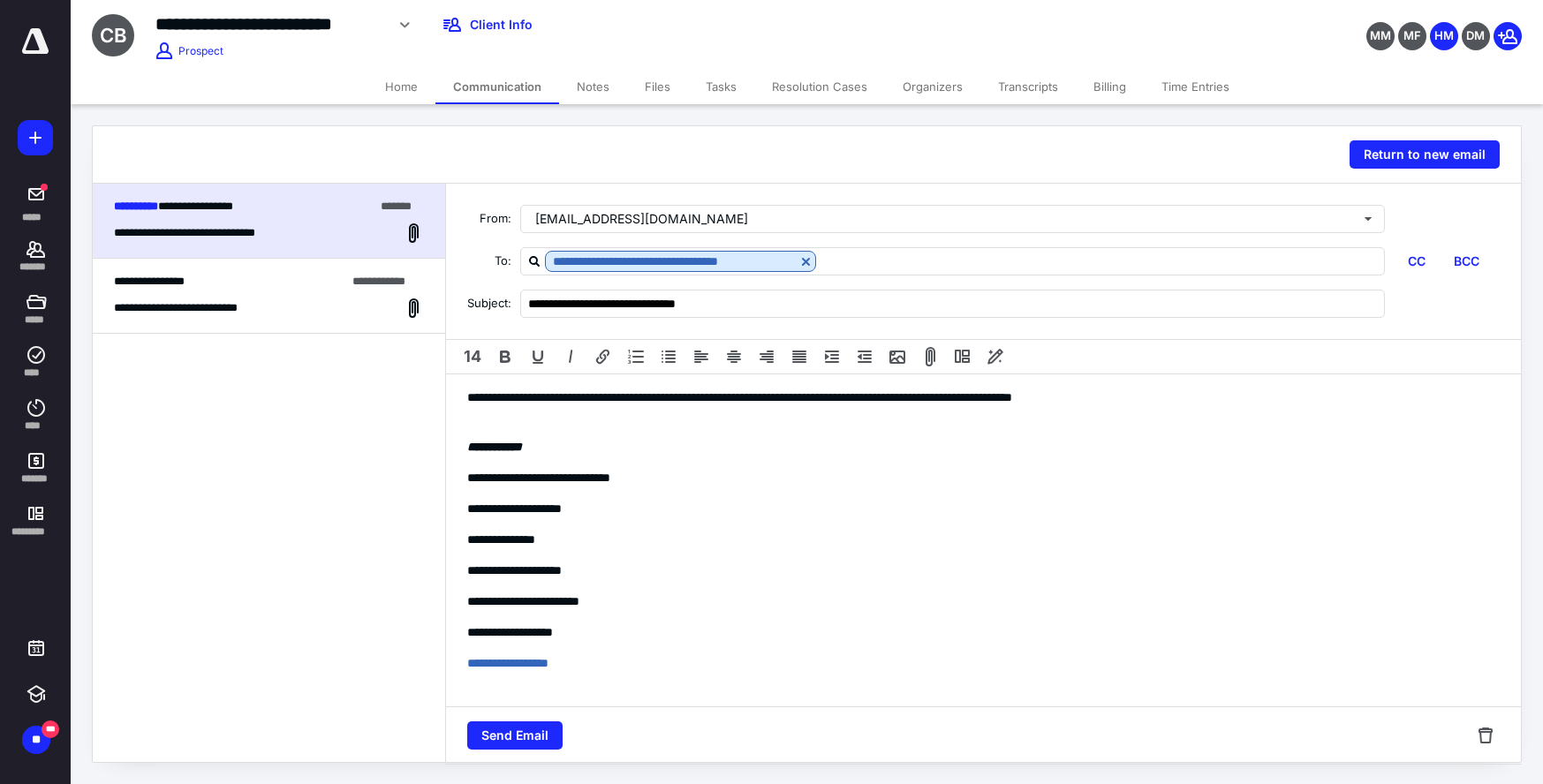 scroll, scrollTop: 130, scrollLeft: 0, axis: vertical 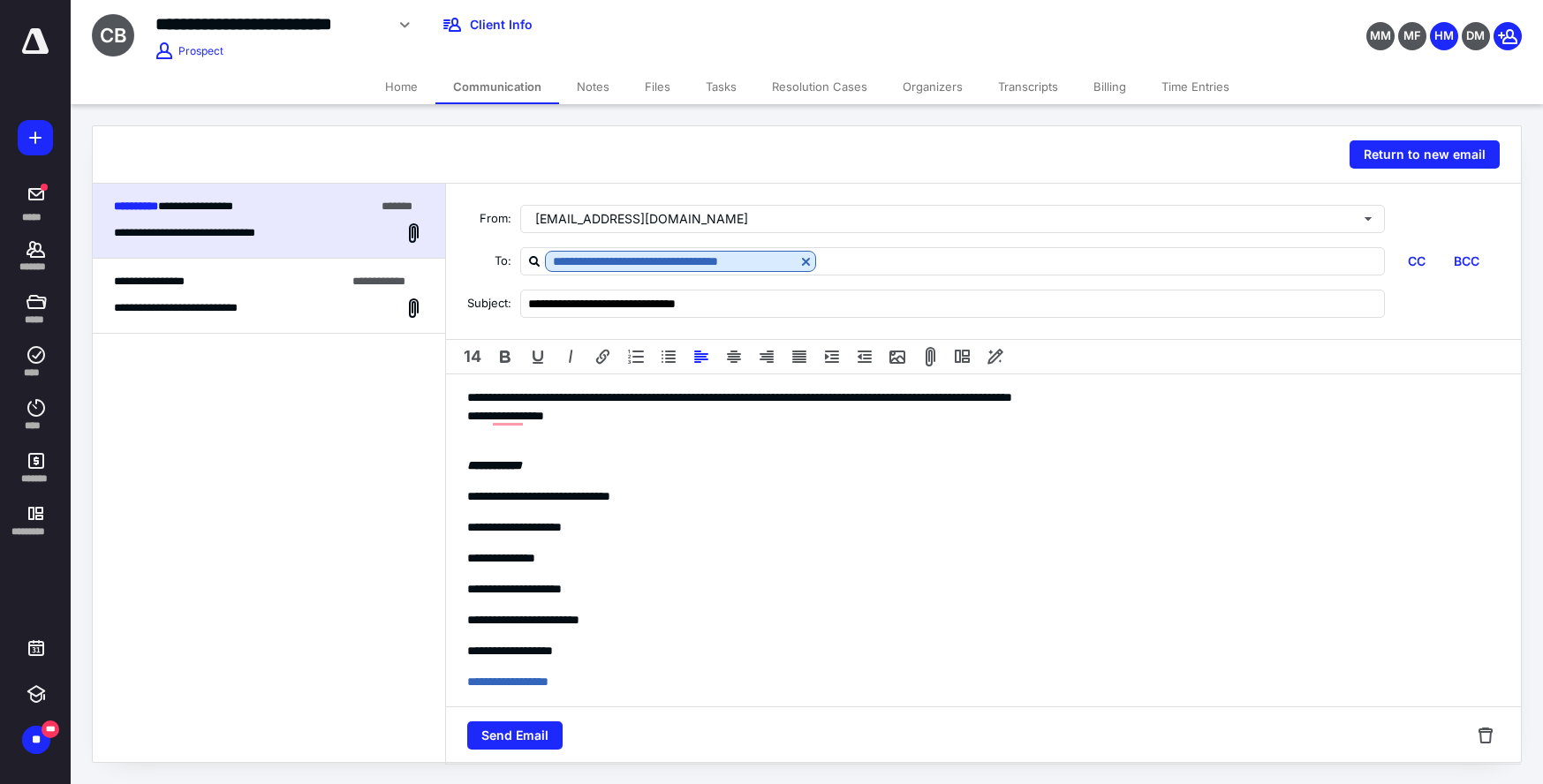 drag, startPoint x: 527, startPoint y: 419, endPoint x: 550, endPoint y: 427, distance: 24.351591 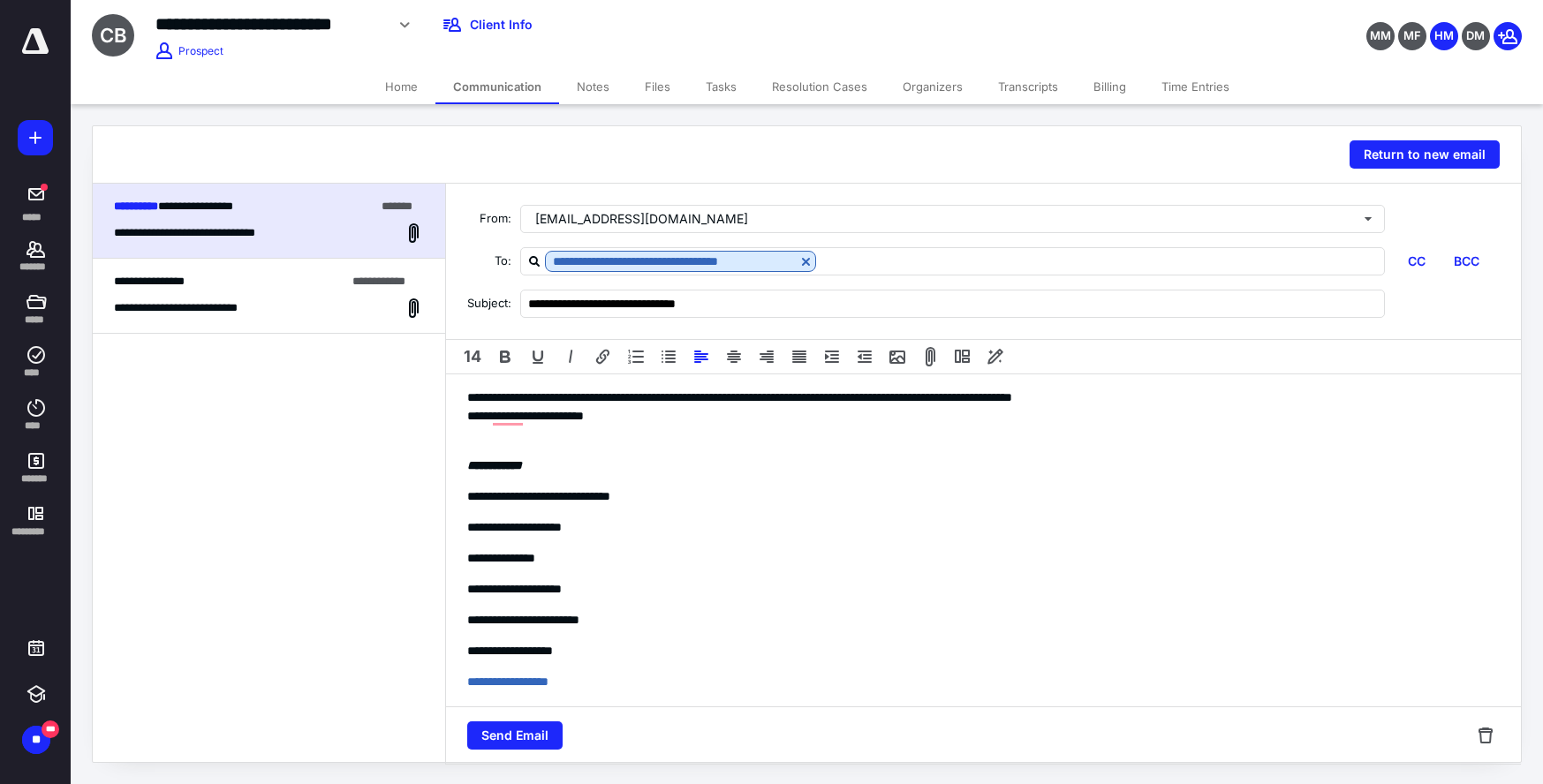 click on "**********" at bounding box center [983, 599] 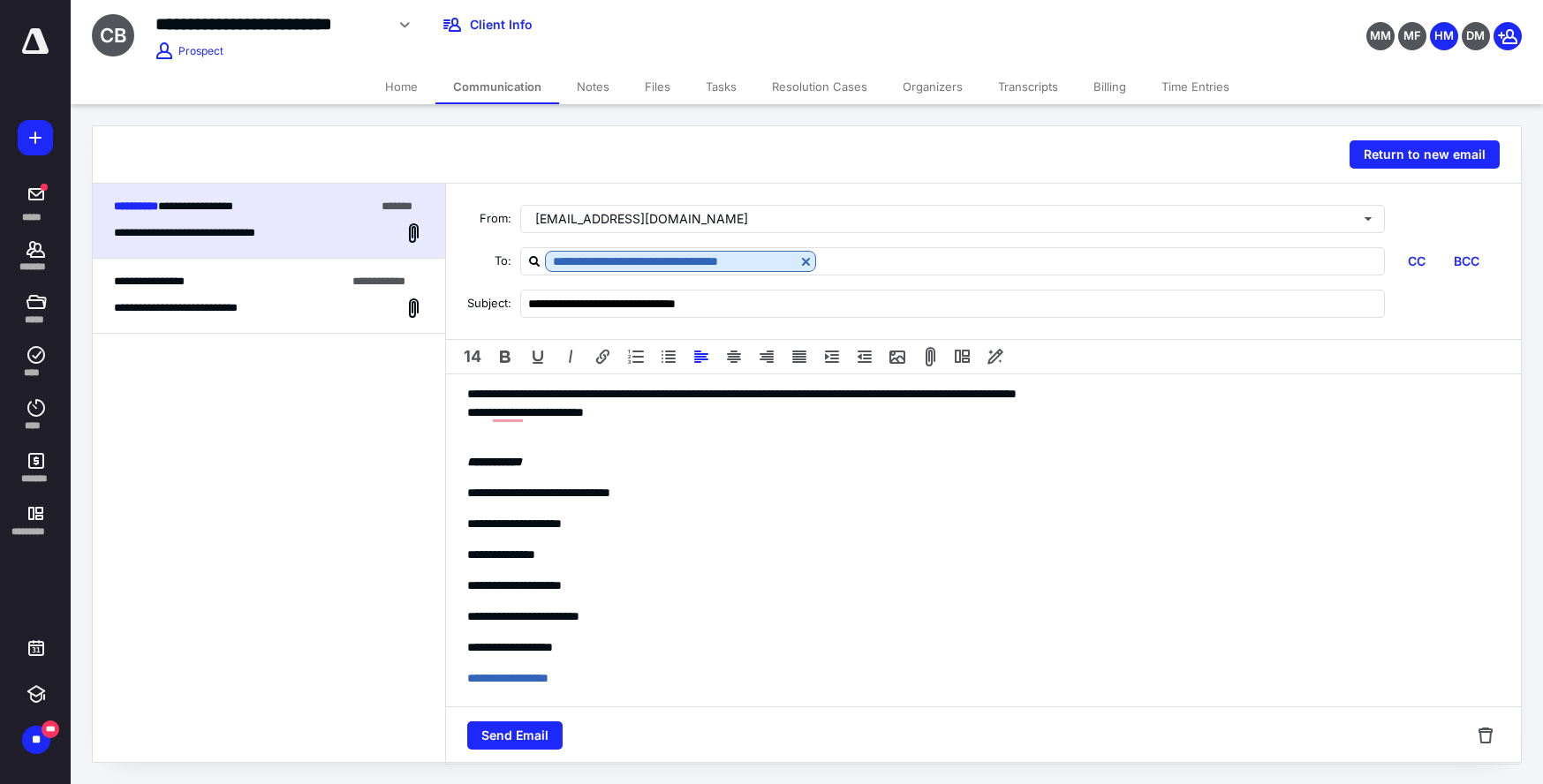scroll, scrollTop: 22, scrollLeft: 0, axis: vertical 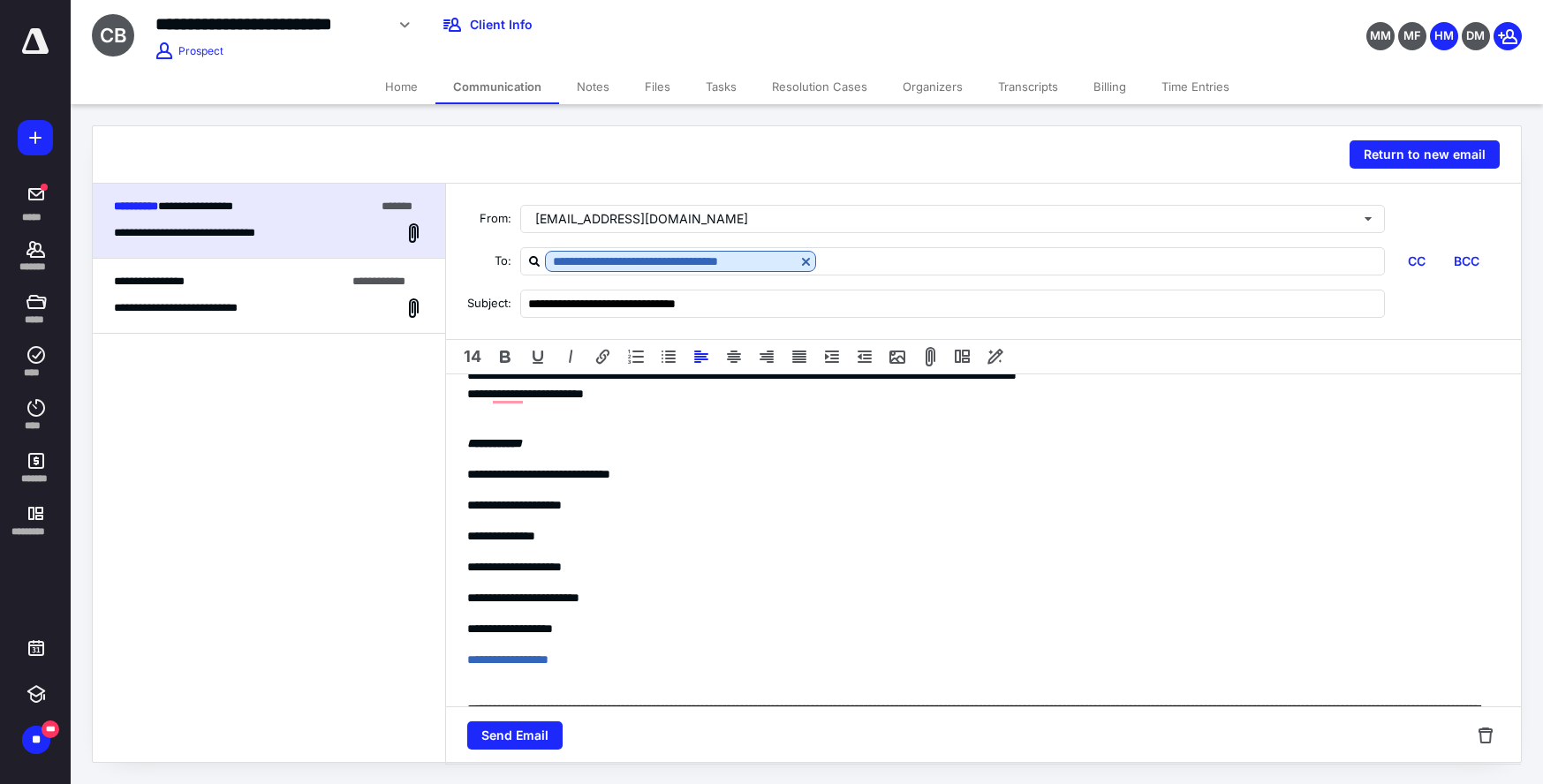 drag, startPoint x: 490, startPoint y: 395, endPoint x: 519, endPoint y: 410, distance: 32.64966 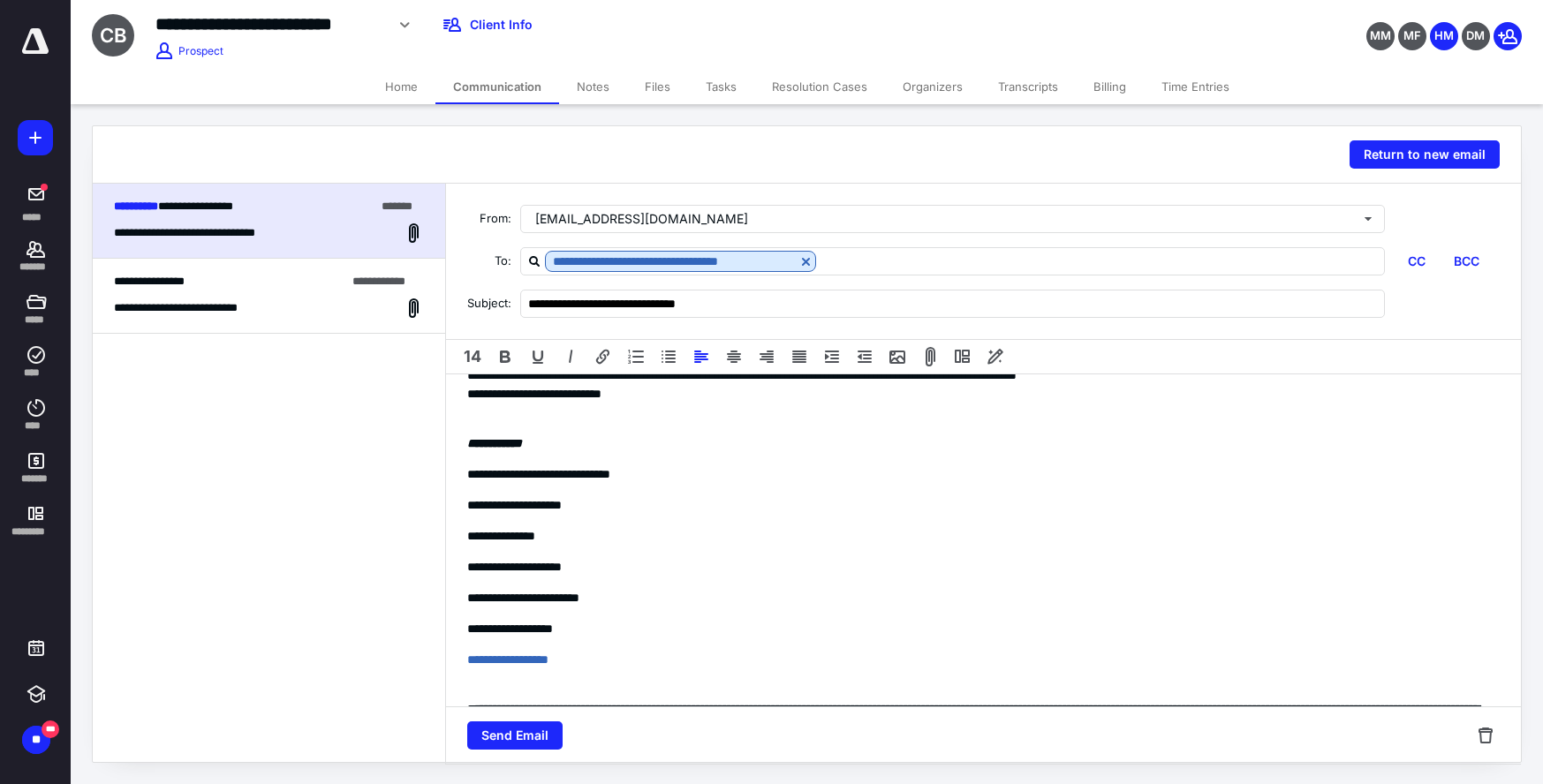 scroll, scrollTop: 0, scrollLeft: 0, axis: both 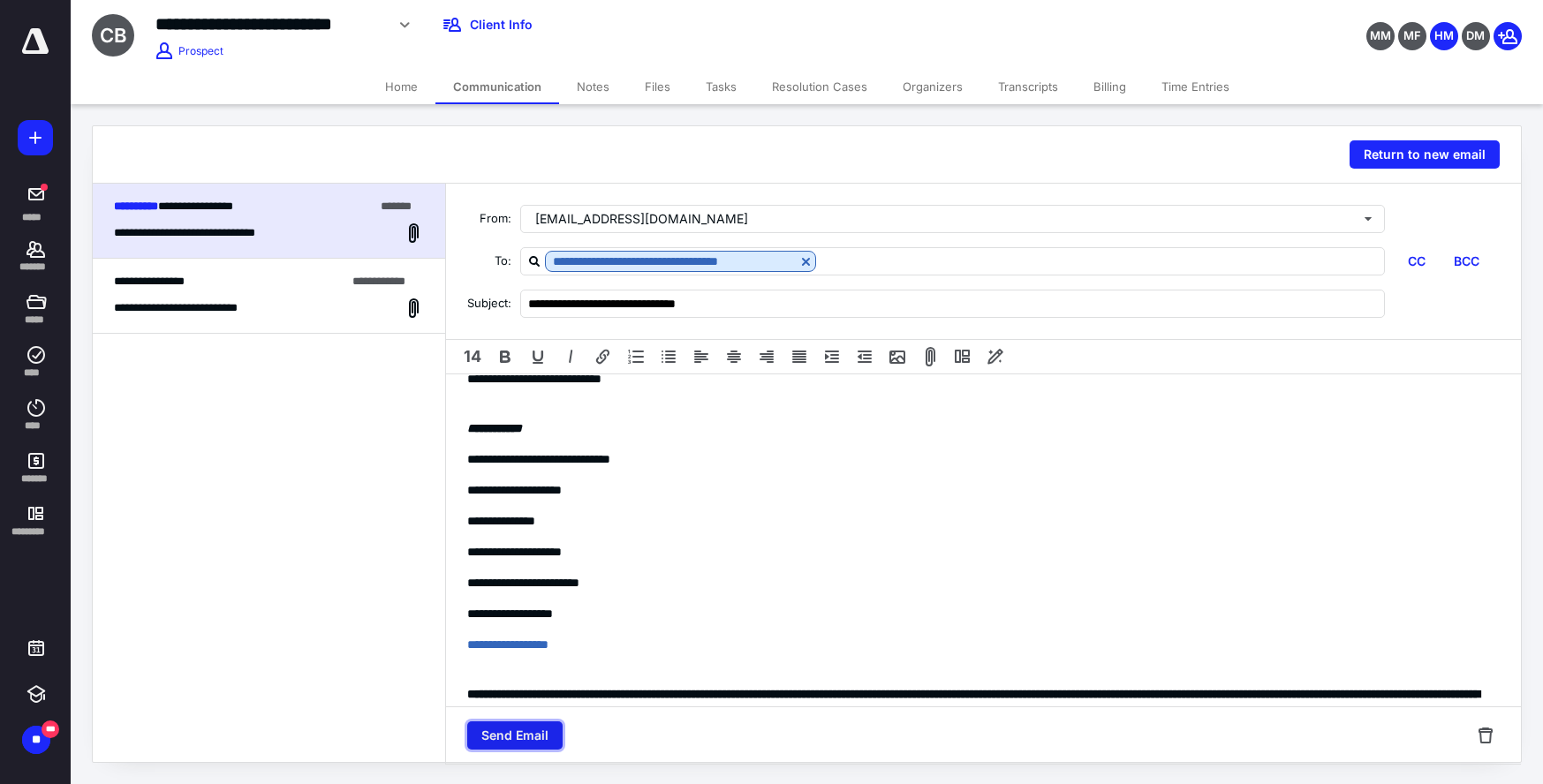 click on "Send Email" at bounding box center (515, 735) 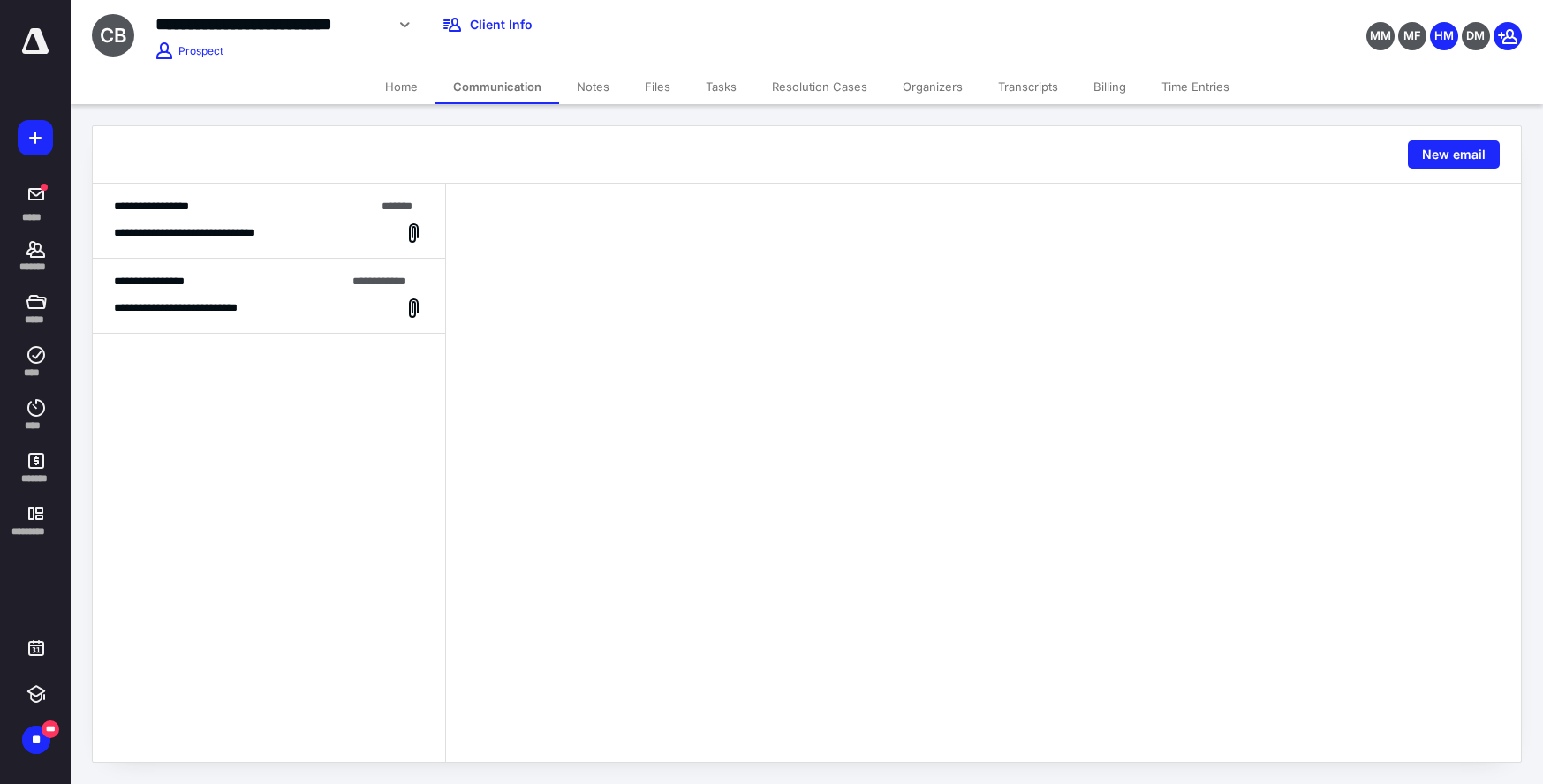 click on "Files" at bounding box center [657, 87] 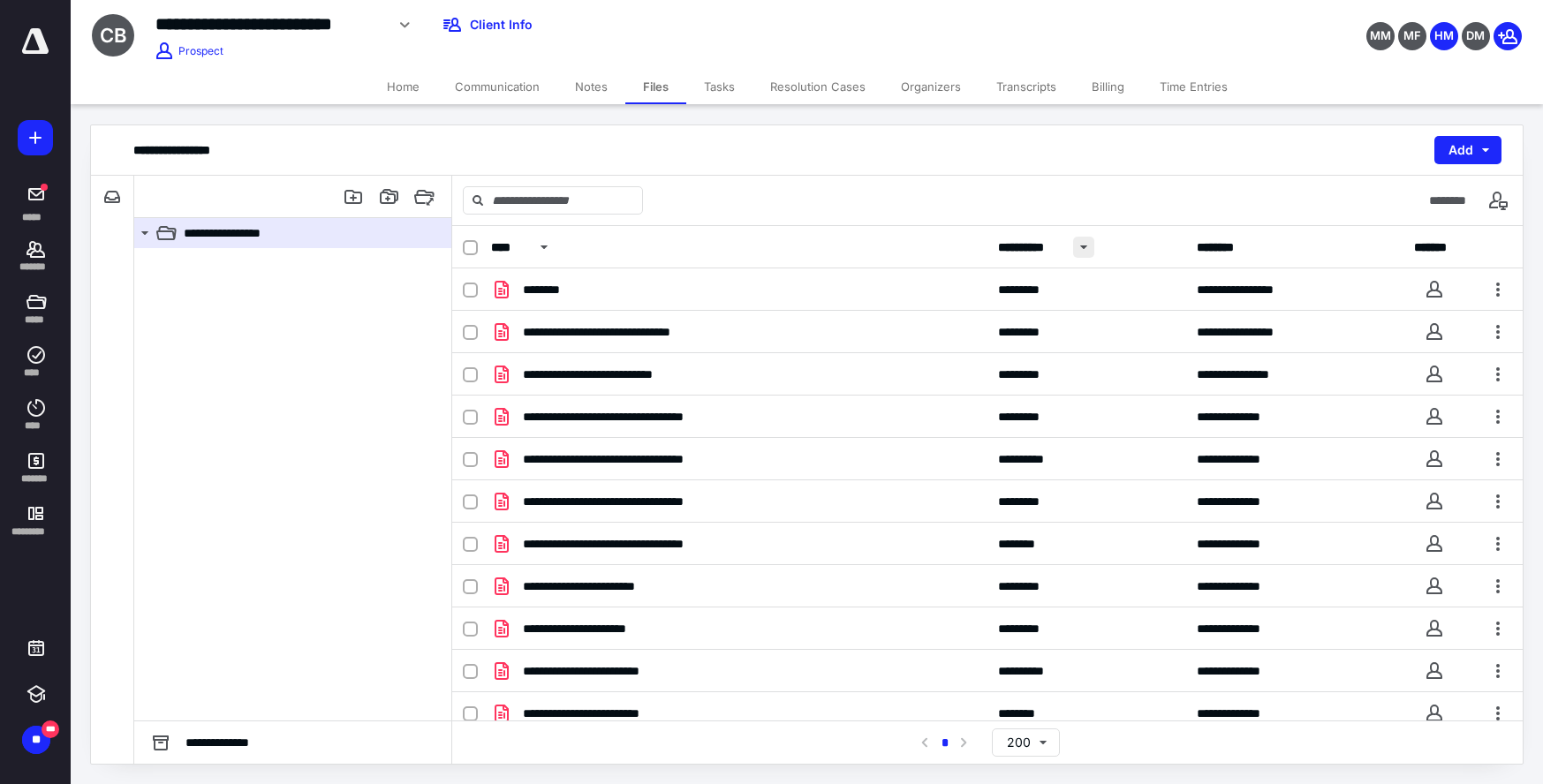 click at bounding box center (1084, 247) 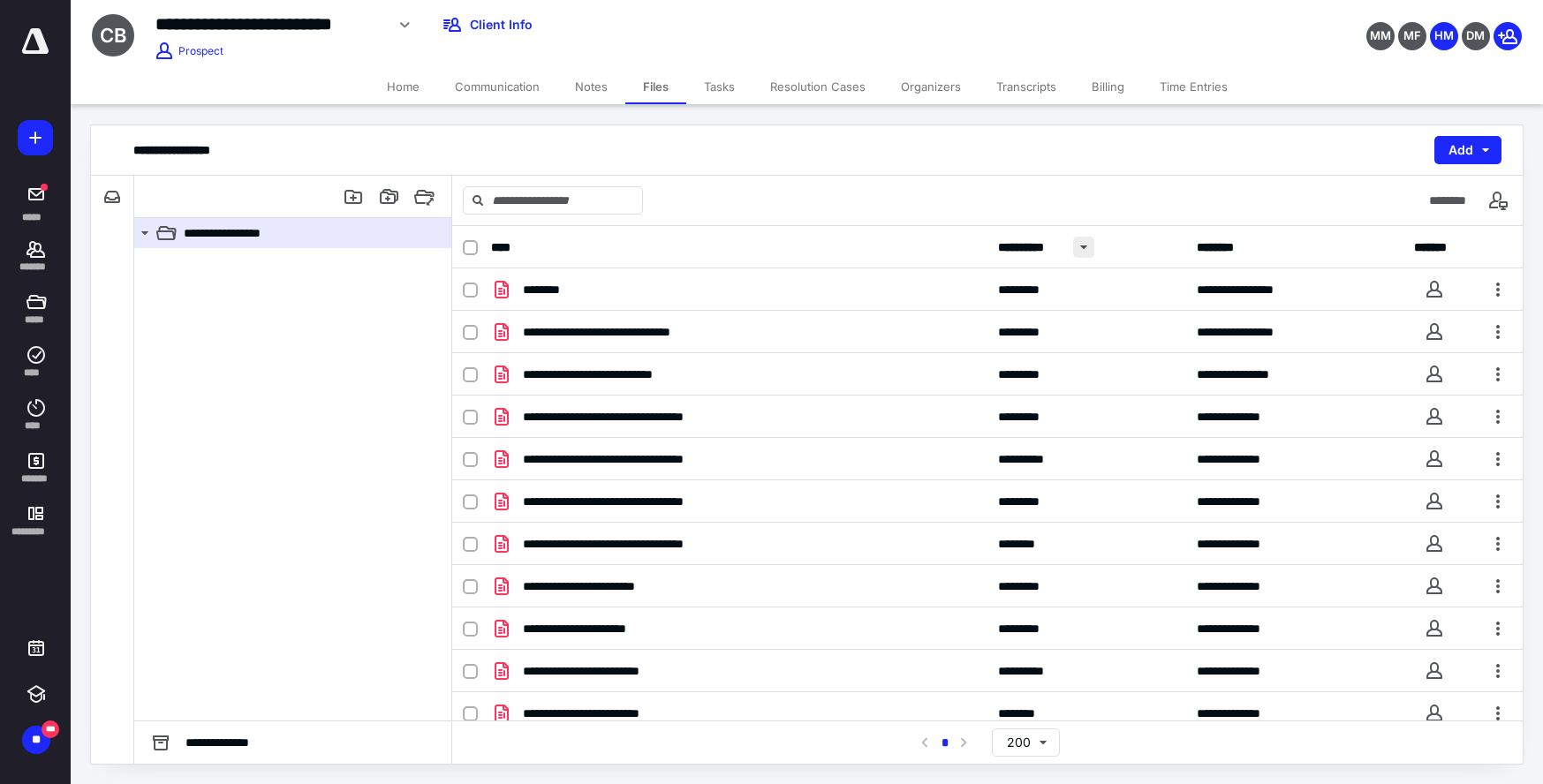 click at bounding box center [1084, 247] 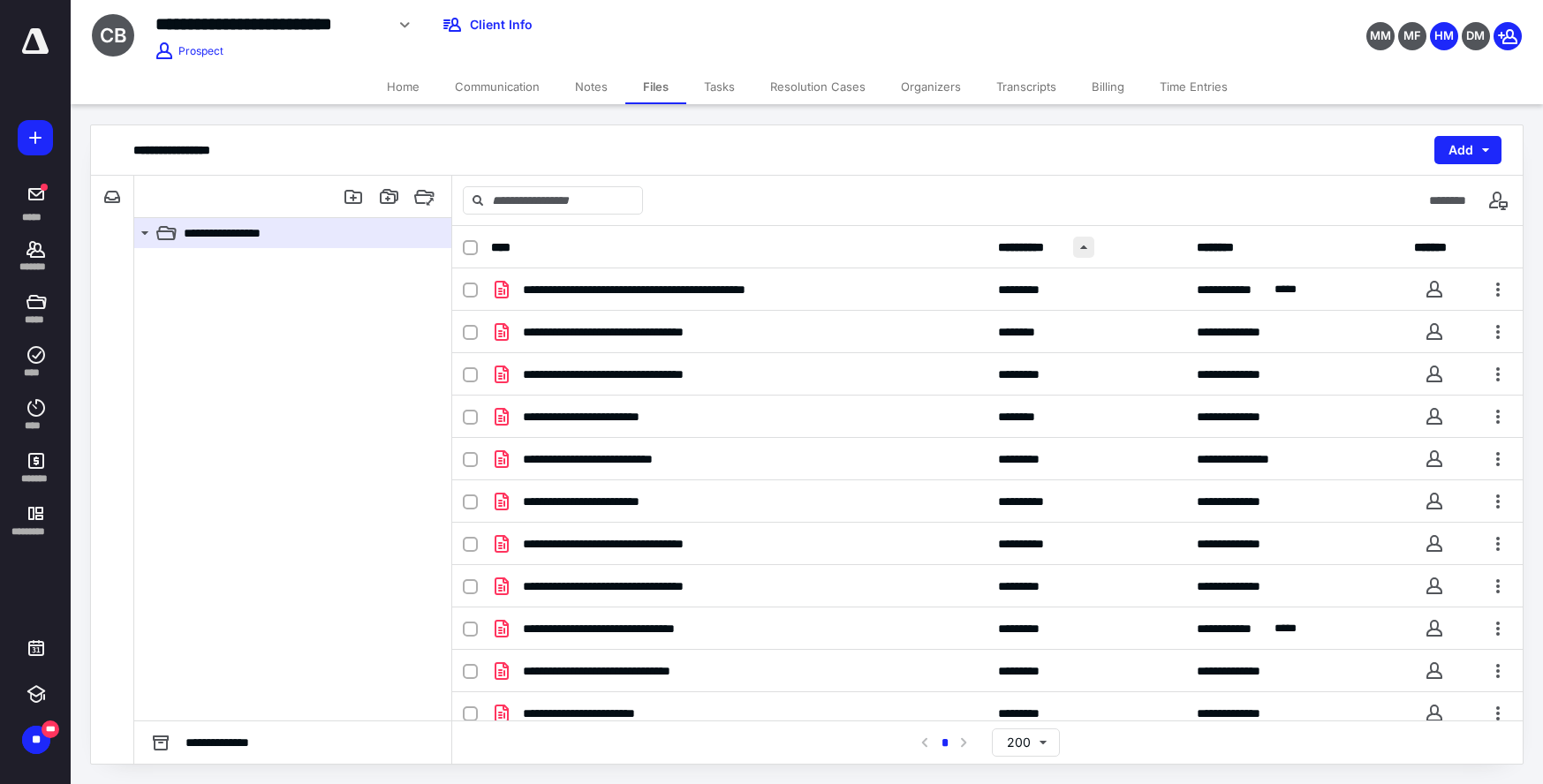 click at bounding box center [1084, 247] 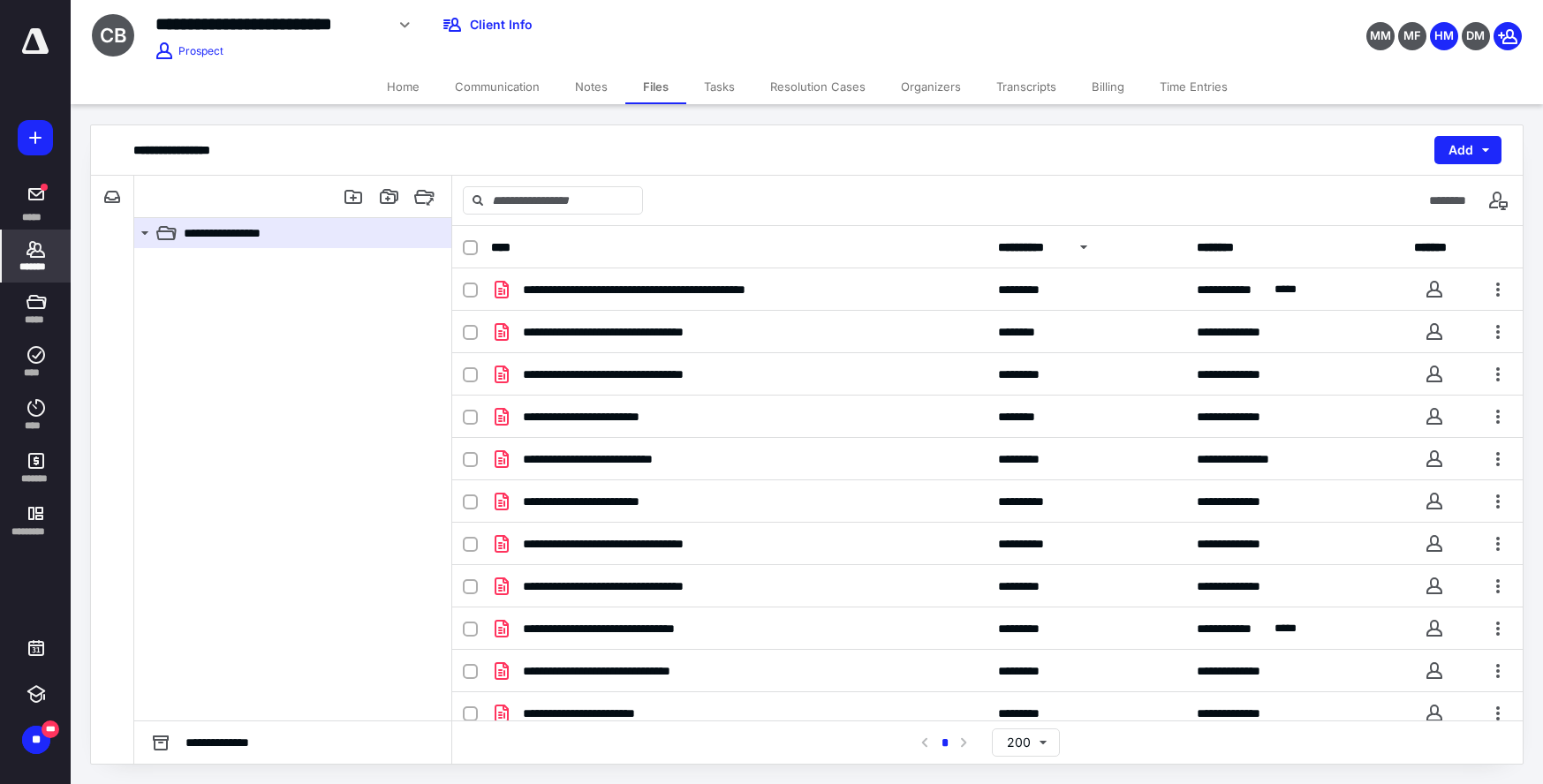 click 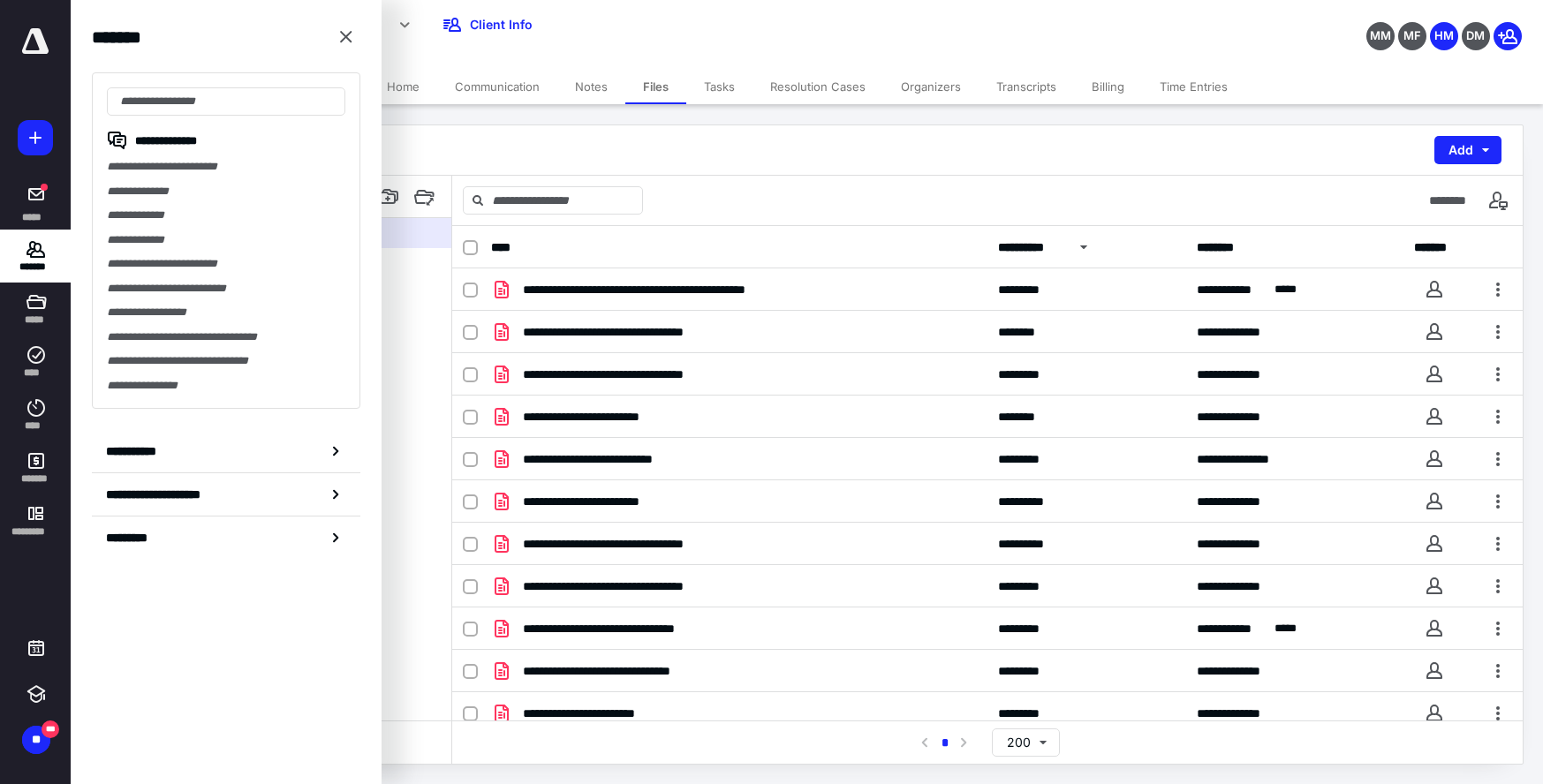 click on "Notes" at bounding box center [591, 87] 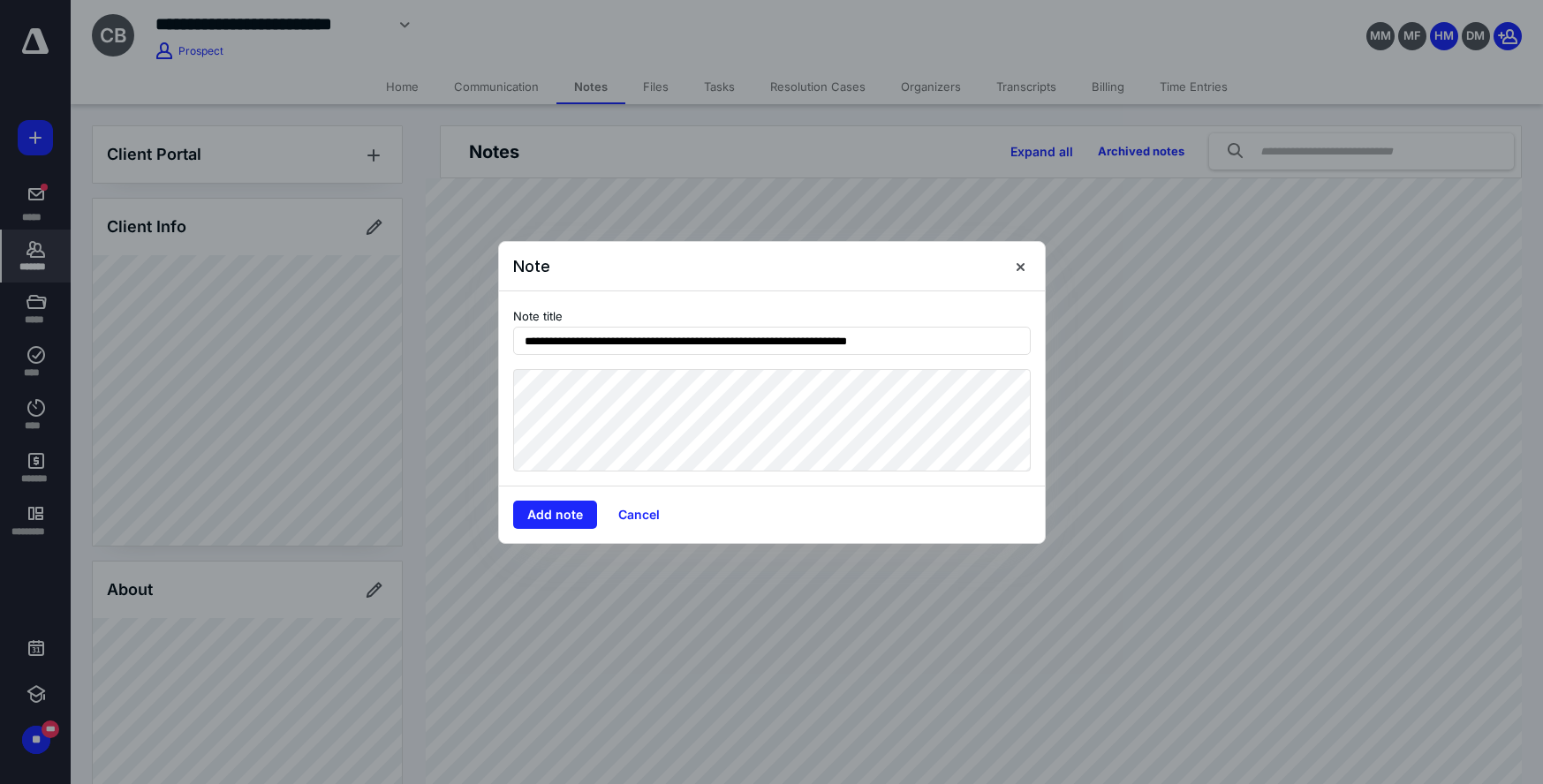 type on "**********" 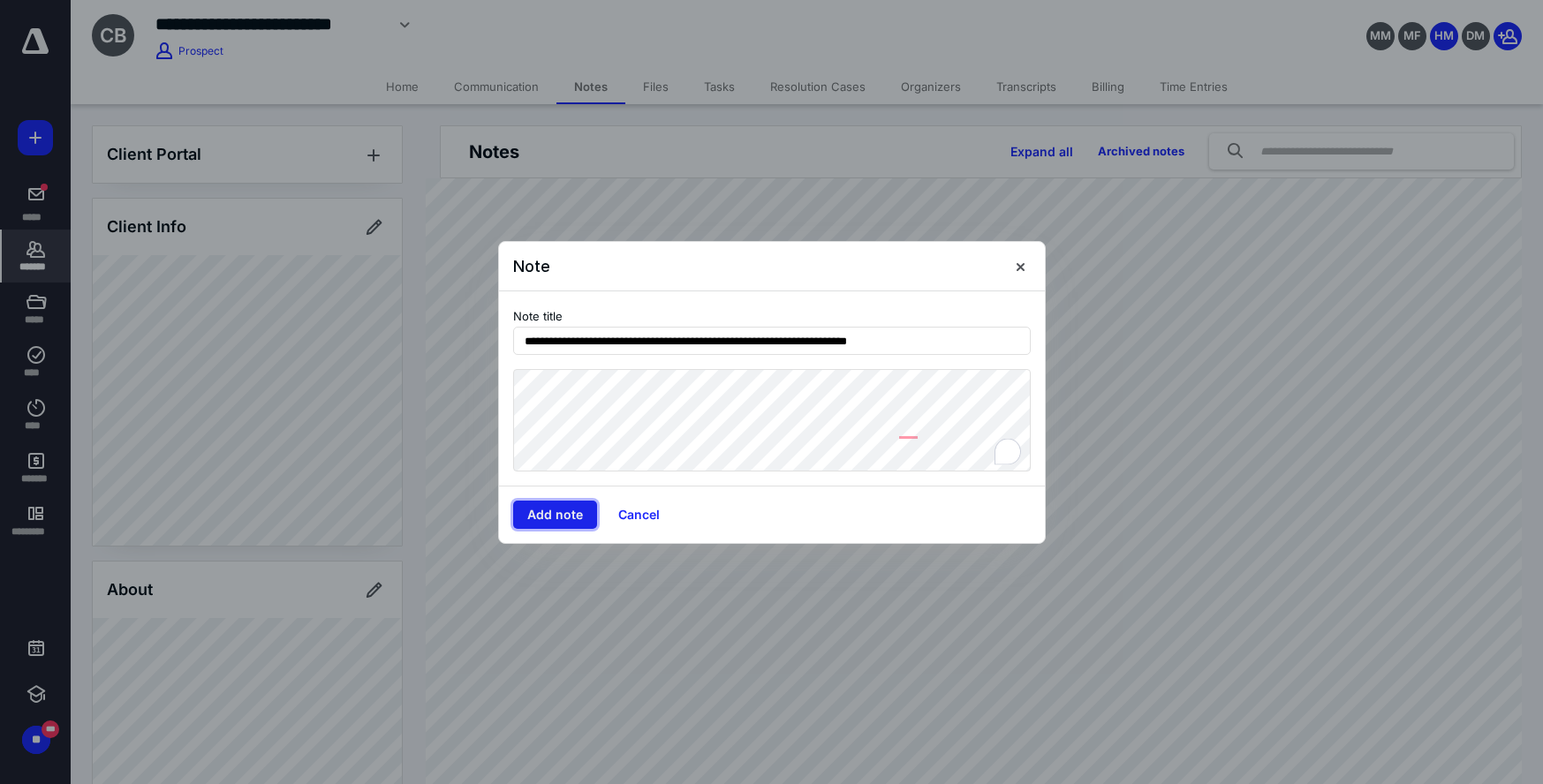 click on "Add note" at bounding box center (555, 515) 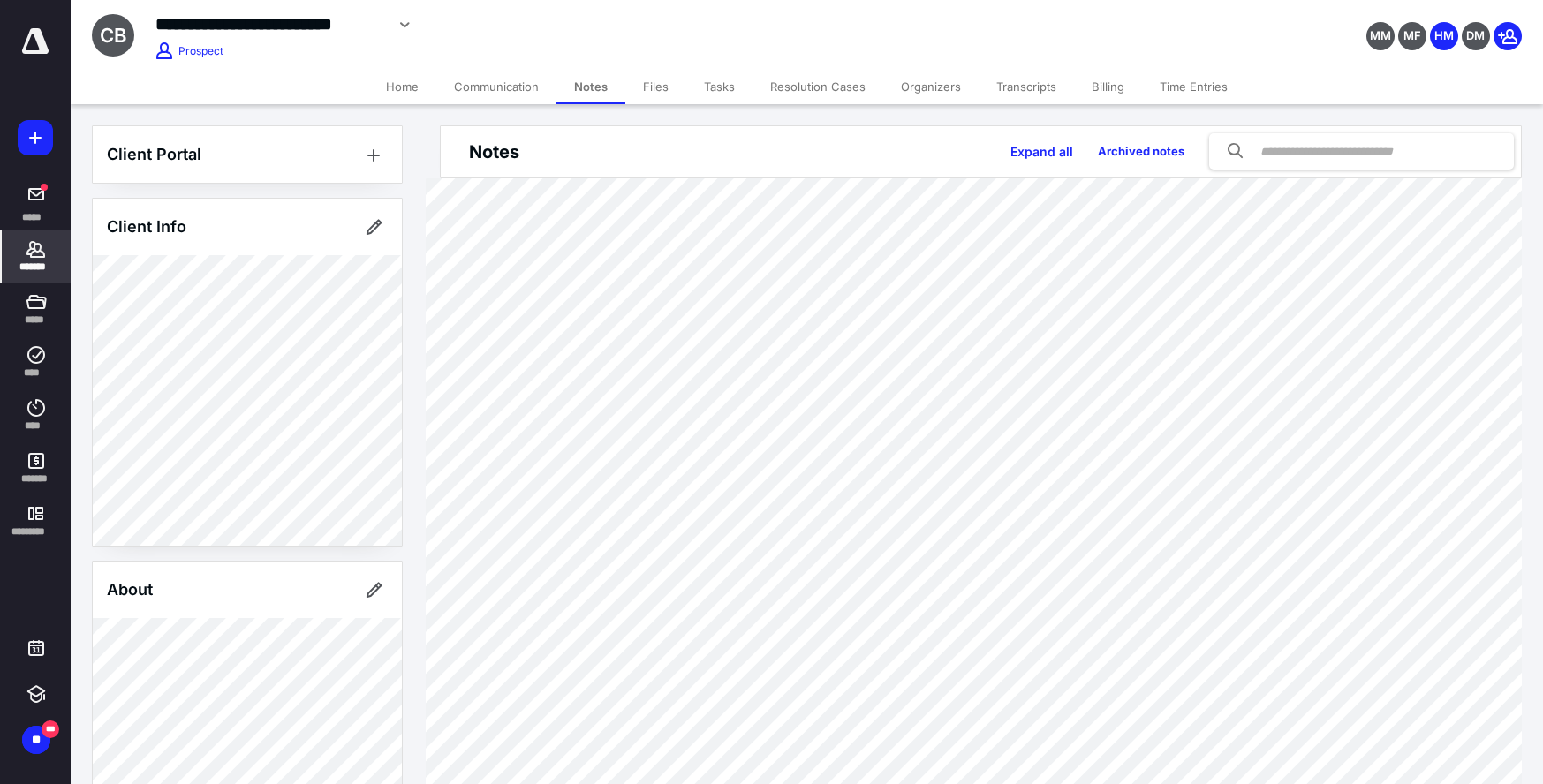click 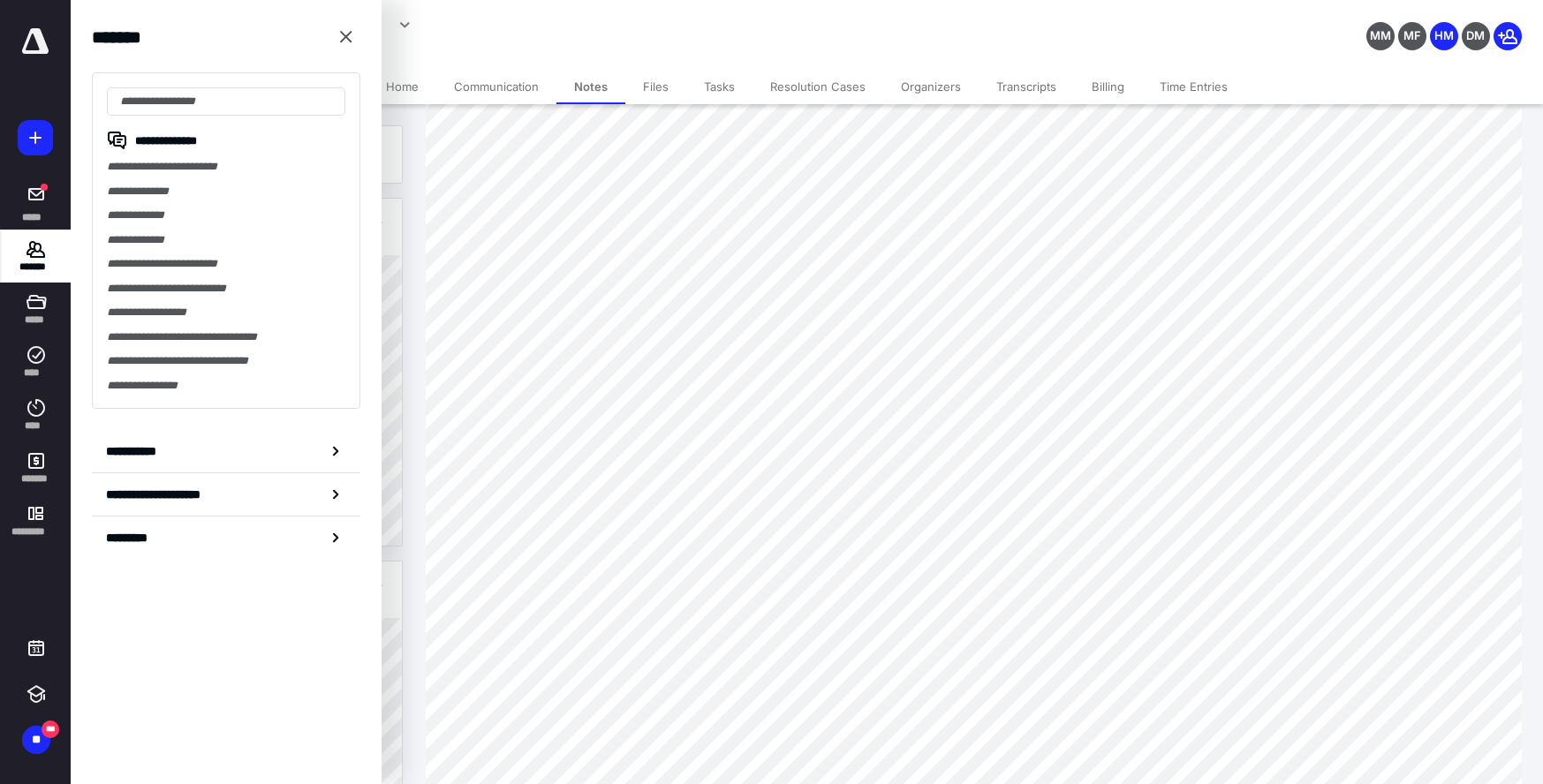 scroll, scrollTop: 517, scrollLeft: 0, axis: vertical 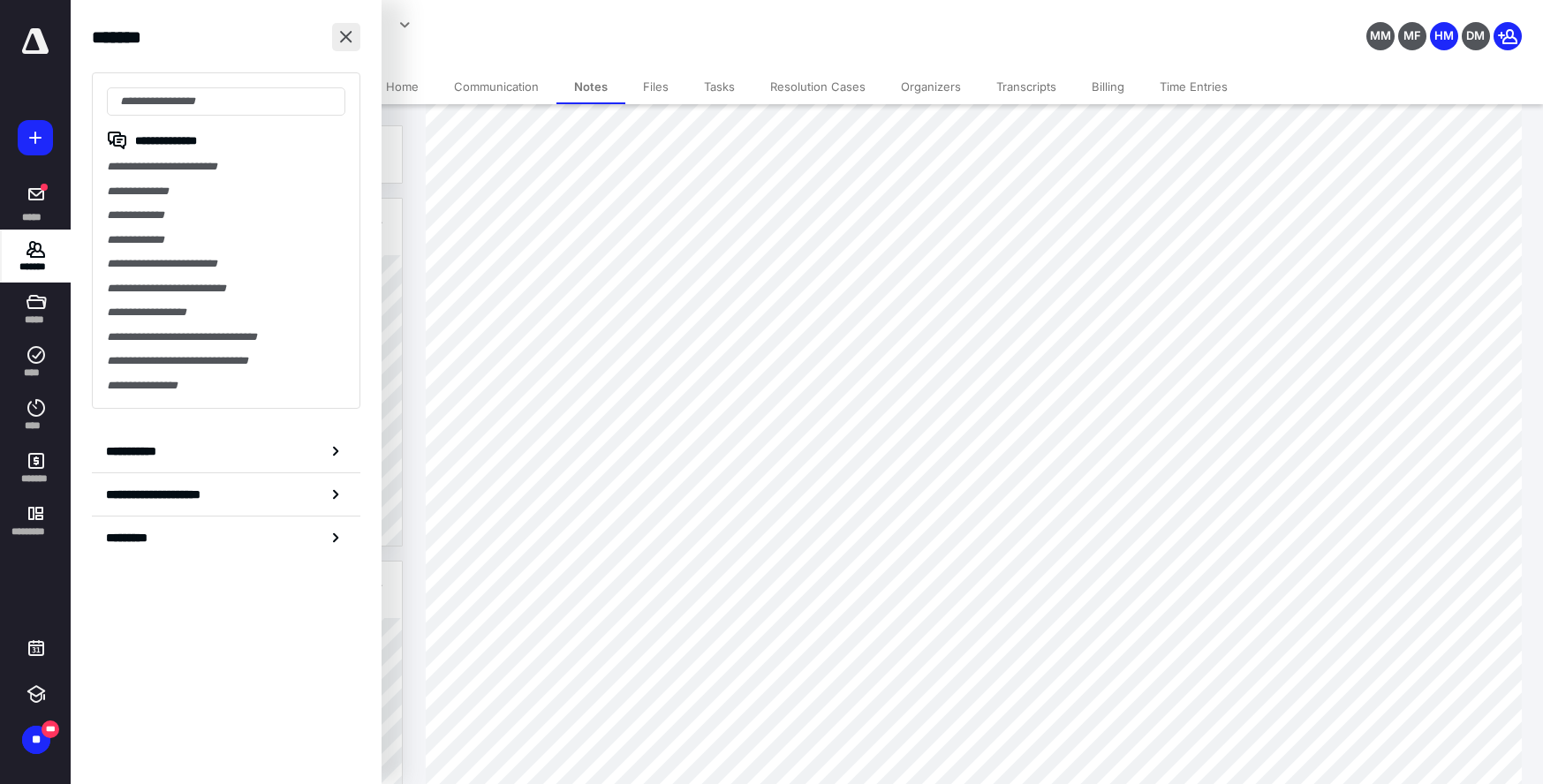 click at bounding box center [346, 37] 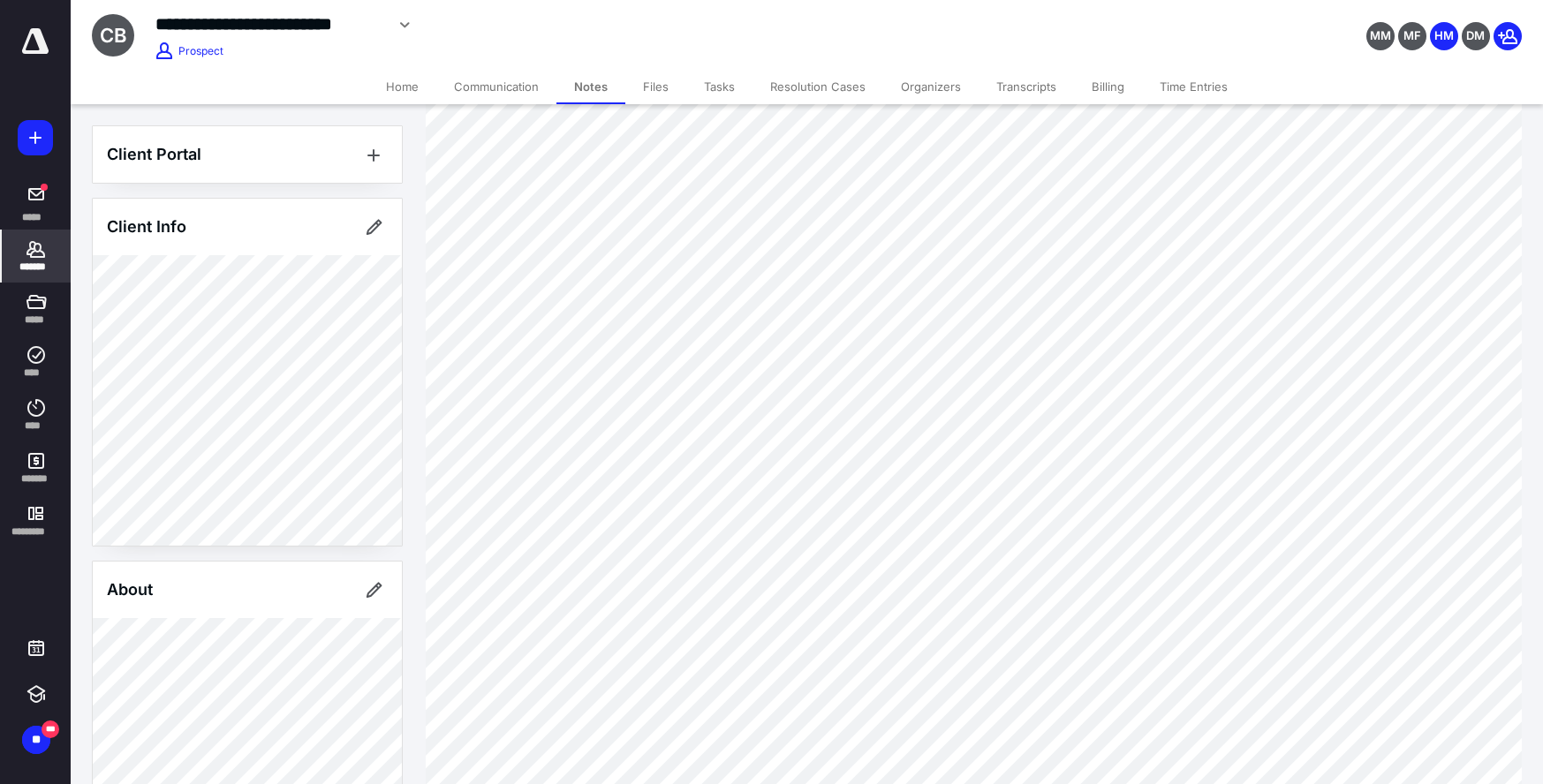 scroll, scrollTop: 518, scrollLeft: 0, axis: vertical 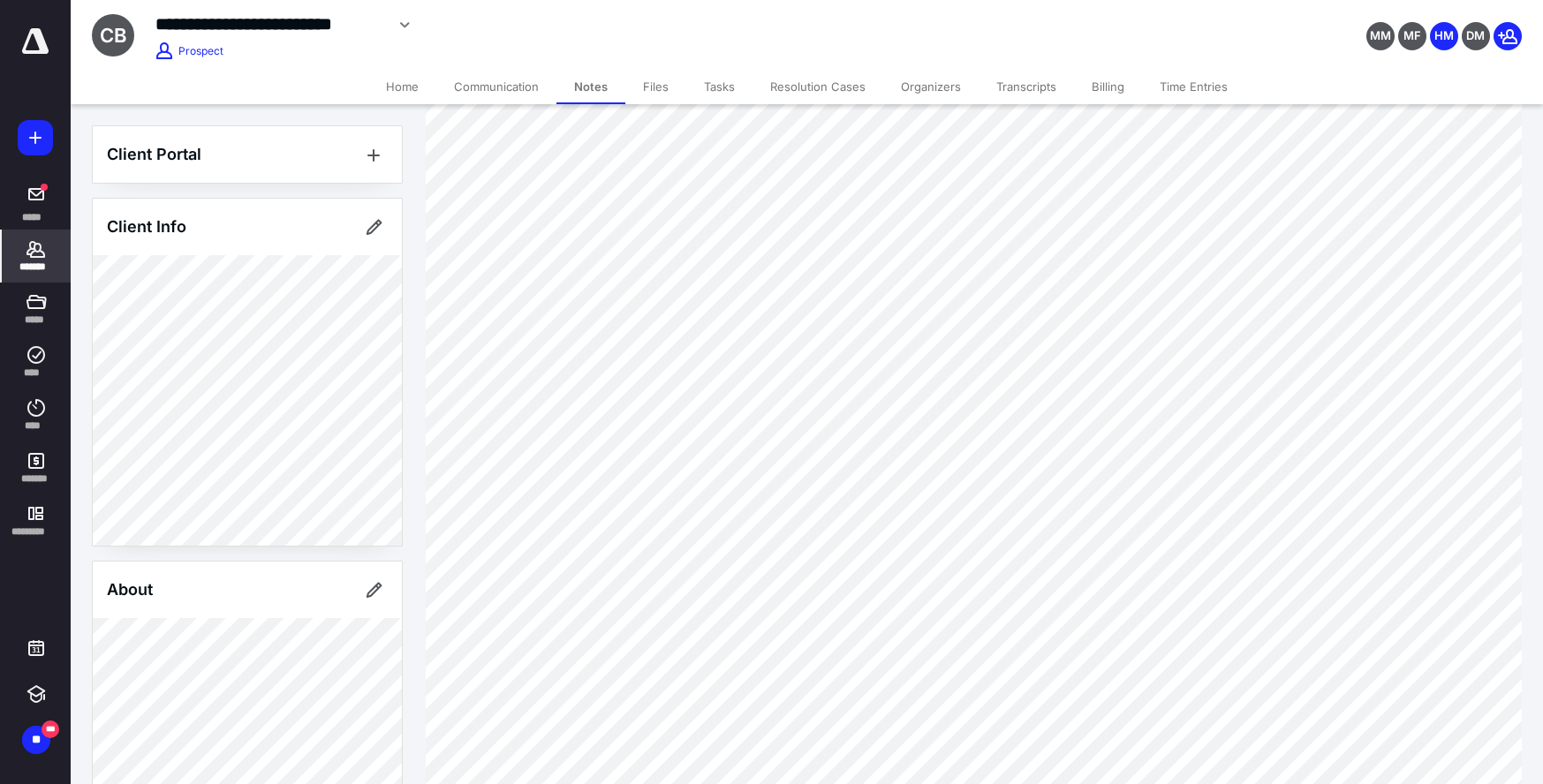 click 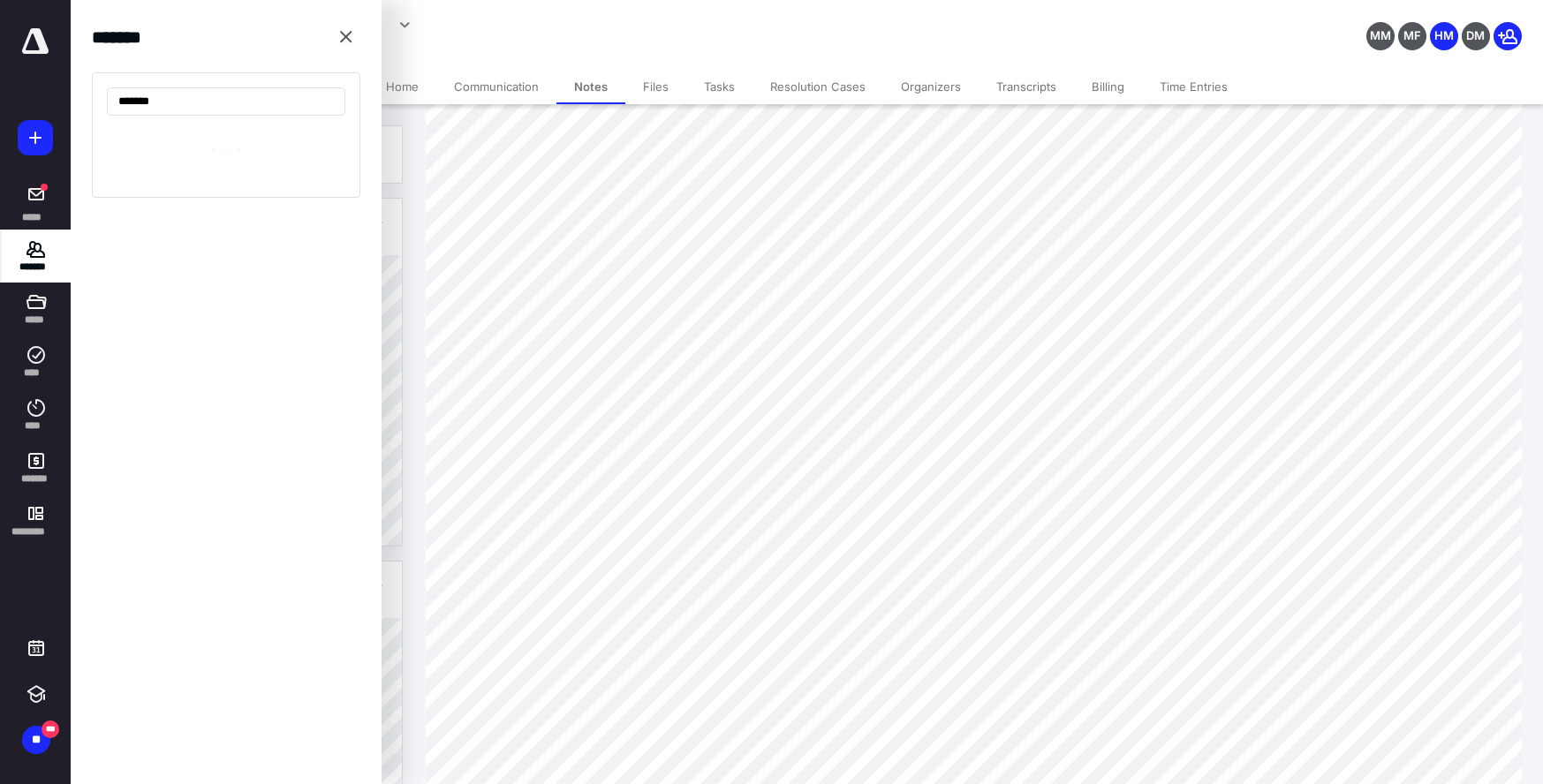type on "*******" 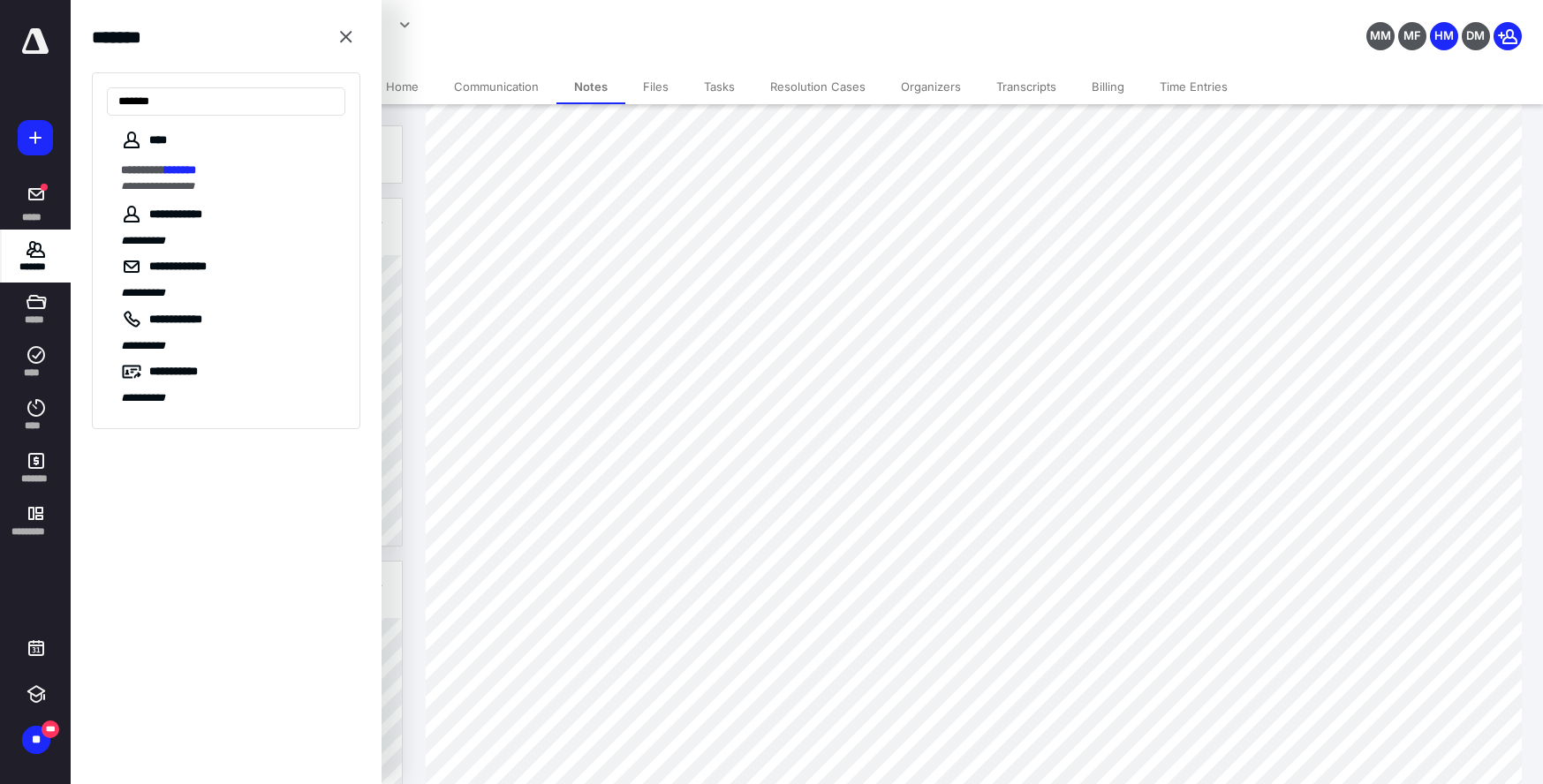 click on "**********" at bounding box center (233, 177) 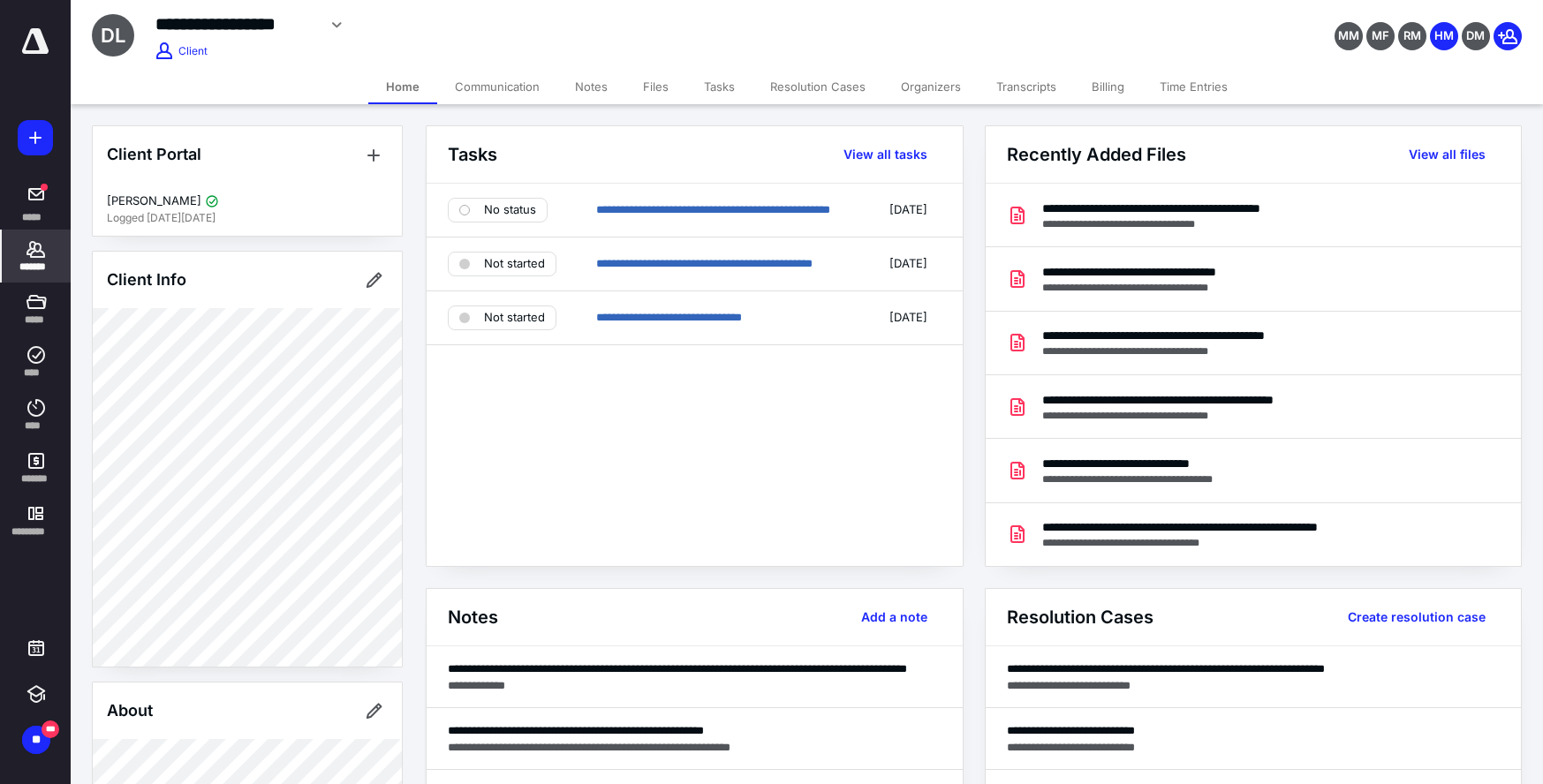 click on "Transcripts" at bounding box center [1026, 87] 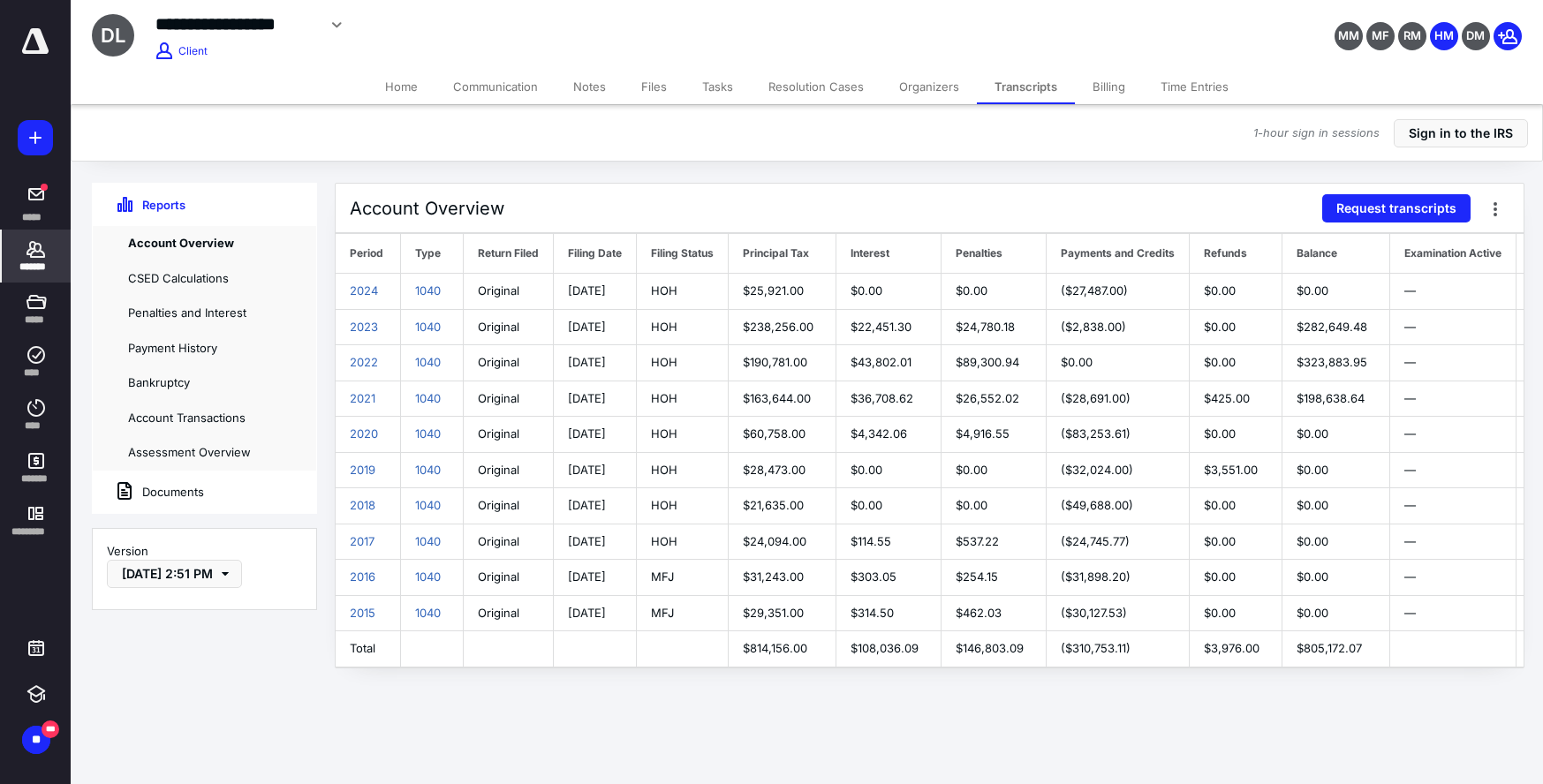 click on "Billing" at bounding box center [1108, 87] 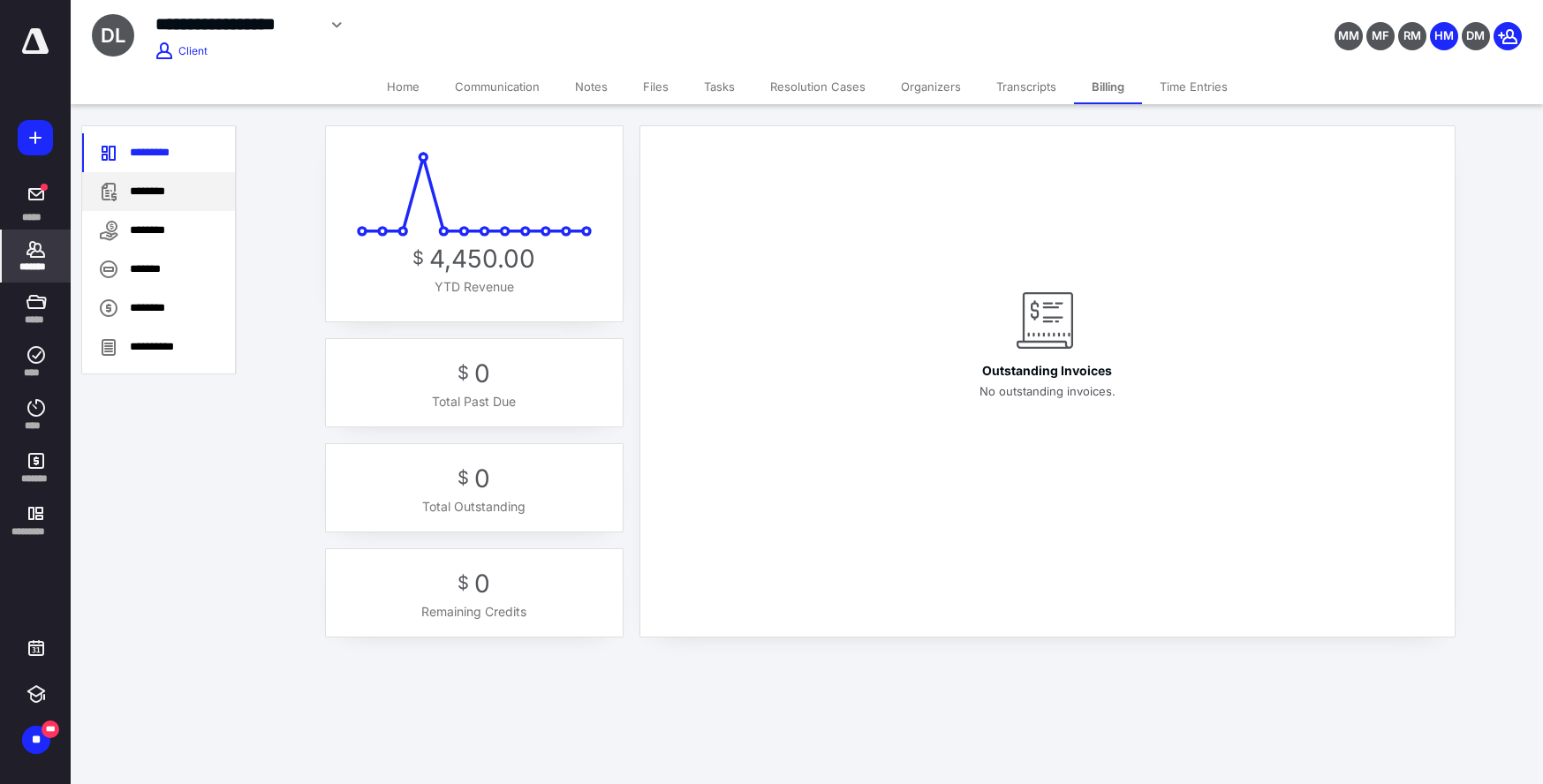 drag, startPoint x: 128, startPoint y: 190, endPoint x: 147, endPoint y: 194, distance: 19.416488 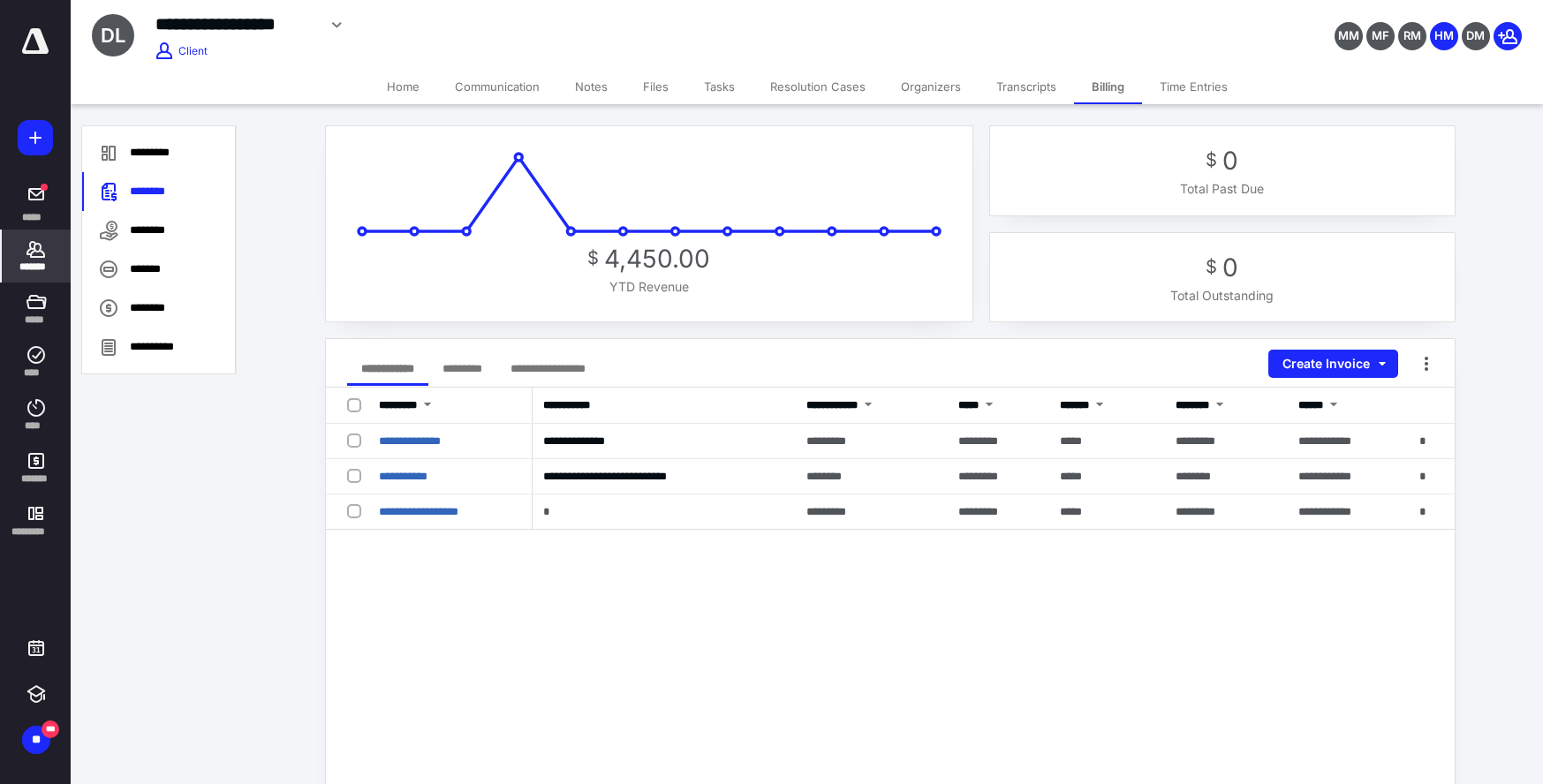 click at bounding box center (35, 138) 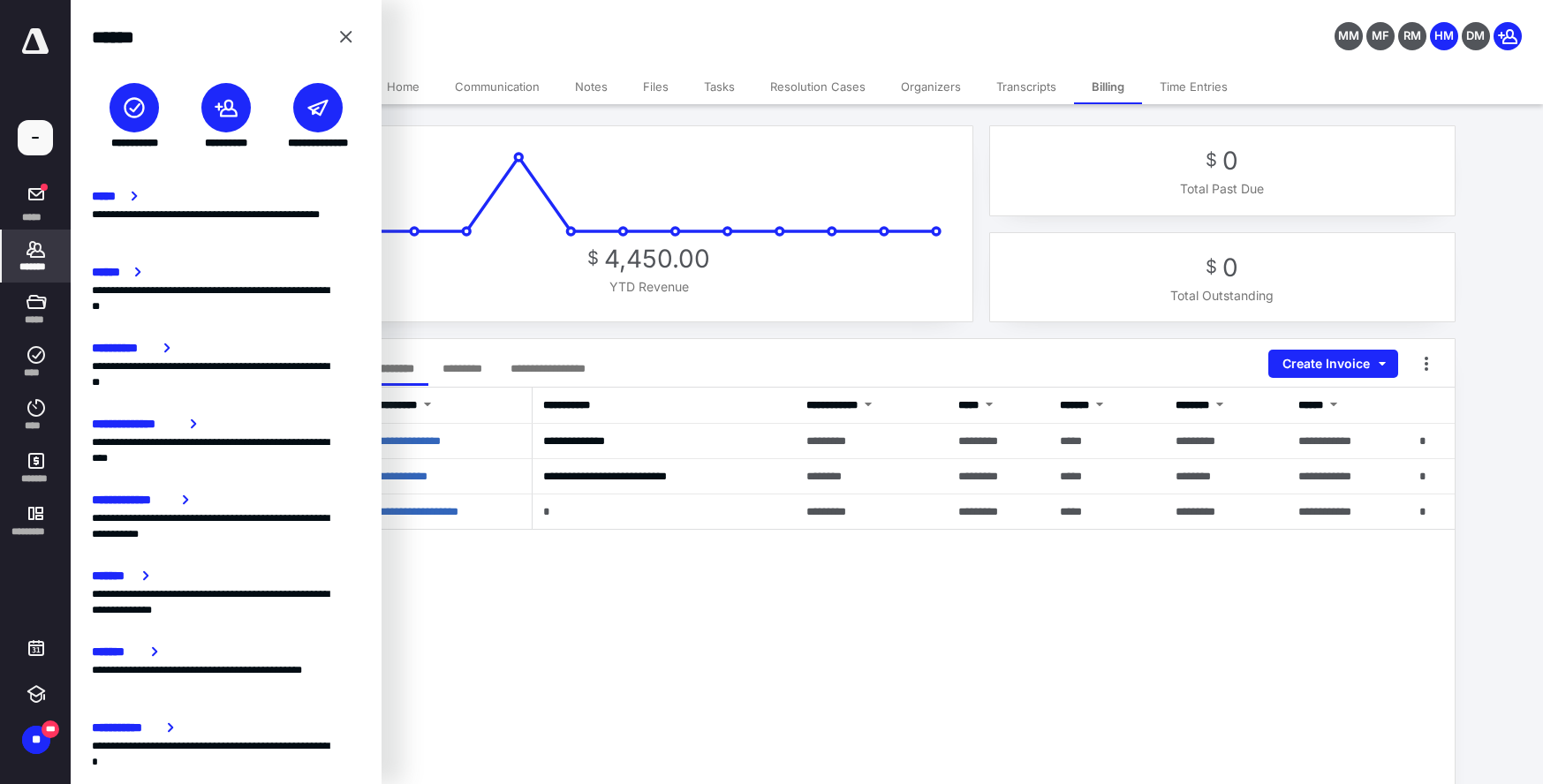 click 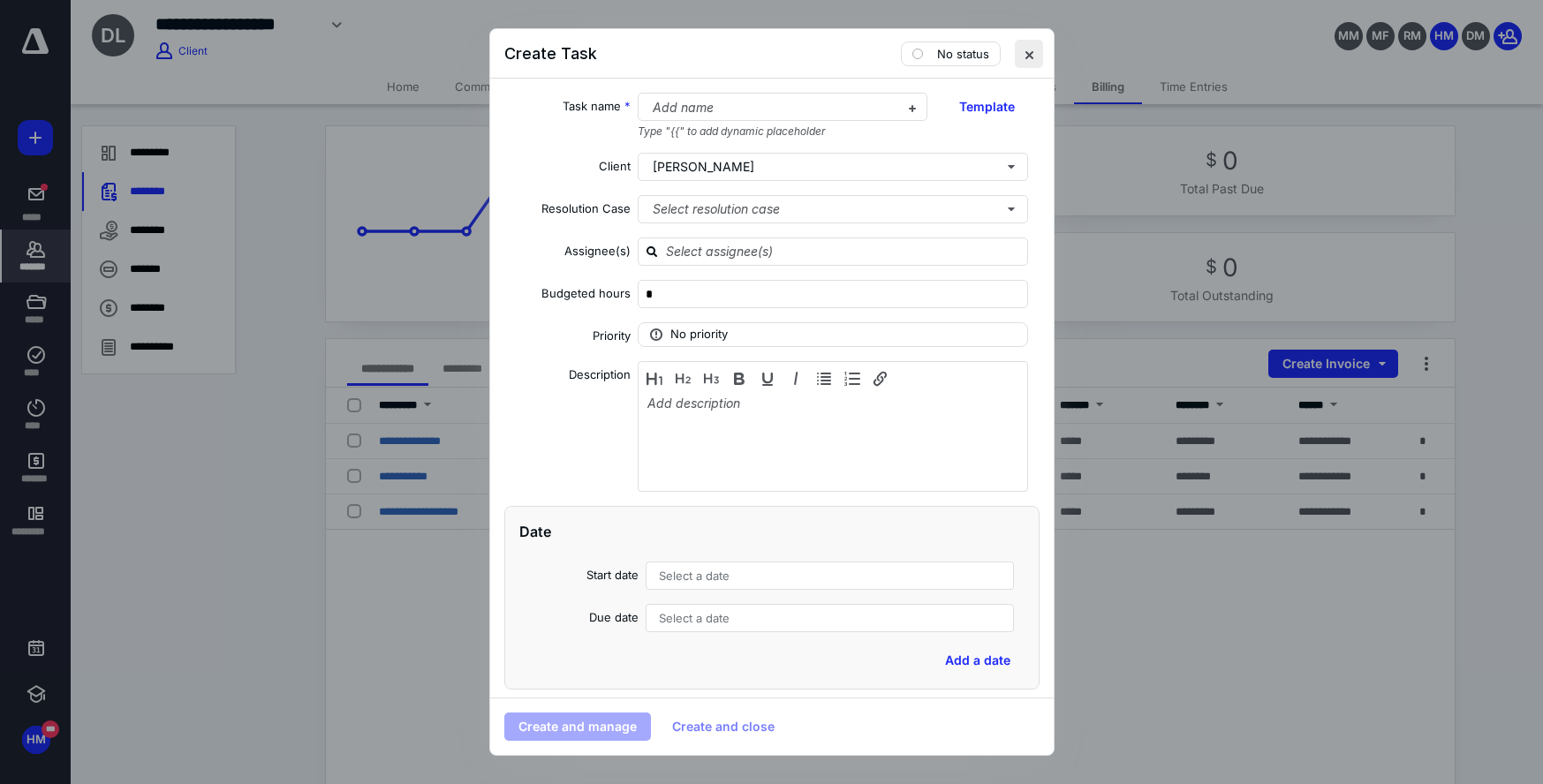 drag, startPoint x: 1027, startPoint y: 51, endPoint x: 886, endPoint y: 69, distance: 142.14429 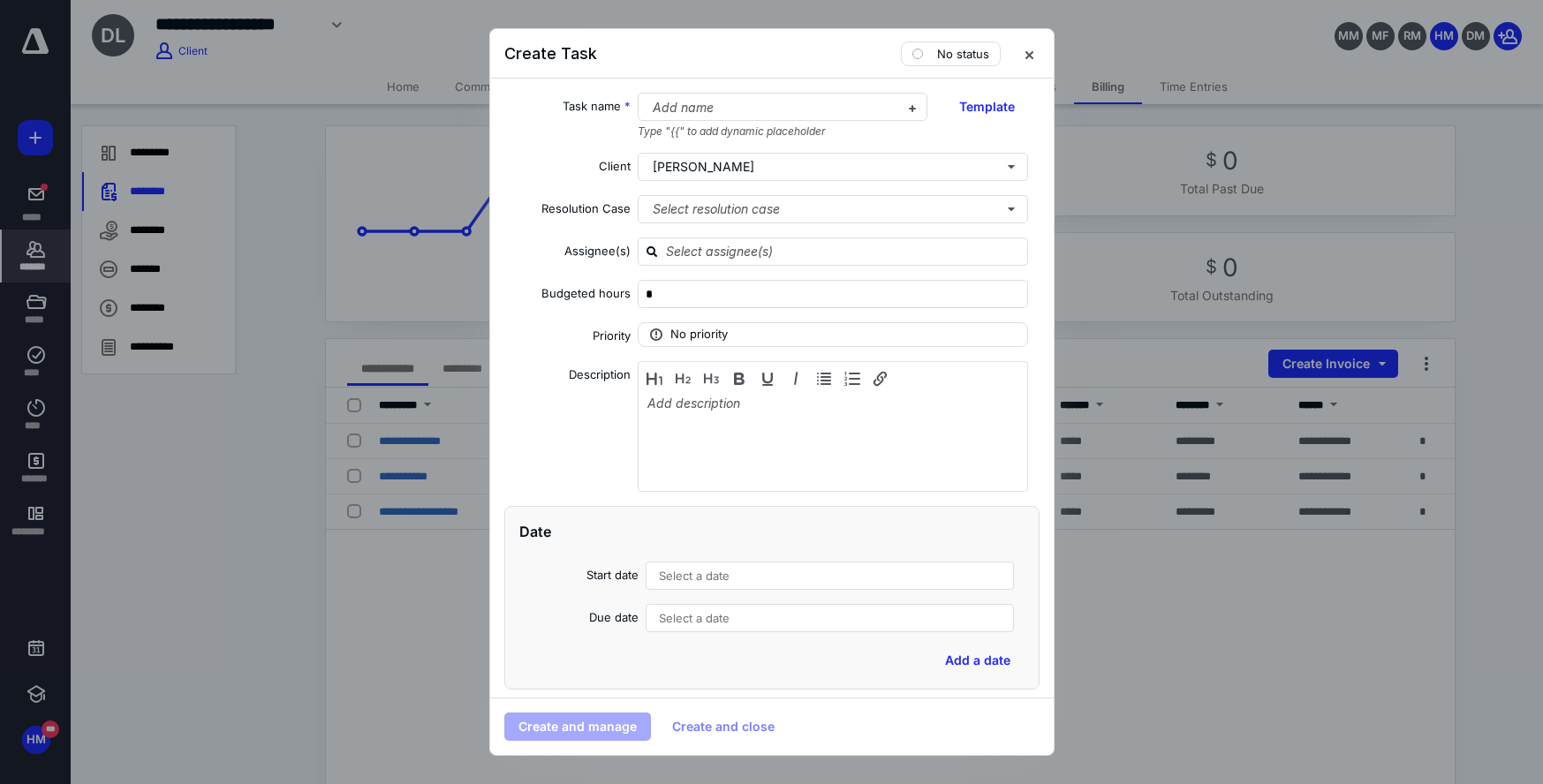 click at bounding box center [1029, 54] 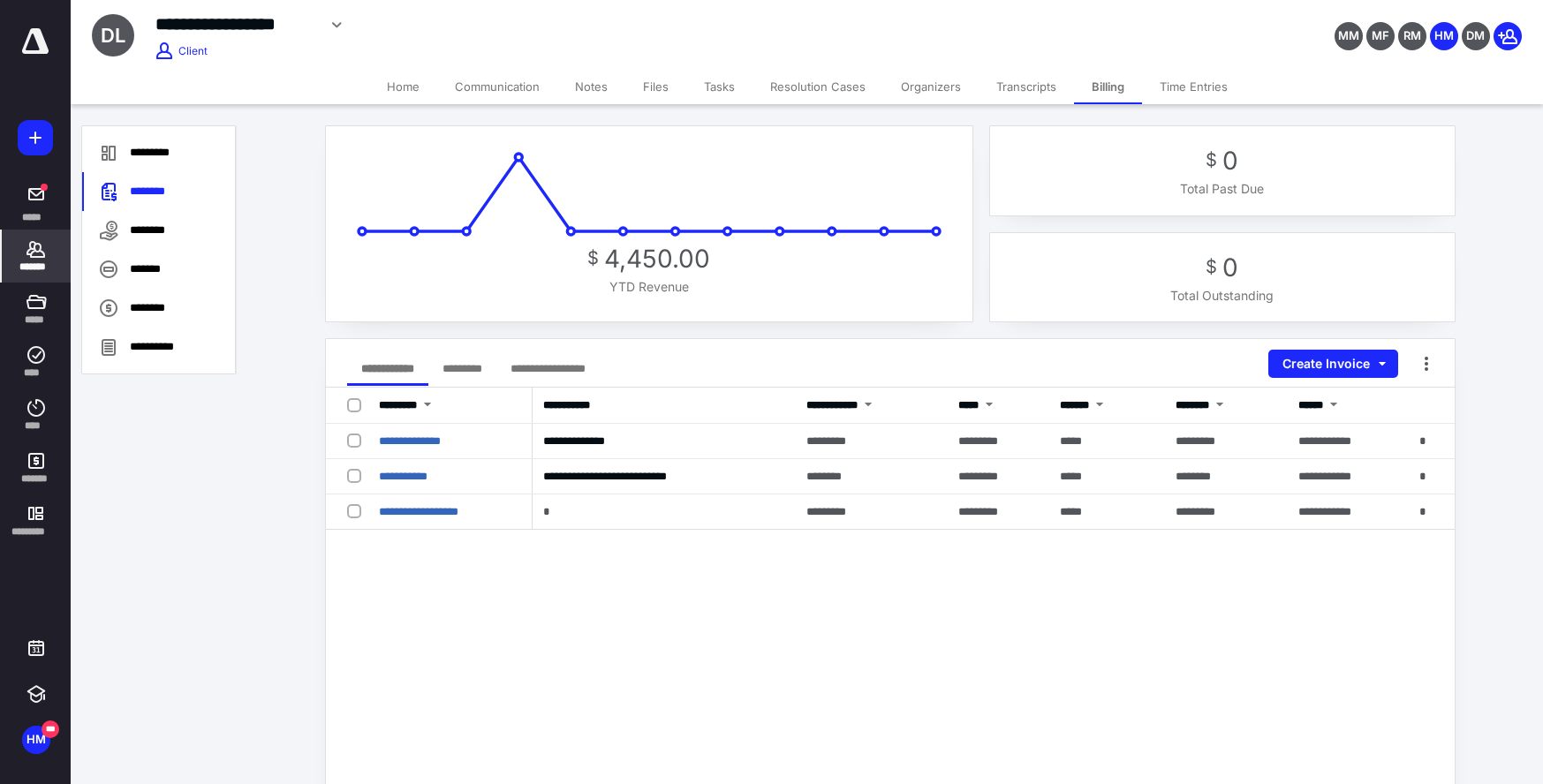 click 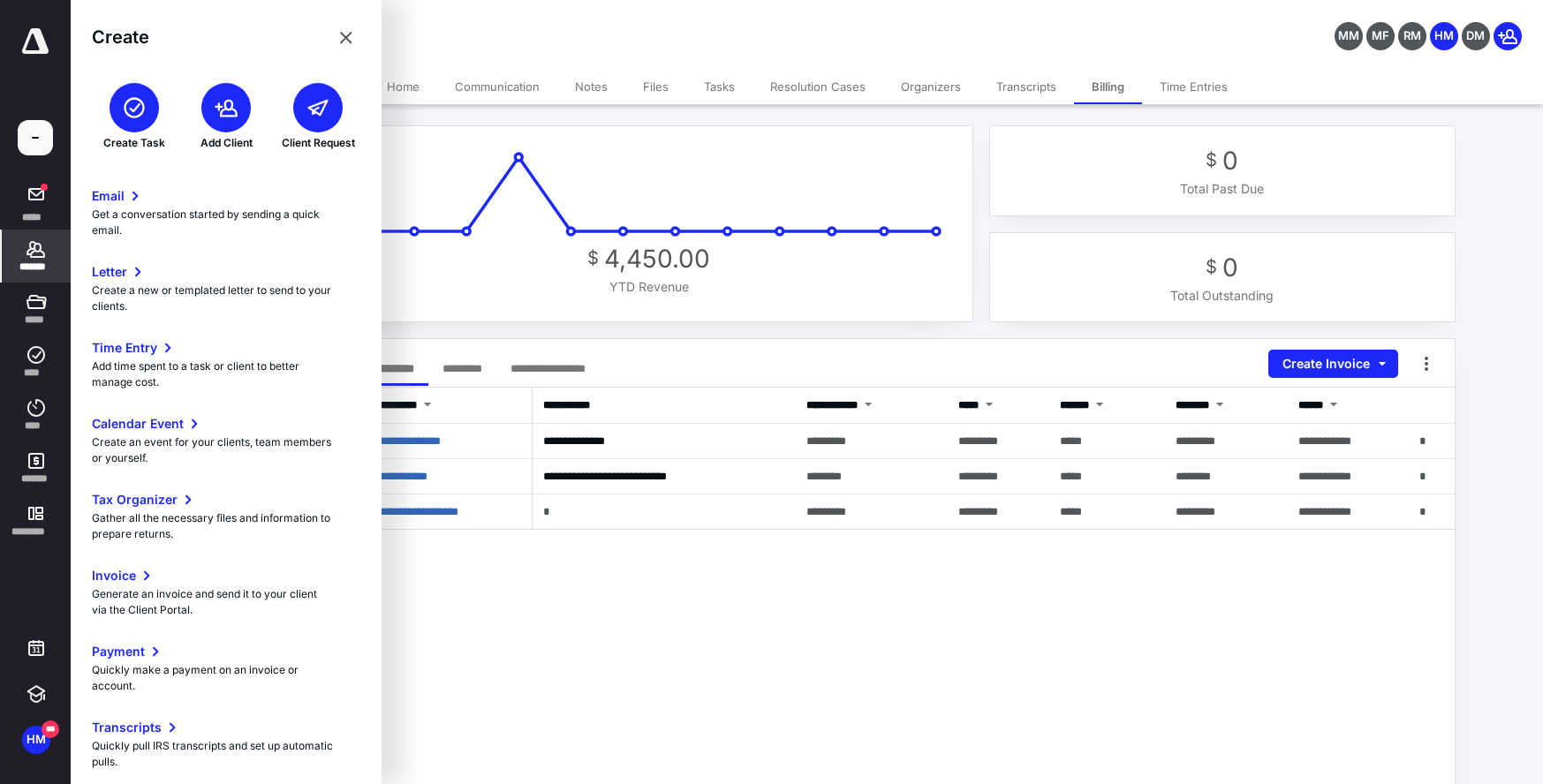 click 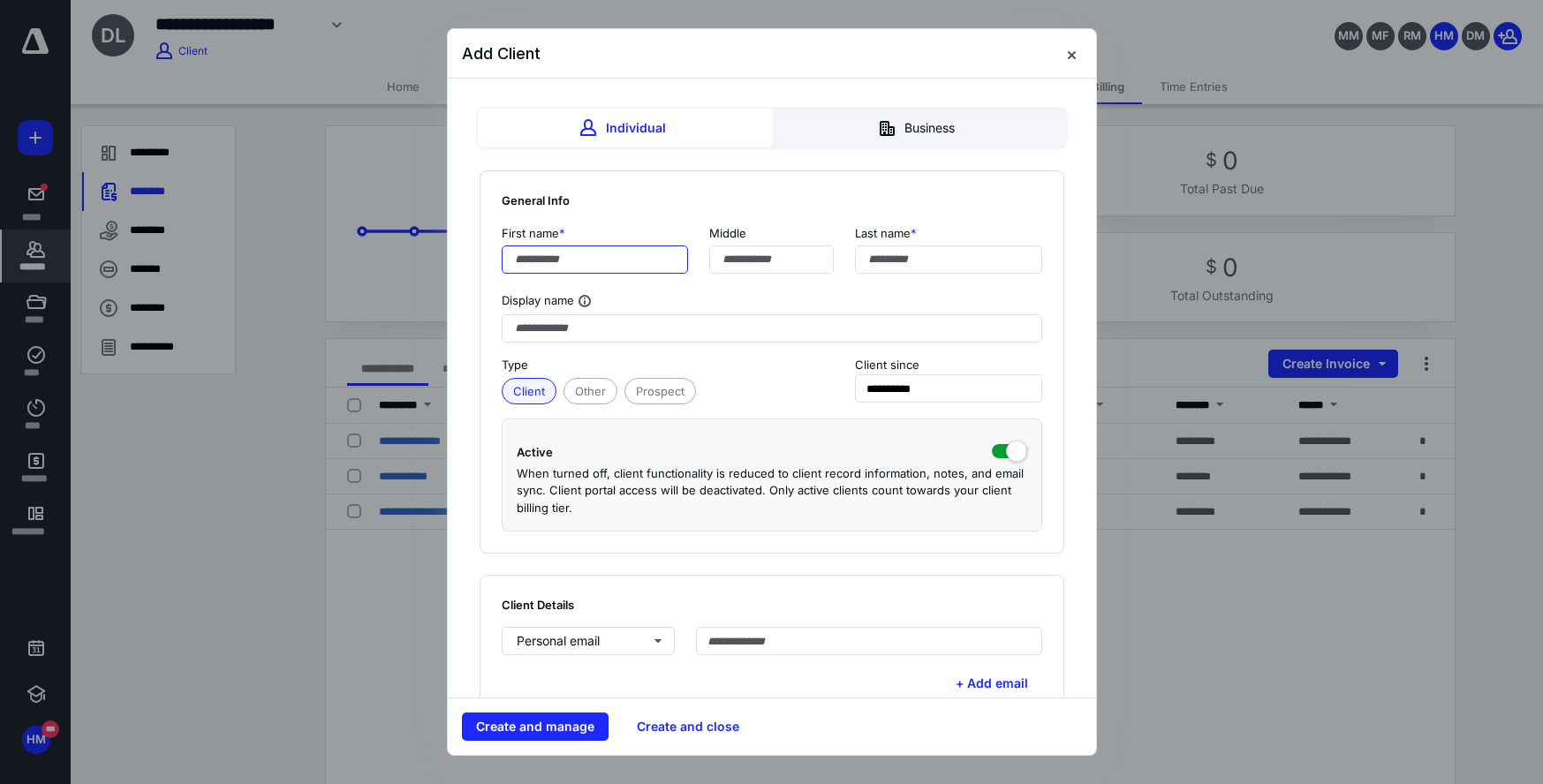 click at bounding box center [595, 260] 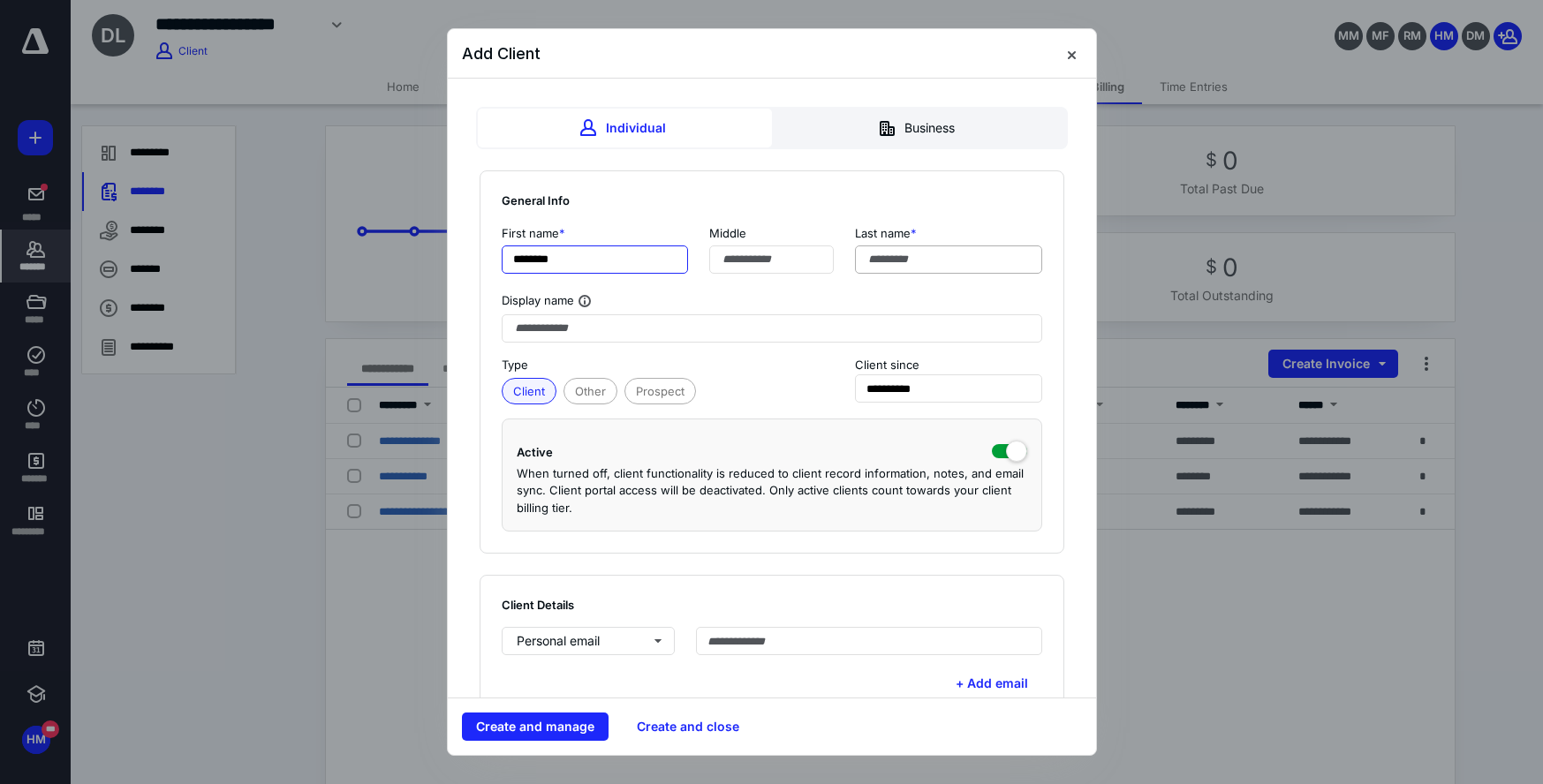 type on "*******" 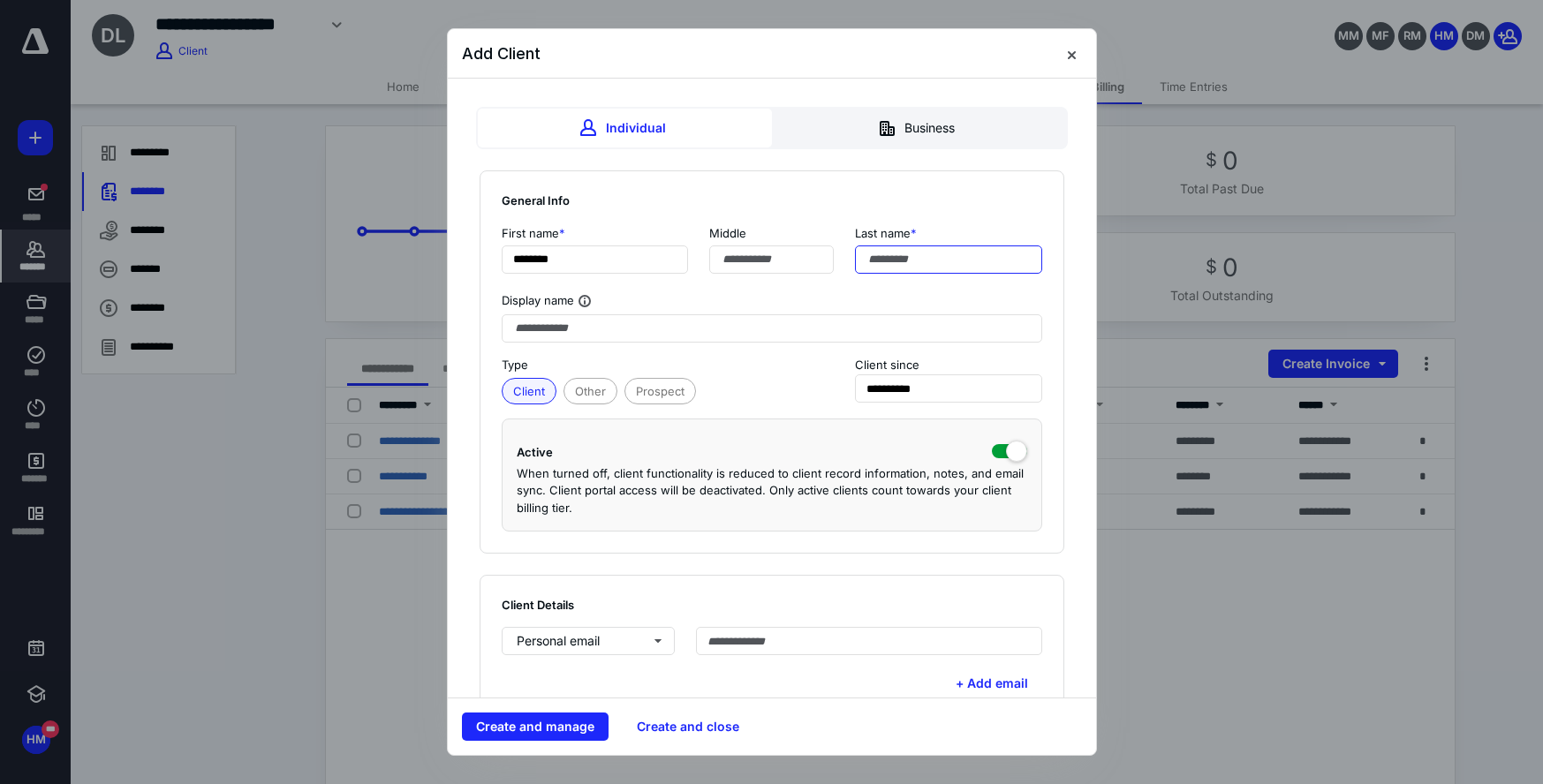 click at bounding box center (949, 260) 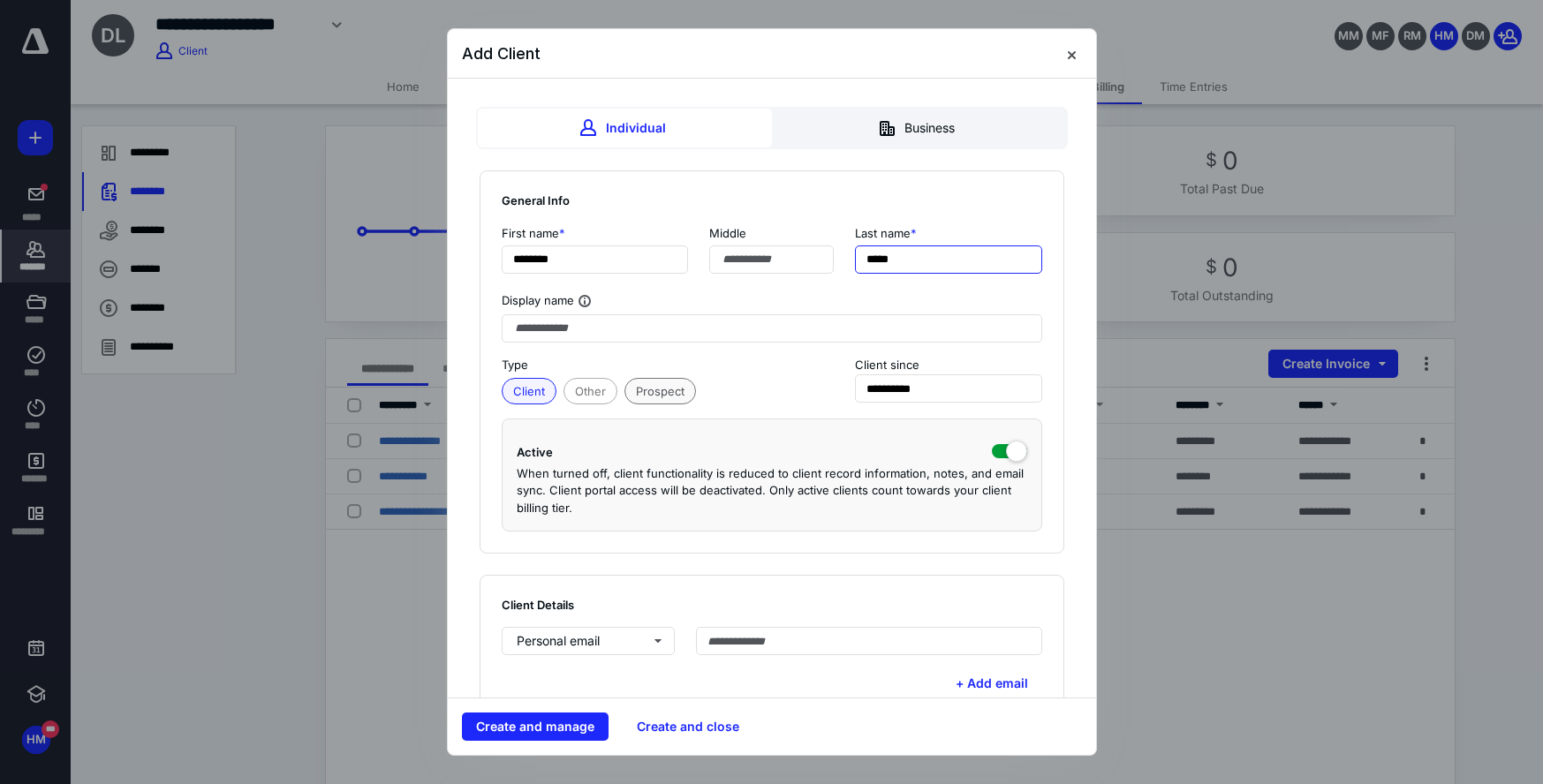 type on "****" 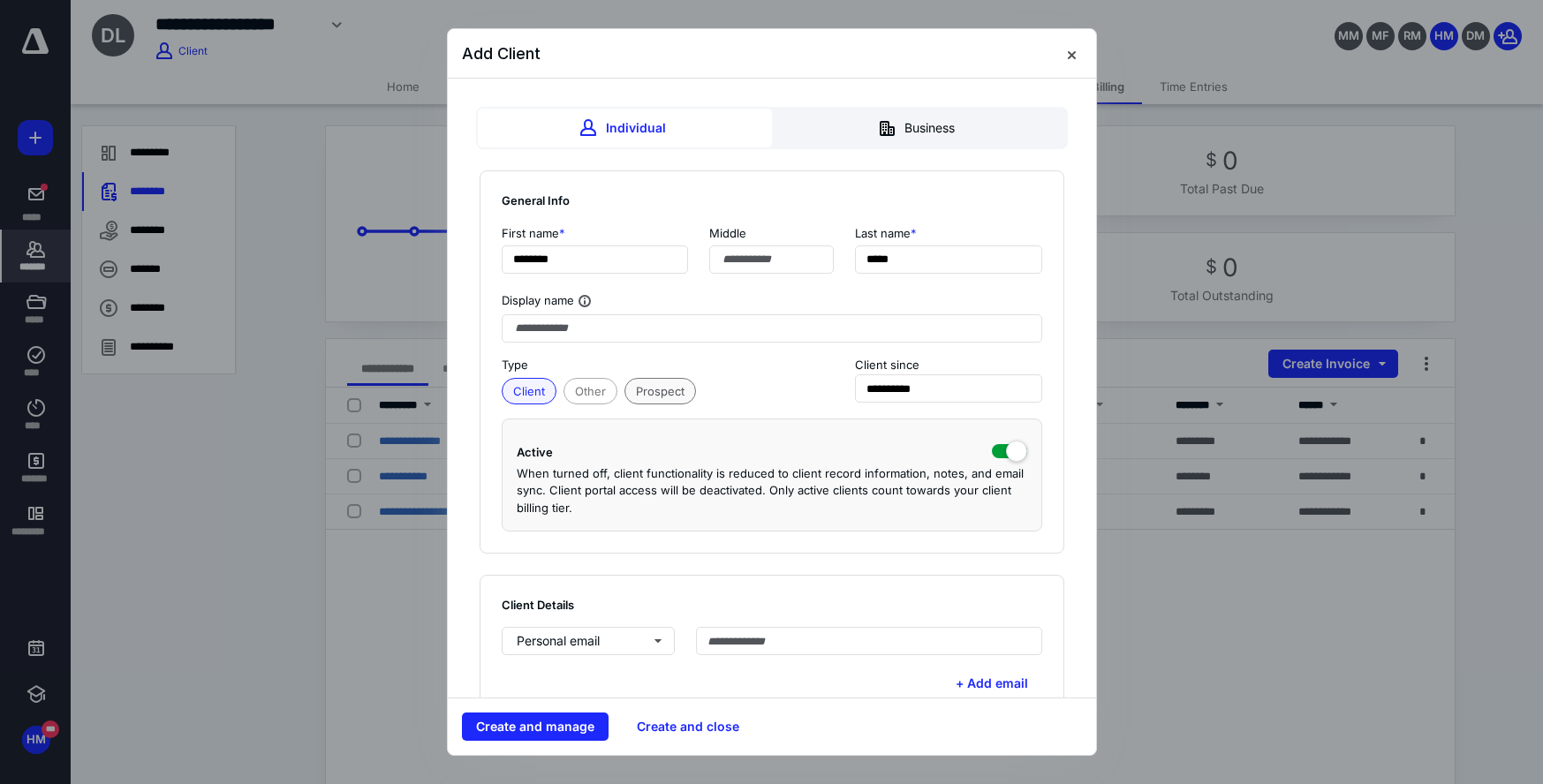 click on "Prospect" at bounding box center (660, 391) 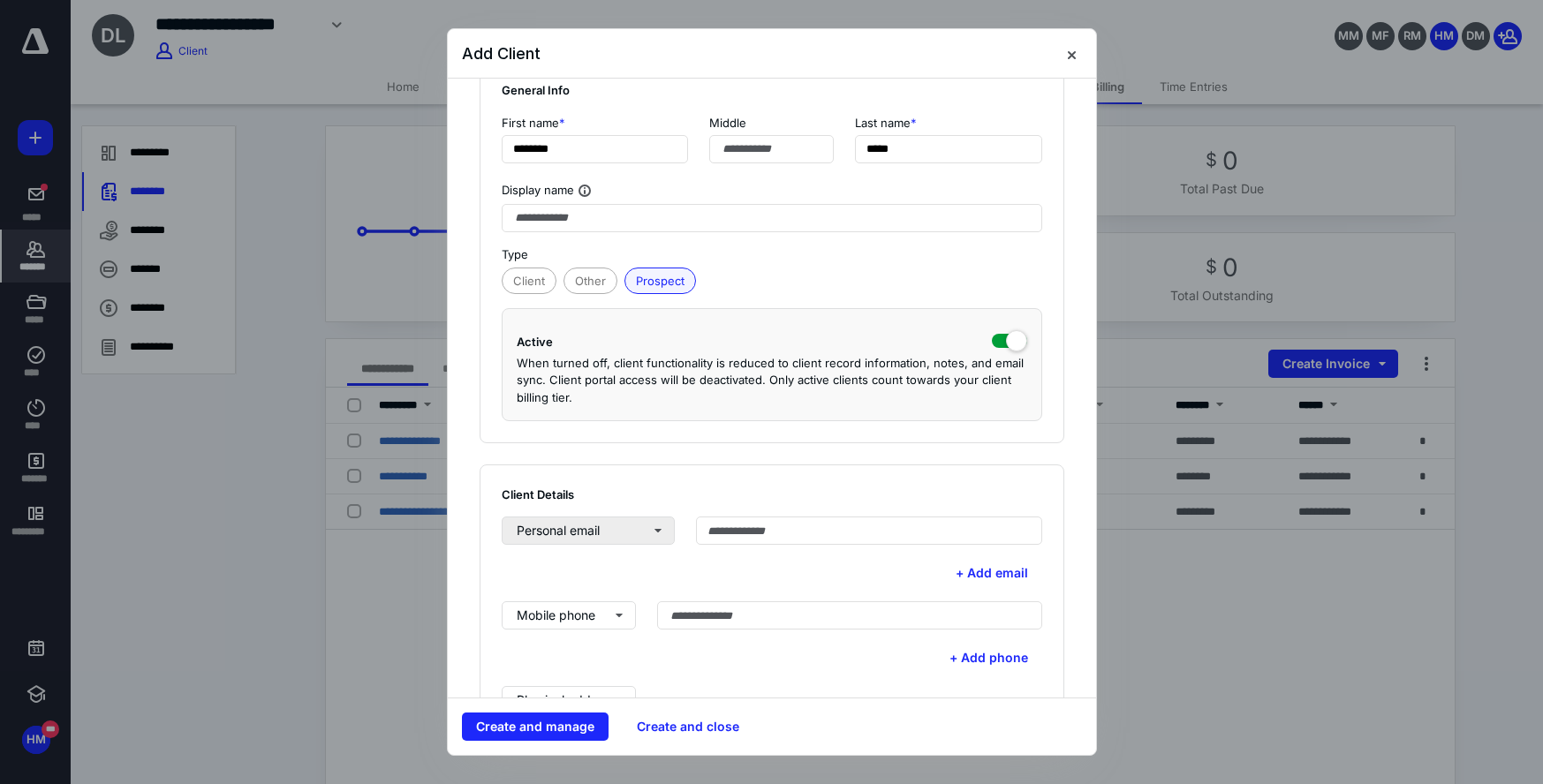 scroll, scrollTop: 107, scrollLeft: 0, axis: vertical 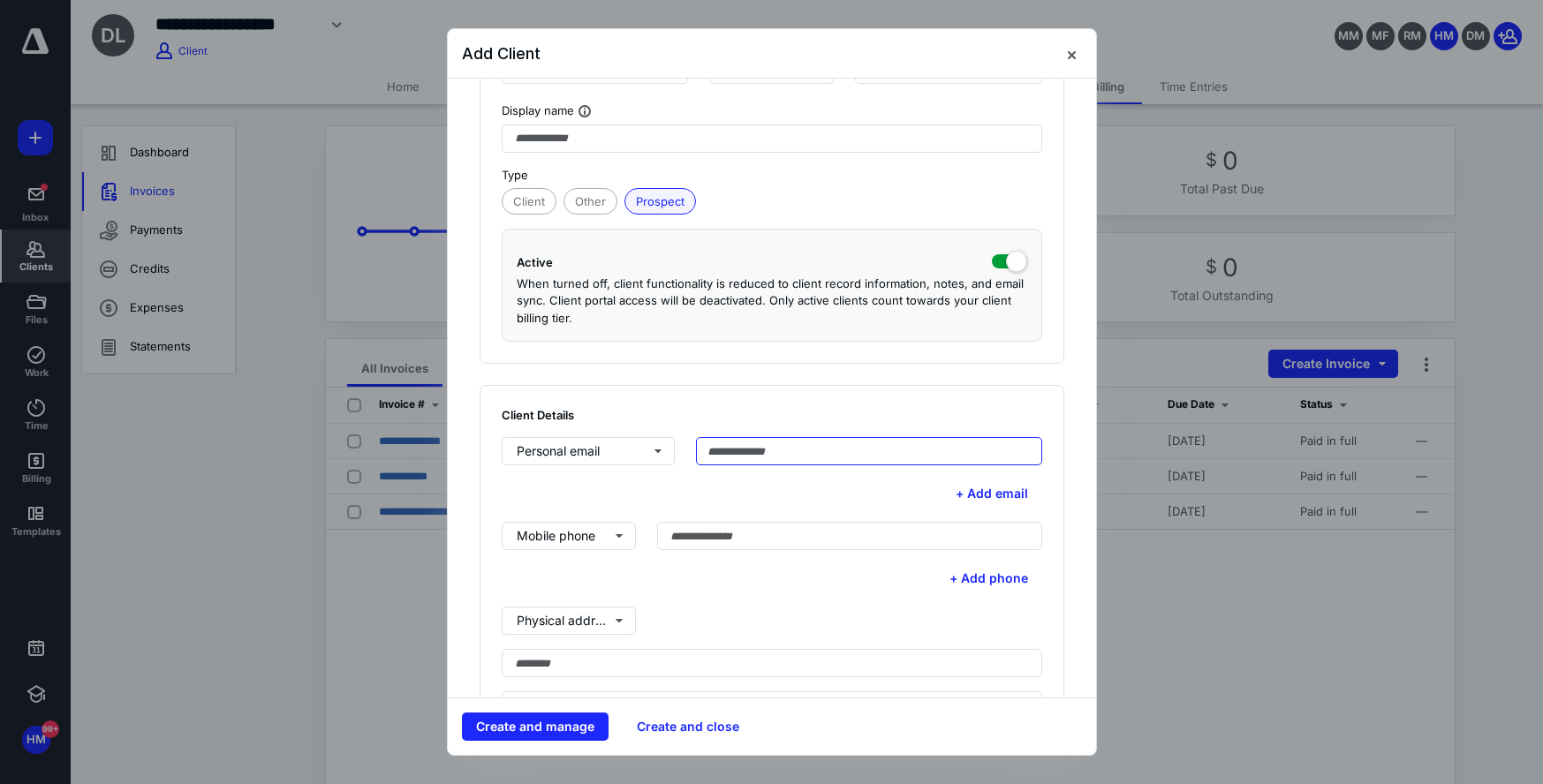 click at bounding box center (869, 451) 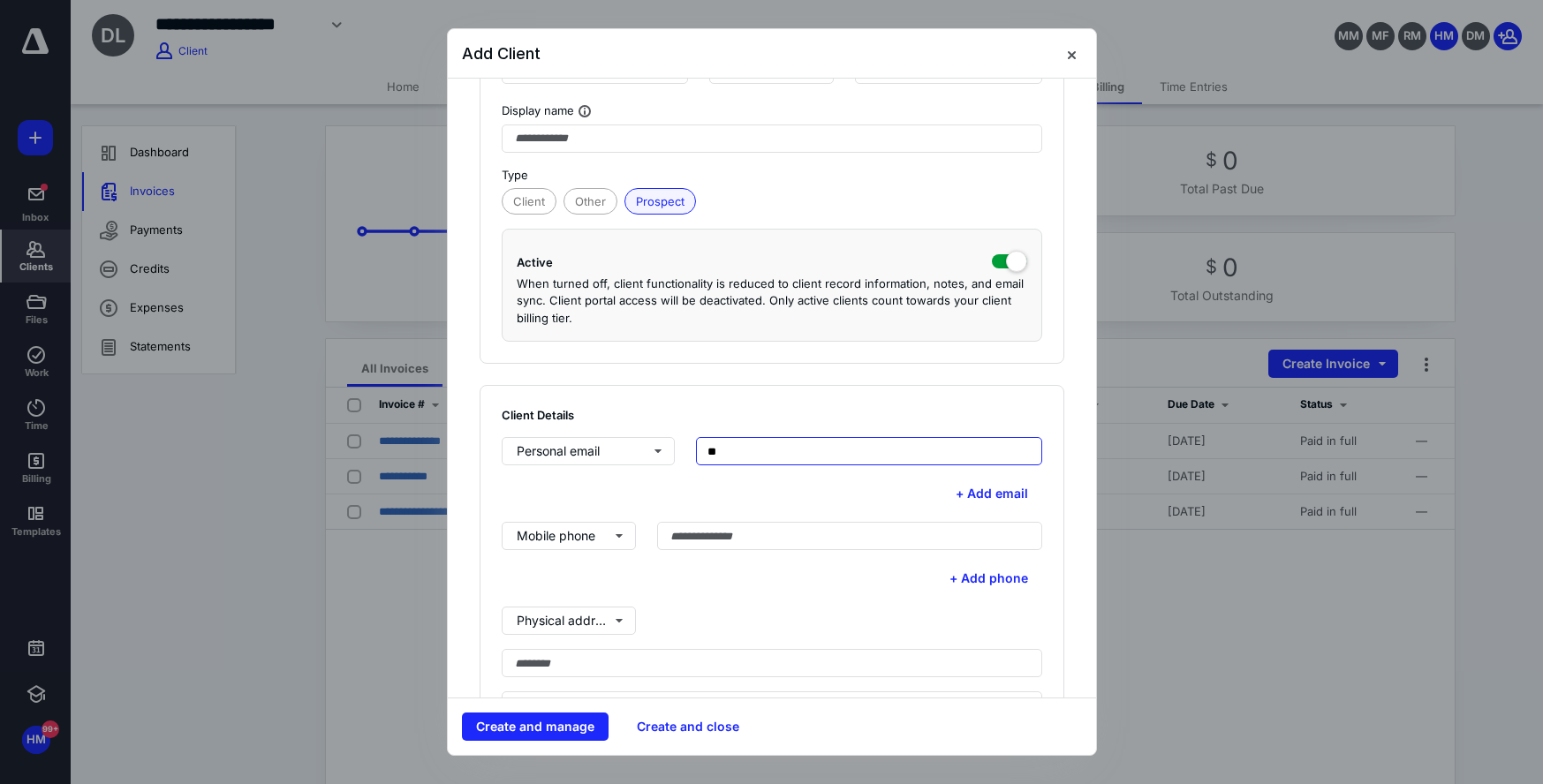 type on "*" 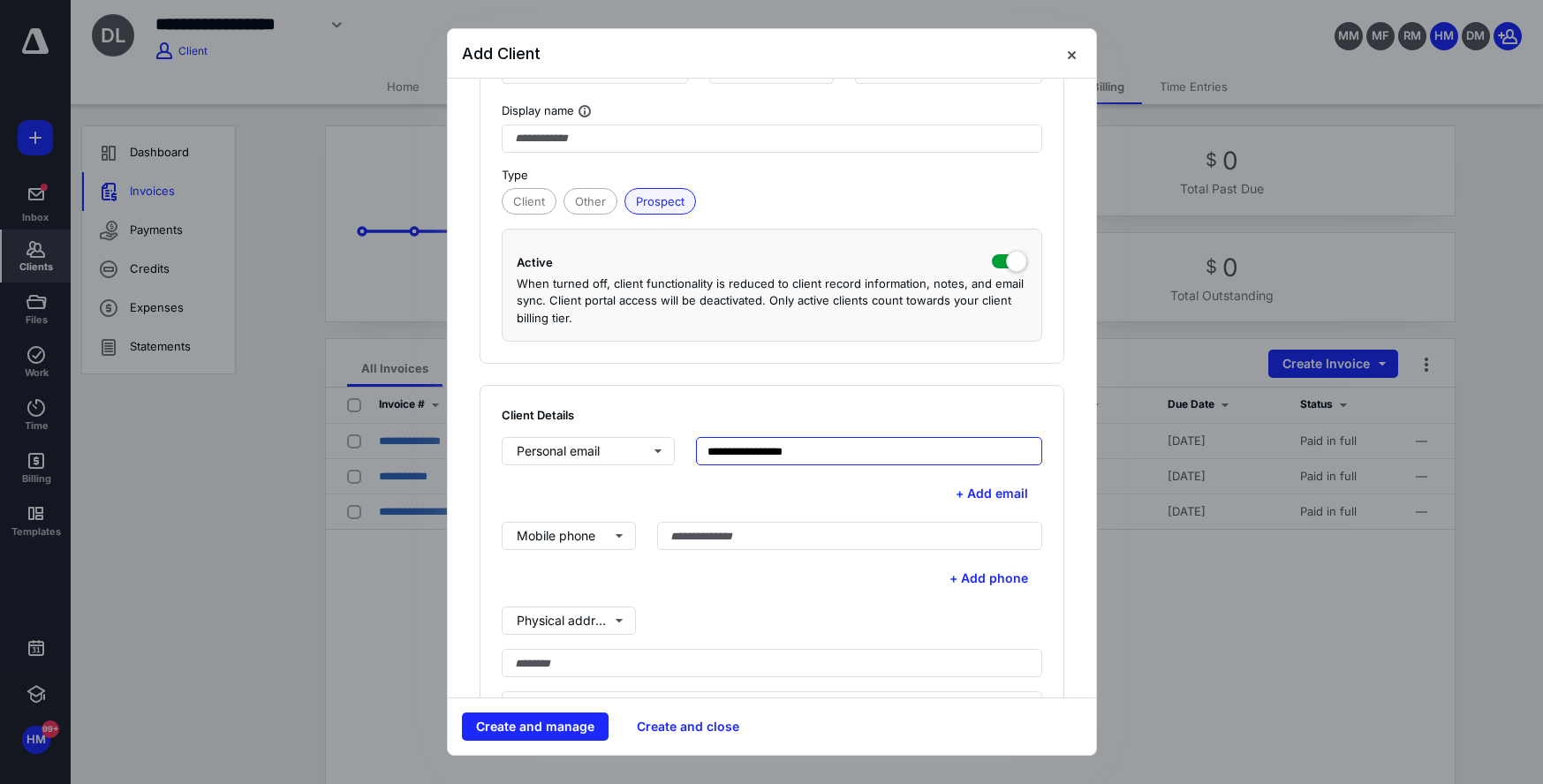 scroll, scrollTop: 147, scrollLeft: 0, axis: vertical 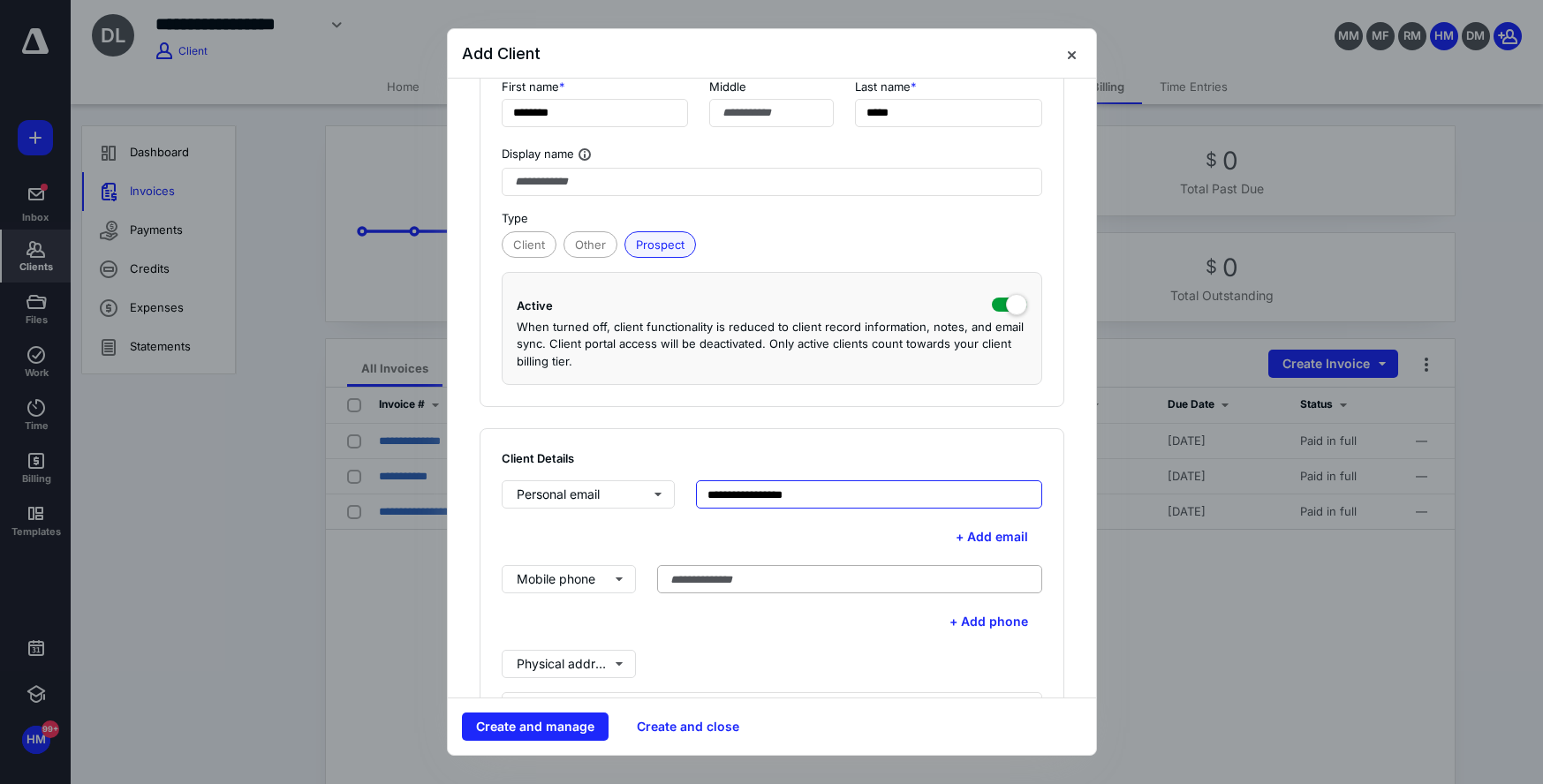 type on "**********" 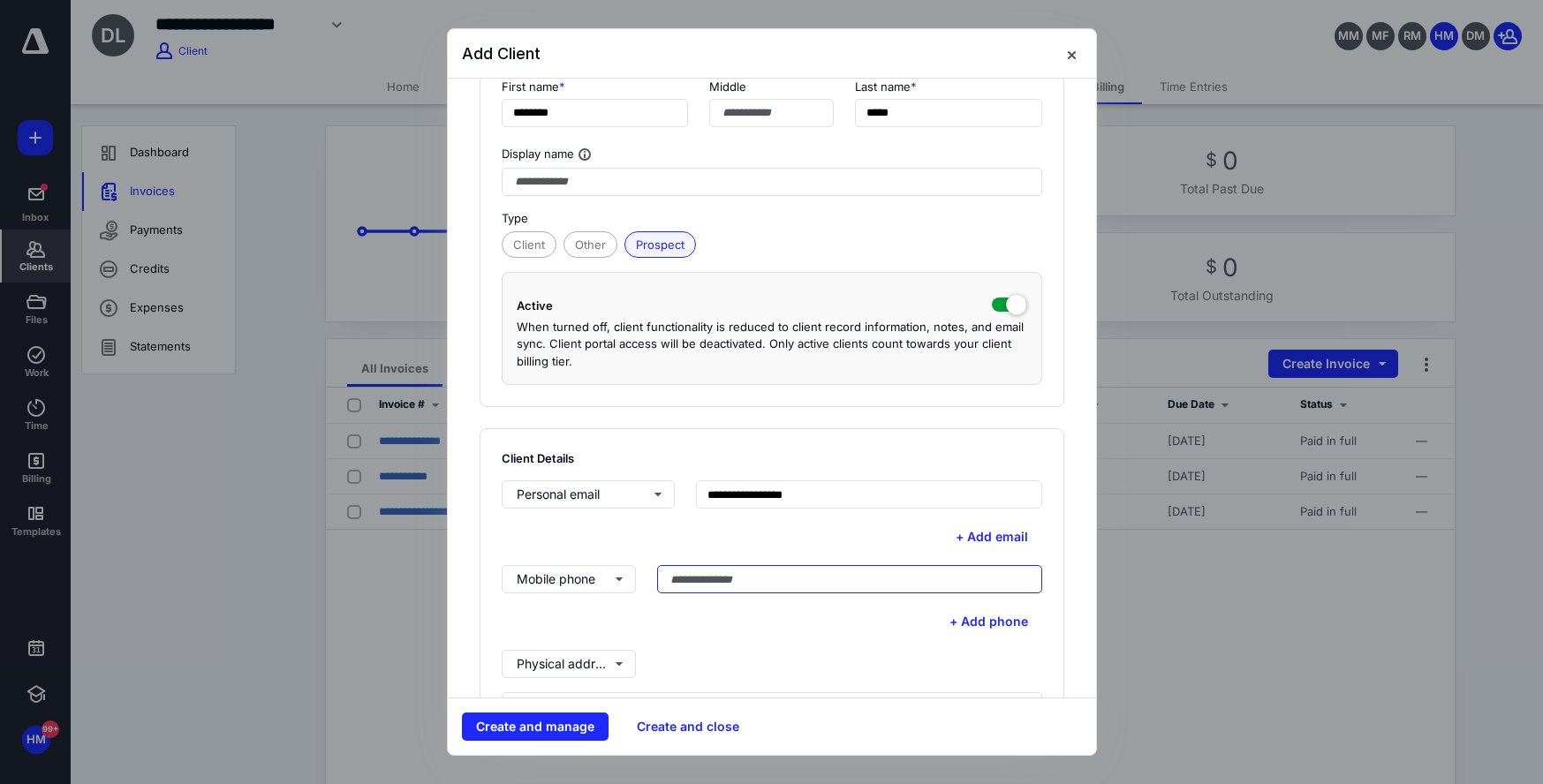click at bounding box center [850, 579] 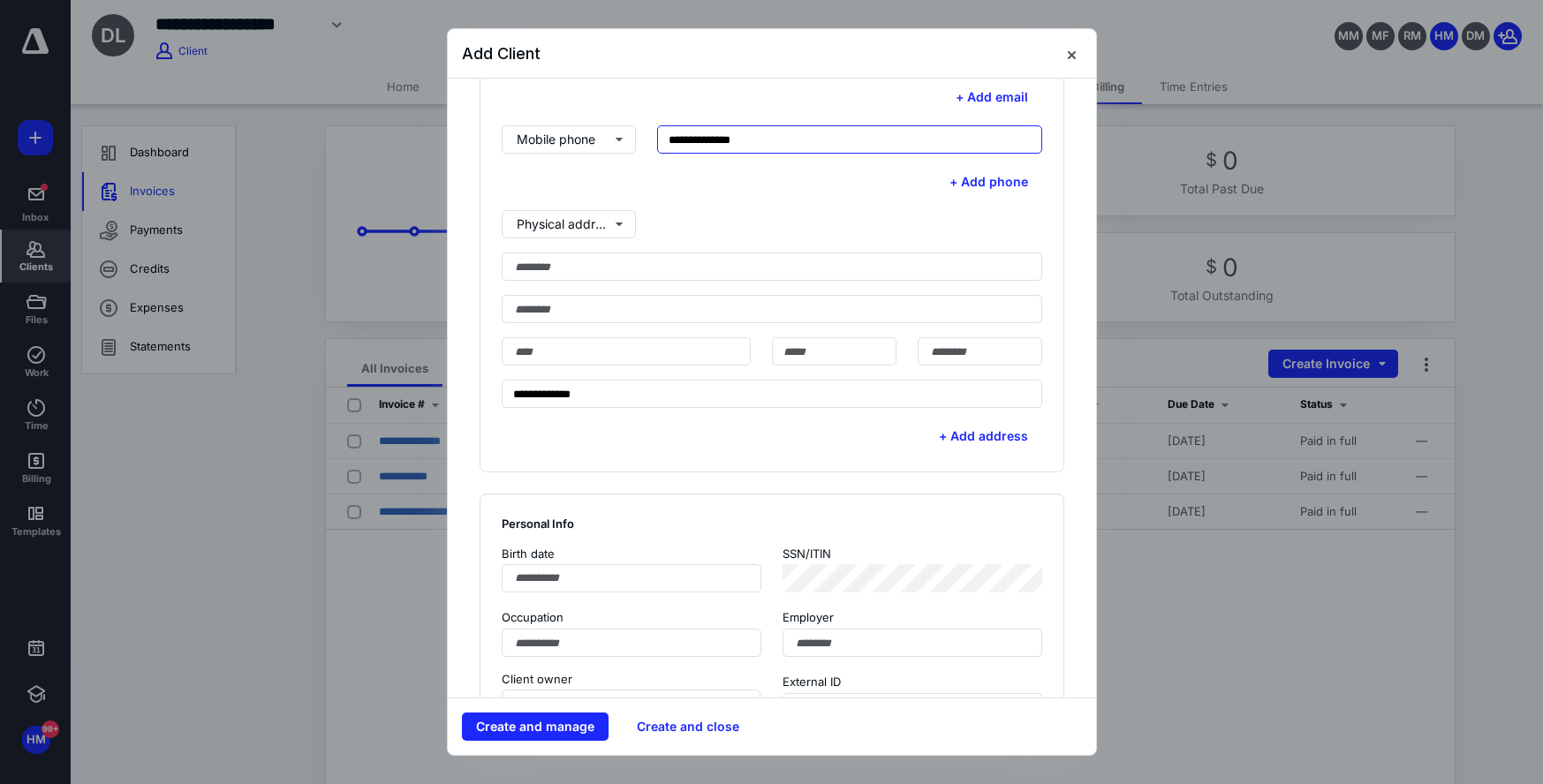 scroll, scrollTop: 595, scrollLeft: 0, axis: vertical 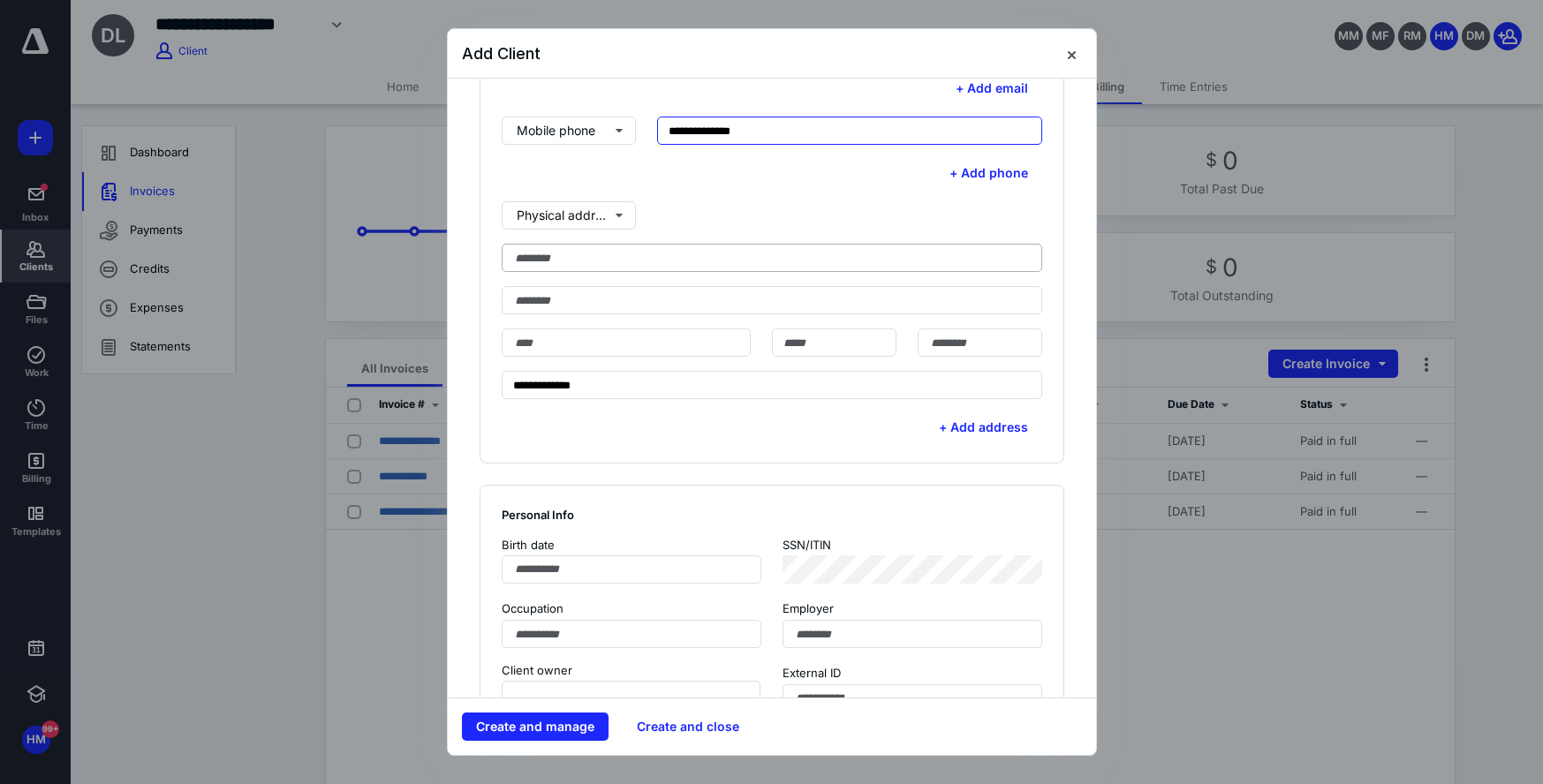 type on "**********" 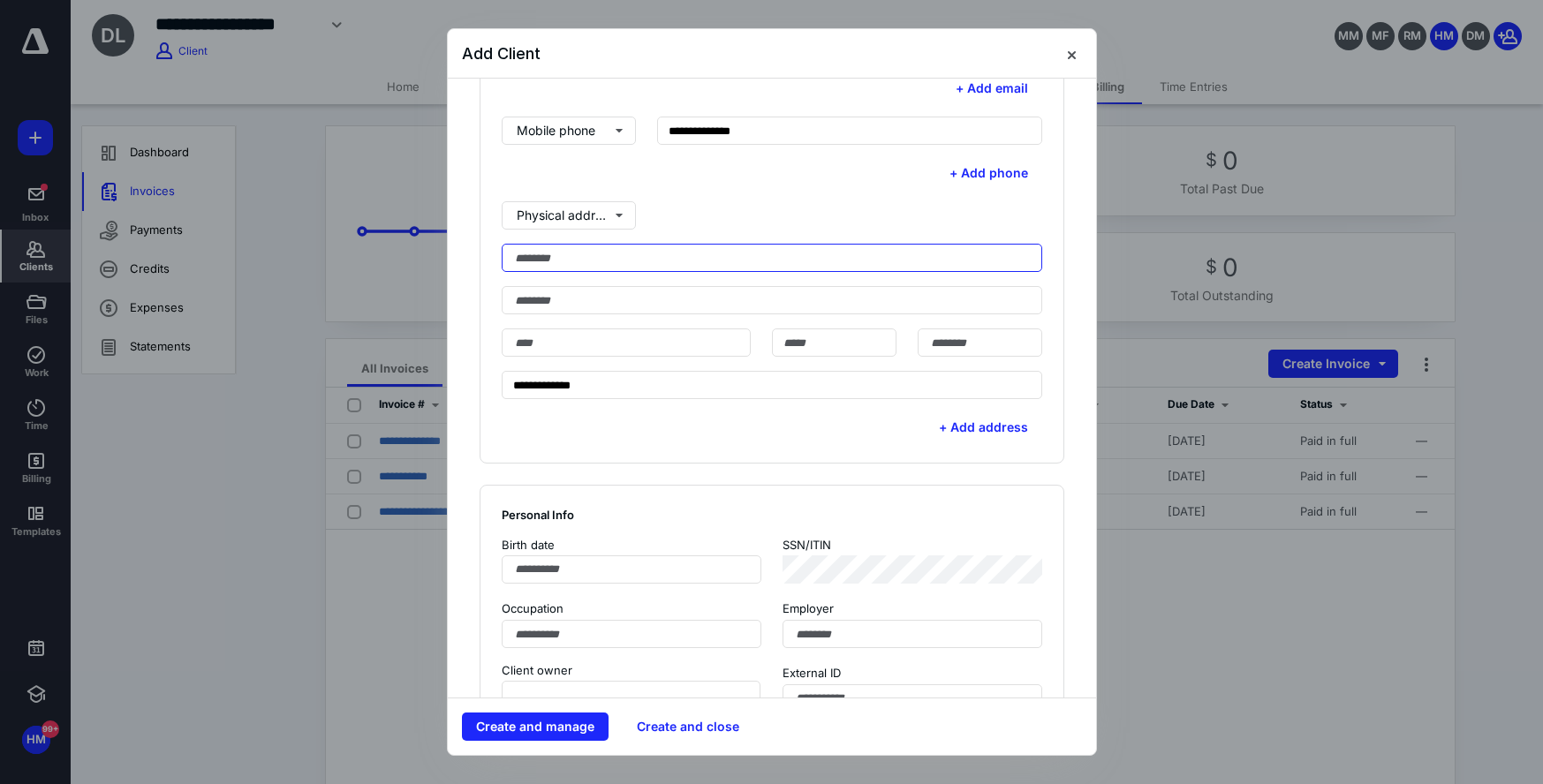 click at bounding box center (772, 258) 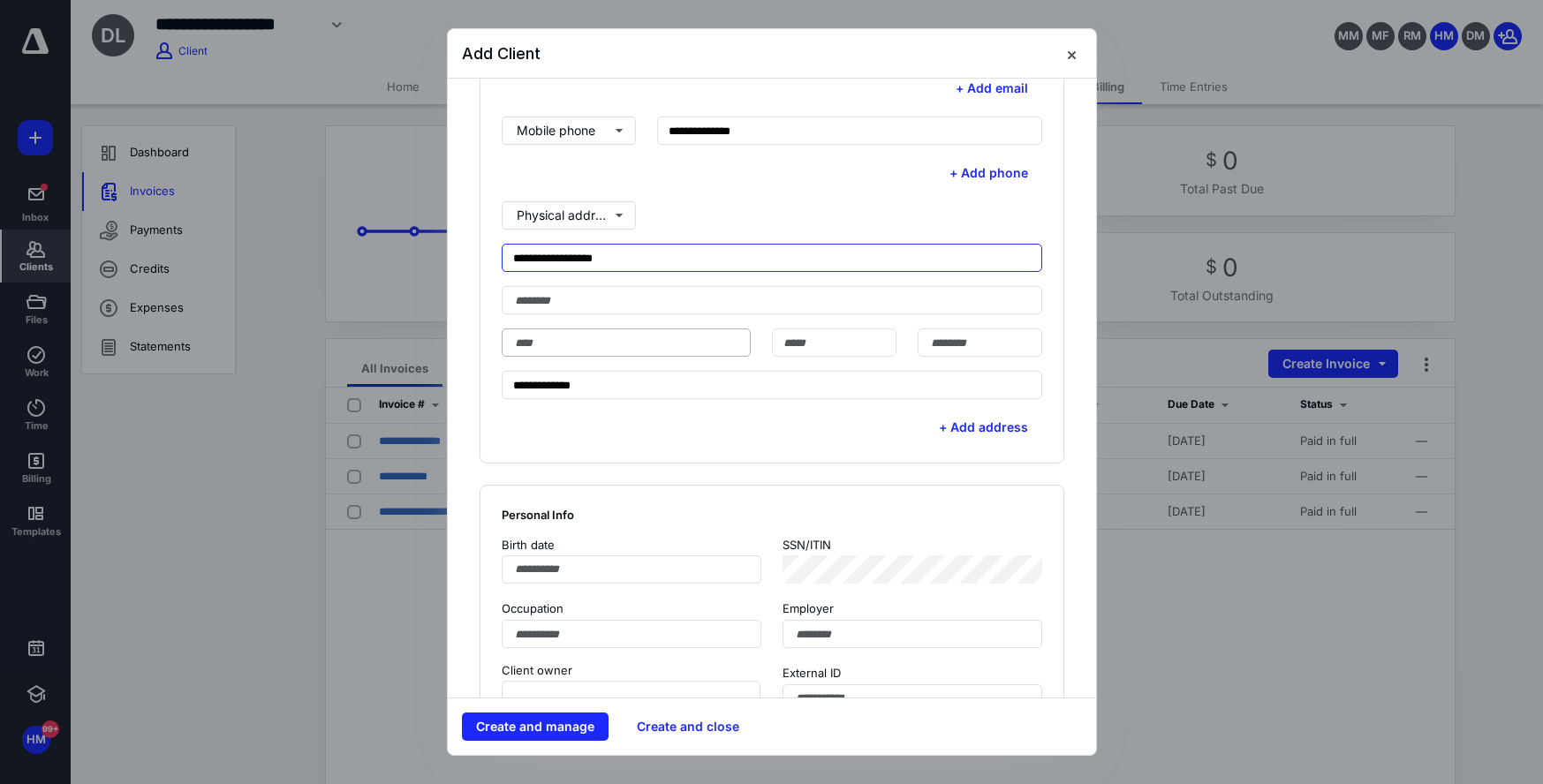 type on "**********" 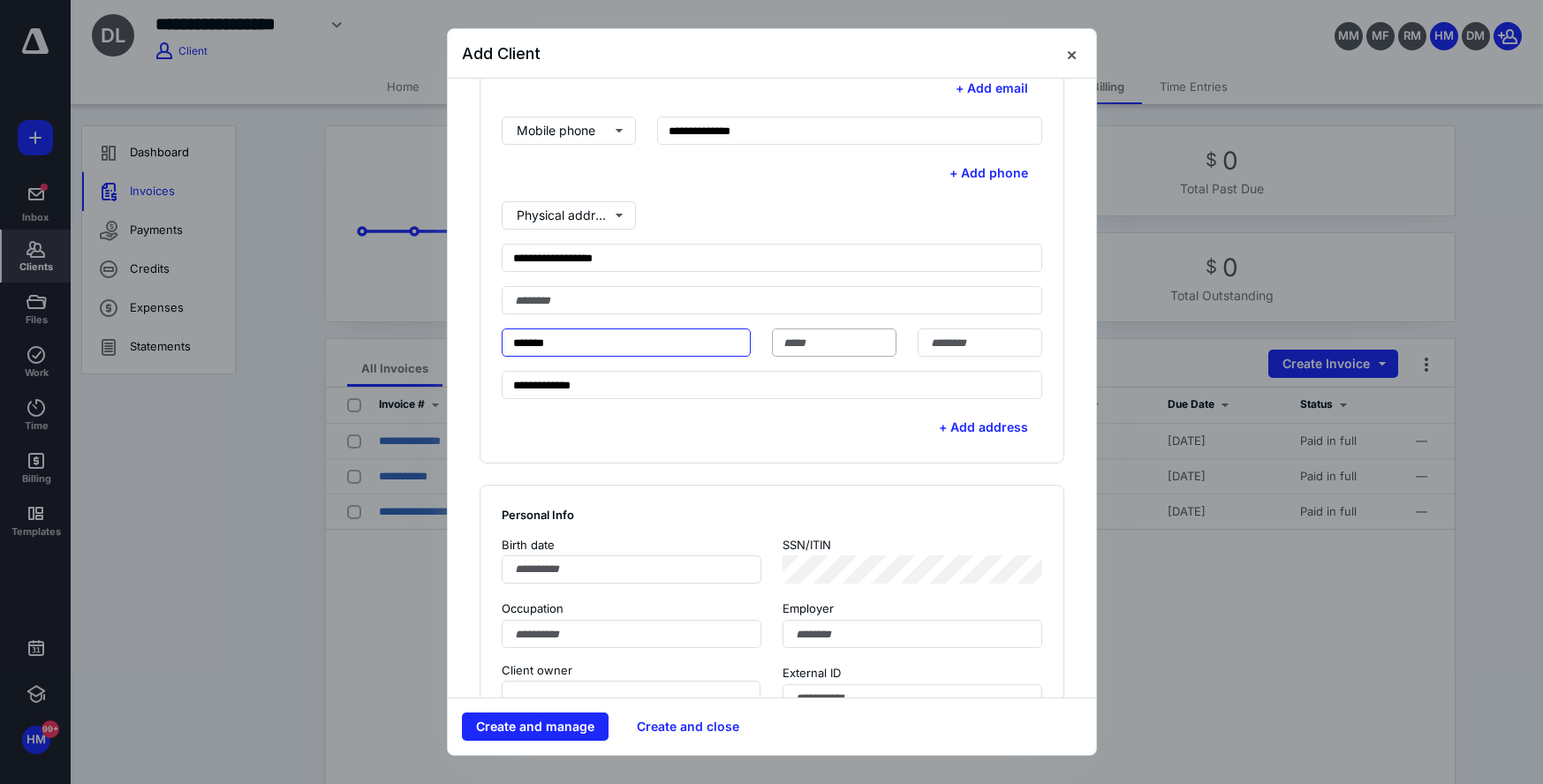 type on "******" 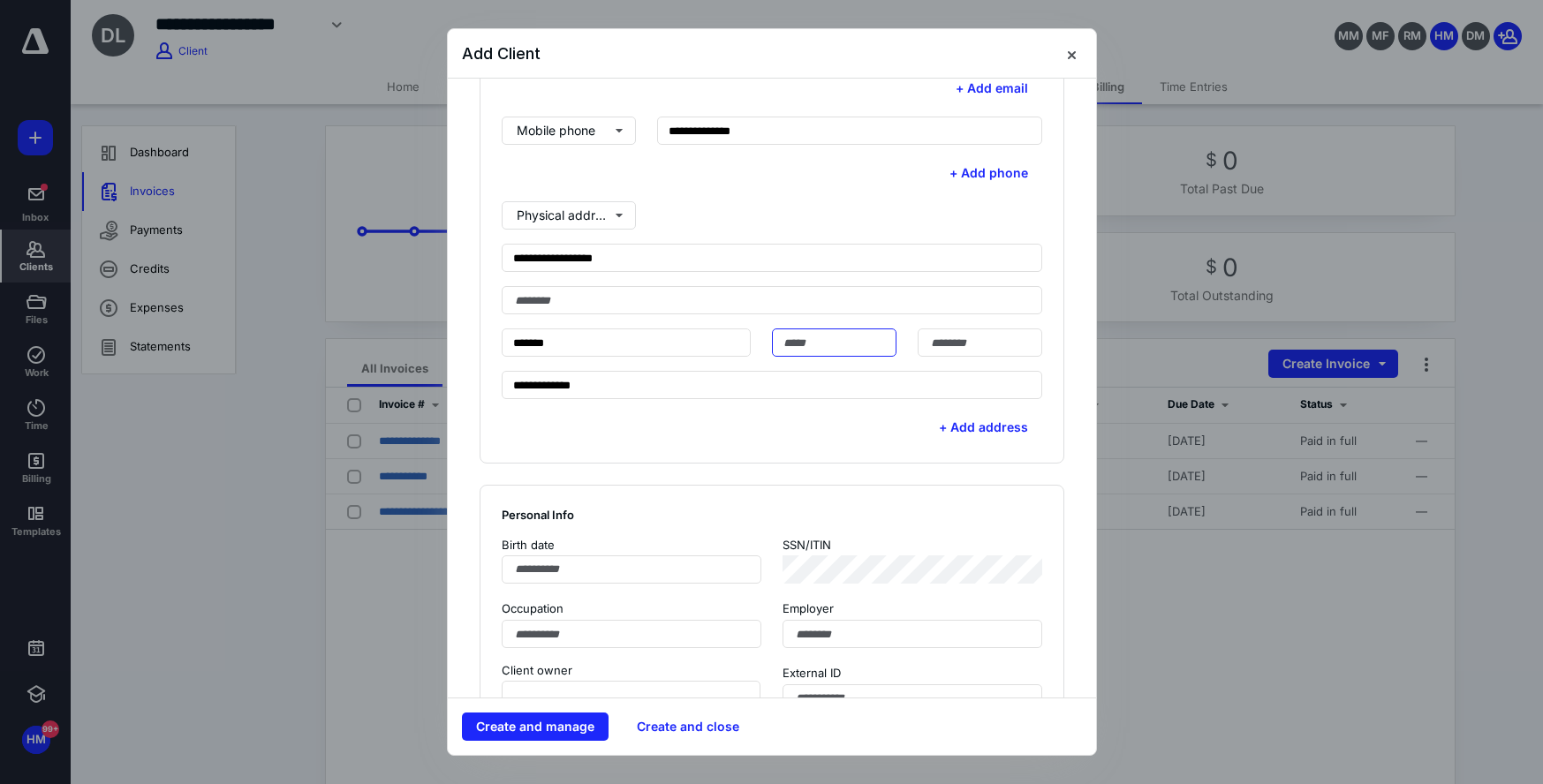 click at bounding box center [834, 343] 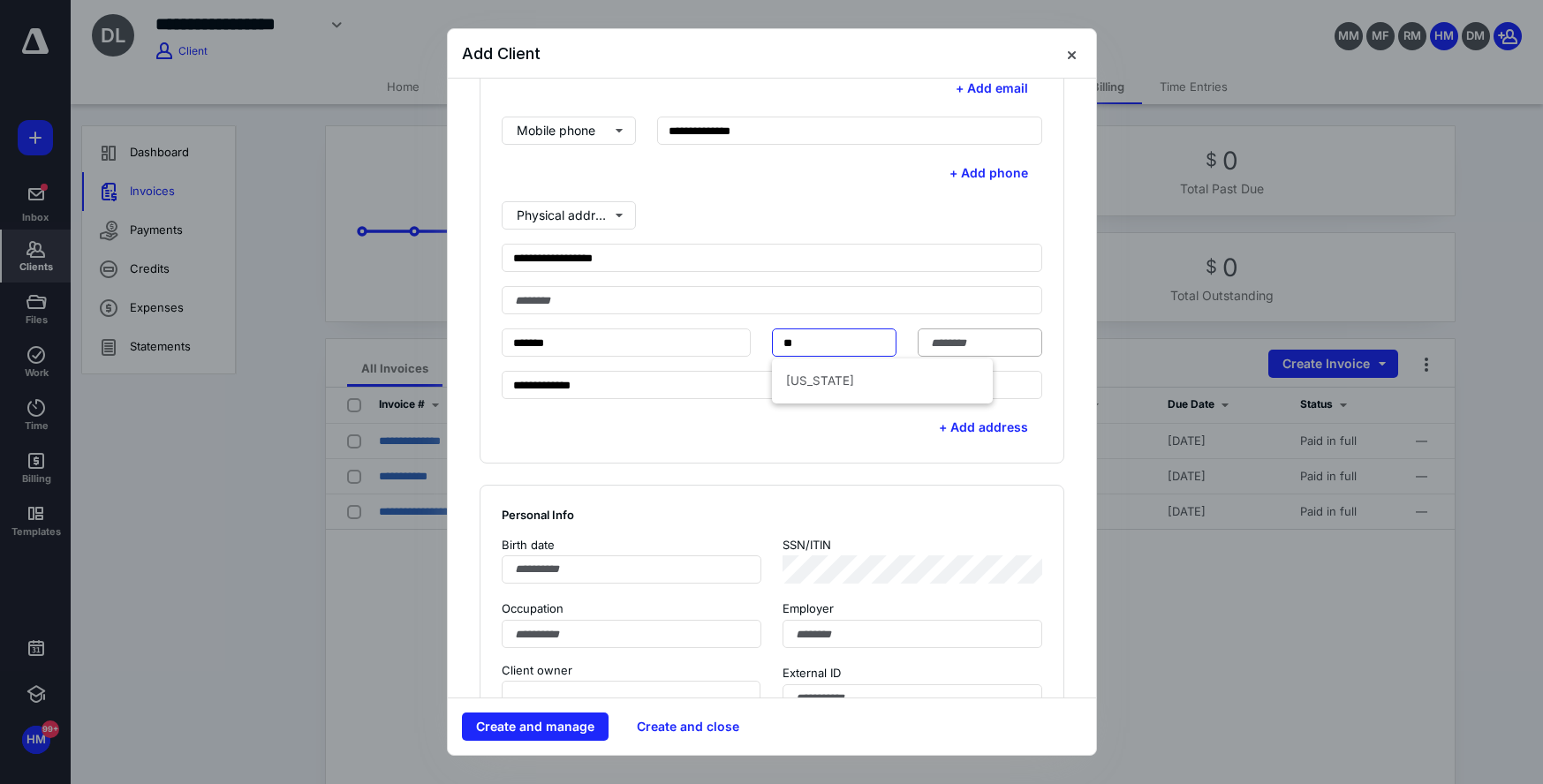 drag, startPoint x: 822, startPoint y: 383, endPoint x: 936, endPoint y: 356, distance: 117.15375 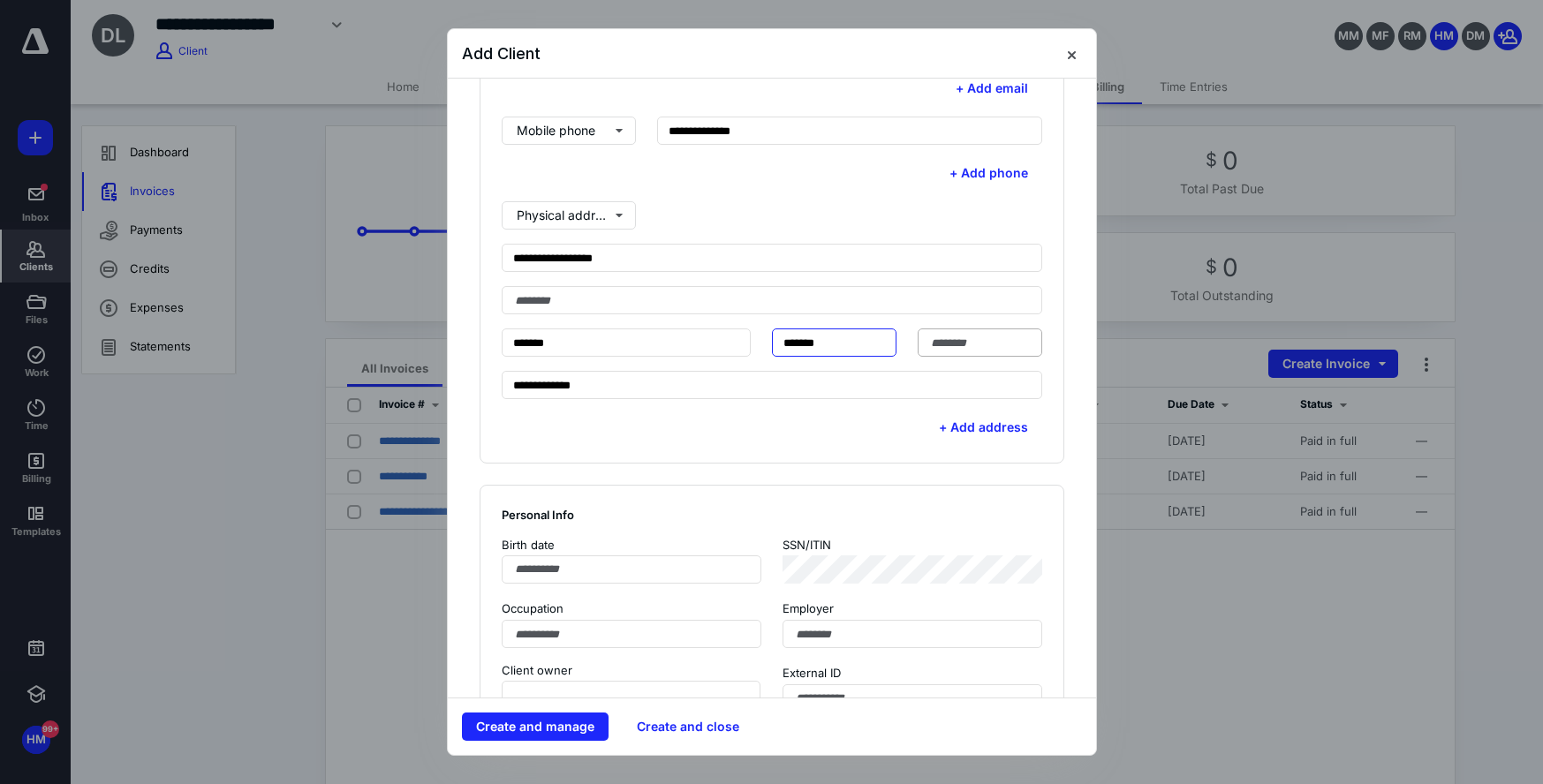 type on "*******" 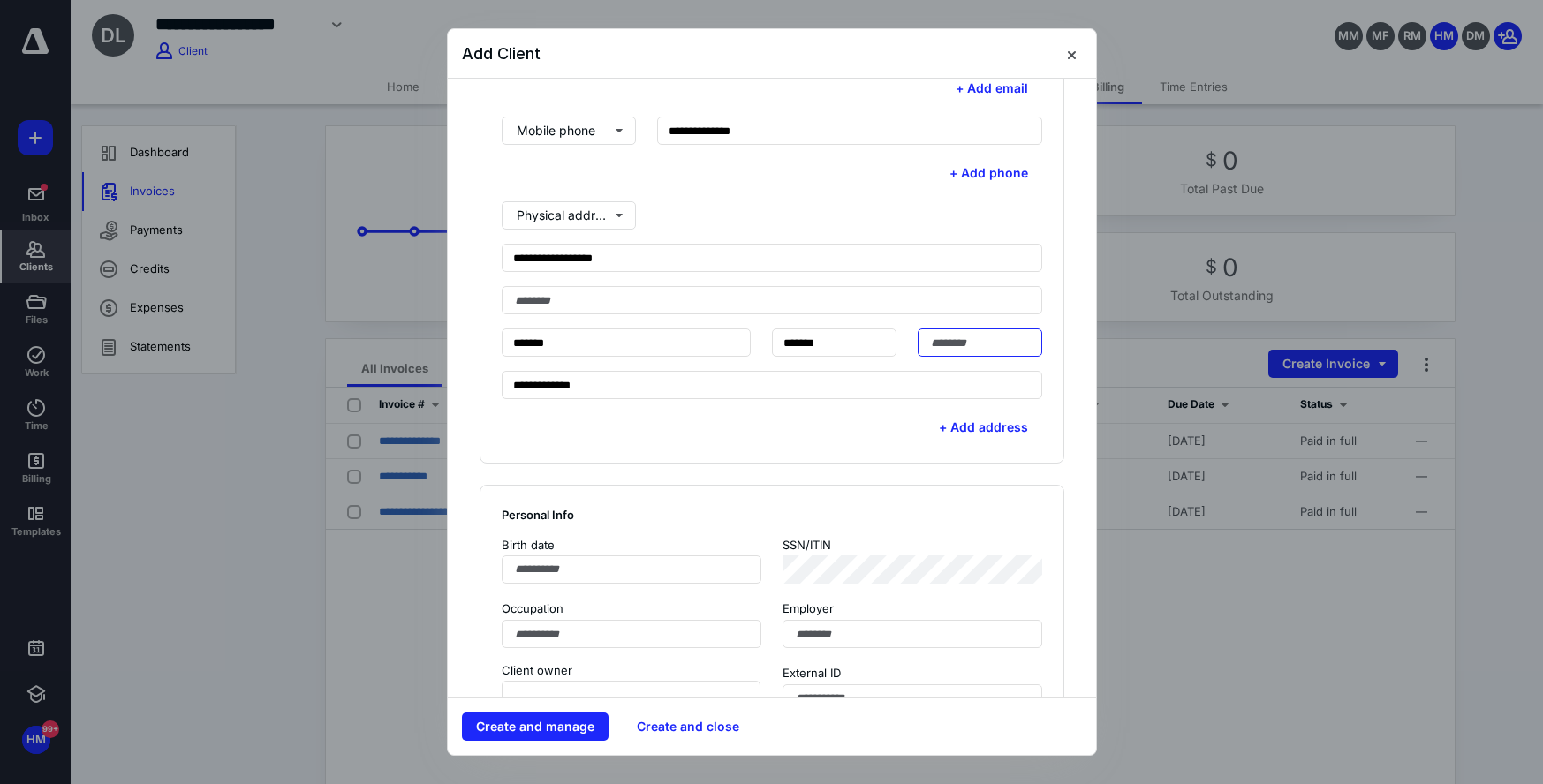 click at bounding box center (980, 343) 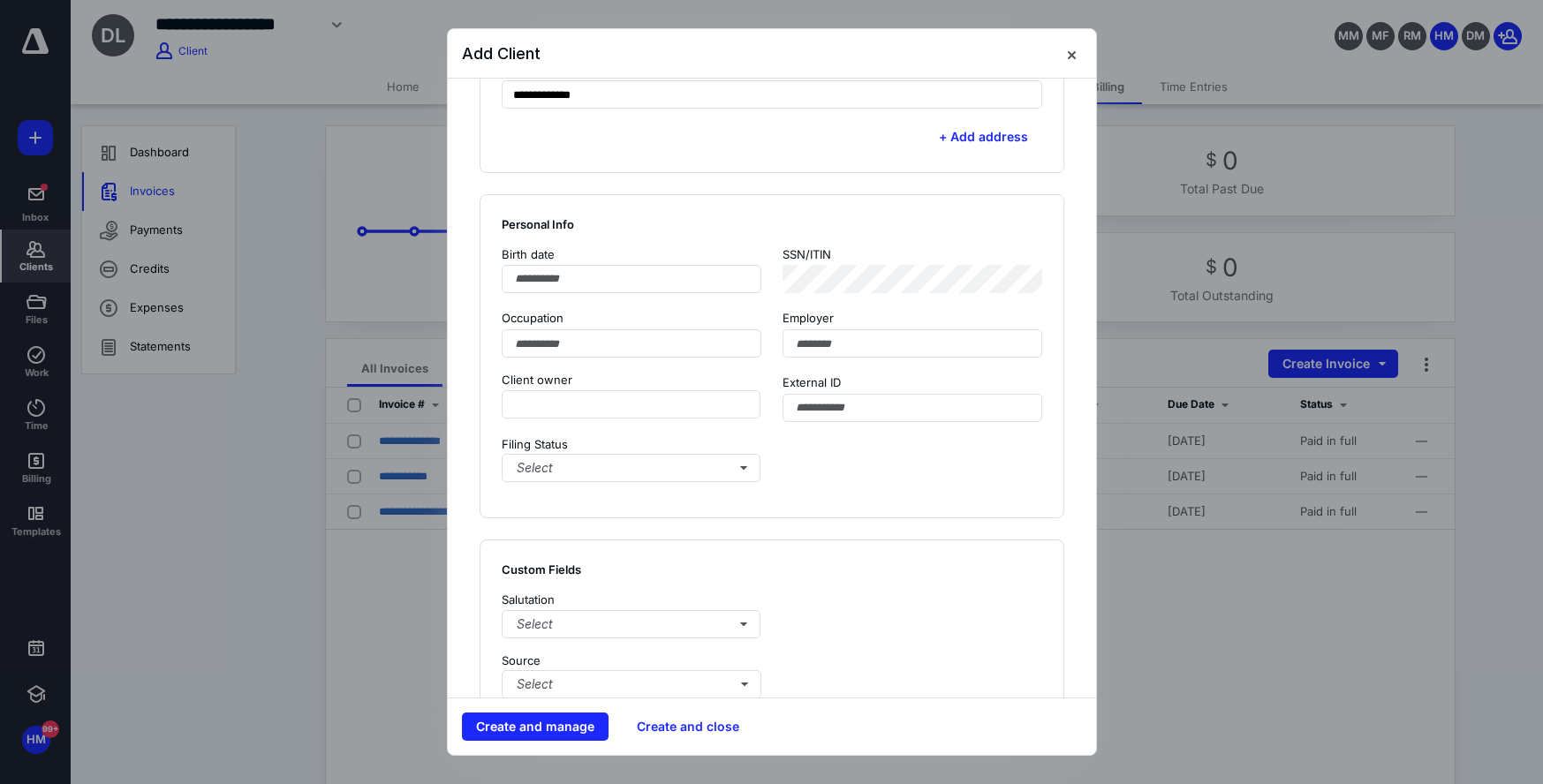 scroll, scrollTop: 899, scrollLeft: 0, axis: vertical 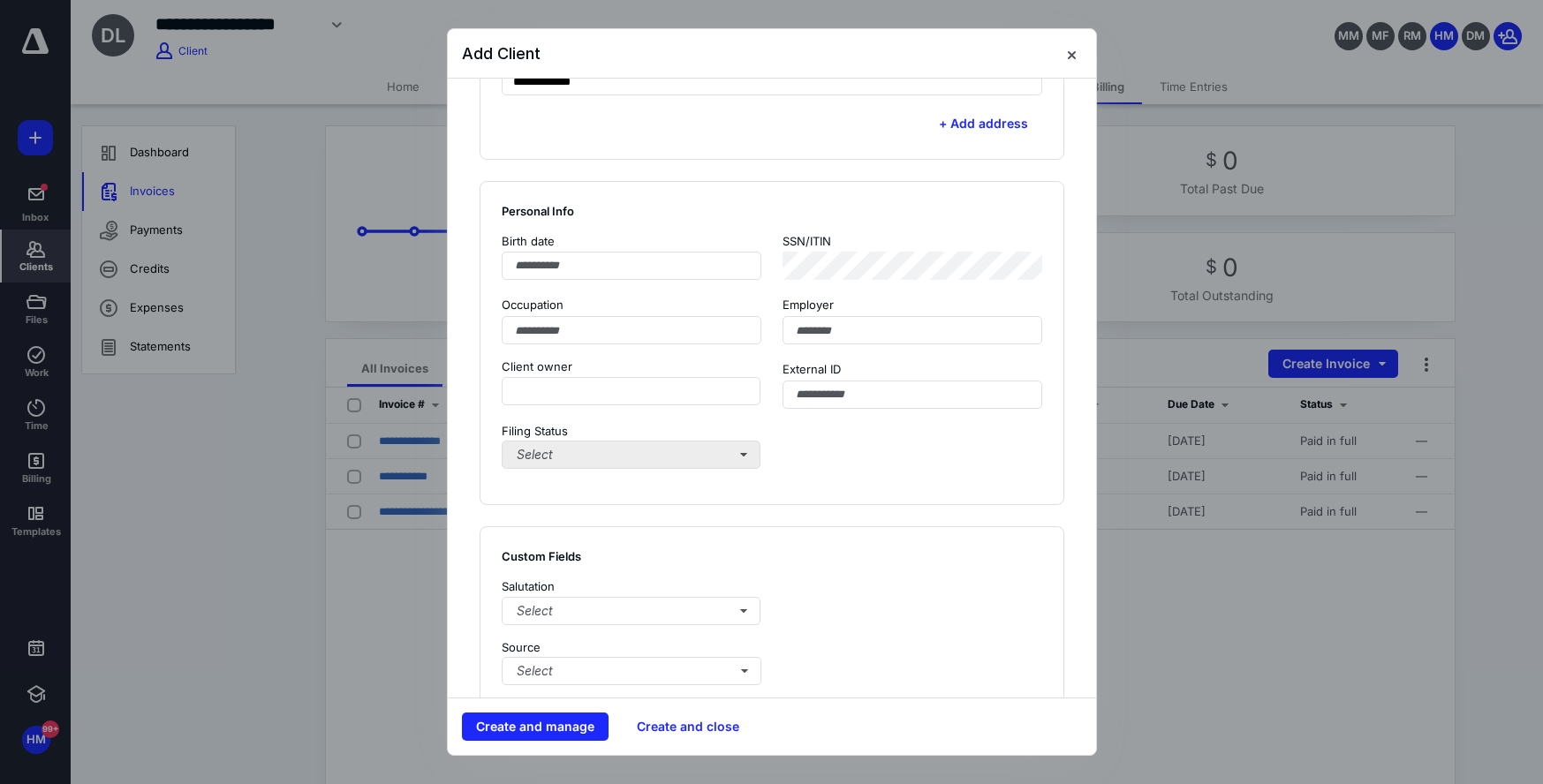 type on "*****" 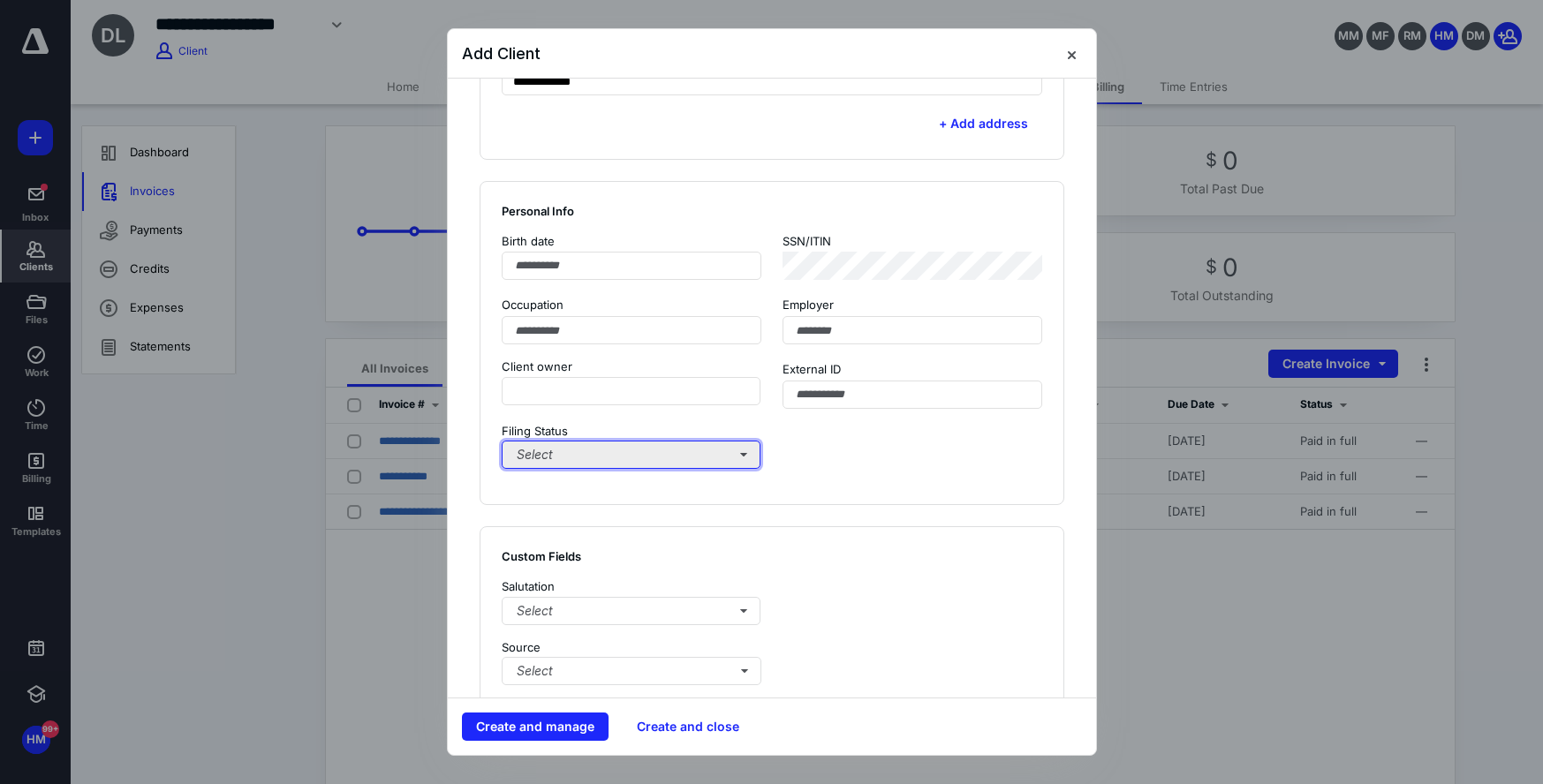 click on "Select" at bounding box center [632, 455] 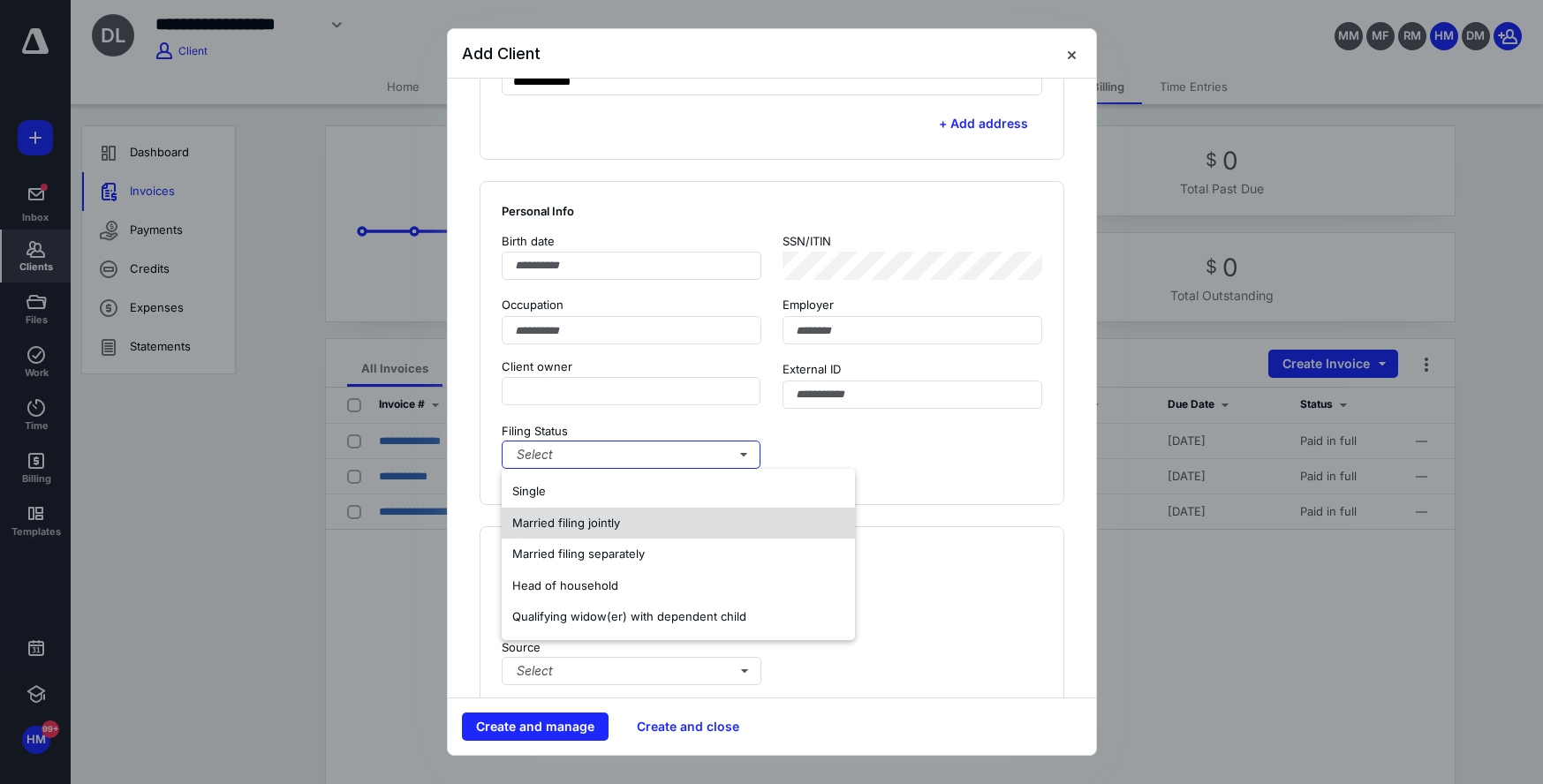 click on "Married filing jointly" at bounding box center (566, 524) 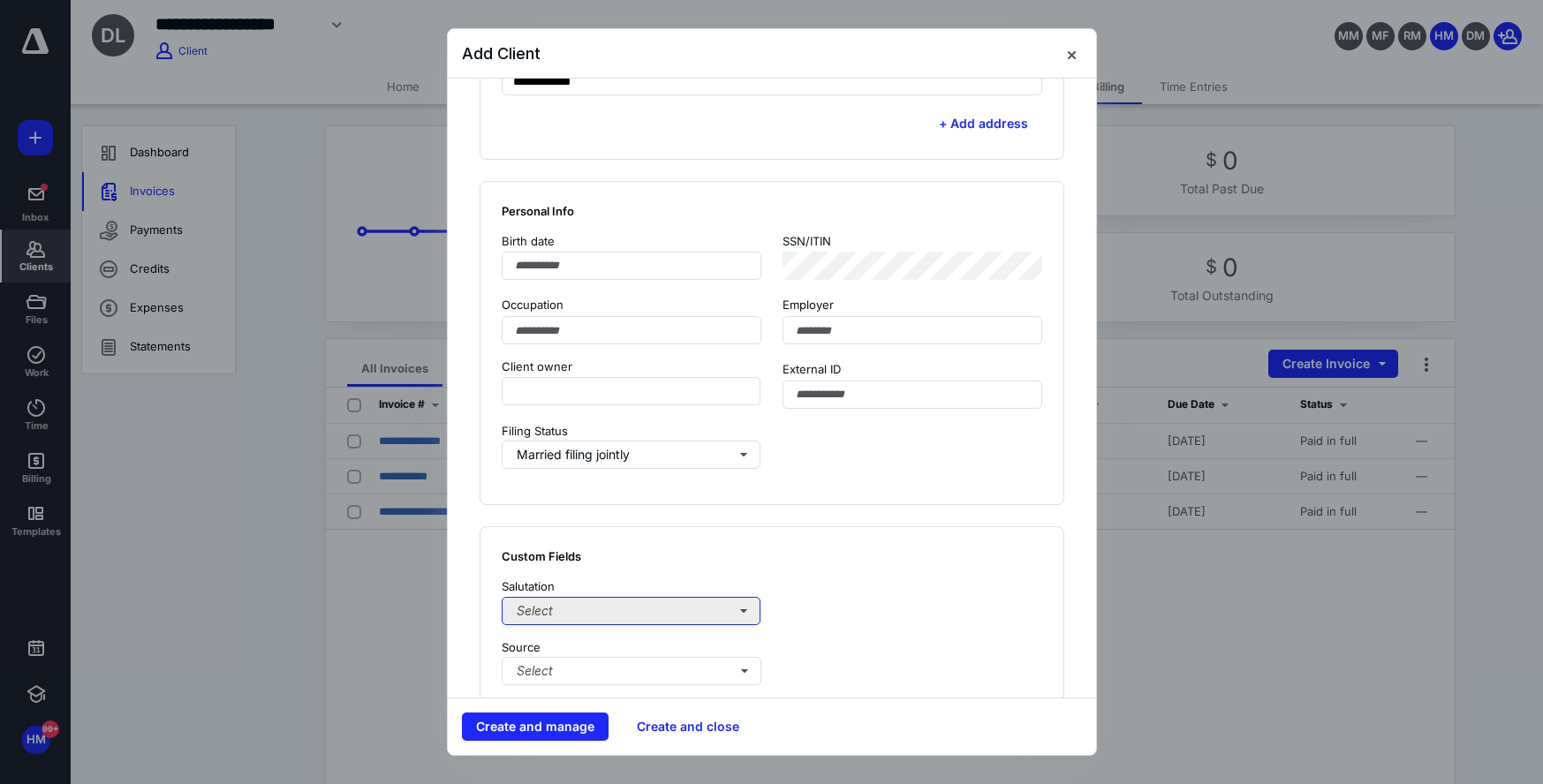click on "Select" at bounding box center [632, 611] 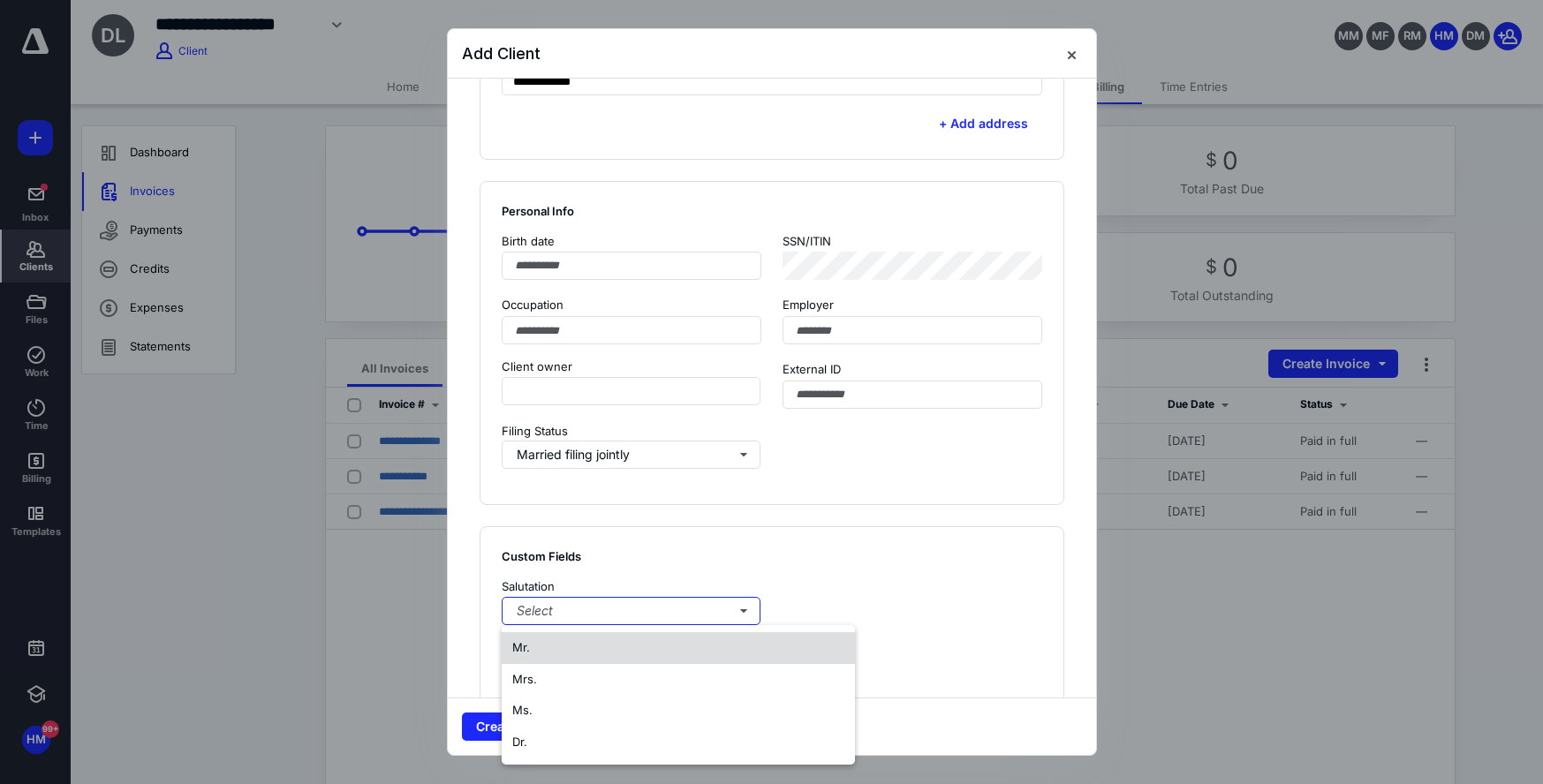 click on "Mr." at bounding box center (678, 648) 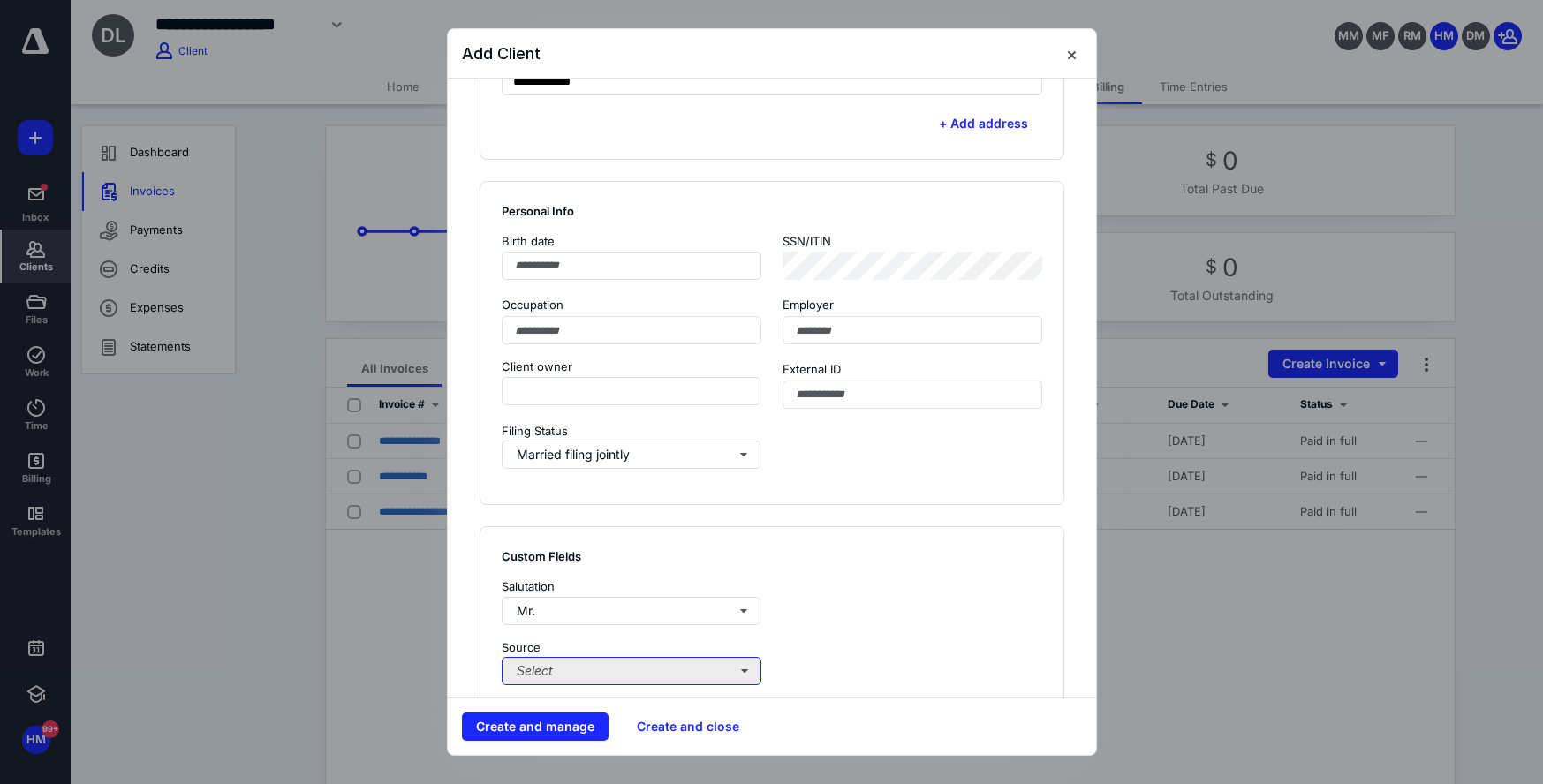click on "Select" at bounding box center [632, 671] 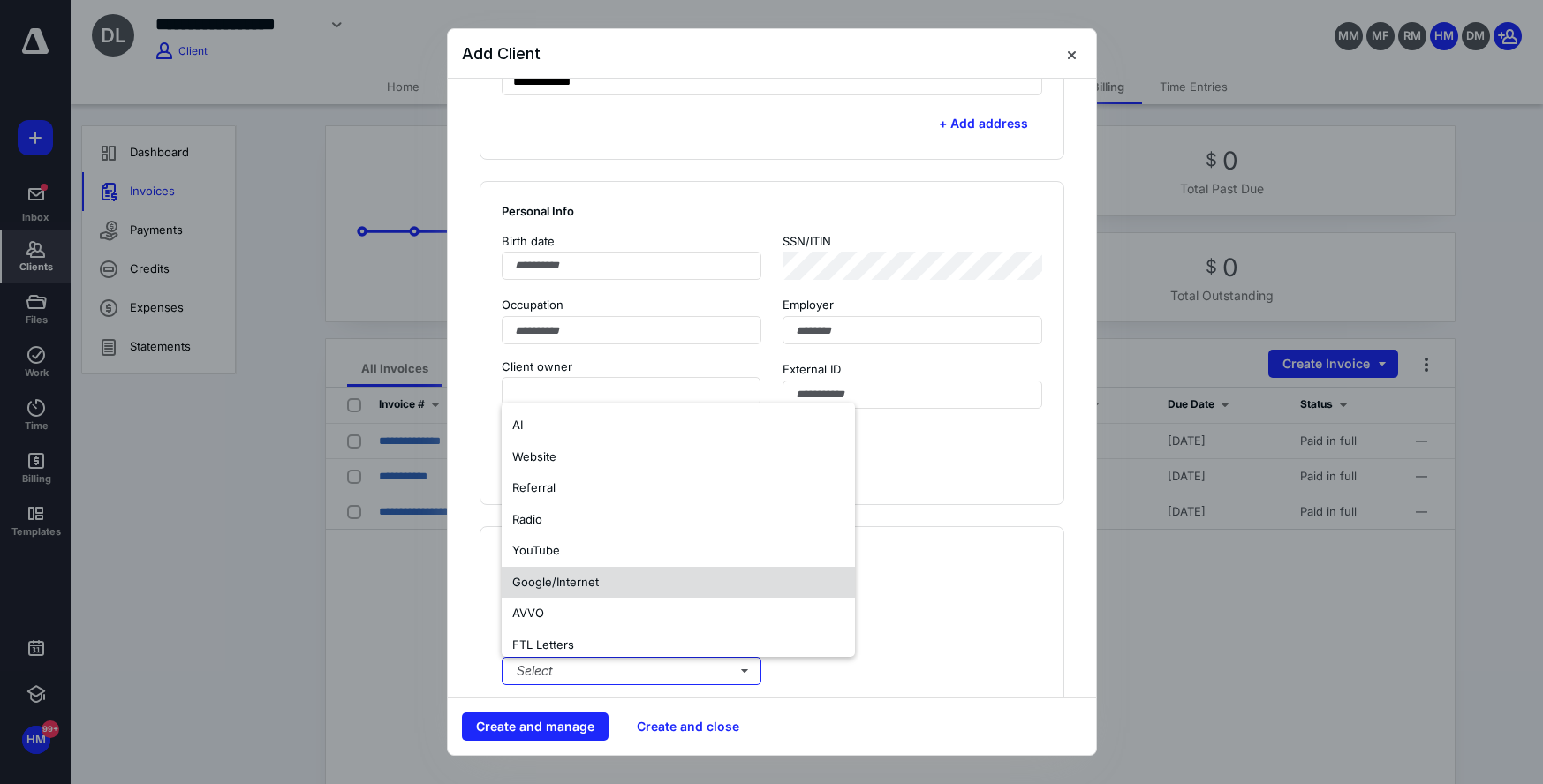 click on "Google/Internet" at bounding box center [556, 583] 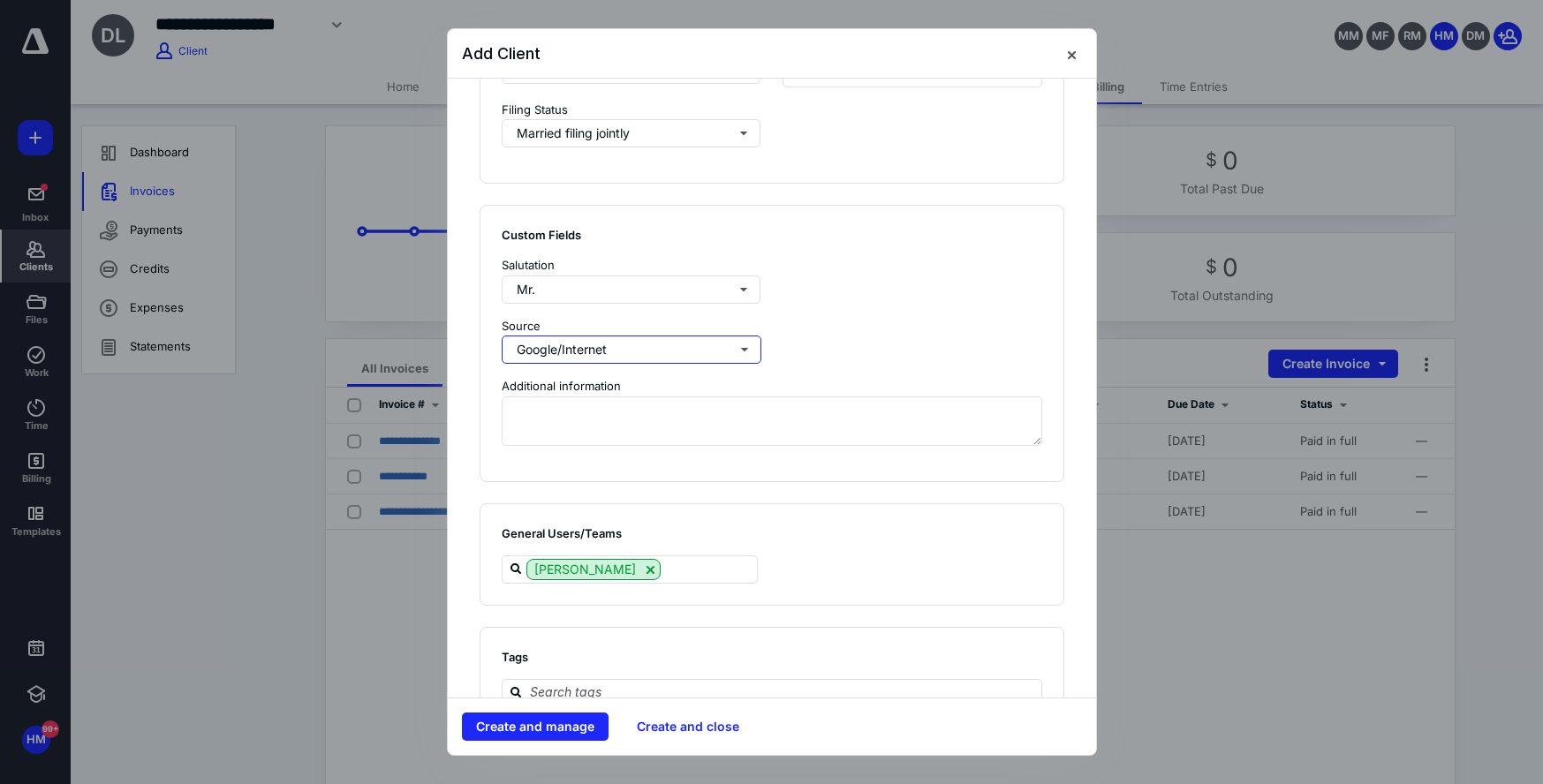 scroll, scrollTop: 1217, scrollLeft: 0, axis: vertical 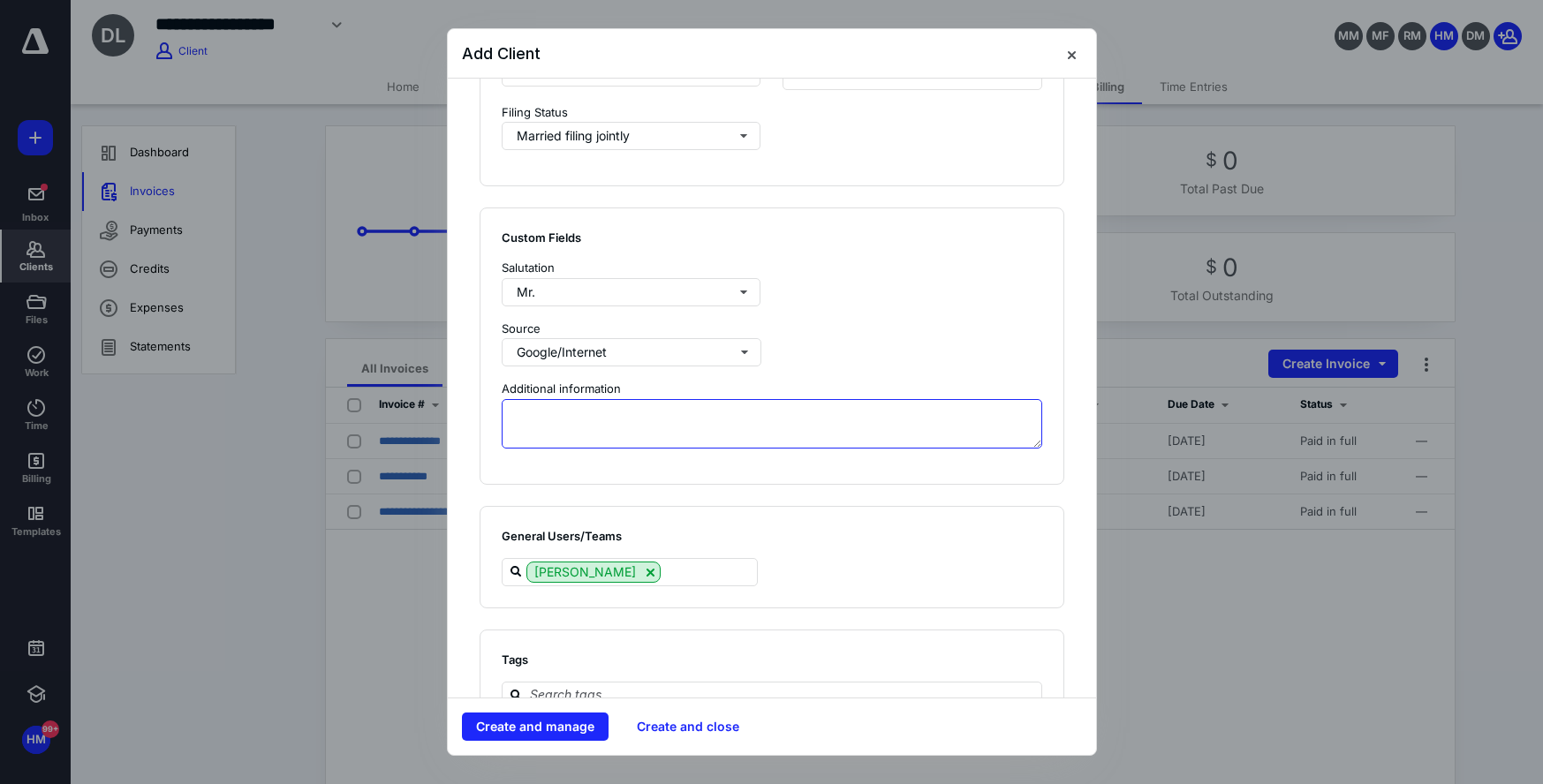 click at bounding box center [772, 424] 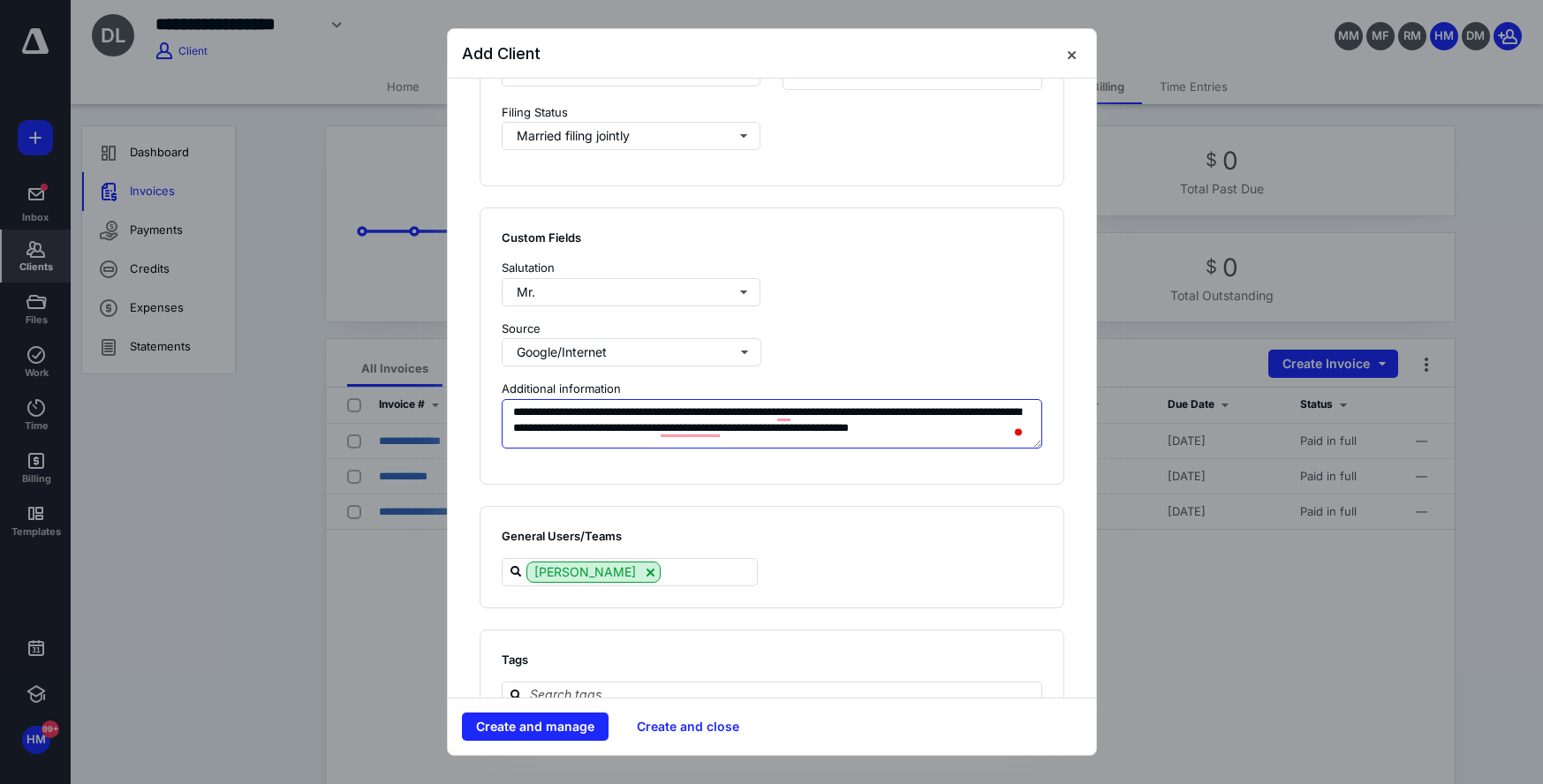 scroll, scrollTop: 5, scrollLeft: 0, axis: vertical 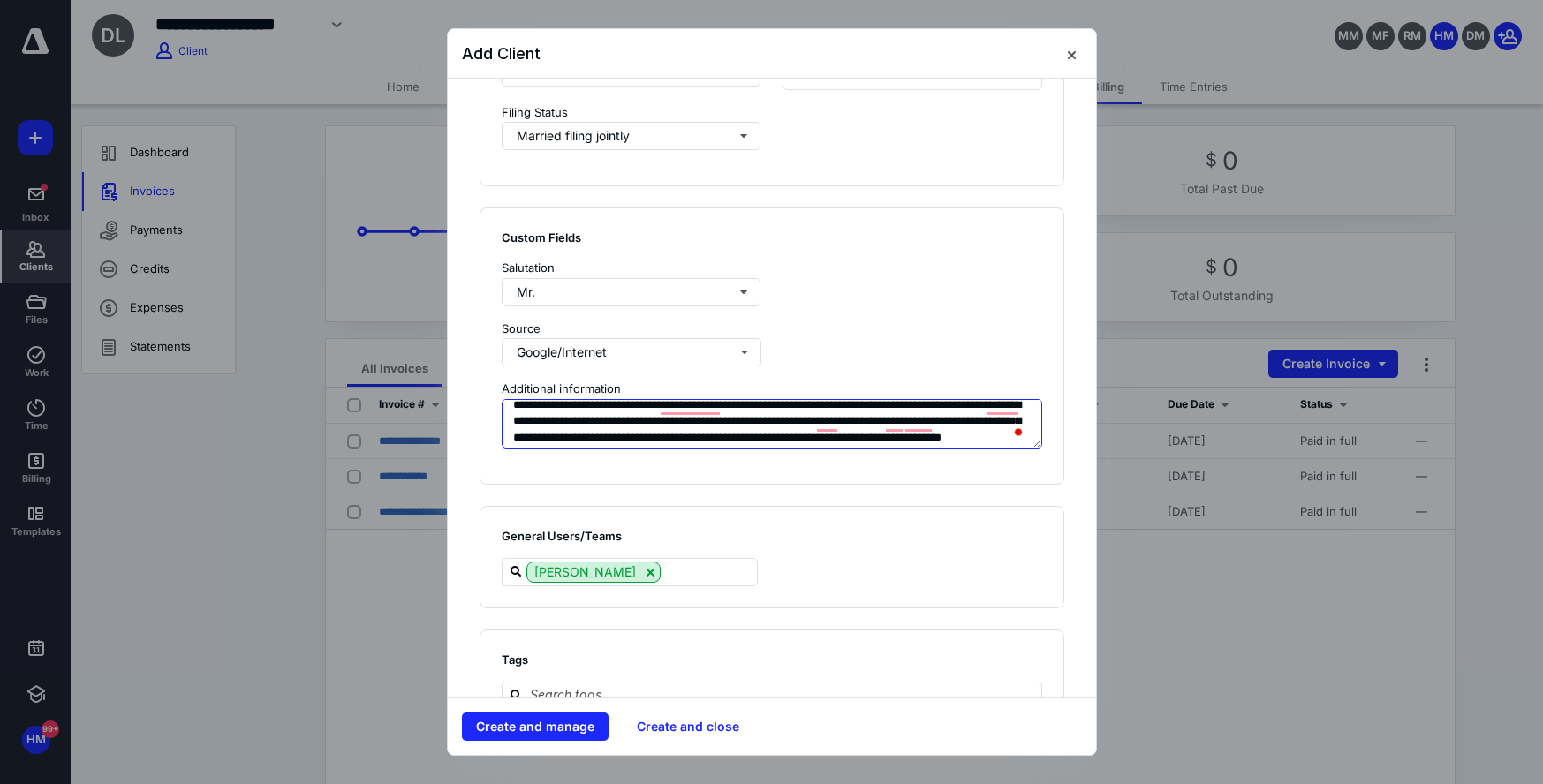 click on "**********" at bounding box center [772, 424] 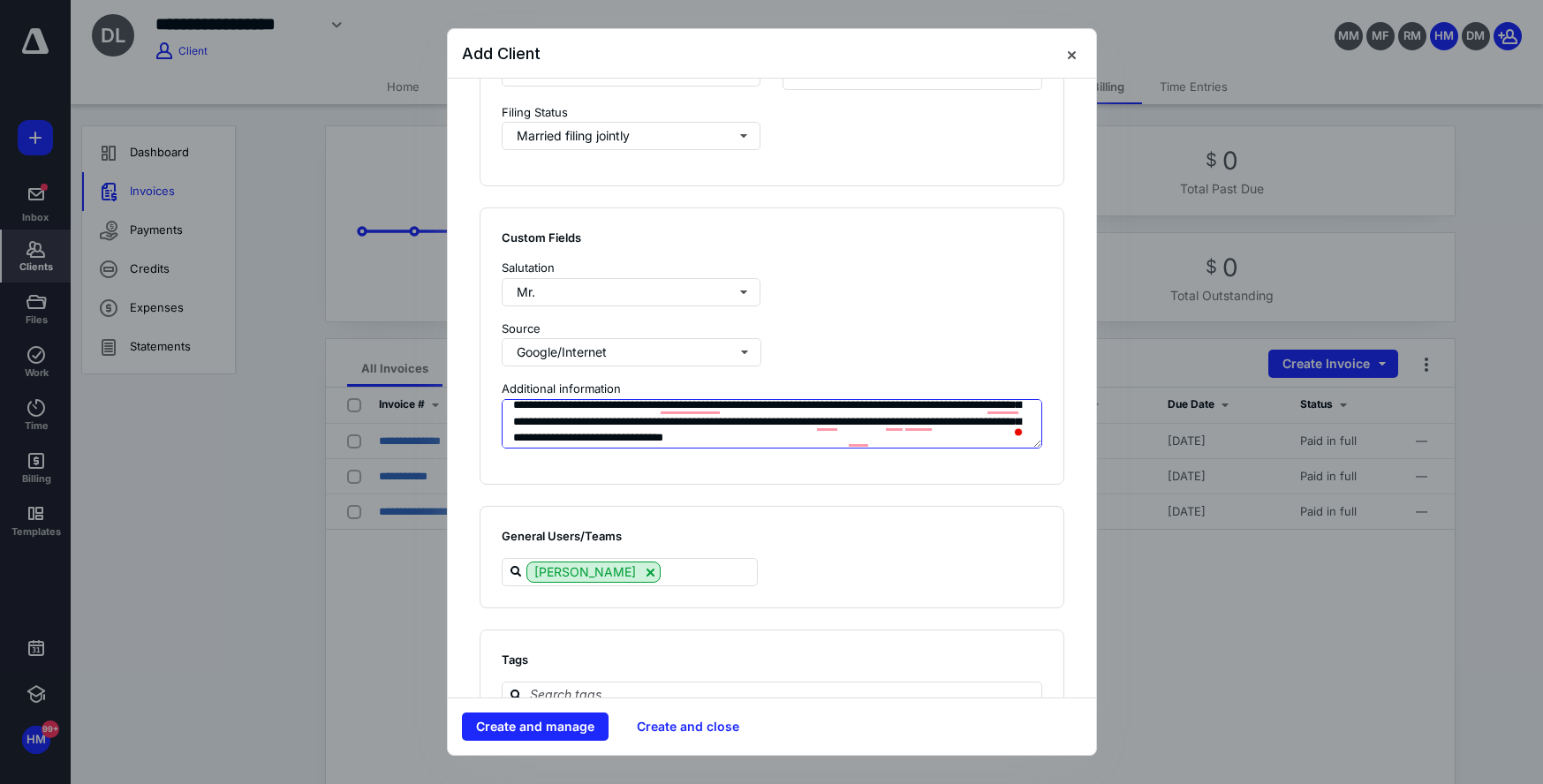 scroll, scrollTop: 38, scrollLeft: 0, axis: vertical 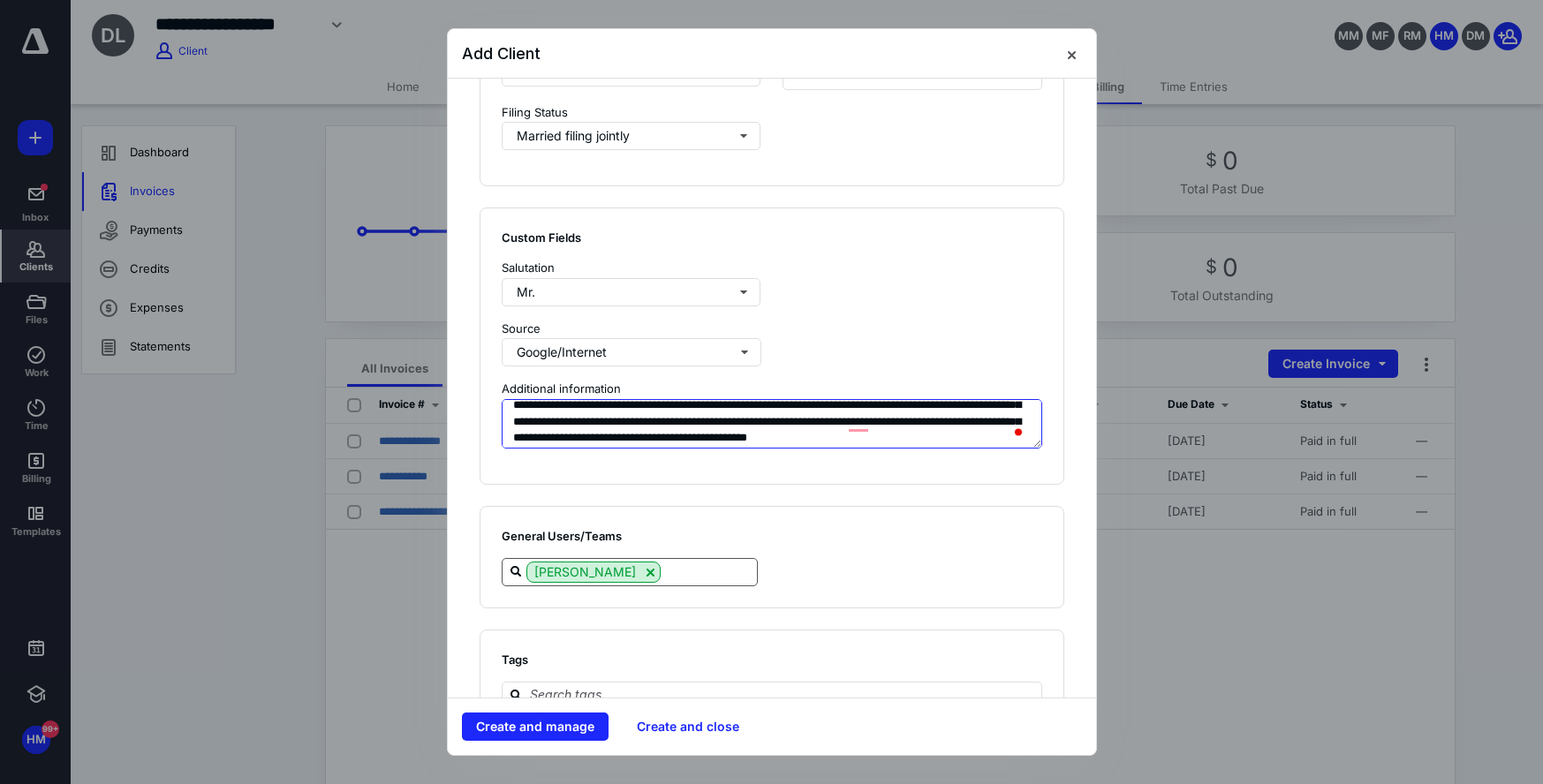 type on "**********" 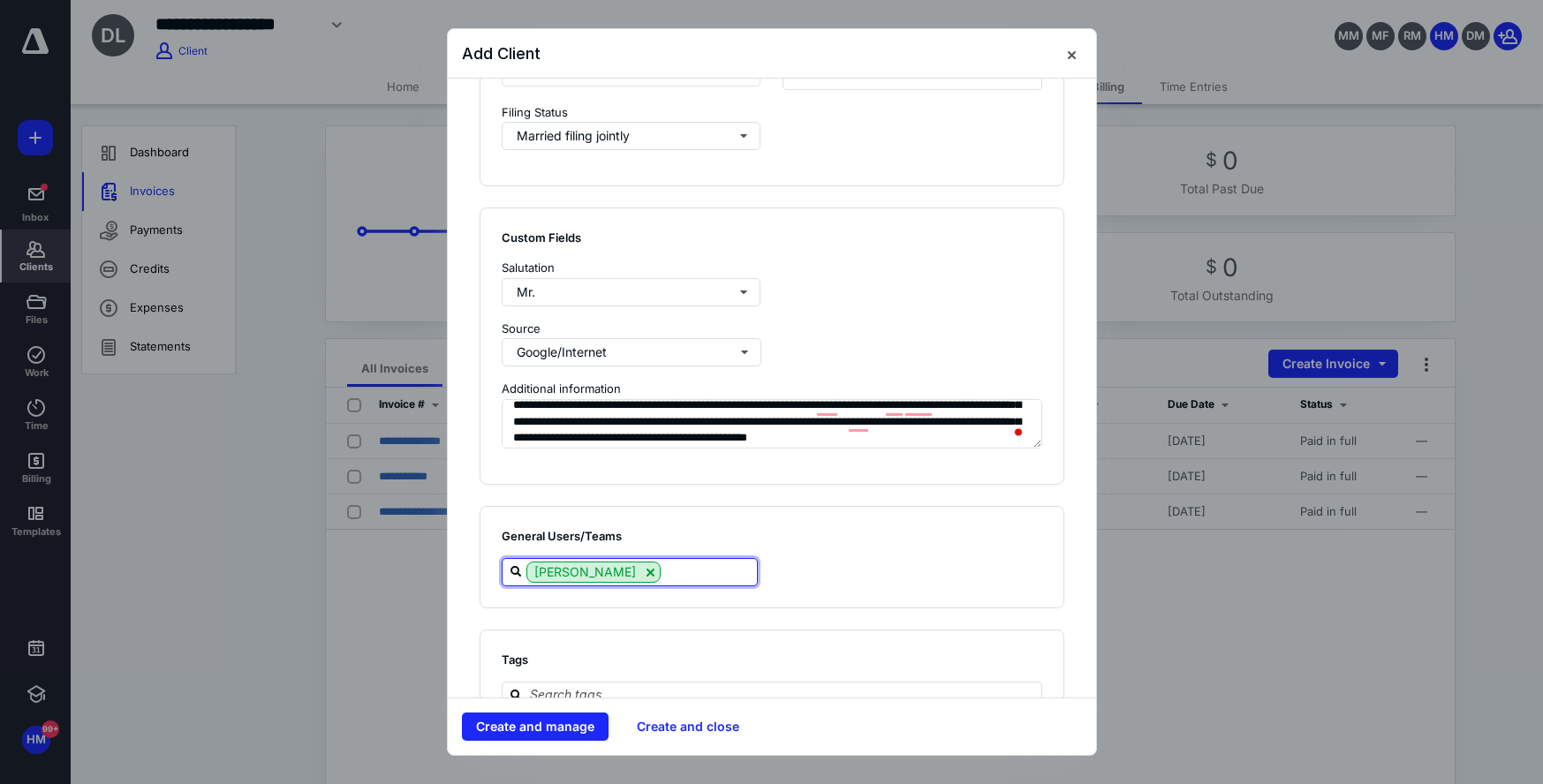 click at bounding box center (708, 571) 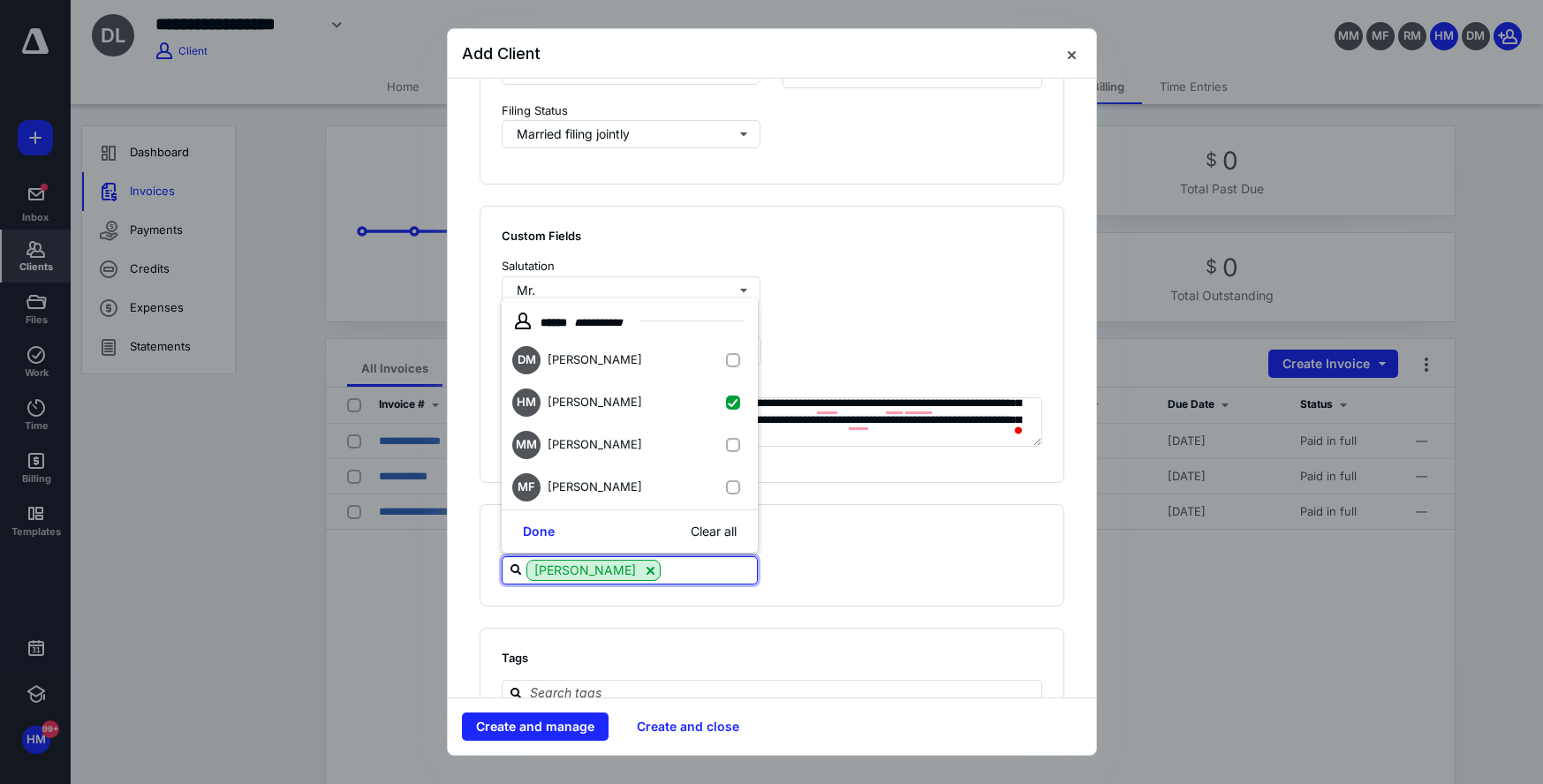 scroll, scrollTop: 1228, scrollLeft: 0, axis: vertical 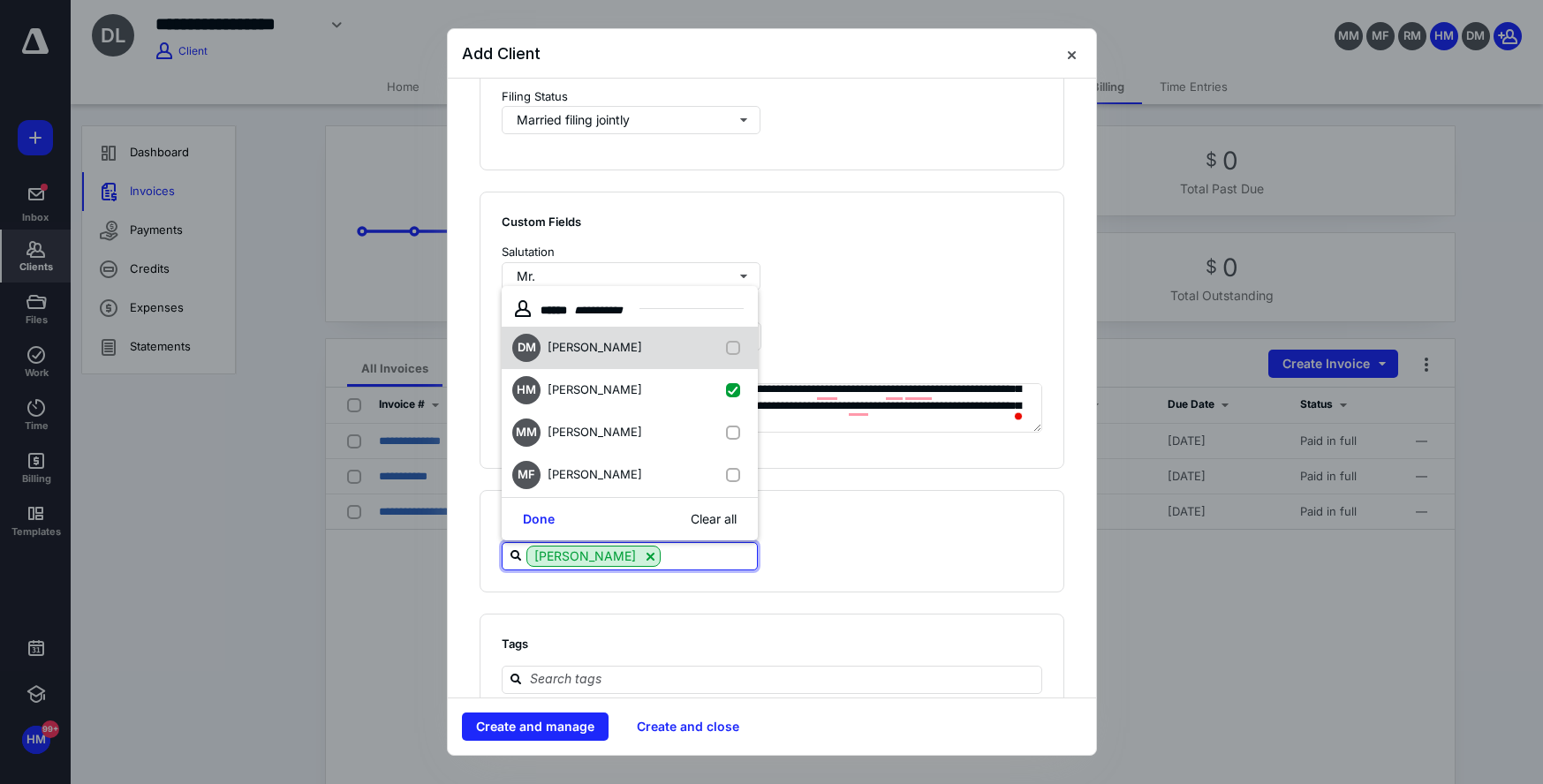 click on "DM" at bounding box center (526, 348) 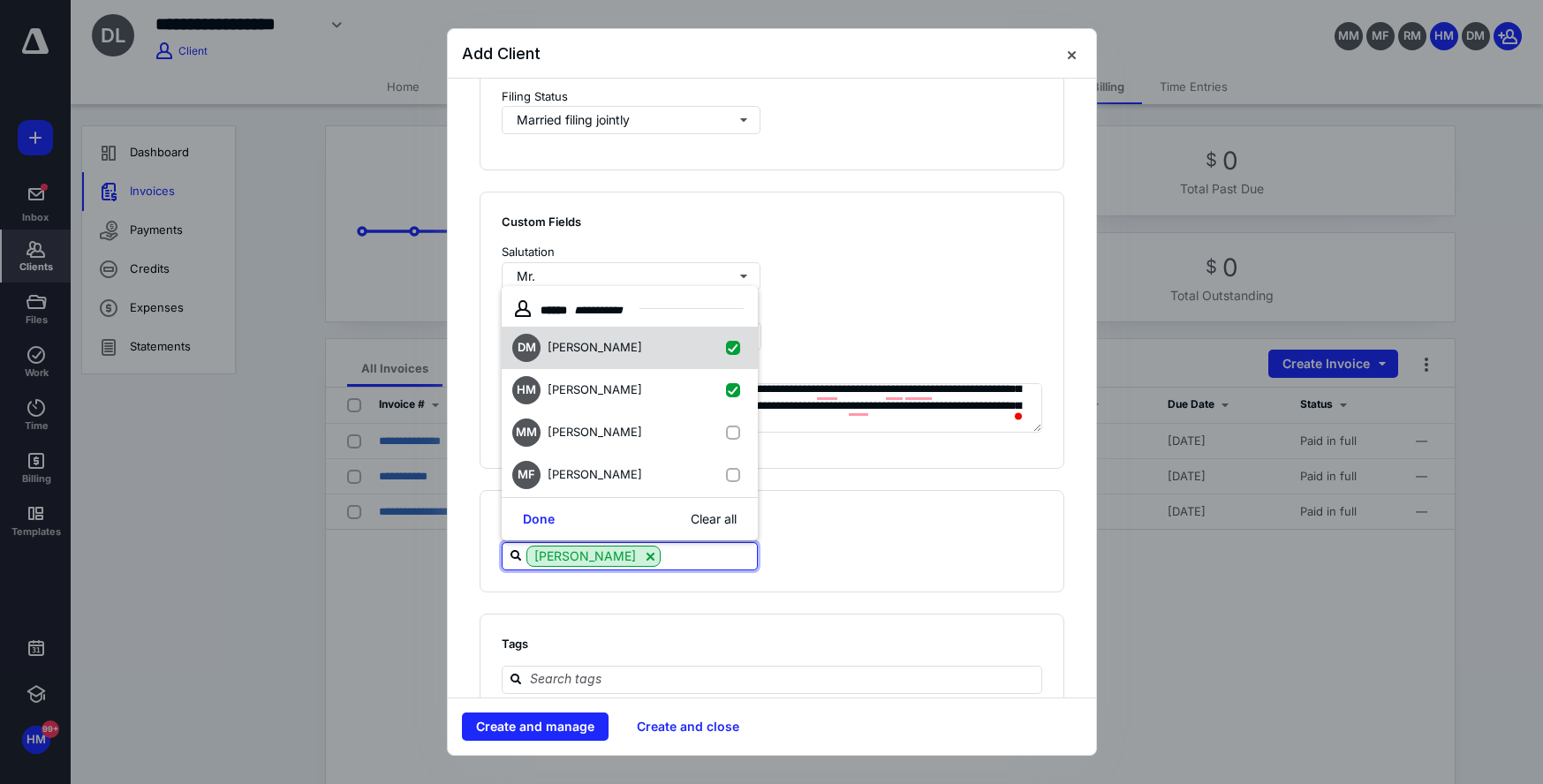 checkbox on "true" 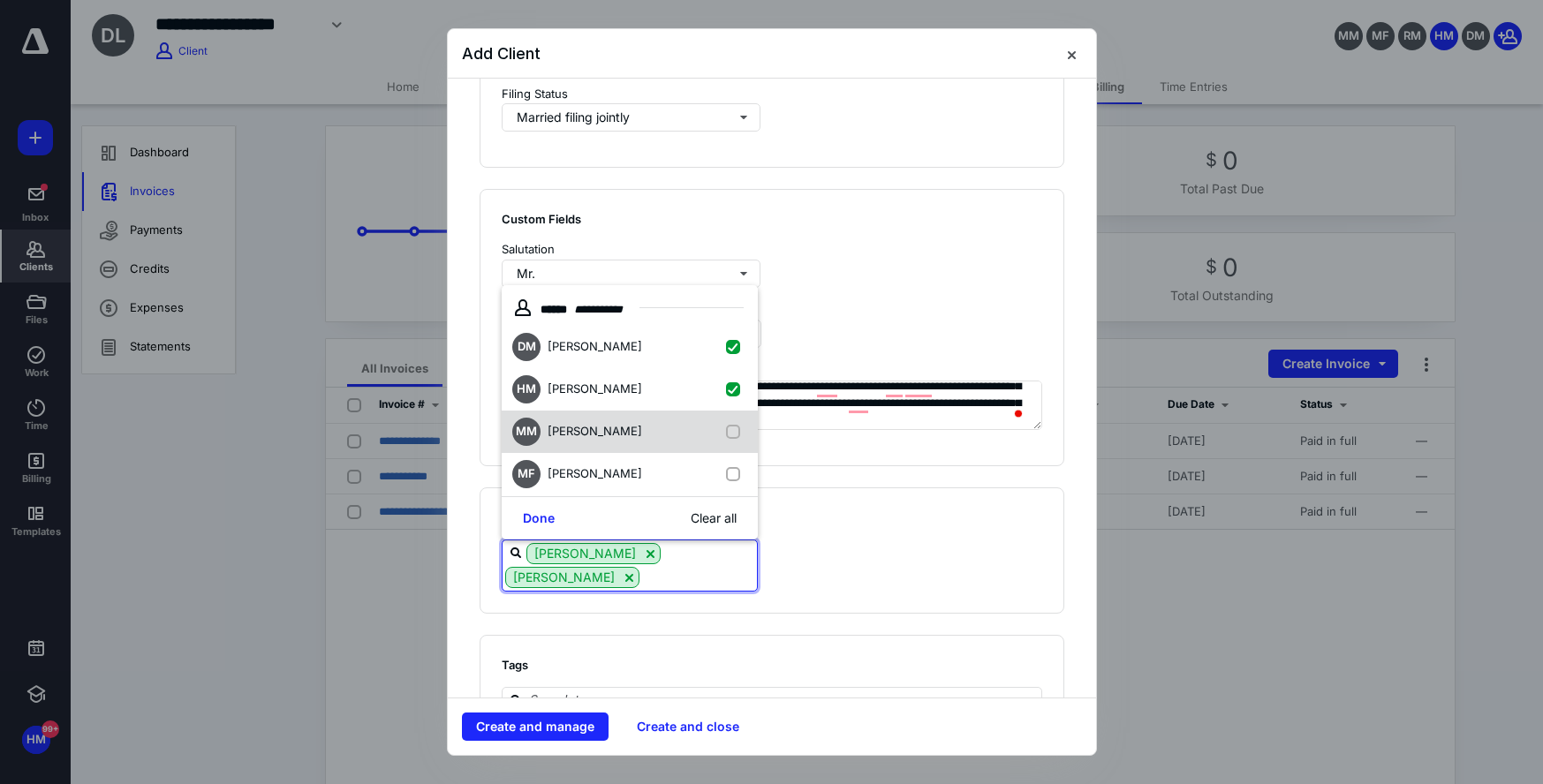 click on "[PERSON_NAME]" at bounding box center [594, 431] 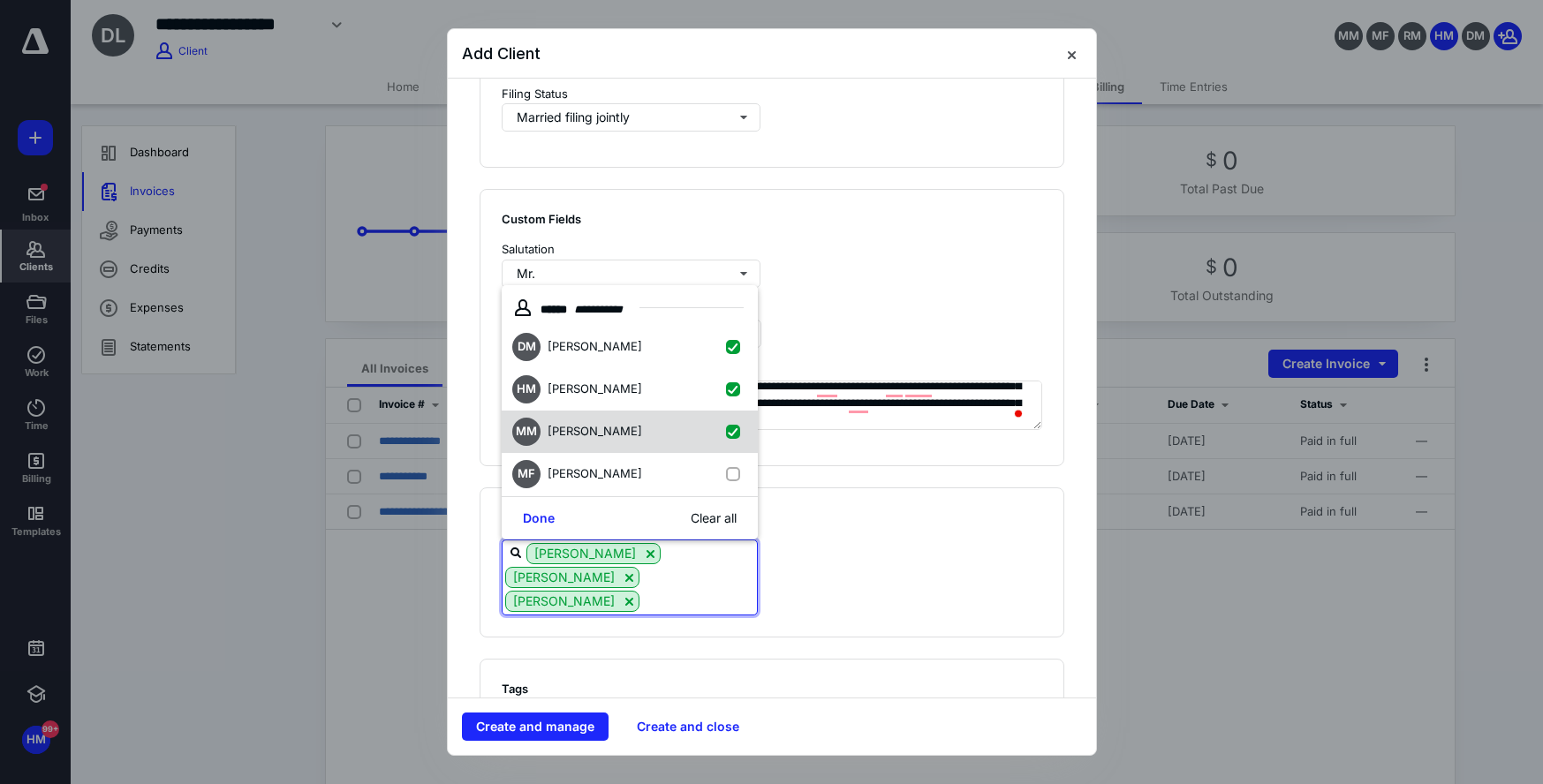 click on "[PERSON_NAME]" at bounding box center [594, 431] 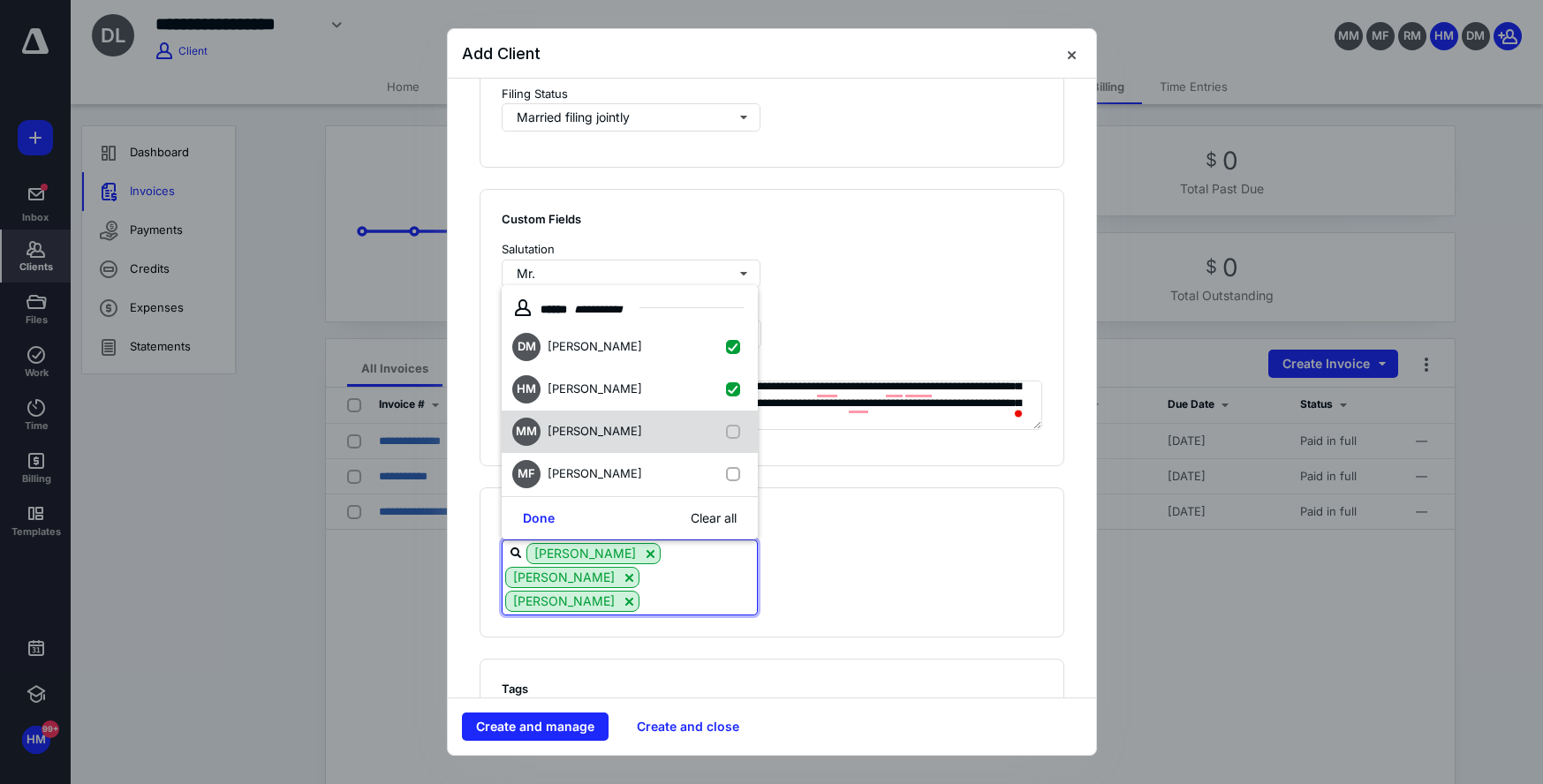 checkbox on "false" 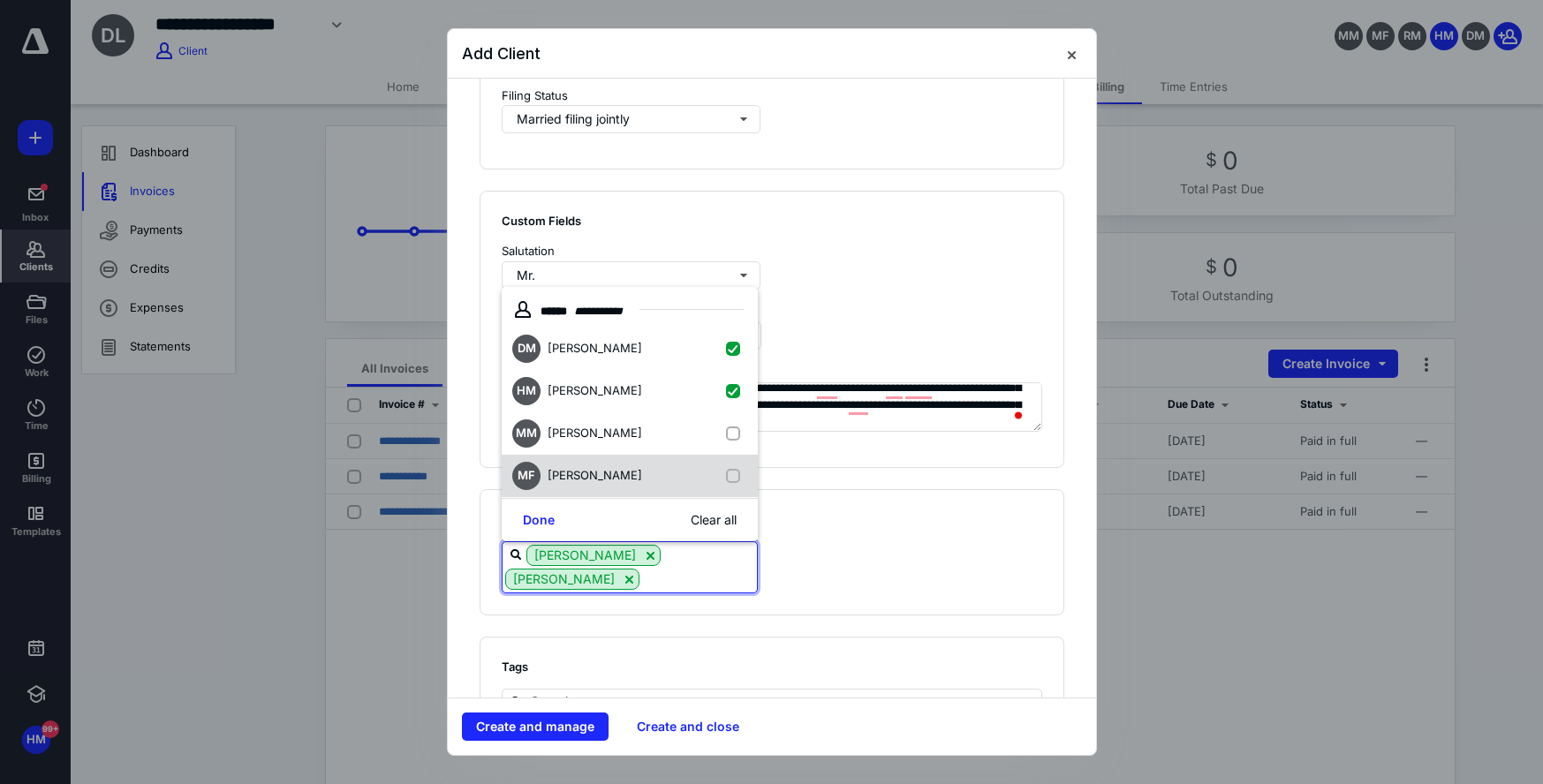 click on "[PERSON_NAME]" at bounding box center (580, 476) 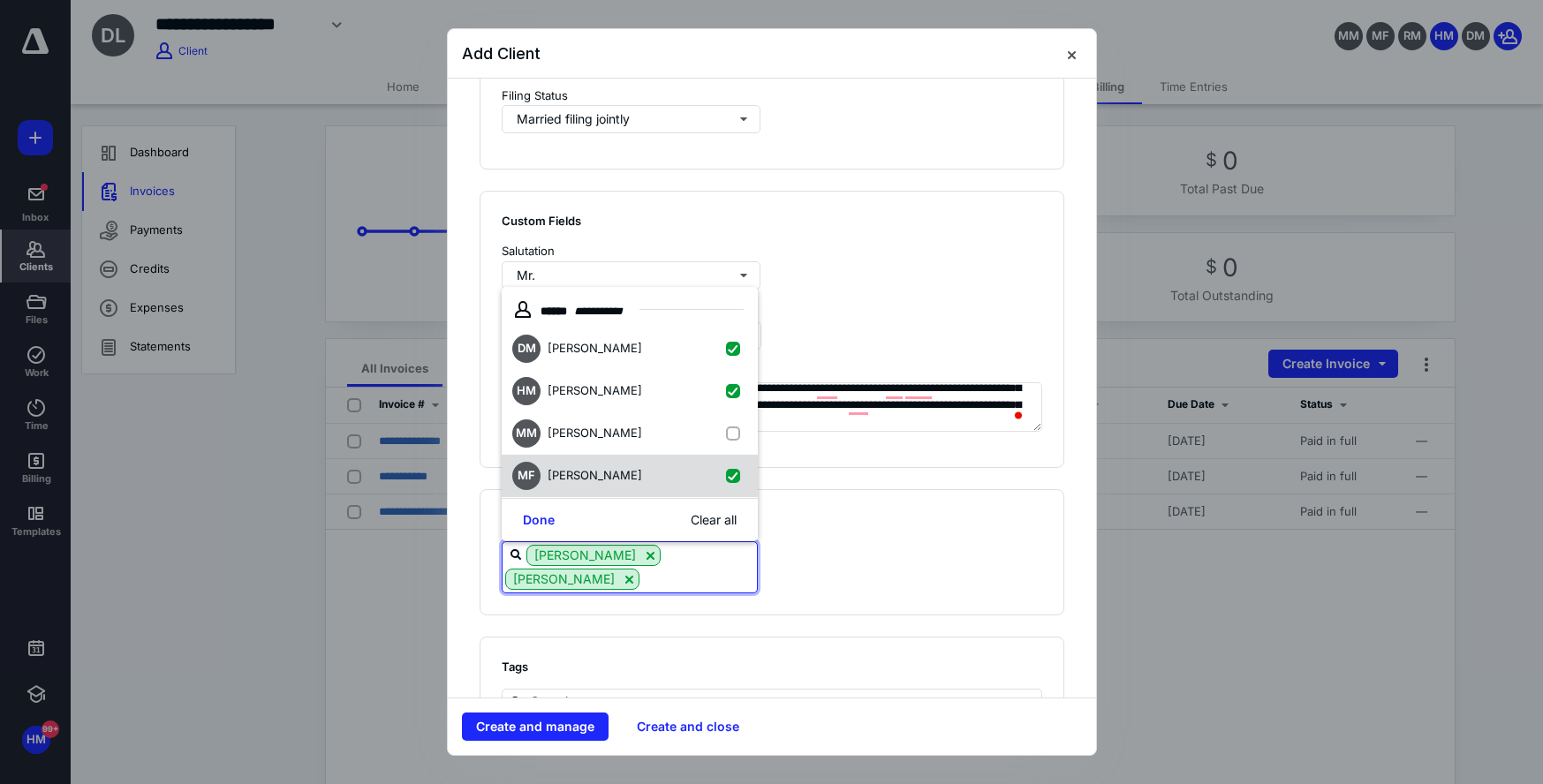 checkbox on "true" 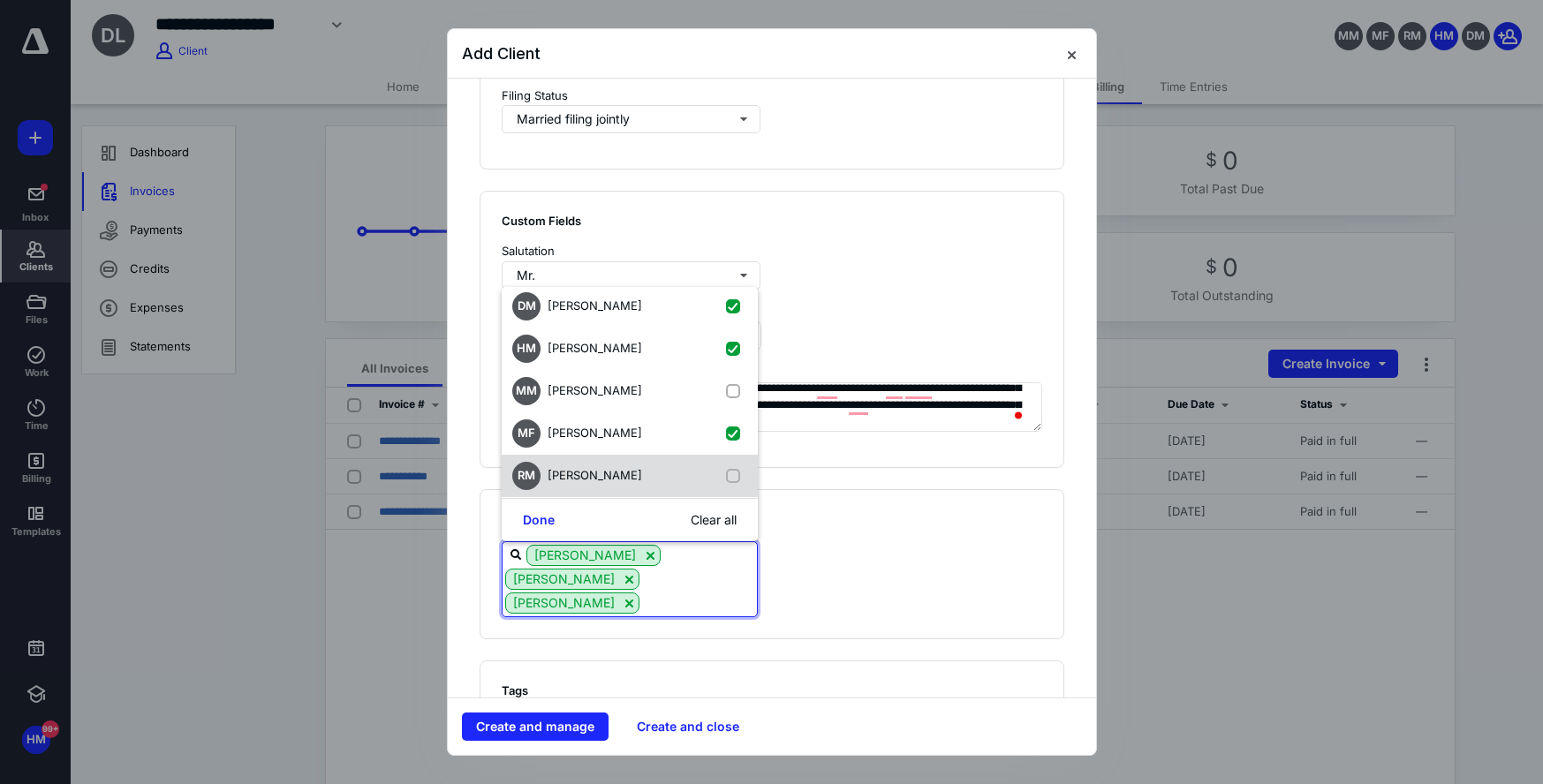 click on "[PERSON_NAME]" at bounding box center [580, 476] 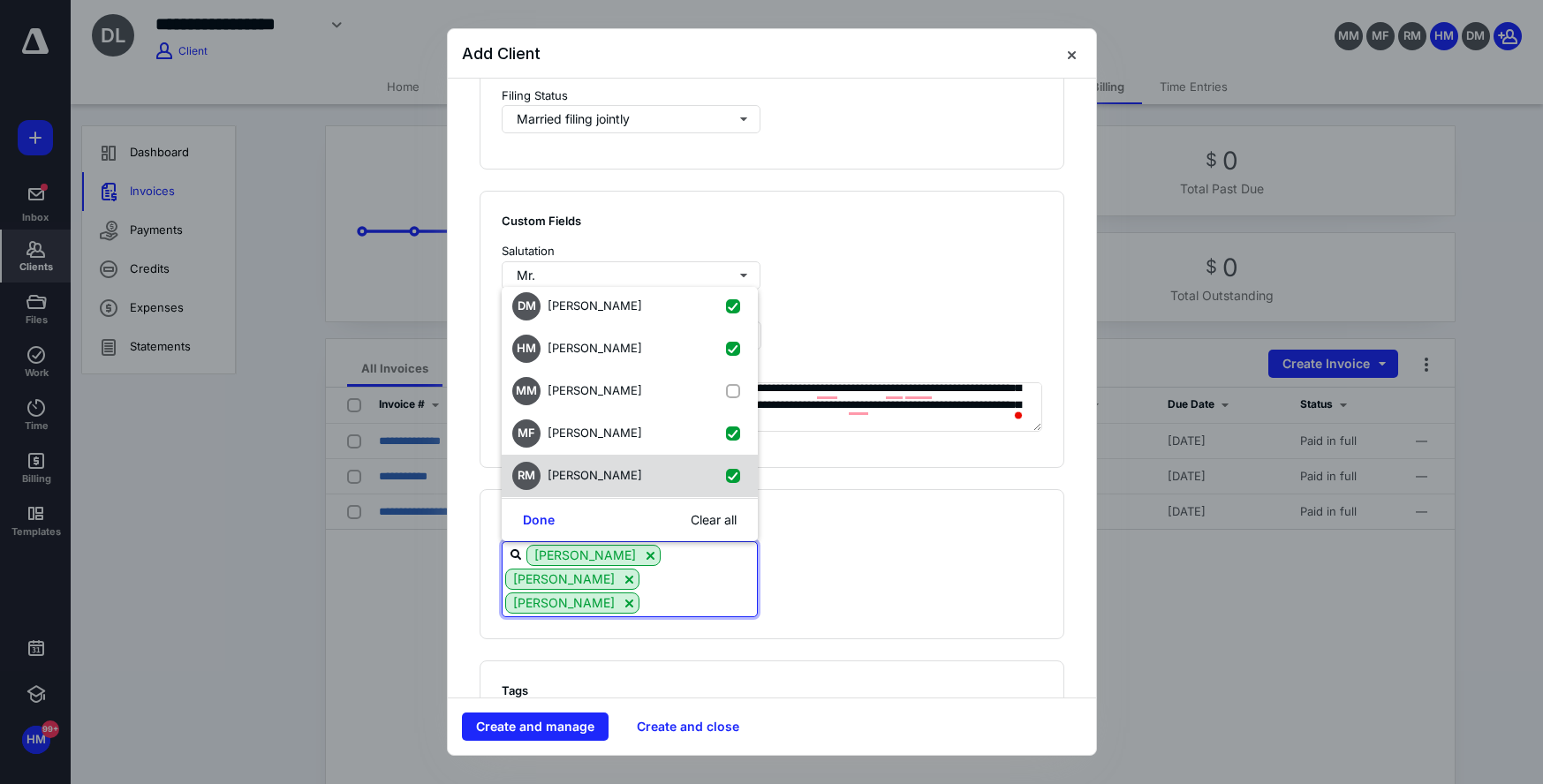 checkbox on "true" 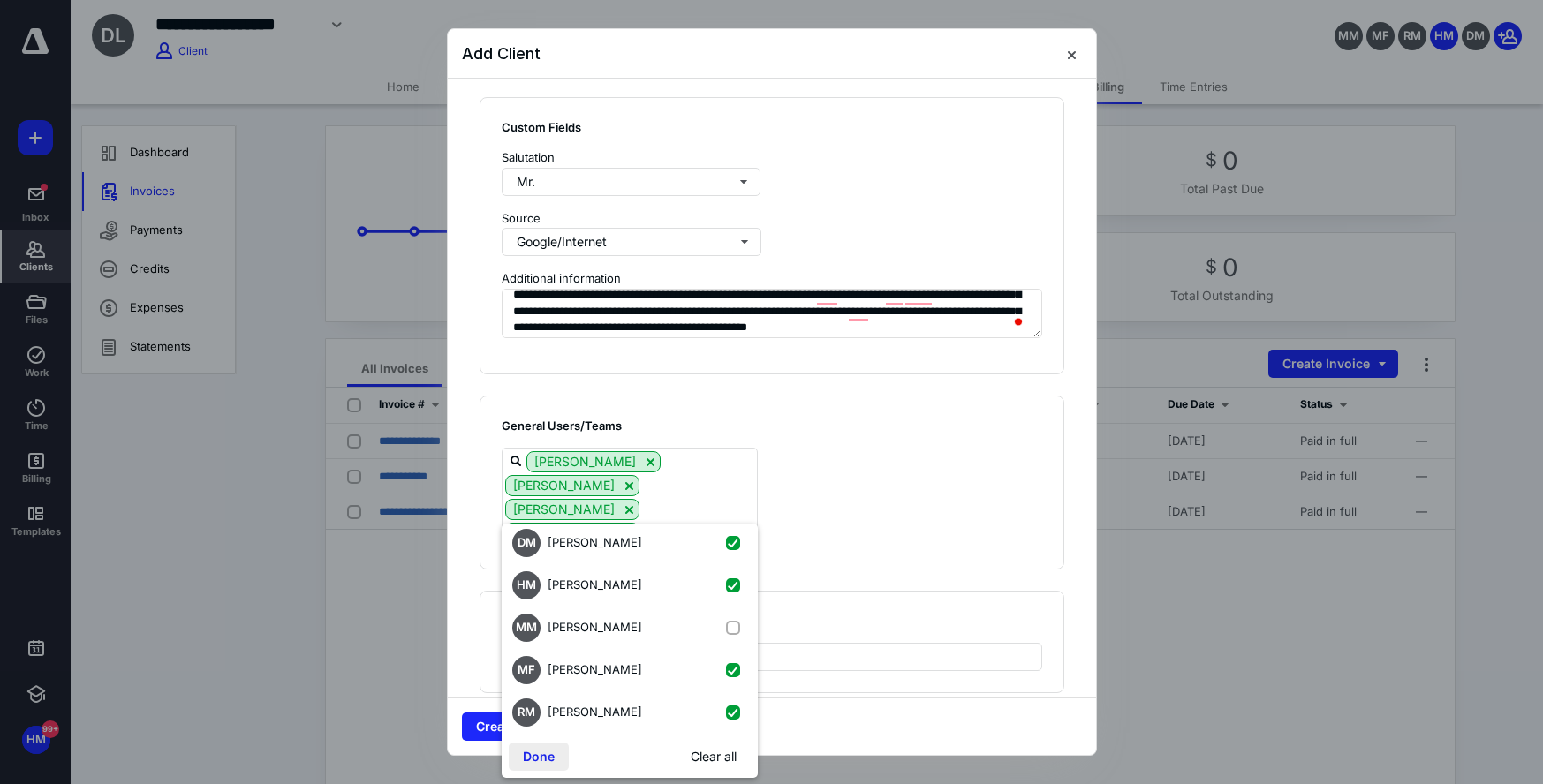 click on "Done" at bounding box center (539, 757) 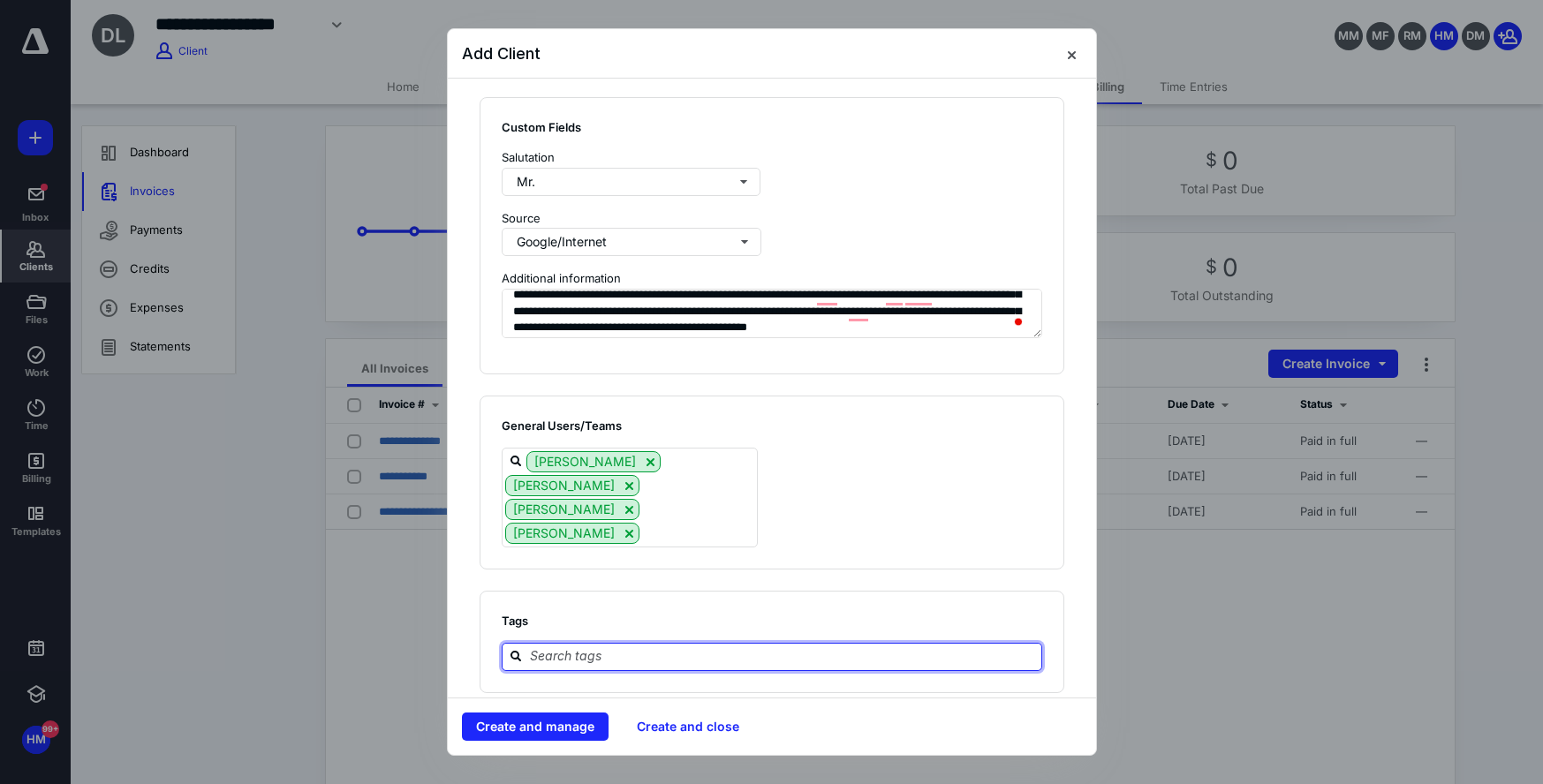 click at bounding box center (783, 656) 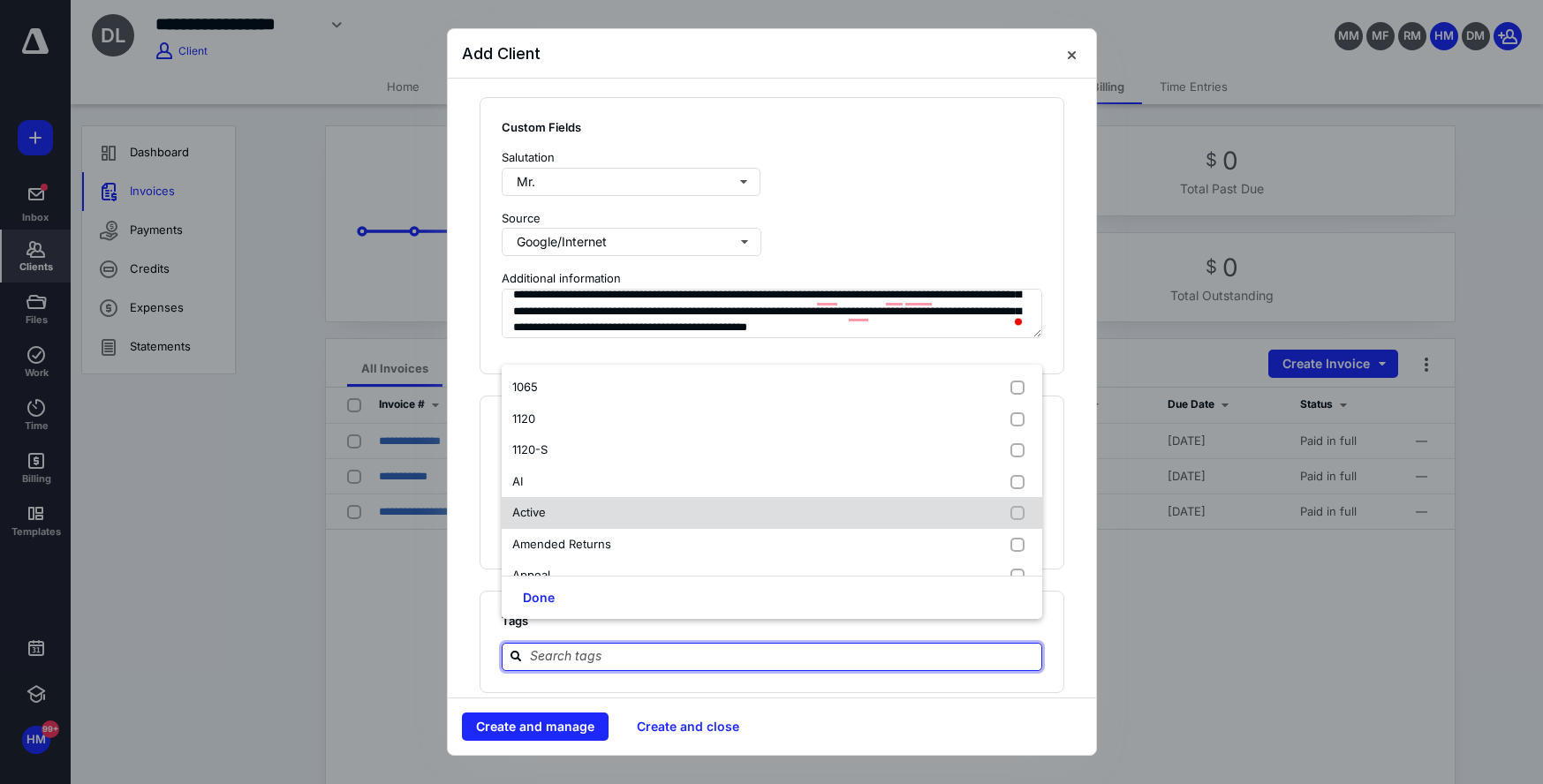 click on "Active" at bounding box center [772, 513] 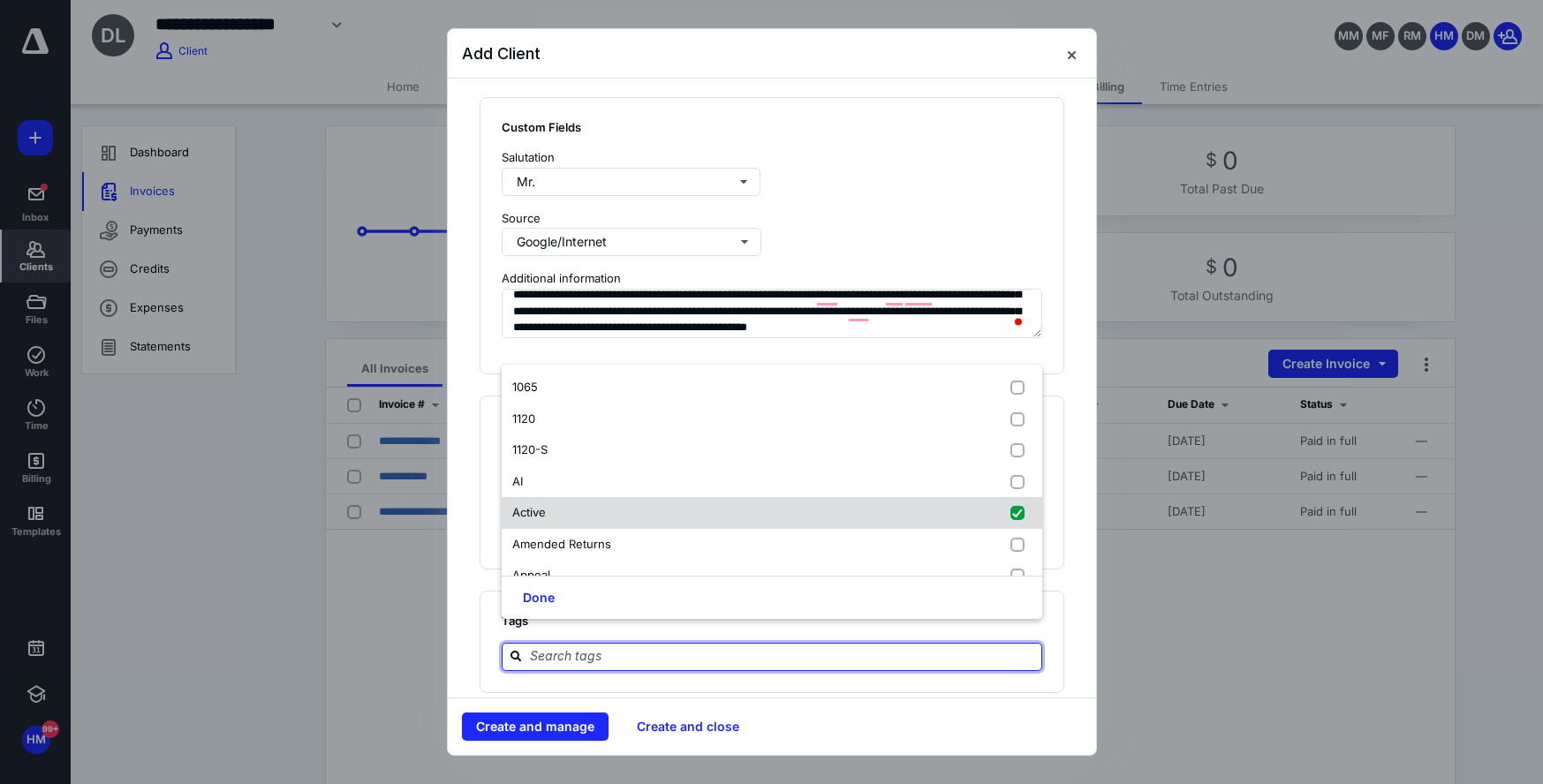 checkbox on "true" 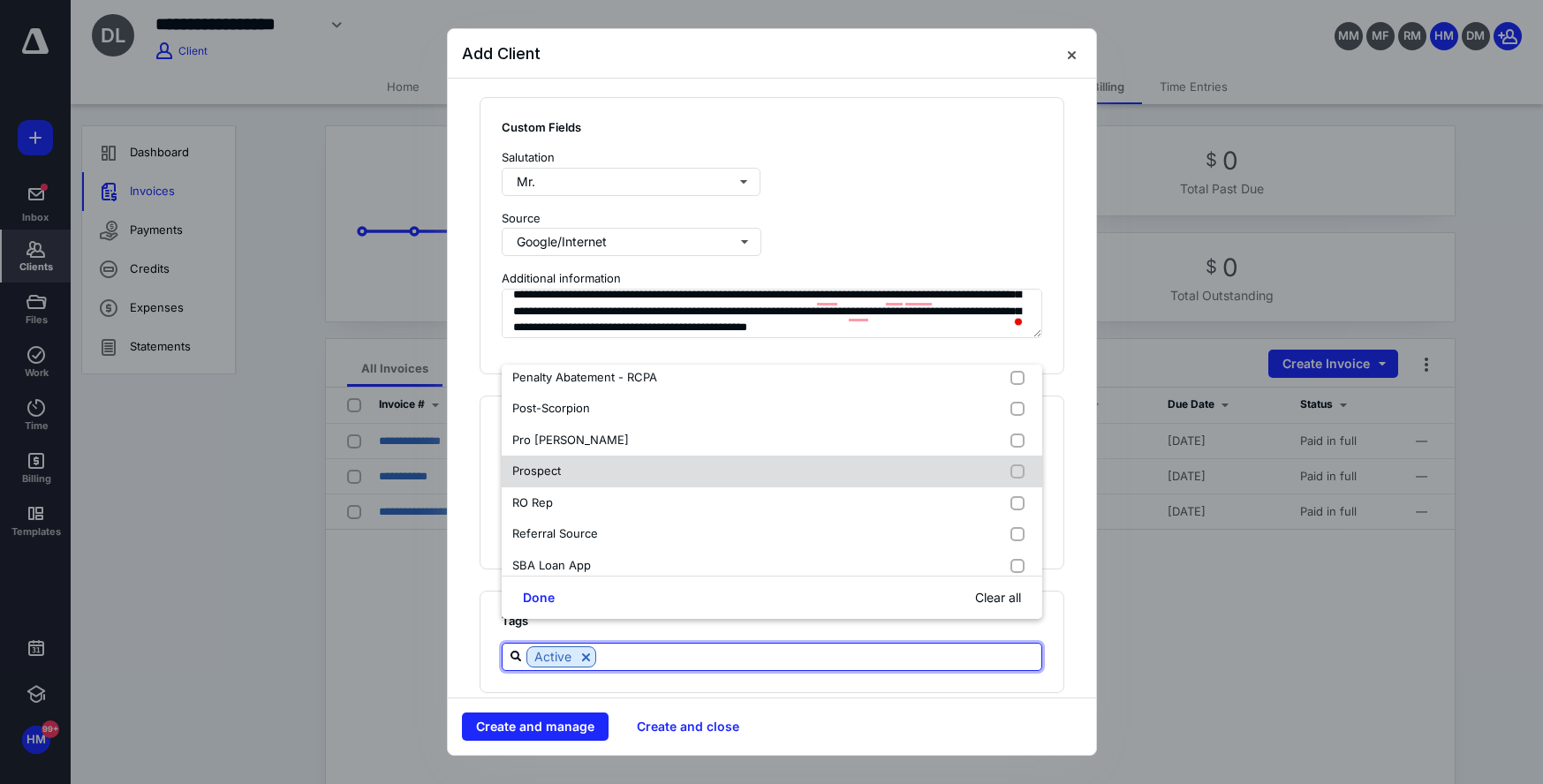 click on "Prospect" at bounding box center [772, 471] 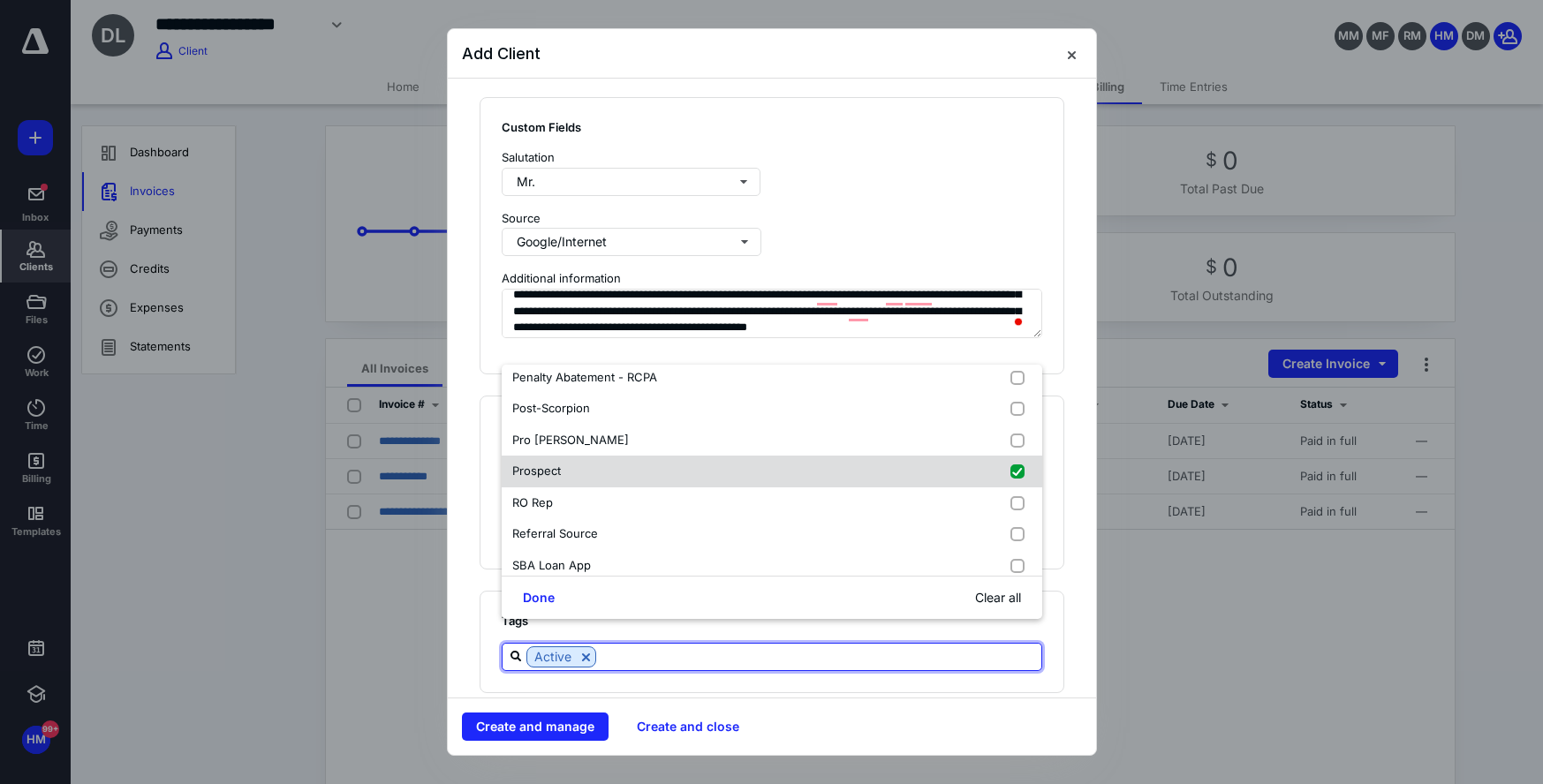 checkbox on "true" 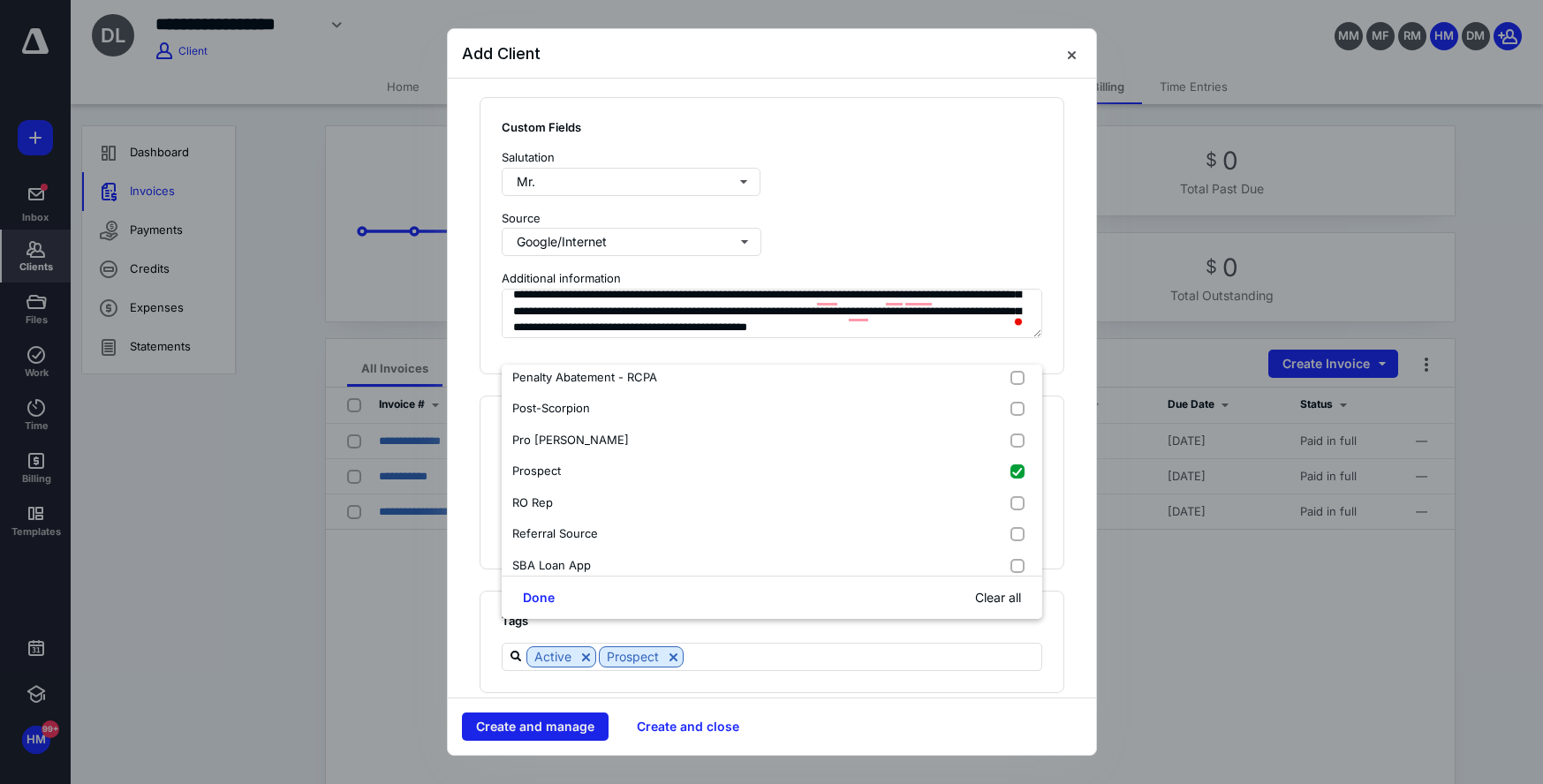 click on "Create and manage" at bounding box center [535, 727] 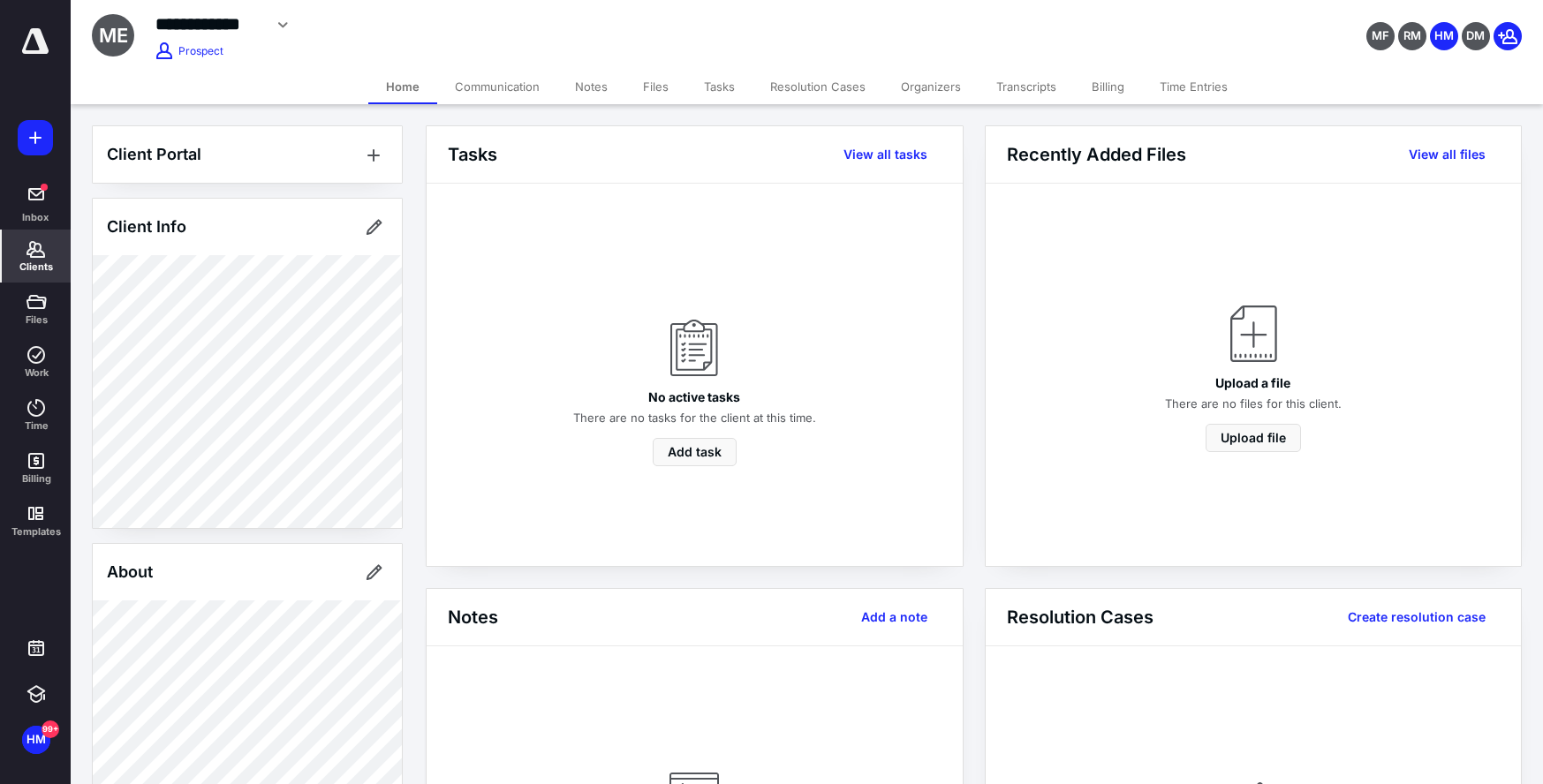 click on "Communication" at bounding box center (497, 87) 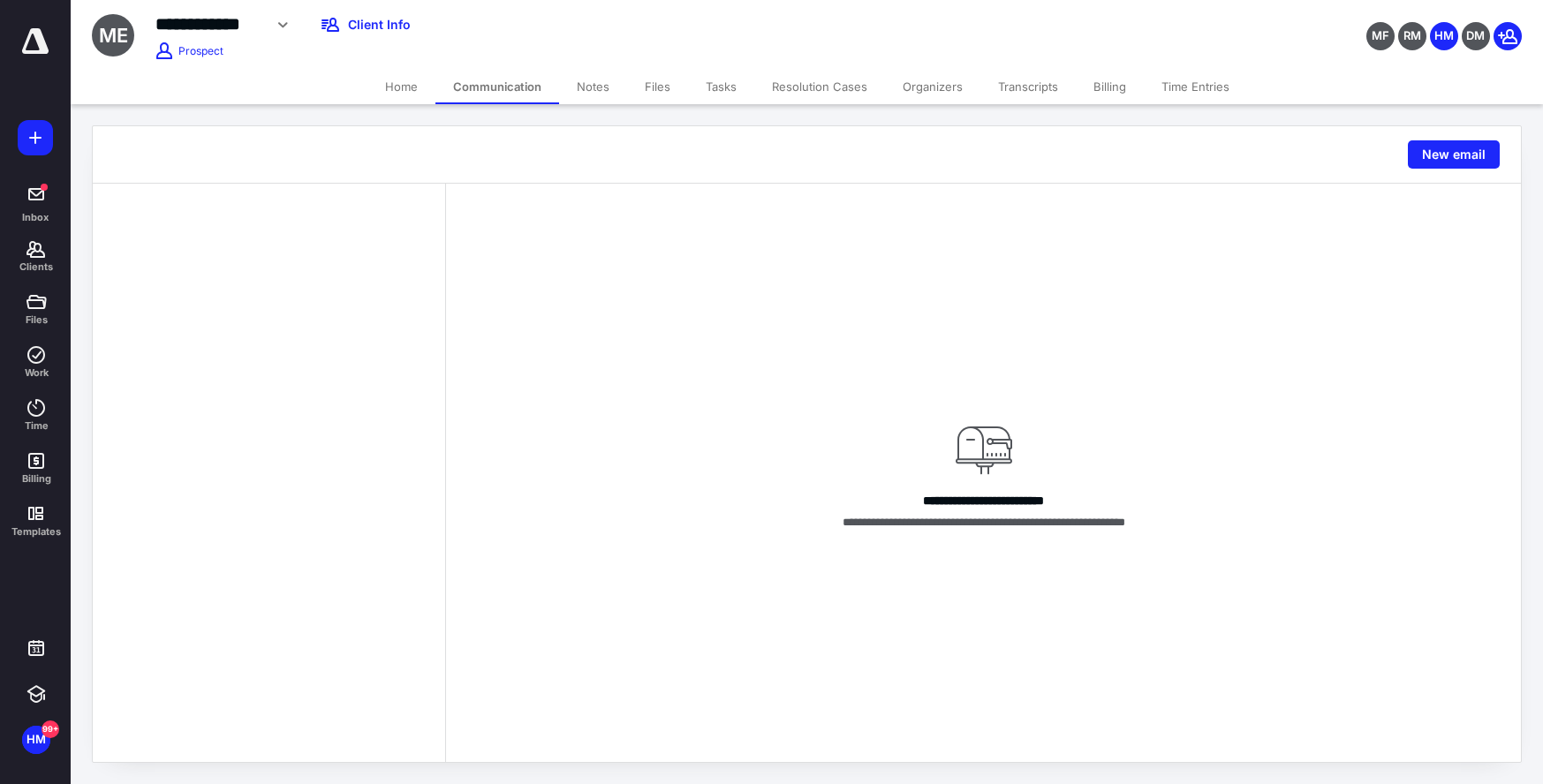 click on "Home" at bounding box center (401, 87) 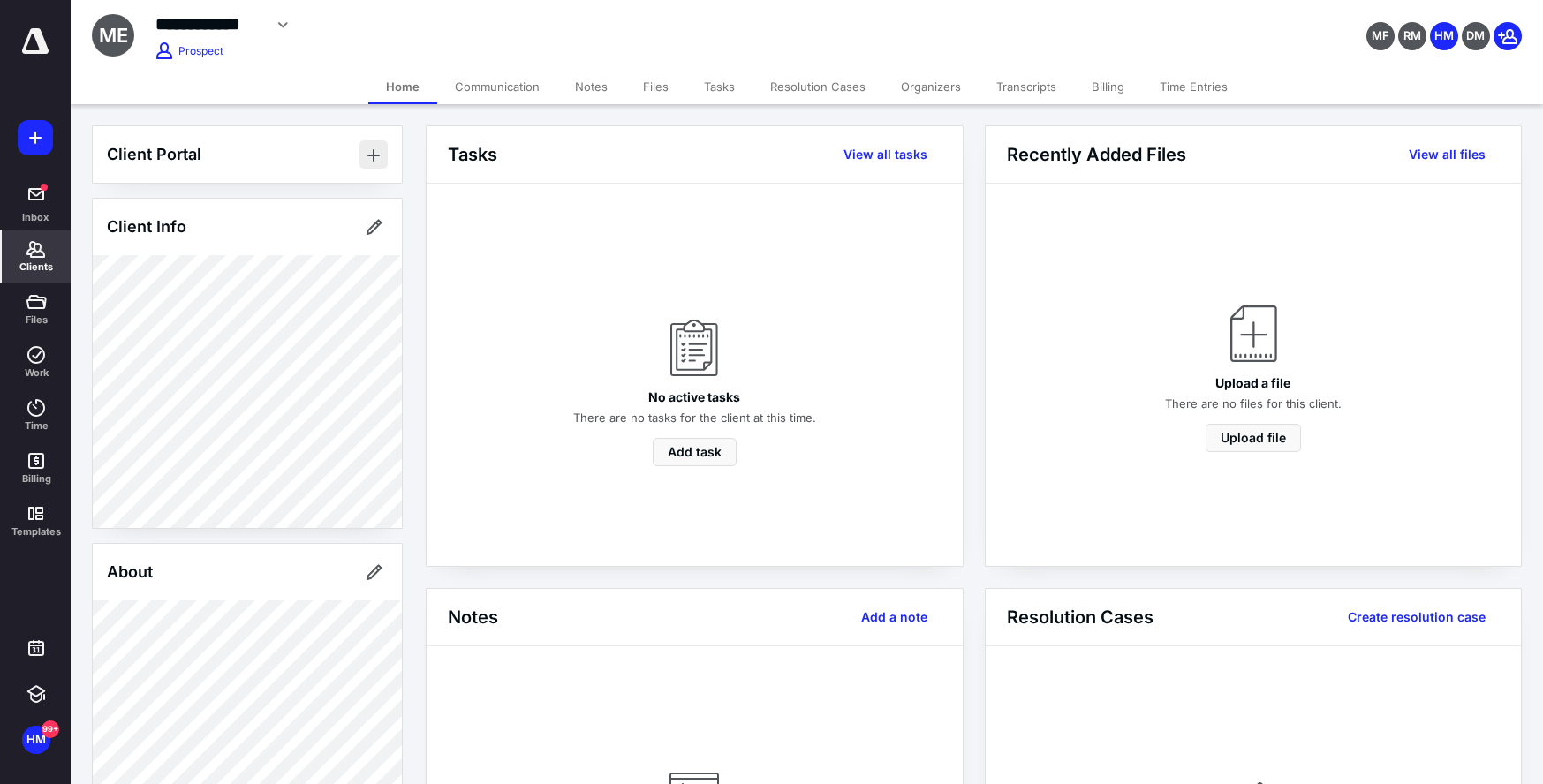 click at bounding box center (374, 155) 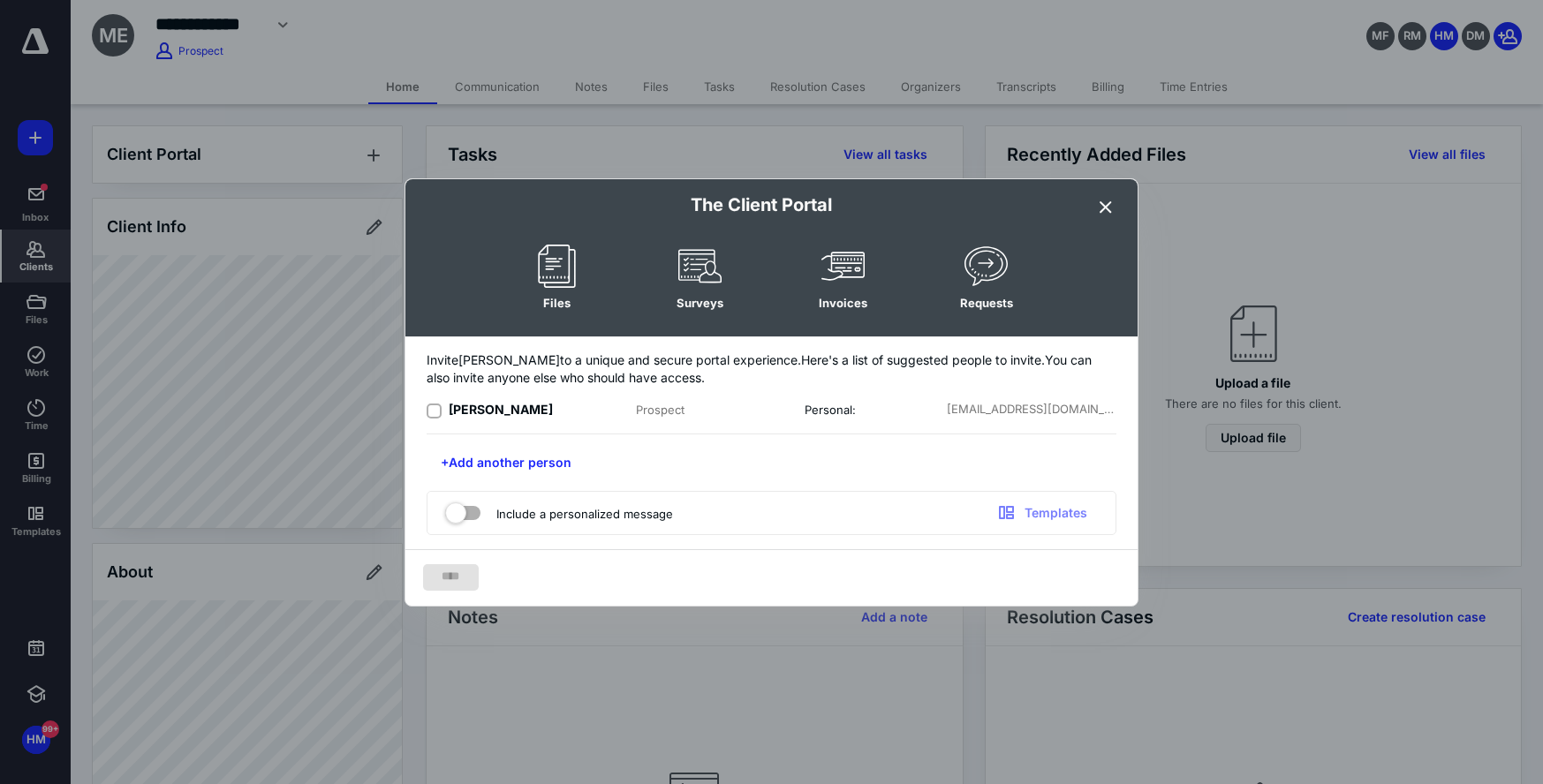 click at bounding box center (434, 411) 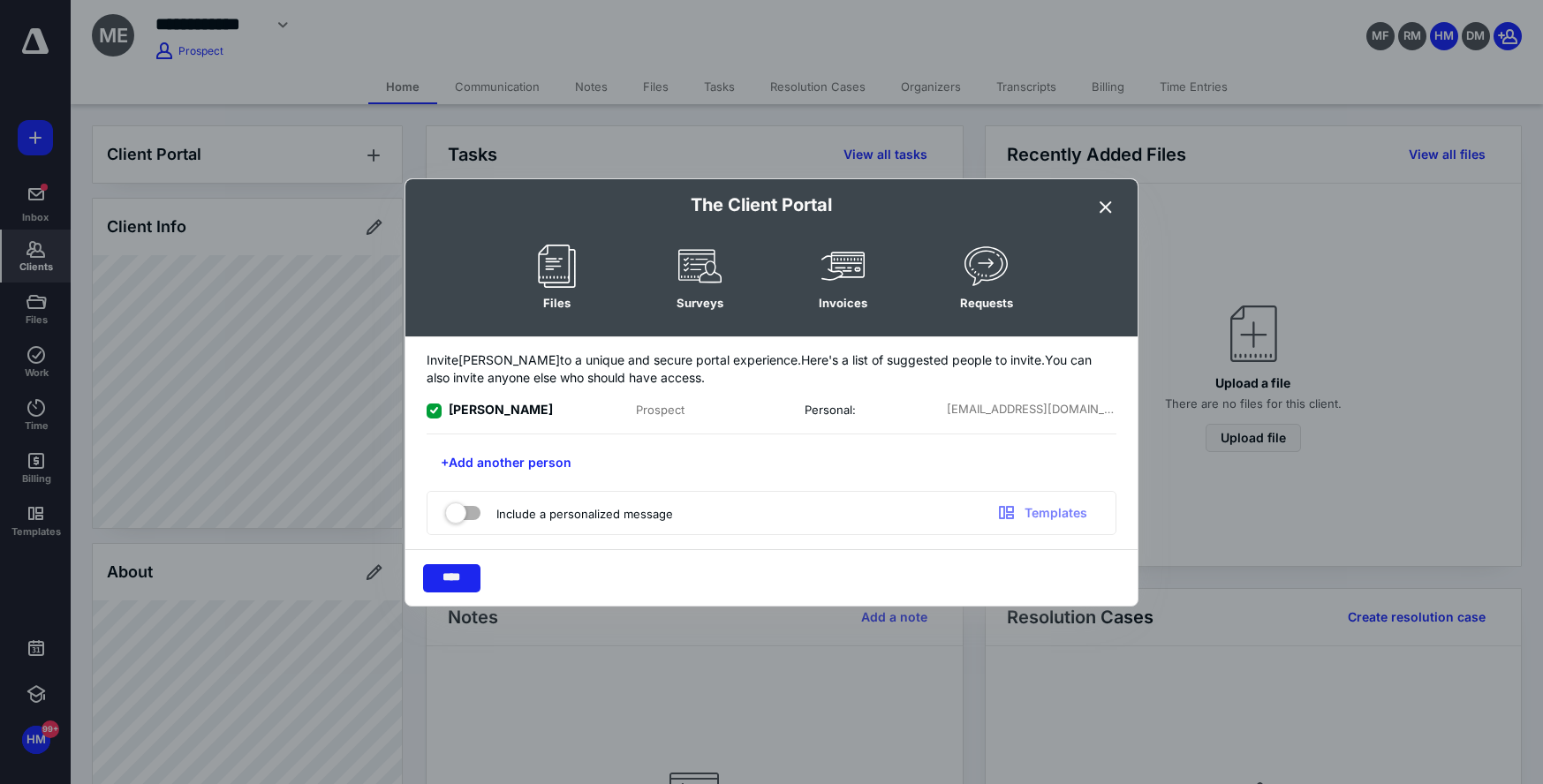 click on "****" at bounding box center [451, 578] 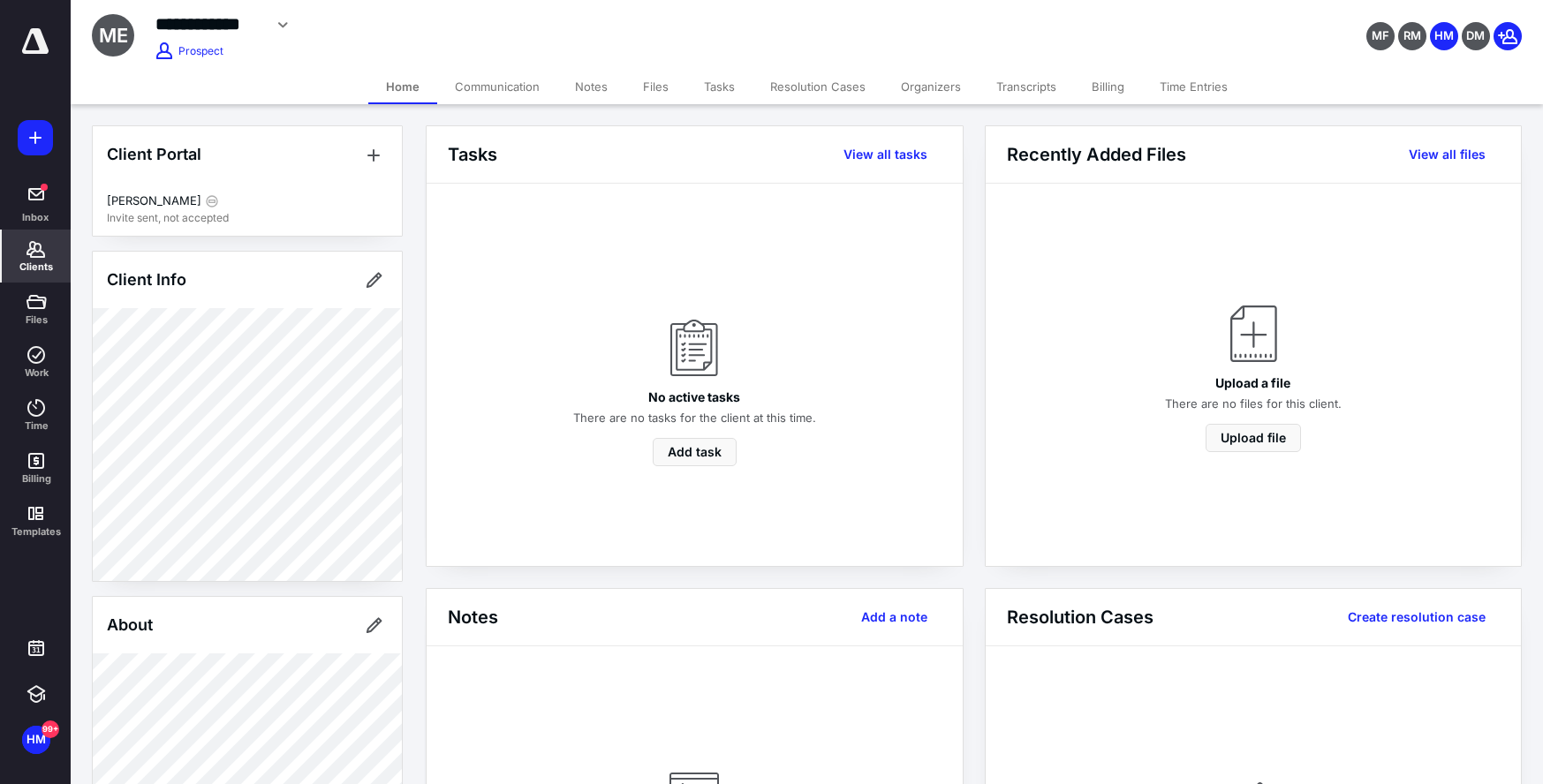 click on "Communication" at bounding box center (497, 87) 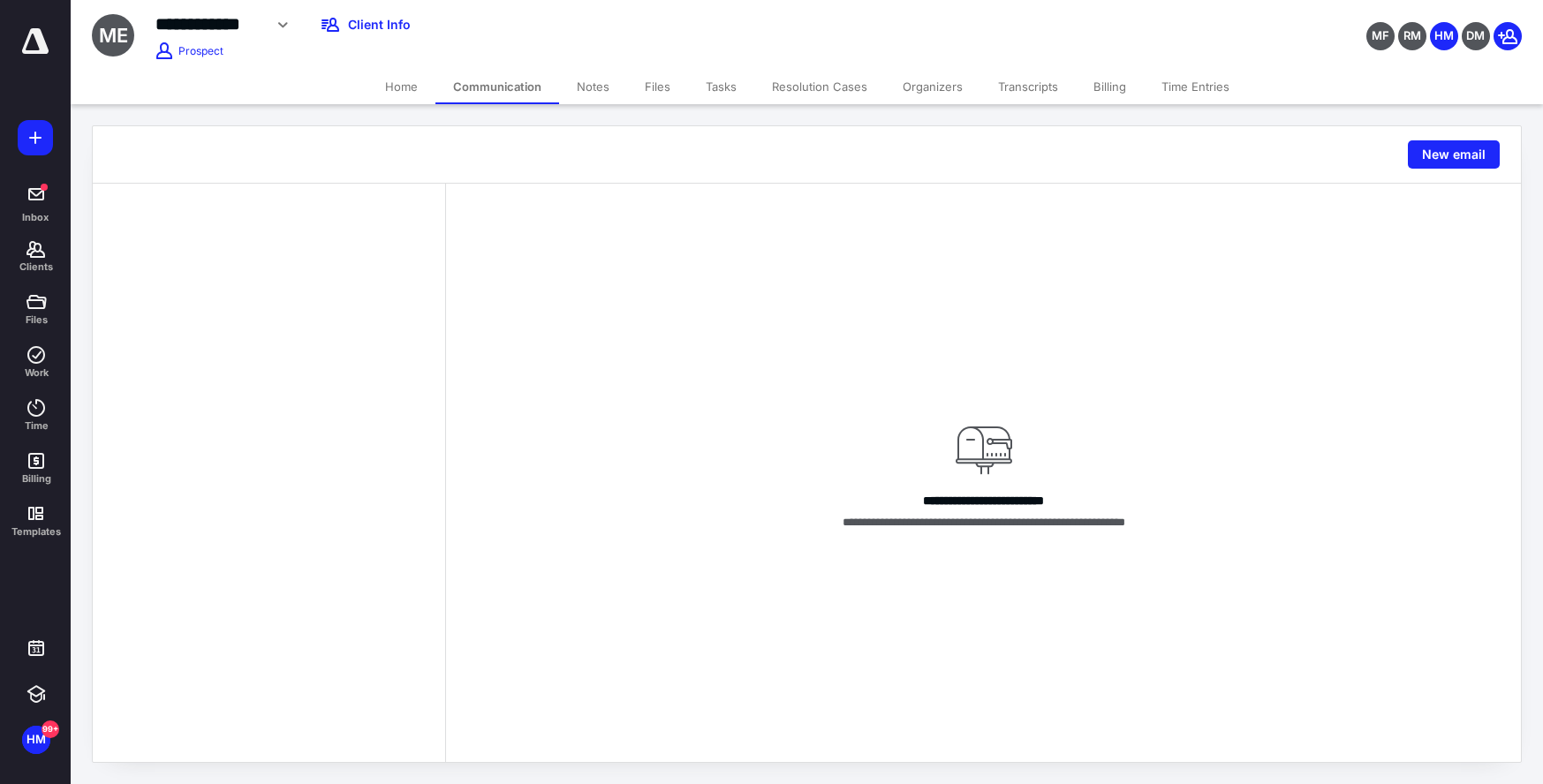 click on "Communication" at bounding box center (497, 87) 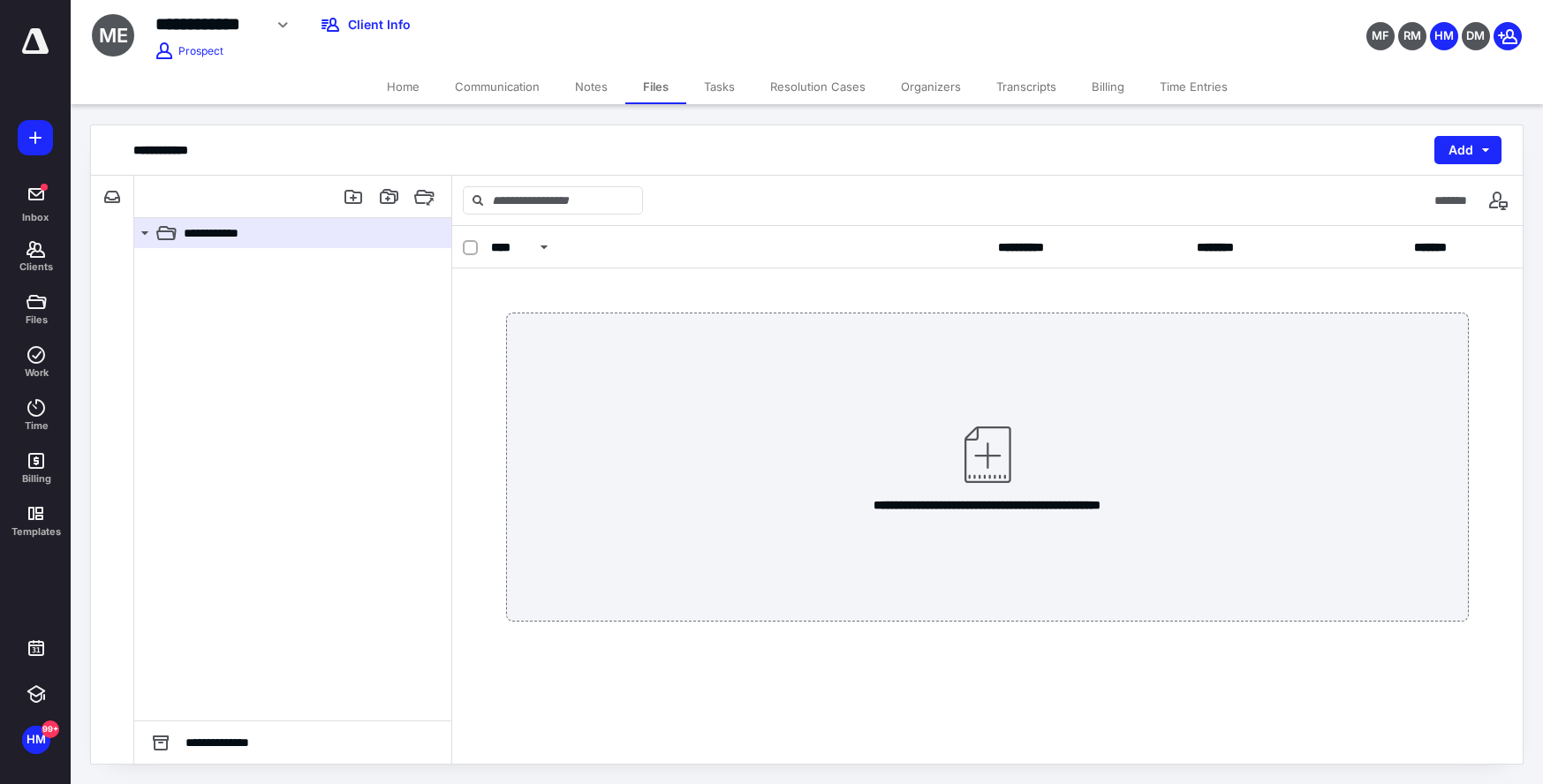 click on "Notes" at bounding box center (591, 87) 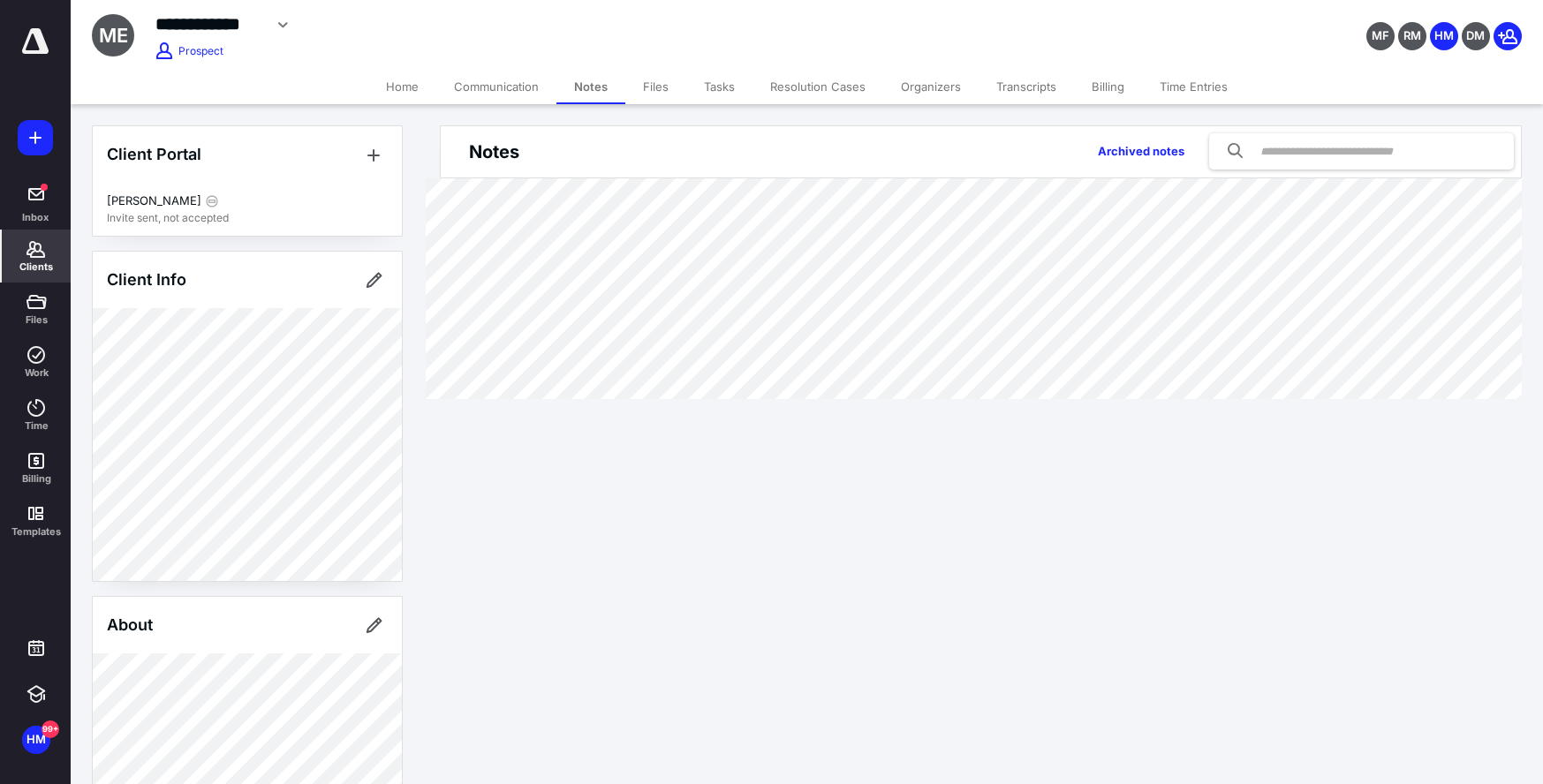 click on "Communication" at bounding box center (496, 87) 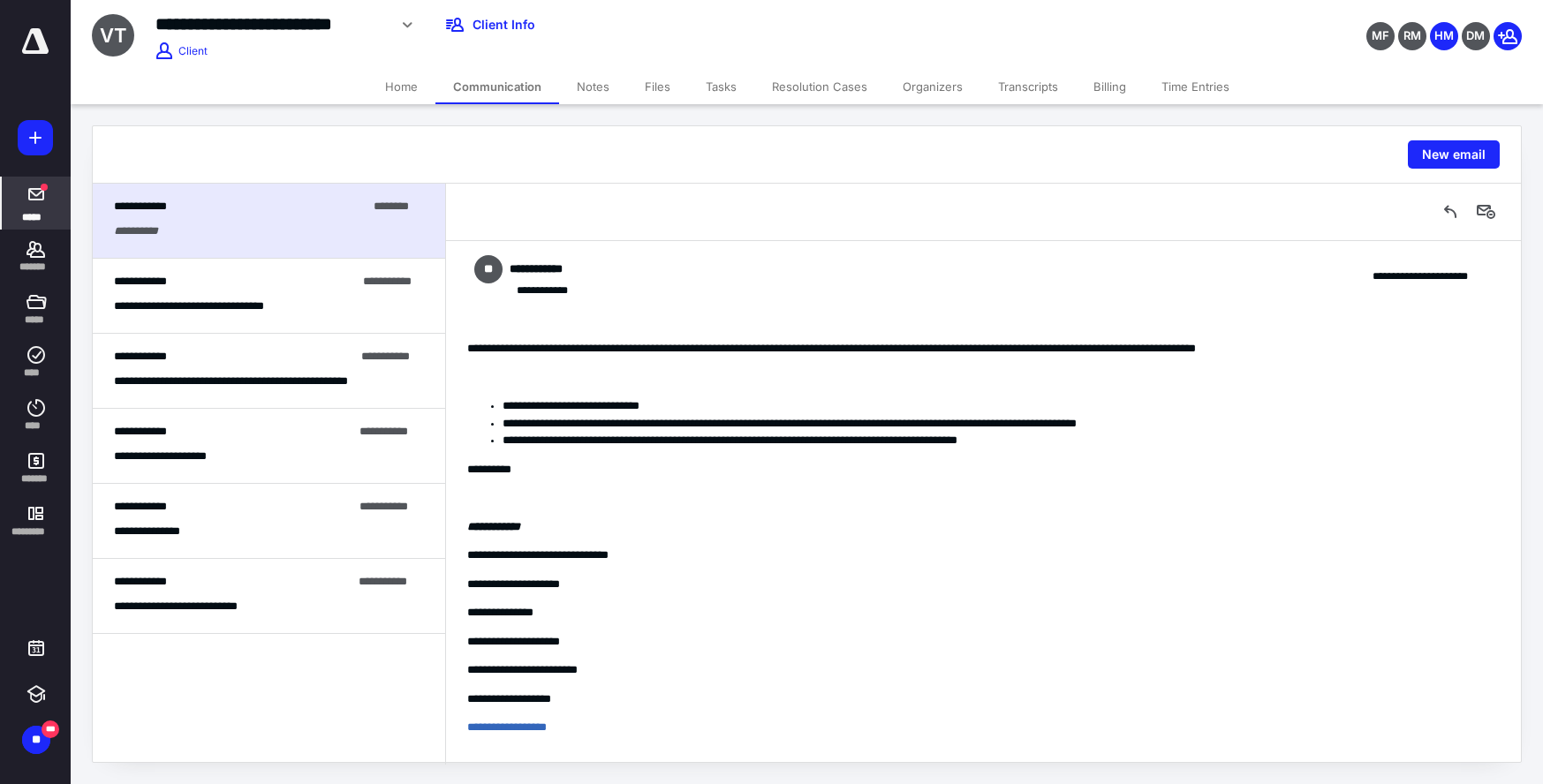 scroll, scrollTop: 0, scrollLeft: 0, axis: both 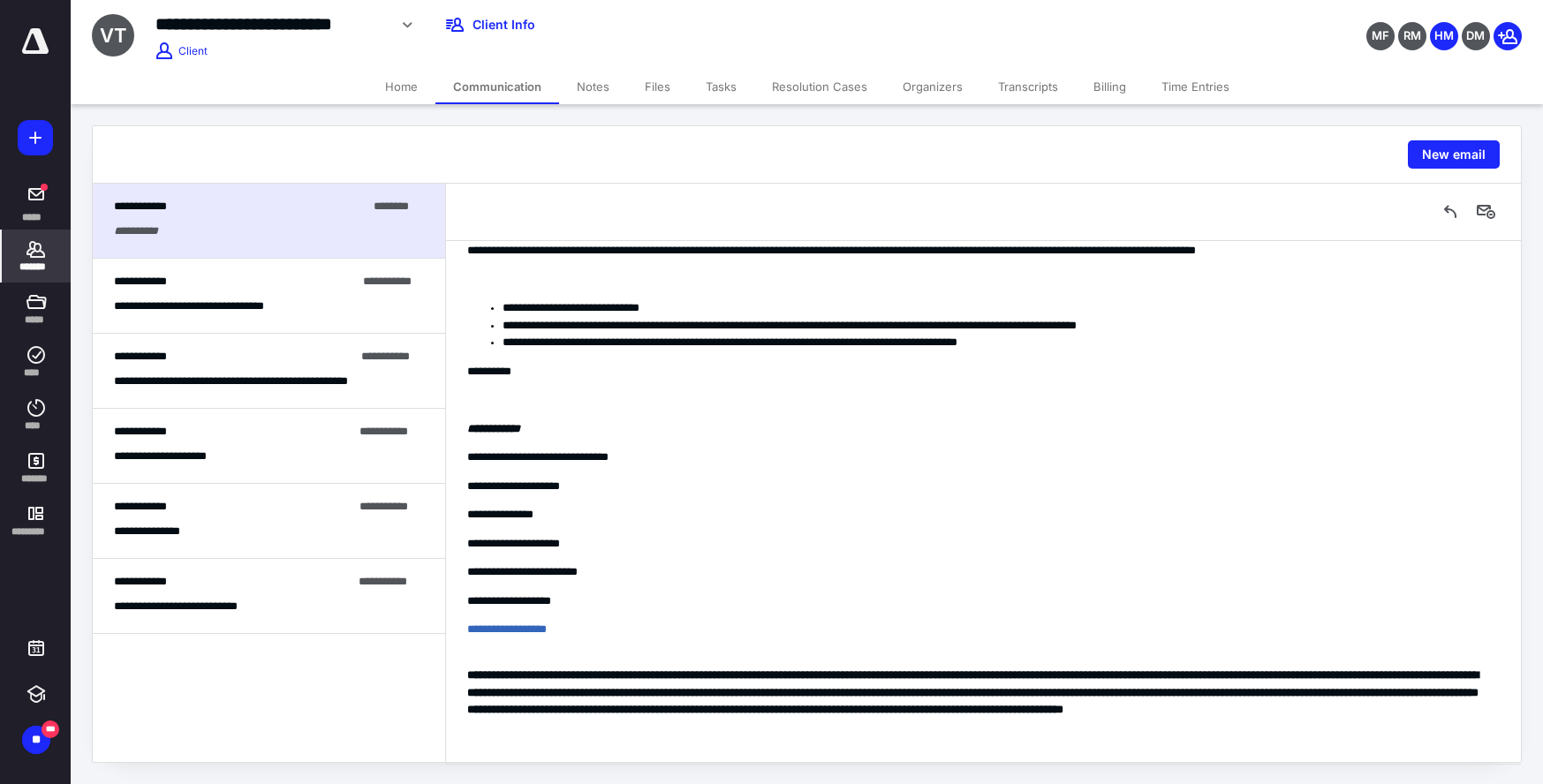 drag, startPoint x: 28, startPoint y: 247, endPoint x: 31, endPoint y: 237, distance: 10.440307 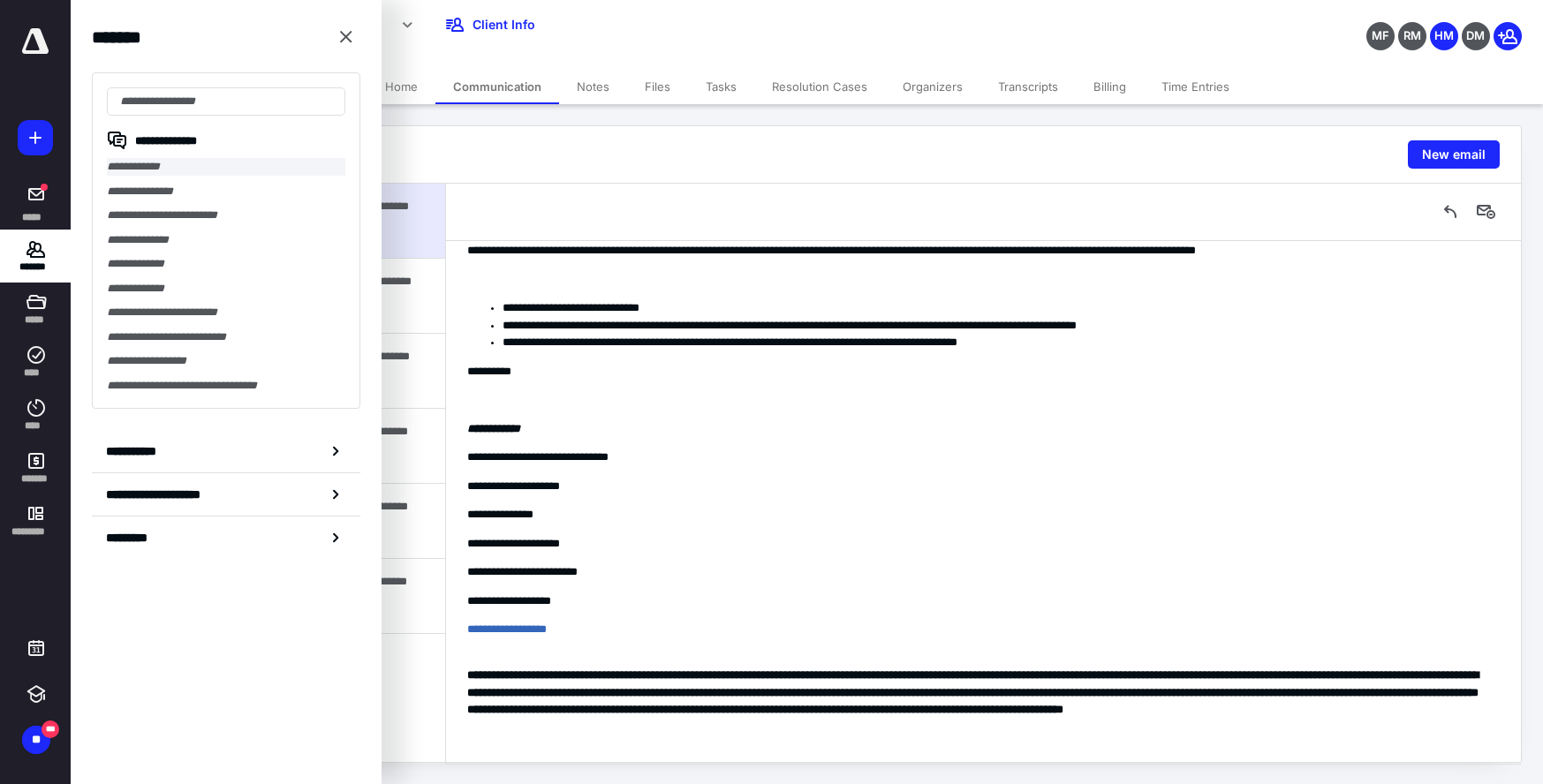 click on "**********" at bounding box center [226, 167] 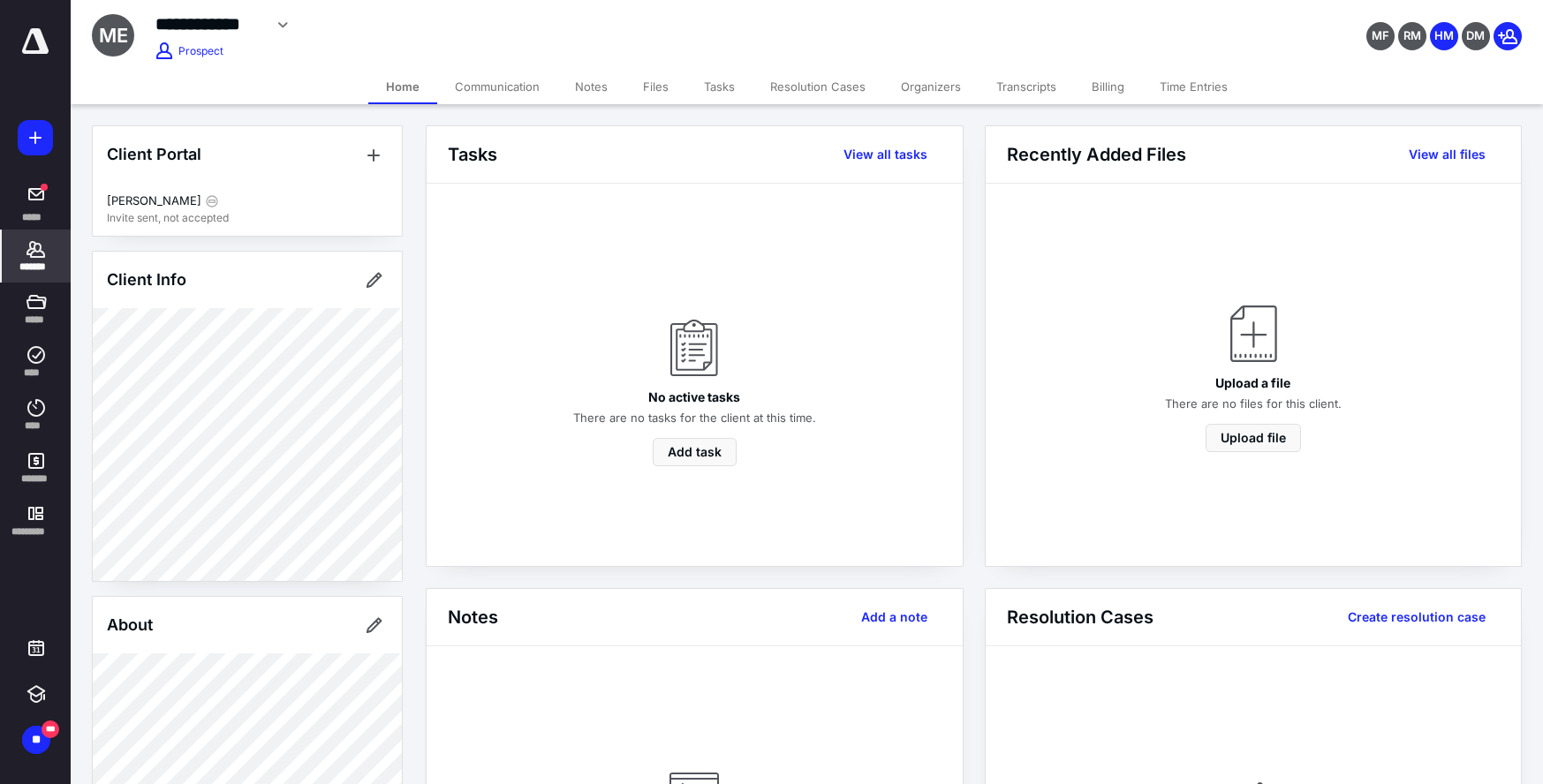click on "Communication" at bounding box center [497, 87] 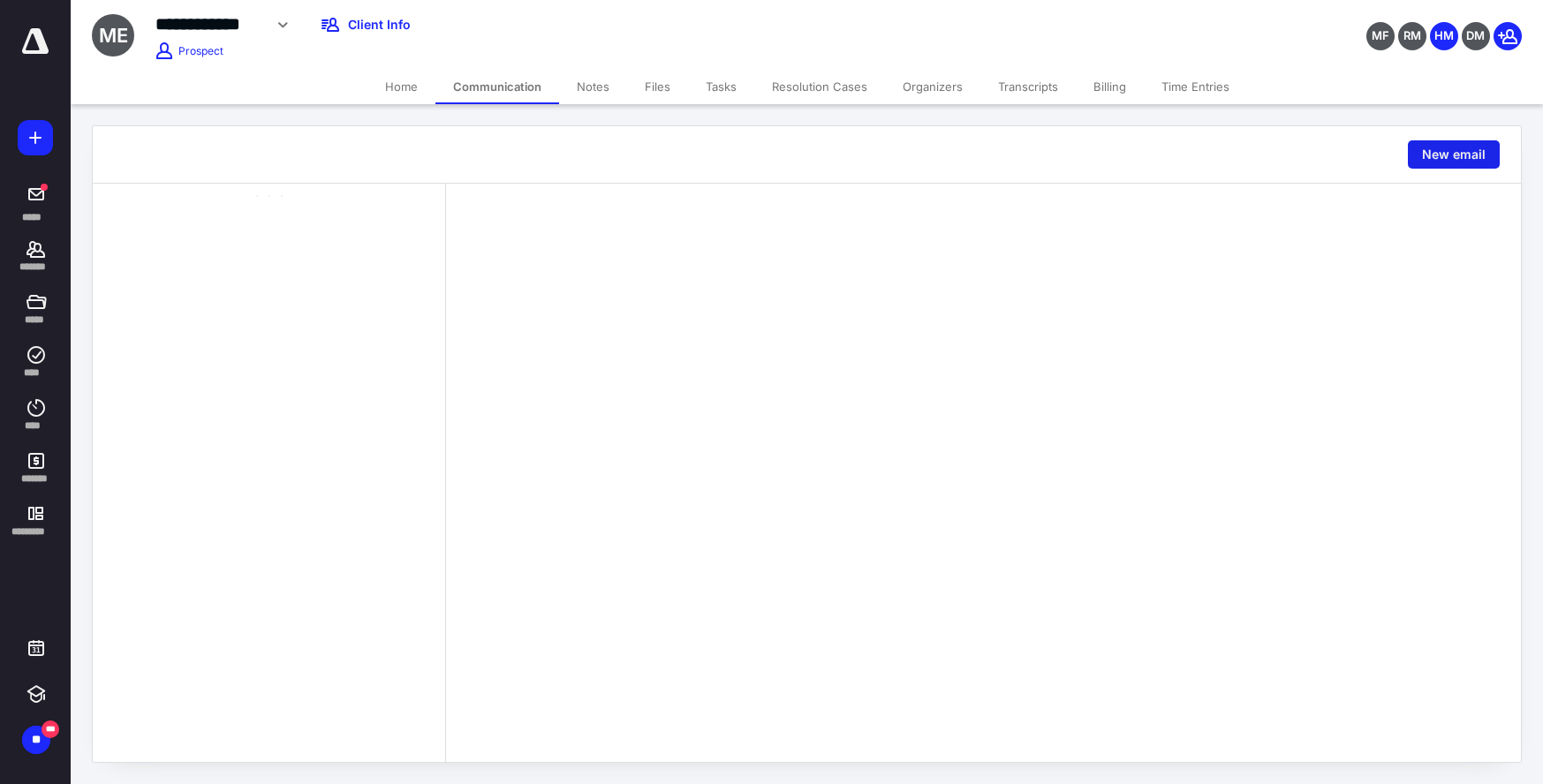 click on "New email" at bounding box center [1454, 155] 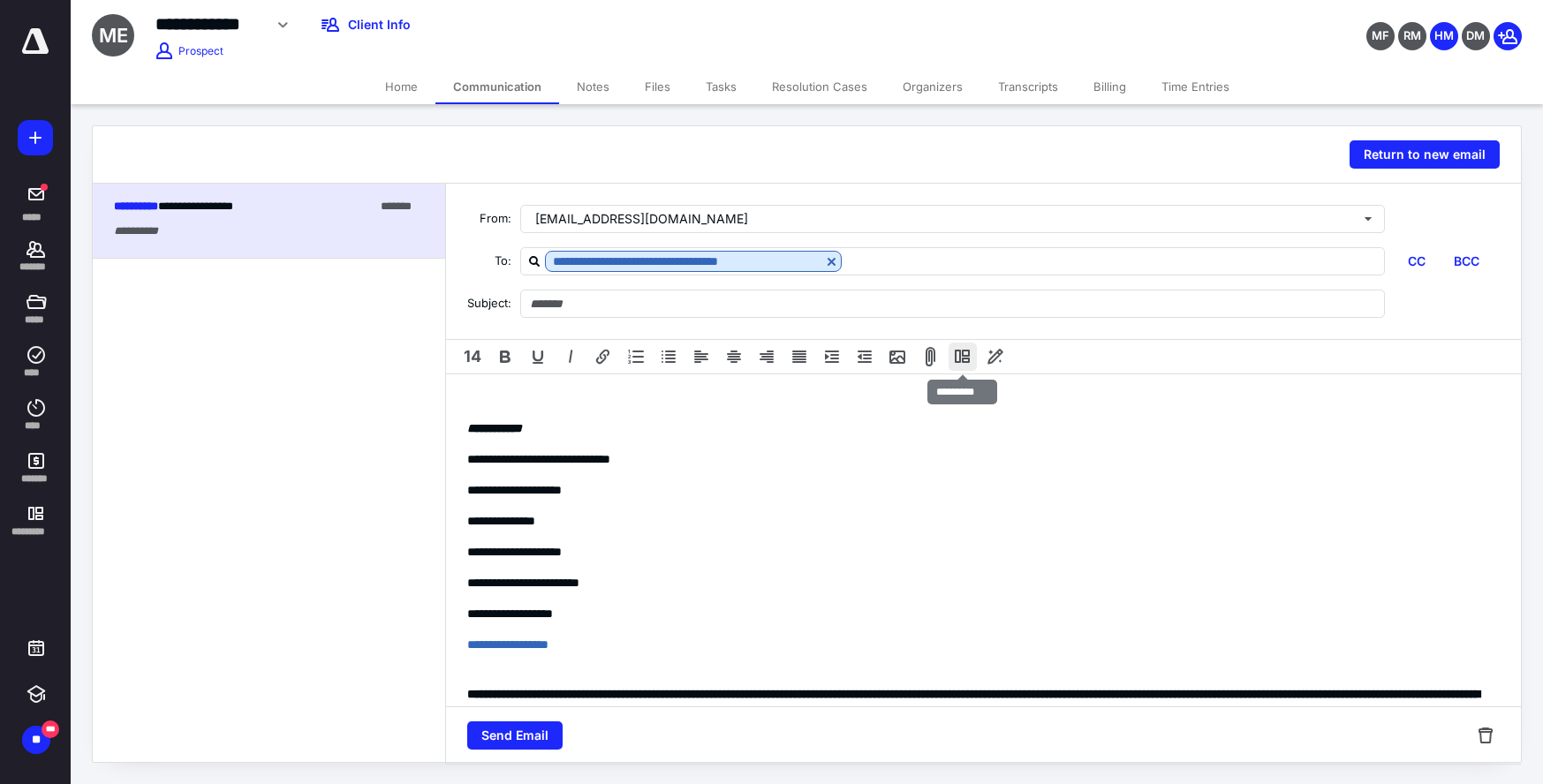 click at bounding box center [963, 357] 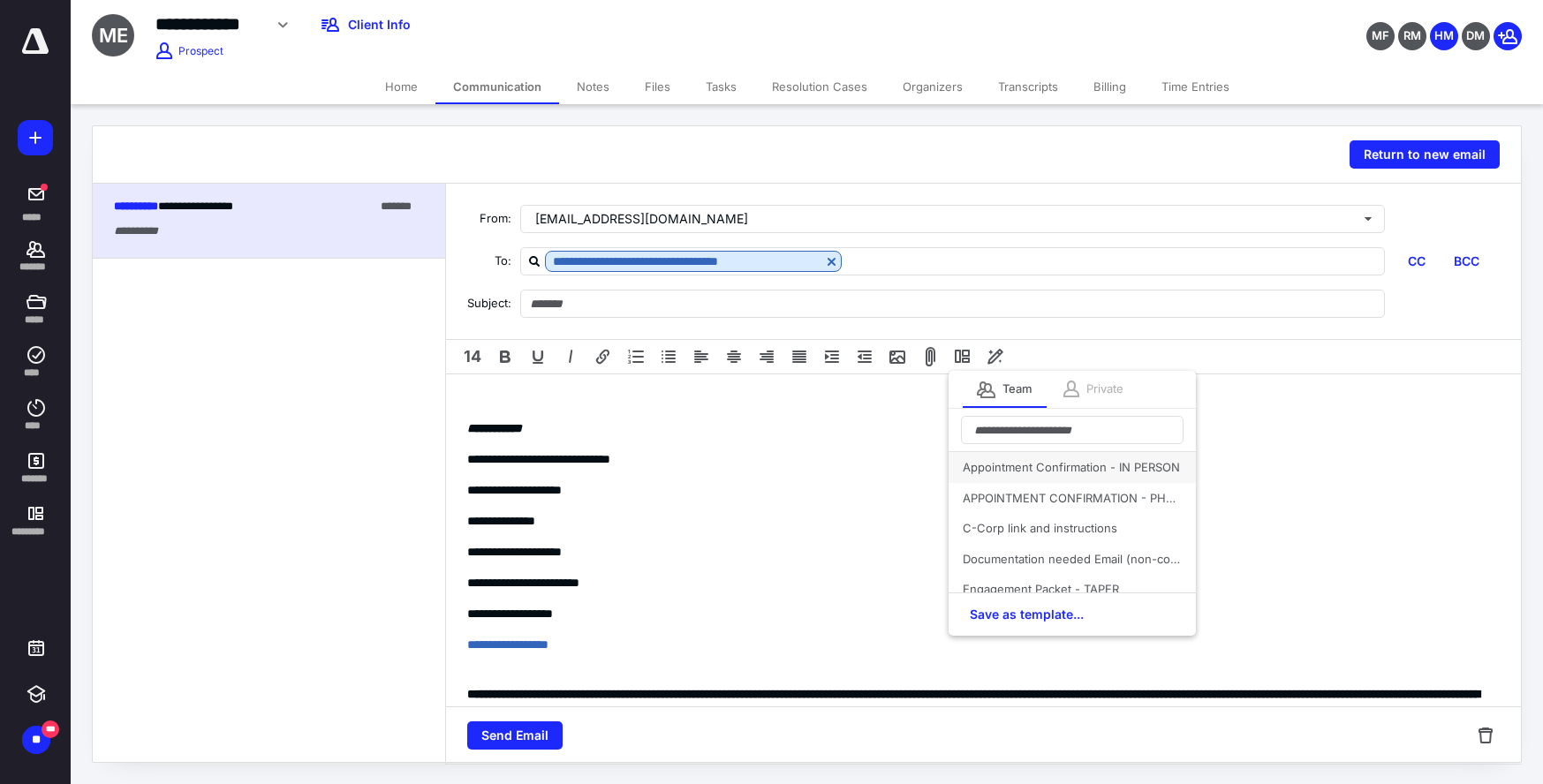 click on "Appointment Confirmation - IN PERSON" at bounding box center [1072, 467] 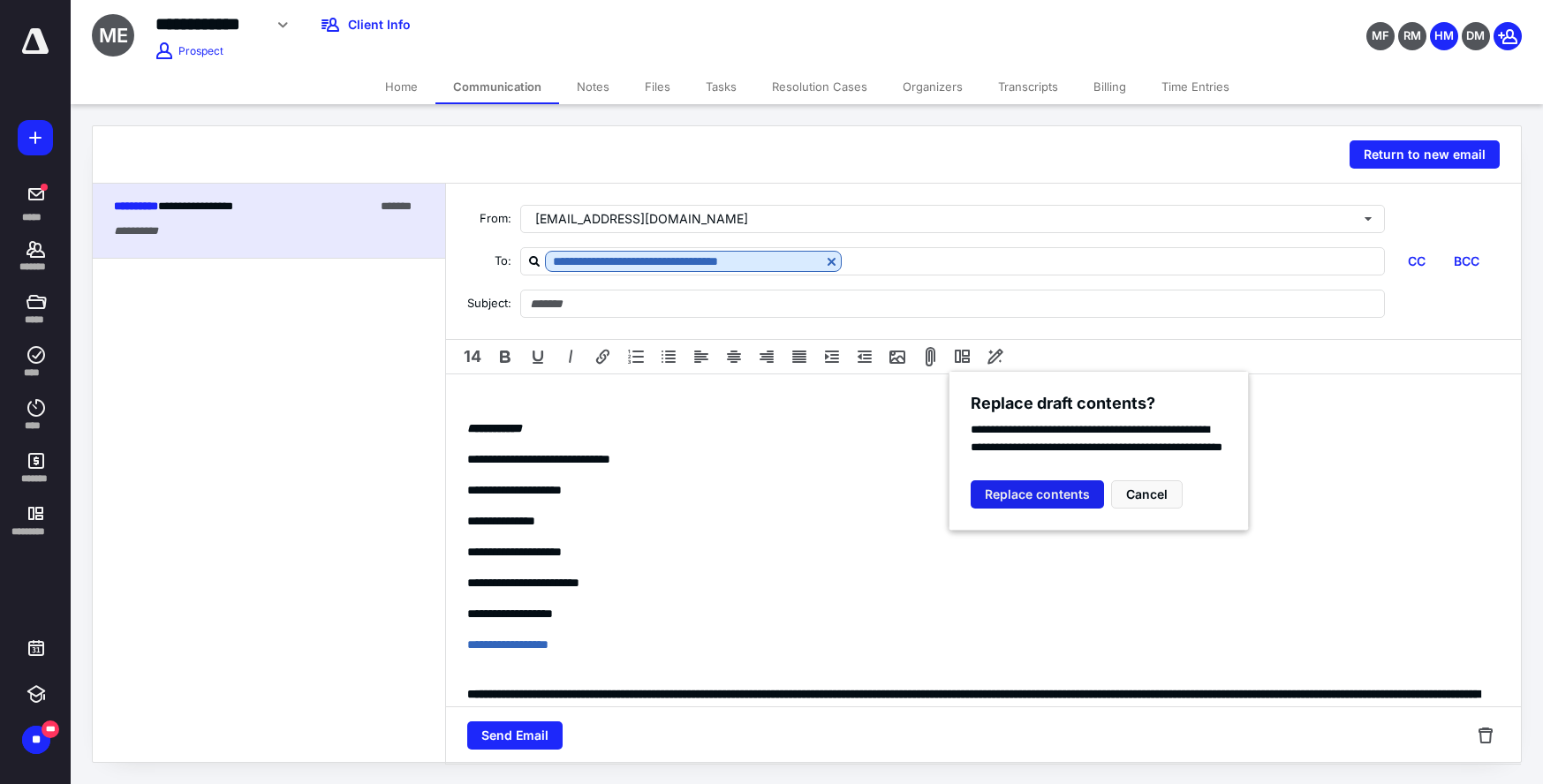 click on "Replace contents" at bounding box center [1037, 494] 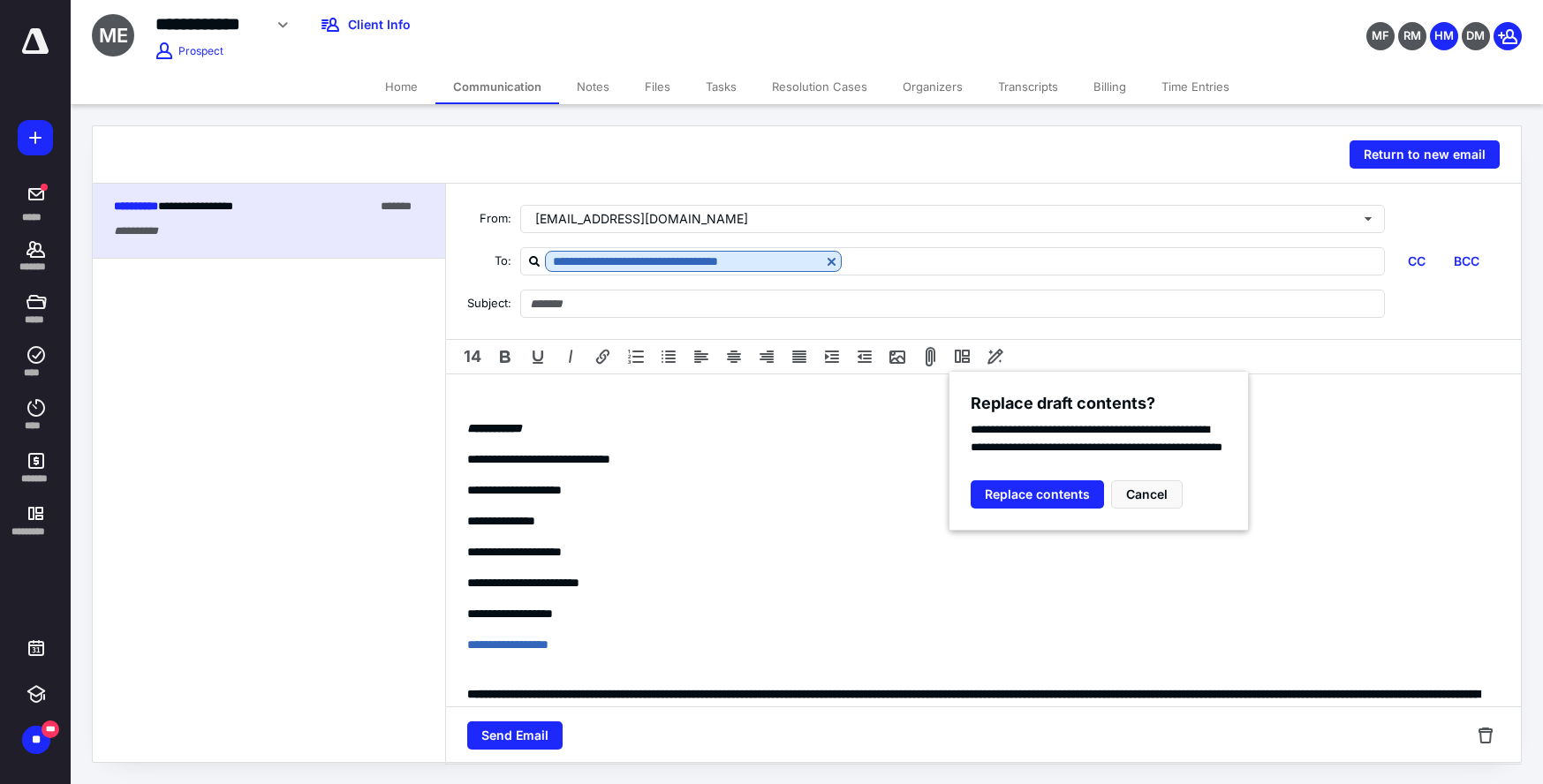 type 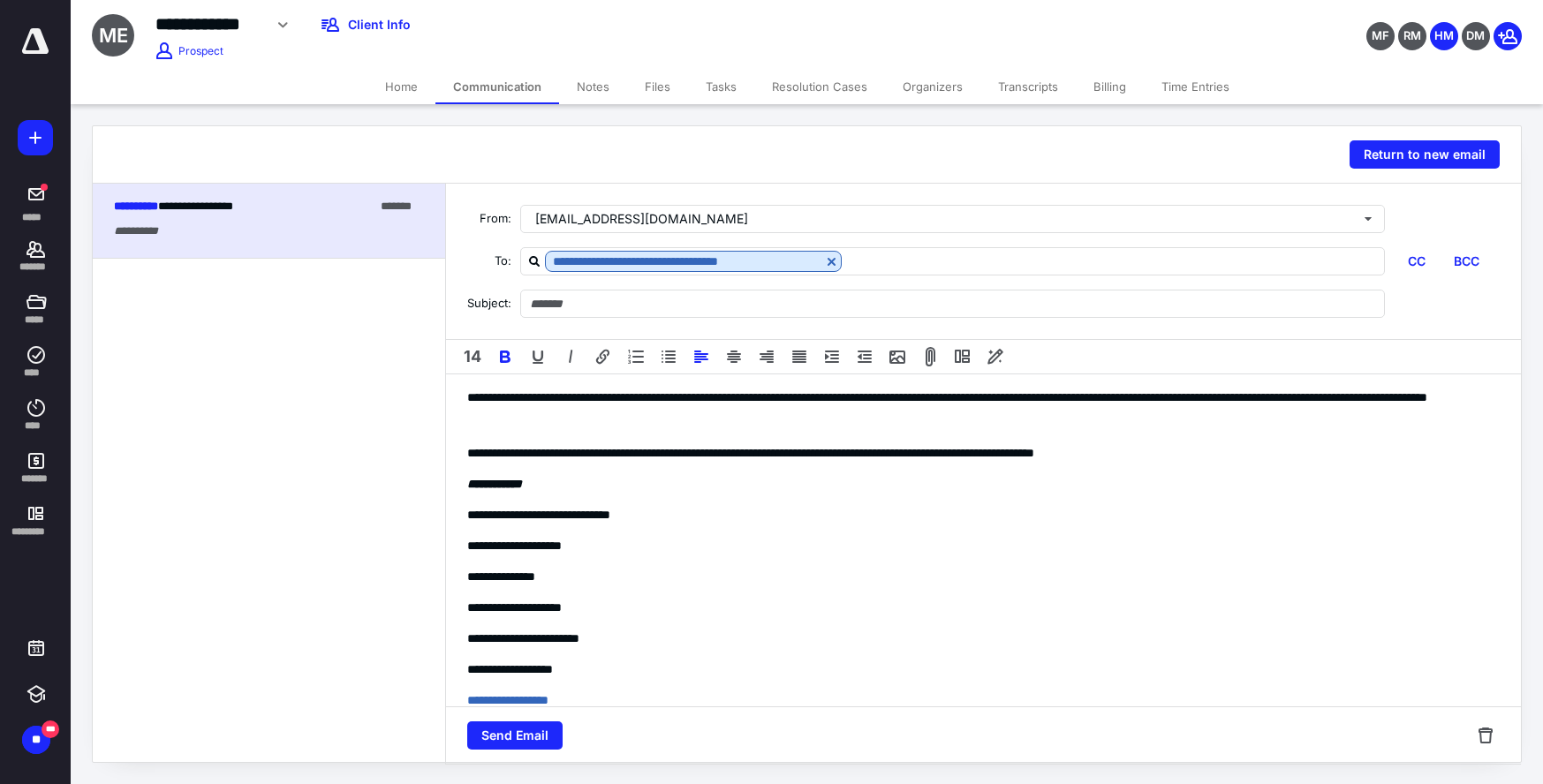 type on "**********" 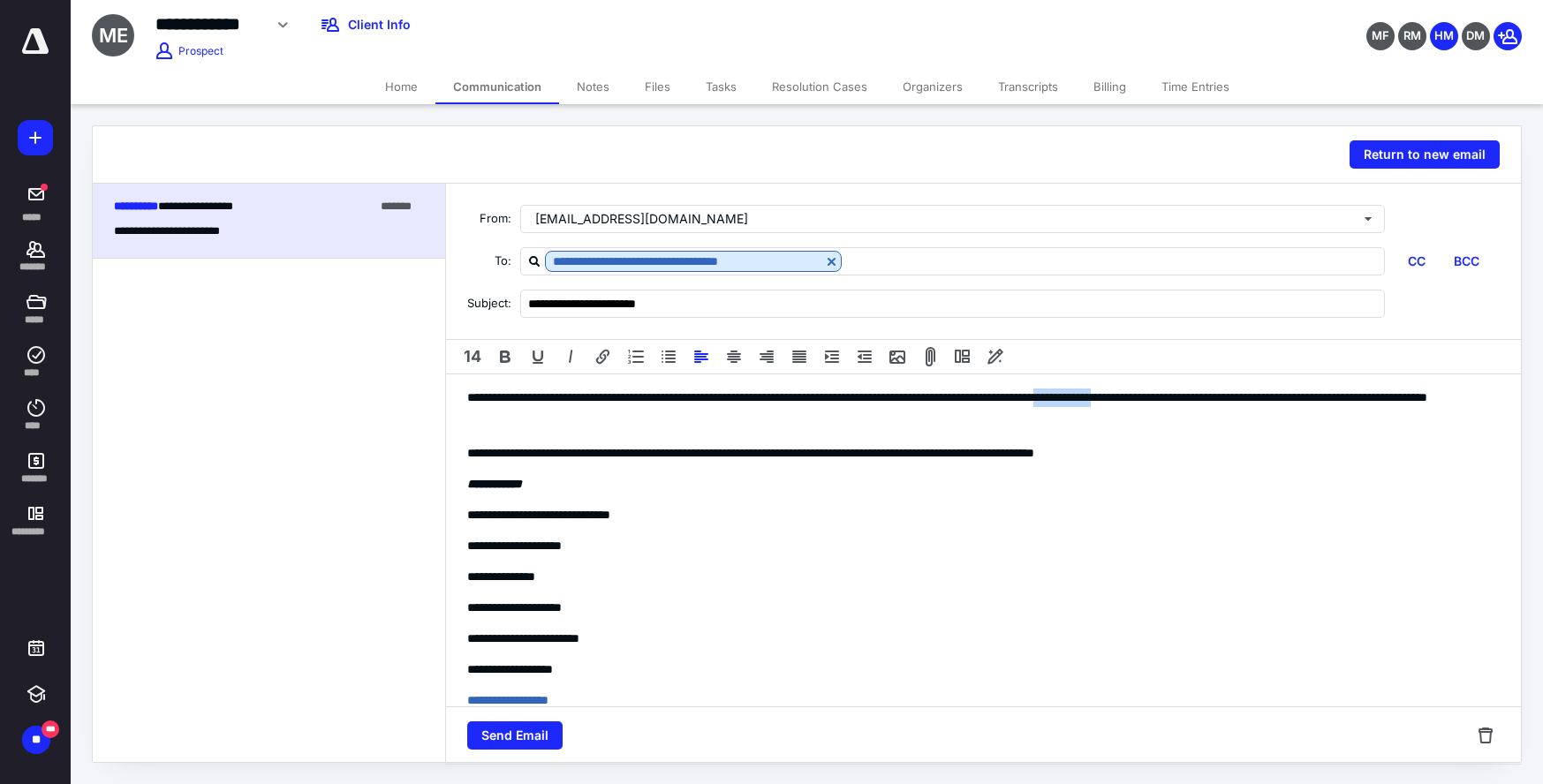 drag, startPoint x: 1278, startPoint y: 398, endPoint x: 1213, endPoint y: 401, distance: 65.06919 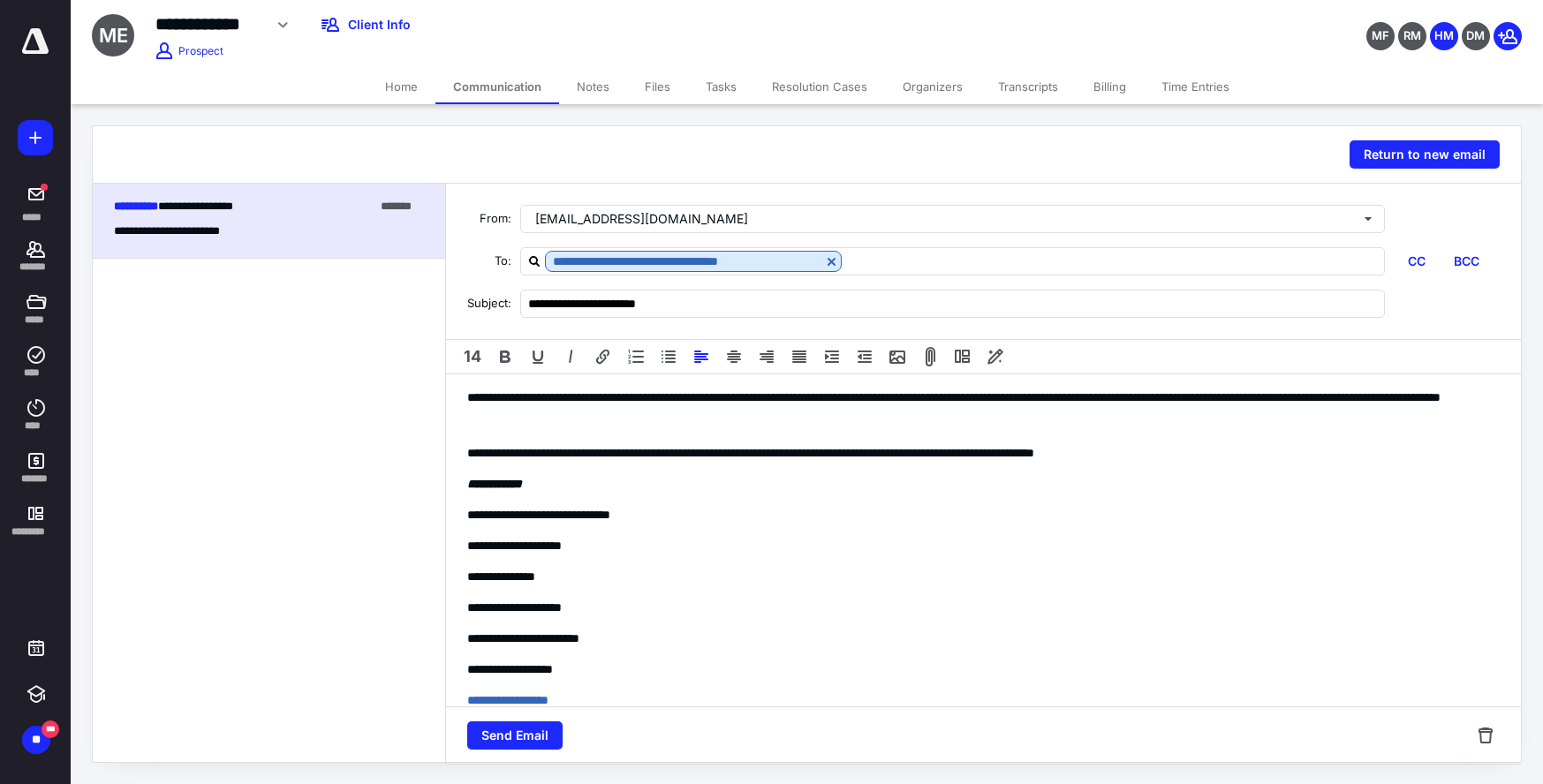 click on "**********" at bounding box center (983, 453) 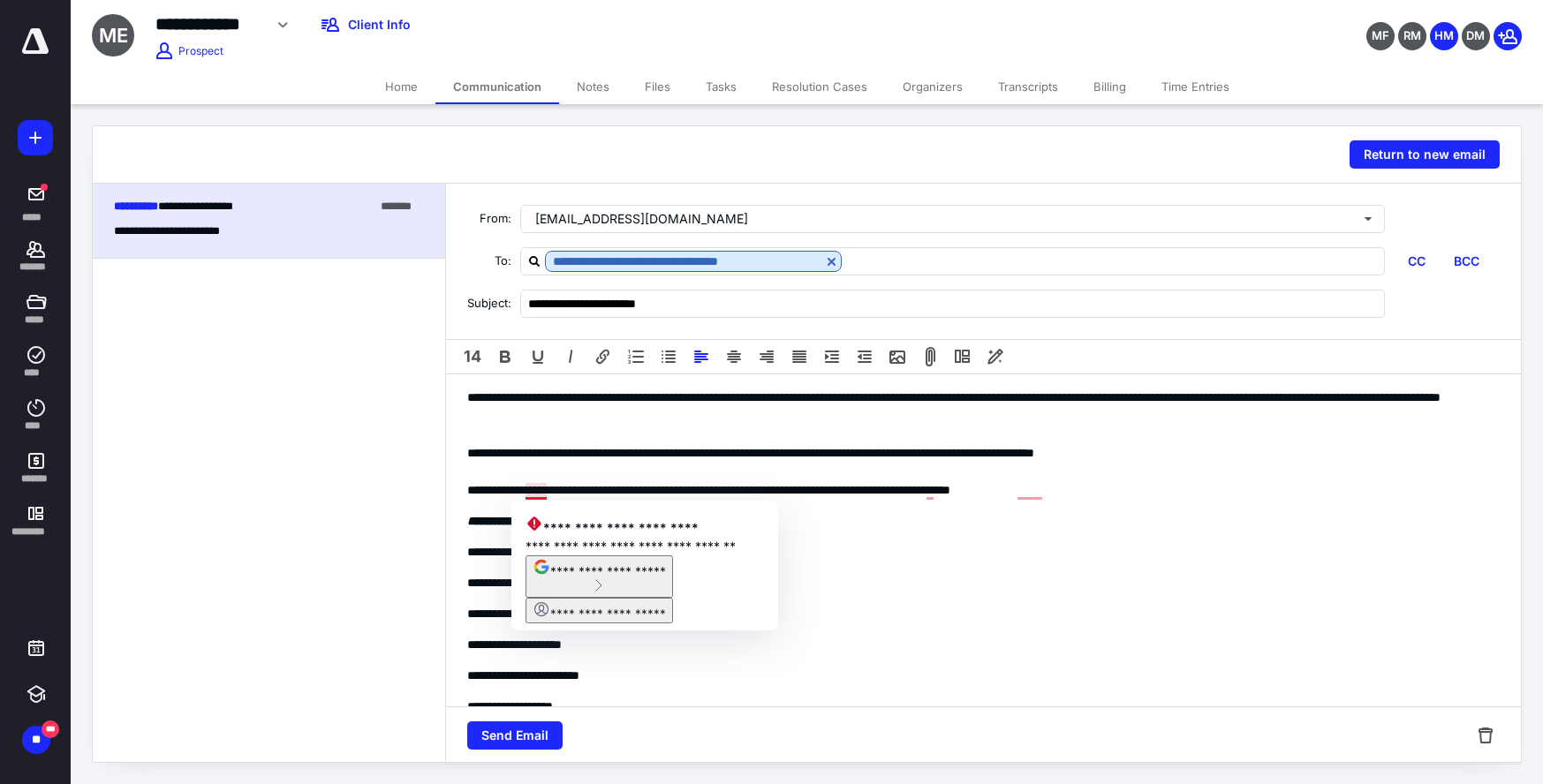 click on "**********" at bounding box center (983, 490) 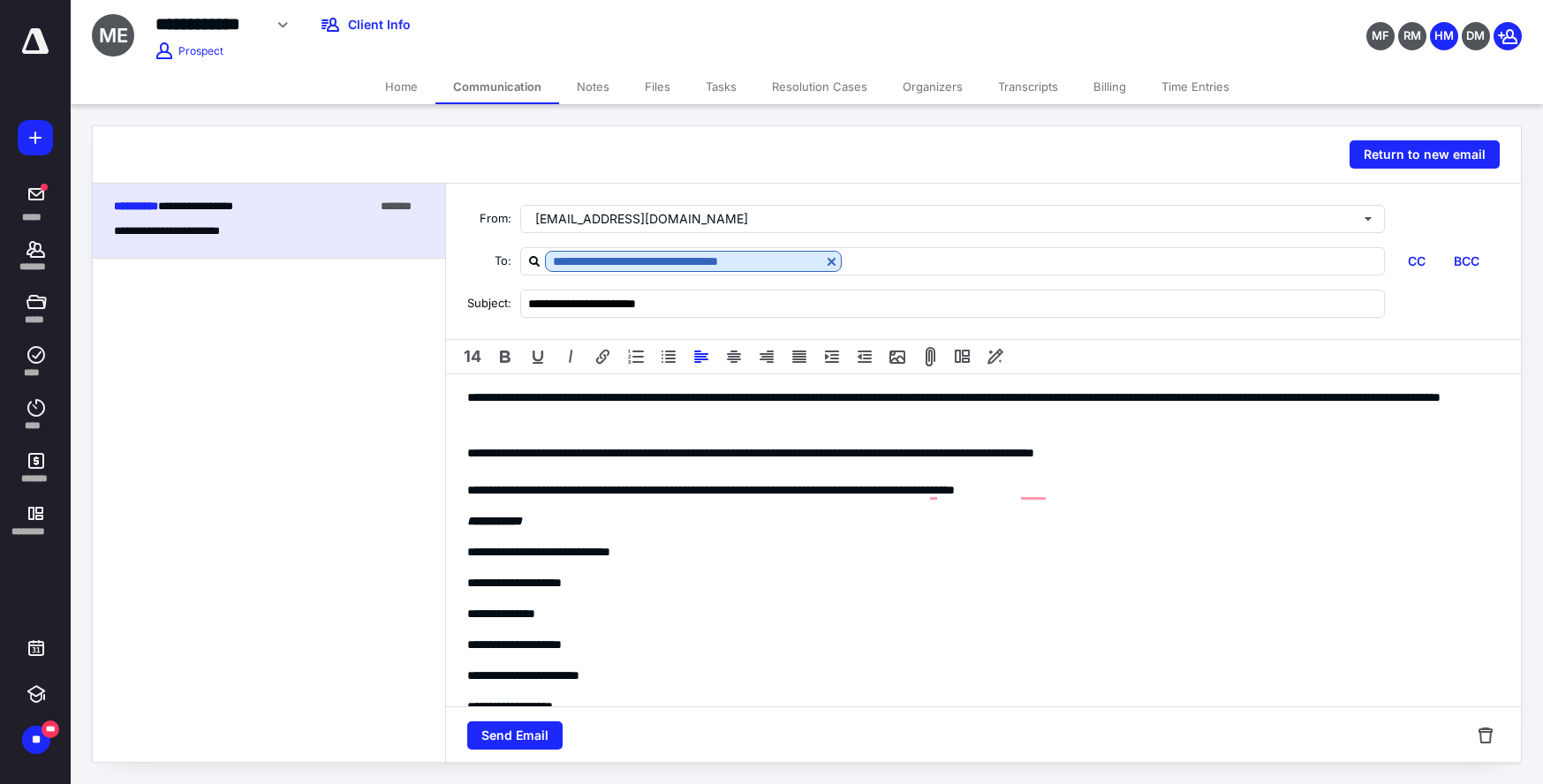 click on "**********" at bounding box center (983, 490) 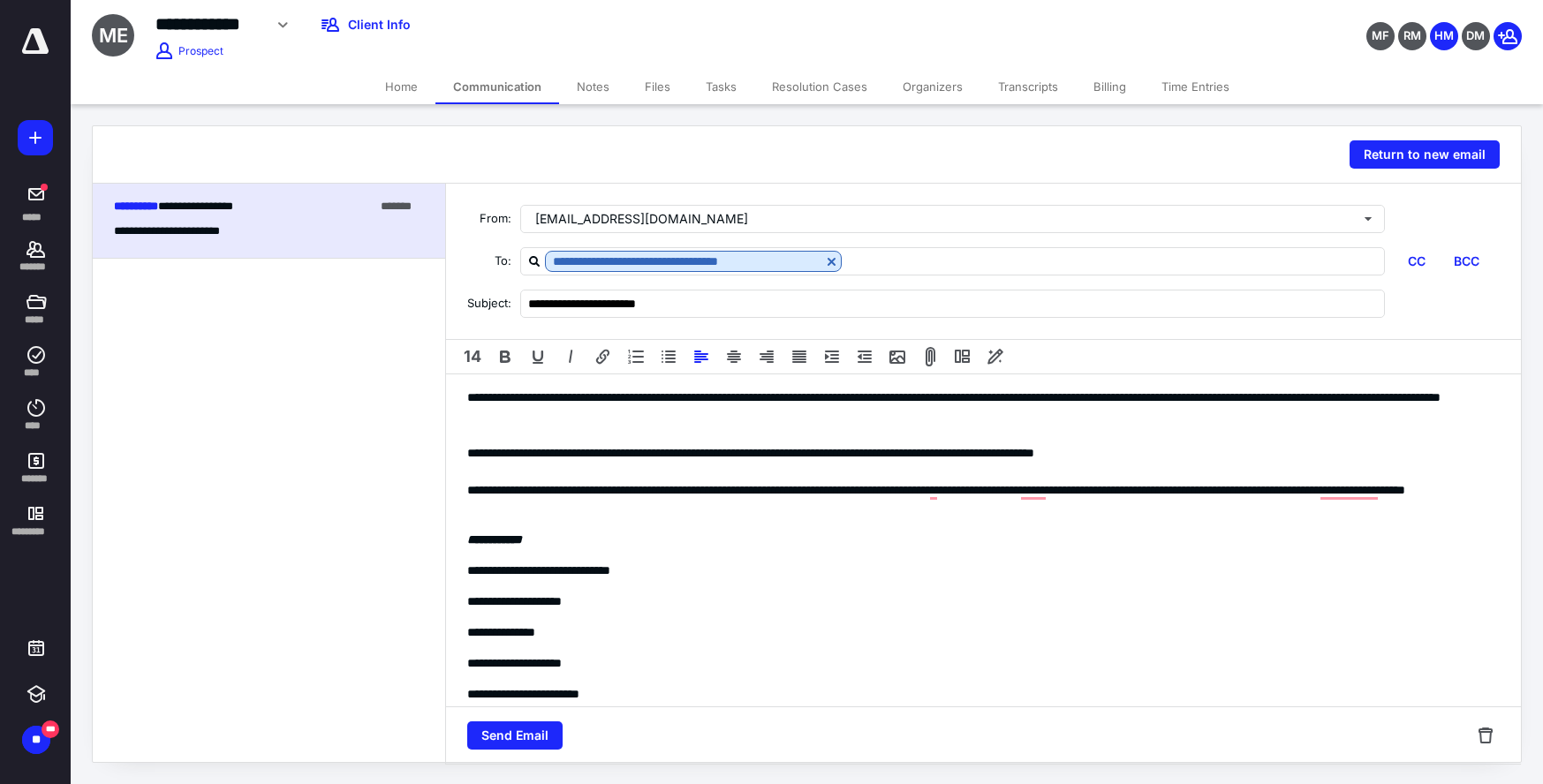 click on "**********" at bounding box center [983, 500] 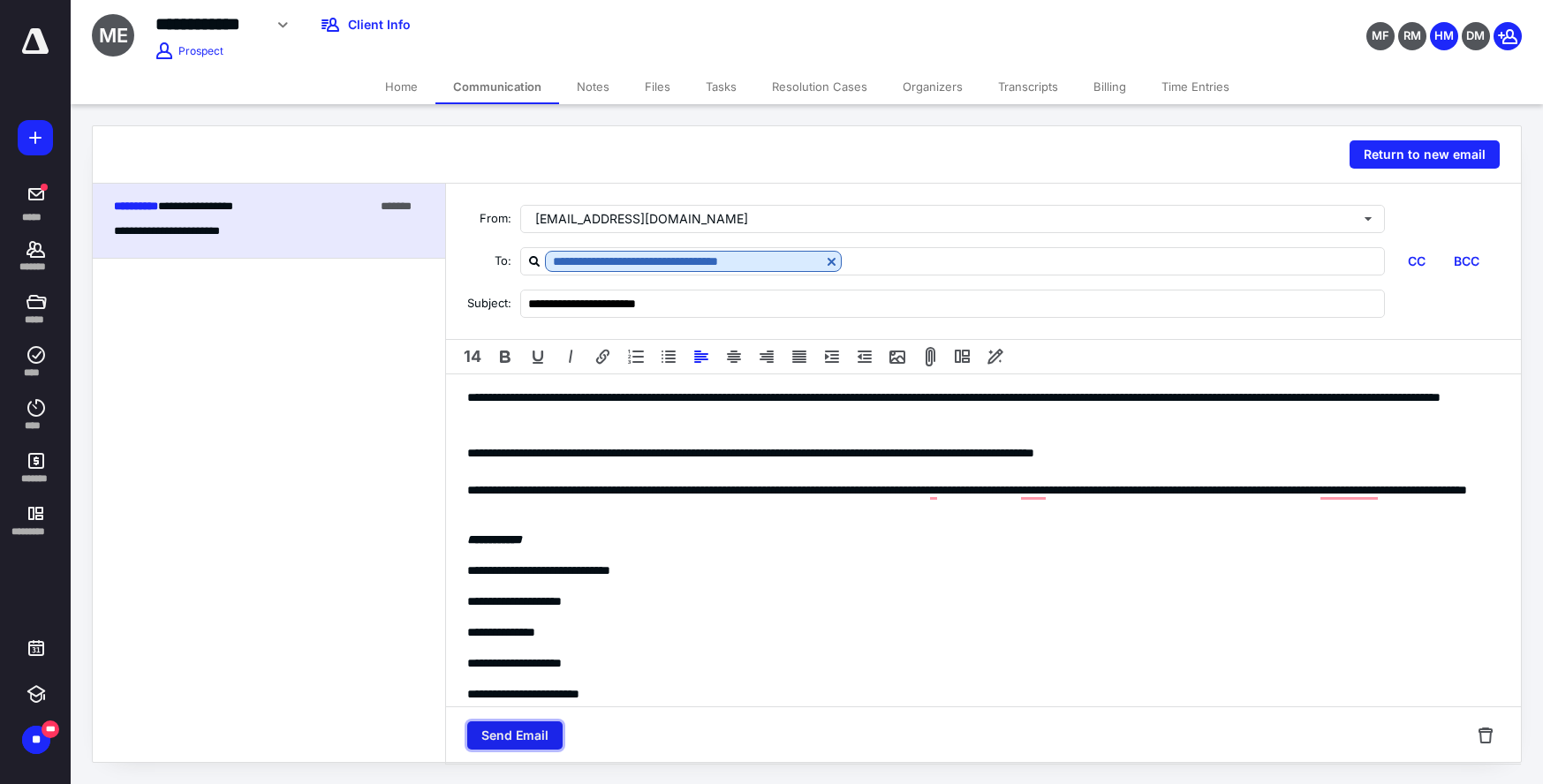 click on "Send Email" at bounding box center (515, 735) 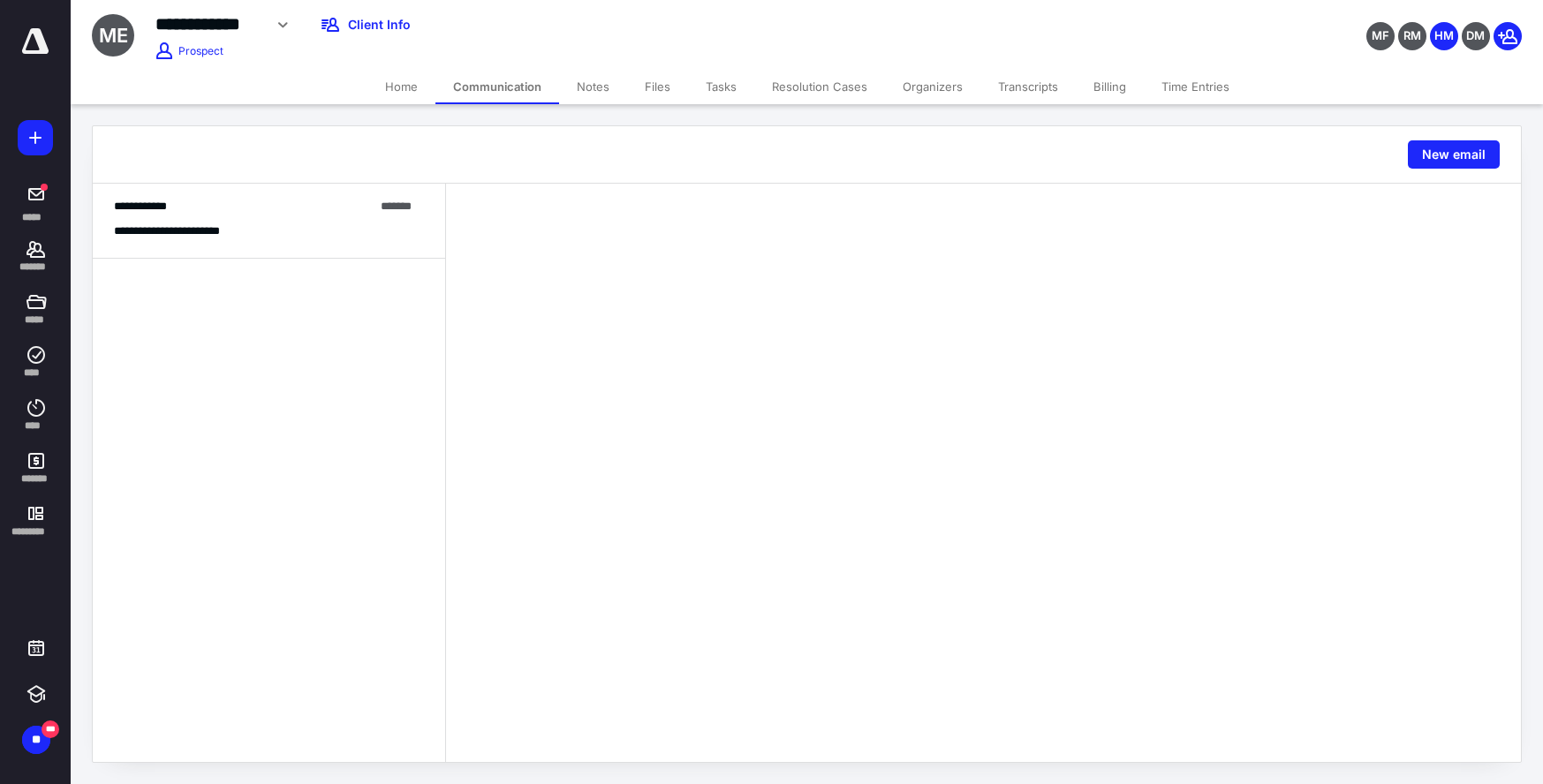 click on "Files" at bounding box center [657, 87] 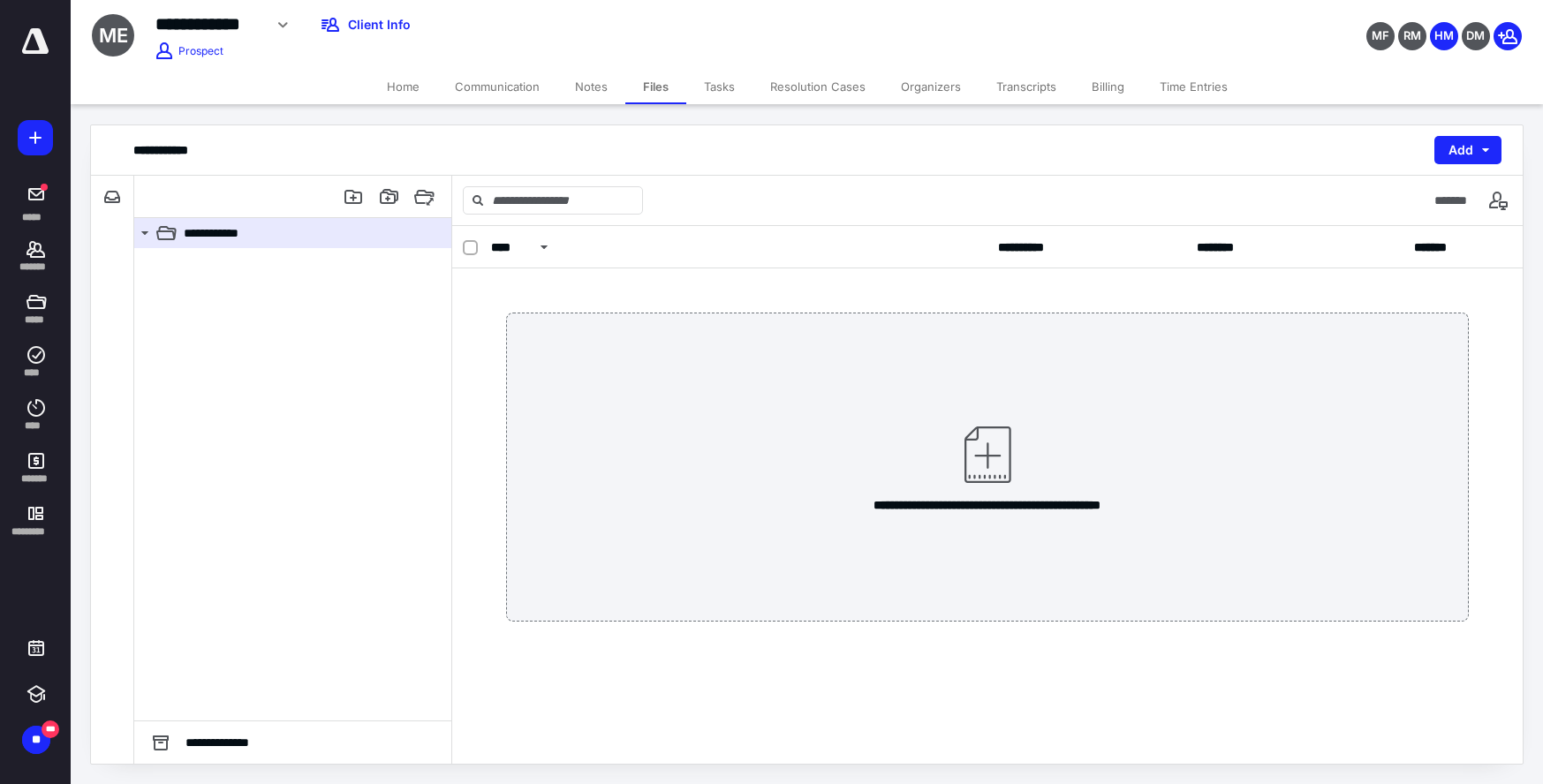 click on "Files" at bounding box center (655, 87) 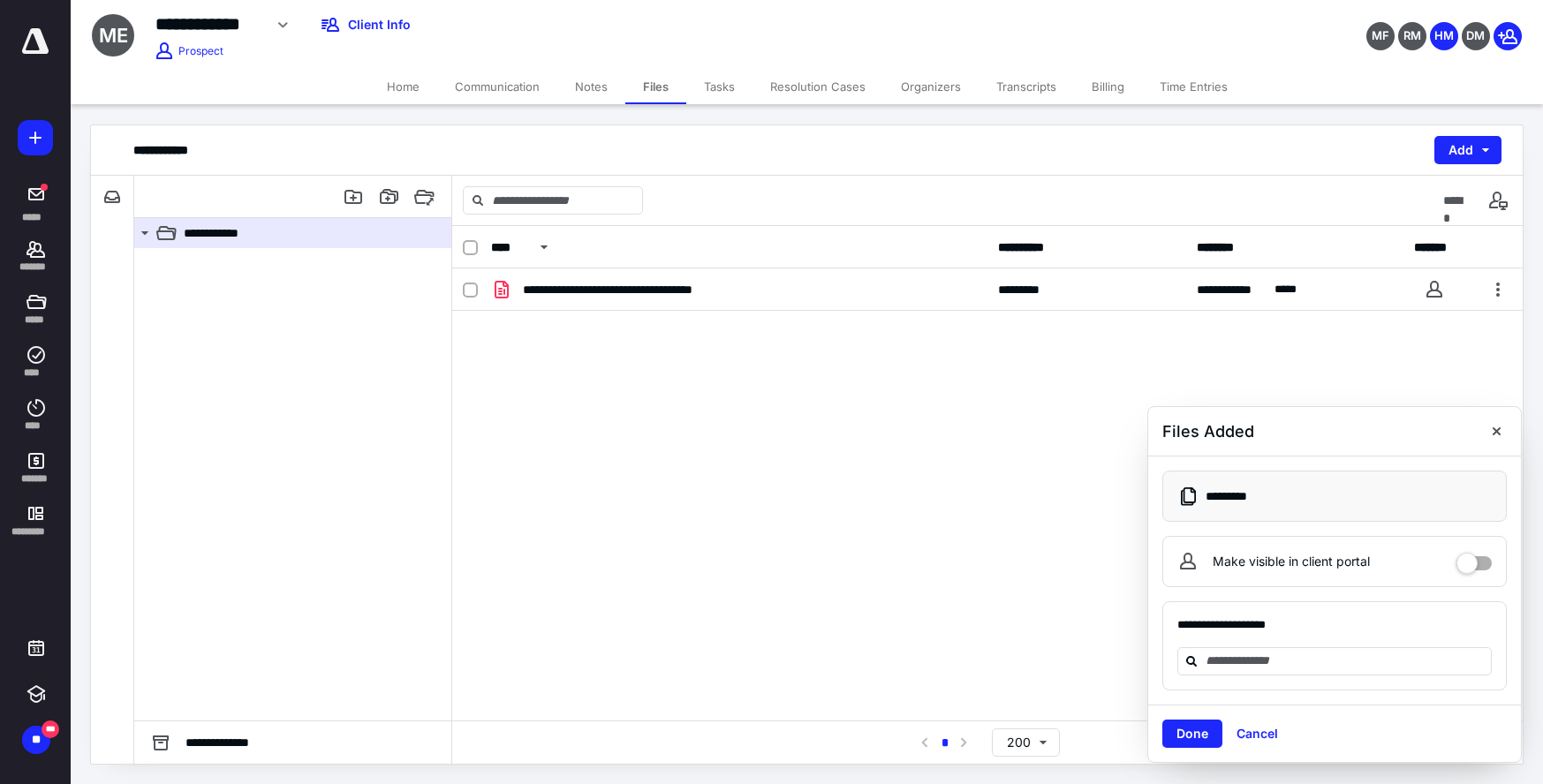 click on "Notes" at bounding box center (591, 87) 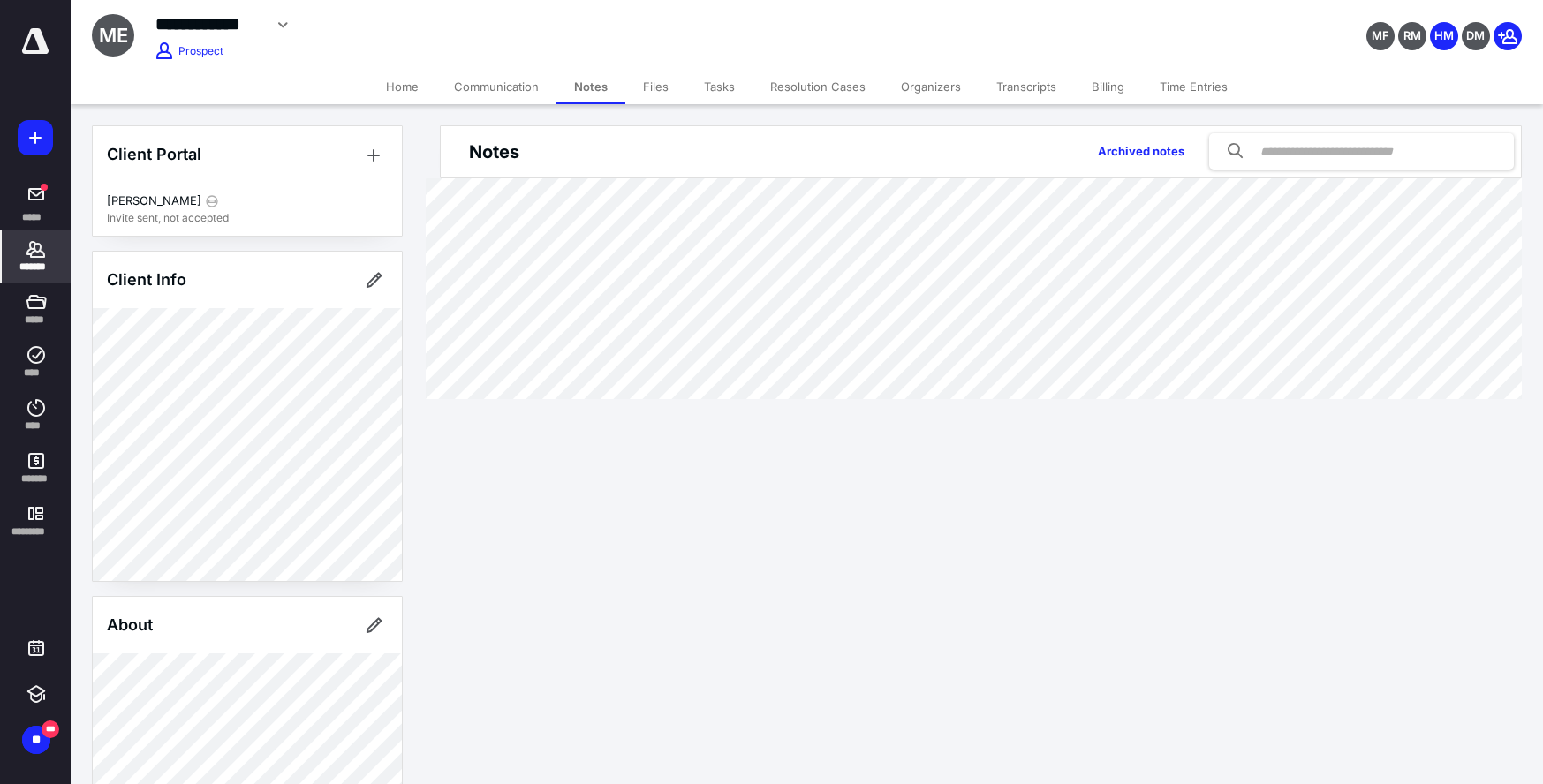 click 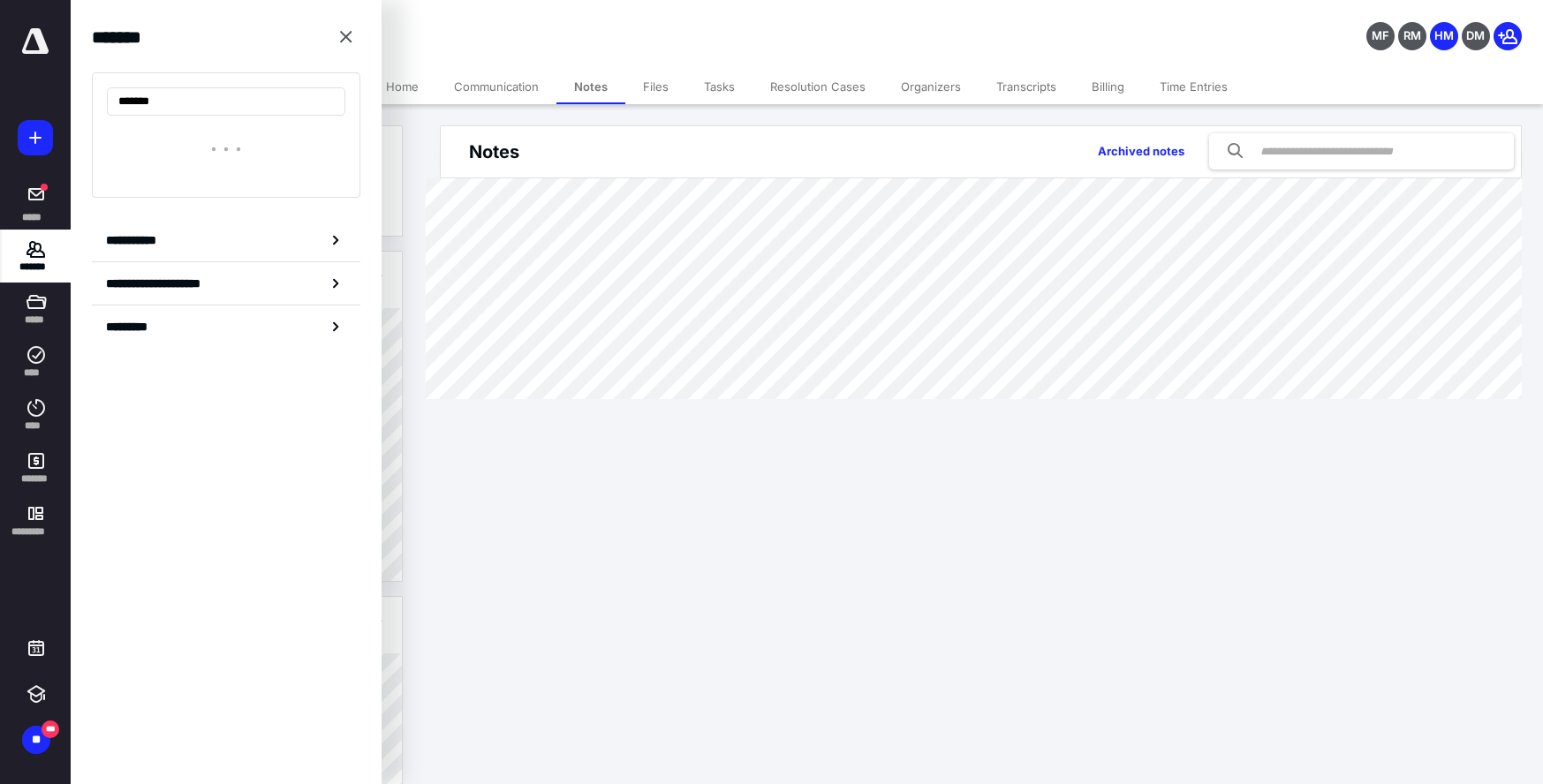 type on "*******" 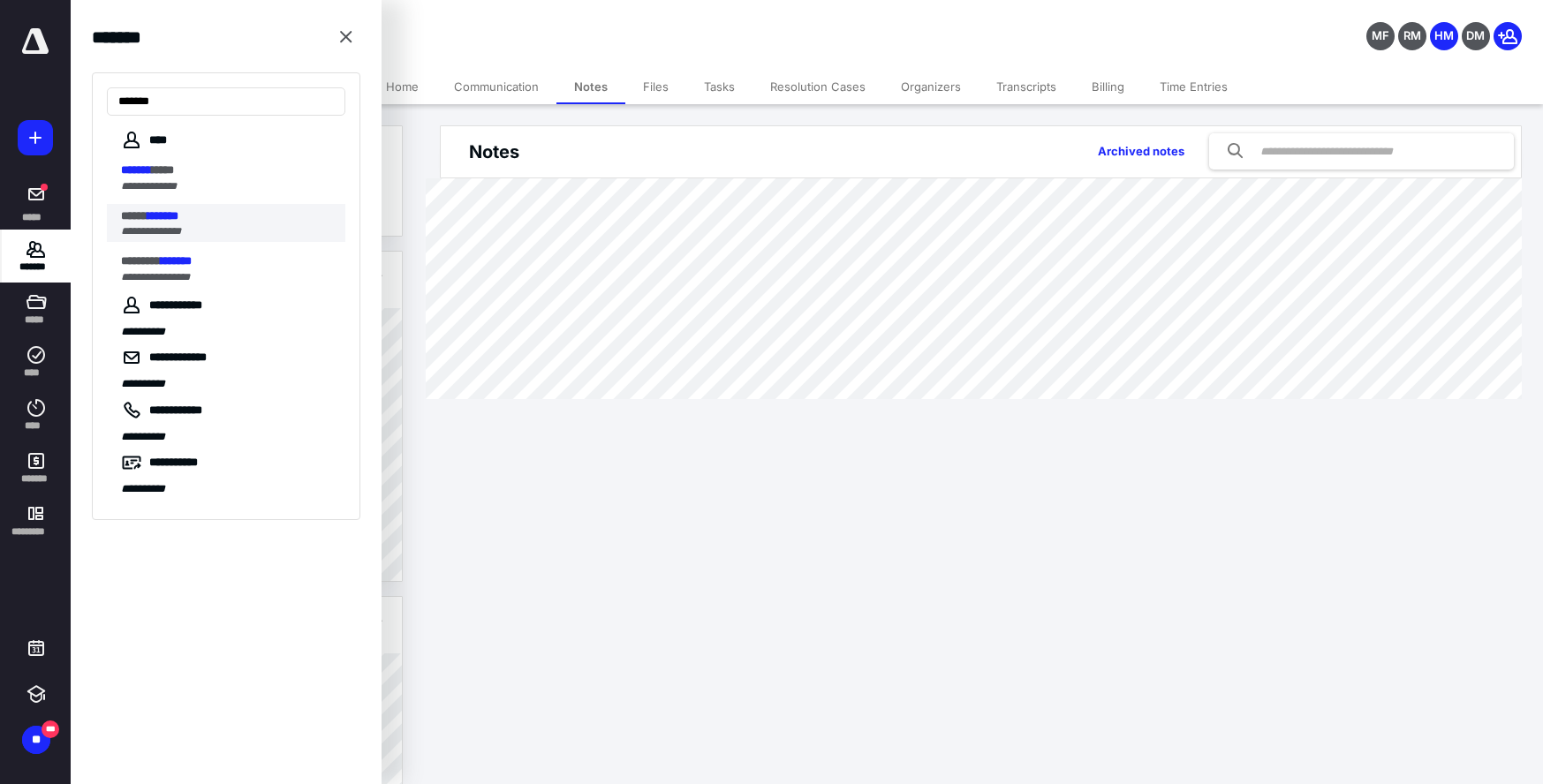 click on "*******" at bounding box center [163, 215] 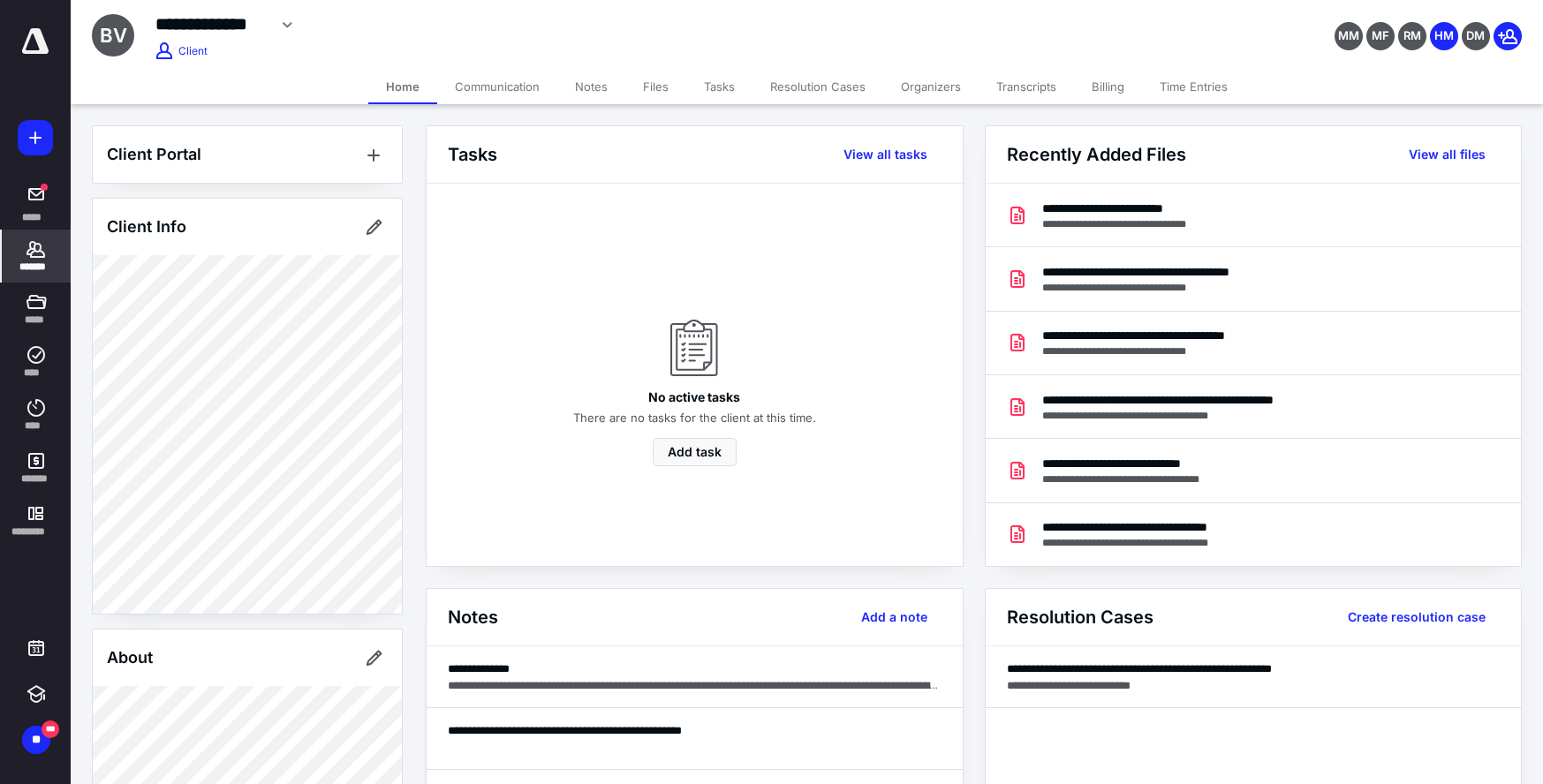 click on "*******" at bounding box center (36, 256) 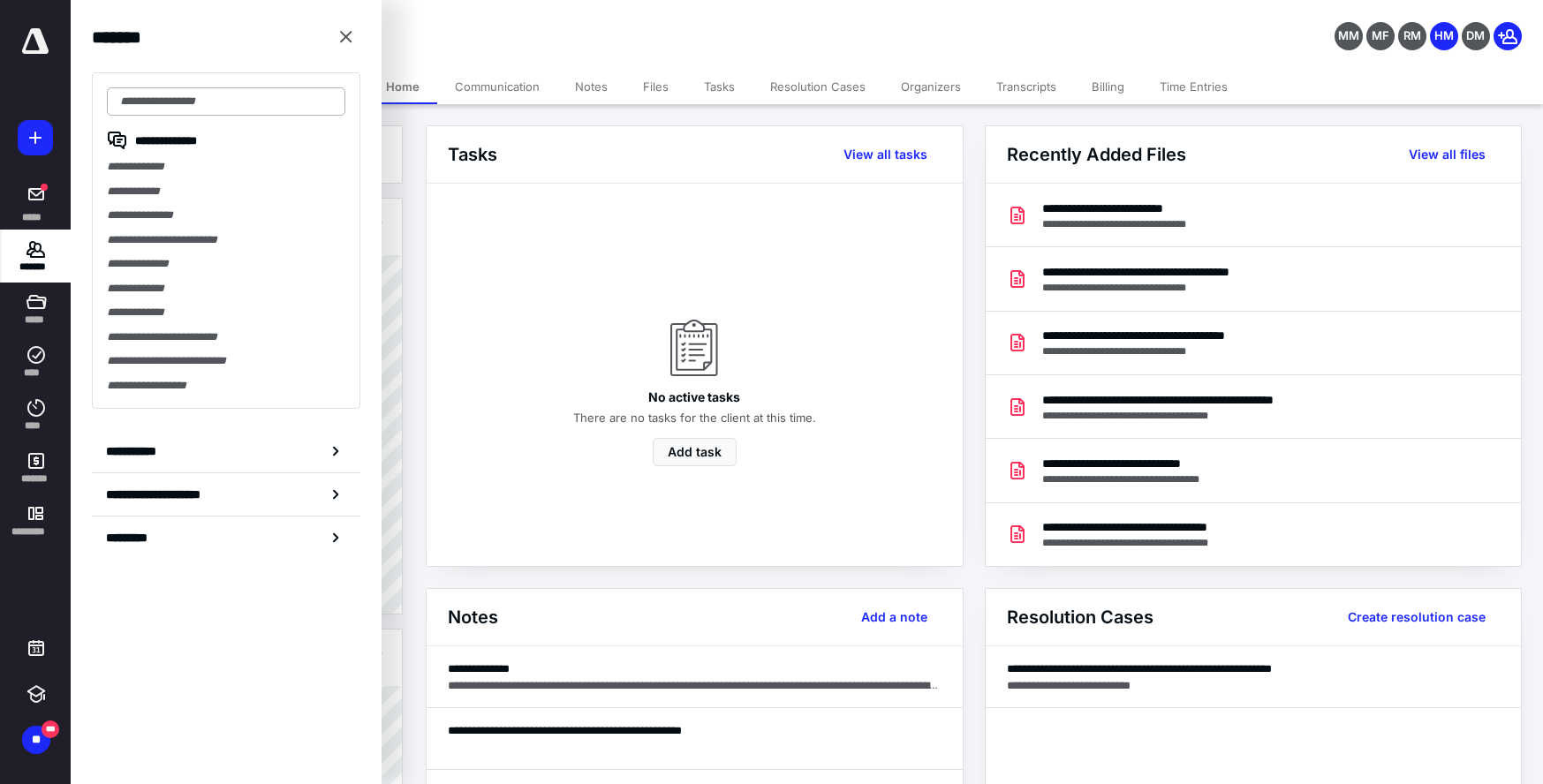 click at bounding box center (226, 102) 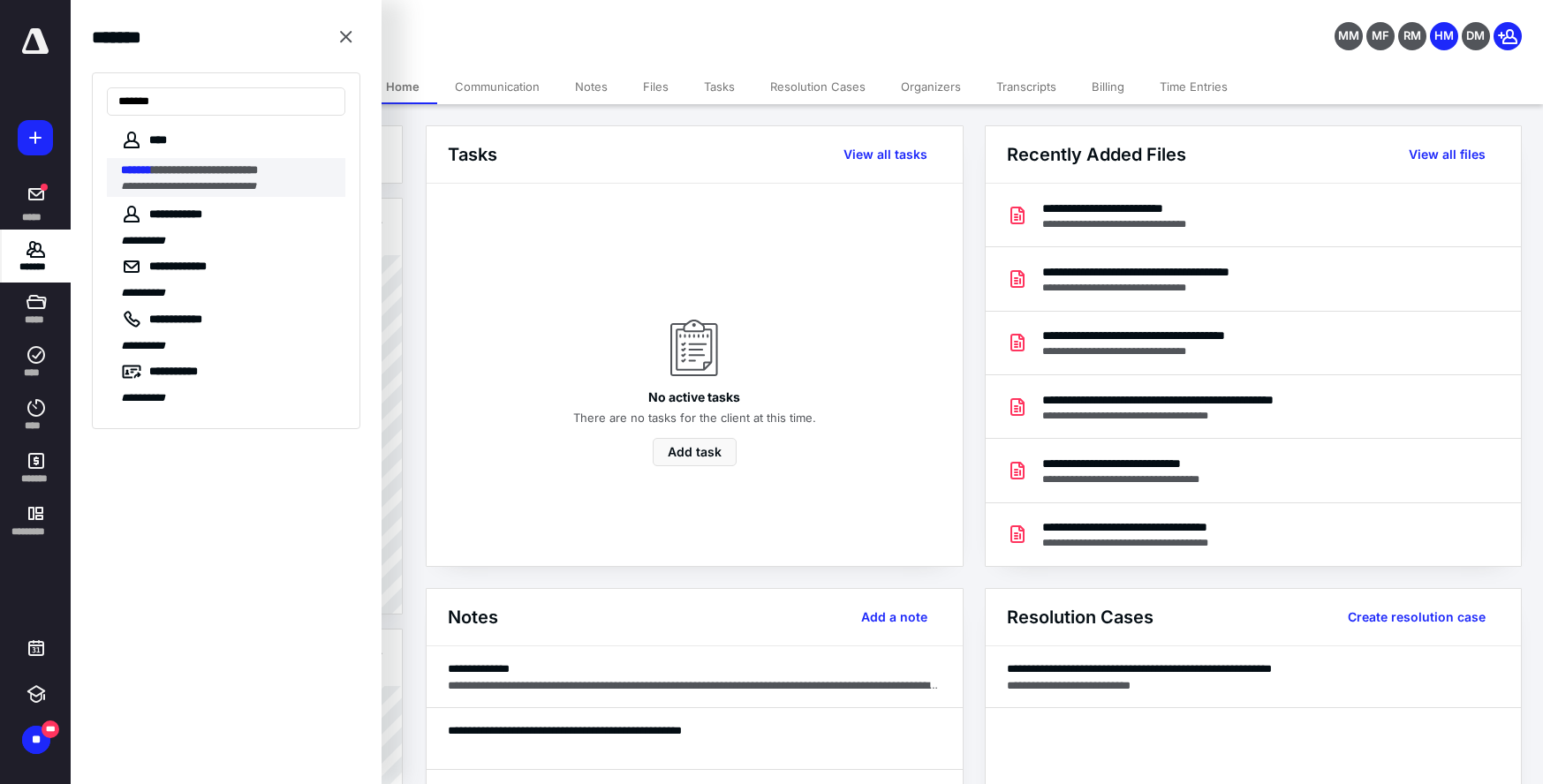 type on "*******" 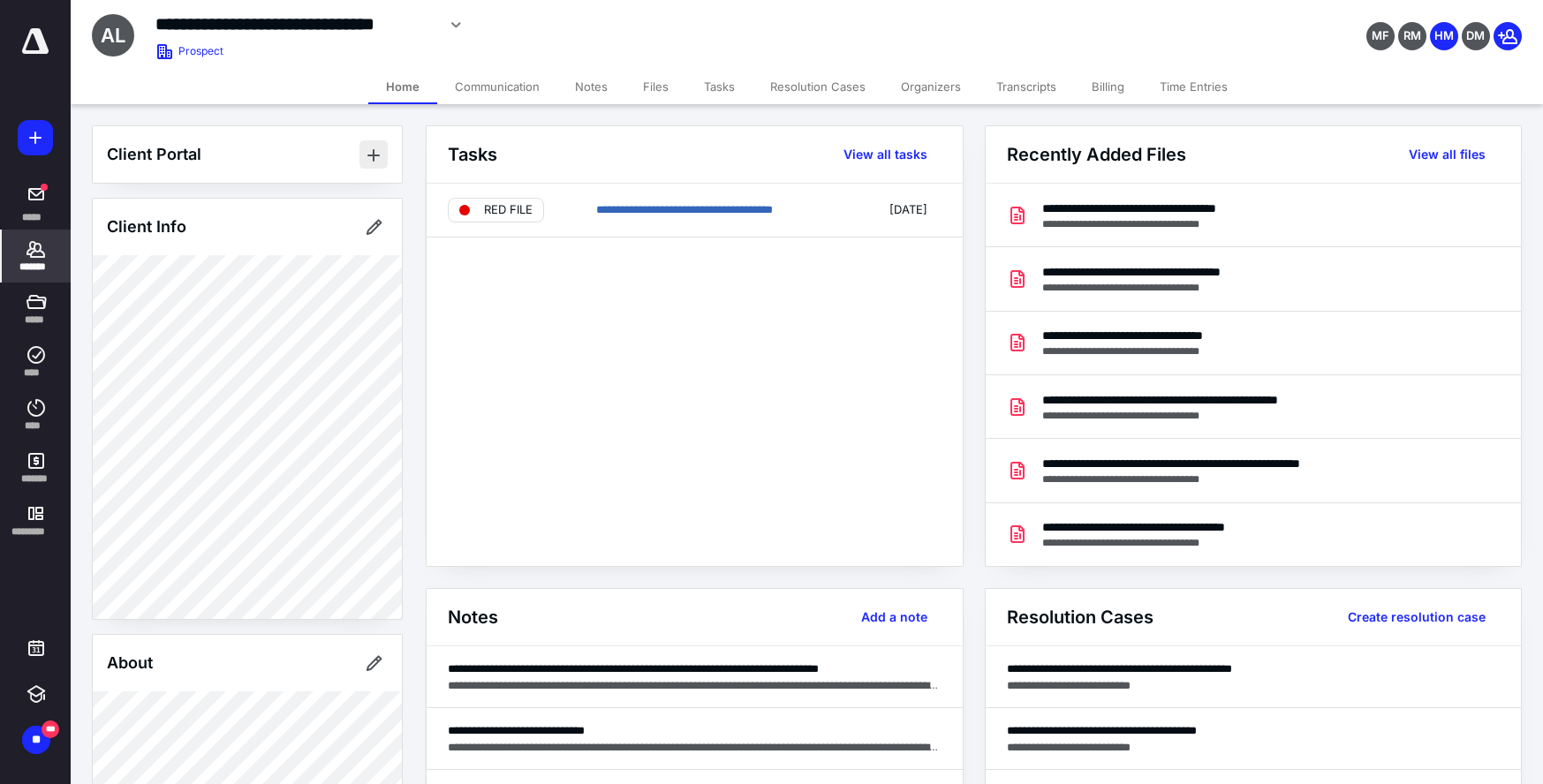 click at bounding box center (374, 155) 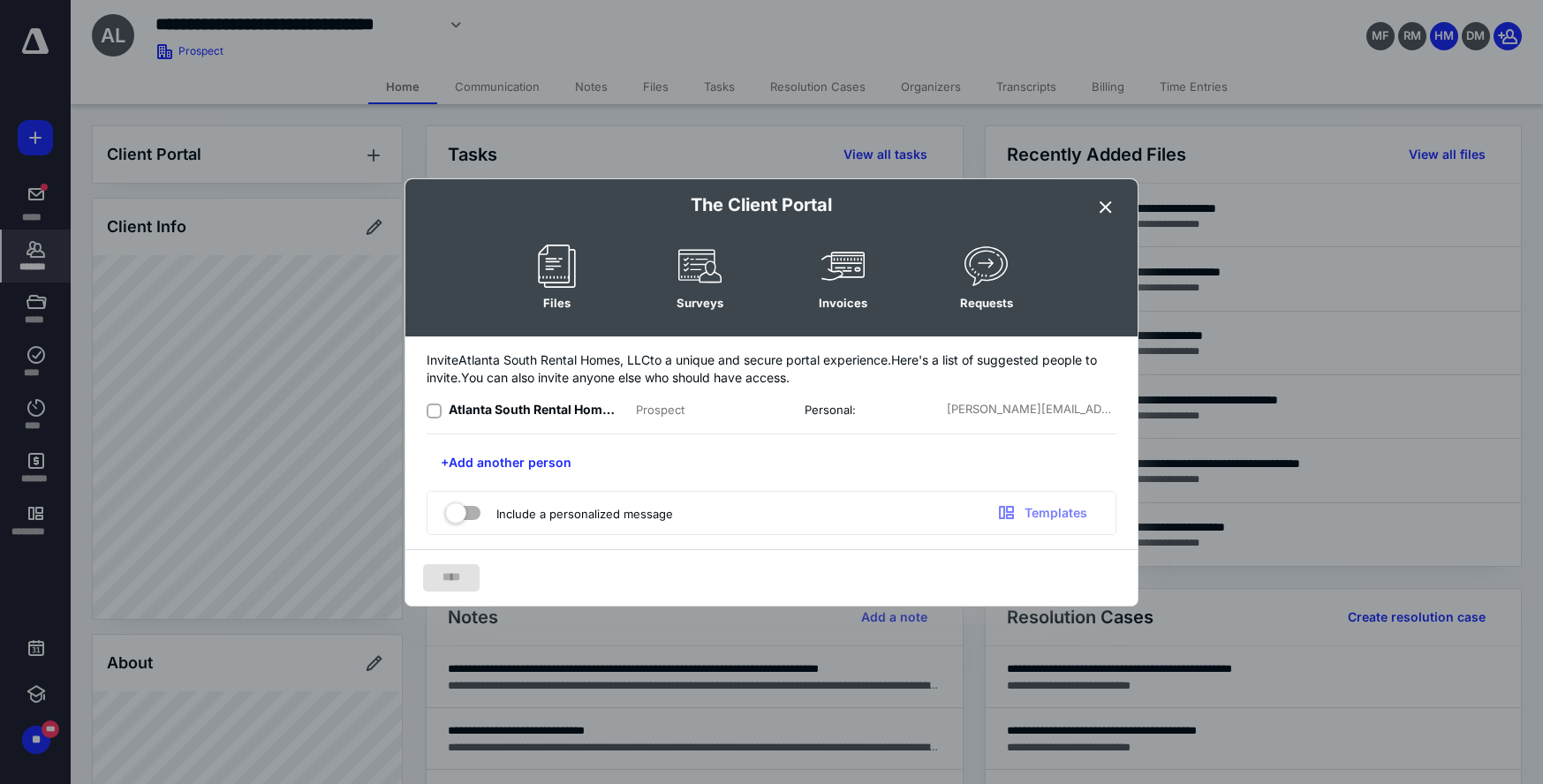 click 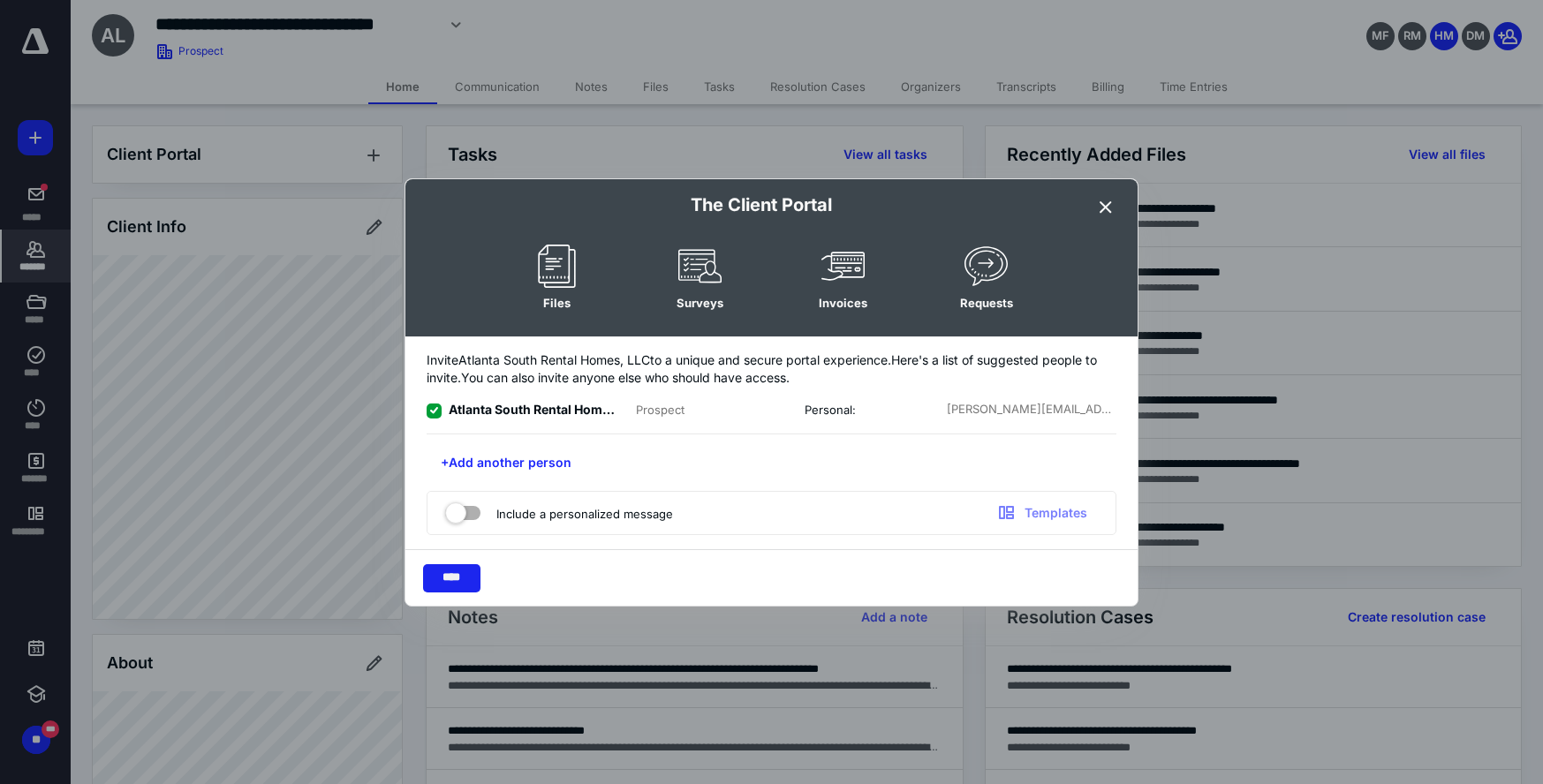 click on "****" at bounding box center (451, 578) 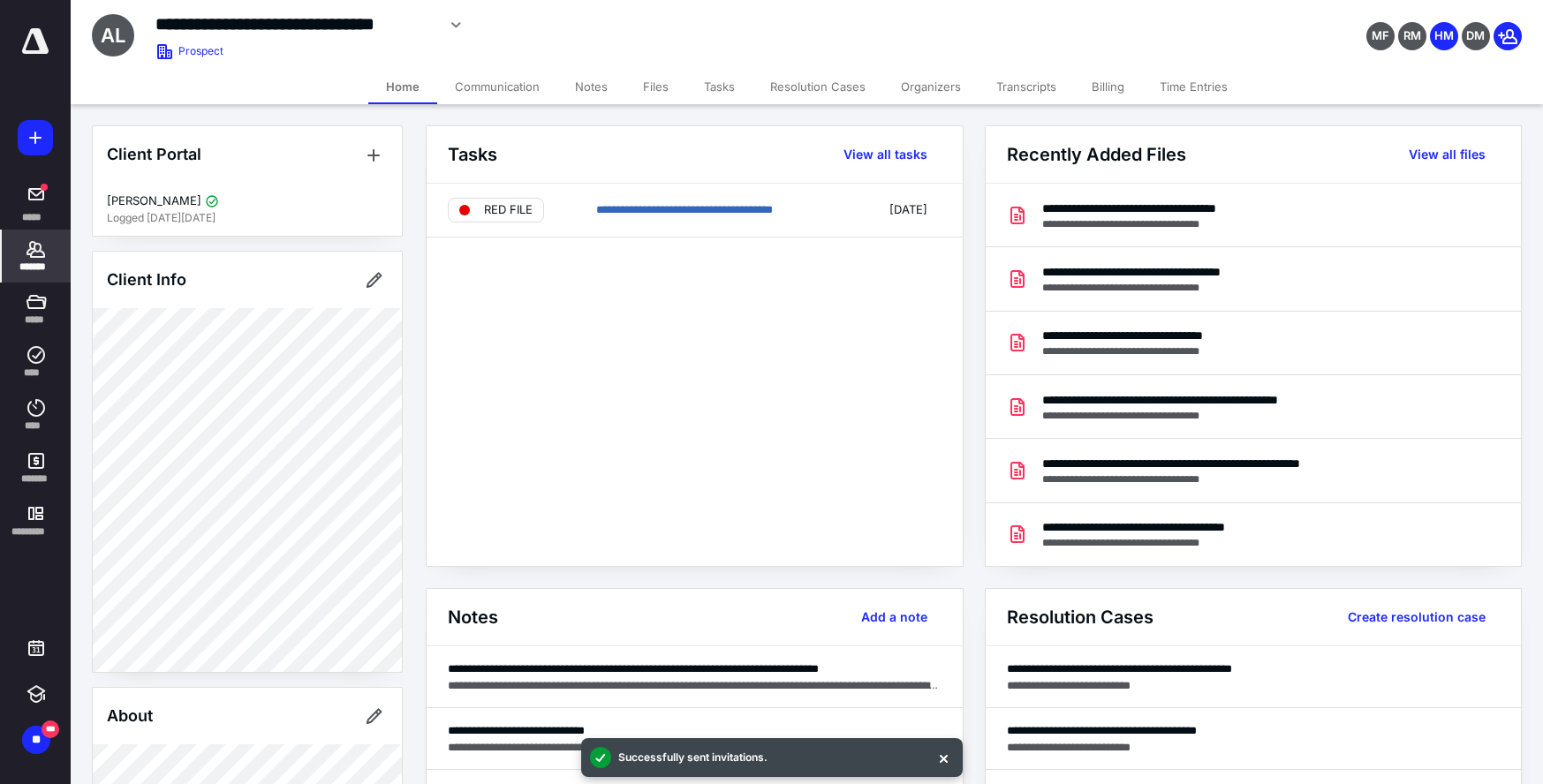 click on "Files" at bounding box center [655, 87] 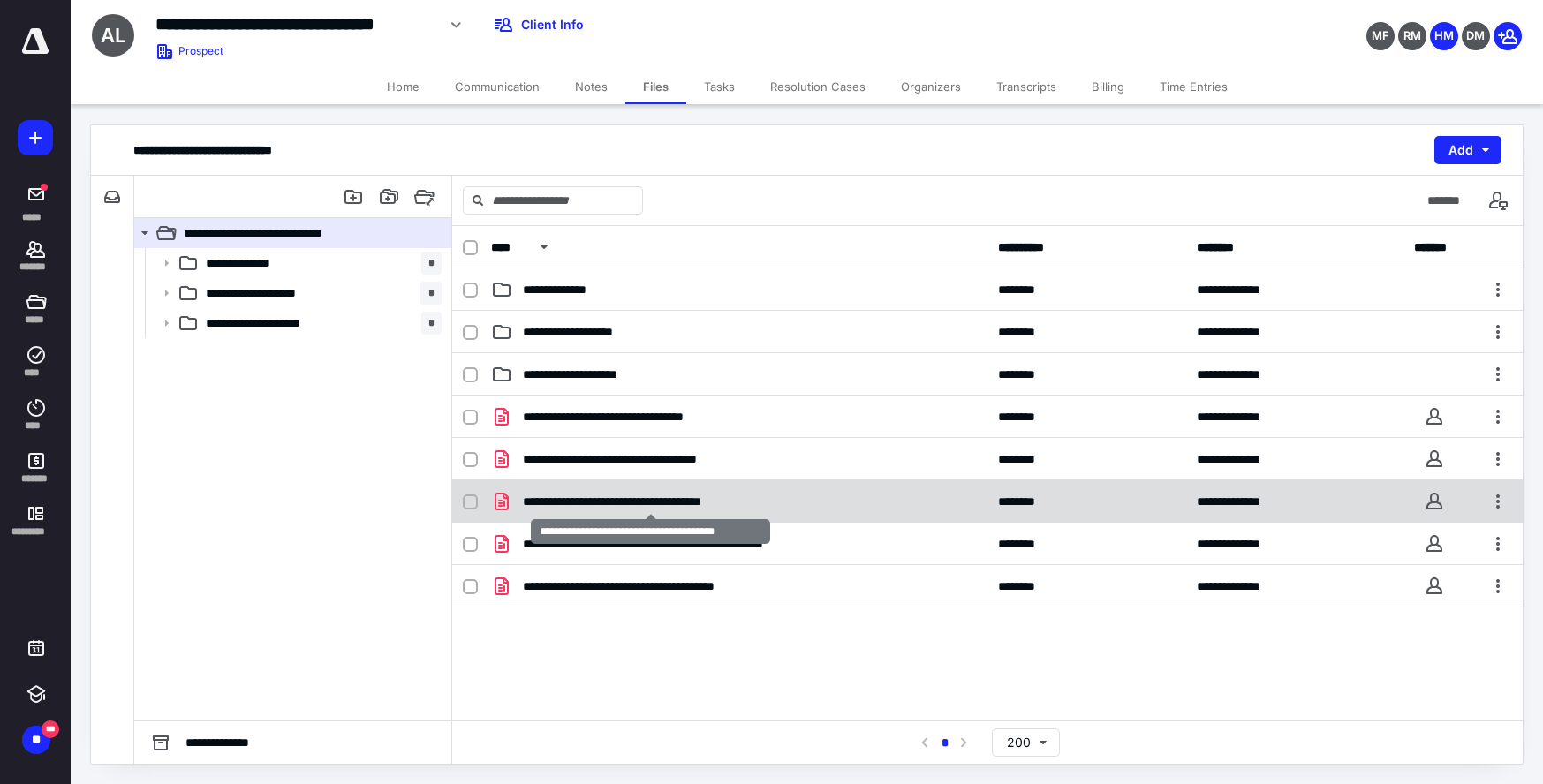 click on "**********" at bounding box center [651, 501] 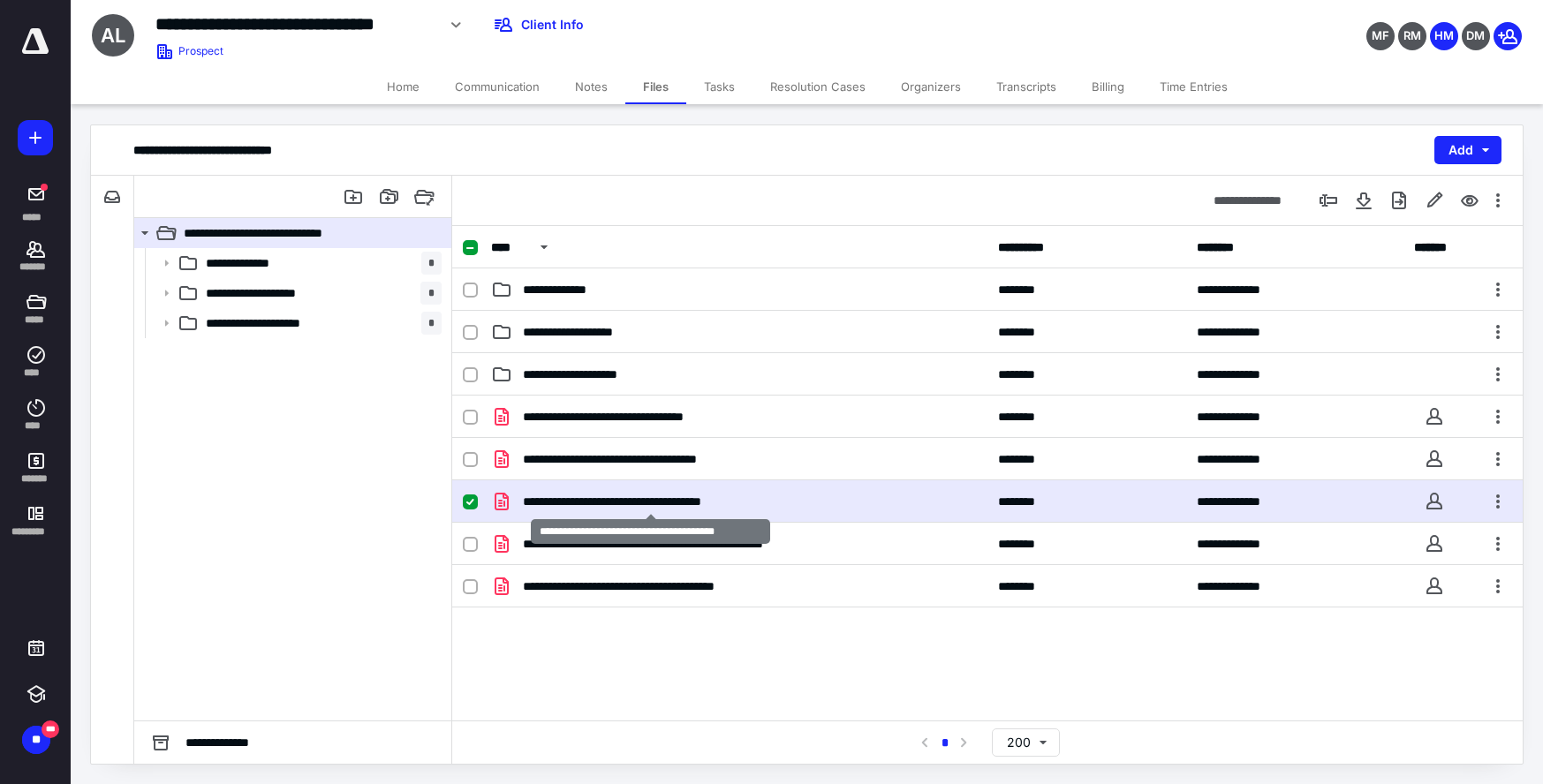 click on "**********" at bounding box center (651, 501) 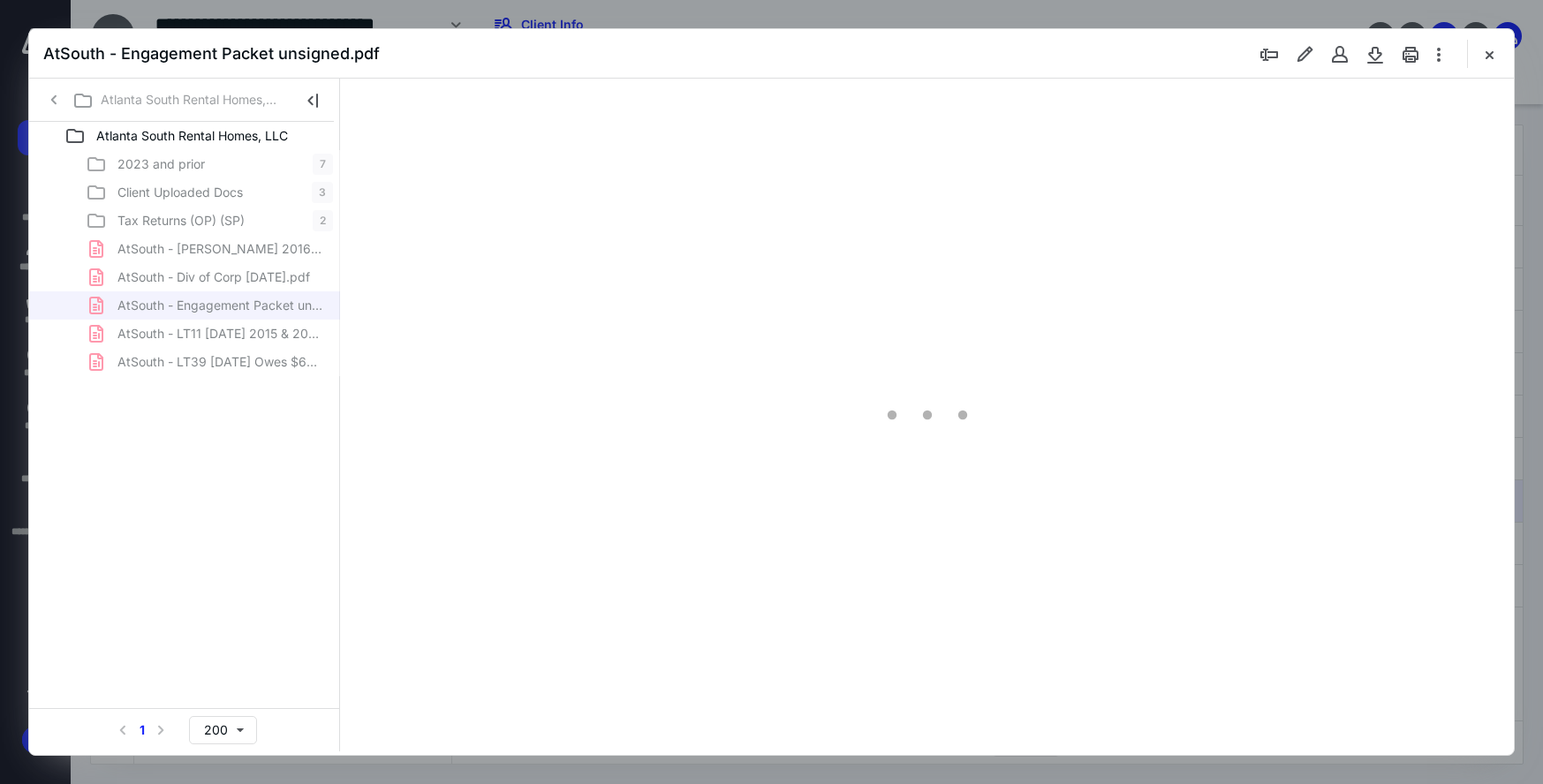 scroll, scrollTop: 0, scrollLeft: 0, axis: both 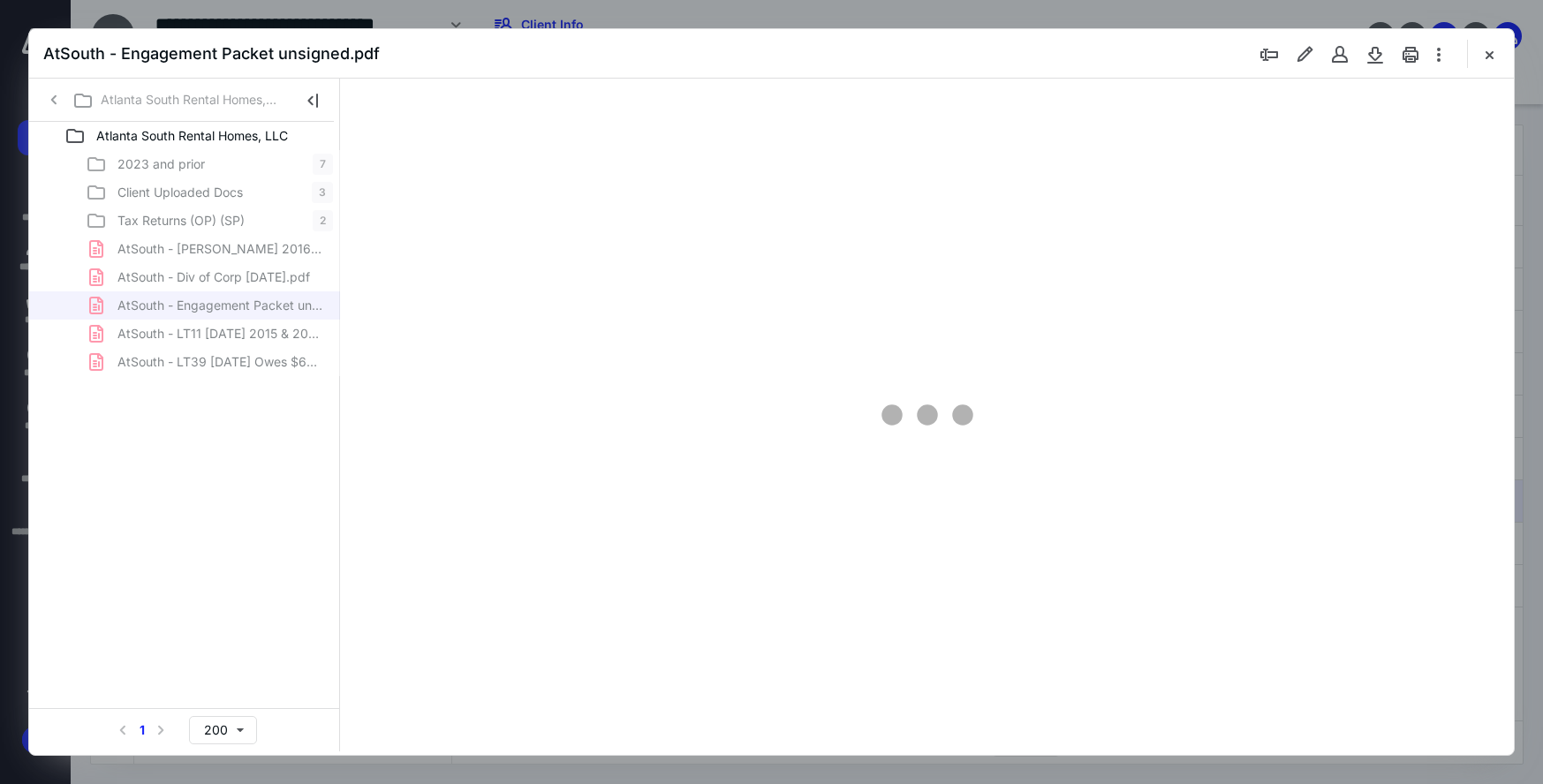 type on "214" 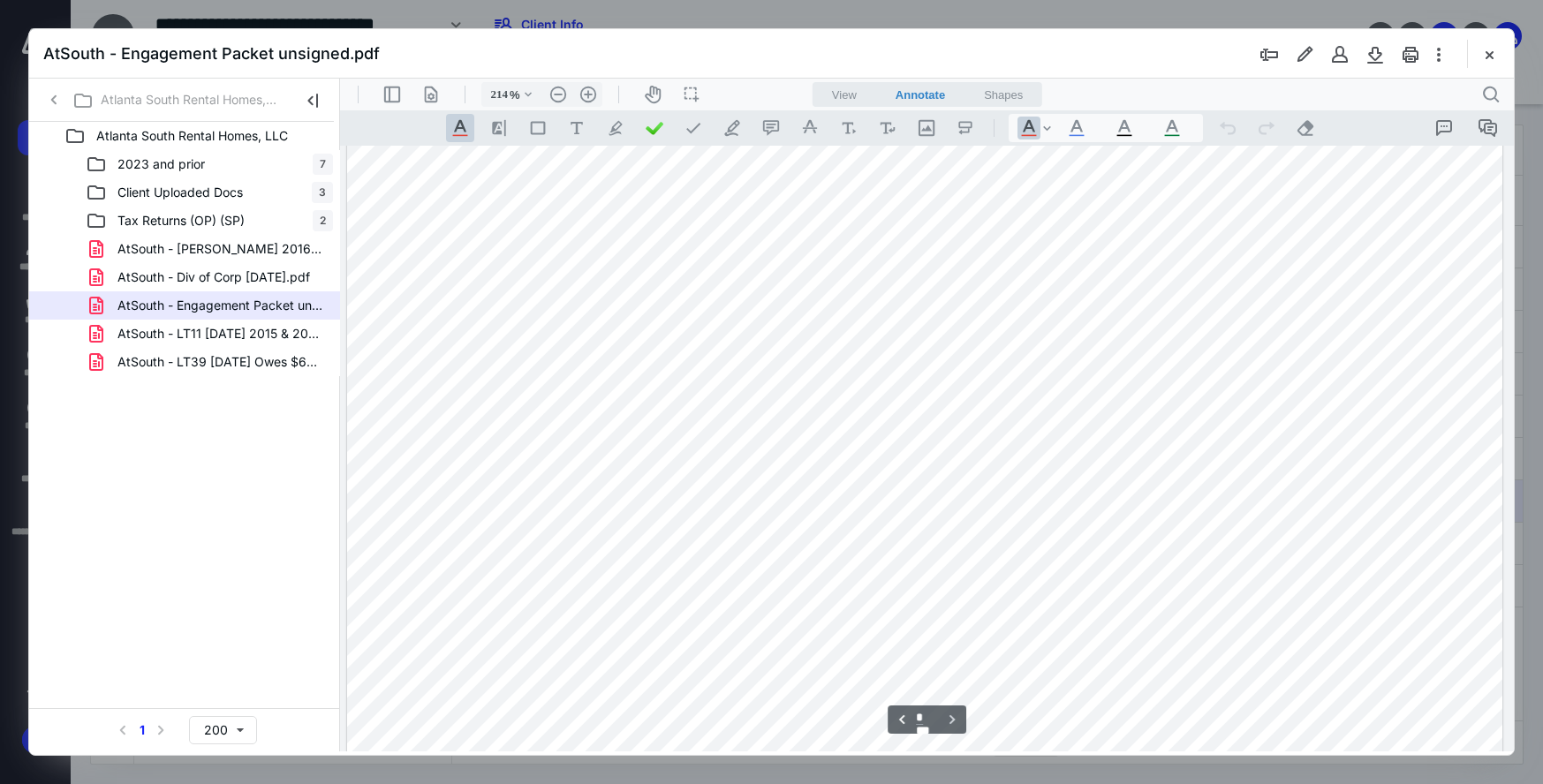 scroll, scrollTop: 6956, scrollLeft: 3, axis: both 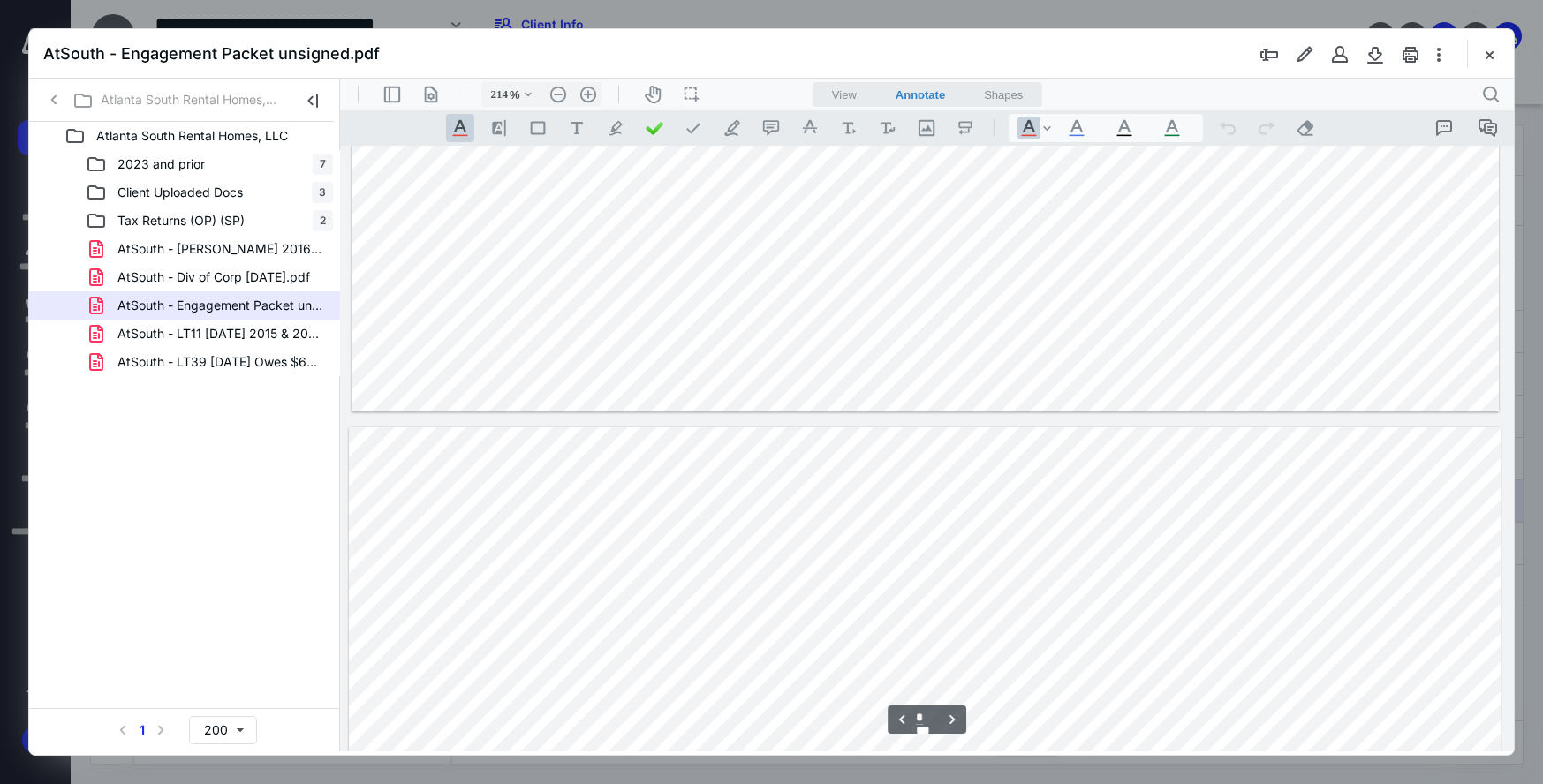 type on "*" 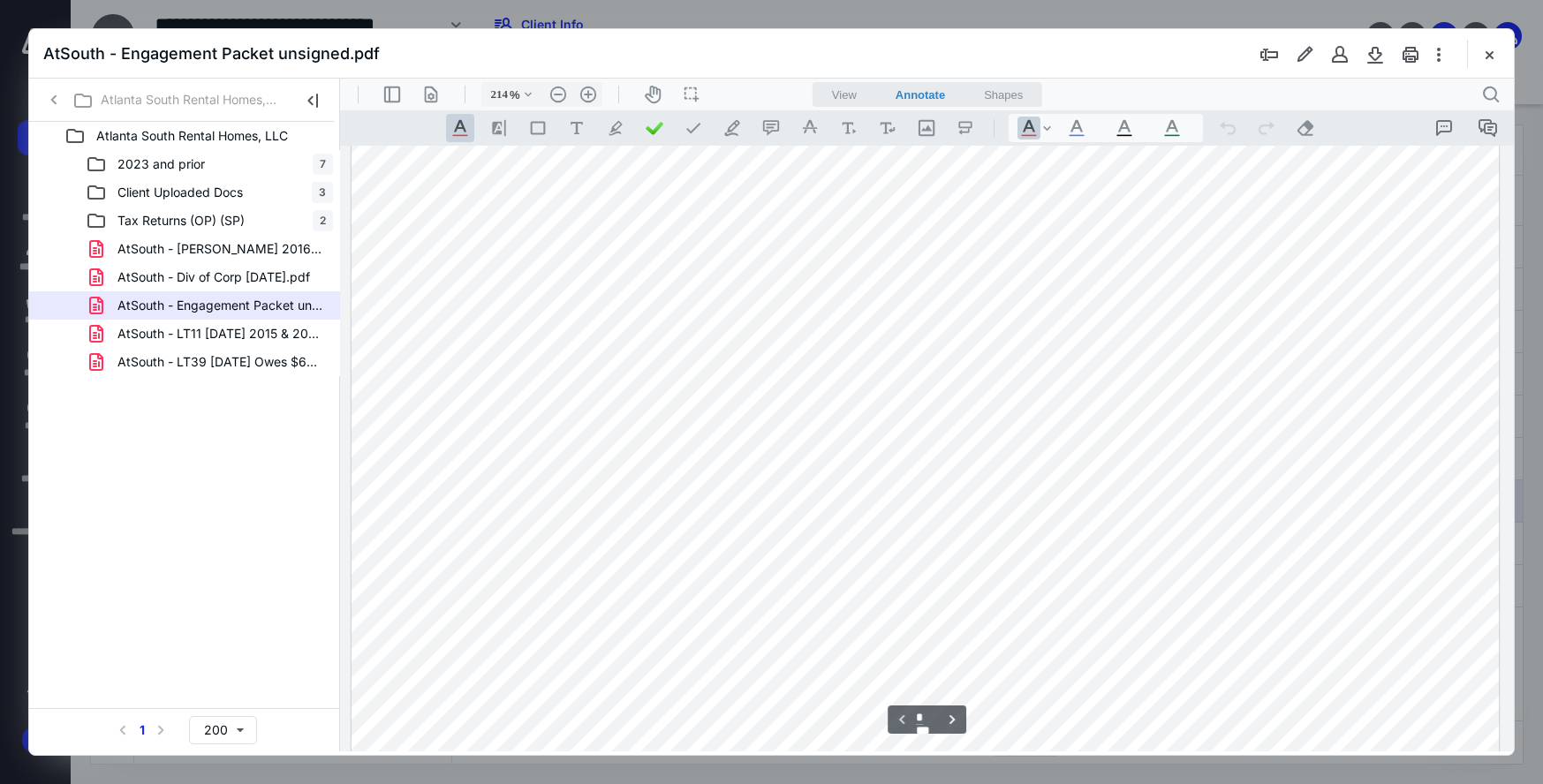 scroll, scrollTop: 0, scrollLeft: 3, axis: horizontal 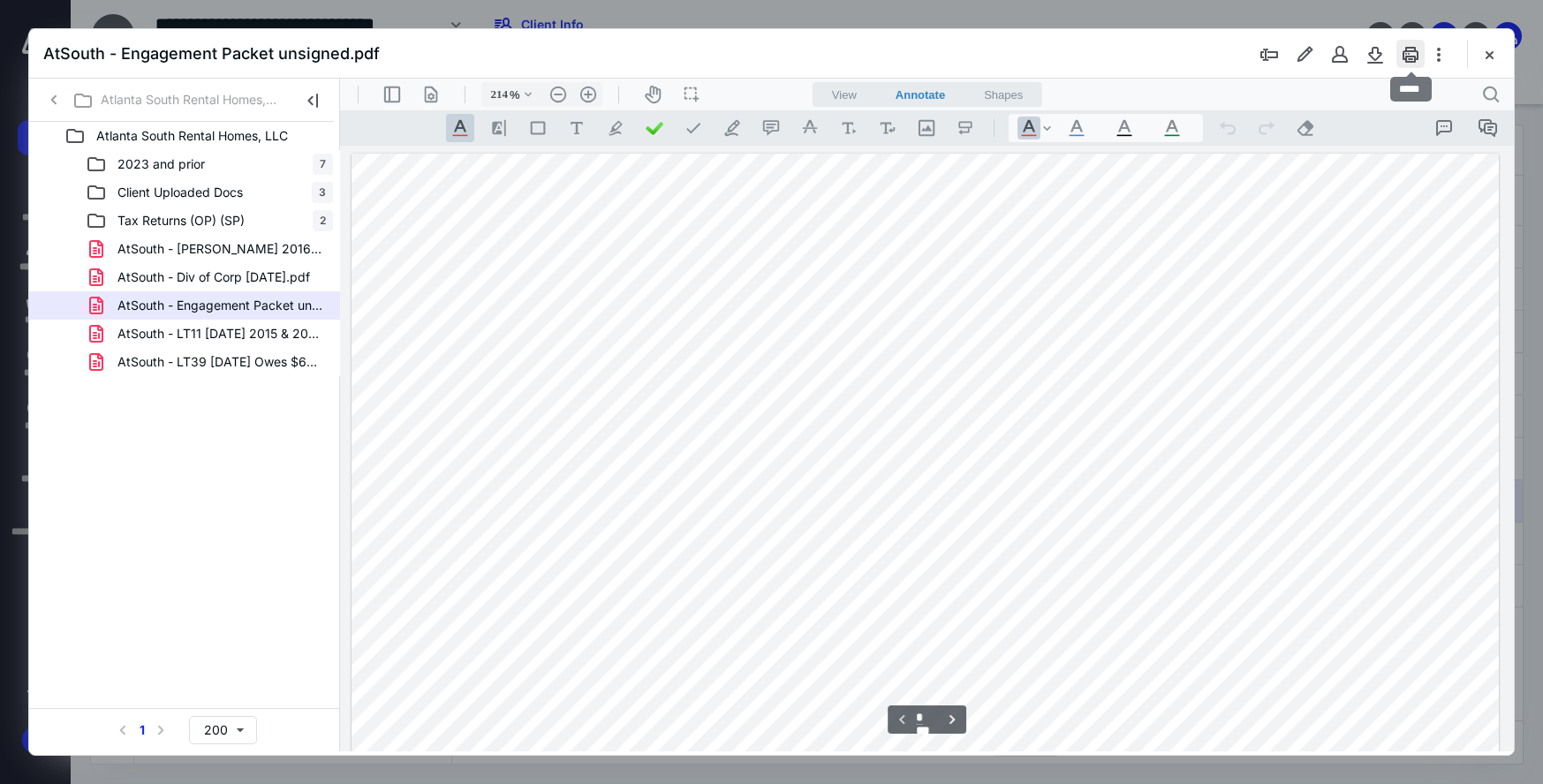 click at bounding box center [1411, 54] 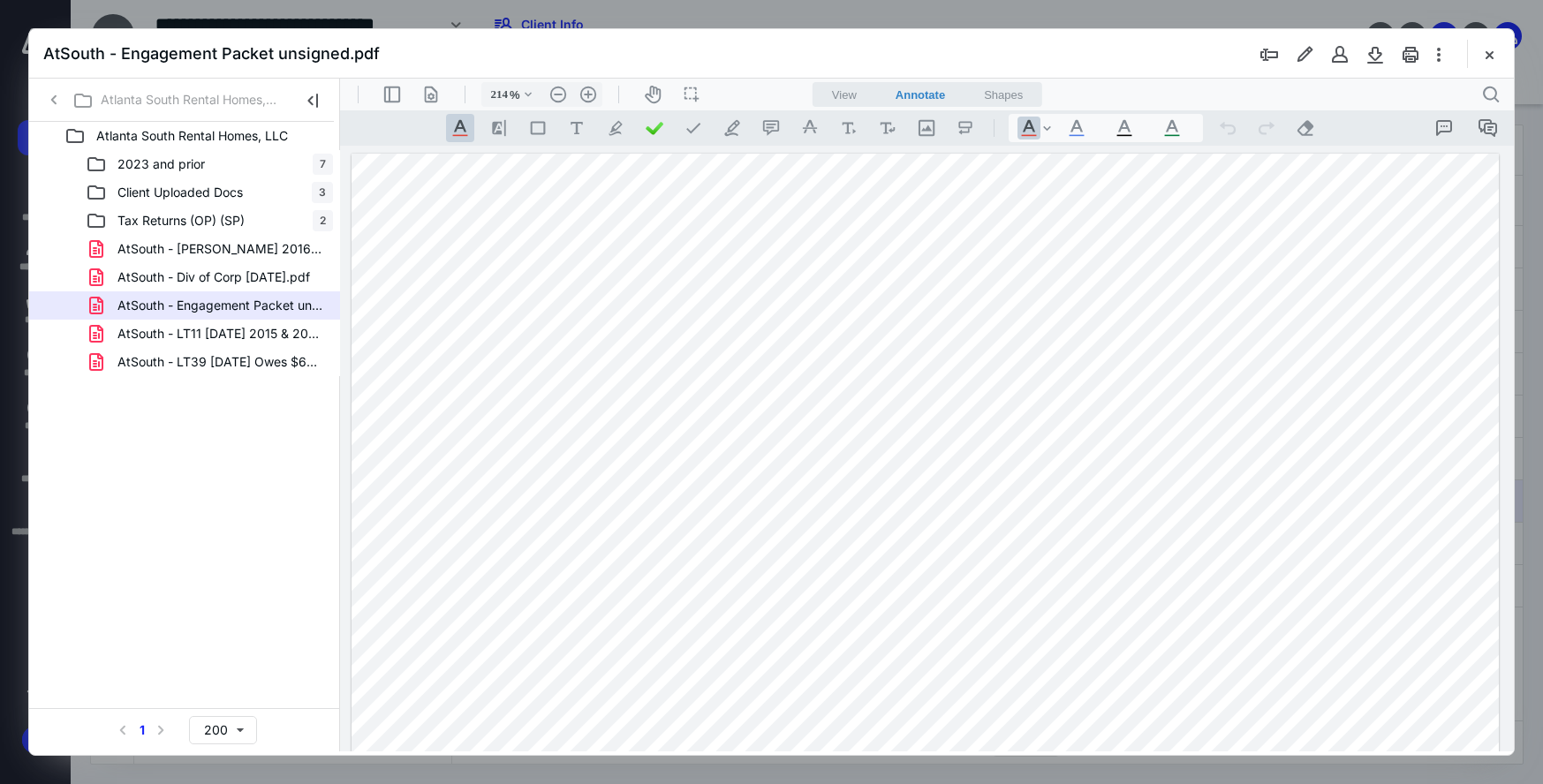 drag, startPoint x: 1486, startPoint y: 51, endPoint x: 1484, endPoint y: 70, distance: 19.104973 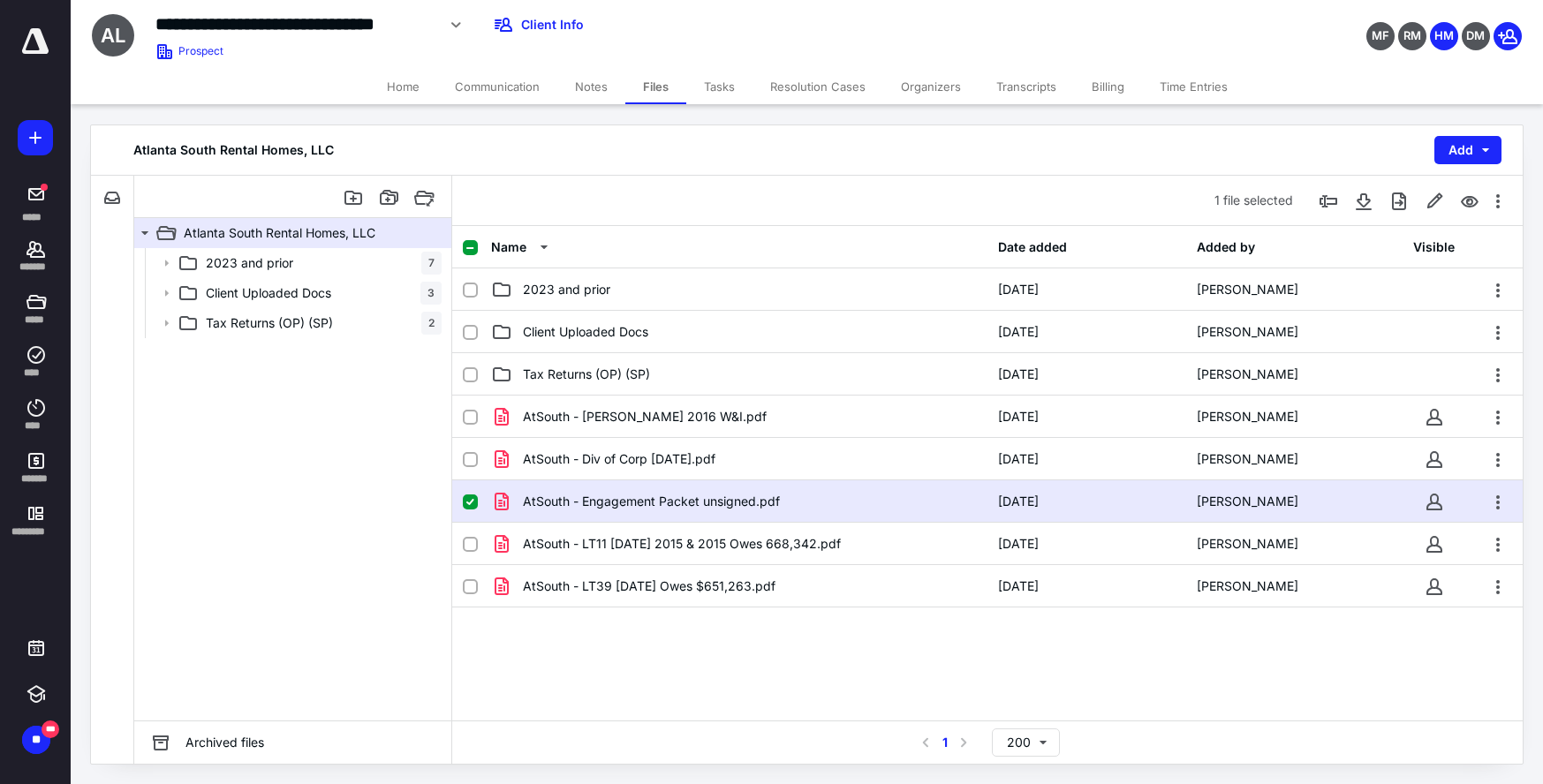 drag, startPoint x: 839, startPoint y: 78, endPoint x: 834, endPoint y: 98, distance: 20.615528 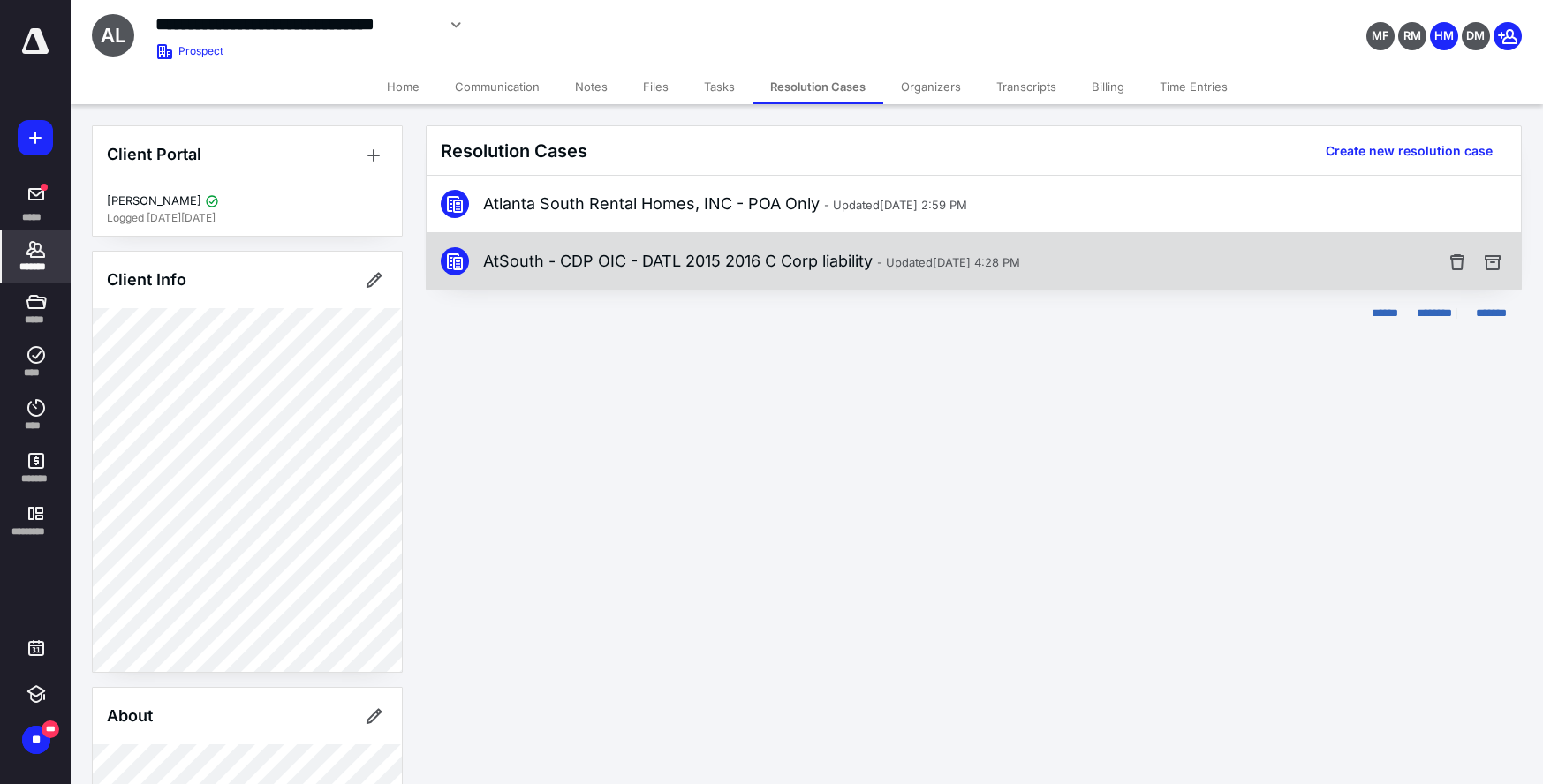click on "AtSouth - CDP OIC - DATL 2015 2016 C Corp liability   - Updated  Jul 1, 2025 4:28 PM" at bounding box center (752, 261) 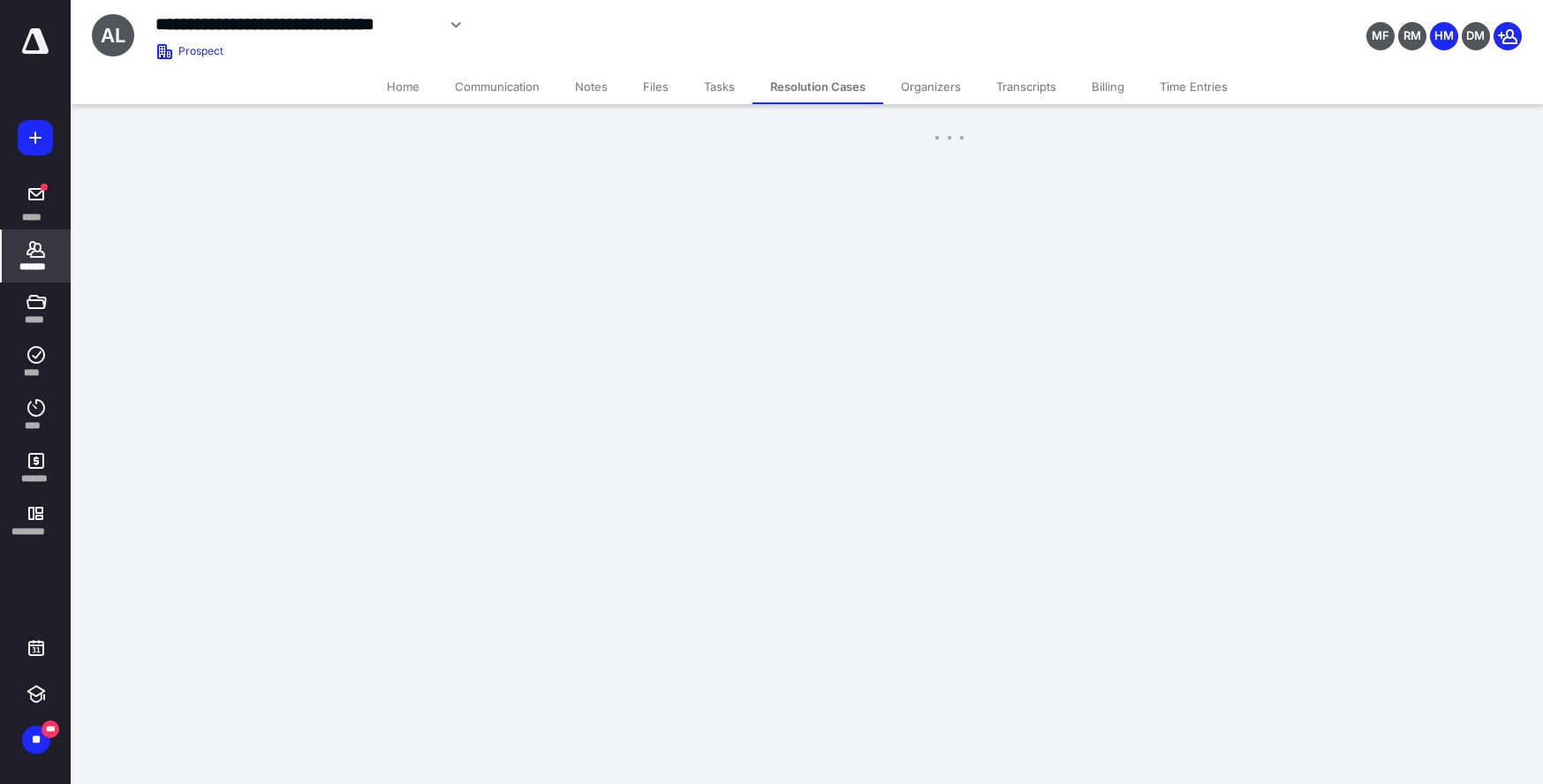 click on "**********" at bounding box center [771, 392] 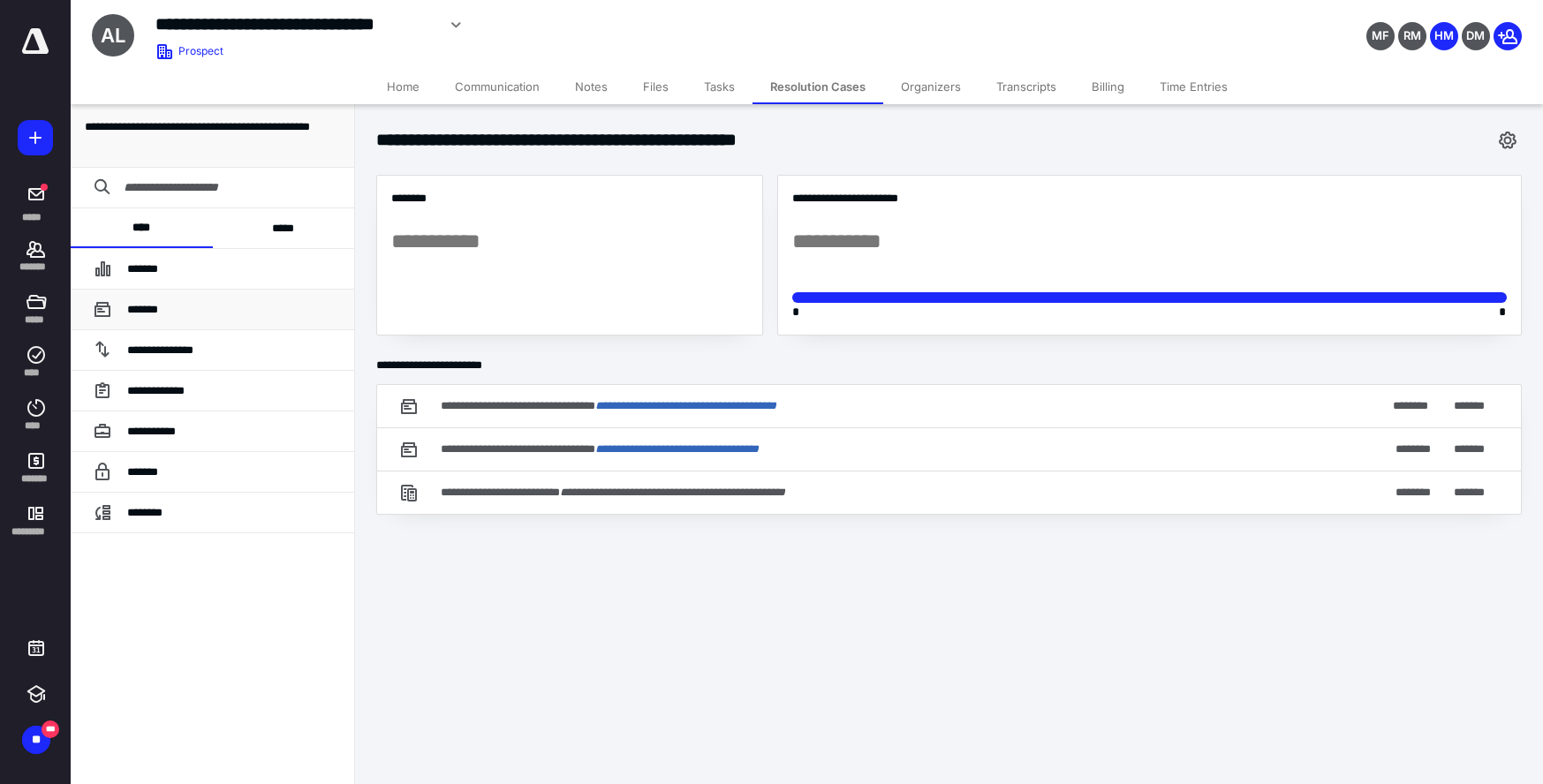 click on "*******" at bounding box center (142, 309) 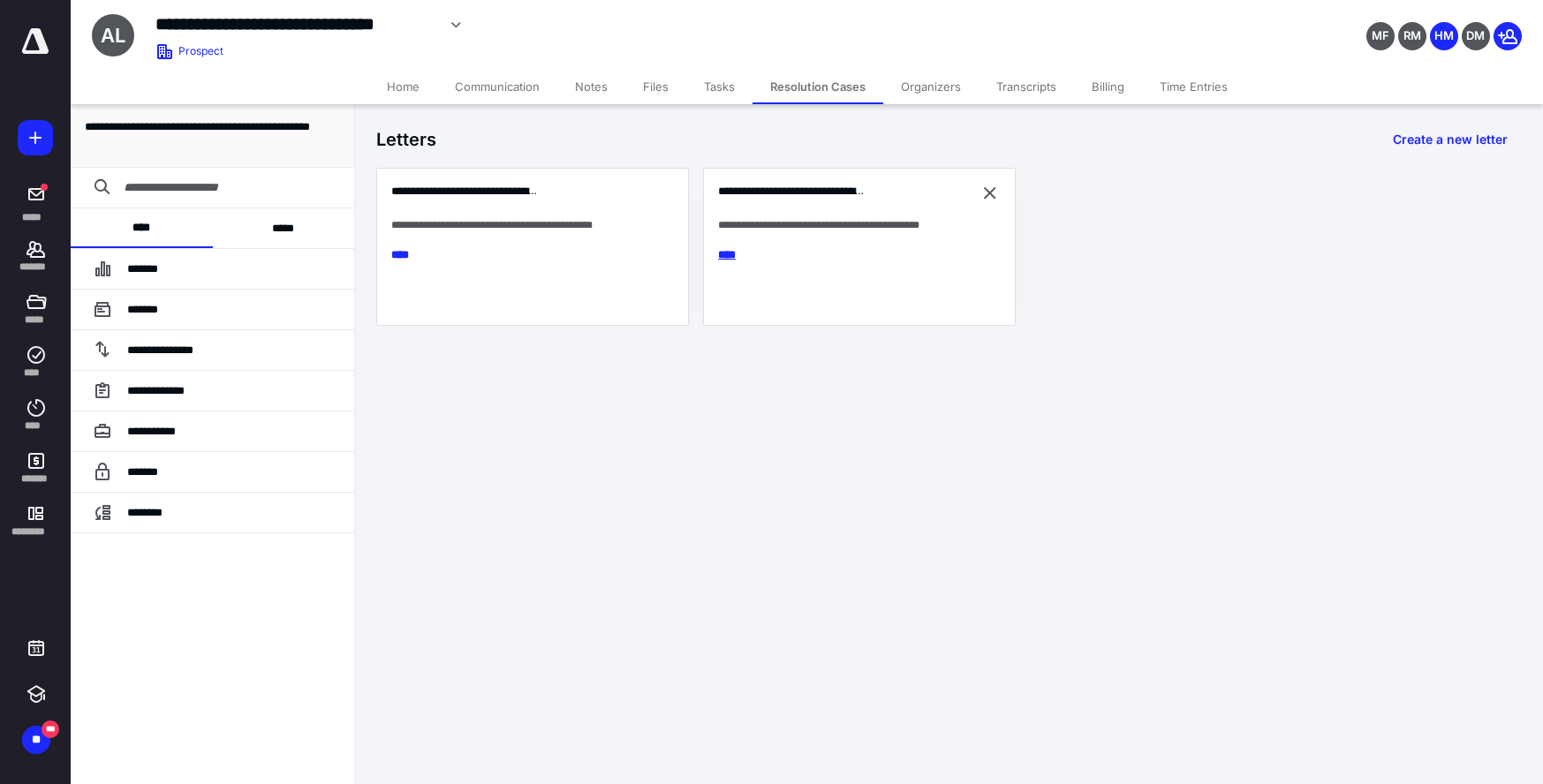 click on "****" at bounding box center (737, 254) 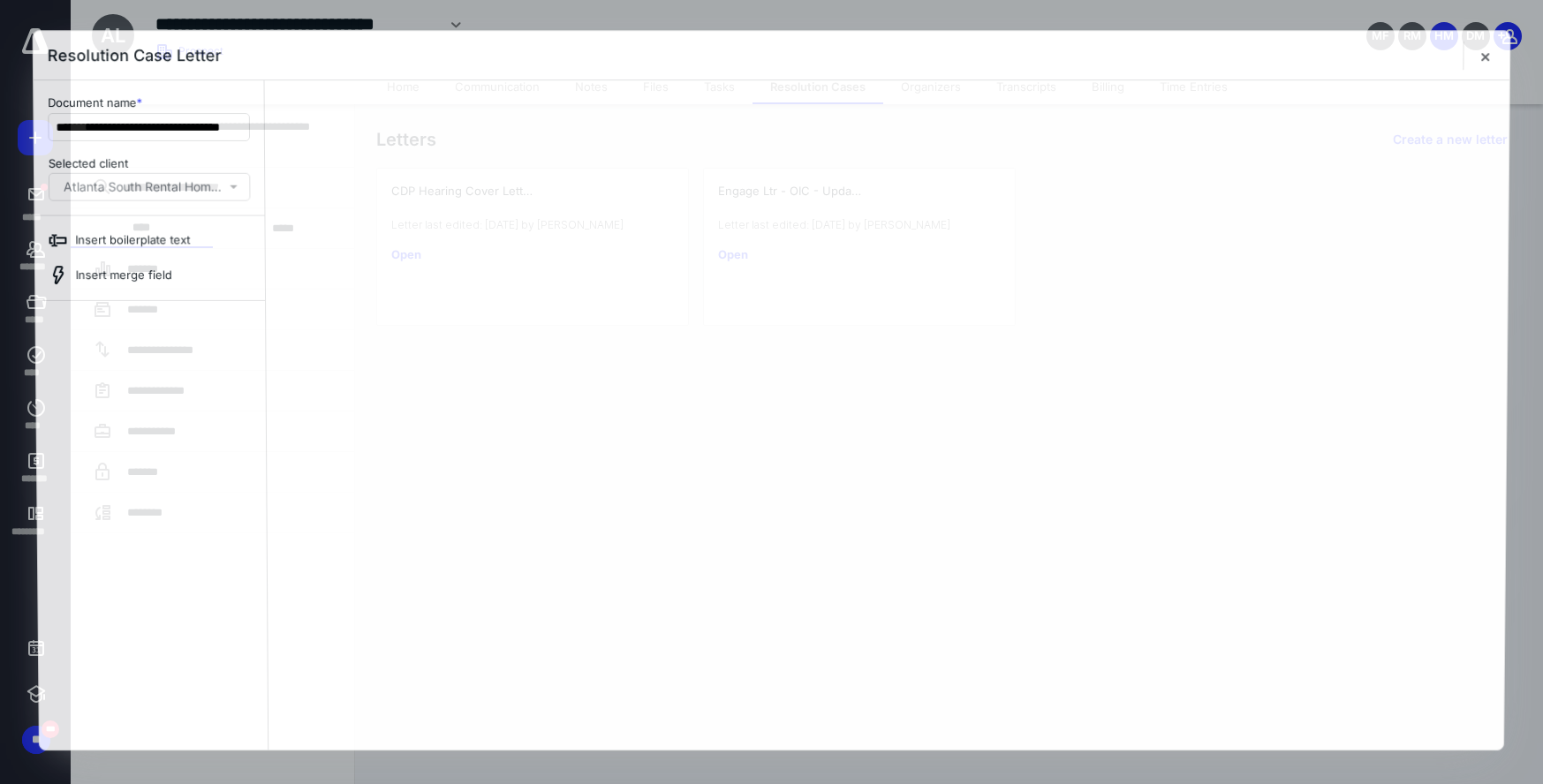 scroll, scrollTop: 0, scrollLeft: 0, axis: both 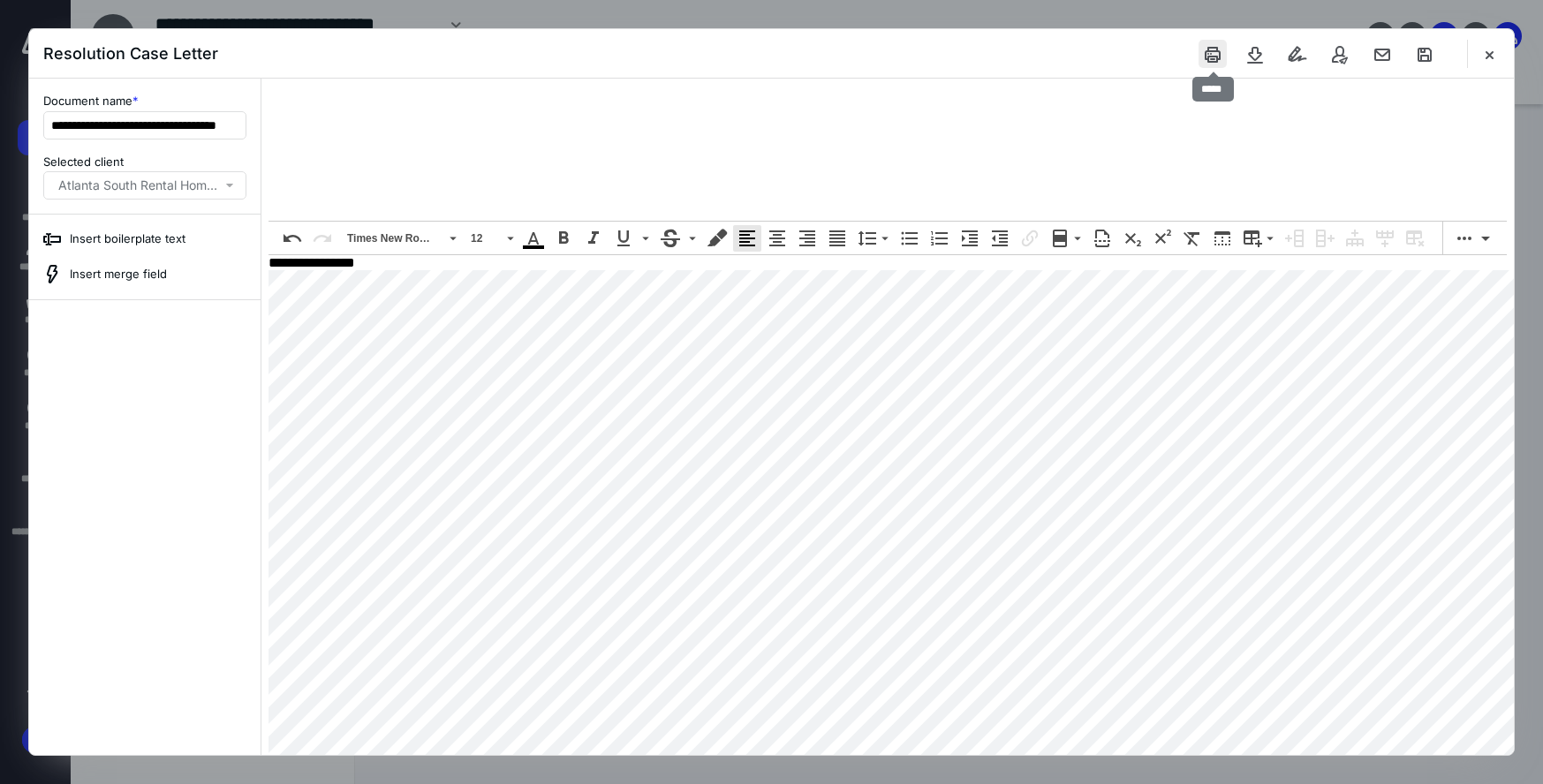 click at bounding box center (1213, 54) 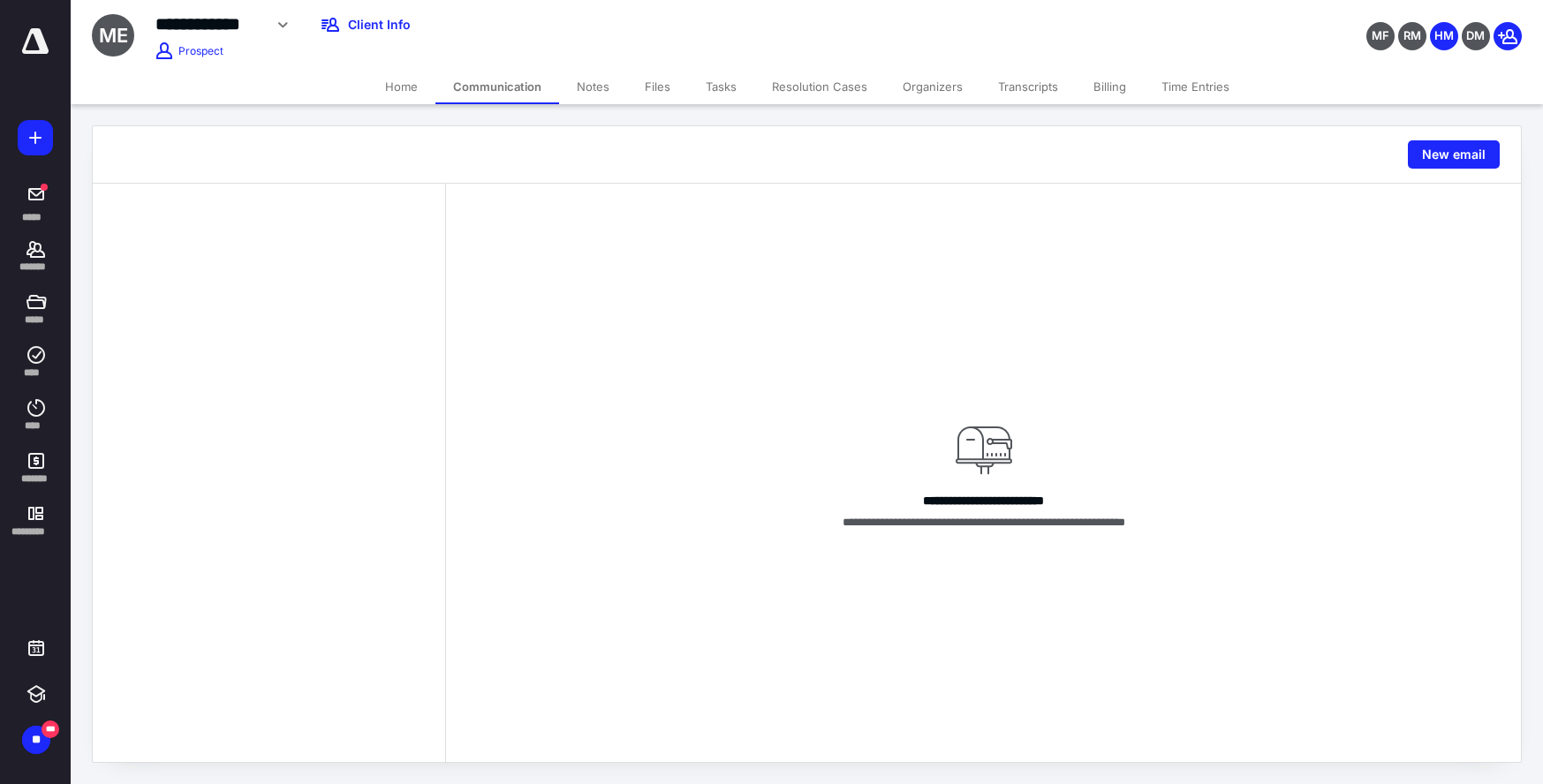 scroll, scrollTop: 0, scrollLeft: 0, axis: both 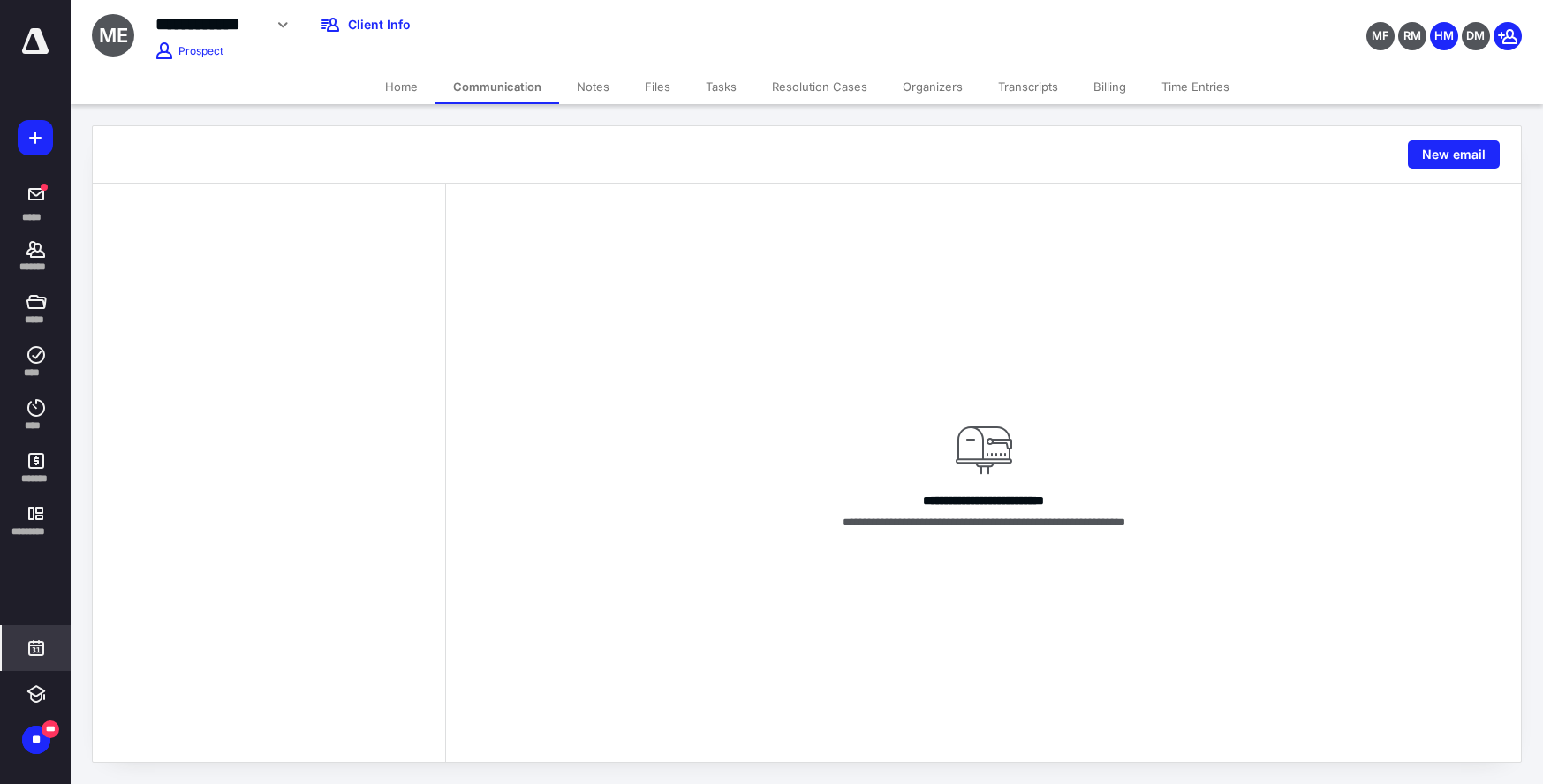 click 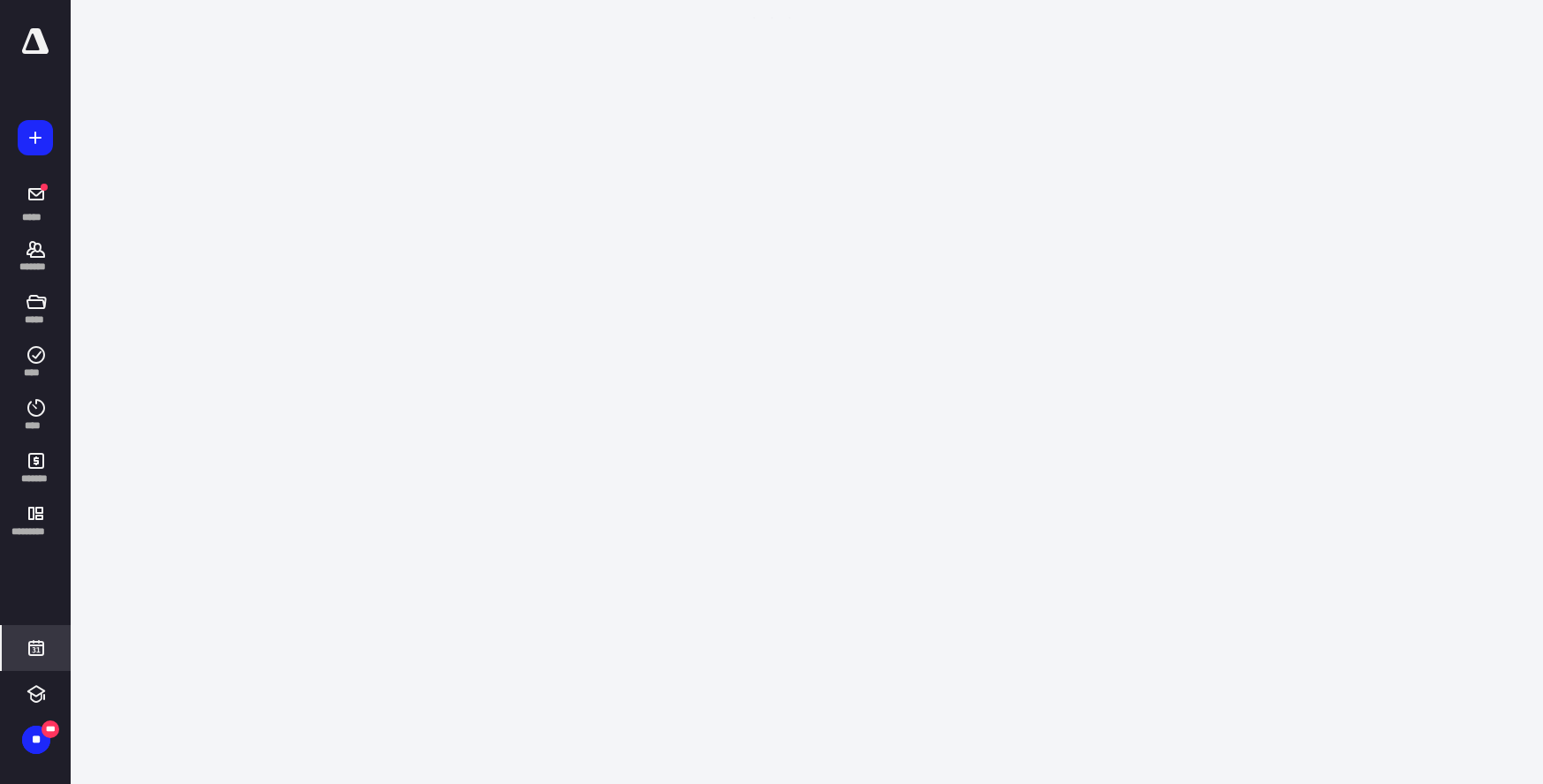 scroll, scrollTop: 340, scrollLeft: 0, axis: vertical 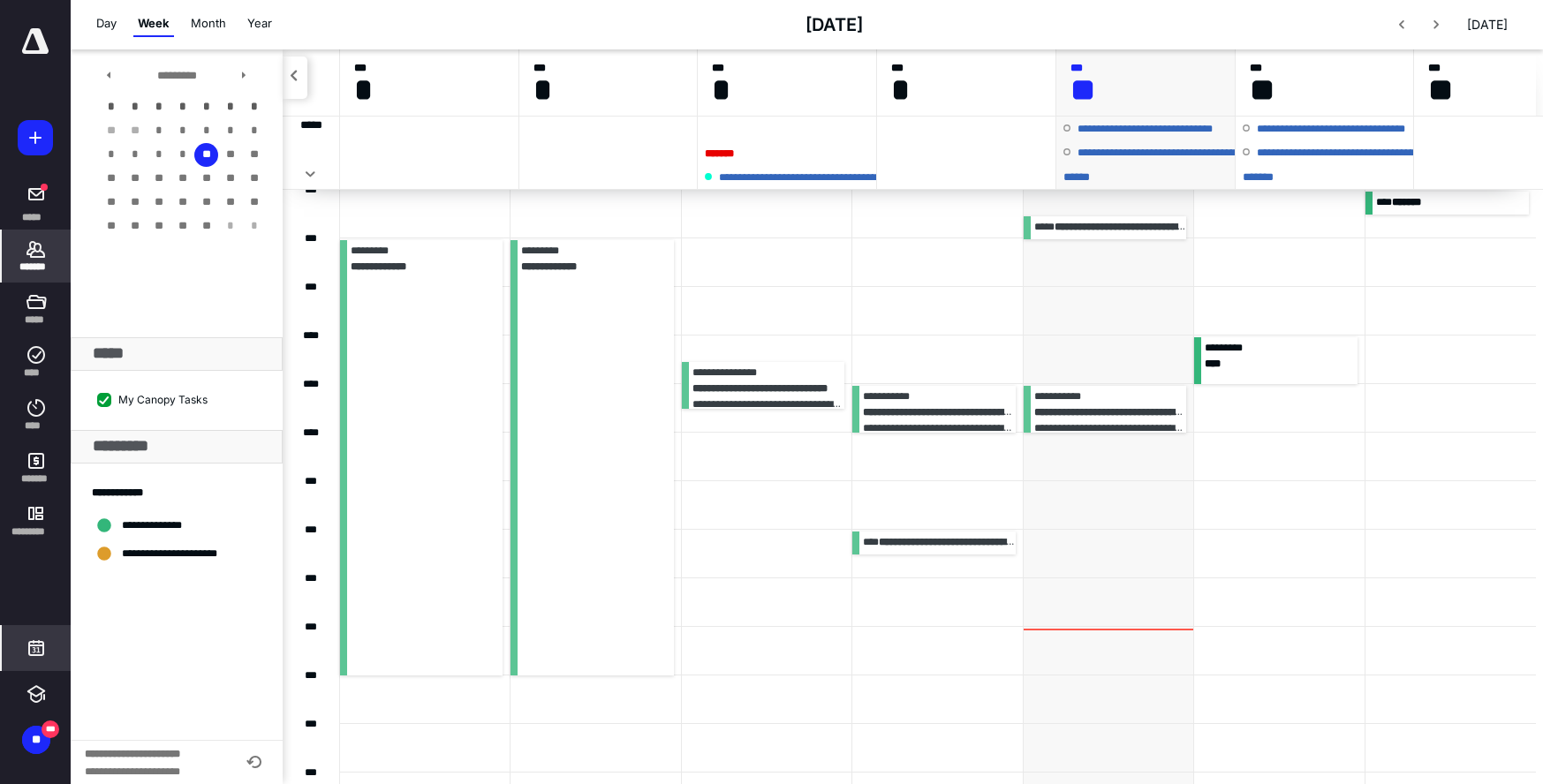 click 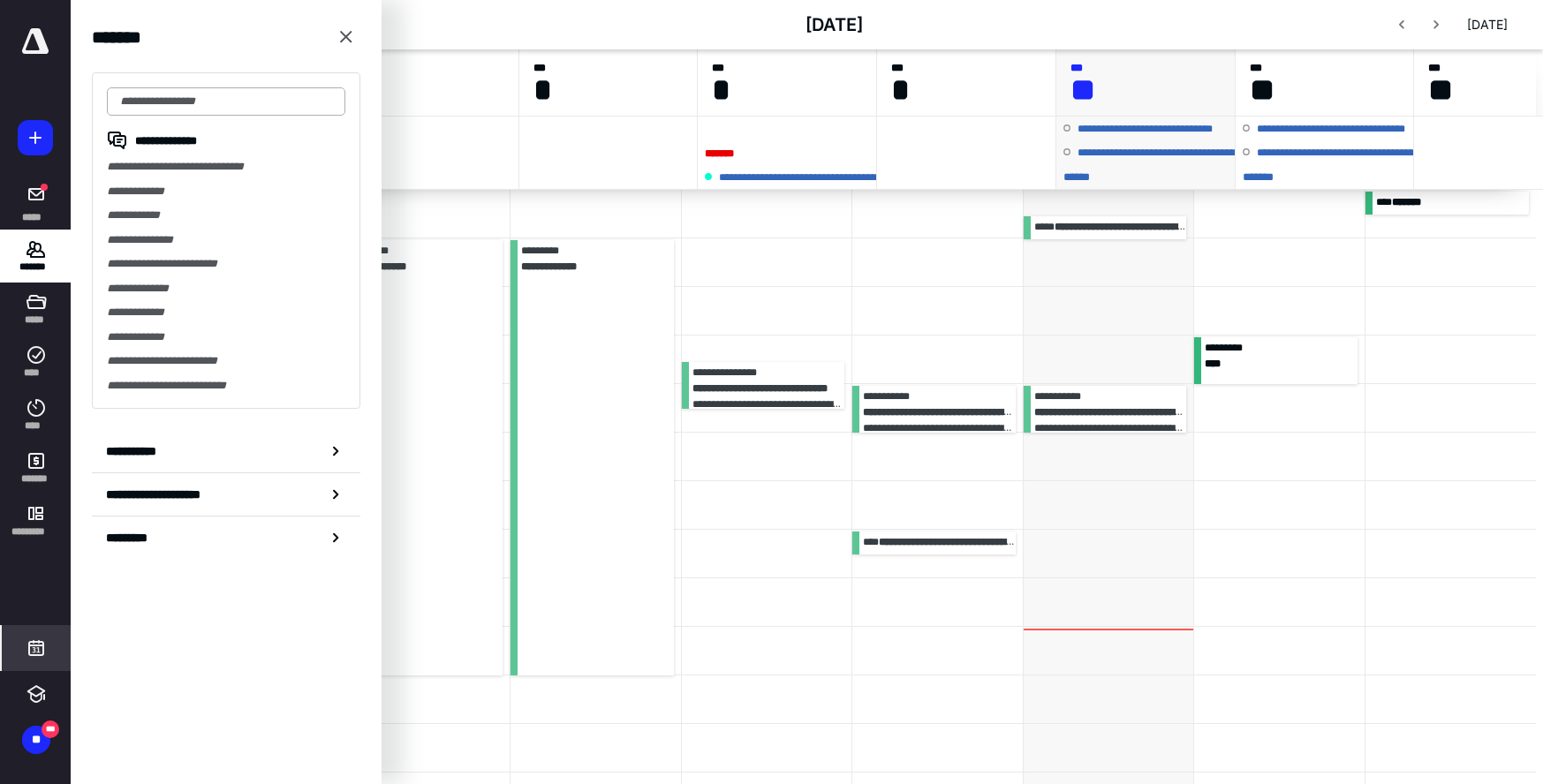click at bounding box center (226, 102) 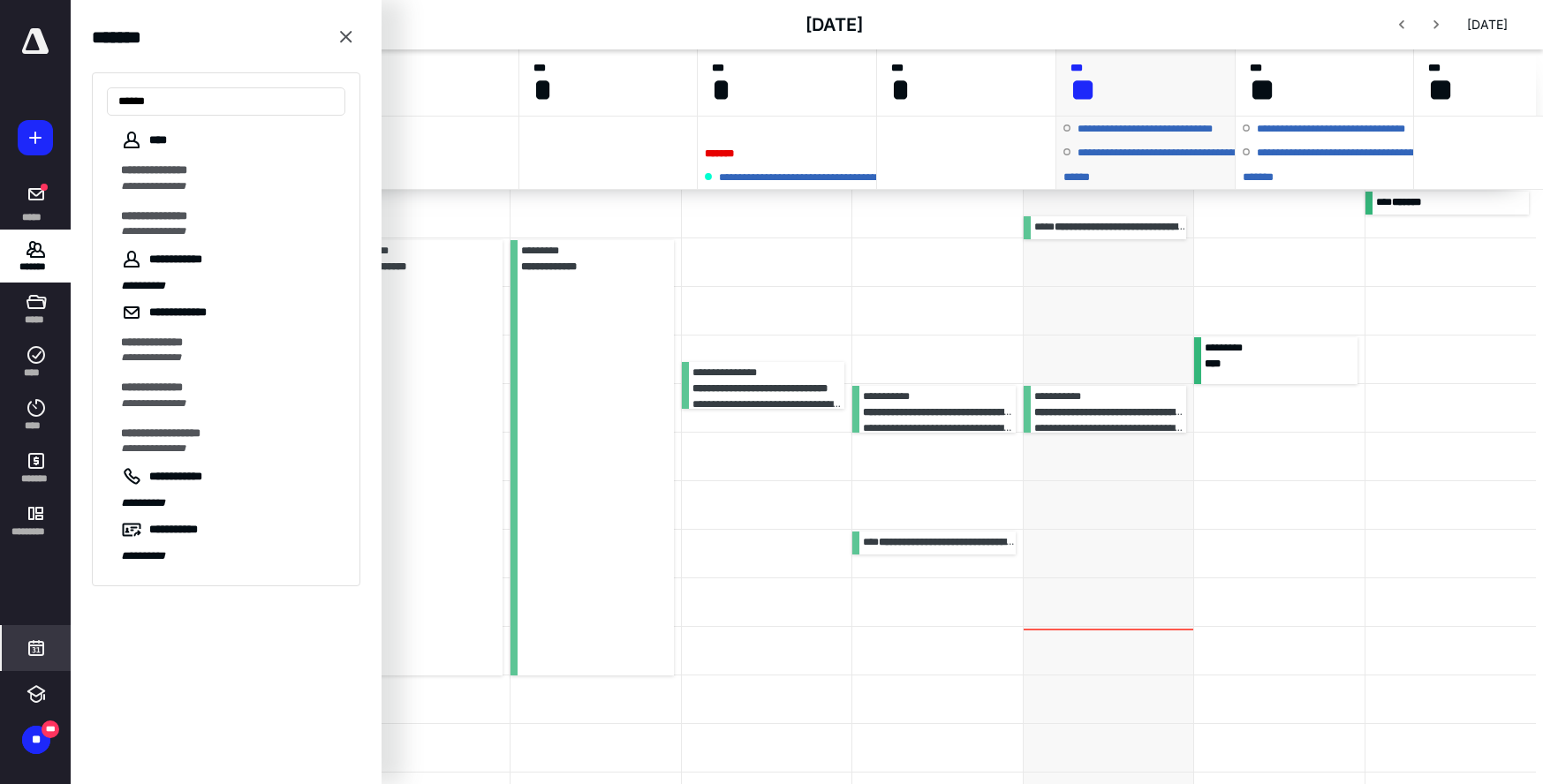 scroll, scrollTop: 333, scrollLeft: 0, axis: vertical 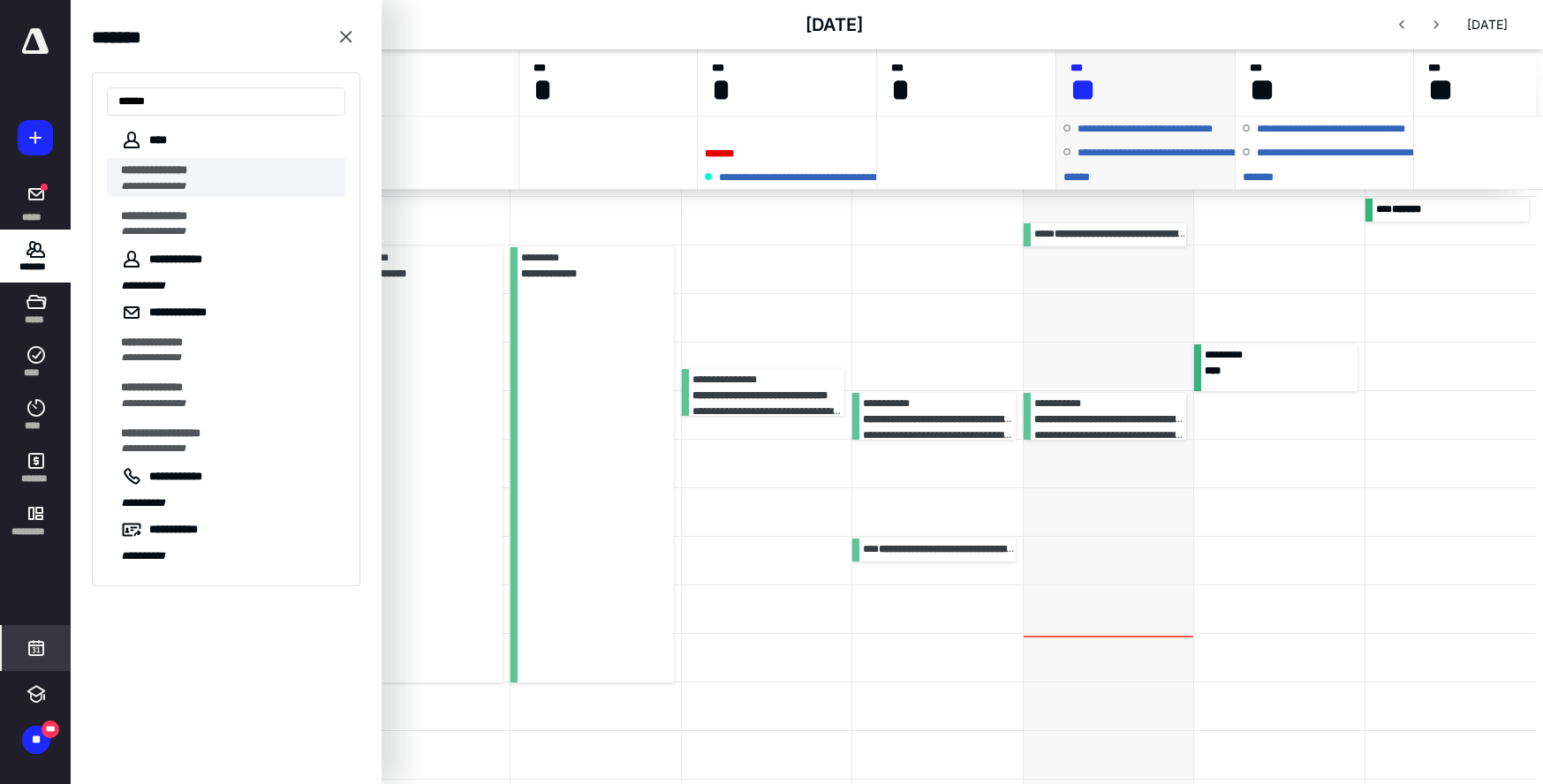 type on "*****" 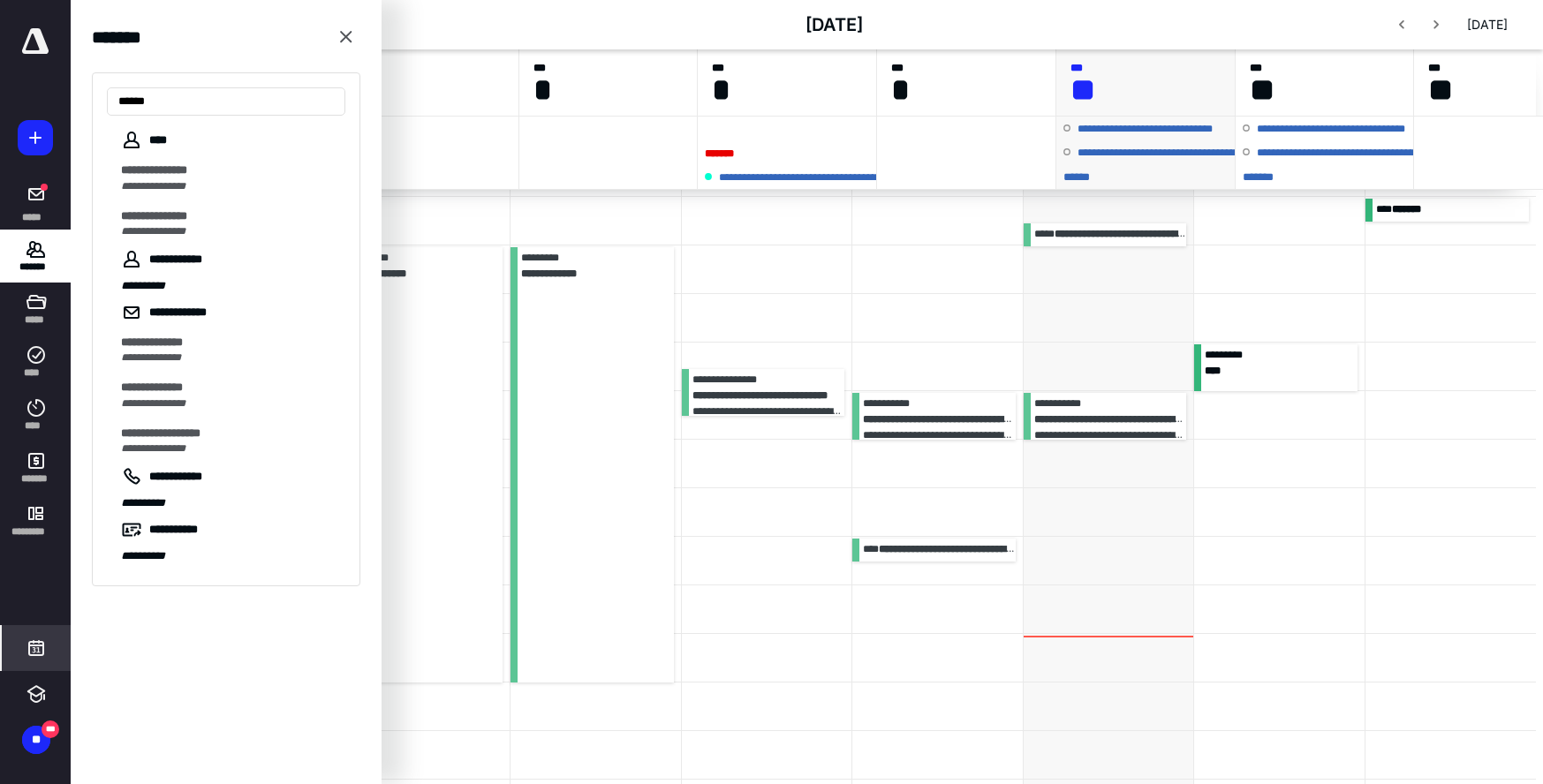 scroll, scrollTop: 0, scrollLeft: 0, axis: both 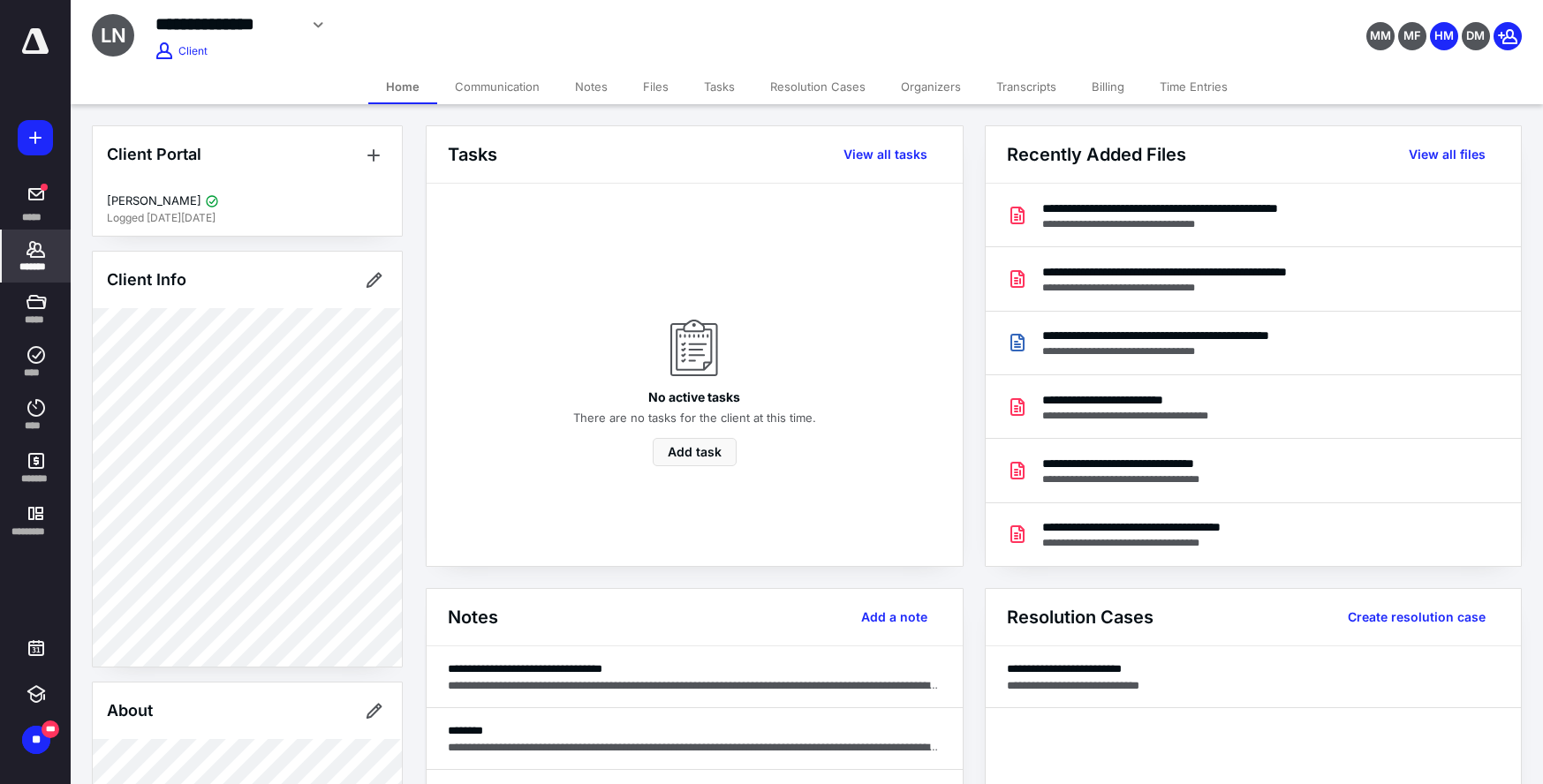 drag, startPoint x: 587, startPoint y: 87, endPoint x: 586, endPoint y: 97, distance: 10.0498756 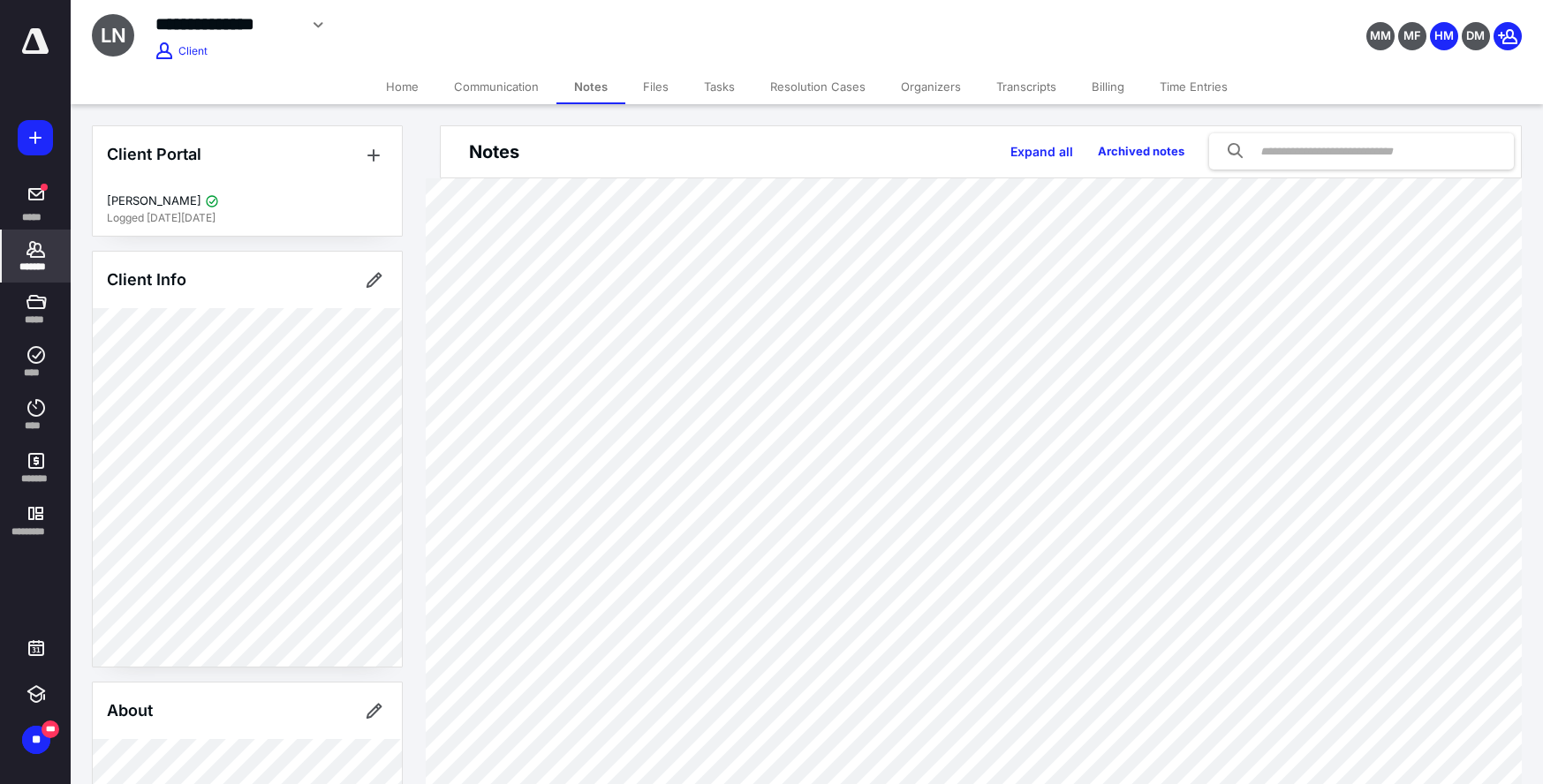 scroll, scrollTop: 6, scrollLeft: 0, axis: vertical 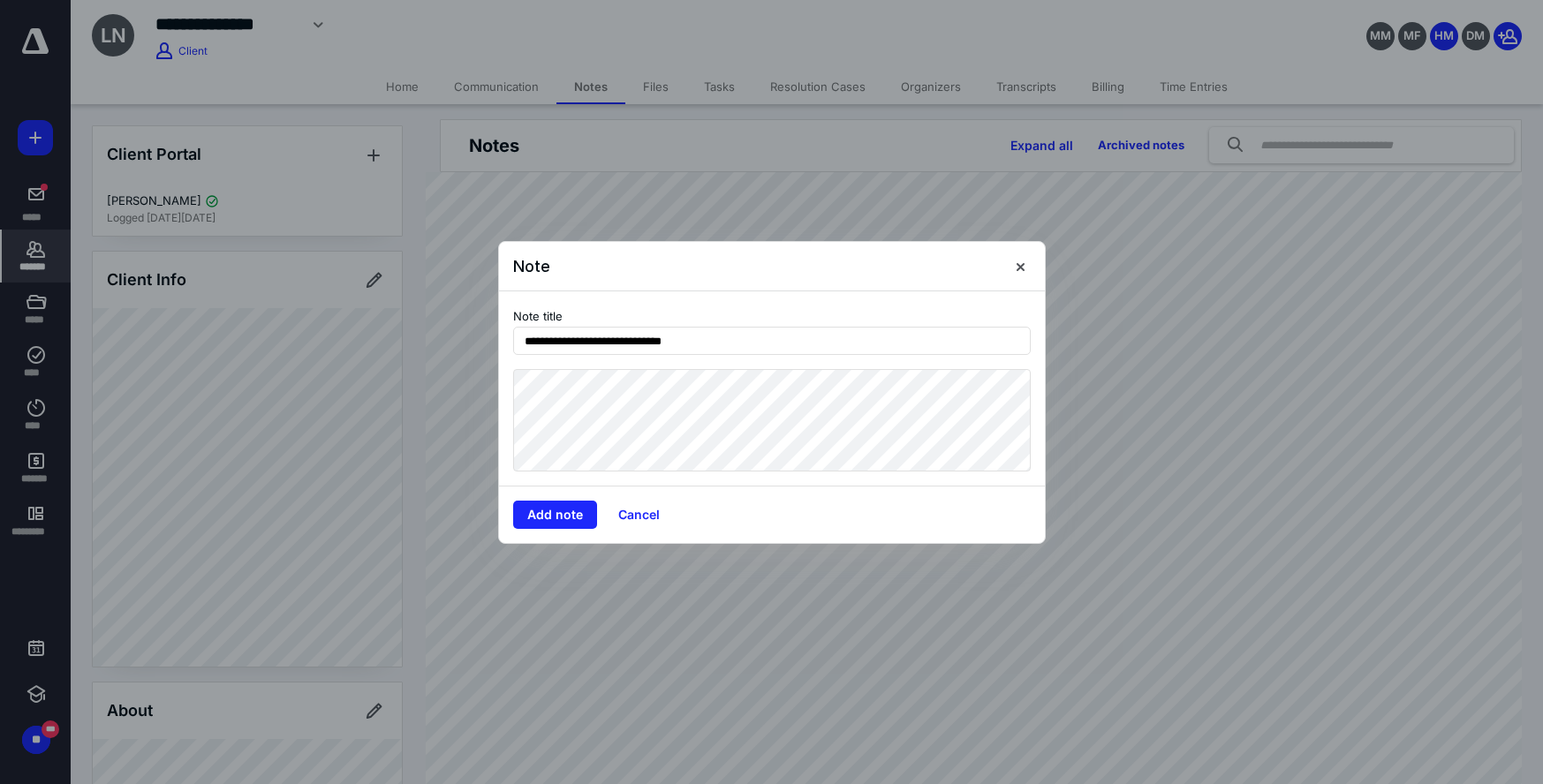 type on "**********" 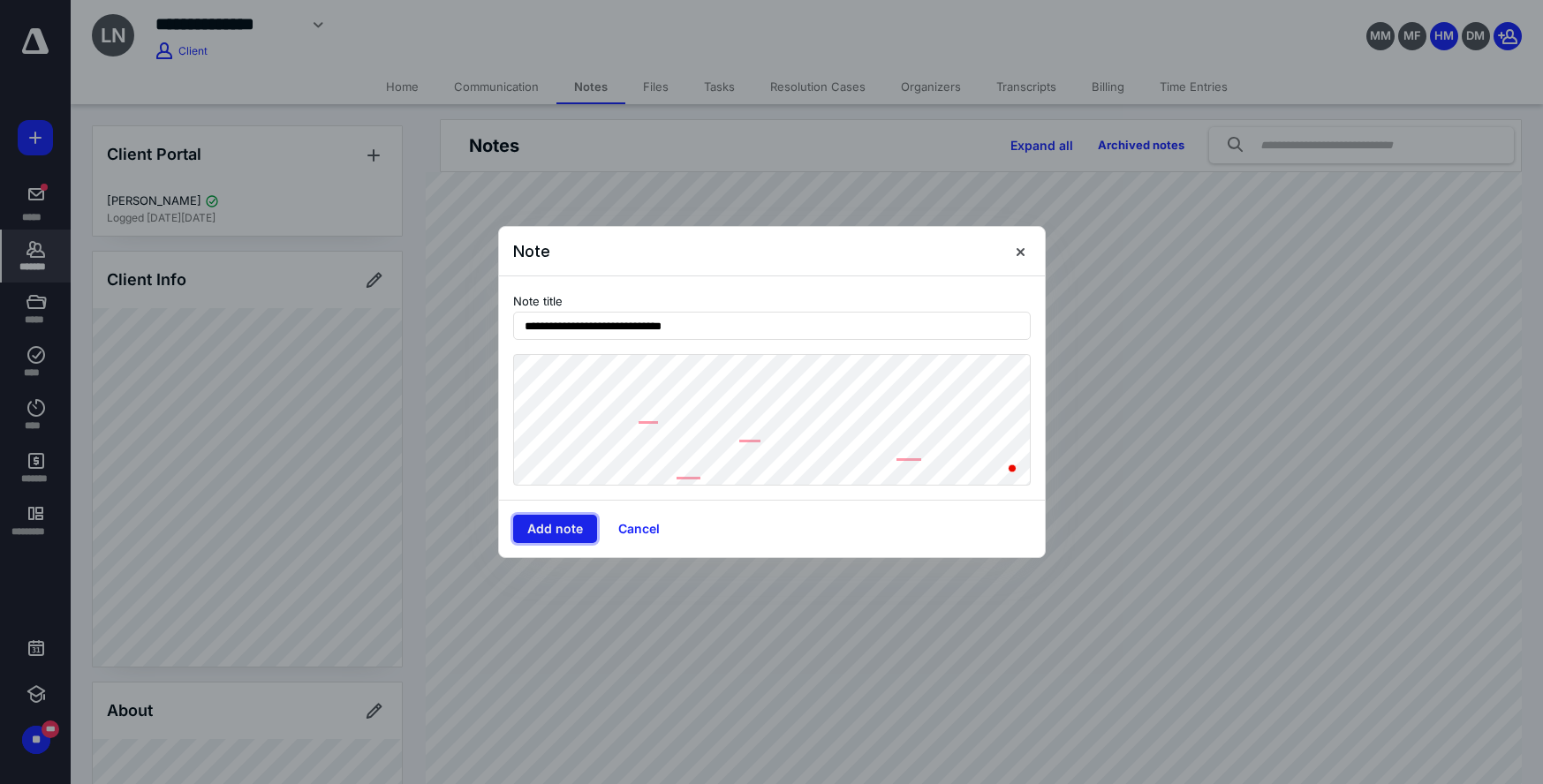 click on "Add note" at bounding box center [555, 529] 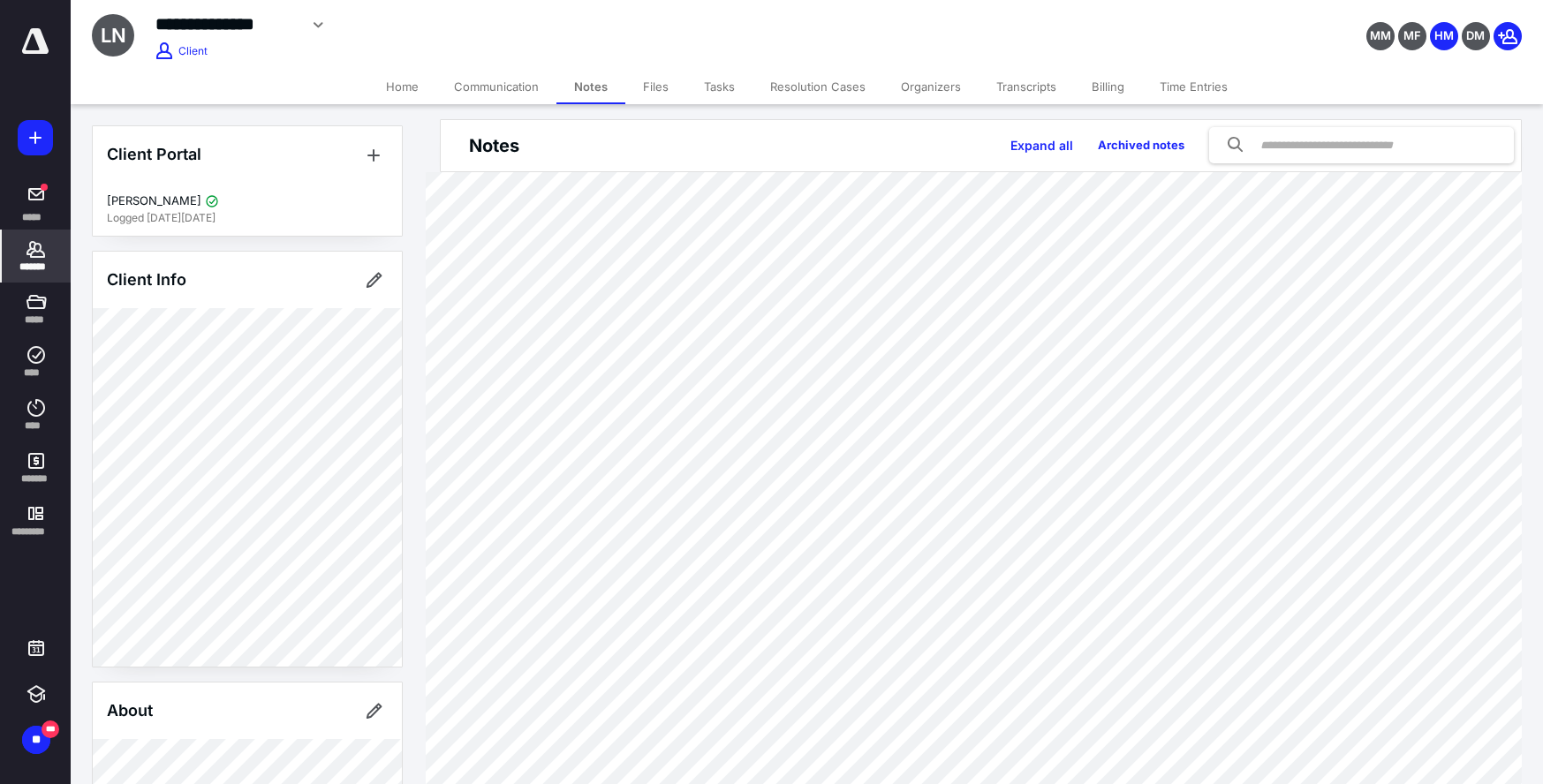 scroll, scrollTop: 7, scrollLeft: 0, axis: vertical 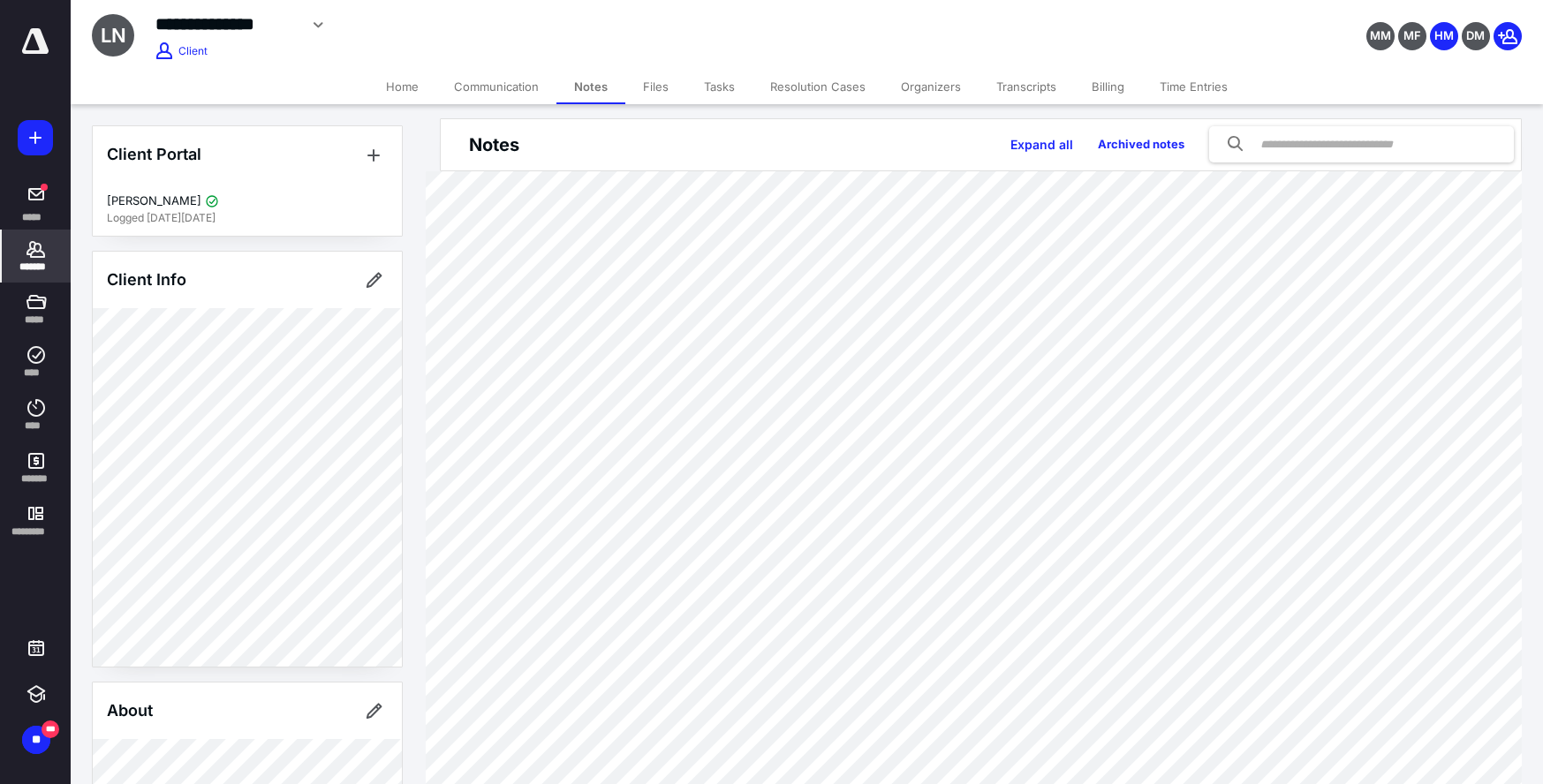 click 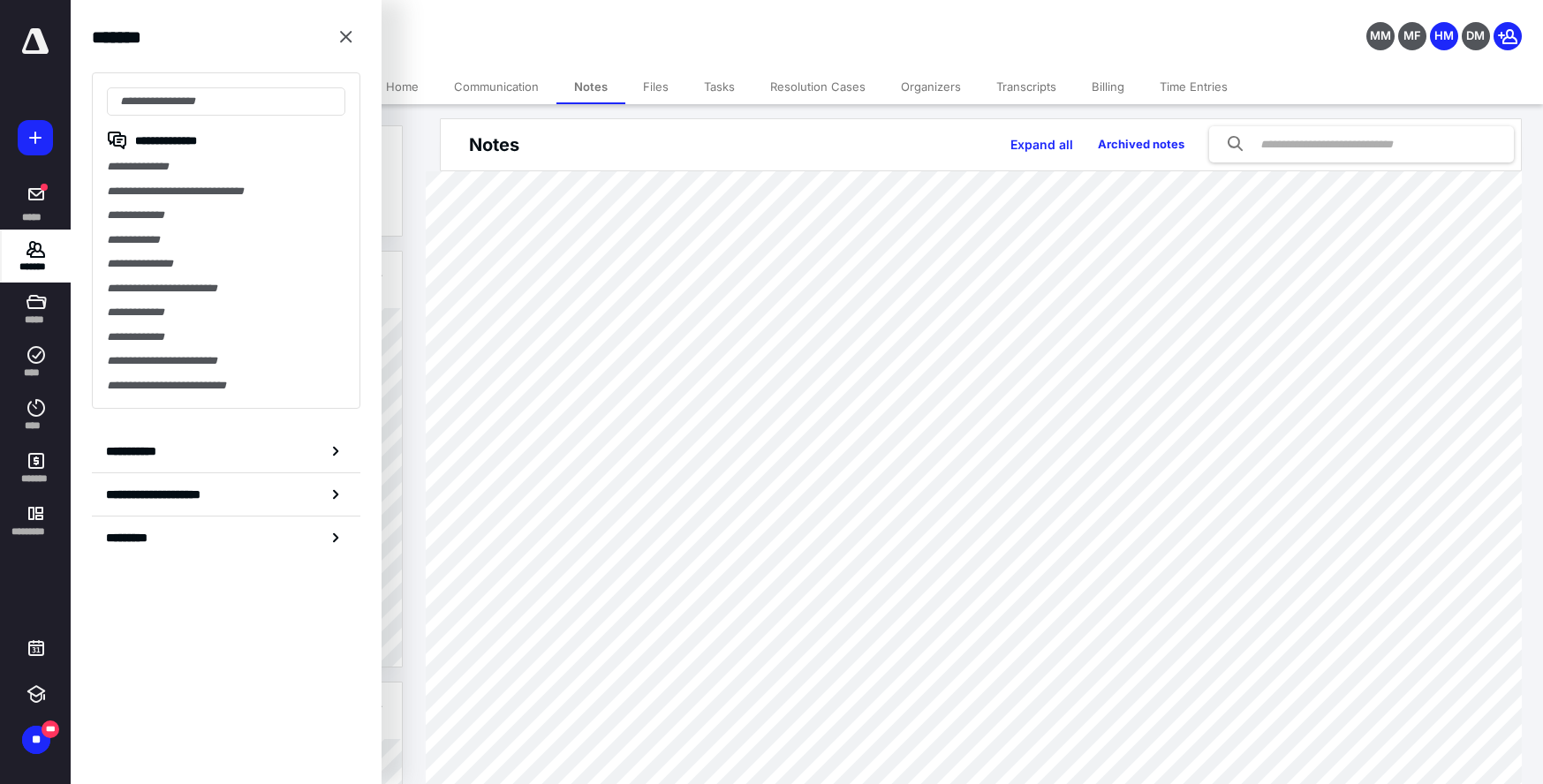 scroll, scrollTop: 4, scrollLeft: 0, axis: vertical 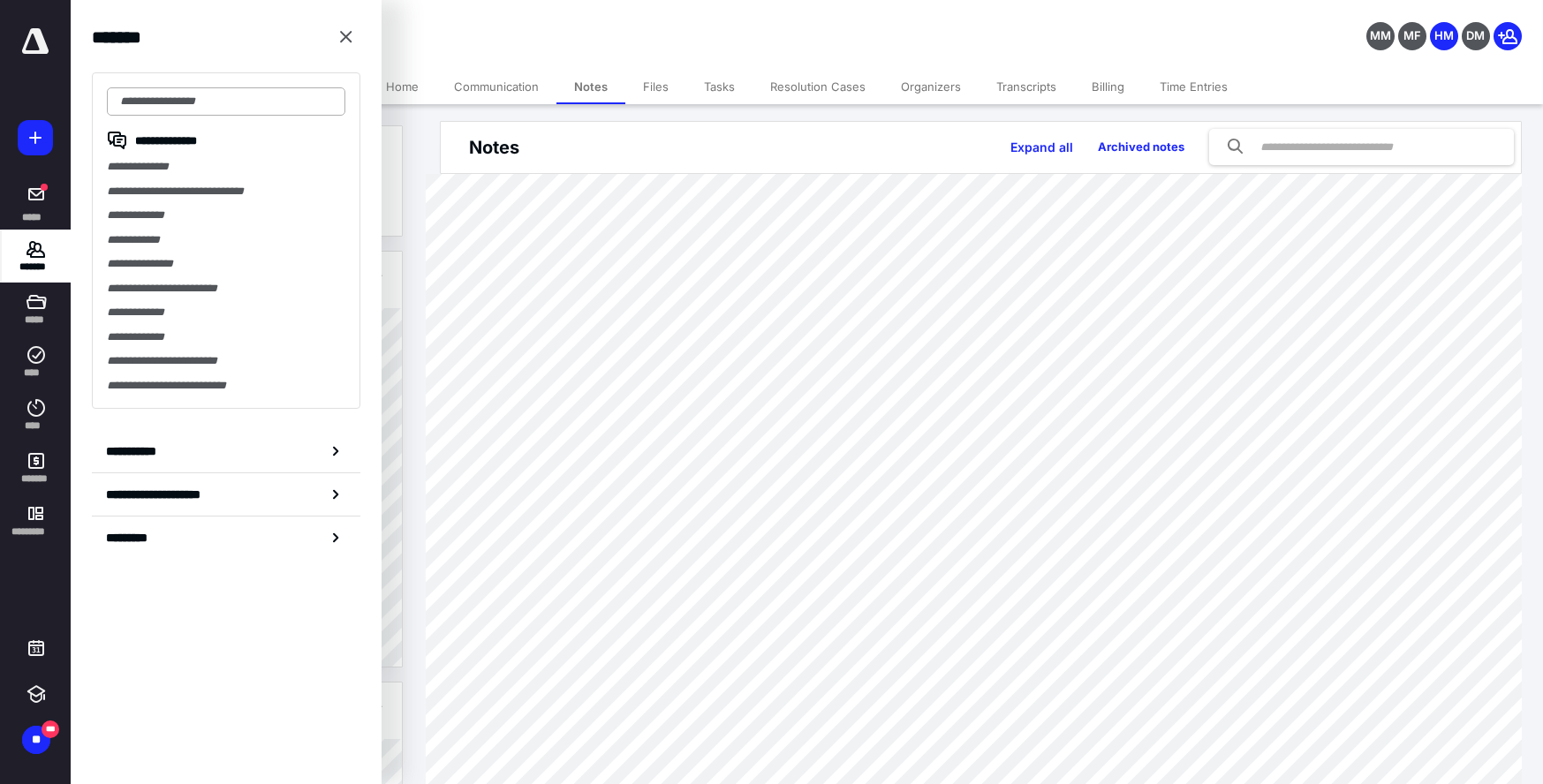 click at bounding box center [226, 102] 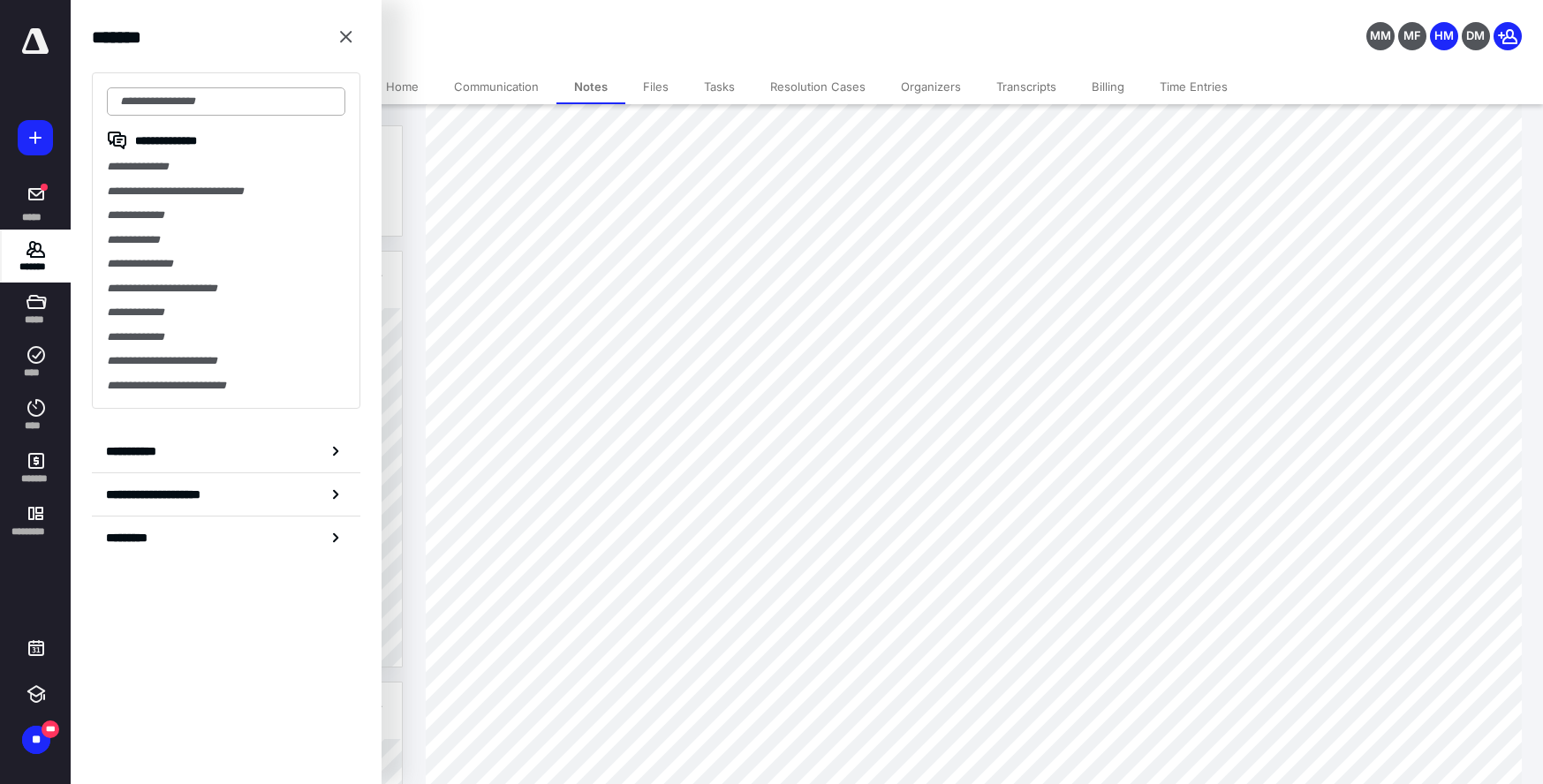 scroll, scrollTop: 209, scrollLeft: 0, axis: vertical 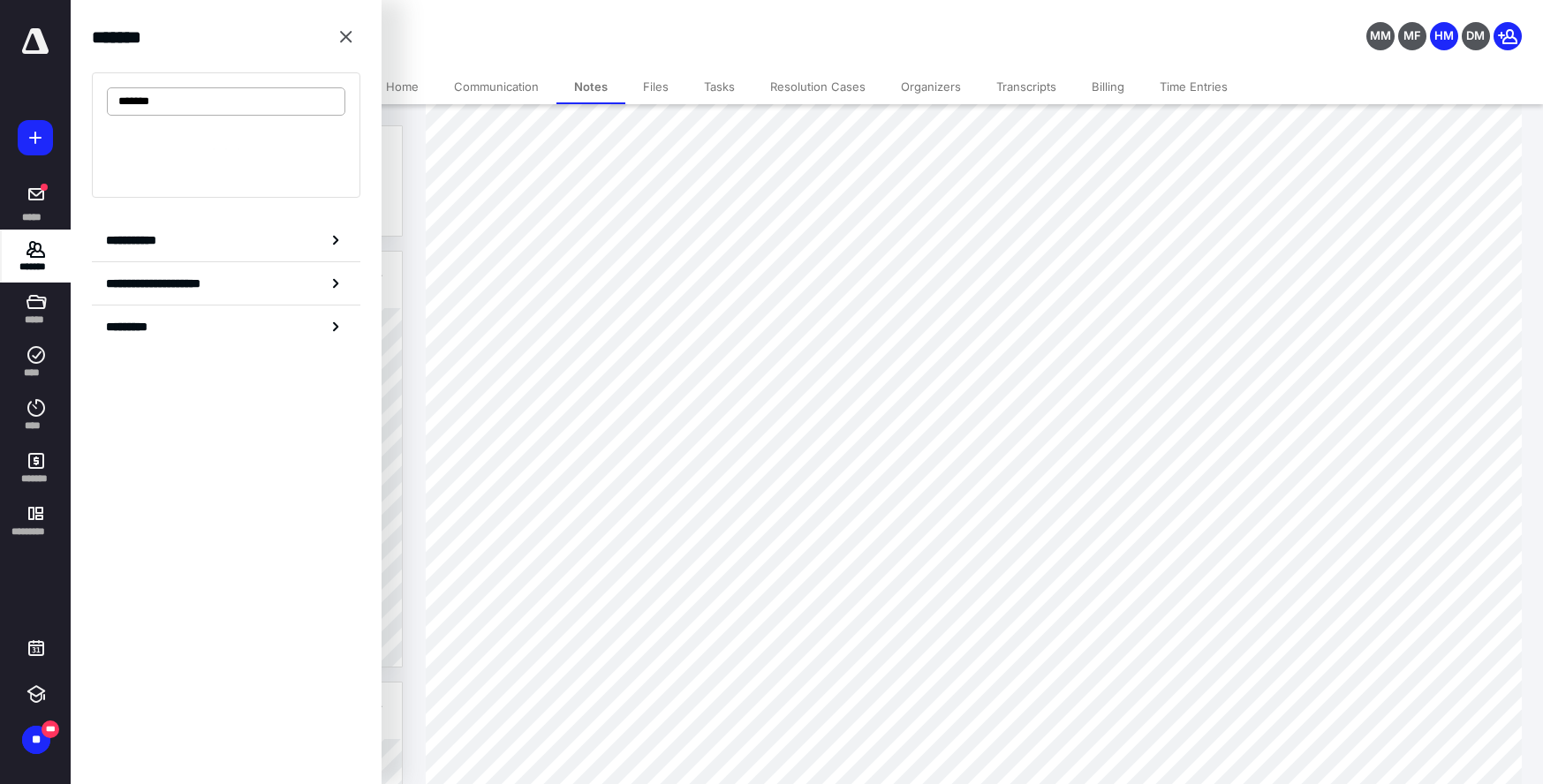 type on "*******" 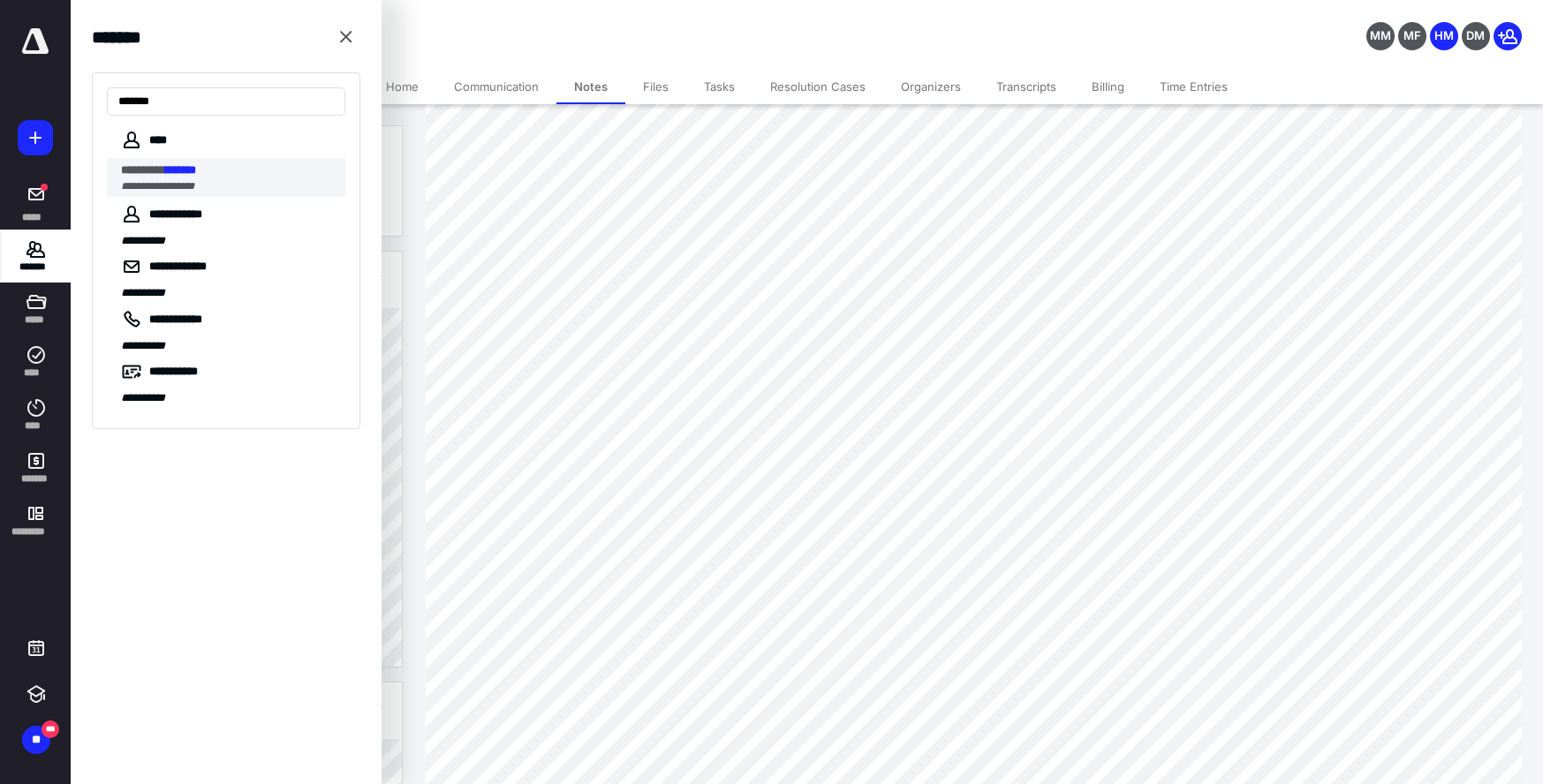 click on "*******" at bounding box center (180, 170) 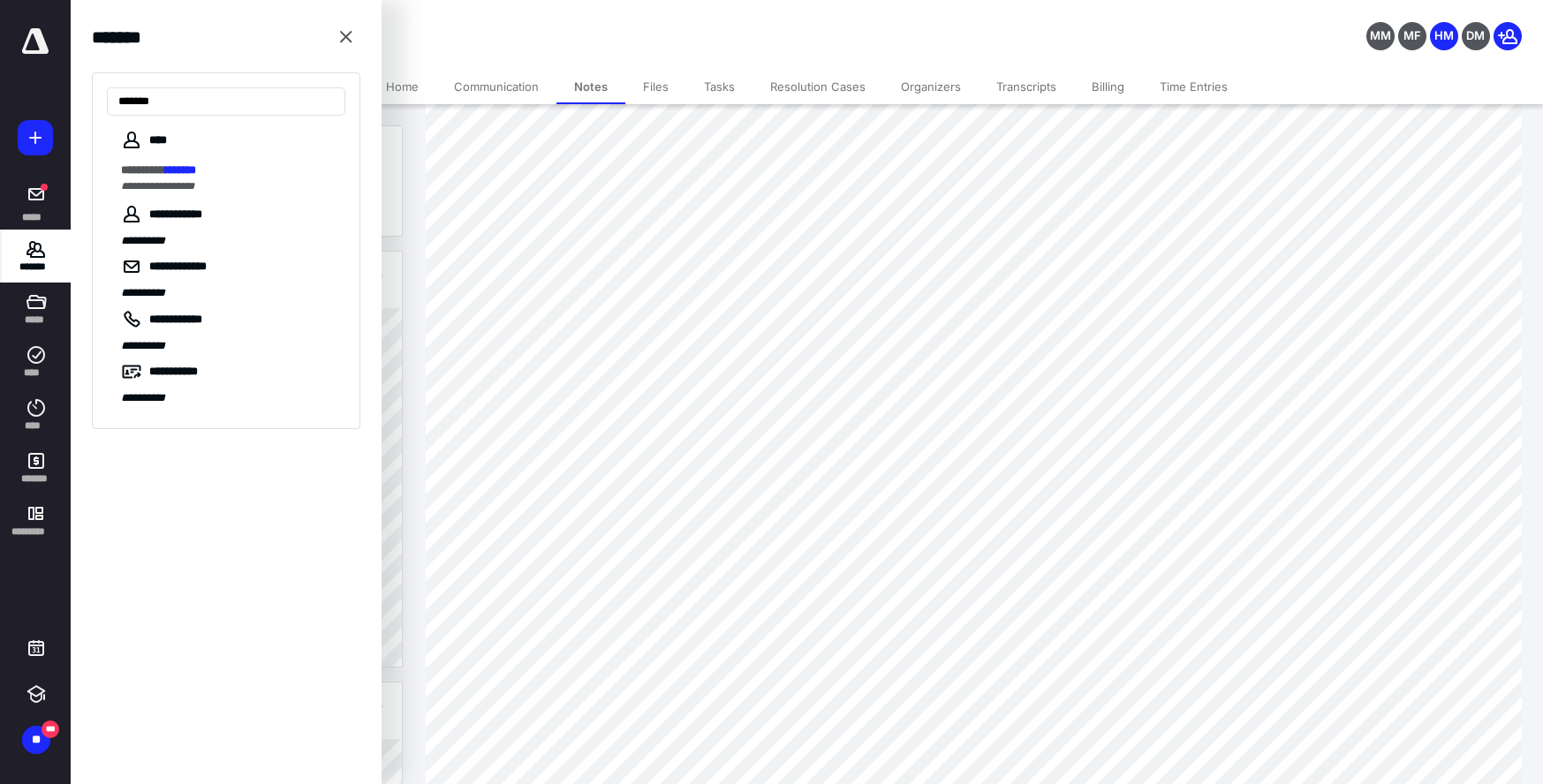scroll, scrollTop: 0, scrollLeft: 0, axis: both 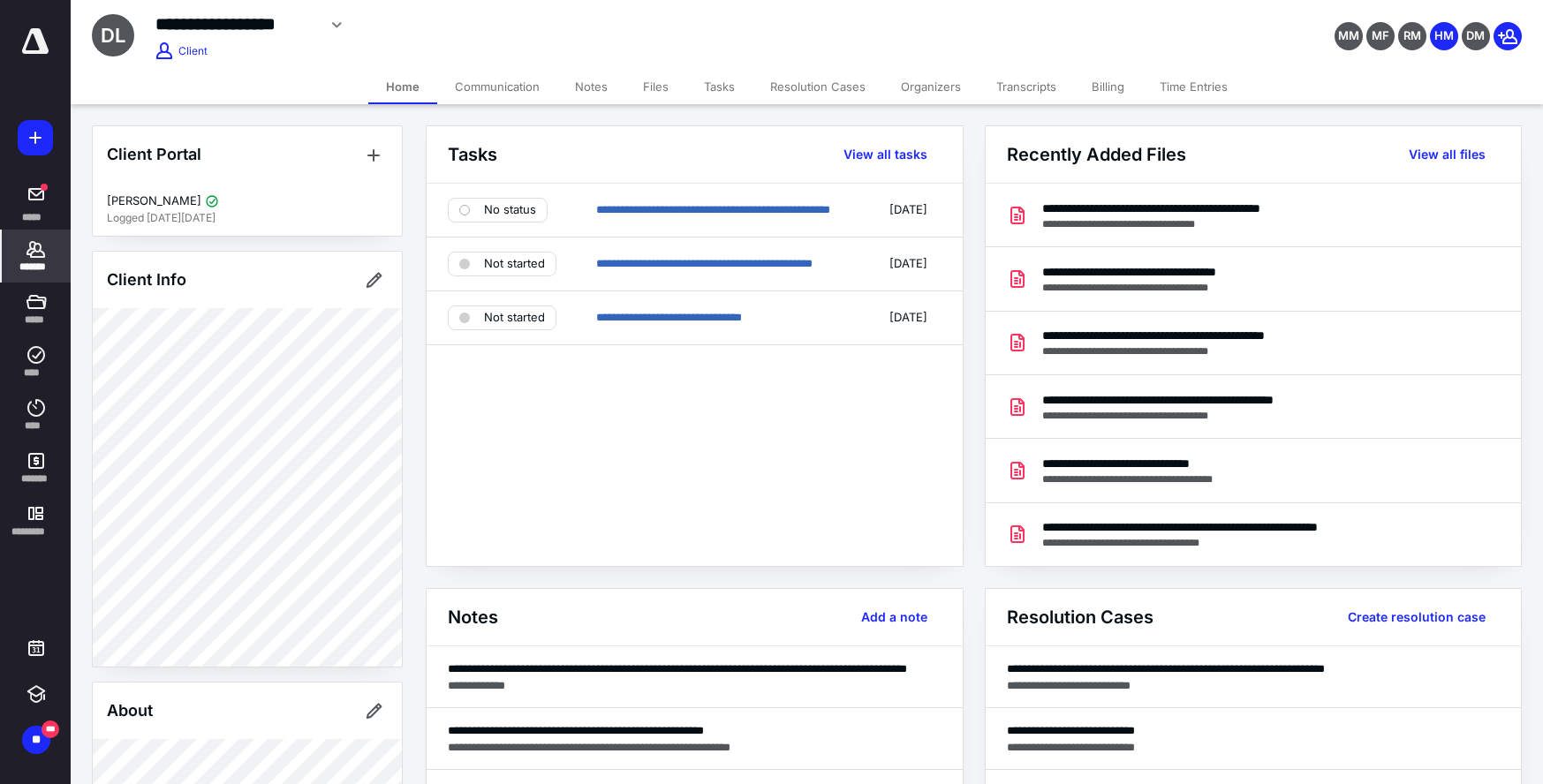 click 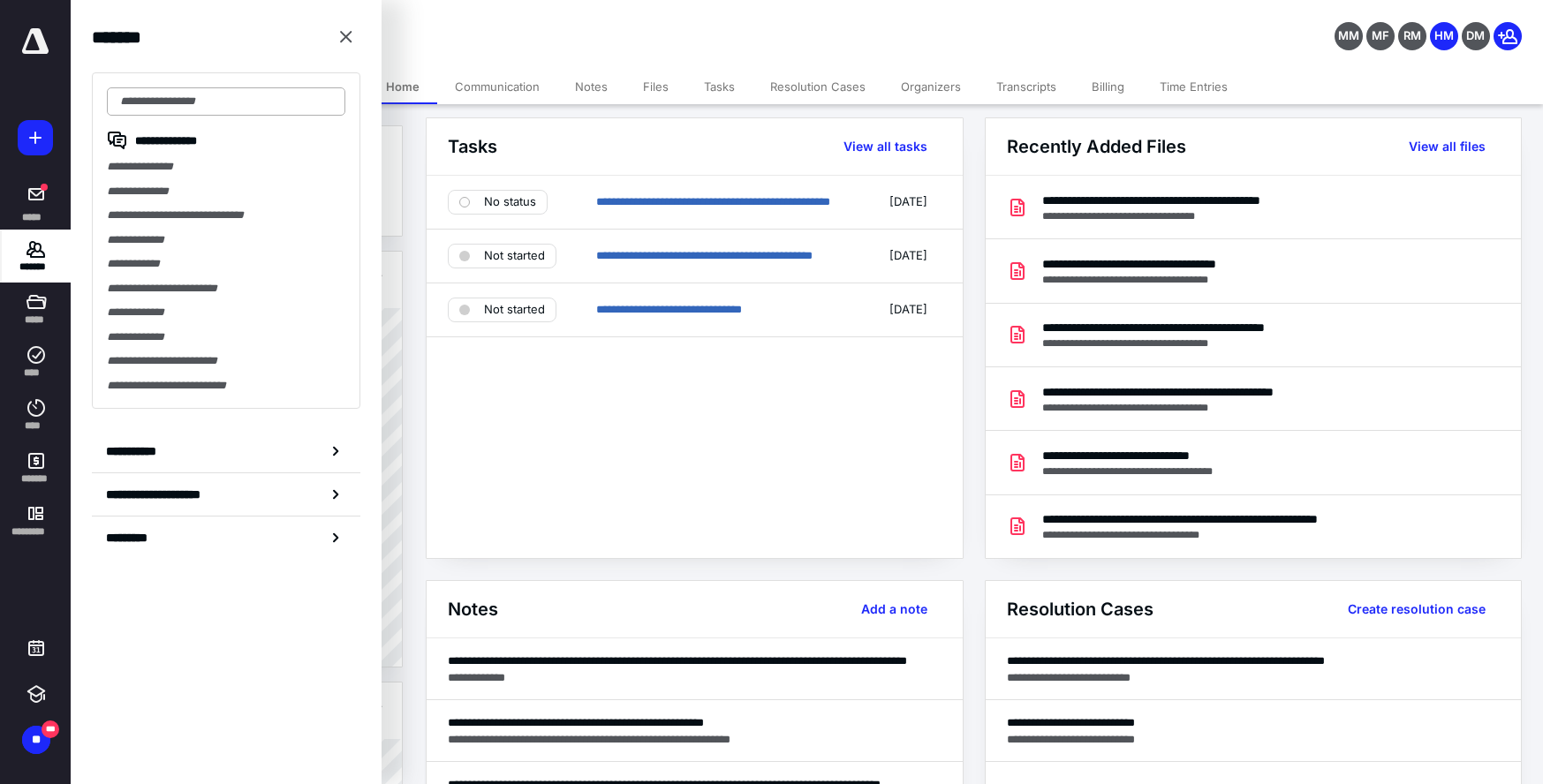 scroll, scrollTop: 7, scrollLeft: 0, axis: vertical 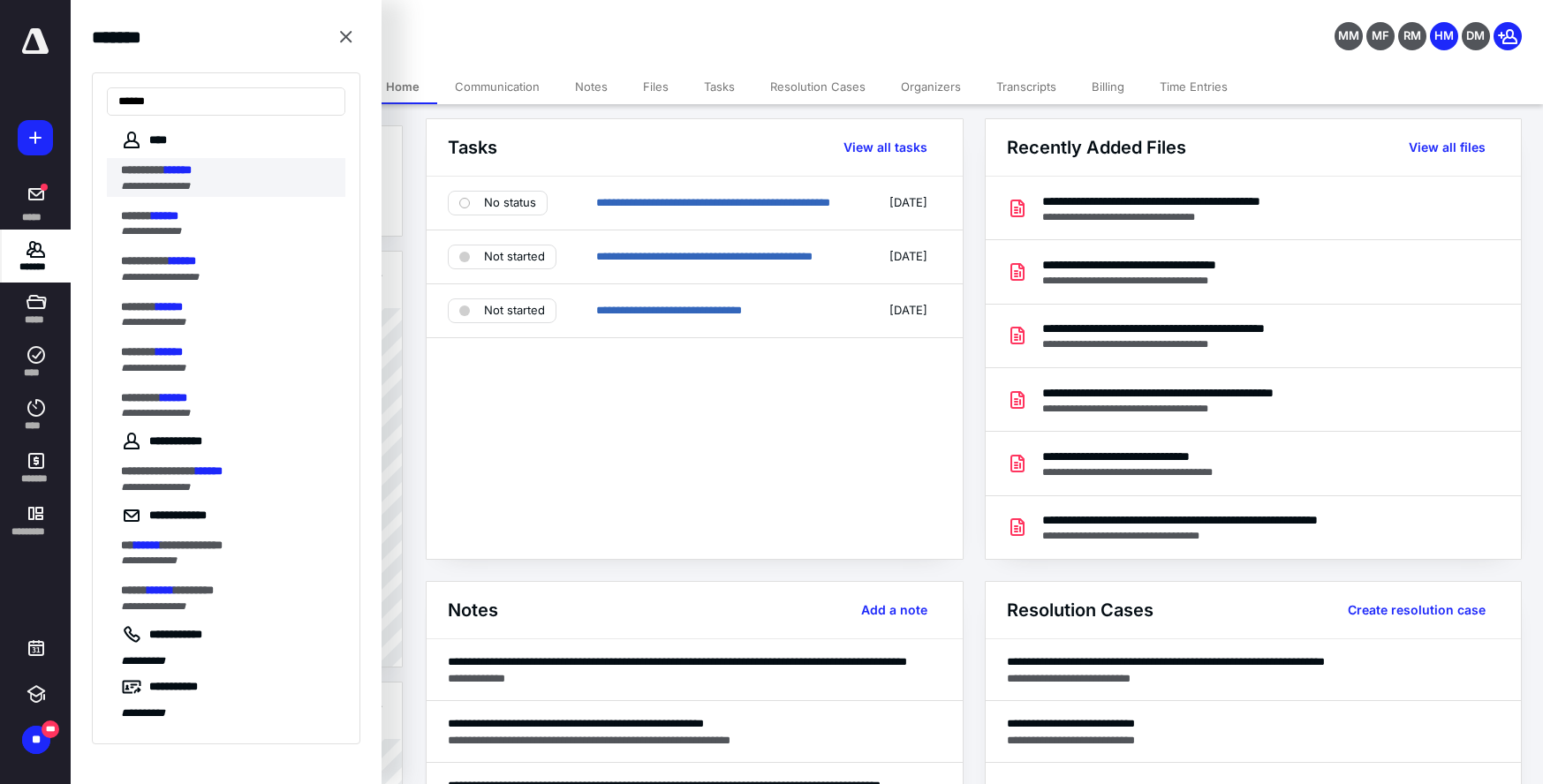 type on "******" 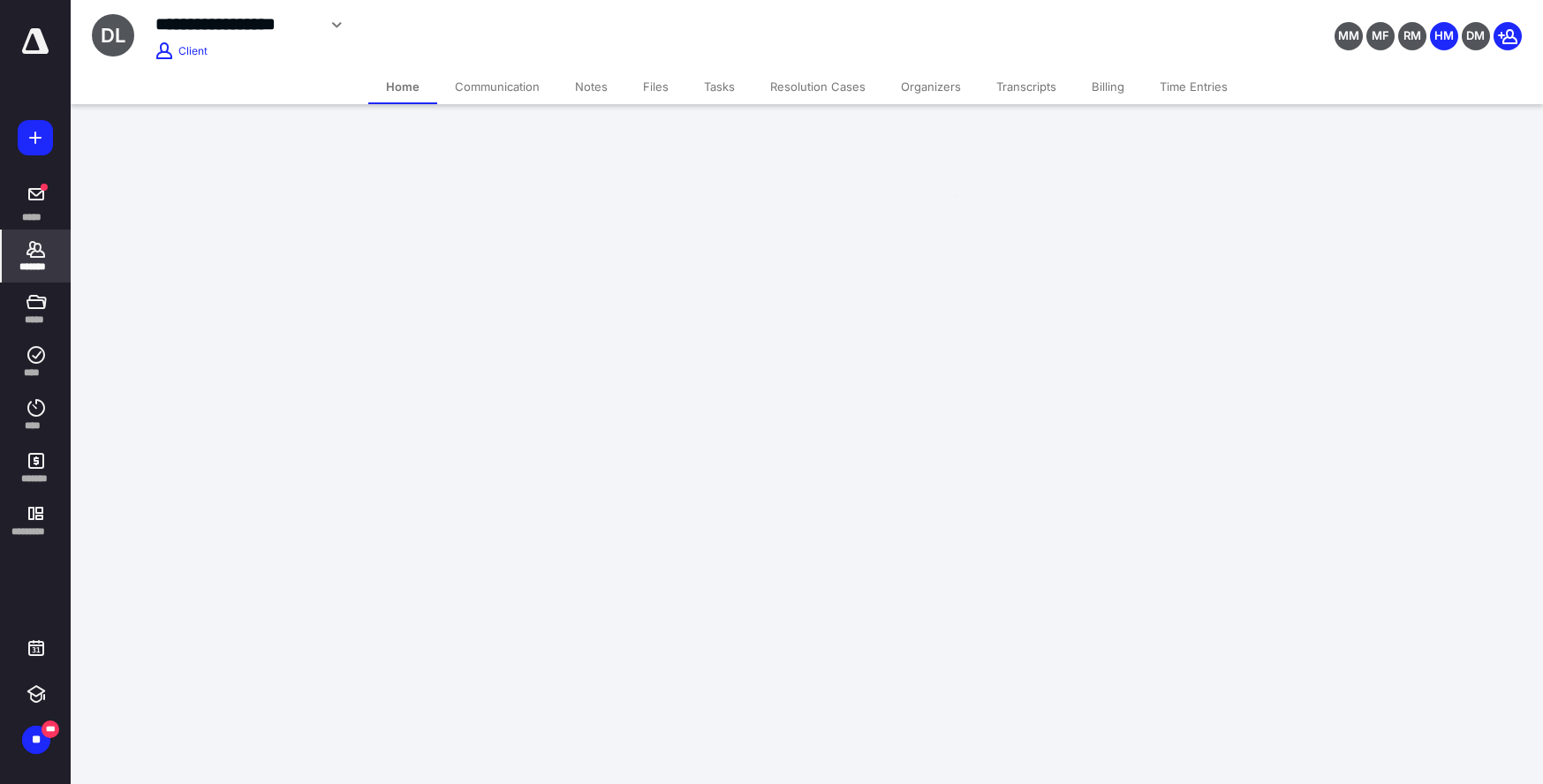 scroll, scrollTop: 0, scrollLeft: 0, axis: both 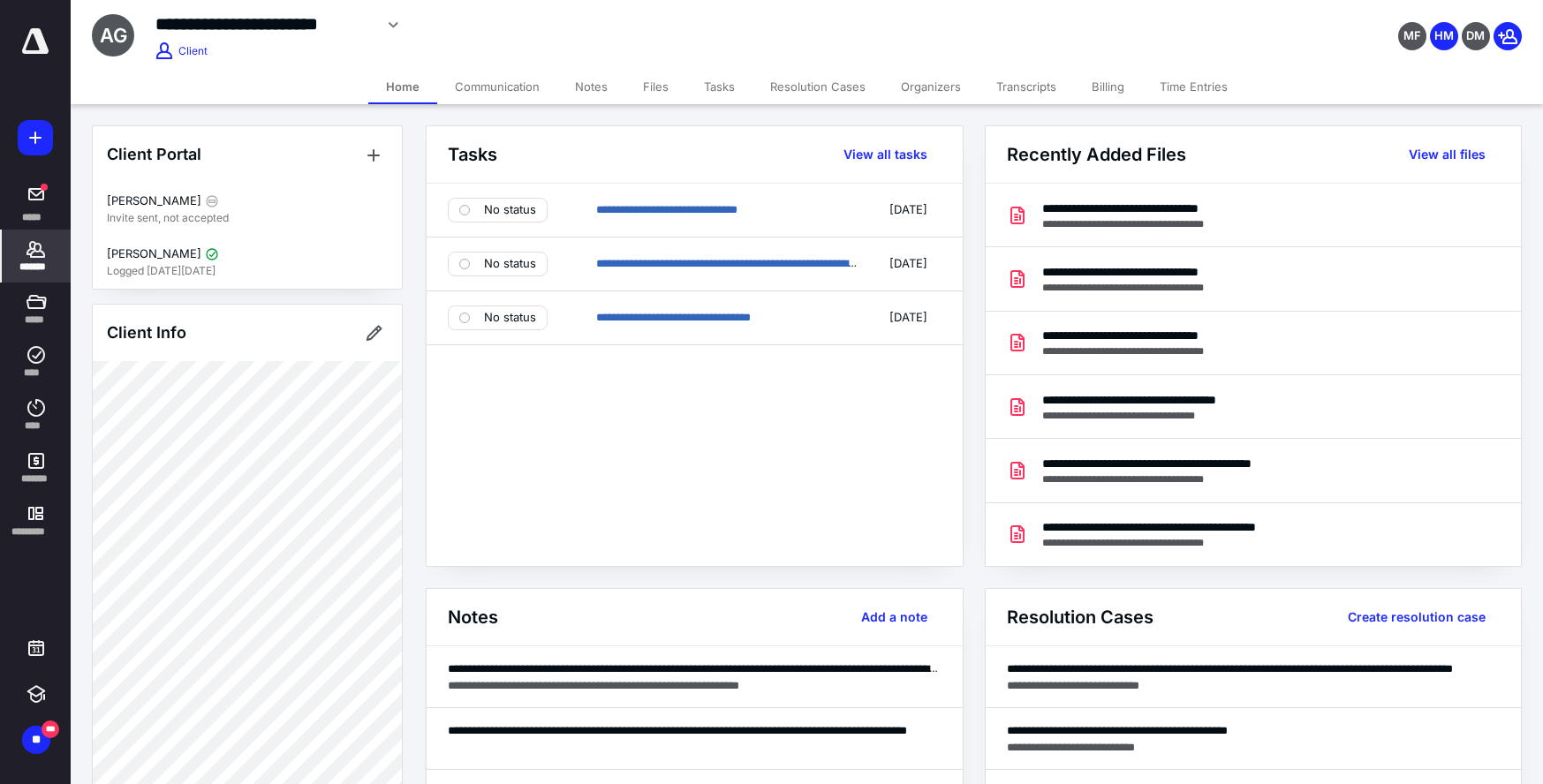 click on "Notes" at bounding box center (591, 87) 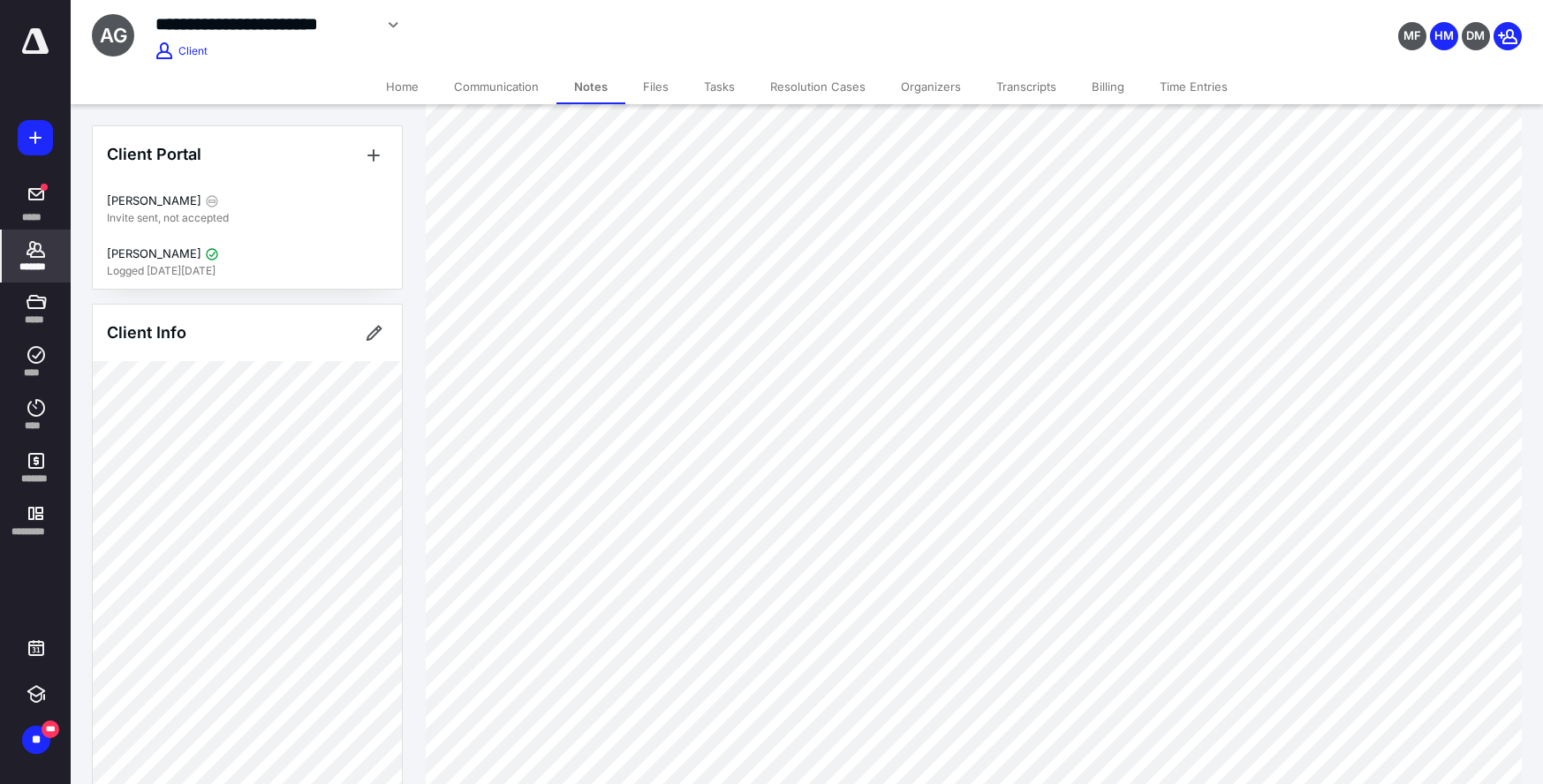 scroll, scrollTop: 295, scrollLeft: 0, axis: vertical 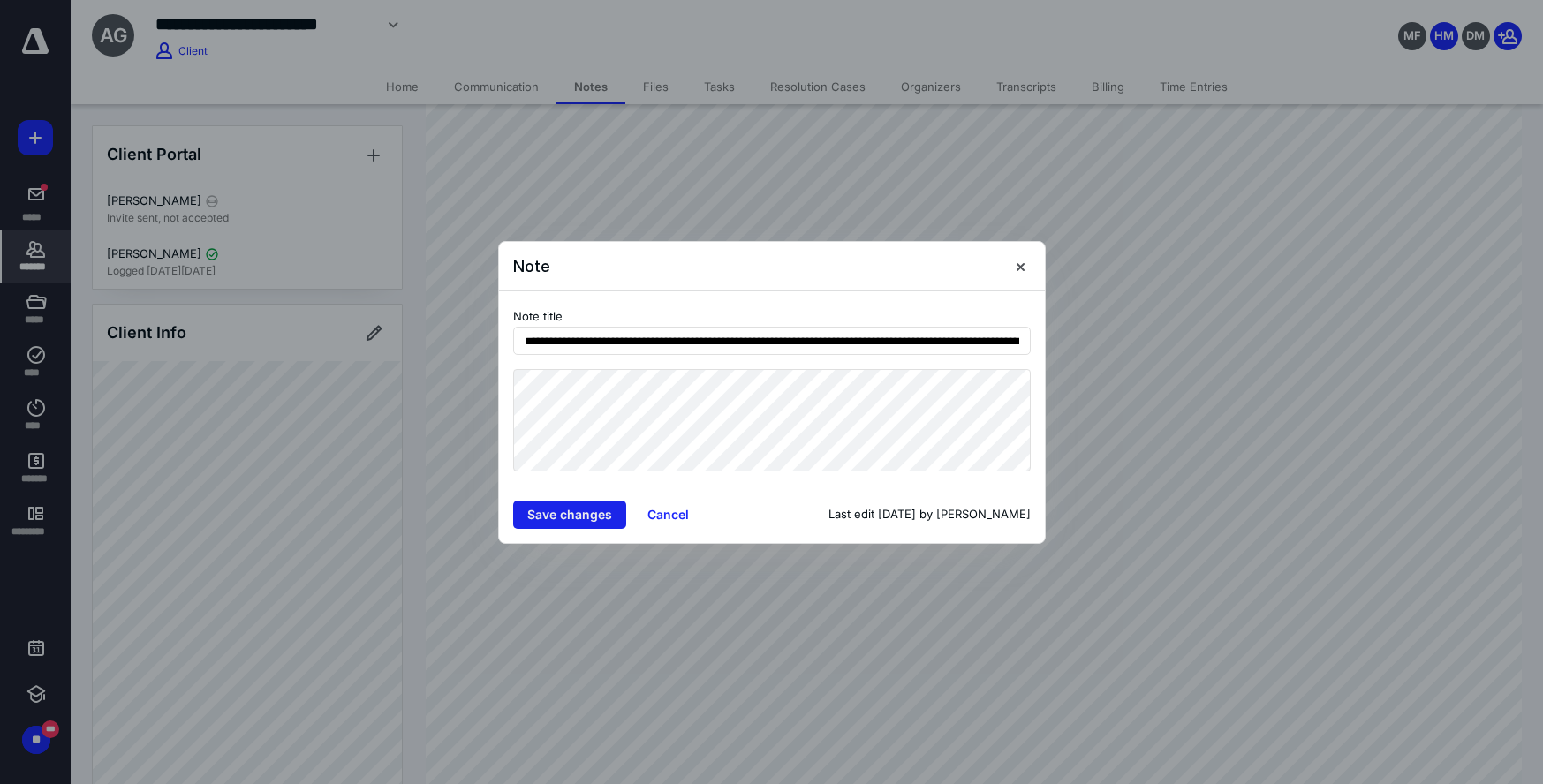 click on "Save changes" at bounding box center (570, 515) 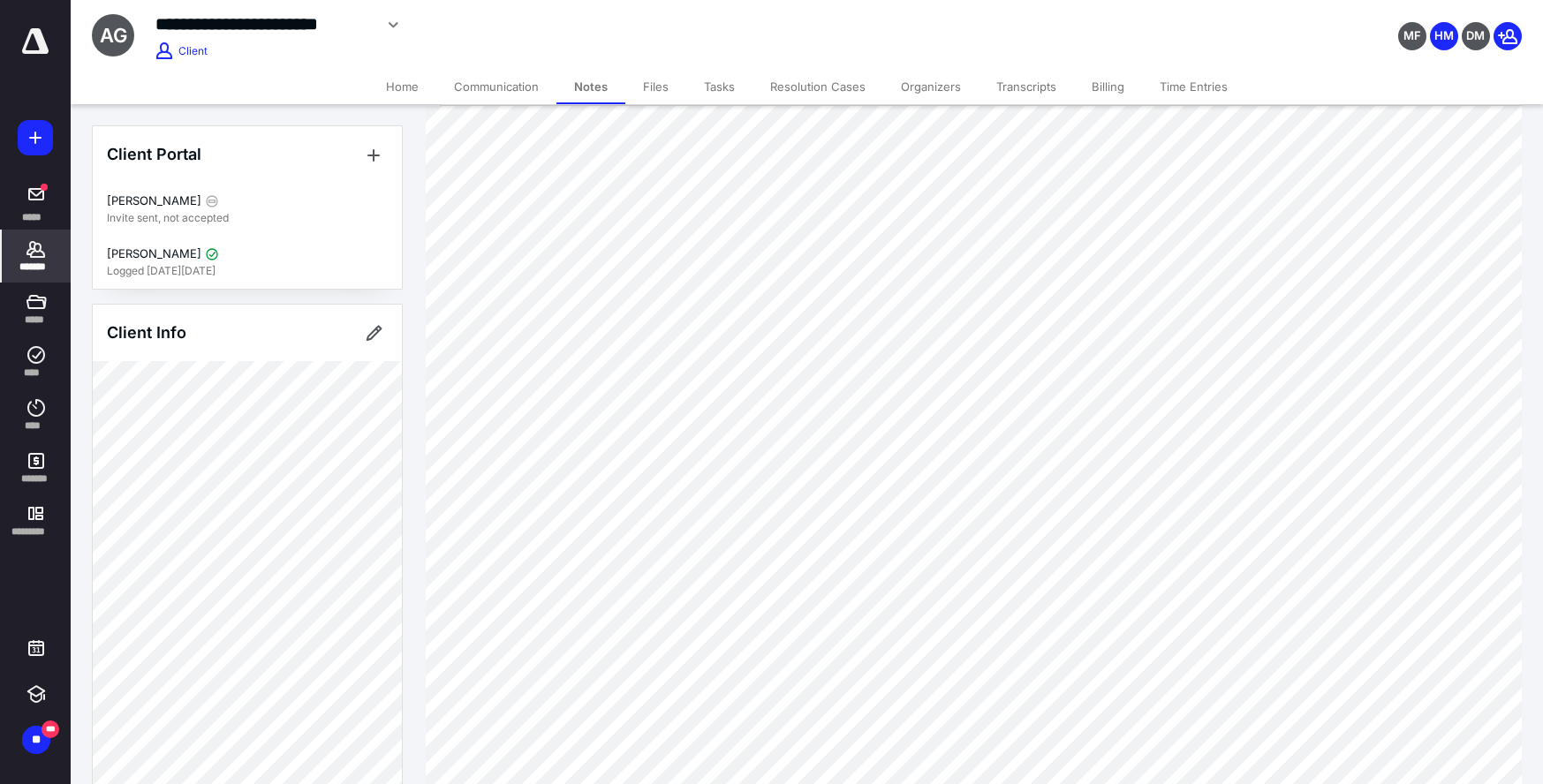 scroll, scrollTop: 71, scrollLeft: 0, axis: vertical 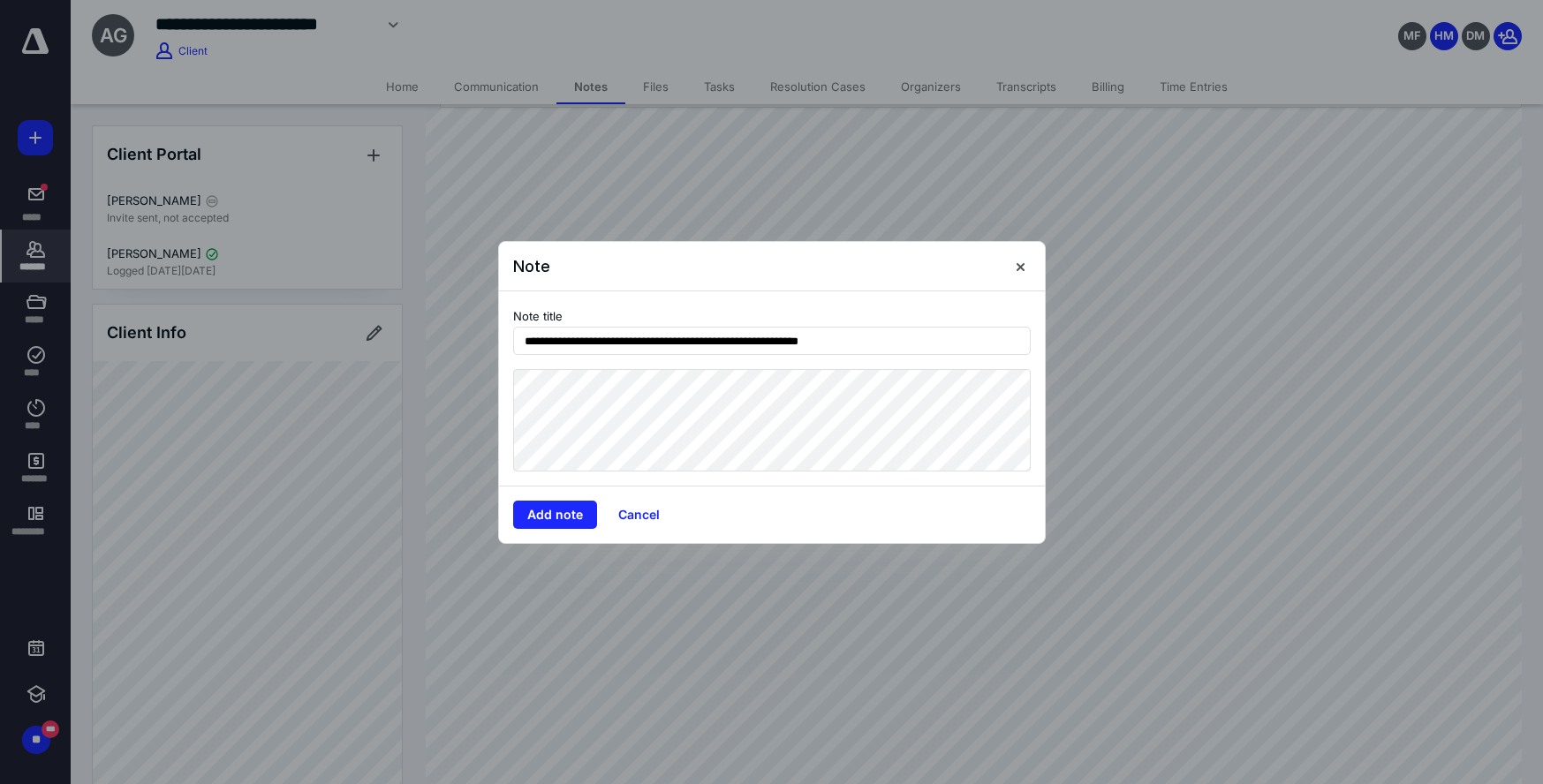 type on "**********" 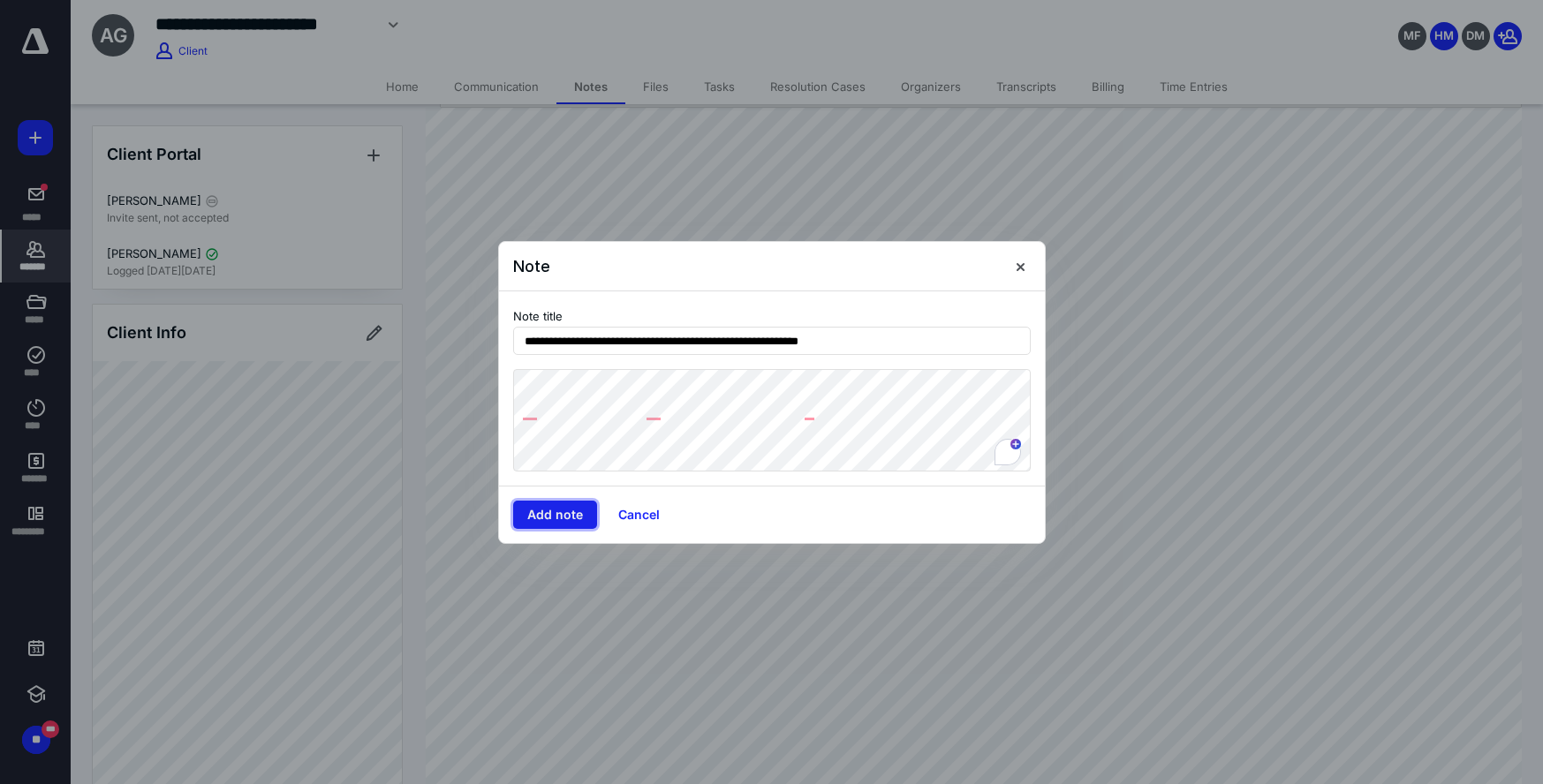 click on "Add note" at bounding box center [555, 515] 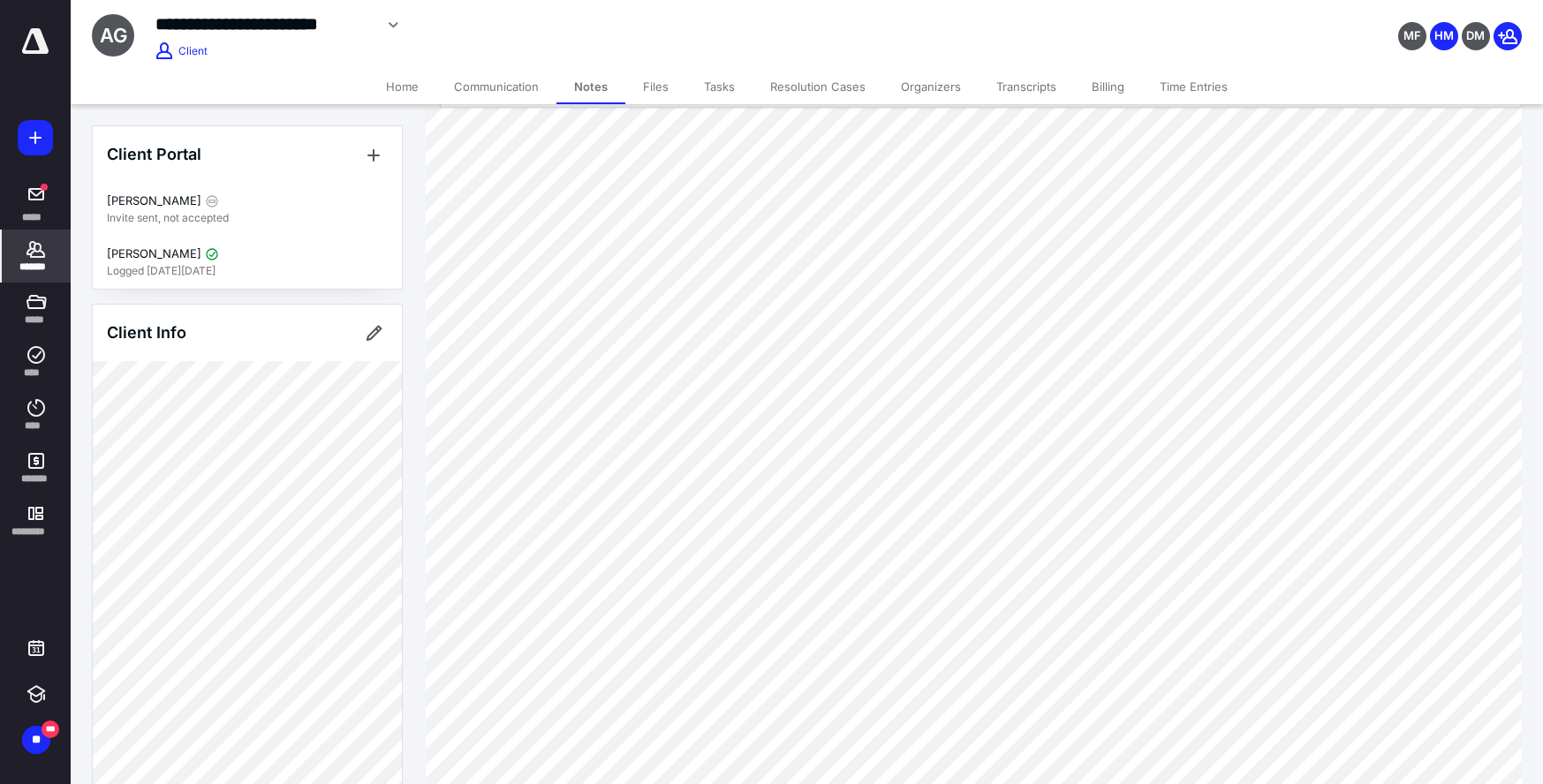 click 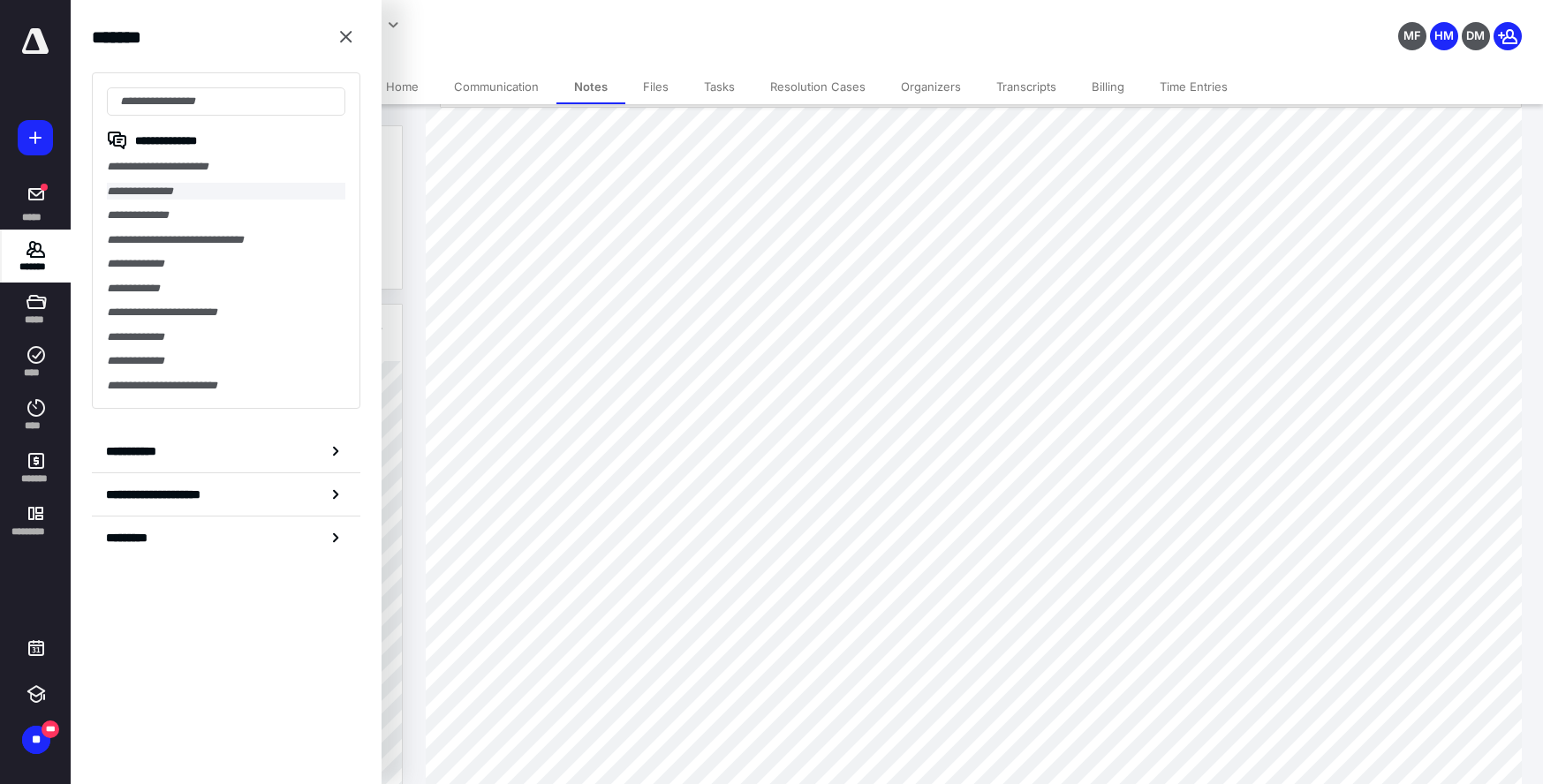 click on "**********" at bounding box center (226, 192) 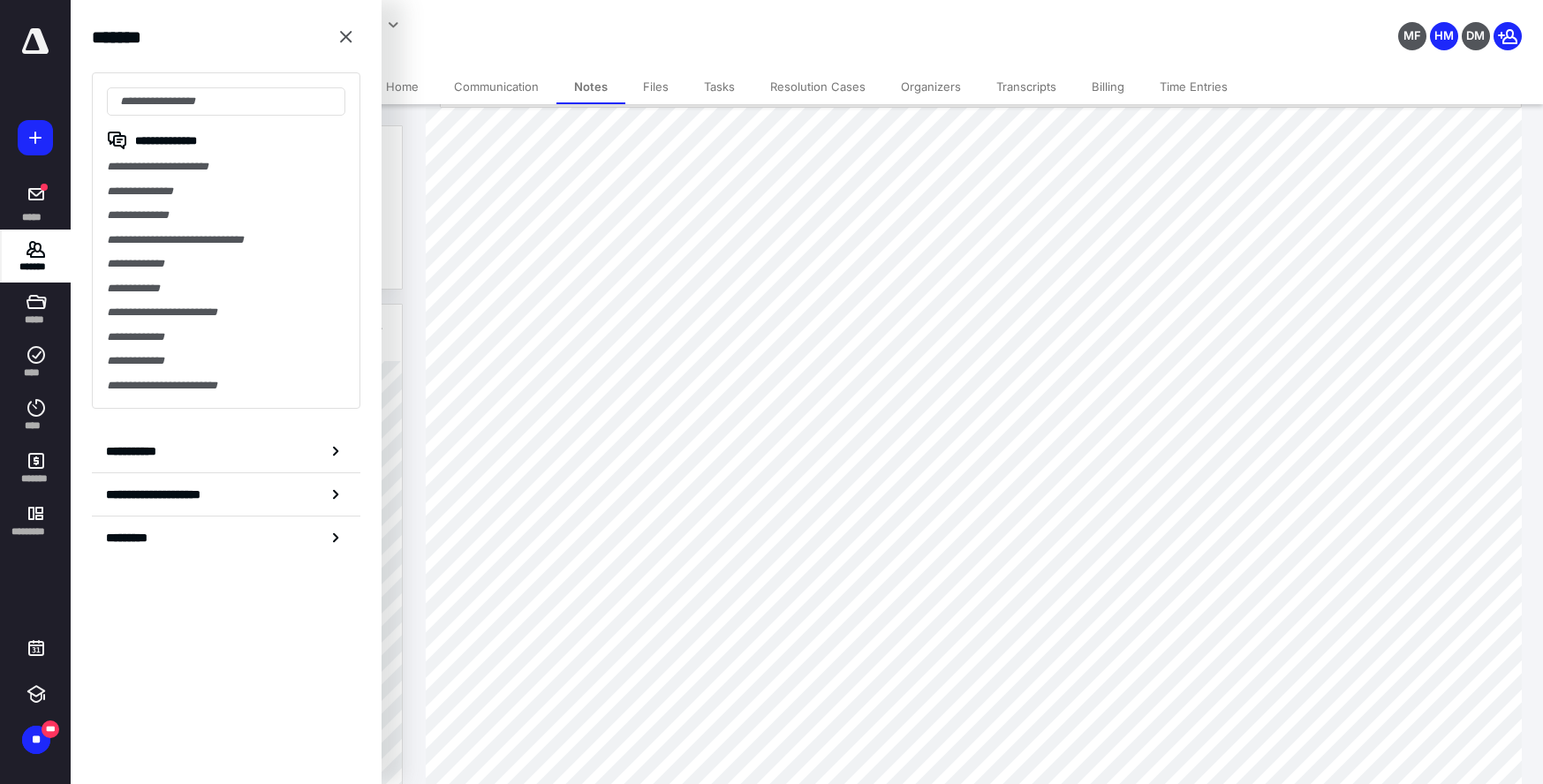 scroll, scrollTop: 0, scrollLeft: 0, axis: both 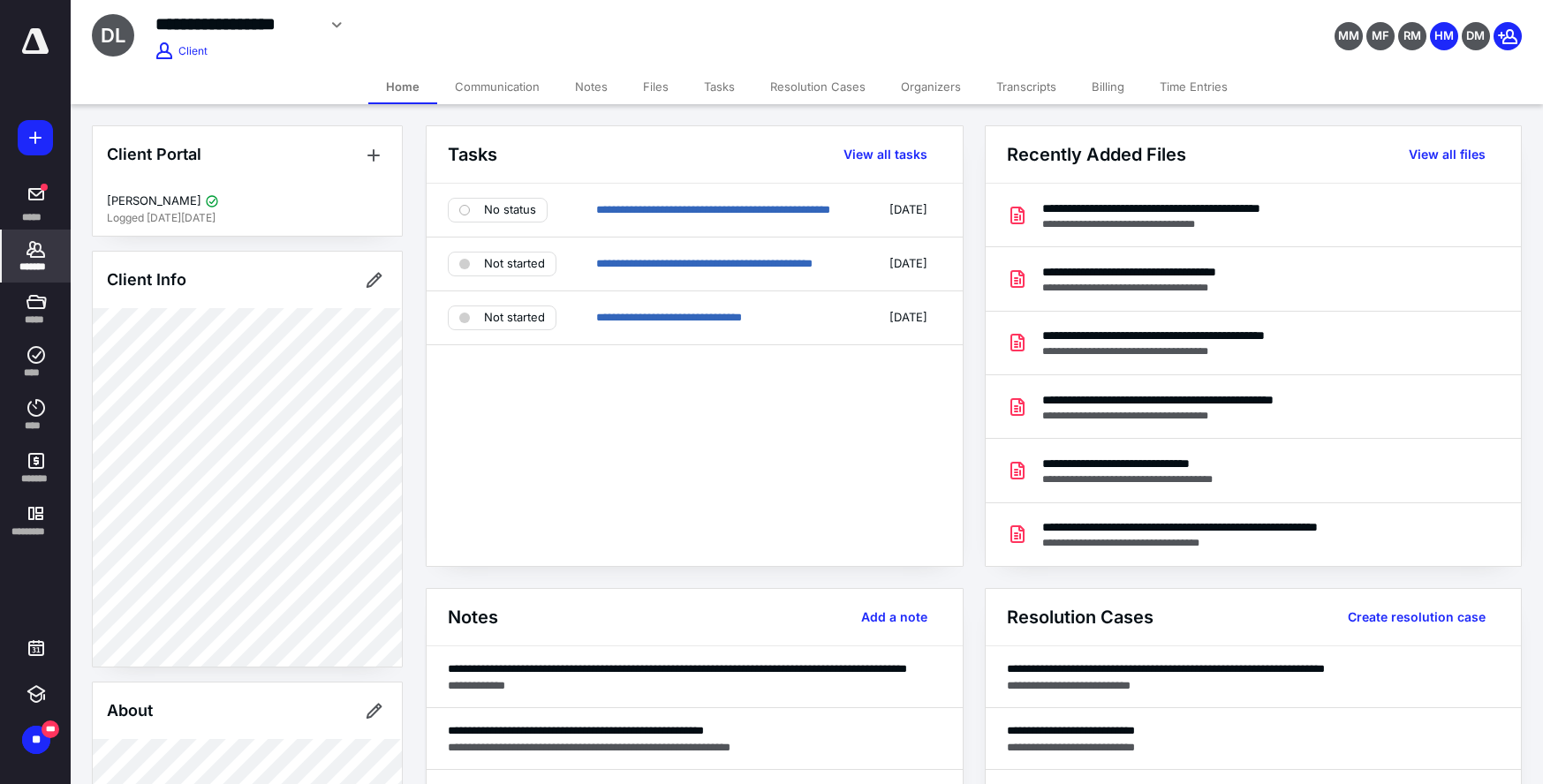 click on "Notes" at bounding box center [591, 87] 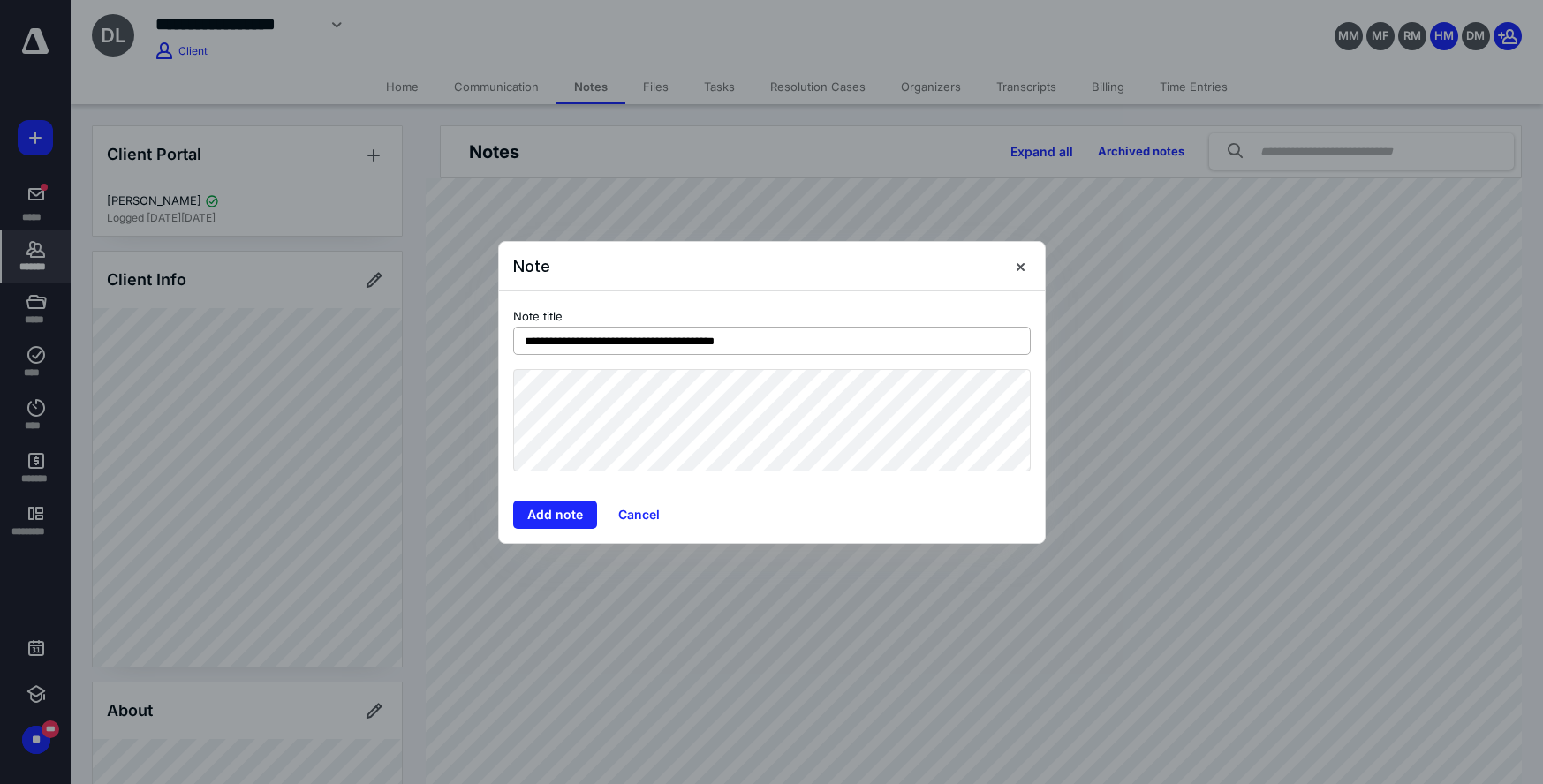 click on "**********" at bounding box center [772, 341] 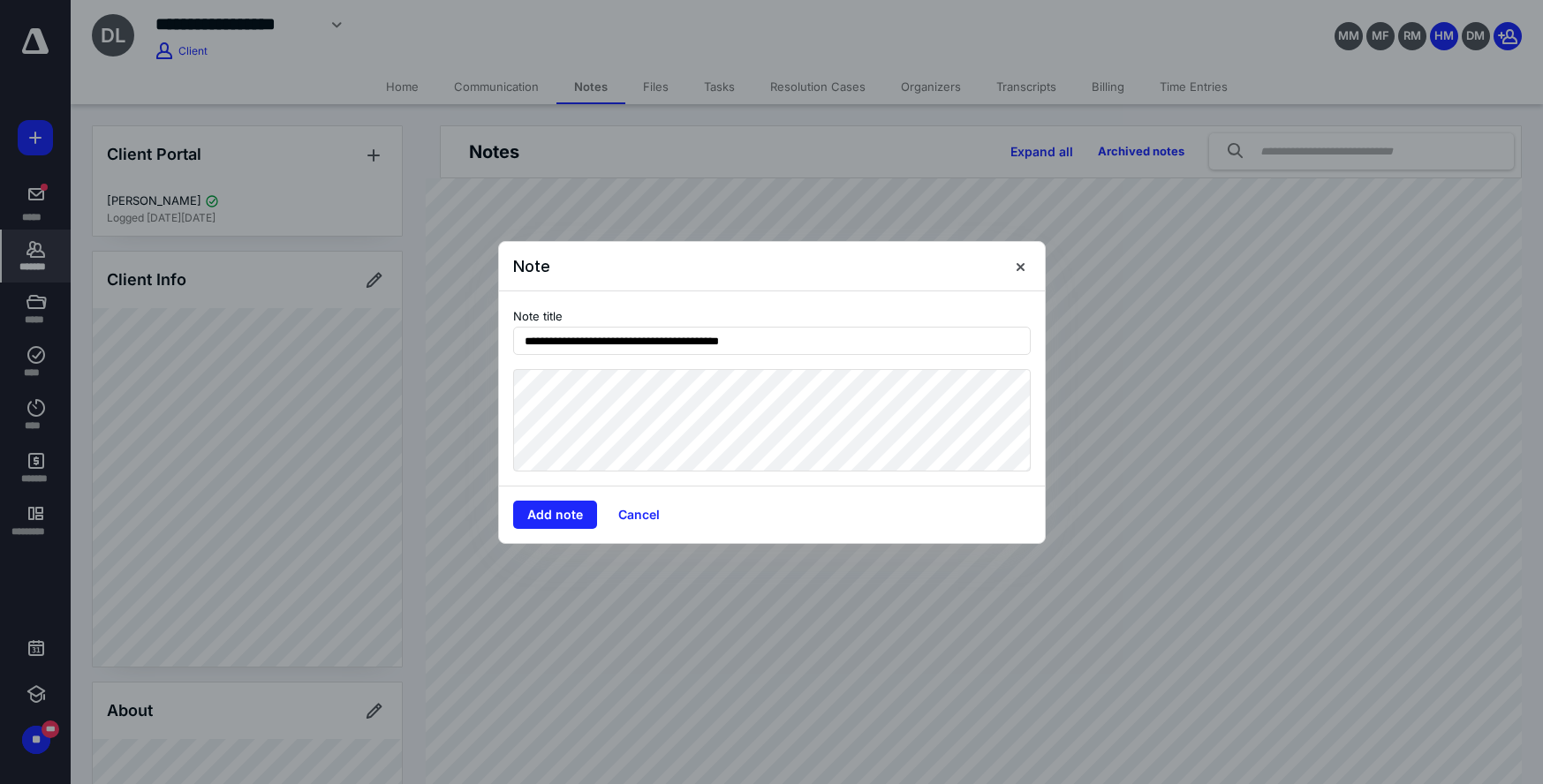 type on "**********" 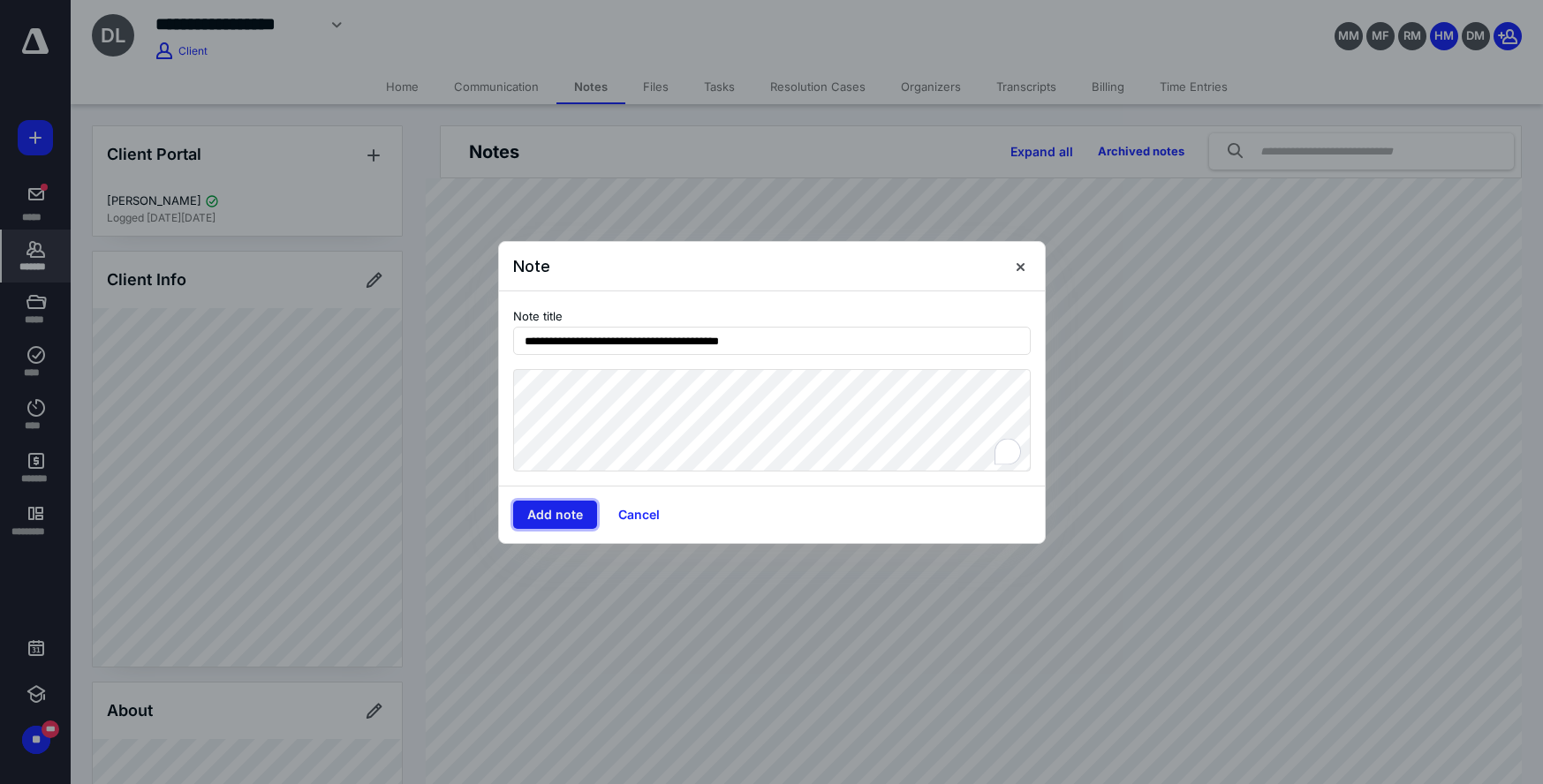 click on "Add note" at bounding box center (555, 515) 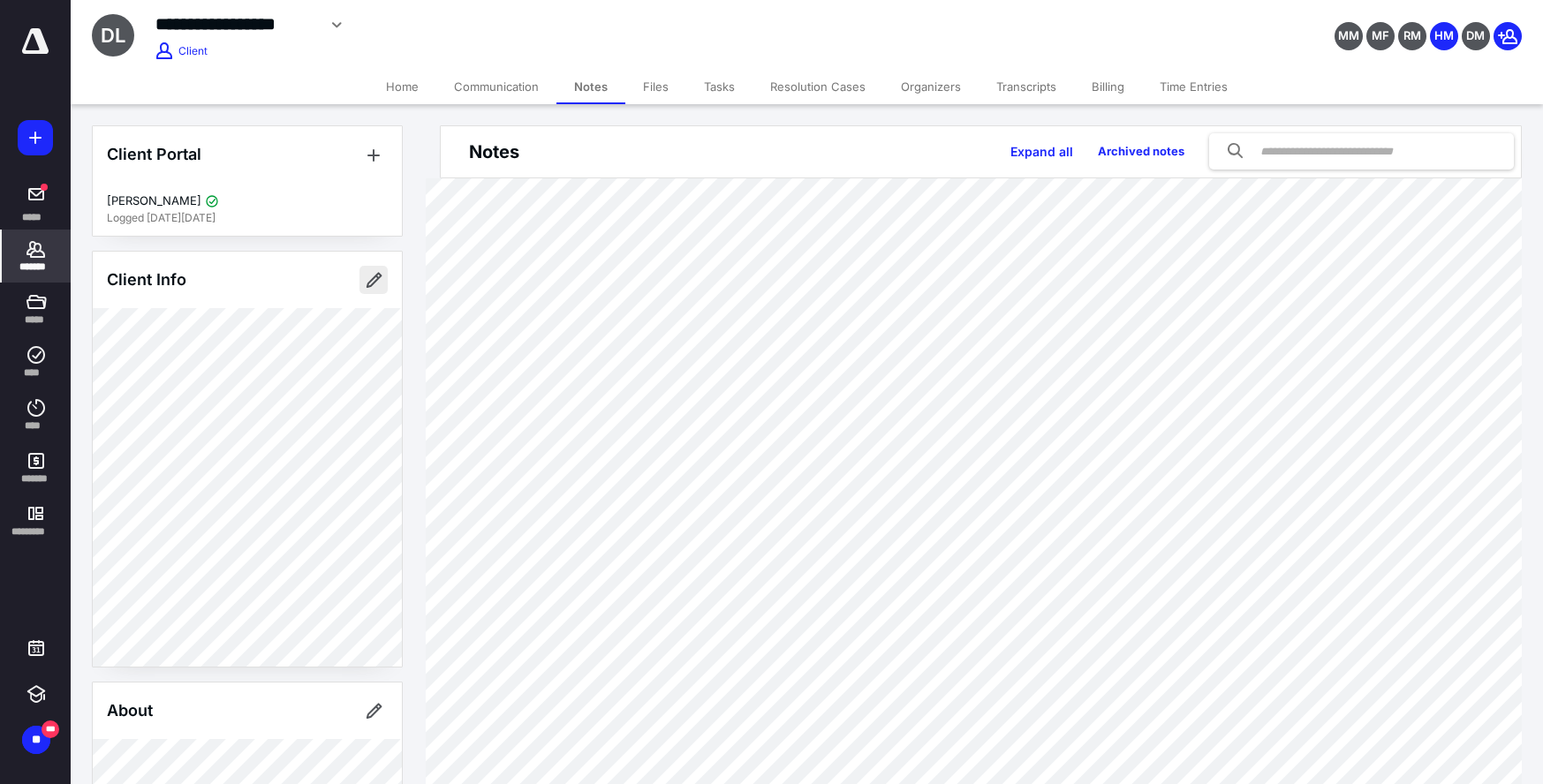 click at bounding box center [374, 280] 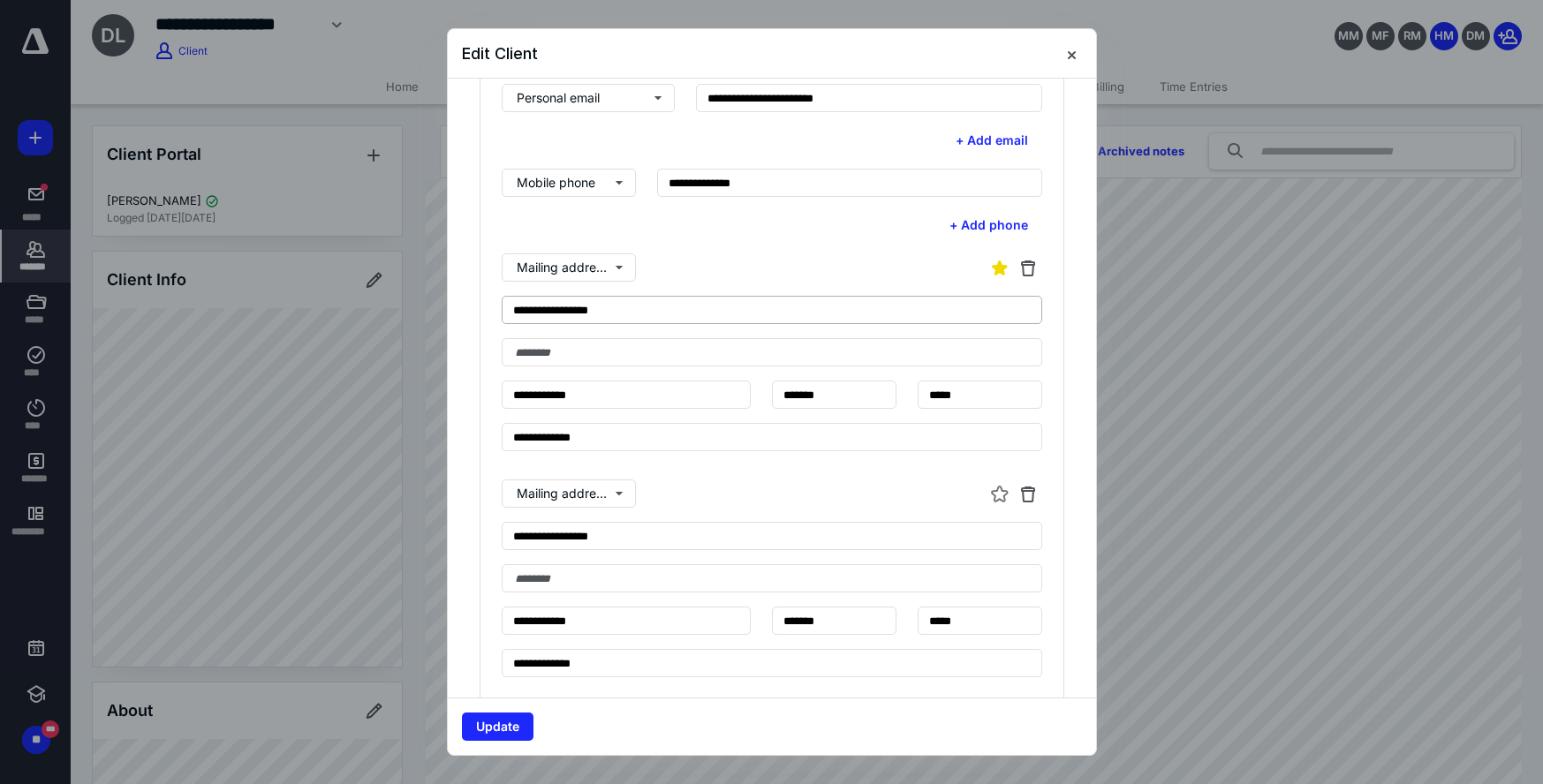 scroll, scrollTop: 477, scrollLeft: 0, axis: vertical 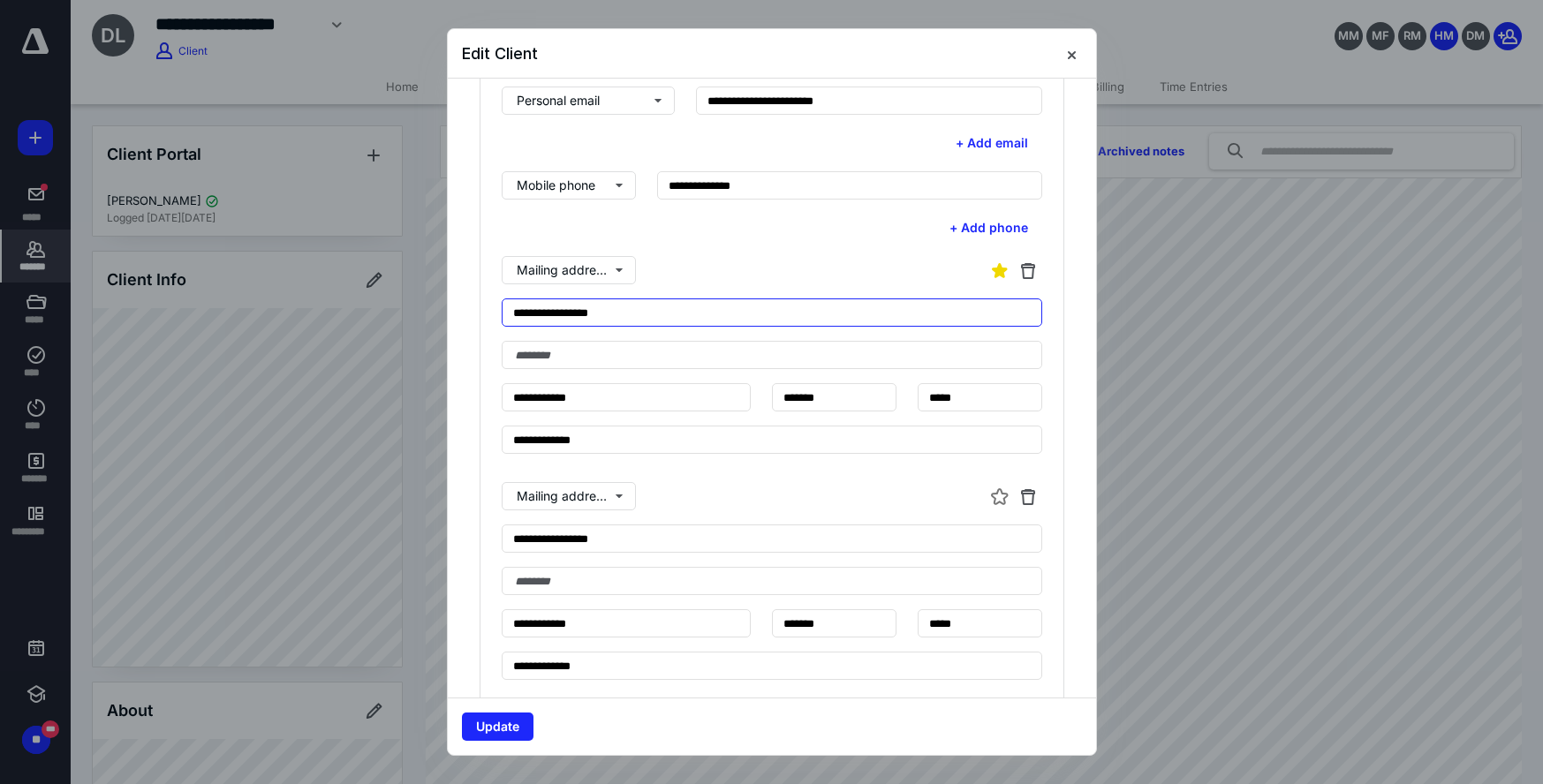 drag, startPoint x: 630, startPoint y: 316, endPoint x: 488, endPoint y: 304, distance: 142.50614 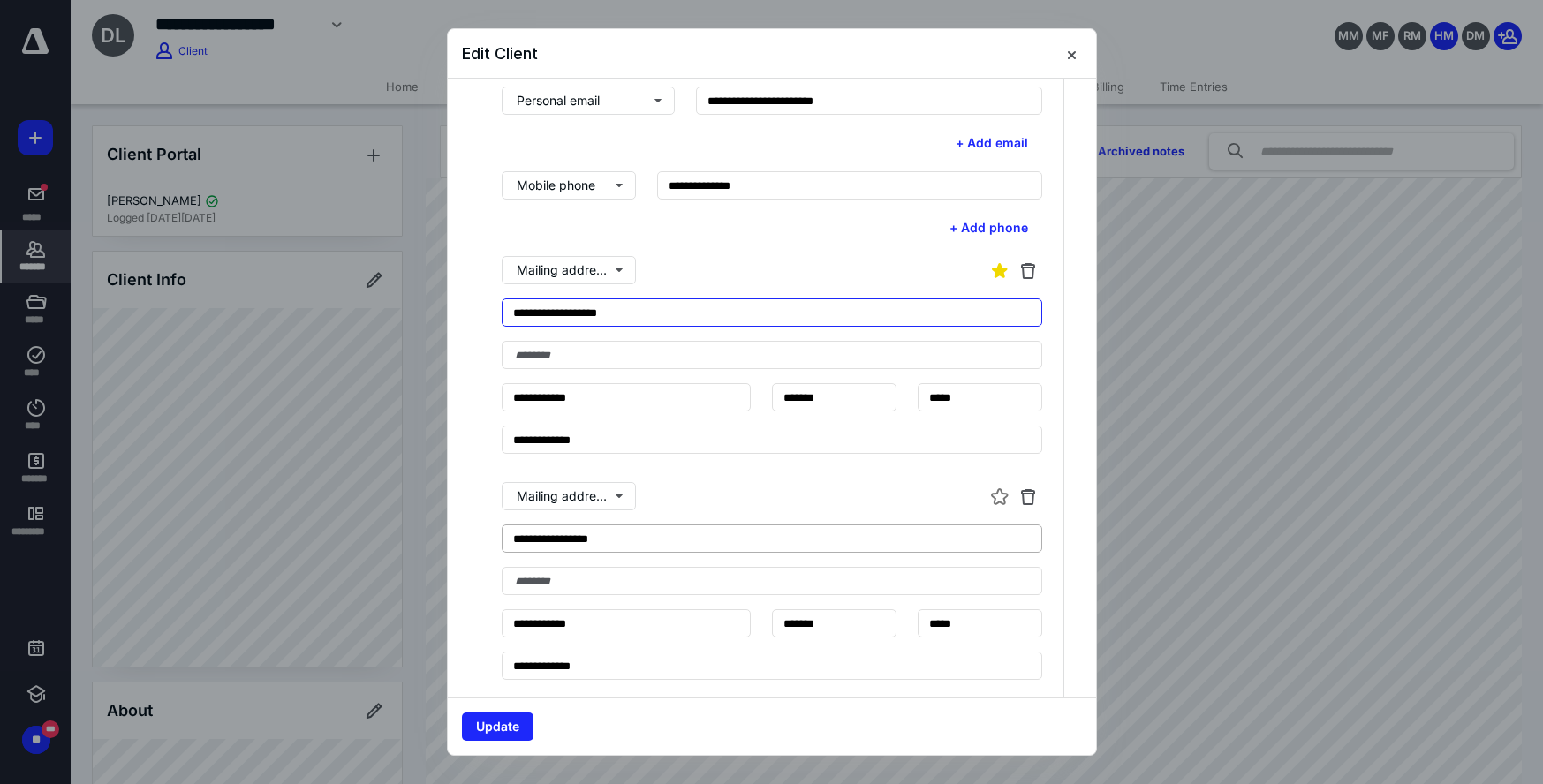 type on "**********" 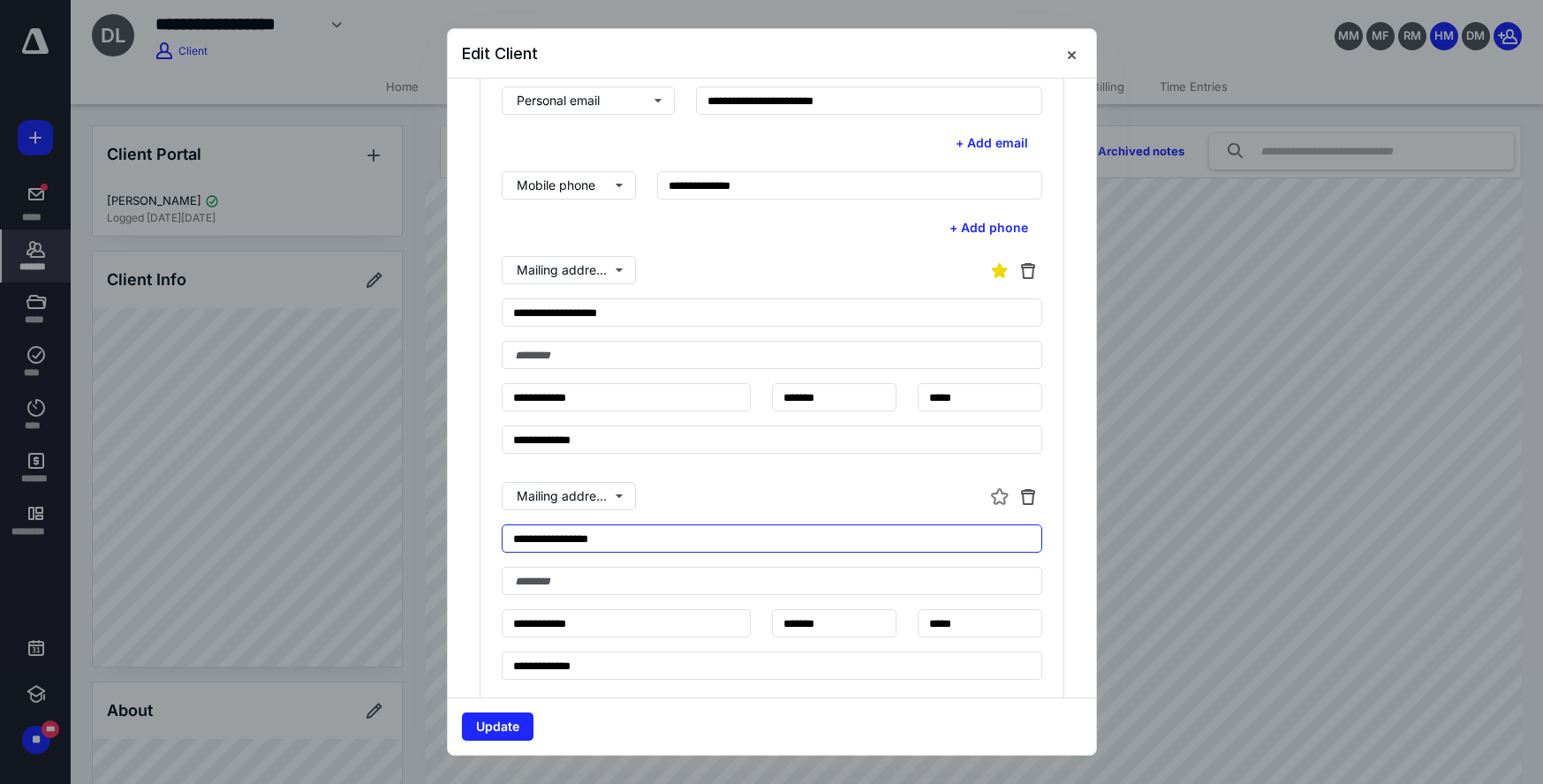 drag, startPoint x: 622, startPoint y: 545, endPoint x: 450, endPoint y: 542, distance: 172.02616 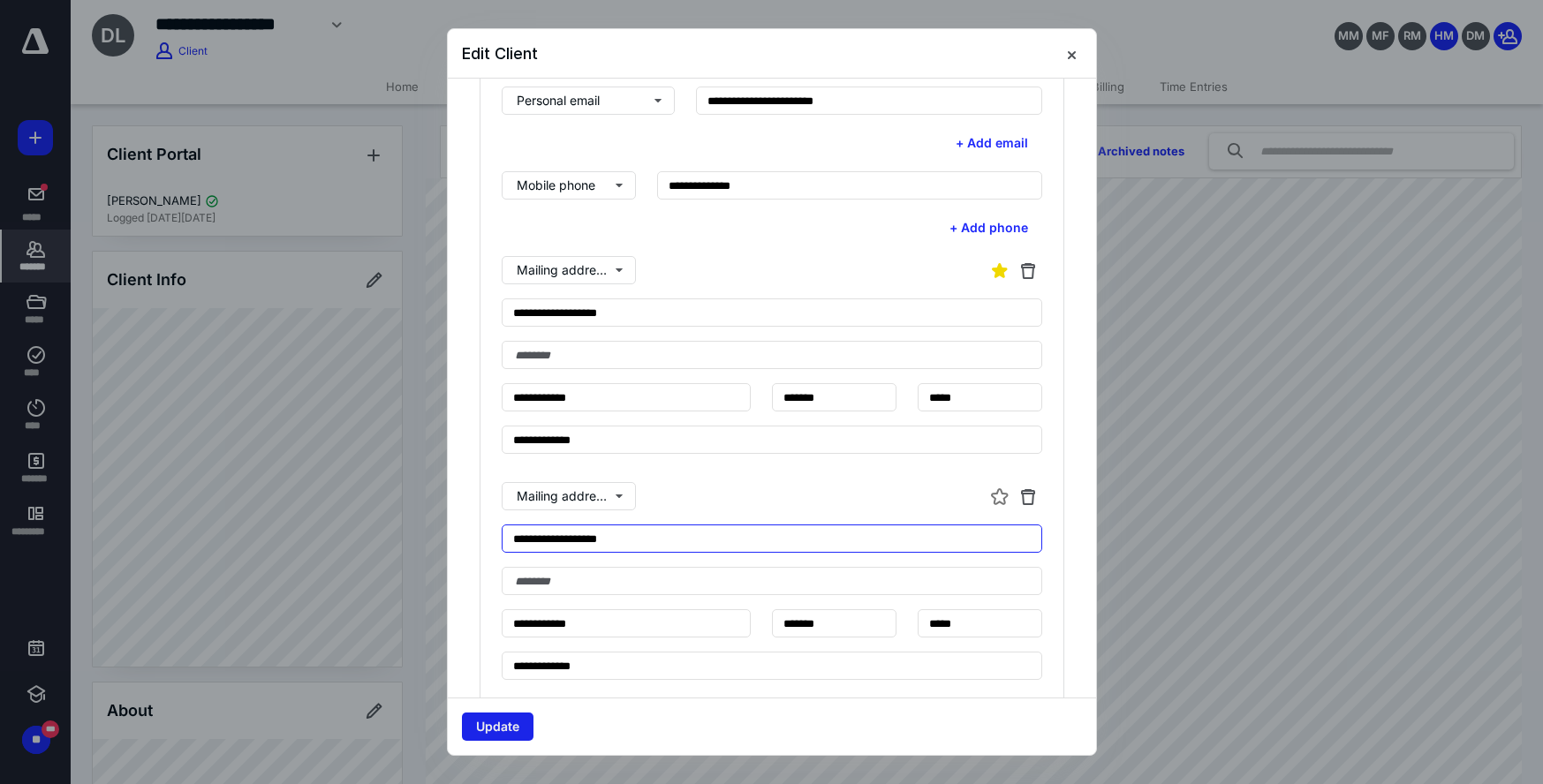 type on "**********" 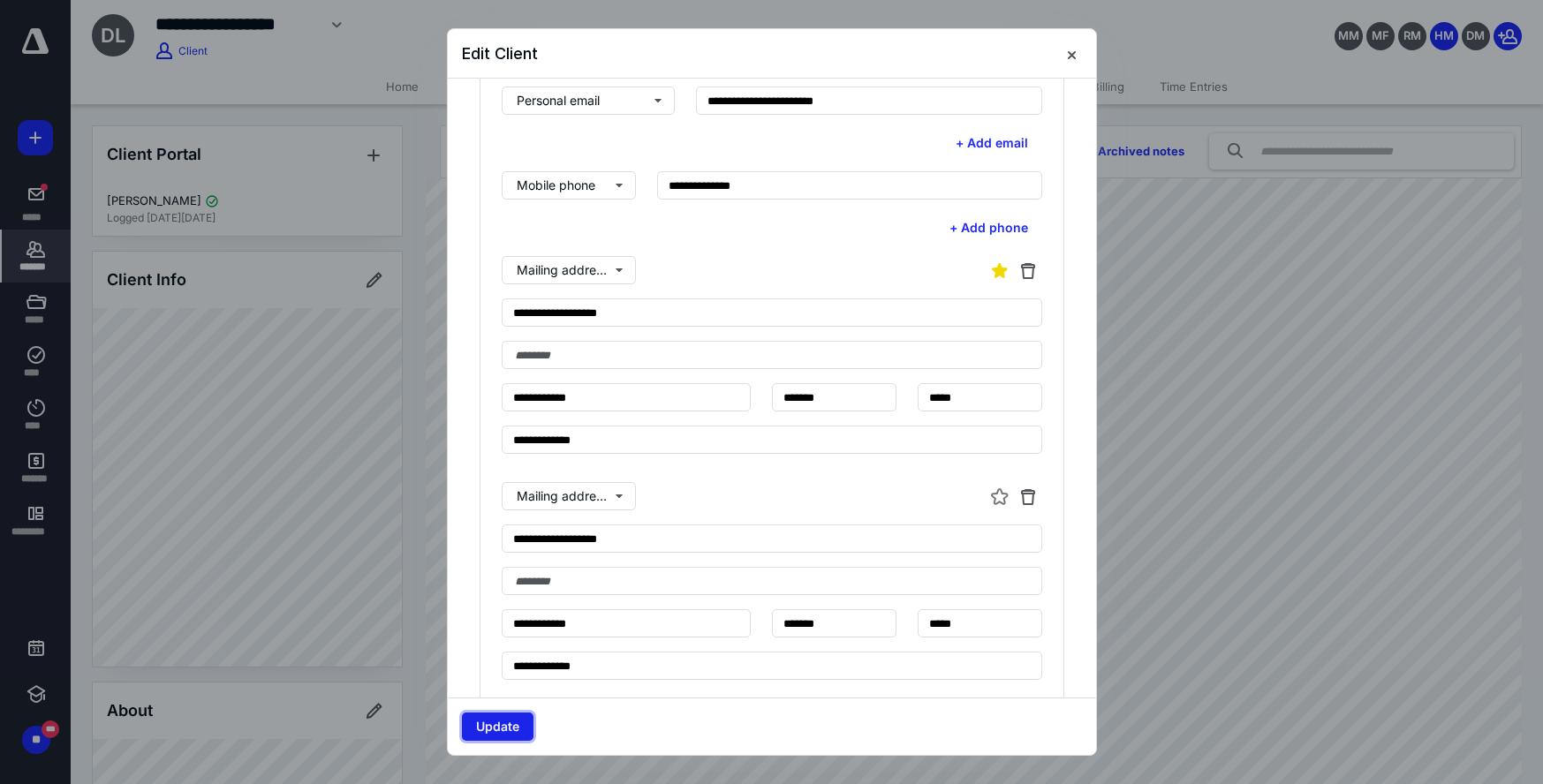 click on "Update" at bounding box center [497, 727] 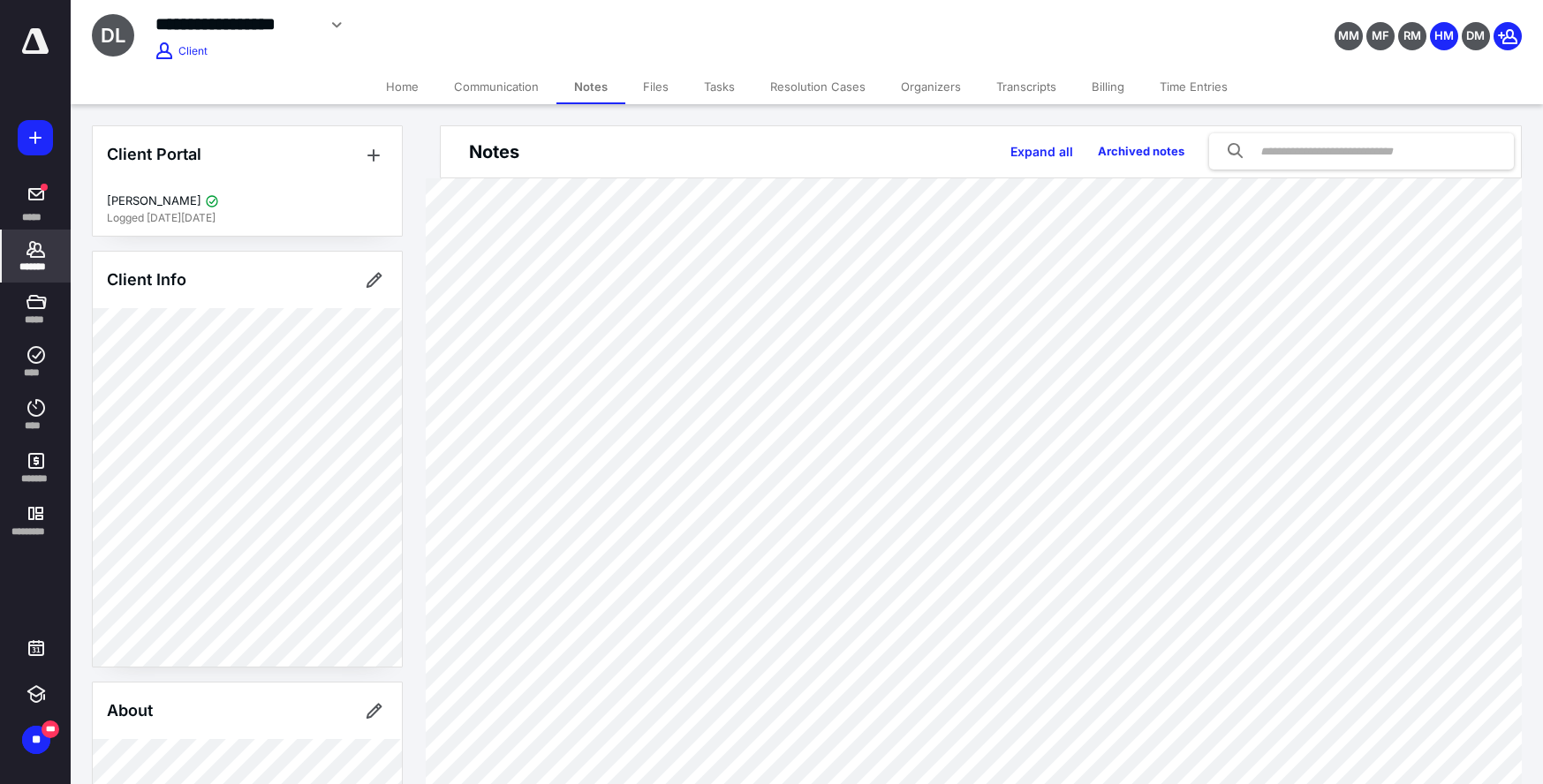 click on "Resolution Cases" at bounding box center (818, 87) 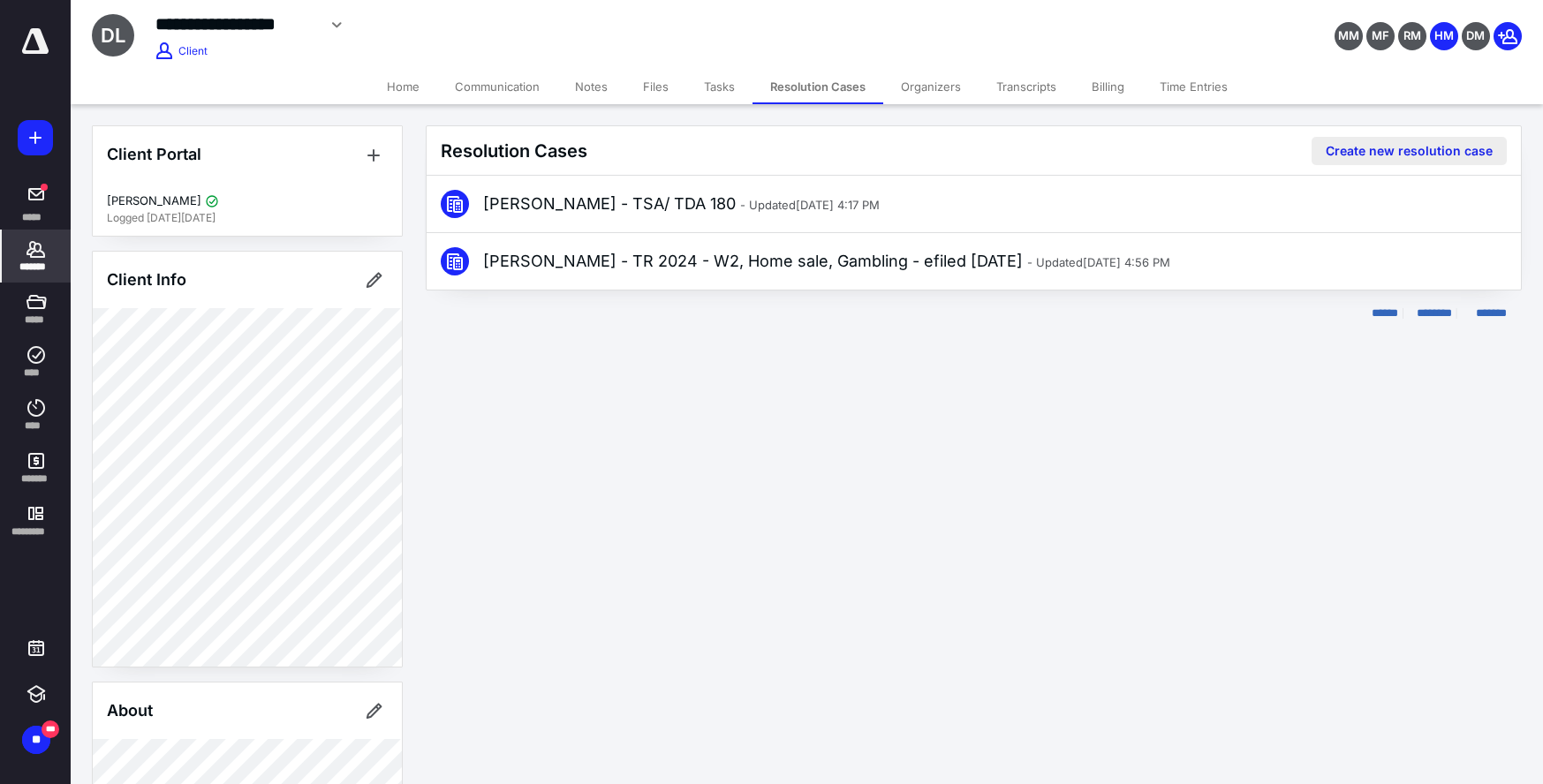 click on "Create new resolution case" at bounding box center [1409, 151] 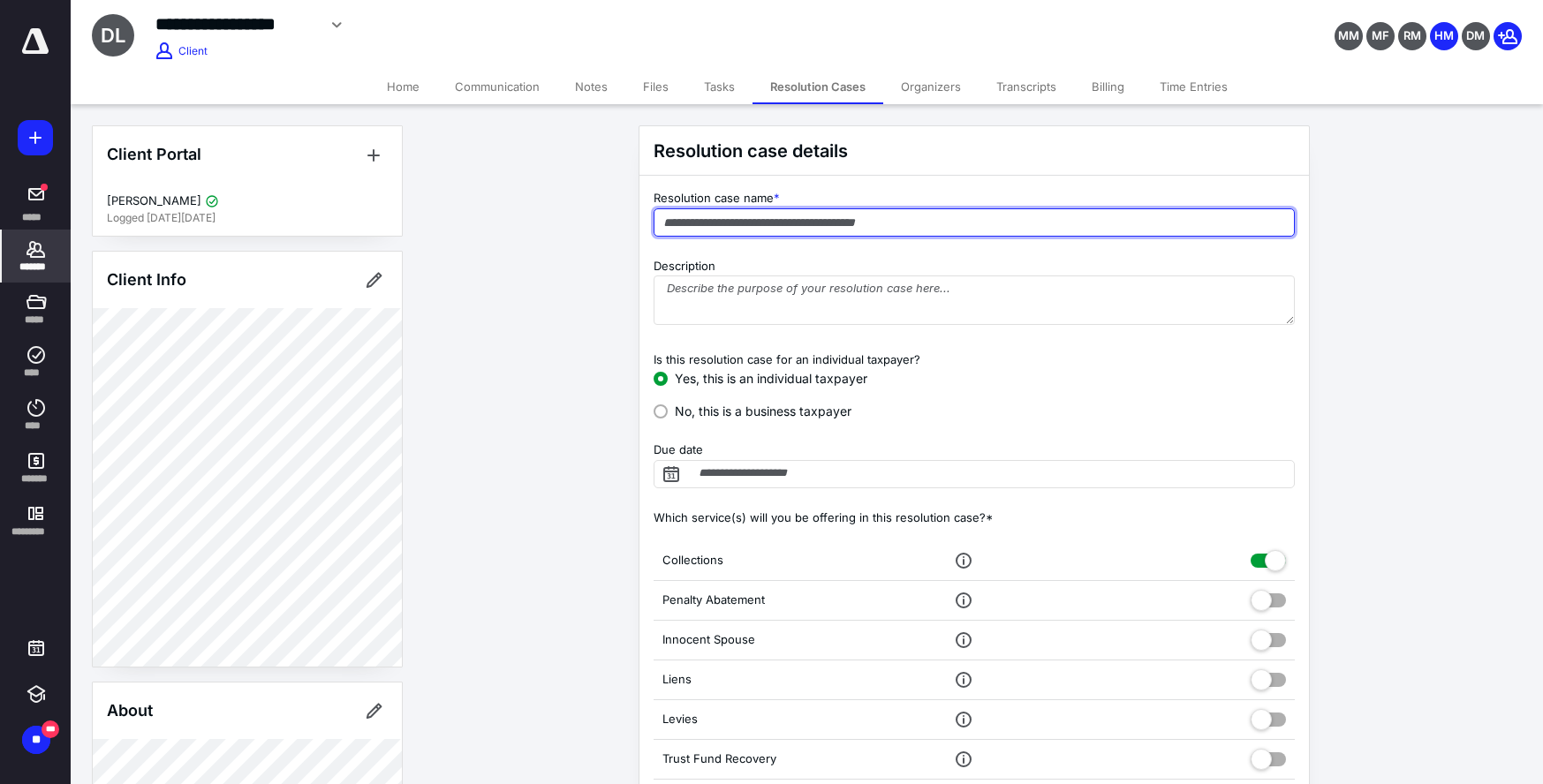 click at bounding box center (974, 222) 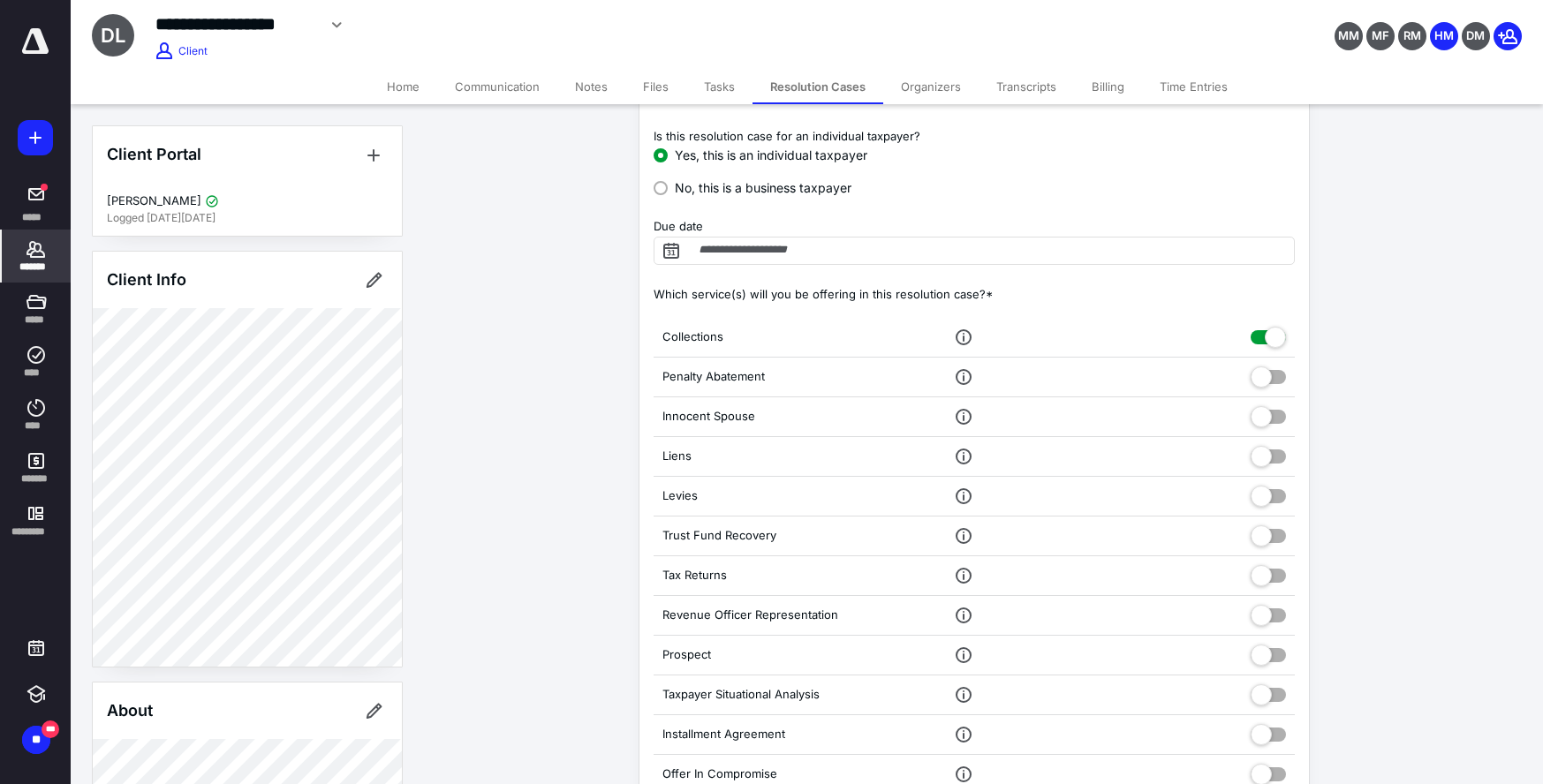 scroll, scrollTop: 230, scrollLeft: 0, axis: vertical 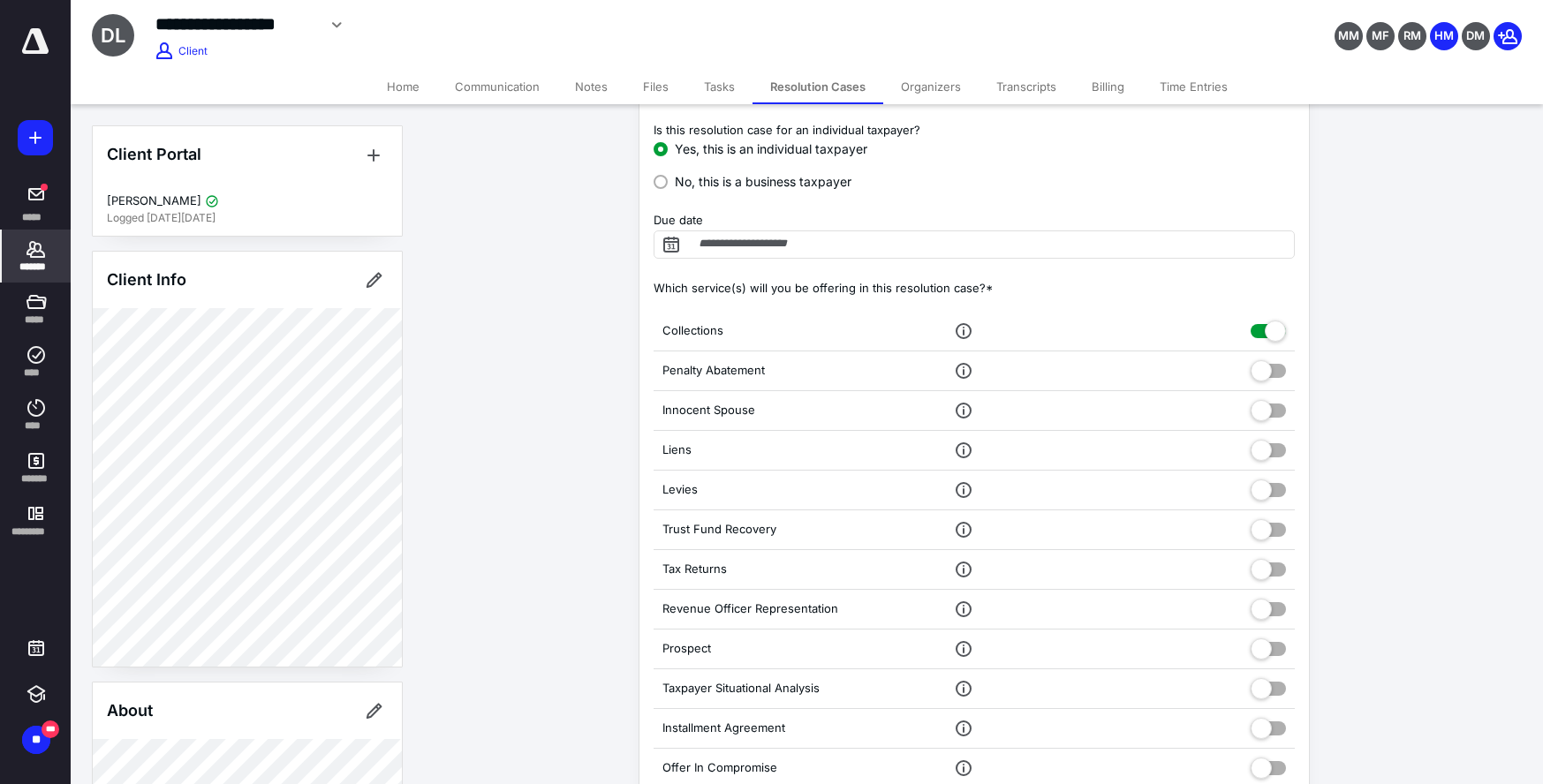 type on "**********" 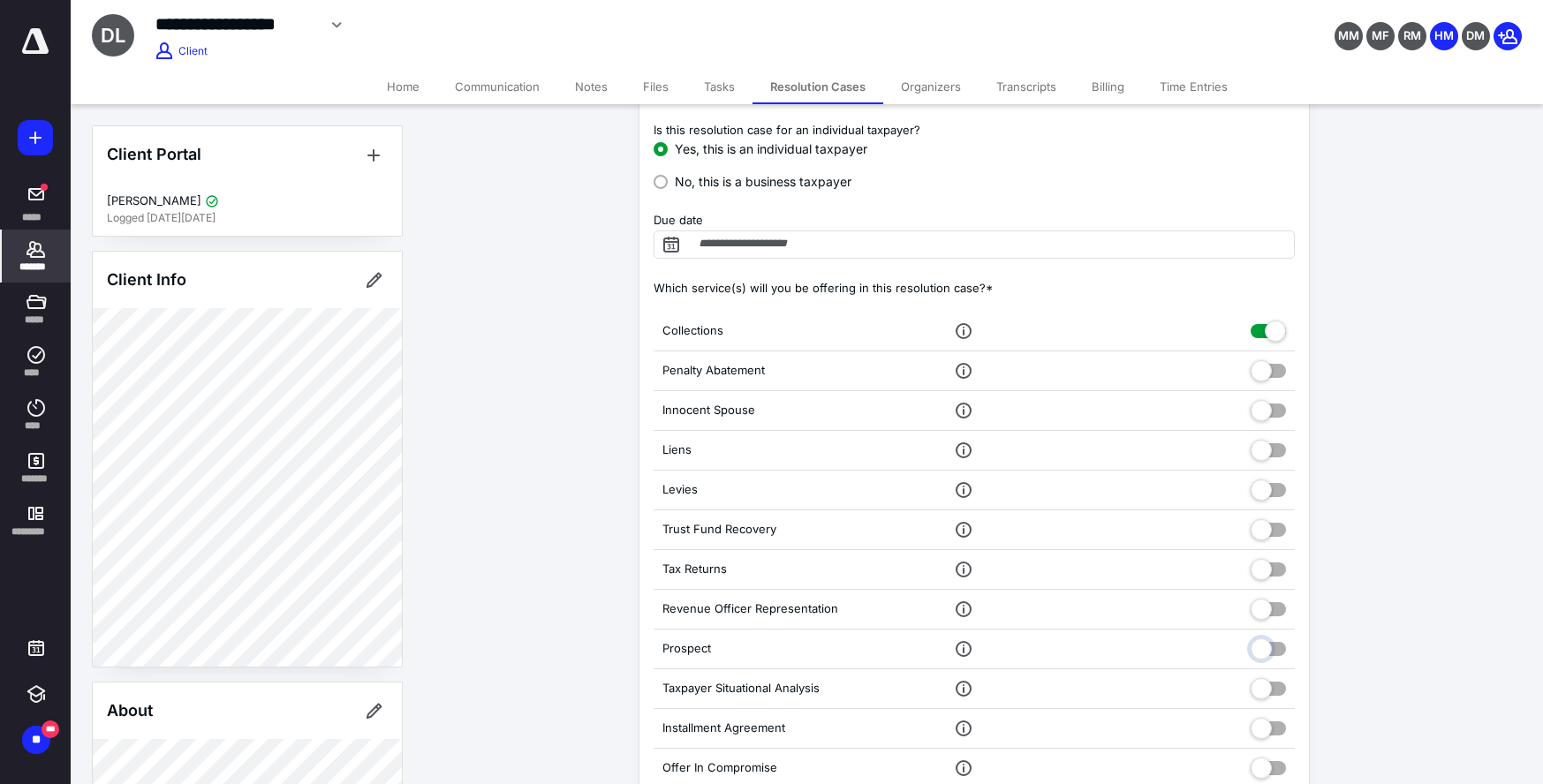 click at bounding box center (1268, 646) 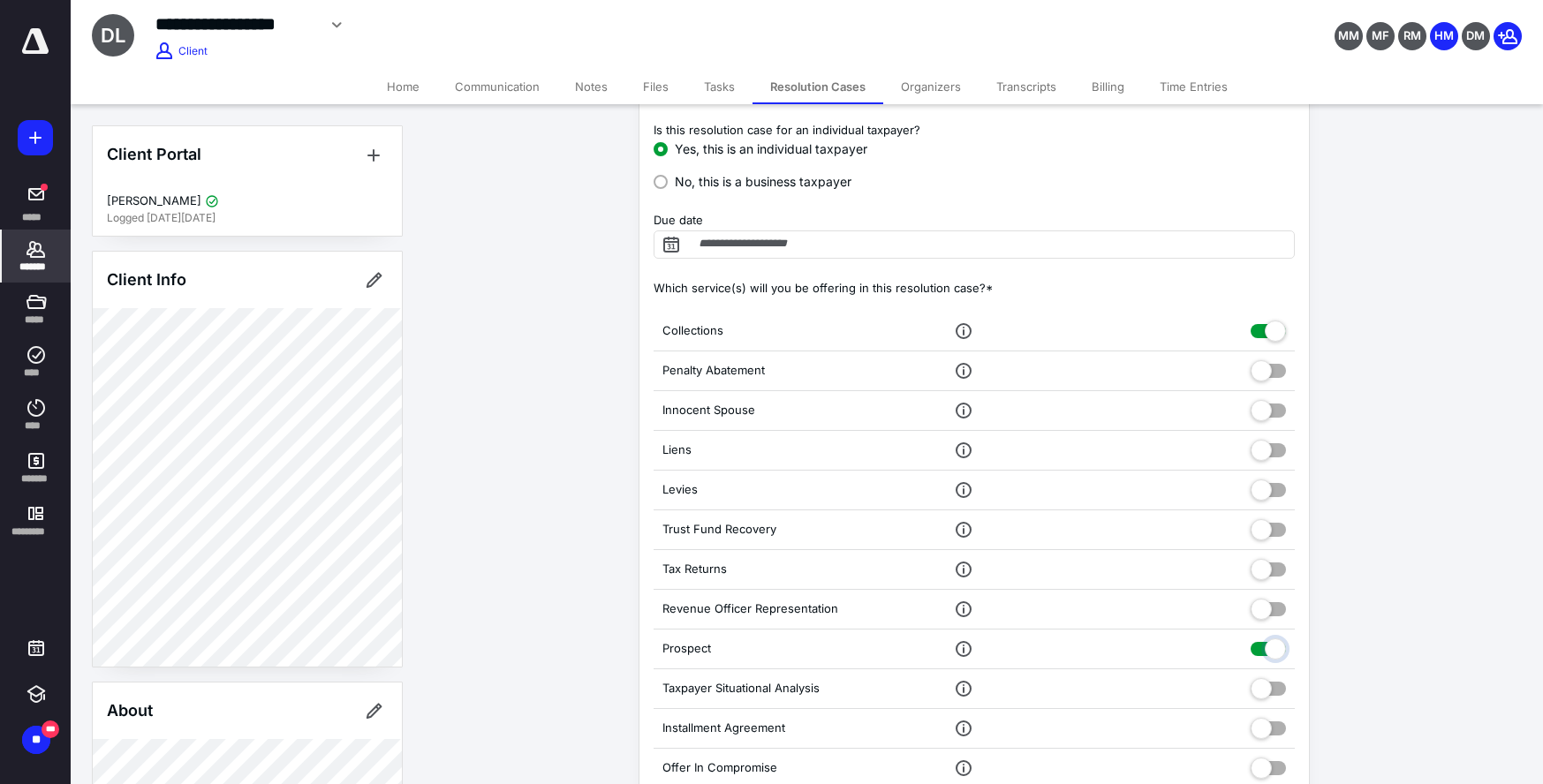 checkbox on "true" 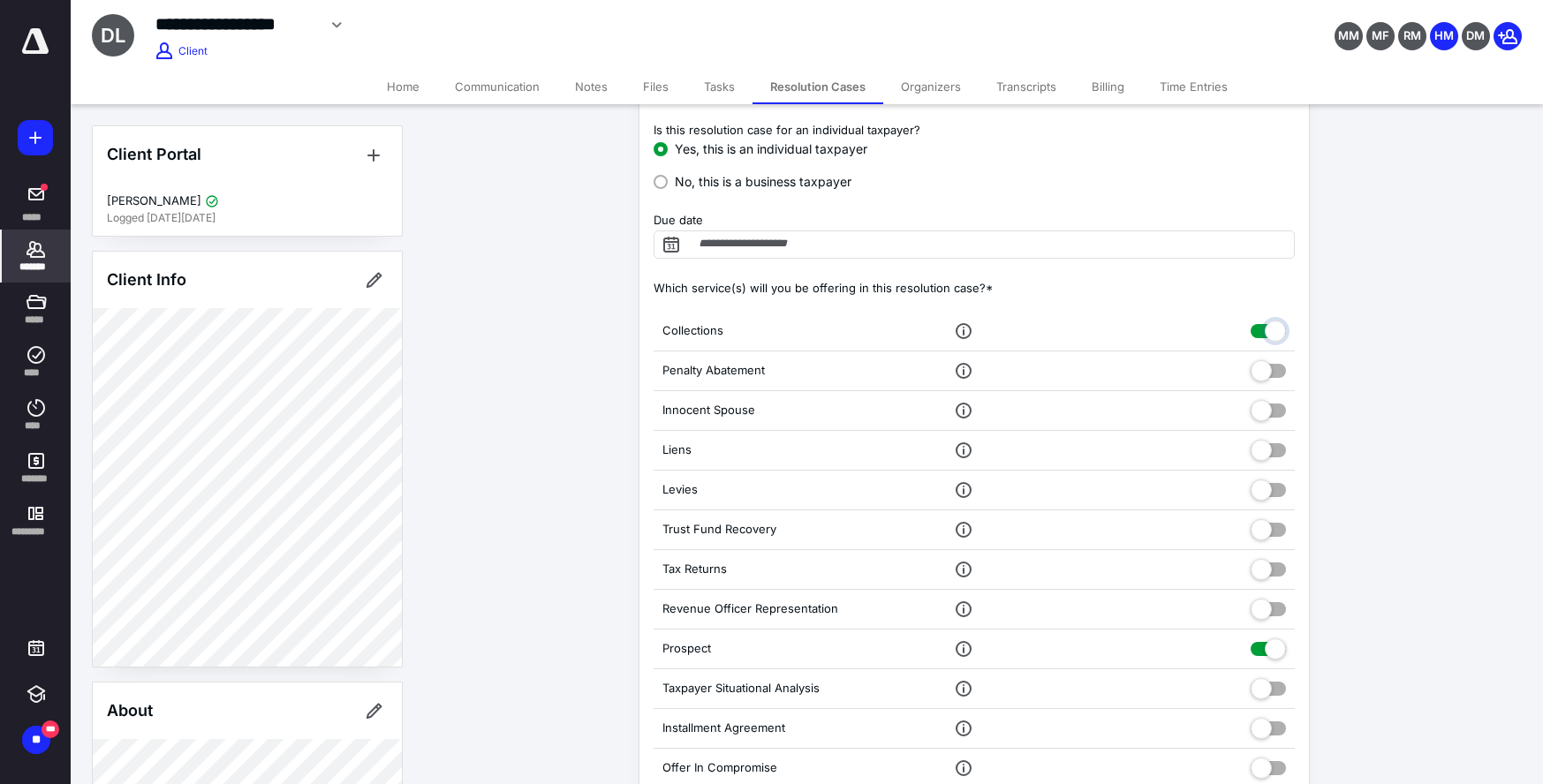 click at bounding box center (1268, 328) 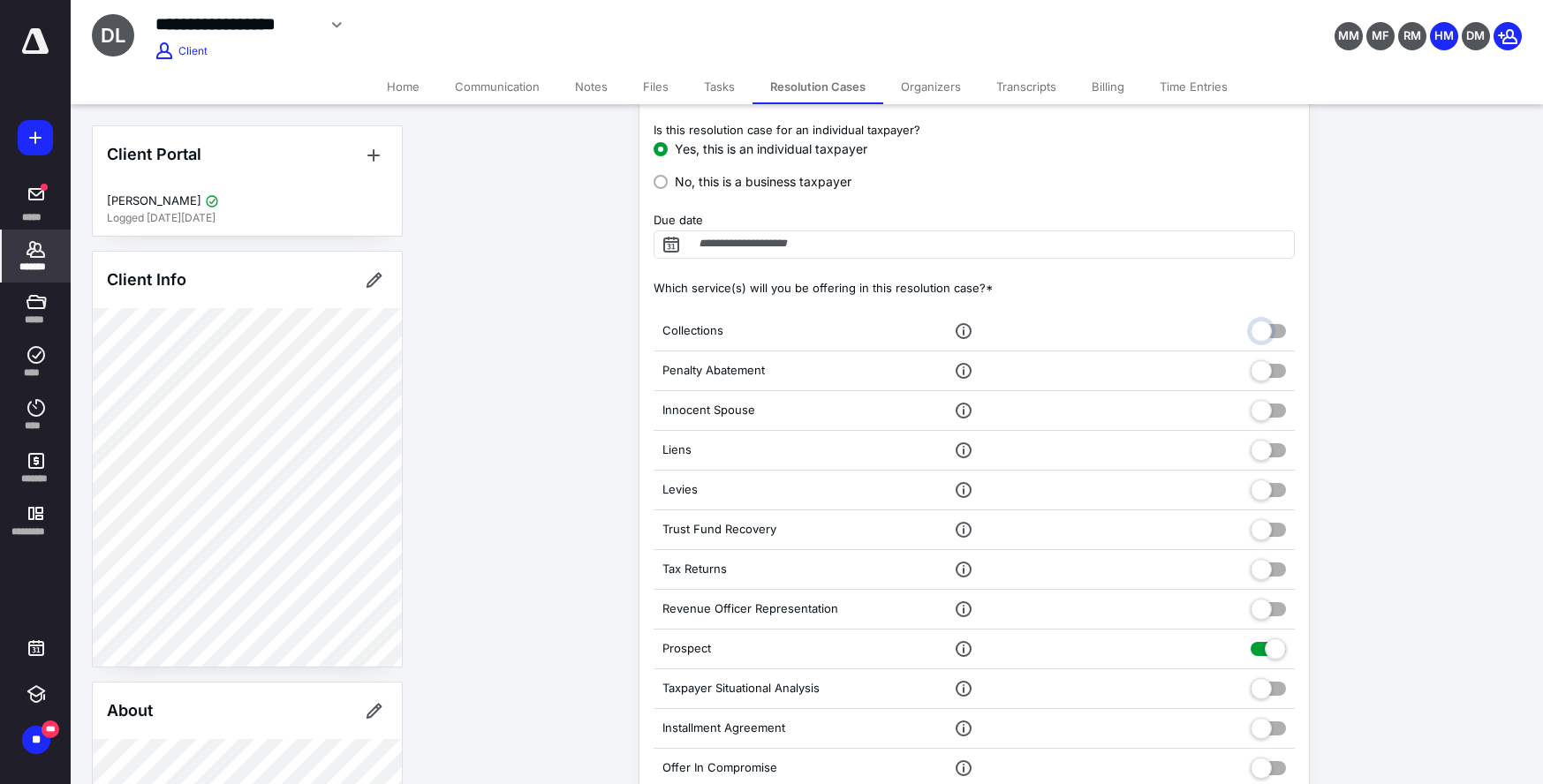 checkbox on "false" 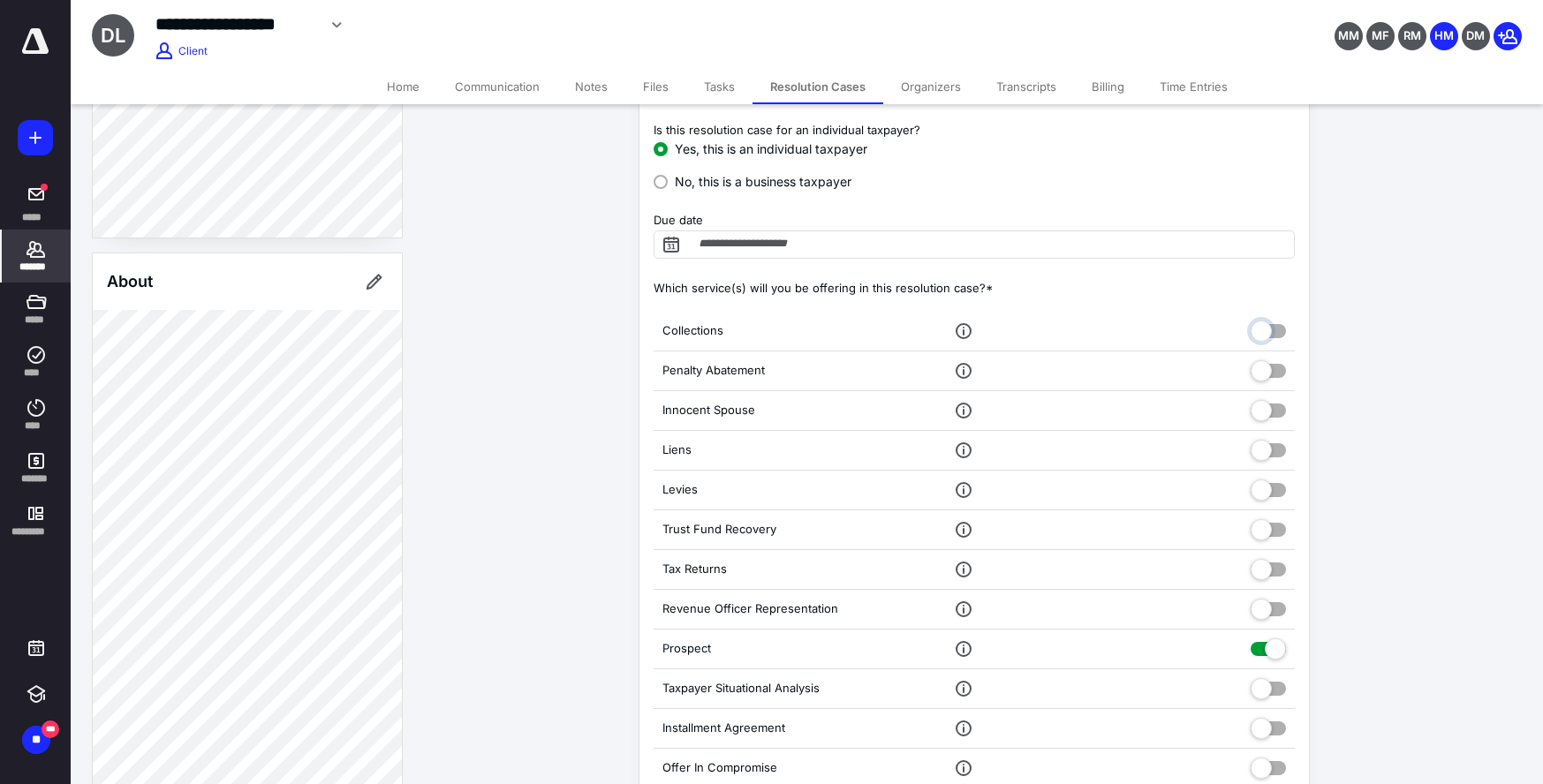 scroll, scrollTop: 450, scrollLeft: 0, axis: vertical 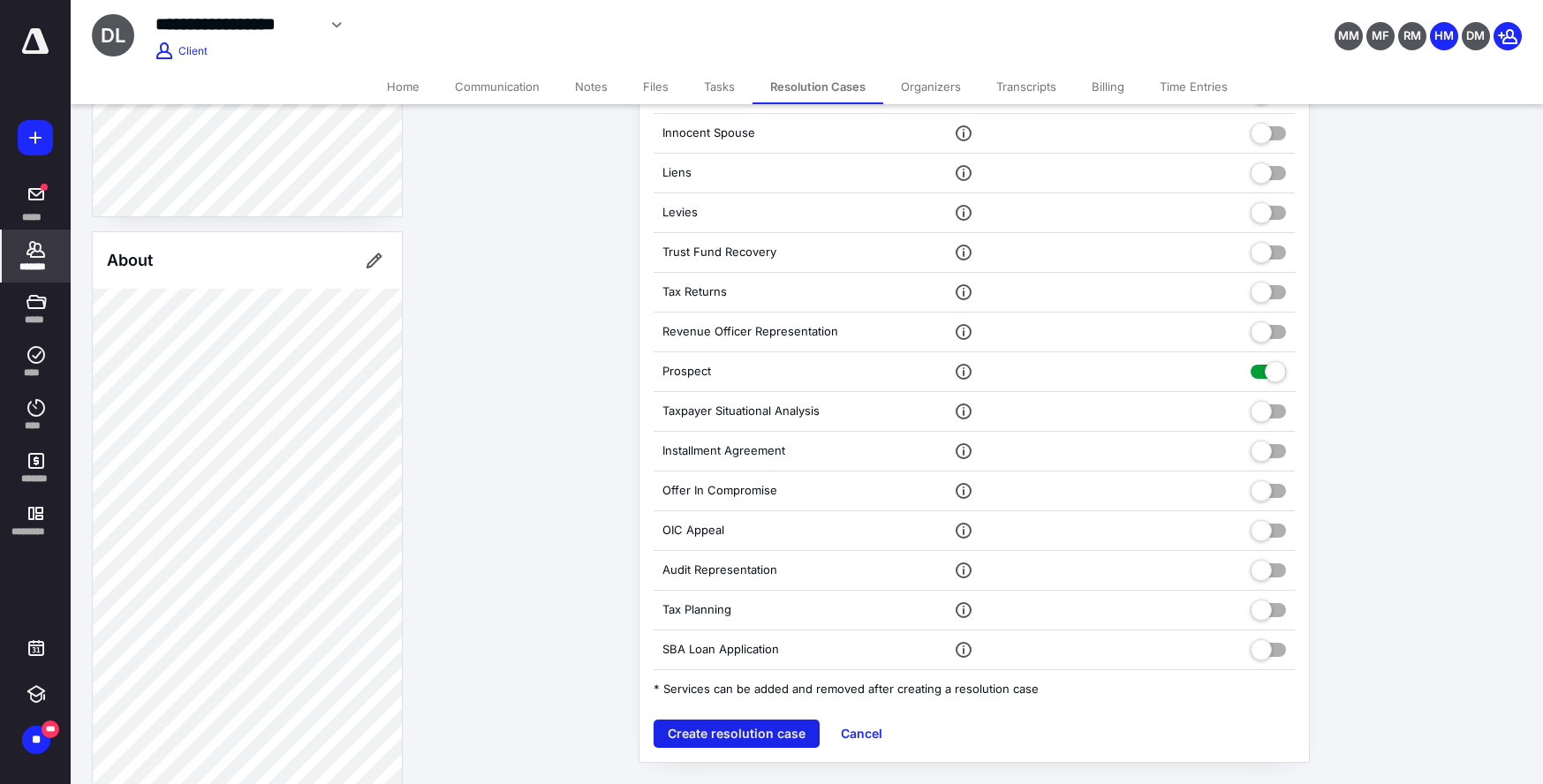click on "Create resolution case" at bounding box center (737, 734) 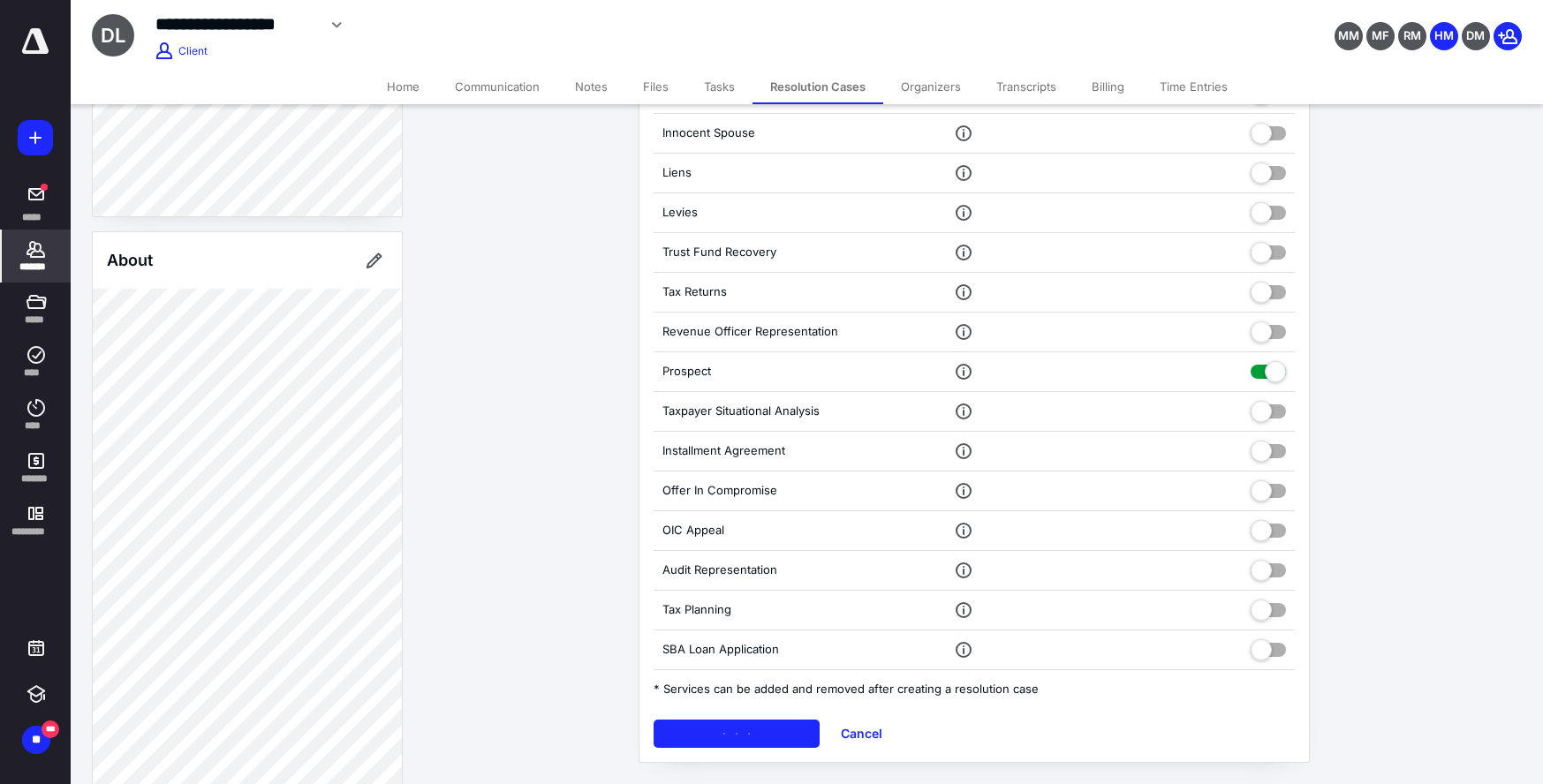 scroll, scrollTop: 0, scrollLeft: 0, axis: both 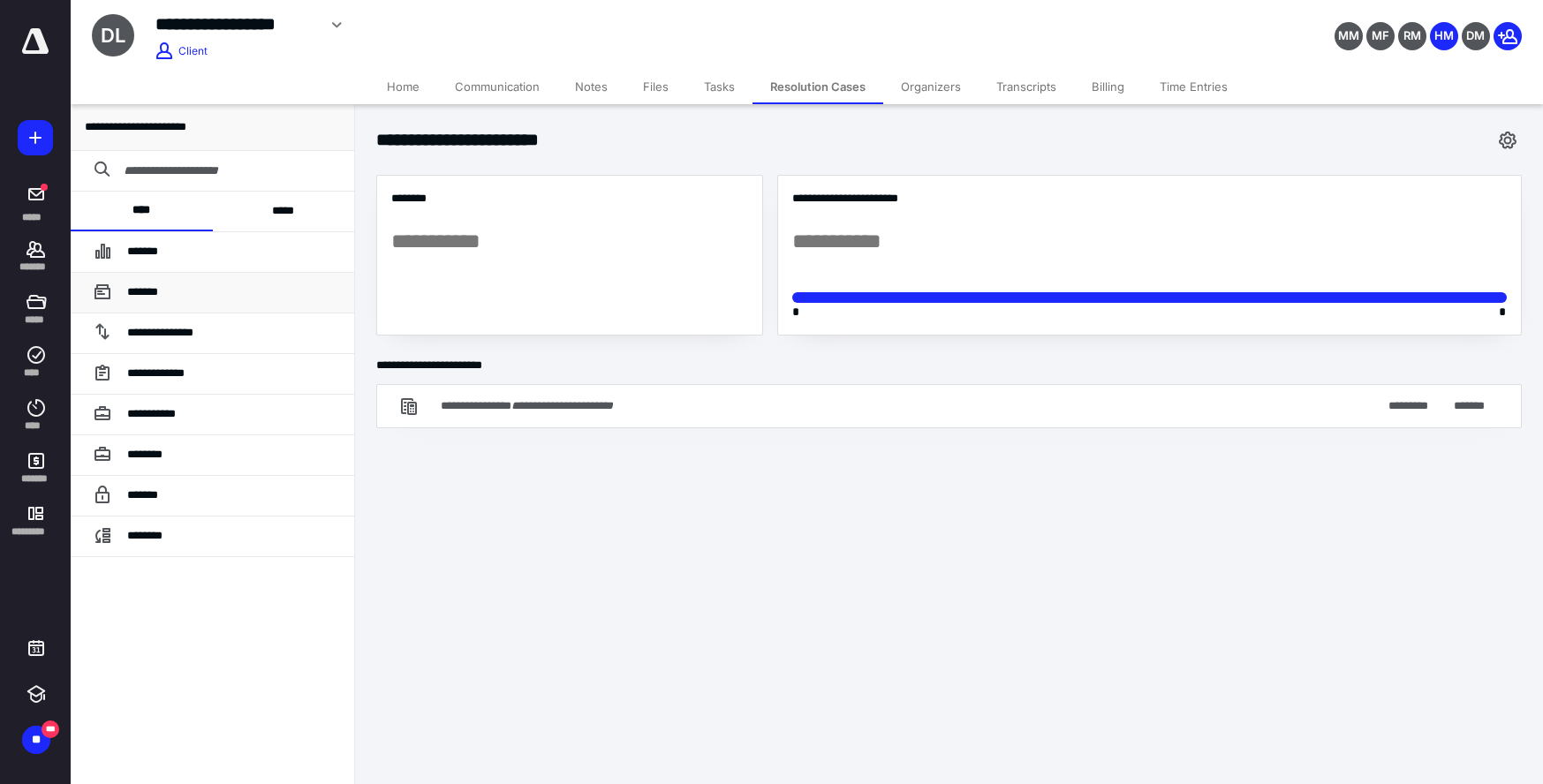 click on "*******" at bounding box center (142, 291) 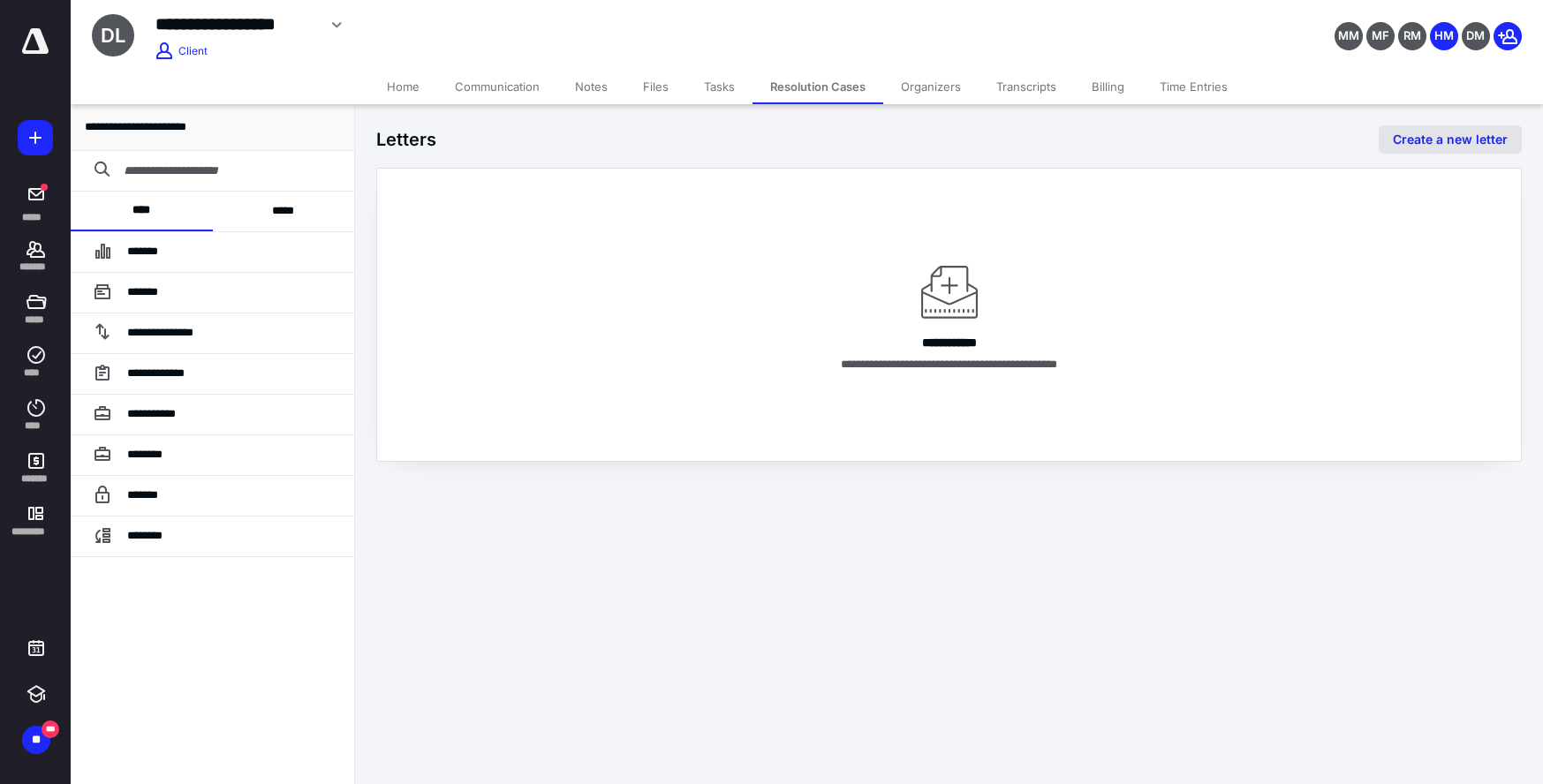 click on "Create a new letter" at bounding box center [1450, 139] 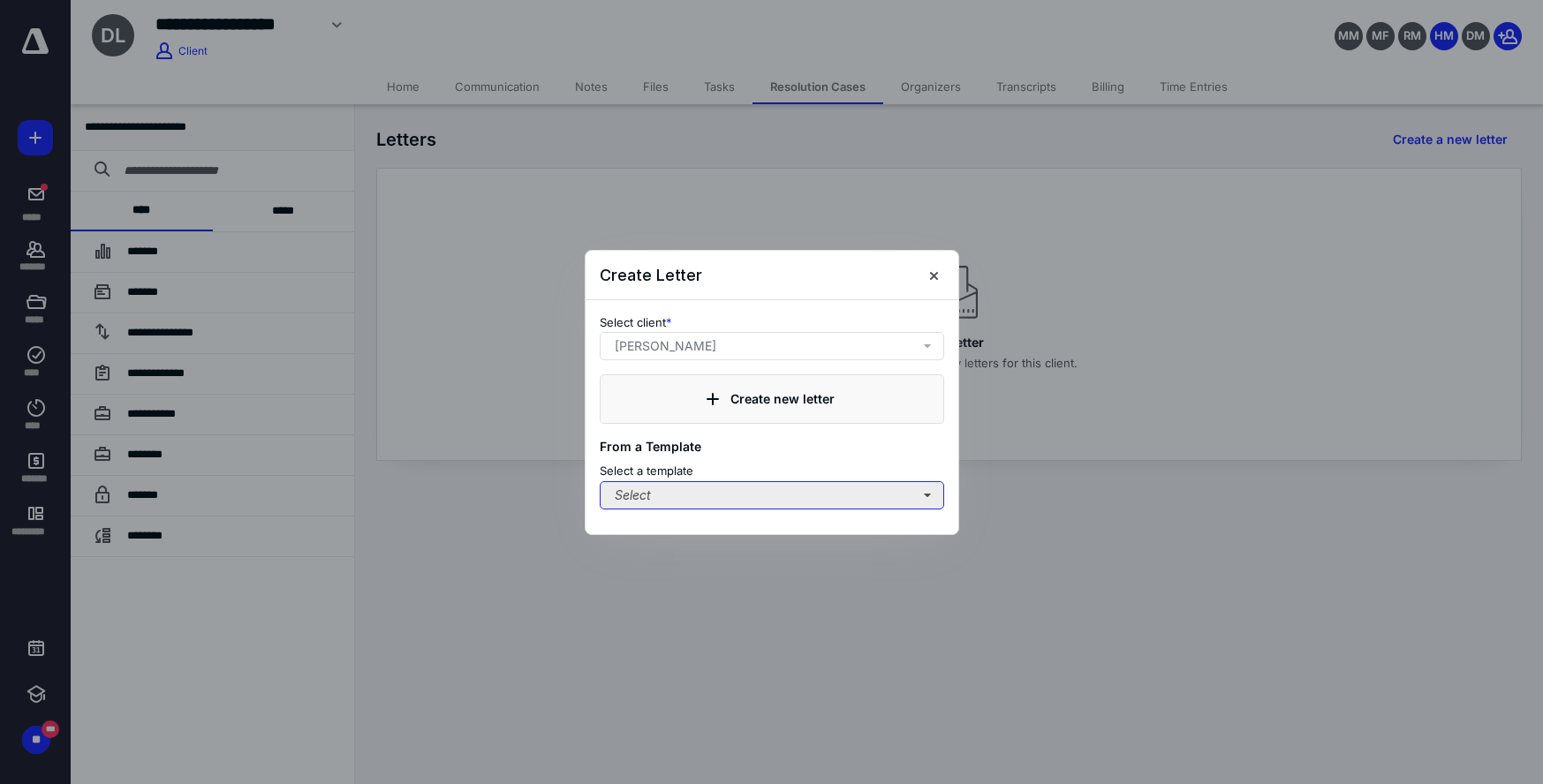 click on "Select" at bounding box center (772, 495) 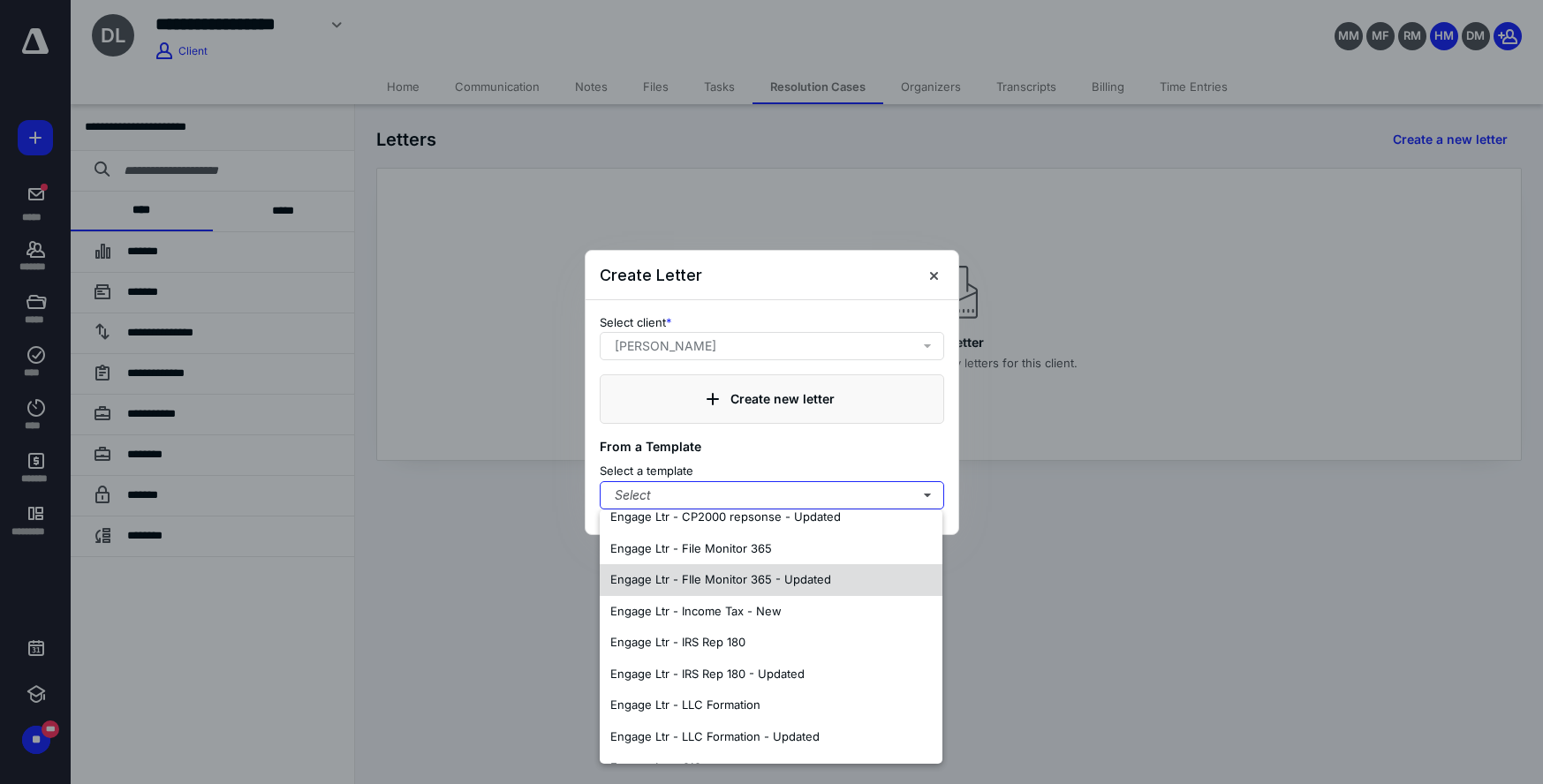 scroll, scrollTop: 1025, scrollLeft: 0, axis: vertical 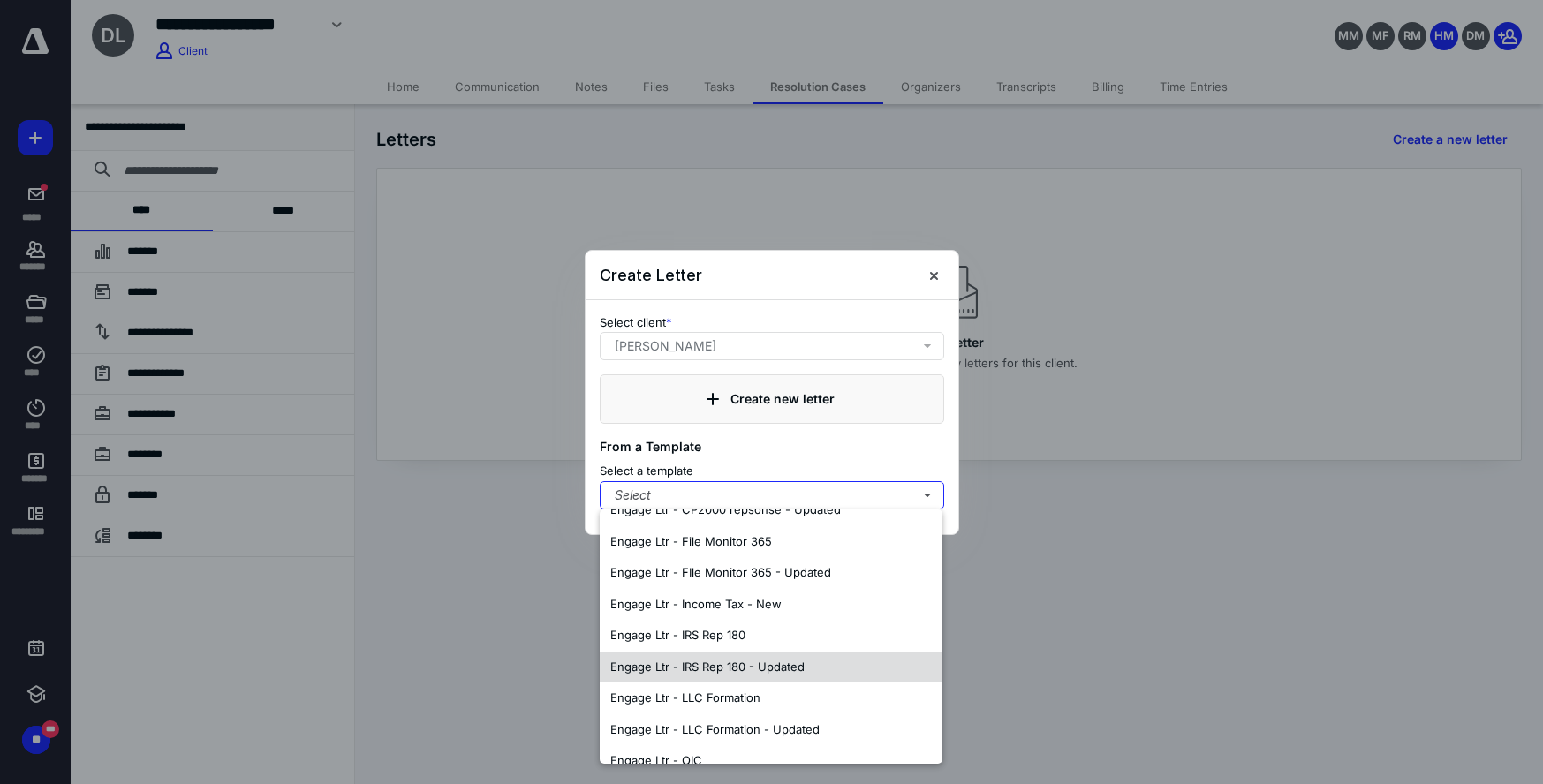 click on "Engage Ltr - IRS Rep 180 - Updated" at bounding box center (707, 667) 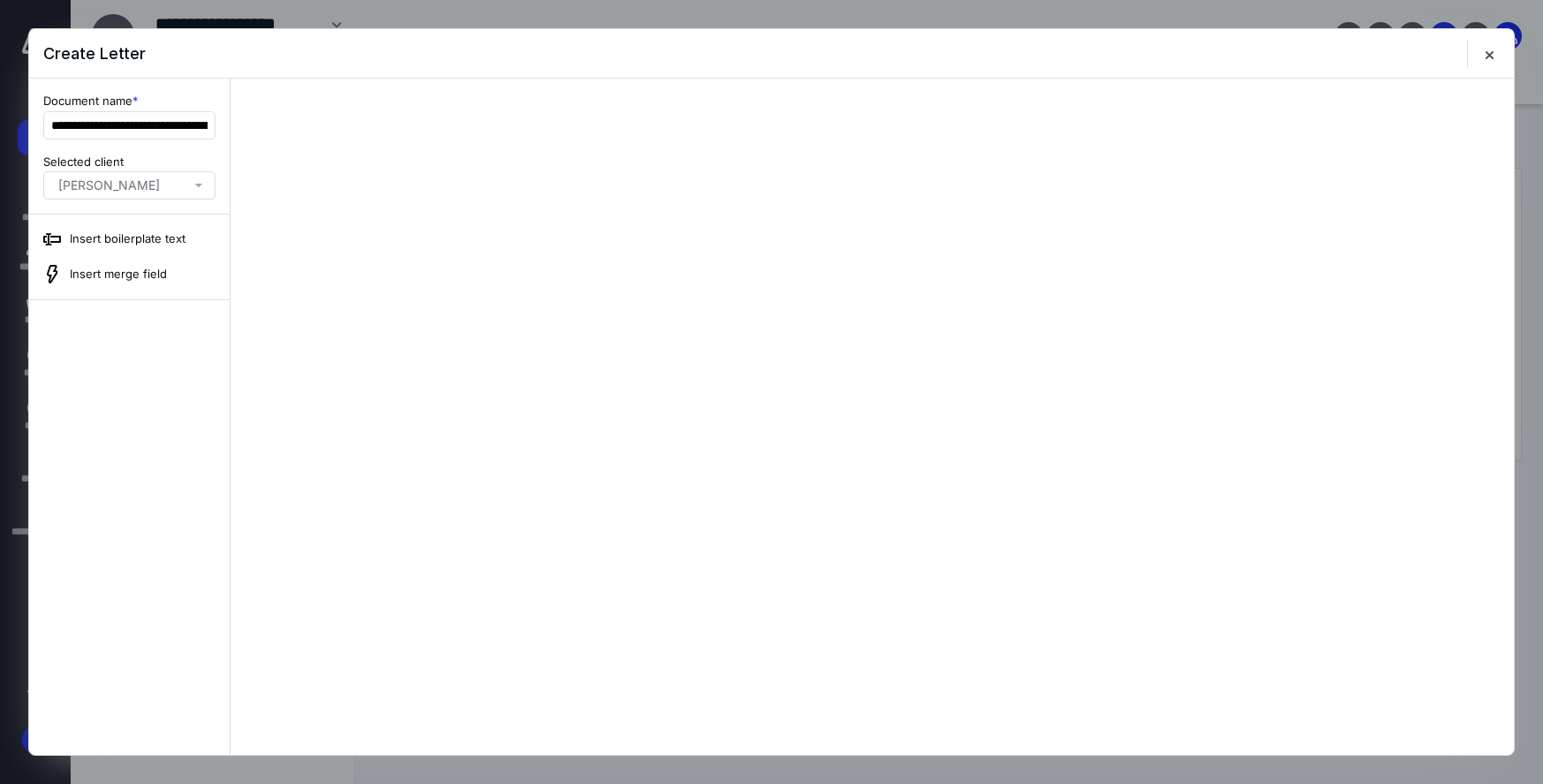 scroll, scrollTop: 0, scrollLeft: 0, axis: both 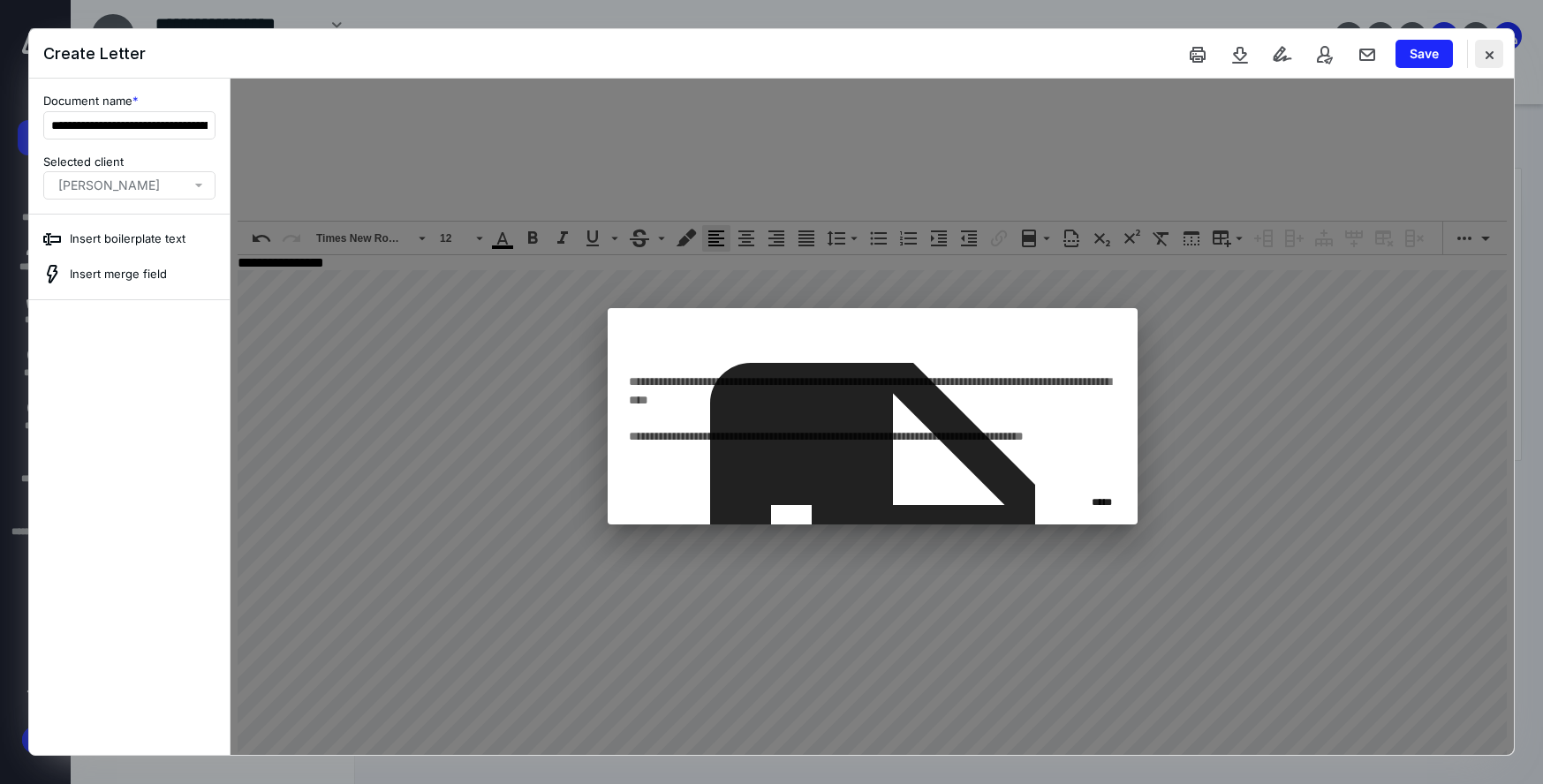 click at bounding box center (1489, 54) 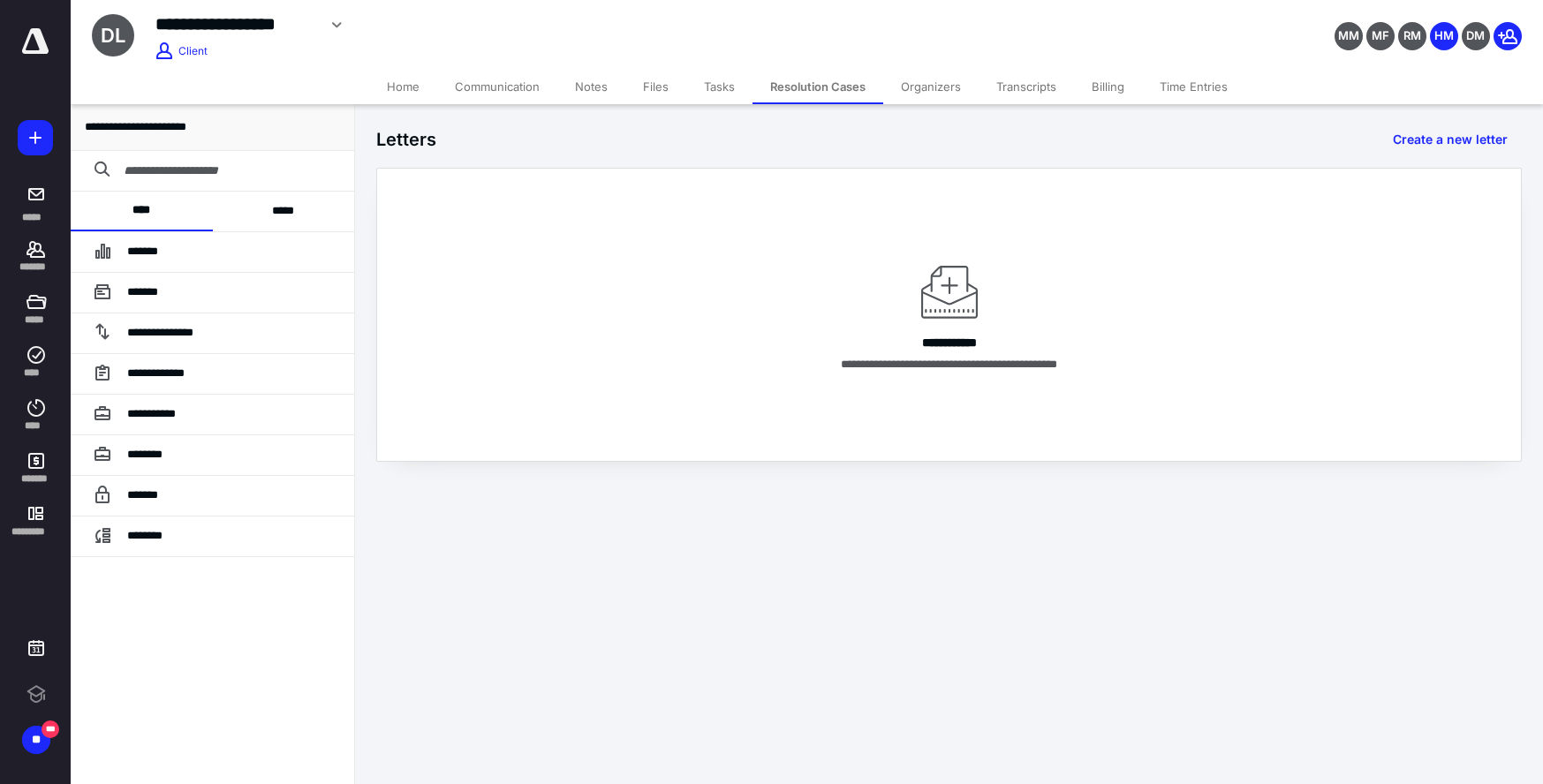 scroll, scrollTop: 0, scrollLeft: 0, axis: both 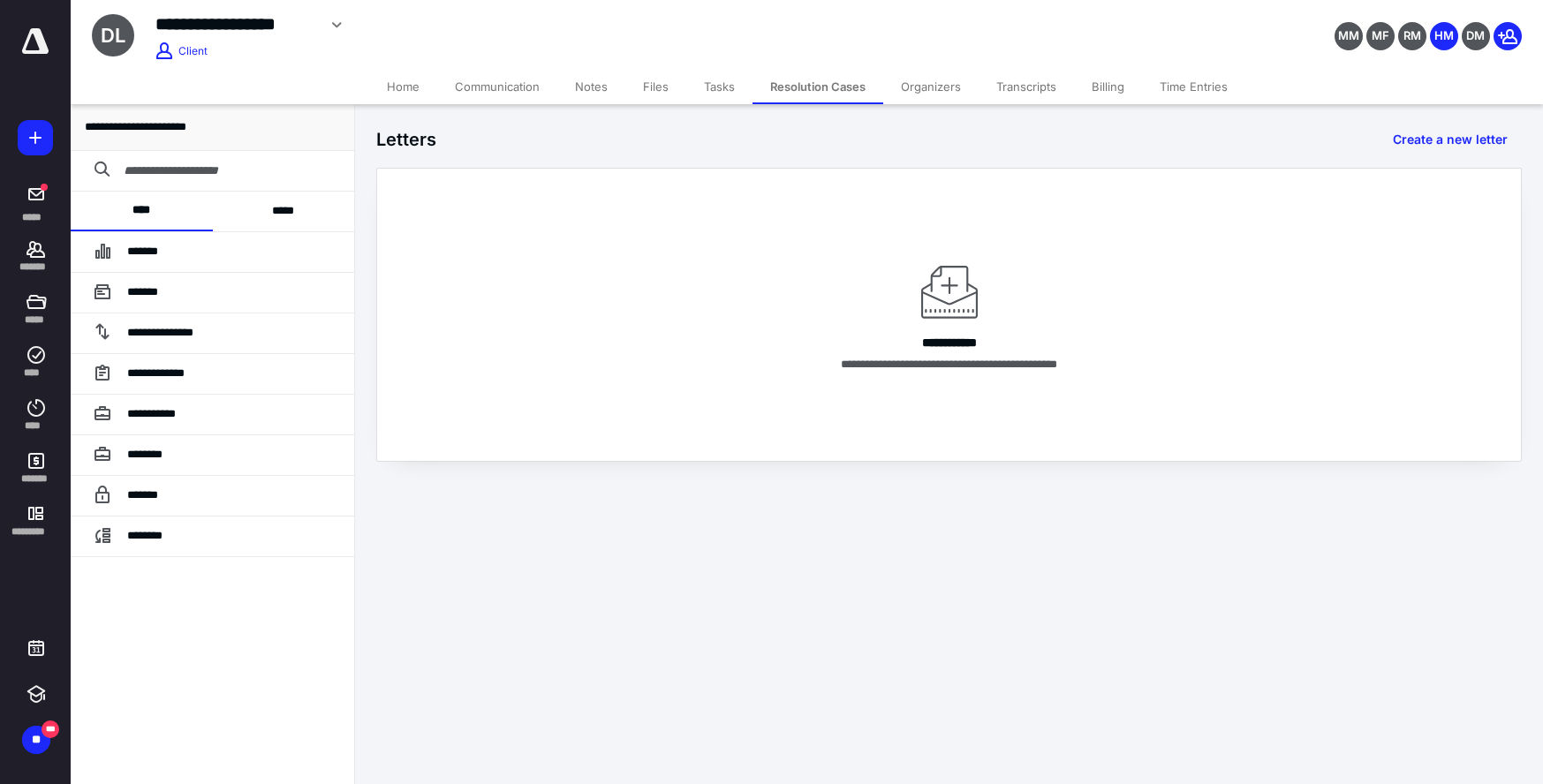 click on "Files" at bounding box center [655, 87] 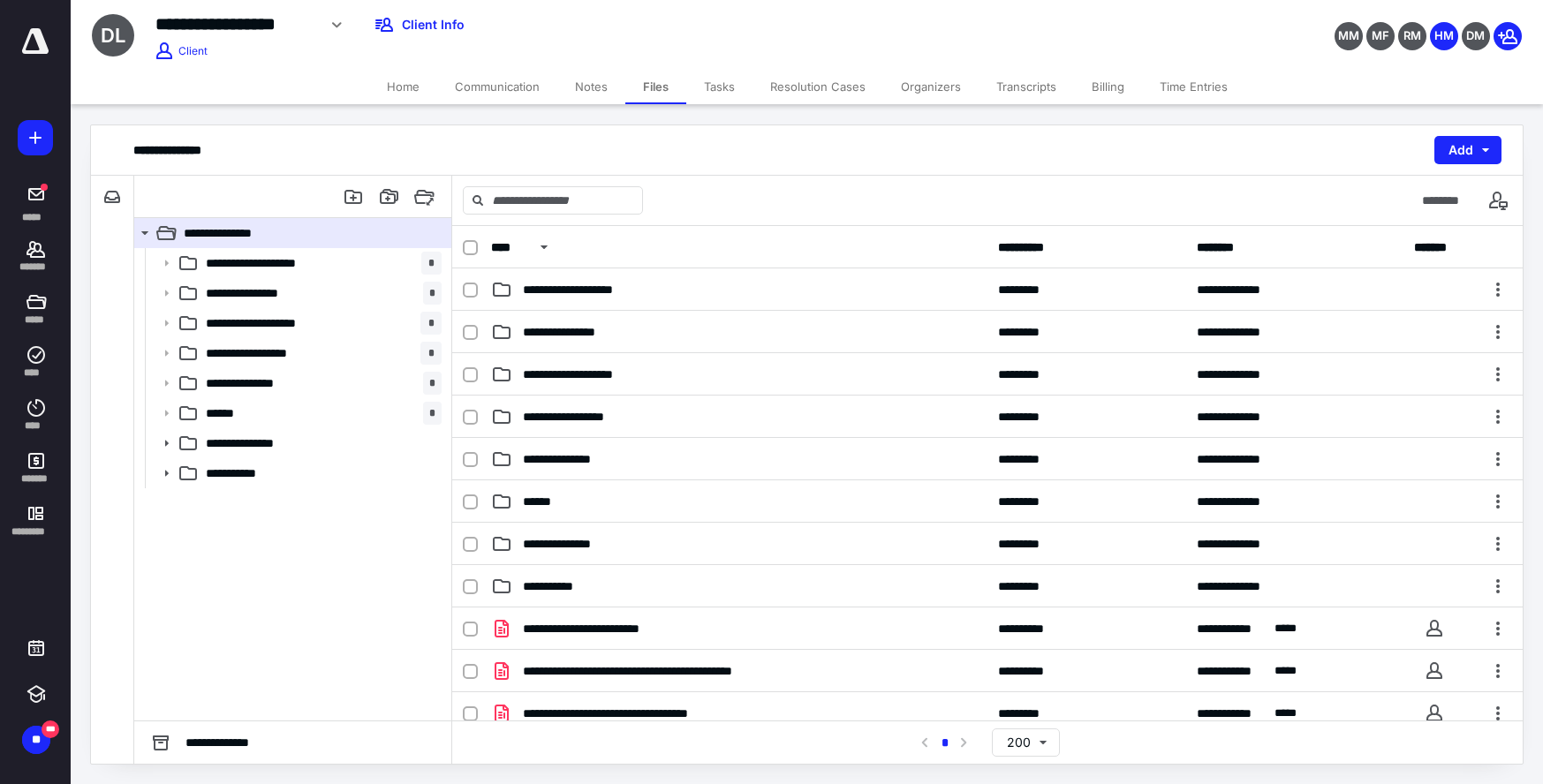 click on "Billing" at bounding box center [1108, 87] 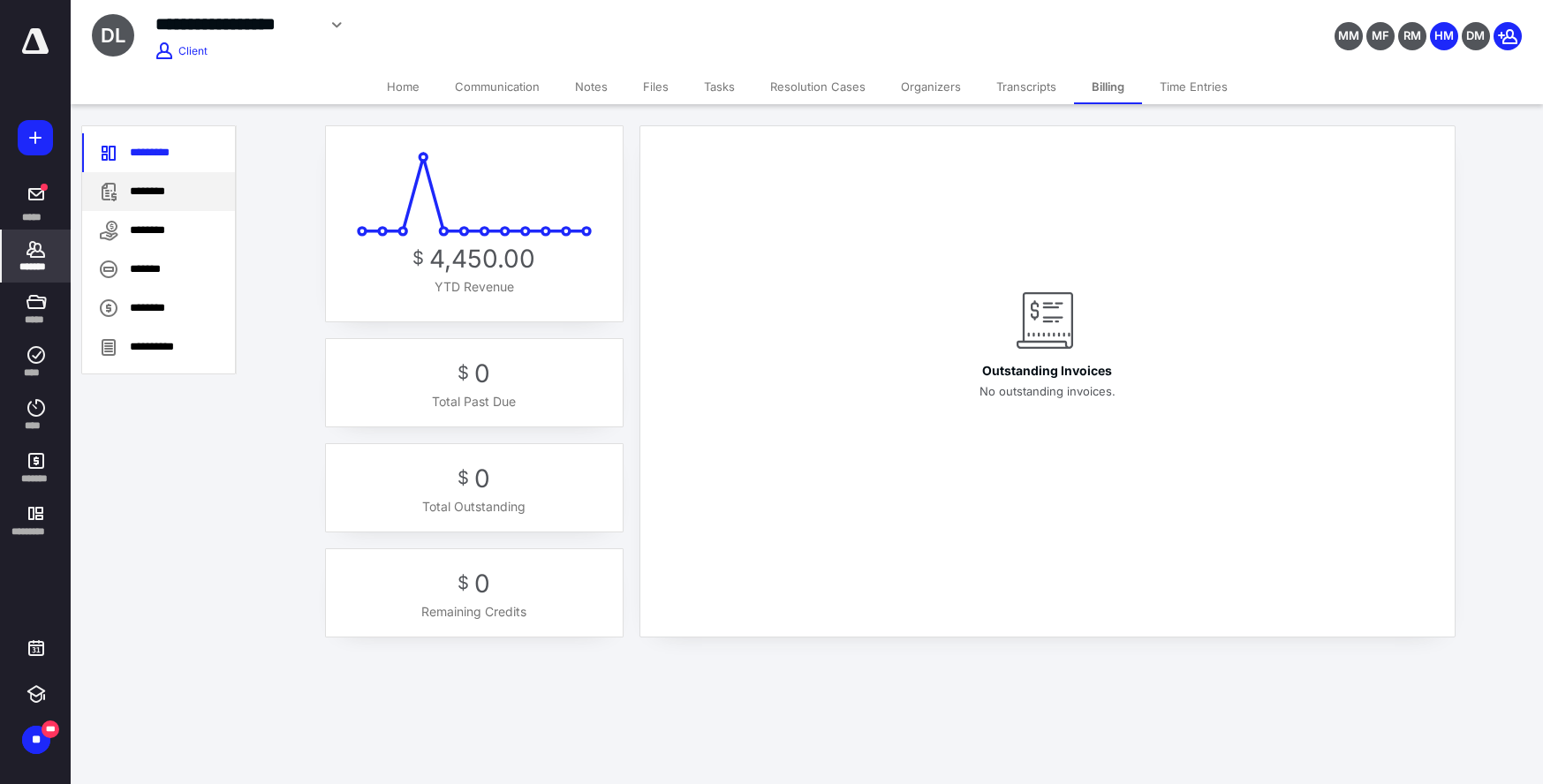 click on "********" at bounding box center [158, 192] 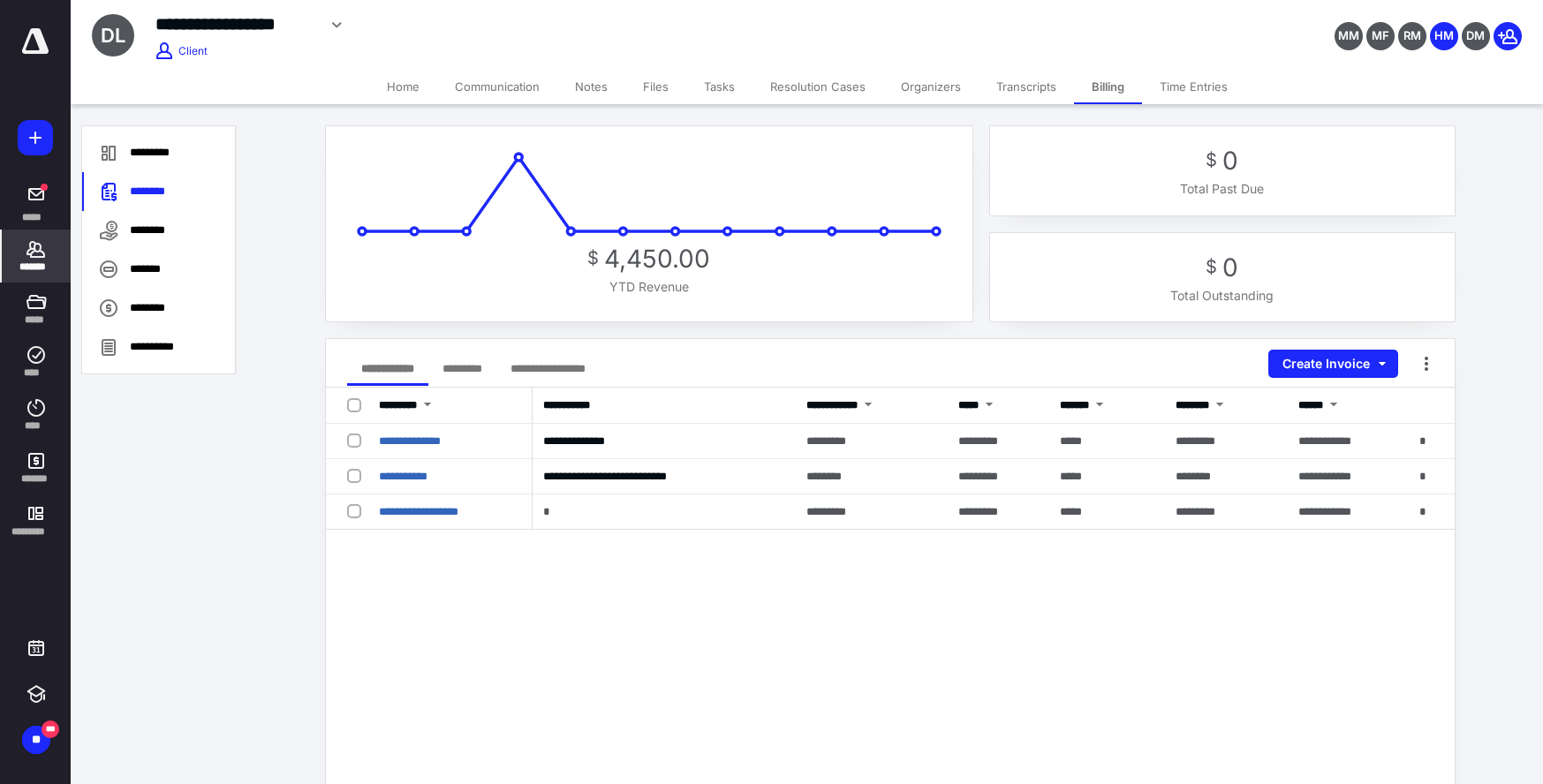 click on "Notes" at bounding box center (591, 87) 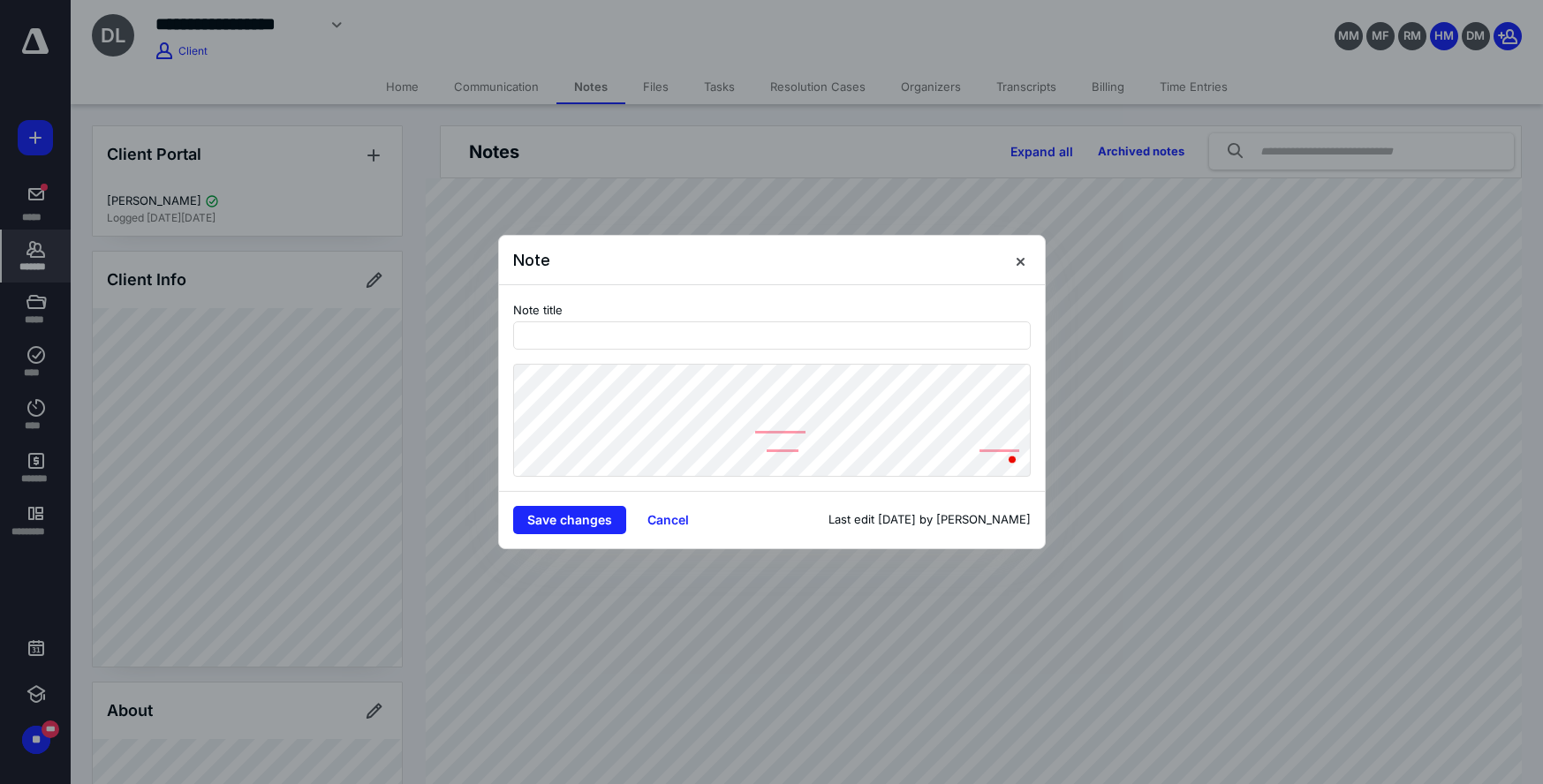 drag, startPoint x: 609, startPoint y: 516, endPoint x: 600, endPoint y: 486, distance: 31.32092 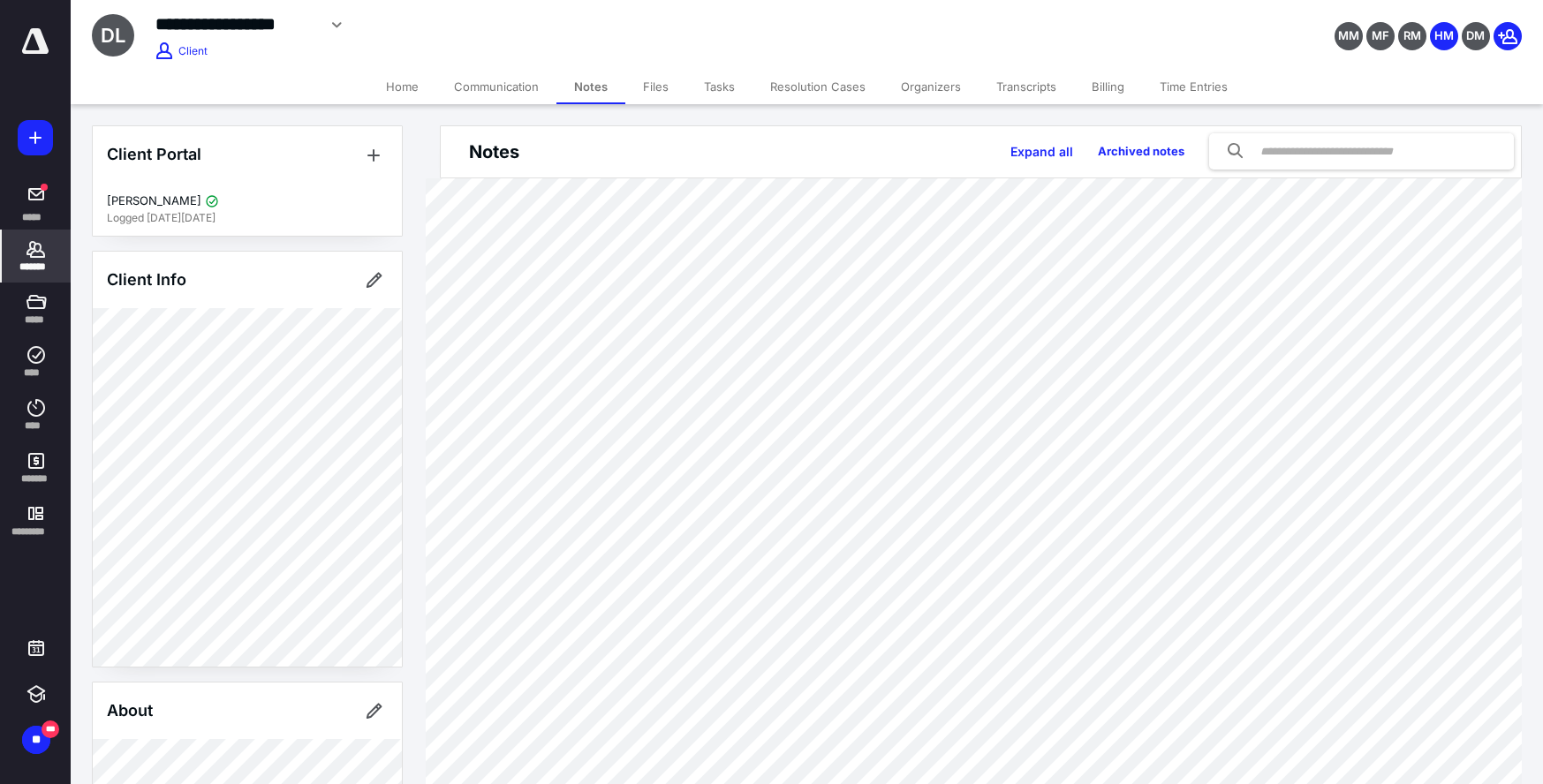 click on "Resolution Cases" at bounding box center (818, 87) 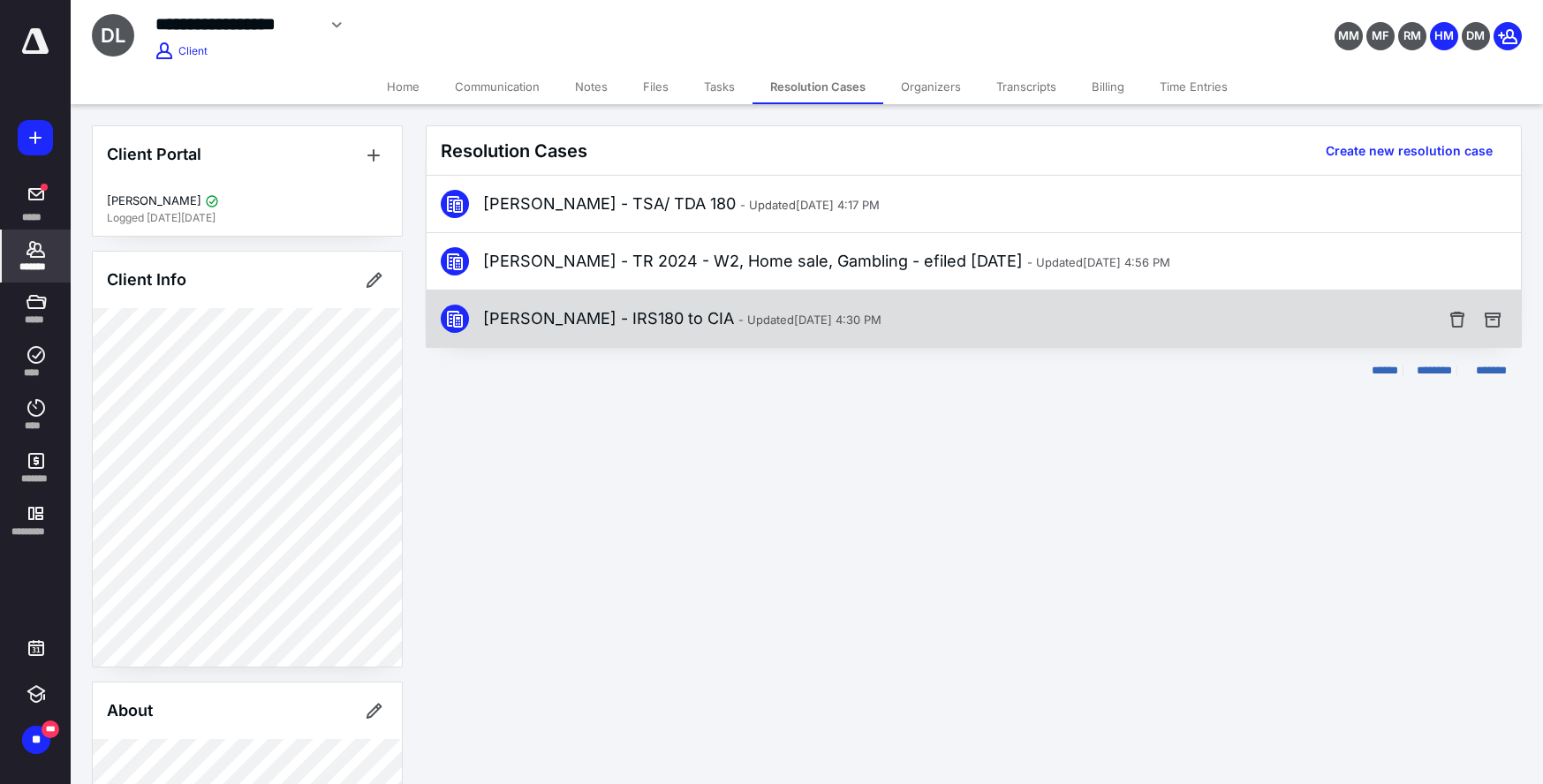 click on "[PERSON_NAME] - IRS180 to CIA    - Updated  [DATE] 4:30 PM" at bounding box center (682, 319) 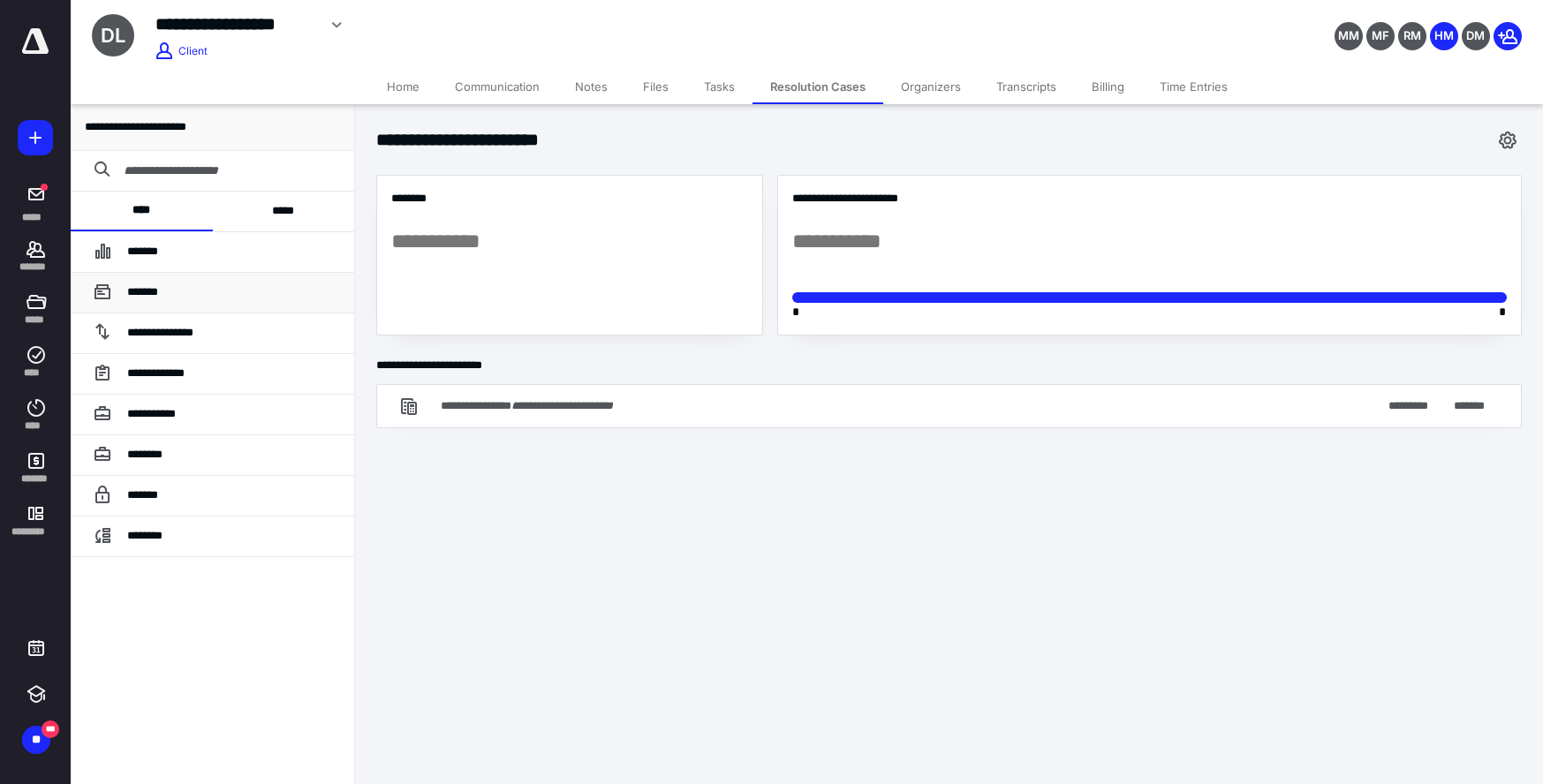 click on "*******" at bounding box center (142, 291) 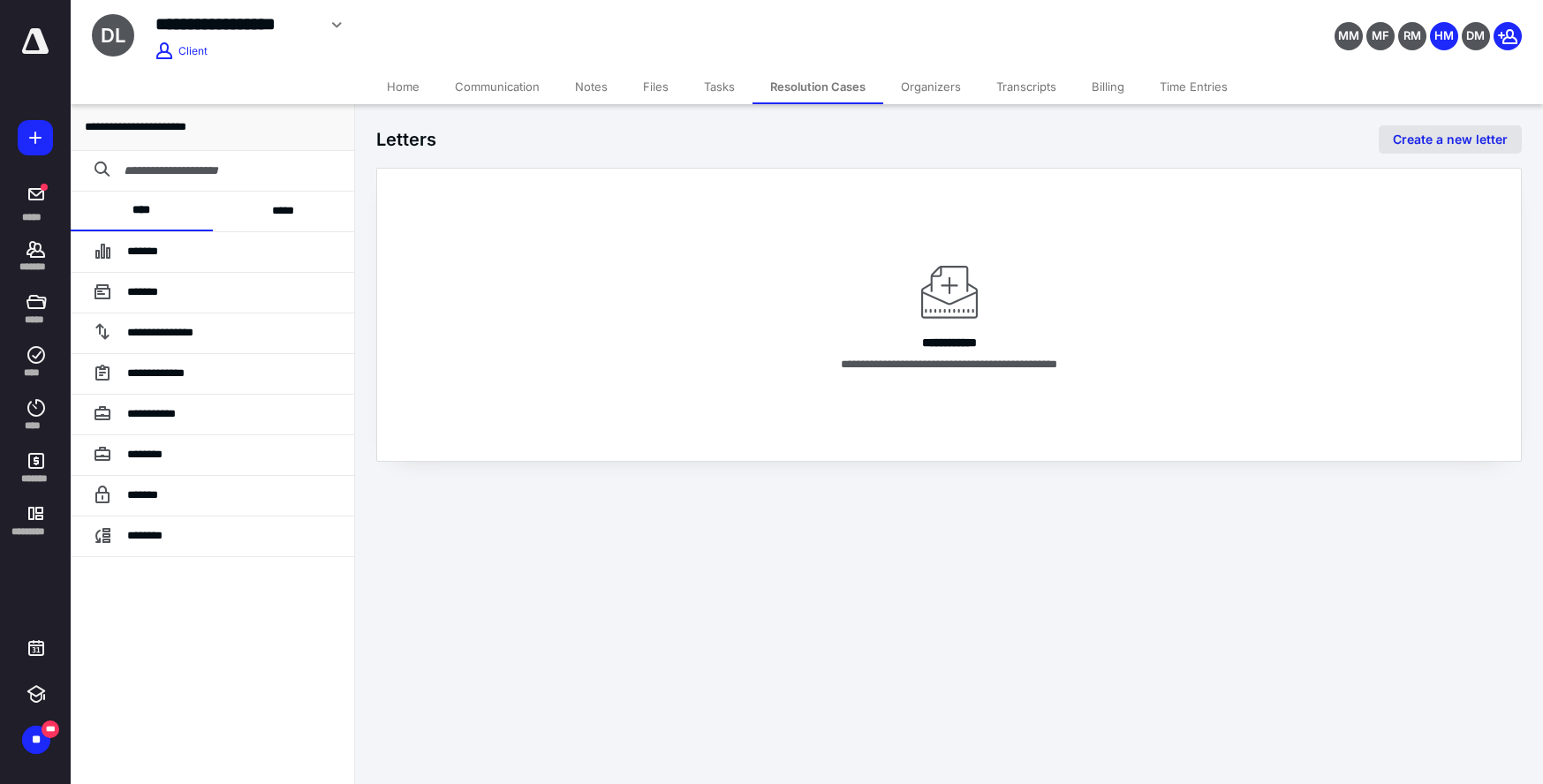 click on "Create a new letter" at bounding box center (1450, 139) 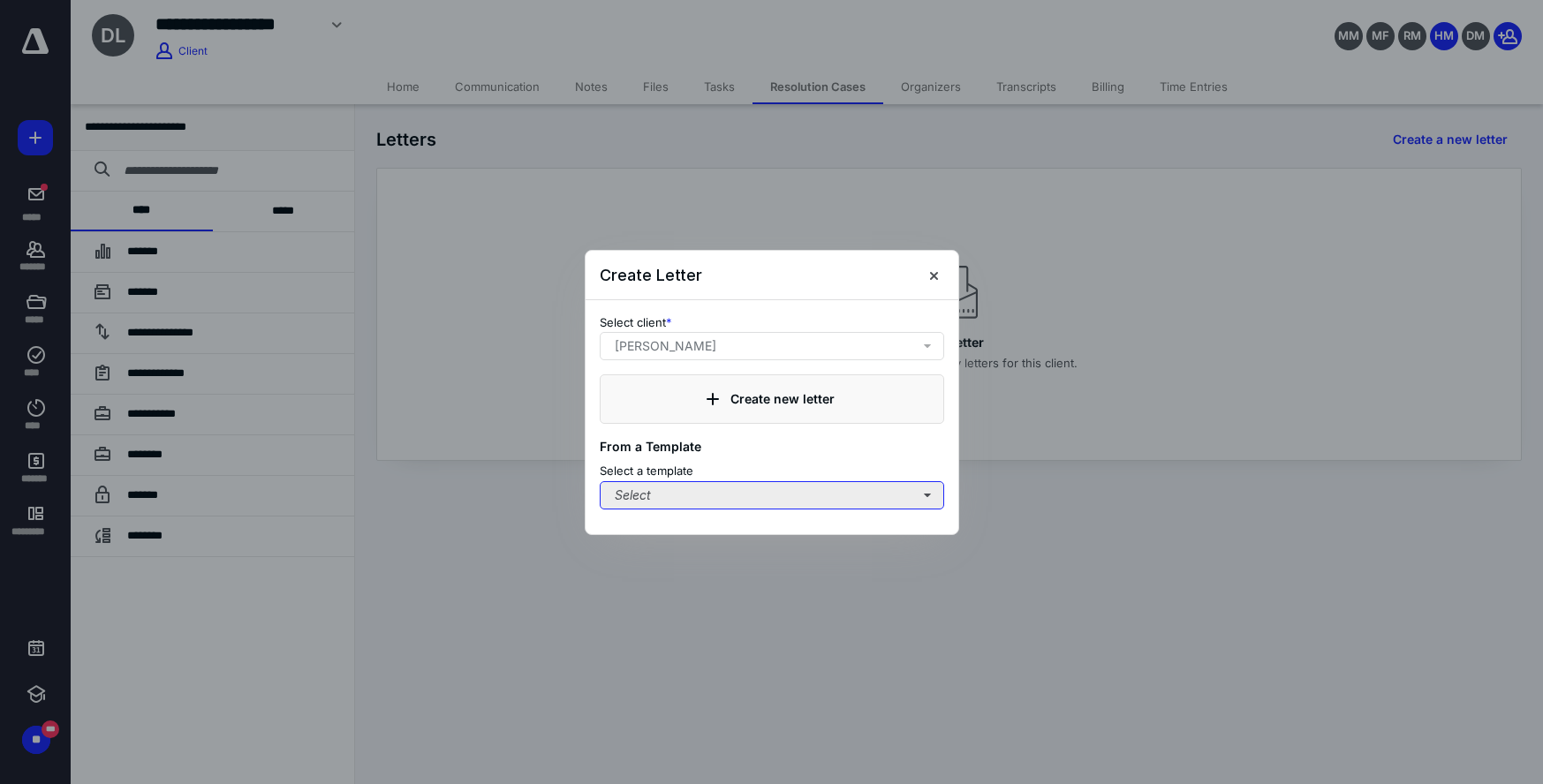 click on "Select" at bounding box center [772, 495] 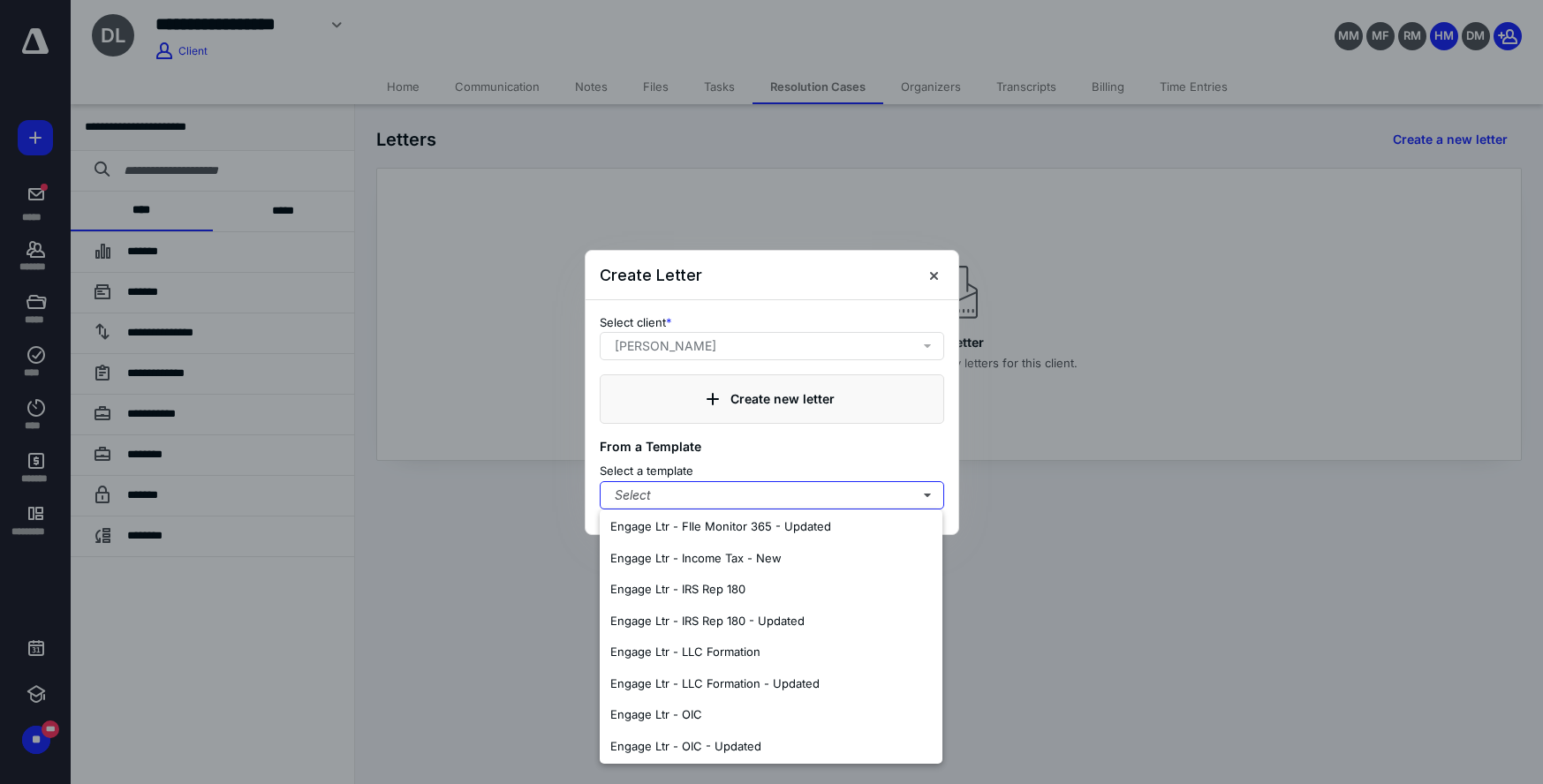 scroll, scrollTop: 1080, scrollLeft: 0, axis: vertical 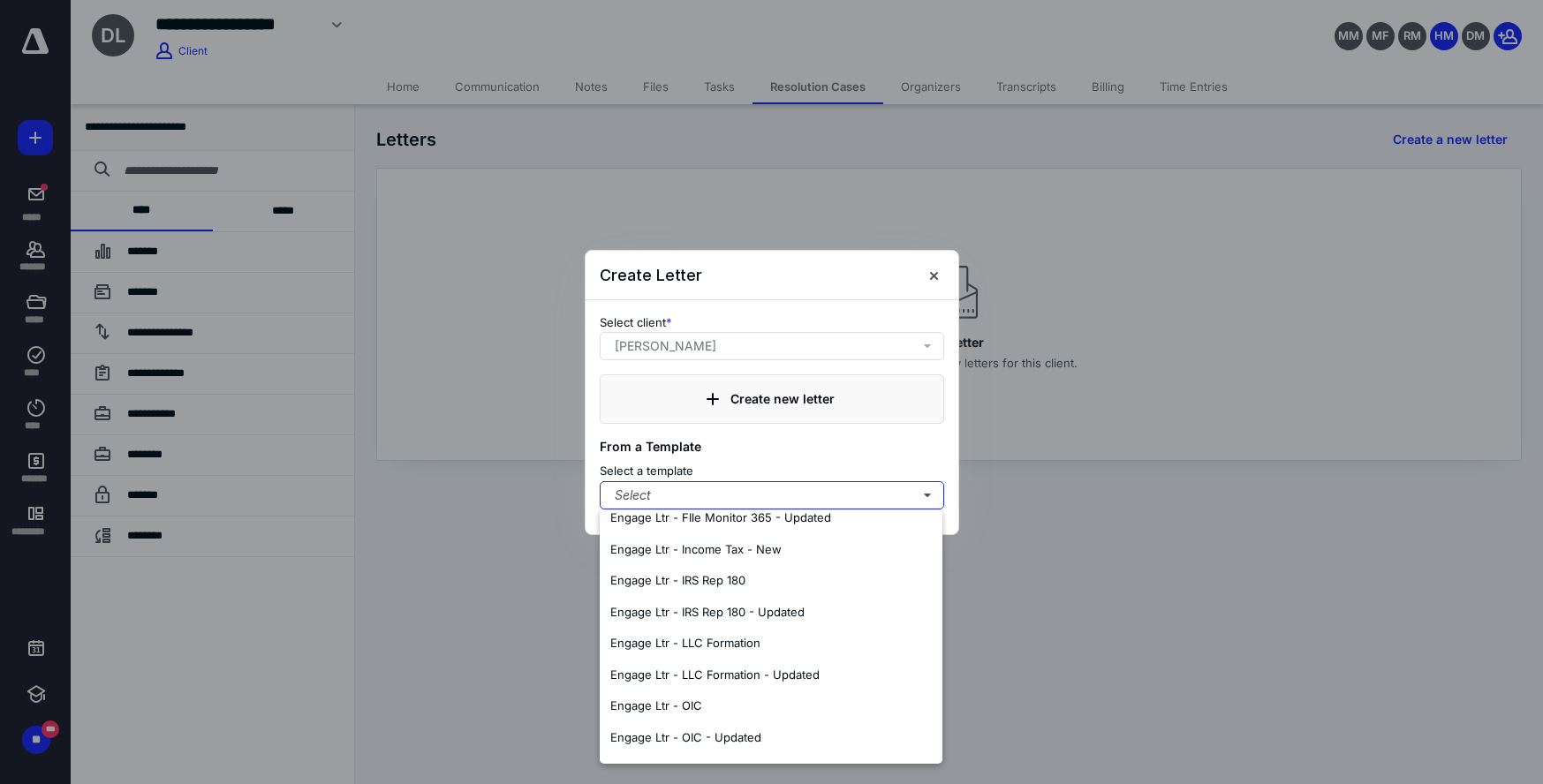 click on "Engage Ltr - IRS Rep 180 - Updated" at bounding box center (707, 612) 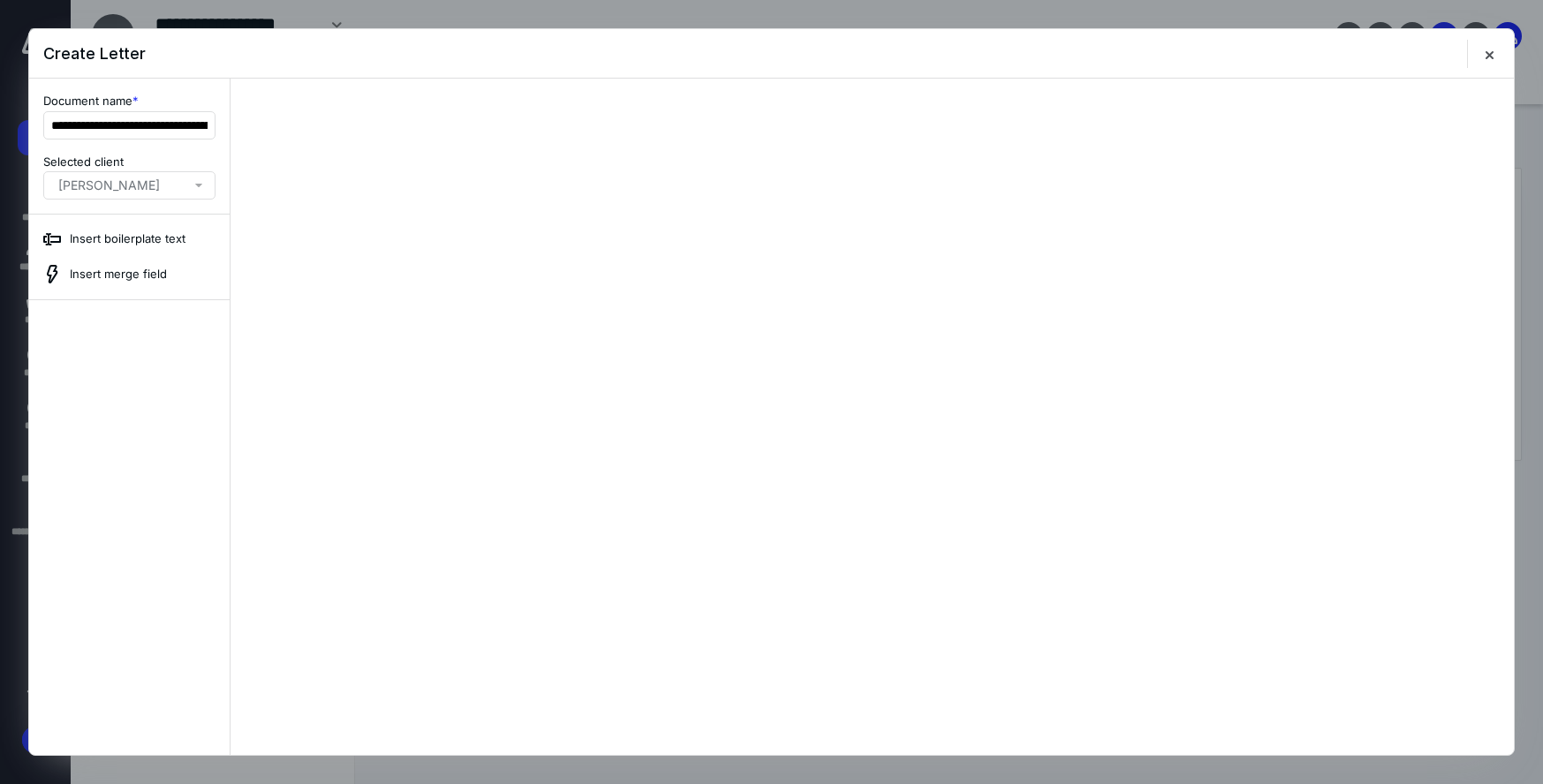 scroll, scrollTop: 0, scrollLeft: 0, axis: both 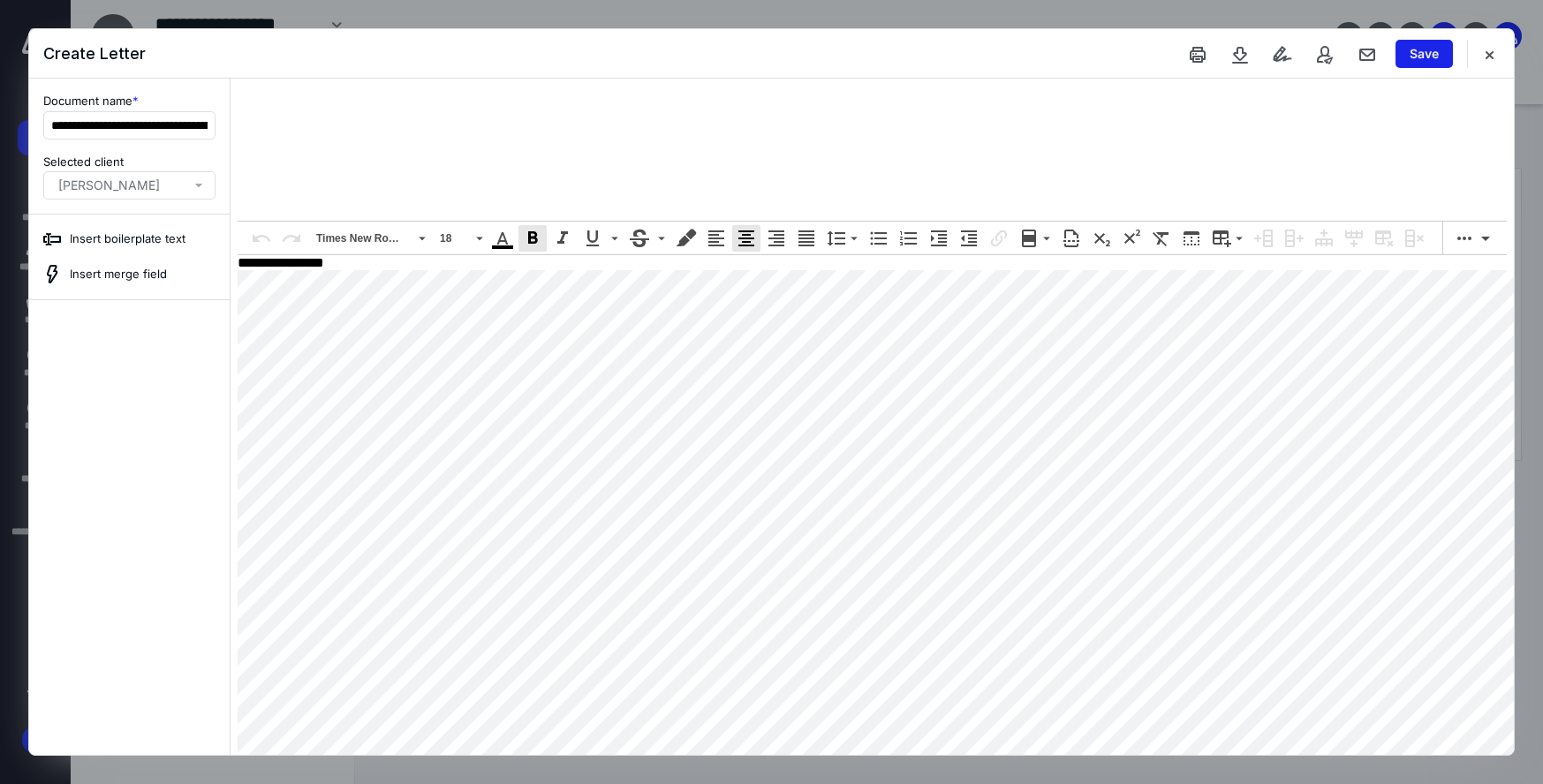 click on "Save" at bounding box center [1424, 54] 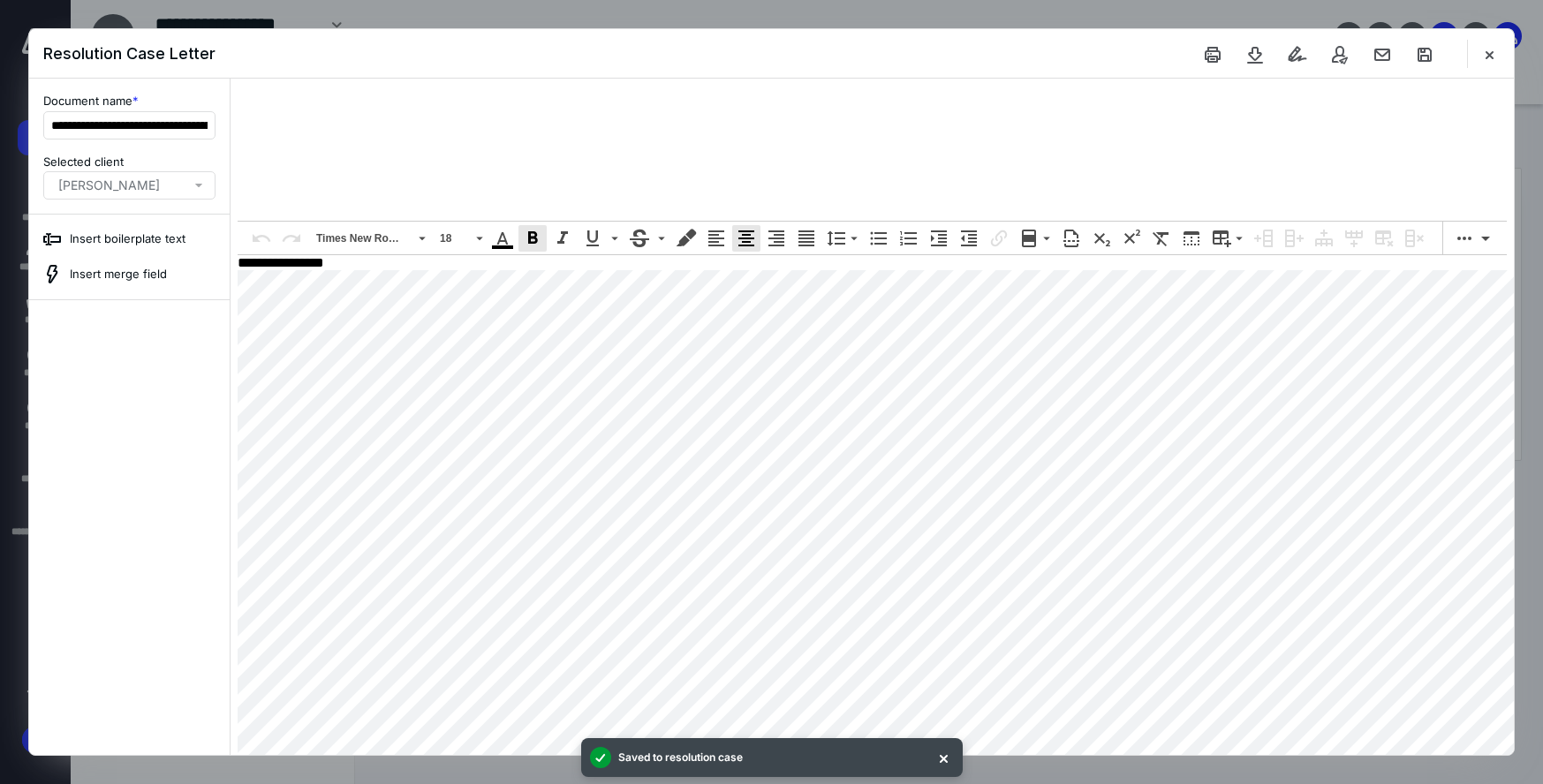 scroll, scrollTop: 153, scrollLeft: 0, axis: vertical 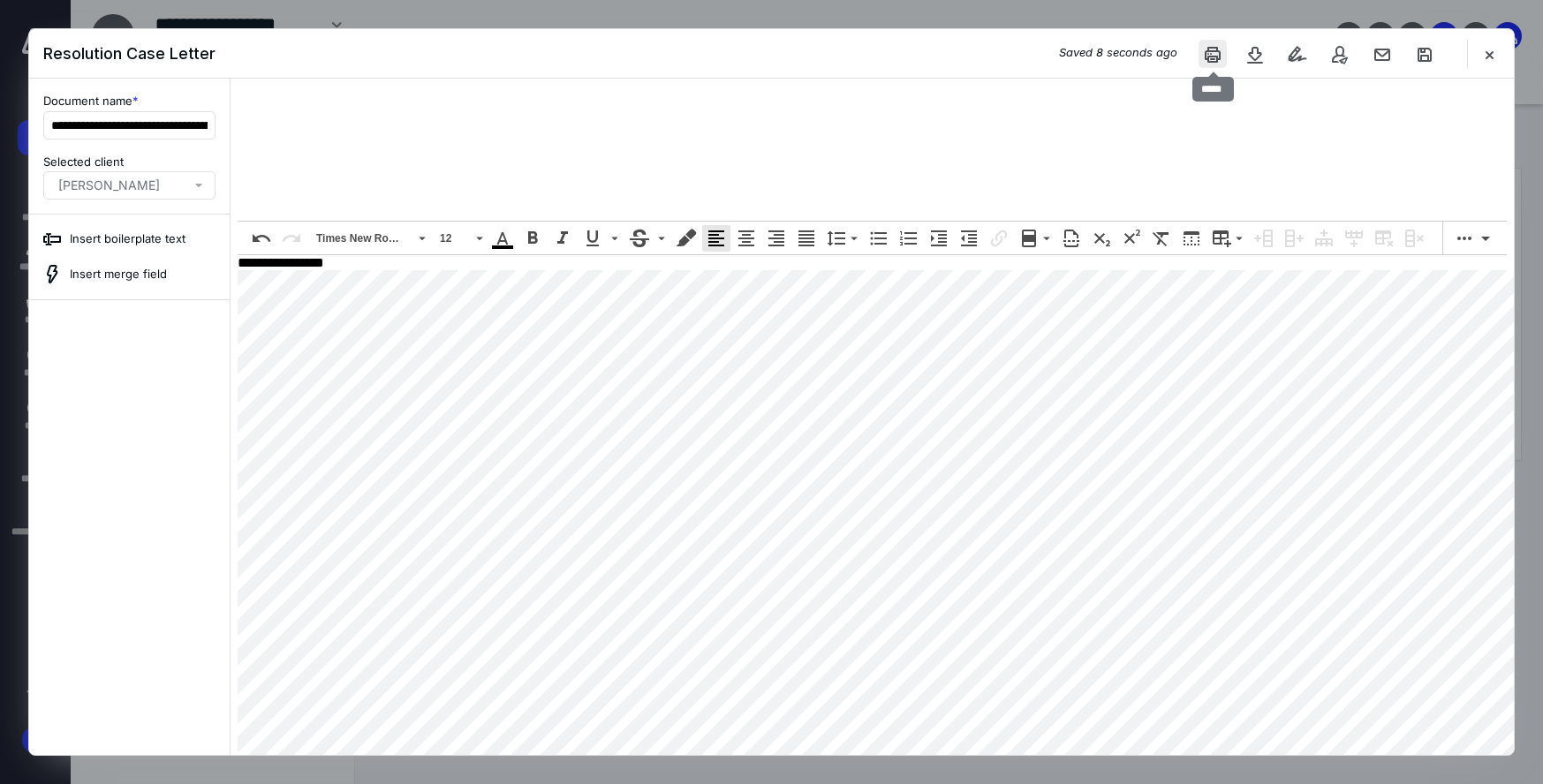 click at bounding box center (1213, 54) 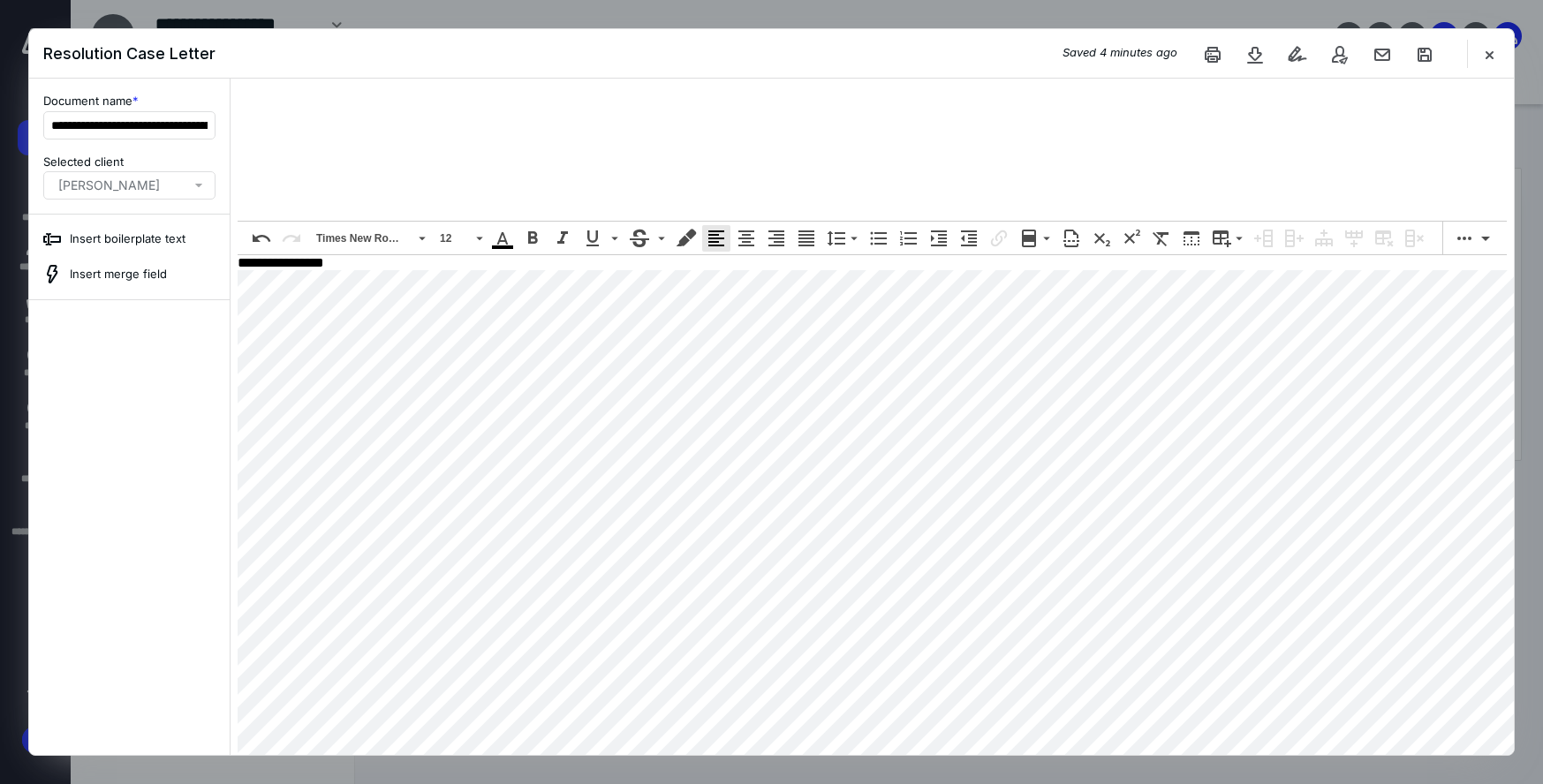 drag, startPoint x: 1485, startPoint y: 57, endPoint x: 1473, endPoint y: 75, distance: 21.633308 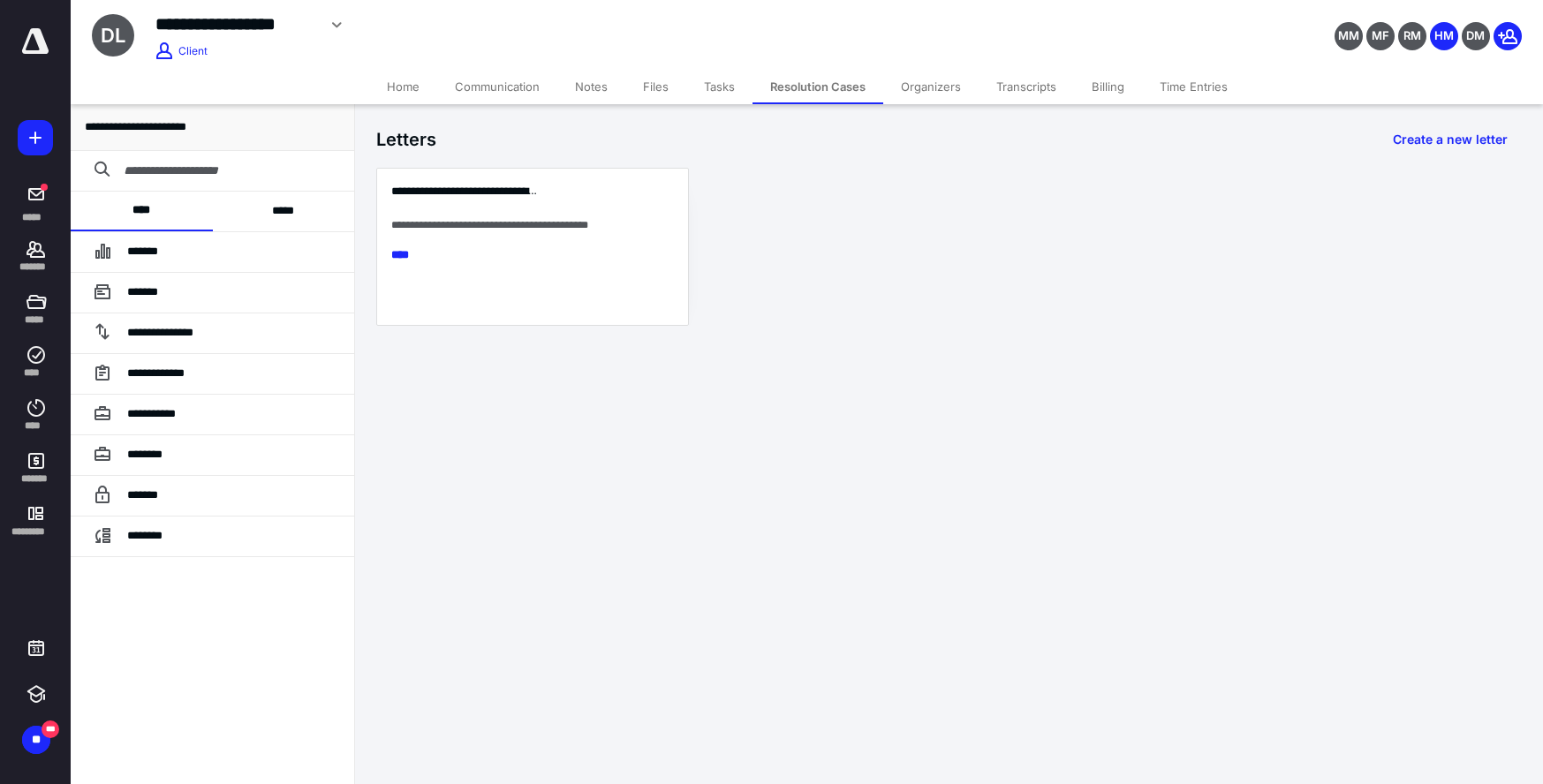 click on "Files" at bounding box center [655, 87] 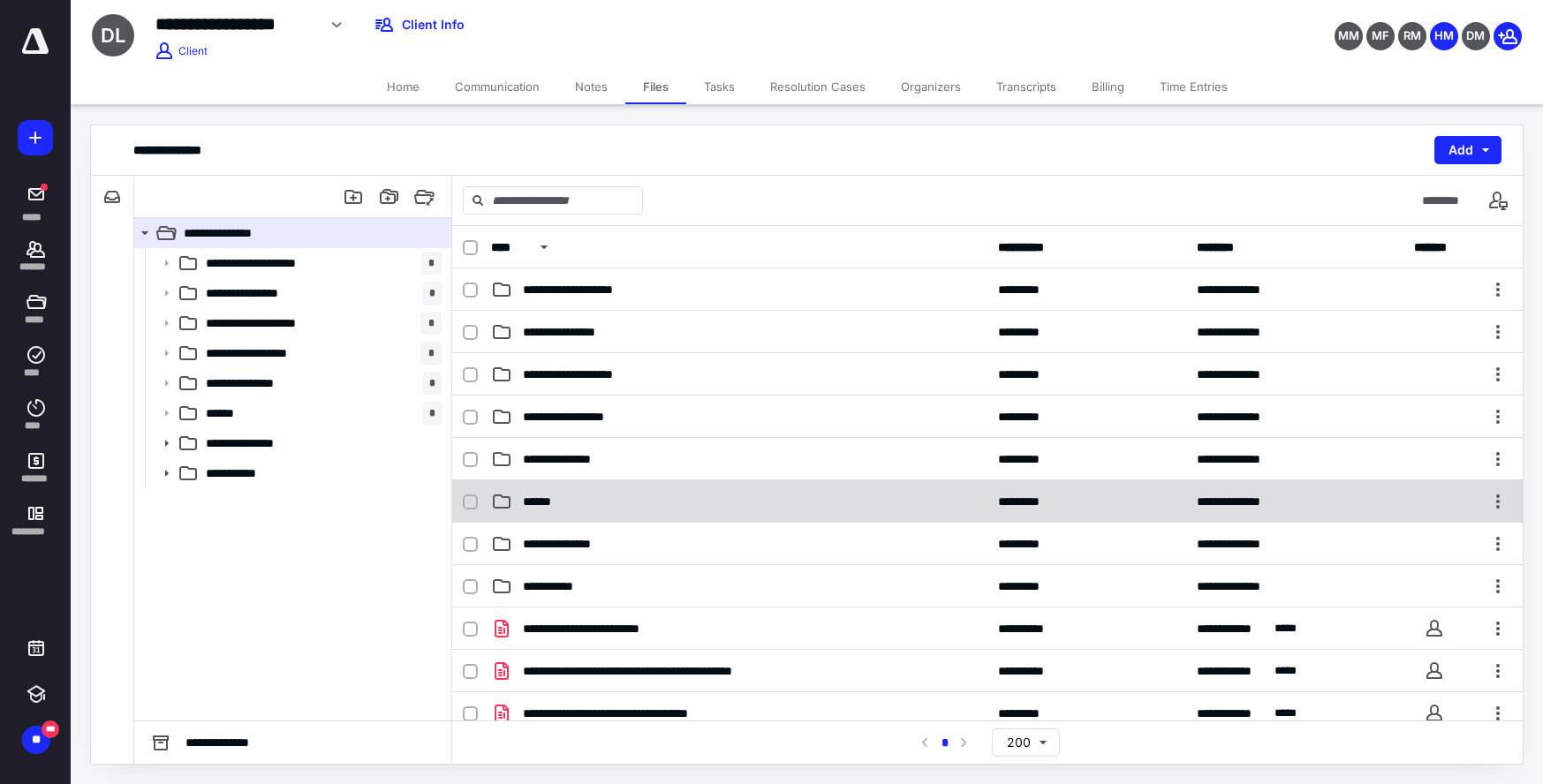 click on "******" at bounding box center [739, 501] 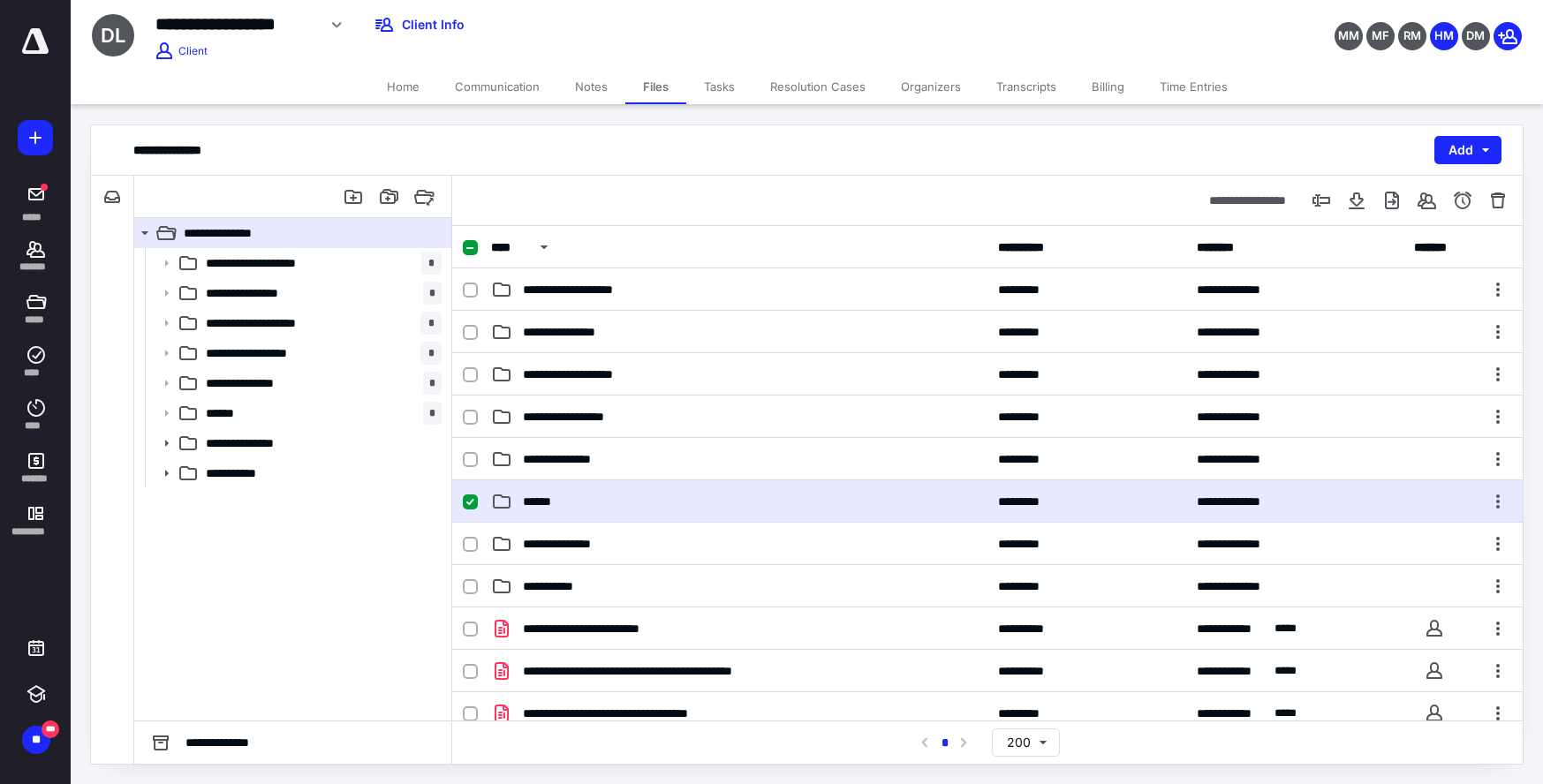 click on "******" at bounding box center (739, 501) 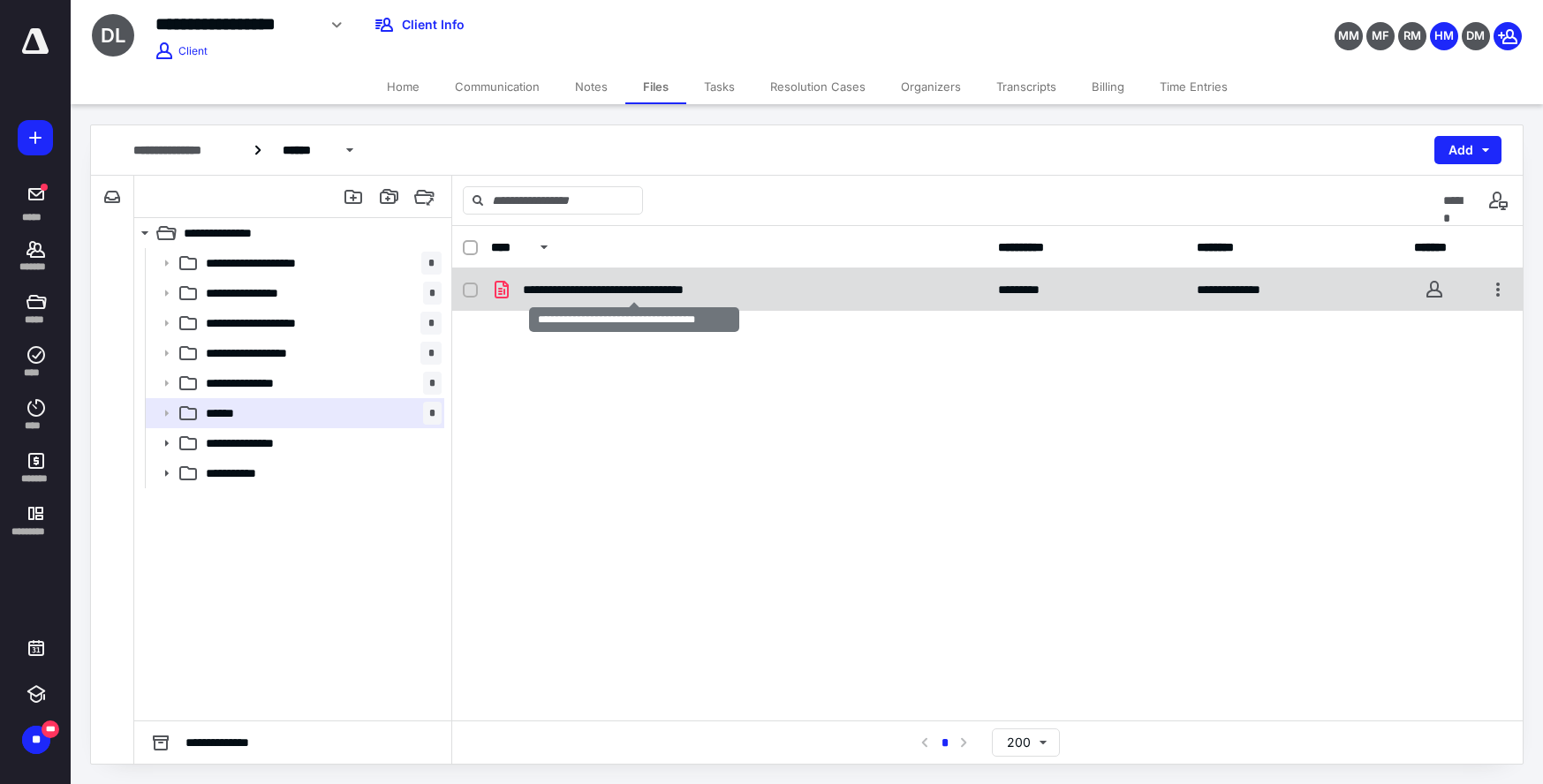 click on "**********" at bounding box center [634, 290] 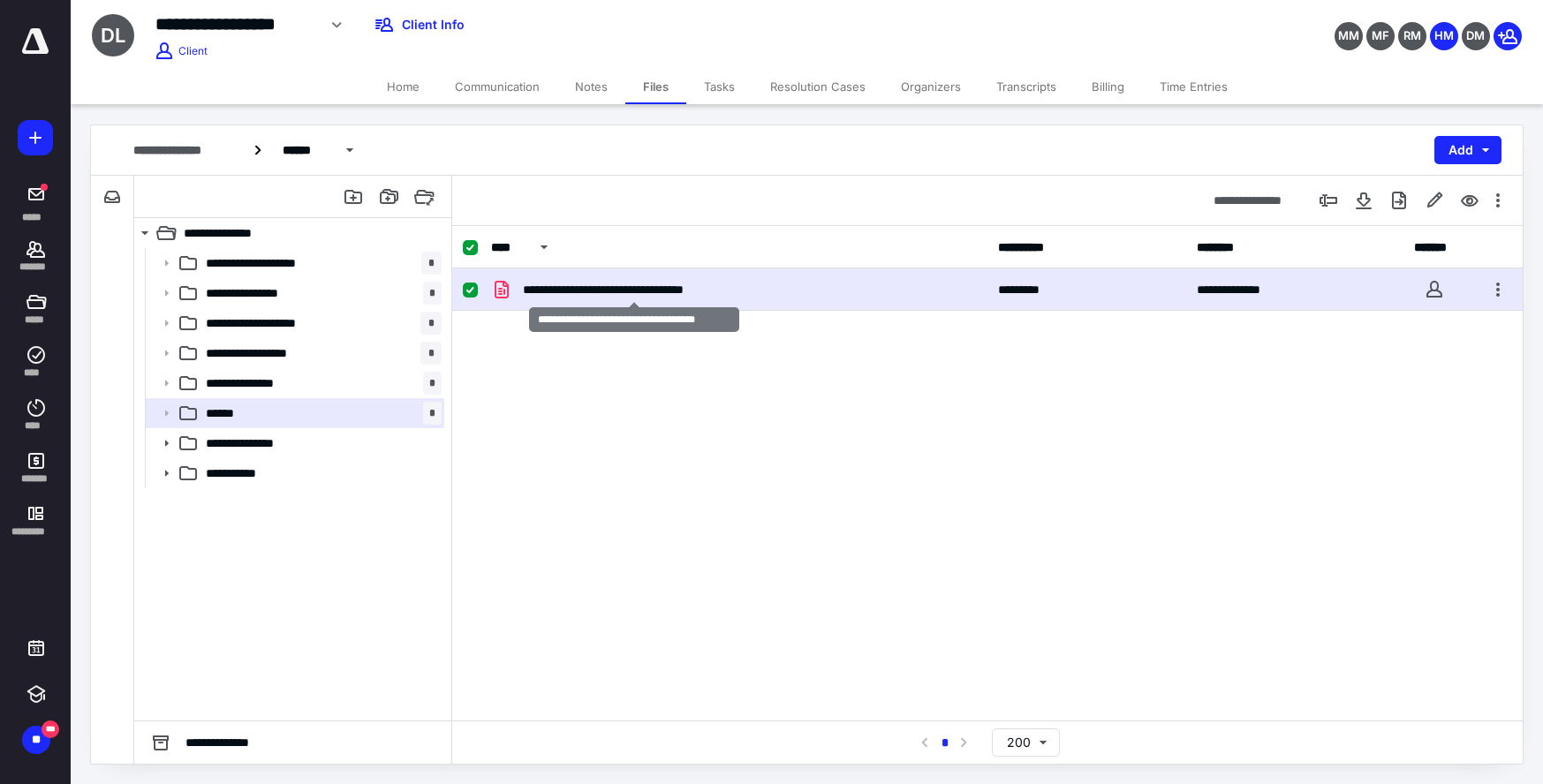 click on "**********" at bounding box center [634, 290] 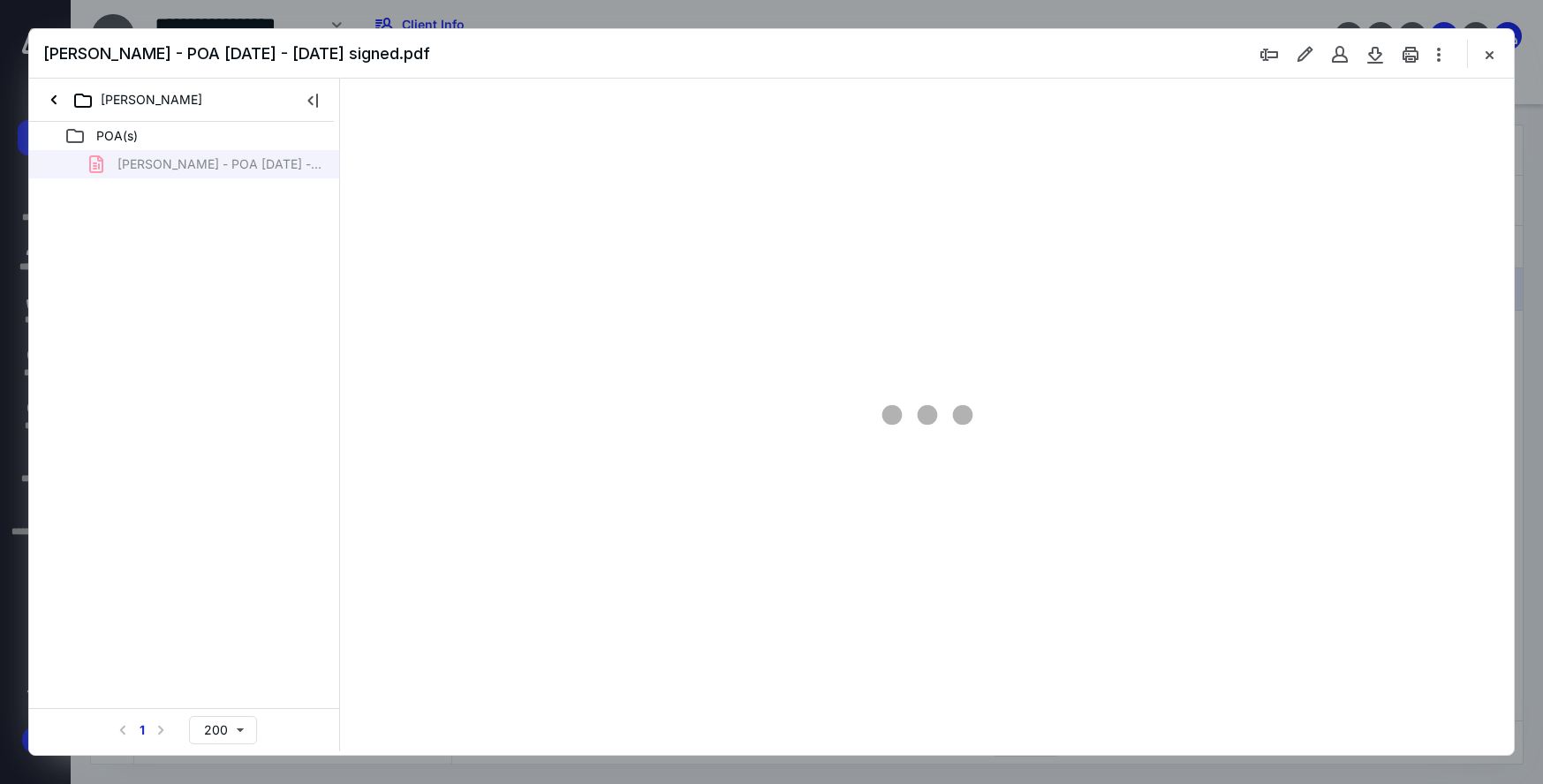 scroll, scrollTop: 0, scrollLeft: 0, axis: both 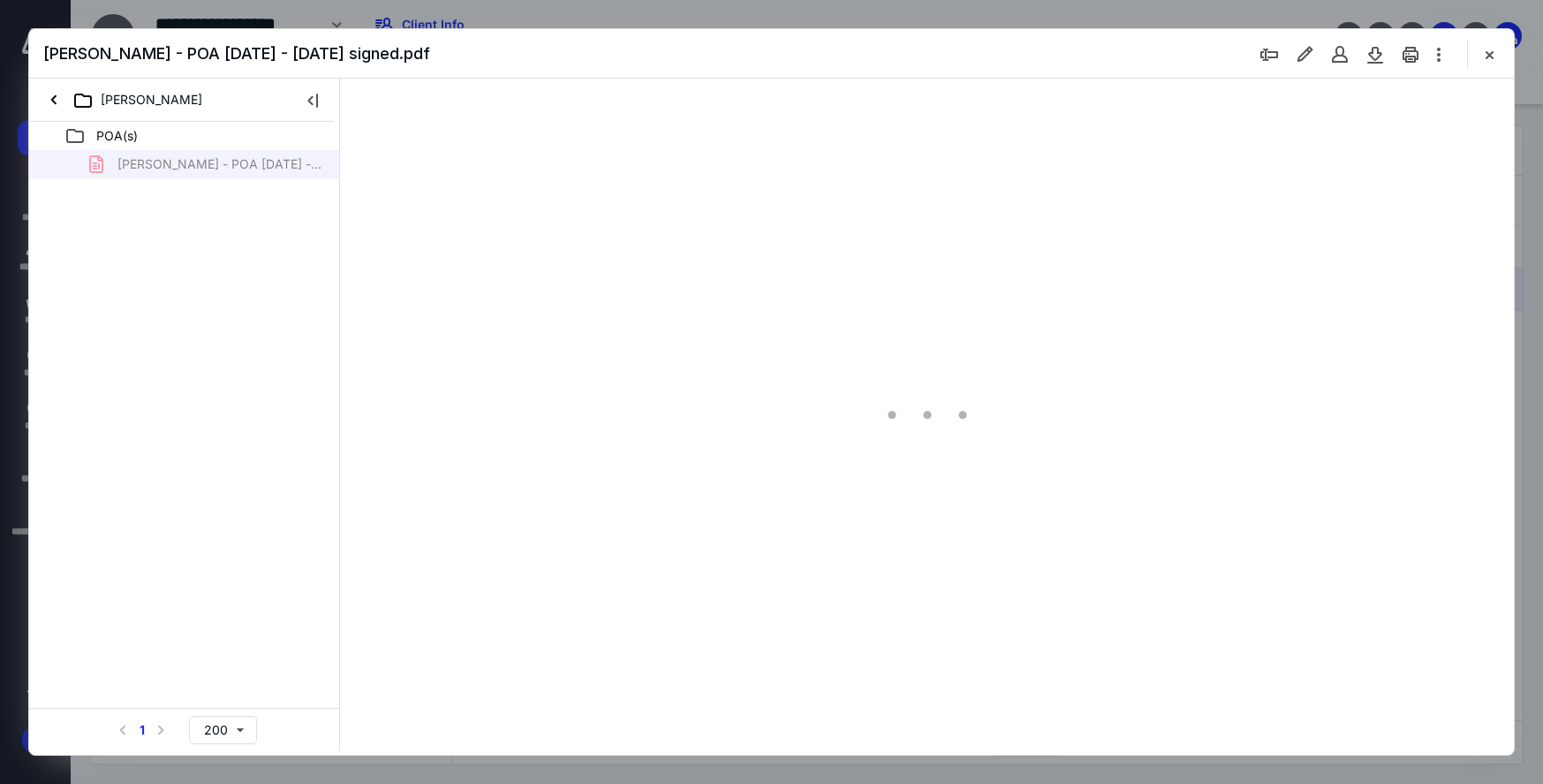 type on "214" 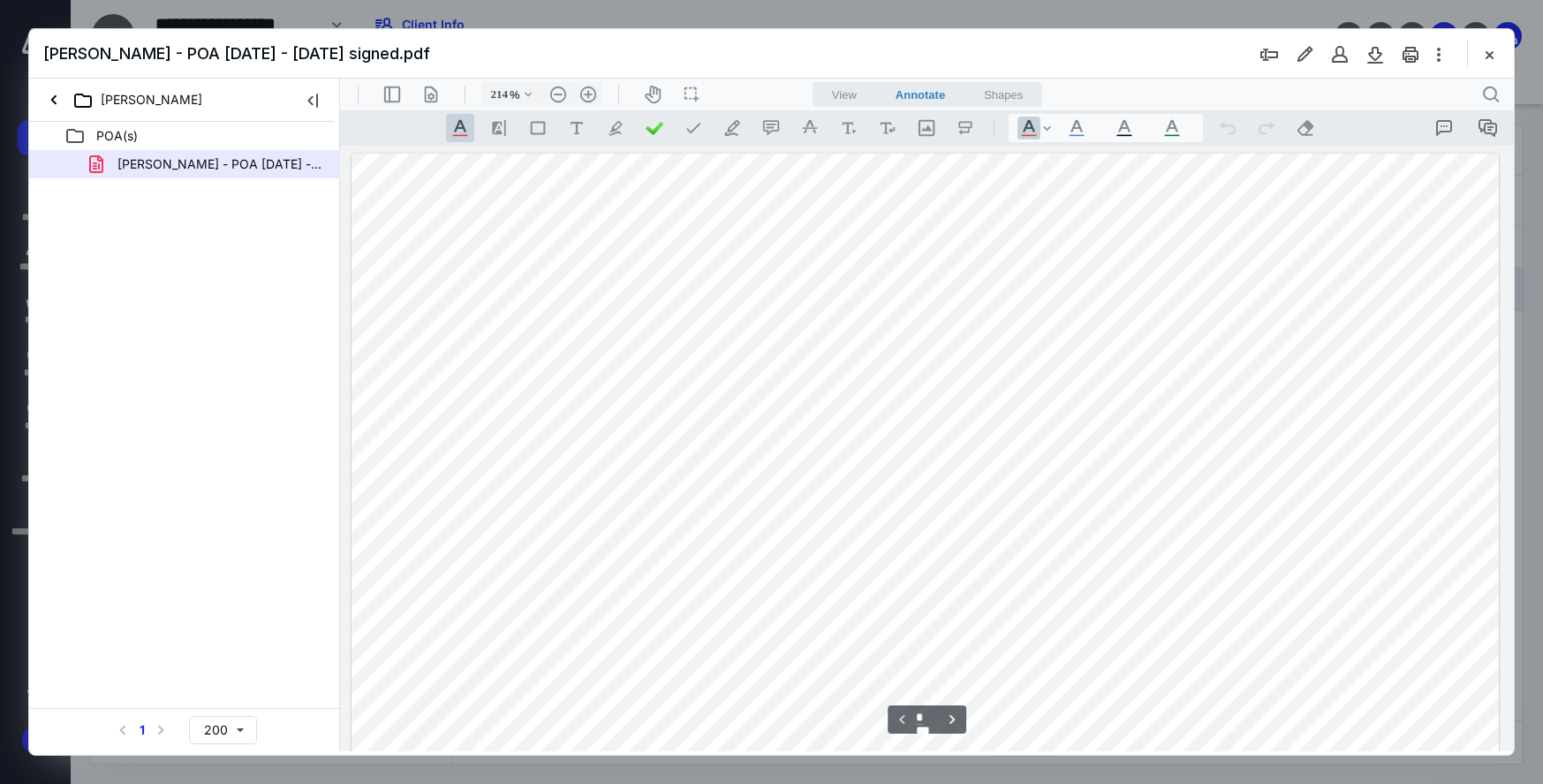 scroll, scrollTop: 3, scrollLeft: 0, axis: vertical 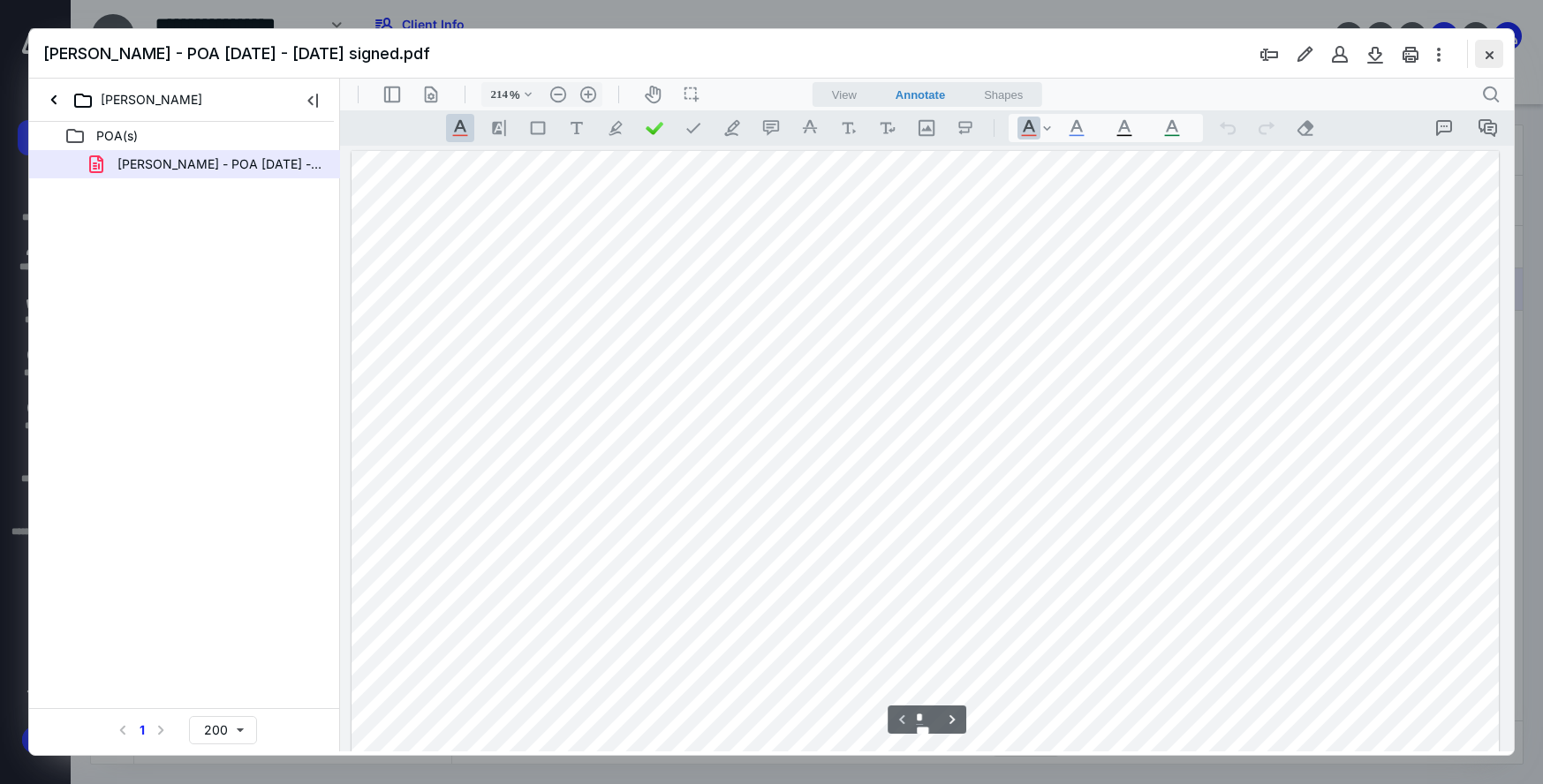 click at bounding box center (1489, 54) 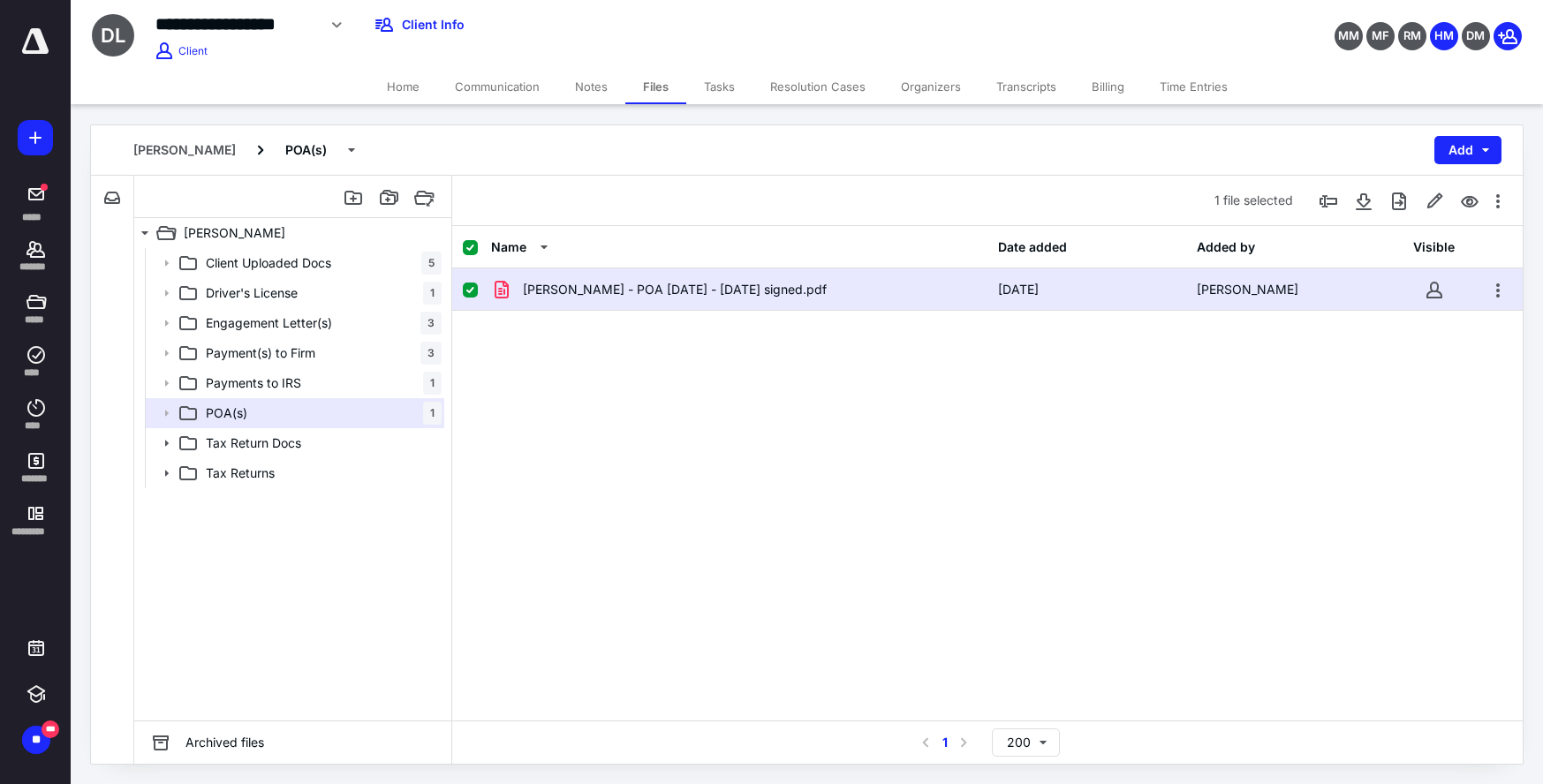 click on "Notes" at bounding box center (591, 87) 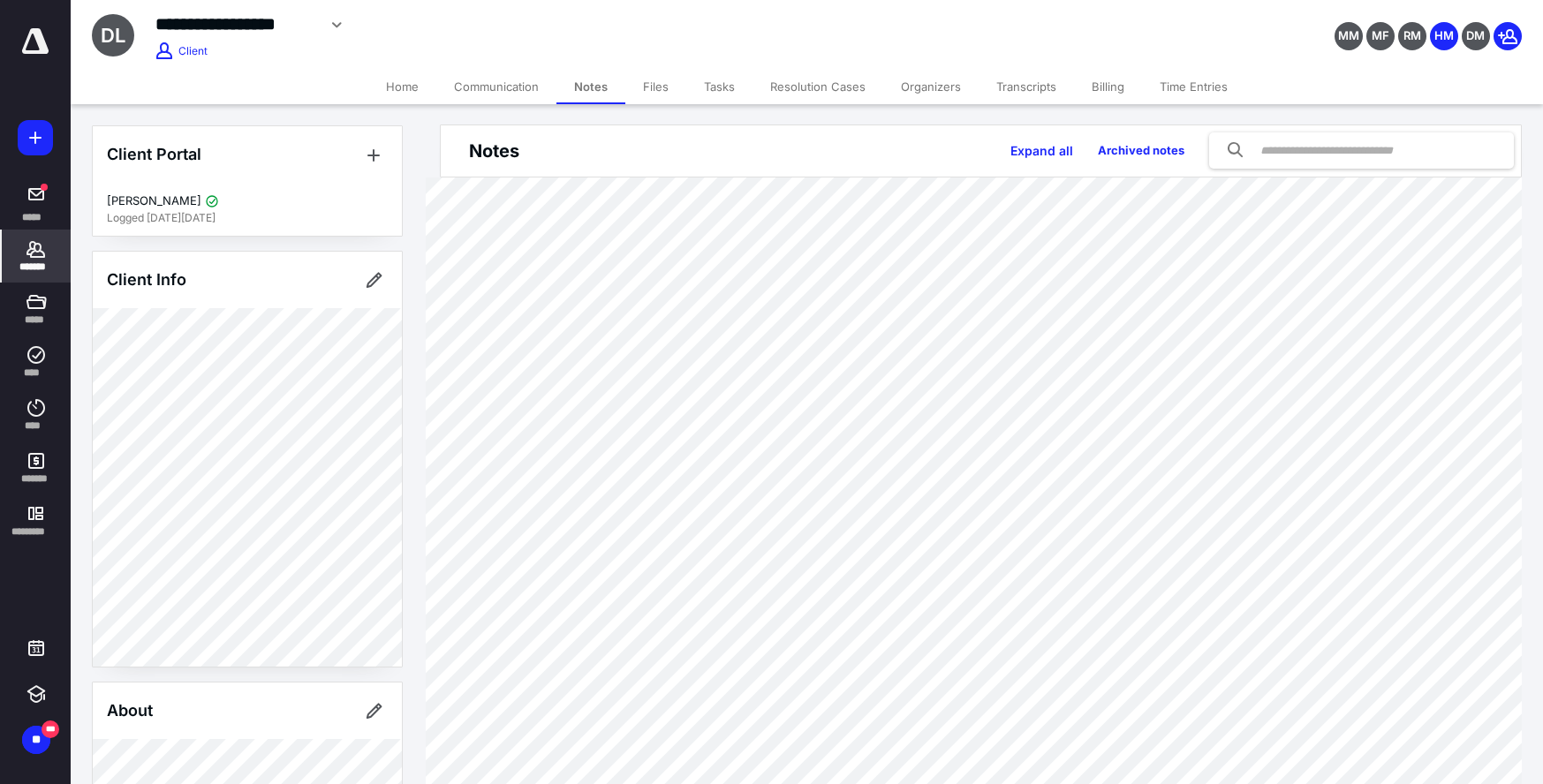 scroll, scrollTop: 0, scrollLeft: 0, axis: both 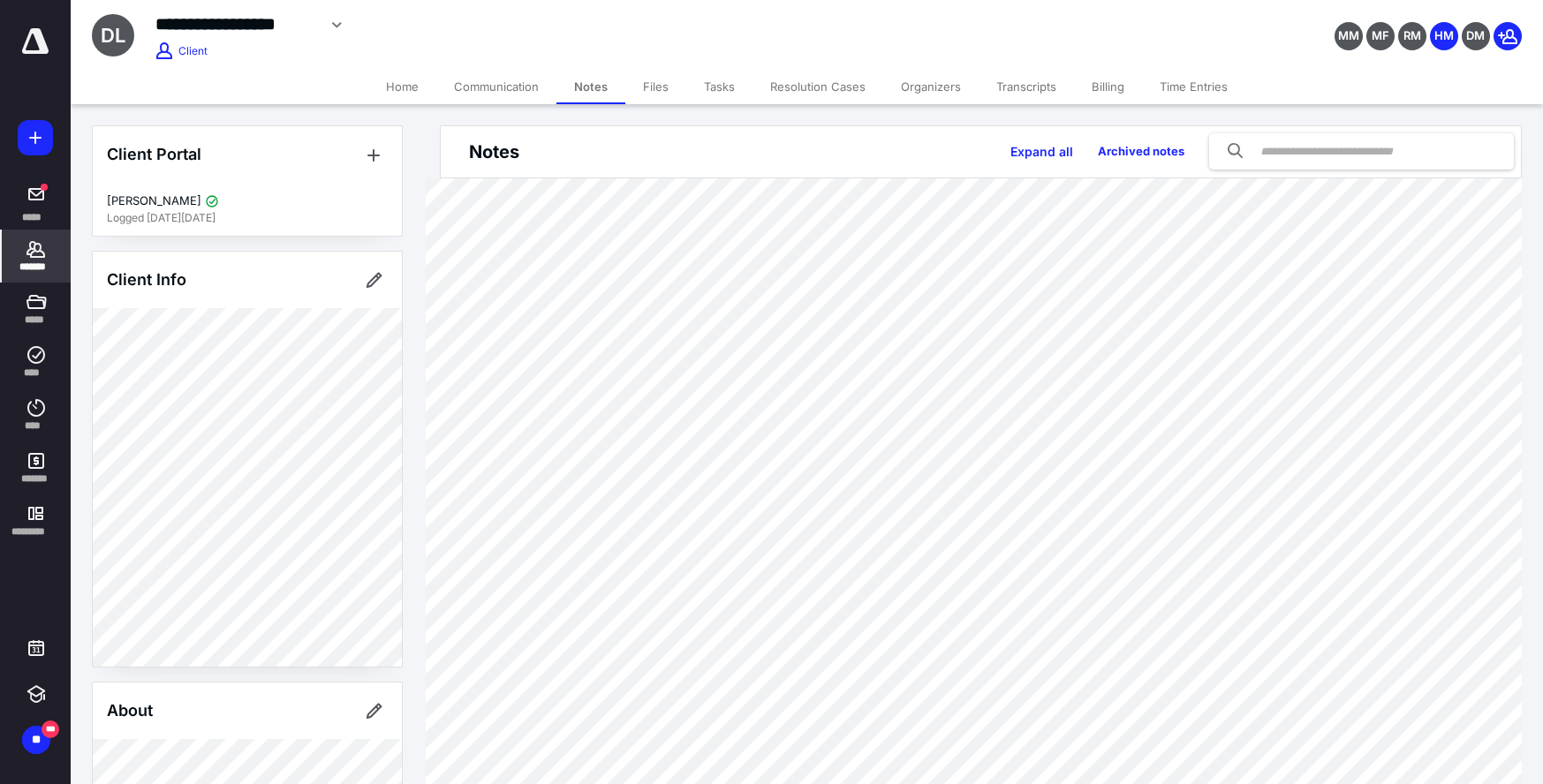 click on "Resolution Cases" at bounding box center (818, 87) 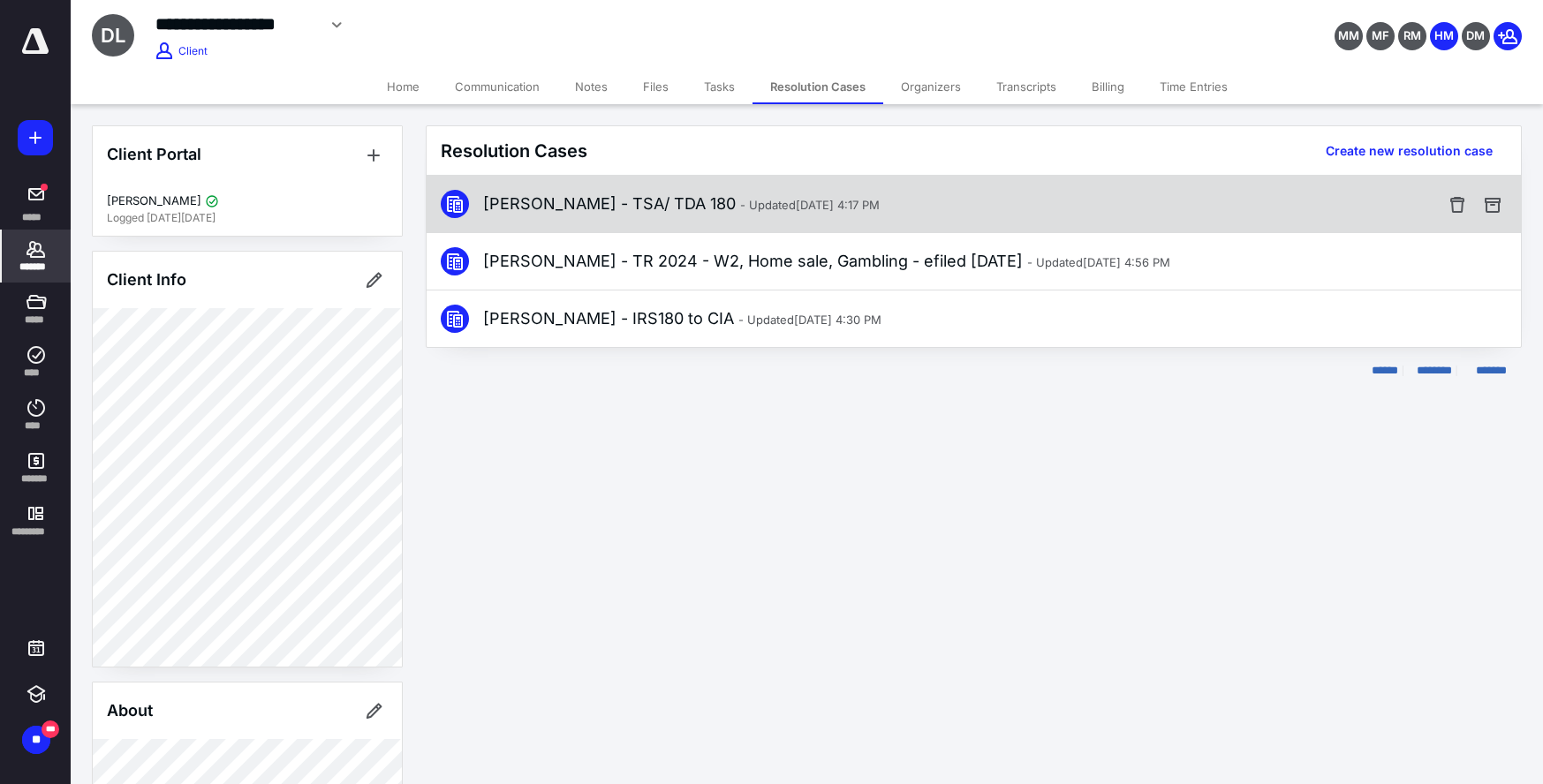 click on "[PERSON_NAME] - TSA/ TDA 180    - Updated  [DATE] 4:17 PM" at bounding box center (681, 204) 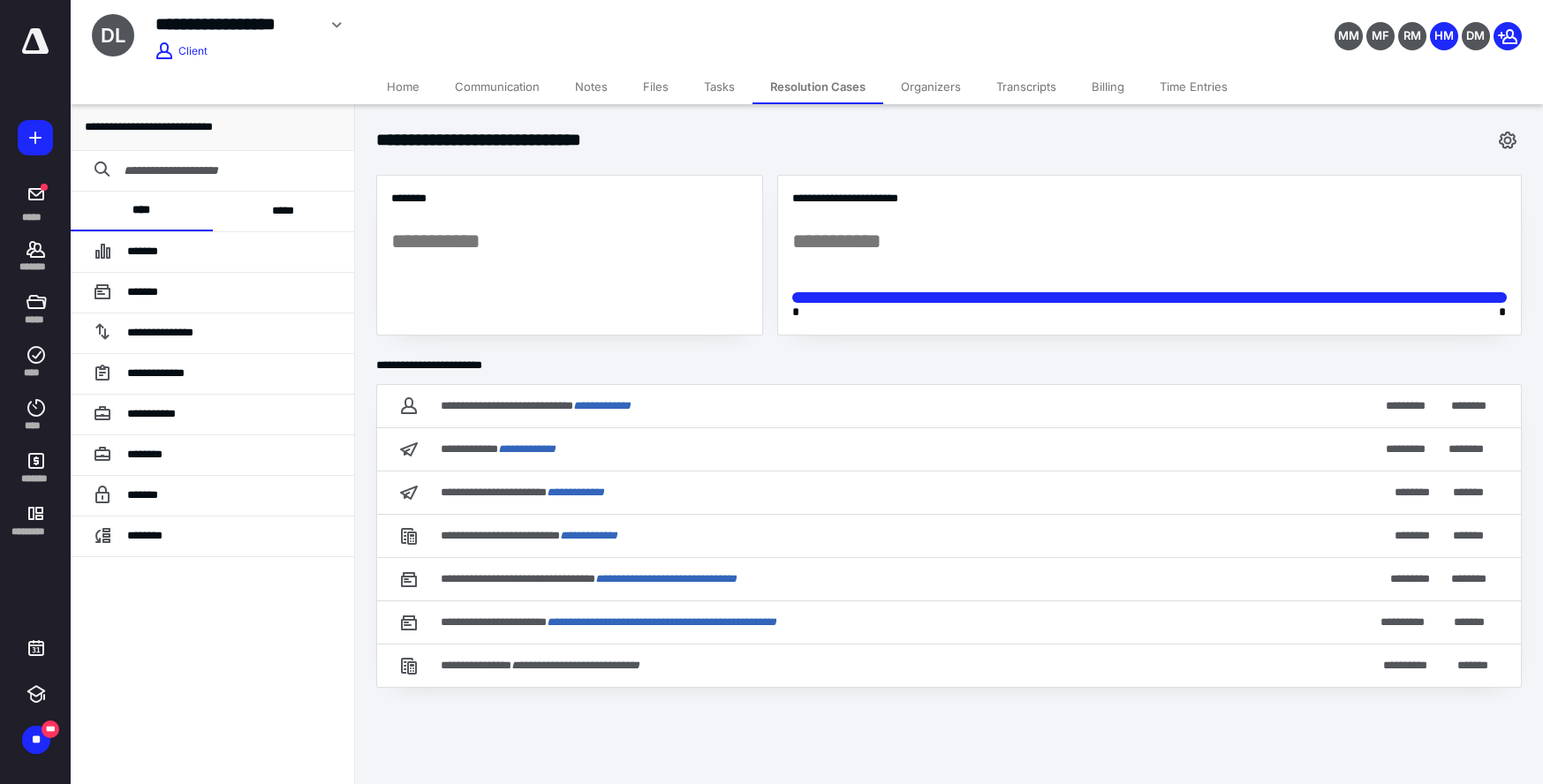 click on "*****" at bounding box center [284, 211] 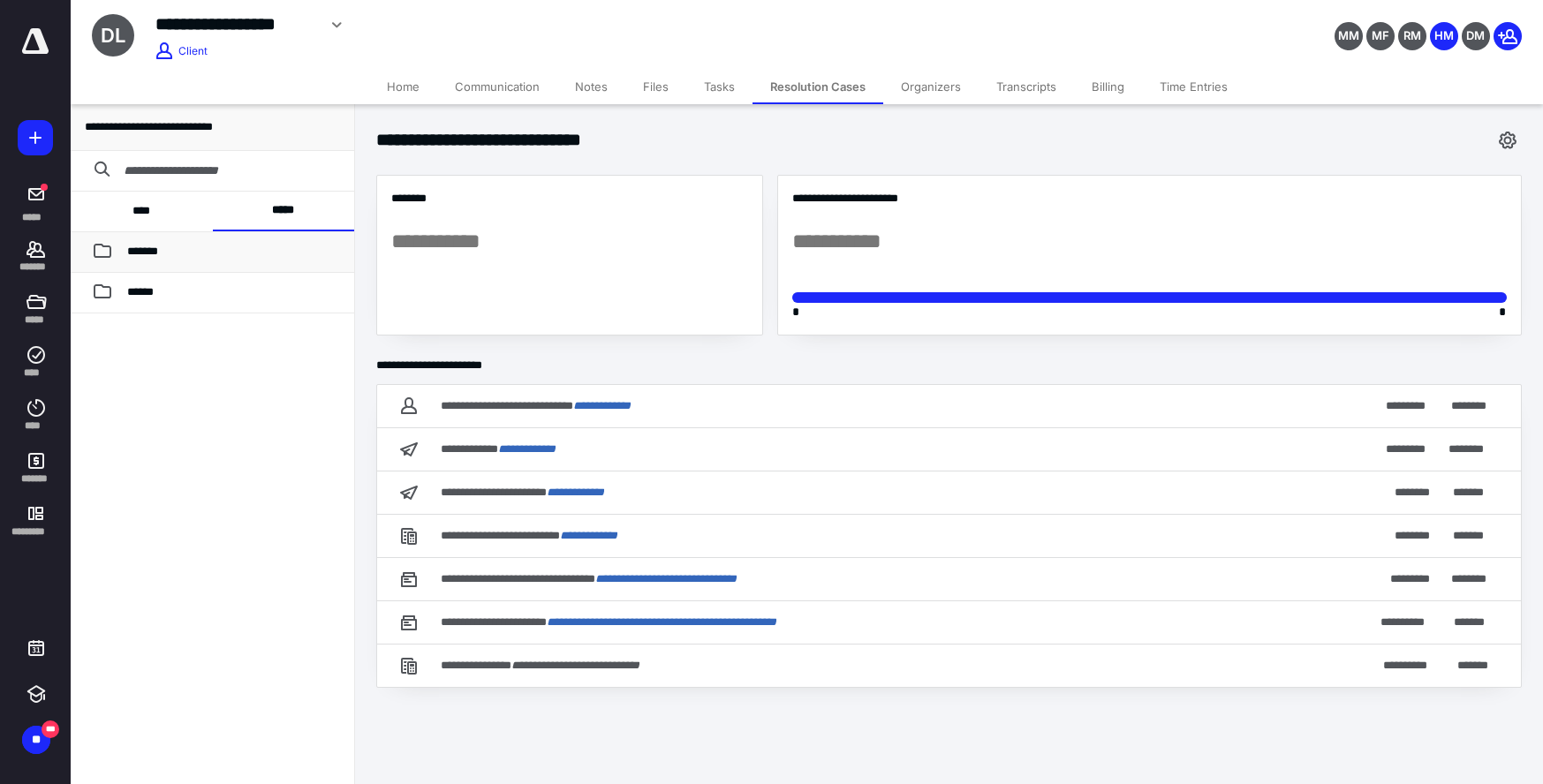 drag, startPoint x: 149, startPoint y: 253, endPoint x: 150, endPoint y: 268, distance: 15.0333 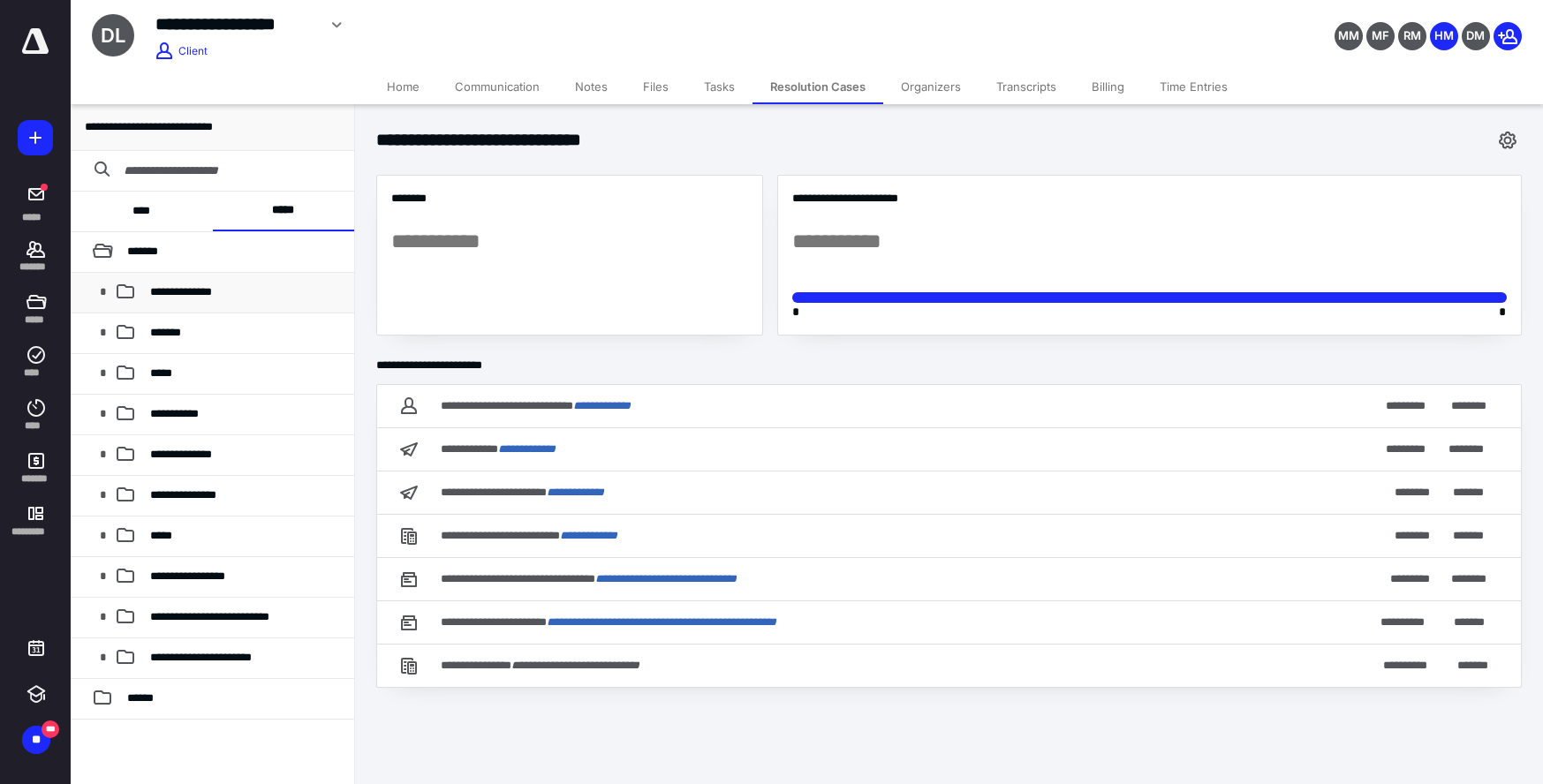 click on "**********" at bounding box center (181, 291) 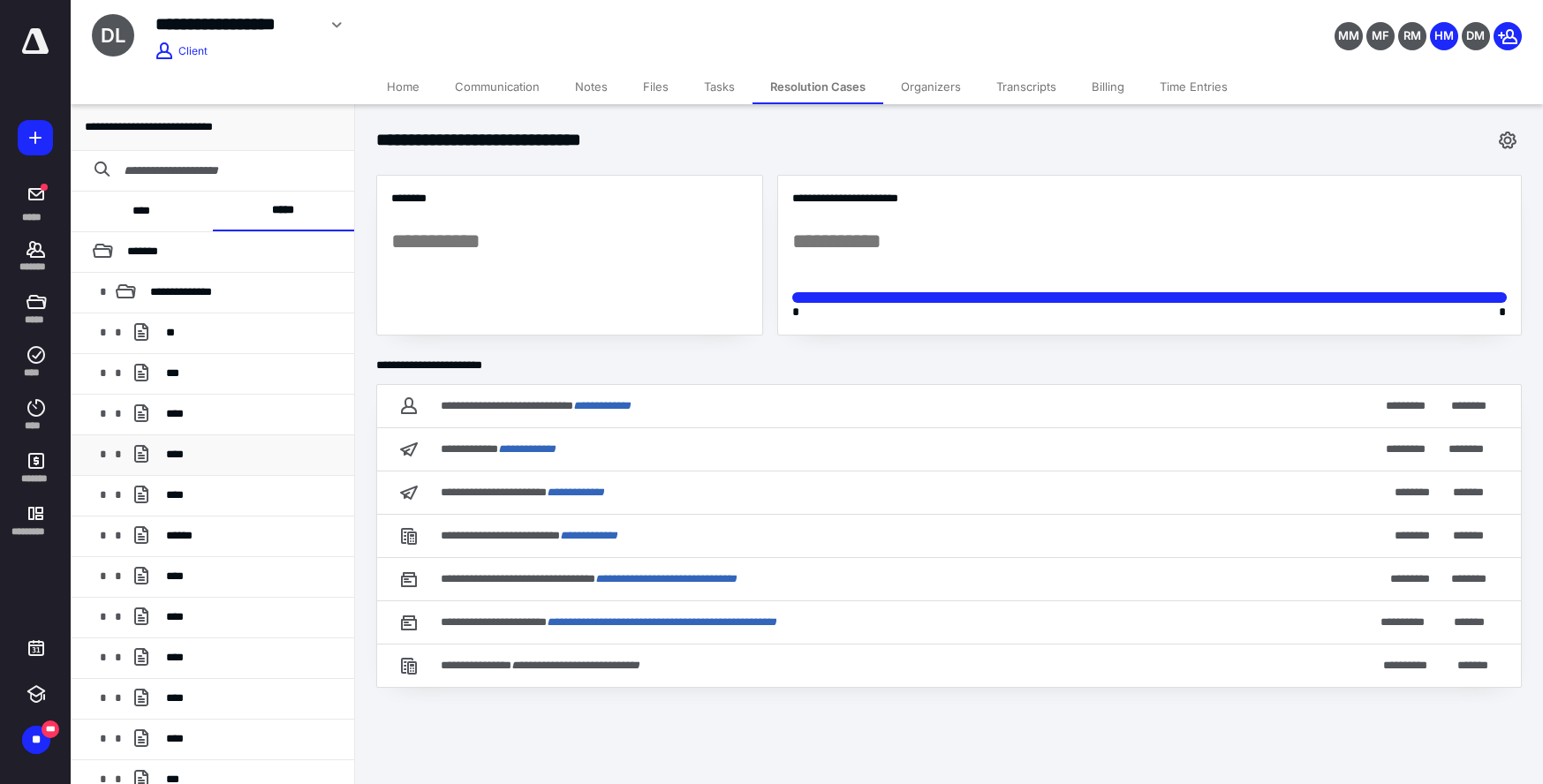 click on "****" at bounding box center (175, 454) 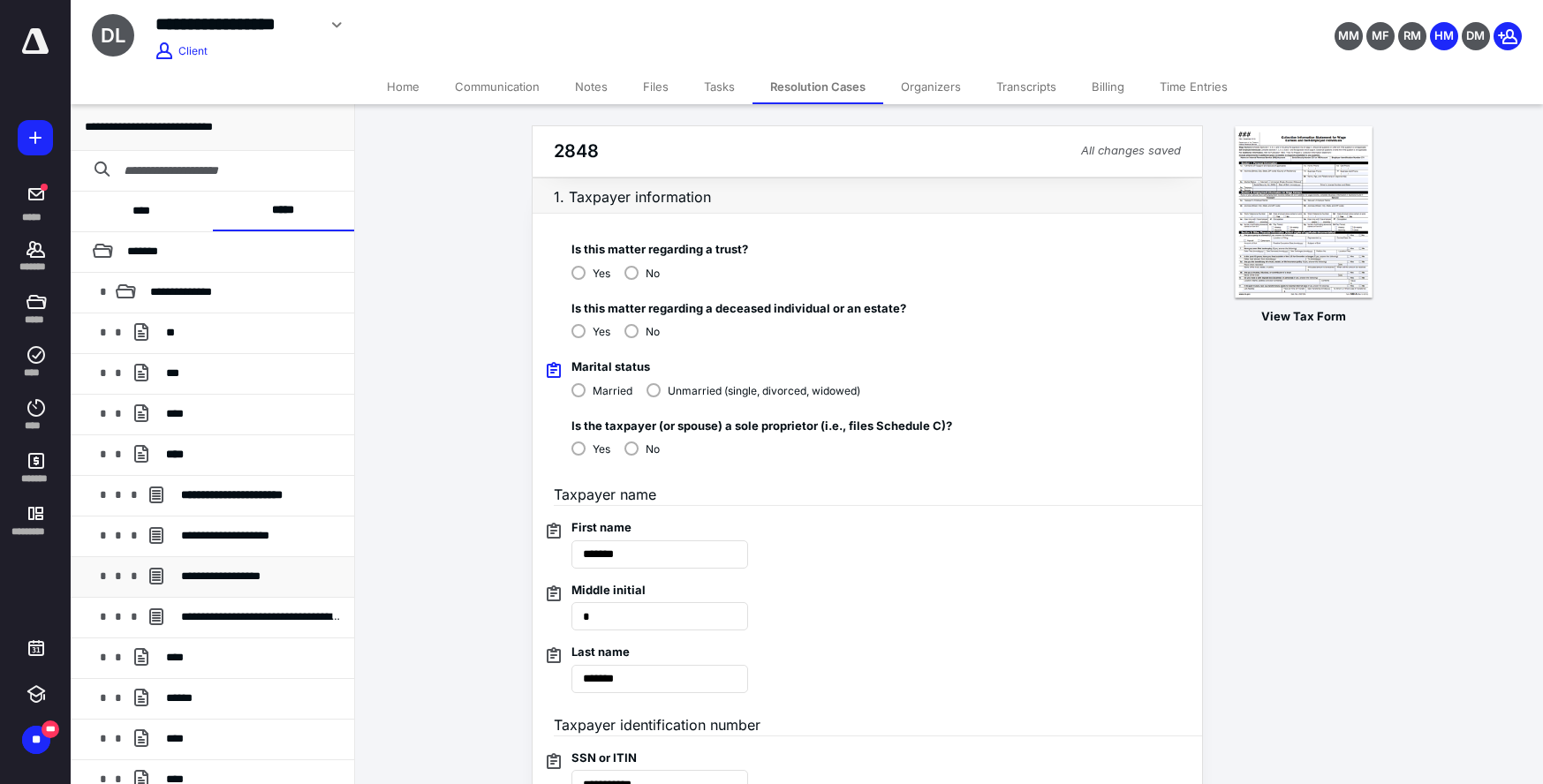 click on "**********" at bounding box center (221, 576) 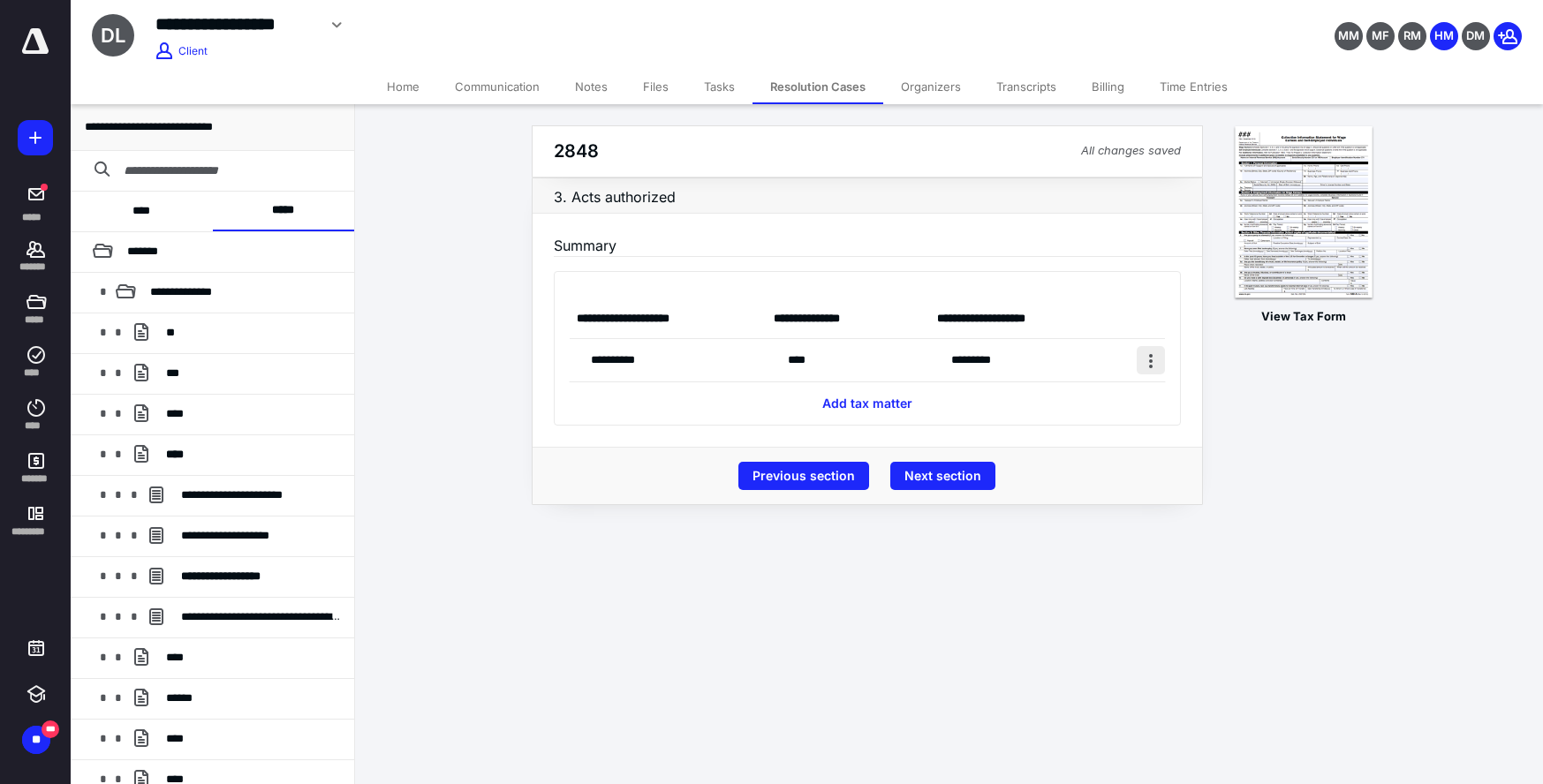click at bounding box center [1151, 360] 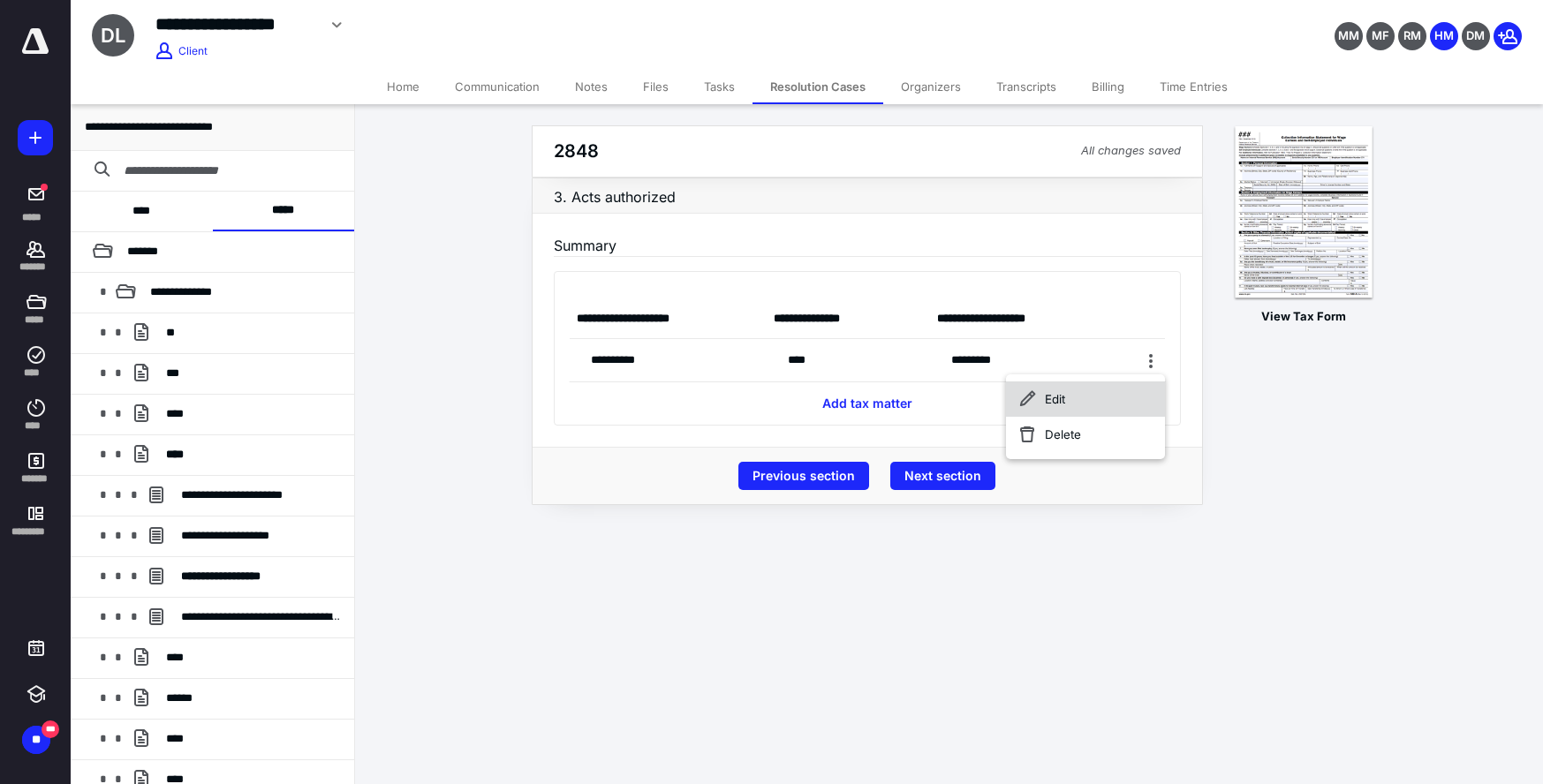click on "Edit" at bounding box center (1085, 399) 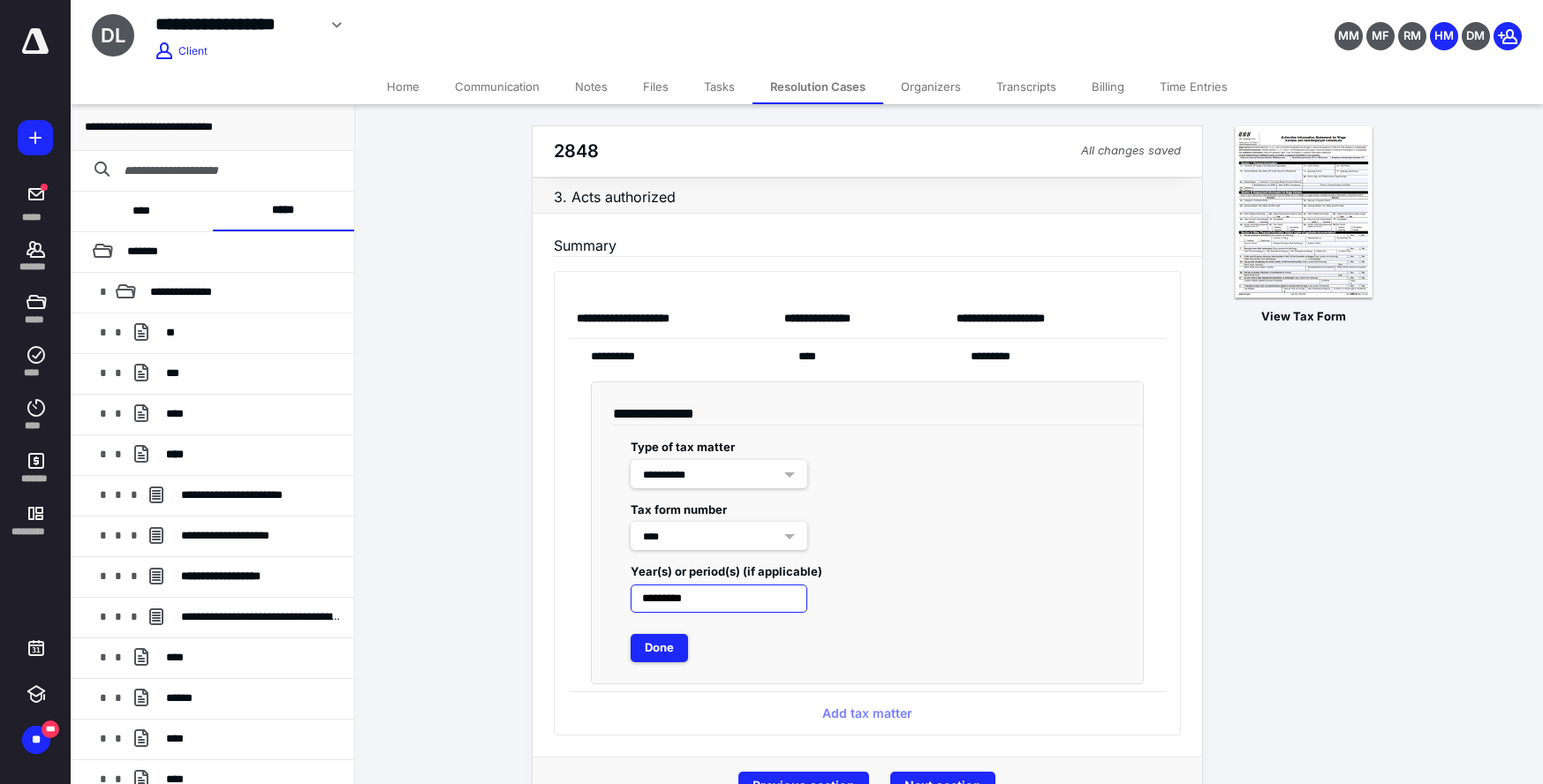 click on "*********" at bounding box center (719, 599) 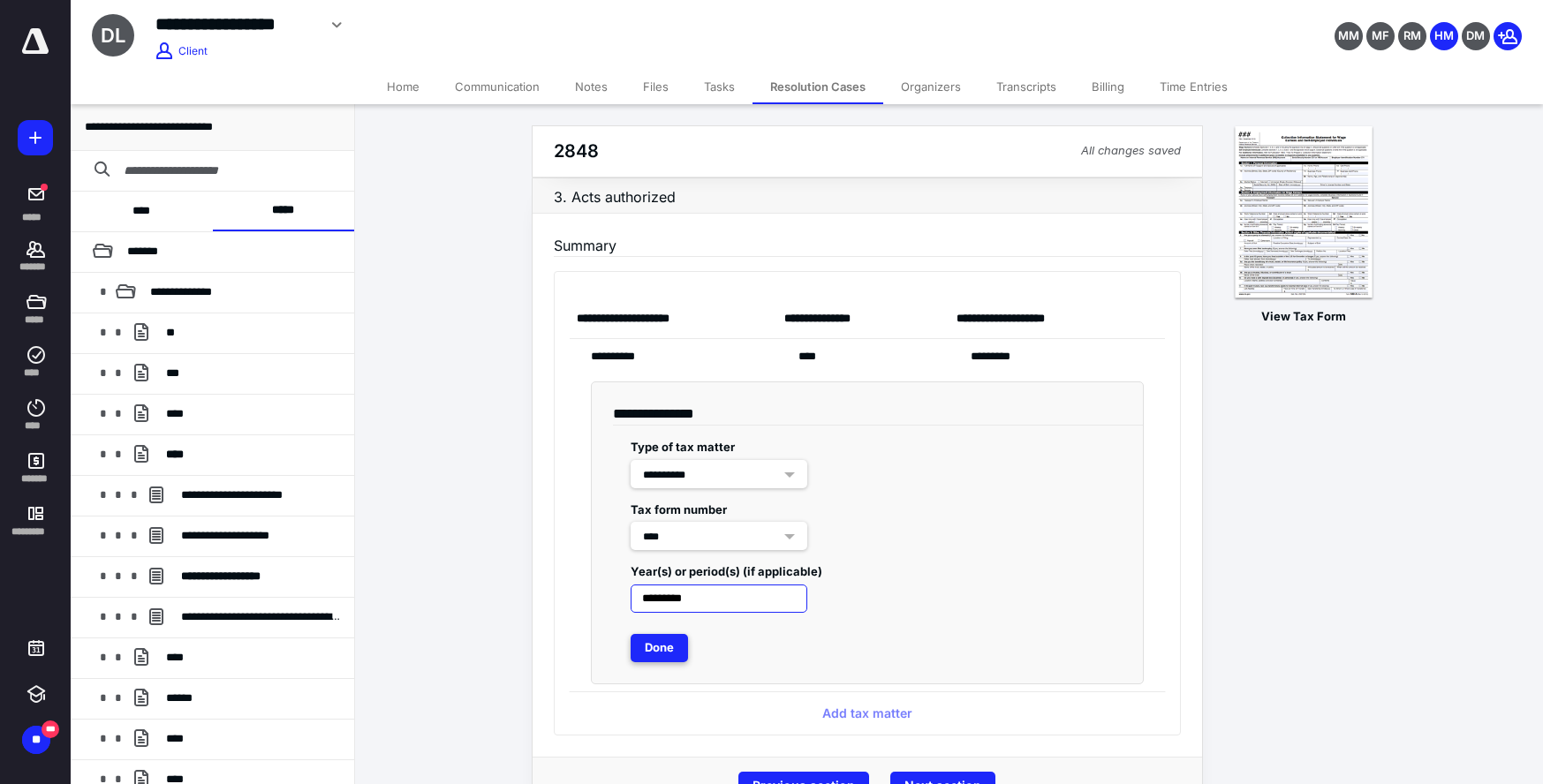 type on "*********" 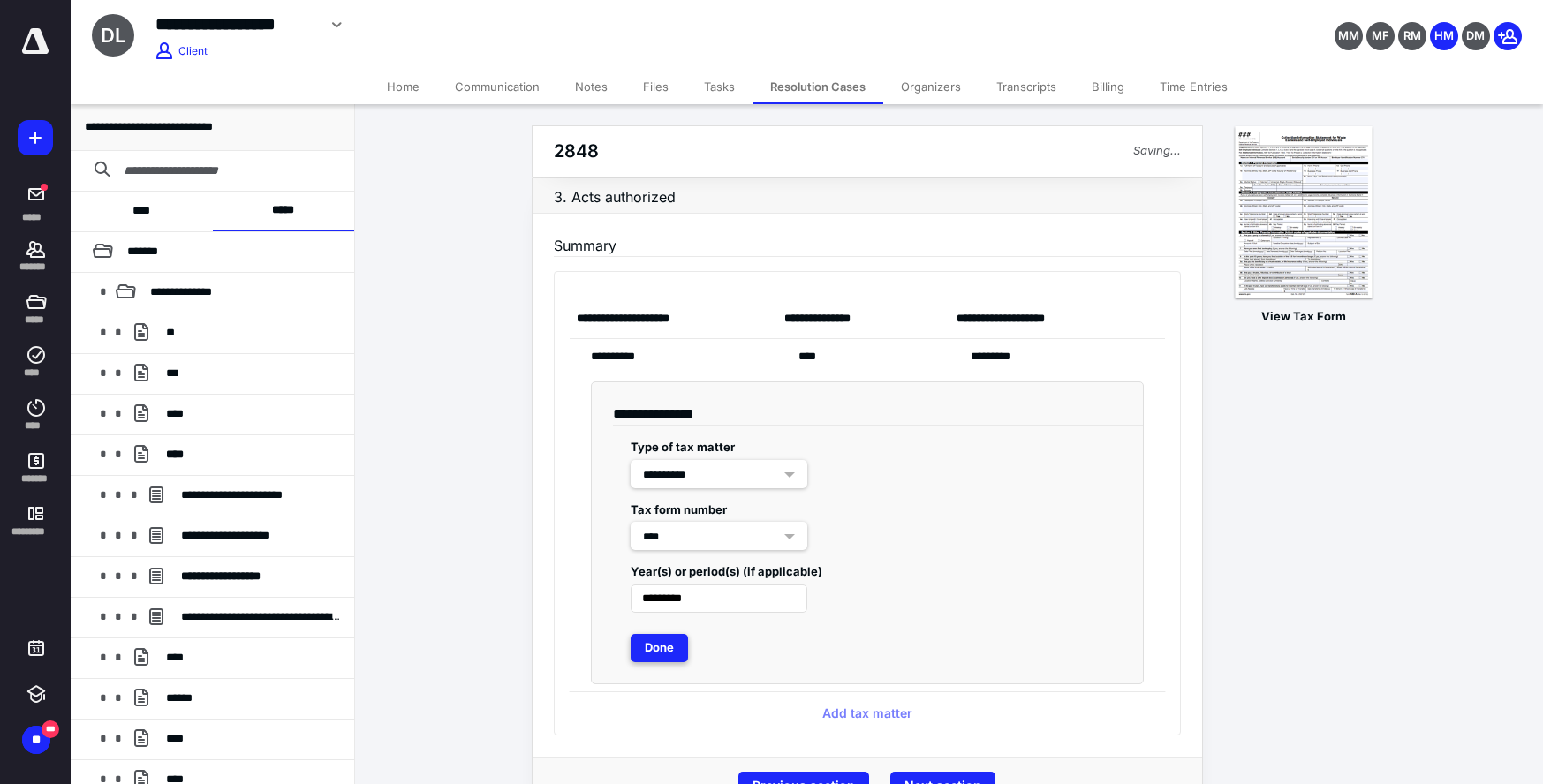 click on "Done" at bounding box center [659, 648] 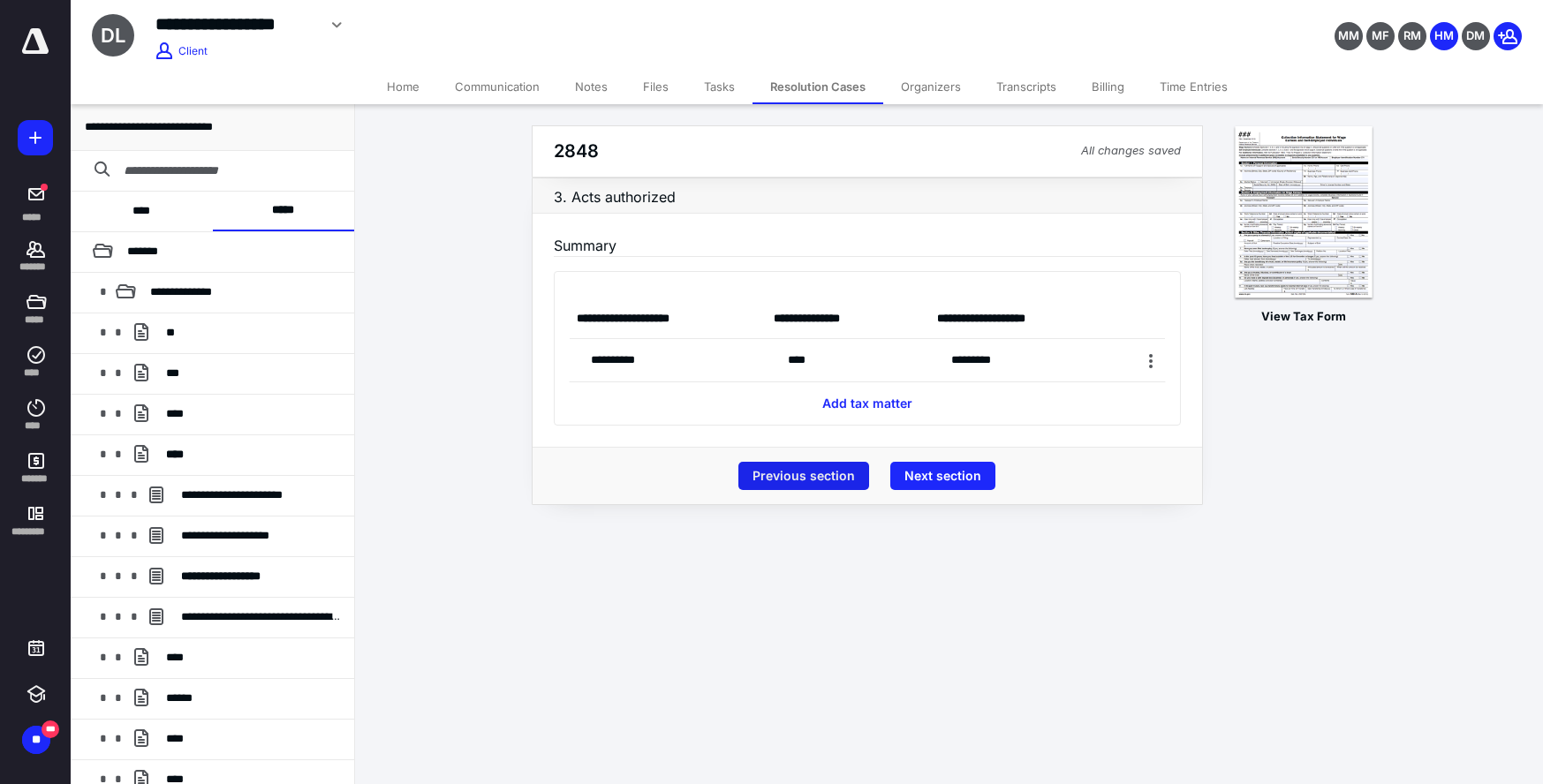 click on "Previous section" at bounding box center [804, 476] 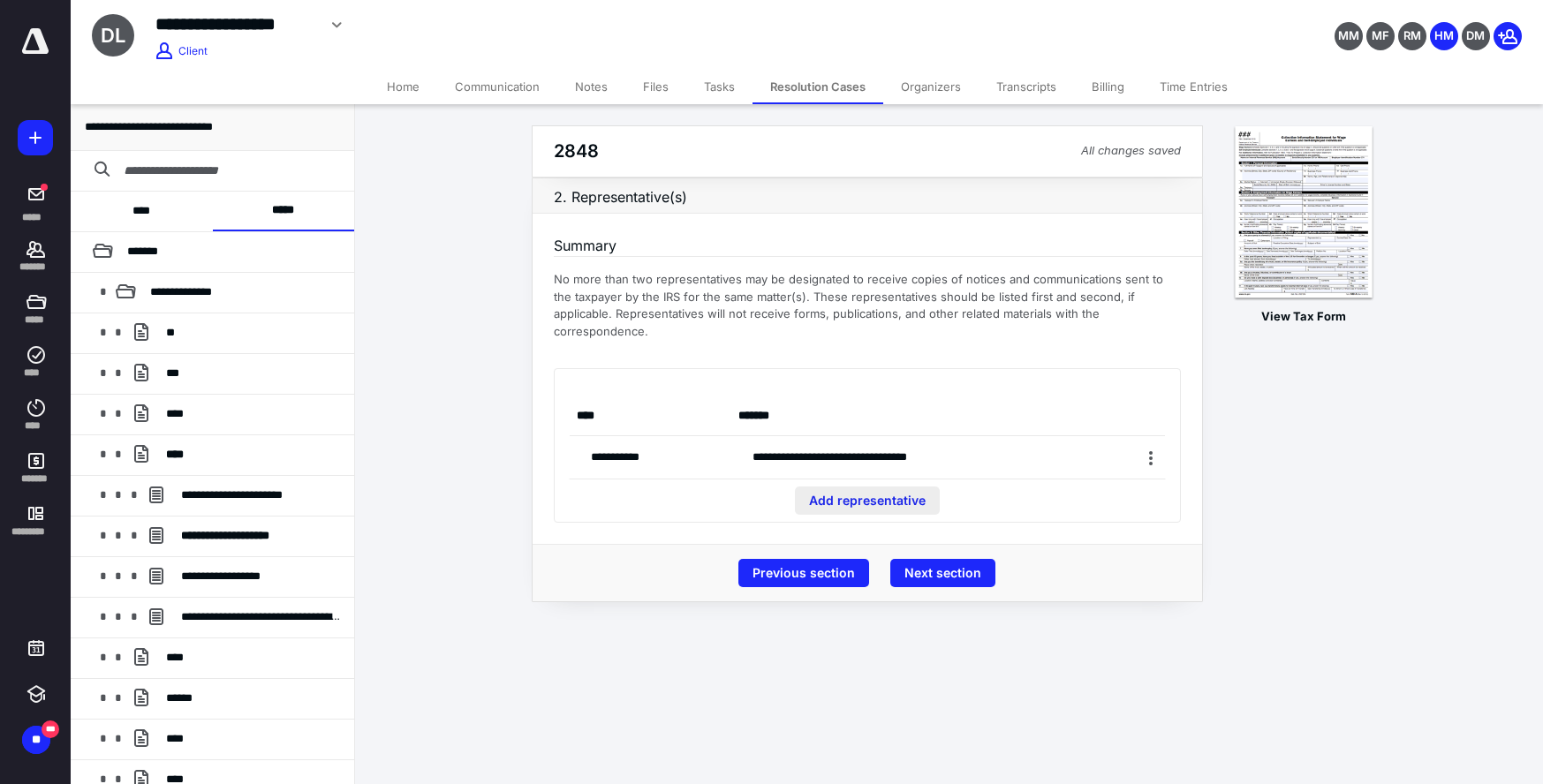 click on "Add representative" at bounding box center [867, 501] 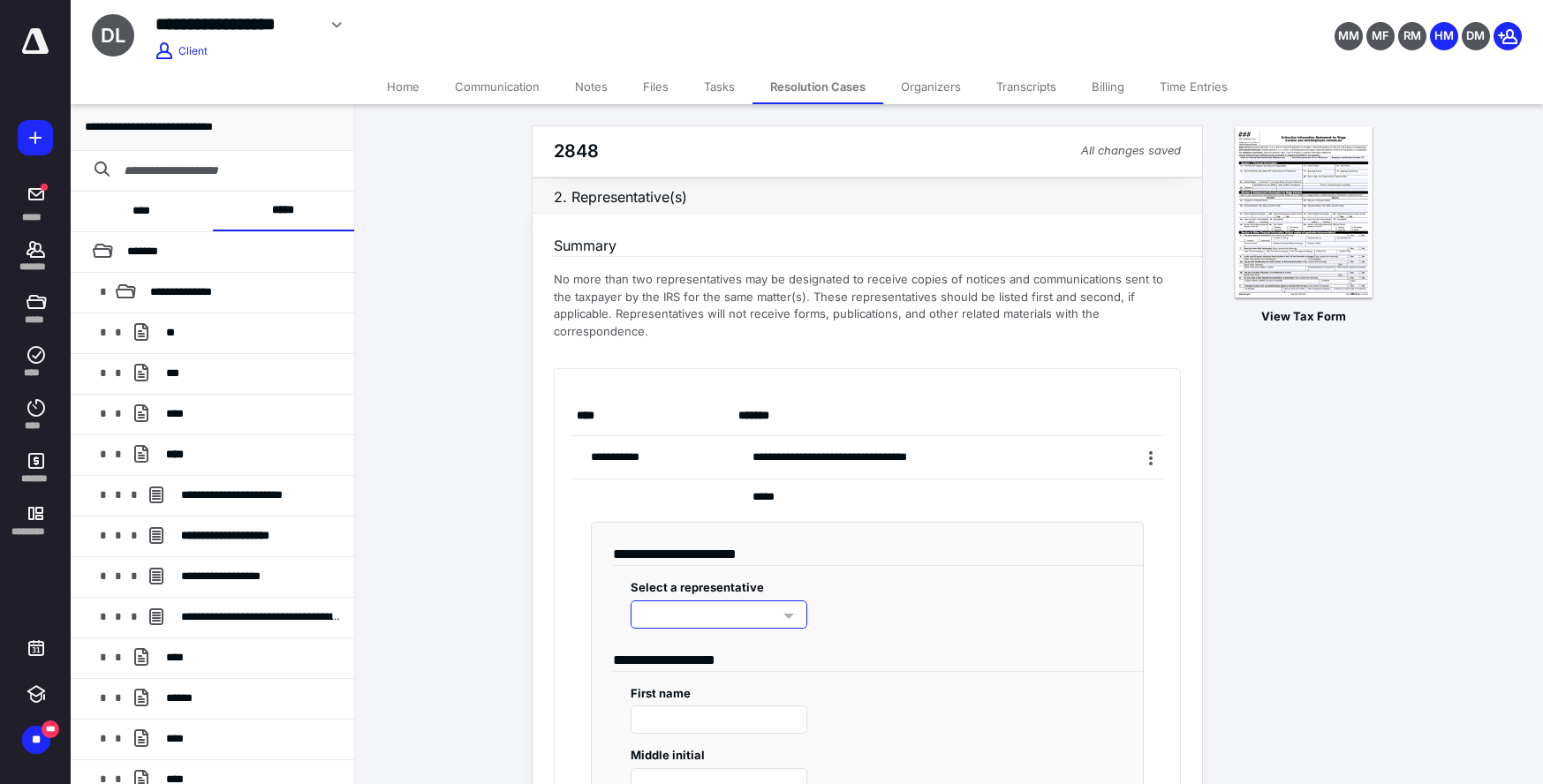 click at bounding box center [719, 614] 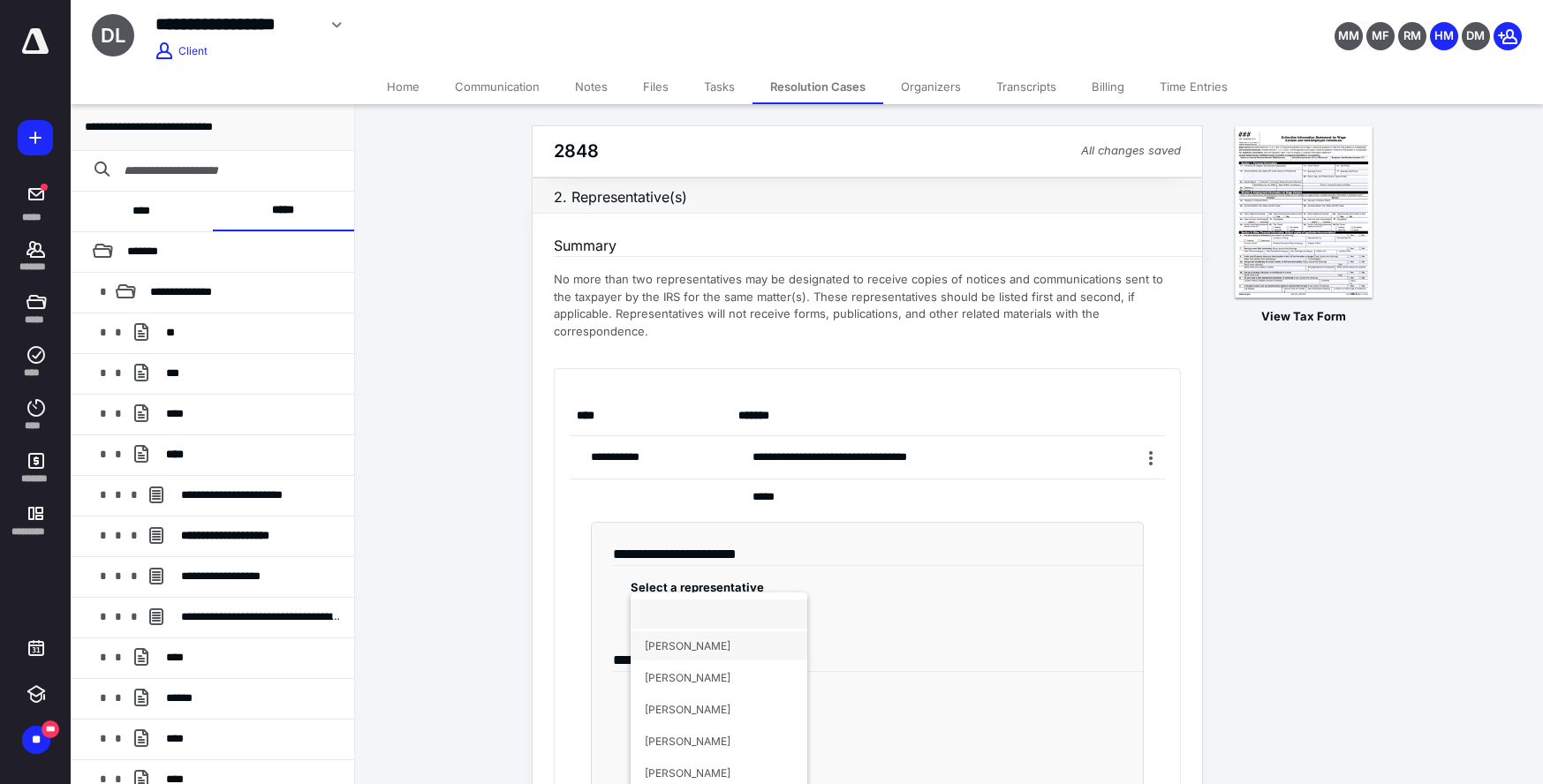 type on "*******" 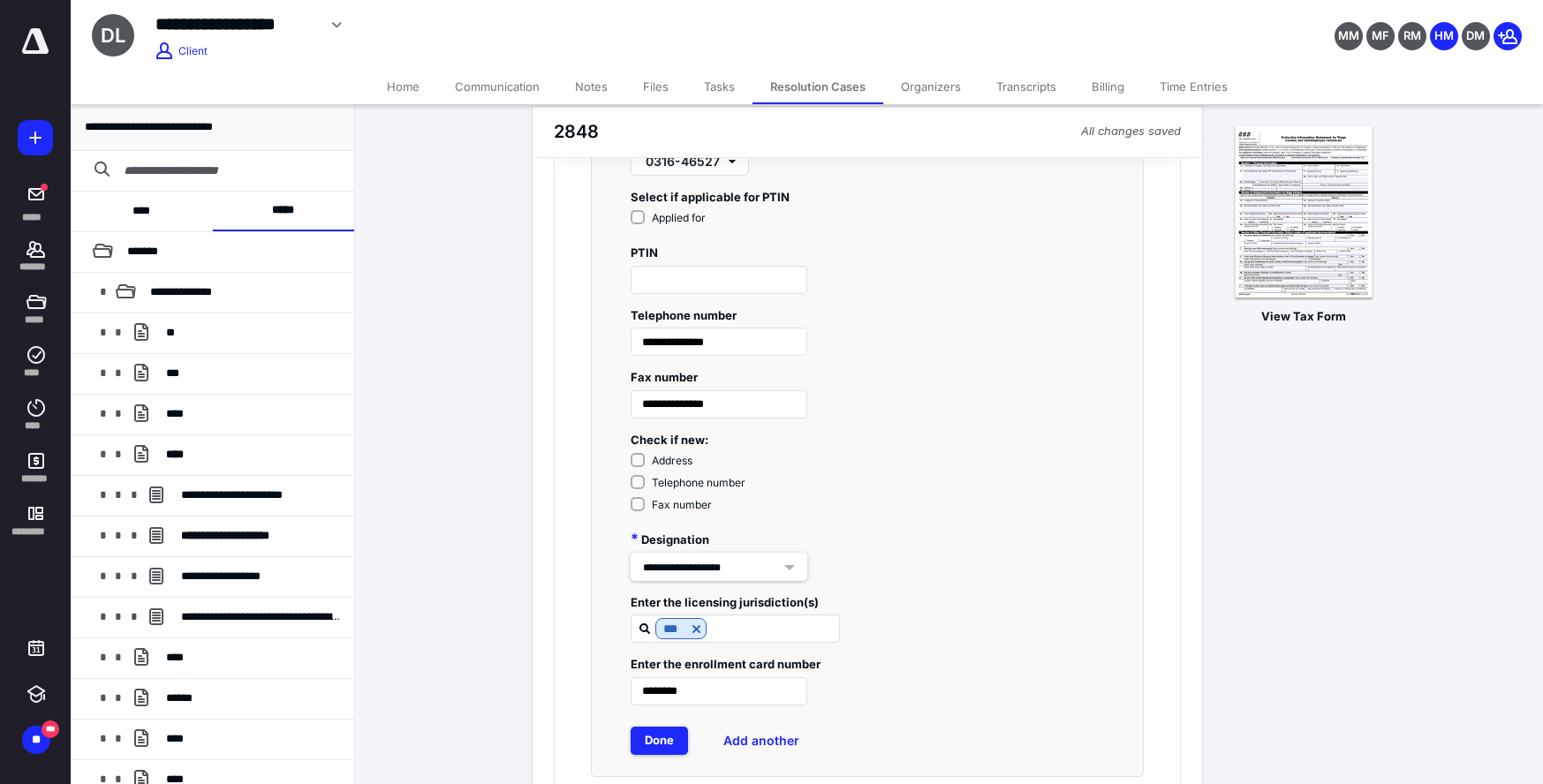 scroll, scrollTop: 1381, scrollLeft: 0, axis: vertical 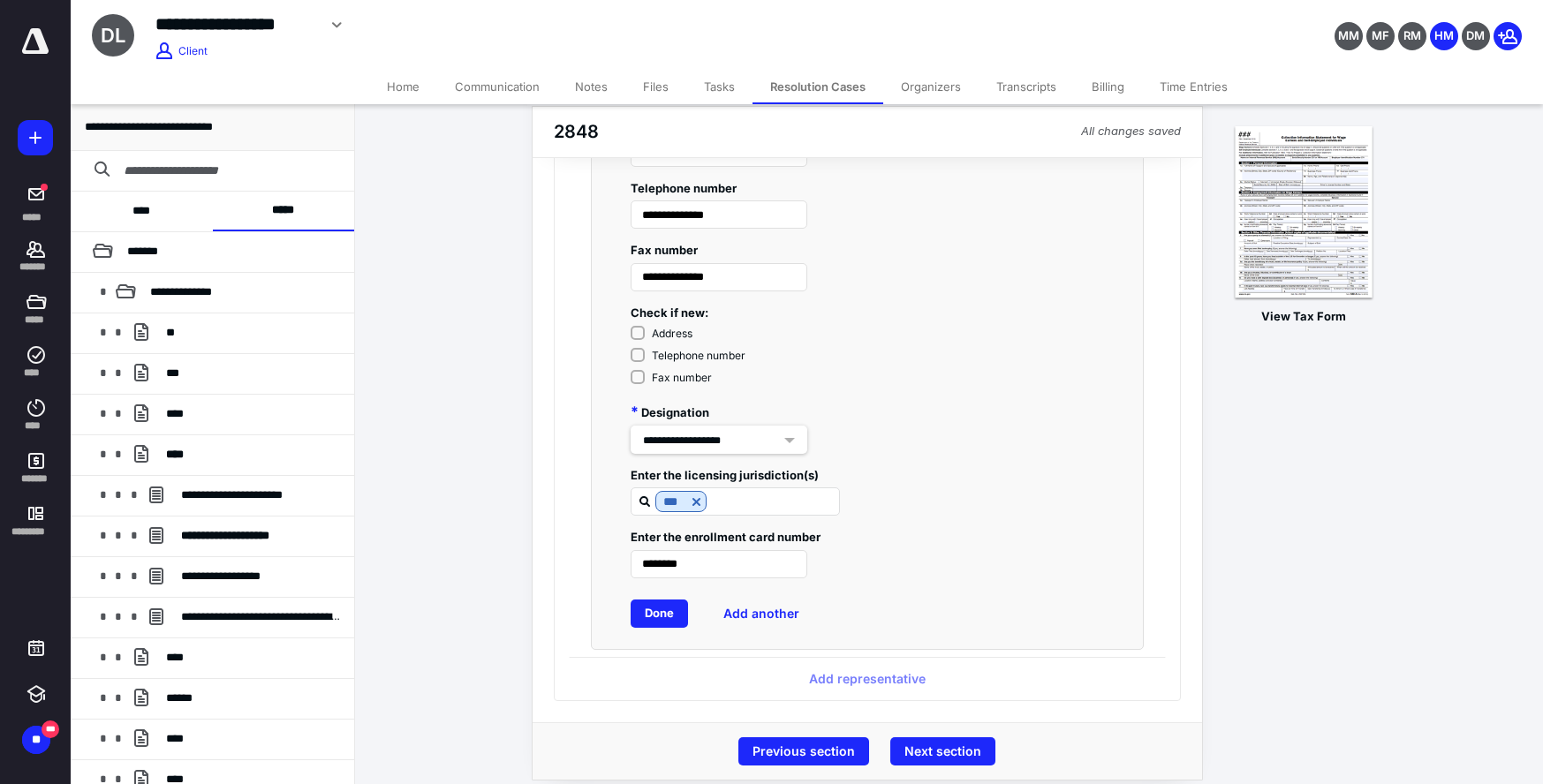 click on "Done" at bounding box center [659, 614] 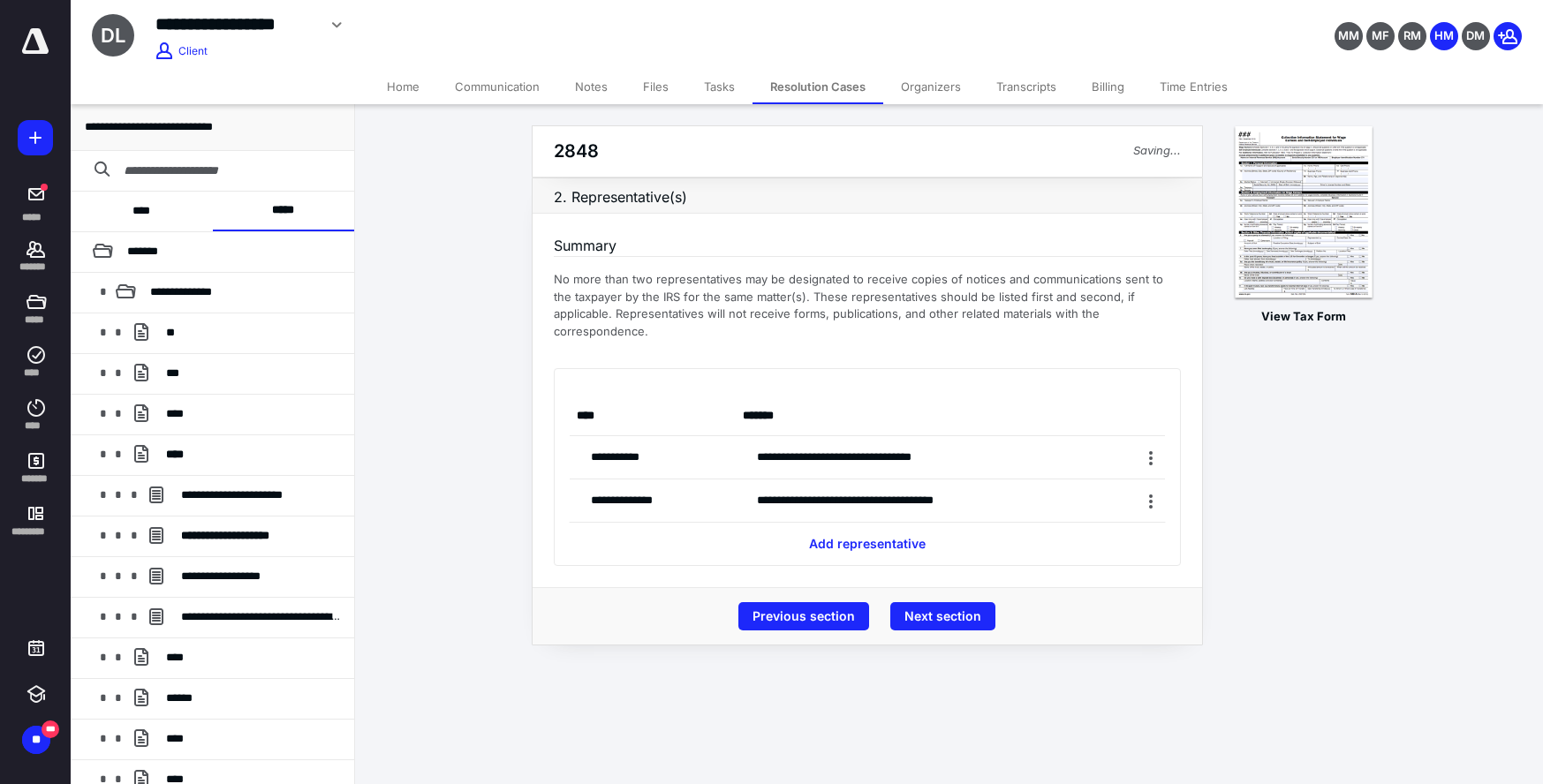 scroll, scrollTop: 0, scrollLeft: 0, axis: both 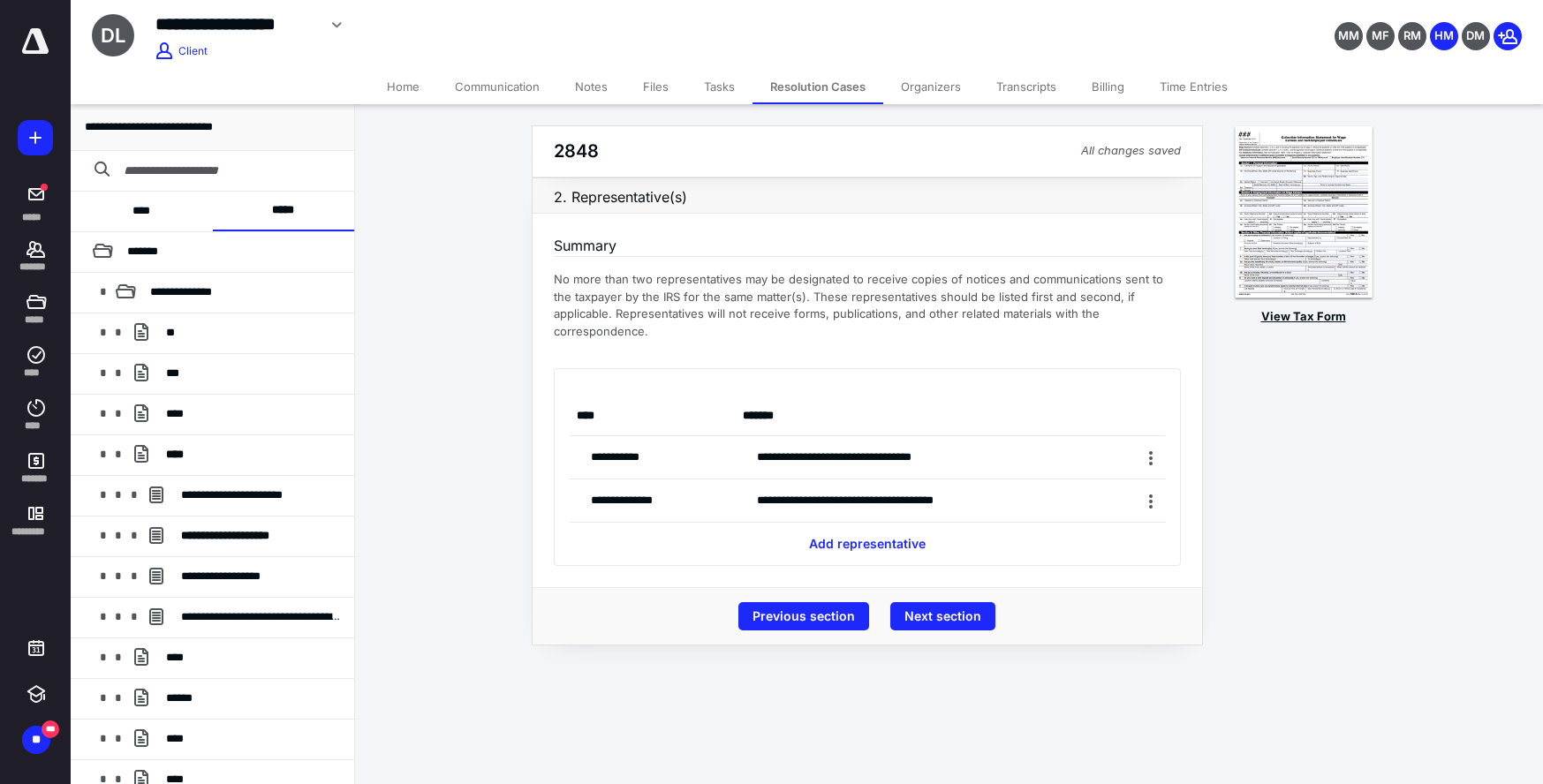 click at bounding box center (1304, 213) 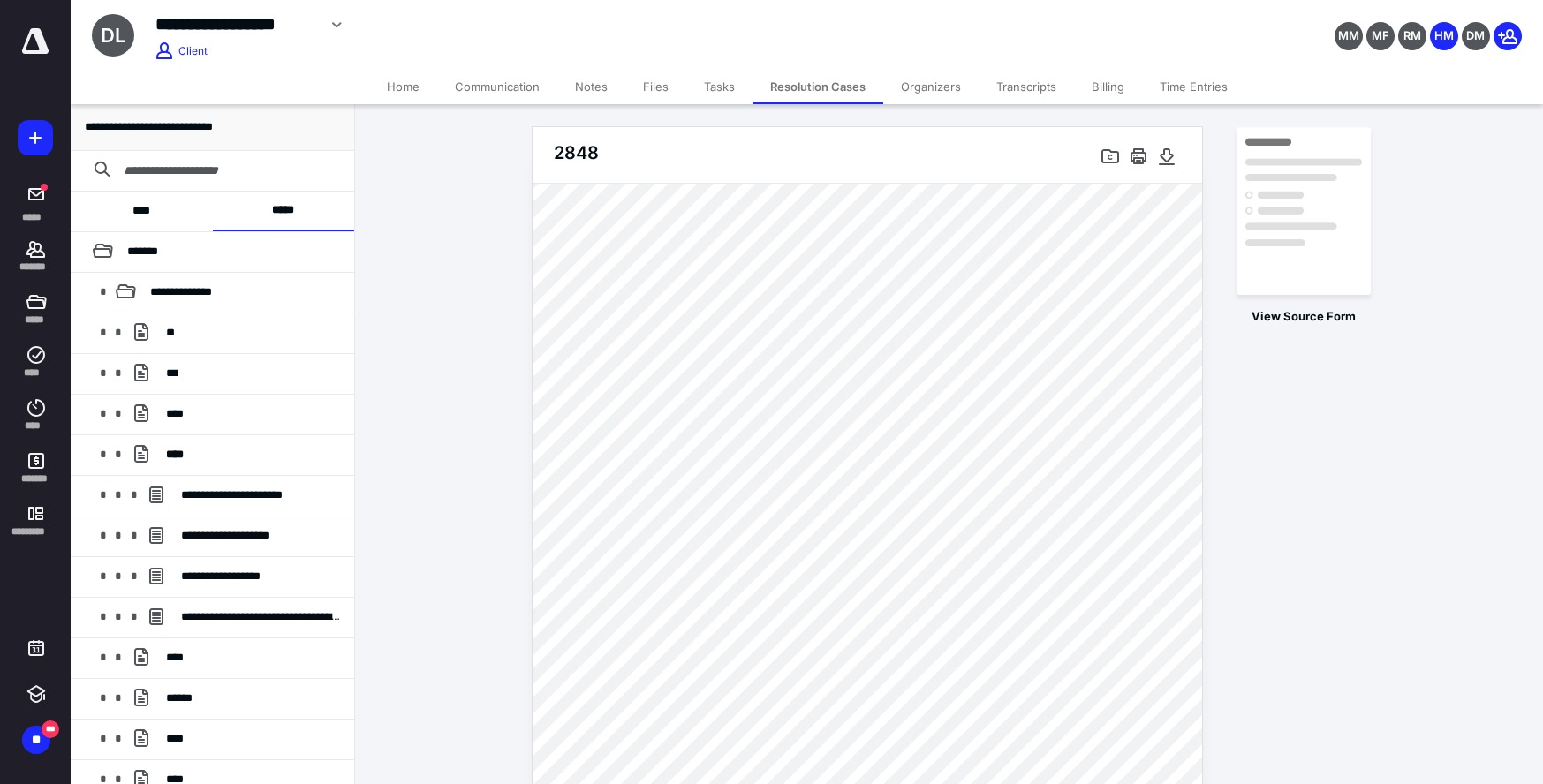 scroll, scrollTop: 0, scrollLeft: 0, axis: both 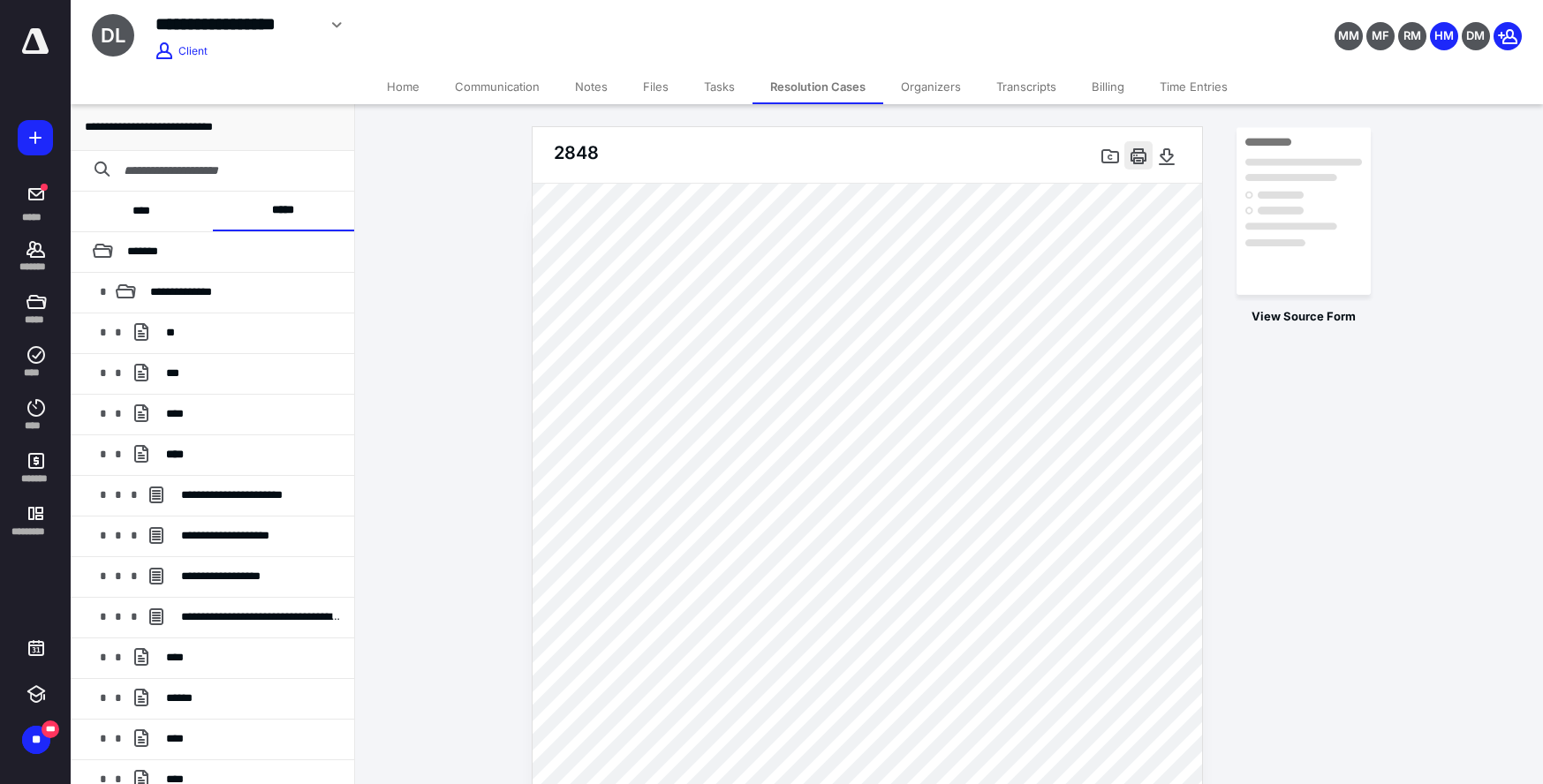 click at bounding box center [1138, 155] 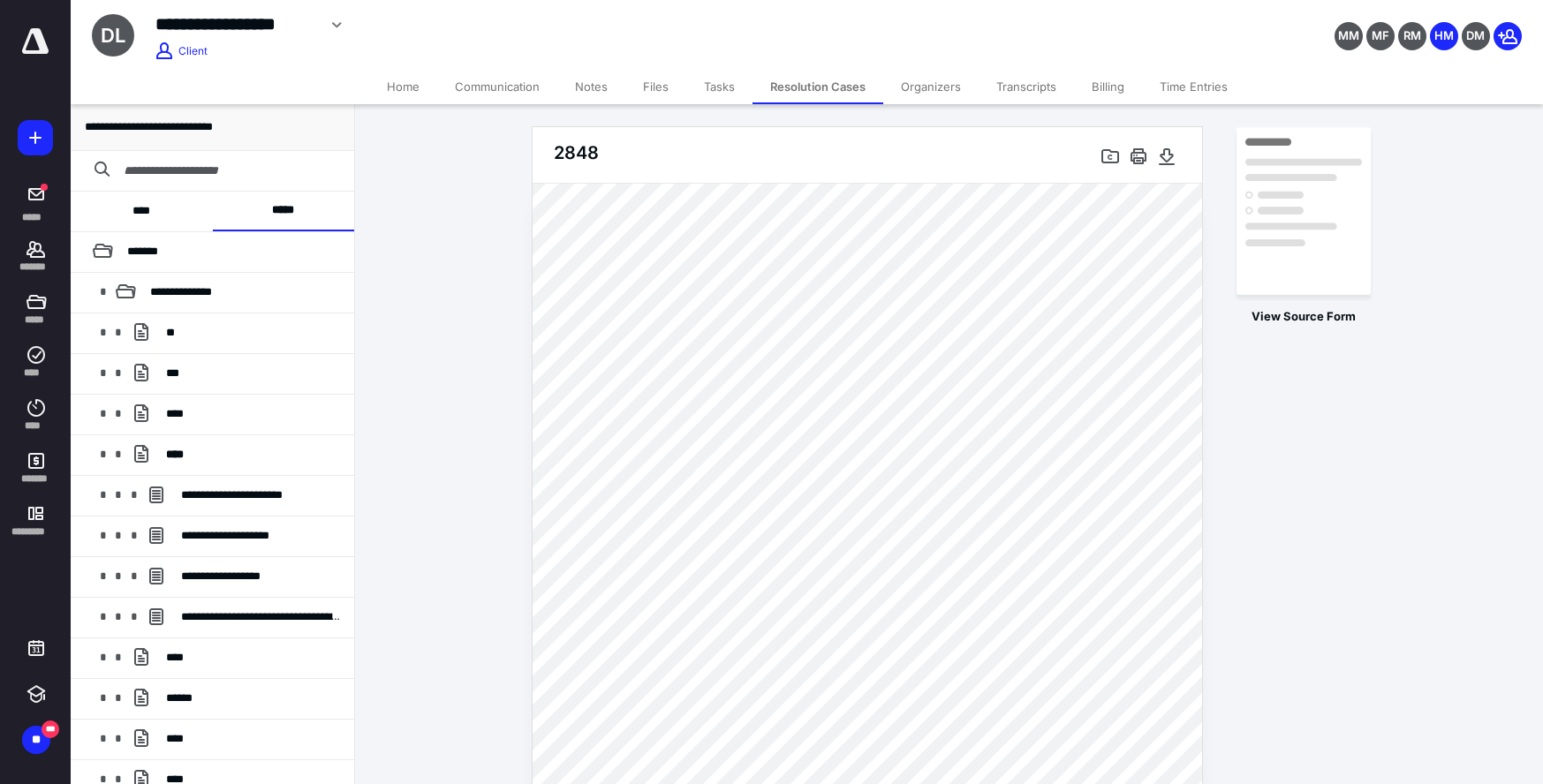 click on "Transcripts" at bounding box center [1026, 87] 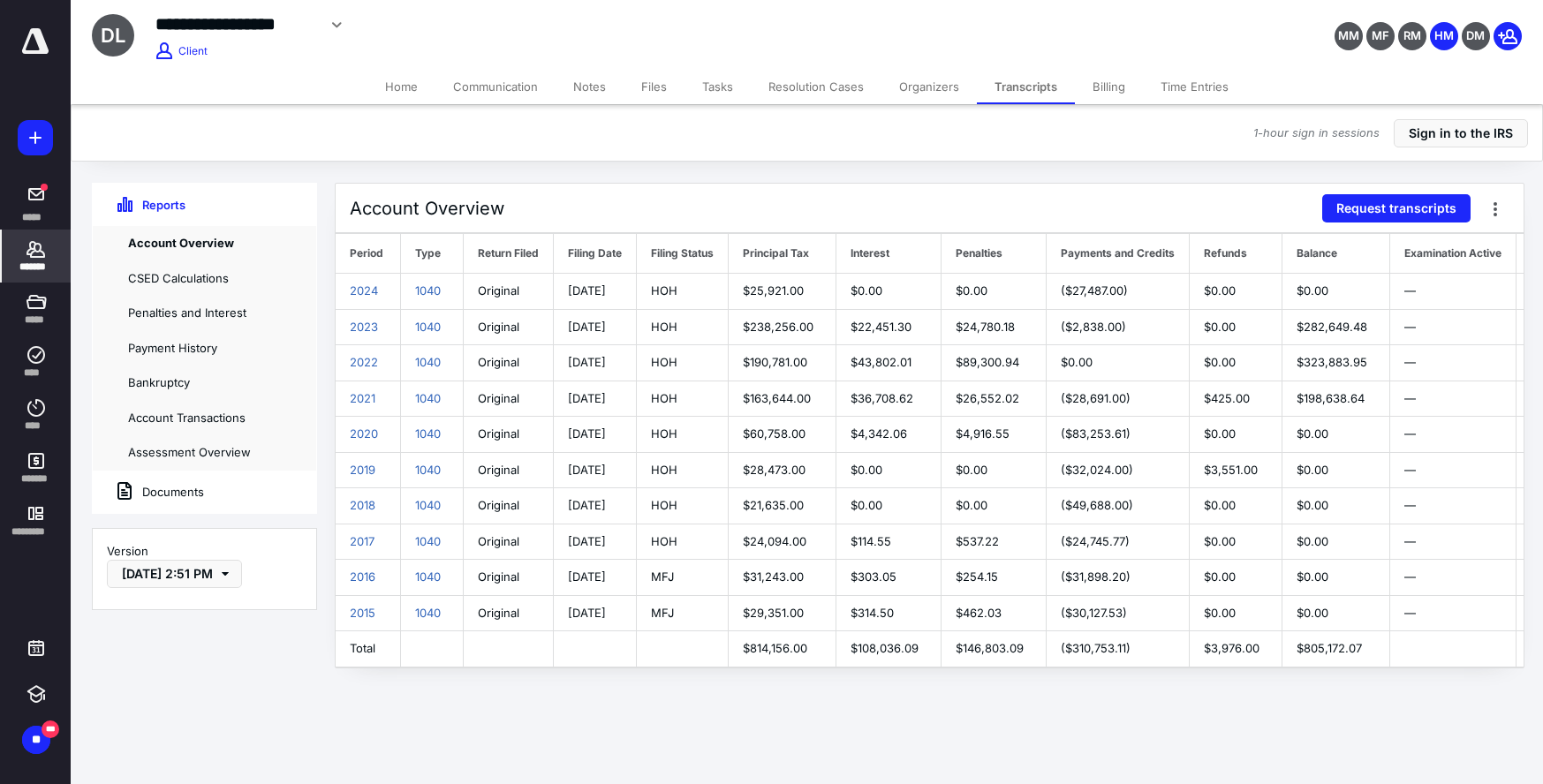 click on "Files" at bounding box center [654, 87] 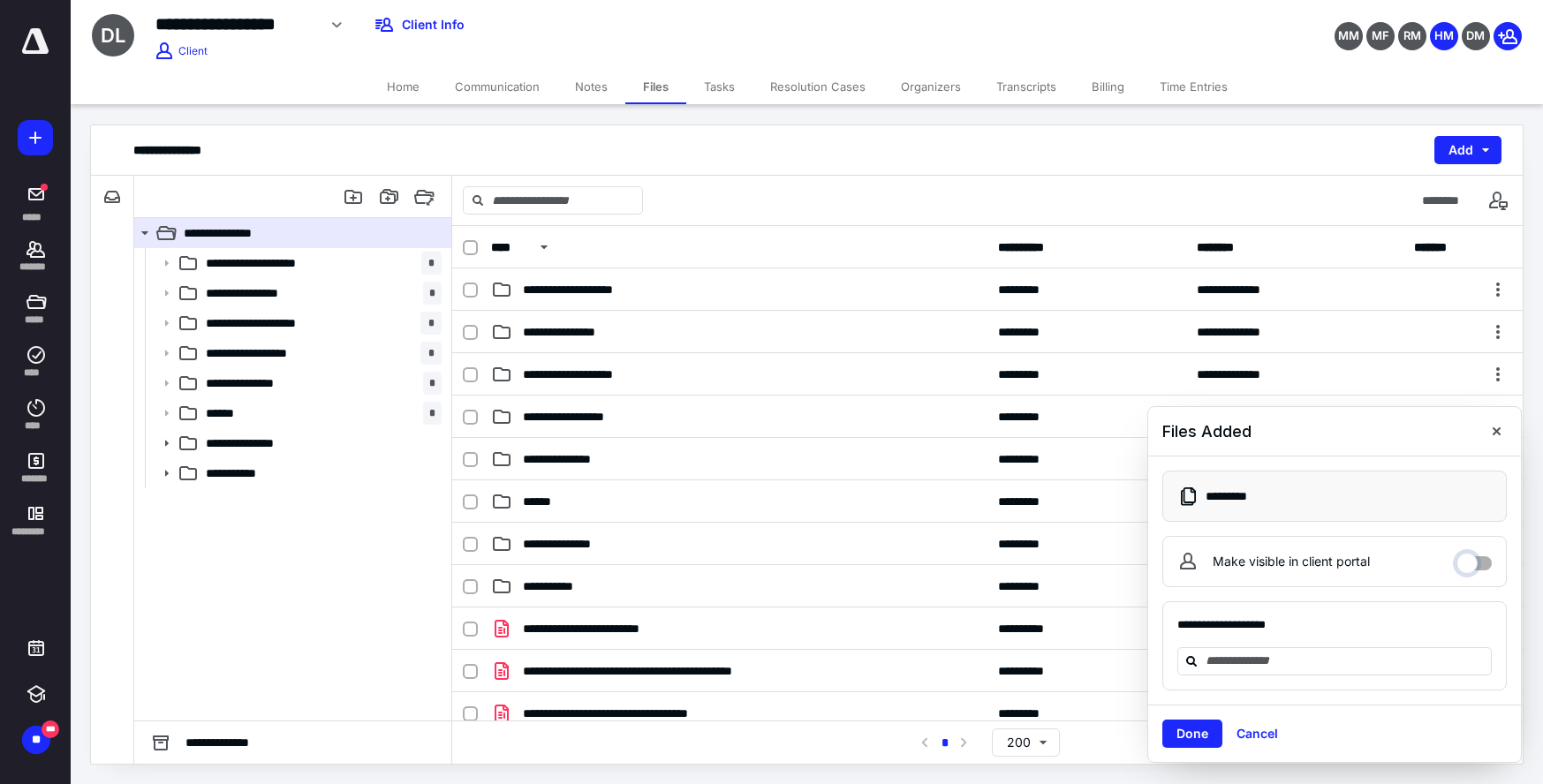 click on "Make visible in client portal" at bounding box center [1474, 559] 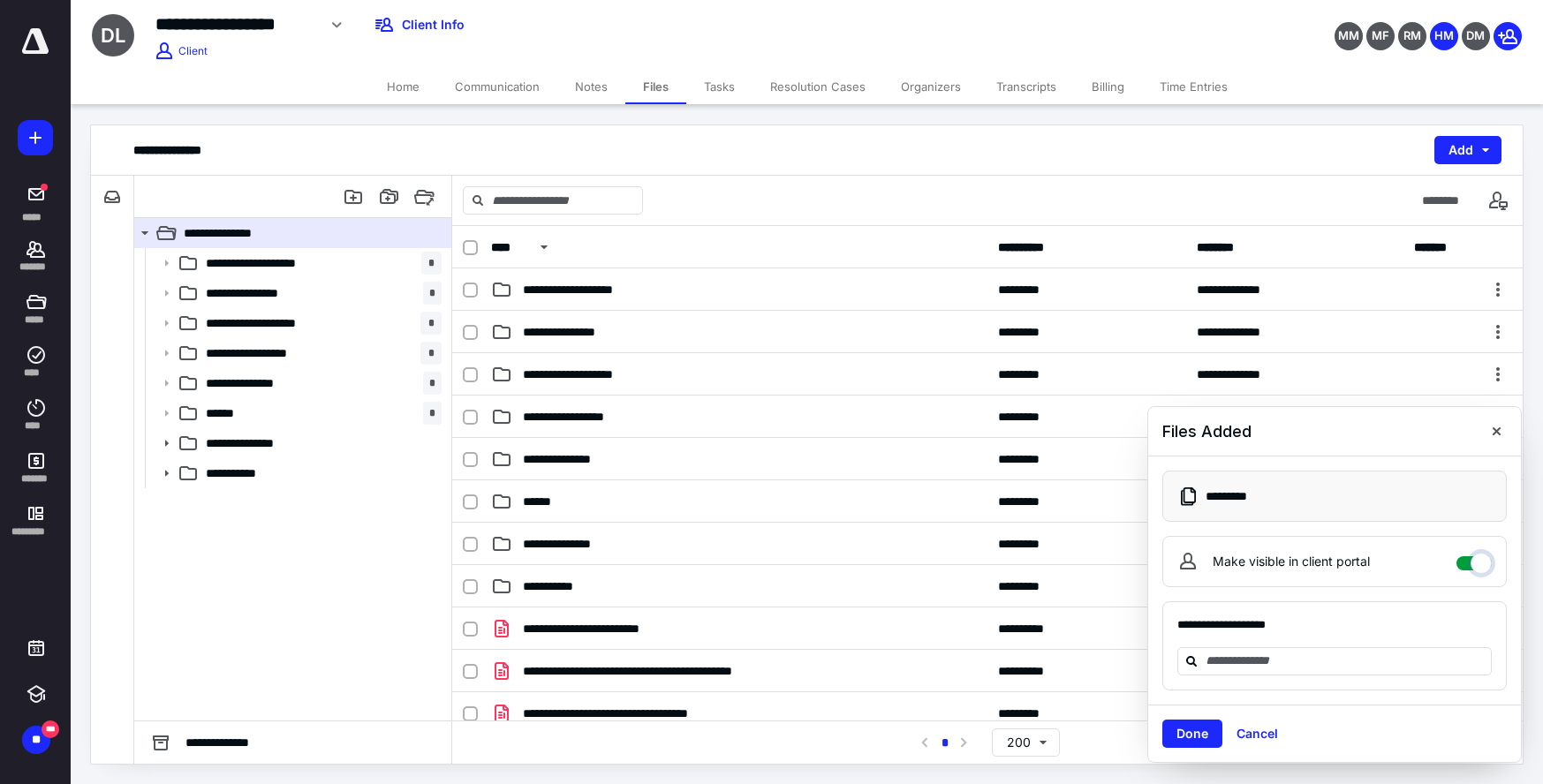 checkbox on "****" 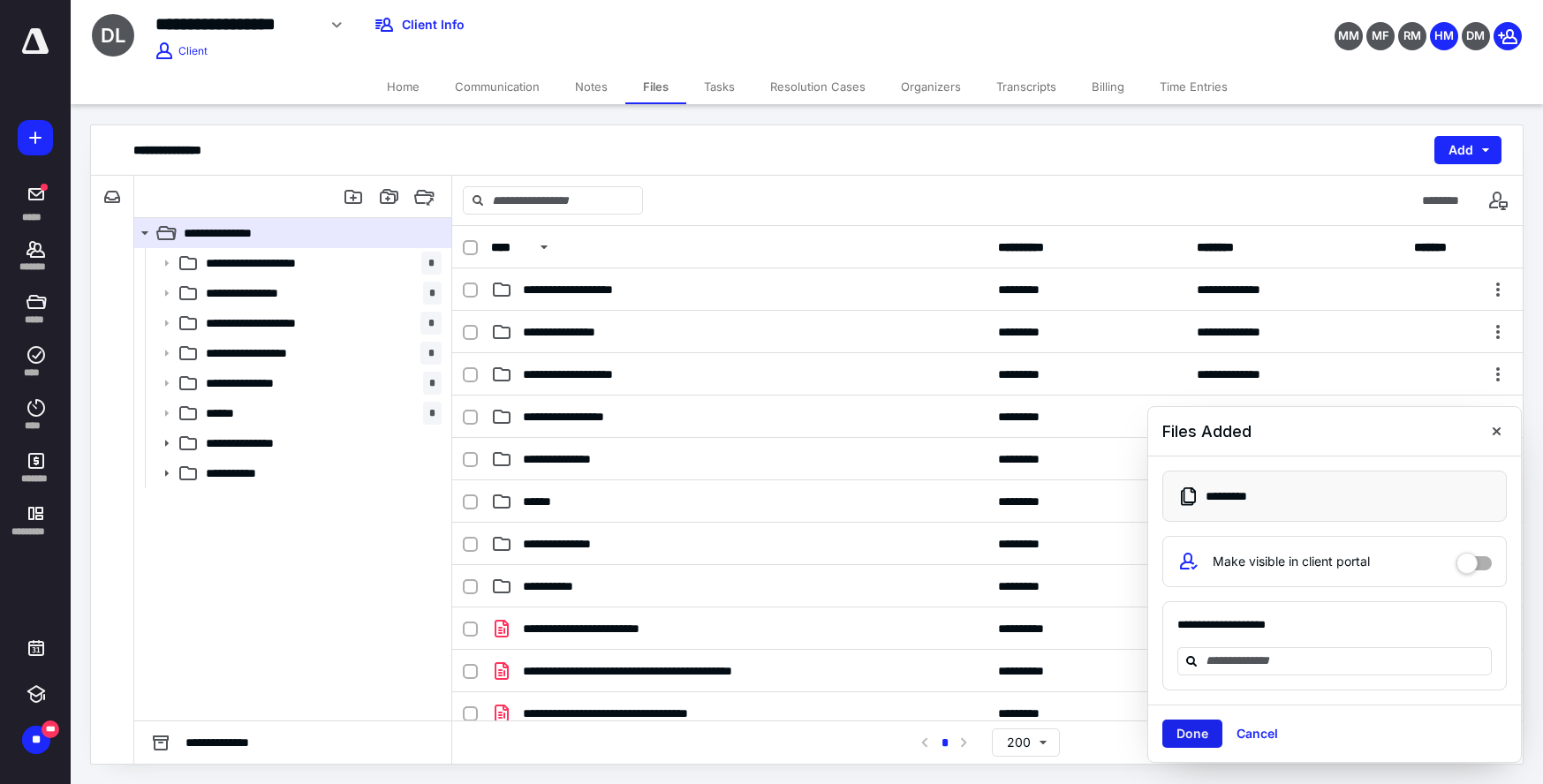 click on "Done" at bounding box center [1192, 734] 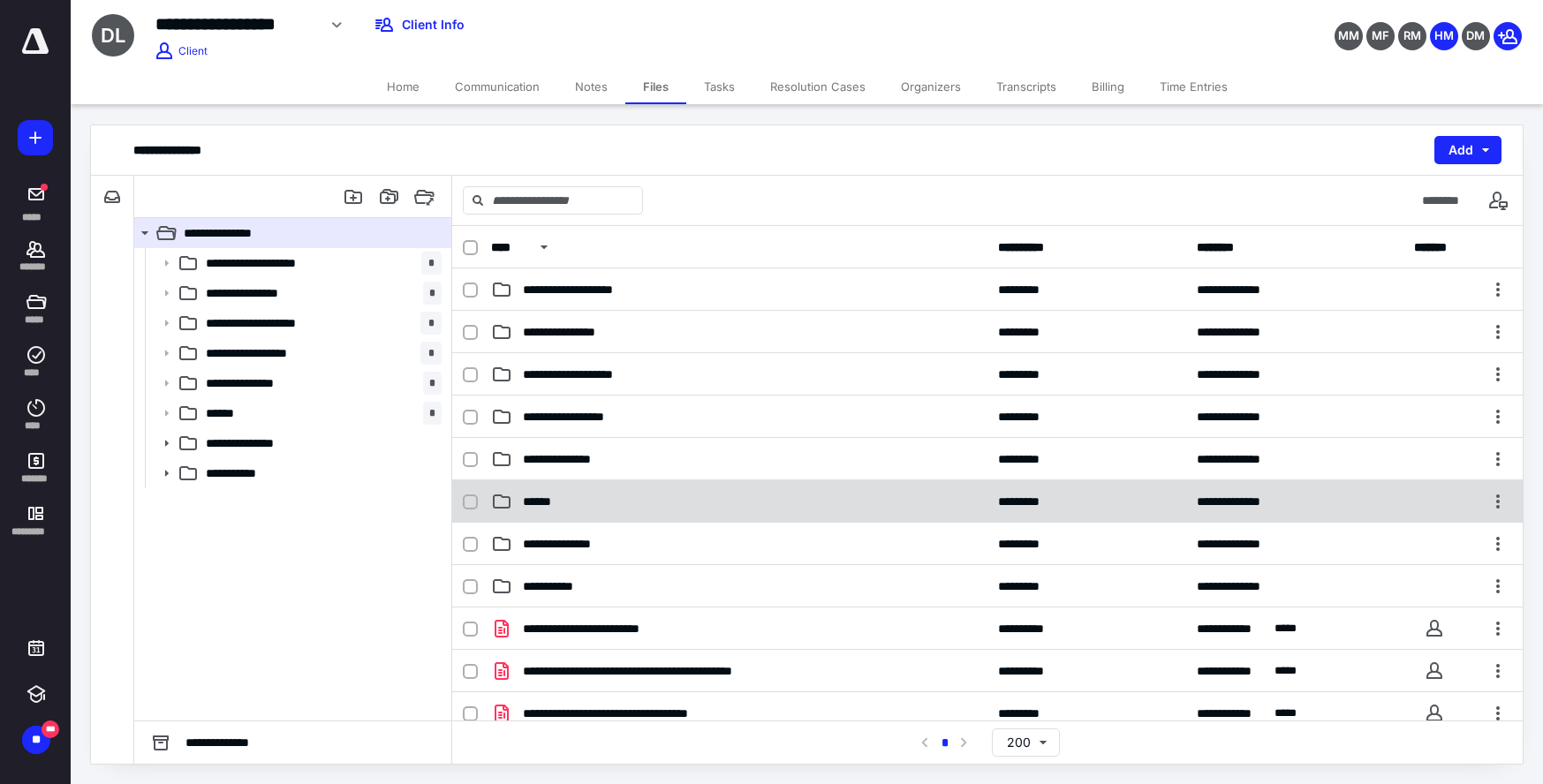 scroll, scrollTop: 22, scrollLeft: 0, axis: vertical 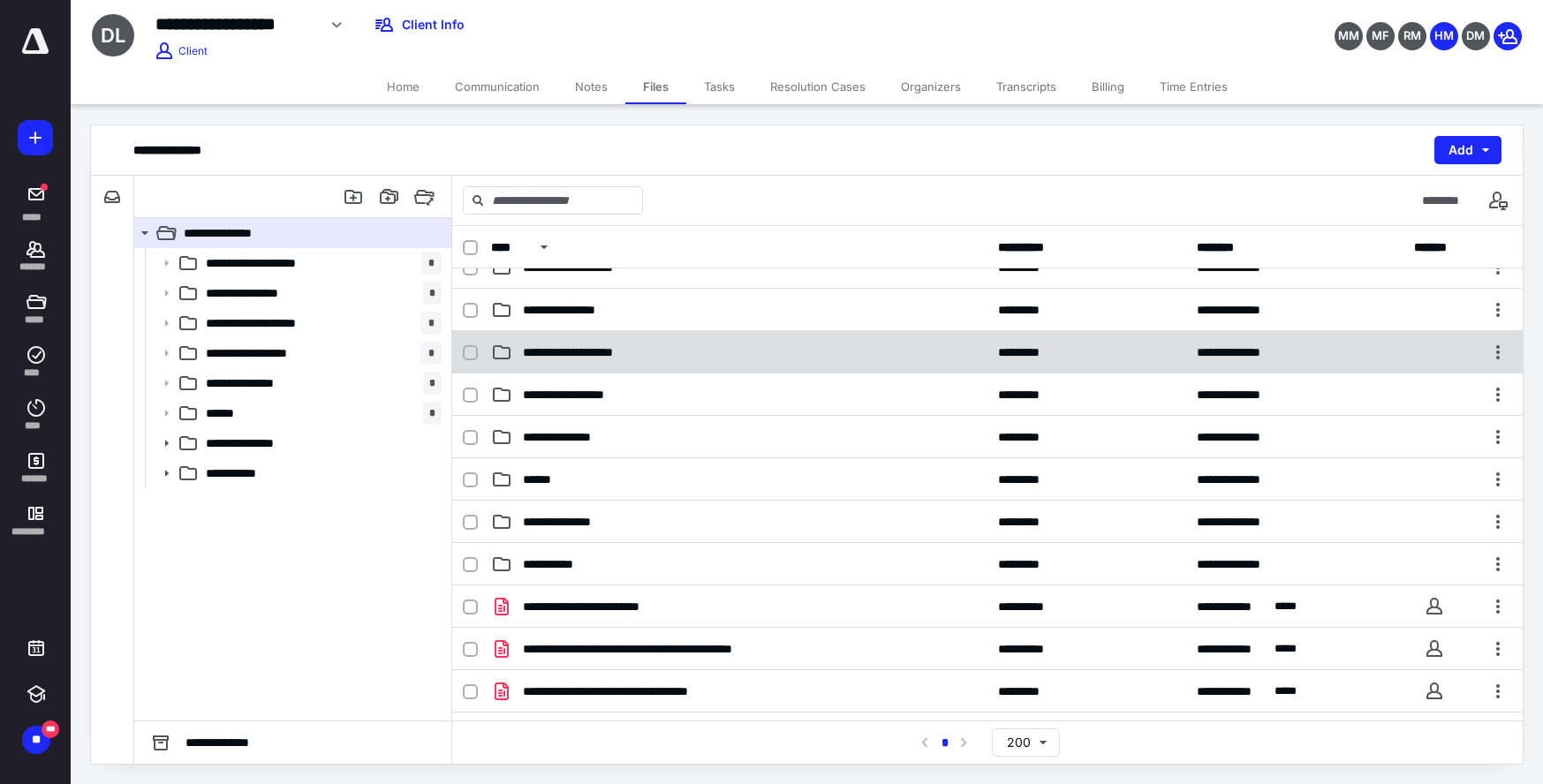 click on "**********" at bounding box center [586, 352] 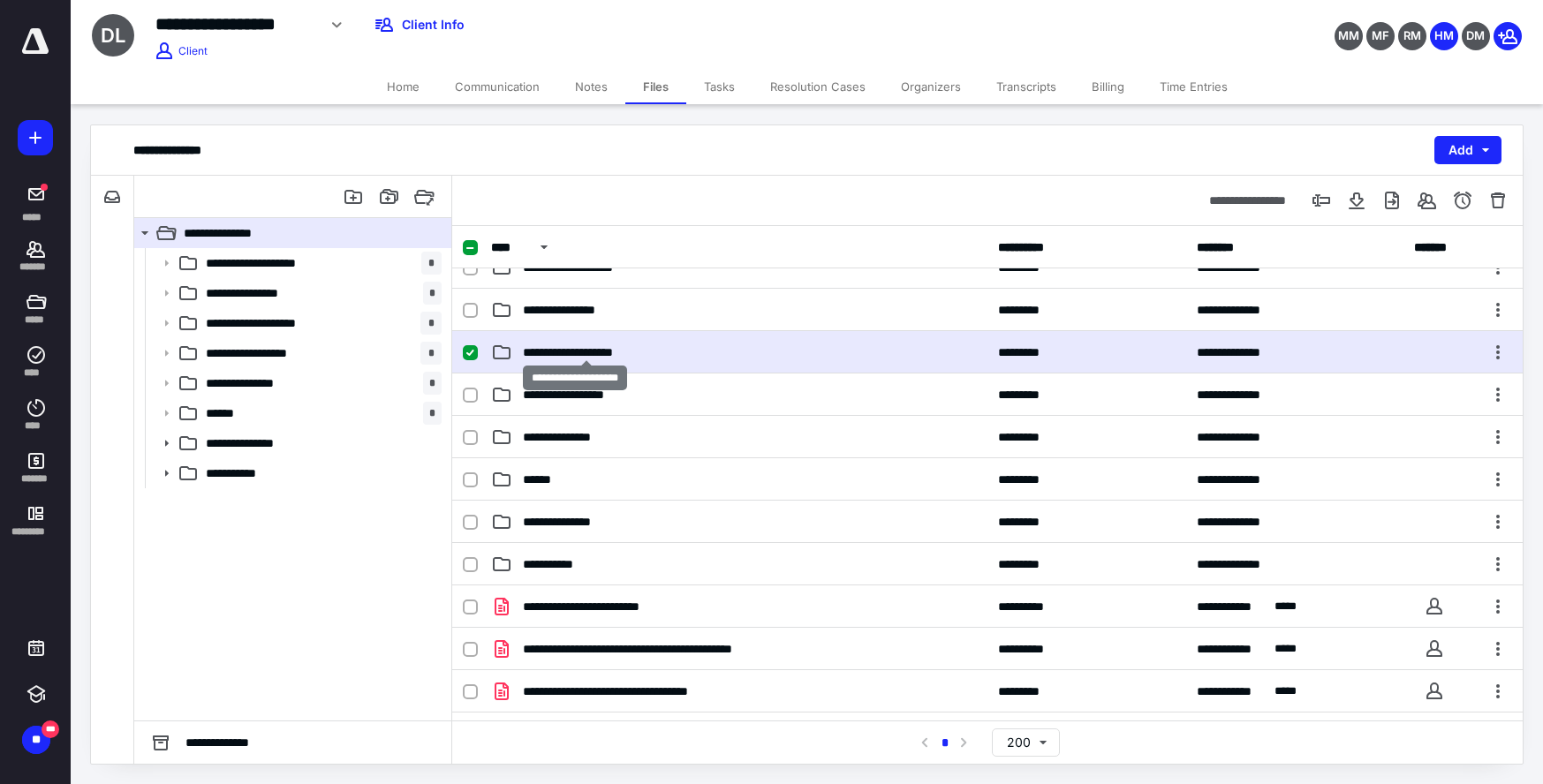 scroll, scrollTop: 24, scrollLeft: 0, axis: vertical 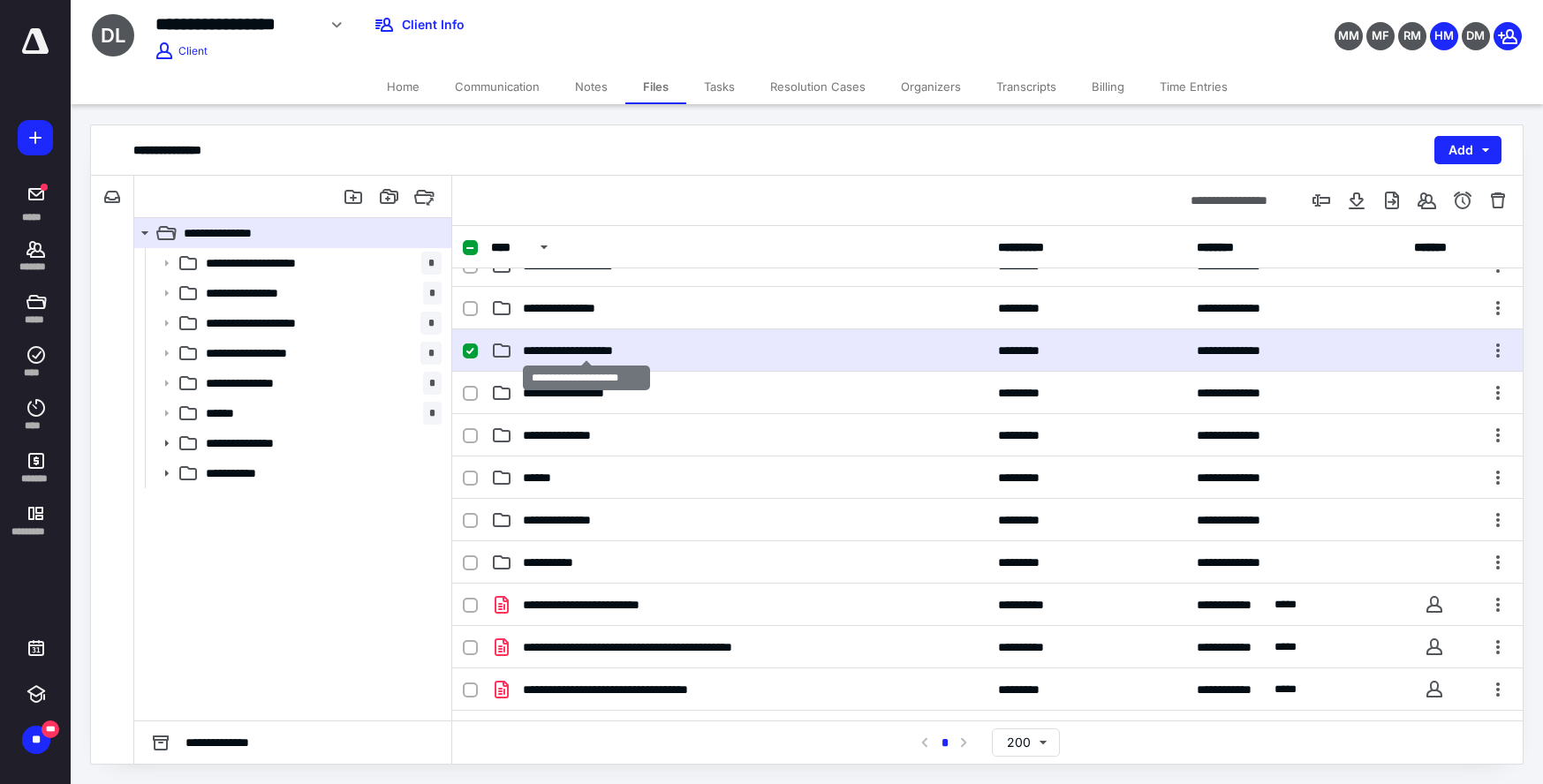 click on "**********" at bounding box center (586, 351) 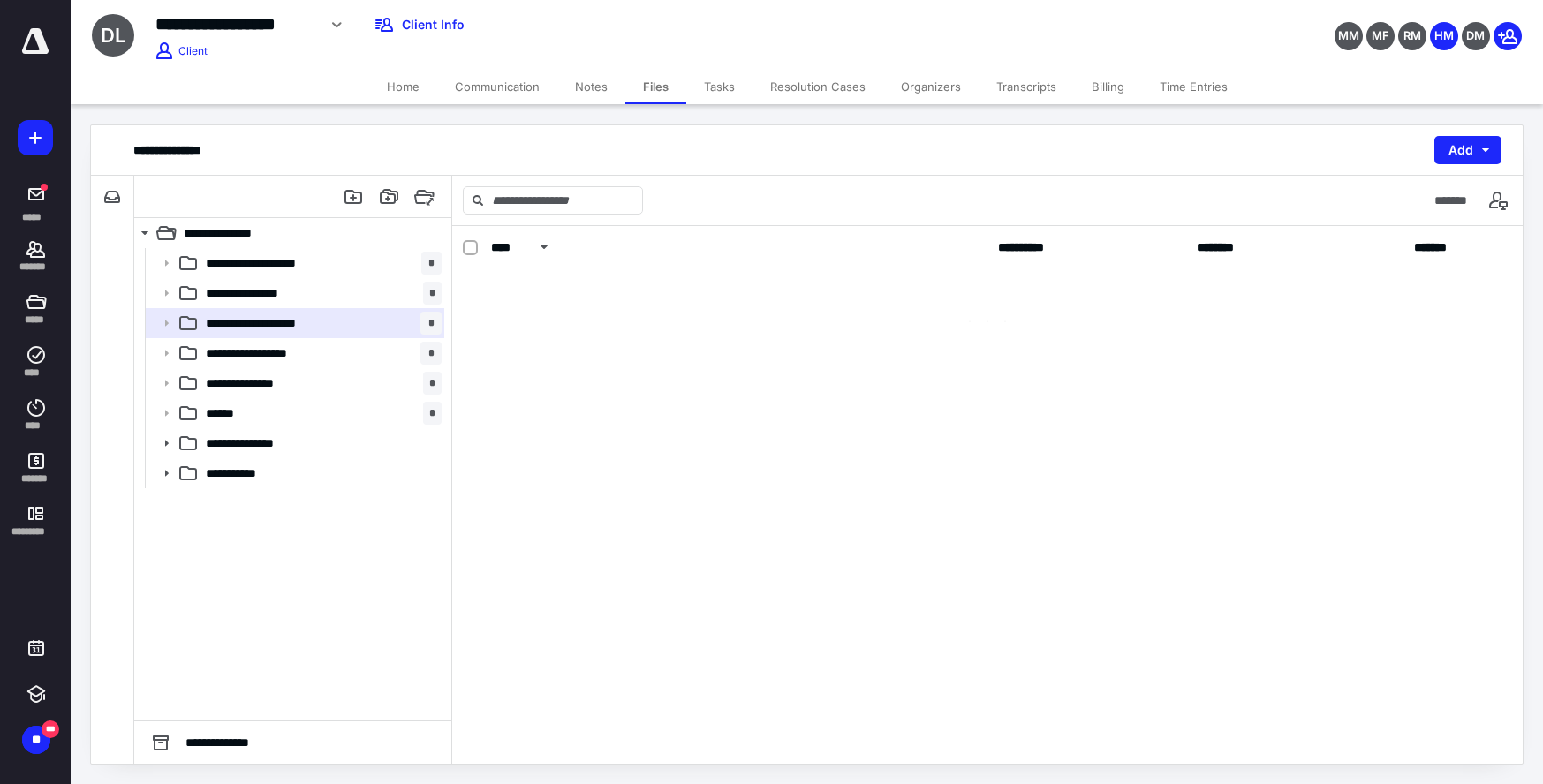 scroll, scrollTop: 0, scrollLeft: 0, axis: both 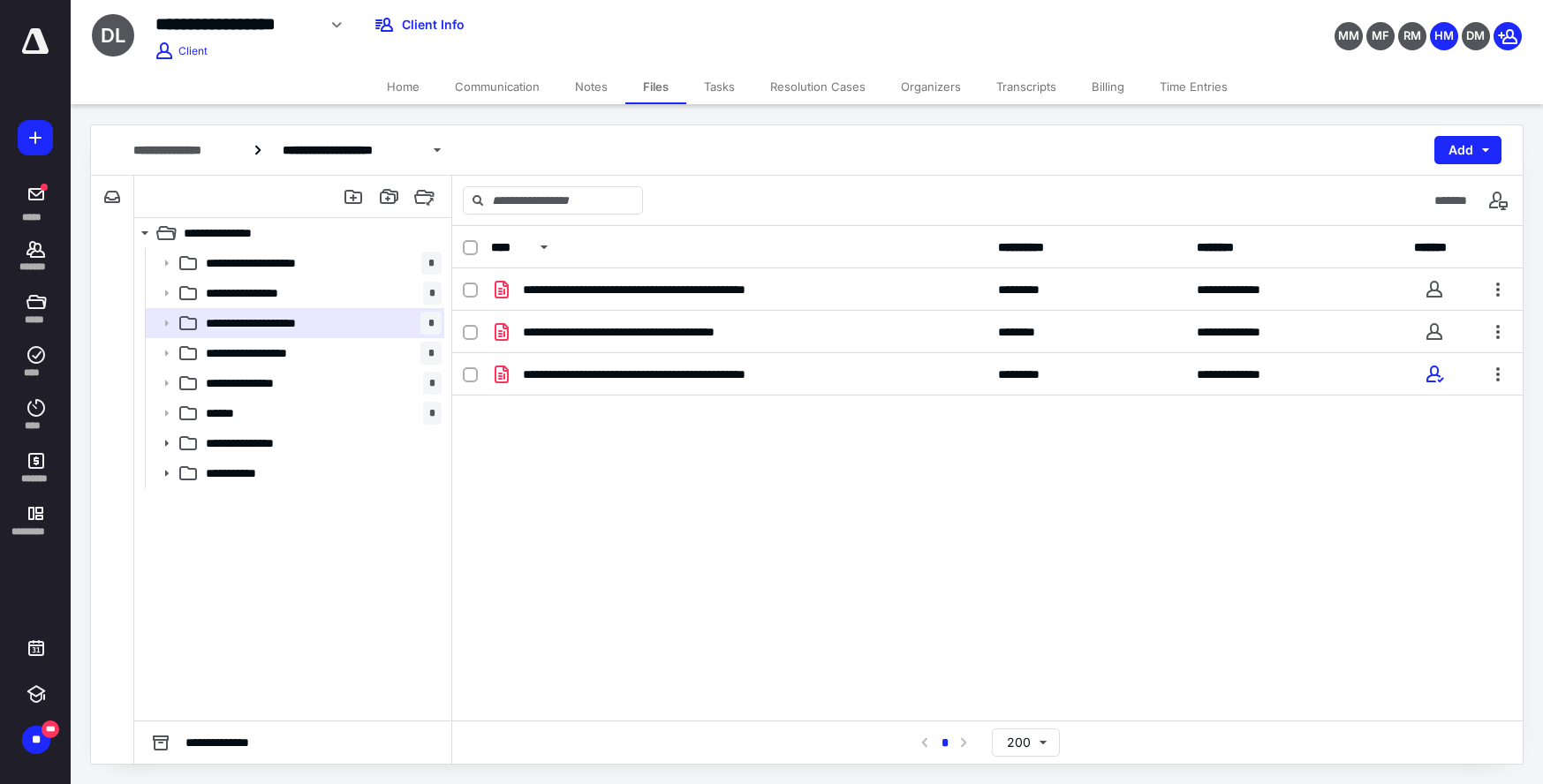 click on "Resolution Cases" at bounding box center [818, 87] 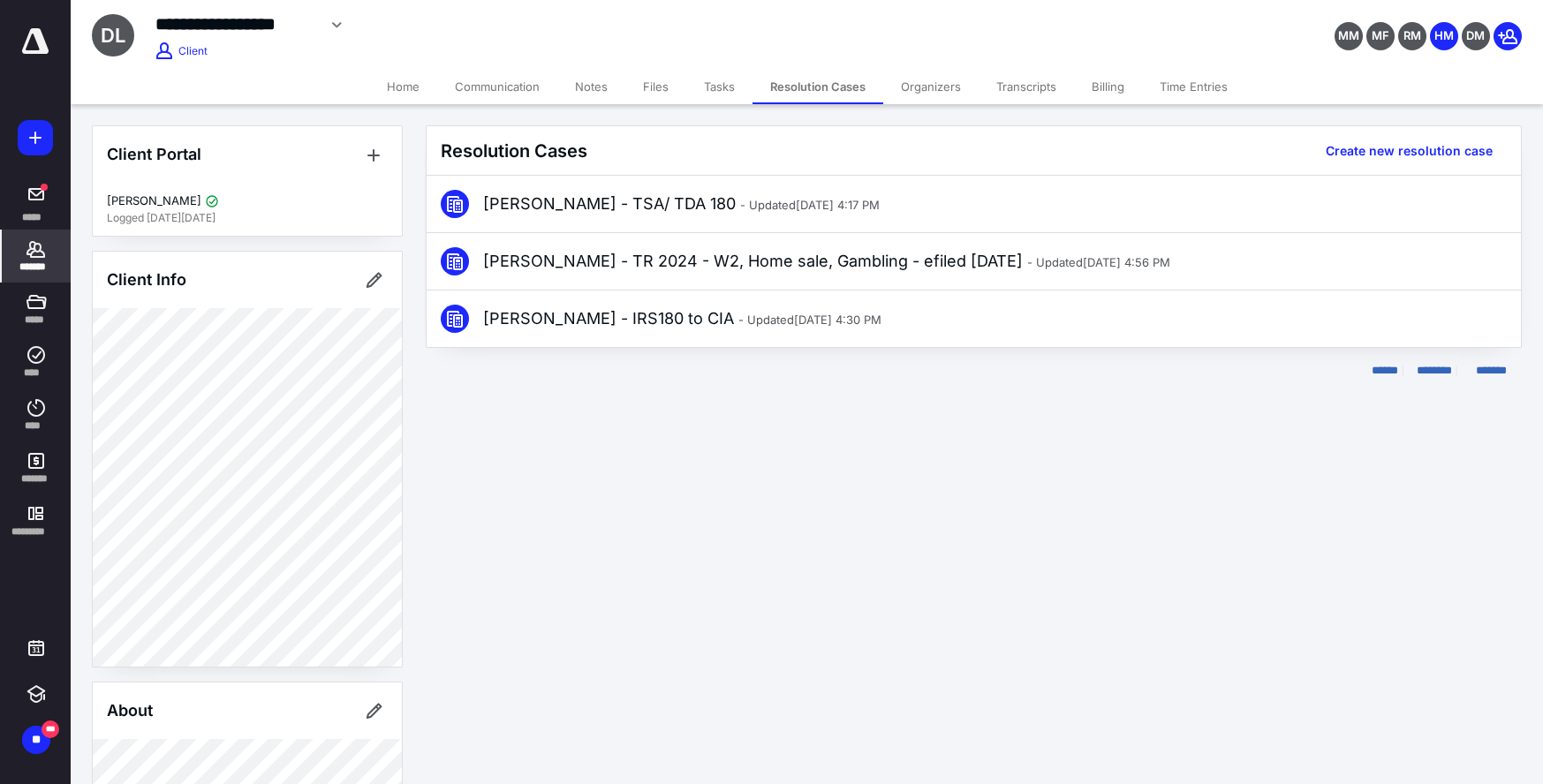 click on "Files" at bounding box center (655, 87) 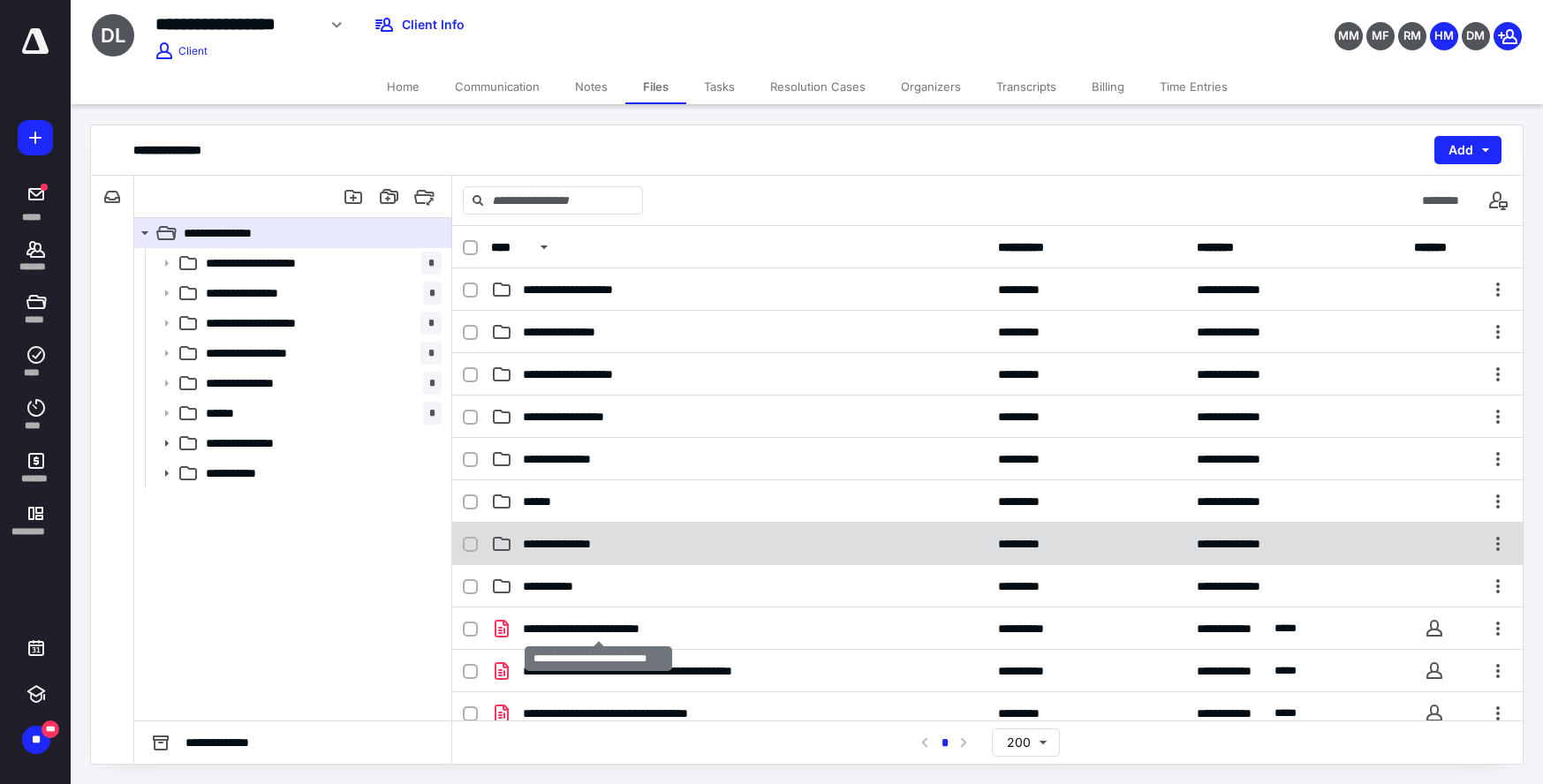 scroll, scrollTop: 24, scrollLeft: 0, axis: vertical 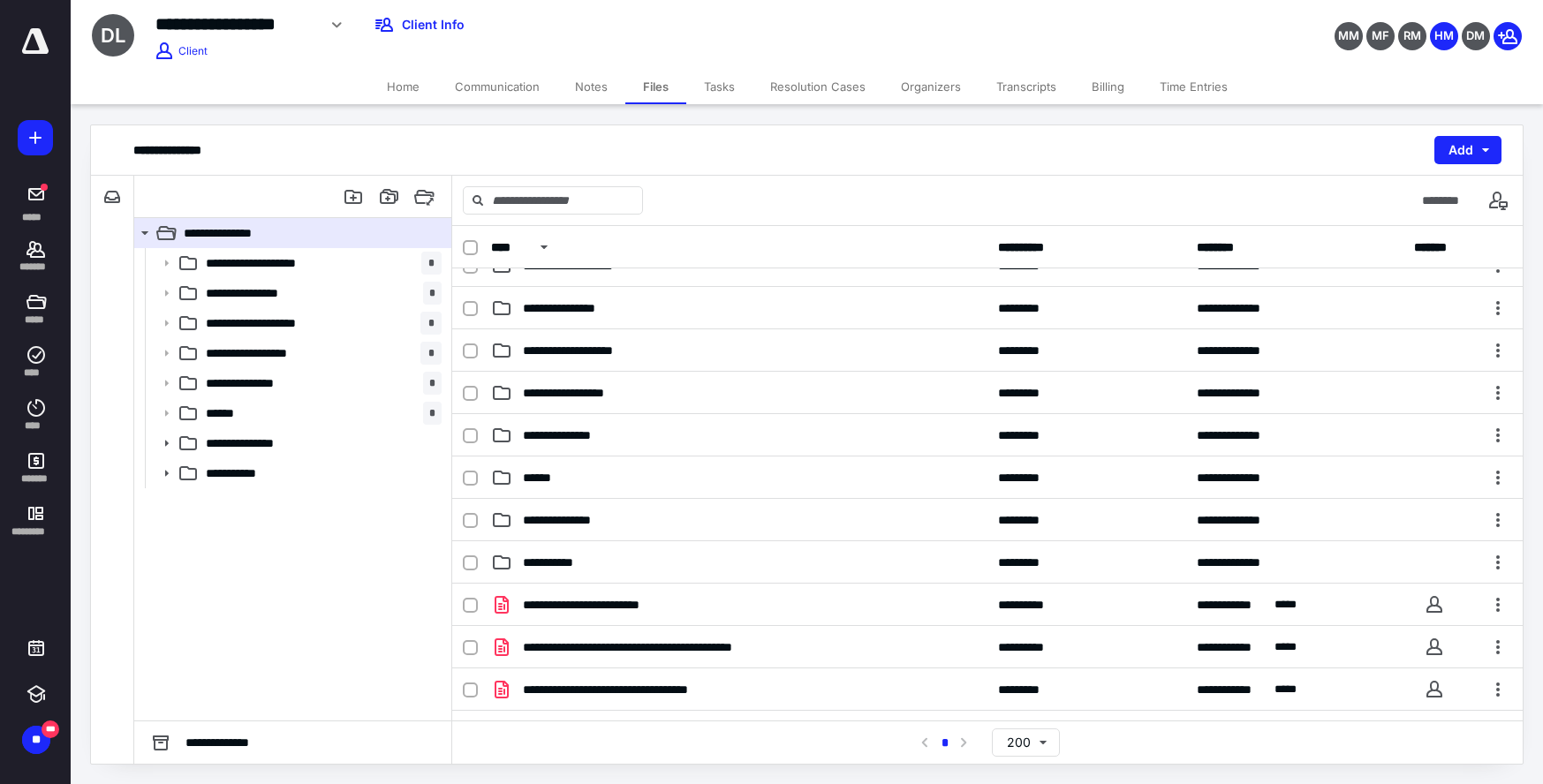 click on "Communication" at bounding box center (497, 87) 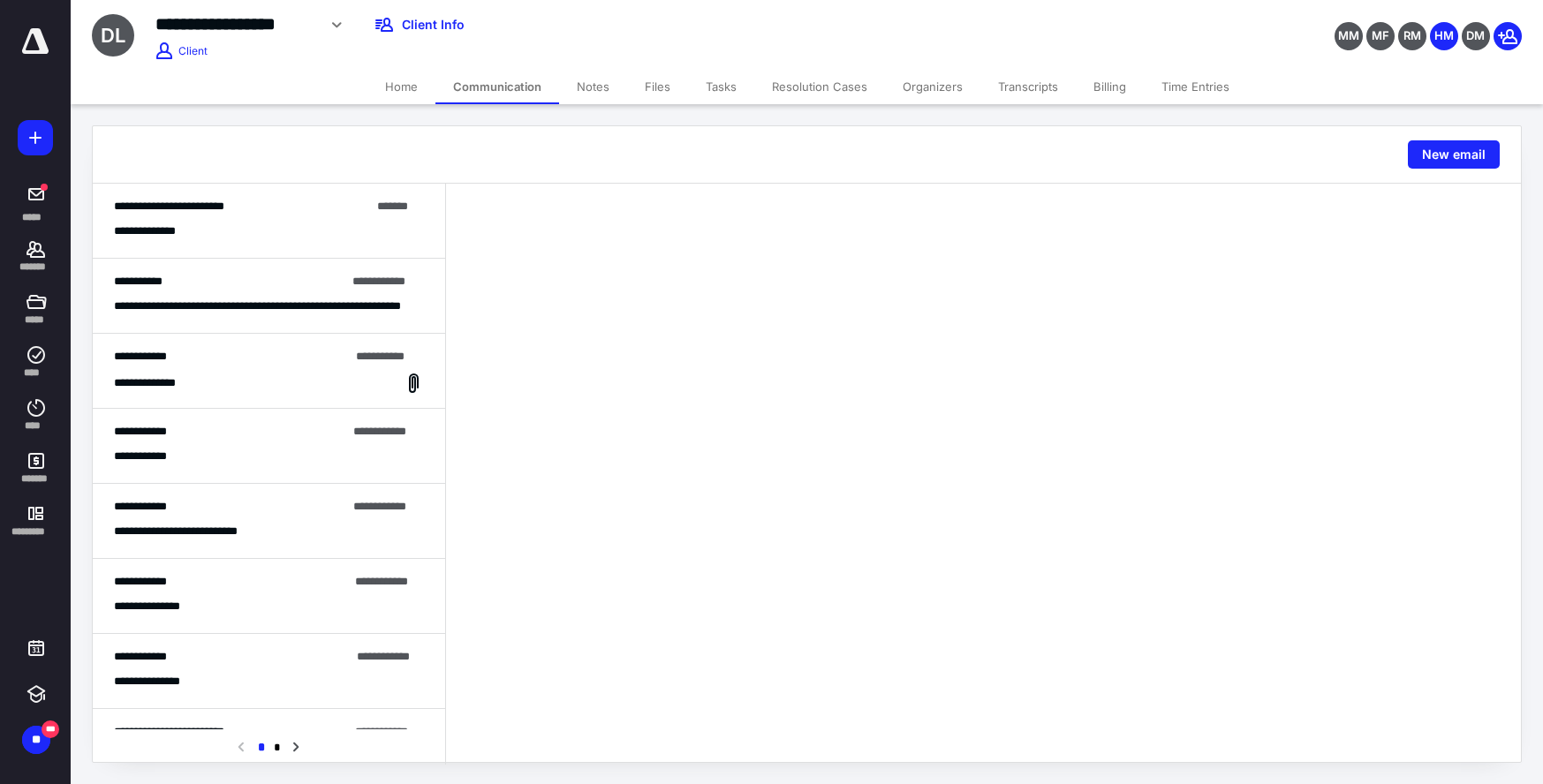 click on "Files" at bounding box center [657, 87] 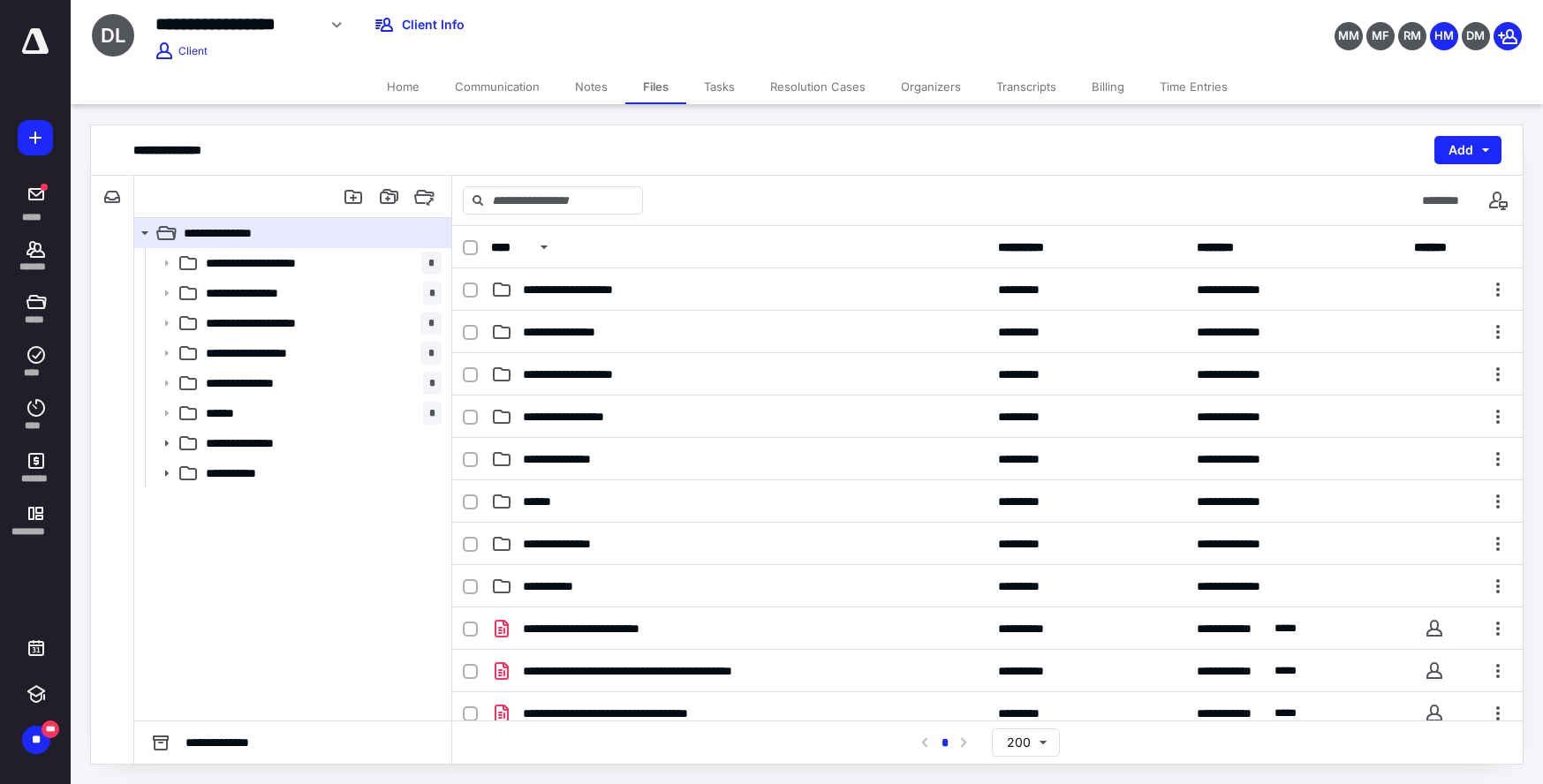 click on "Notes" at bounding box center [591, 87] 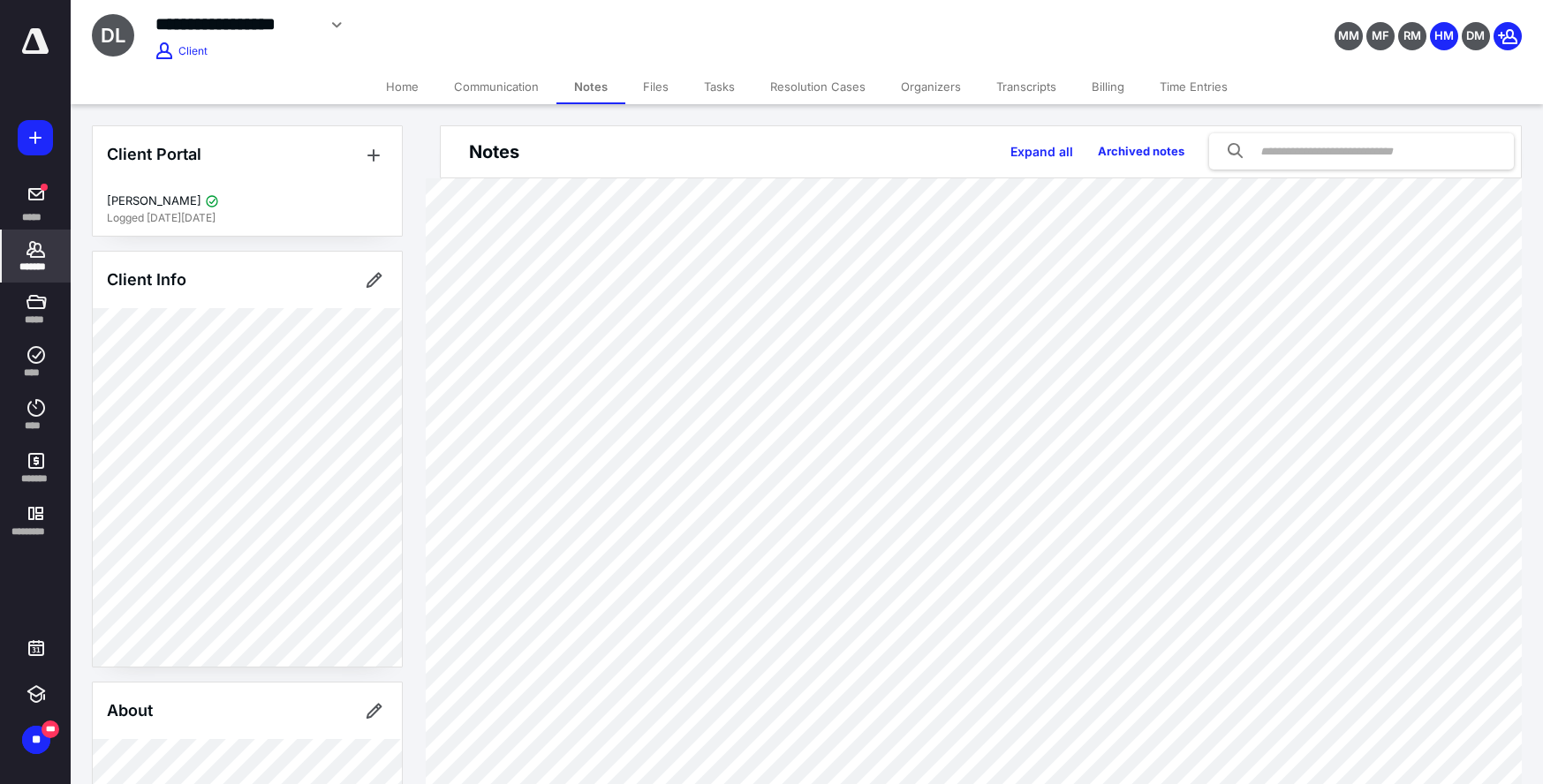 scroll, scrollTop: 3, scrollLeft: 0, axis: vertical 